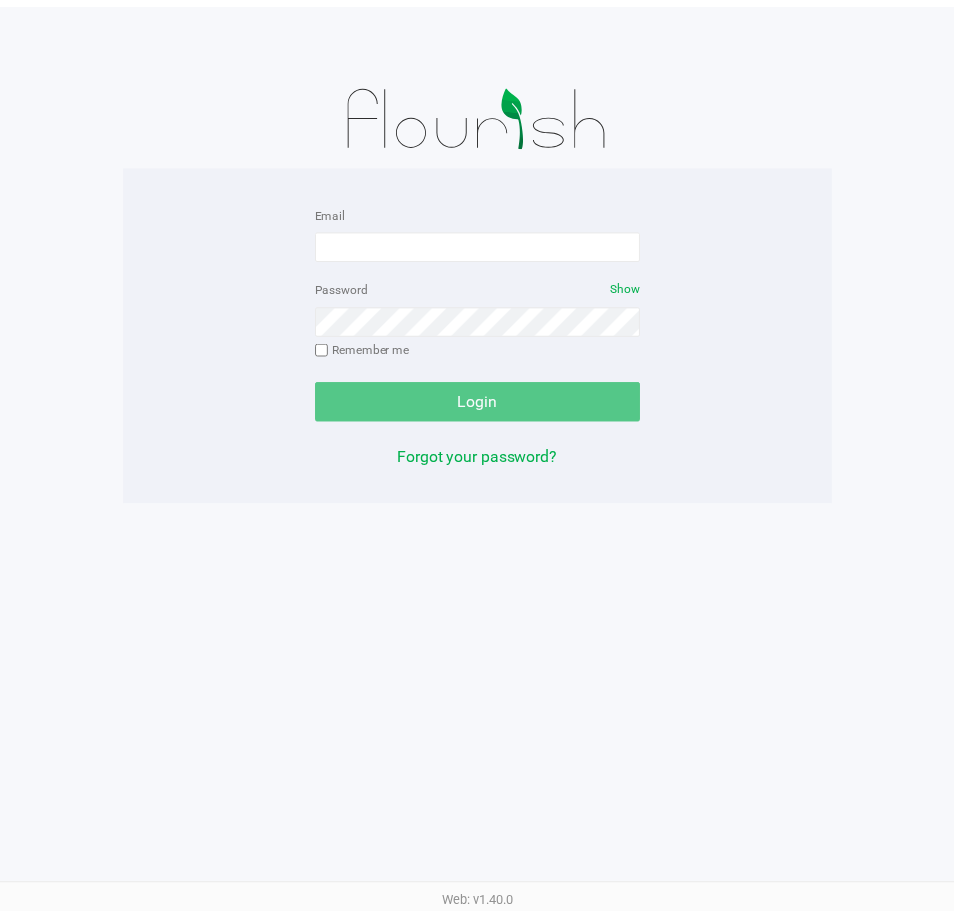 scroll, scrollTop: 0, scrollLeft: 0, axis: both 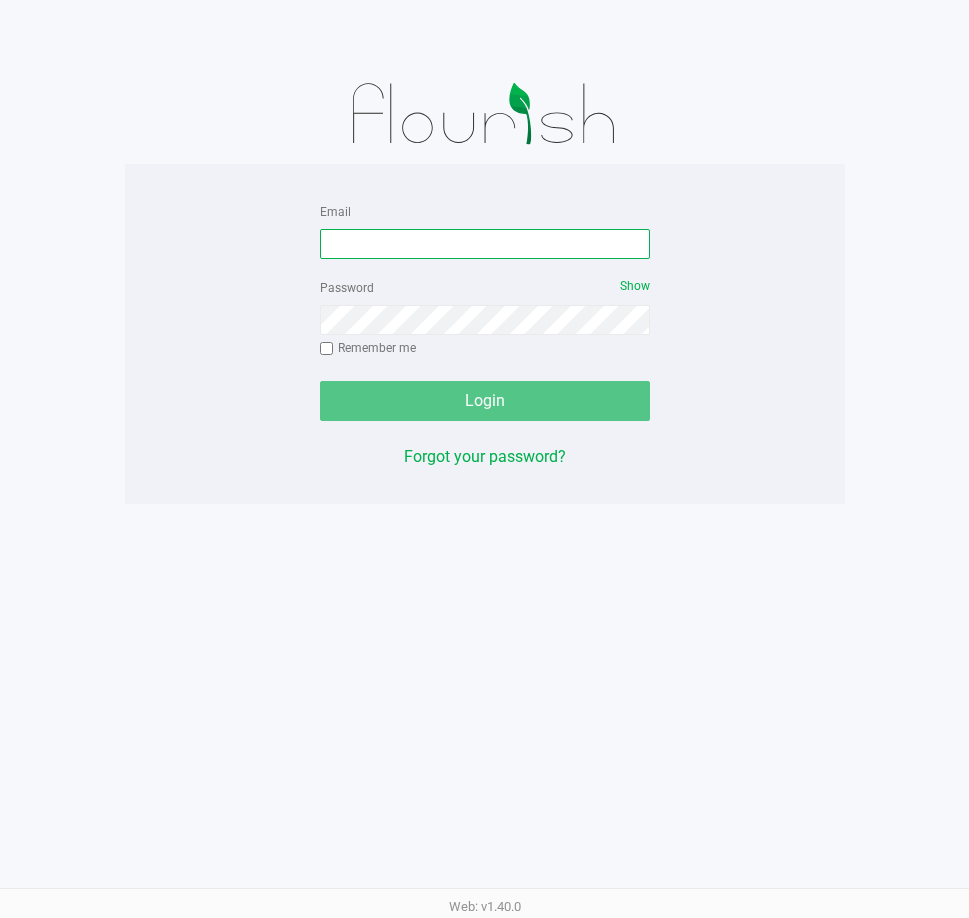 click on "Email" at bounding box center [485, 244] 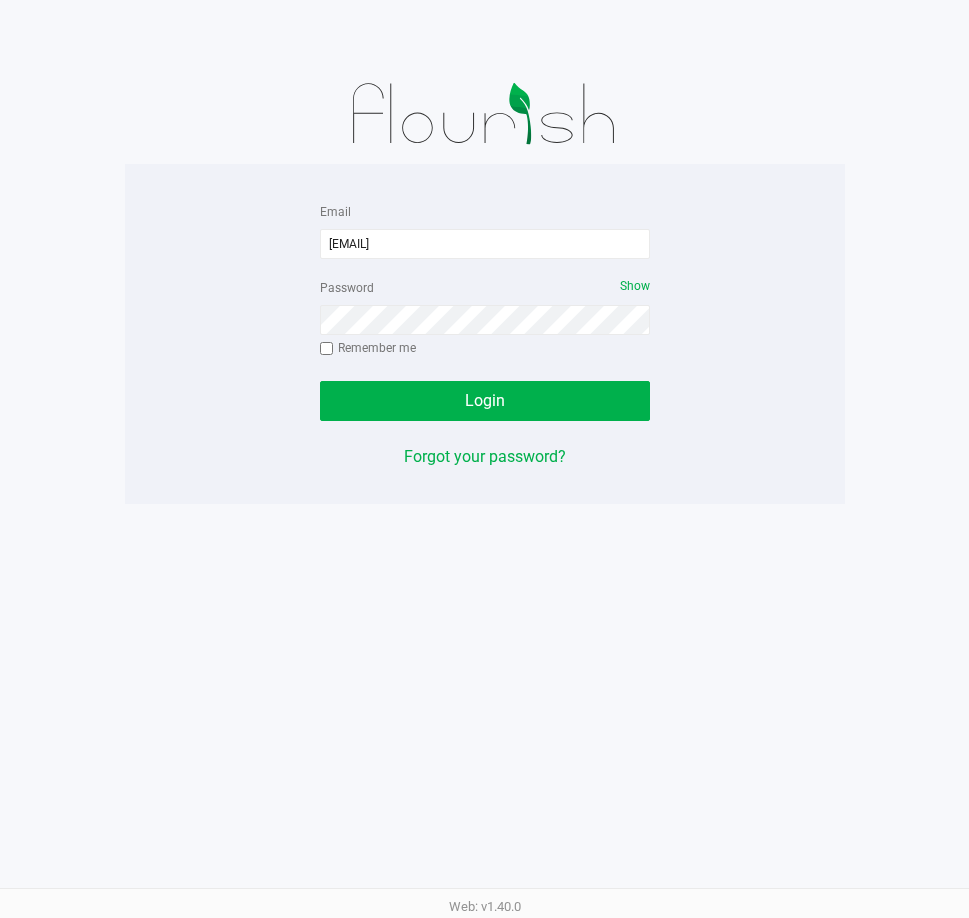 drag, startPoint x: 239, startPoint y: 2, endPoint x: 752, endPoint y: 418, distance: 660.4733 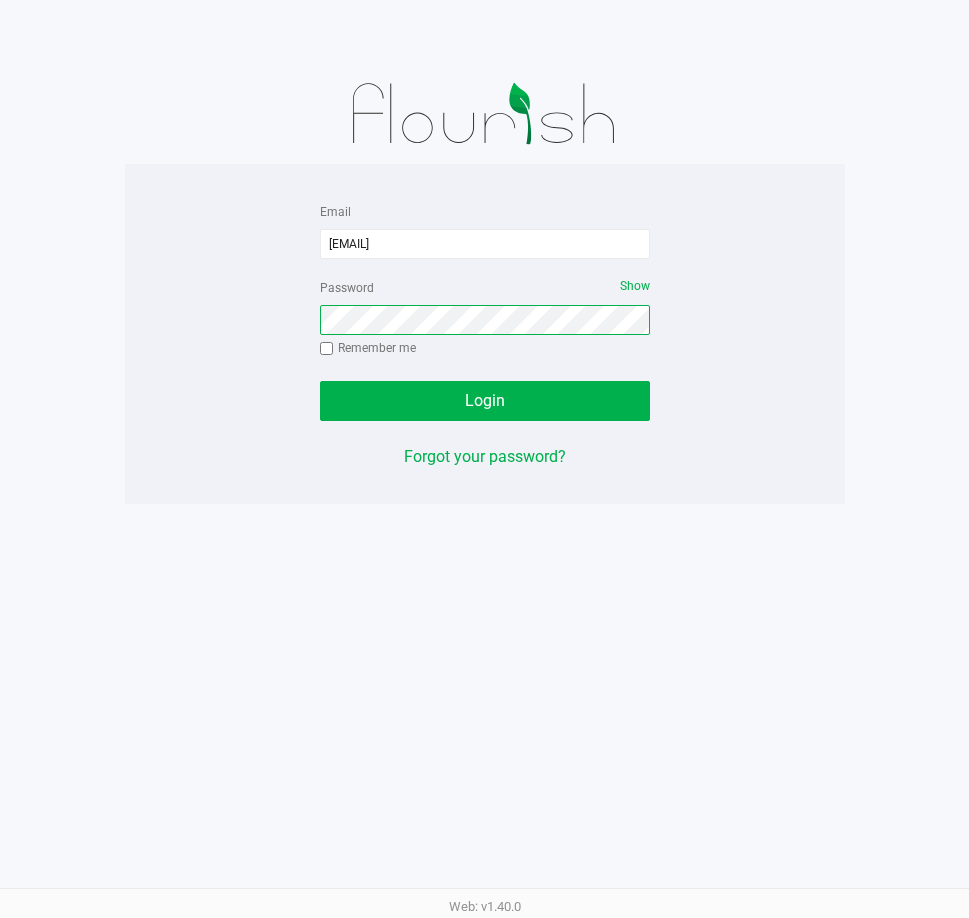 click on "Login" 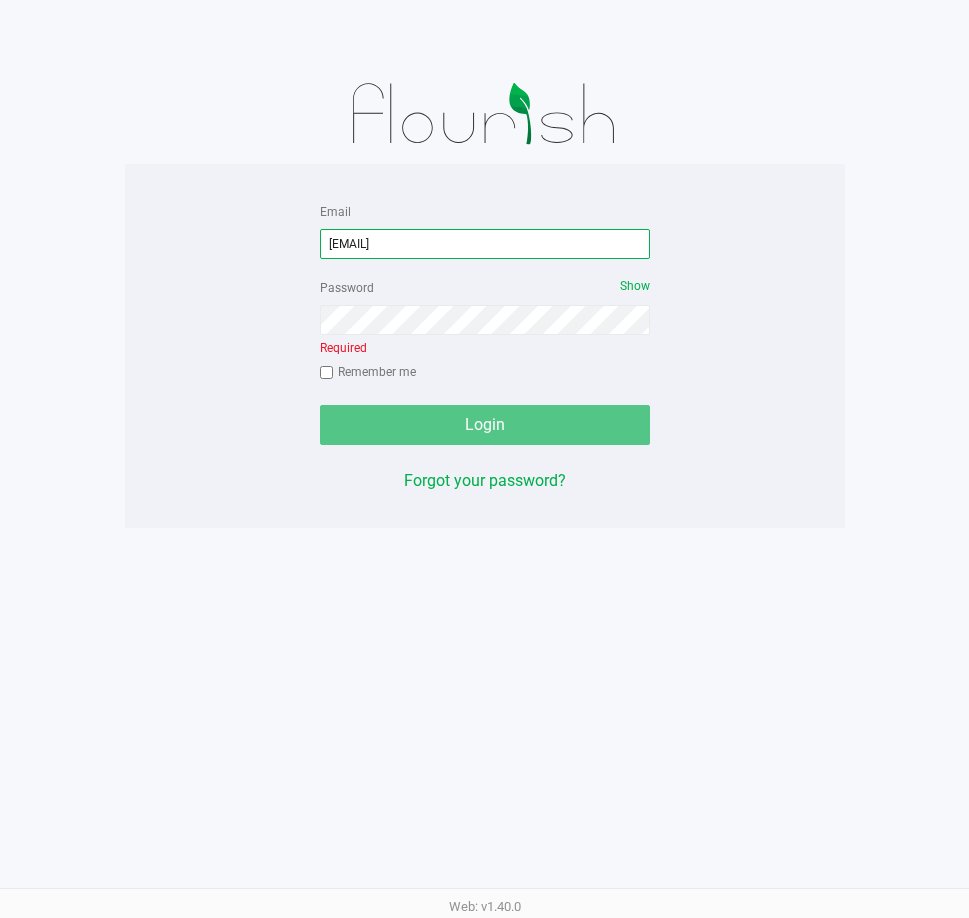 click on "[EMAIL]" at bounding box center [485, 244] 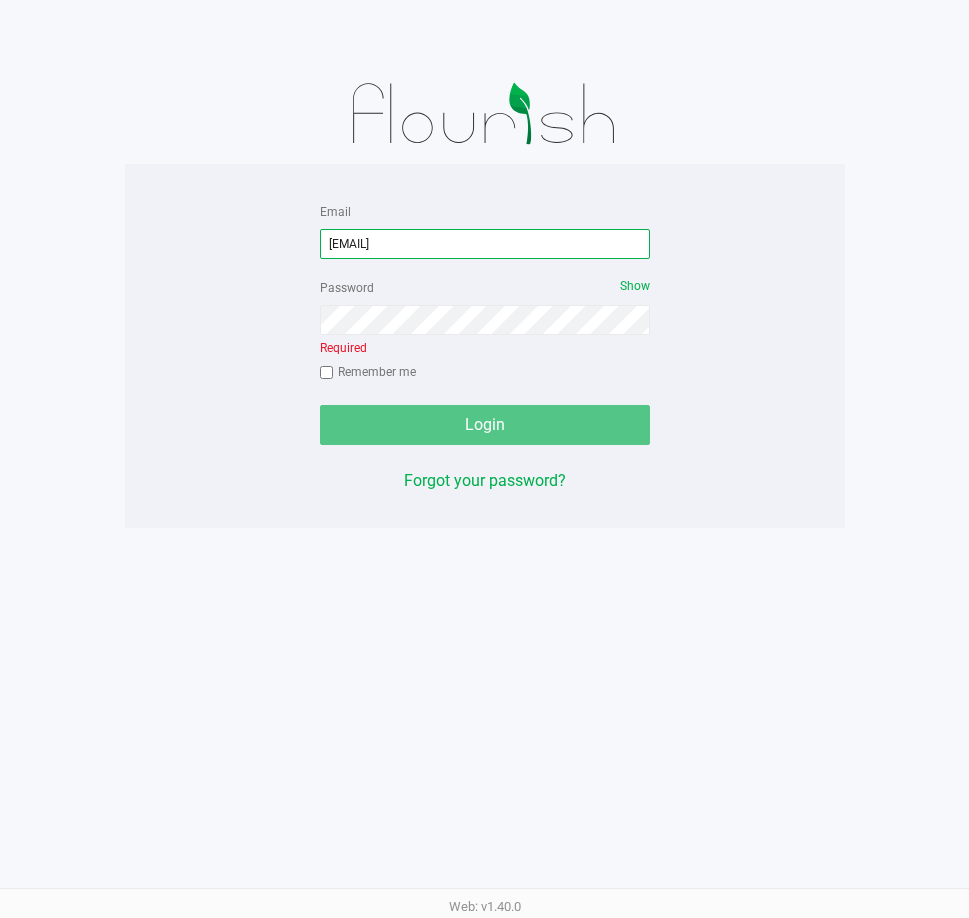 drag, startPoint x: 524, startPoint y: 238, endPoint x: 137, endPoint y: 253, distance: 387.2906 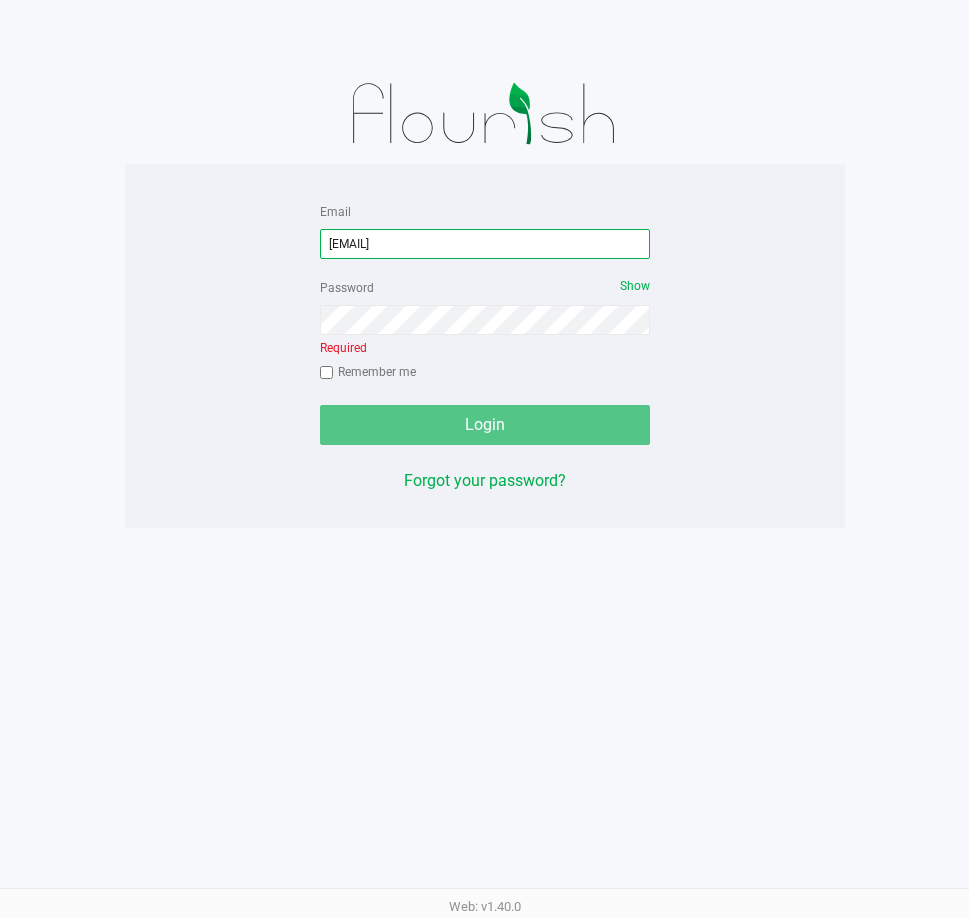 type on "[EMAIL]" 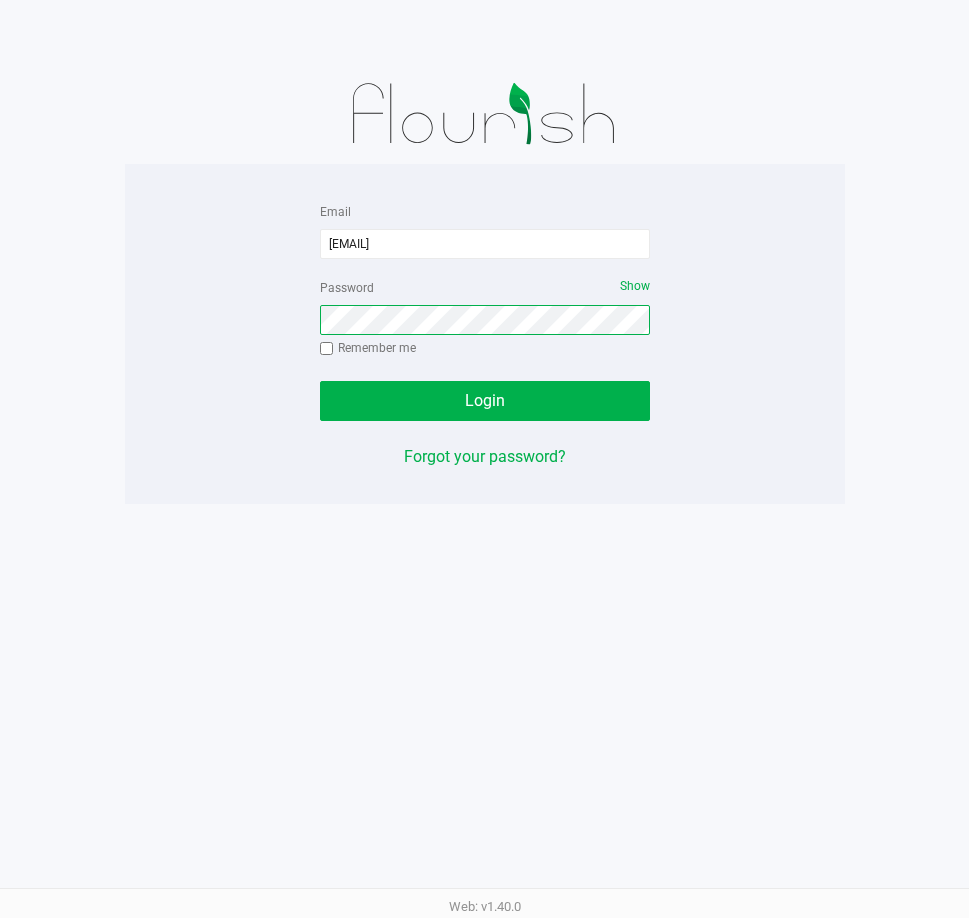 click on "Login" 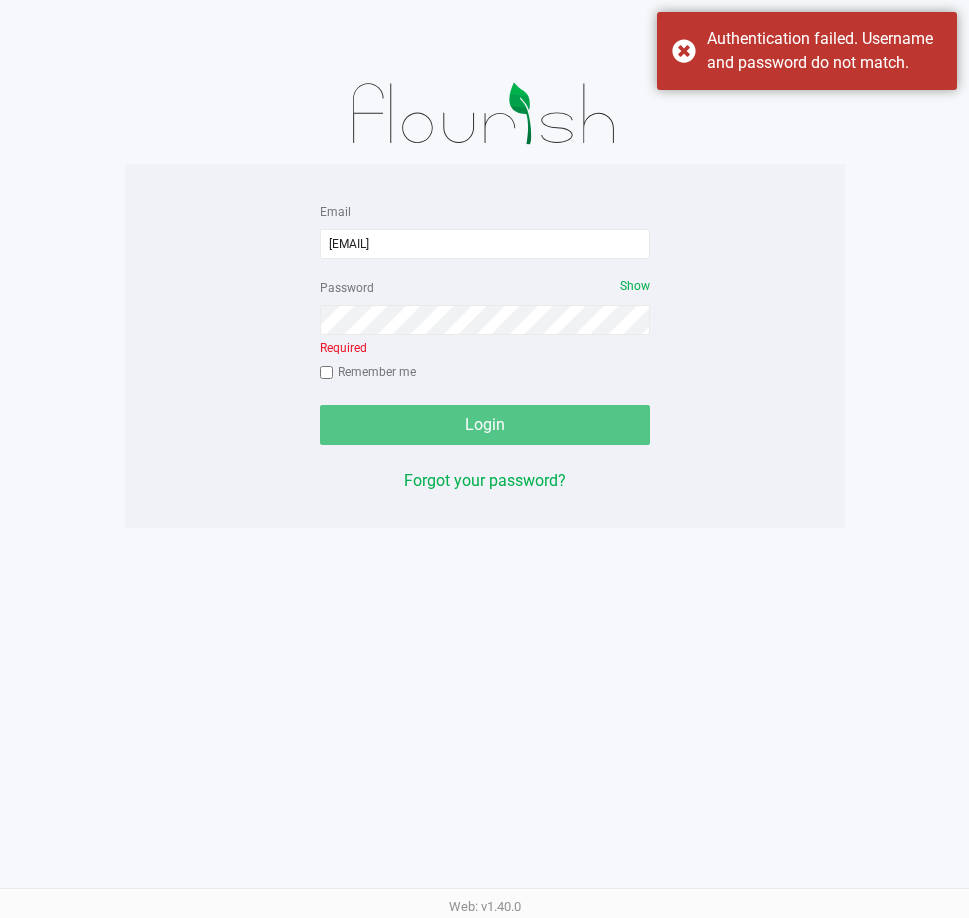drag, startPoint x: -35, startPoint y: 148, endPoint x: 443, endPoint y: 536, distance: 615.6525 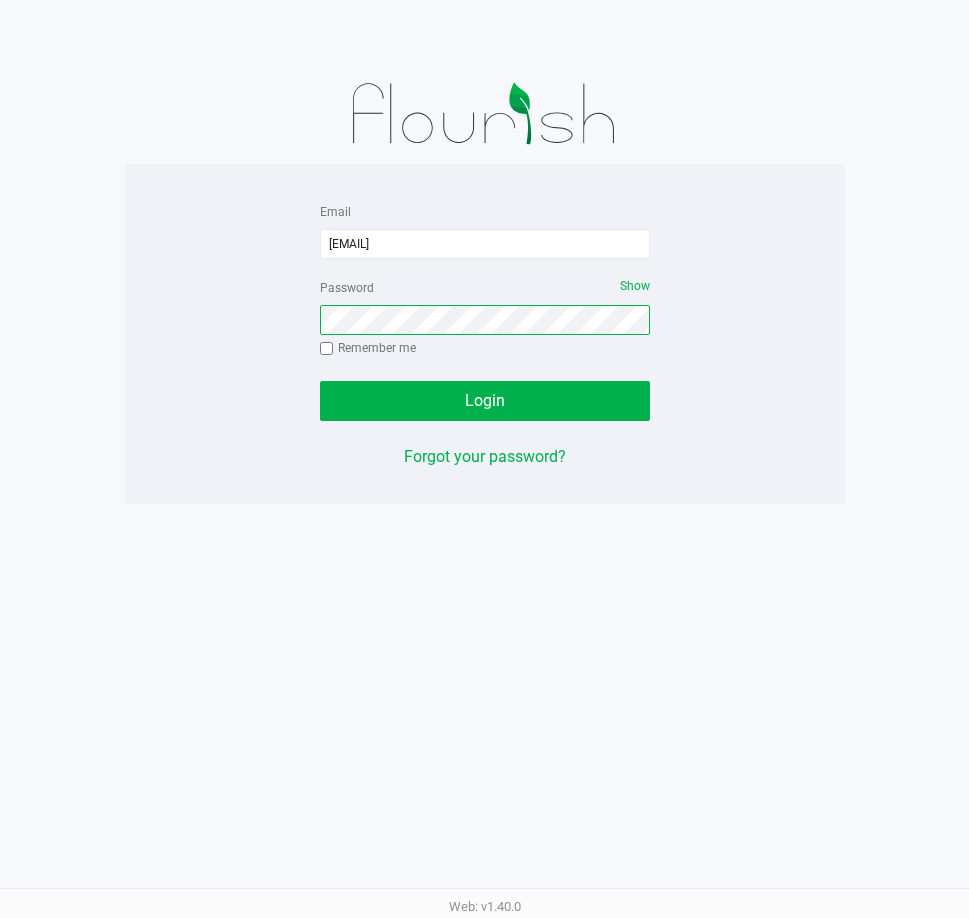 click on "Login" 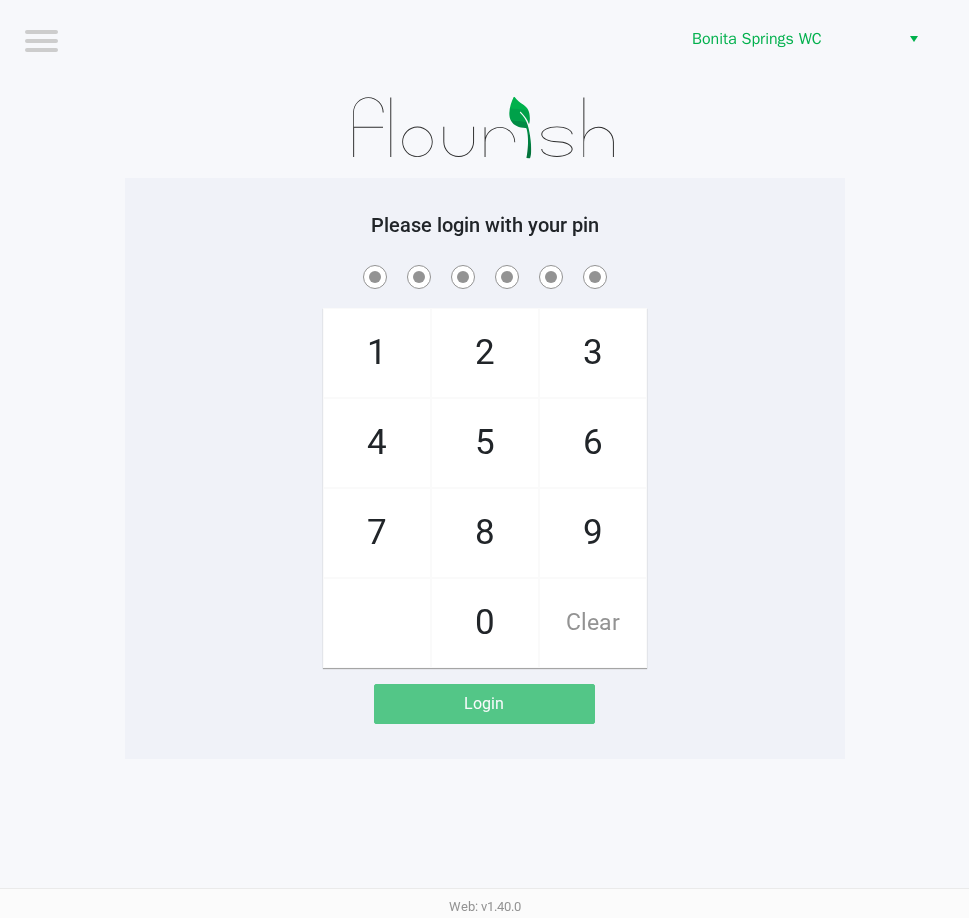 click on "1   4   7       2   5   8   0   3   6   9   Clear" 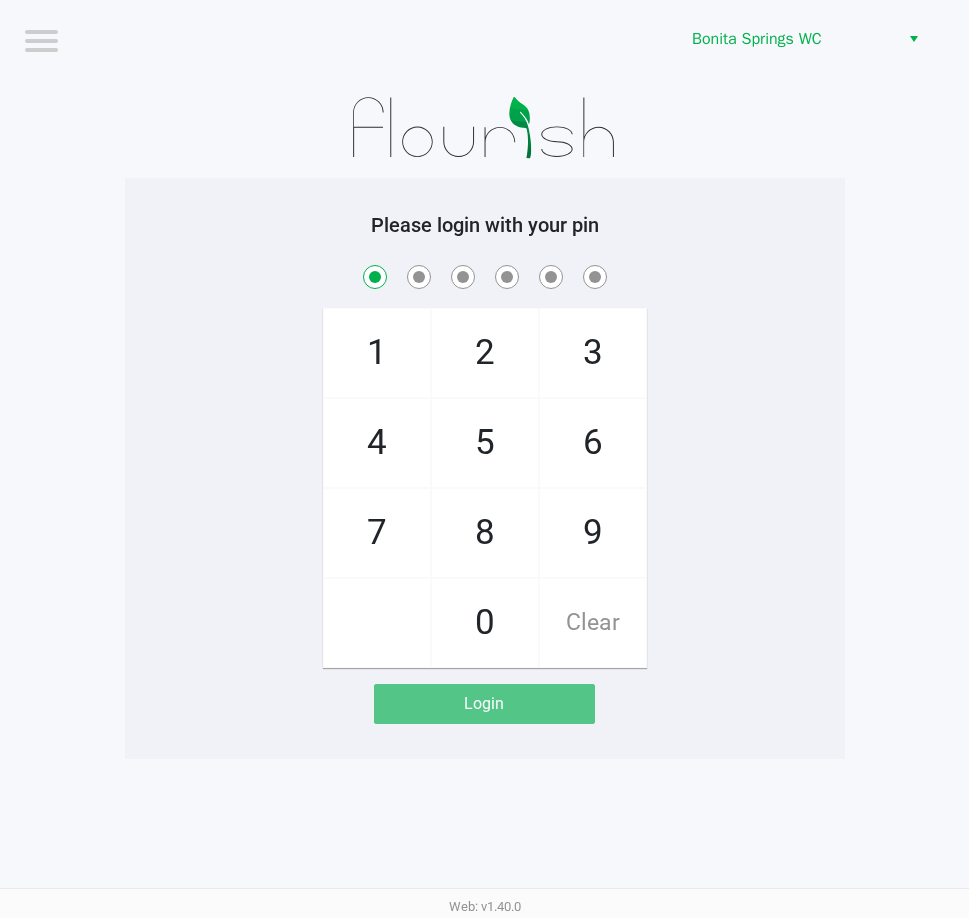 checkbox on "true" 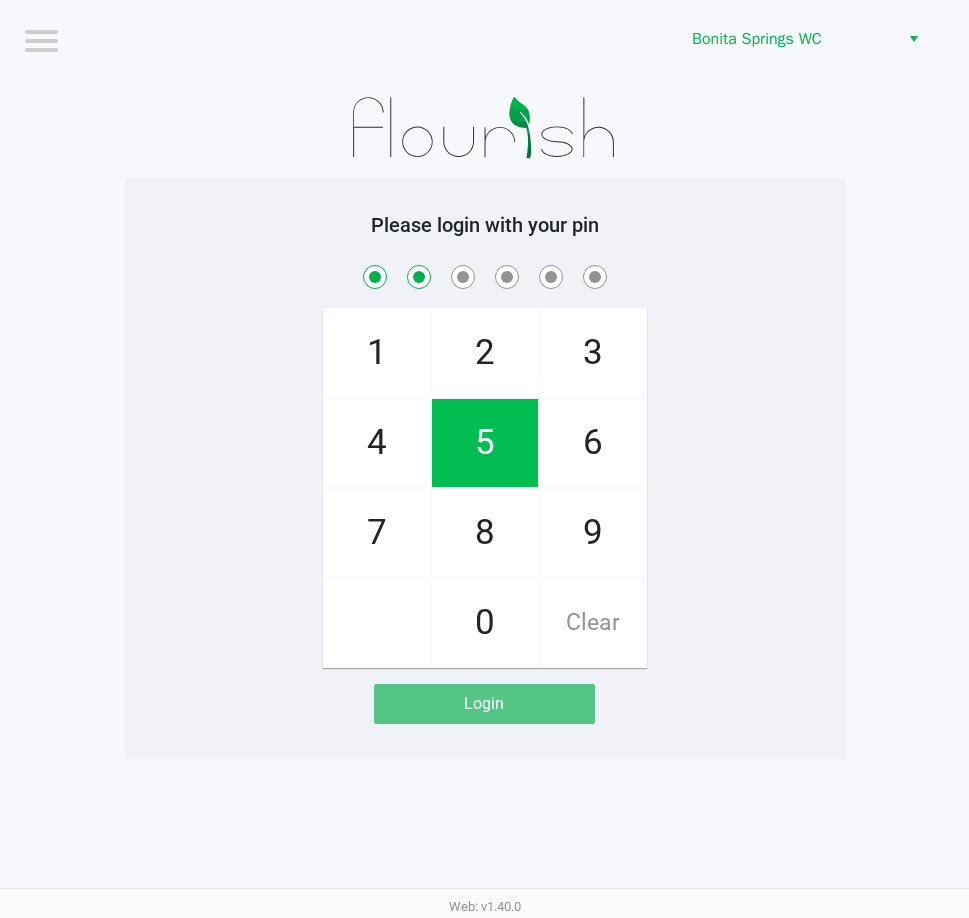checkbox on "true" 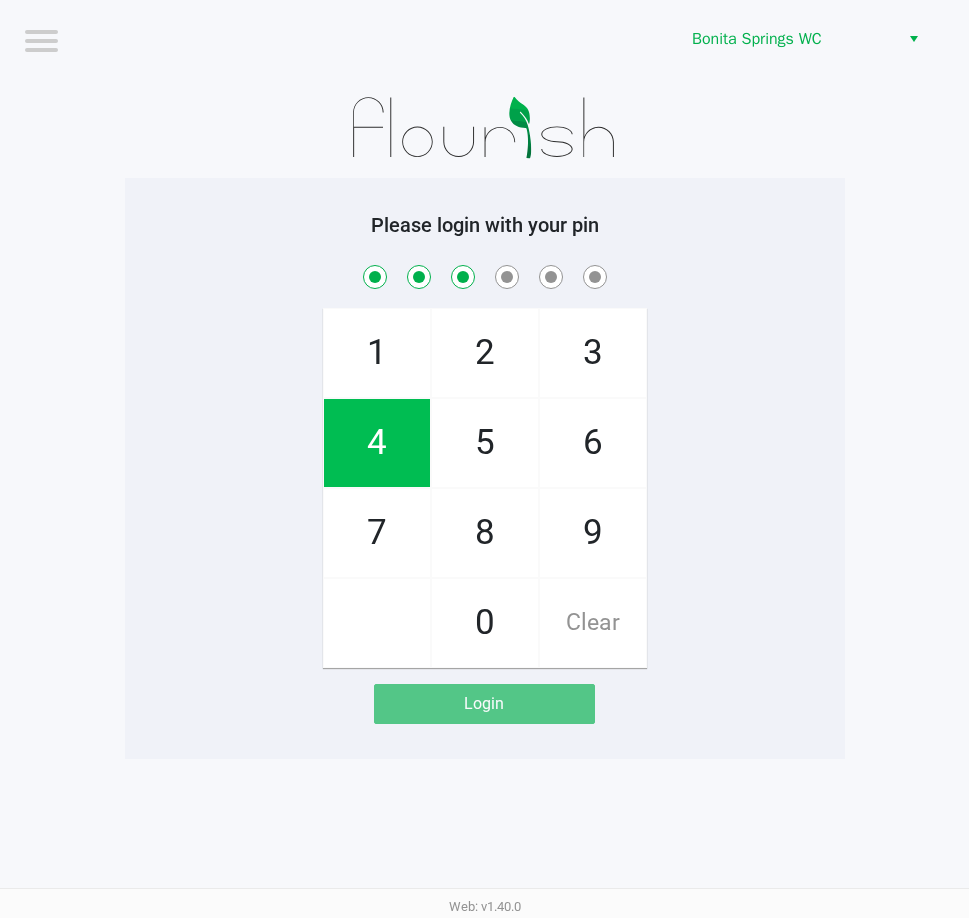 checkbox on "true" 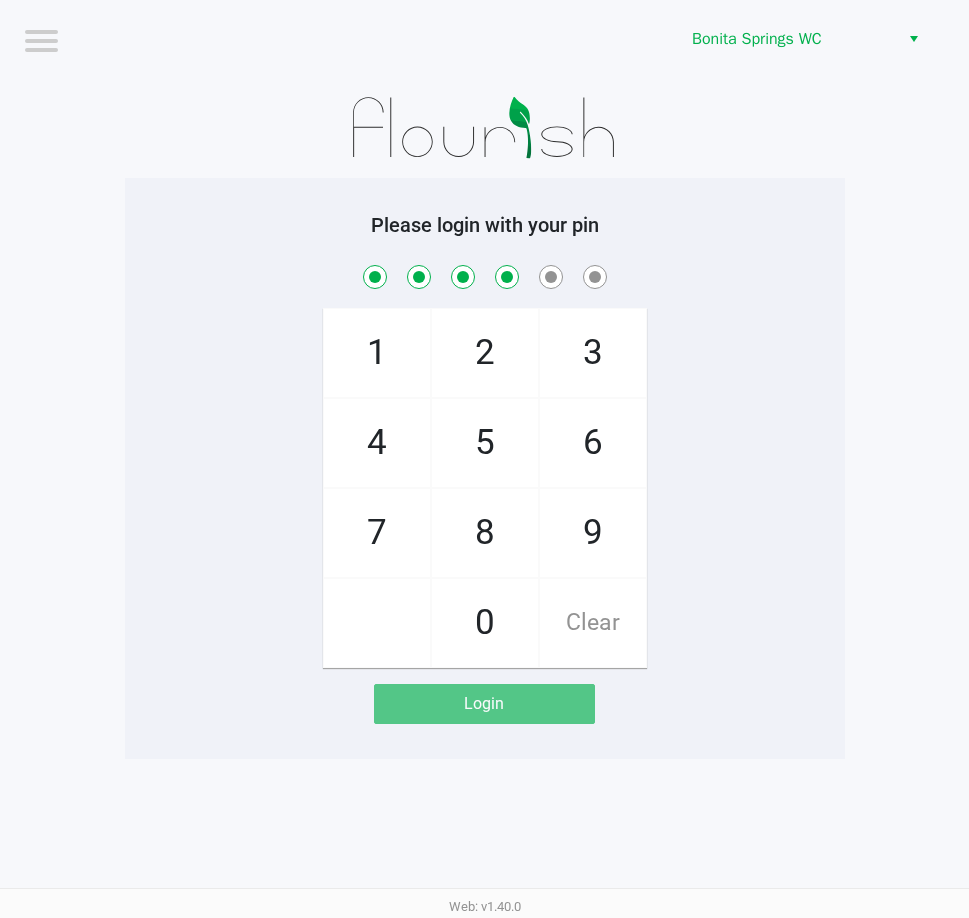 checkbox on "true" 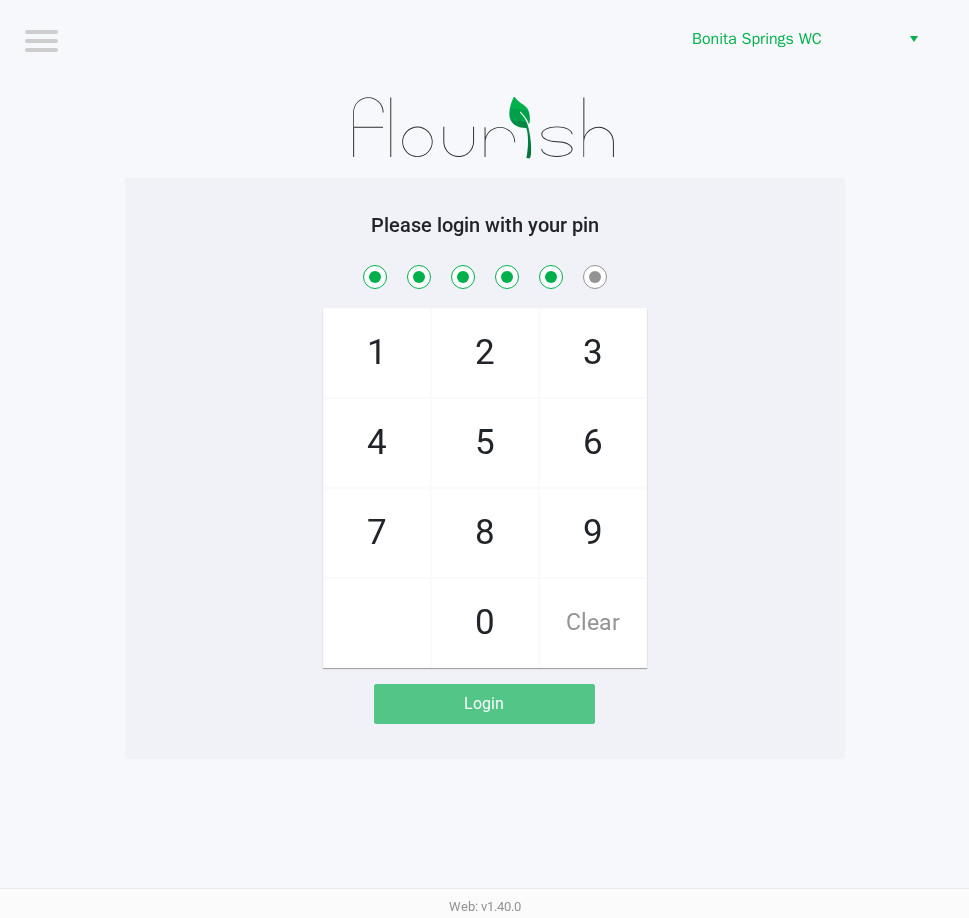 checkbox on "true" 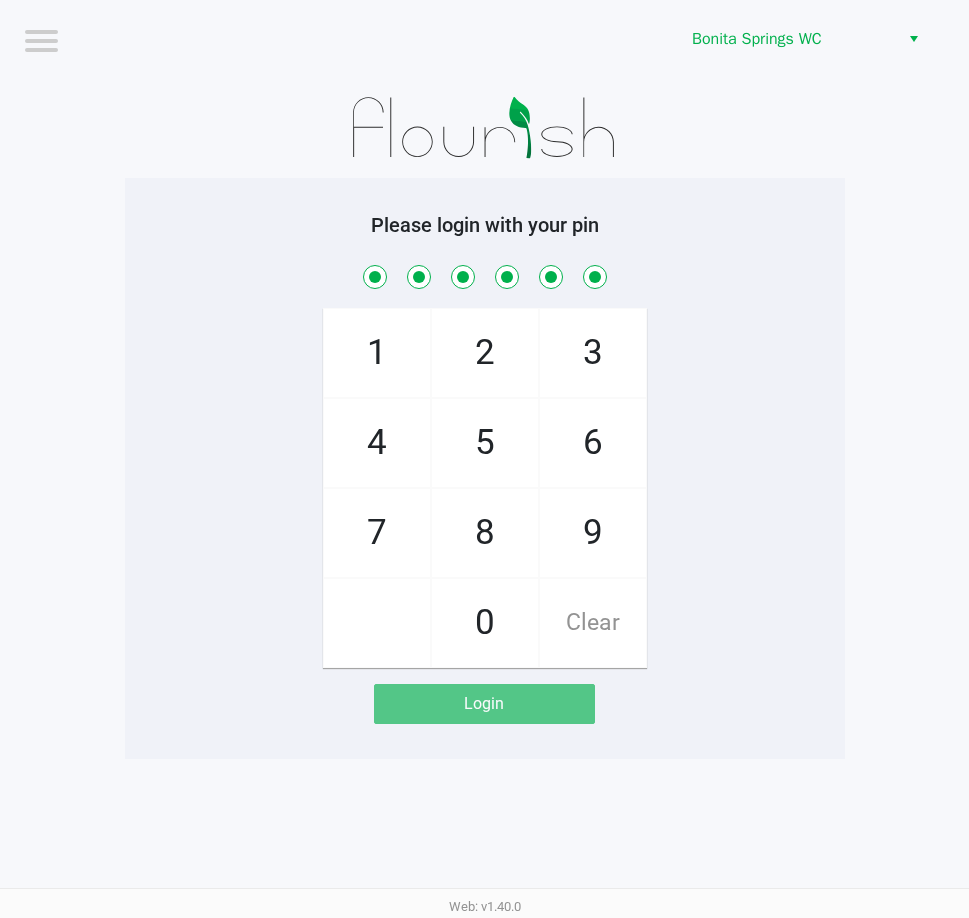 checkbox on "true" 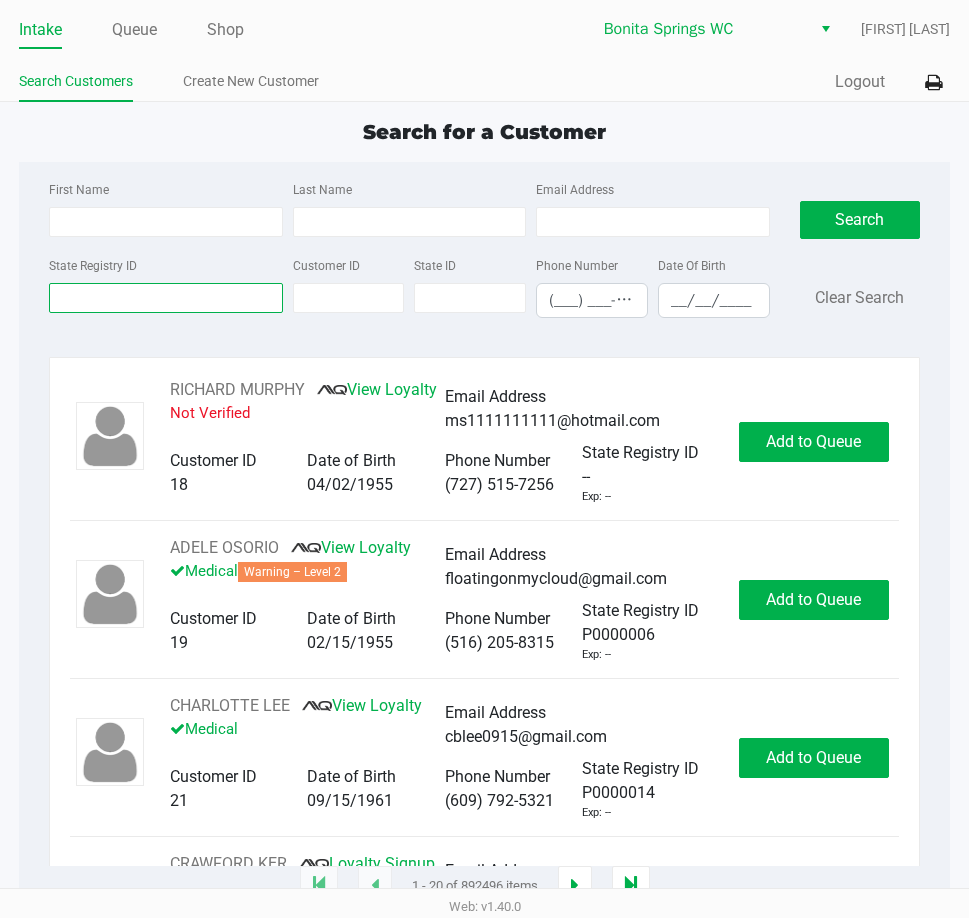 click on "State Registry ID" at bounding box center (165, 298) 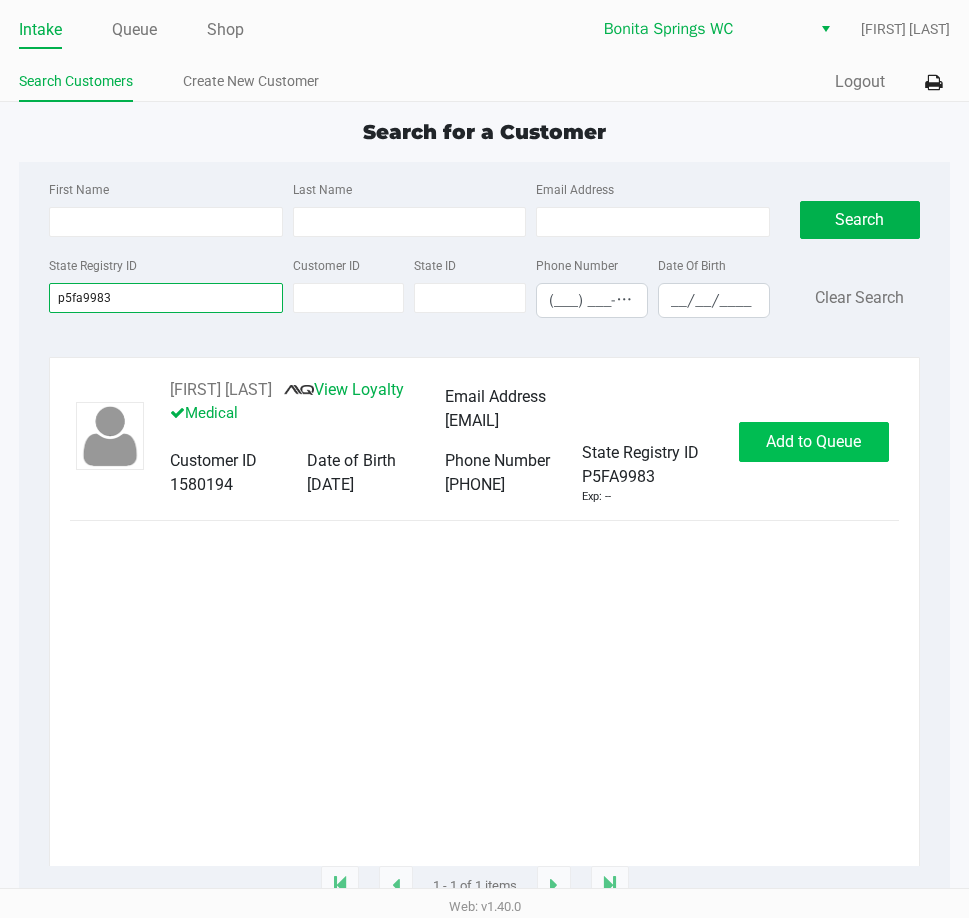type on "p5fa9983" 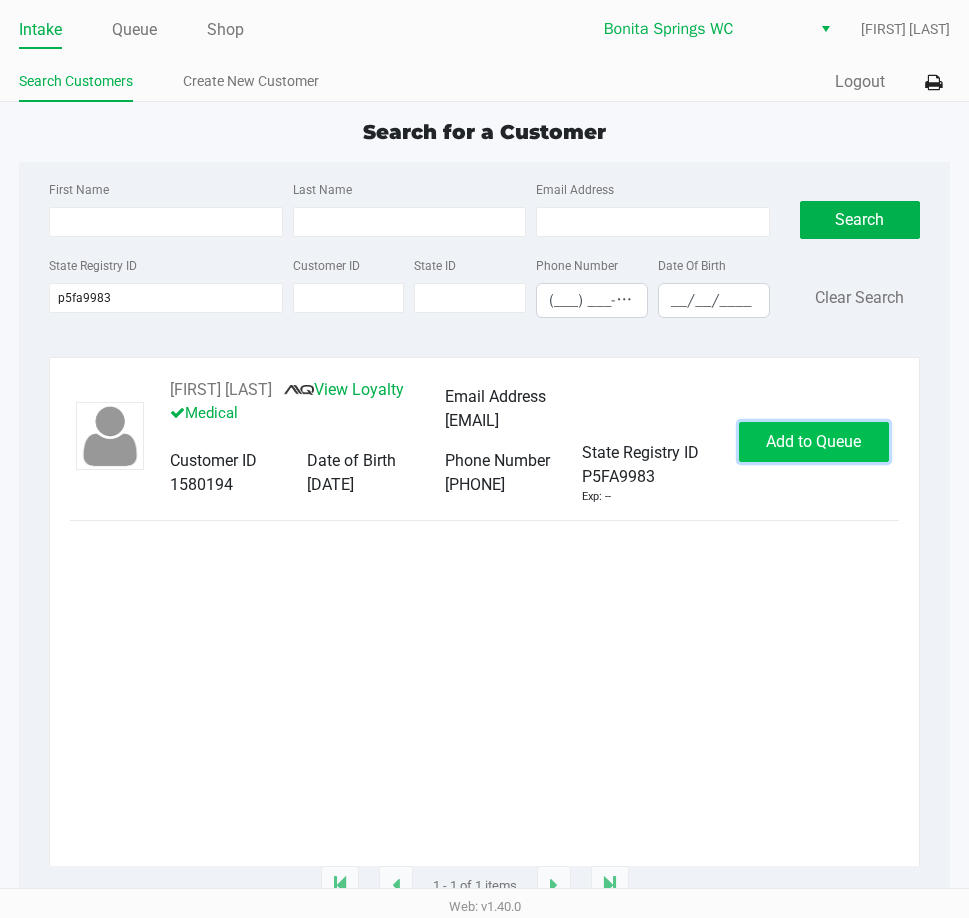click on "Add to Queue" 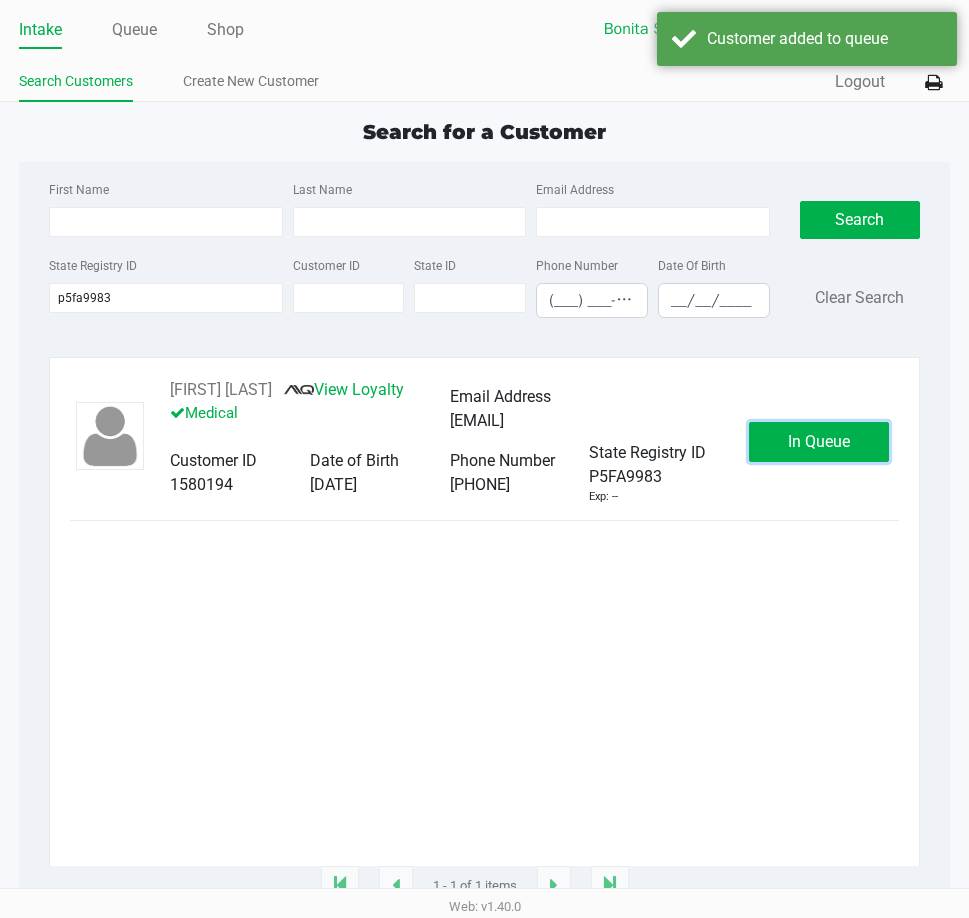 click on "In Queue" 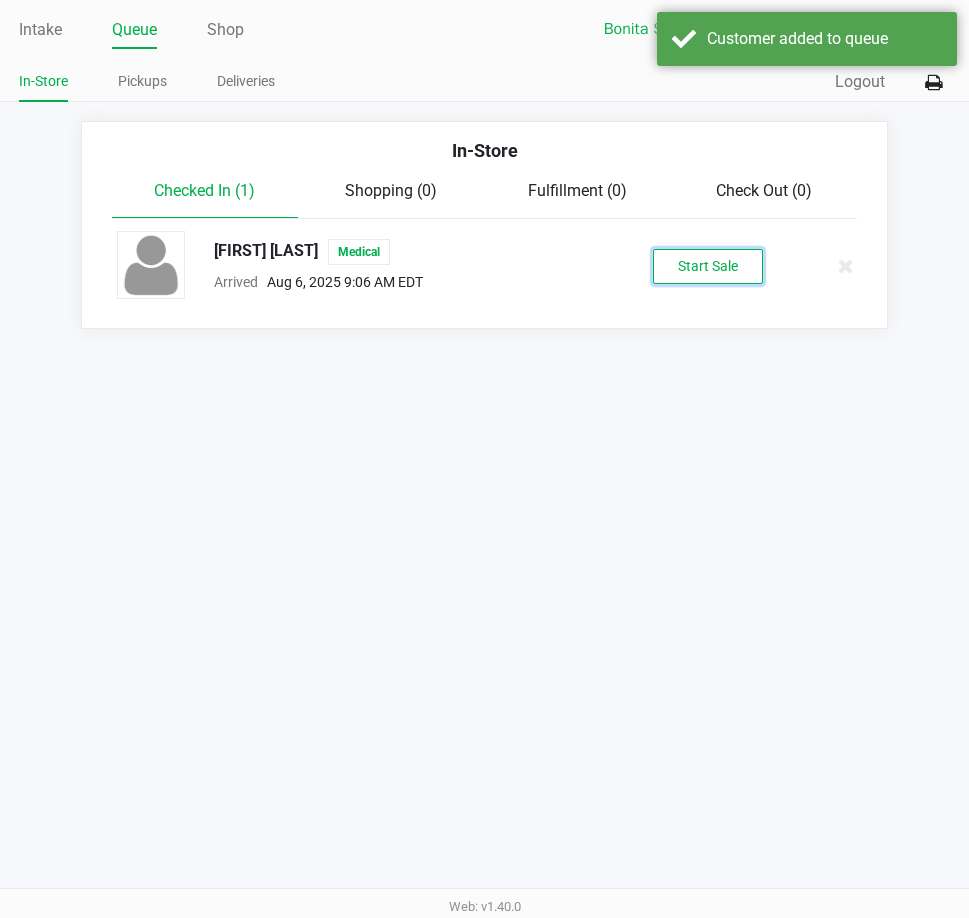 click on "Start Sale" 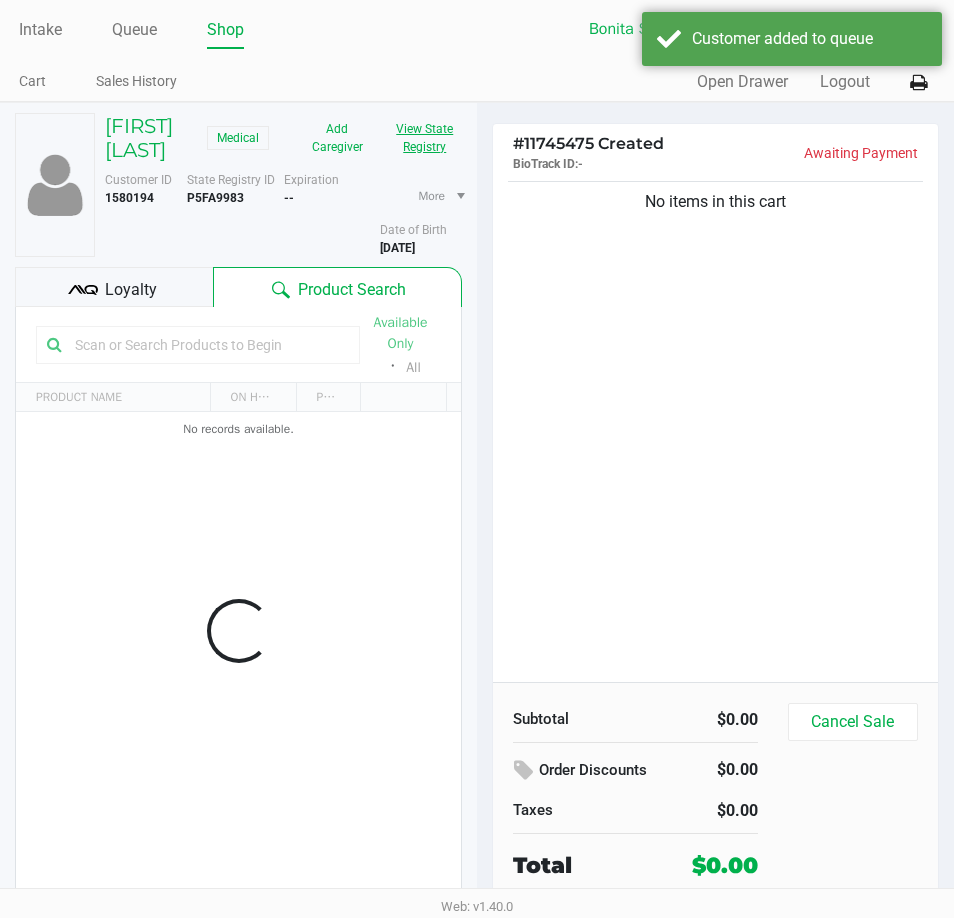 click on "View State Registry" 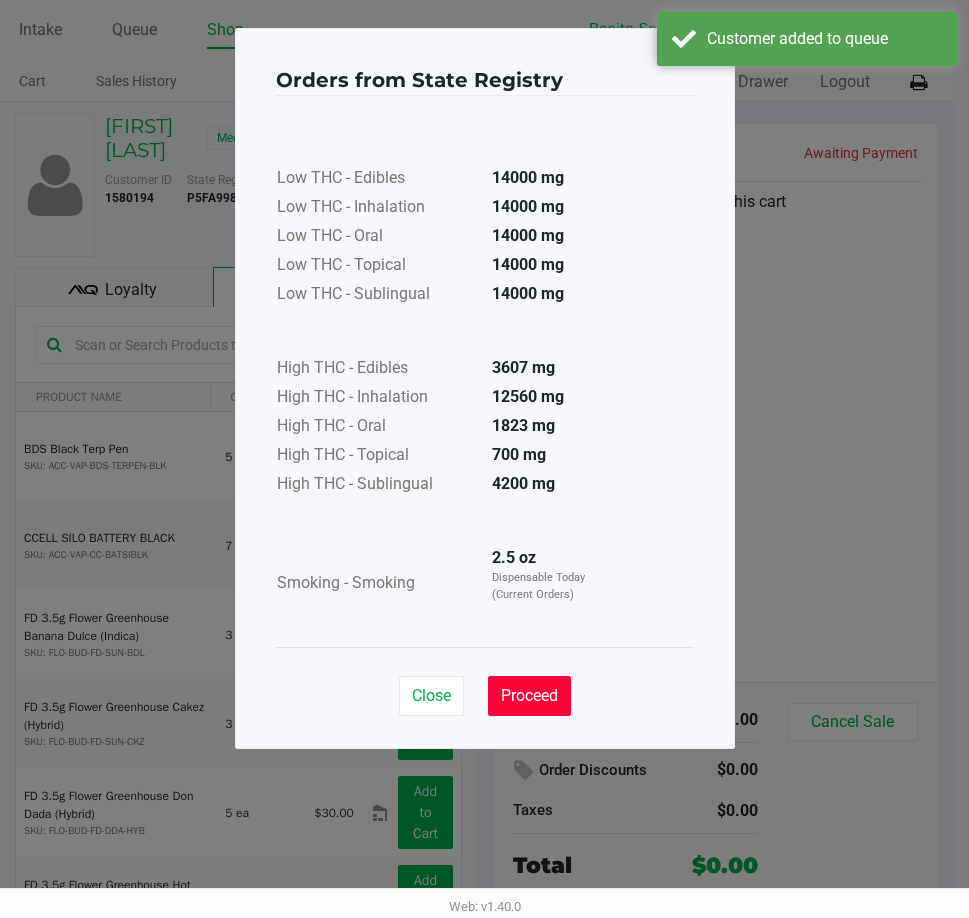 drag, startPoint x: 549, startPoint y: 702, endPoint x: 582, endPoint y: 489, distance: 215.54118 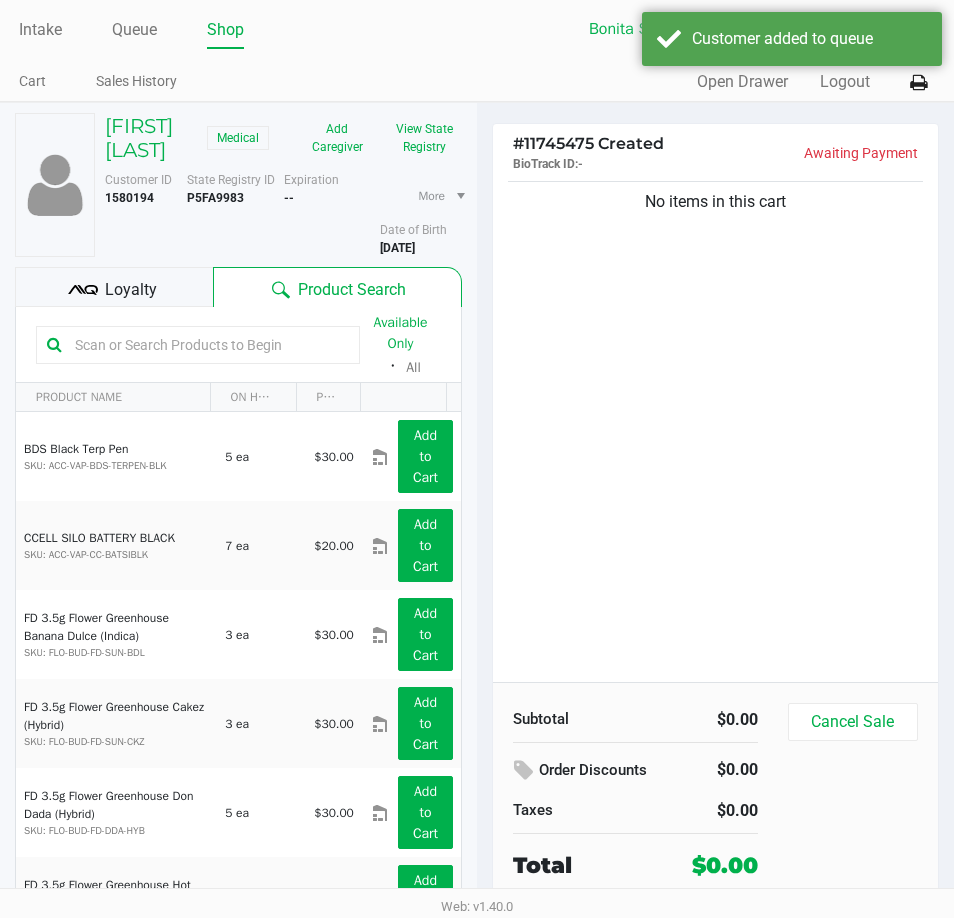 click 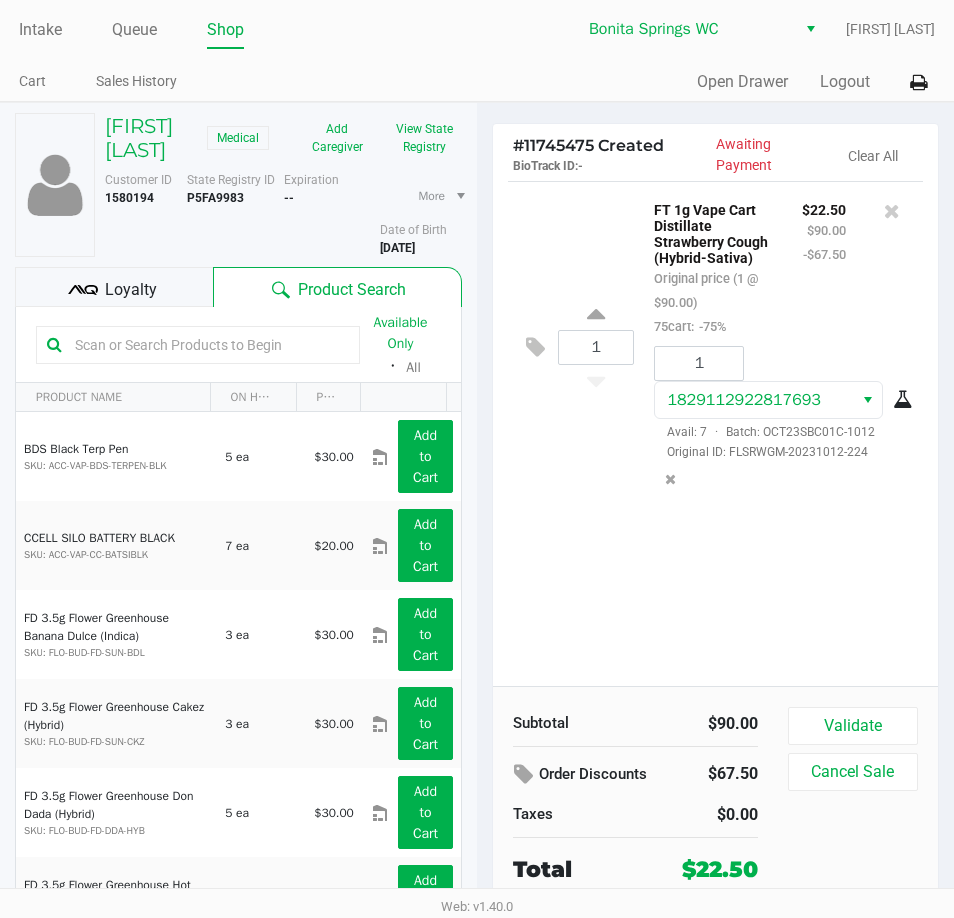 click on "1  FT 1g Vape Cart Distillate Strawberry Cough (Hybrid-Sativa)   Original price (1 @ $90.00)  75cart:  -75% $22.50 $90.00 -$67.50 1 1829112922817693  Avail: 7  ·  Batch: OCT23SBC01C-1012   Original ID: FLSRWGM-20231012-224" 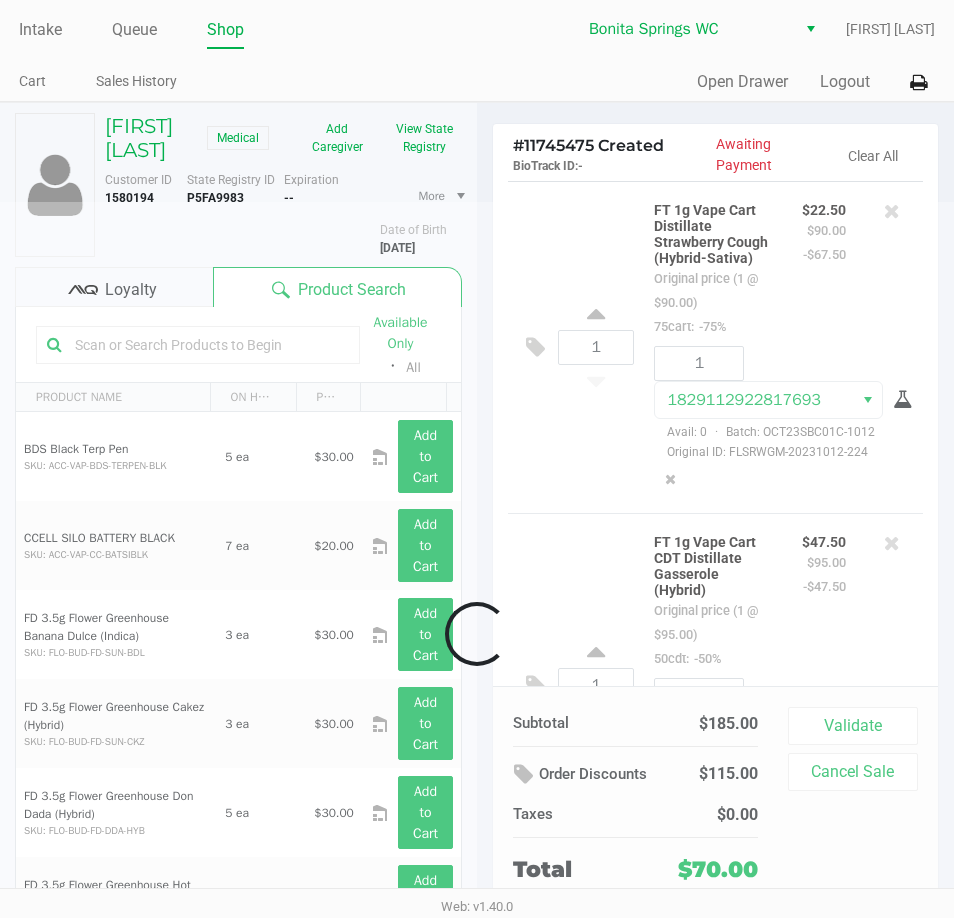 scroll, scrollTop: 184, scrollLeft: 0, axis: vertical 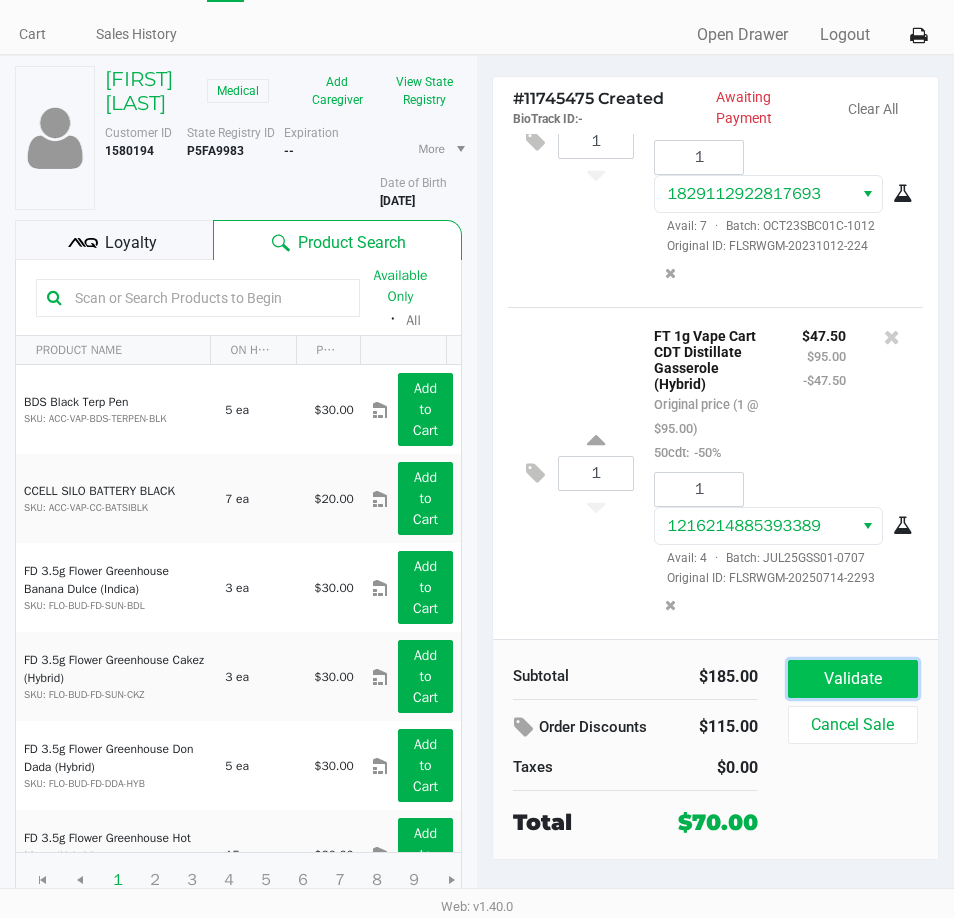 click on "Validate" 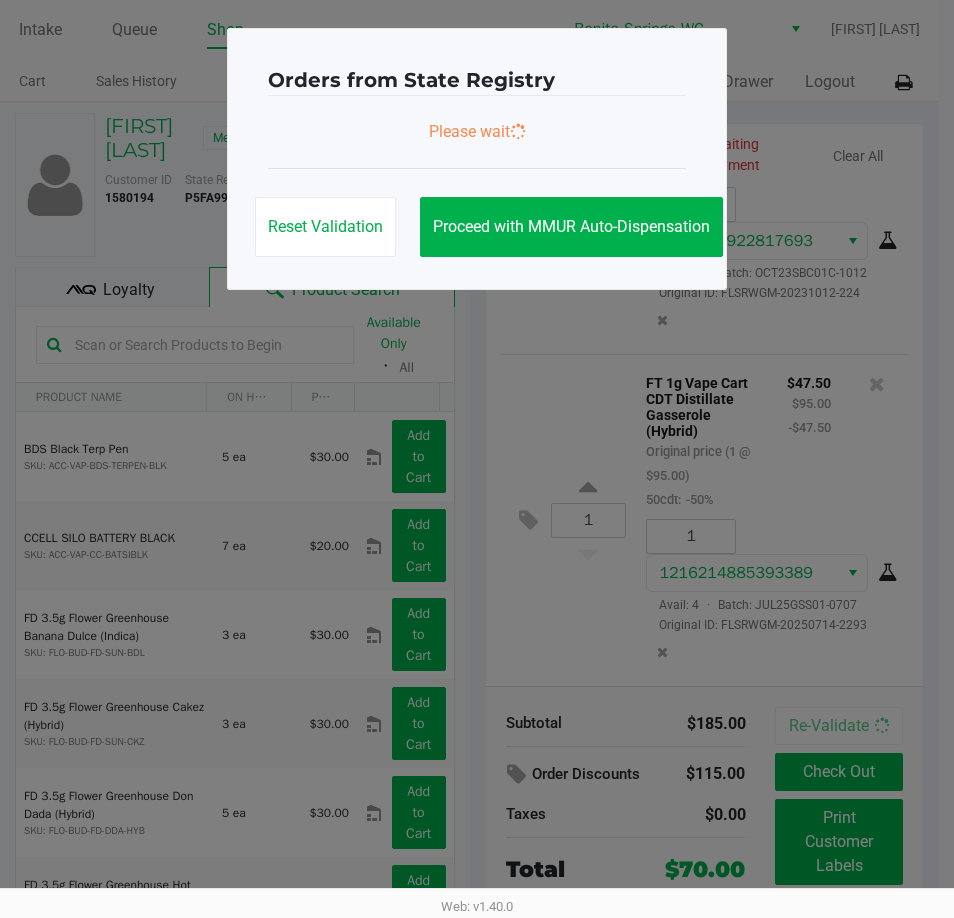 scroll, scrollTop: 0, scrollLeft: 0, axis: both 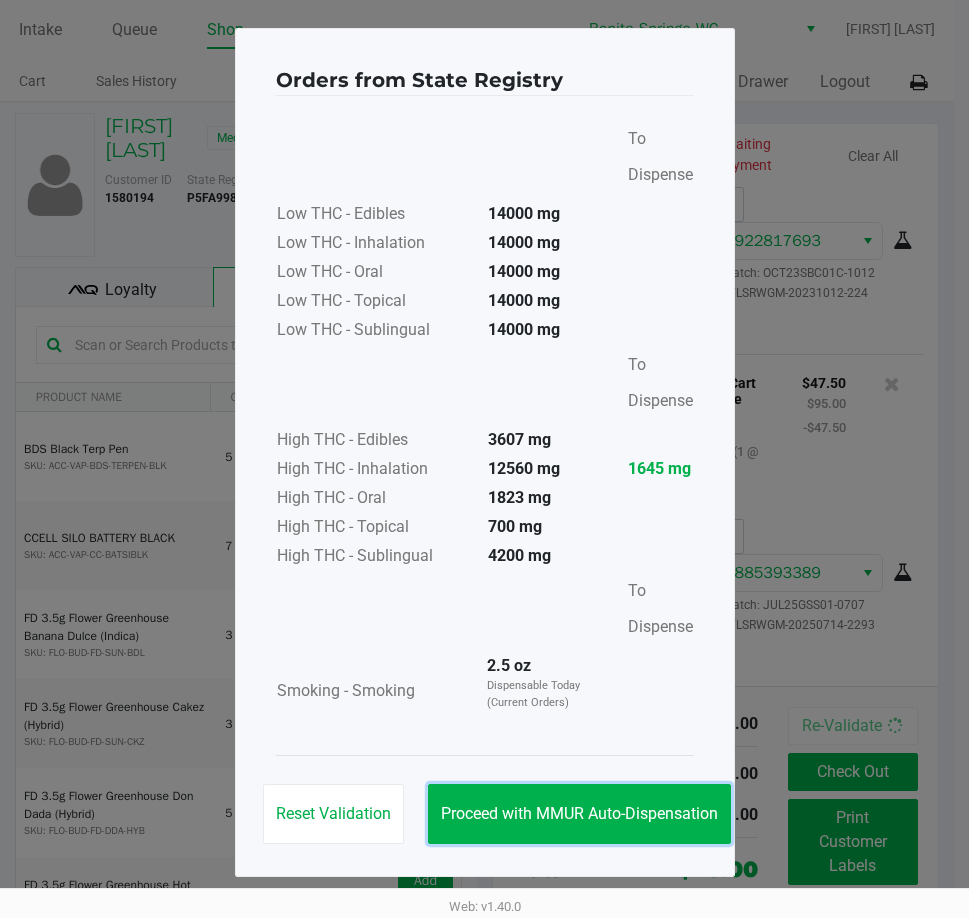 drag, startPoint x: 651, startPoint y: 807, endPoint x: 462, endPoint y: 549, distance: 319.82025 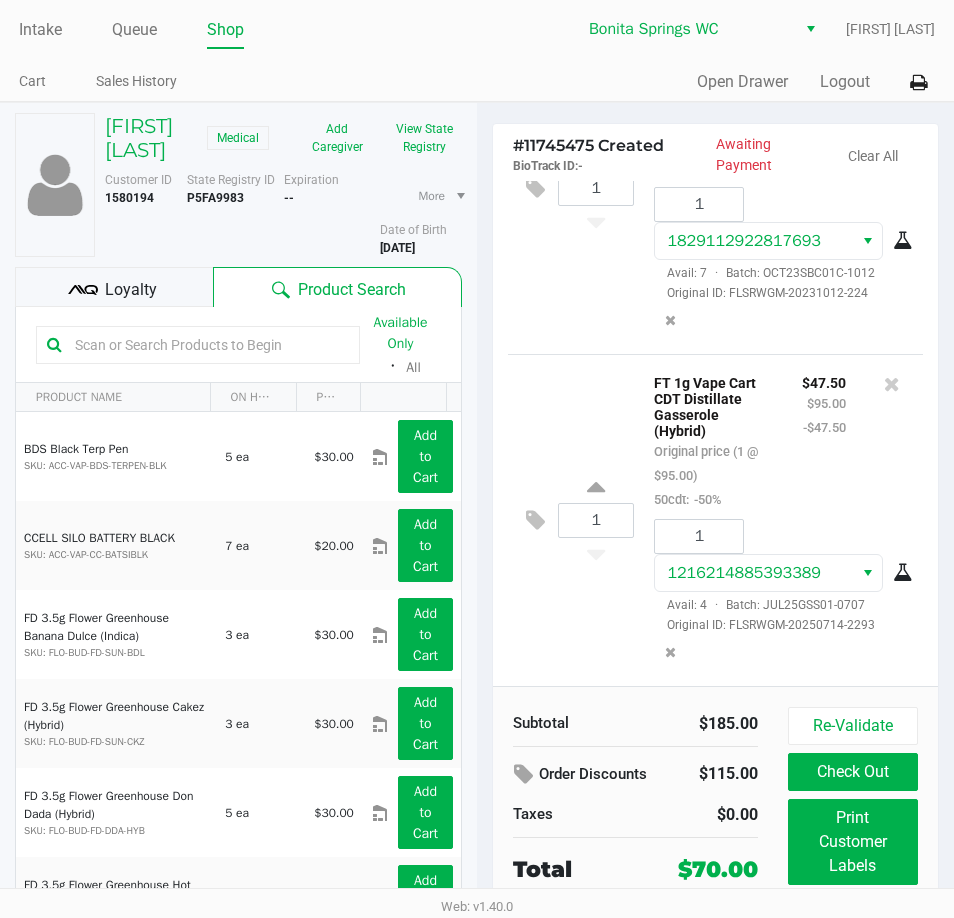 click on "Loyalty" 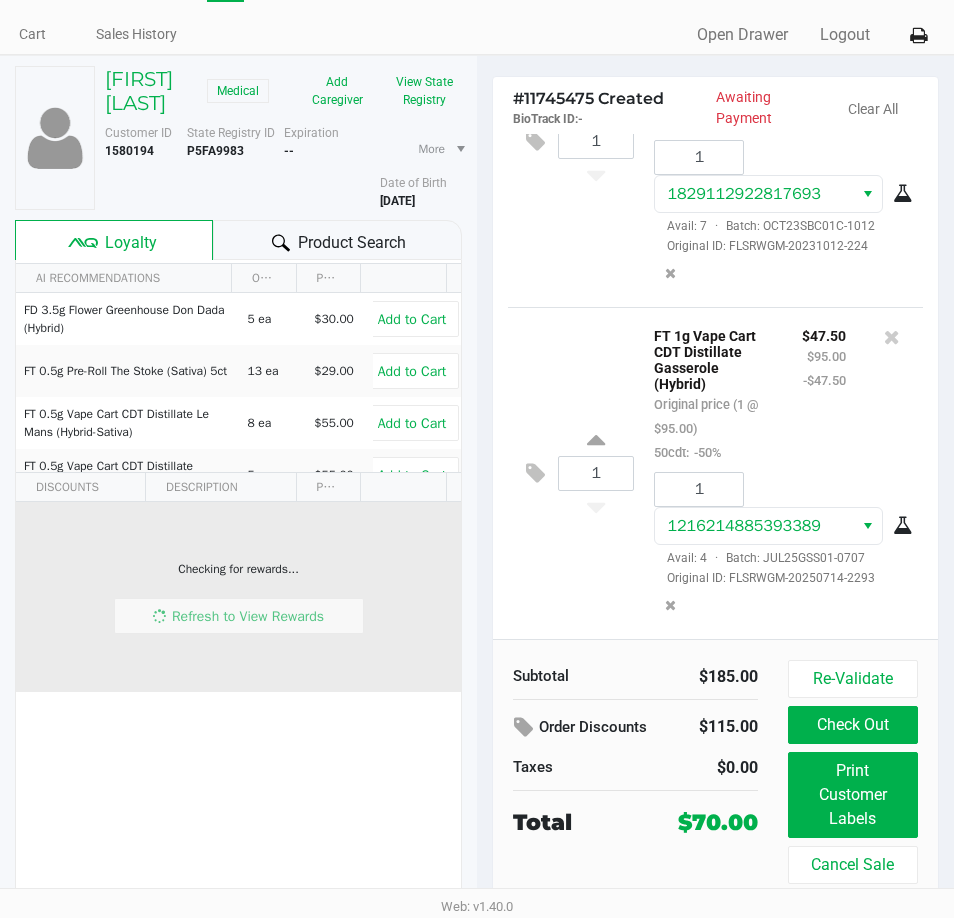 scroll, scrollTop: 71, scrollLeft: 0, axis: vertical 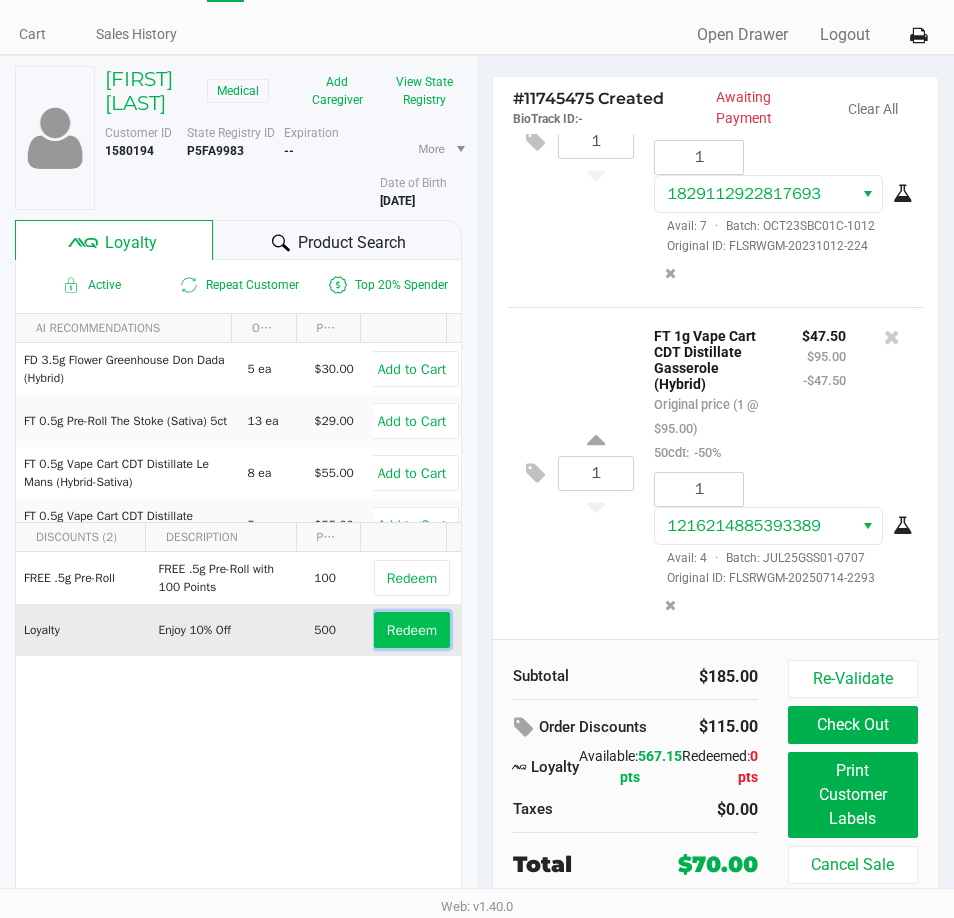 click on "Redeem" 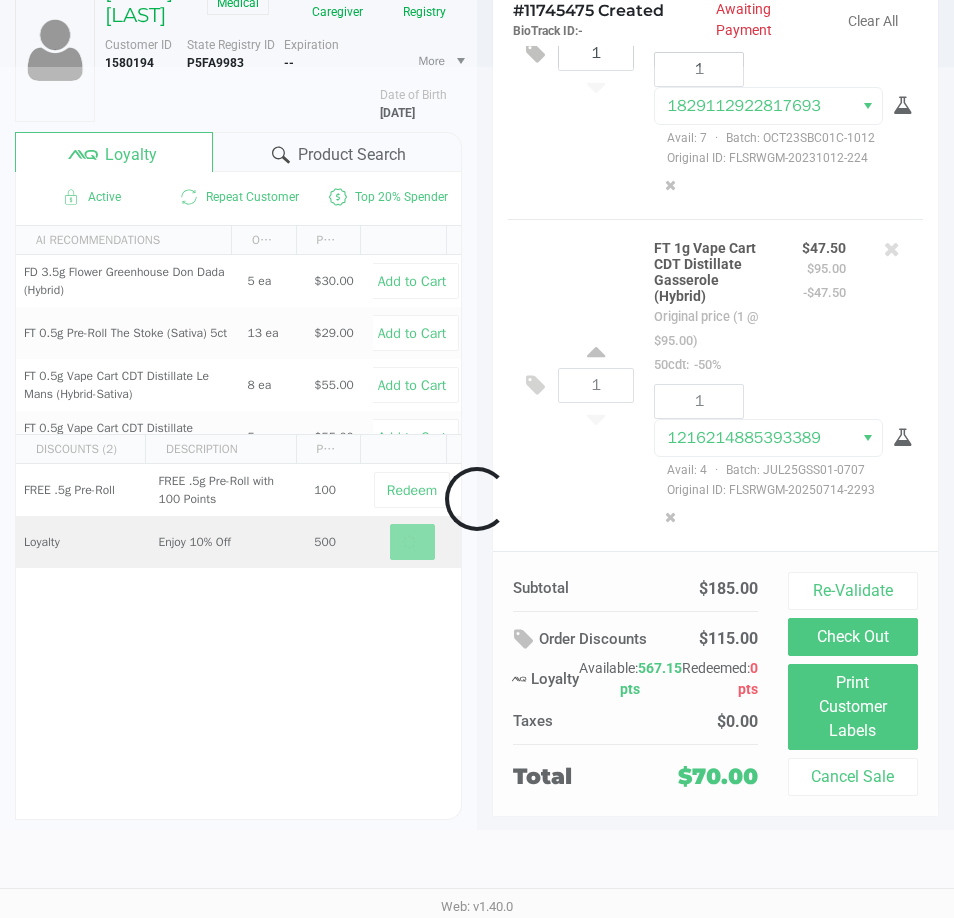 scroll, scrollTop: 171, scrollLeft: 0, axis: vertical 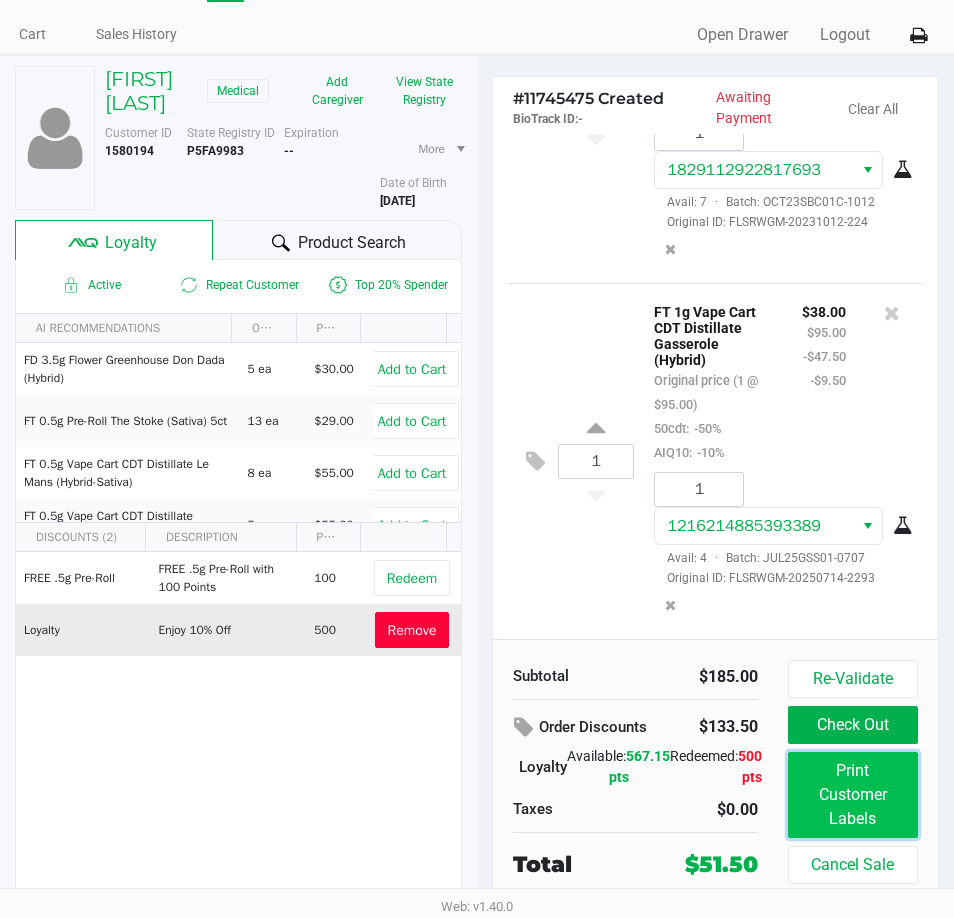 click on "Print Customer Labels" 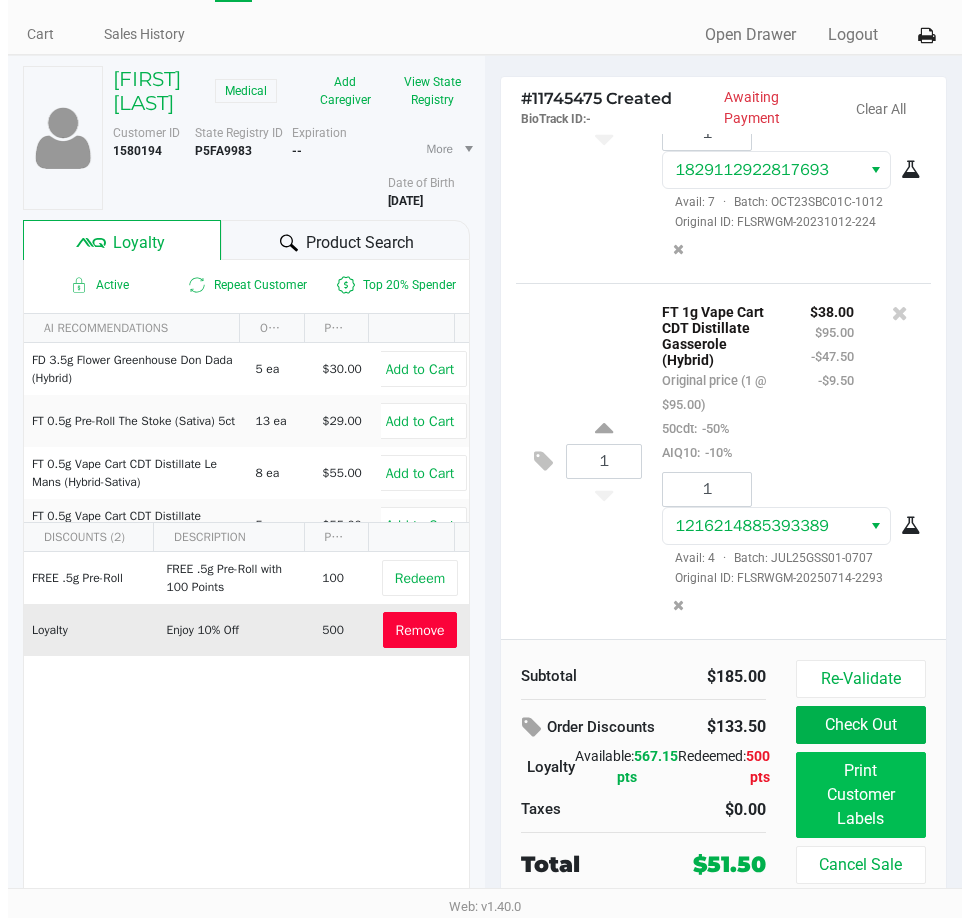 scroll, scrollTop: 0, scrollLeft: 0, axis: both 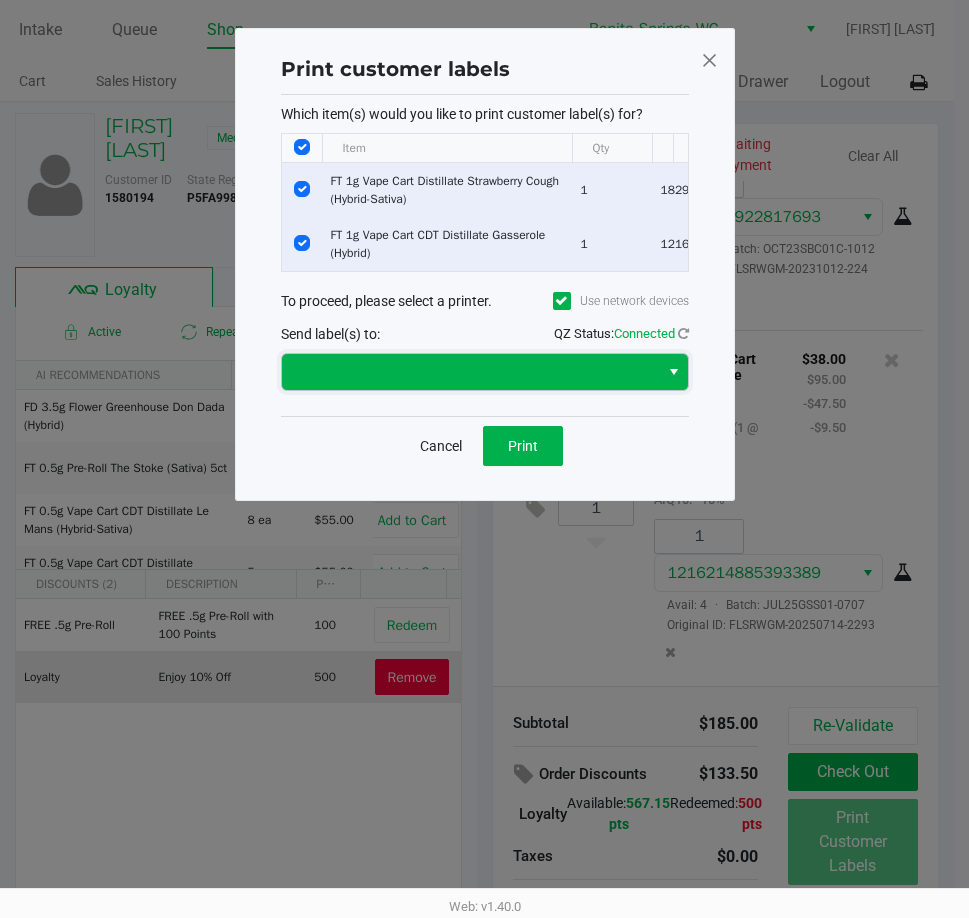 click at bounding box center [470, 372] 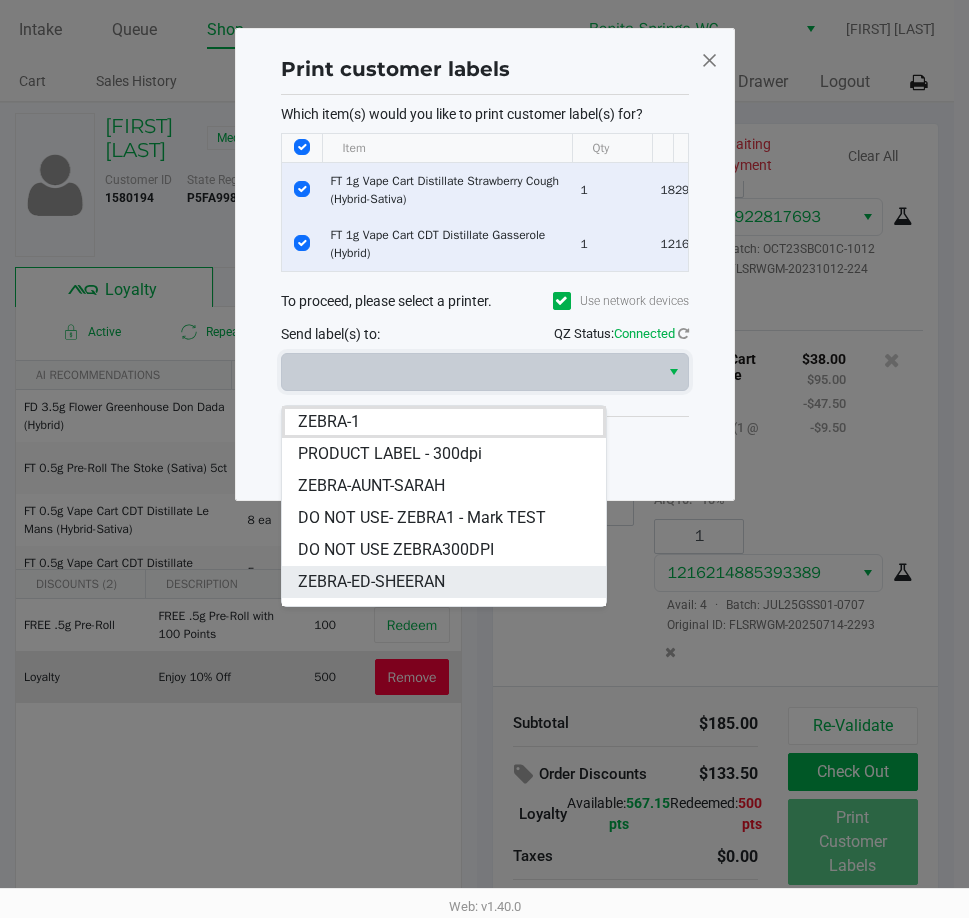 click on "ZEBRA-ED-SHEERAN" at bounding box center (371, 582) 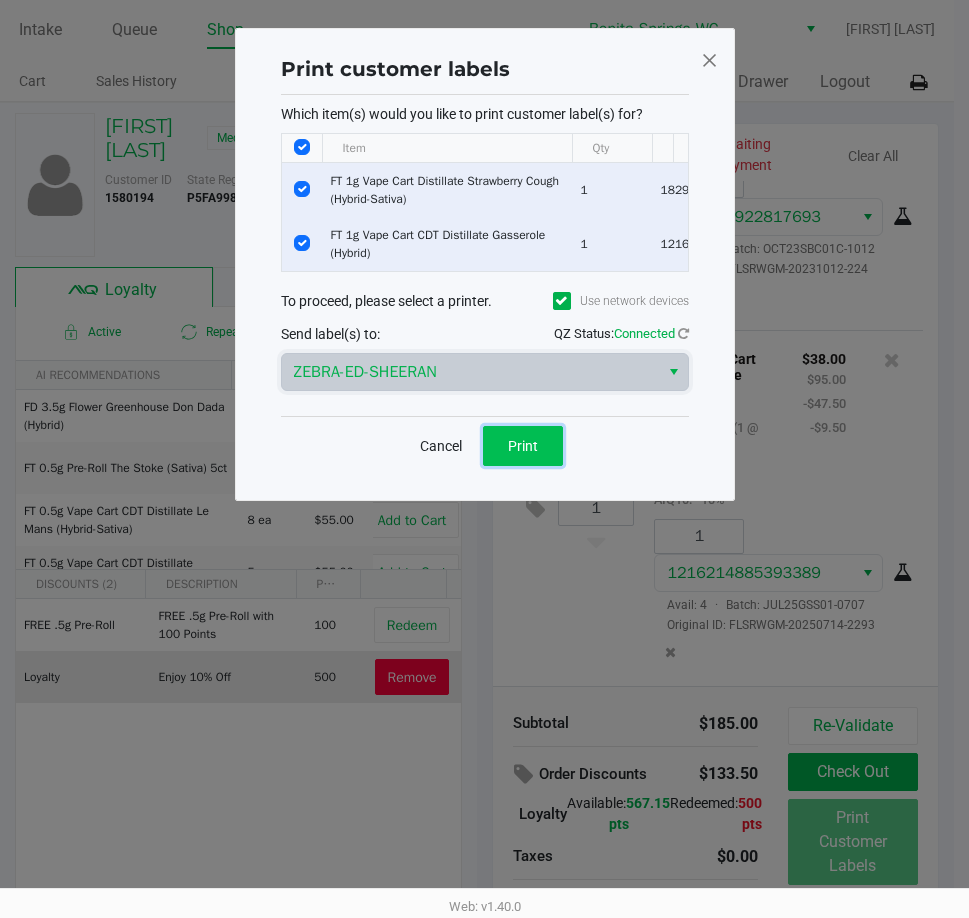 drag, startPoint x: 521, startPoint y: 454, endPoint x: 403, endPoint y: 608, distance: 194.01031 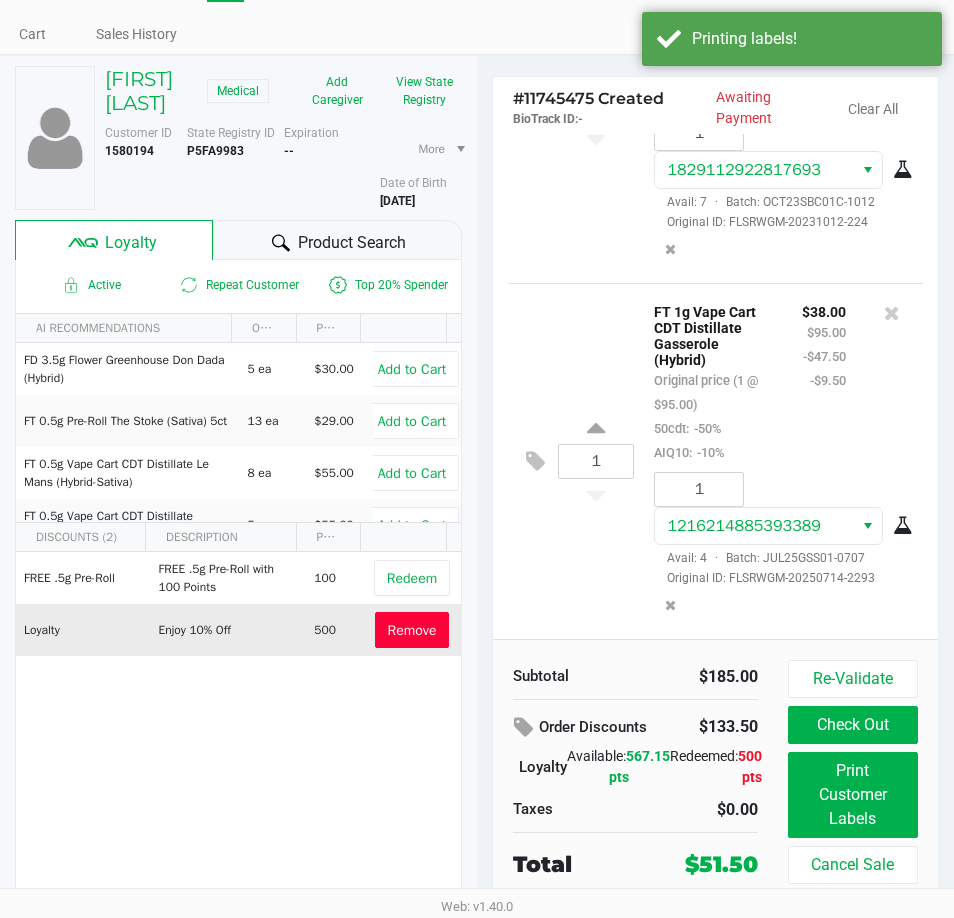 scroll, scrollTop: 71, scrollLeft: 0, axis: vertical 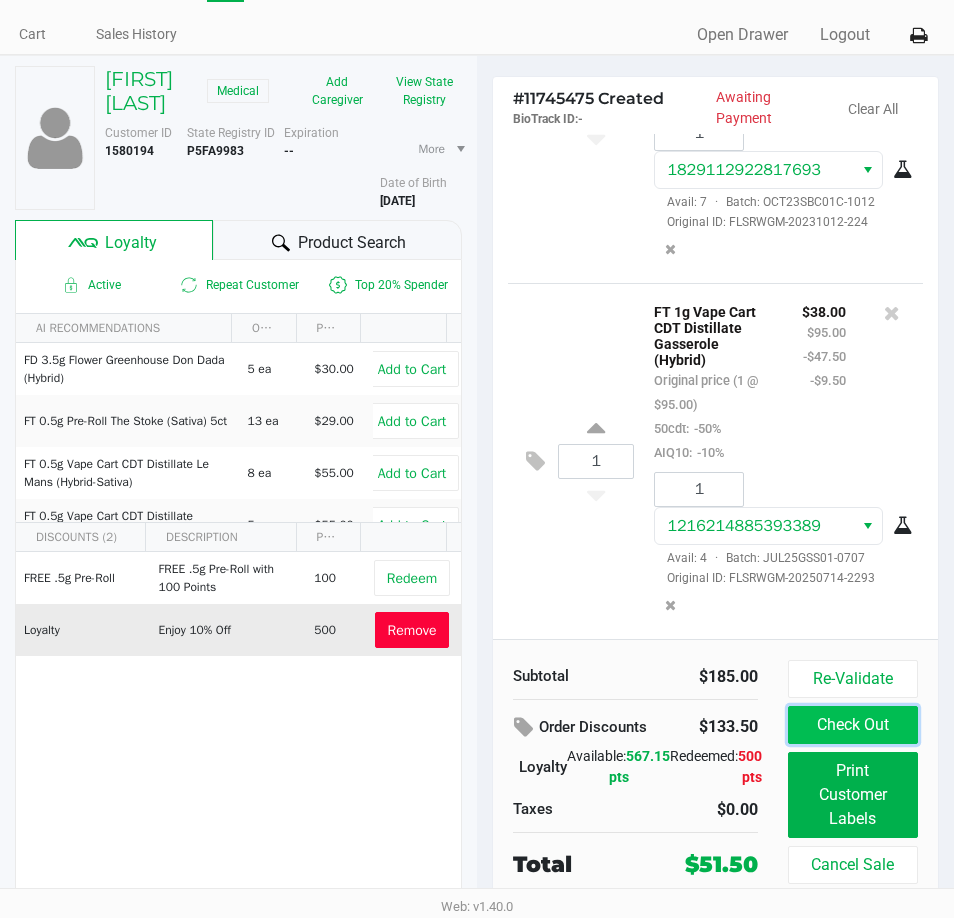 click on "Check Out" 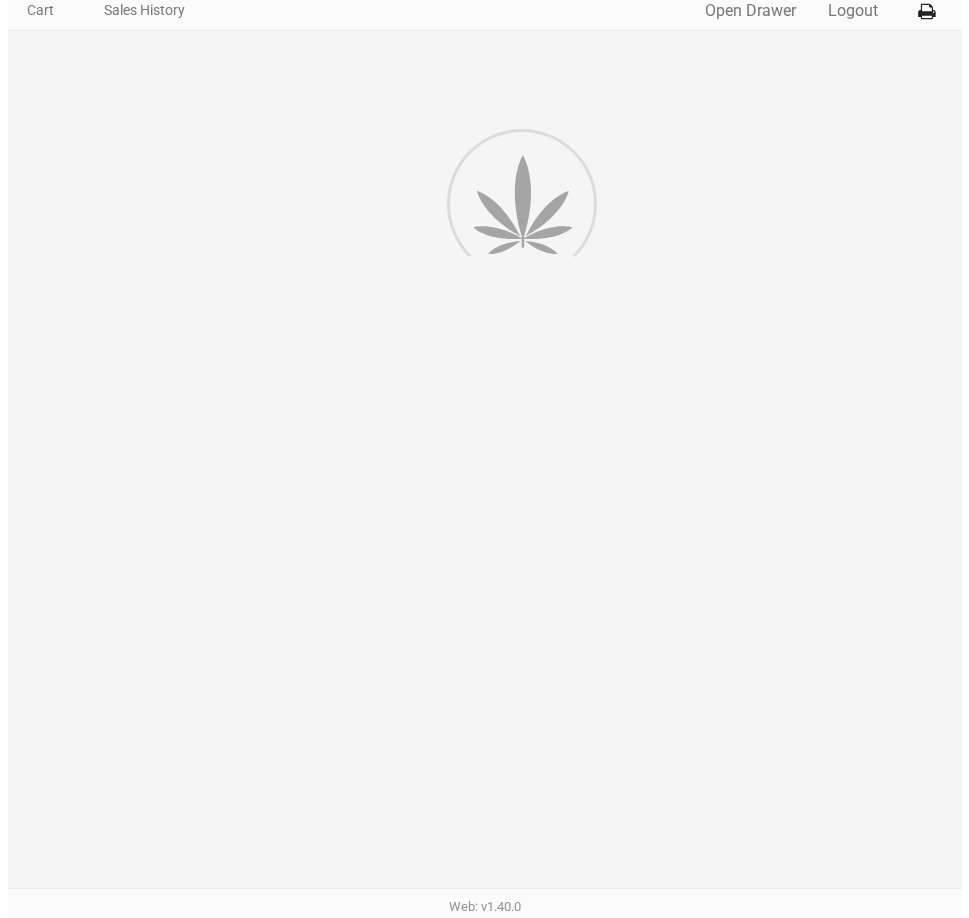 scroll, scrollTop: 0, scrollLeft: 0, axis: both 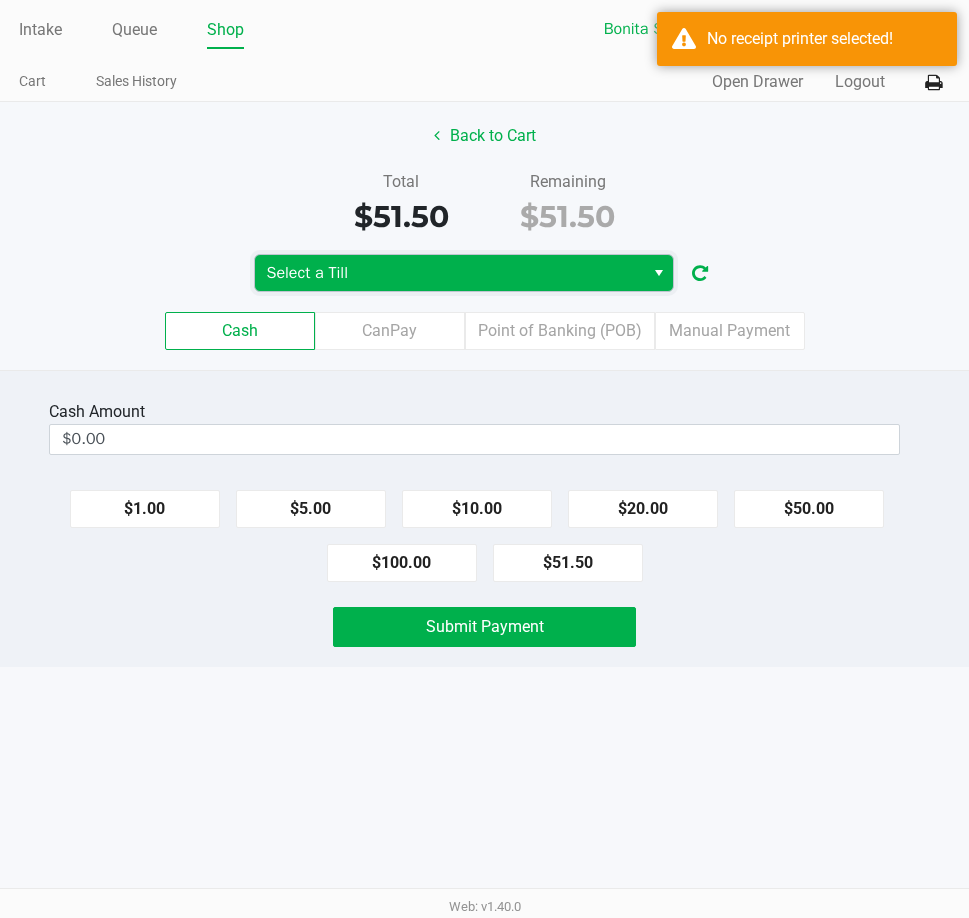 click on "Select a Till" at bounding box center (449, 273) 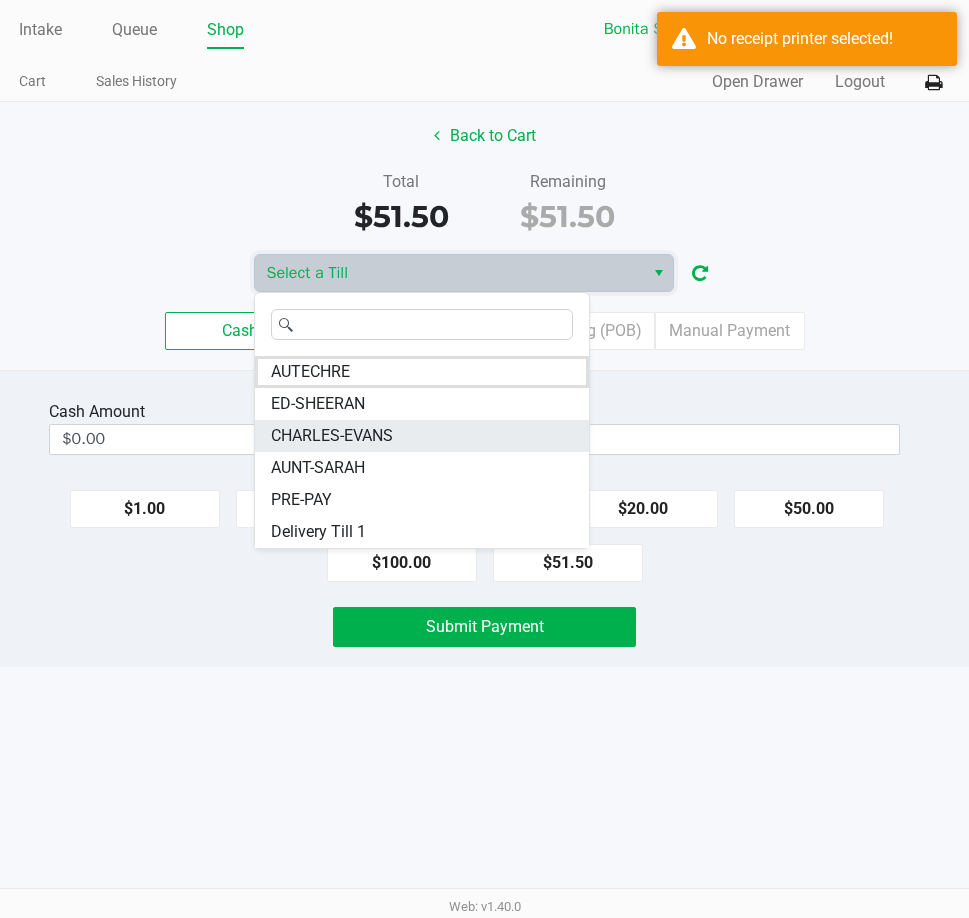 click on "CHARLES-EVANS" at bounding box center [332, 436] 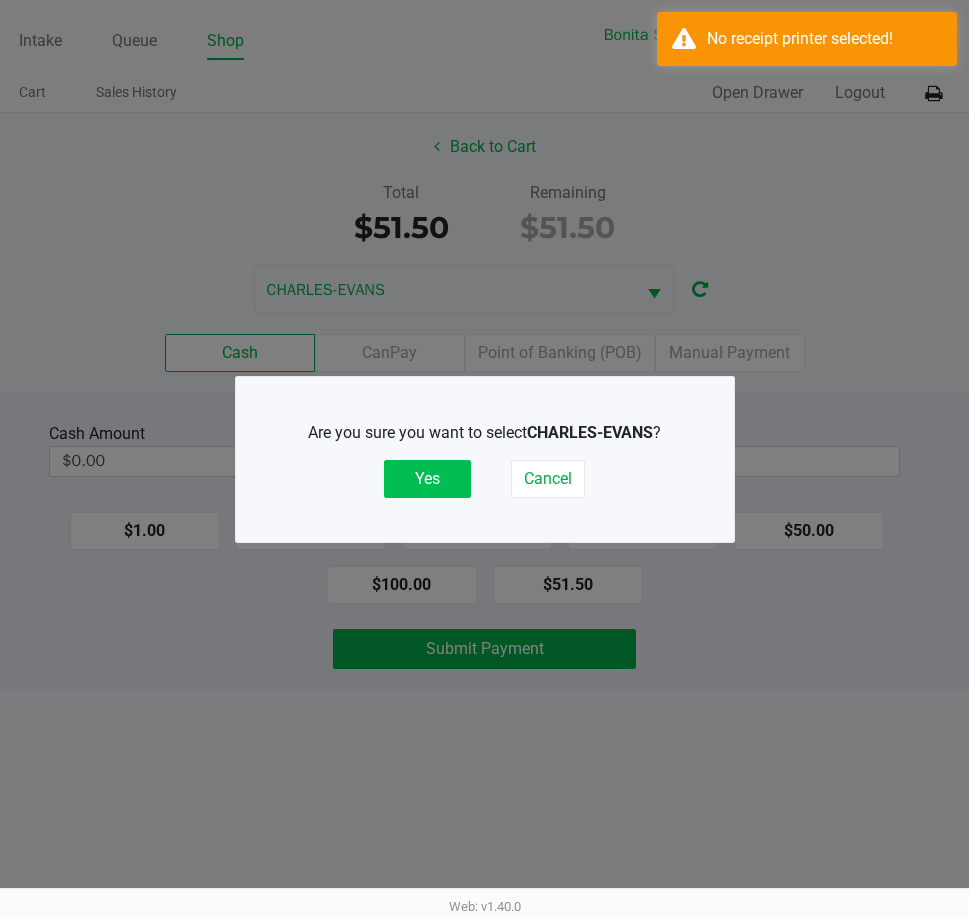click on "Yes" 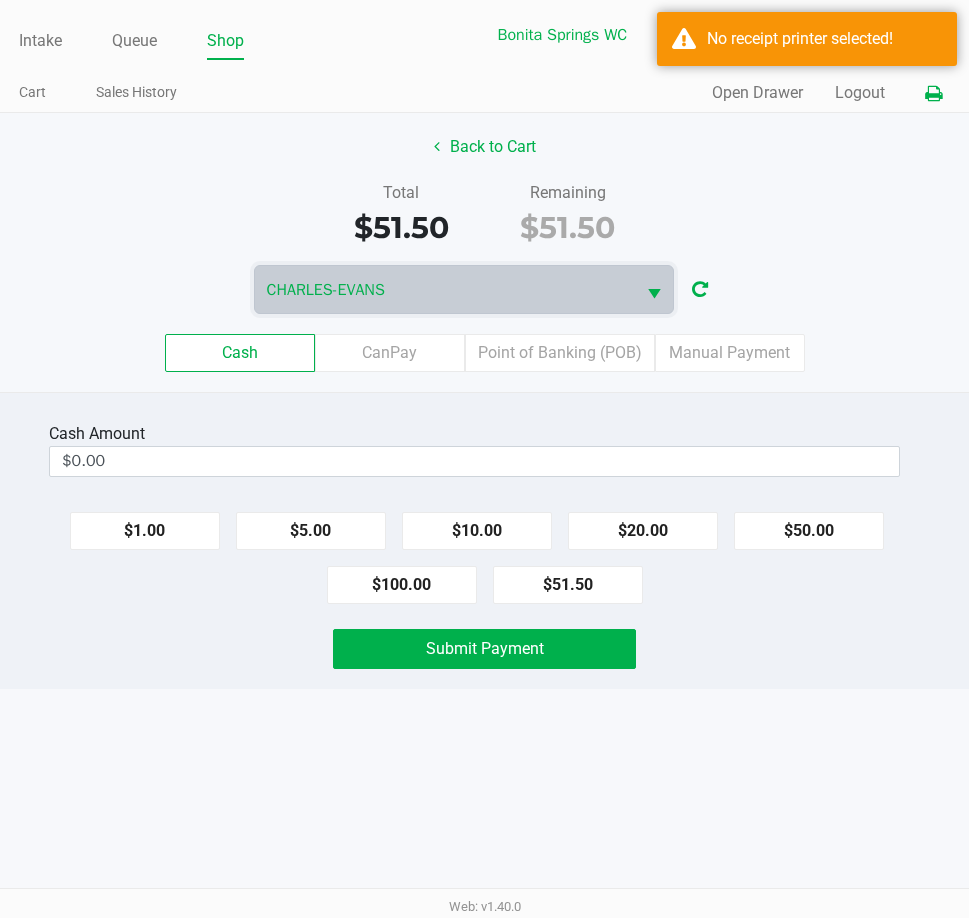 click 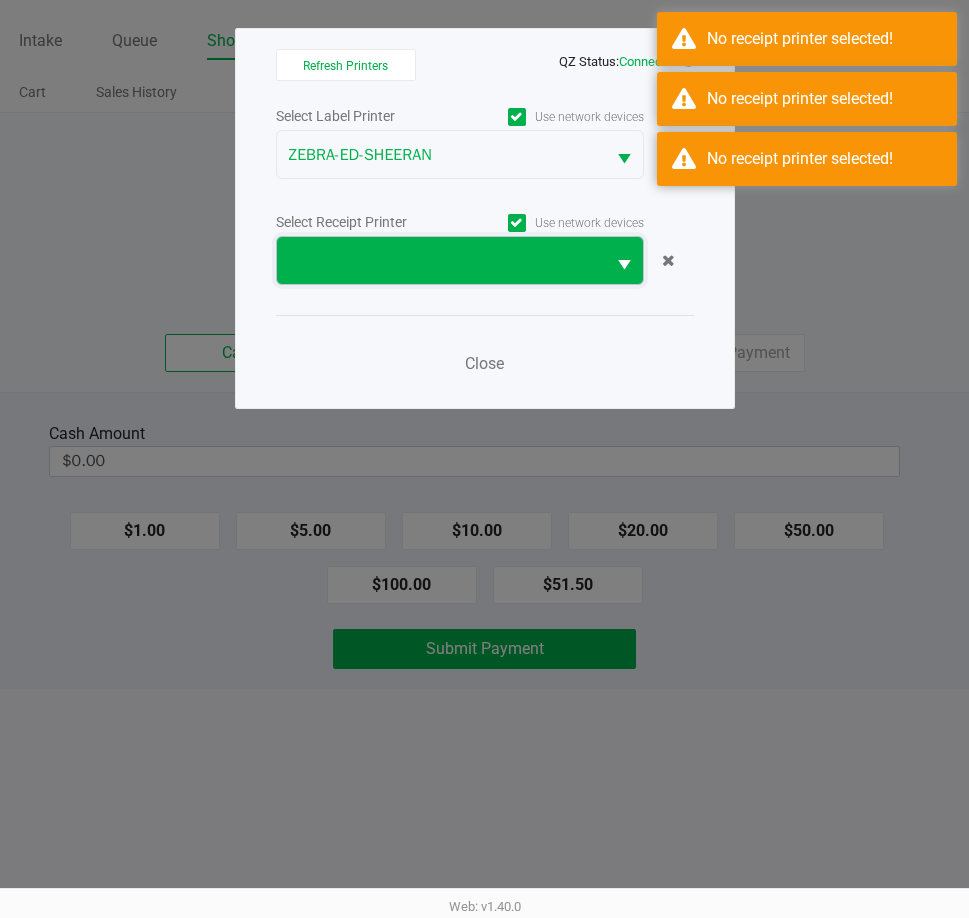 click at bounding box center (441, 261) 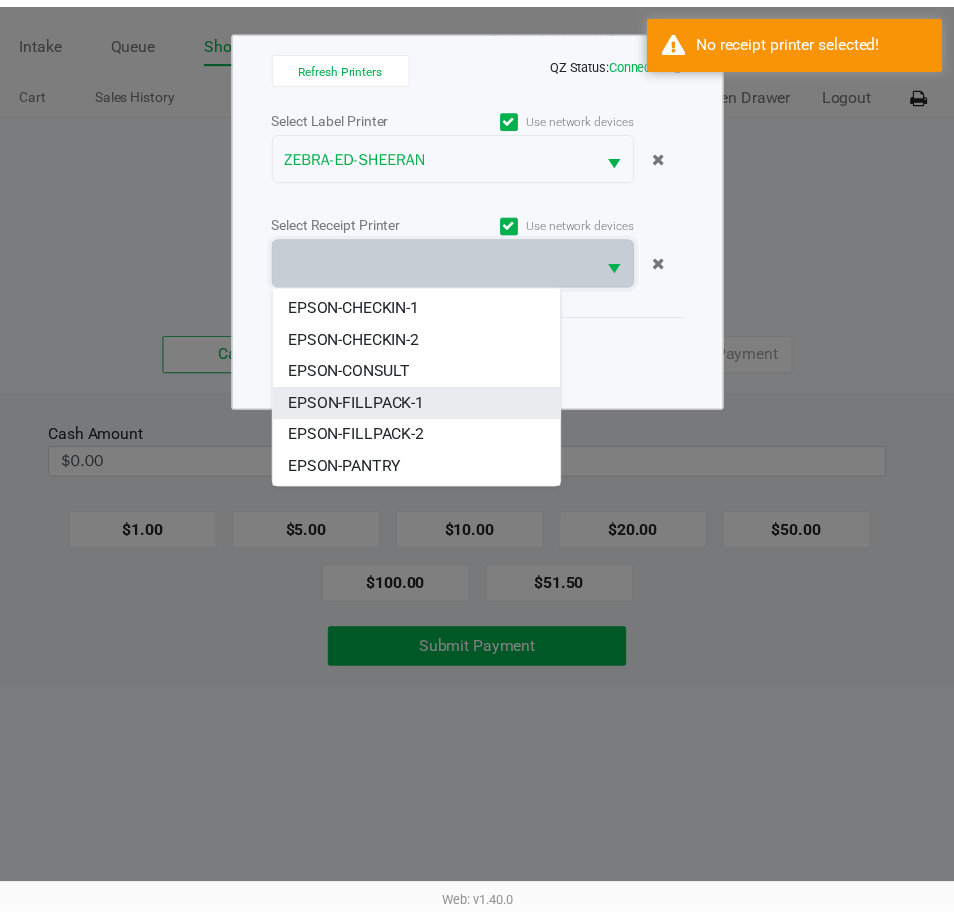 scroll, scrollTop: 184, scrollLeft: 0, axis: vertical 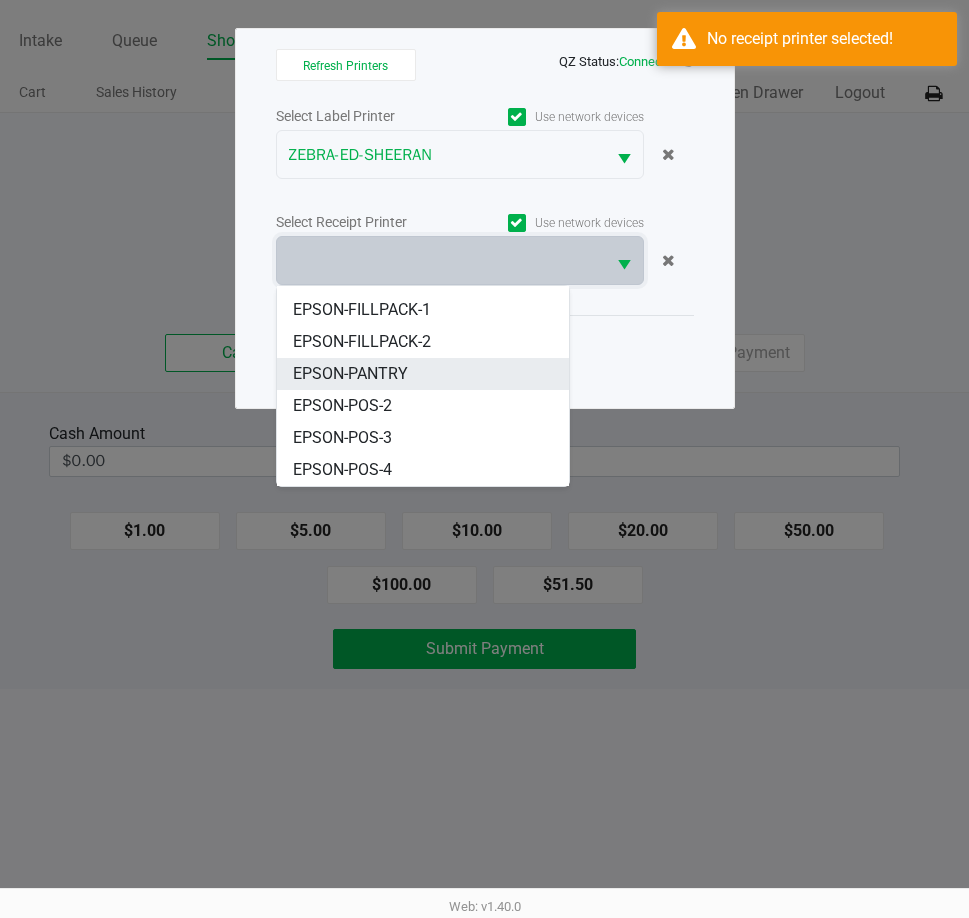 click on "EPSON-PANTRY" at bounding box center [350, 374] 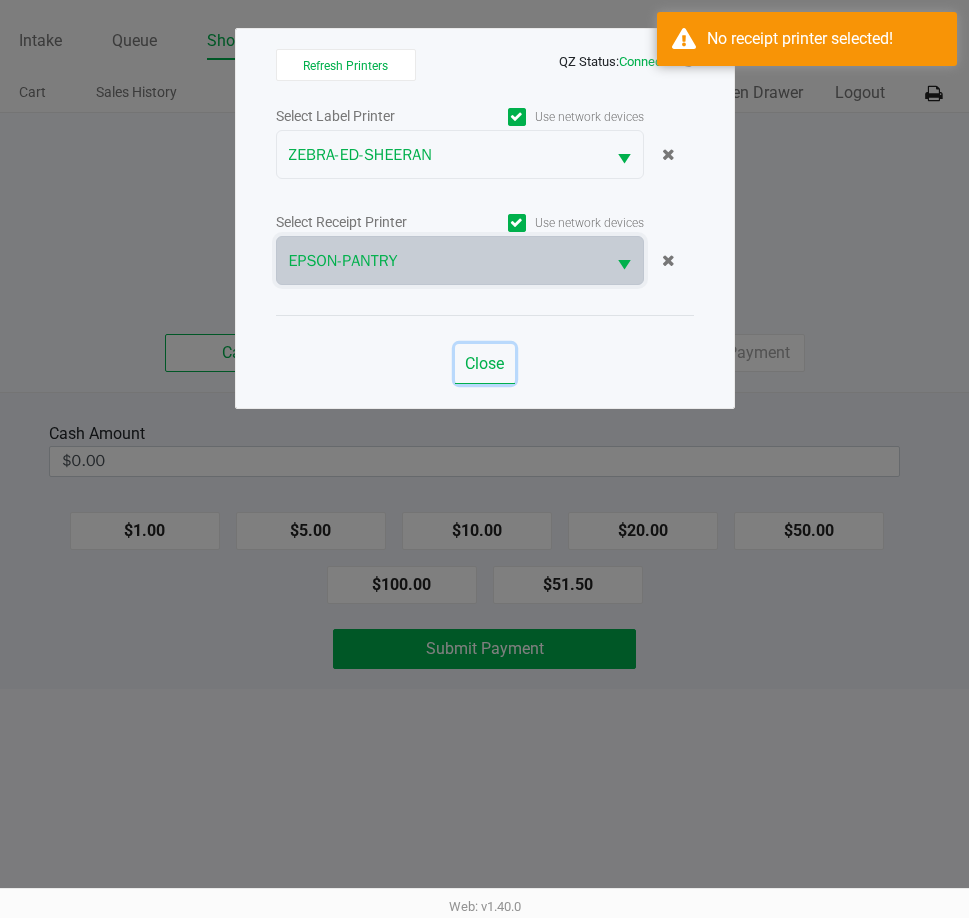 click on "Close" 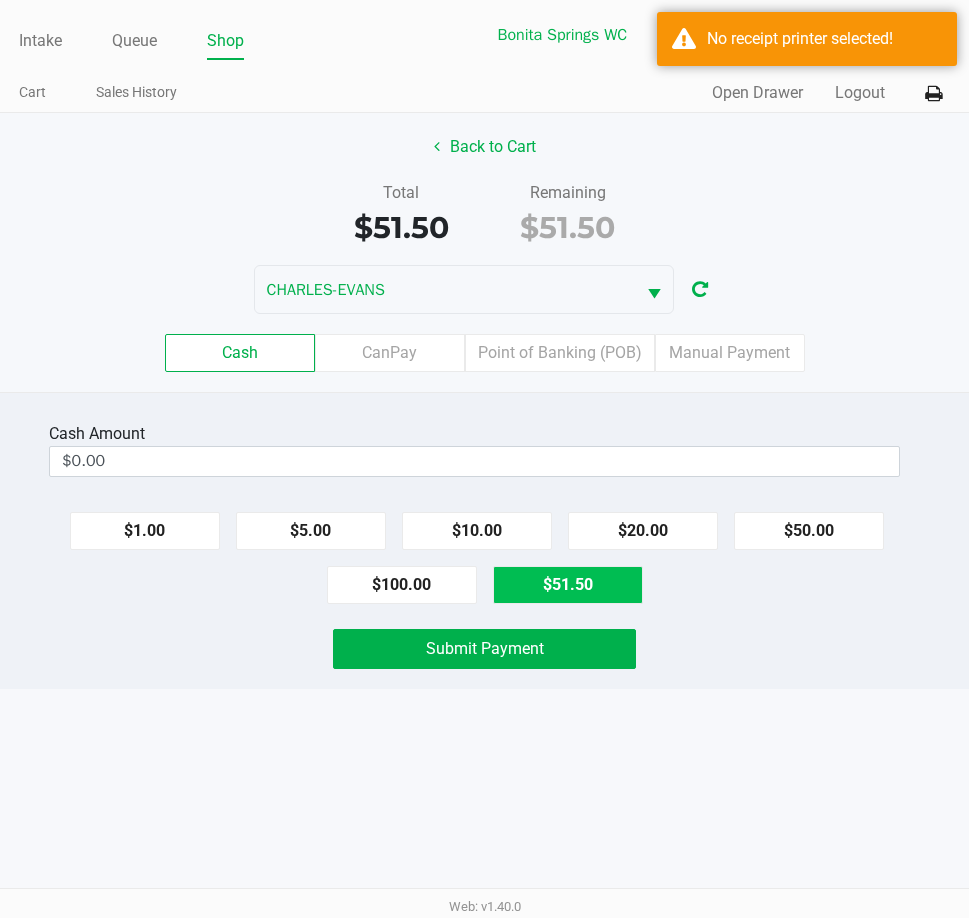 click on "$51.50" 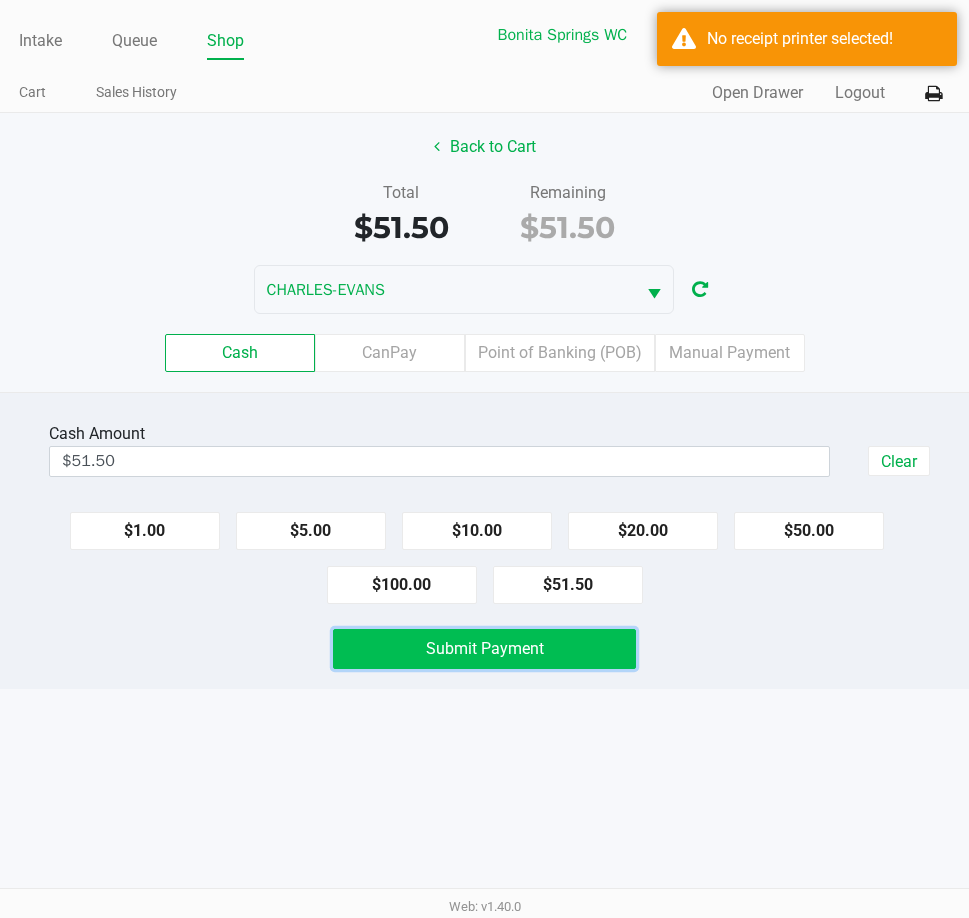 click on "Submit Payment" 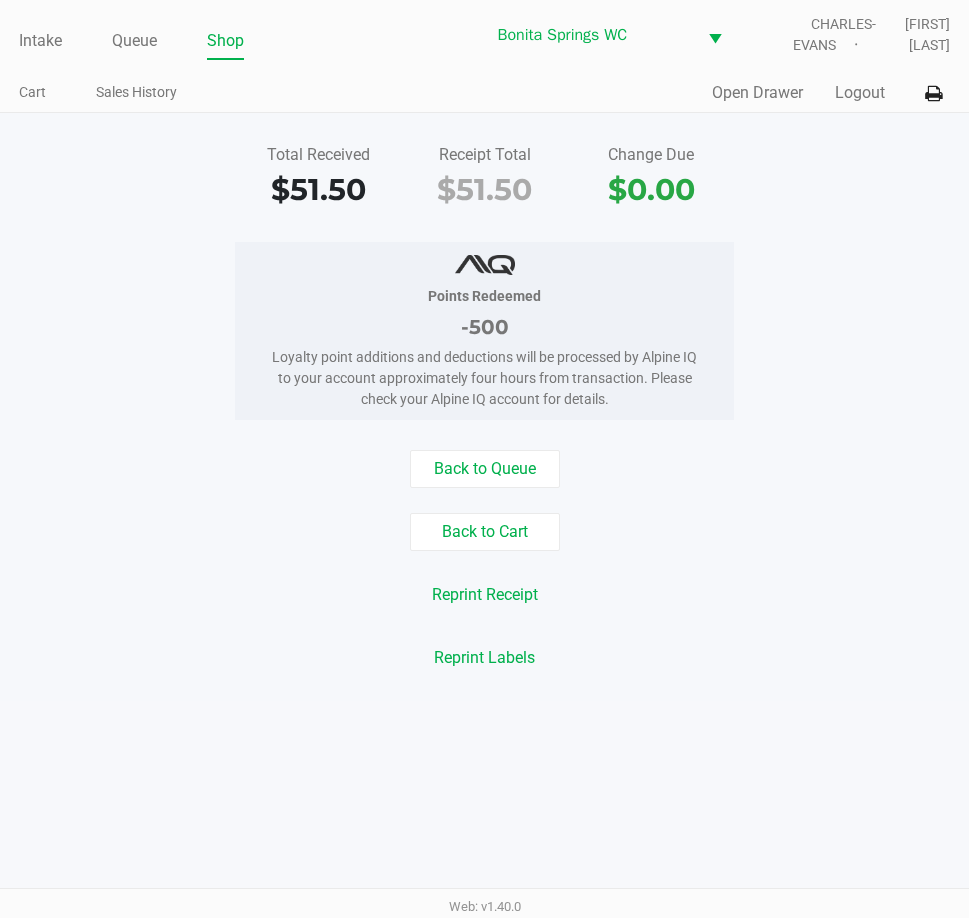 click on "Points Redeemed   -500   Loyalty point additions and deductions will be processed by Alpine IQ to your account approximately four hours from transaction. Please check your Alpine IQ account for details." 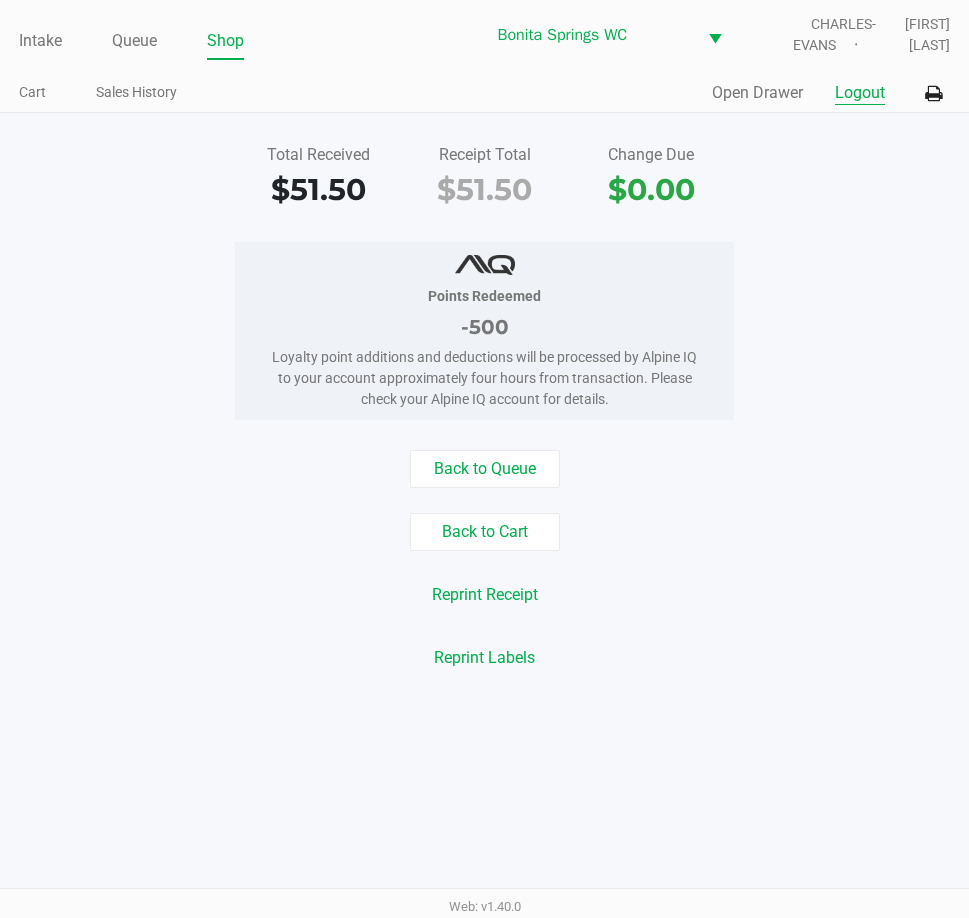 click on "Logout" 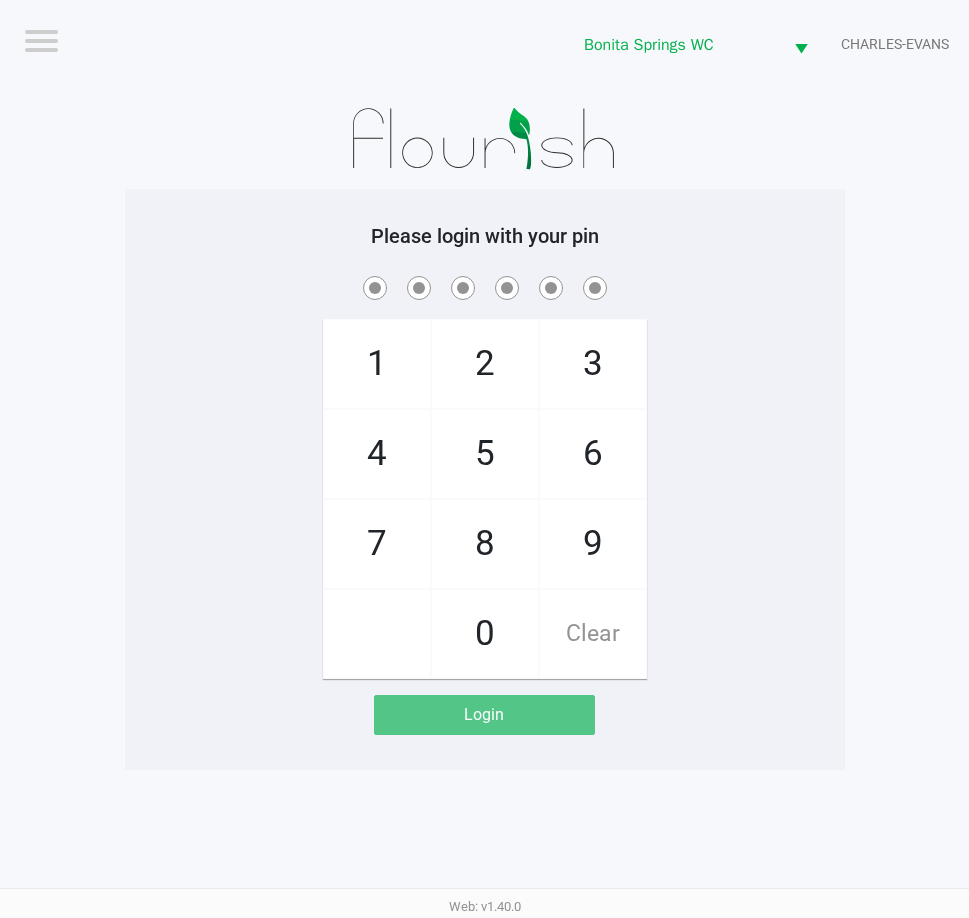drag, startPoint x: 261, startPoint y: 220, endPoint x: 190, endPoint y: 179, distance: 81.9878 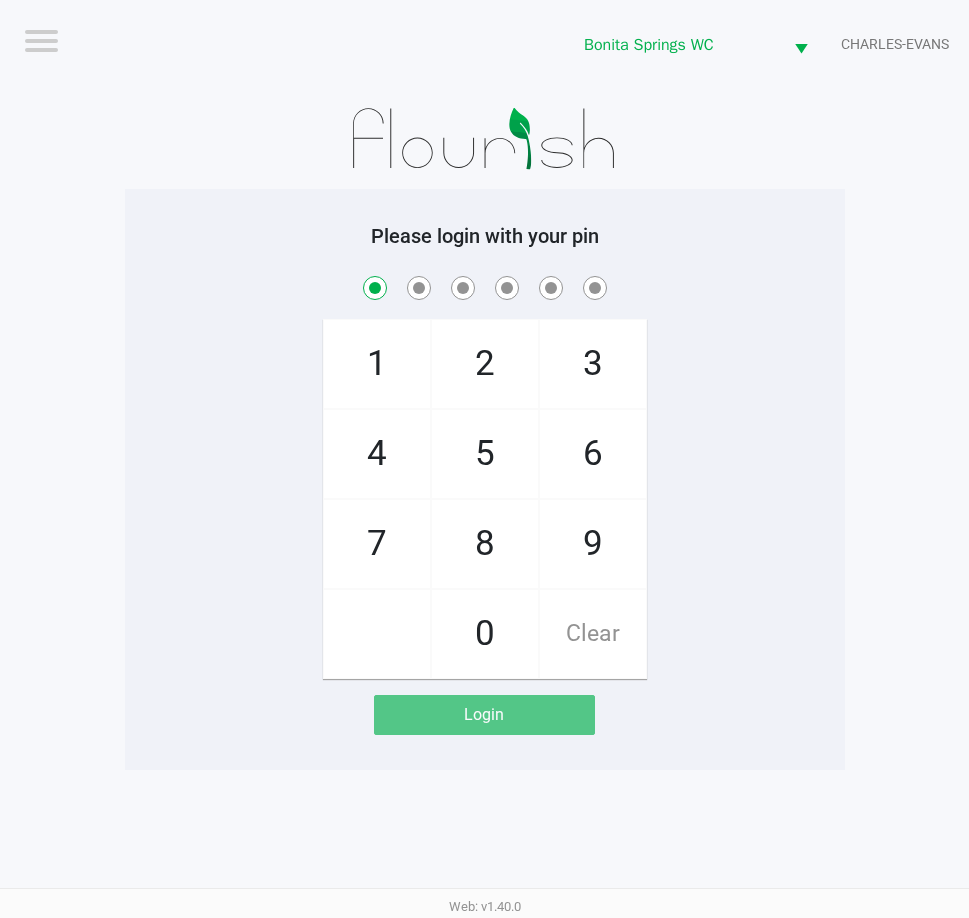 checkbox on "true" 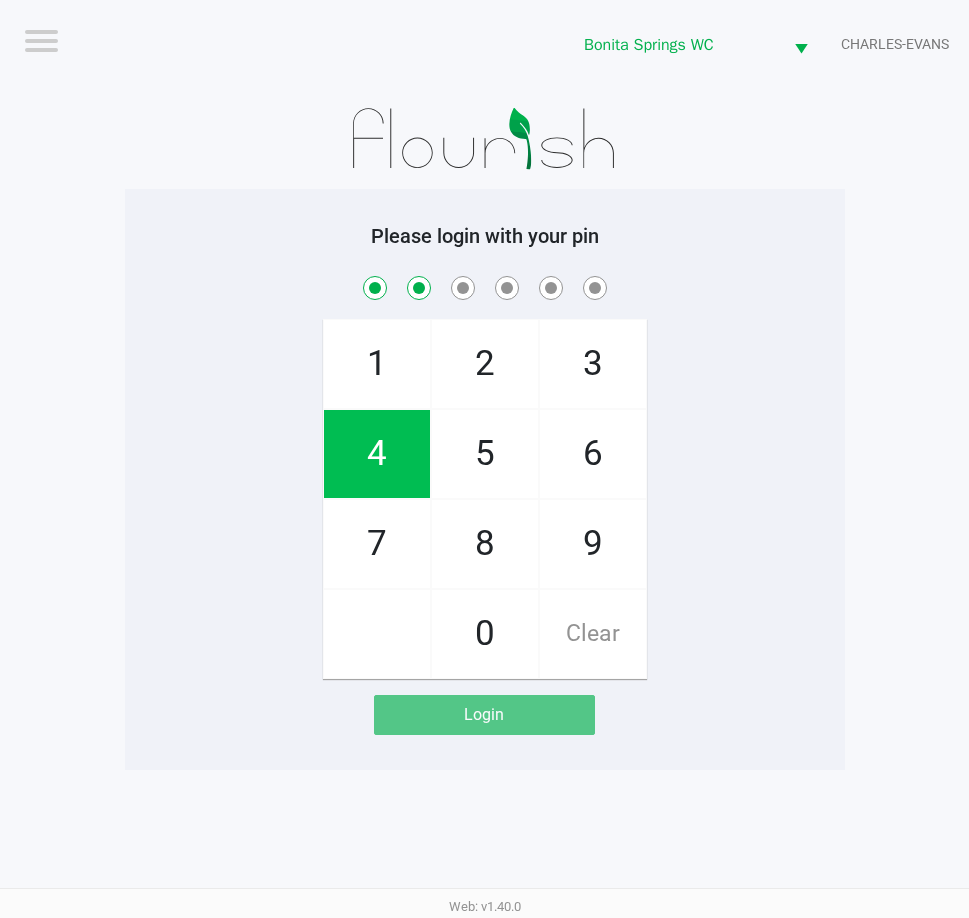 checkbox on "true" 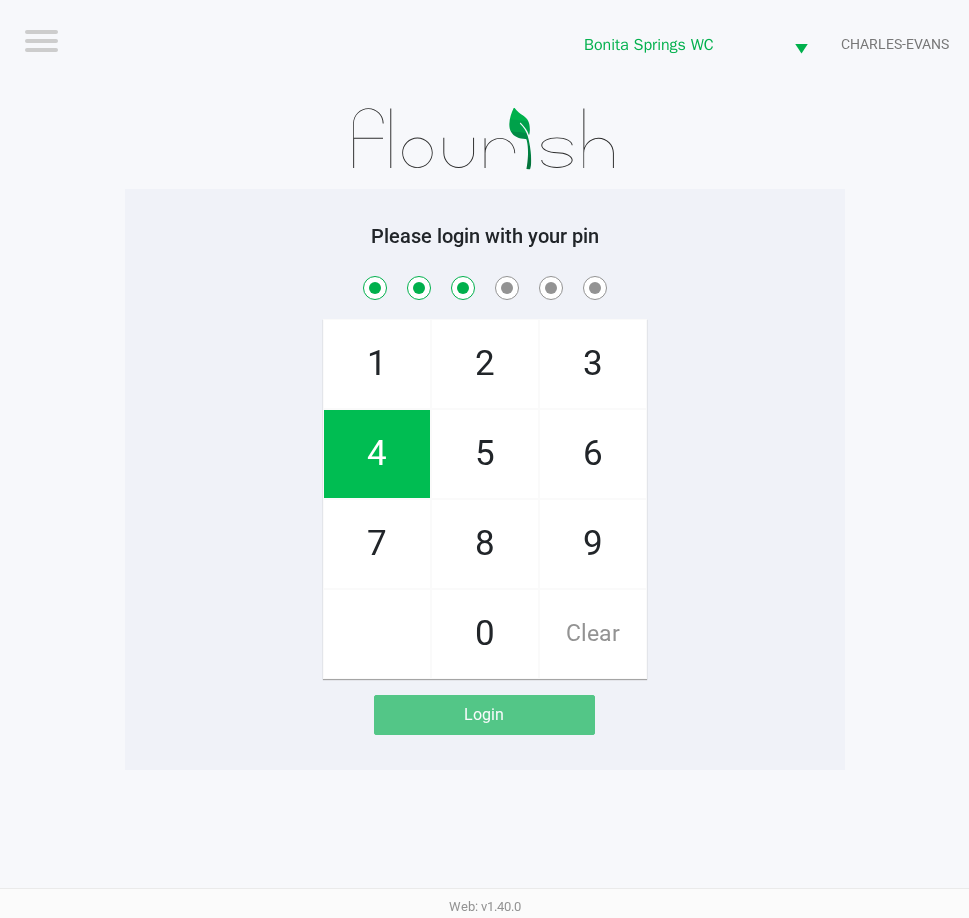 checkbox on "true" 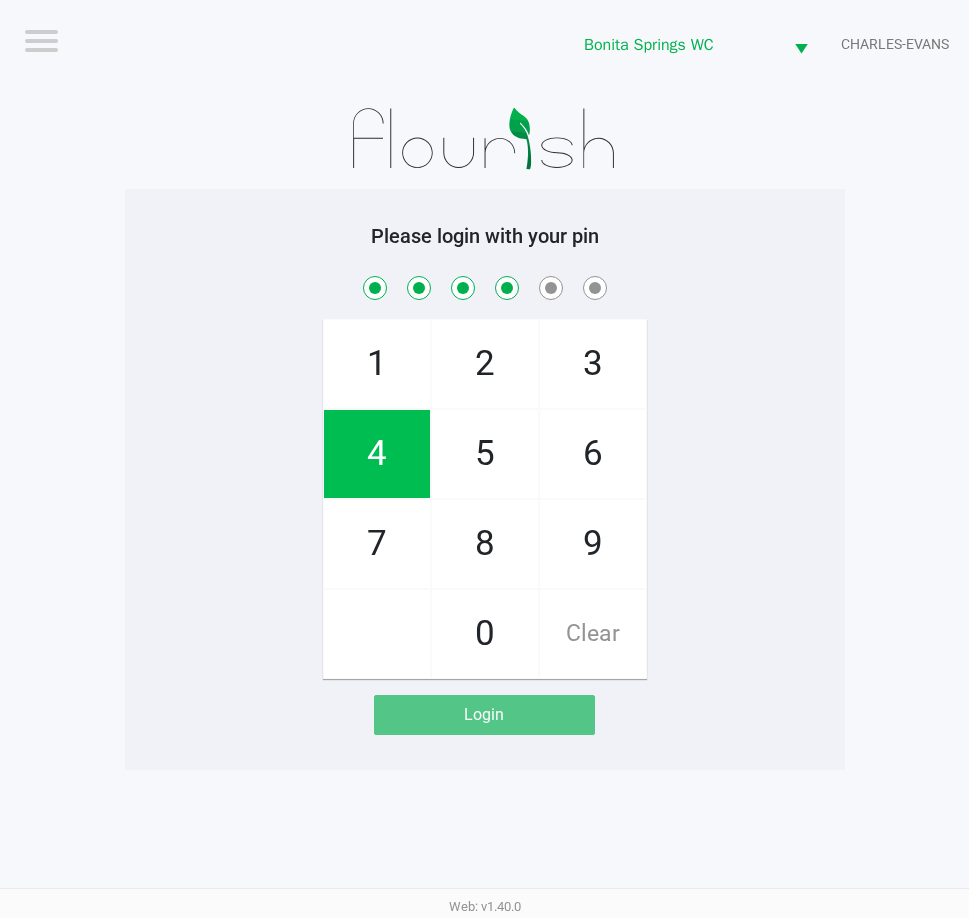 checkbox on "true" 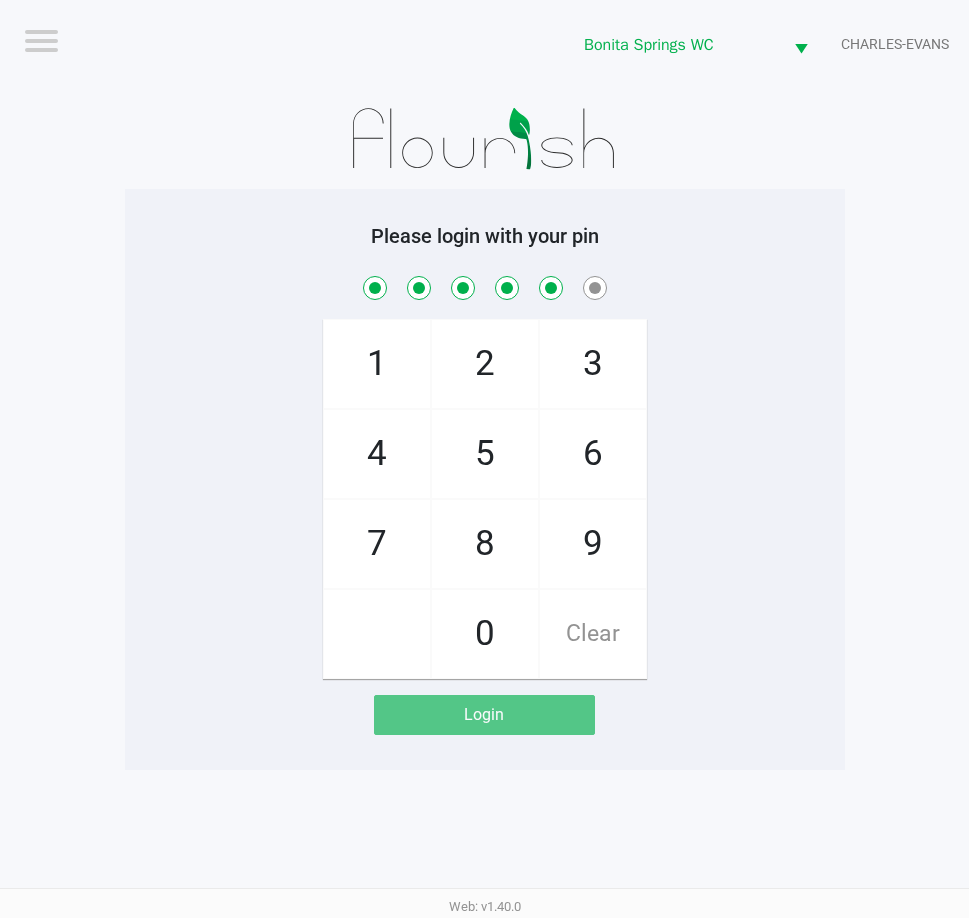 checkbox on "true" 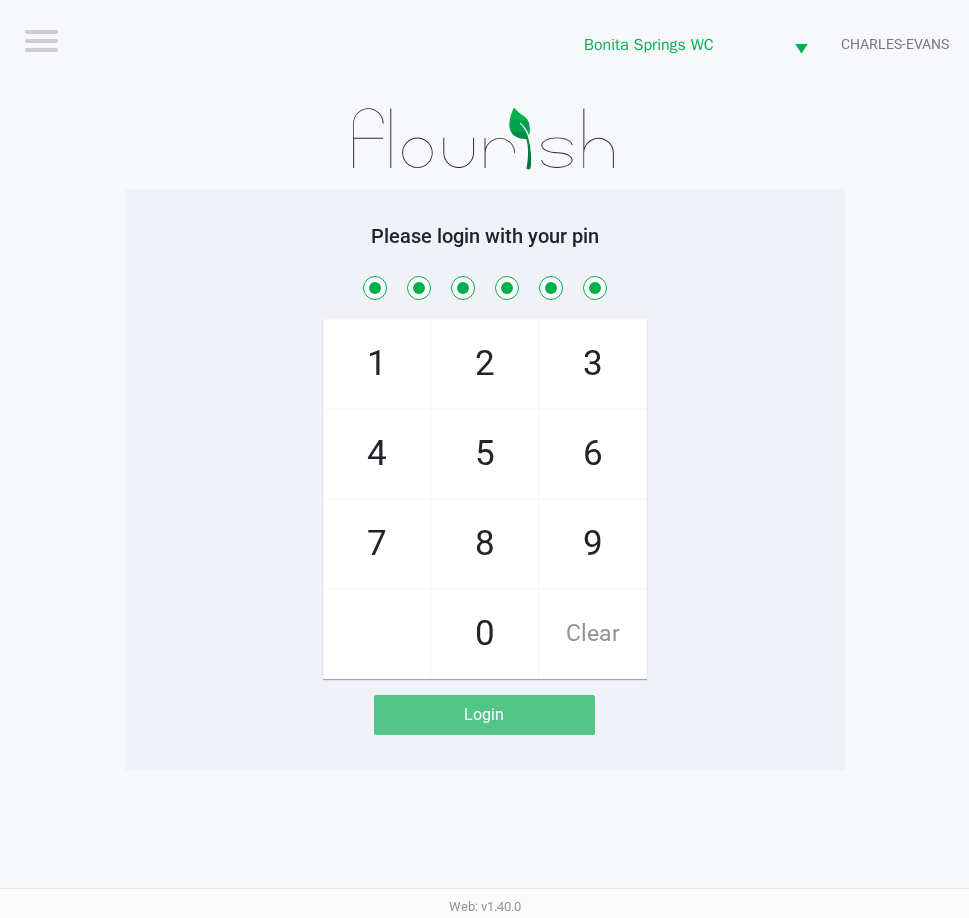 checkbox on "true" 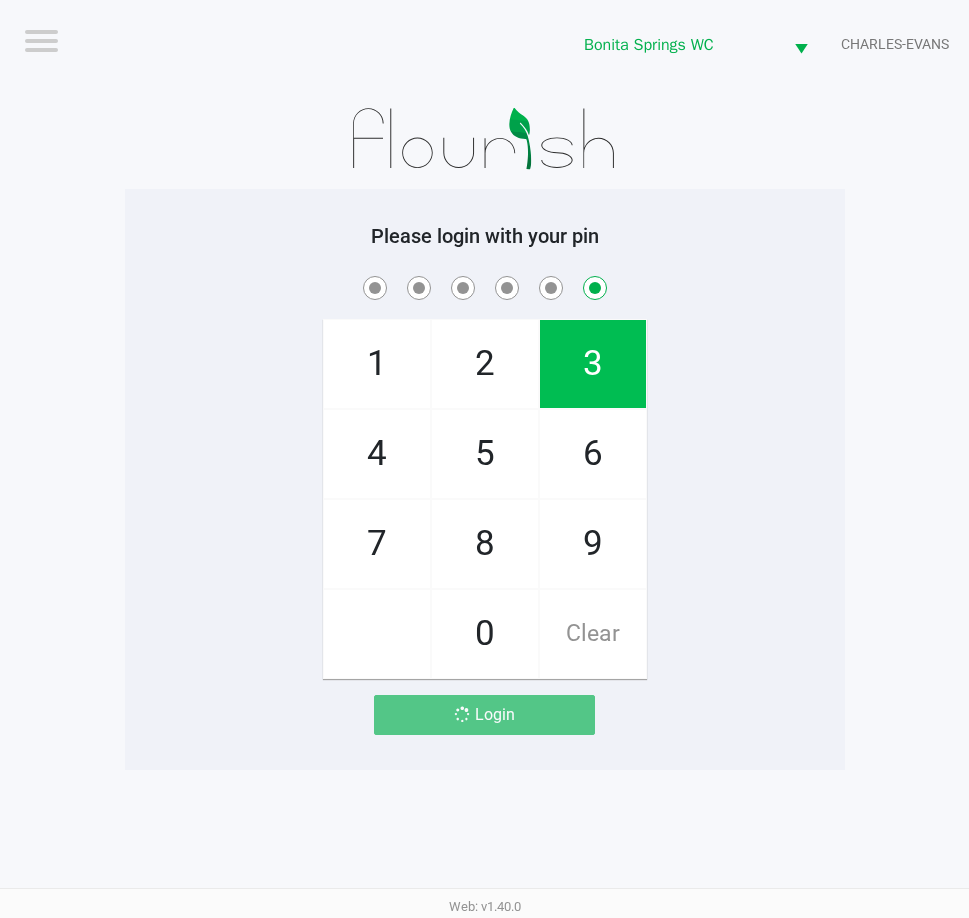 checkbox on "false" 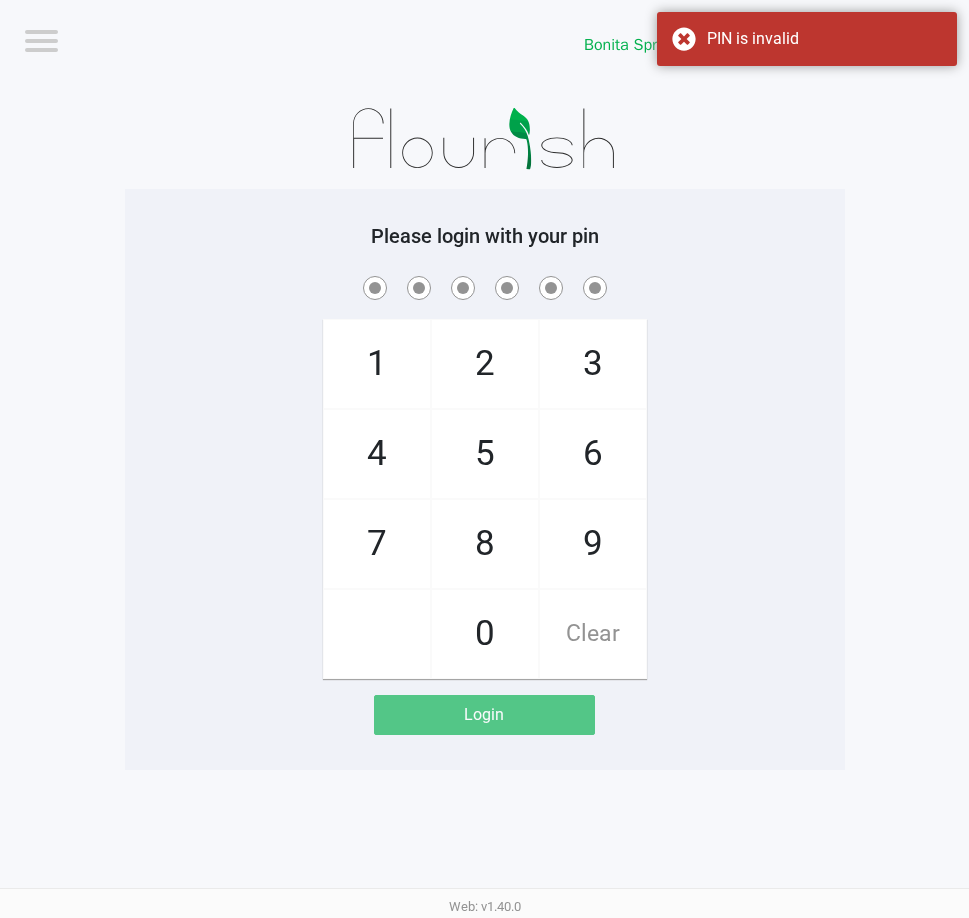 click on "Logout  Bonita Springs WC  CHARLES-EVANS  Please login with your pin  1   4   7       2   5   8   0   3   6   9   Clear   Login" 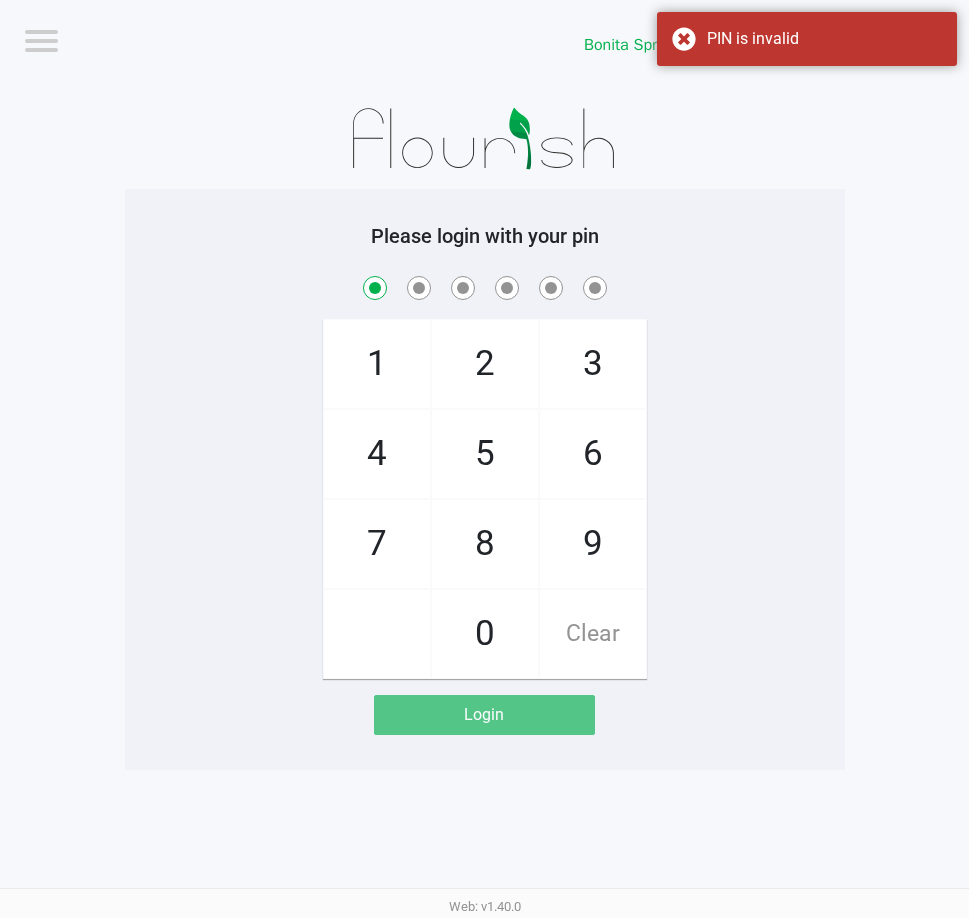 checkbox on "true" 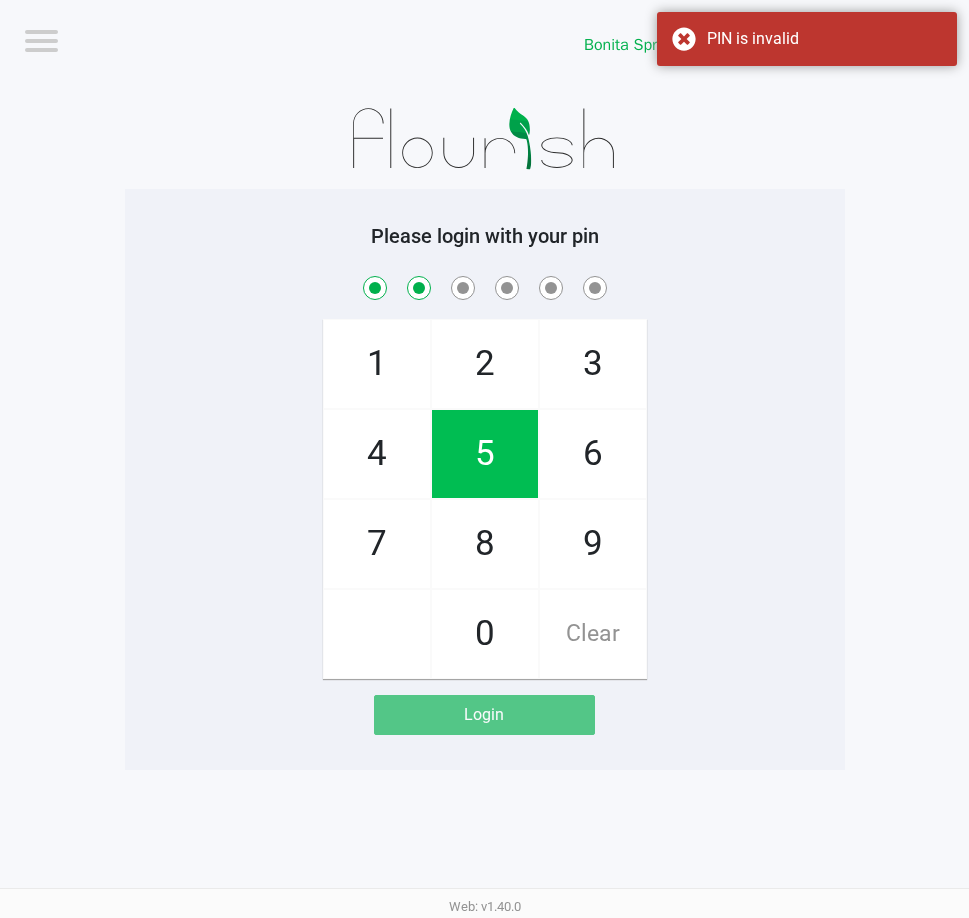 checkbox on "true" 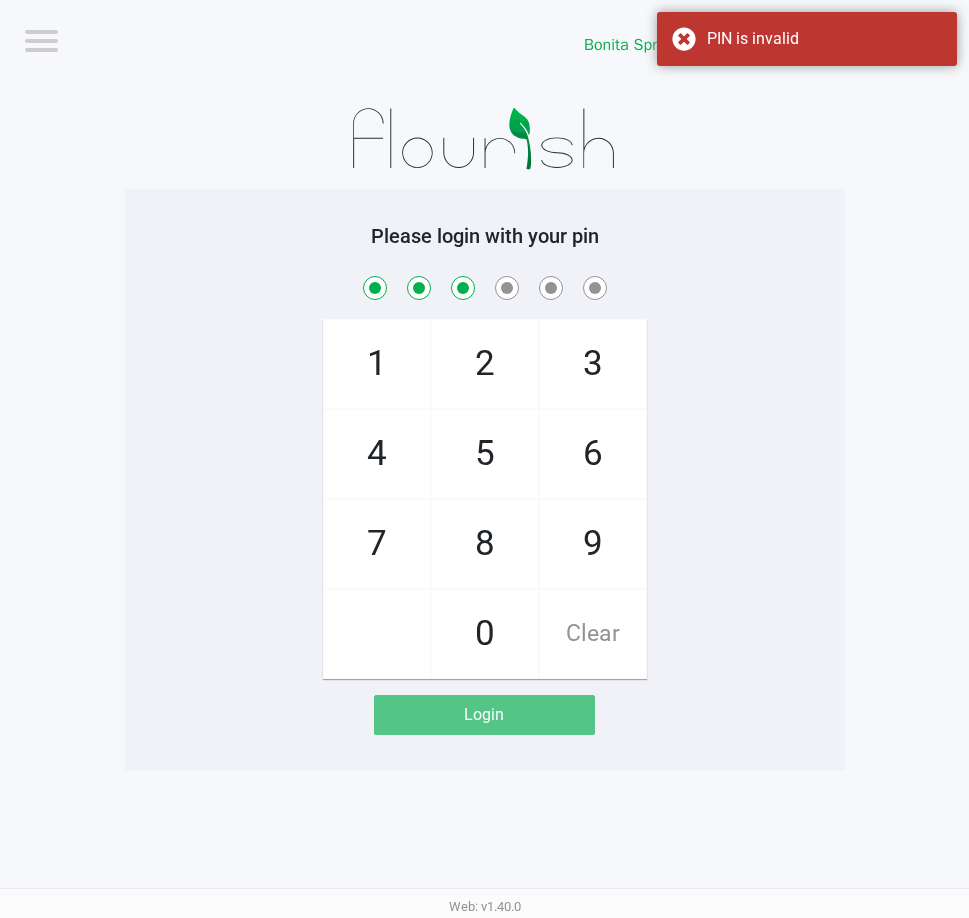 checkbox on "true" 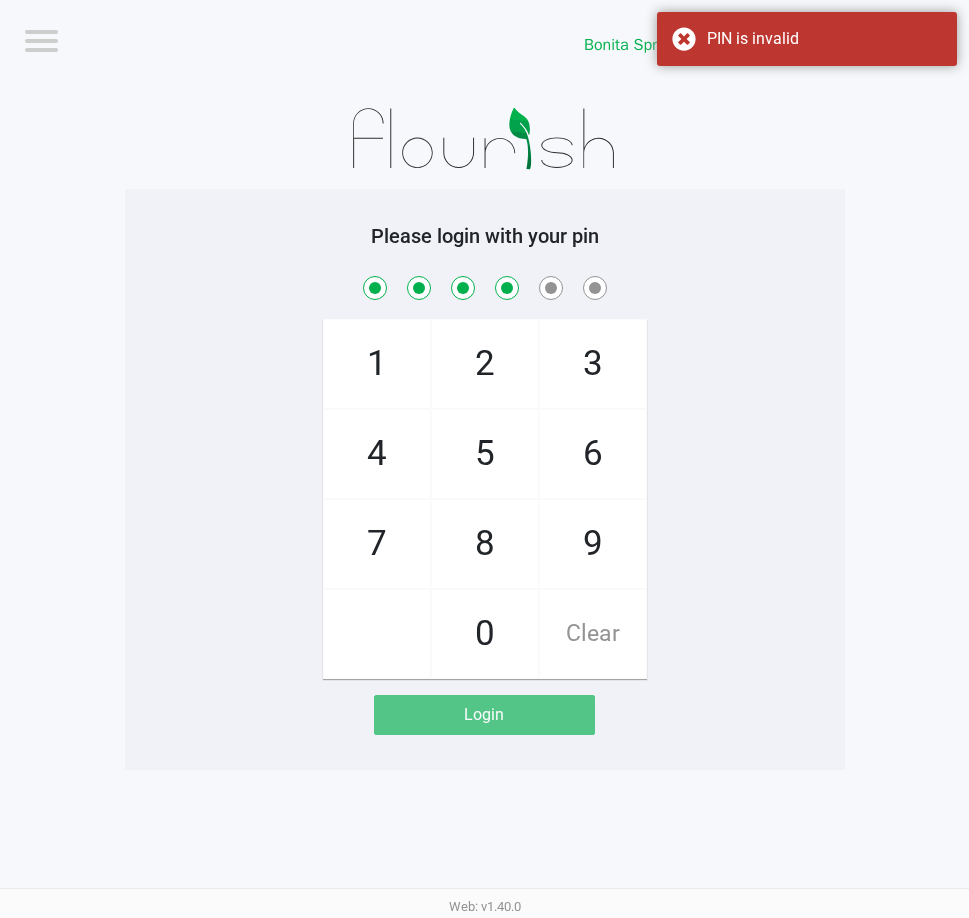 checkbox on "true" 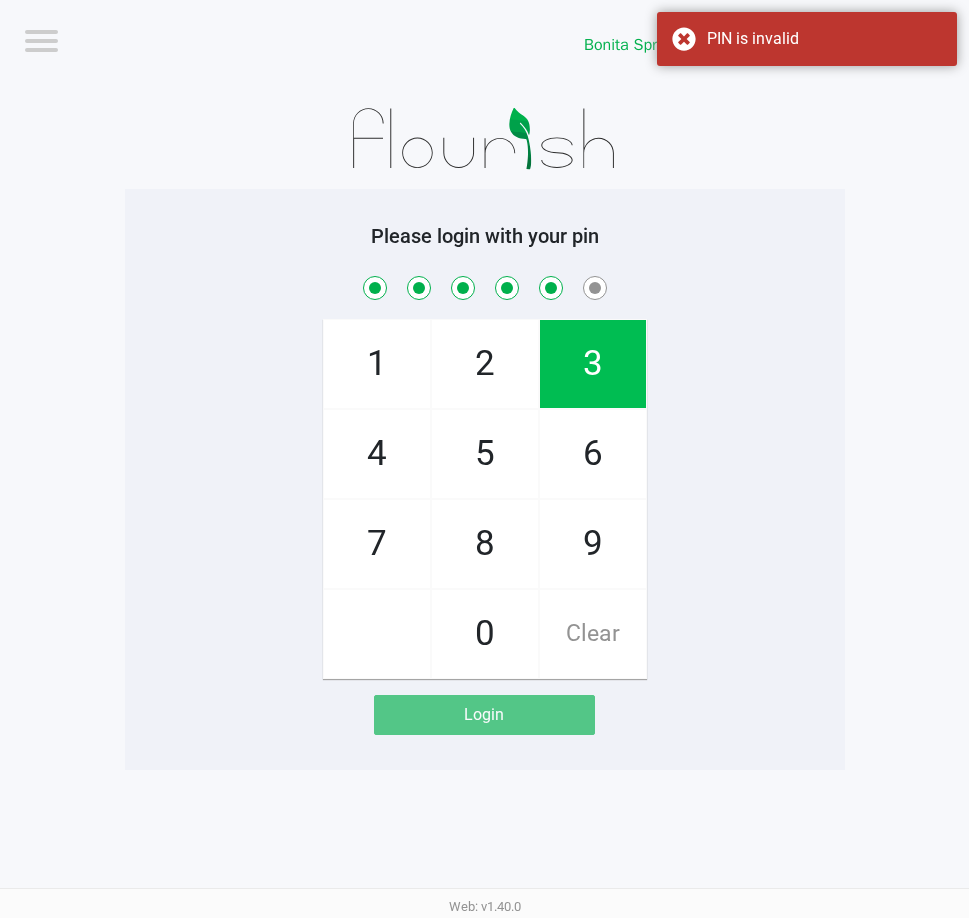 checkbox on "true" 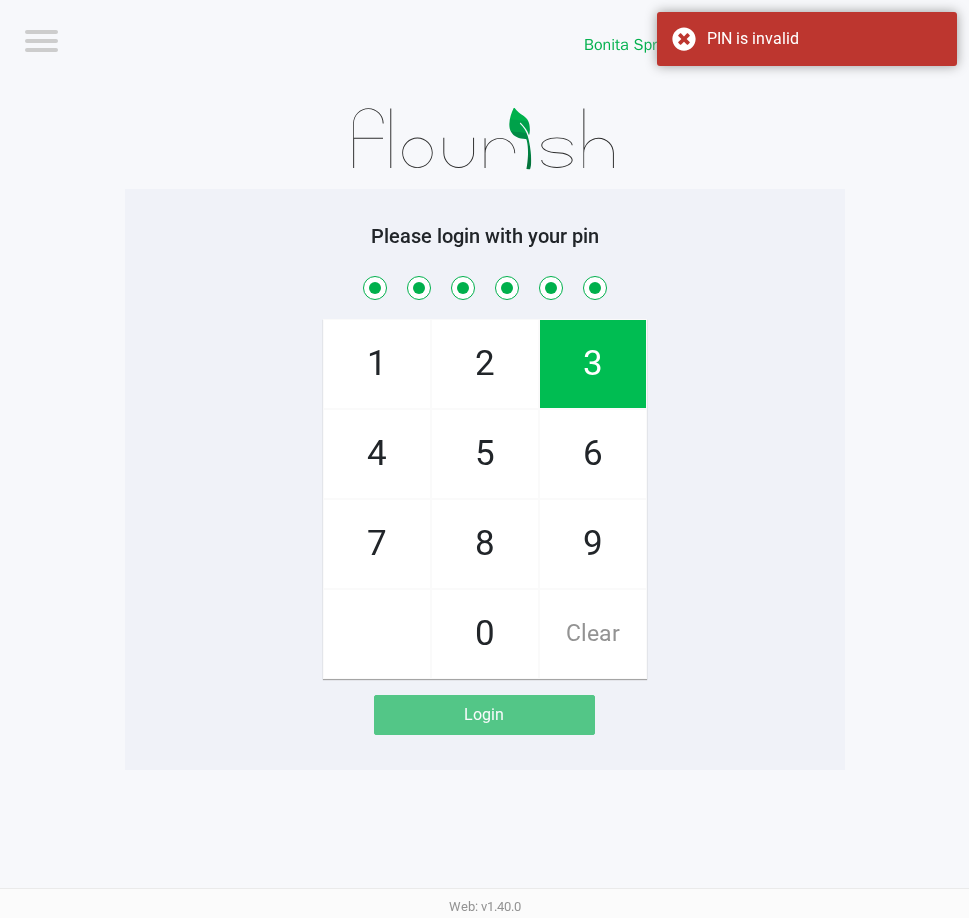 checkbox on "true" 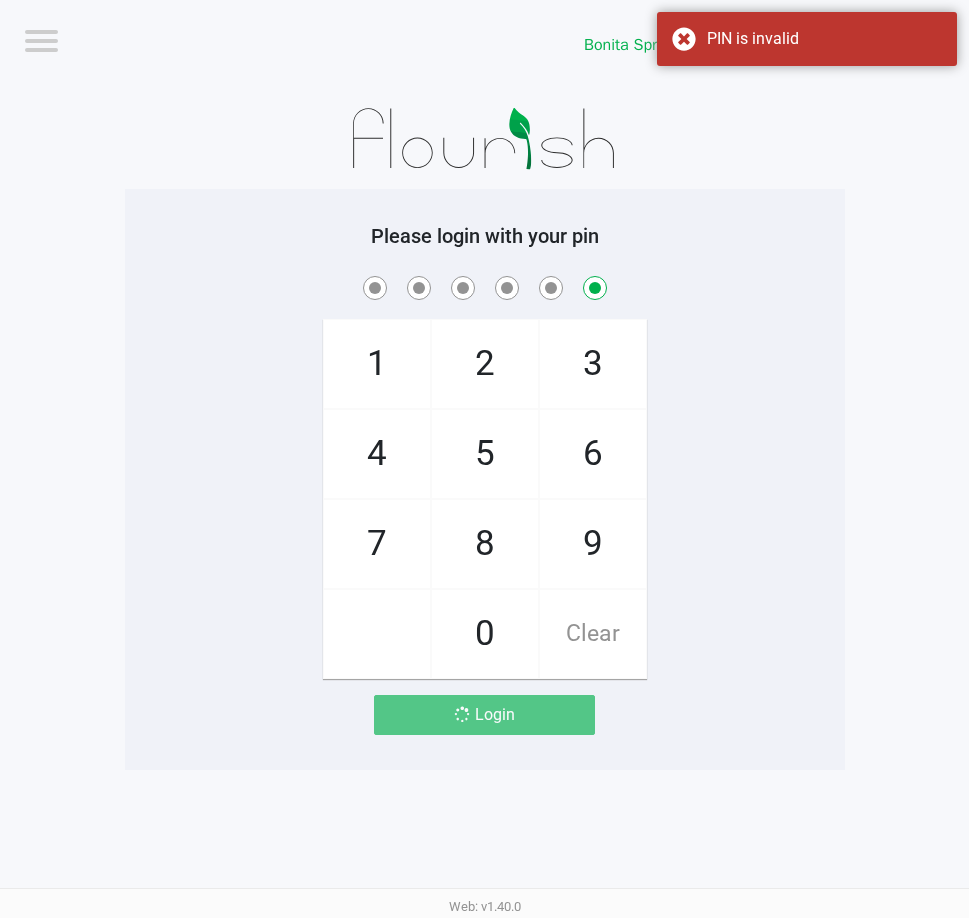 checkbox on "false" 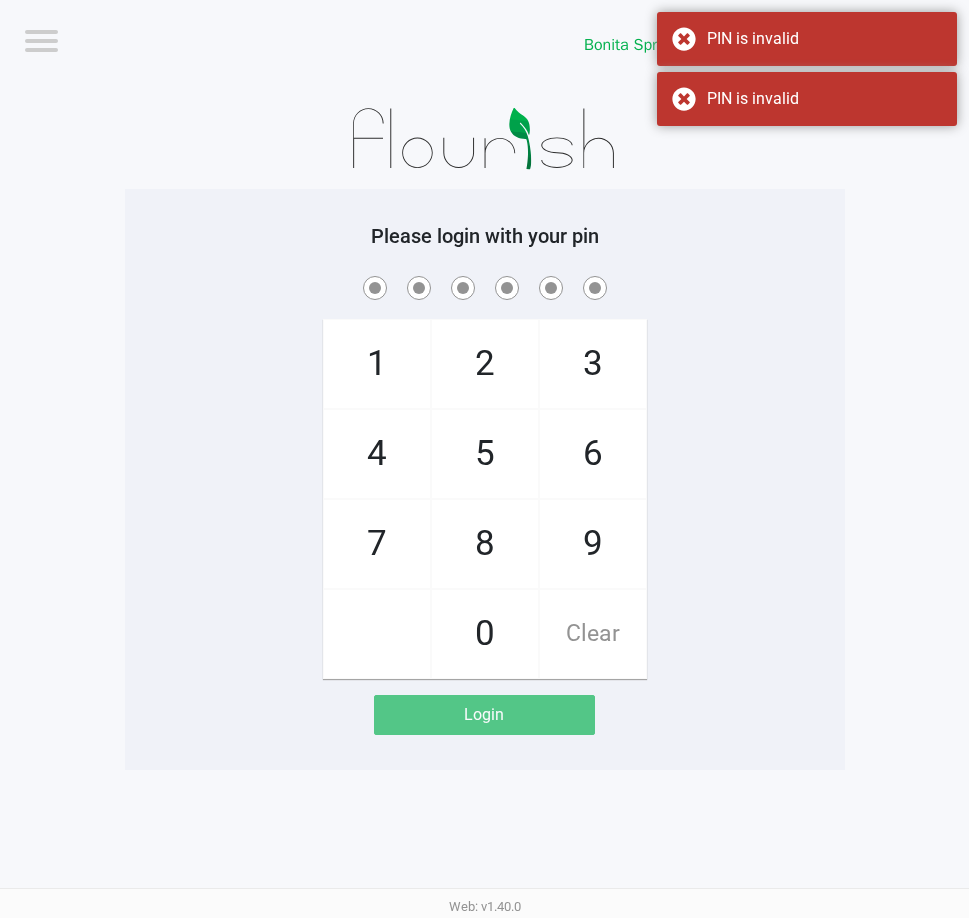 click on "Please login with your pin  1   4   7       2   5   8   0   3   6   9   Clear   Login" 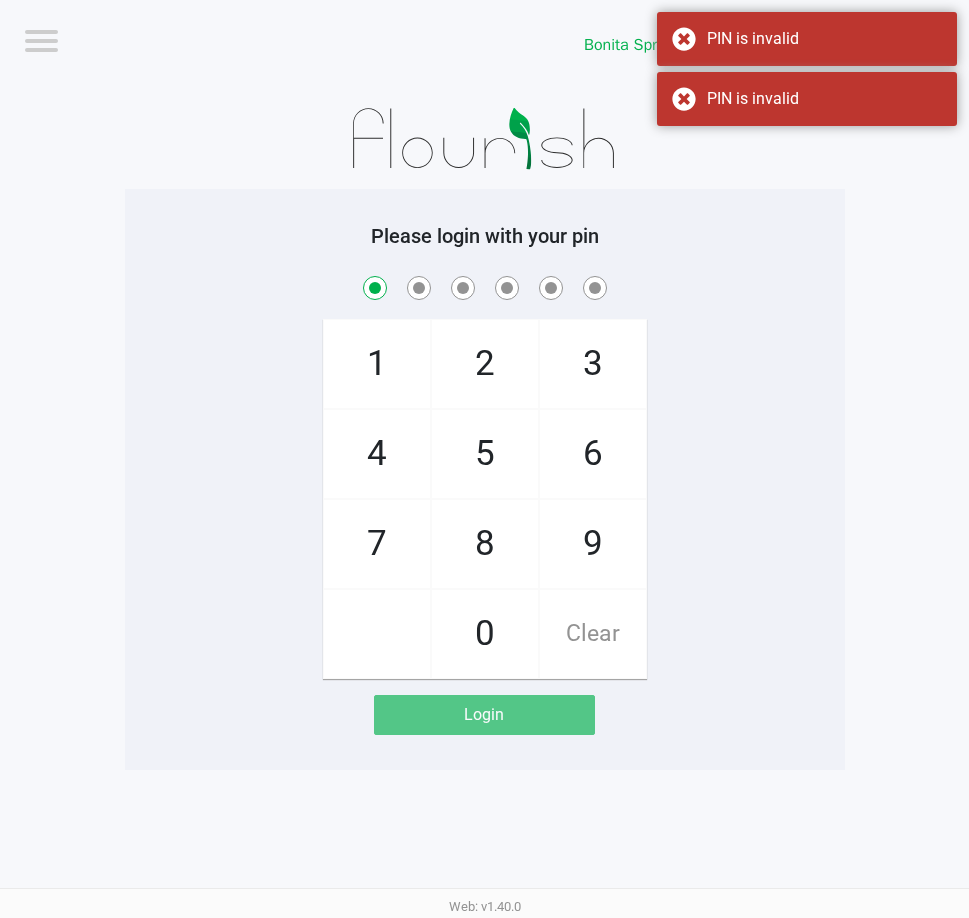 checkbox on "true" 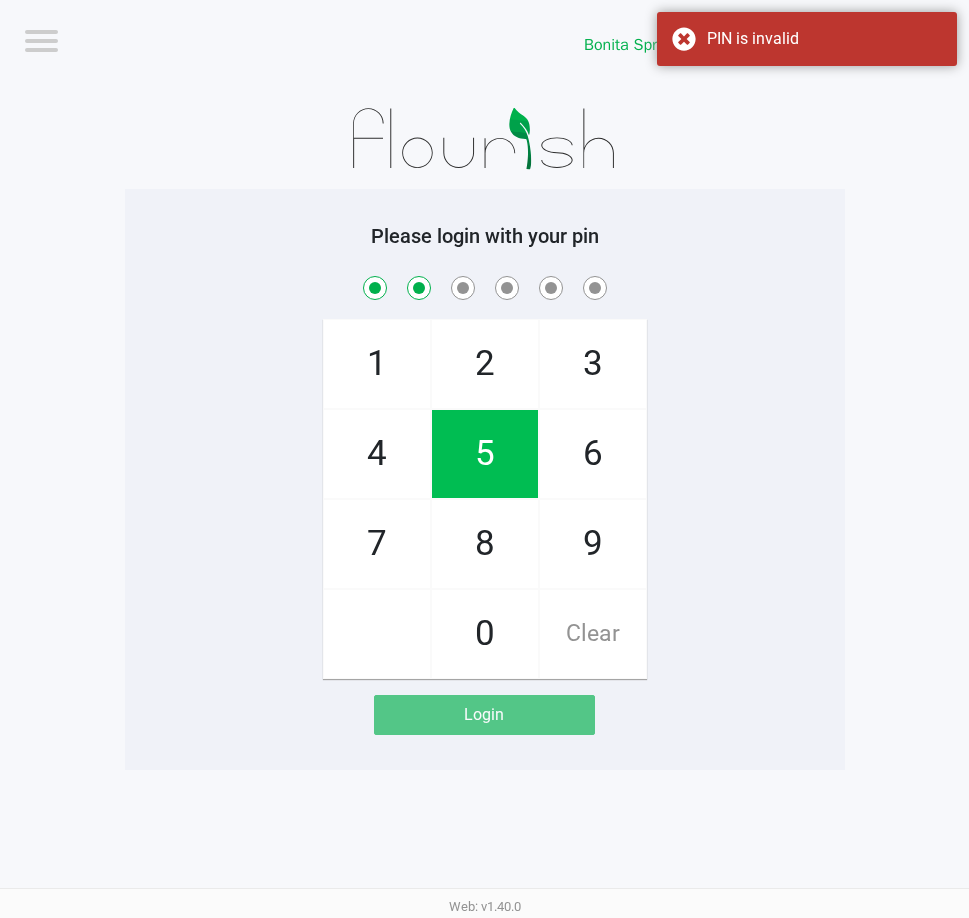 checkbox on "true" 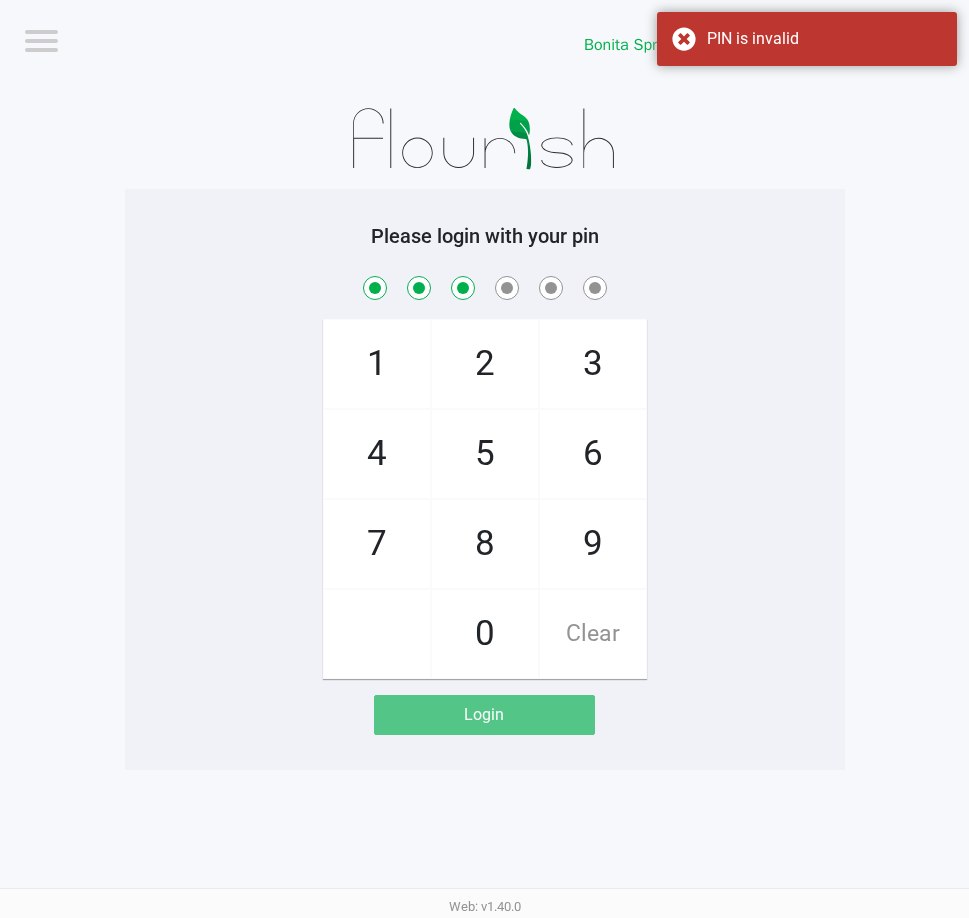 checkbox on "true" 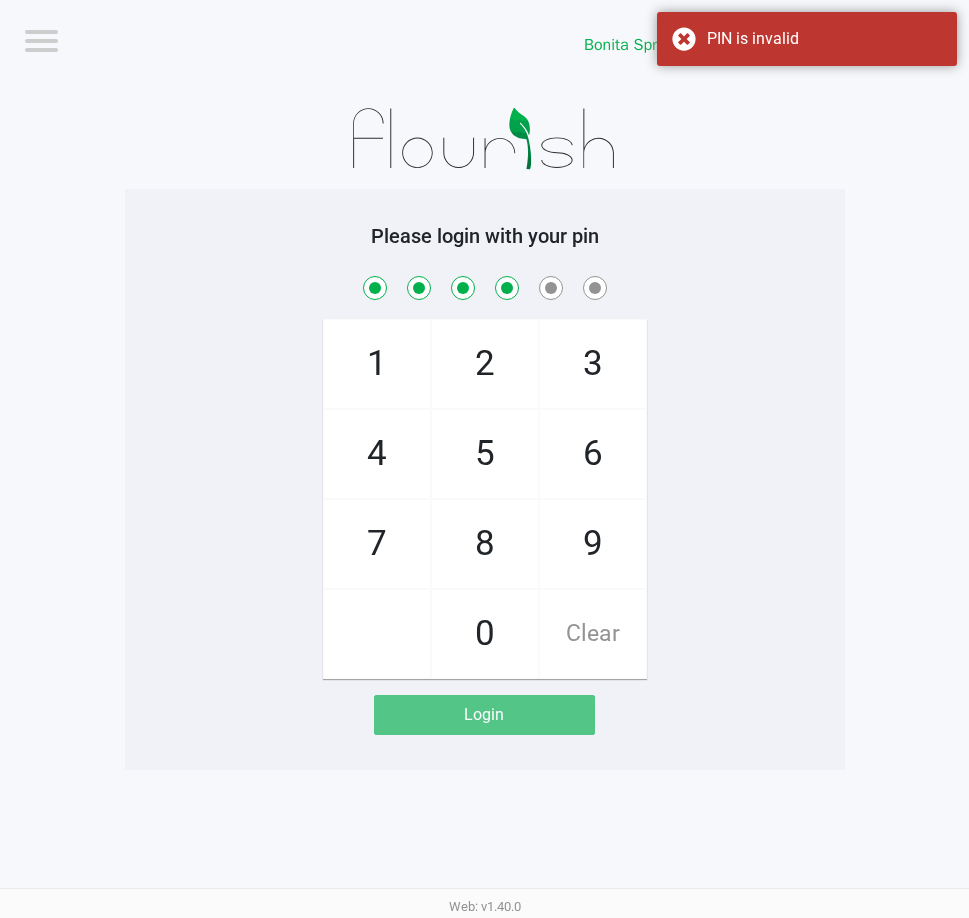 checkbox on "true" 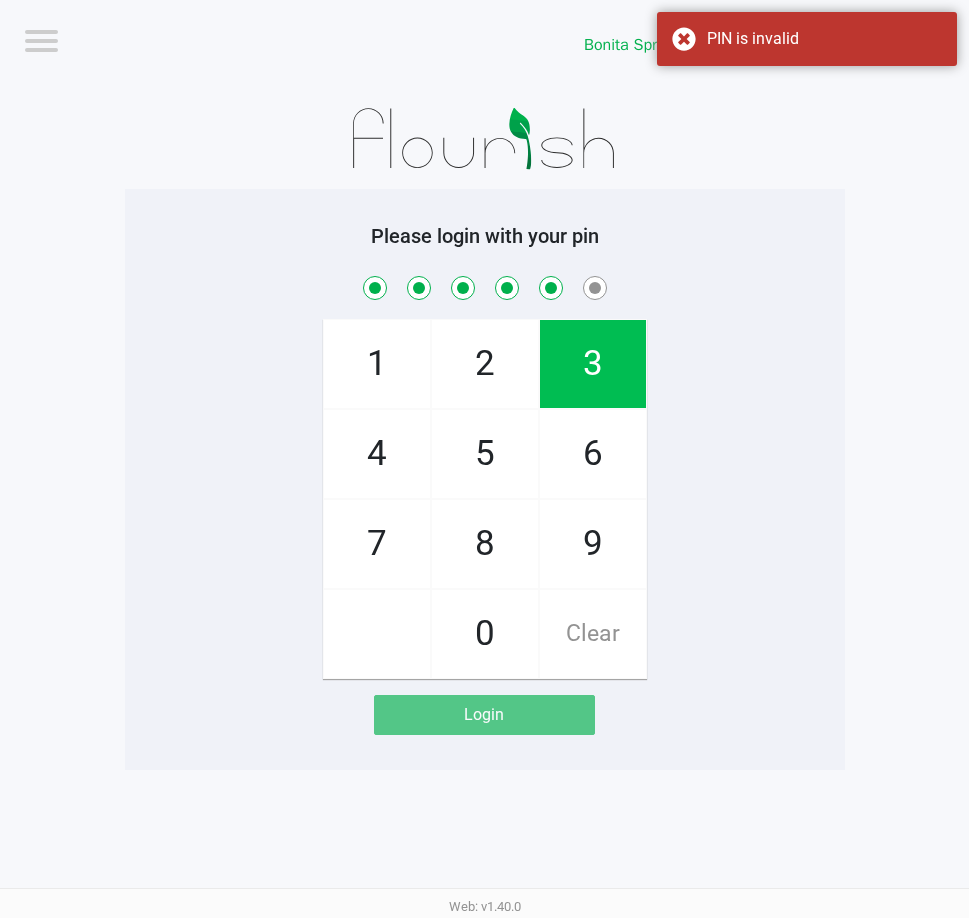 checkbox on "true" 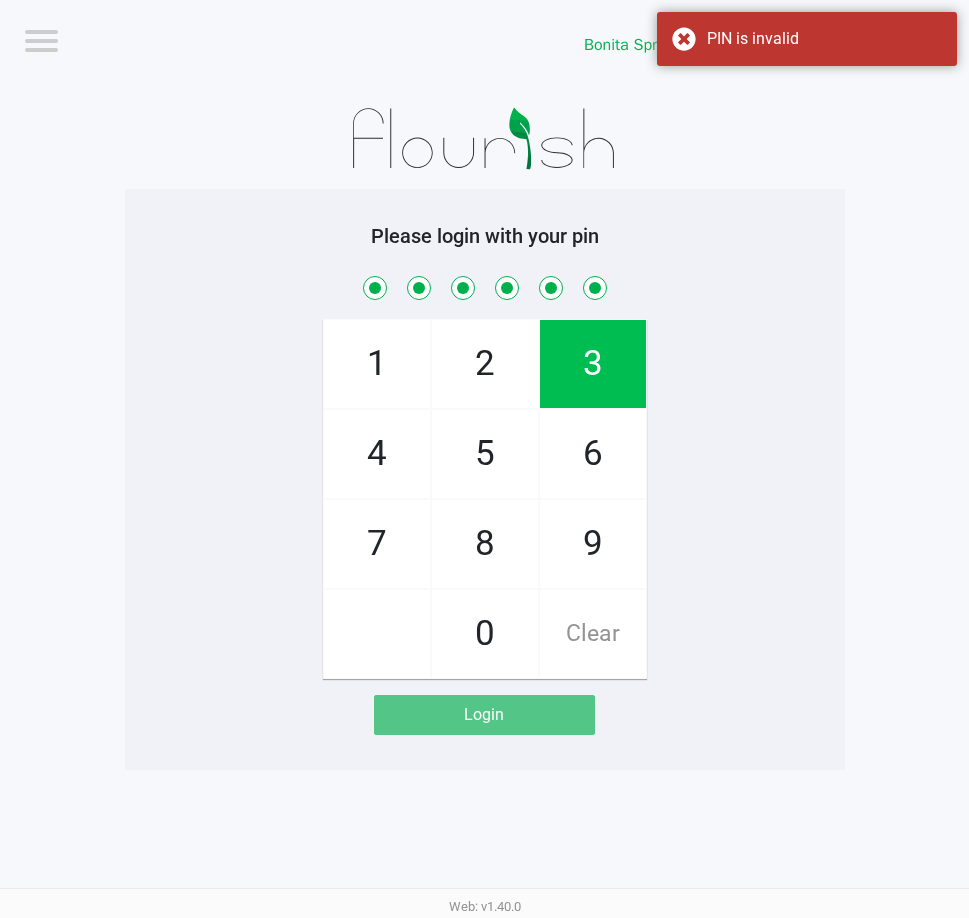 checkbox on "true" 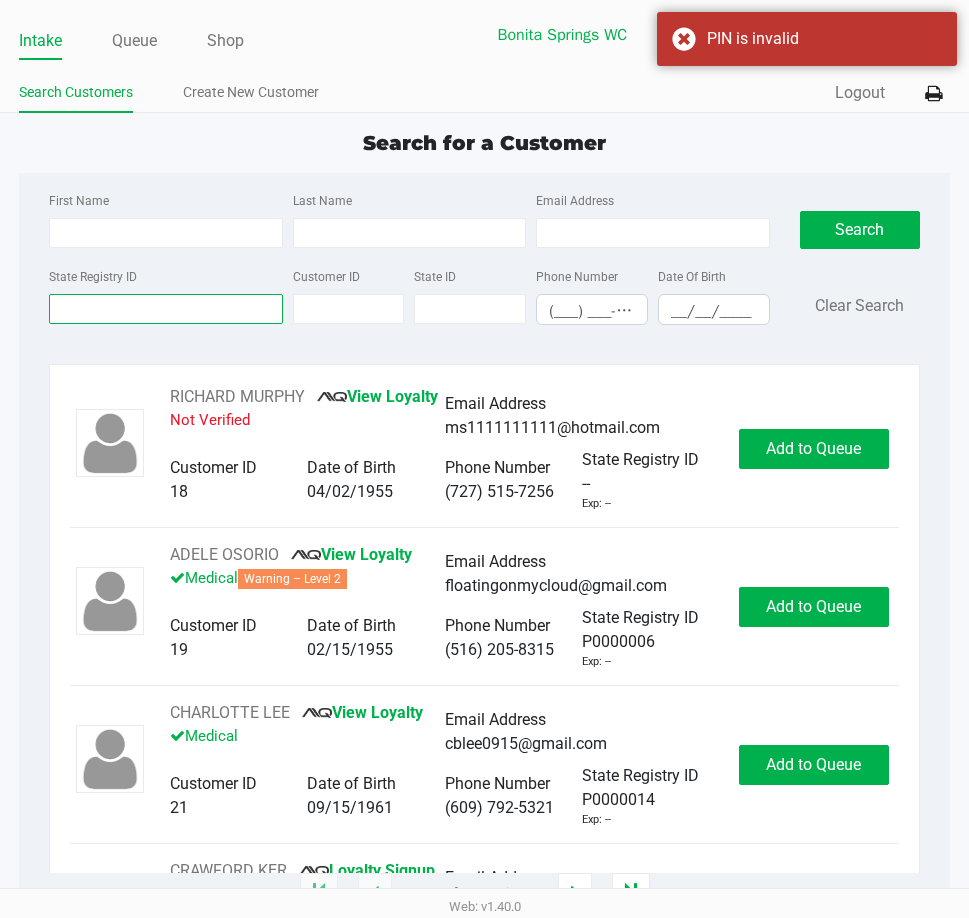 click on "State Registry ID" at bounding box center [165, 309] 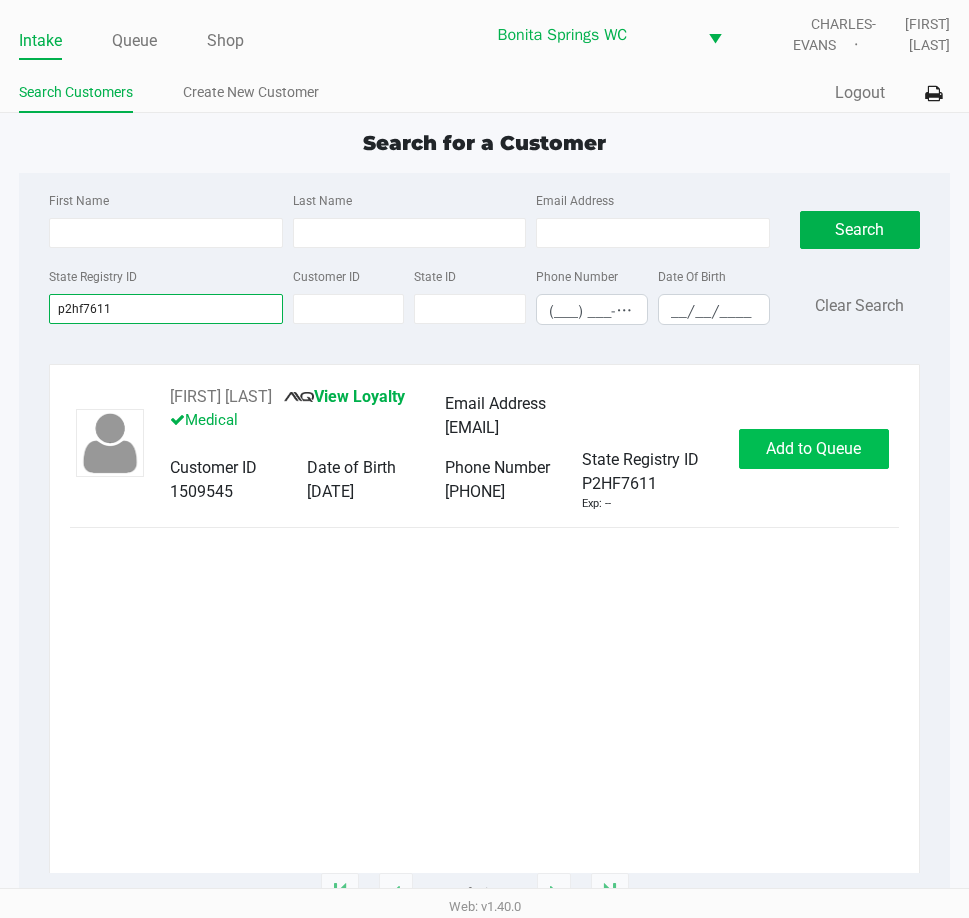 type on "p2hf7611" 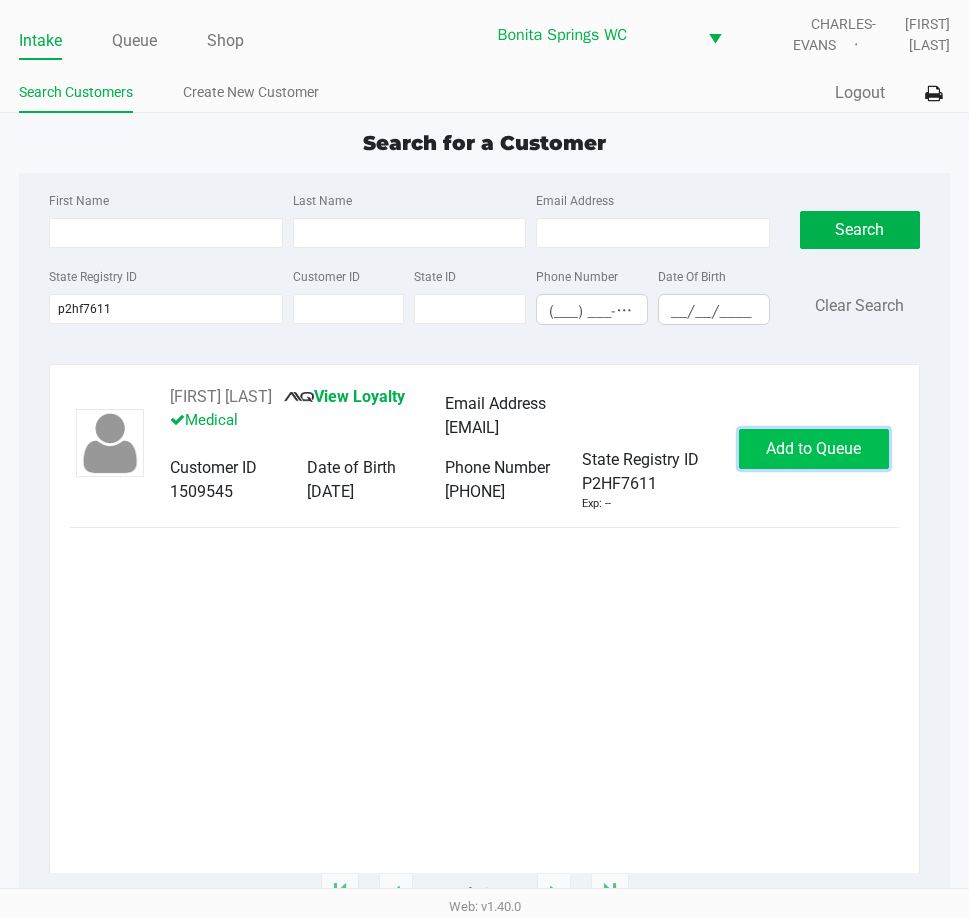 click on "Add to Queue" 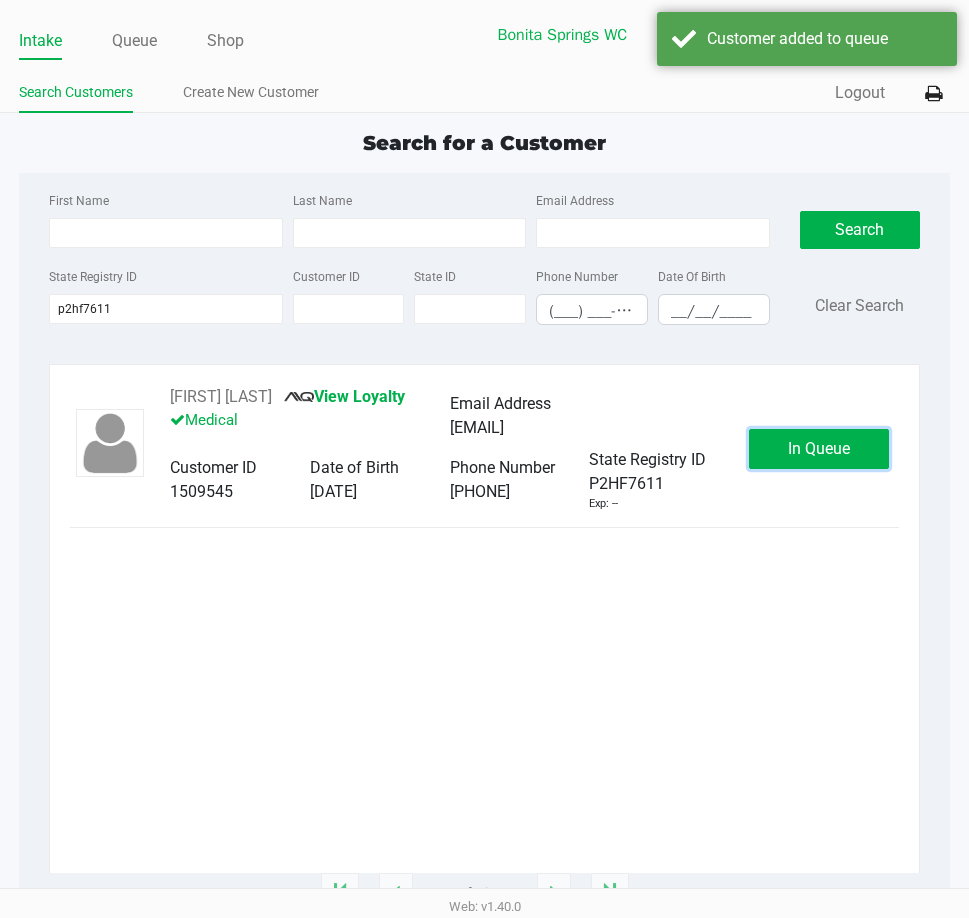 click on "In Queue" 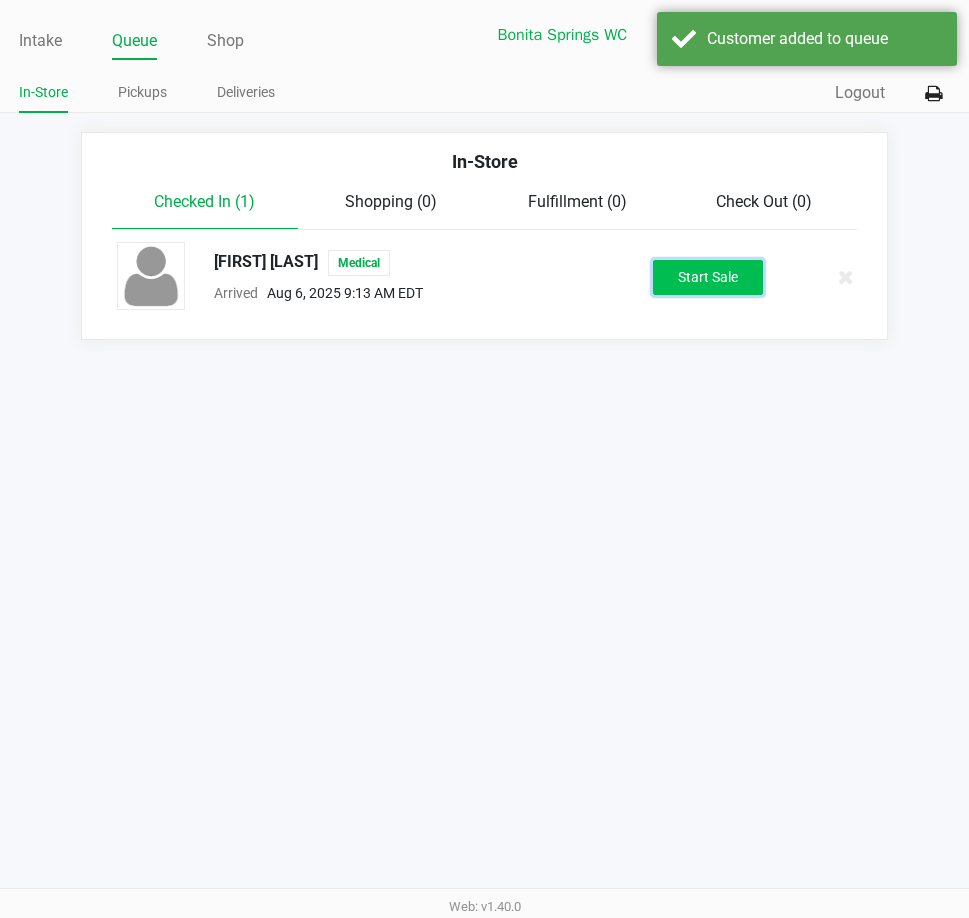 click on "Start Sale" 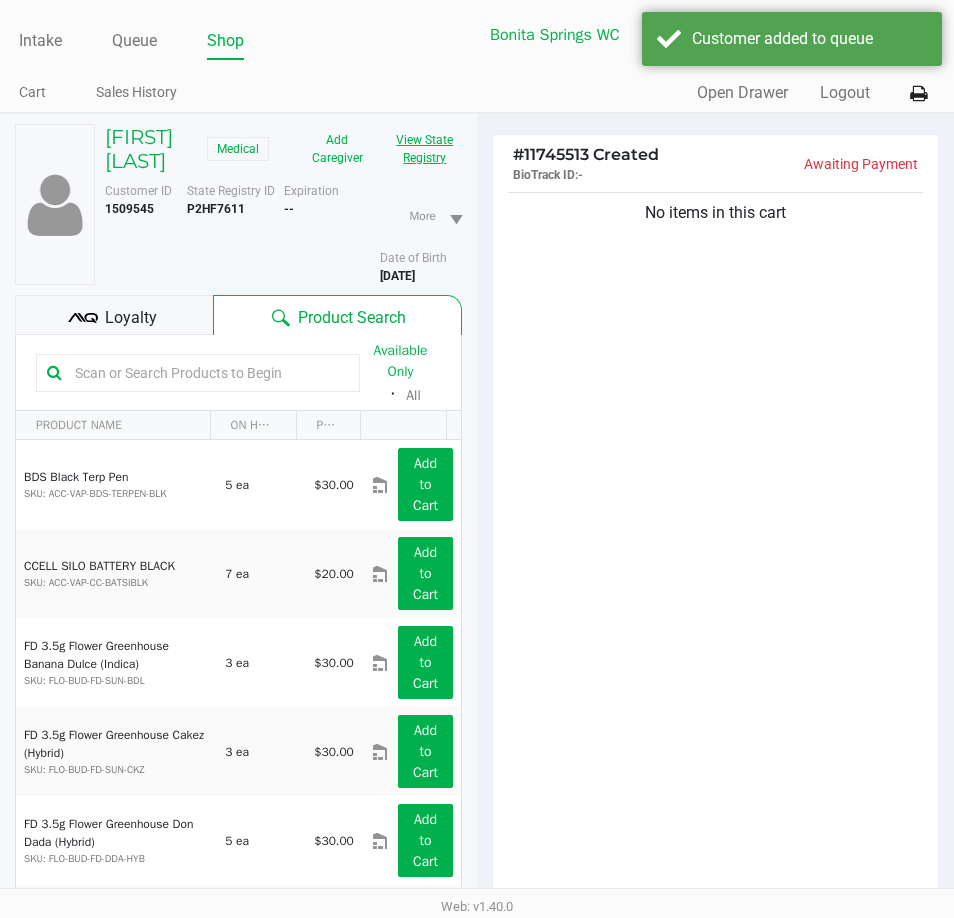 click on "View State Registry" 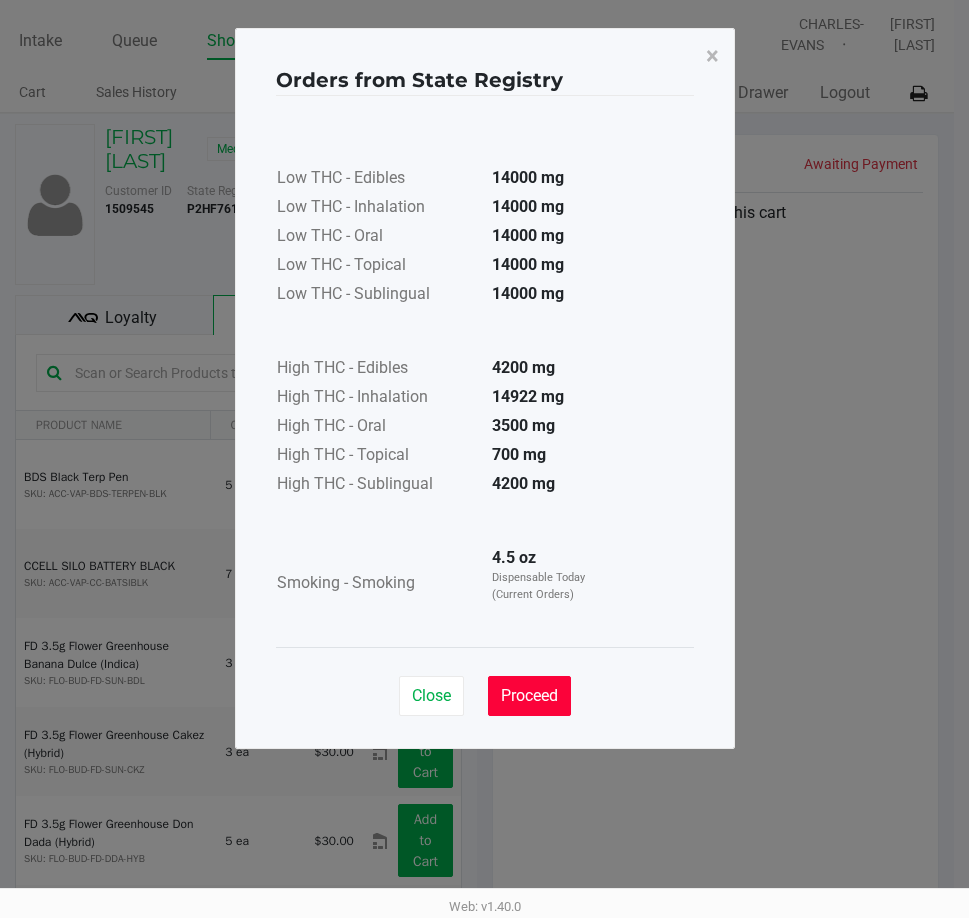 drag, startPoint x: 526, startPoint y: 695, endPoint x: 673, endPoint y: 550, distance: 206.48003 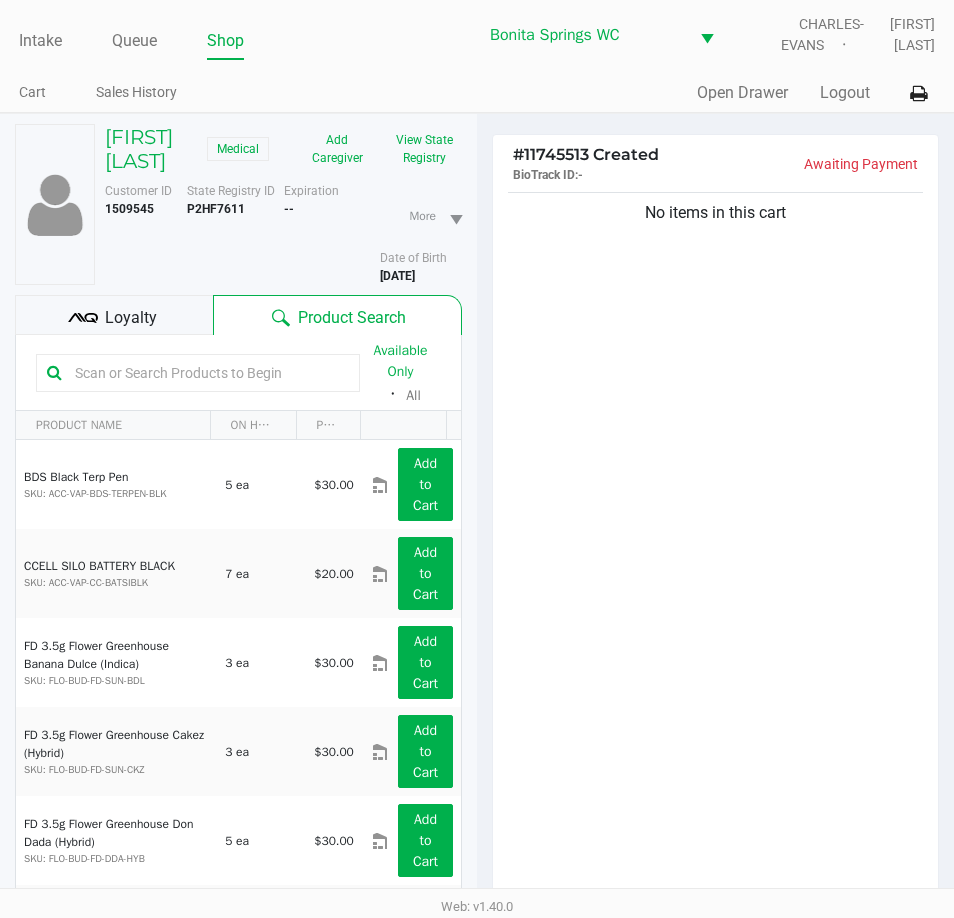 click on "Low THC - Edibles  14000 mg  Low THC - Inhalation  14000 mg  Low THC - Oral  14000 mg  Low THC - Topical  14000 mg  Low THC - Sublingual  14000 mg      High THC - Edibles  4200 mg  High THC - Inhalation  14922 mg  High THC - Oral  3500 mg  High THC - Topical  700 mg  High THC - Sublingual  4200 mg      Smoking - Smoking  4.5 oz  Dispensable Today (Current Orders)" 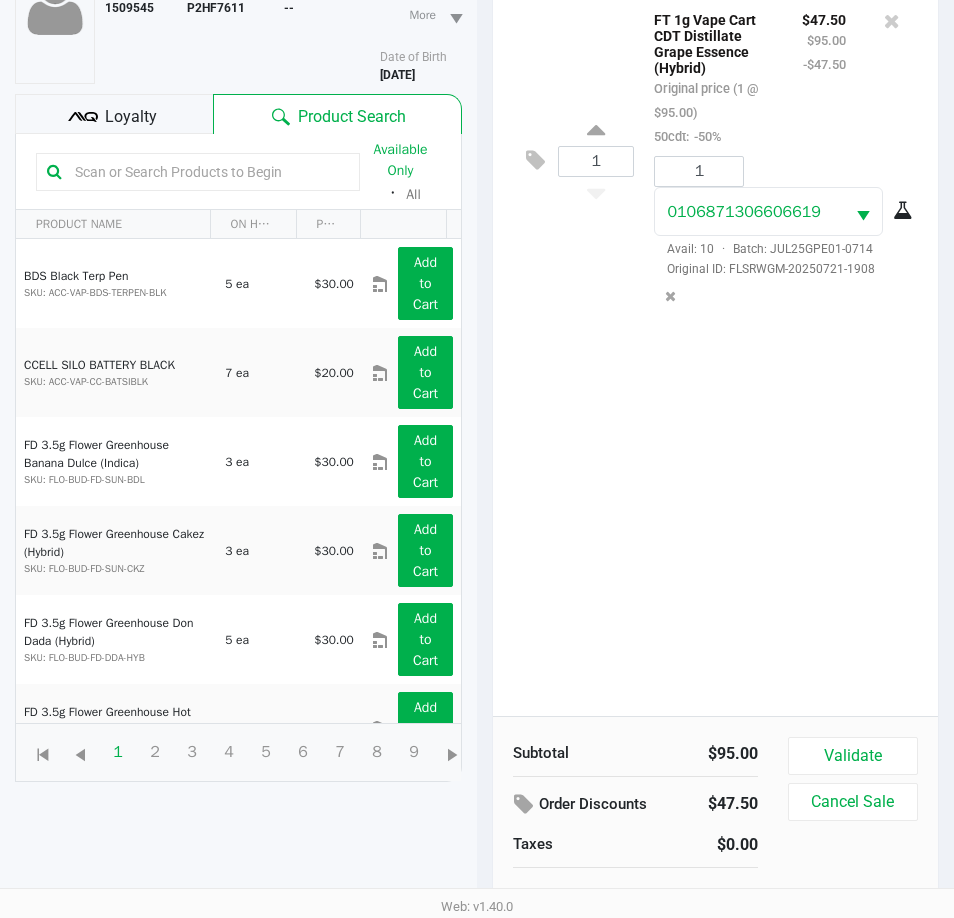 scroll, scrollTop: 220, scrollLeft: 0, axis: vertical 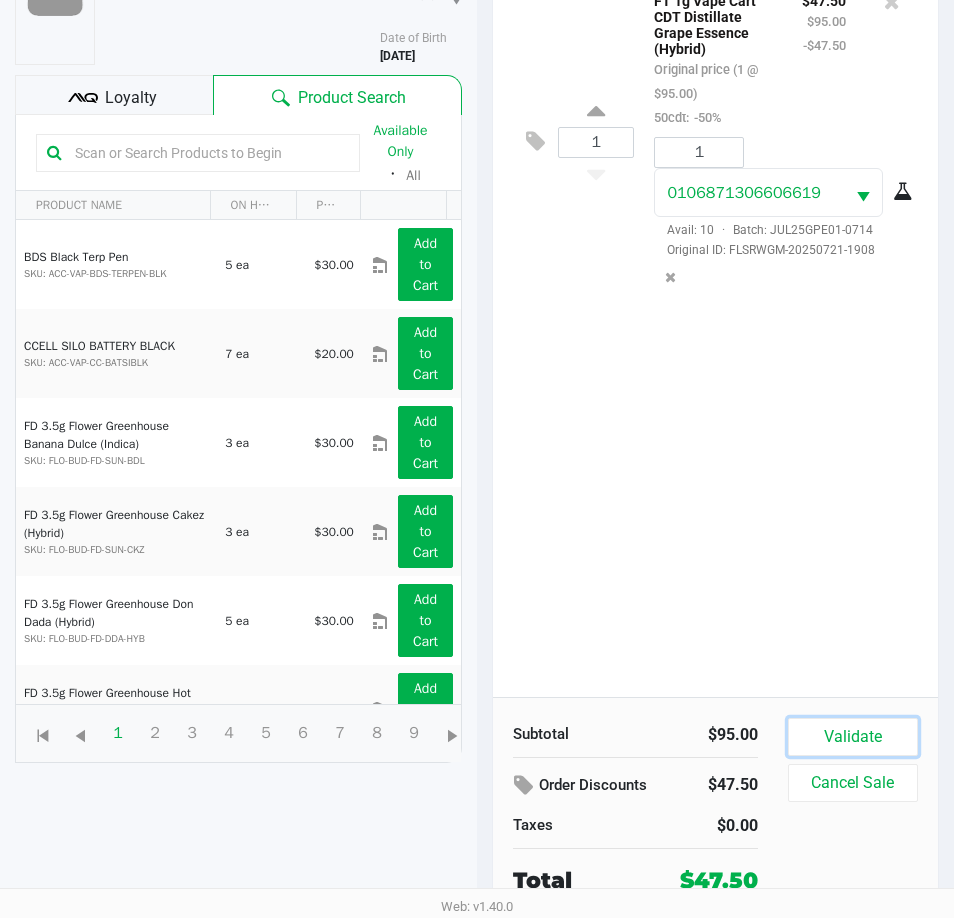 drag, startPoint x: 833, startPoint y: 726, endPoint x: 823, endPoint y: 676, distance: 50.990196 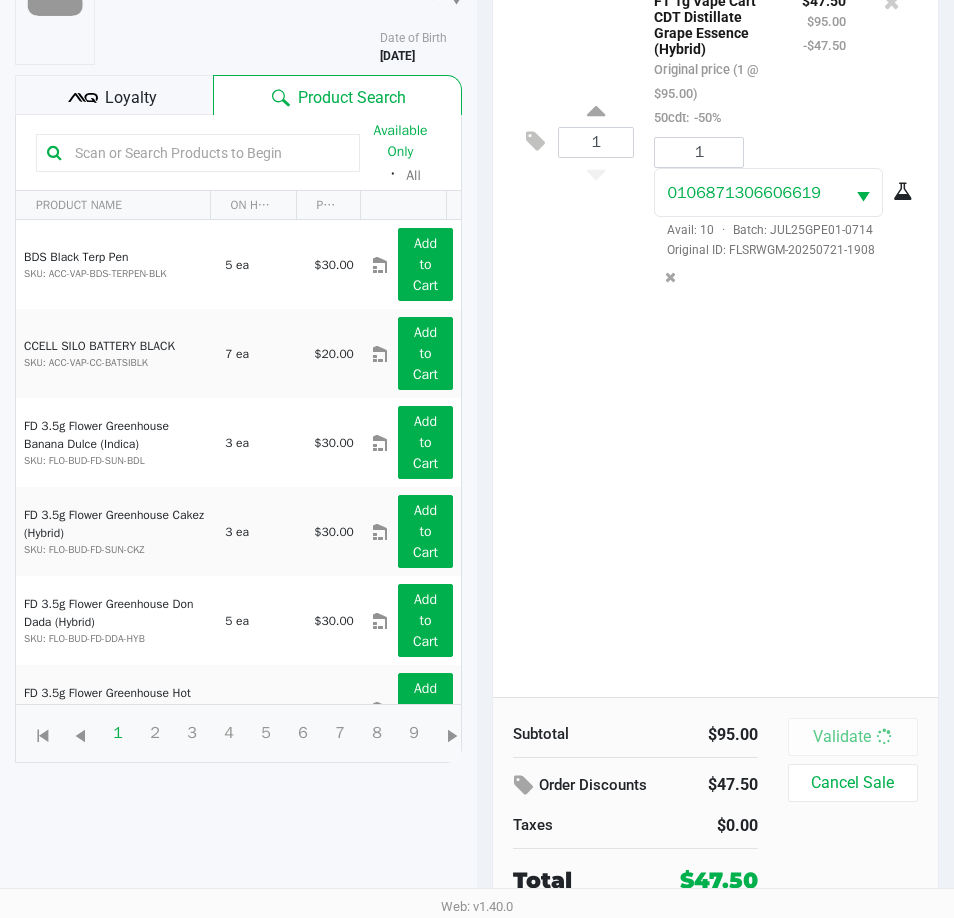 scroll, scrollTop: 0, scrollLeft: 0, axis: both 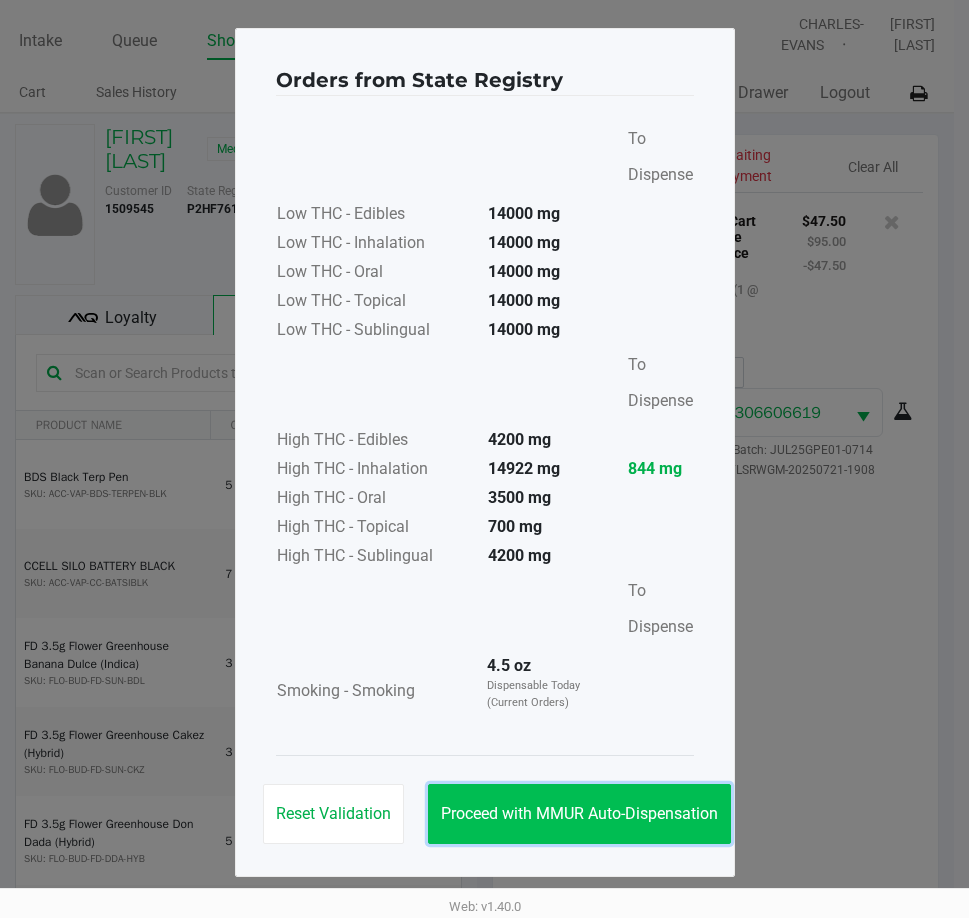 click on "Proceed with MMUR Auto-Dispensation" 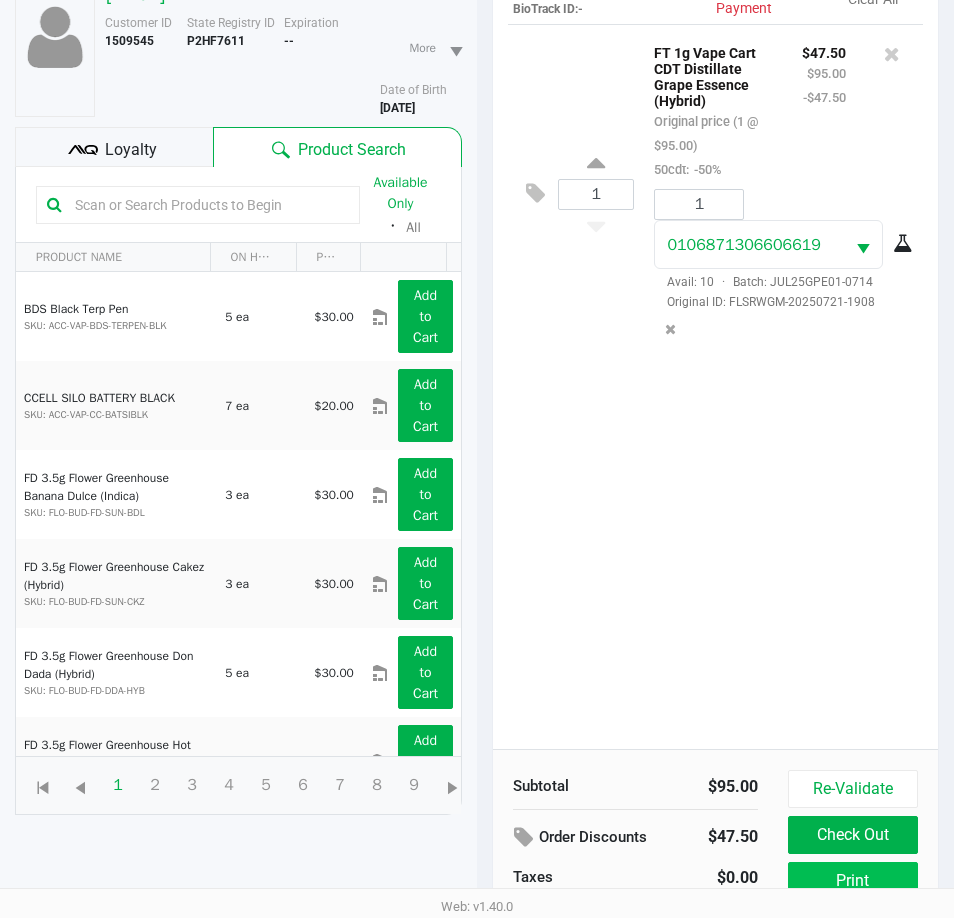 scroll, scrollTop: 265, scrollLeft: 0, axis: vertical 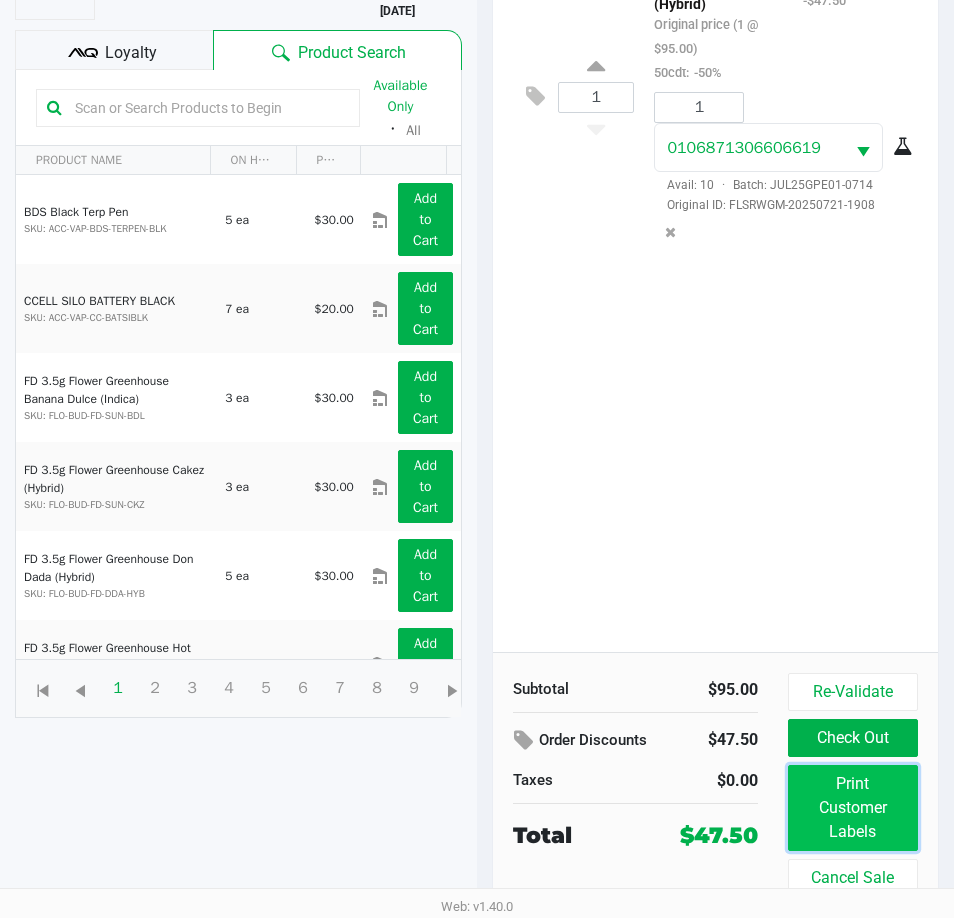 click on "Print Customer Labels" 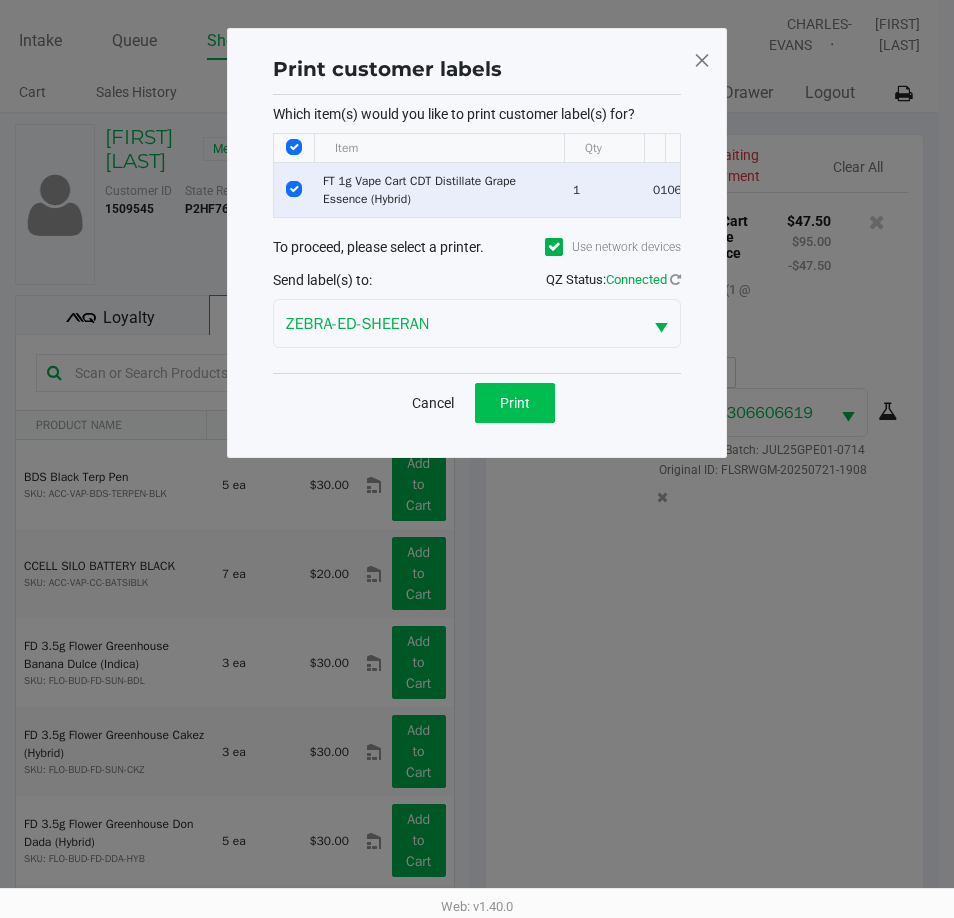 scroll, scrollTop: 0, scrollLeft: 0, axis: both 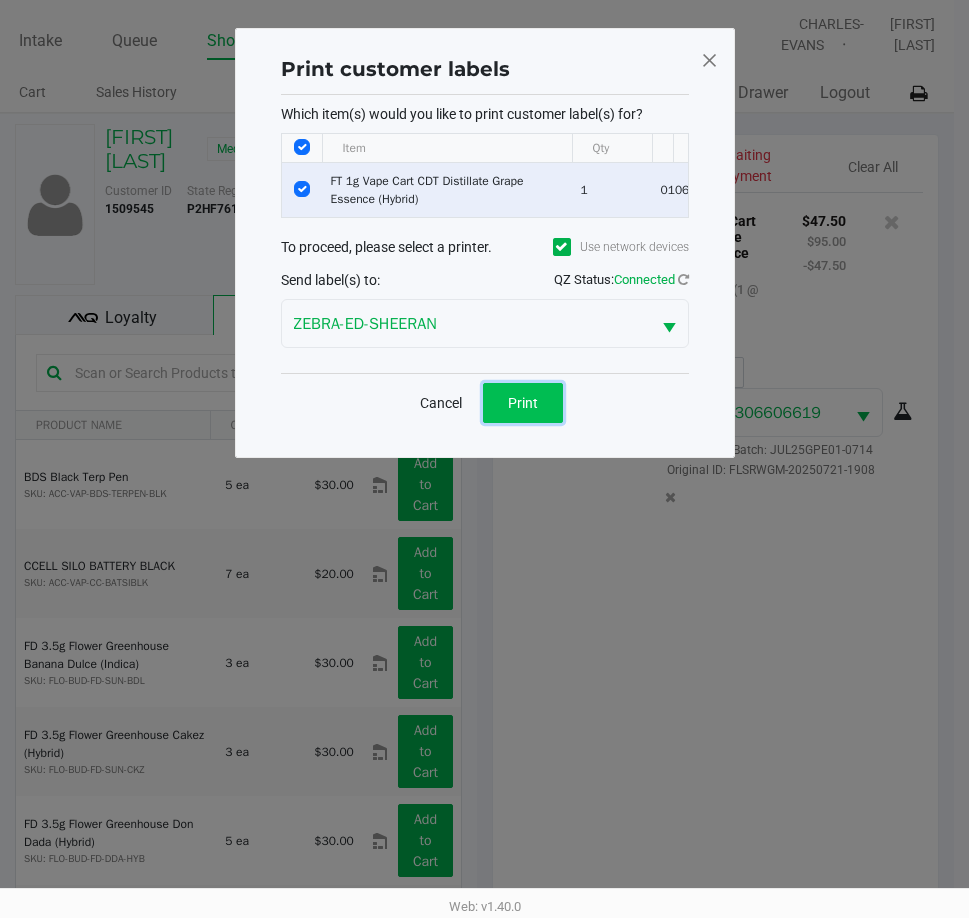 click on "Print" 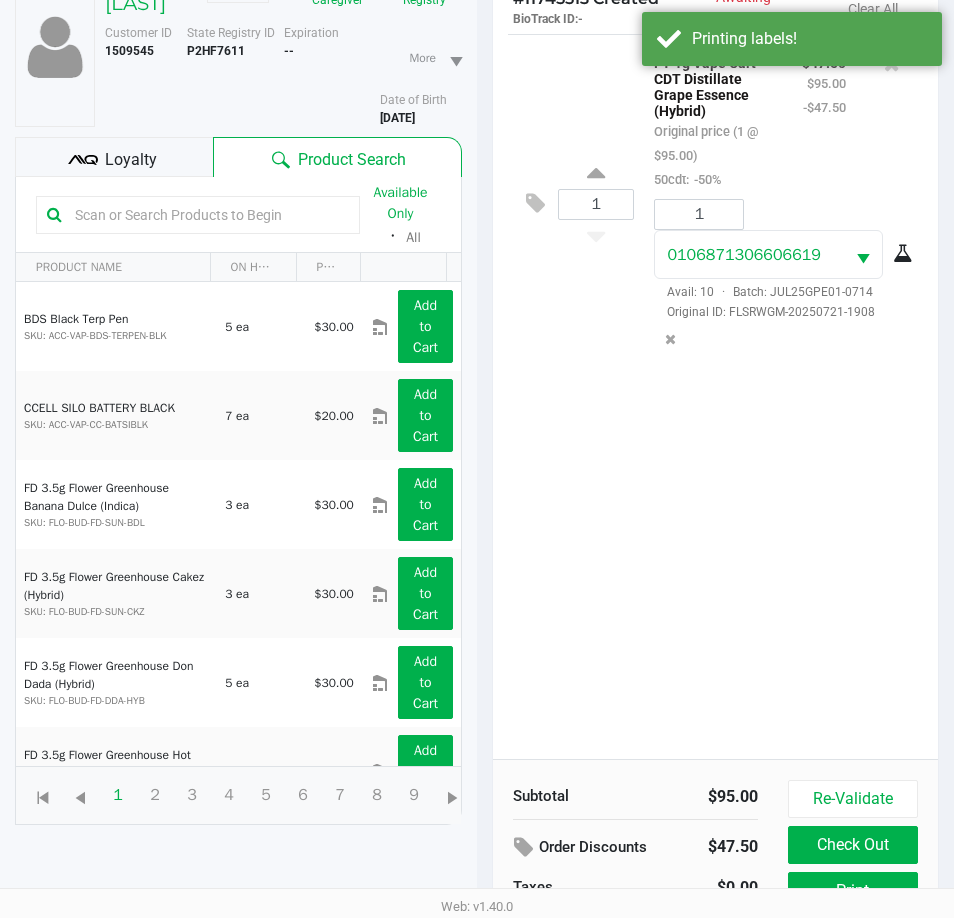 scroll, scrollTop: 265, scrollLeft: 0, axis: vertical 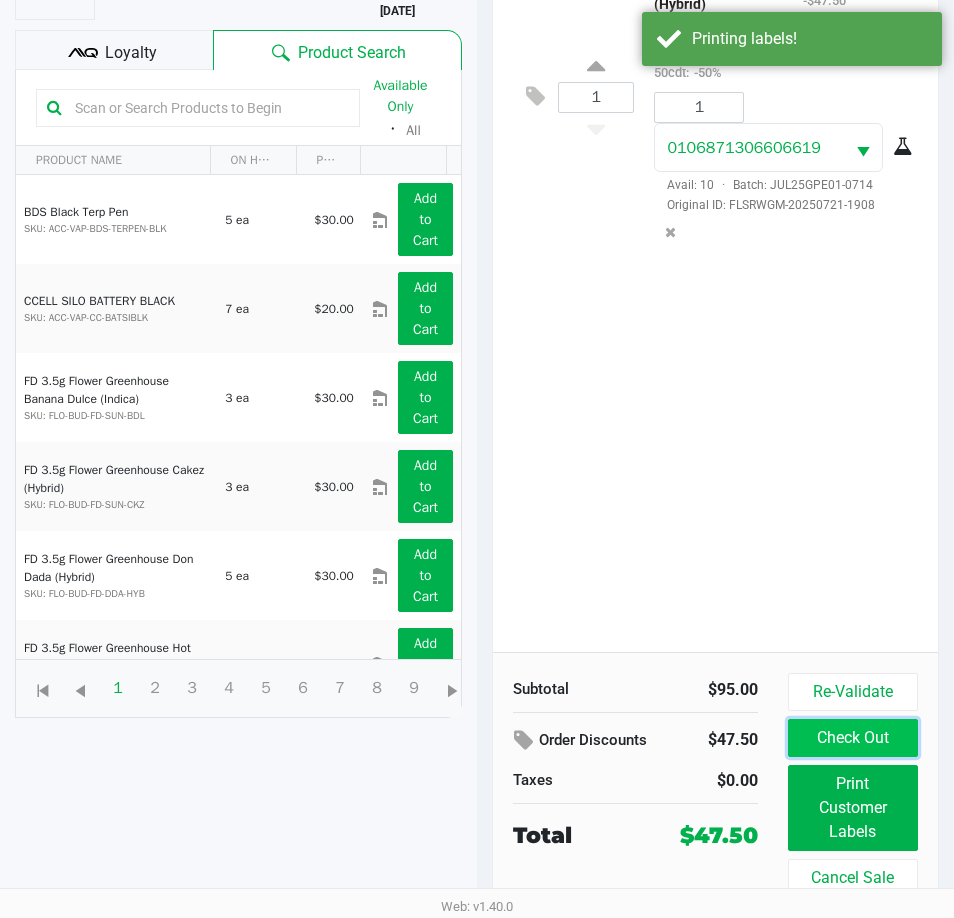 click on "Check Out" 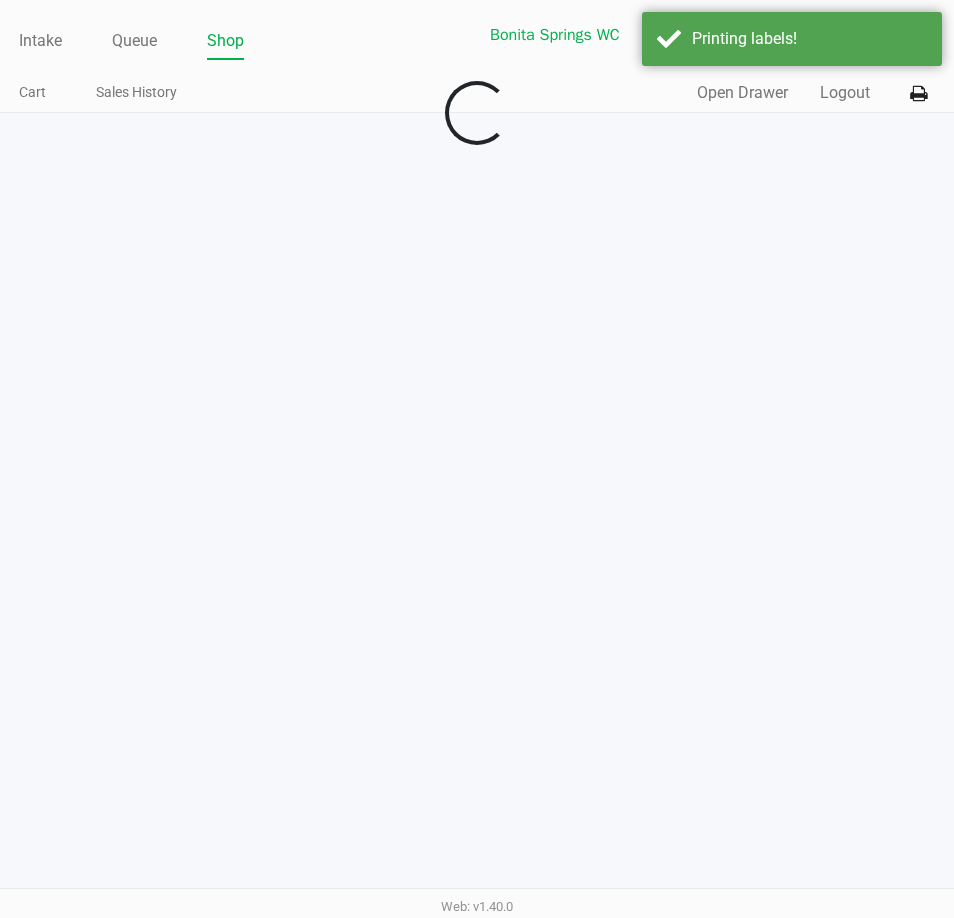 scroll, scrollTop: 0, scrollLeft: 0, axis: both 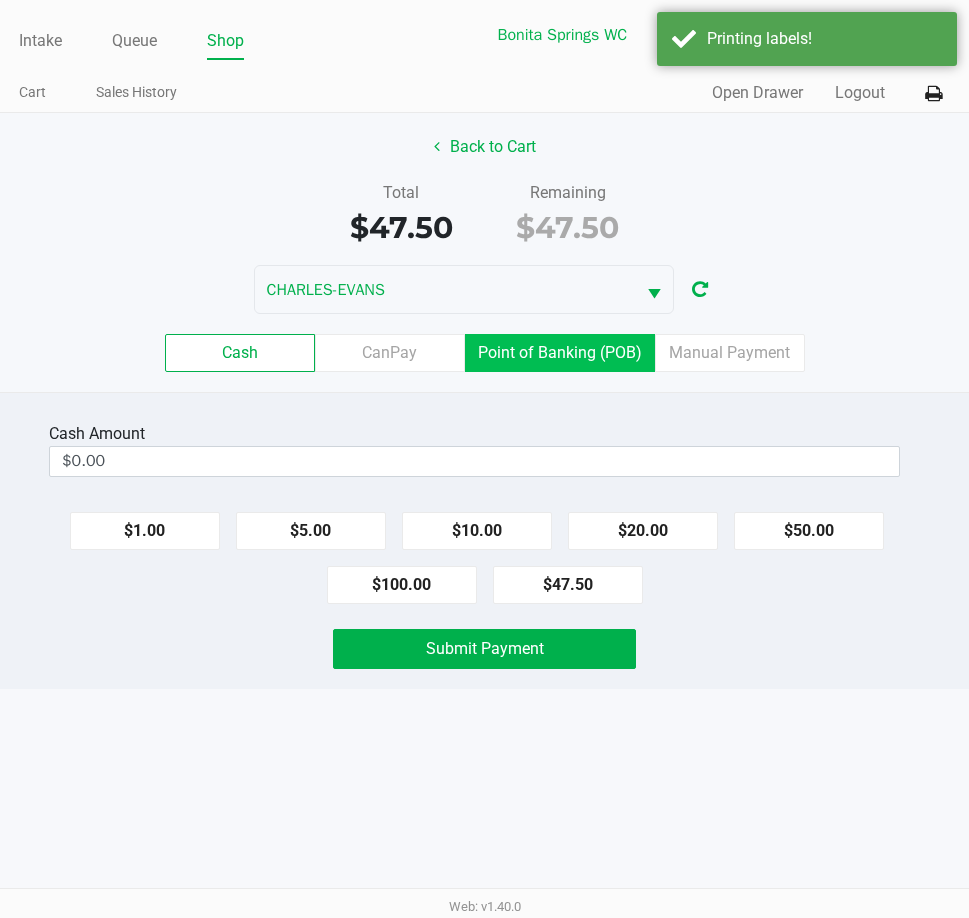 click on "Point of Banking (POB)" 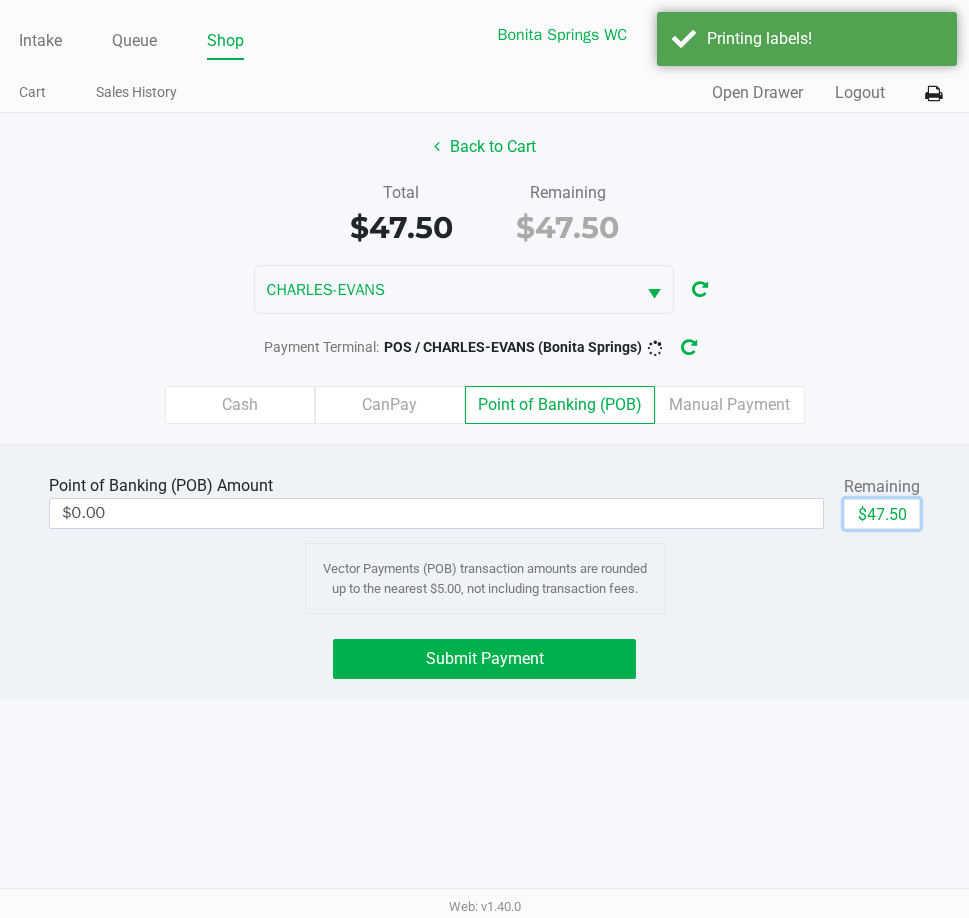 drag, startPoint x: 880, startPoint y: 513, endPoint x: 722, endPoint y: 576, distance: 170.09703 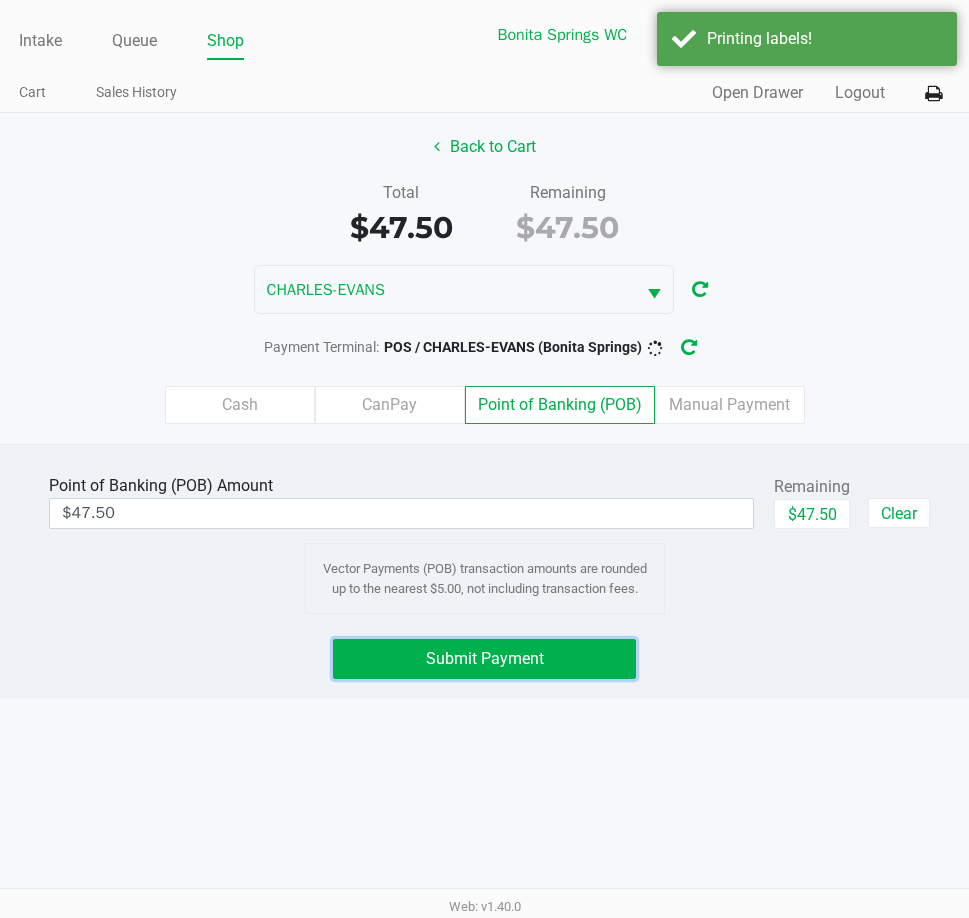 click on "Submit Payment" 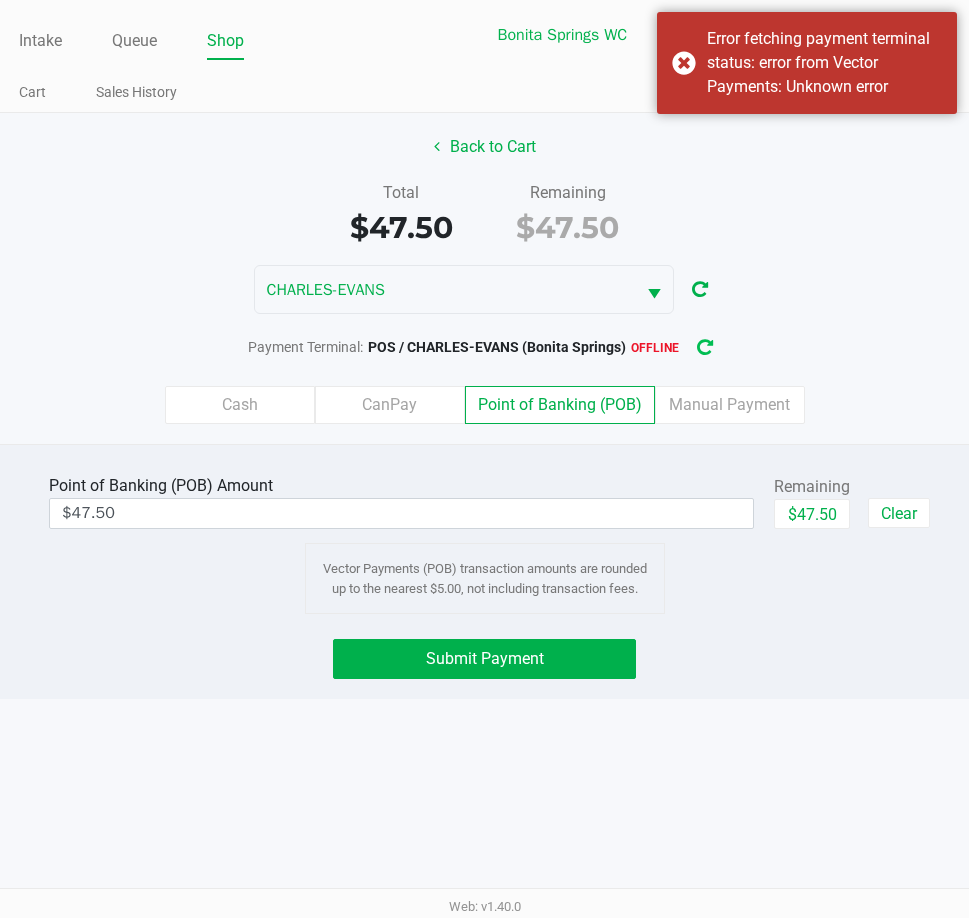 click 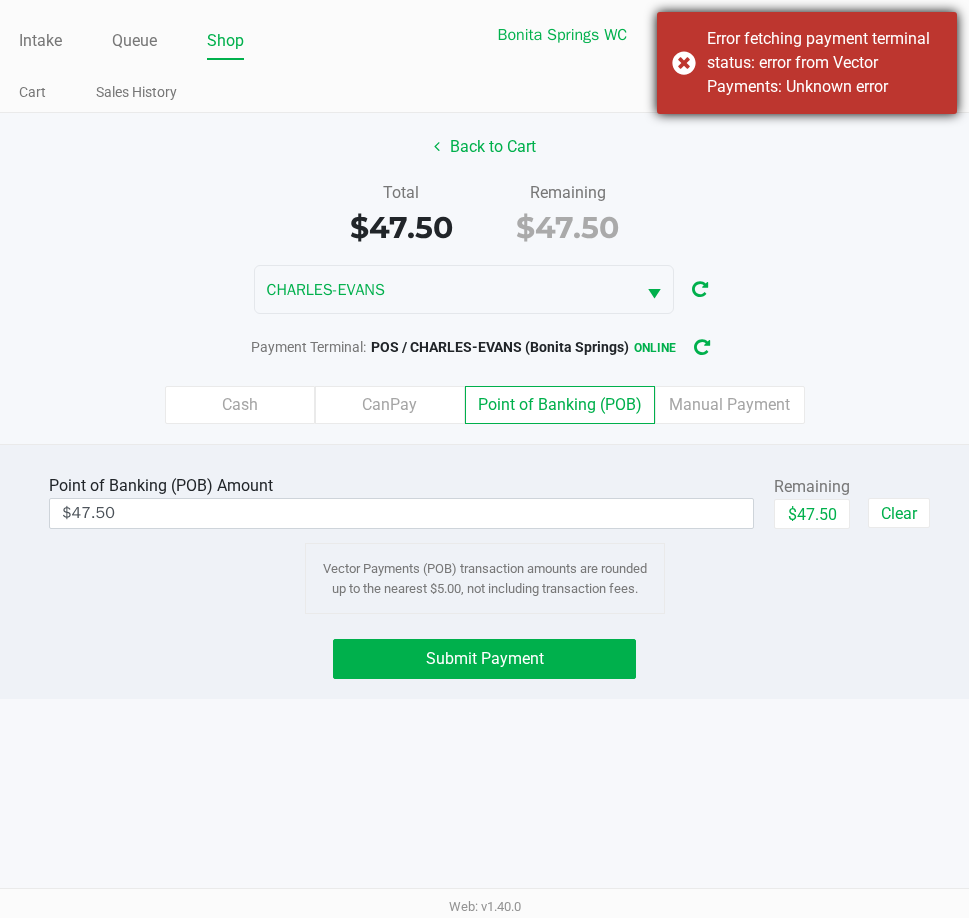 click on "Error fetching payment terminal status: error from Vector Payments: Unknown error" at bounding box center [807, 63] 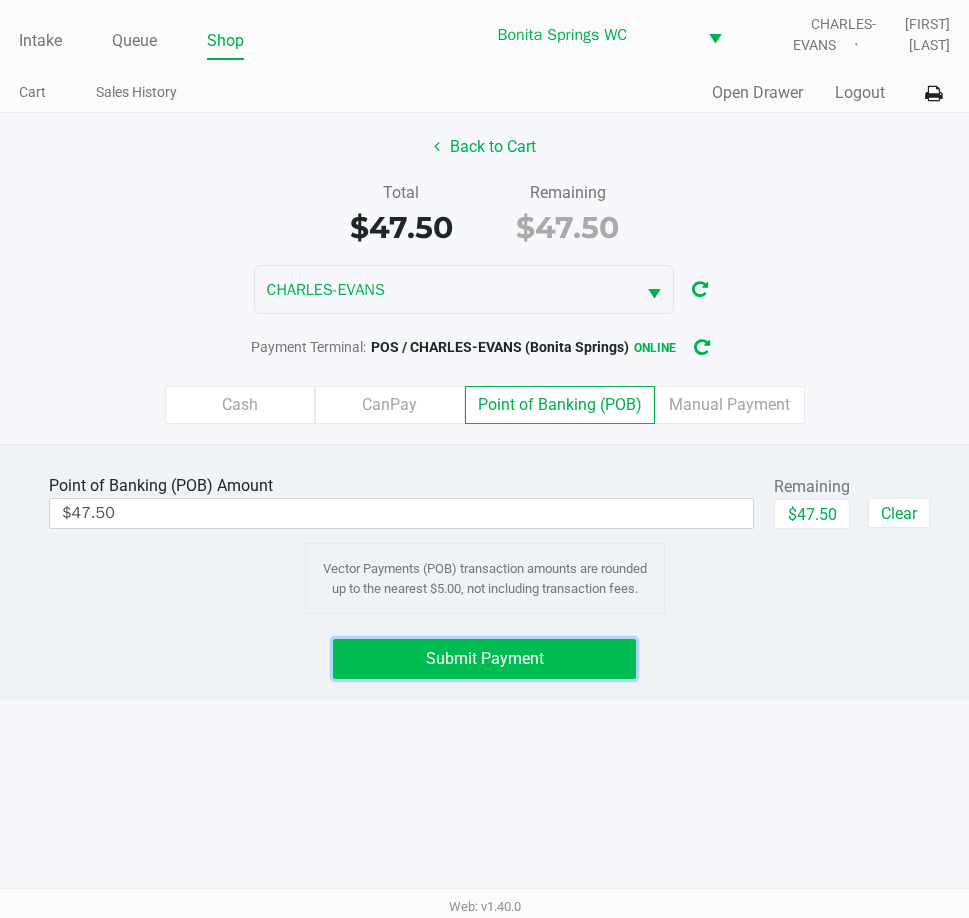 click on "Submit Payment" 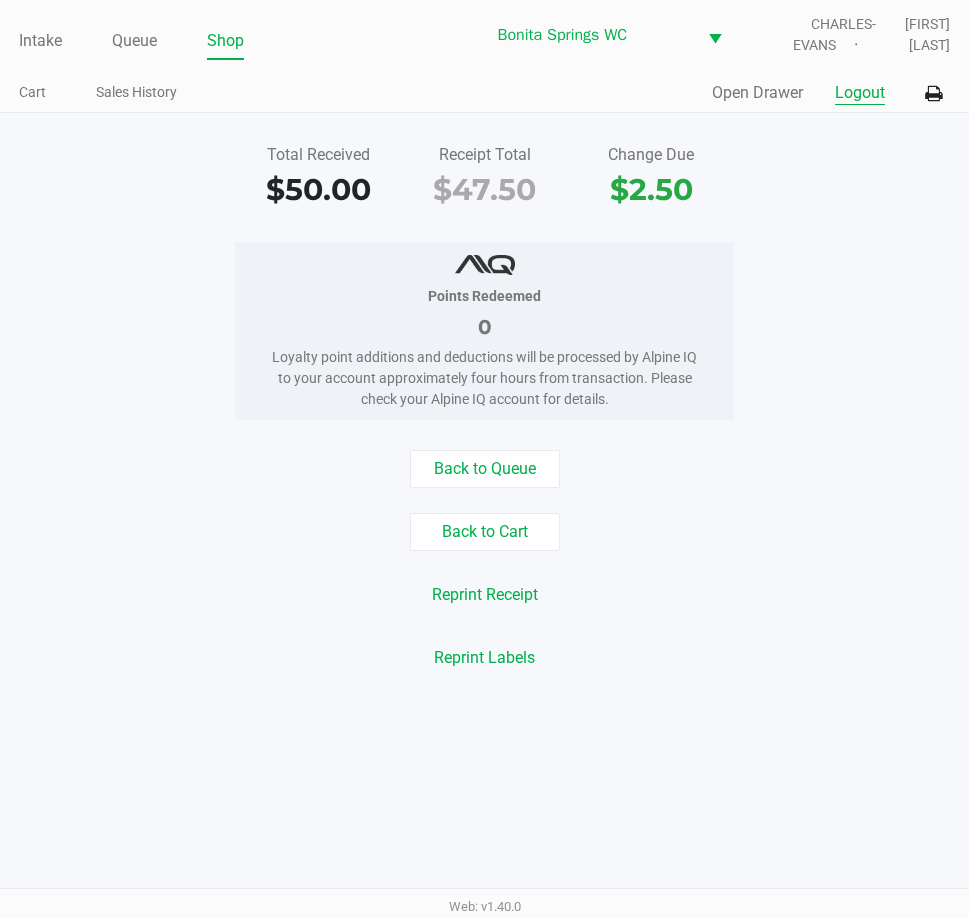click on "Logout" 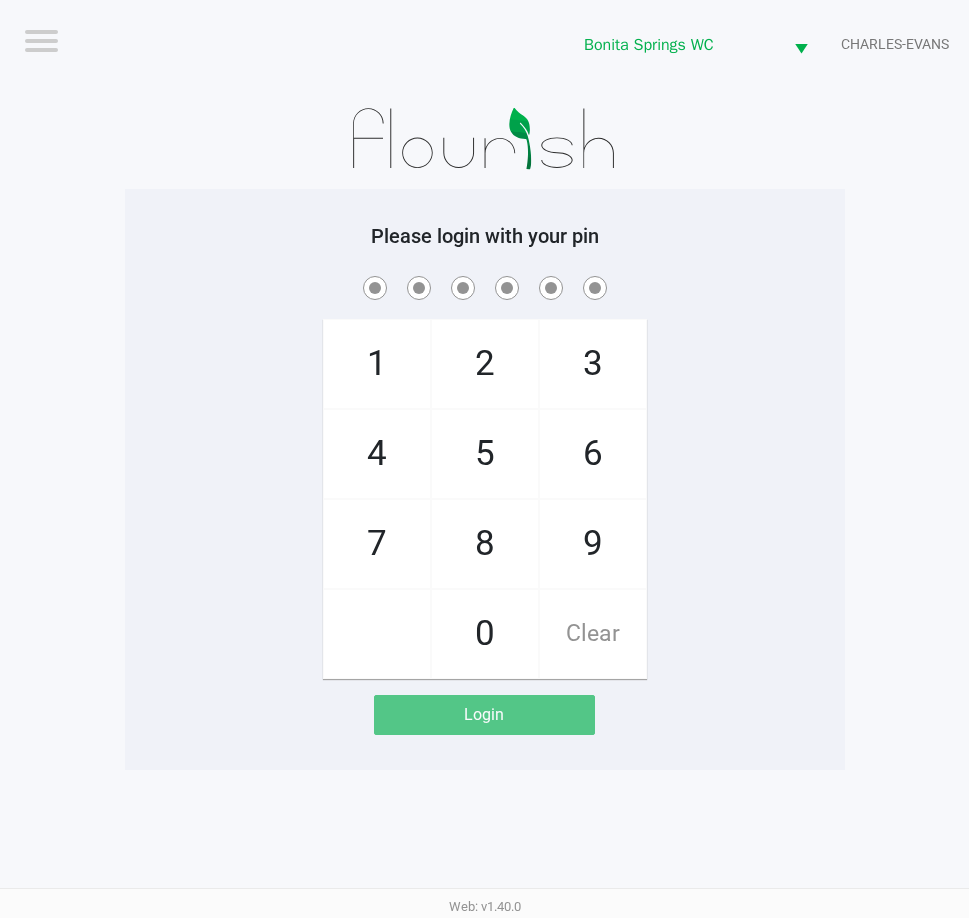 click on "Please login with your pin  1   4   7       2   5   8   0   3   6   9   Clear   Login" 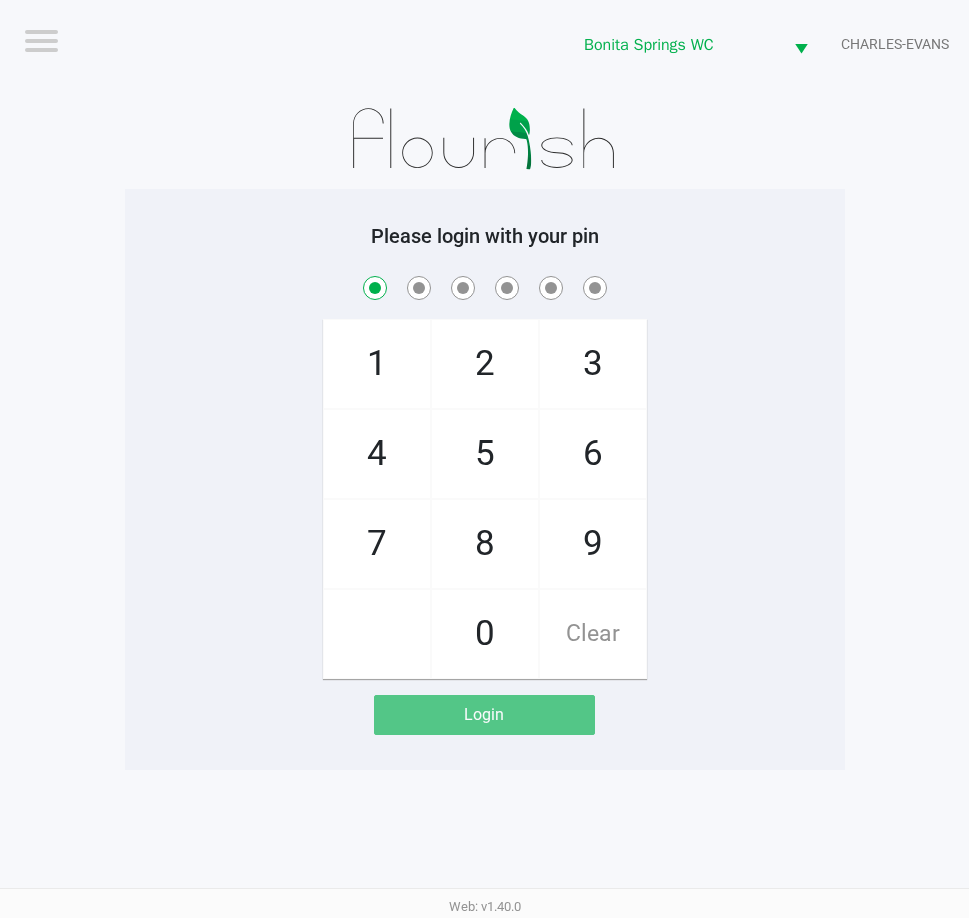 checkbox on "true" 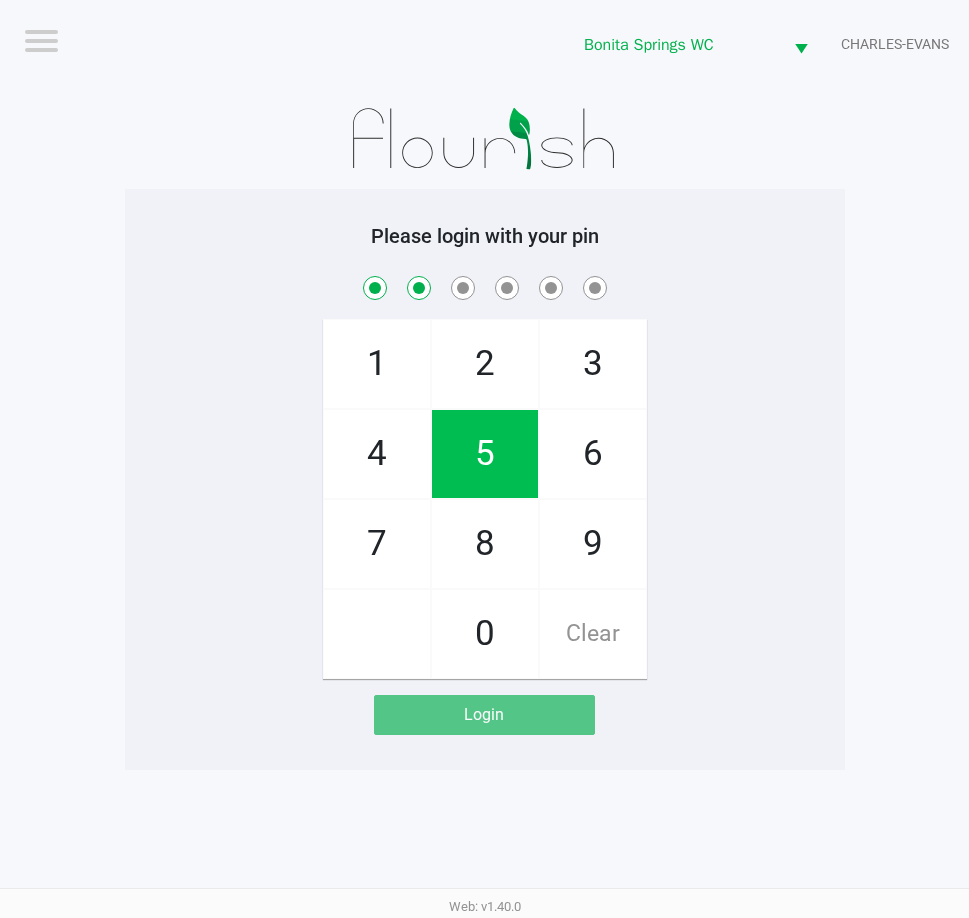 checkbox on "true" 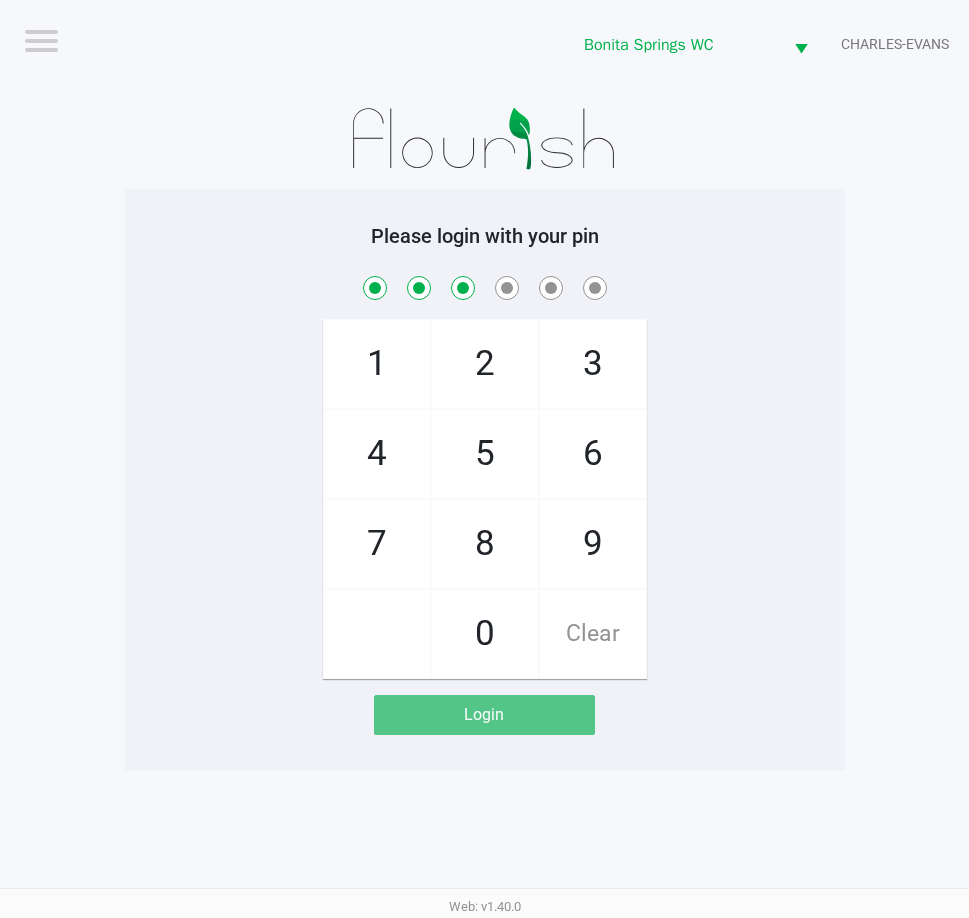 checkbox on "true" 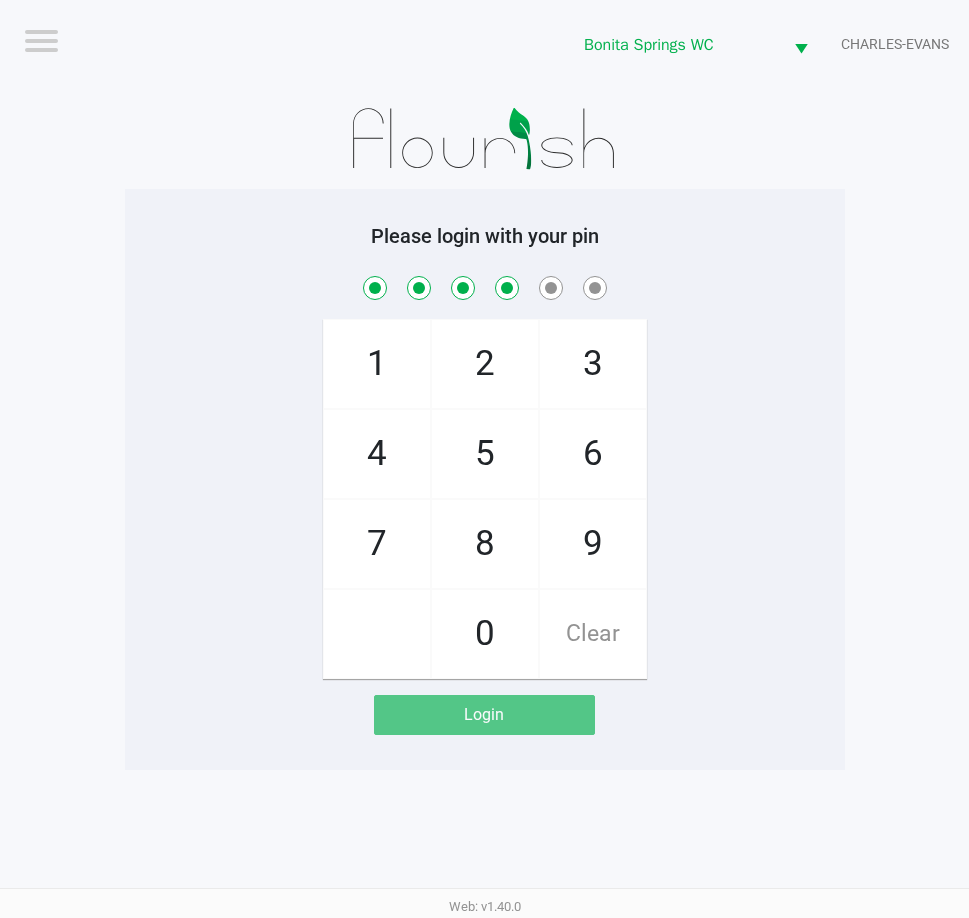 checkbox on "true" 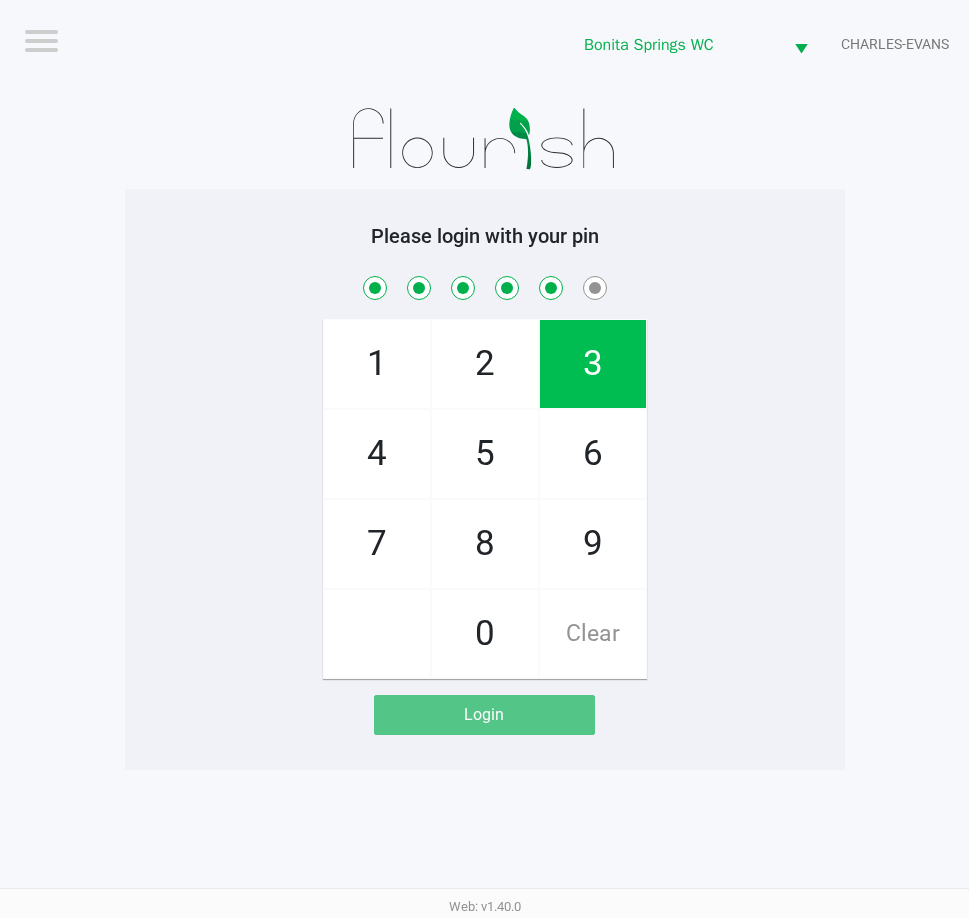 checkbox on "true" 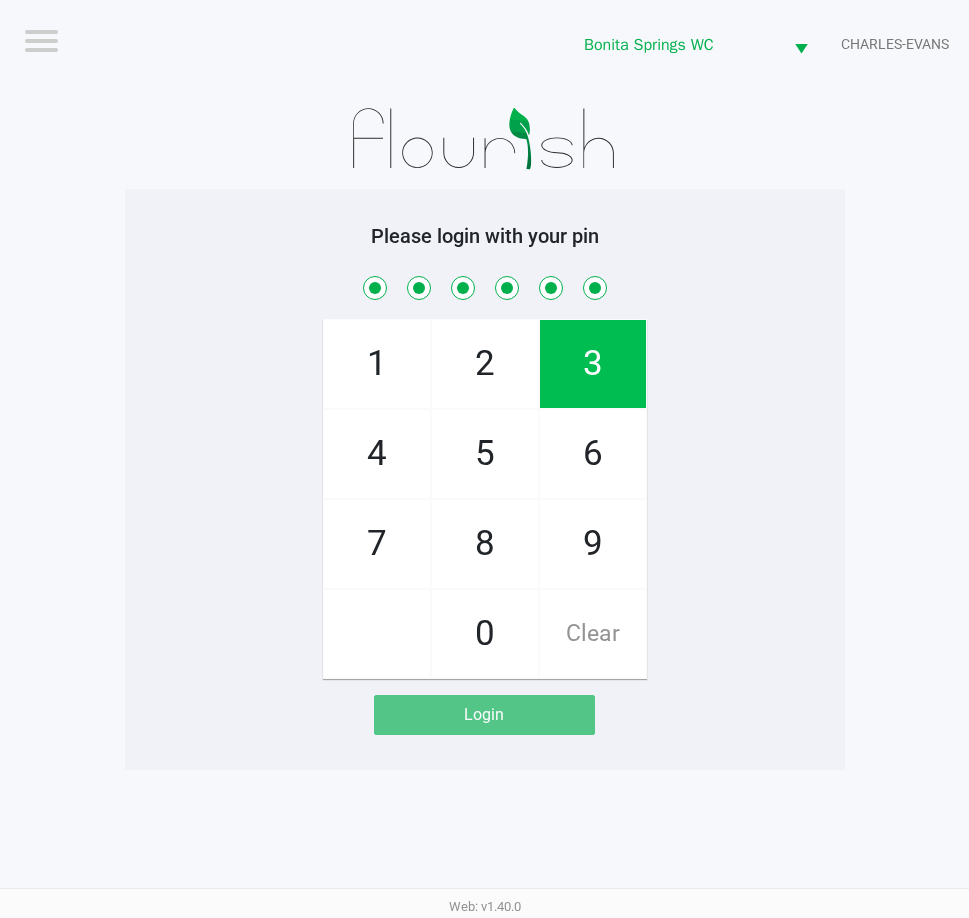 checkbox on "true" 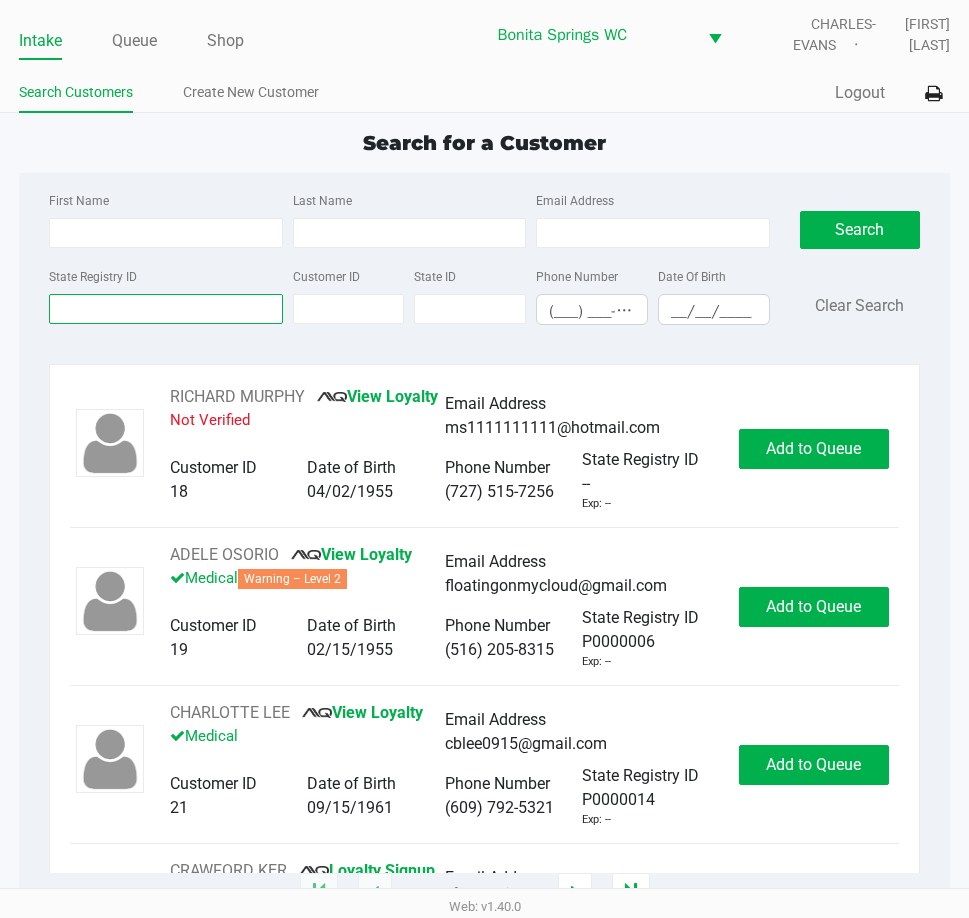 drag, startPoint x: 119, startPoint y: 306, endPoint x: 126, endPoint y: 277, distance: 29.832869 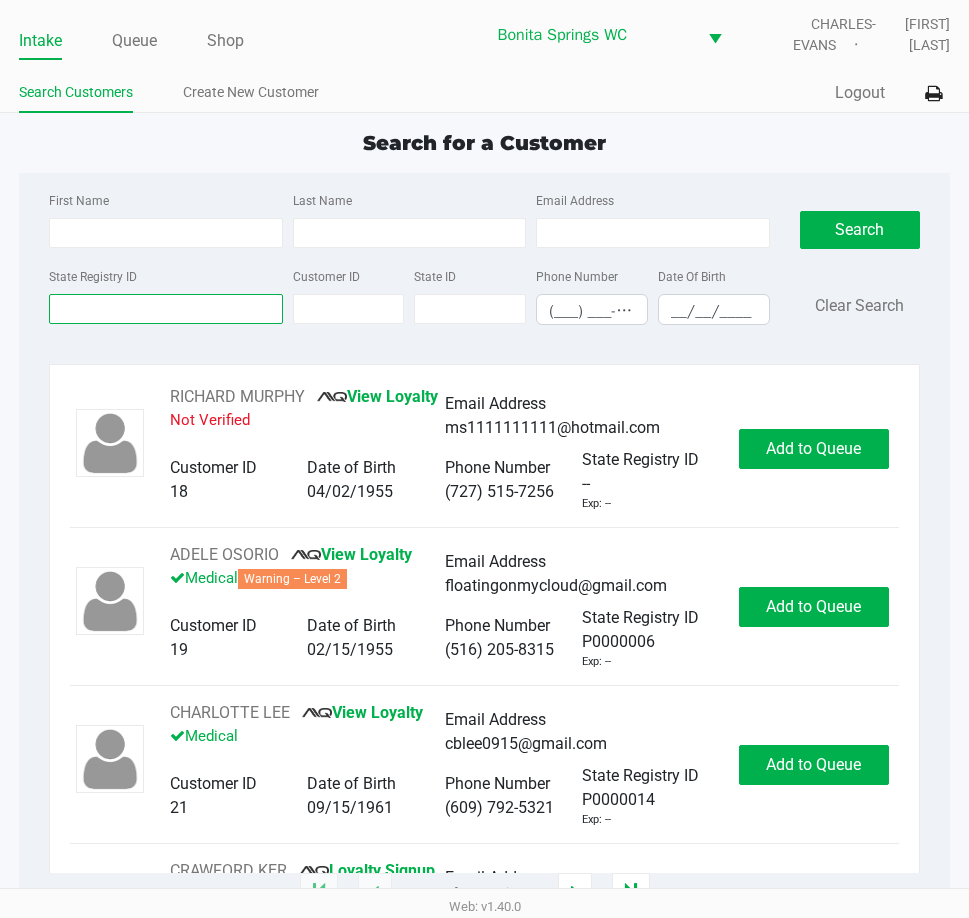 click on "State Registry ID" at bounding box center [165, 309] 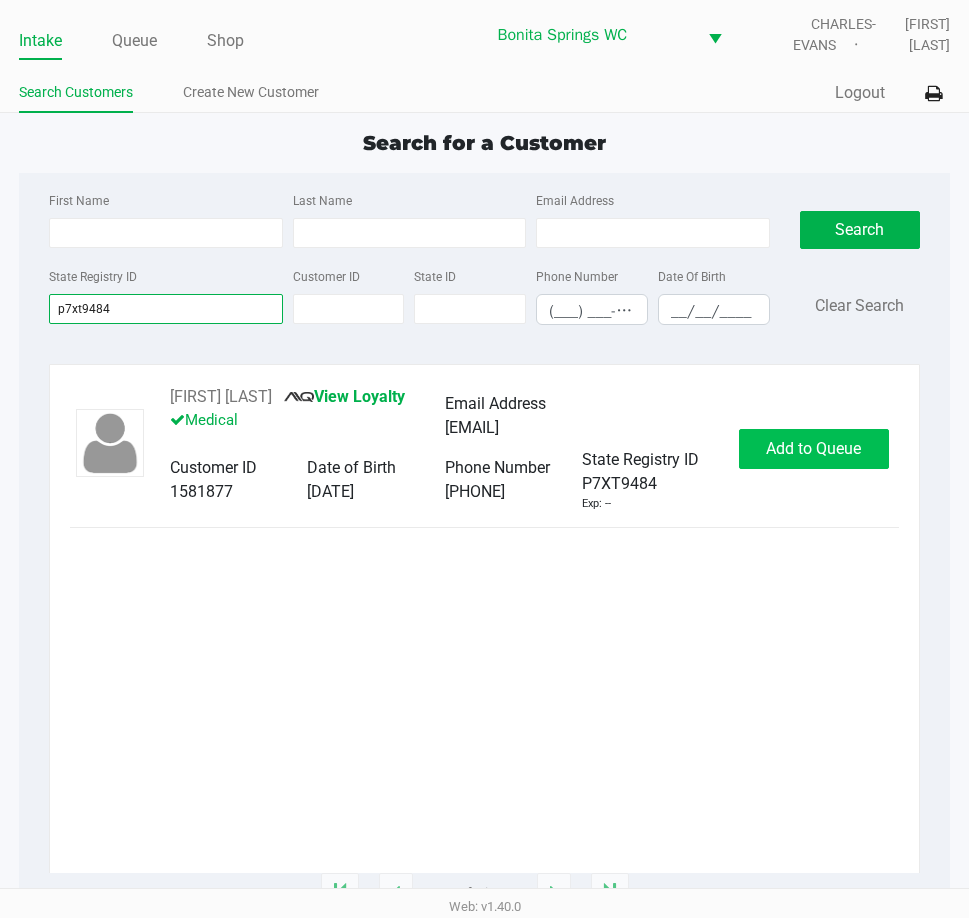 type on "p7xt9484" 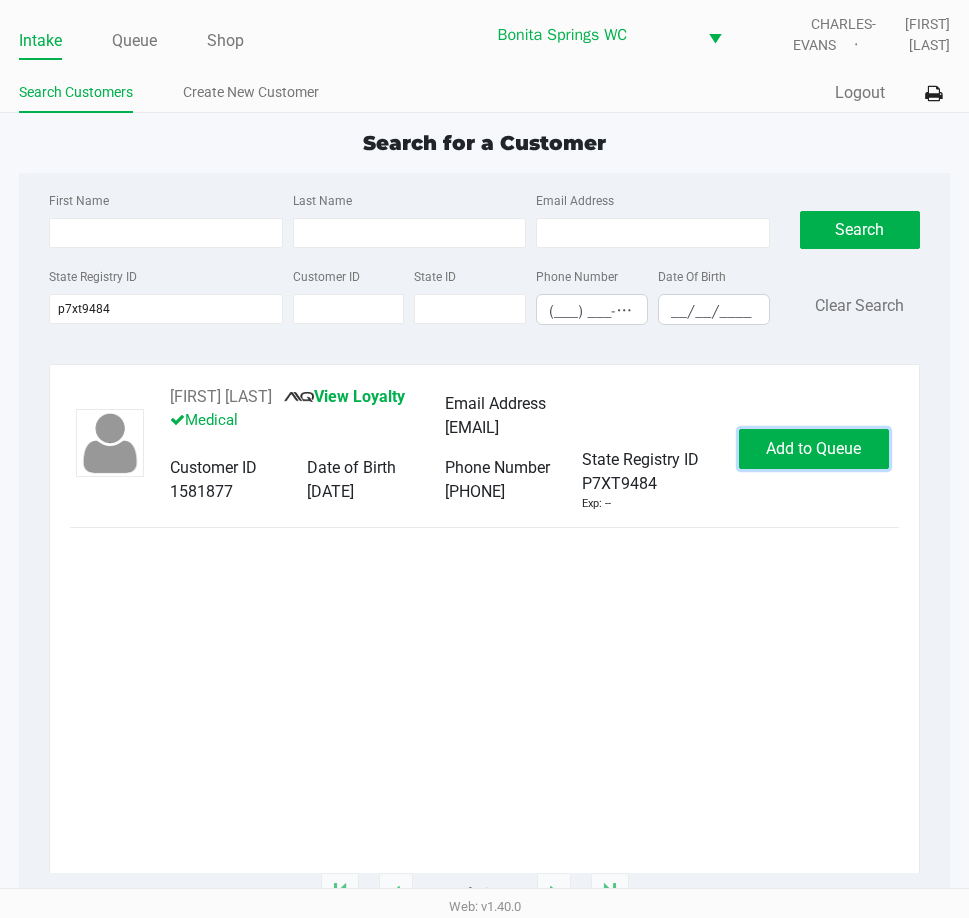 click on "Add to Queue" 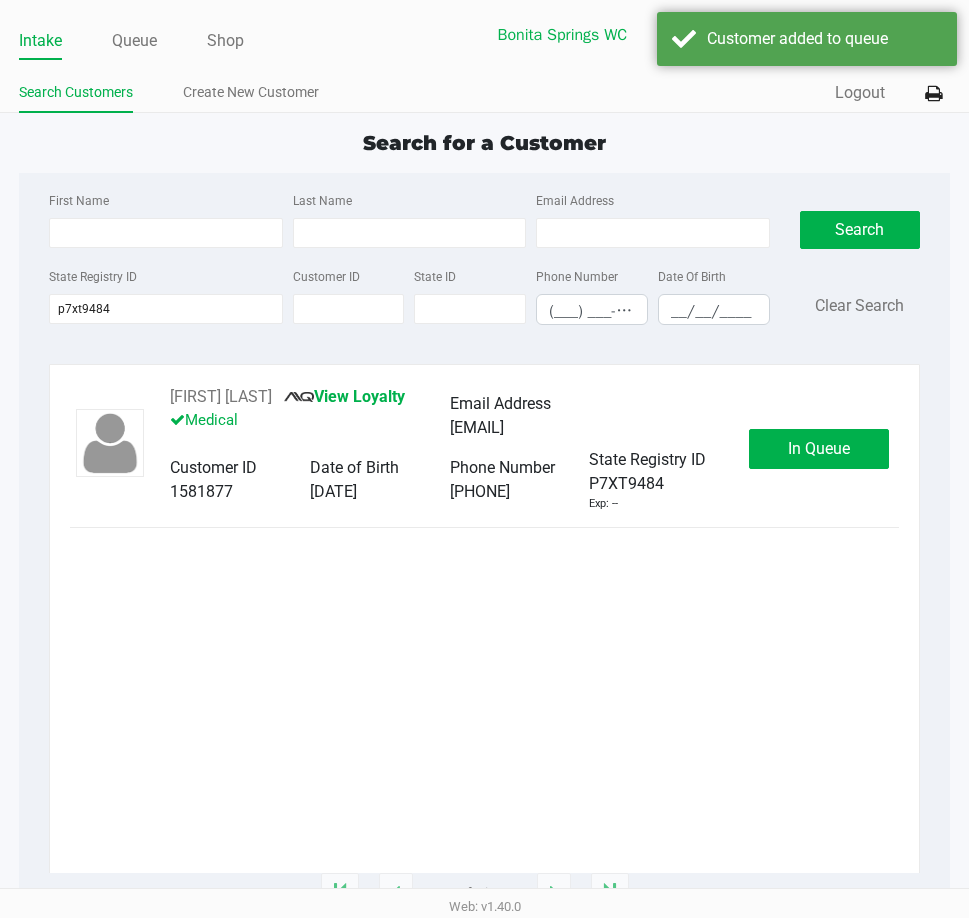 click on "JETZIEL FIGUEROA REQUENA       View Loyalty   Medical   Email Address   jetzy.rqna@gmail.com   Customer ID   1581877   Date of Birth   10/11/2005   Phone Number   (407) 409-0704   State Registry ID   P7XT9484   Exp: --   In Queue" 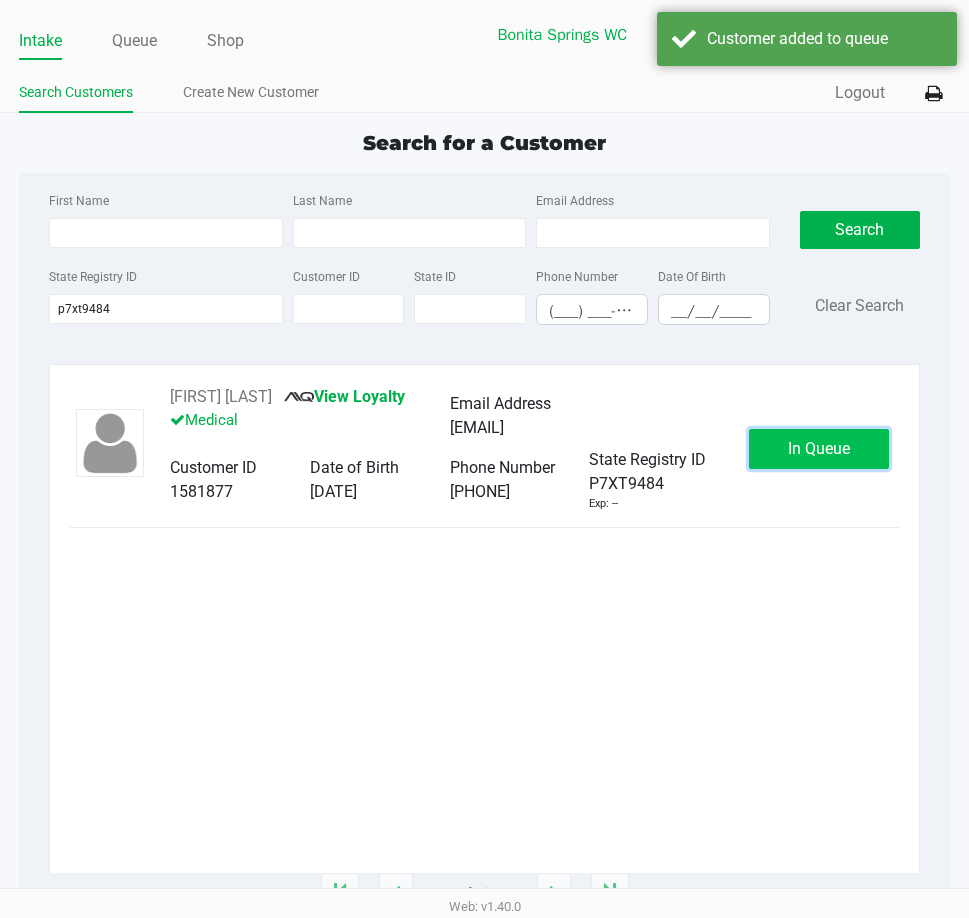 click on "In Queue" 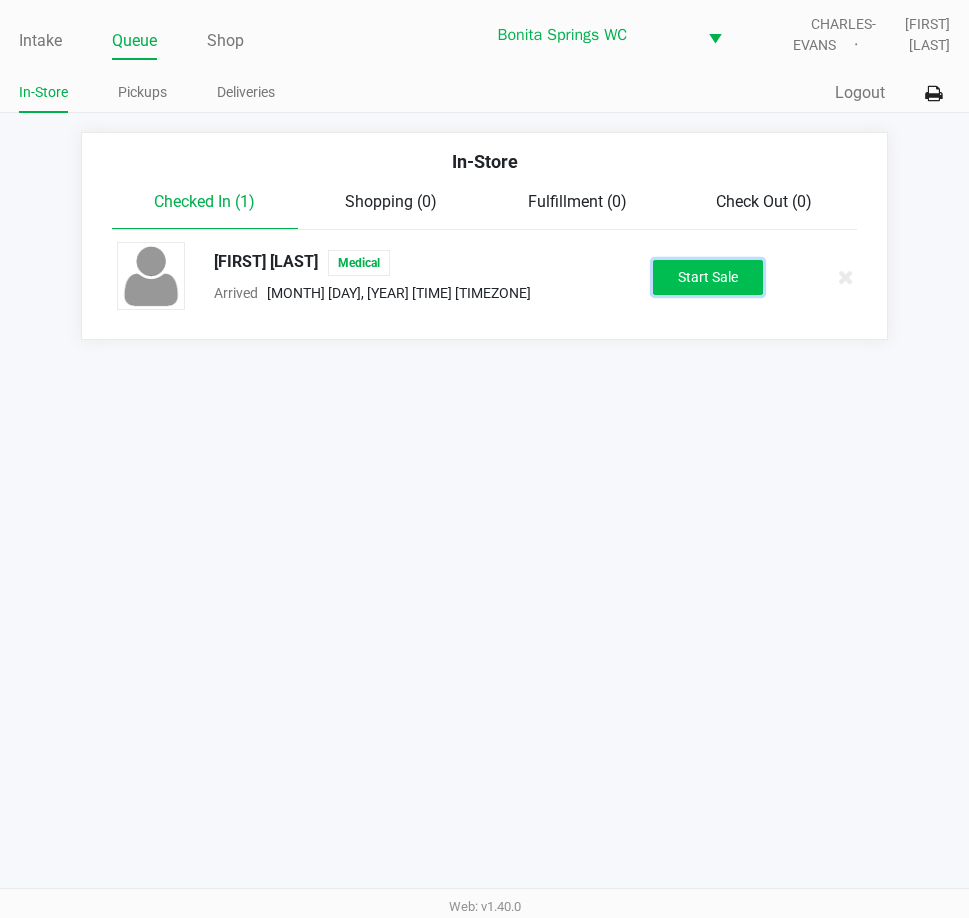 click on "Start Sale" 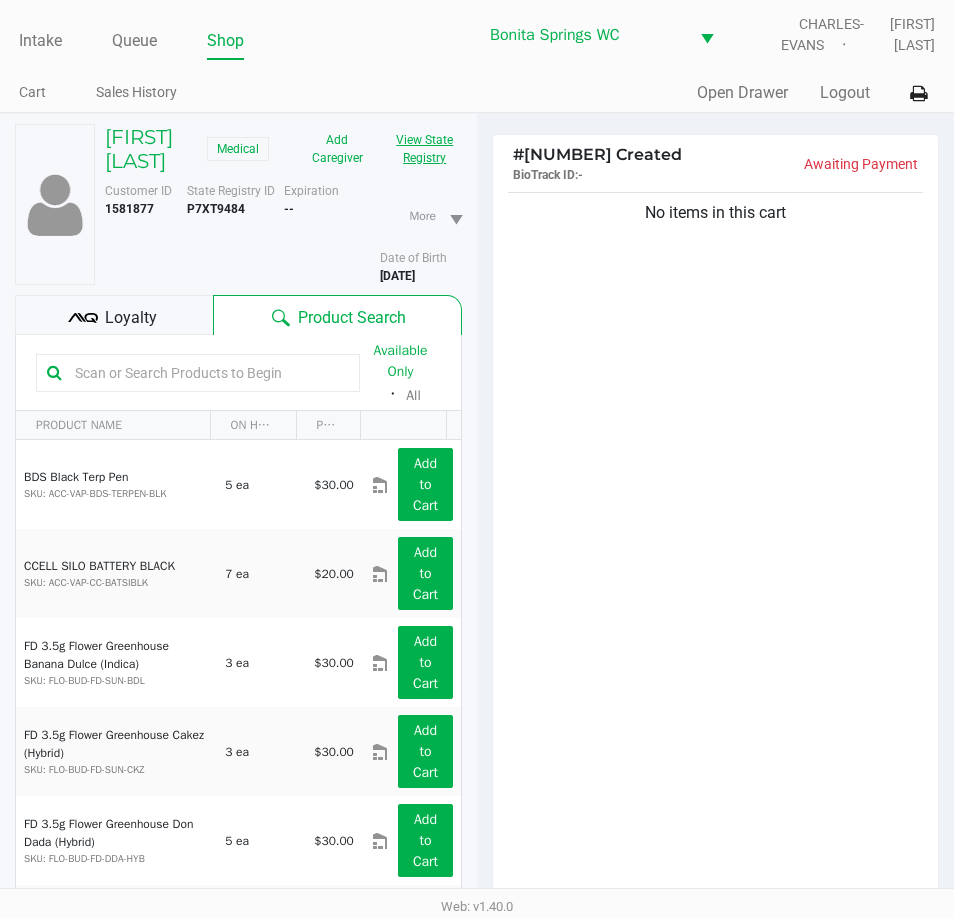 click on "View State Registry" 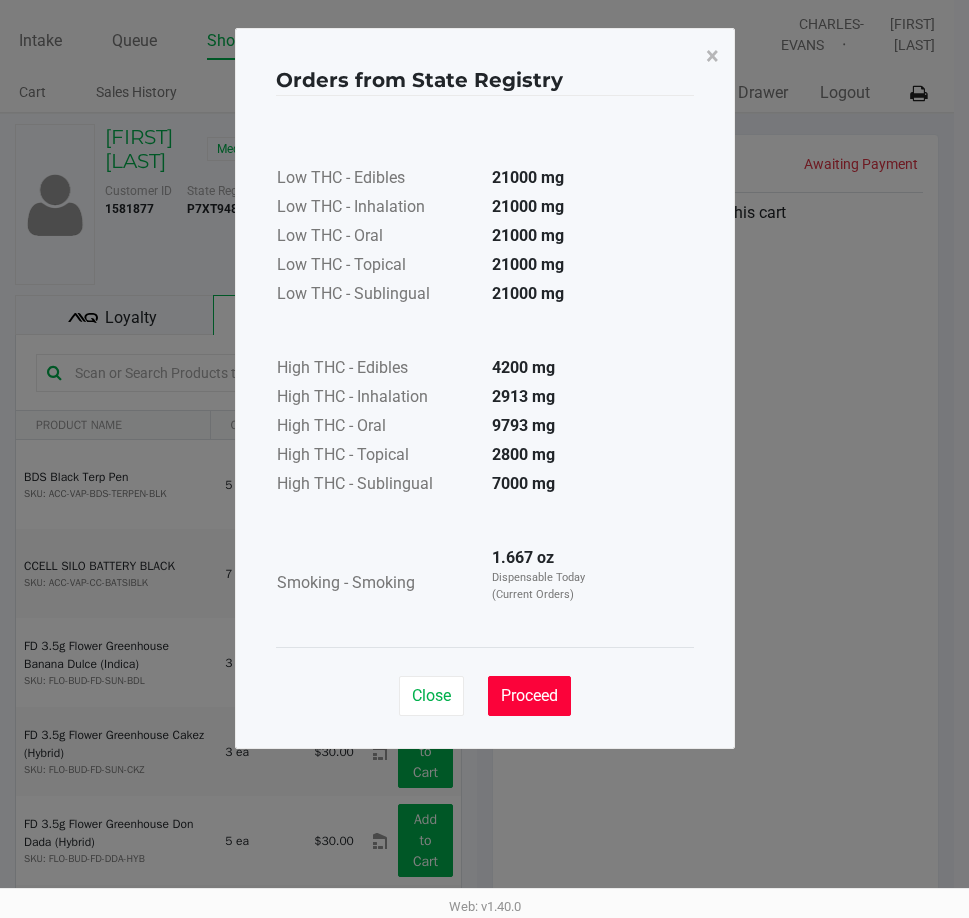 click on "Proceed" 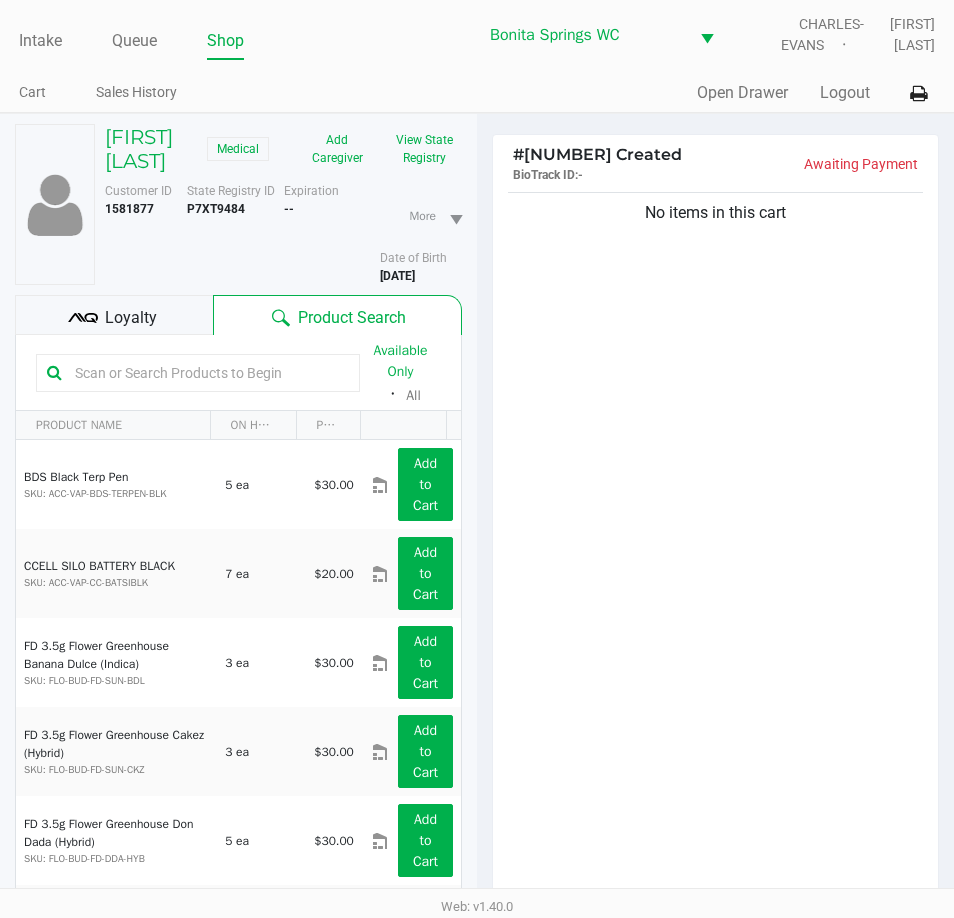 click on "Low THC - Edibles  21000 mg  Low THC - Inhalation  21000 mg  Low THC - Oral  21000 mg  Low THC - Topical  21000 mg  Low THC - Sublingual  21000 mg      High THC - Edibles  4200 mg  High THC - Inhalation  2913 mg  High THC - Oral  9793 mg  High THC - Topical  2800 mg  High THC - Sublingual  7000 mg      Smoking - Smoking  1.667 oz  Dispensable Today (Current Orders)" 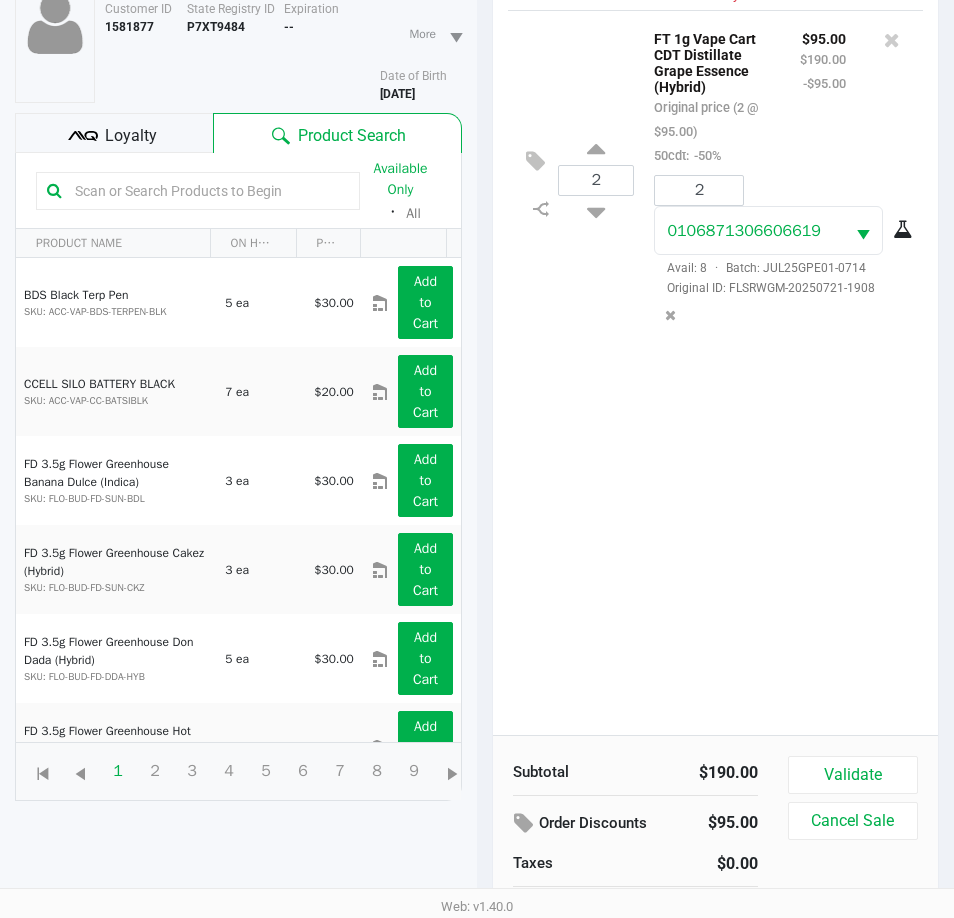 scroll, scrollTop: 220, scrollLeft: 0, axis: vertical 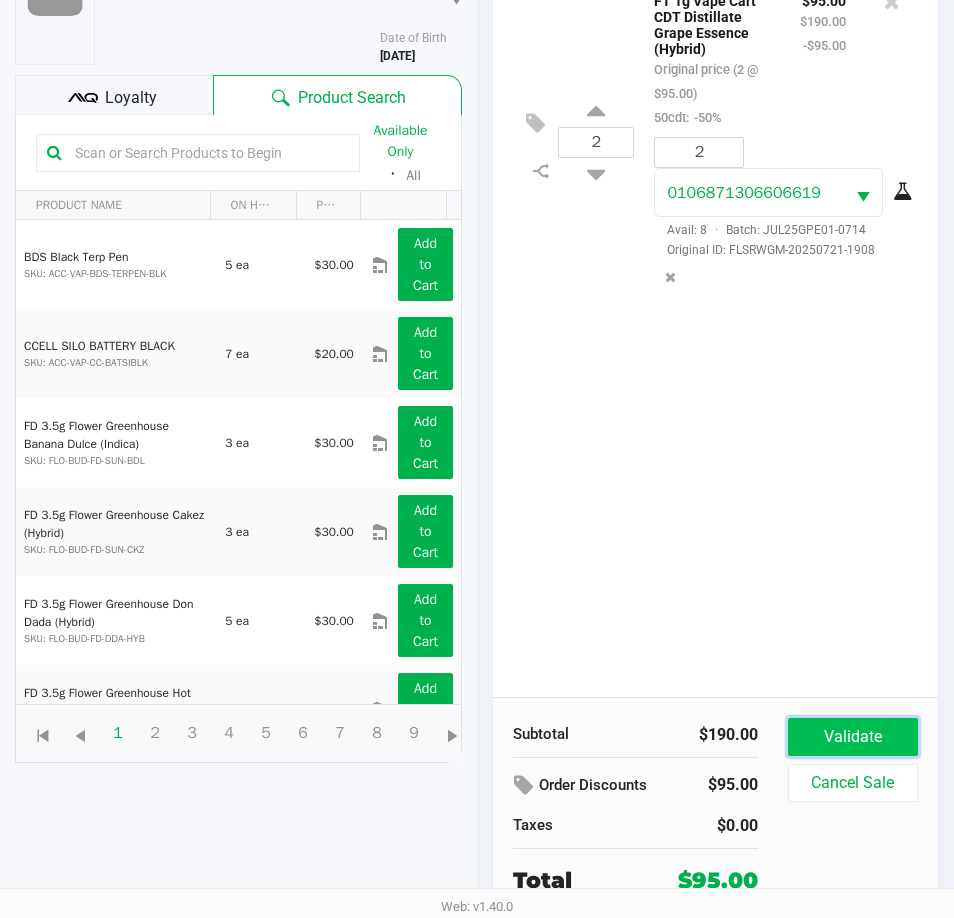 click on "Validate" 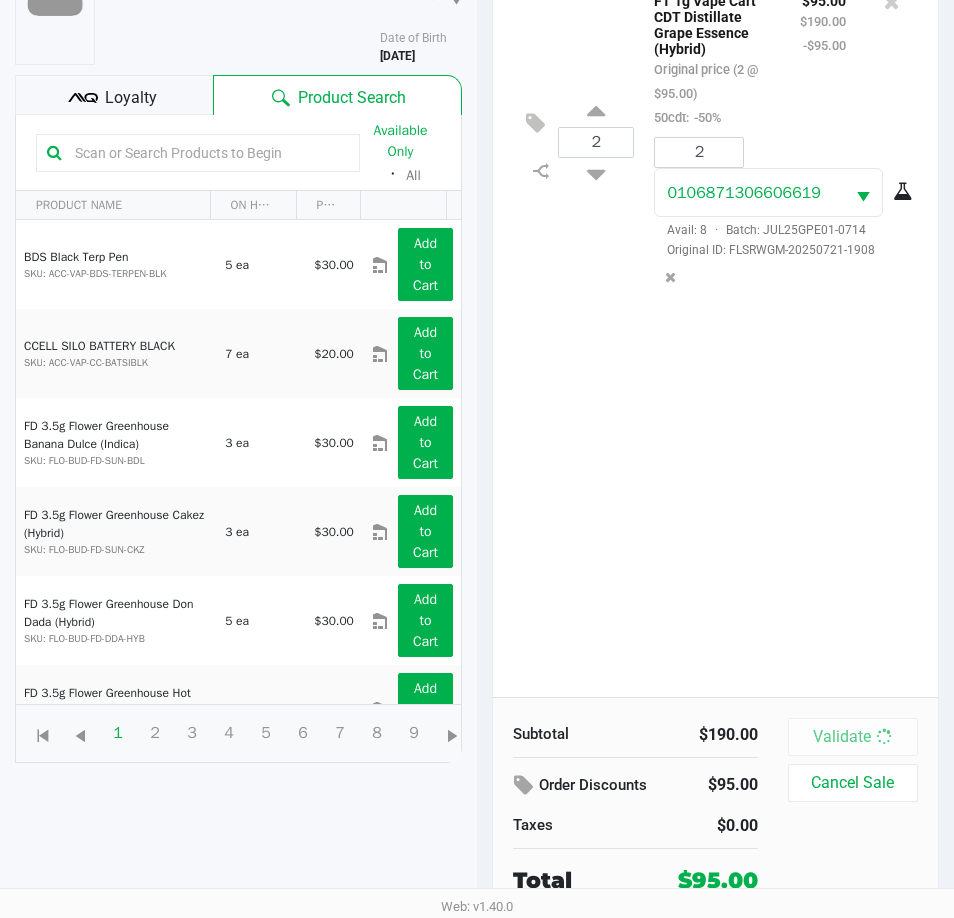 scroll, scrollTop: 0, scrollLeft: 0, axis: both 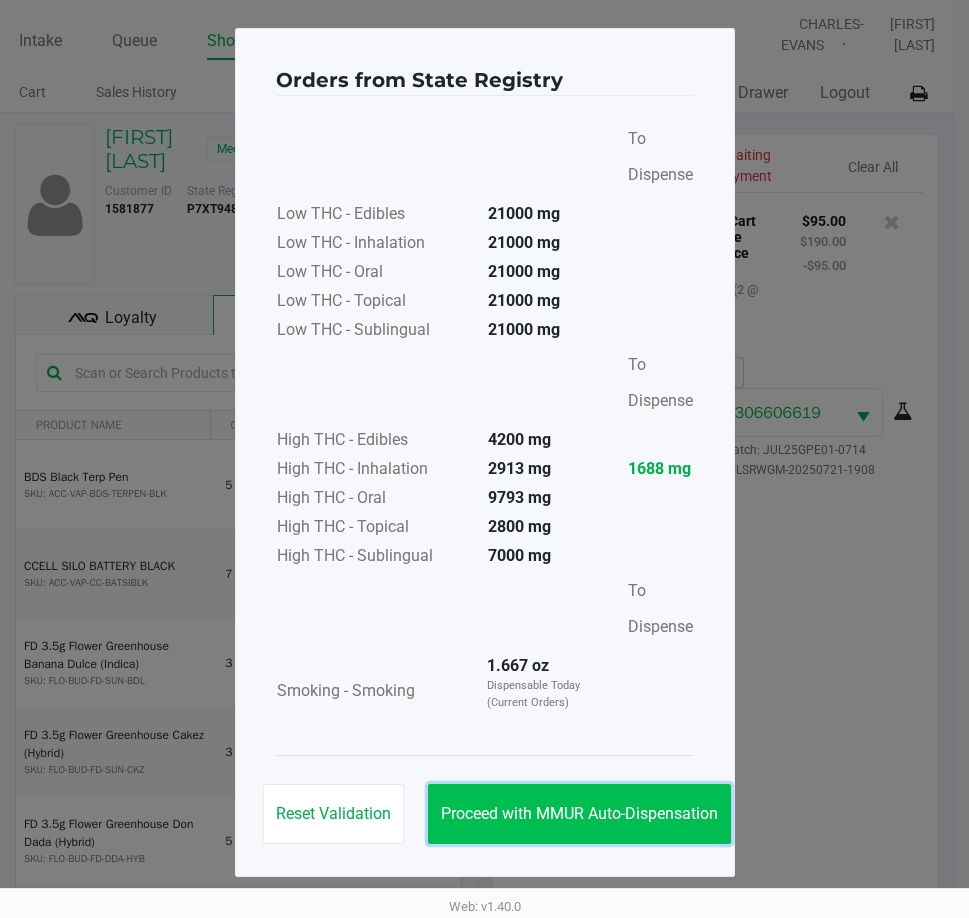 click on "Proceed with MMUR Auto-Dispensation" 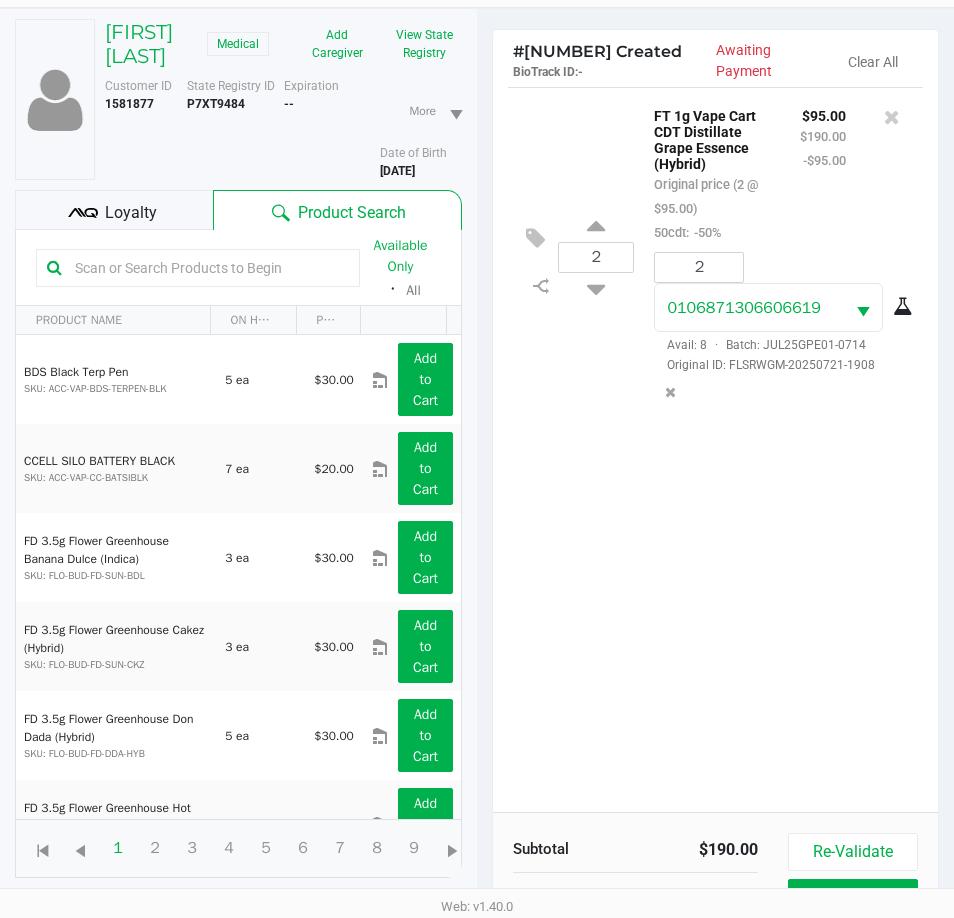 scroll, scrollTop: 265, scrollLeft: 0, axis: vertical 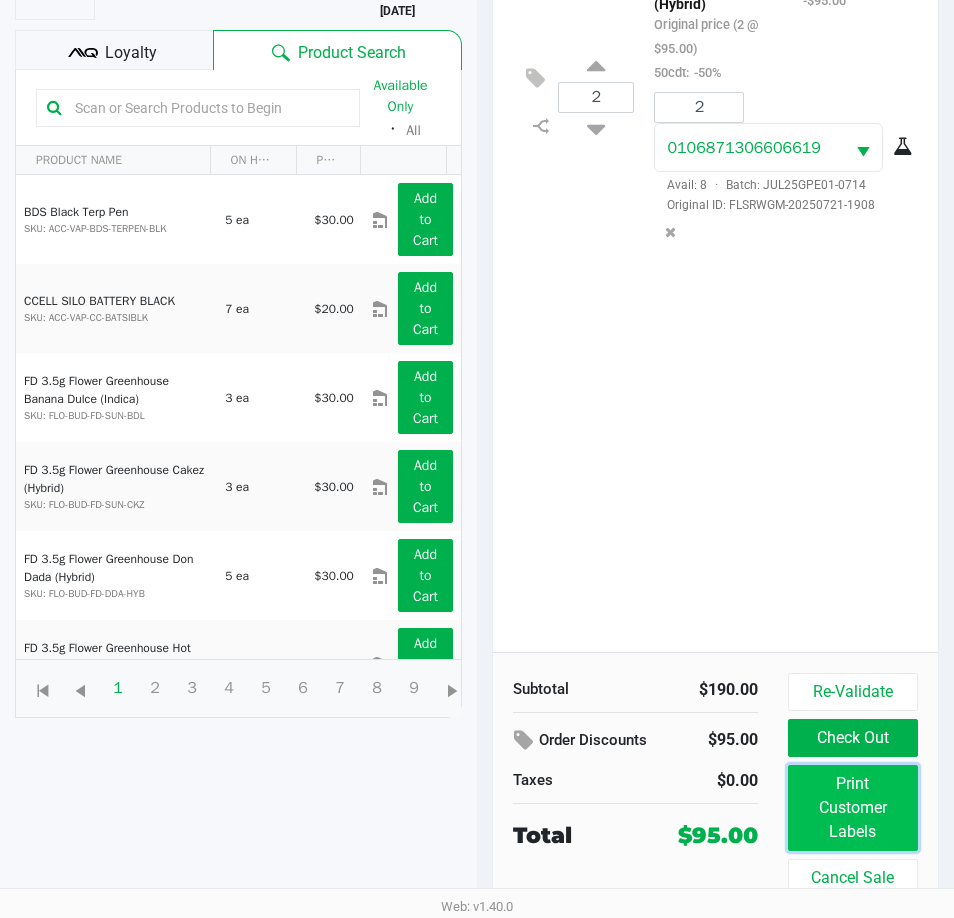 click on "Print Customer Labels" 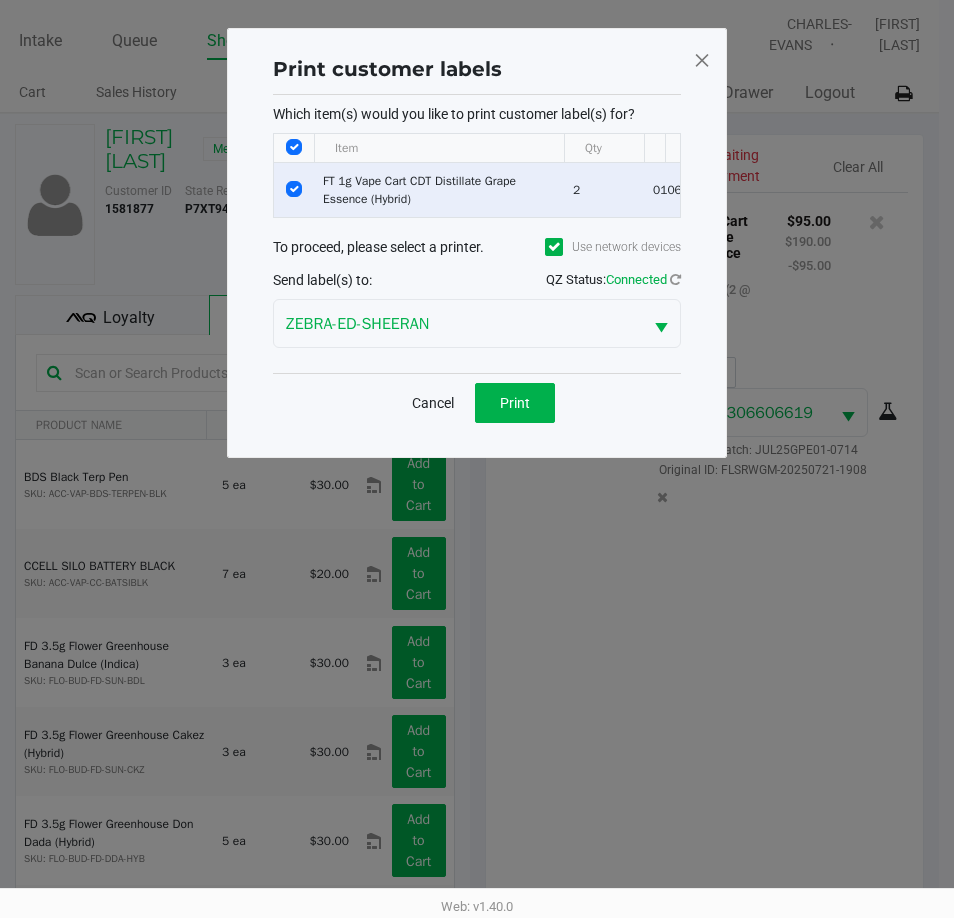scroll, scrollTop: 0, scrollLeft: 0, axis: both 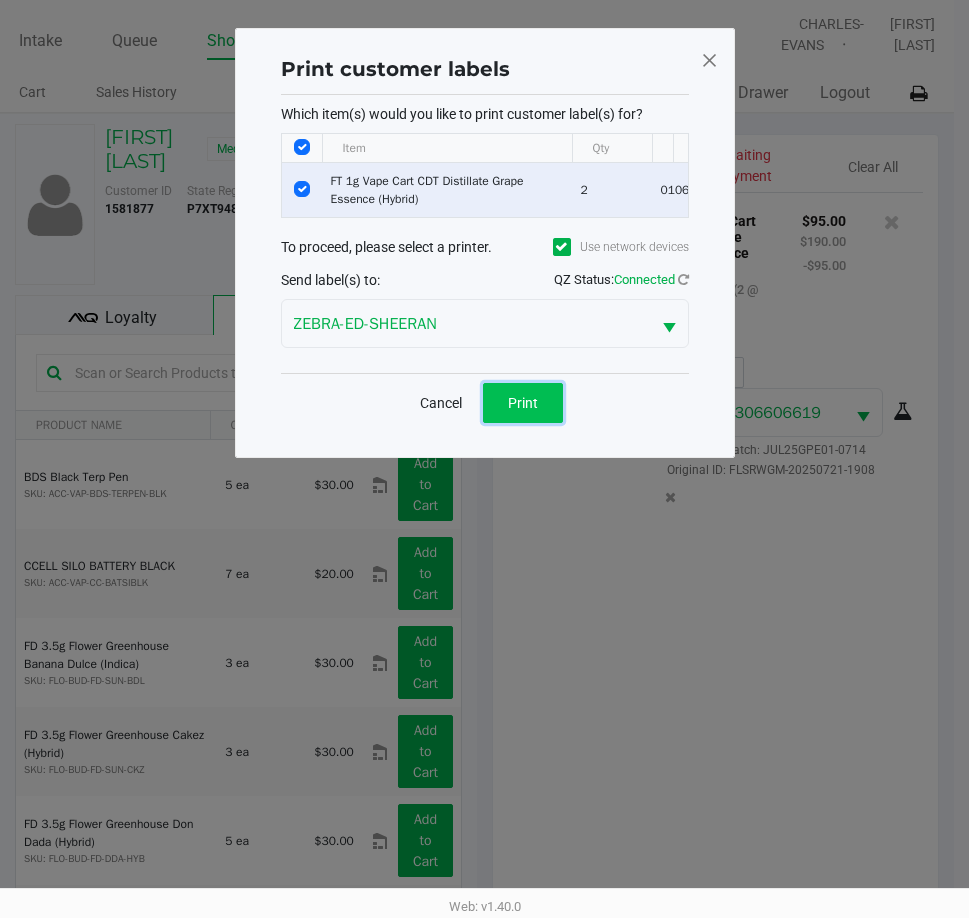 click on "Print" 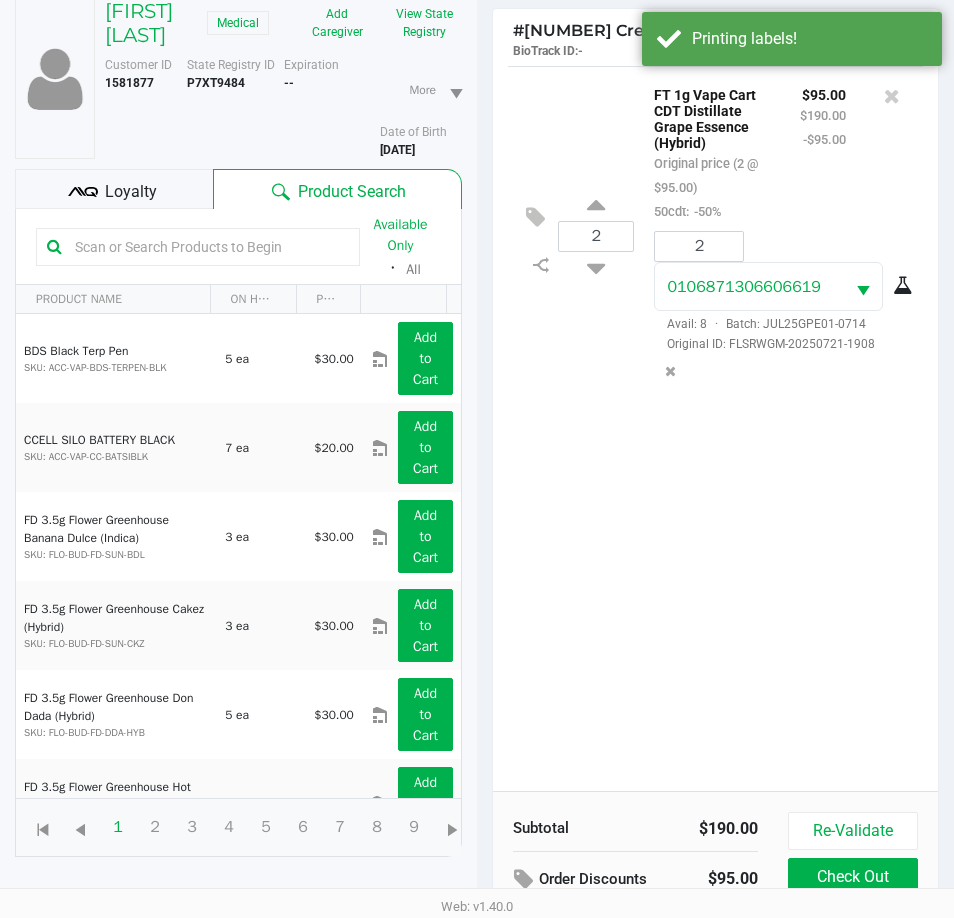 scroll, scrollTop: 265, scrollLeft: 0, axis: vertical 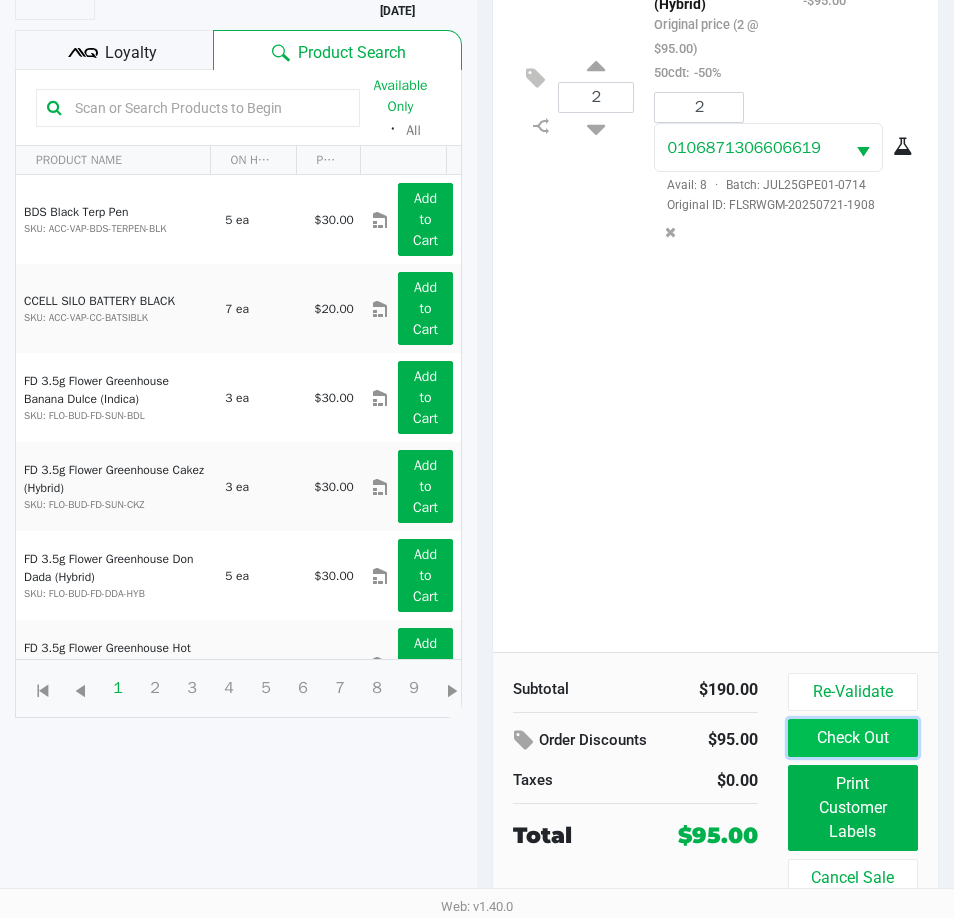 click on "Check Out" 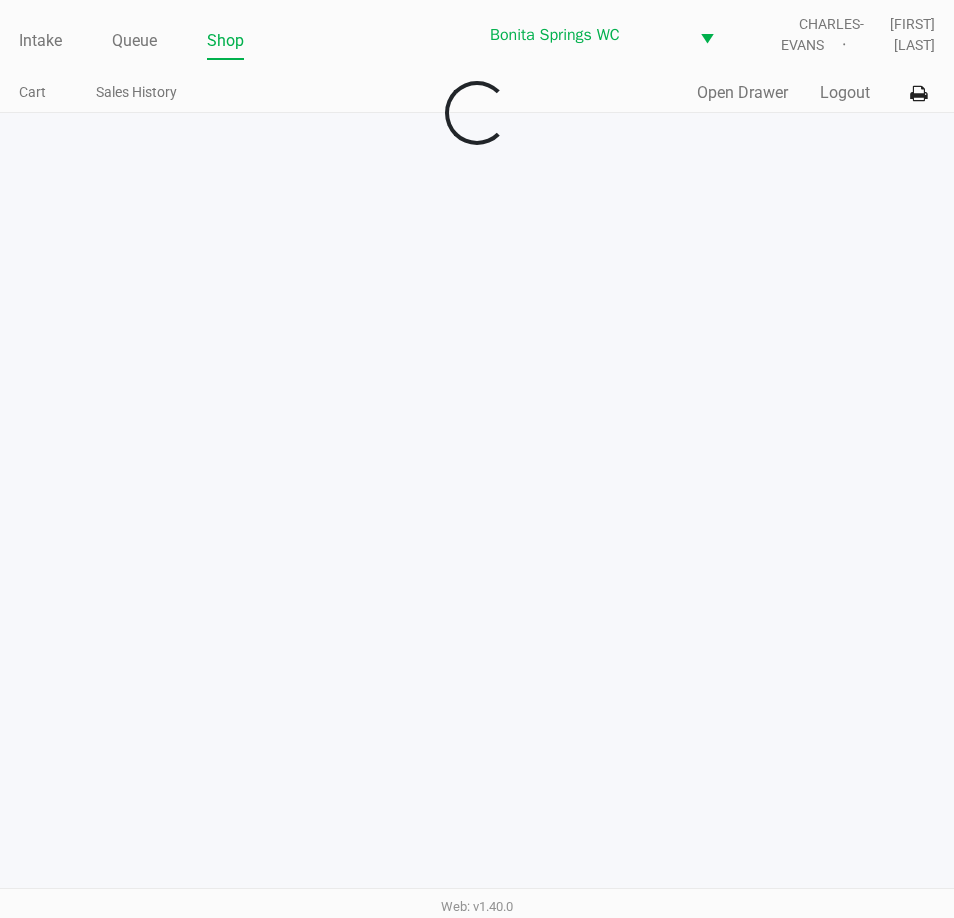 scroll, scrollTop: 0, scrollLeft: 0, axis: both 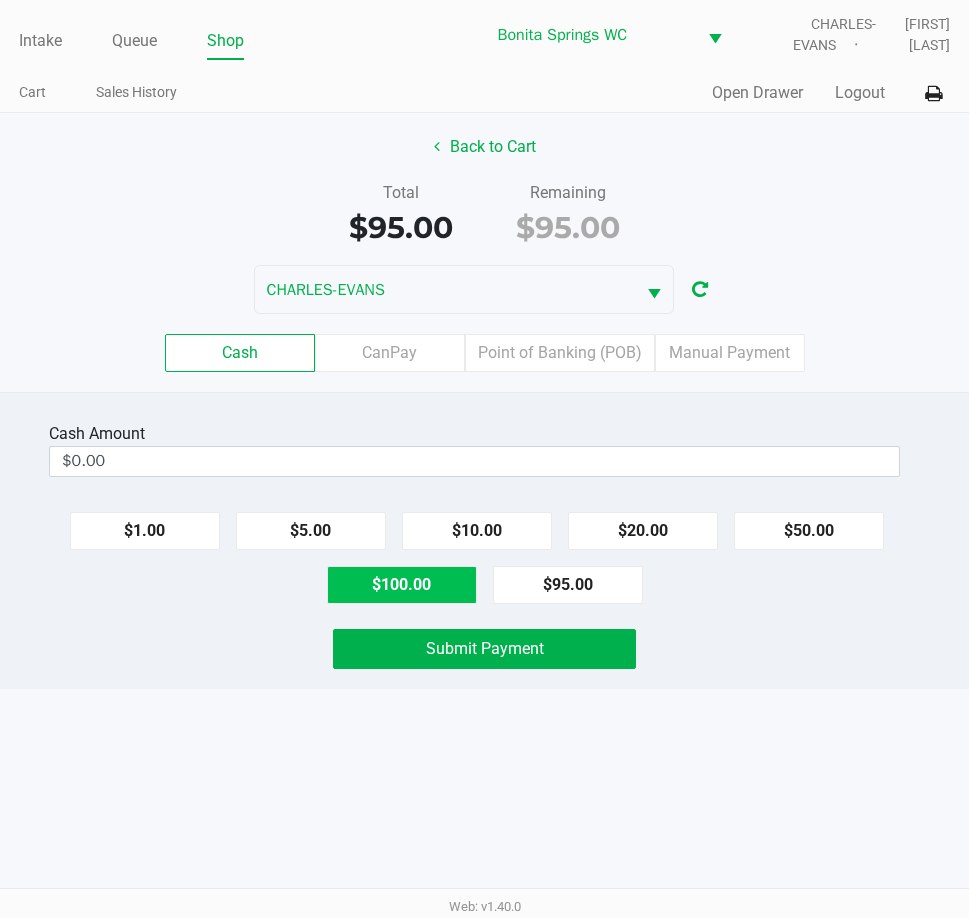 click on "$100.00" 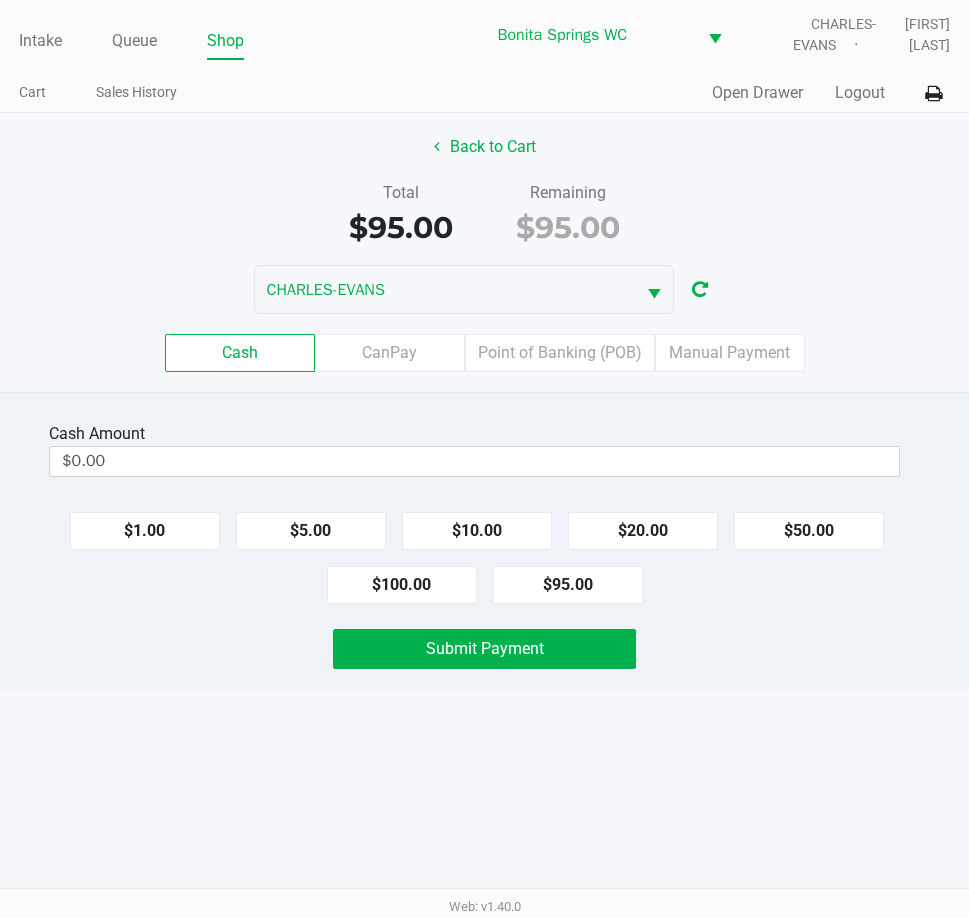 type on "$100.00" 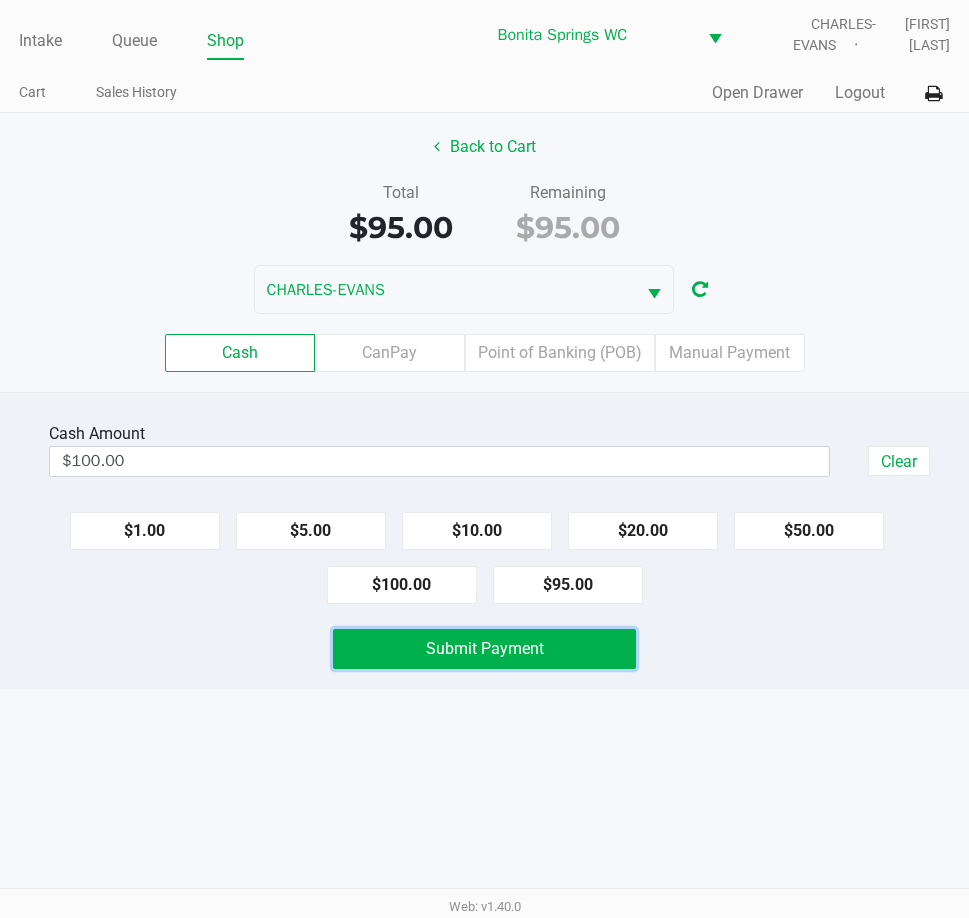 click on "Submit Payment" 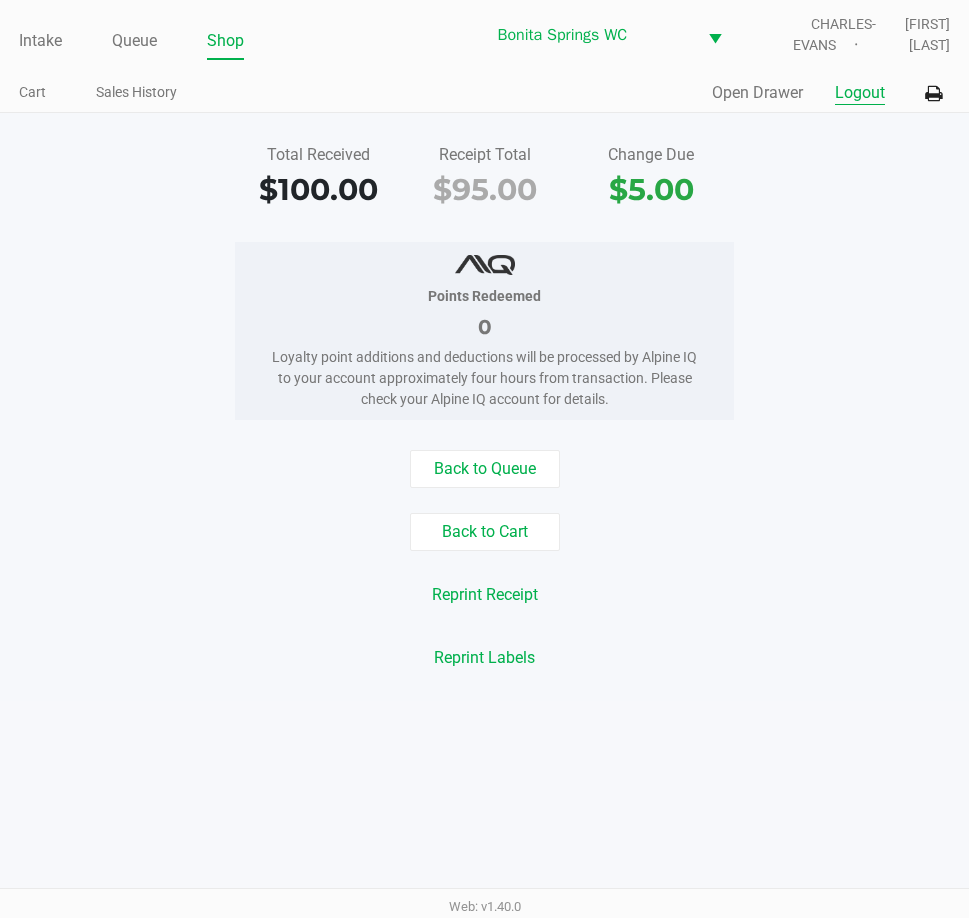click on "Logout" 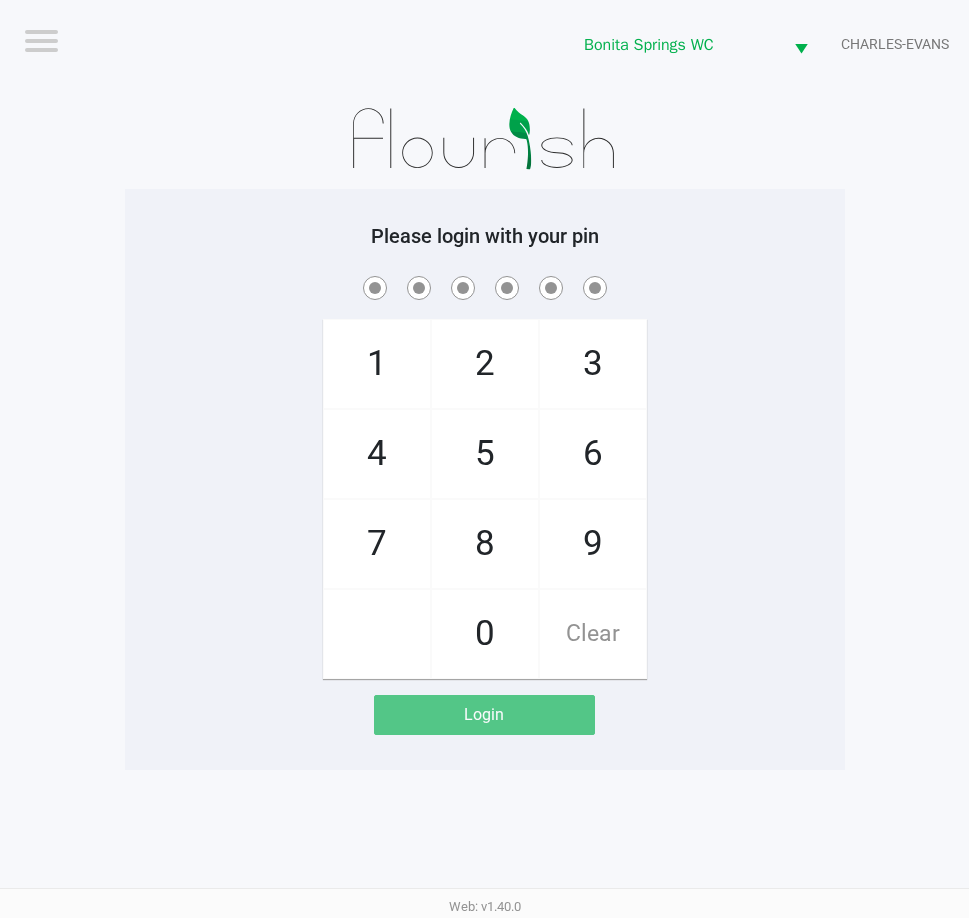 drag, startPoint x: 186, startPoint y: 334, endPoint x: 163, endPoint y: 307, distance: 35.468296 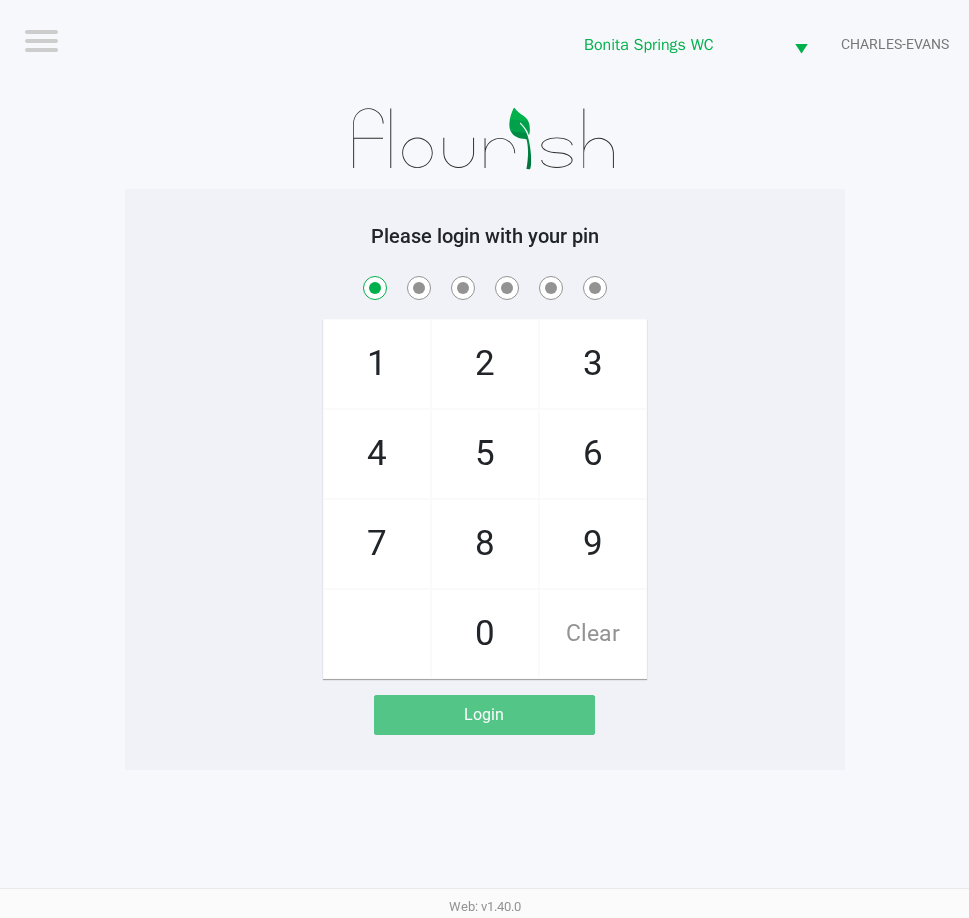 checkbox on "true" 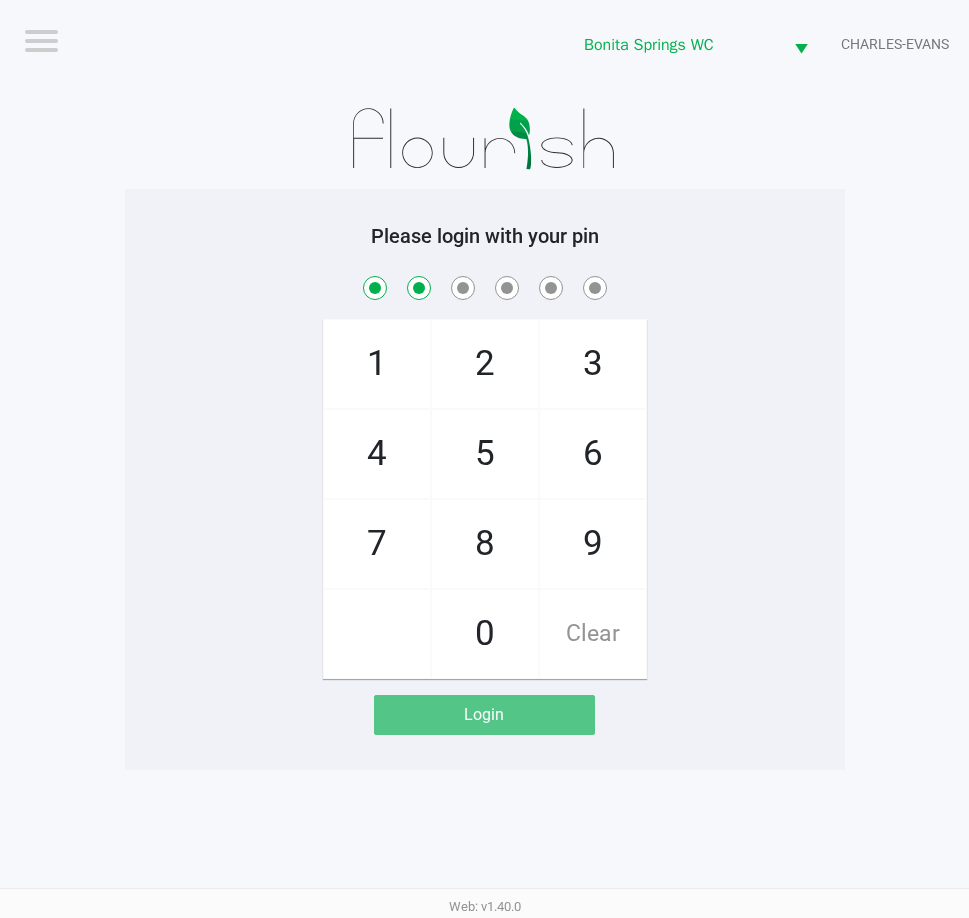 checkbox on "true" 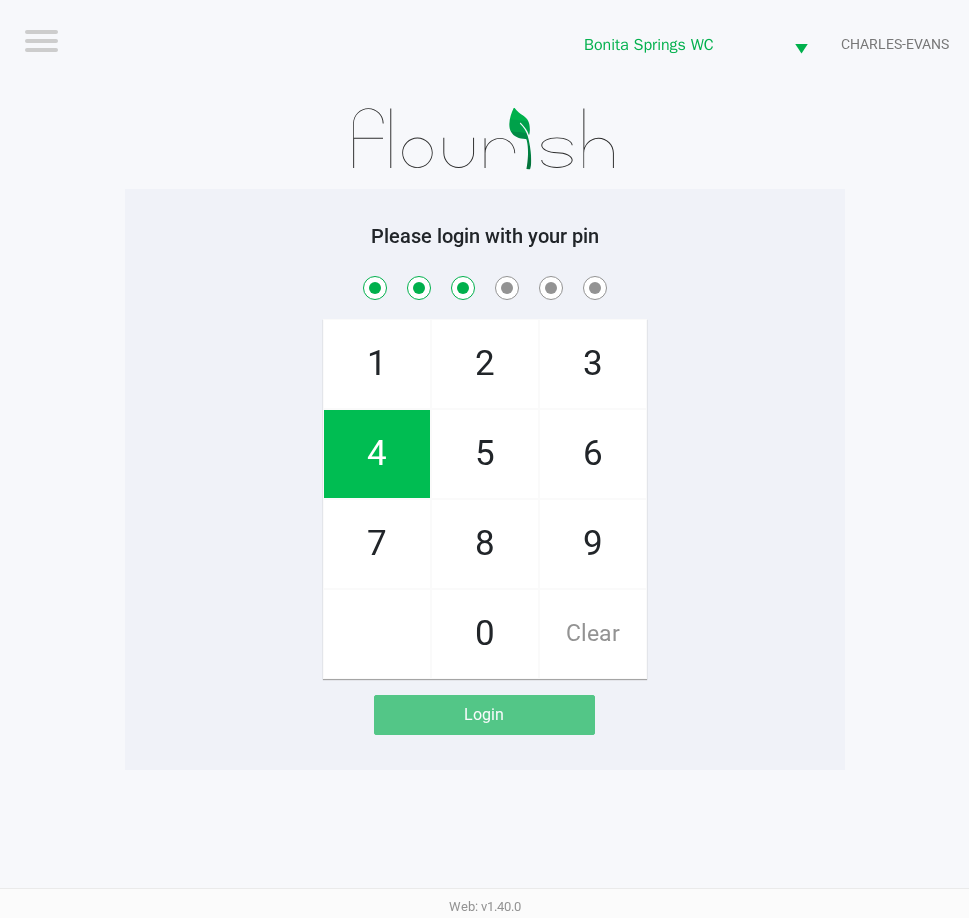 checkbox on "true" 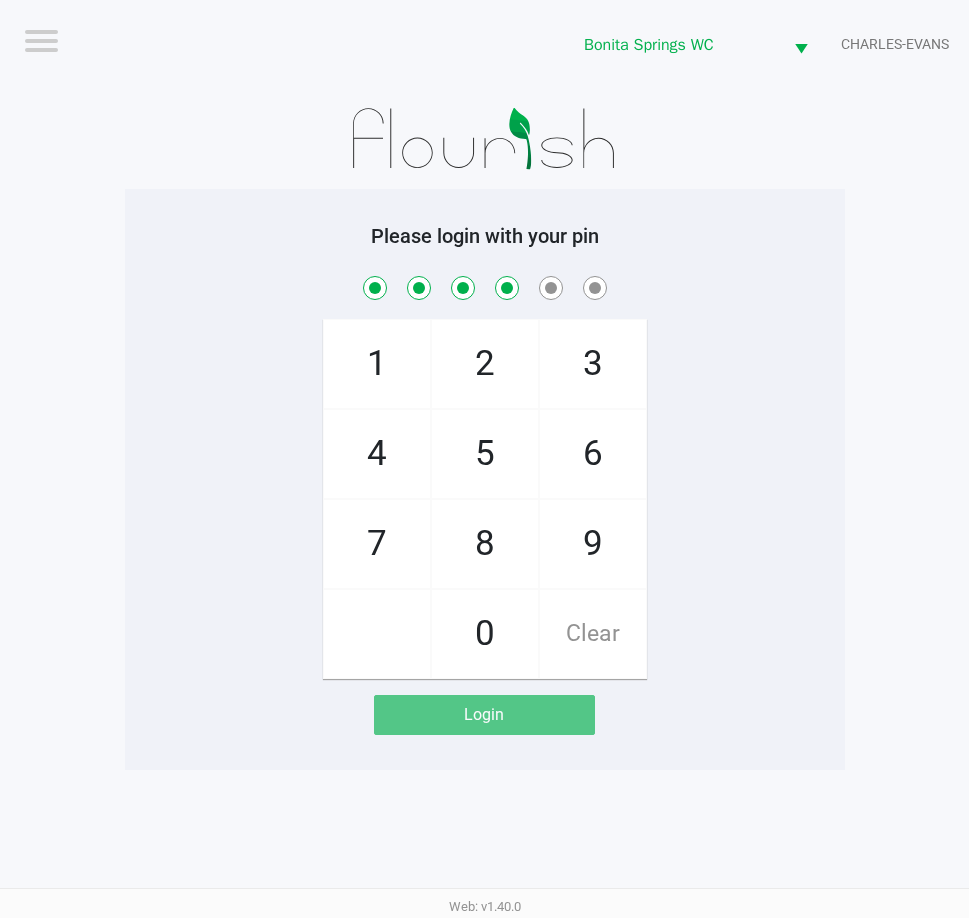 checkbox on "true" 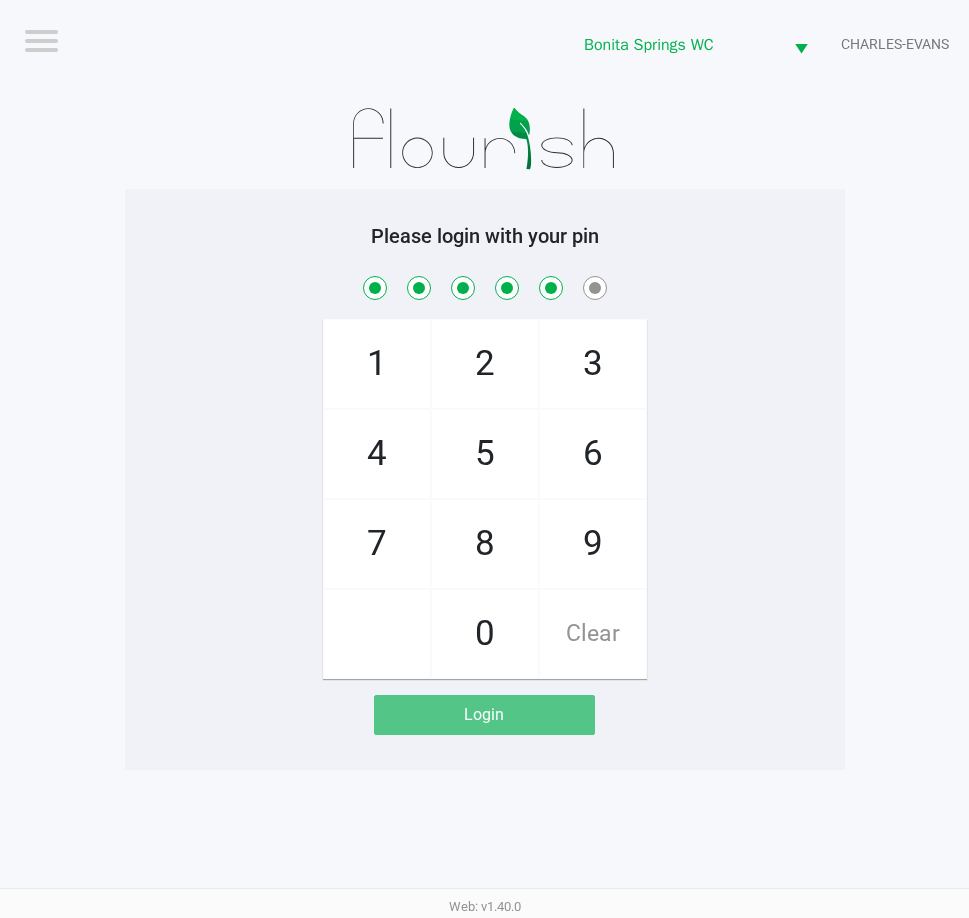 checkbox on "true" 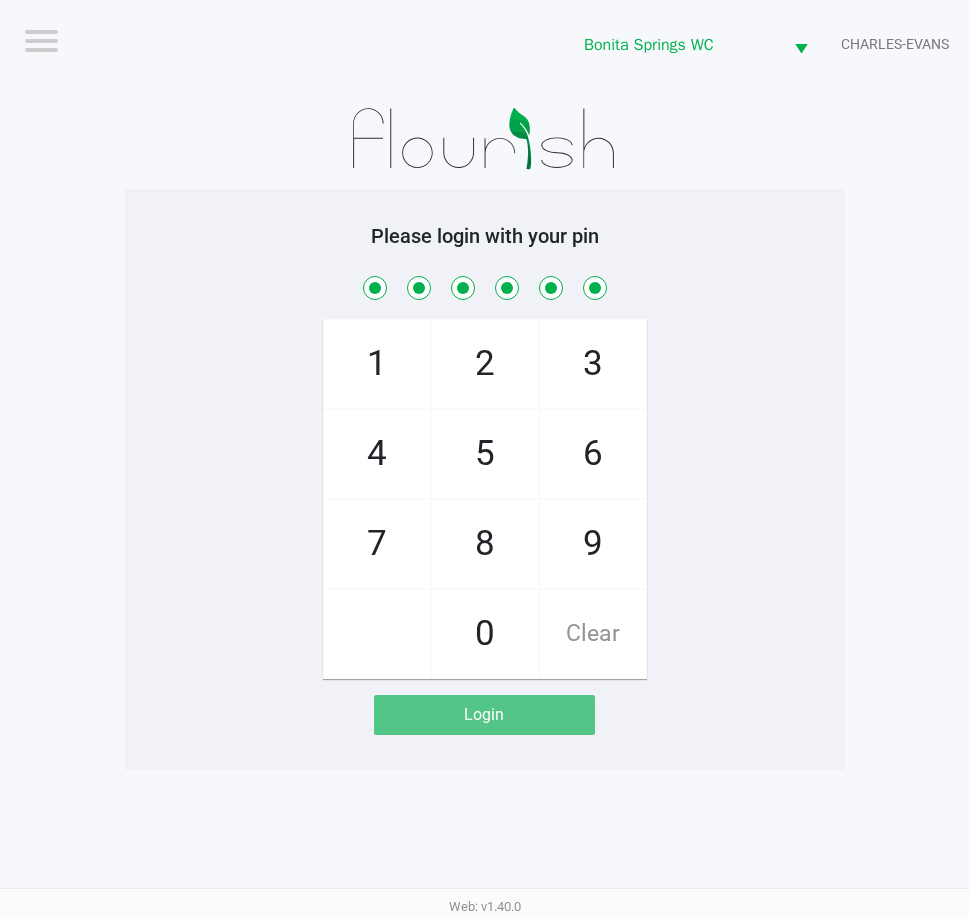 checkbox on "true" 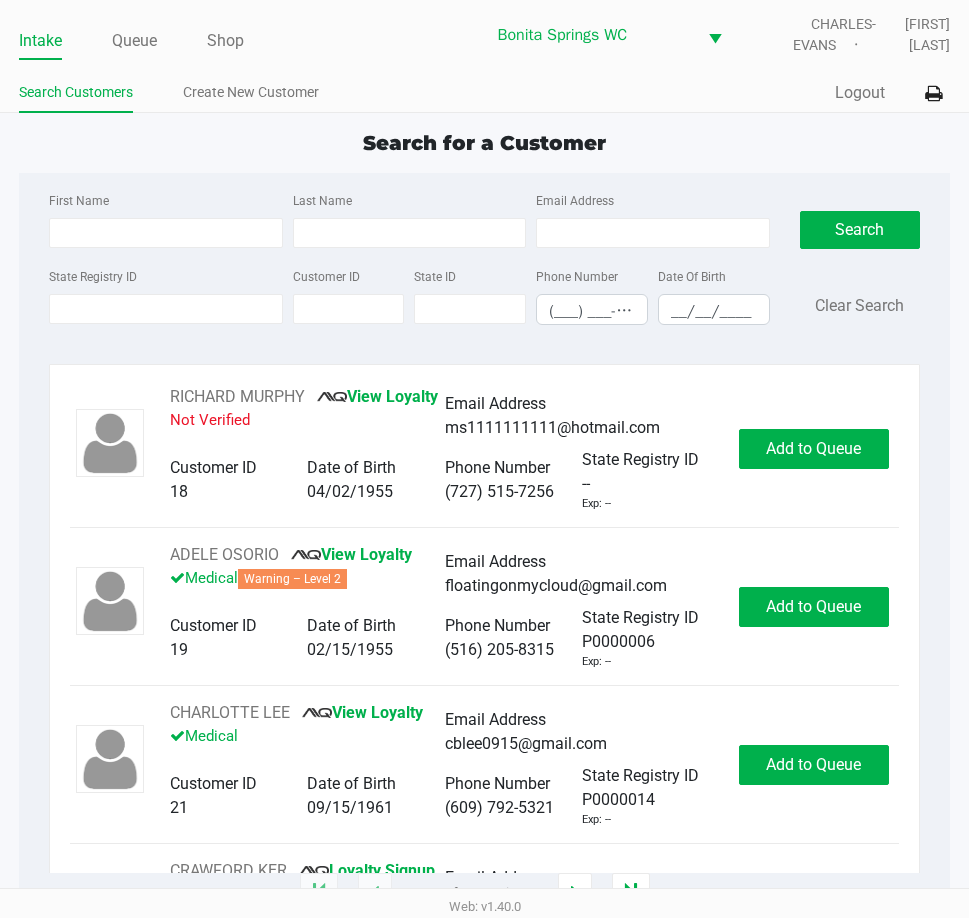 click on "Search for a Customer First Name Last Name Email Address State Registry ID Customer ID State ID Phone Number (___) ___-____ Date Of Birth __/__/____  Search   Clear Search   RICHARD MURPHY       View Loyalty   Not Verified   Email Address   ms1111111111@hotmail.com   Customer ID   18   Date of Birth   04/02/1955   Phone Number   (727) 515-7256   State Registry ID   --   Exp: --   Add to Queue   ADELE OSORIO       View Loyalty   Medical   Warning – Level 2   Email Address   floatingonmycloud@gmail.com   Customer ID   19   Date of Birth   02/15/1955   Phone Number   (516) 205-8315   State Registry ID   P0000006   Exp: --   Add to Queue   CHARLOTTE LEE       View Loyalty   Medical   Email Address   cblee0915@gmail.com   Customer ID   21   Date of Birth   09/15/1961   Phone Number   (609) 792-5321   State Registry ID   P0000014   Exp: --   Add to Queue   CRAWFORD KER       Loyalty Signup   Medical   Email Address   --   Customer ID   23   Date of Birth   07/27/2006   Phone Number   (727) 409-2778" 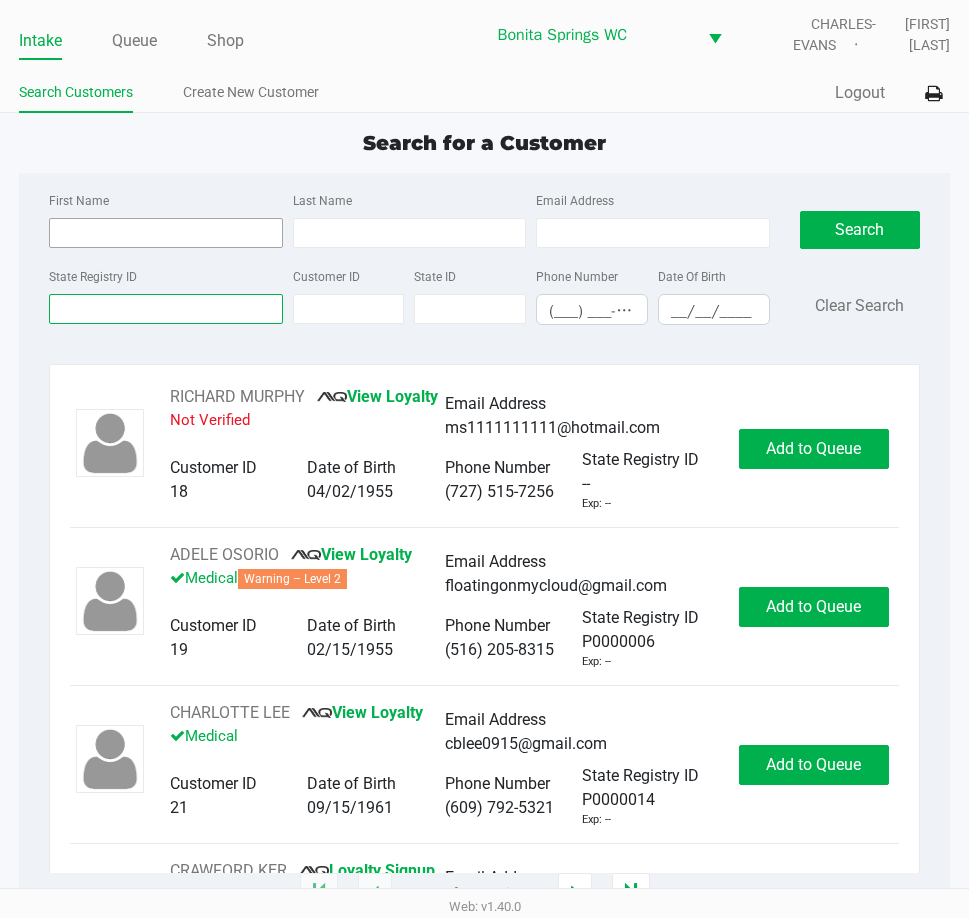 drag, startPoint x: 192, startPoint y: 297, endPoint x: 194, endPoint y: 222, distance: 75.026665 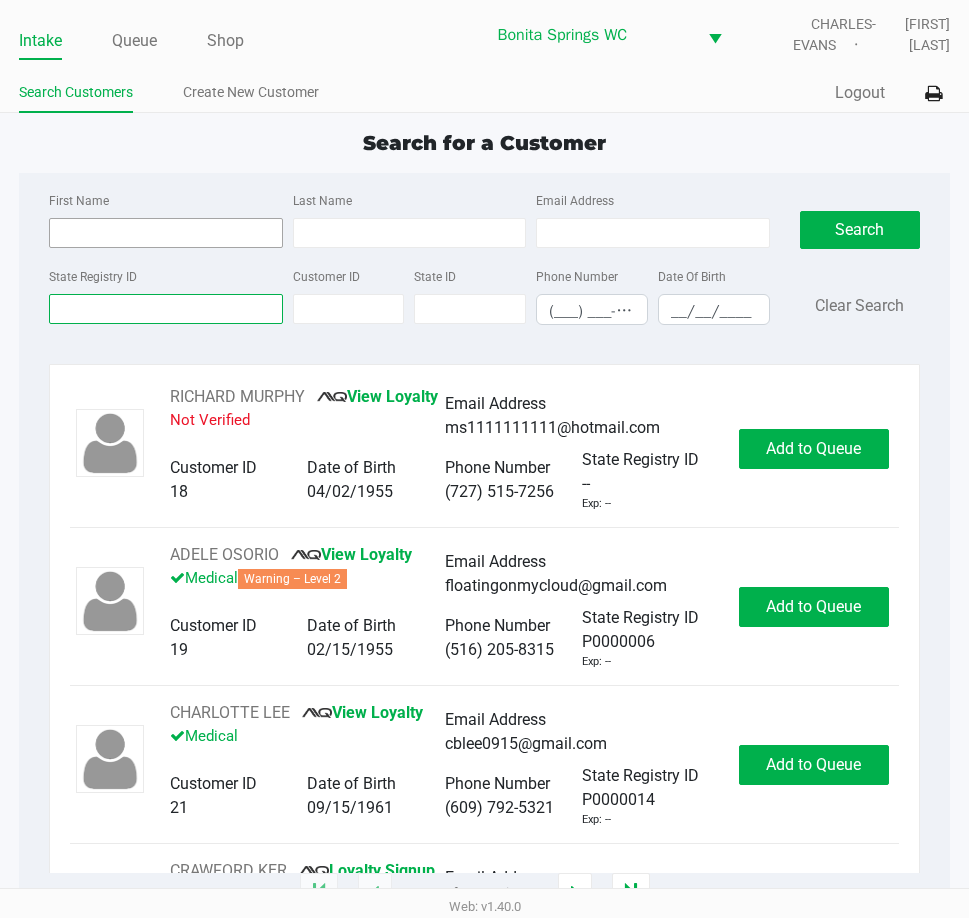 click on "State Registry ID" at bounding box center [165, 309] 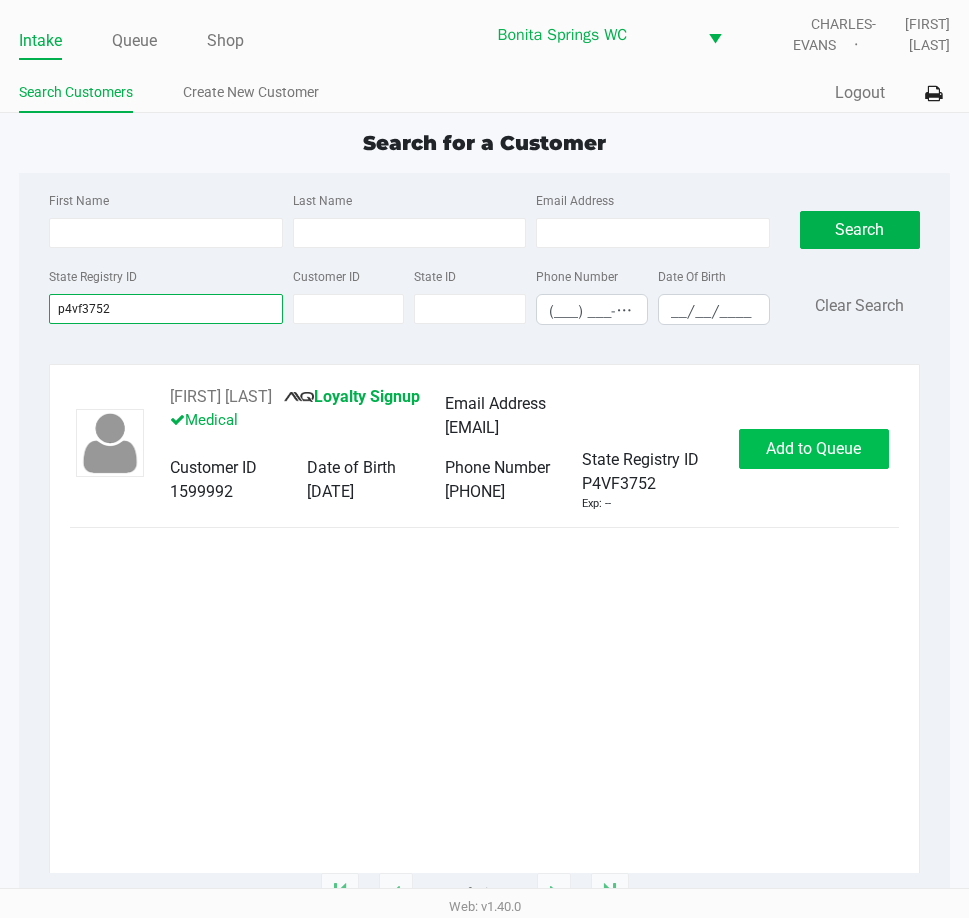 type on "p4vf3752" 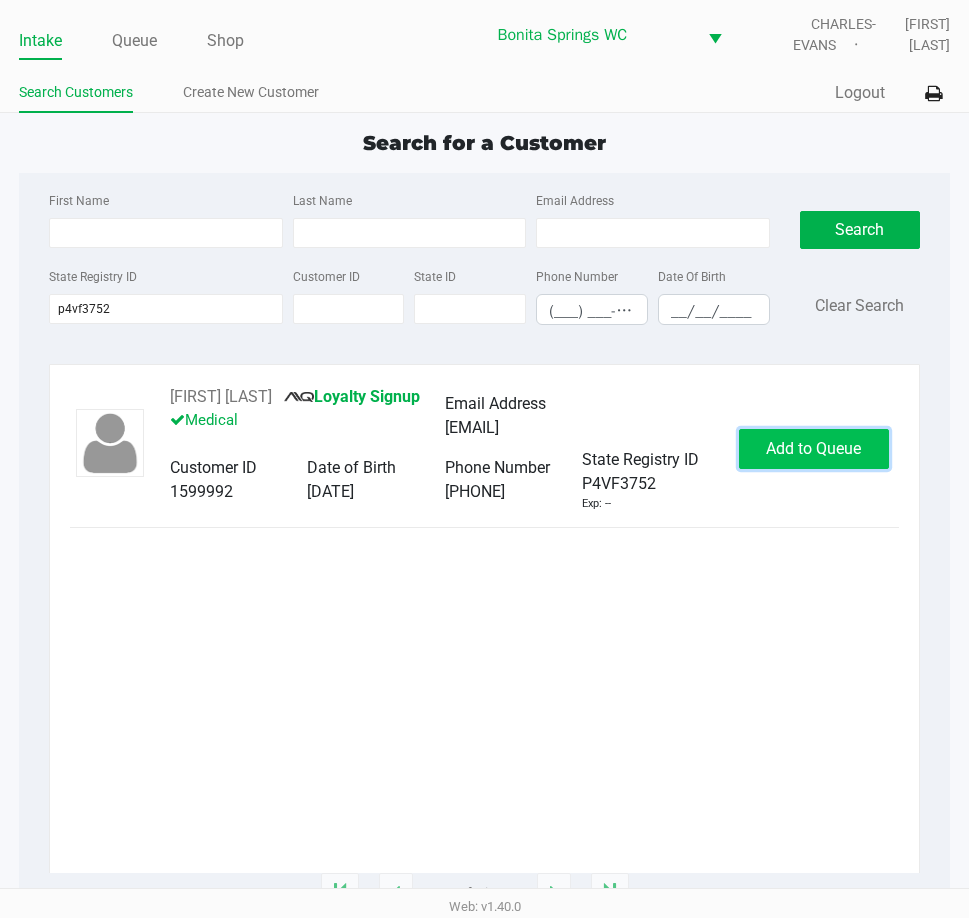 click on "Add to Queue" 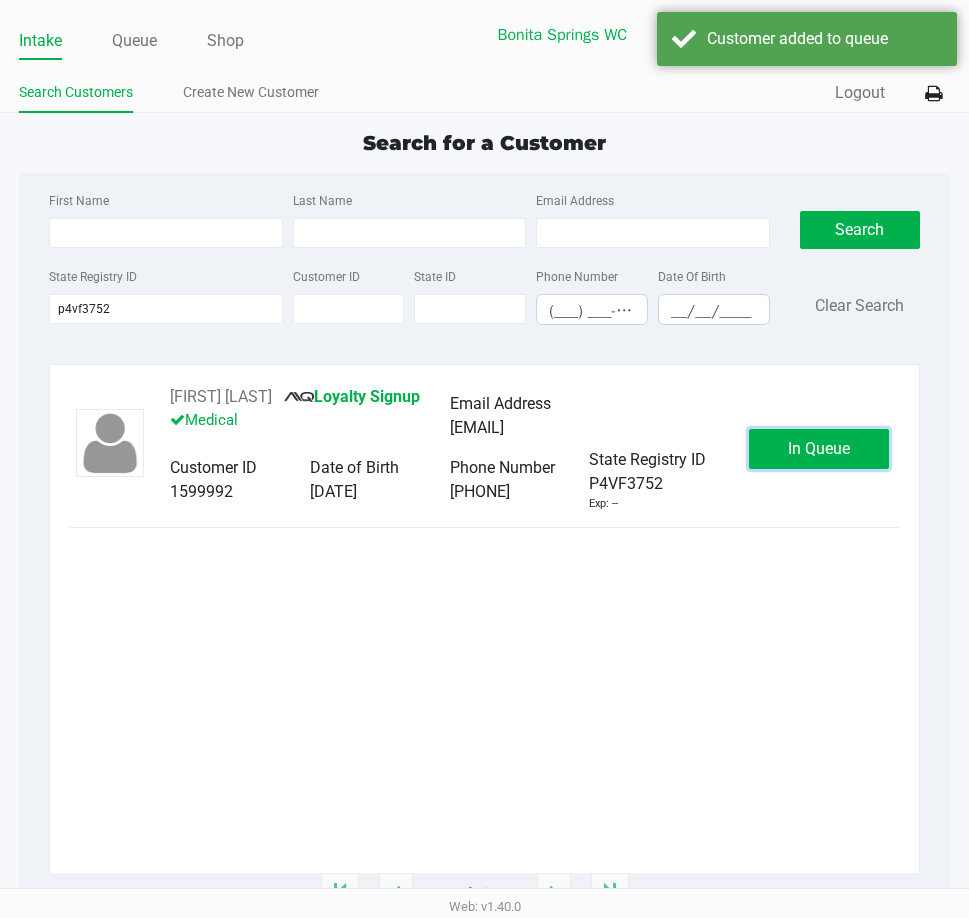 click on "In Queue" 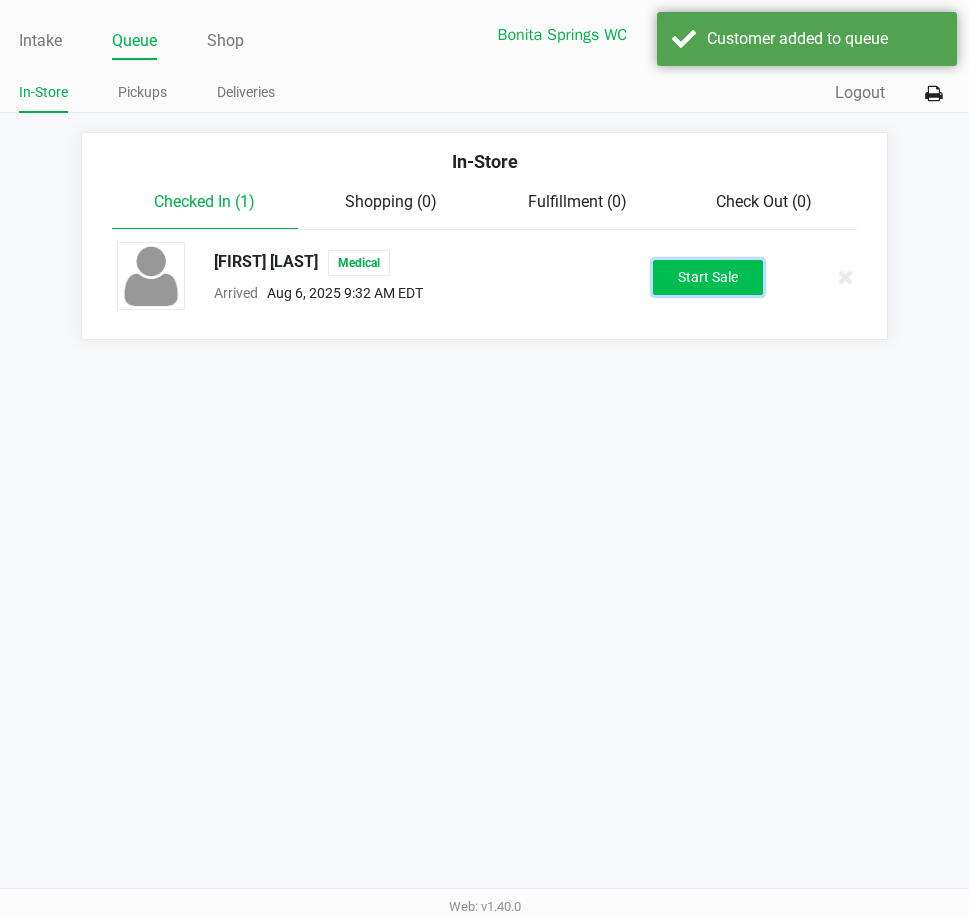 click on "Start Sale" 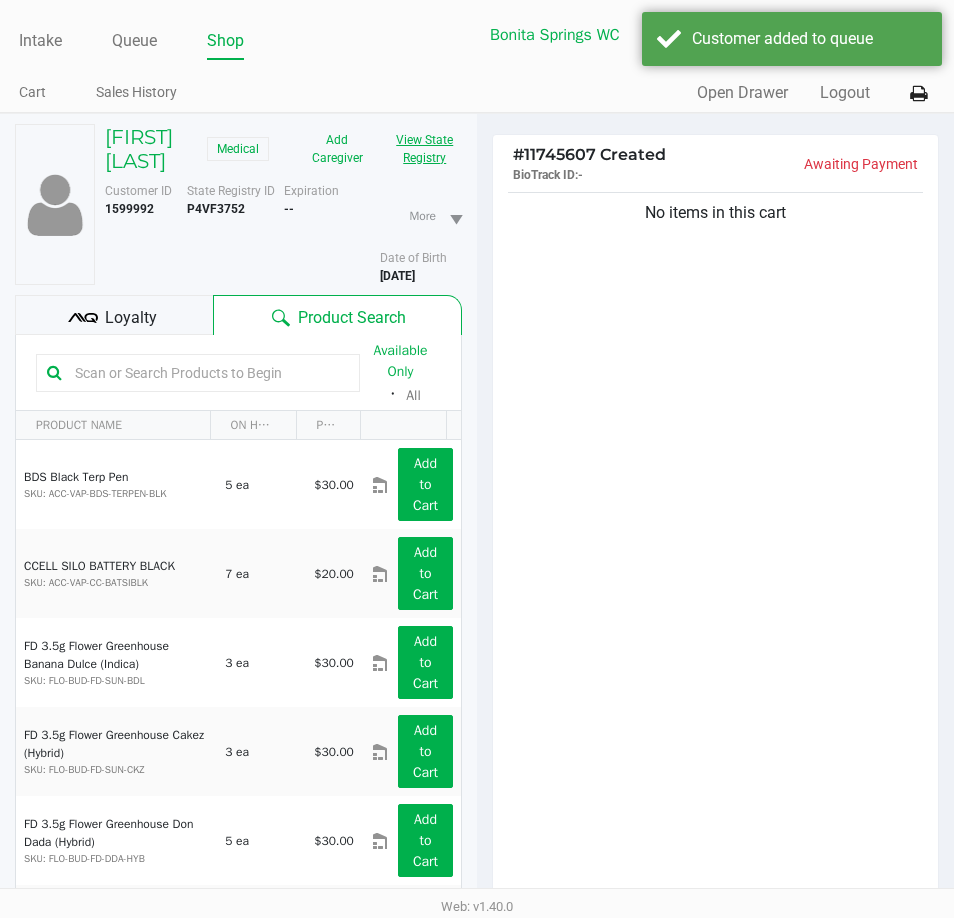 click on "View State Registry" 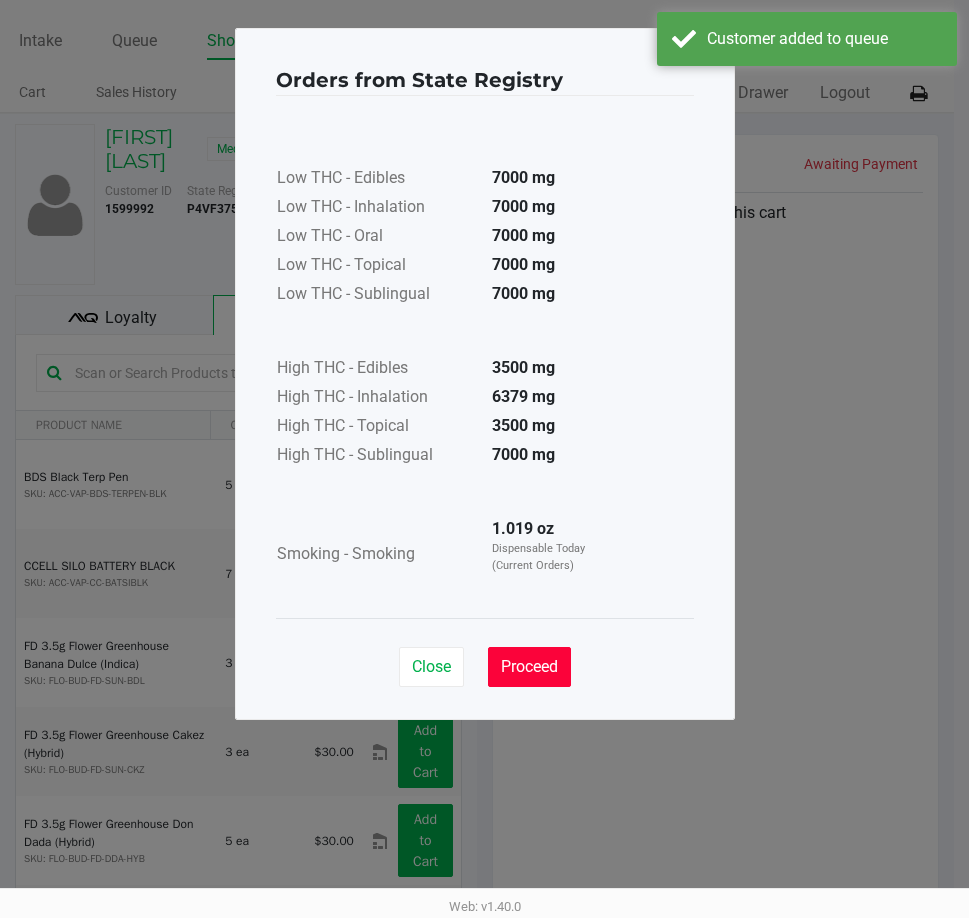 drag, startPoint x: 540, startPoint y: 669, endPoint x: 596, endPoint y: 598, distance: 90.426765 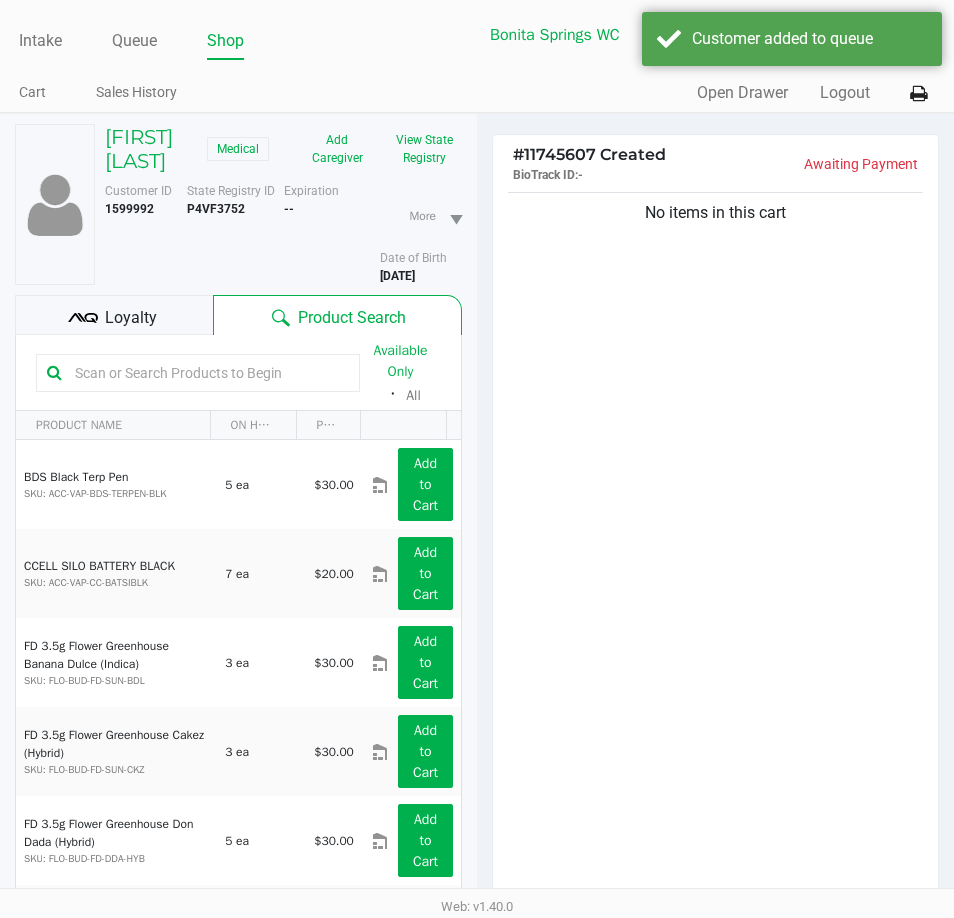 click on "Orders from State Registry  ×      Low THC - Edibles  7000 mg  Low THC - Inhalation  7000 mg  Low THC - Oral  7000 mg  Low THC - Topical  7000 mg  Low THC - Sublingual  7000 mg      High THC - Edibles  3500 mg  High THC - Inhalation  6379 mg  High THC - Topical  3500 mg  High THC - Sublingual  7000 mg      Smoking - Smoking  1.019 oz  Dispensable Today (Current Orders)   Close   Proceed" 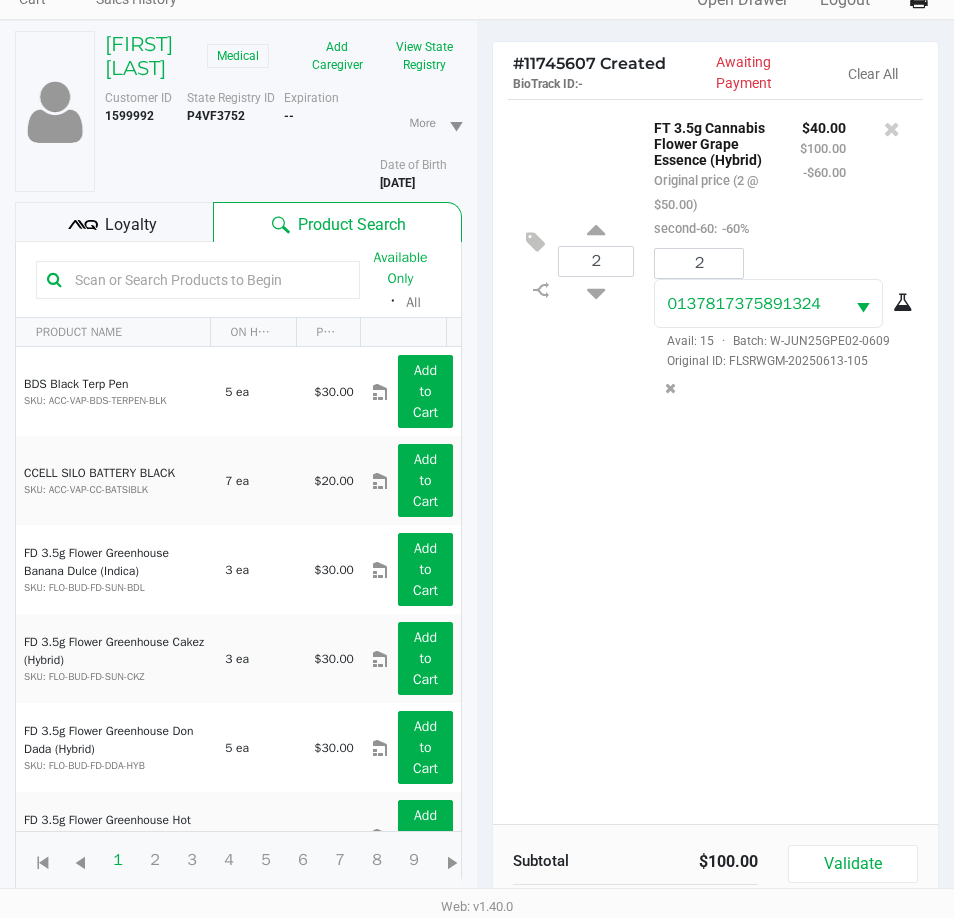 scroll, scrollTop: 220, scrollLeft: 0, axis: vertical 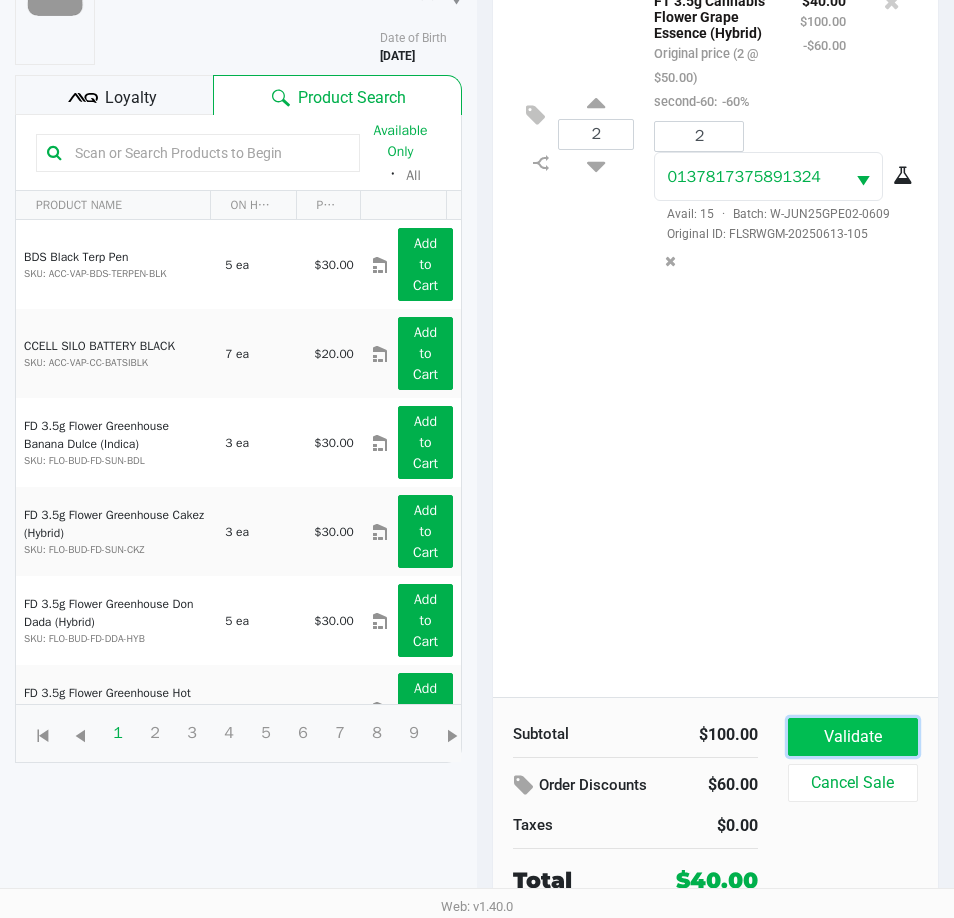 click on "Validate" 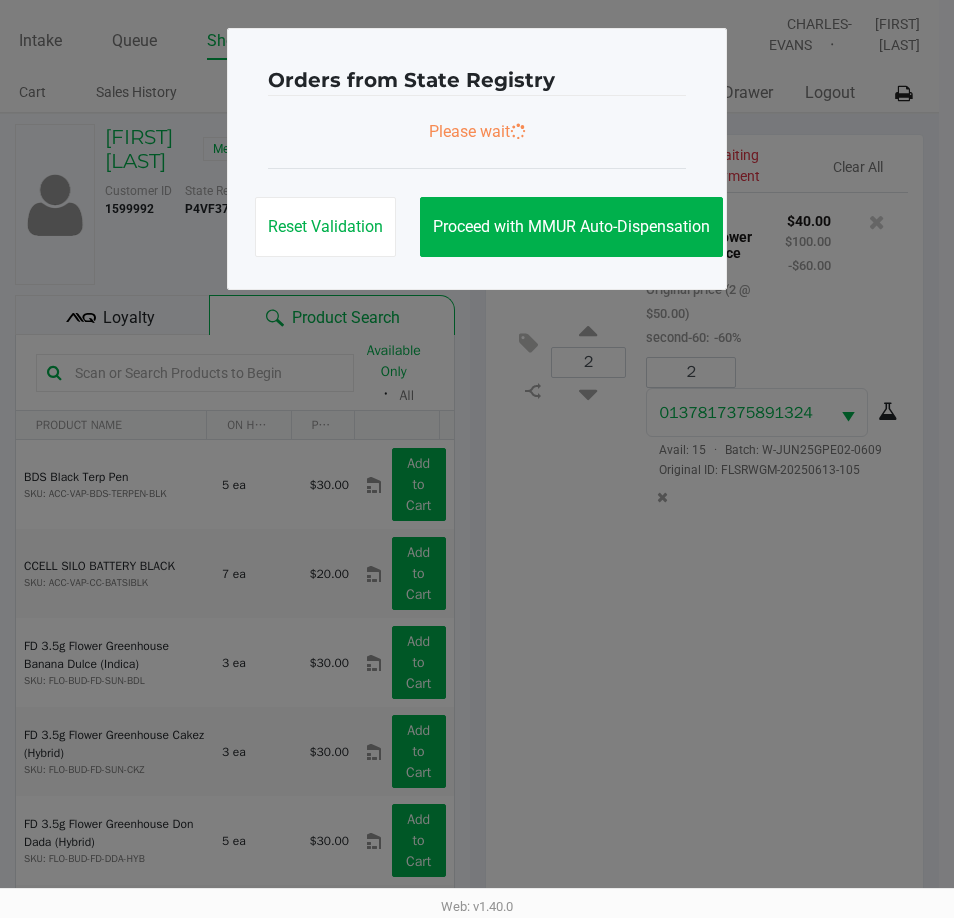 scroll, scrollTop: 0, scrollLeft: 0, axis: both 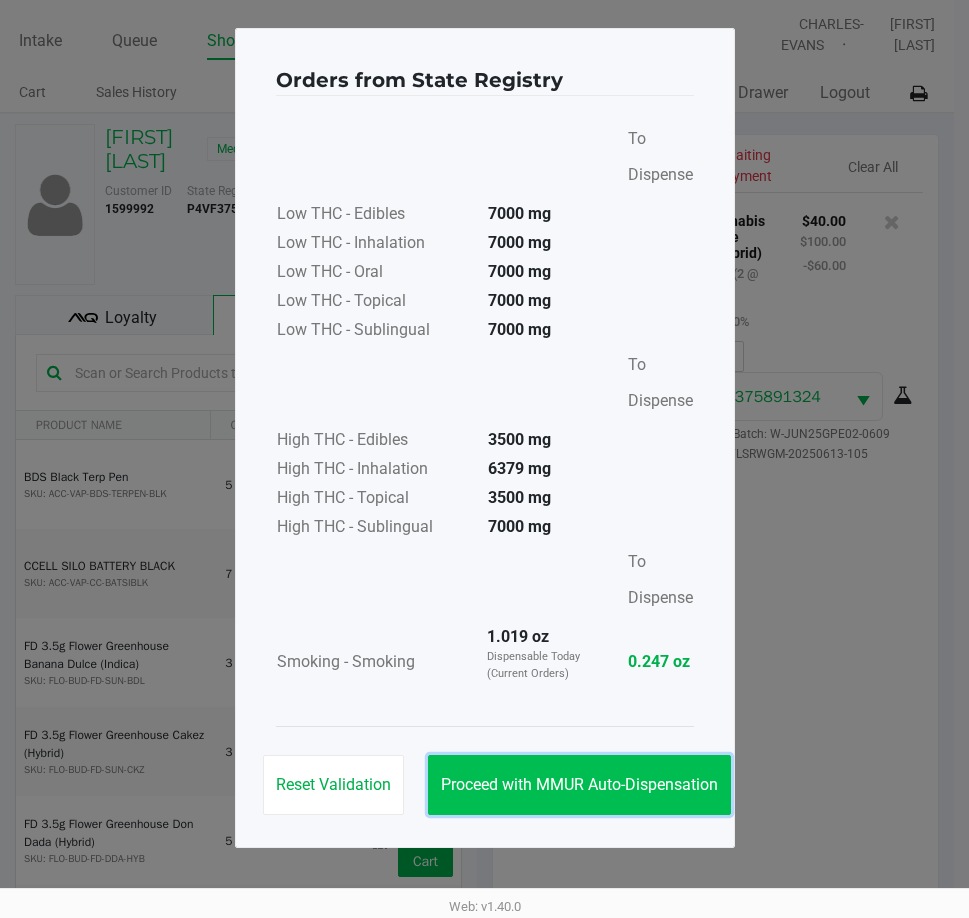 click on "Proceed with MMUR Auto-Dispensation" 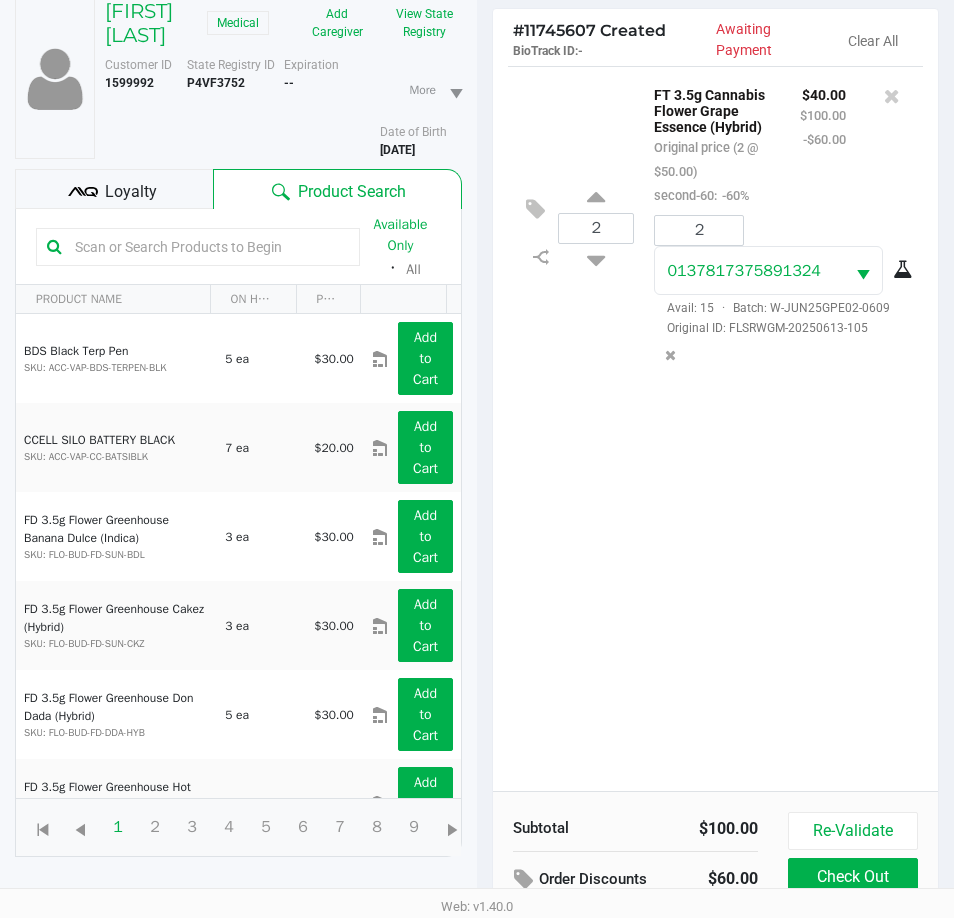 scroll, scrollTop: 265, scrollLeft: 0, axis: vertical 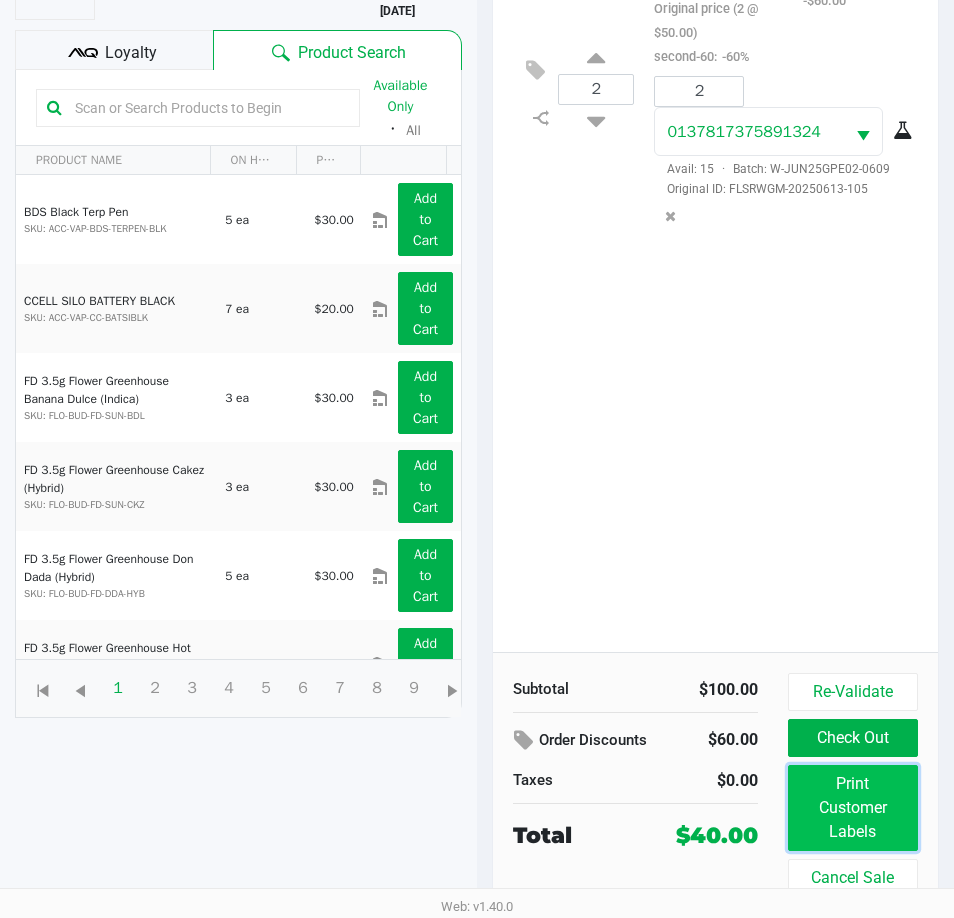 click on "Print Customer Labels" 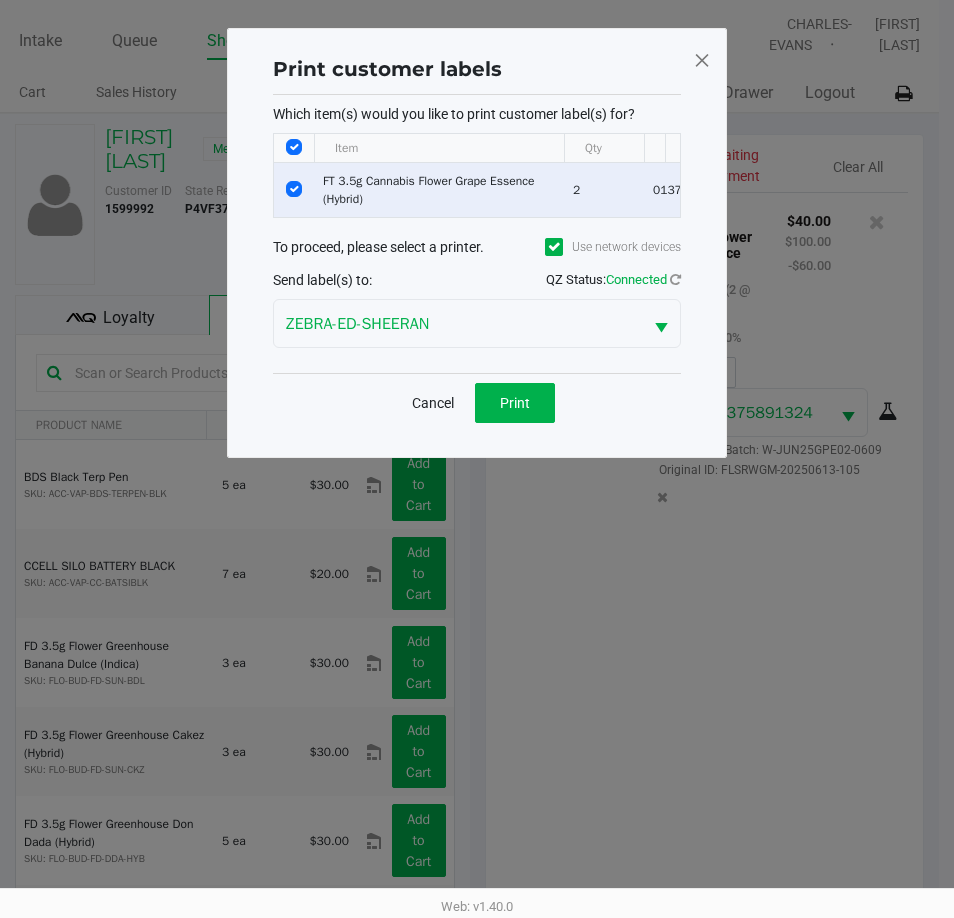 scroll, scrollTop: 0, scrollLeft: 0, axis: both 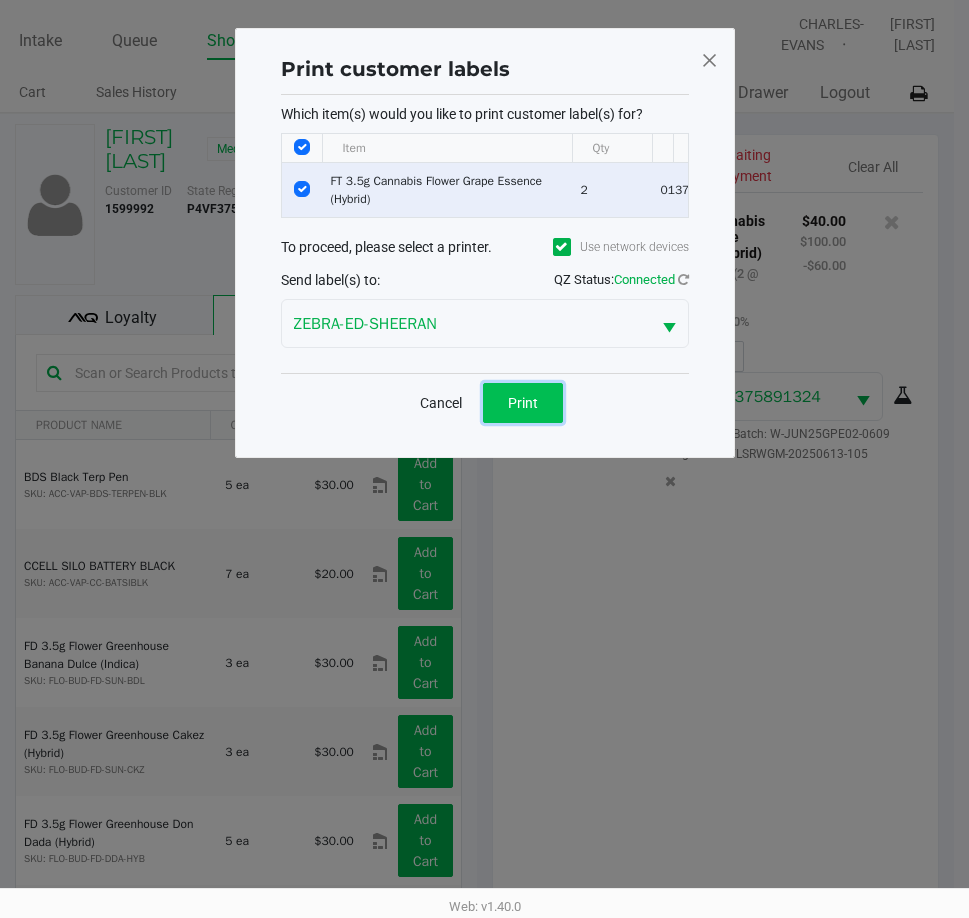 click on "Print" 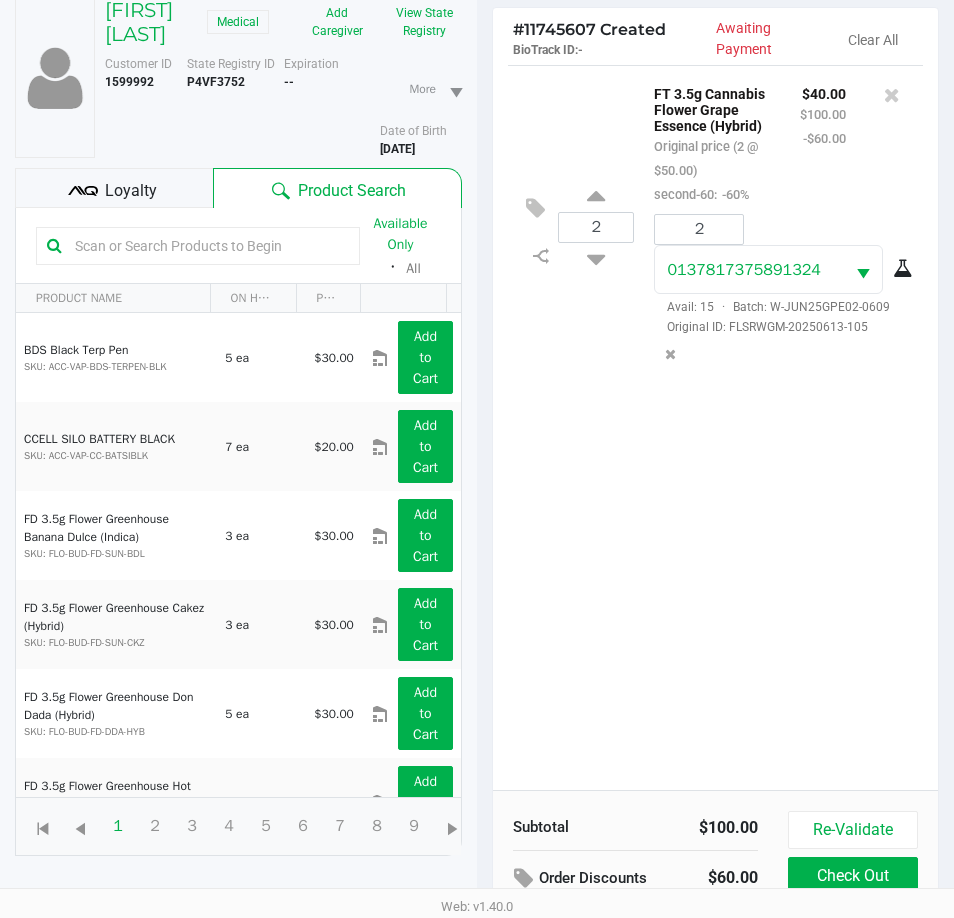 scroll, scrollTop: 265, scrollLeft: 0, axis: vertical 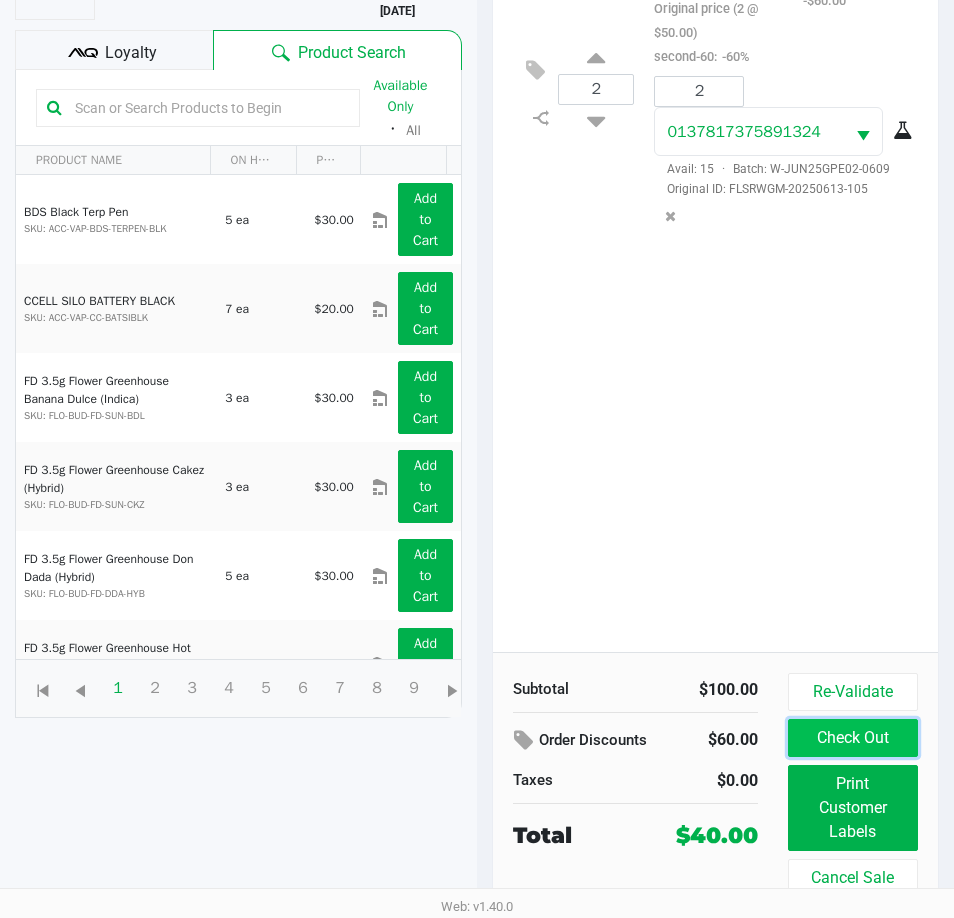 click on "Check Out" 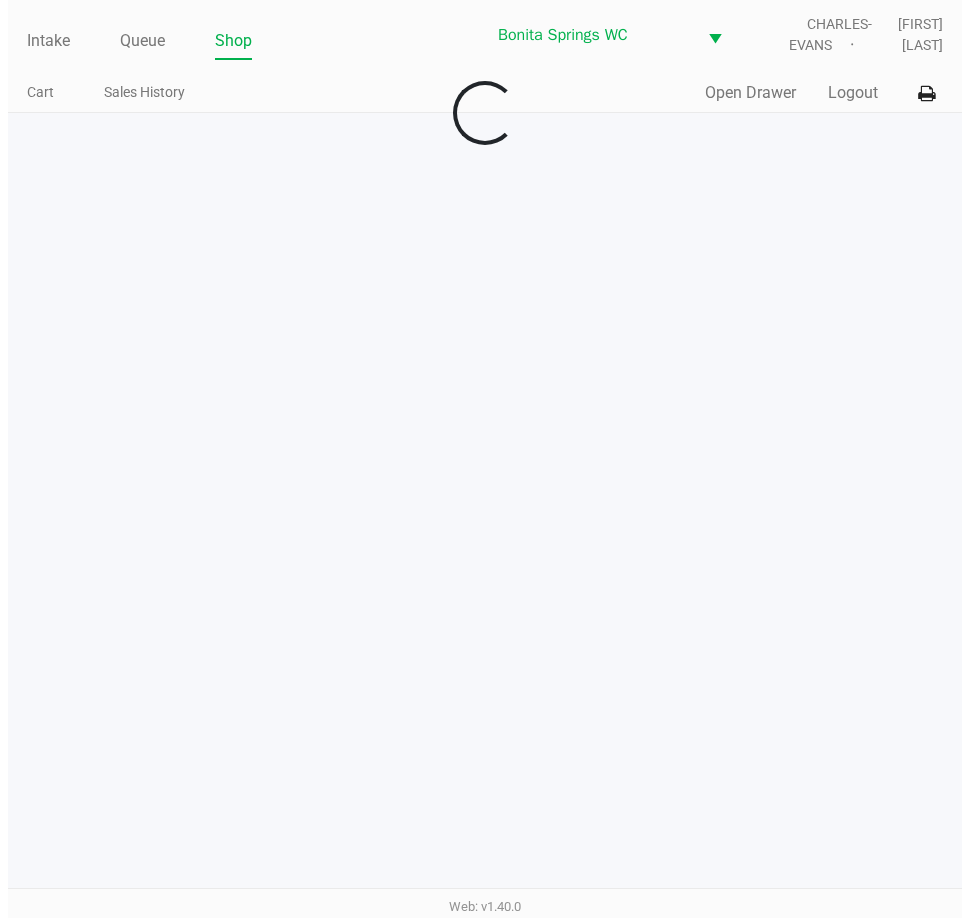 scroll, scrollTop: 0, scrollLeft: 0, axis: both 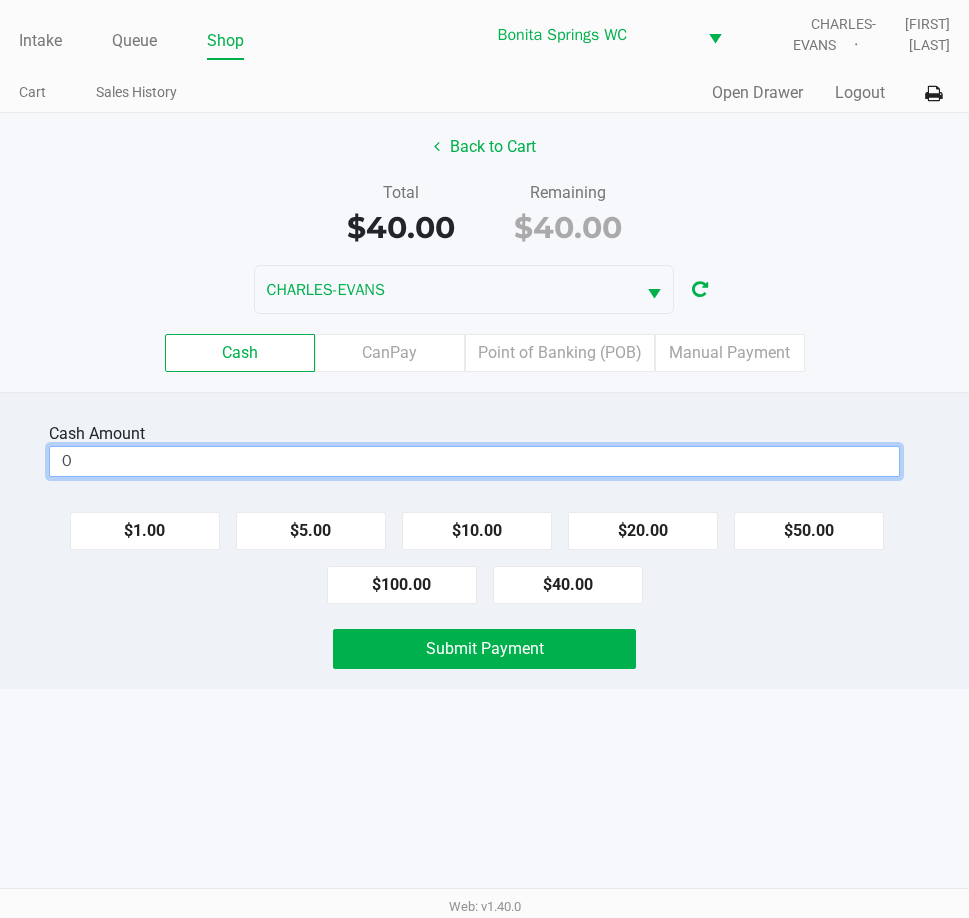 click on "0" at bounding box center [474, 461] 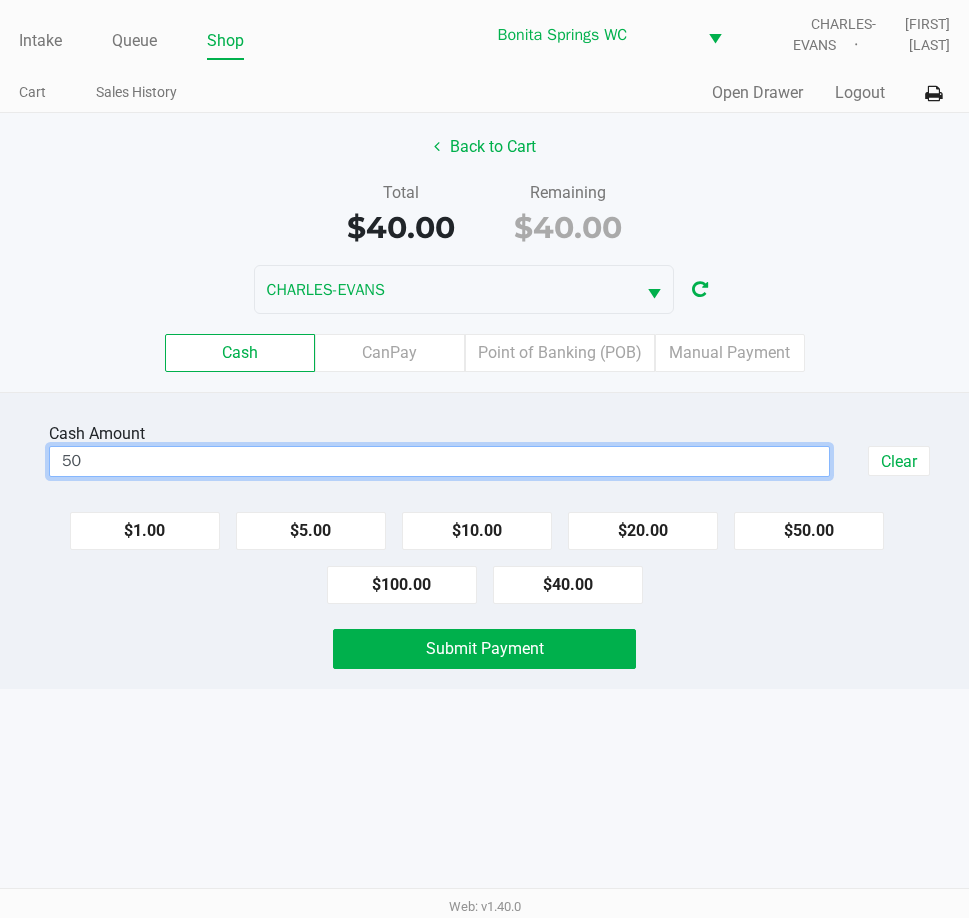 type on "$50.00" 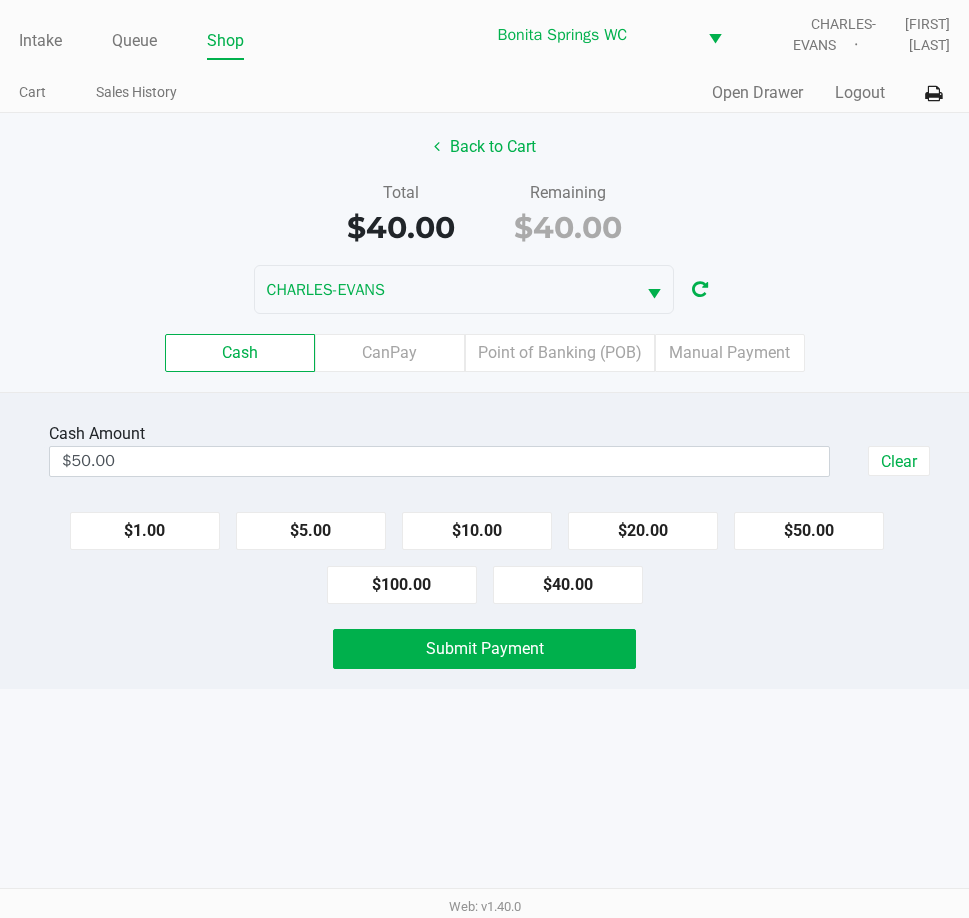 click on "Intake Queue Shop Bonita Springs WC  CHARLES-EVANS   Tarek Haverty  Cart Sales History  Quick Sale   Open Drawer   Logout  Back to Cart   Total   $40.00   Remaining   $40.00  CHARLES-EVANS  Cash   CanPay   Point of Banking (POB)   Manual Payment   Cash  Amount  $50.00  Clear   $1.00   $5.00   $10.00   $20.00   $50.00   $100.00   $40.00   Submit Payment   Web: v1.40.0" at bounding box center [484, 459] 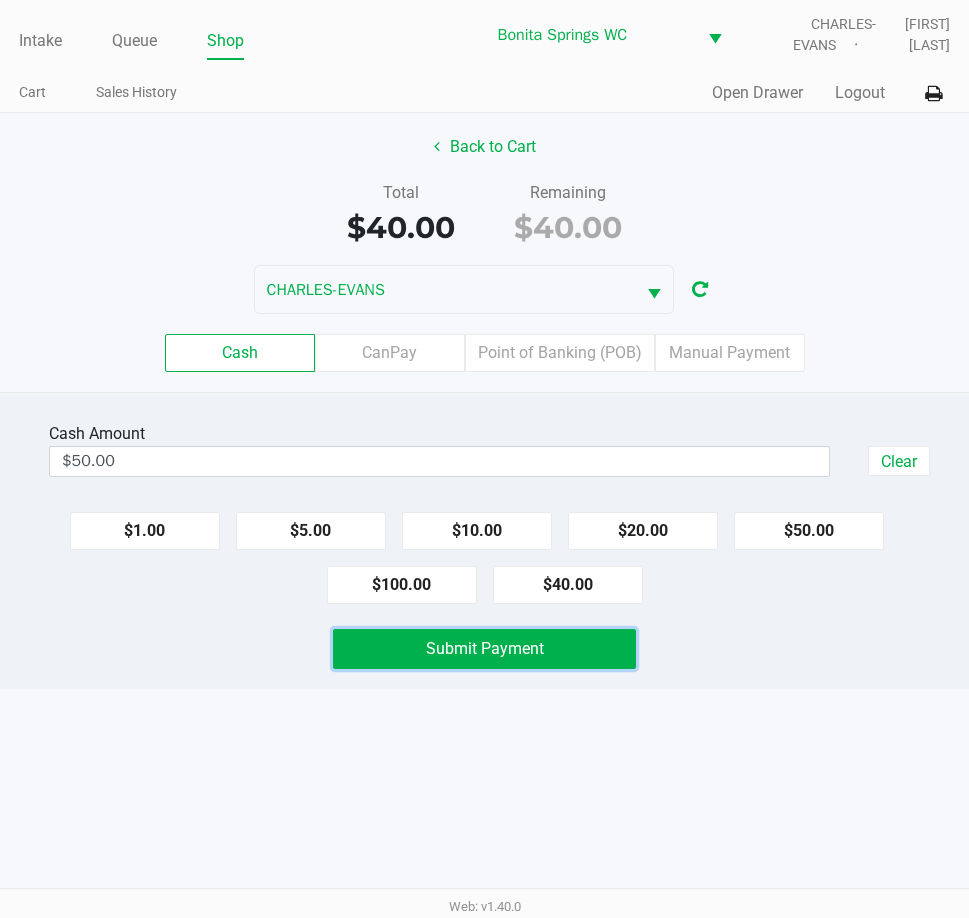 drag, startPoint x: 399, startPoint y: 650, endPoint x: 369, endPoint y: 870, distance: 222.03603 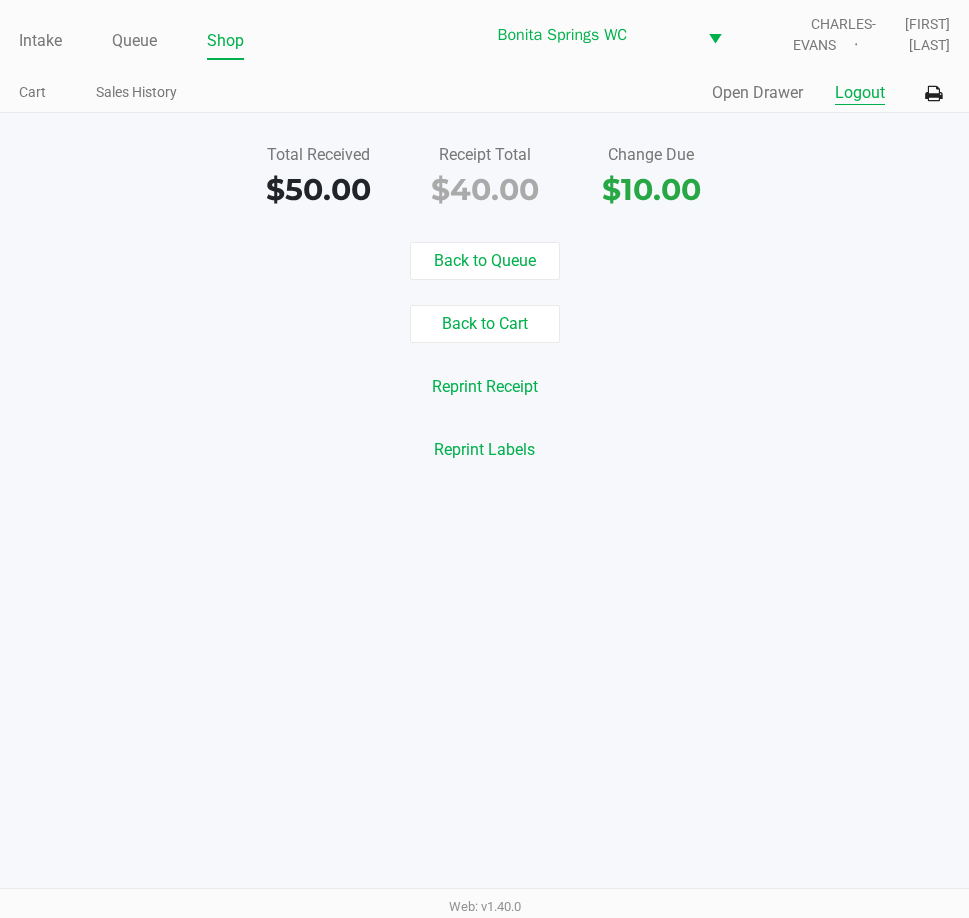 click on "Logout" 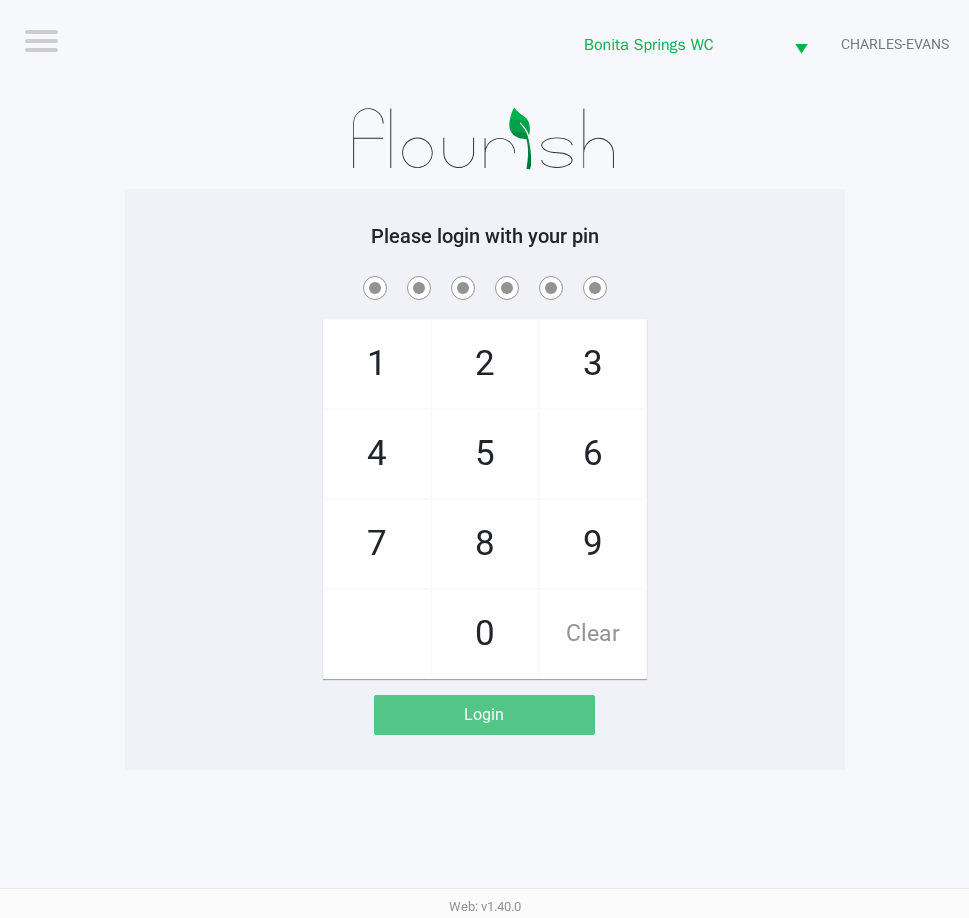 drag, startPoint x: 146, startPoint y: 324, endPoint x: 20, endPoint y: 227, distance: 159.01257 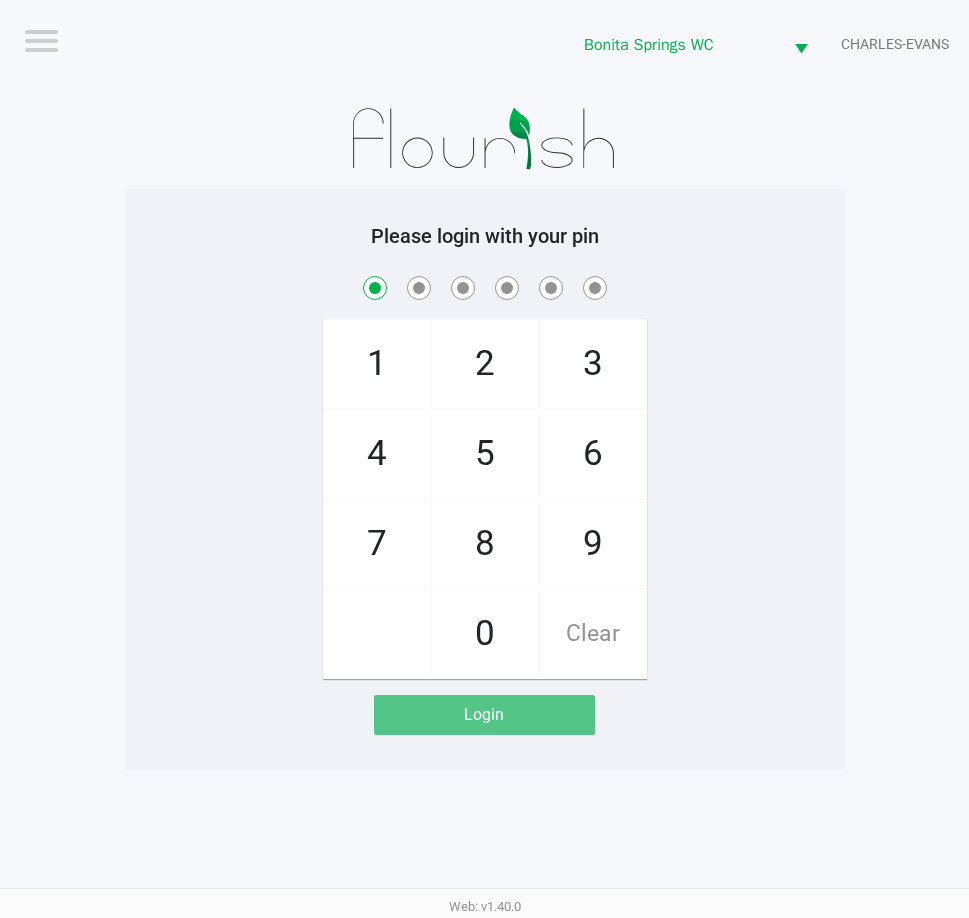 checkbox on "true" 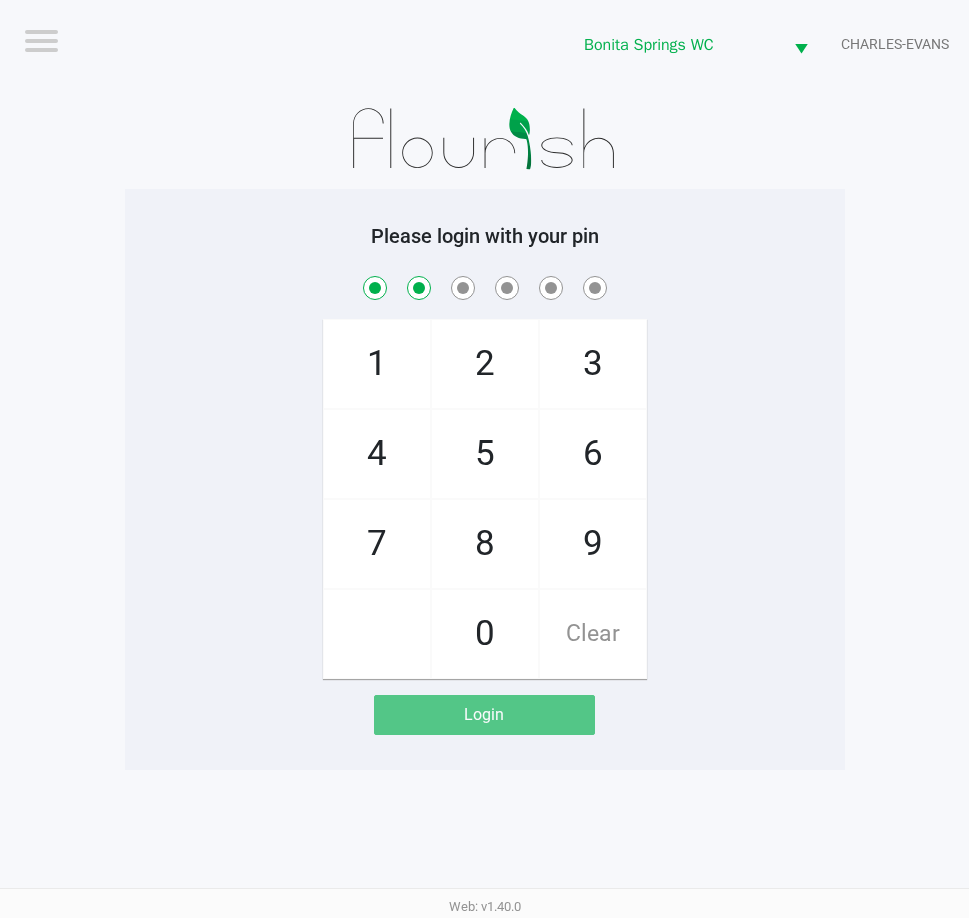 checkbox on "true" 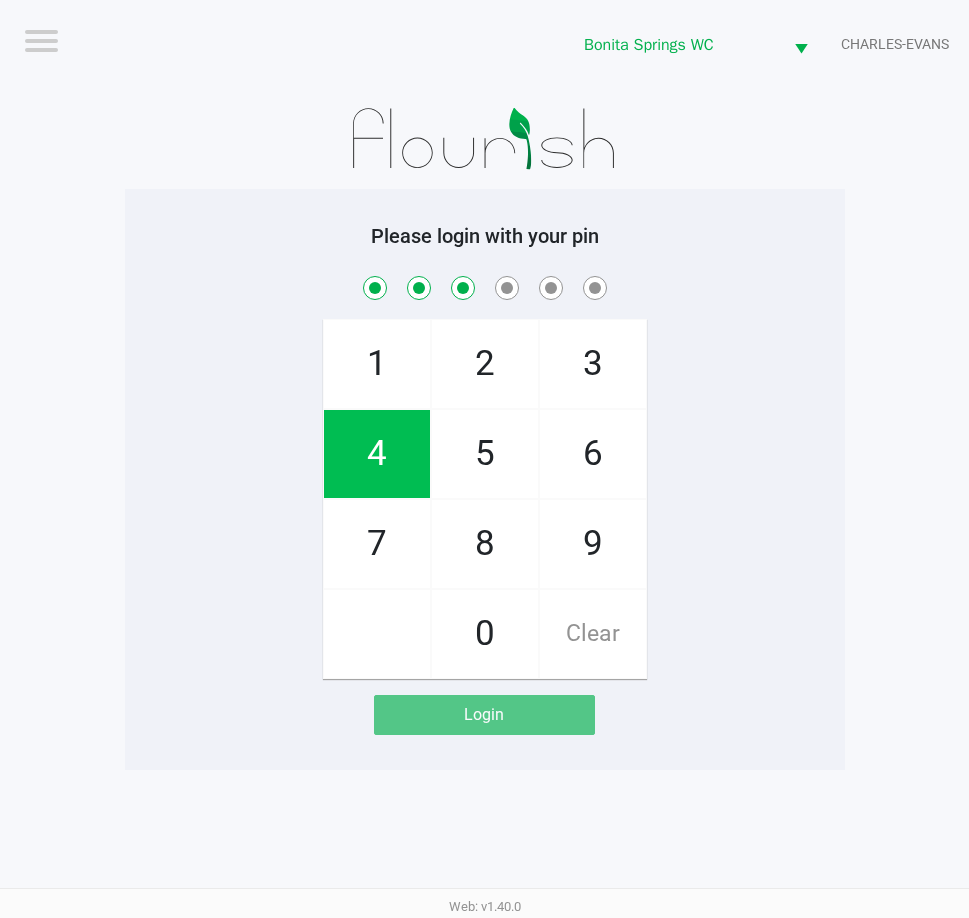 checkbox on "true" 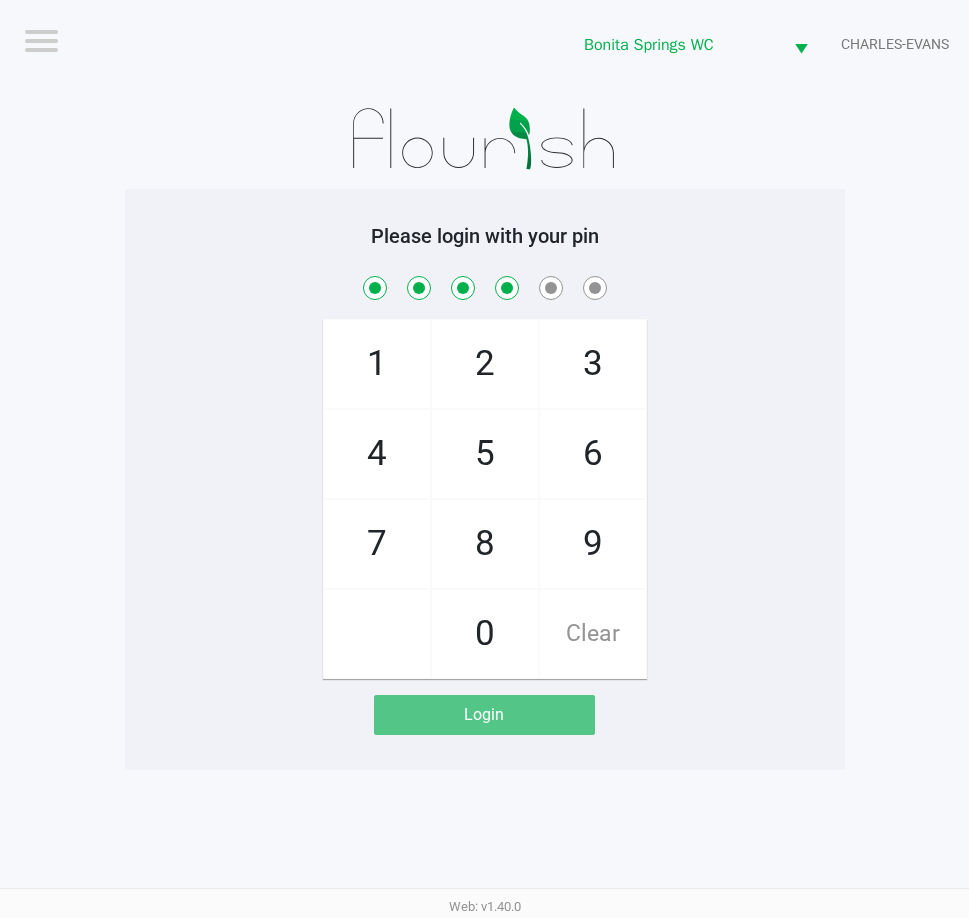 checkbox on "true" 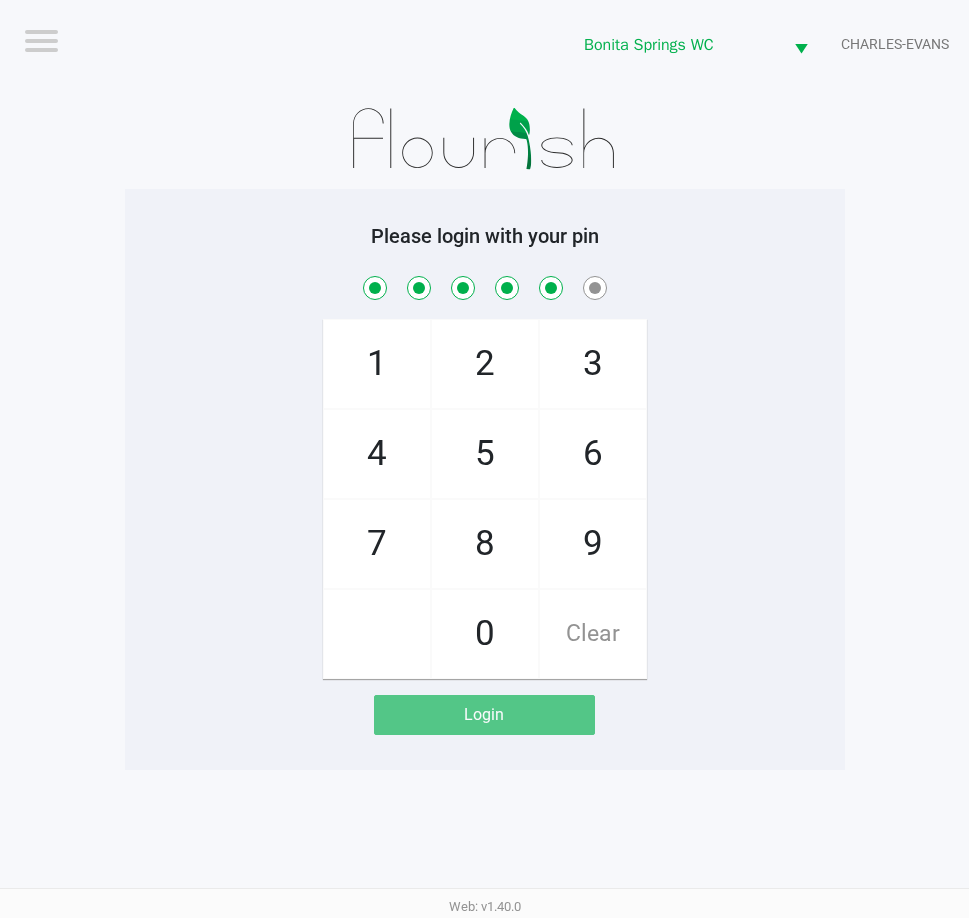 checkbox on "true" 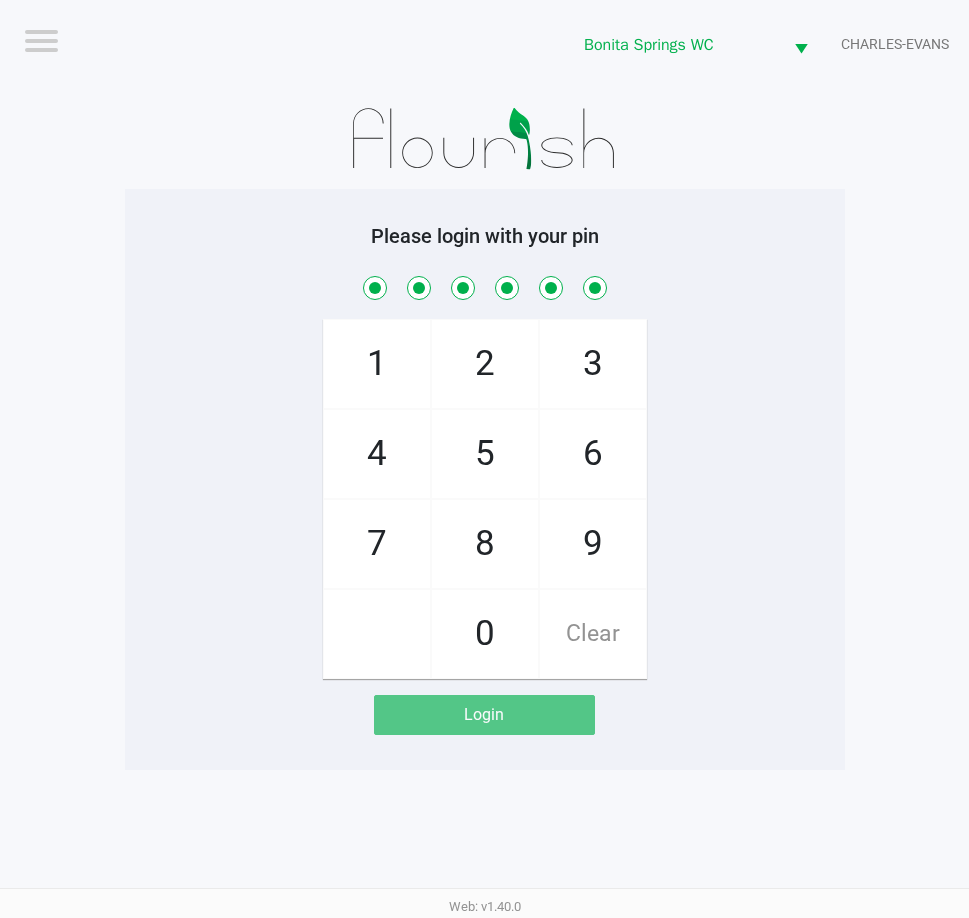 checkbox on "true" 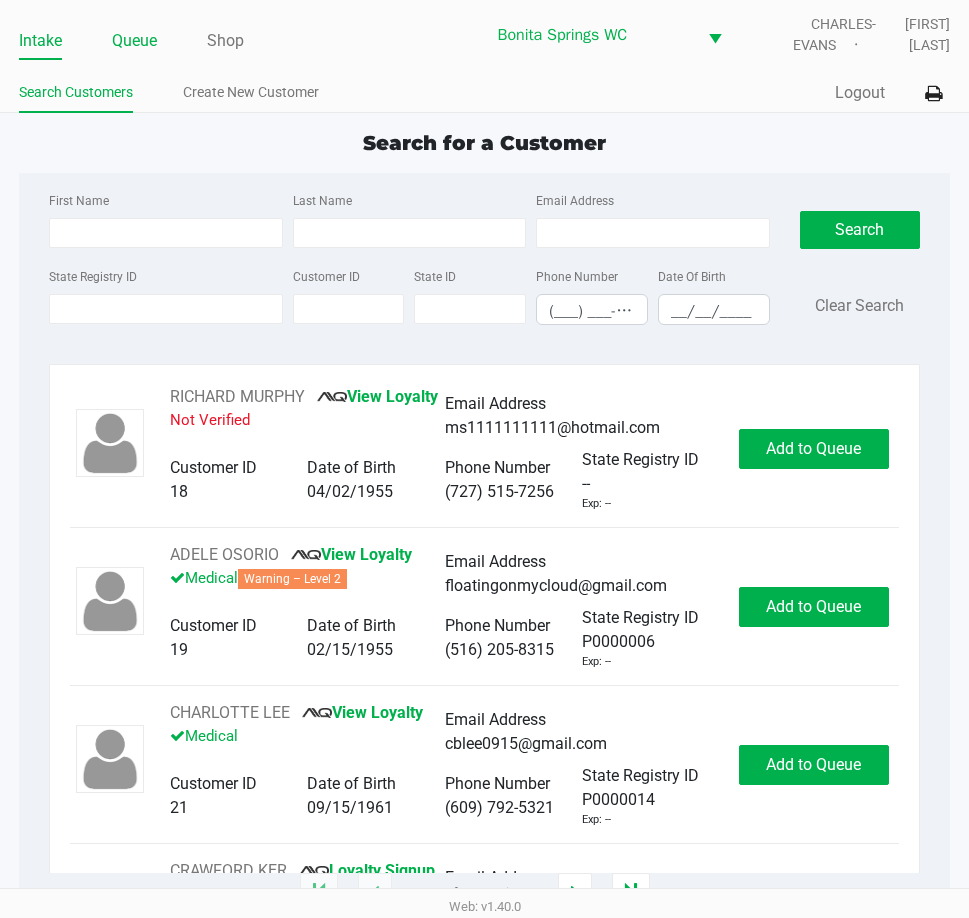 click on "Queue" 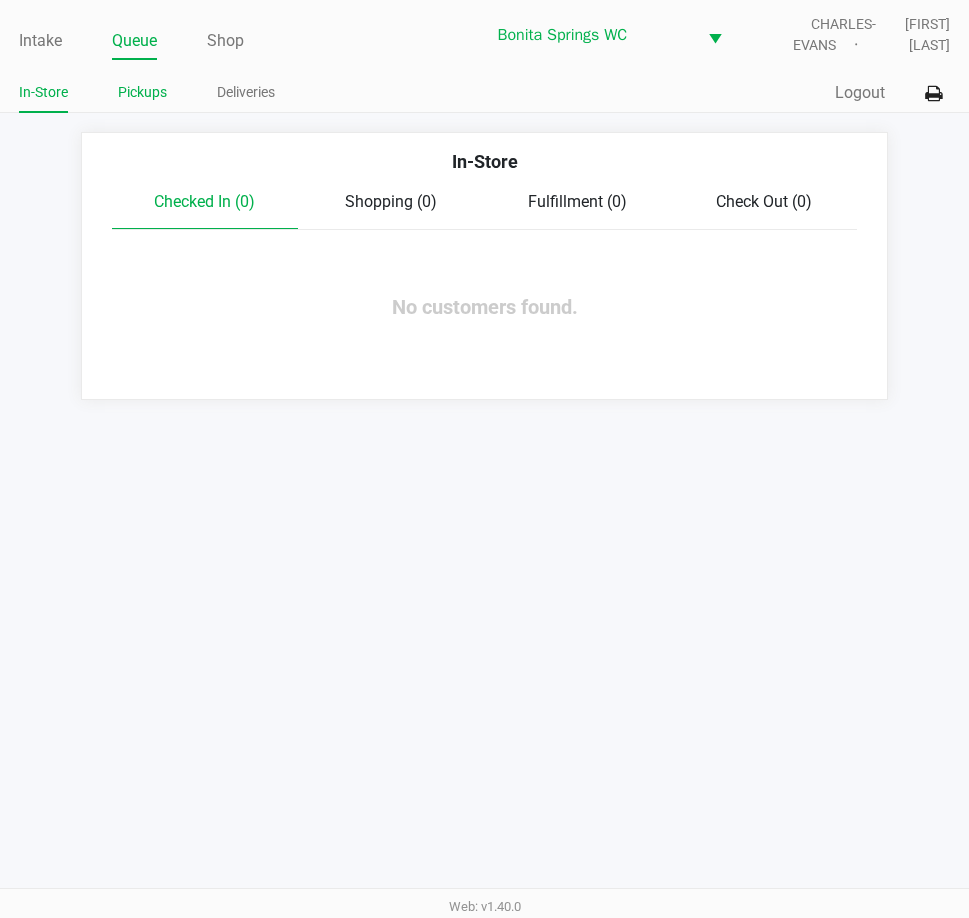 drag, startPoint x: 154, startPoint y: 88, endPoint x: 187, endPoint y: 104, distance: 36.67424 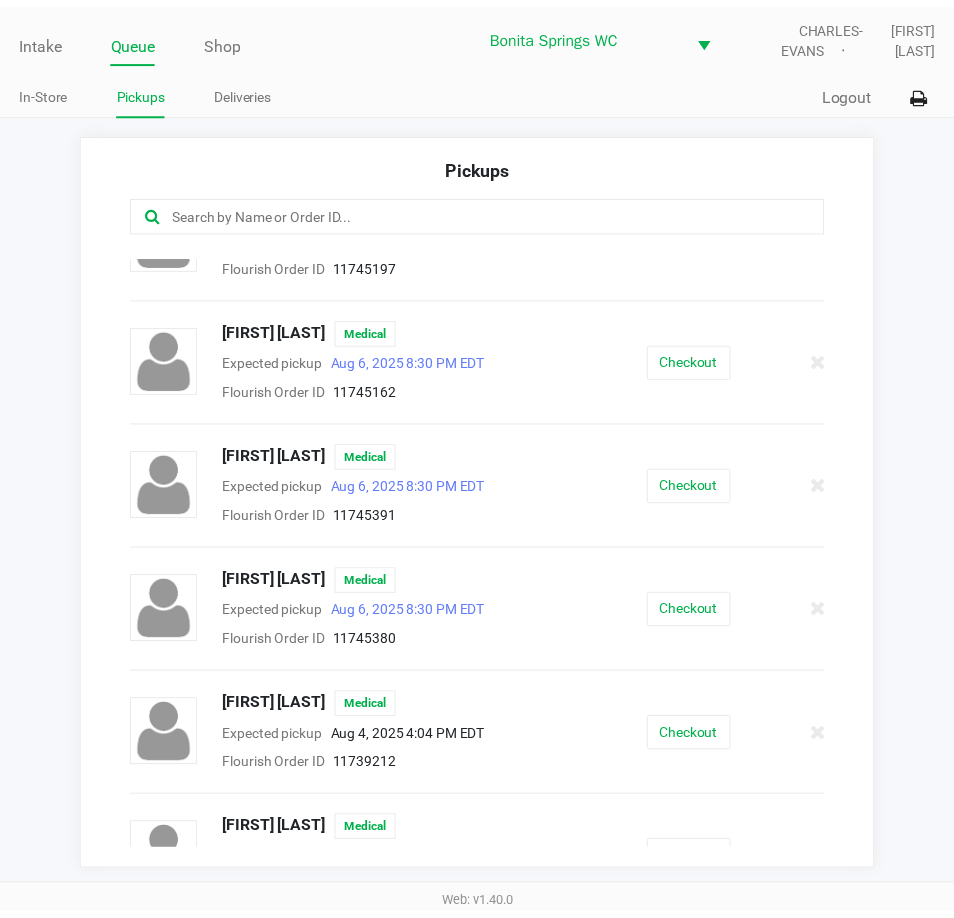 scroll, scrollTop: 0, scrollLeft: 0, axis: both 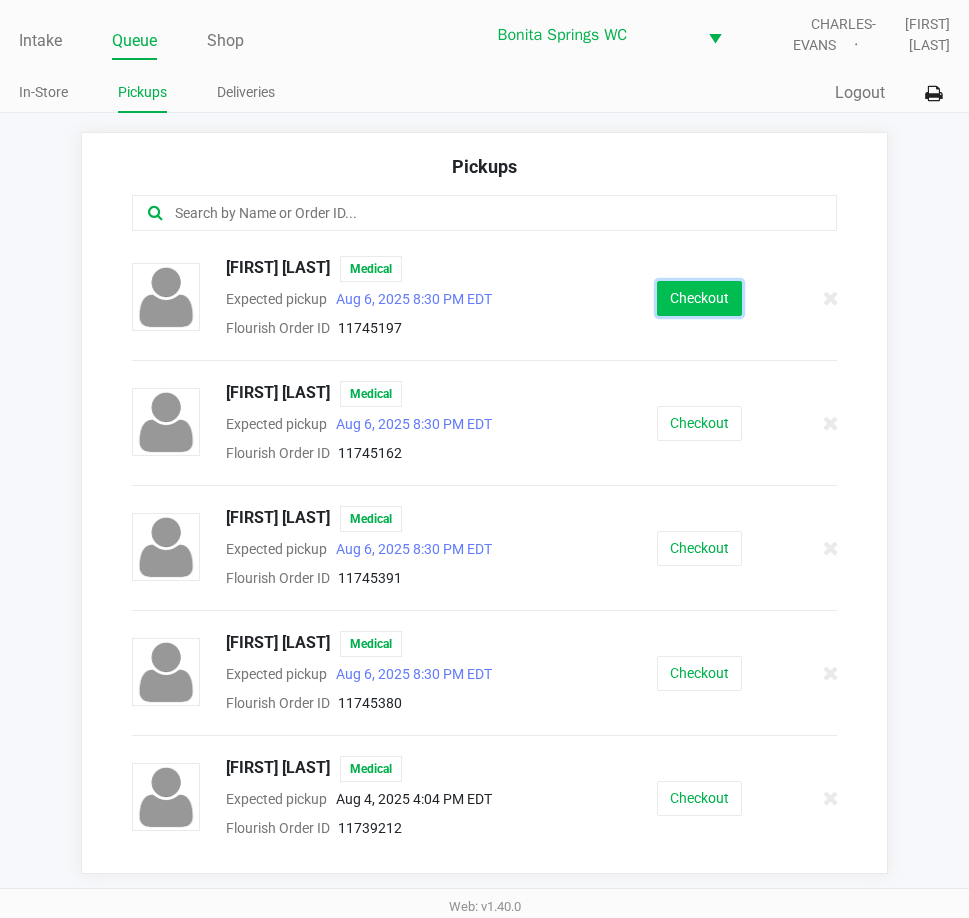 click on "Checkout" 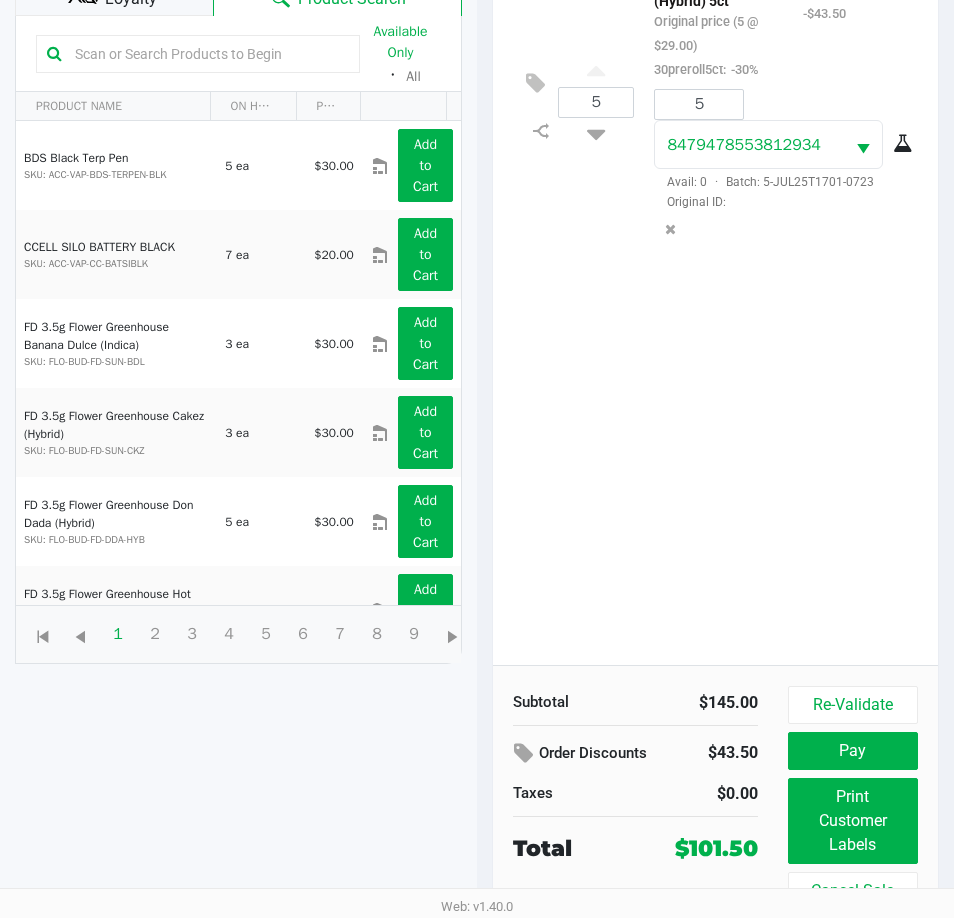 scroll, scrollTop: 265, scrollLeft: 0, axis: vertical 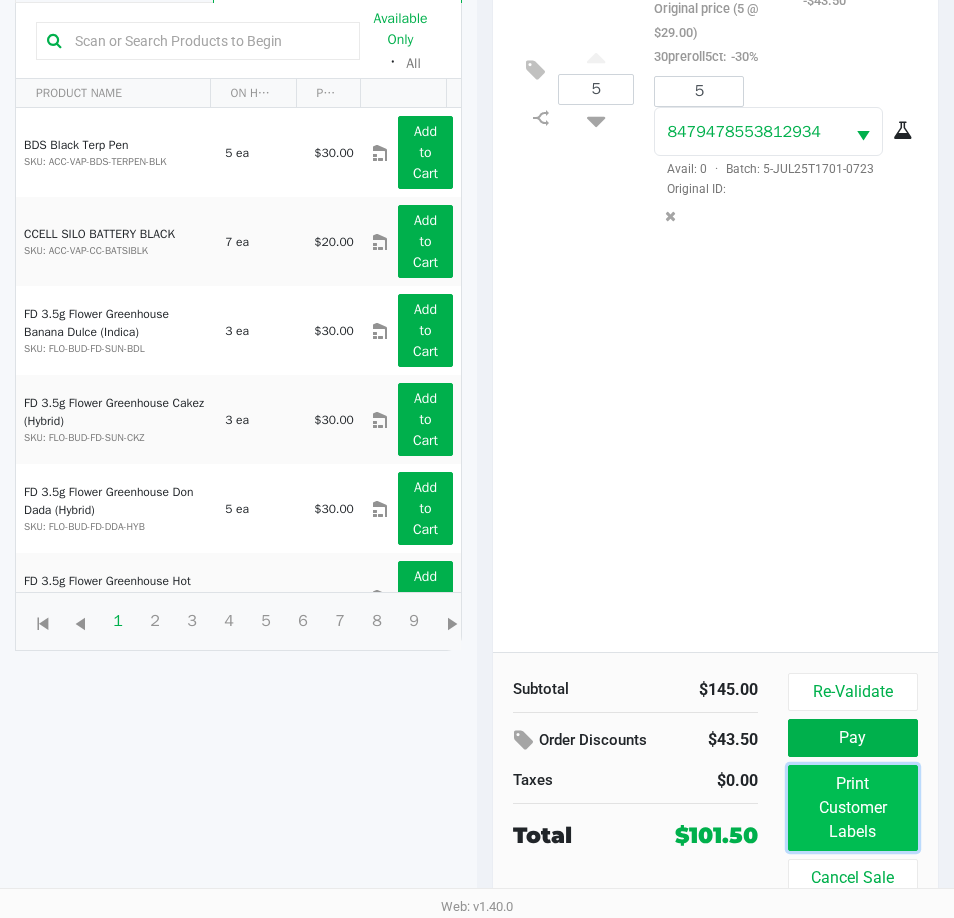 click on "Print Customer Labels" 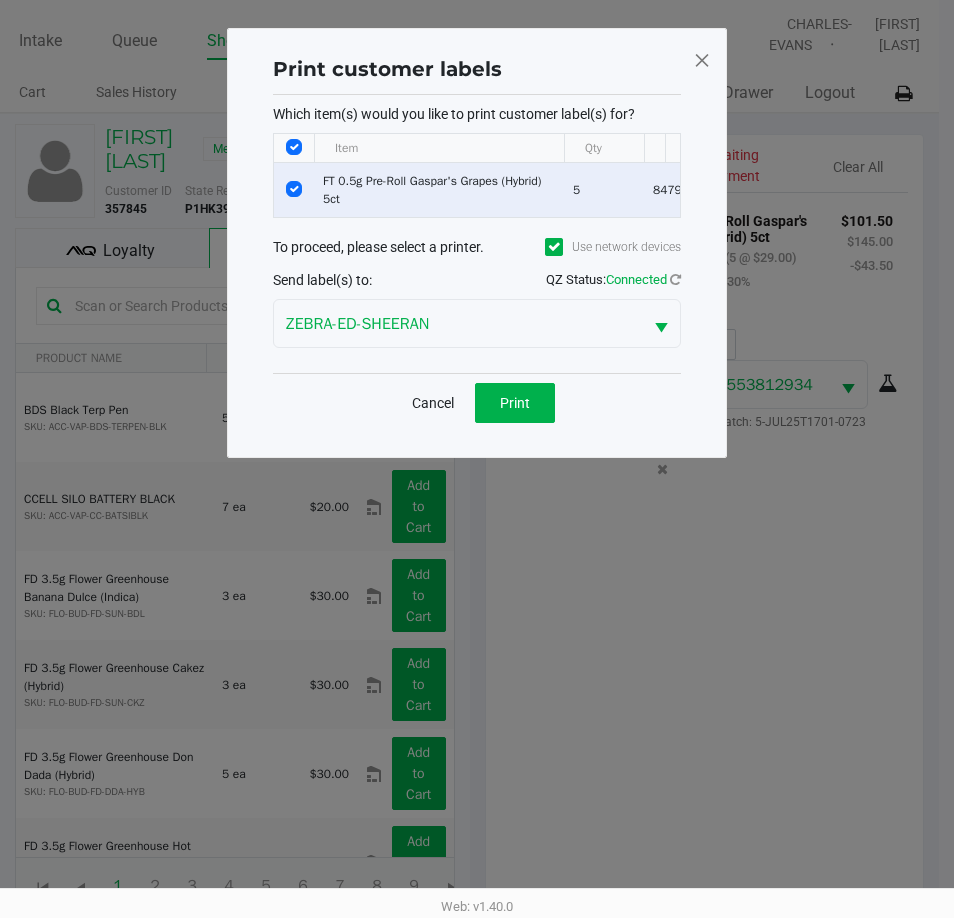 scroll, scrollTop: 0, scrollLeft: 0, axis: both 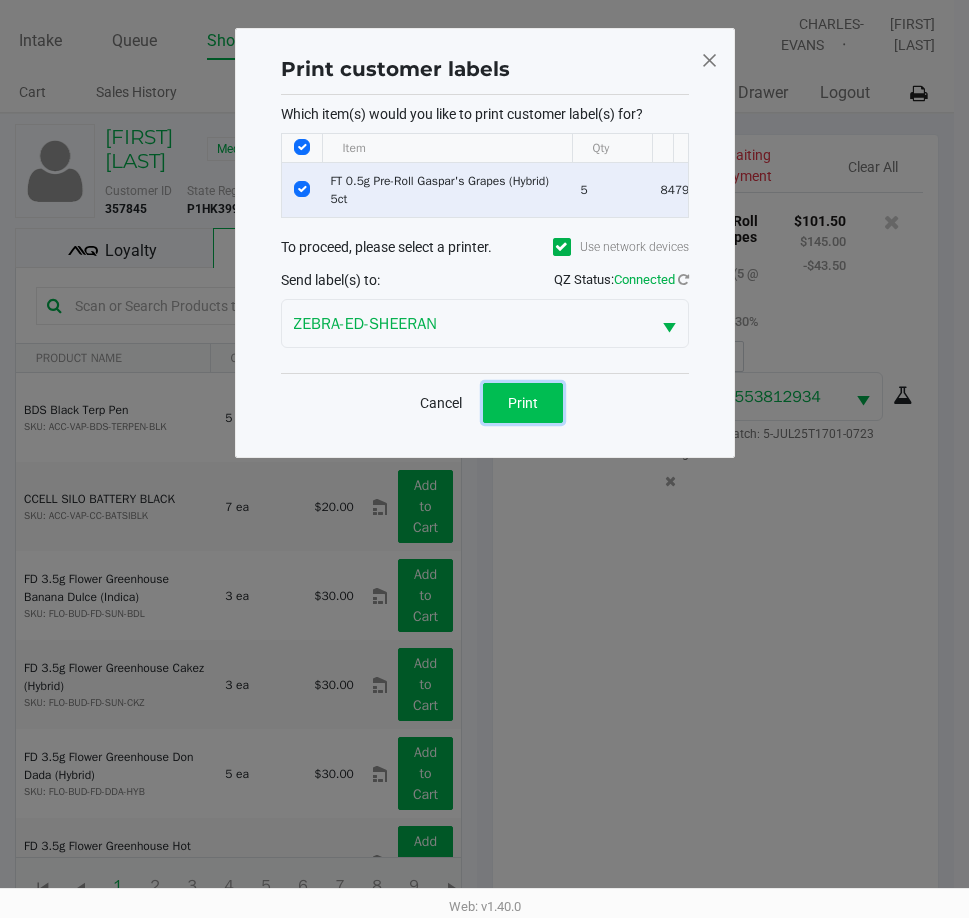 click on "Print" 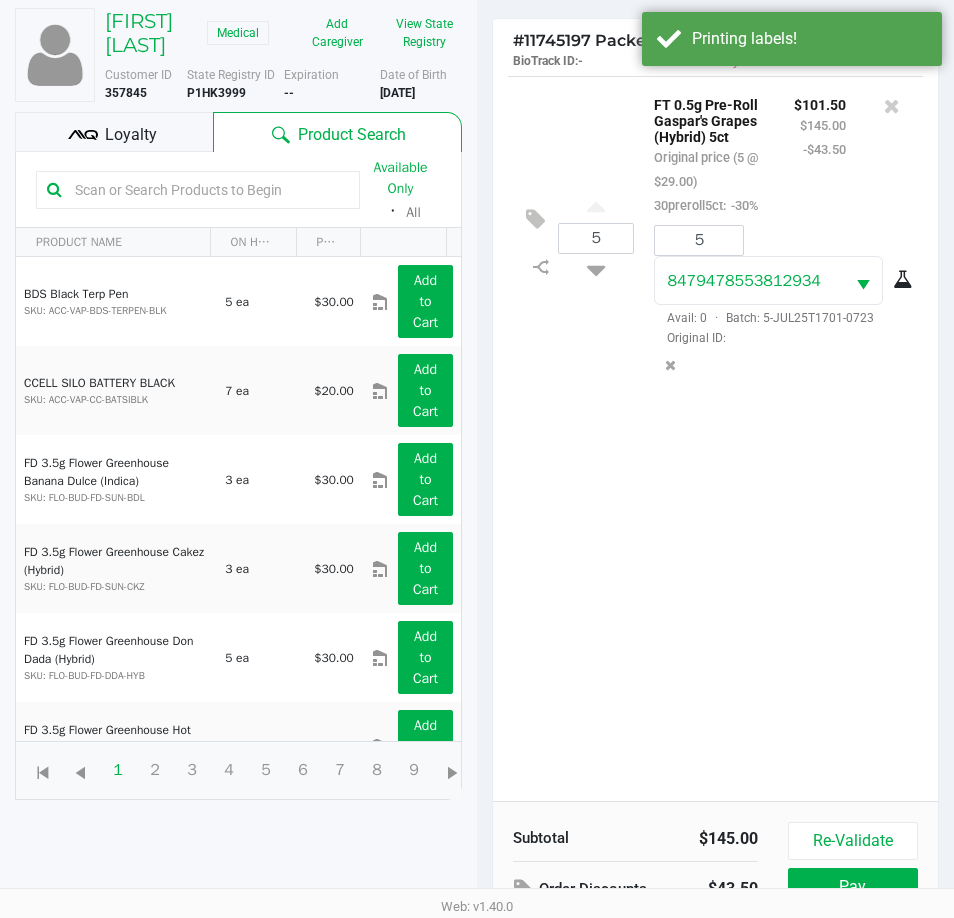 scroll, scrollTop: 265, scrollLeft: 0, axis: vertical 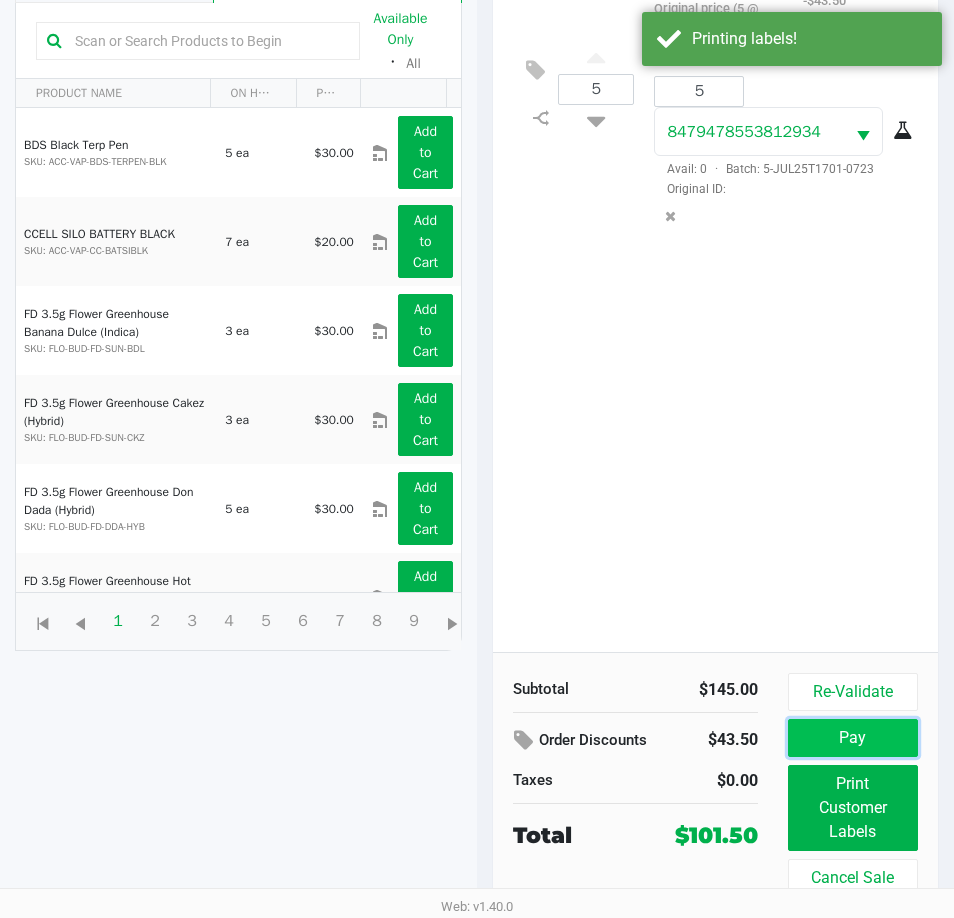 click on "Pay" 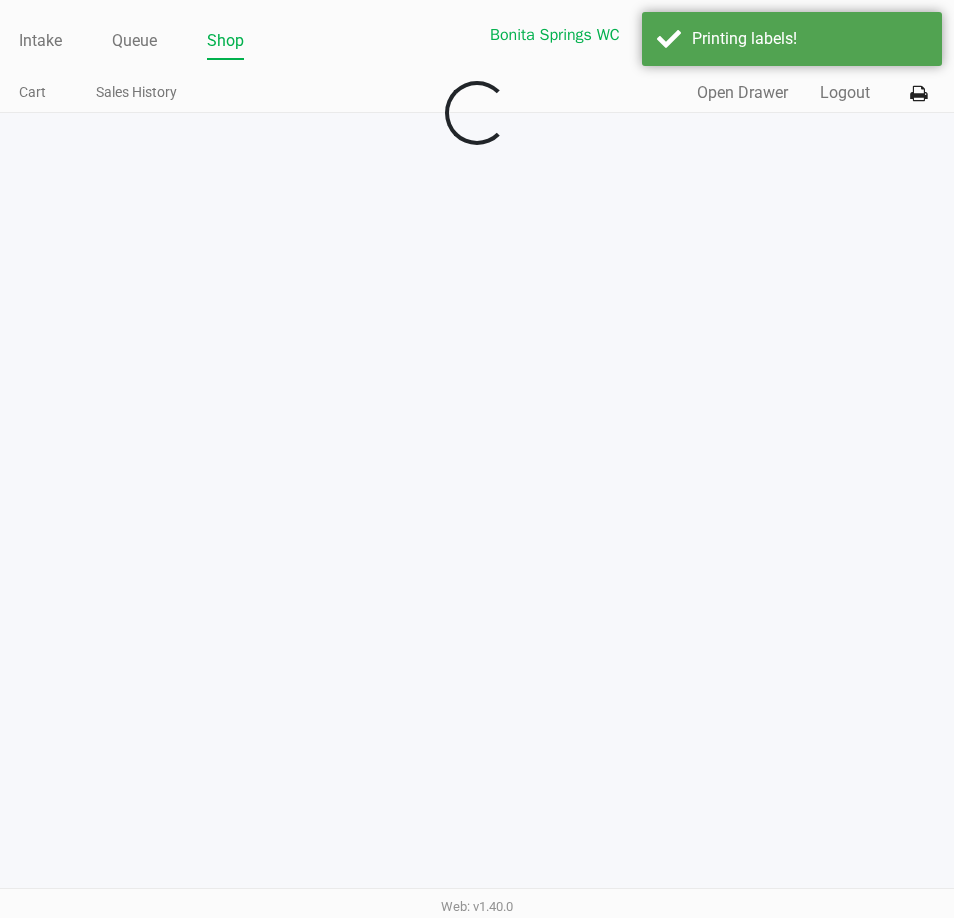scroll, scrollTop: 0, scrollLeft: 0, axis: both 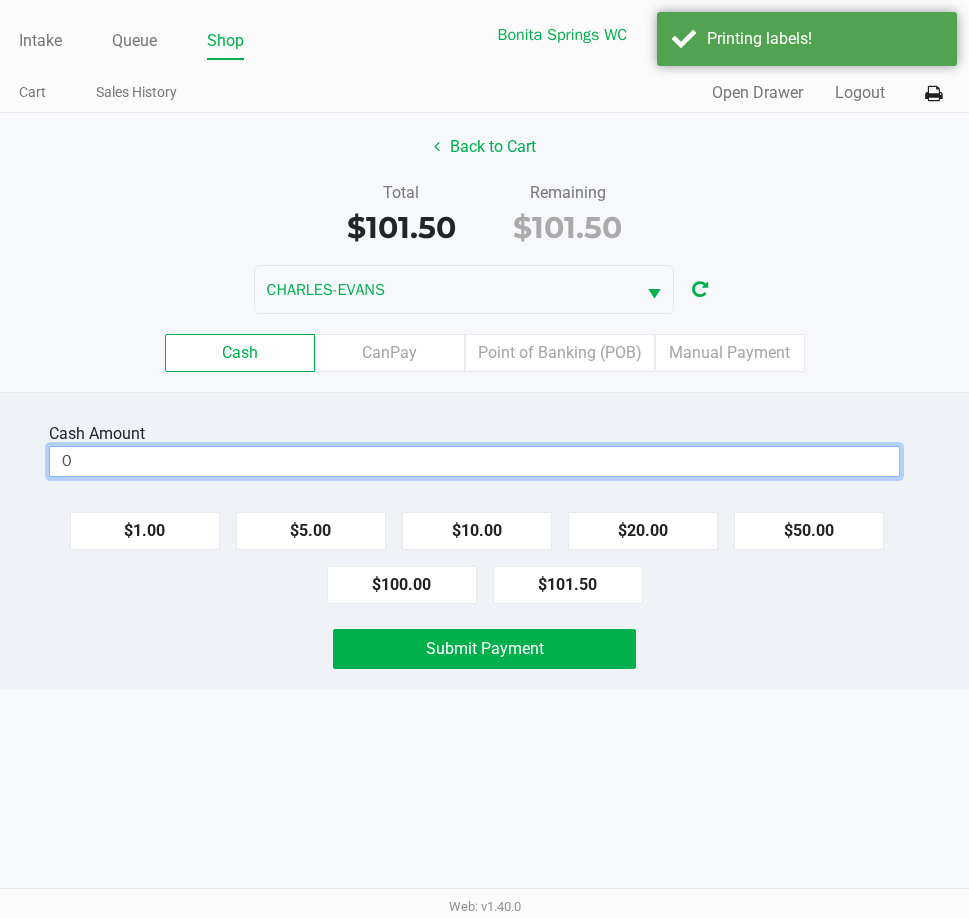 click on "0" at bounding box center (474, 461) 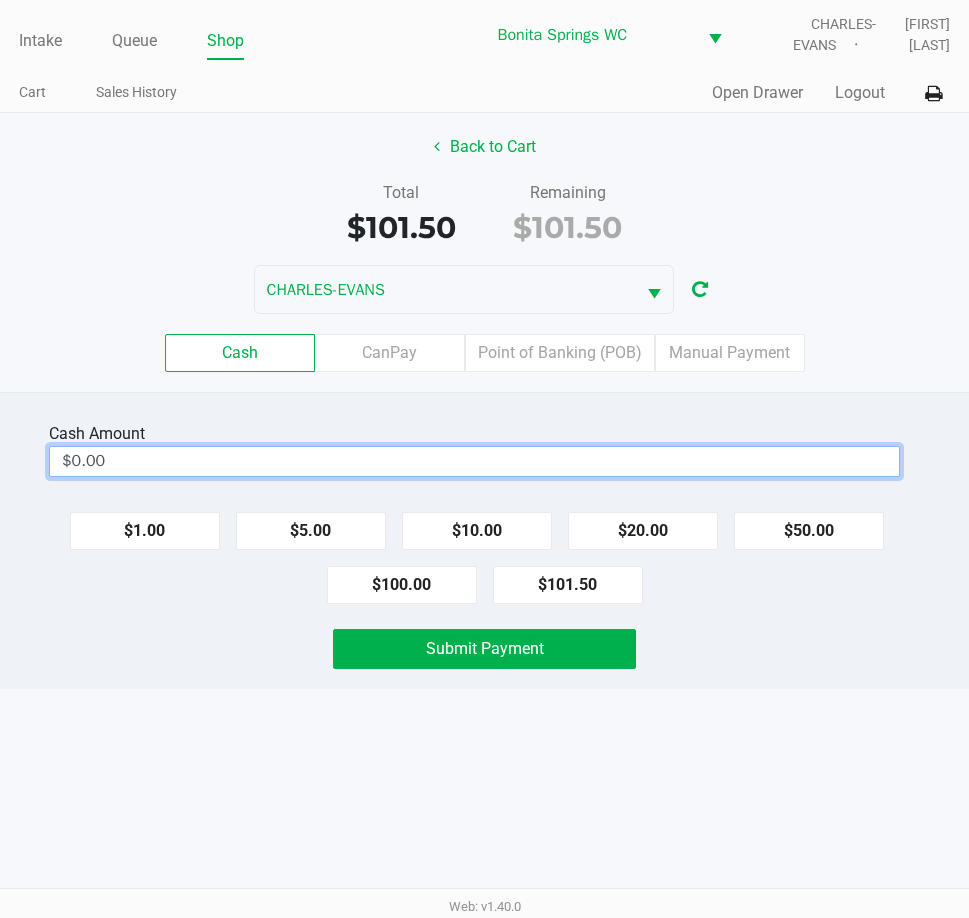 click on "Cash  Amount" 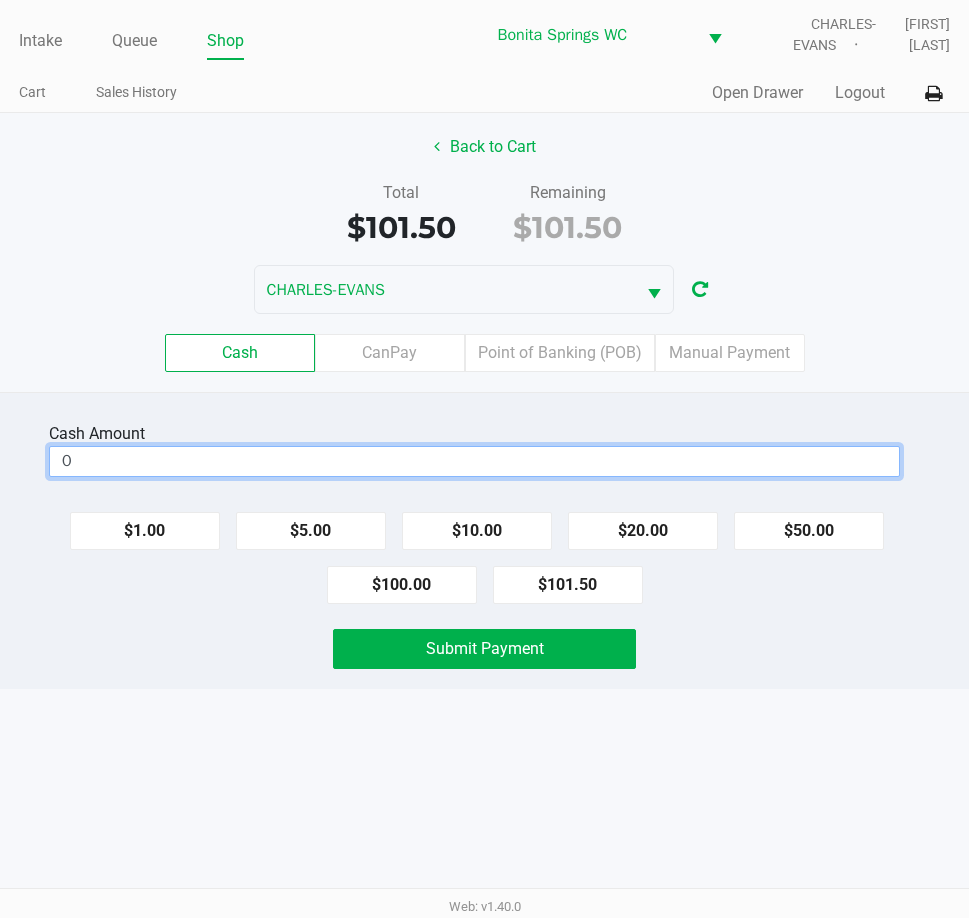 click on "0" at bounding box center [474, 461] 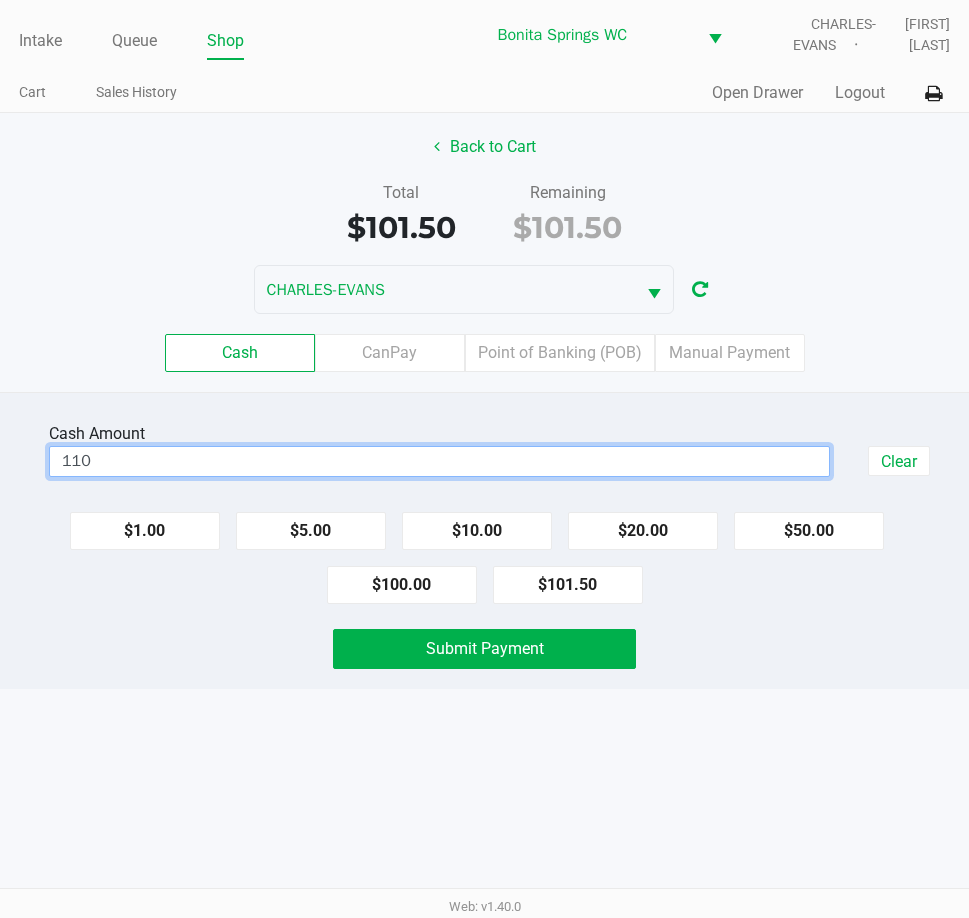 type on "$110.00" 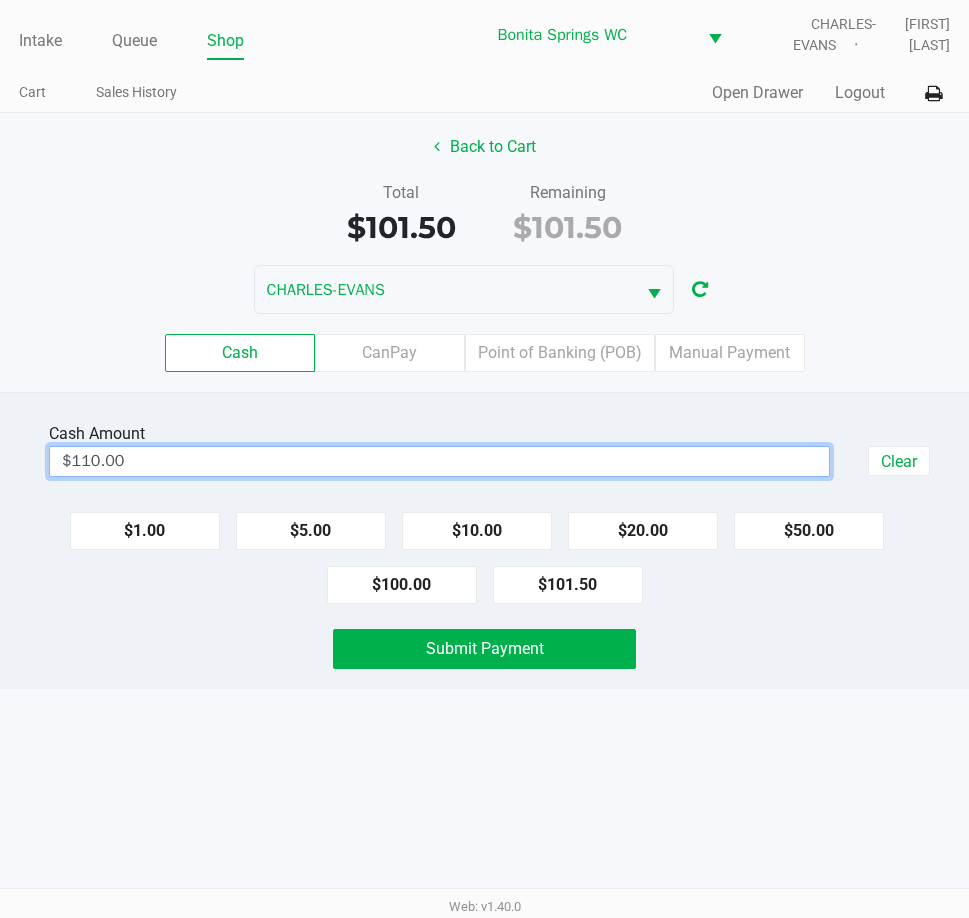 click on "Cash  Amount  $110.00  Clear   $1.00   $5.00   $10.00   $20.00   $50.00   $100.00   $101.50   Submit Payment" 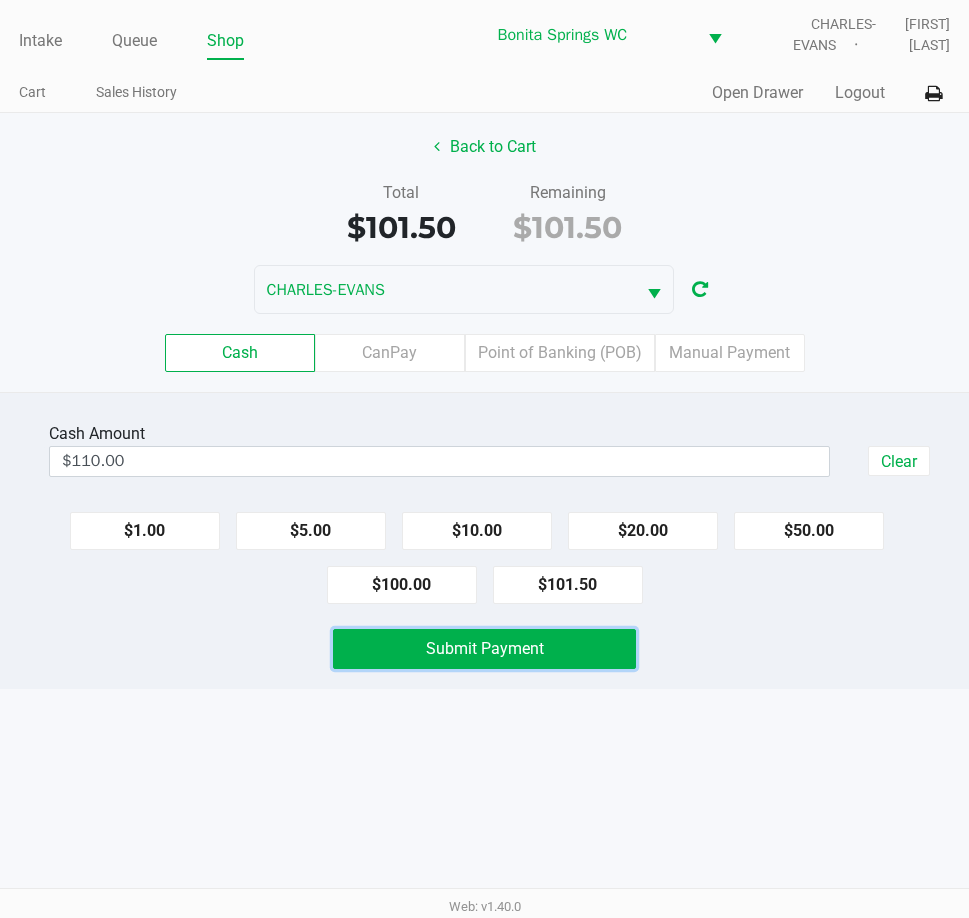 click on "Submit Payment" 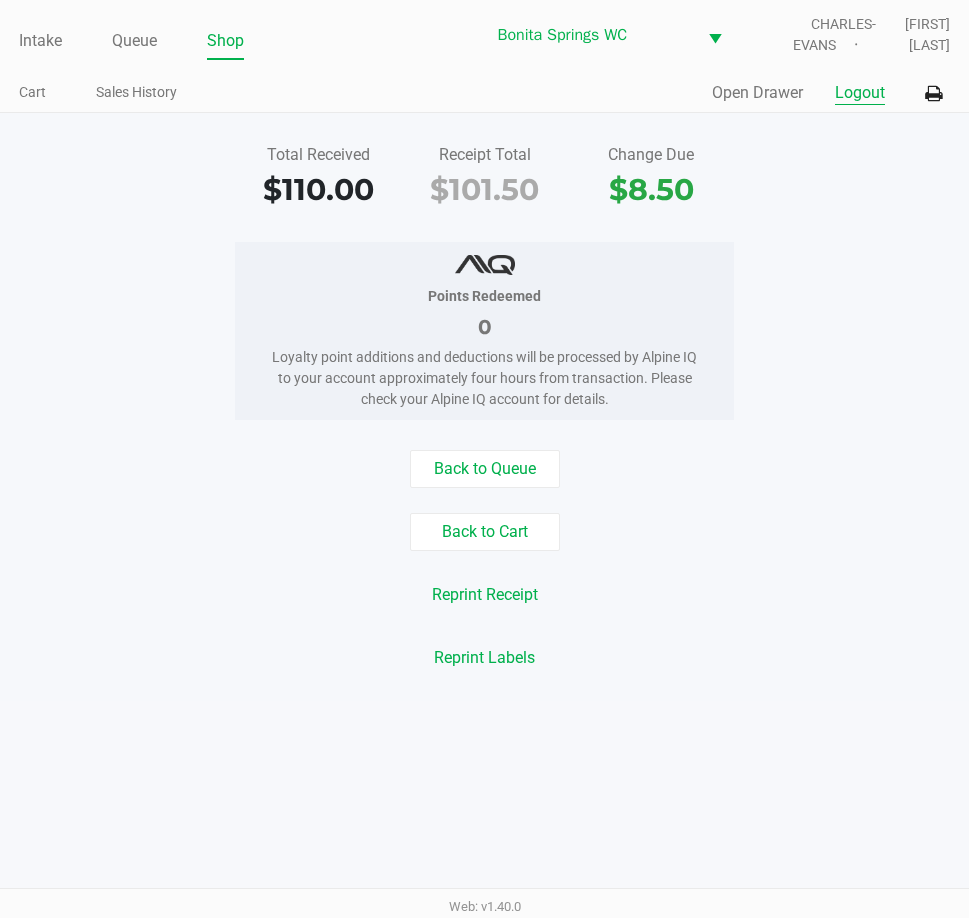 click on "Logout" 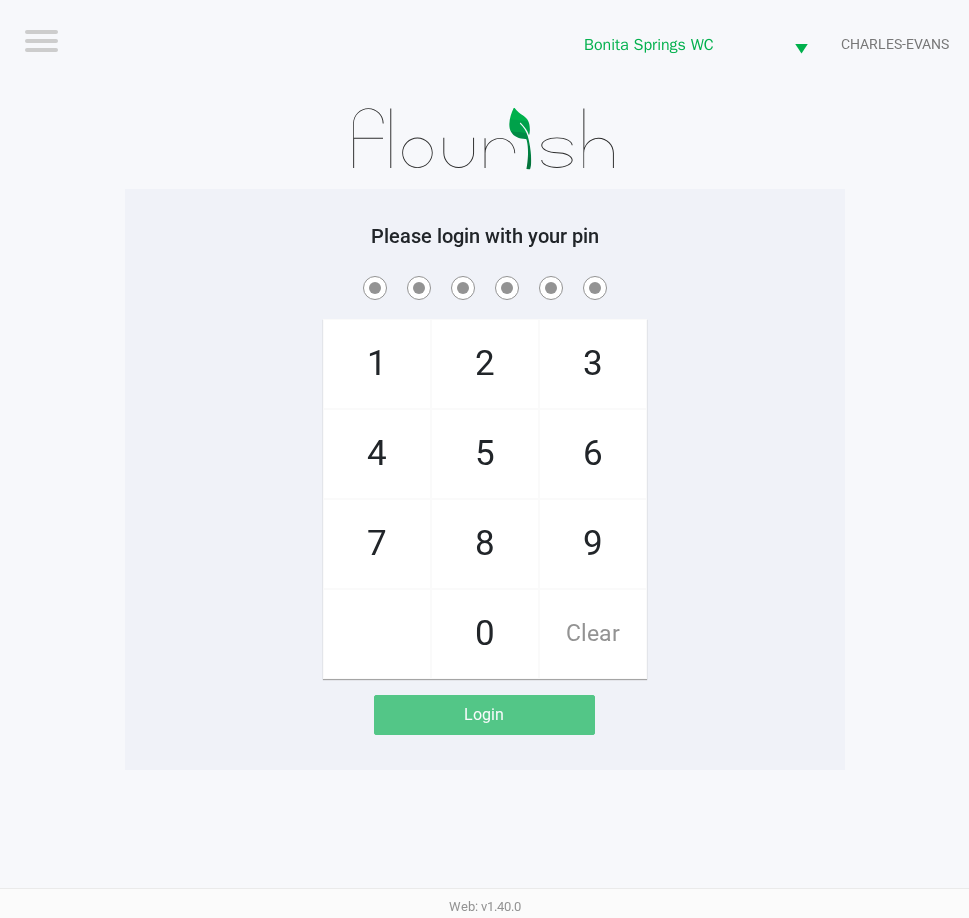 click on "Please login with your pin" 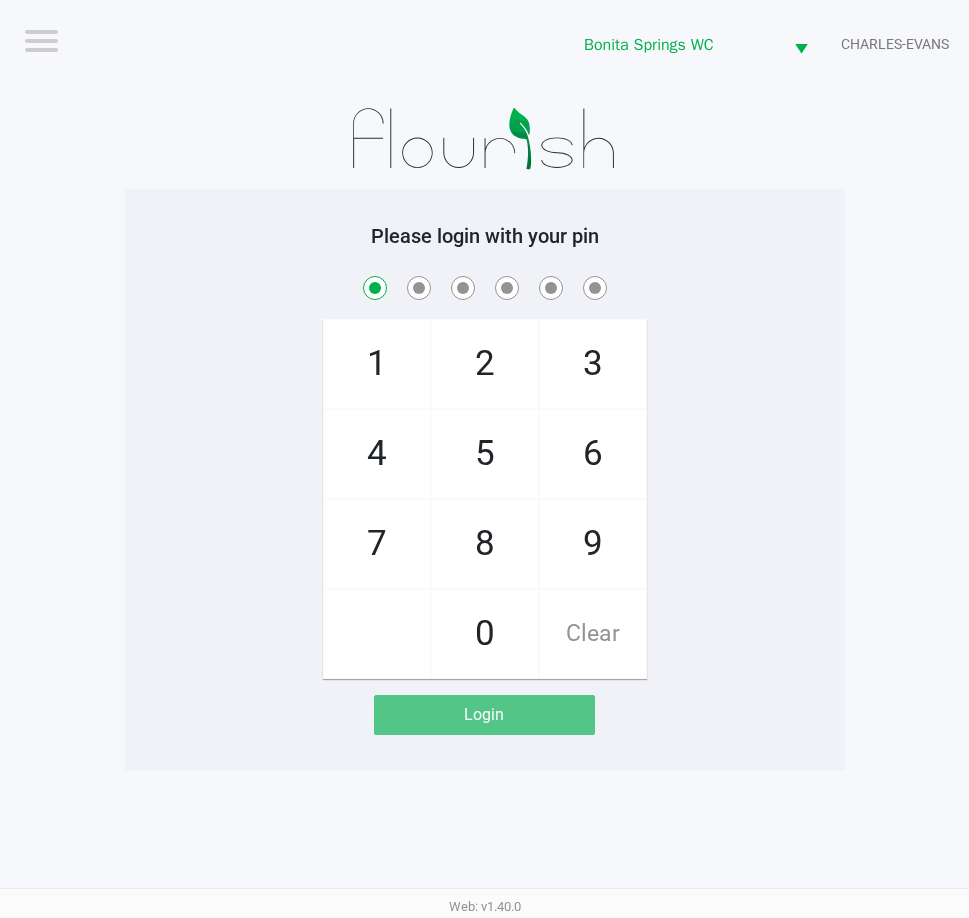 checkbox on "true" 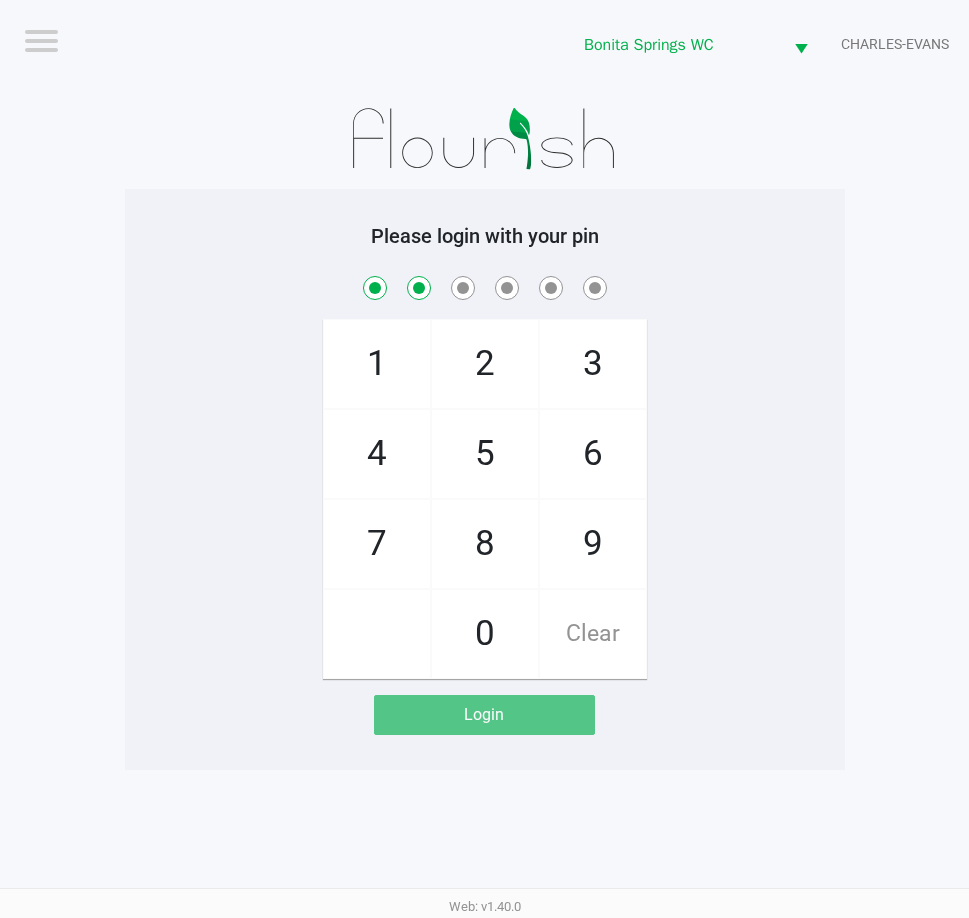 checkbox on "true" 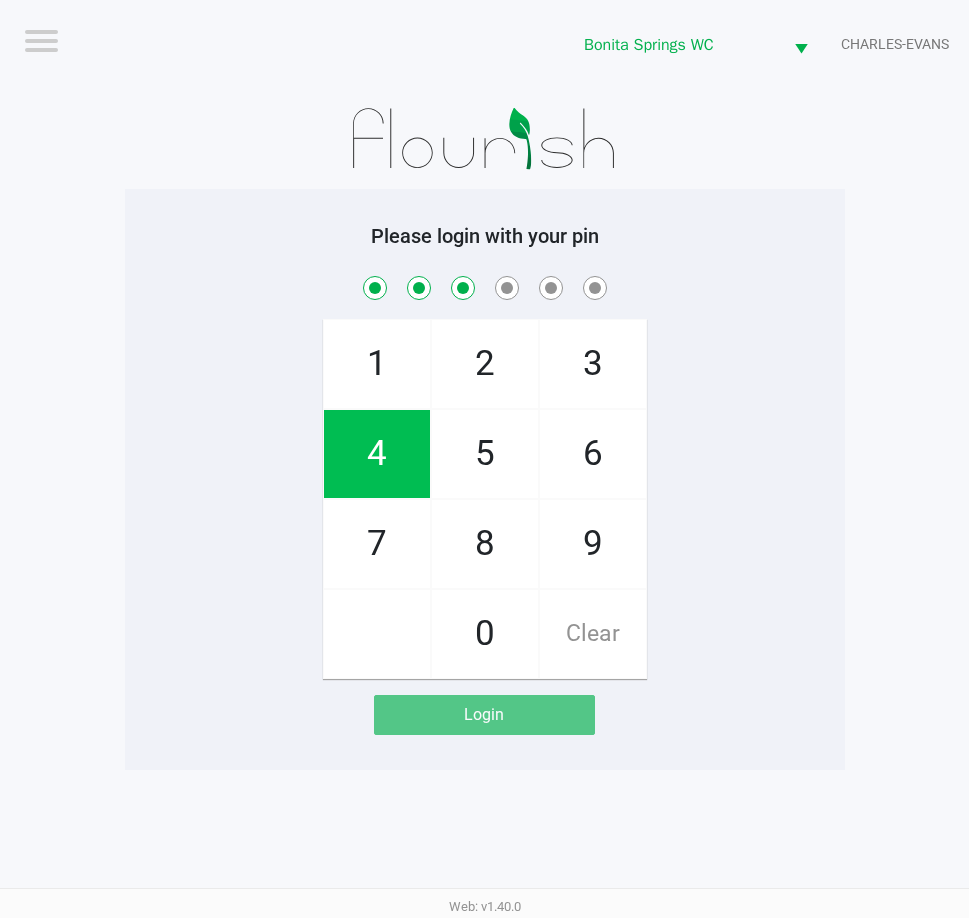 checkbox on "true" 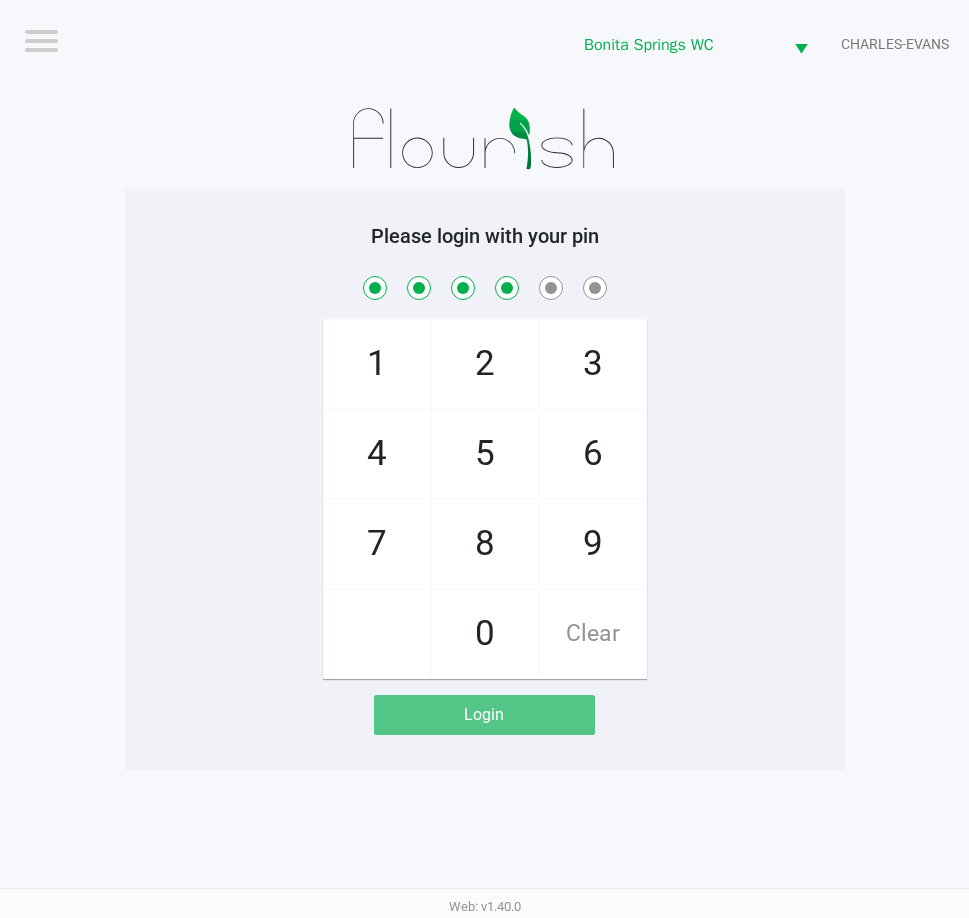 checkbox on "true" 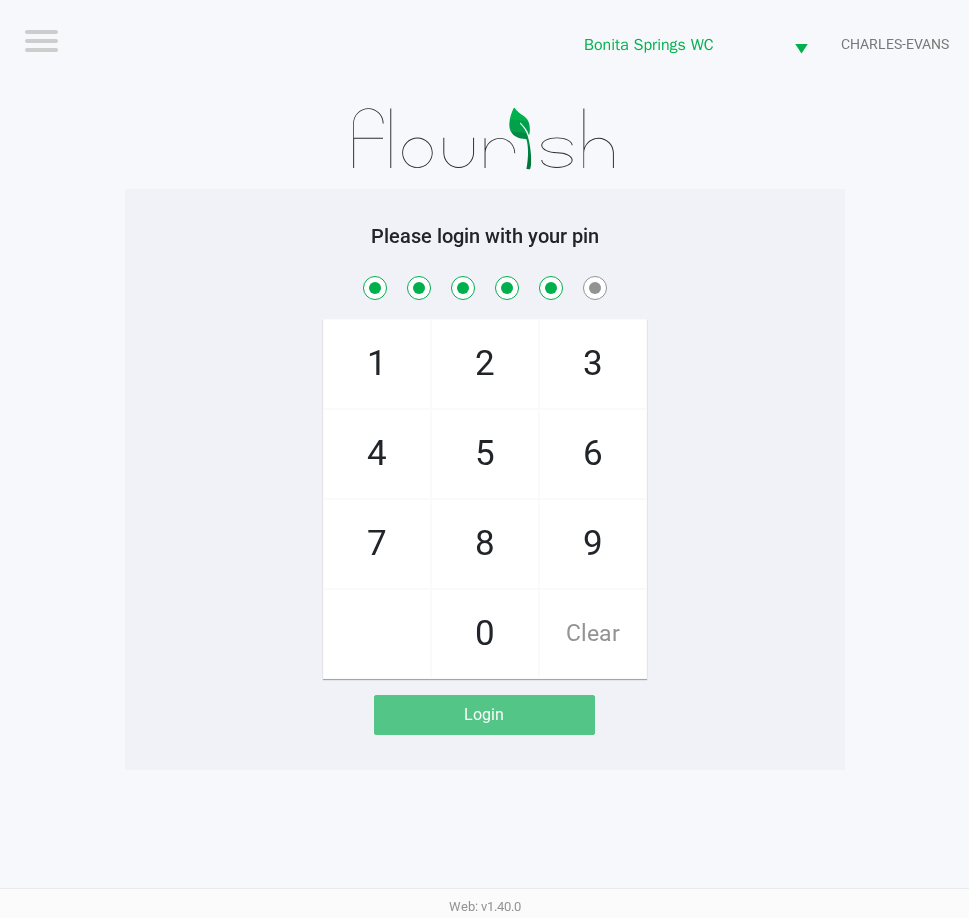checkbox on "true" 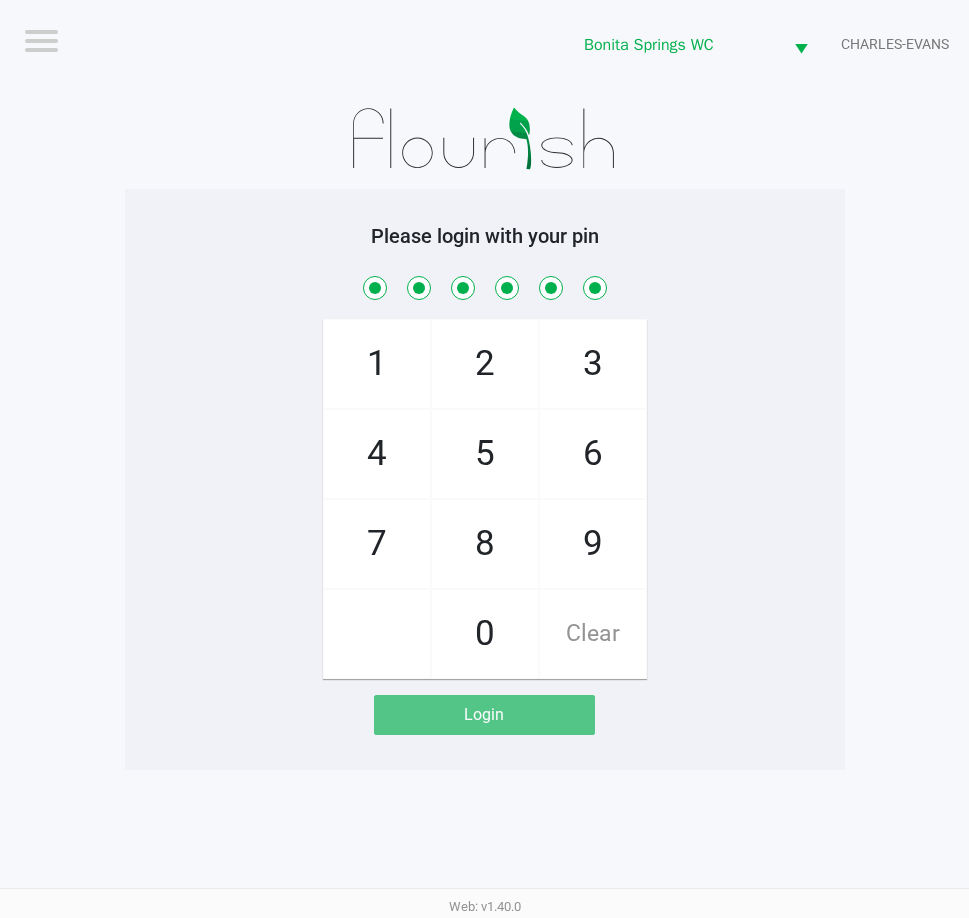 checkbox on "true" 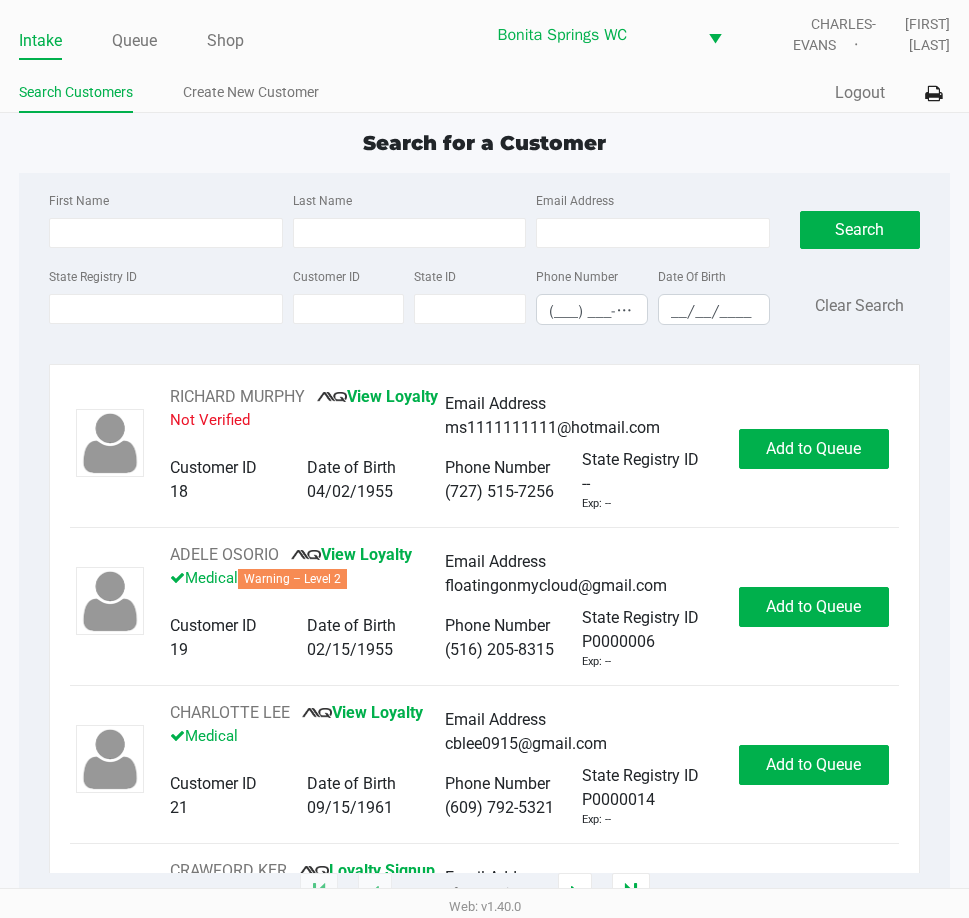 drag, startPoint x: 262, startPoint y: 168, endPoint x: 118, endPoint y: 270, distance: 176.4653 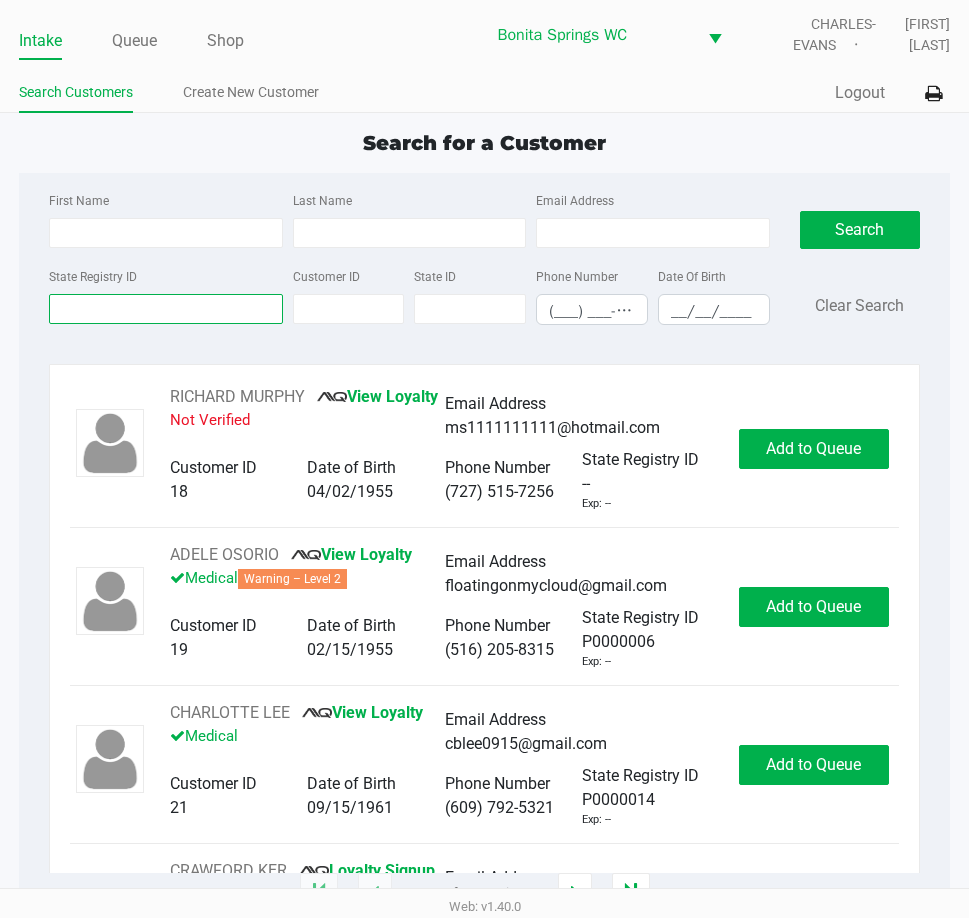 click on "State Registry ID" at bounding box center (165, 309) 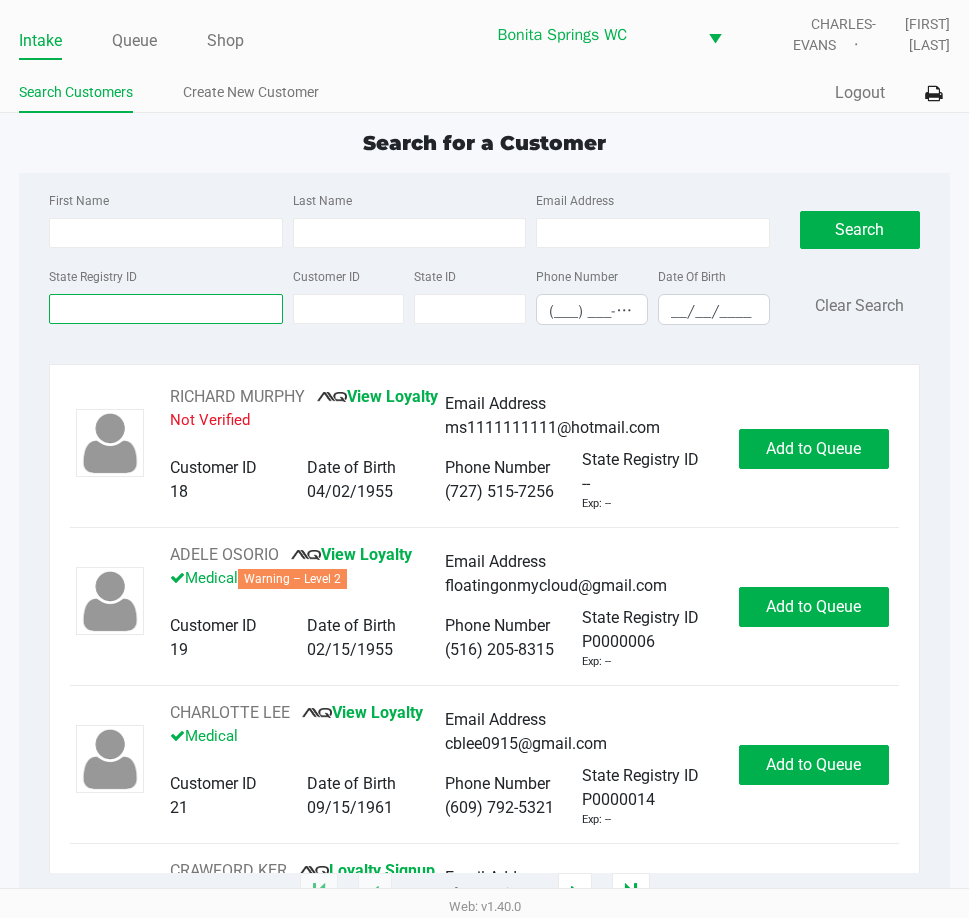click on "State Registry ID" at bounding box center (165, 309) 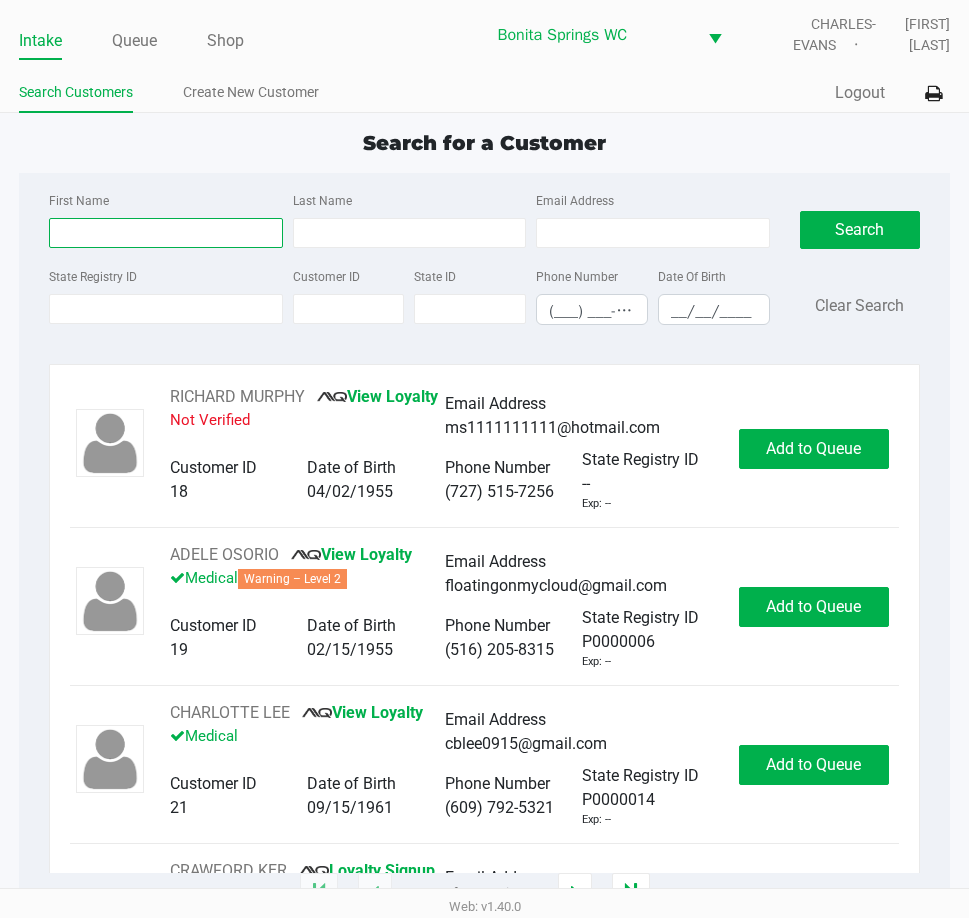 click on "First Name" at bounding box center (165, 233) 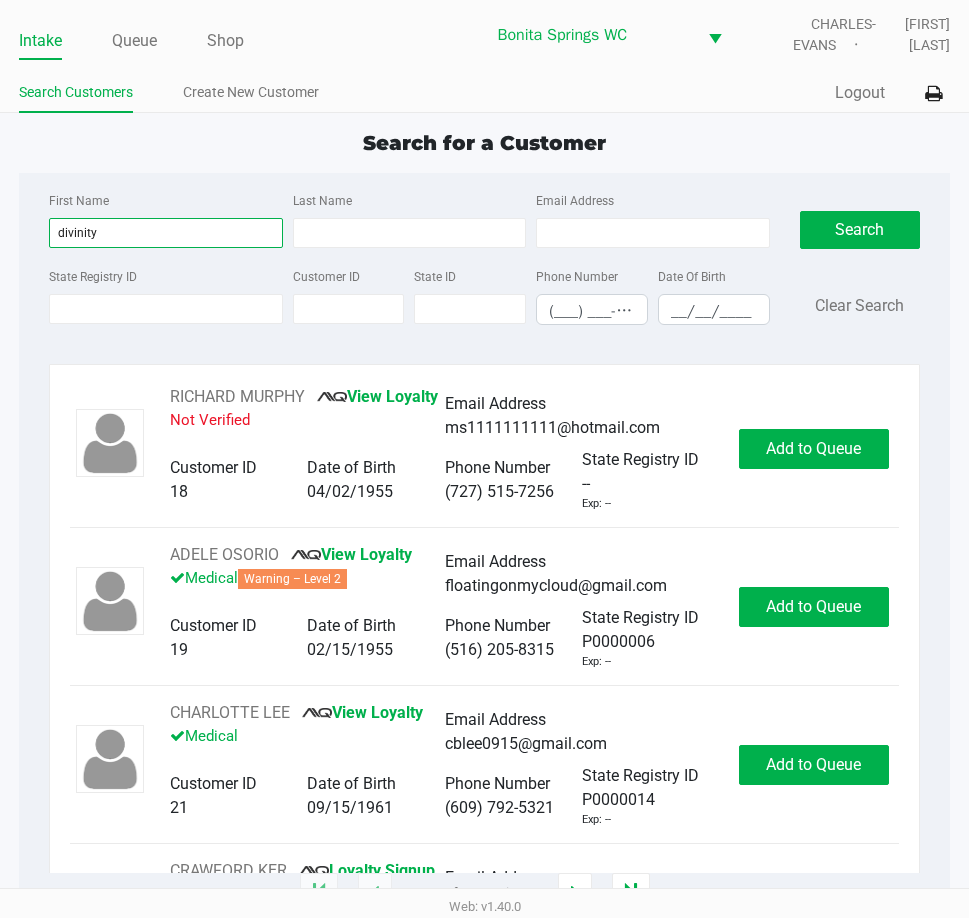 type on "divinity" 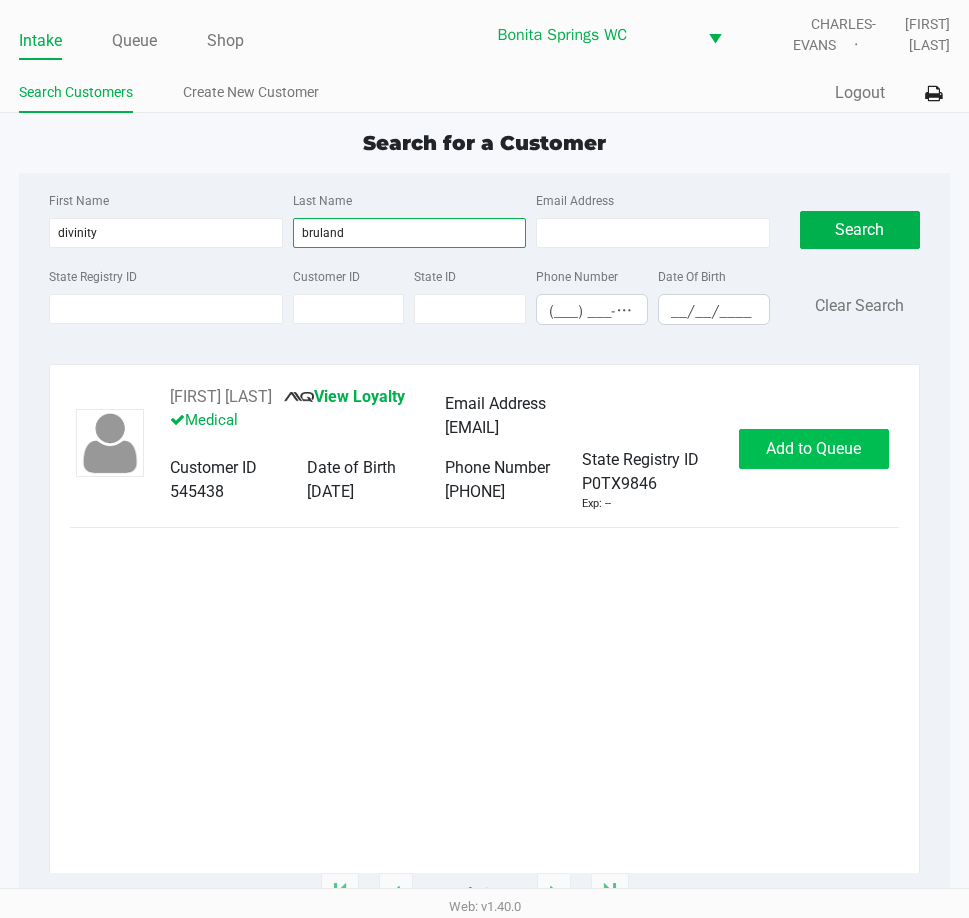 type on "bruland" 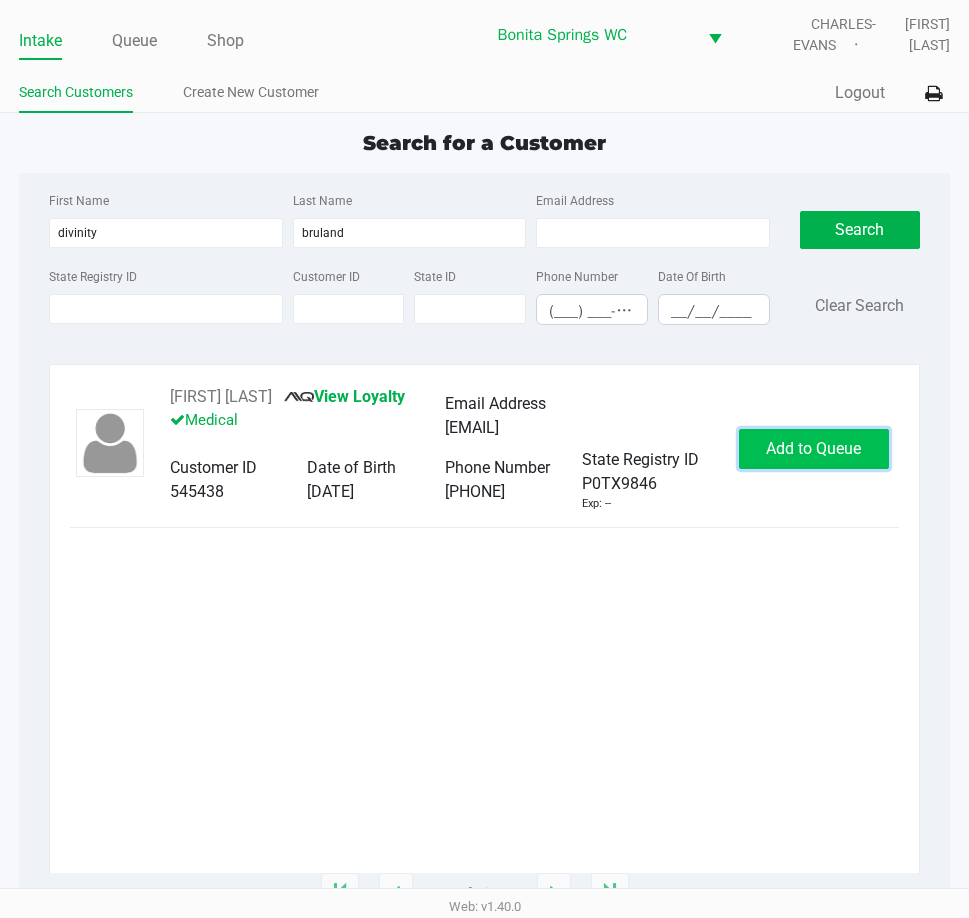click on "Add to Queue" 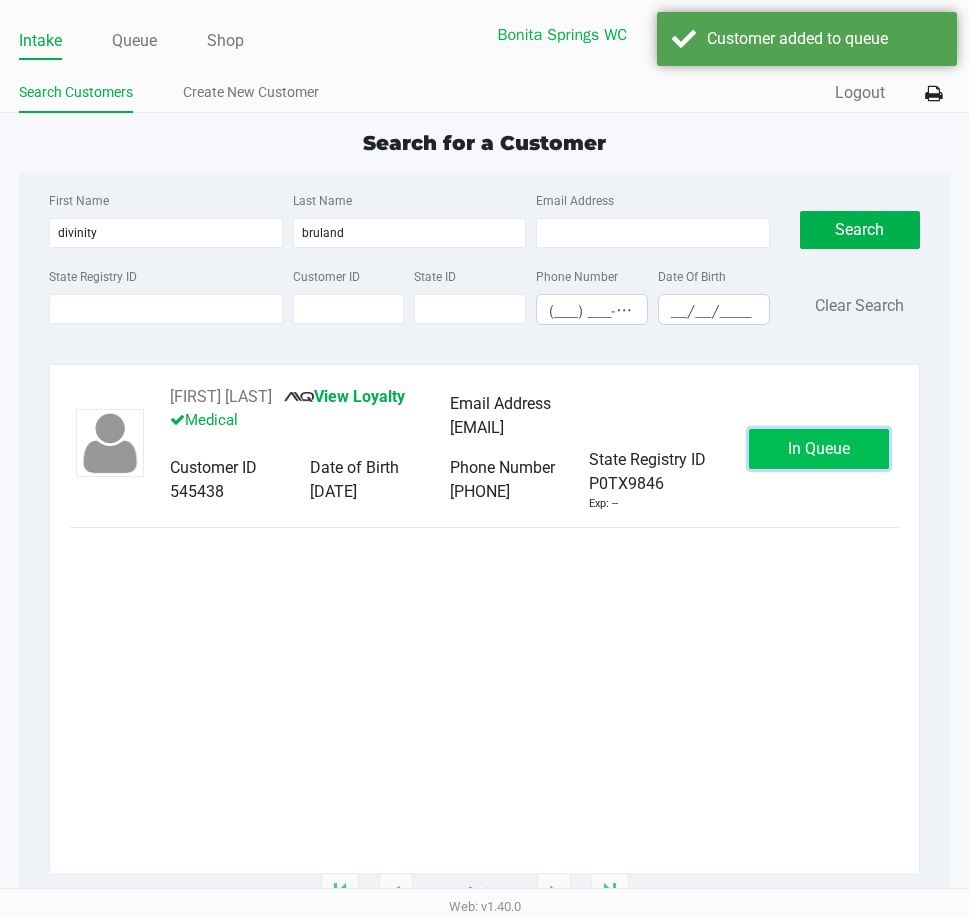 click on "In Queue" 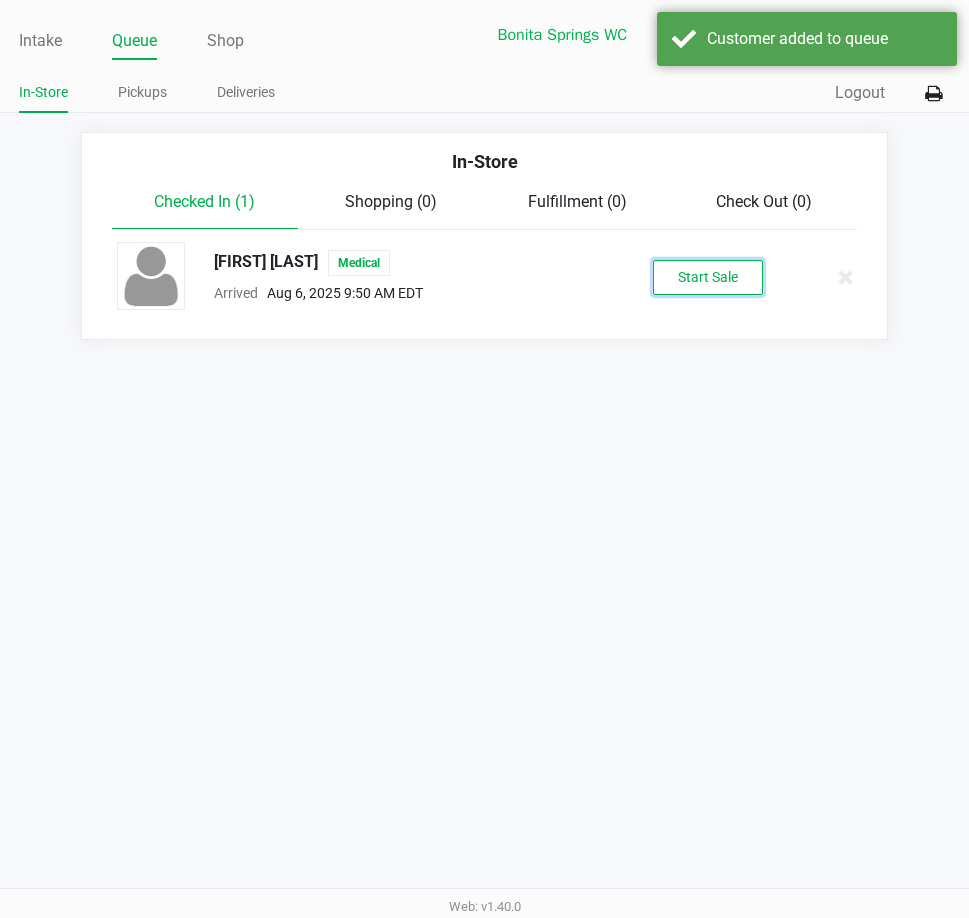 click on "Start Sale" 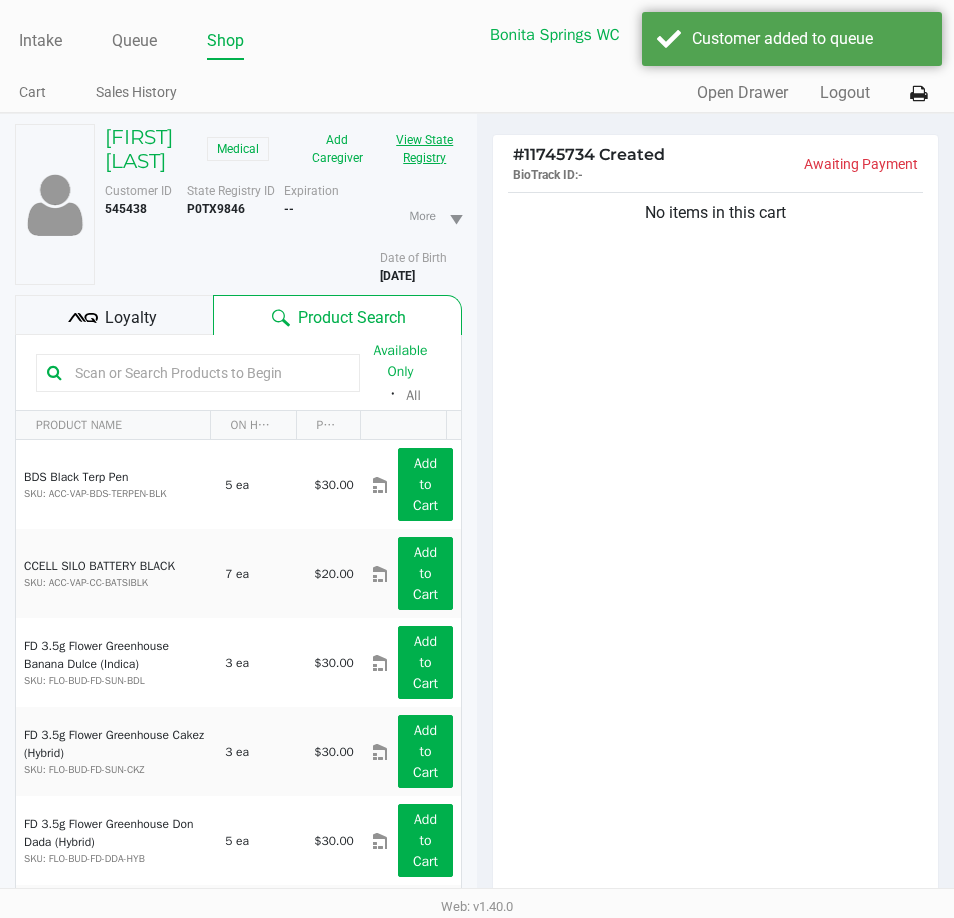 click on "View State Registry" 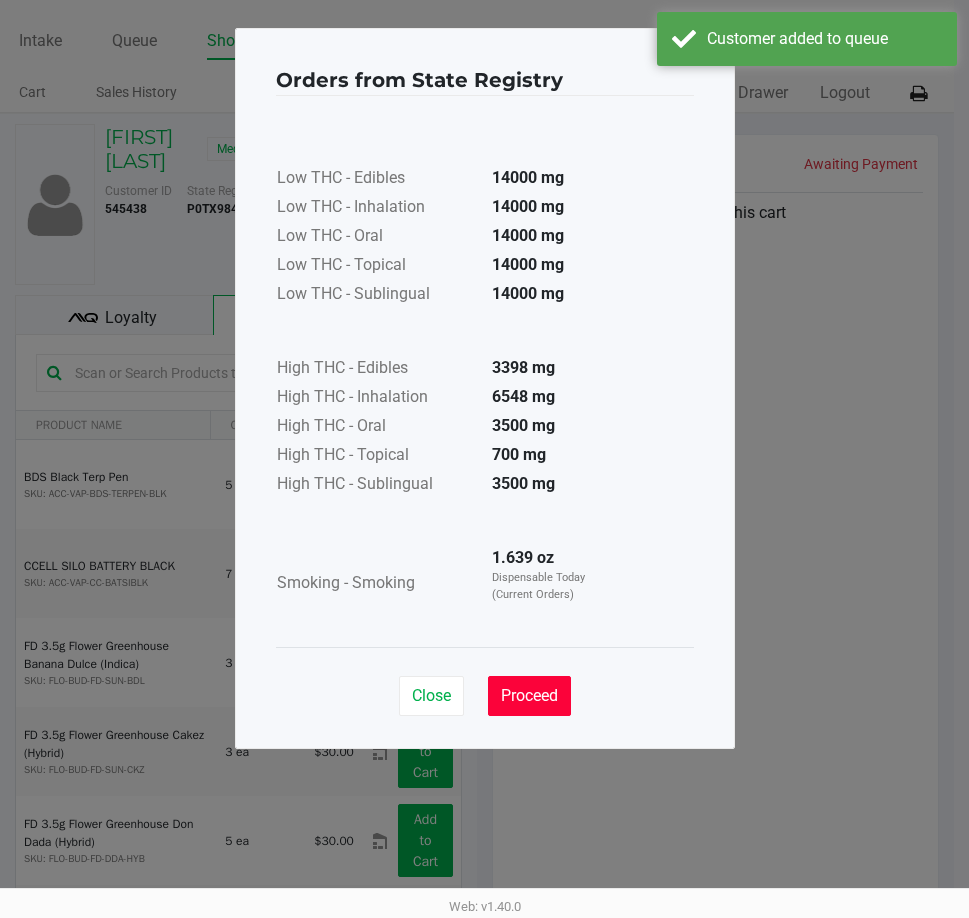 click on "Proceed" 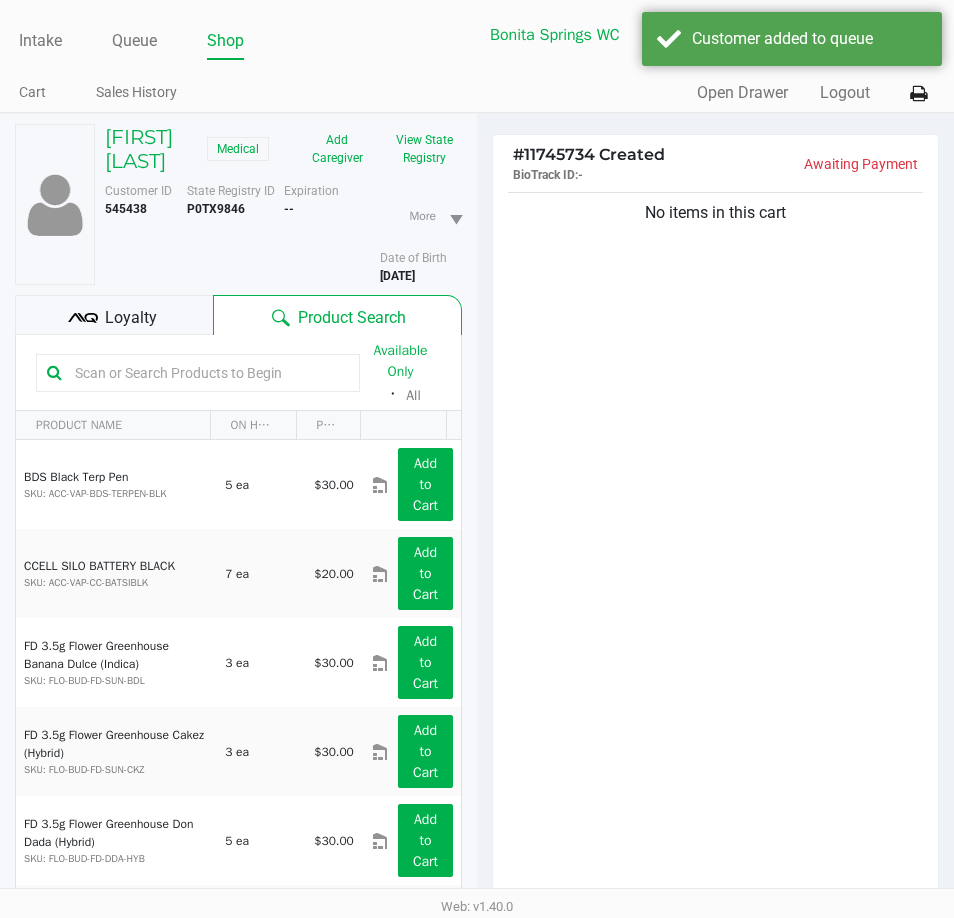 click on "Low THC - Edibles  14000 mg  Low THC - Inhalation  14000 mg  Low THC - Oral  14000 mg  Low THC - Topical  14000 mg  Low THC - Sublingual  14000 mg      High THC - Edibles  3398 mg  High THC - Inhalation  6548 mg  High THC - Oral  3500 mg  High THC - Topical  700 mg  High THC - Sublingual  3500 mg      Smoking - Smoking  1.639 oz  Dispensable Today (Current Orders)" 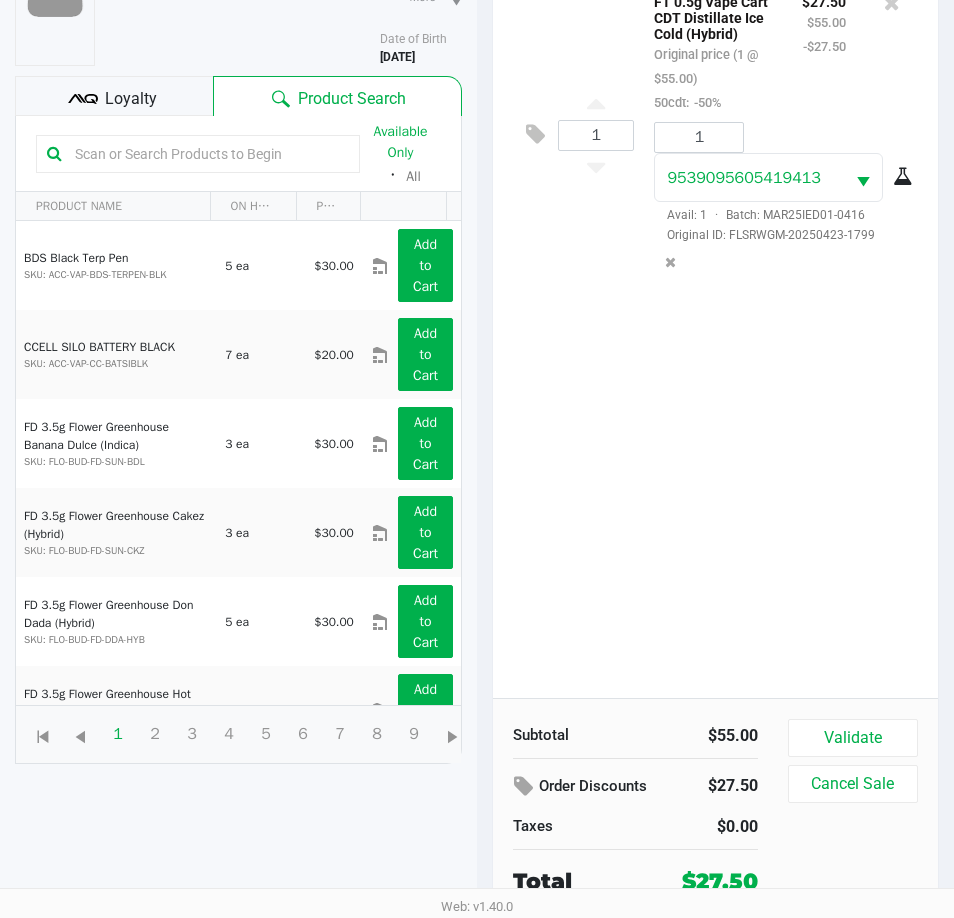 scroll, scrollTop: 220, scrollLeft: 0, axis: vertical 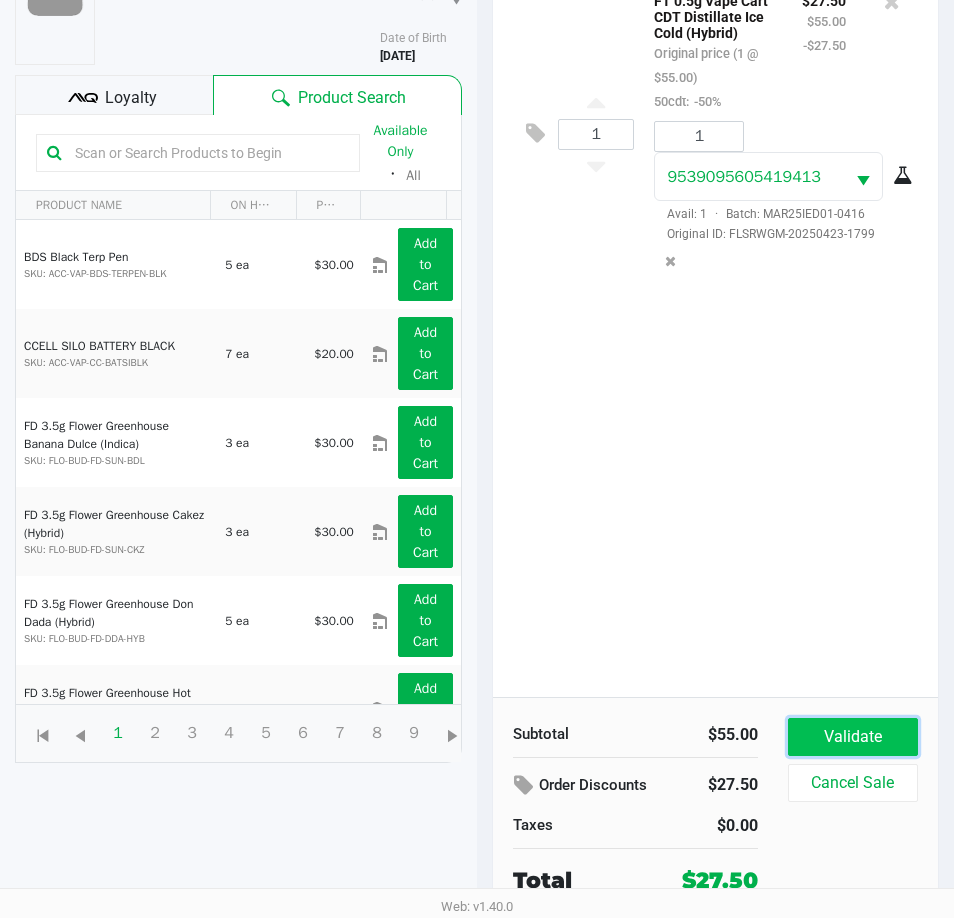 click on "Validate" 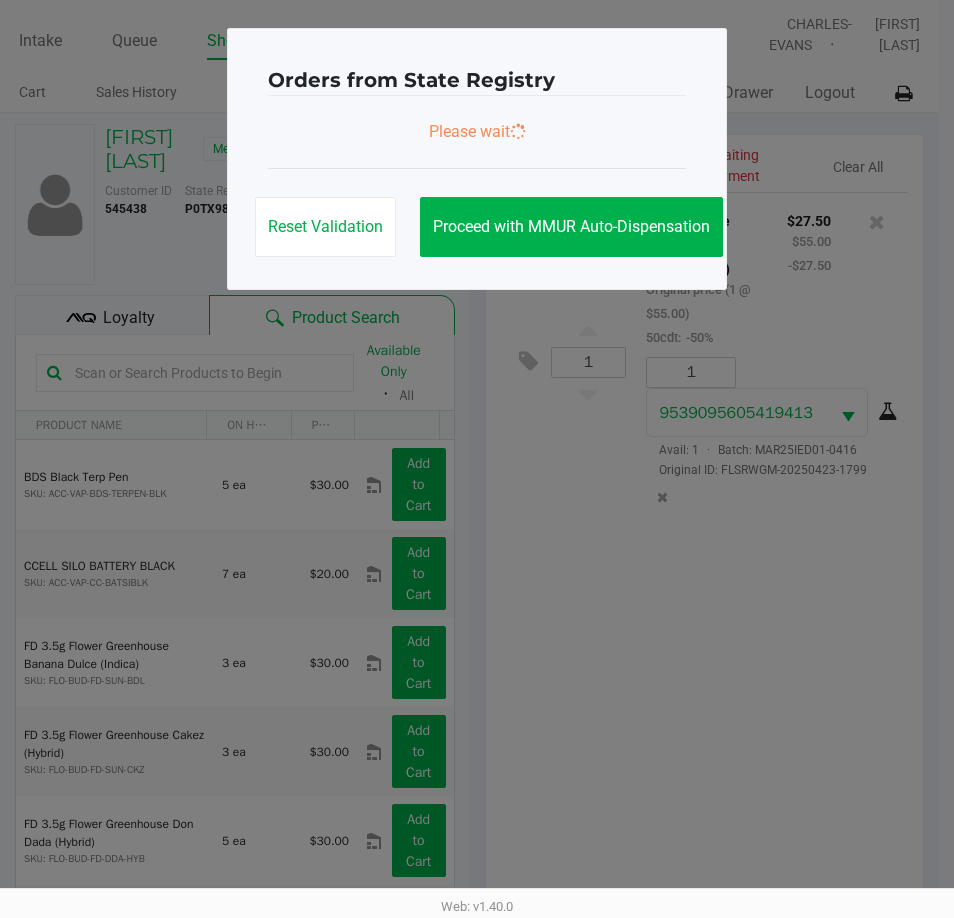 scroll, scrollTop: 0, scrollLeft: 0, axis: both 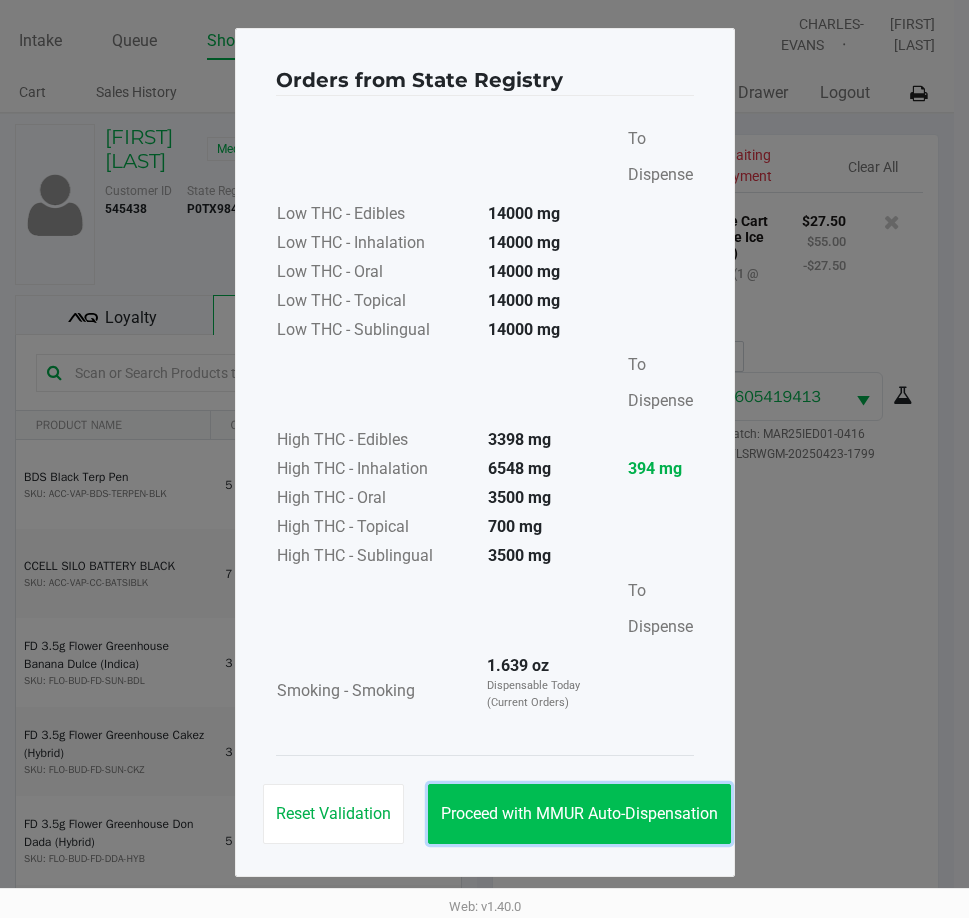 click on "Proceed with MMUR Auto-Dispensation" 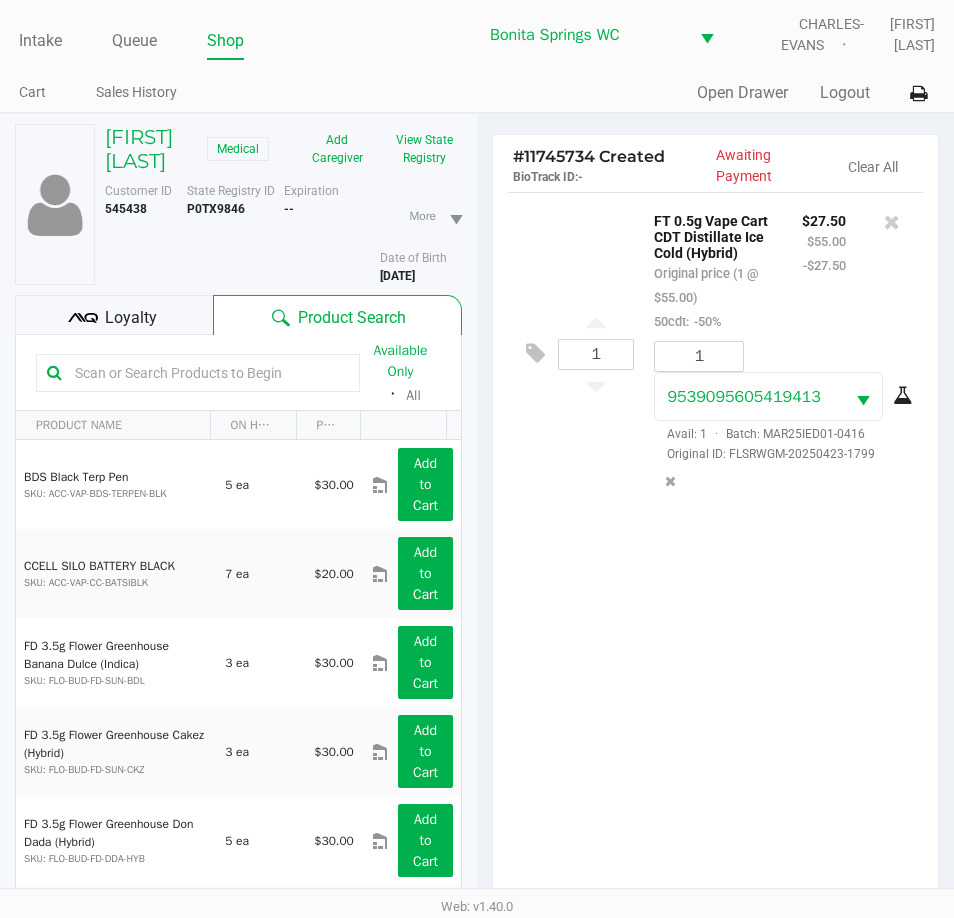 scroll, scrollTop: 265, scrollLeft: 0, axis: vertical 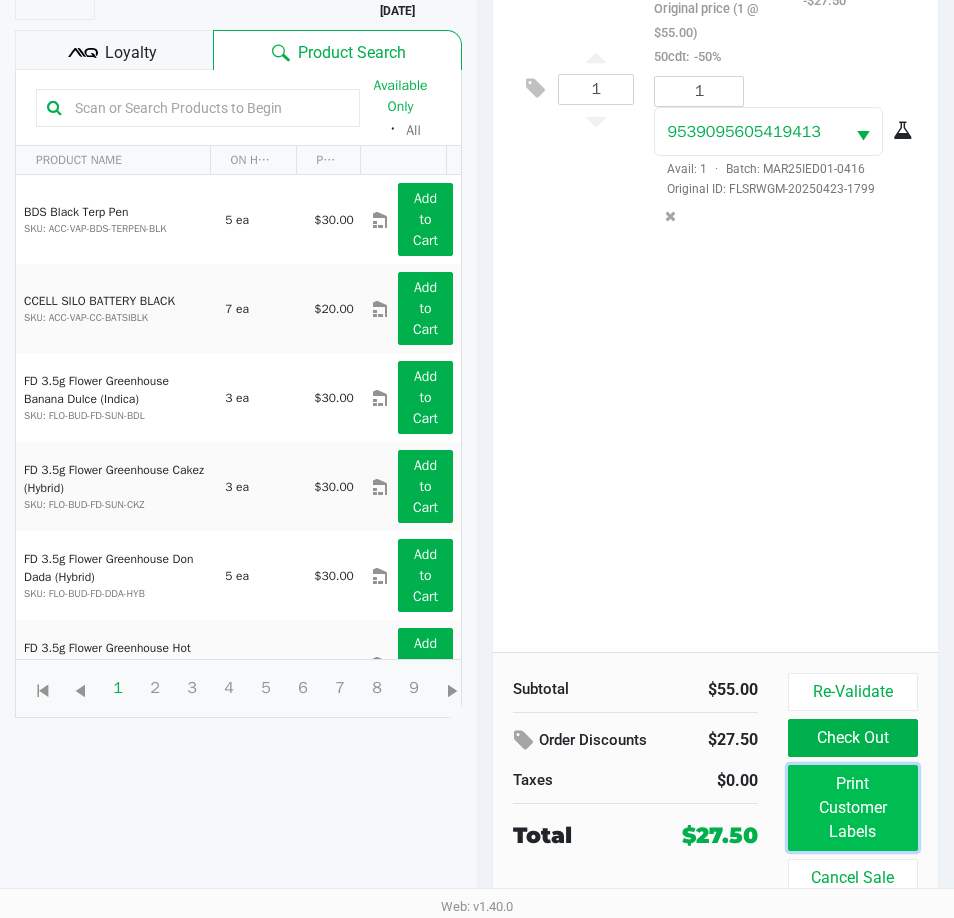 click on "Print Customer Labels" 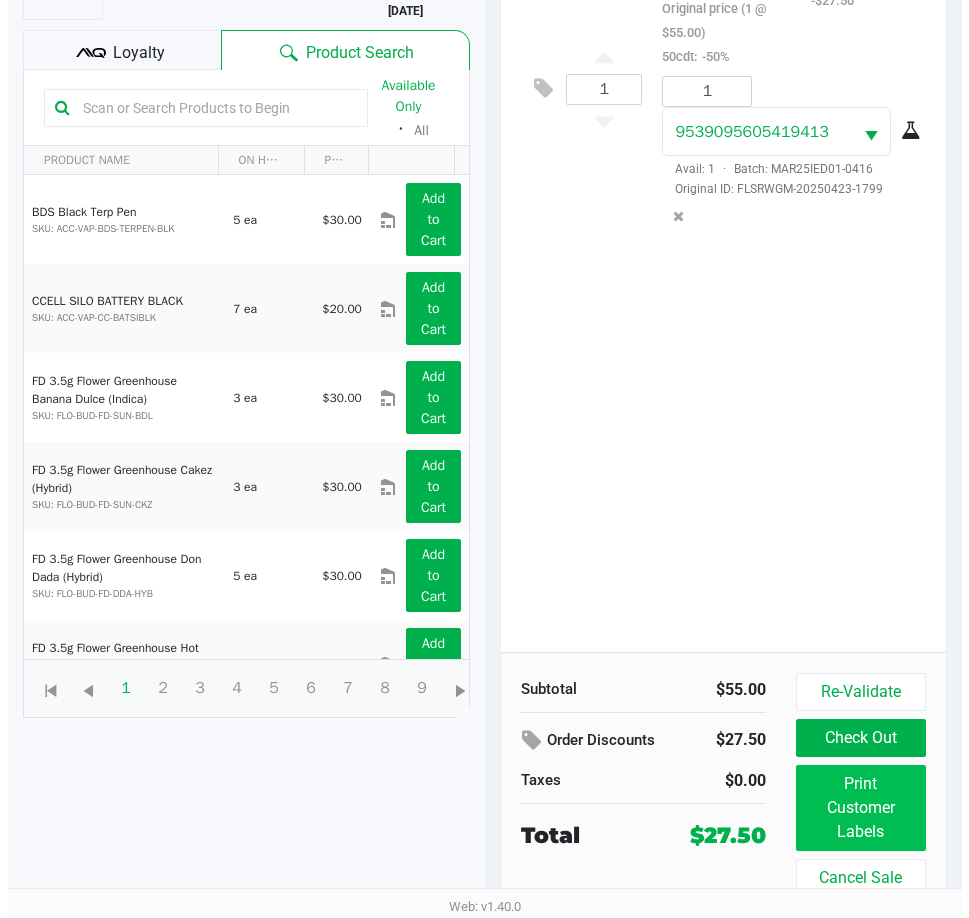 scroll, scrollTop: 0, scrollLeft: 0, axis: both 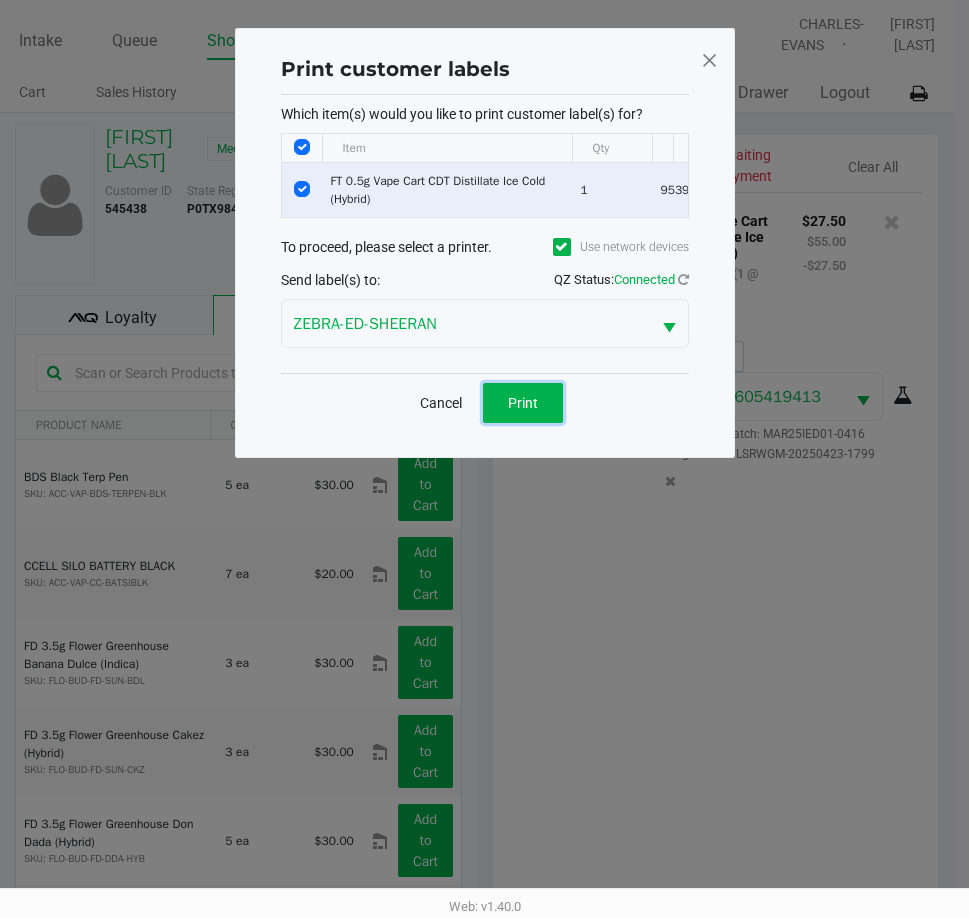click on "Print" 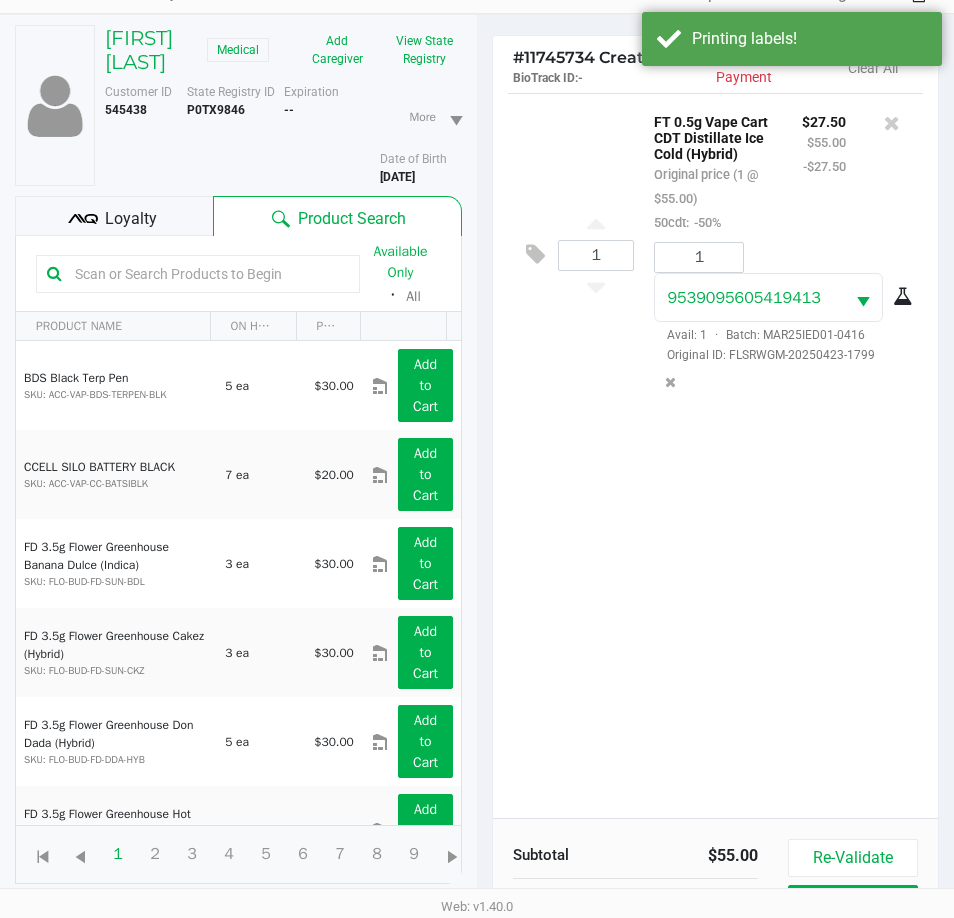 scroll, scrollTop: 265, scrollLeft: 0, axis: vertical 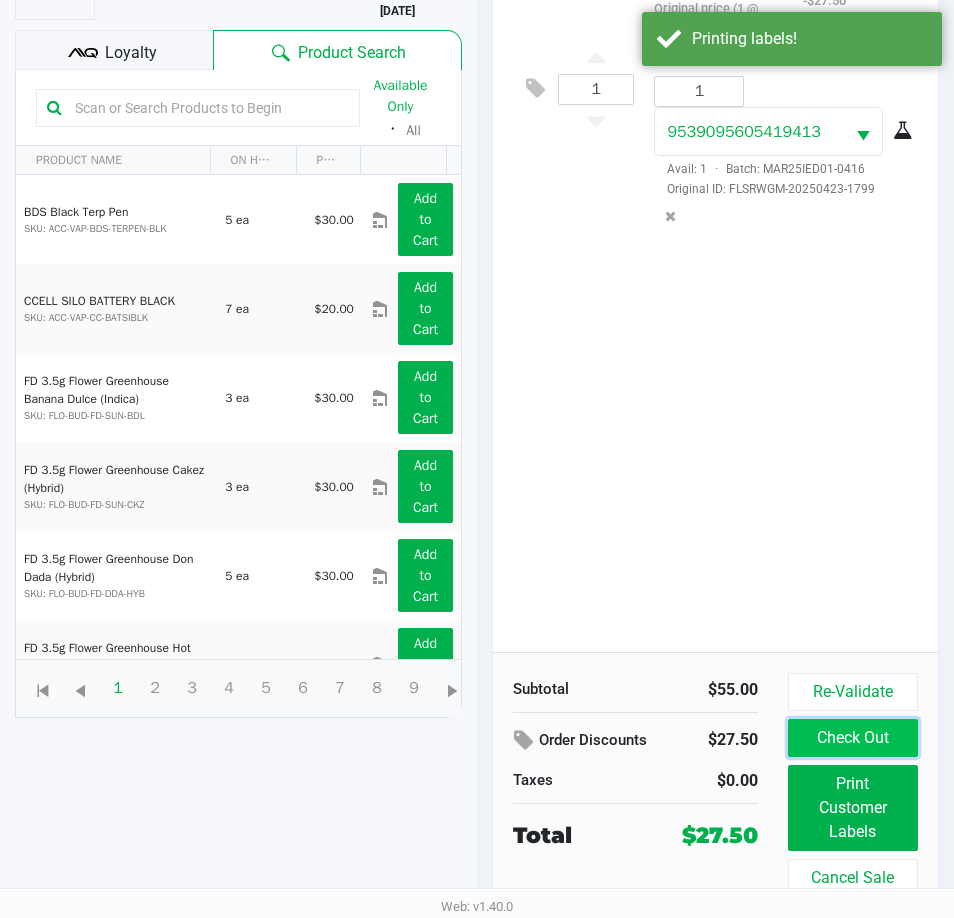 click on "Check Out" 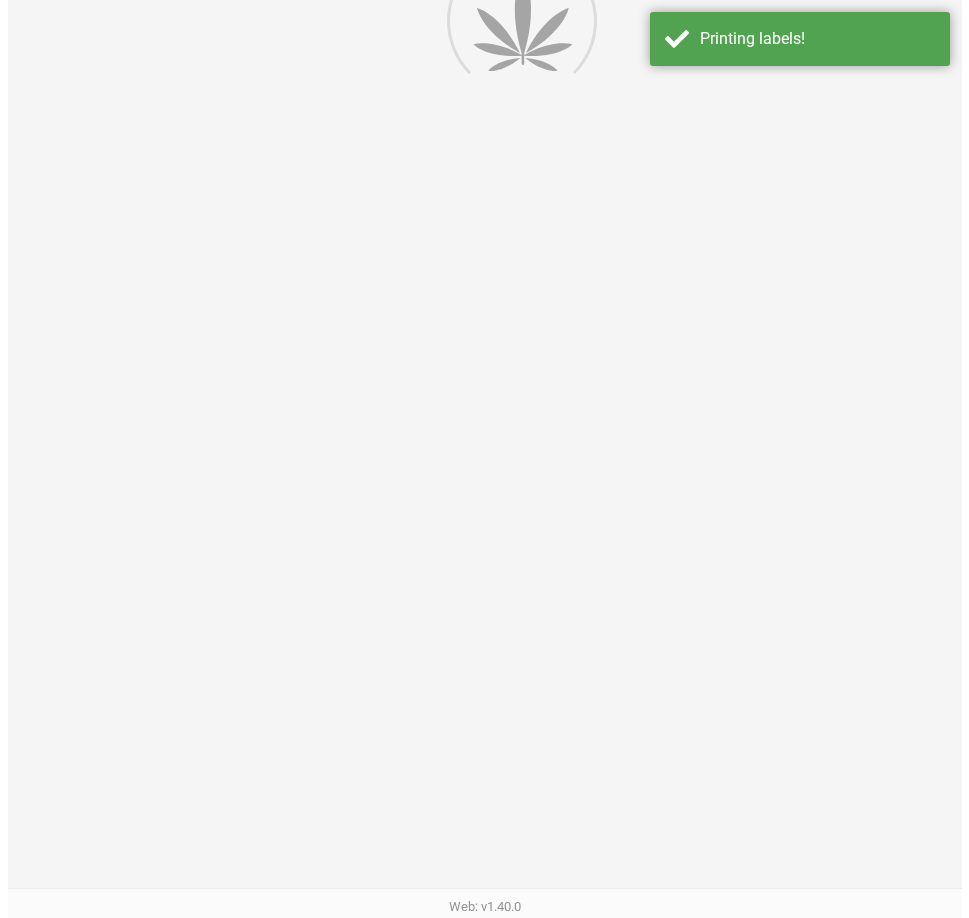scroll, scrollTop: 0, scrollLeft: 0, axis: both 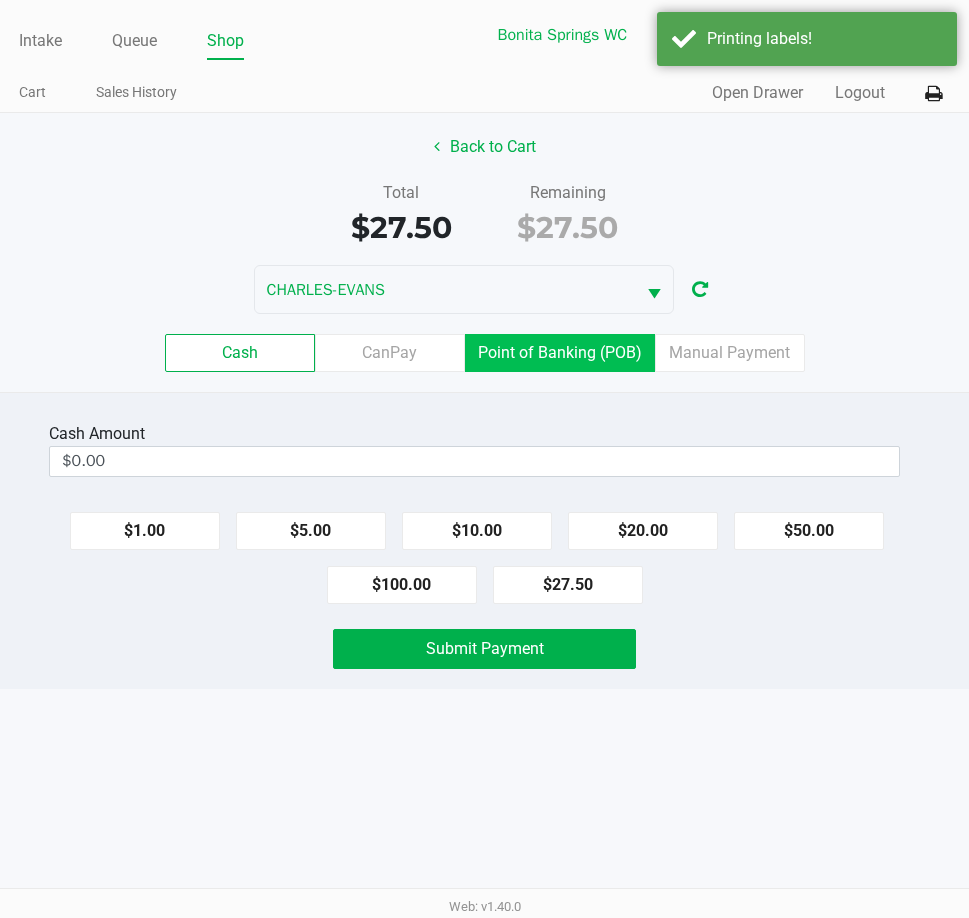 click on "Point of Banking (POB)" 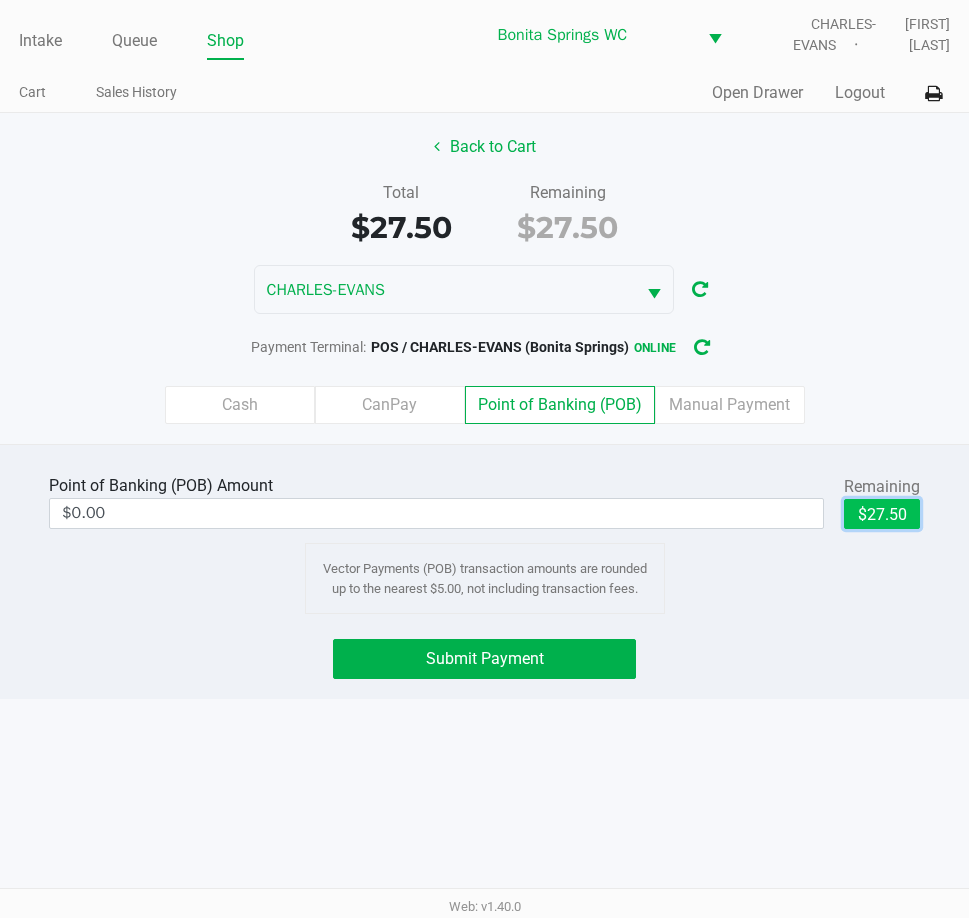 drag, startPoint x: 881, startPoint y: 513, endPoint x: 627, endPoint y: 652, distance: 289.5462 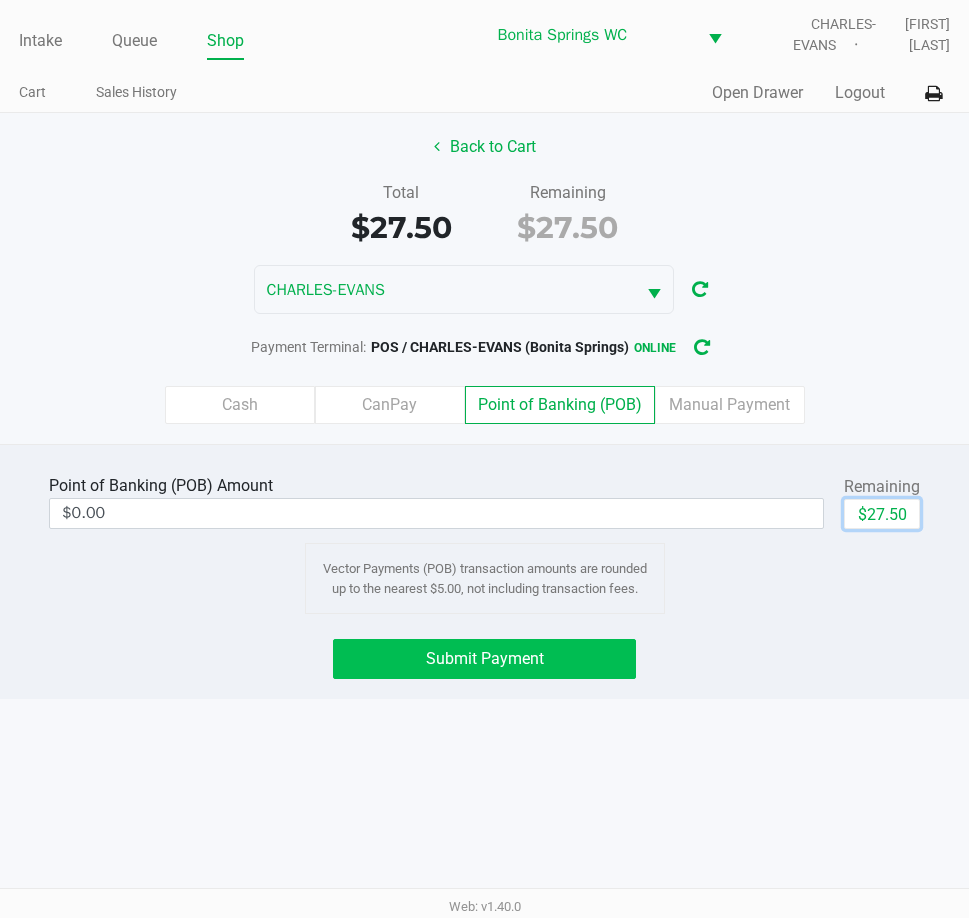 type on "$27.50" 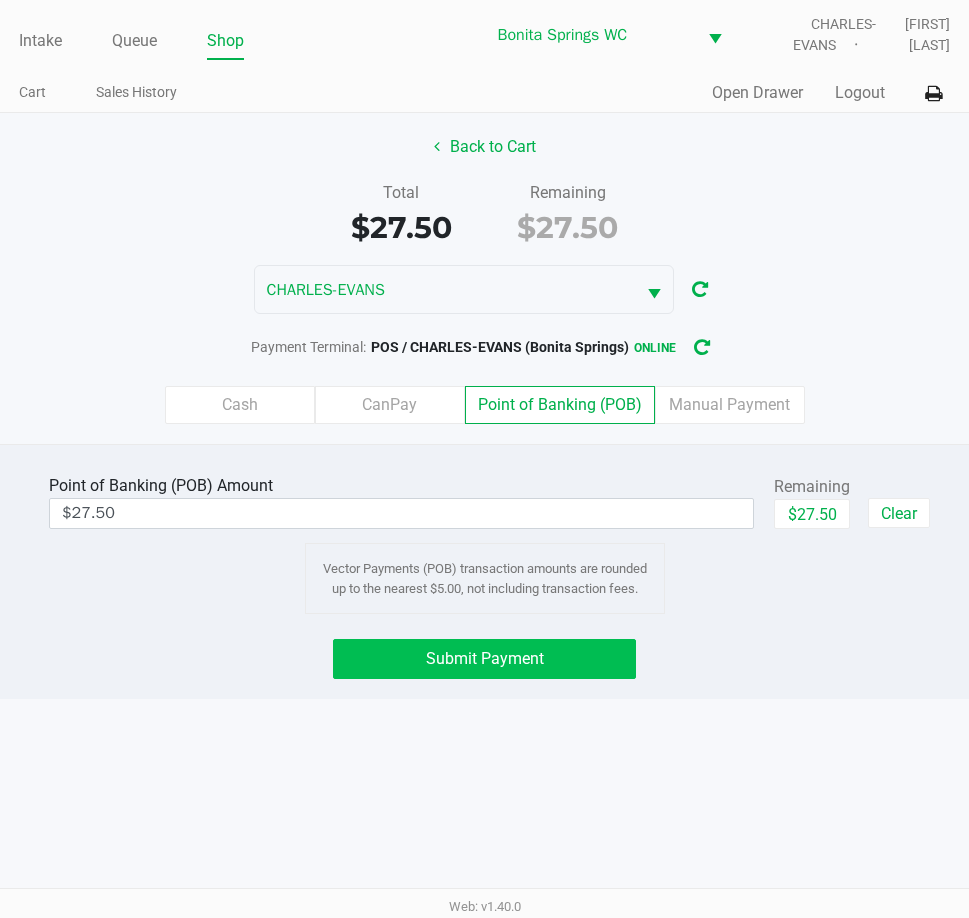 drag, startPoint x: 583, startPoint y: 680, endPoint x: 584, endPoint y: 669, distance: 11.045361 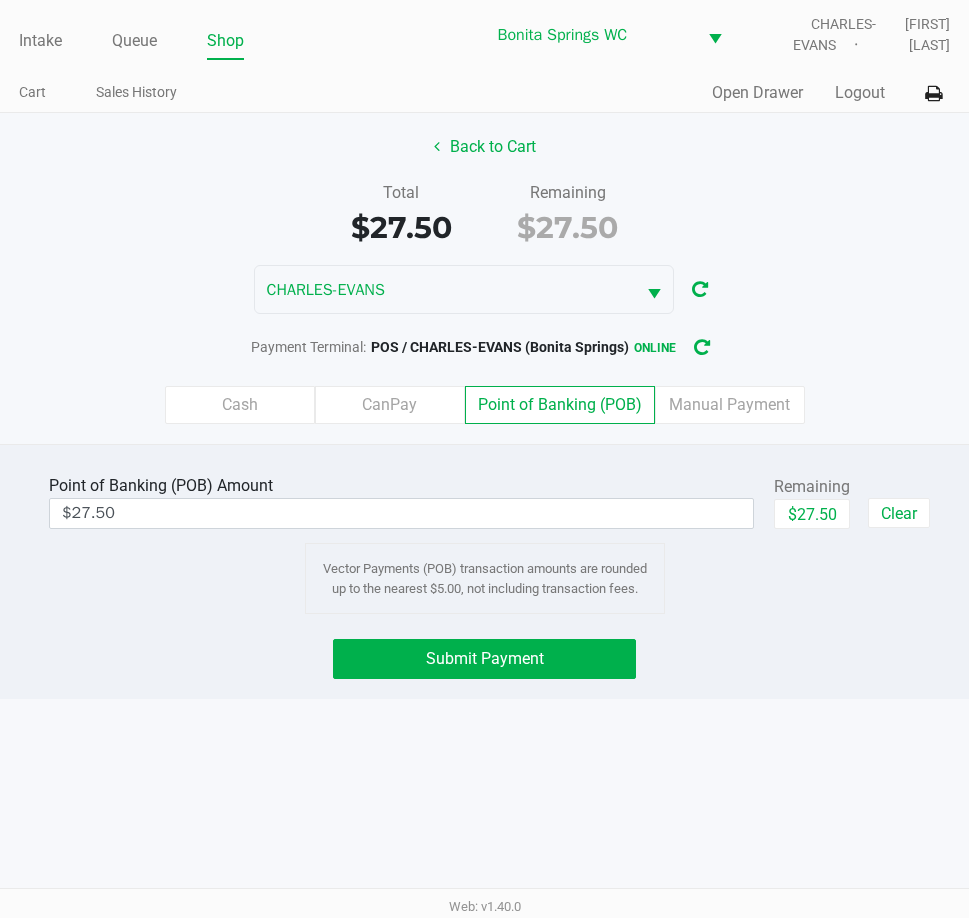 click on "Point of Banking (POB)  Amount  $27.50  Remaining   $27.50   Clear  Vector Payments (POB) transaction amounts are rounded up to the nearest $5.00, not including transaction fees.  Submit Payment" 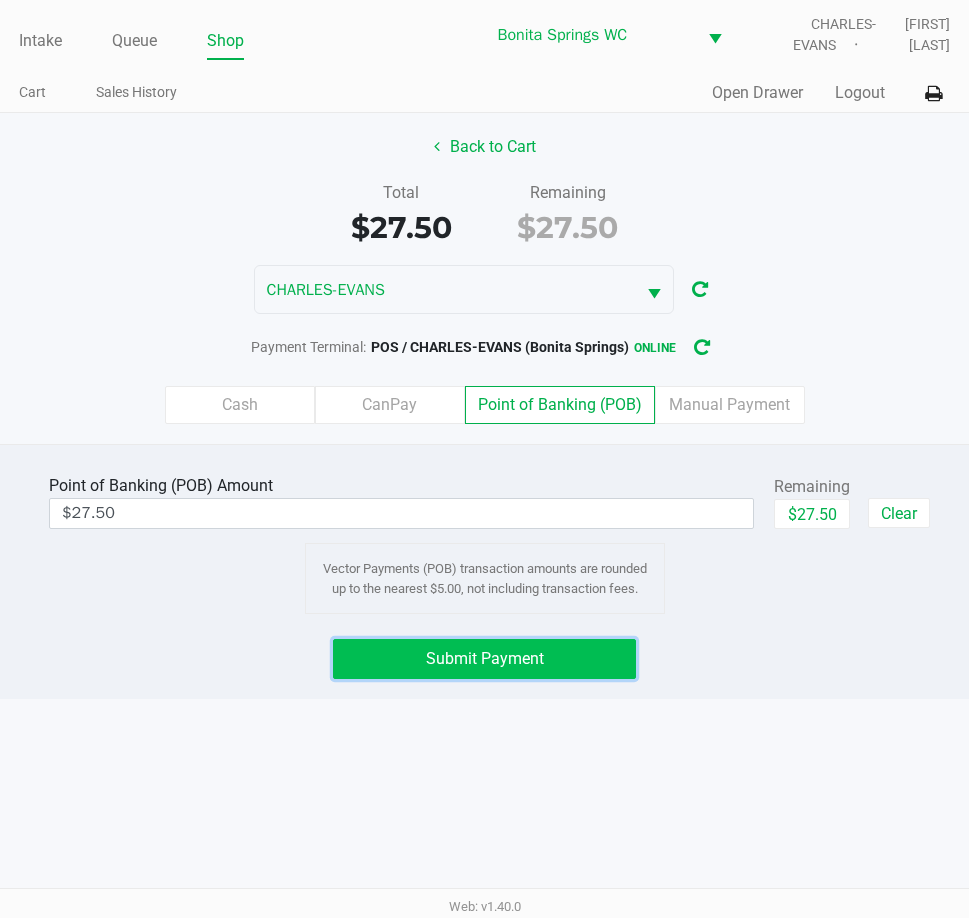 click on "Submit Payment" 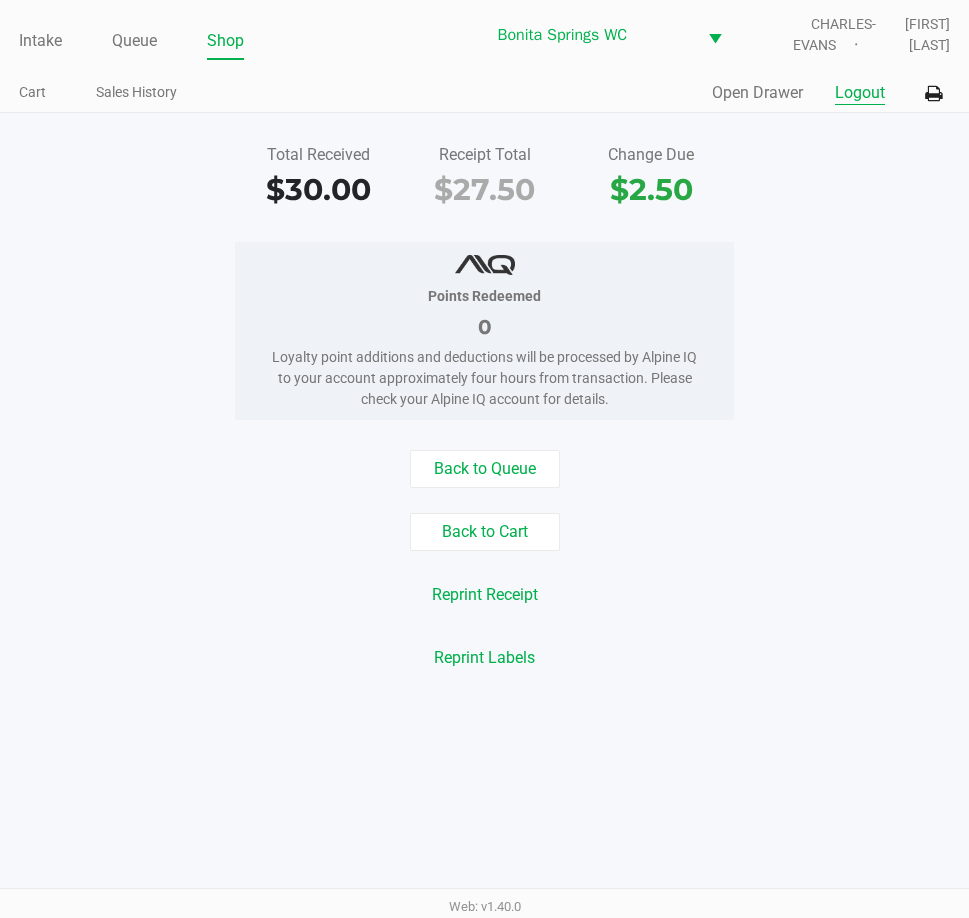 click on "Logout" 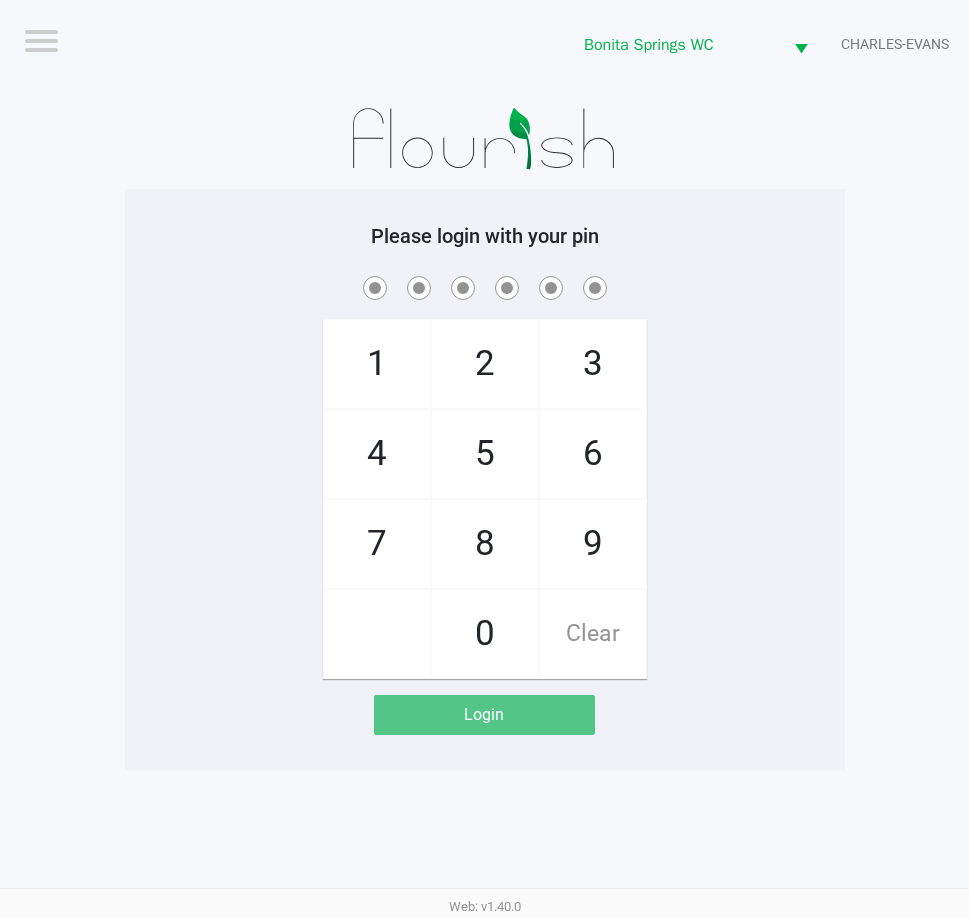 click 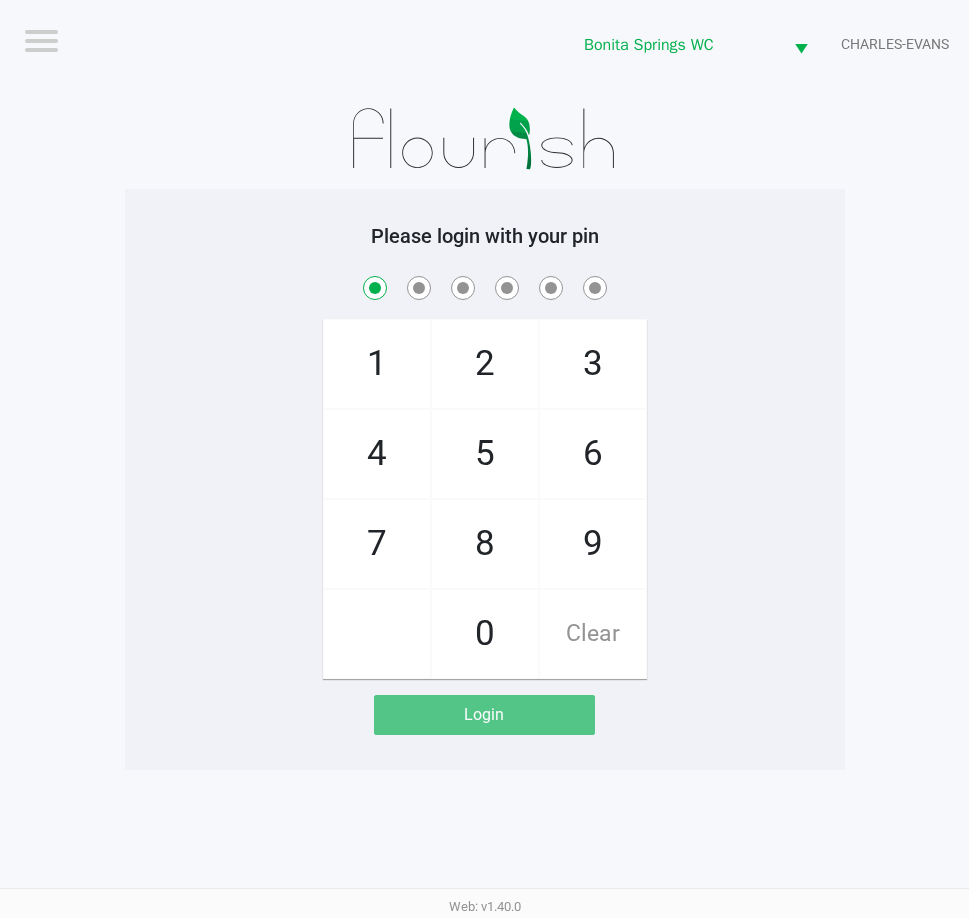 checkbox on "true" 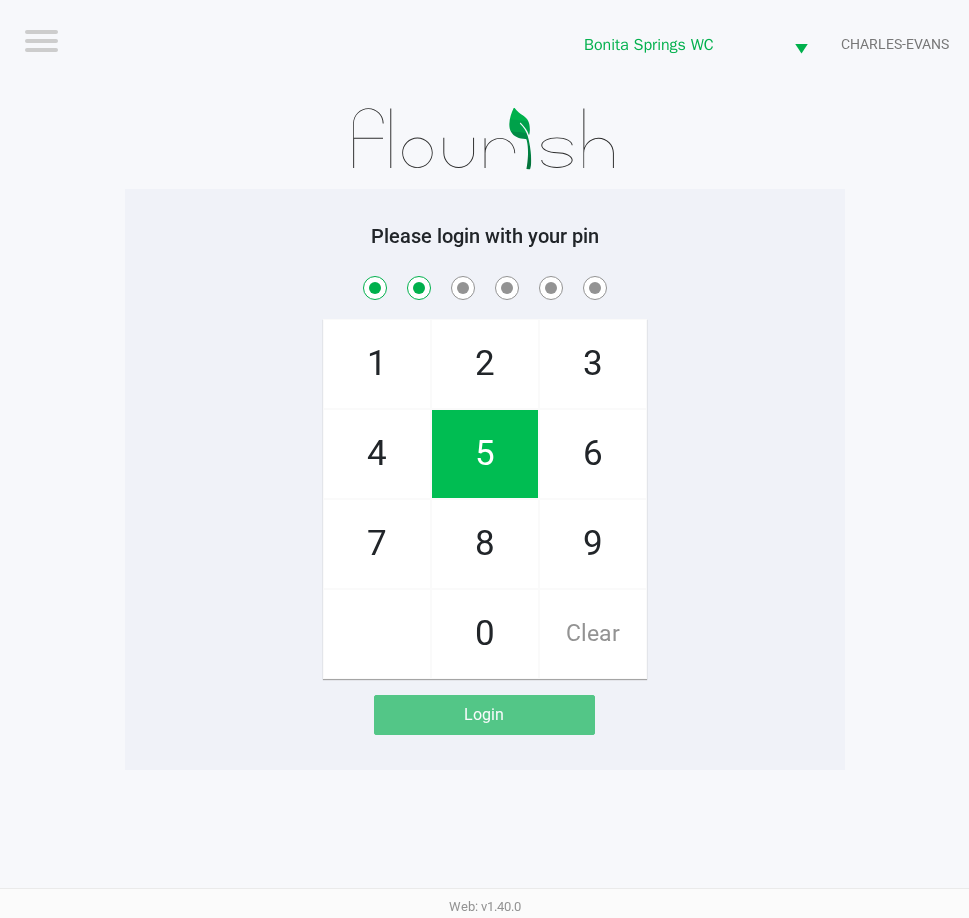 checkbox on "true" 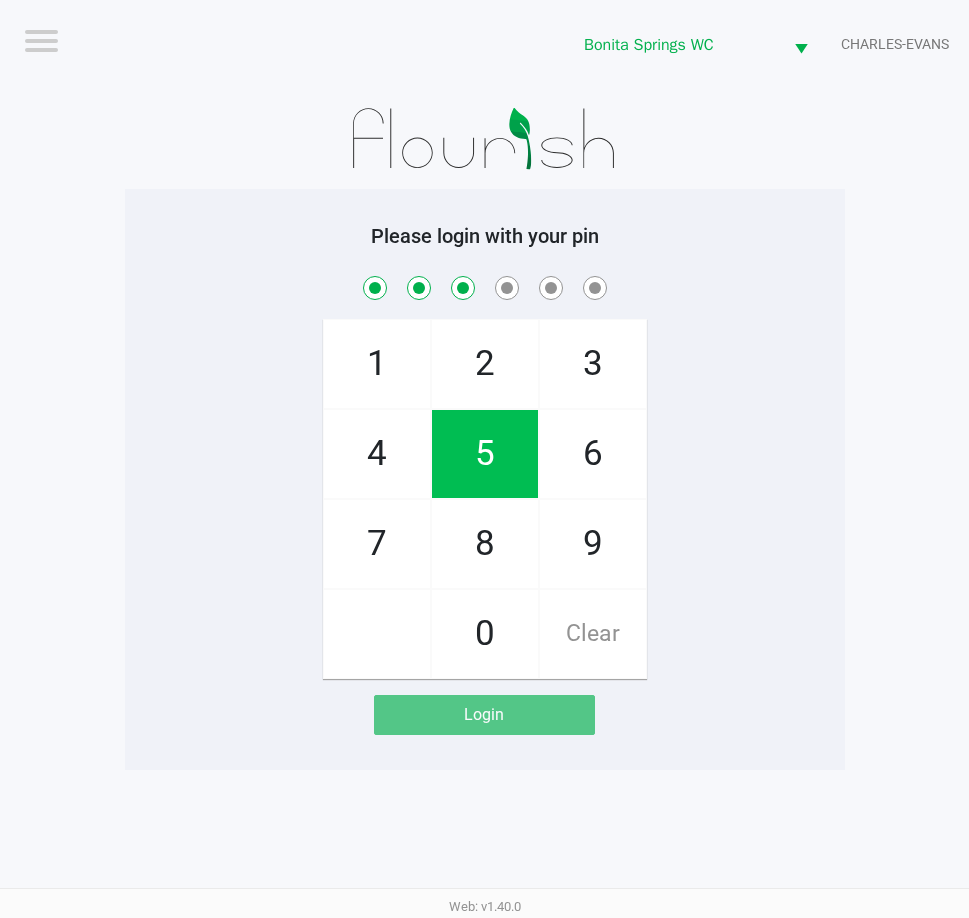 checkbox on "true" 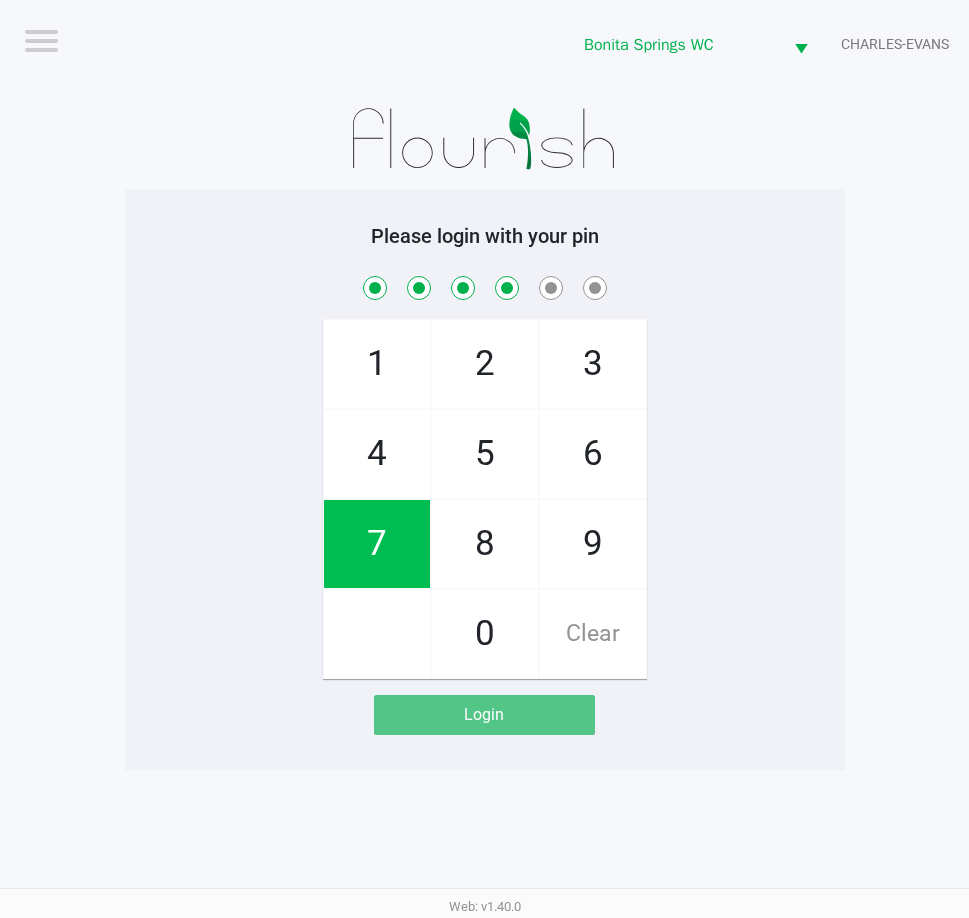 checkbox on "true" 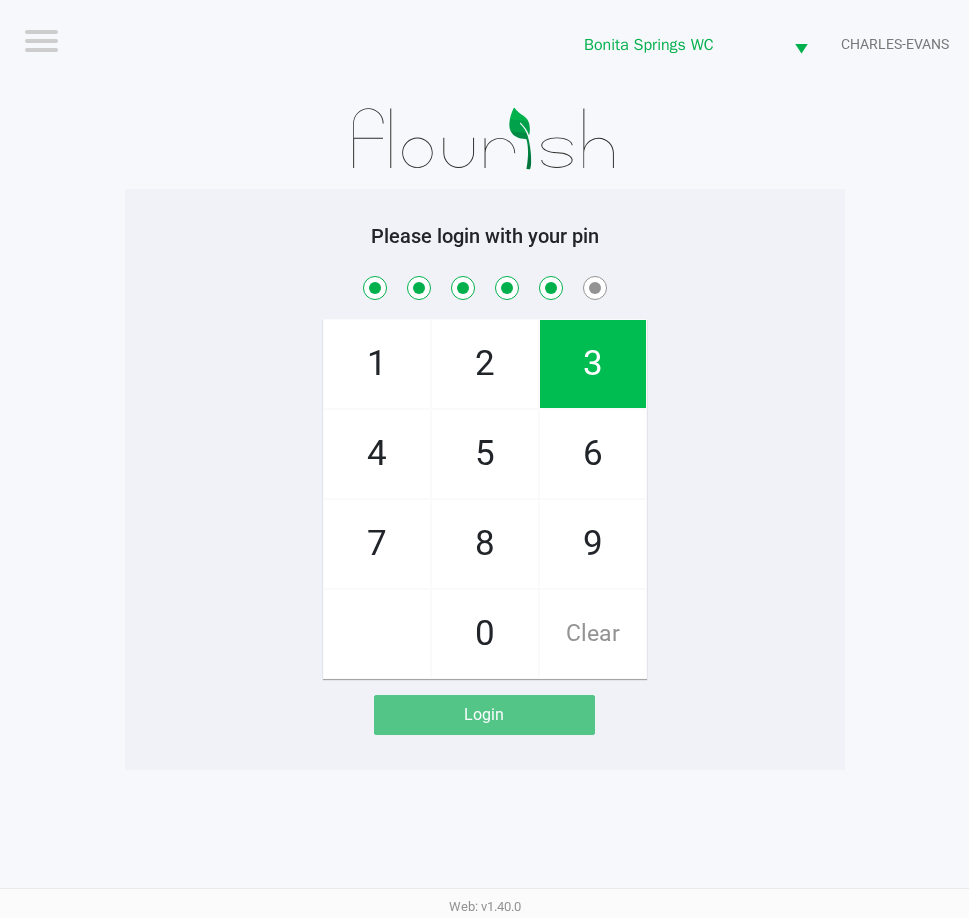 checkbox on "true" 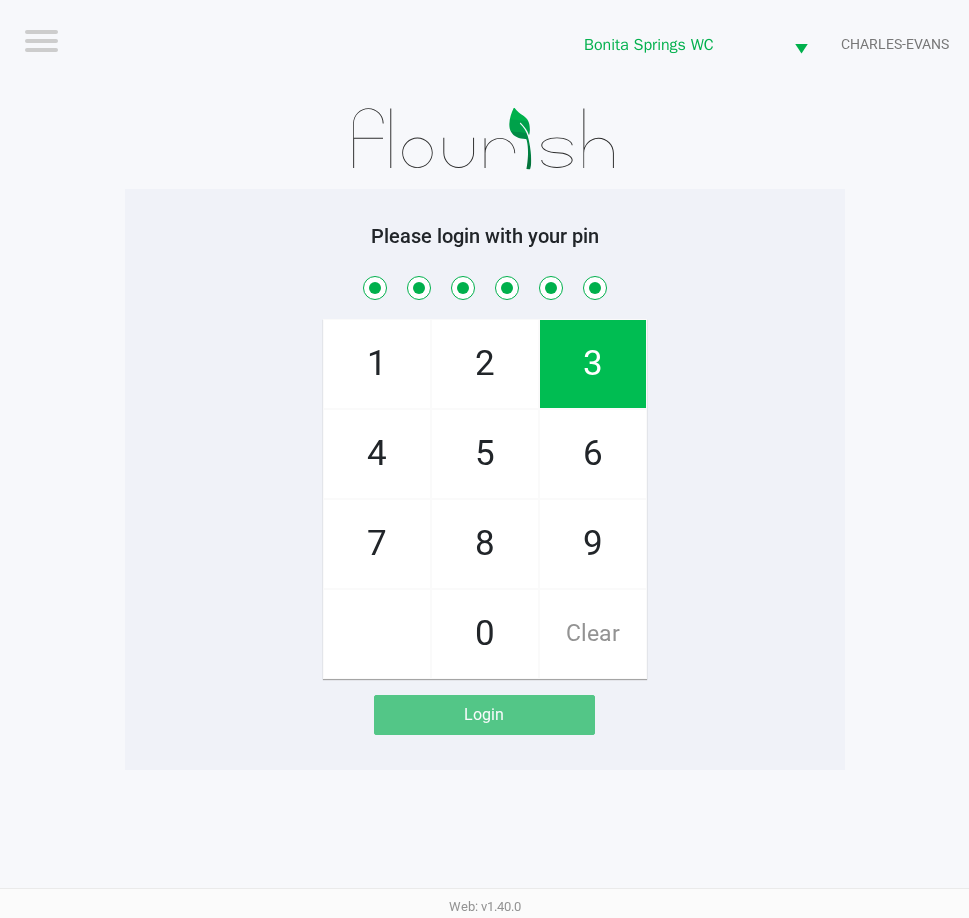 checkbox on "true" 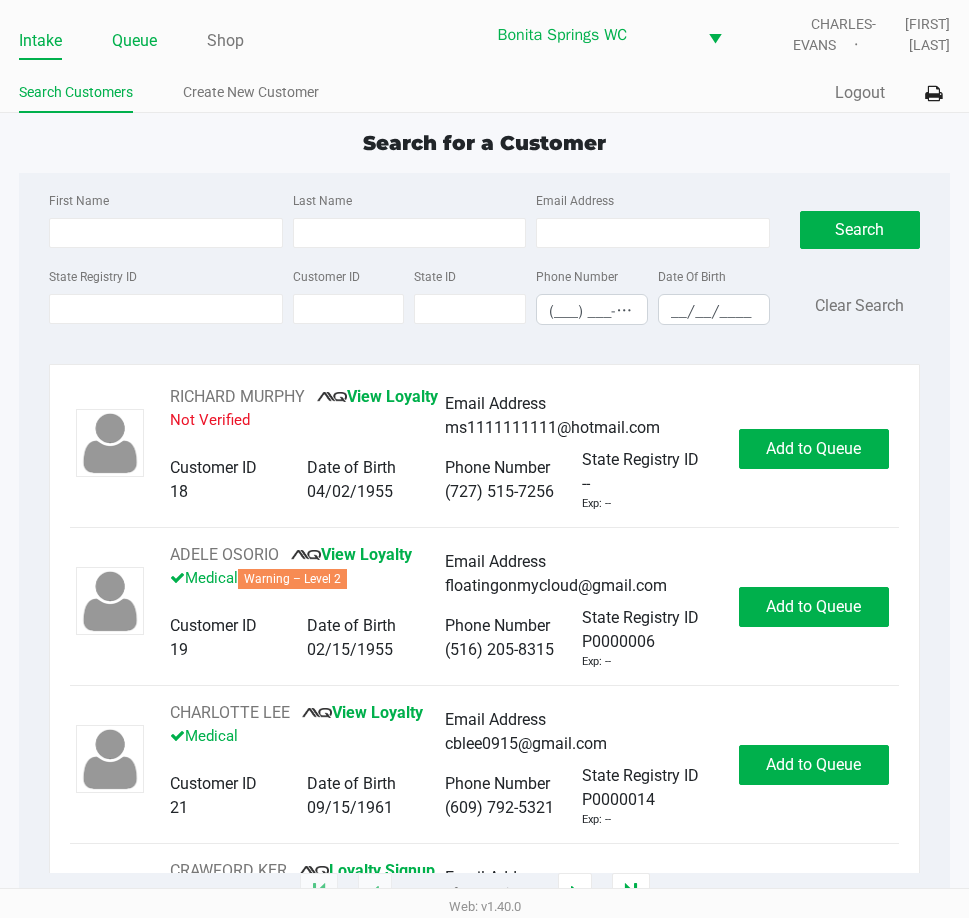 click on "Queue" 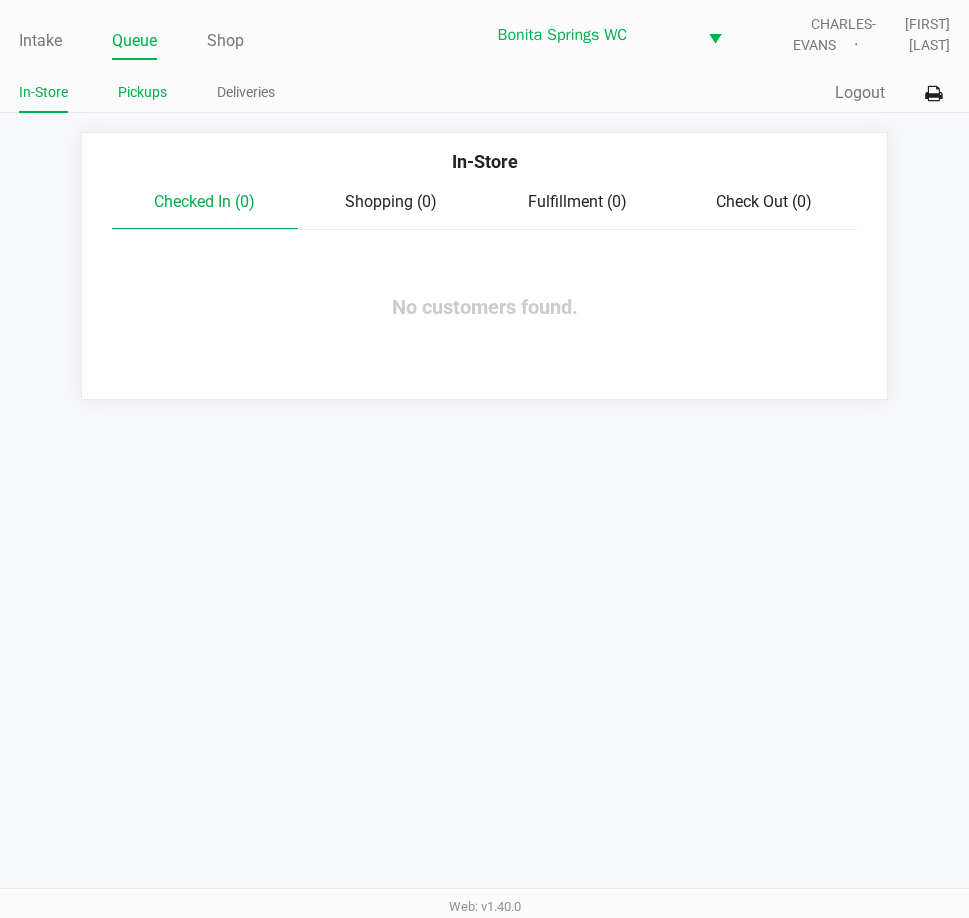 click on "Pickups" 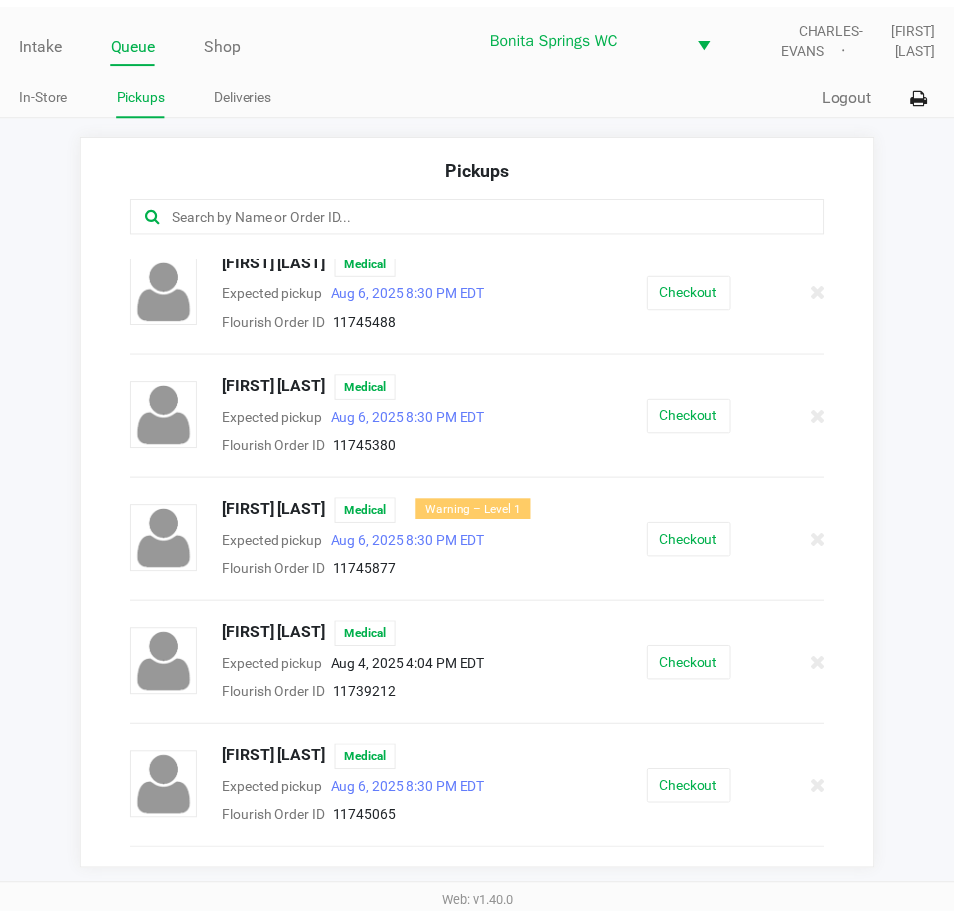 scroll, scrollTop: 283, scrollLeft: 0, axis: vertical 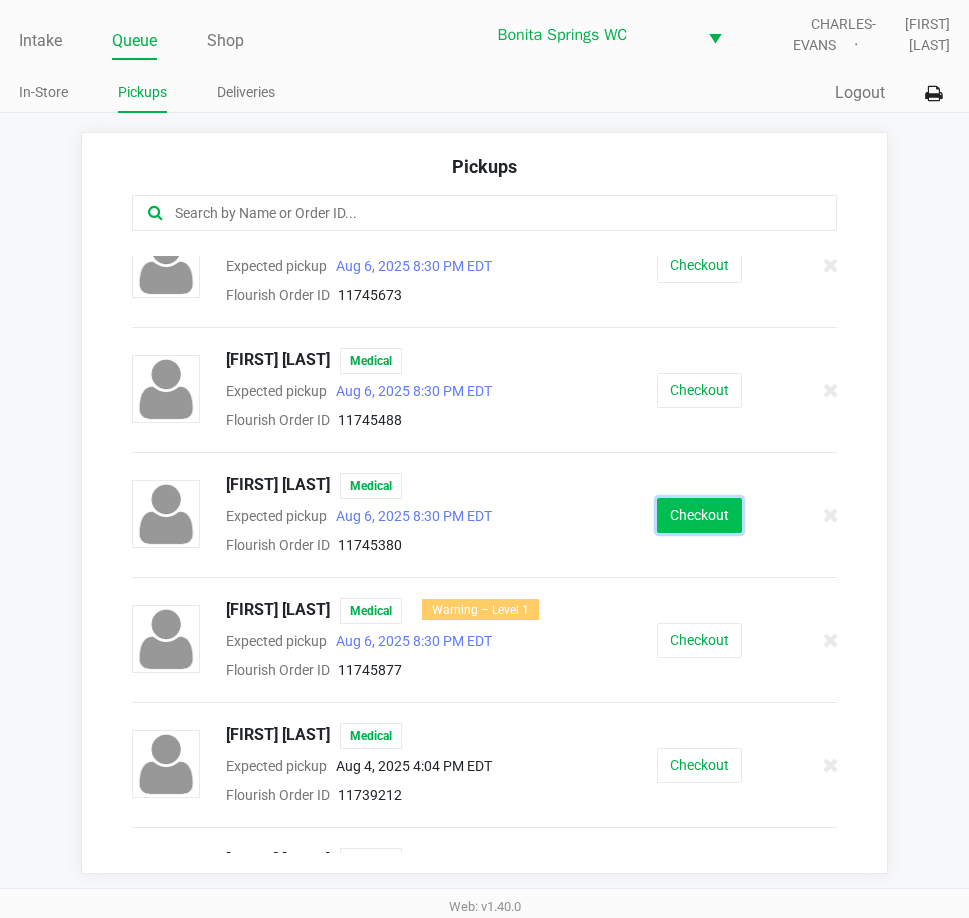 click on "Checkout" 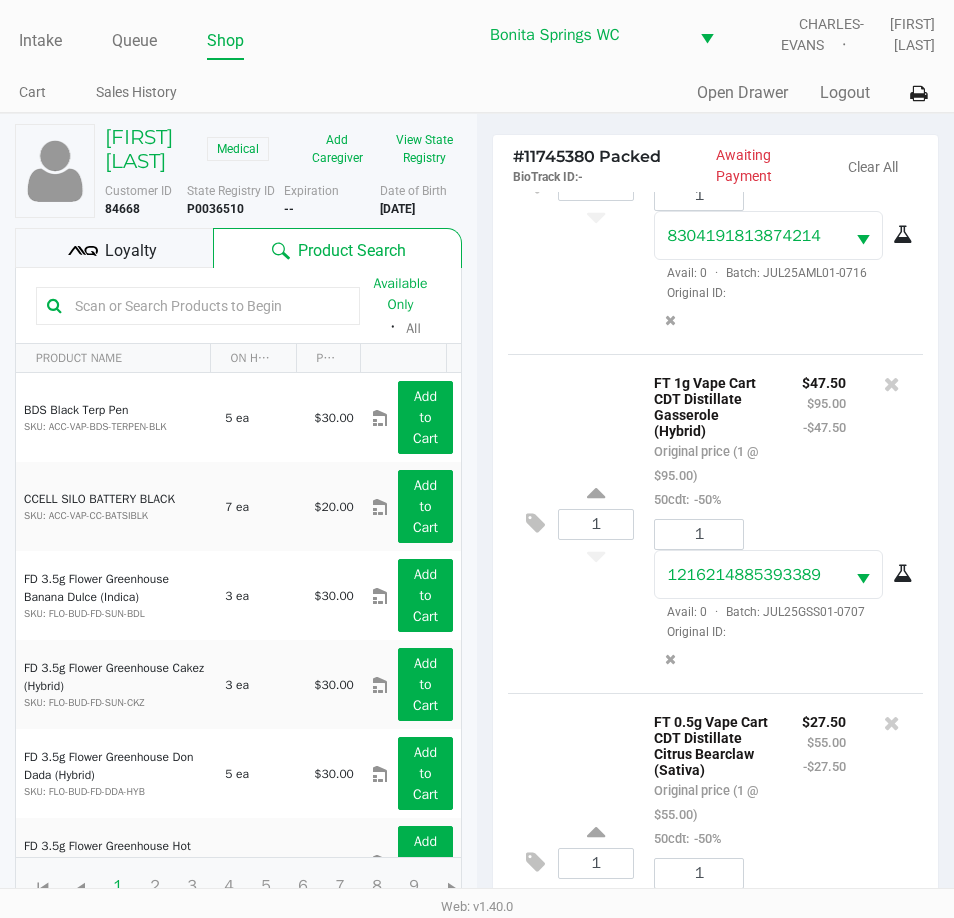 scroll, scrollTop: 664, scrollLeft: 0, axis: vertical 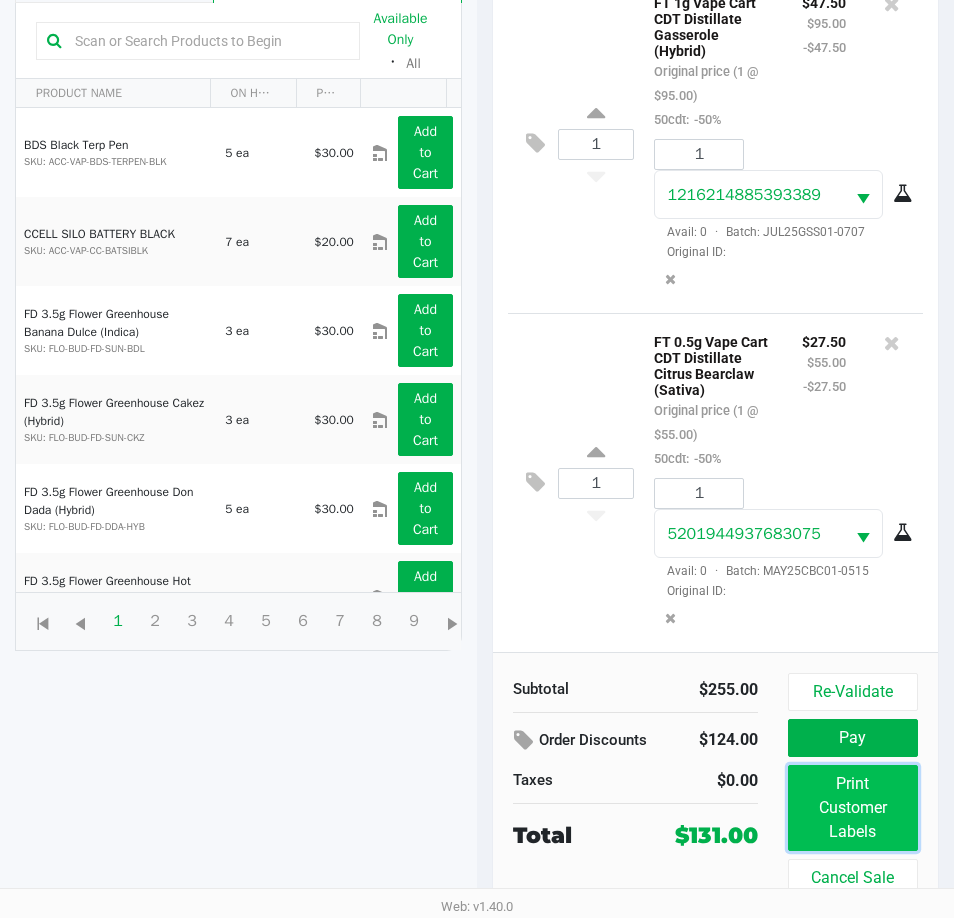 click on "Print Customer Labels" 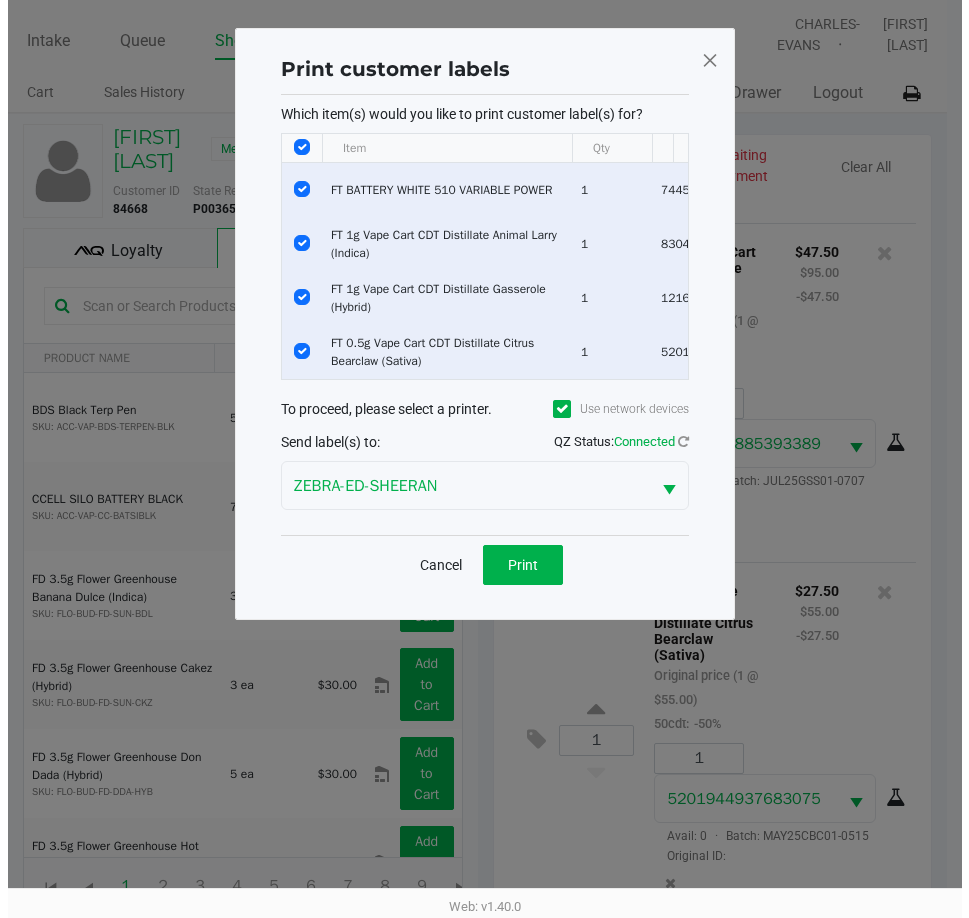 scroll, scrollTop: 0, scrollLeft: 0, axis: both 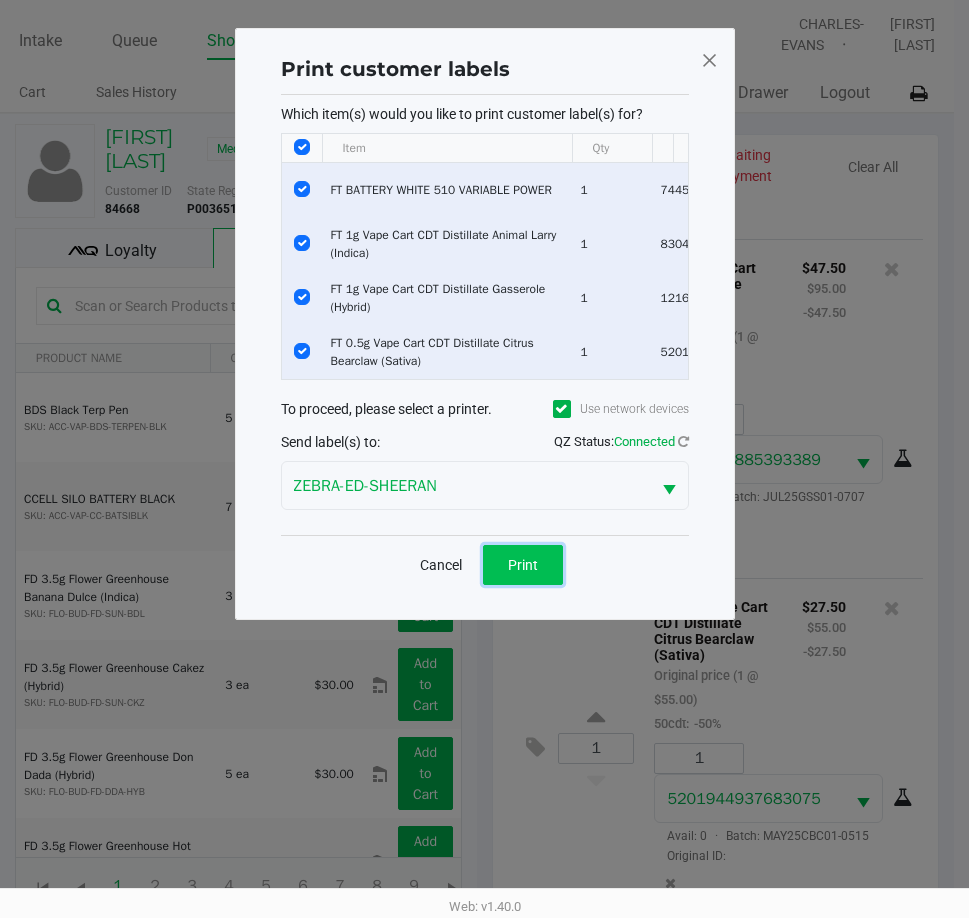 click on "Print" 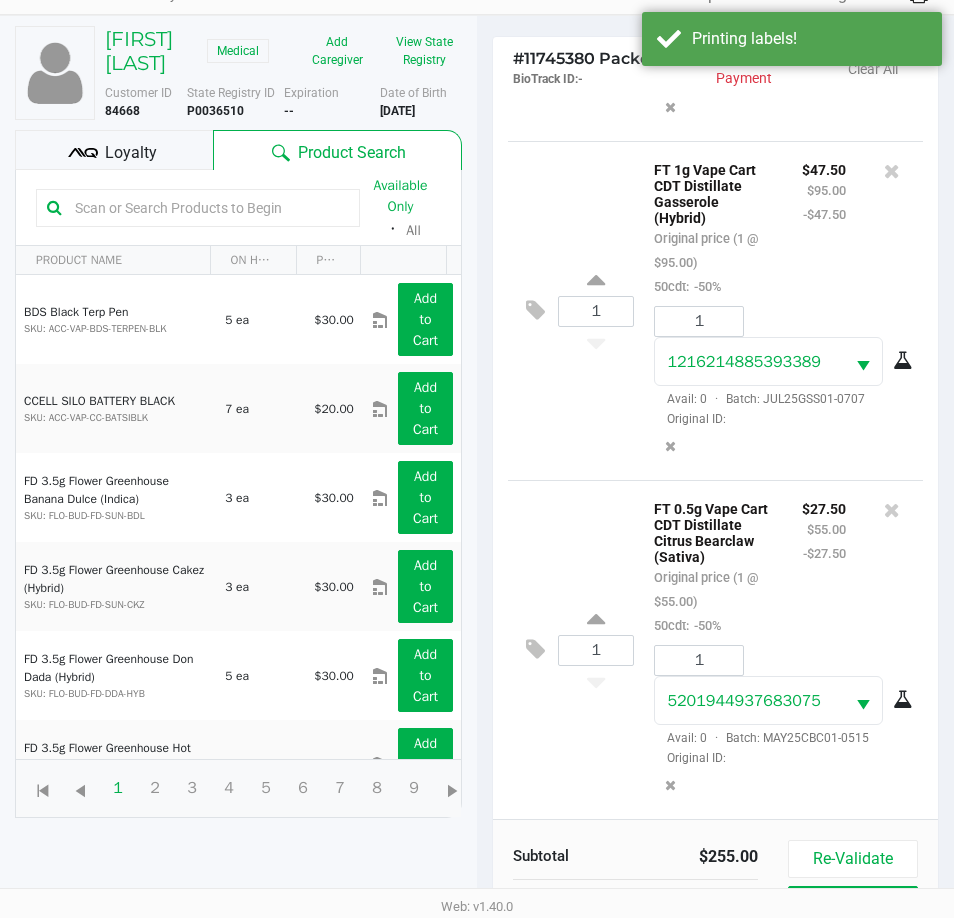 scroll, scrollTop: 265, scrollLeft: 0, axis: vertical 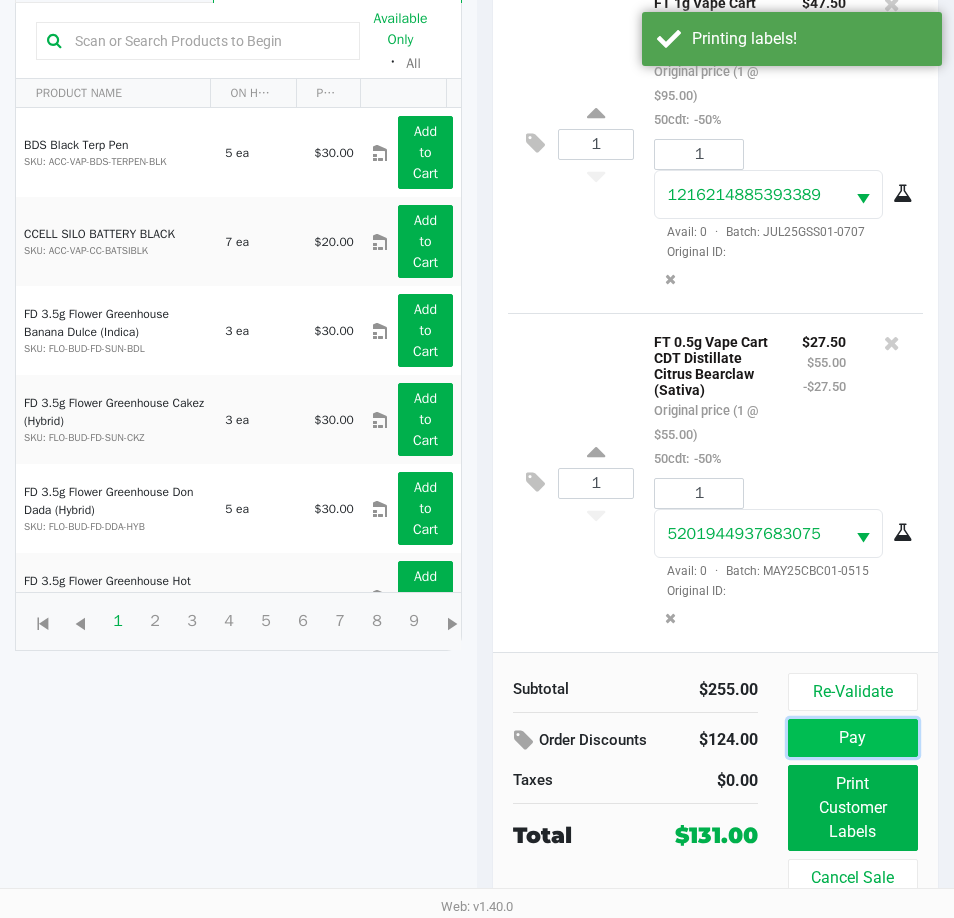 click on "Pay" 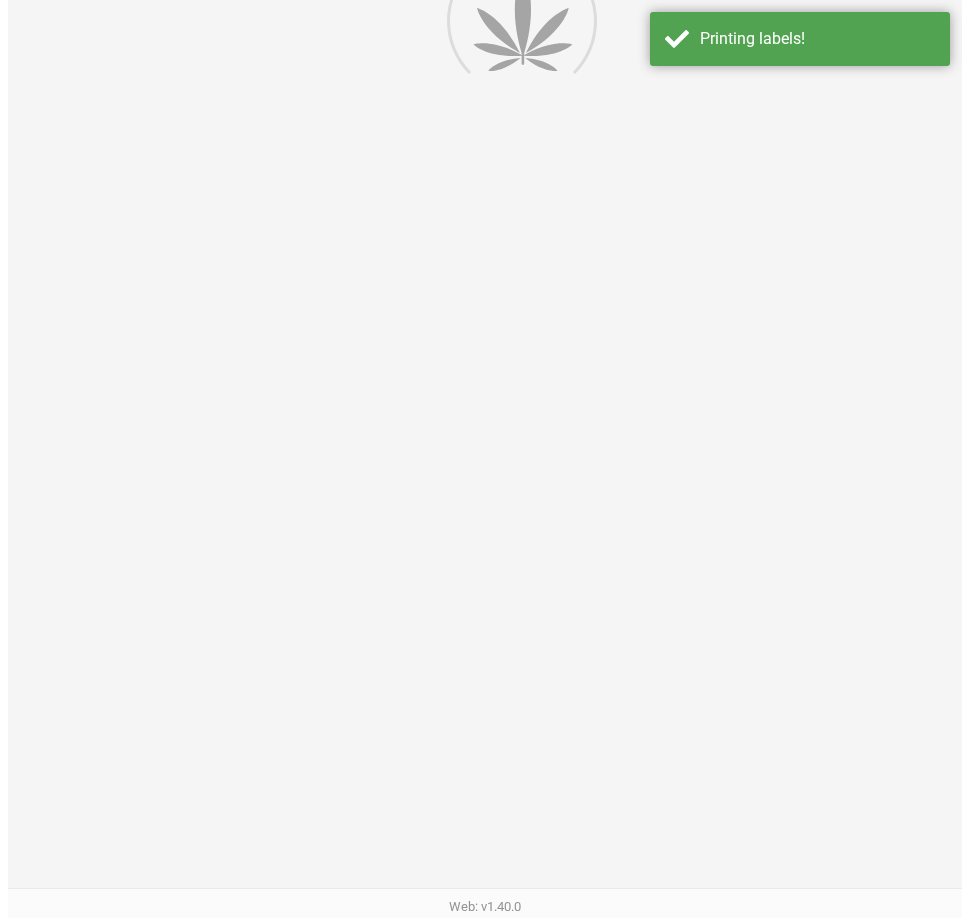 scroll, scrollTop: 0, scrollLeft: 0, axis: both 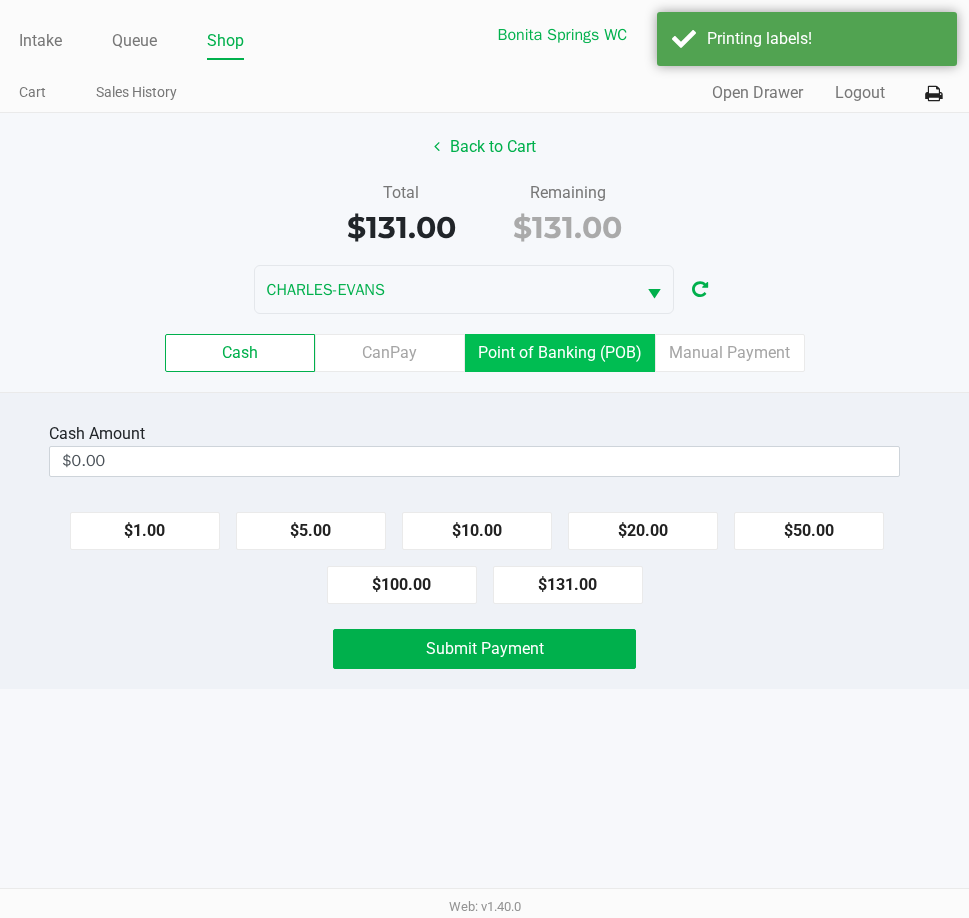click on "Point of Banking (POB)" 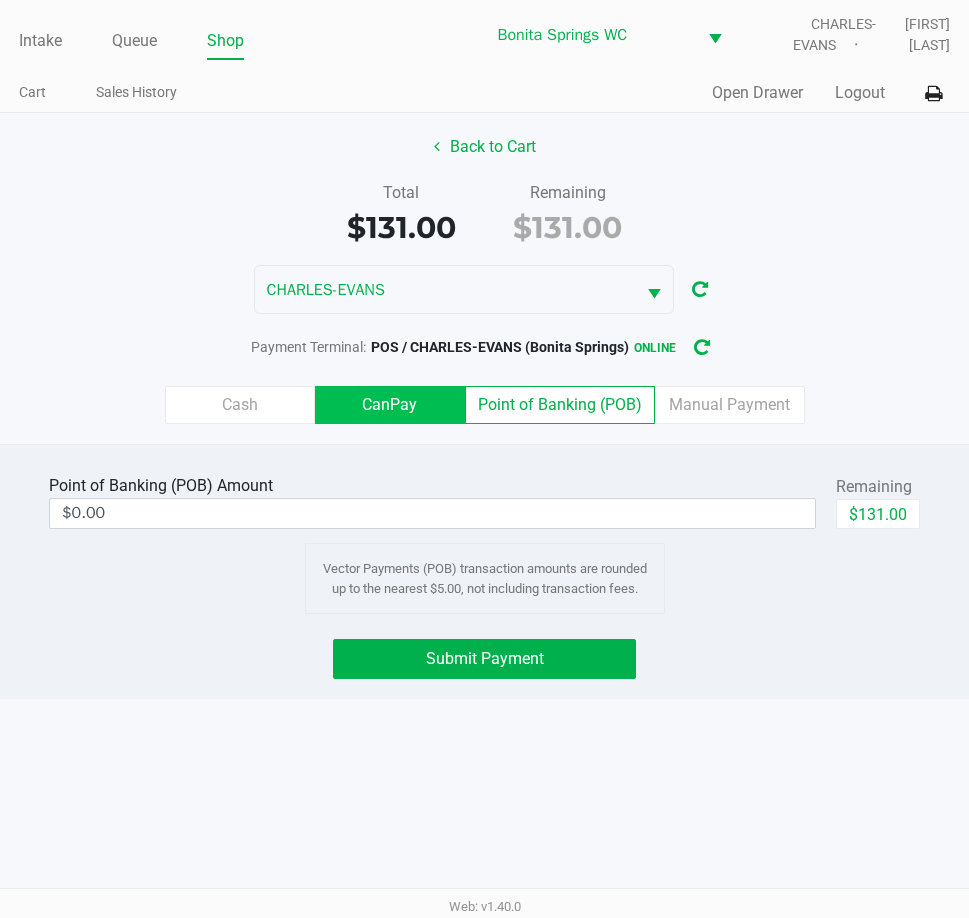 click on "CanPay" 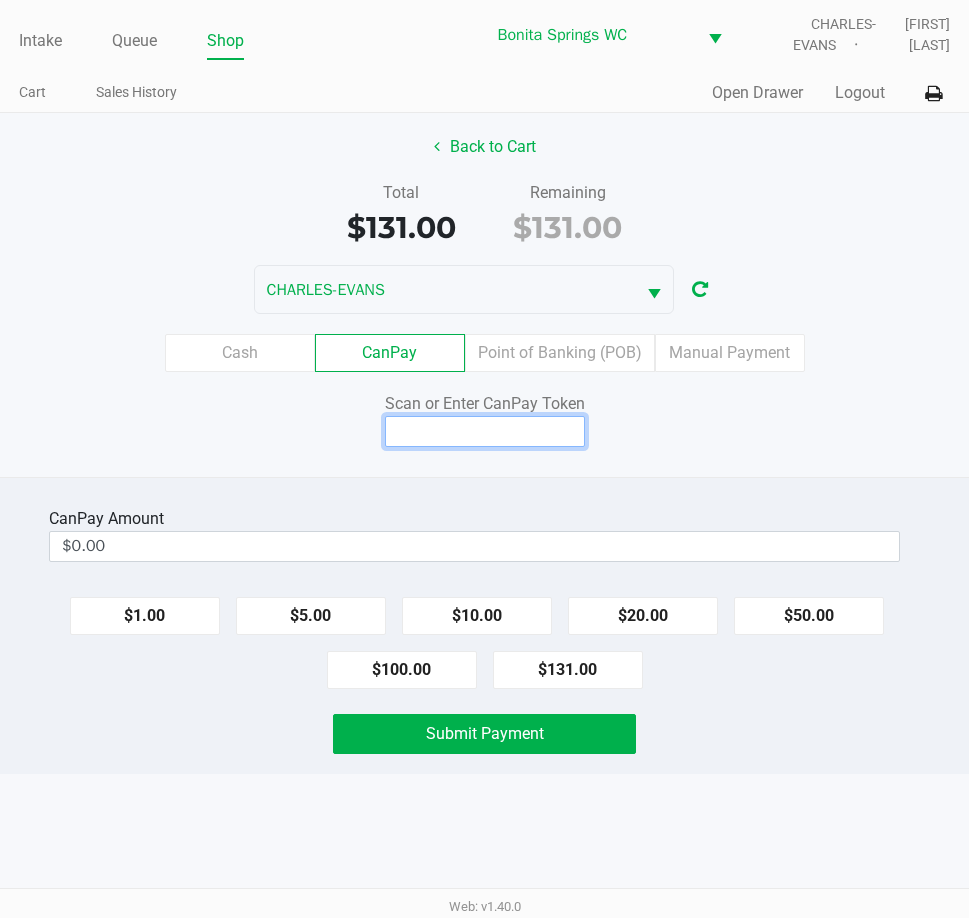 click 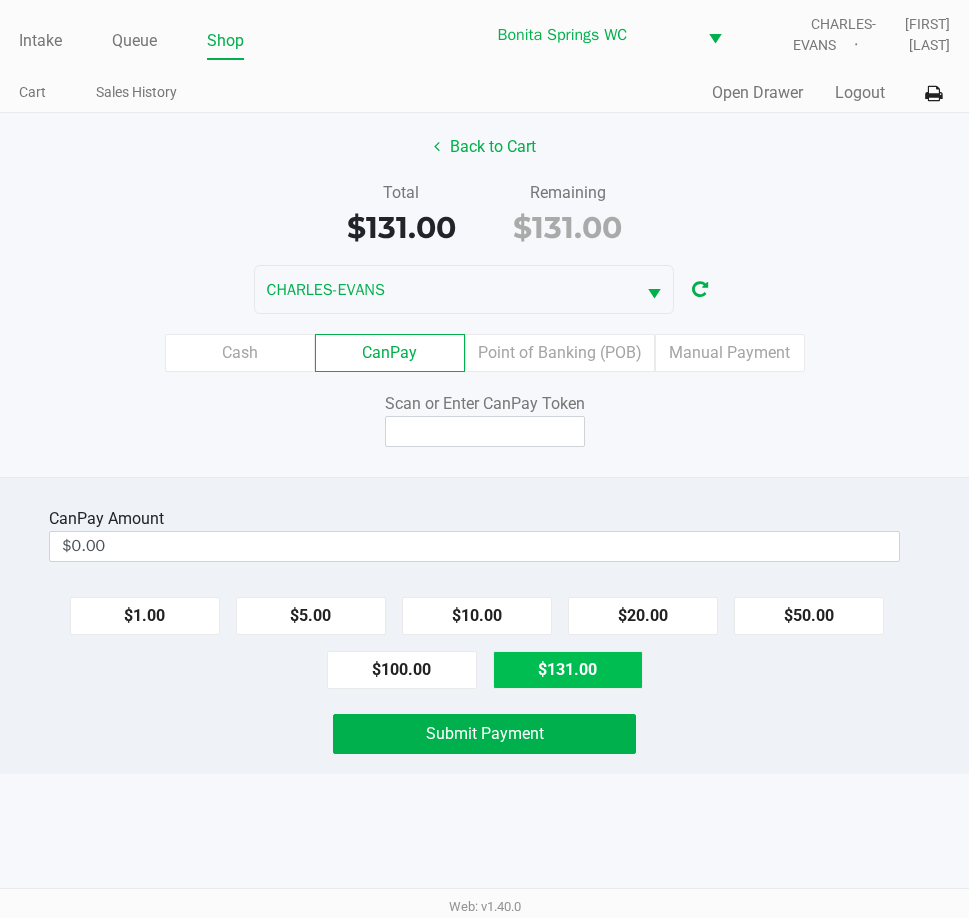 click on "$131.00" 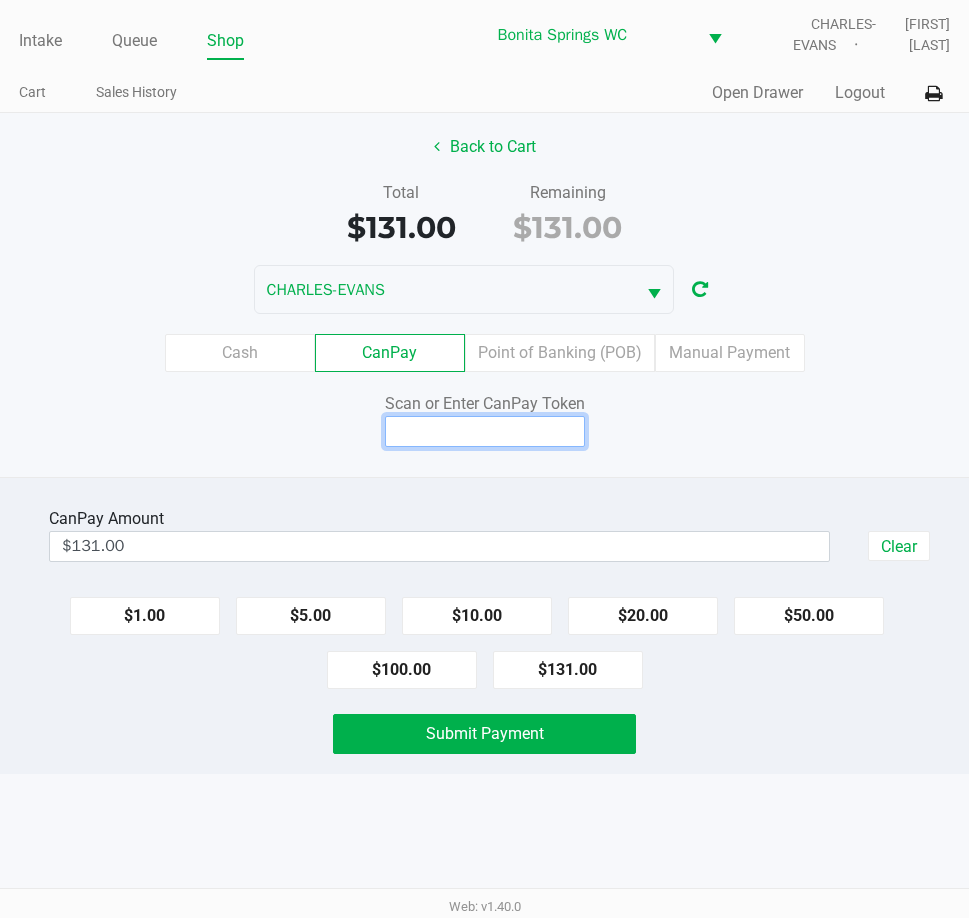 click 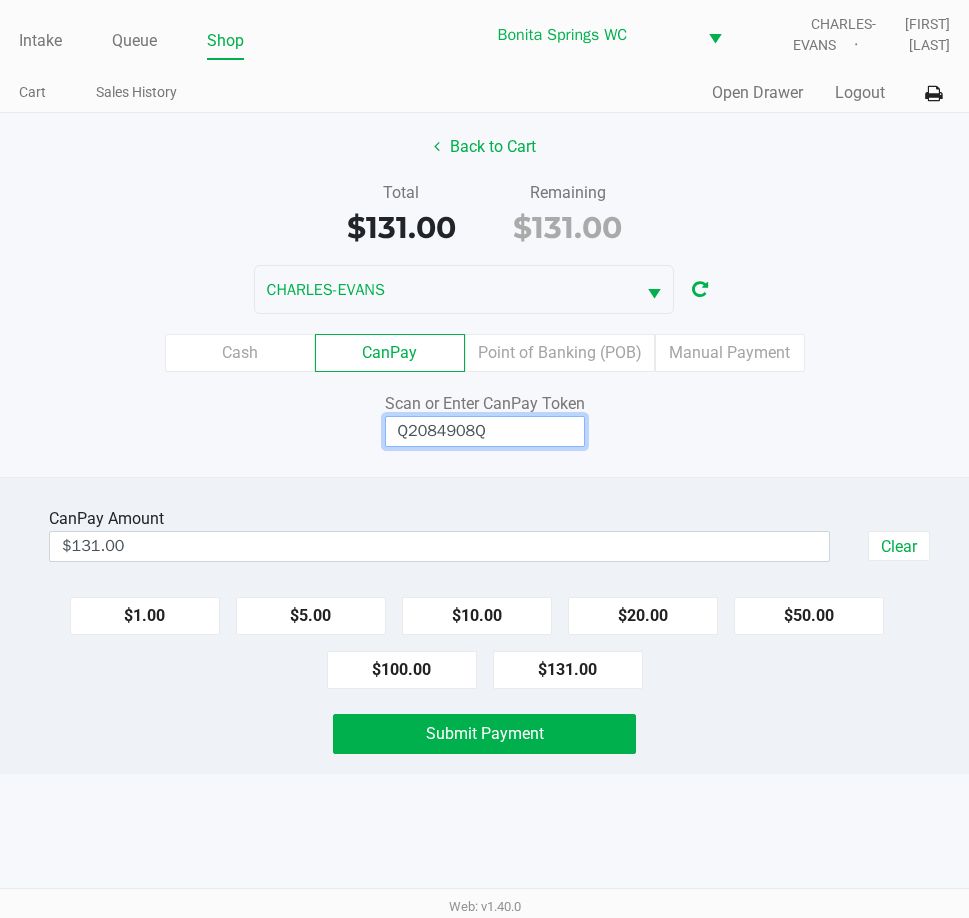 type on "Q2084908Q" 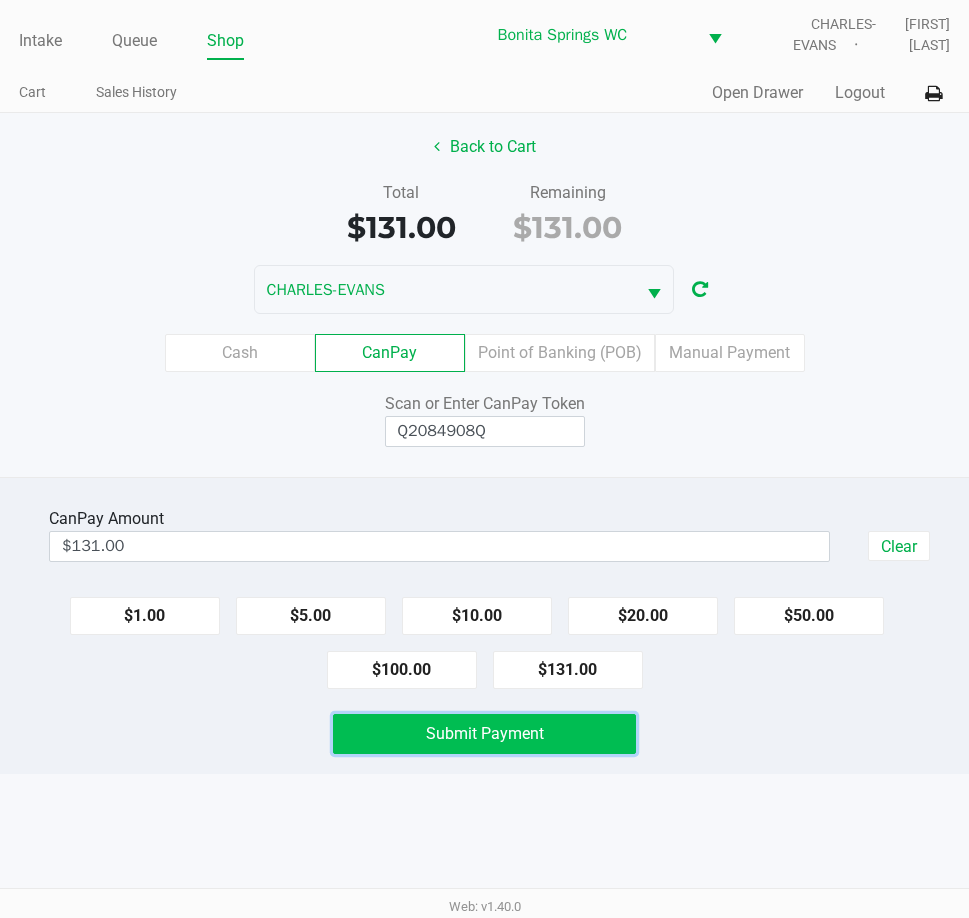 click on "Submit Payment" 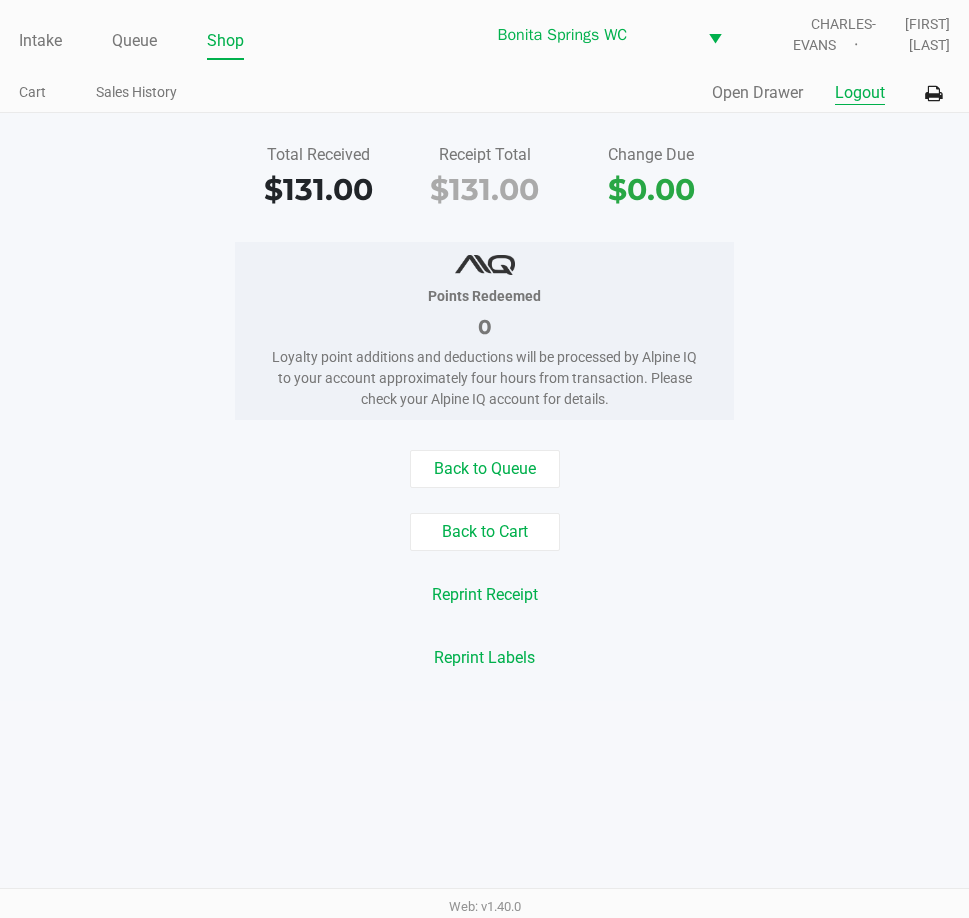 click on "Logout" 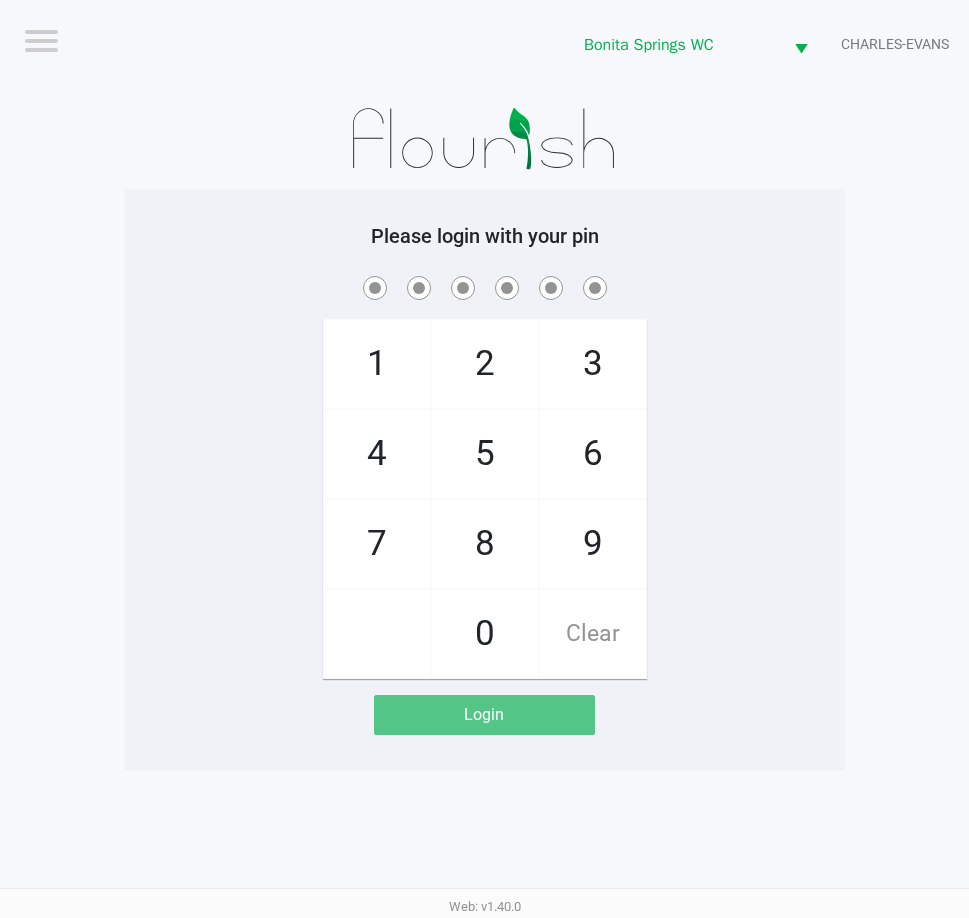 click on "Please login with your pin" 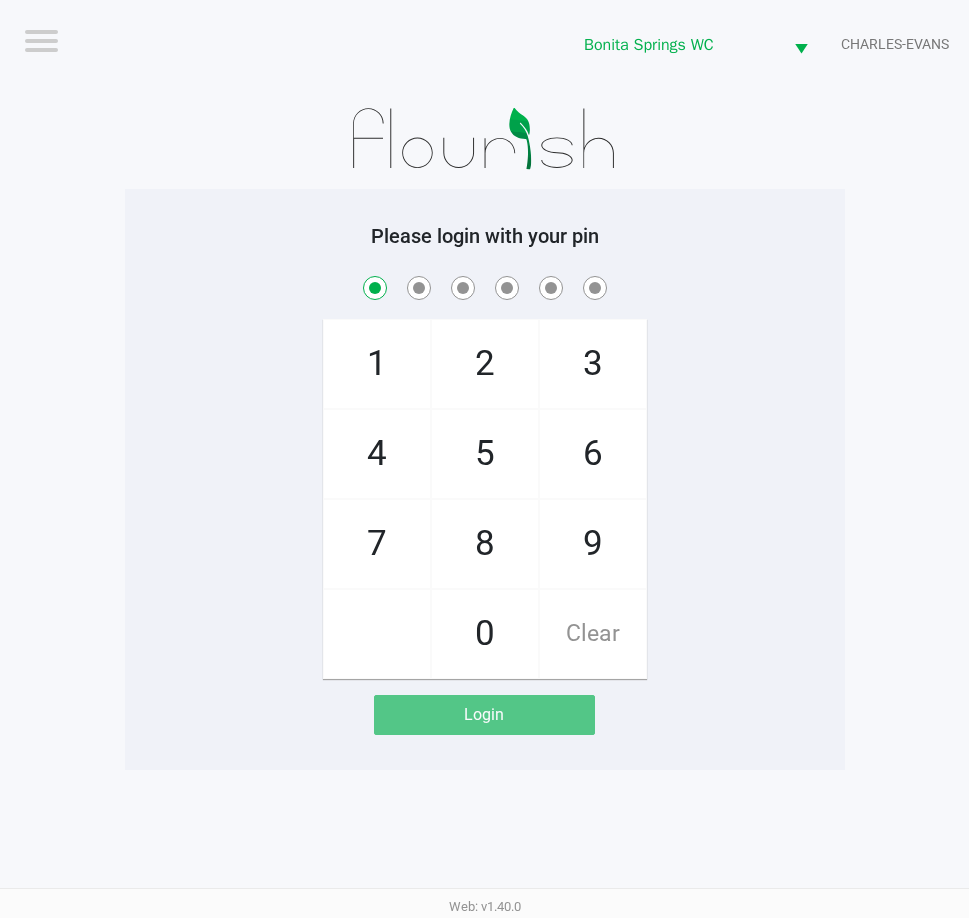 checkbox on "true" 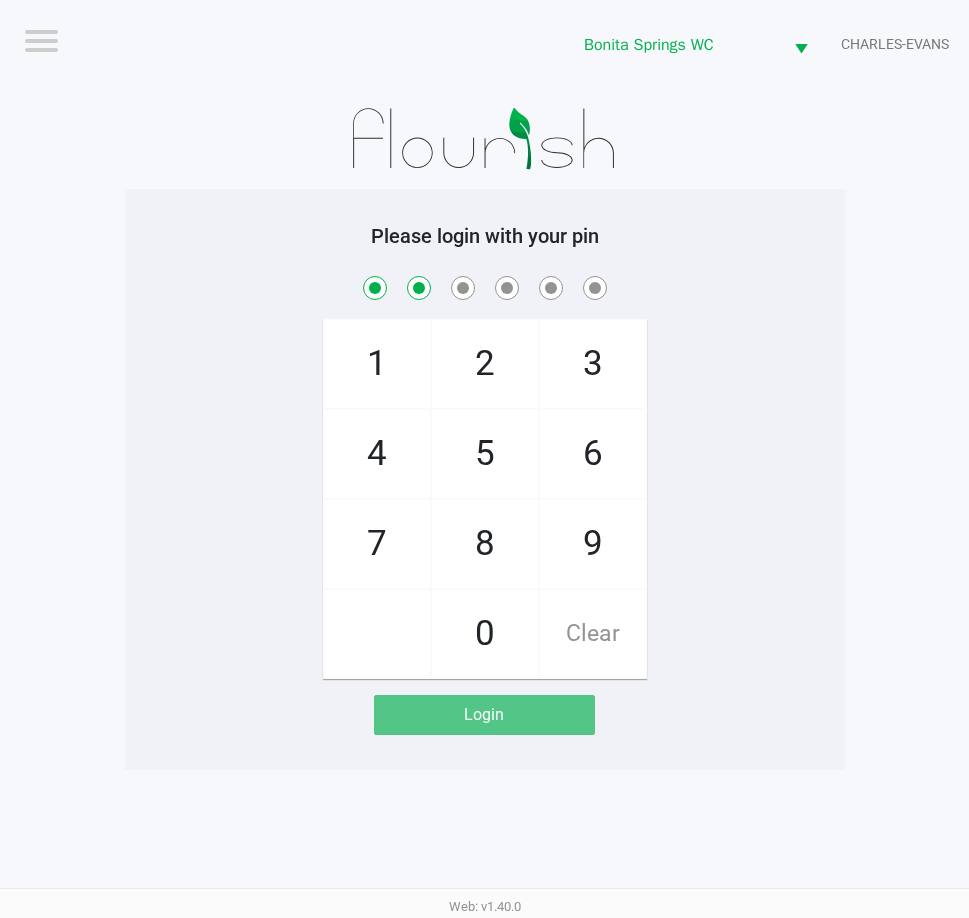 checkbox on "true" 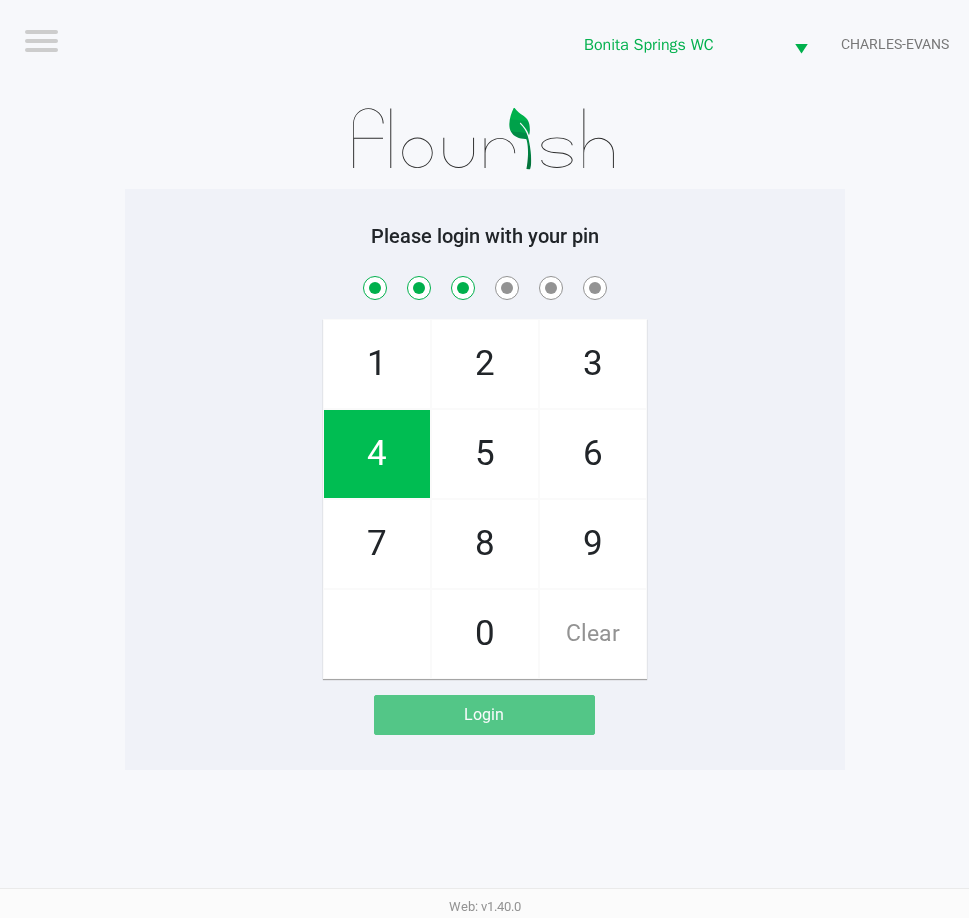 checkbox on "true" 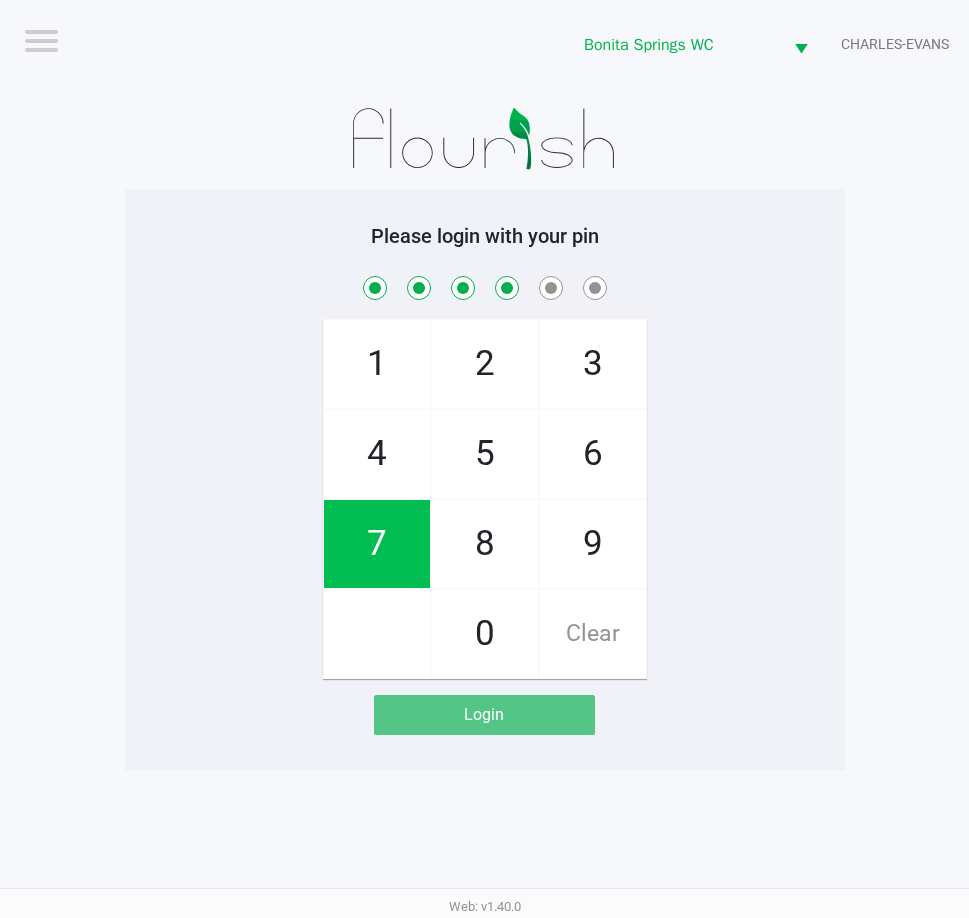 checkbox on "true" 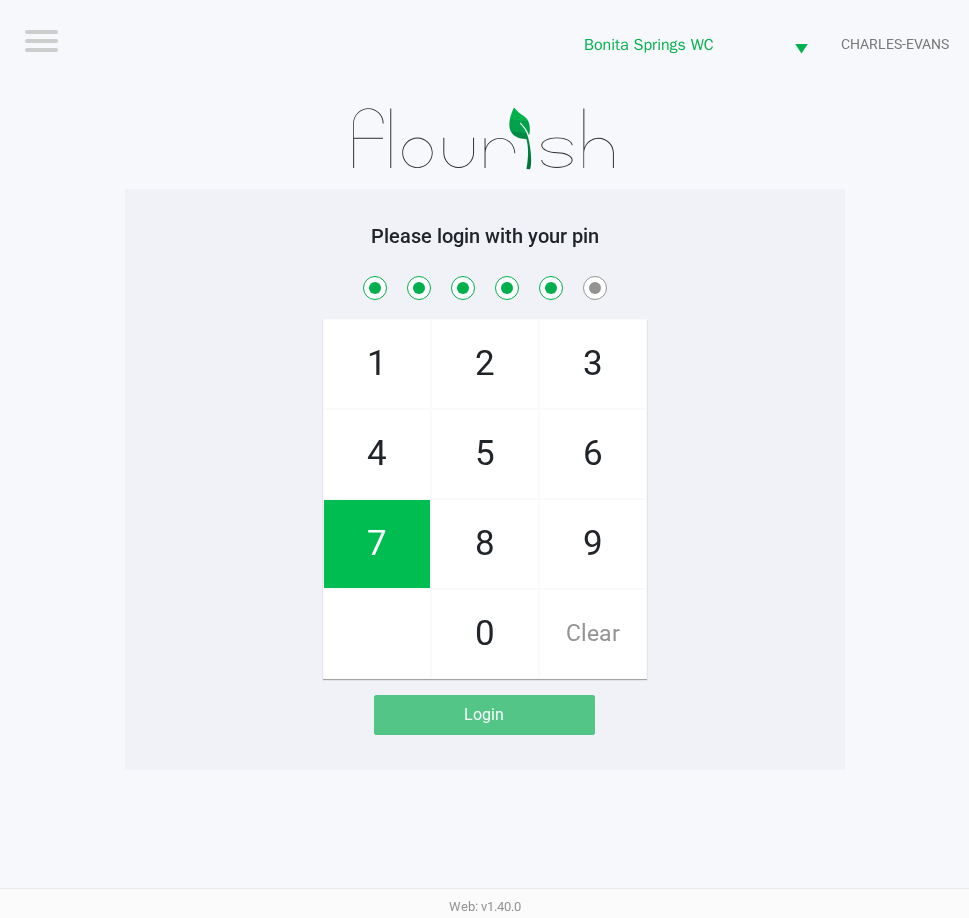 checkbox on "true" 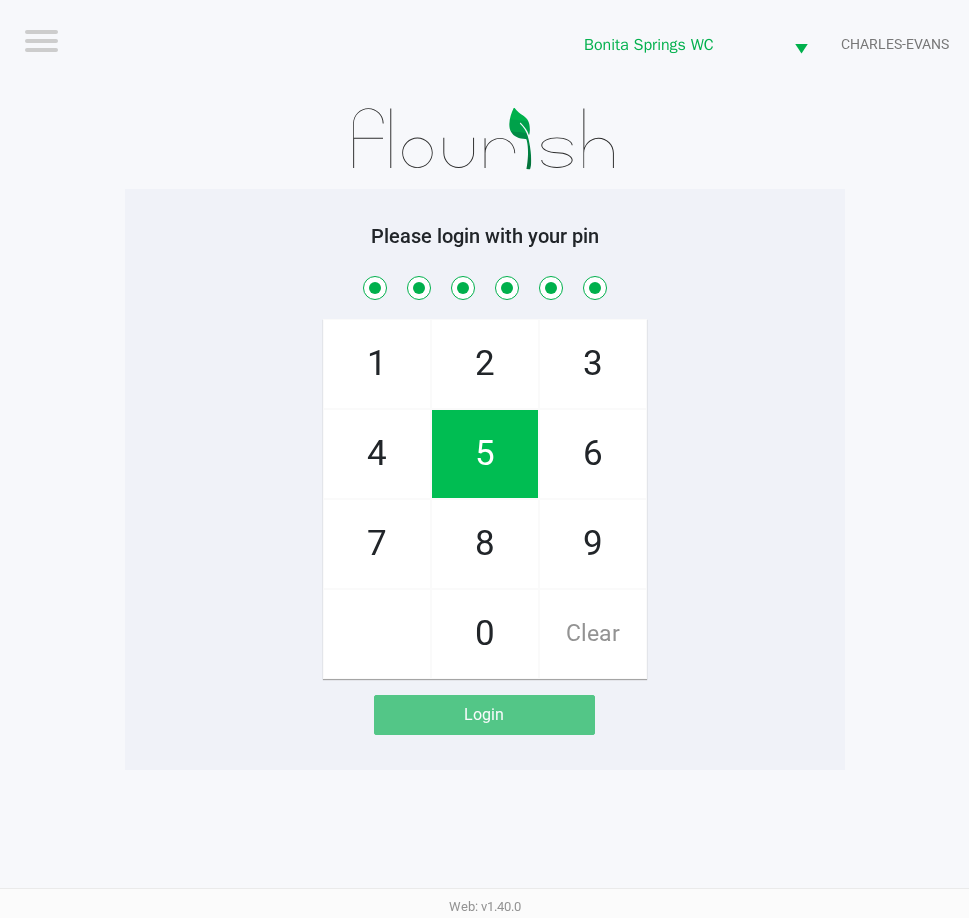 checkbox on "true" 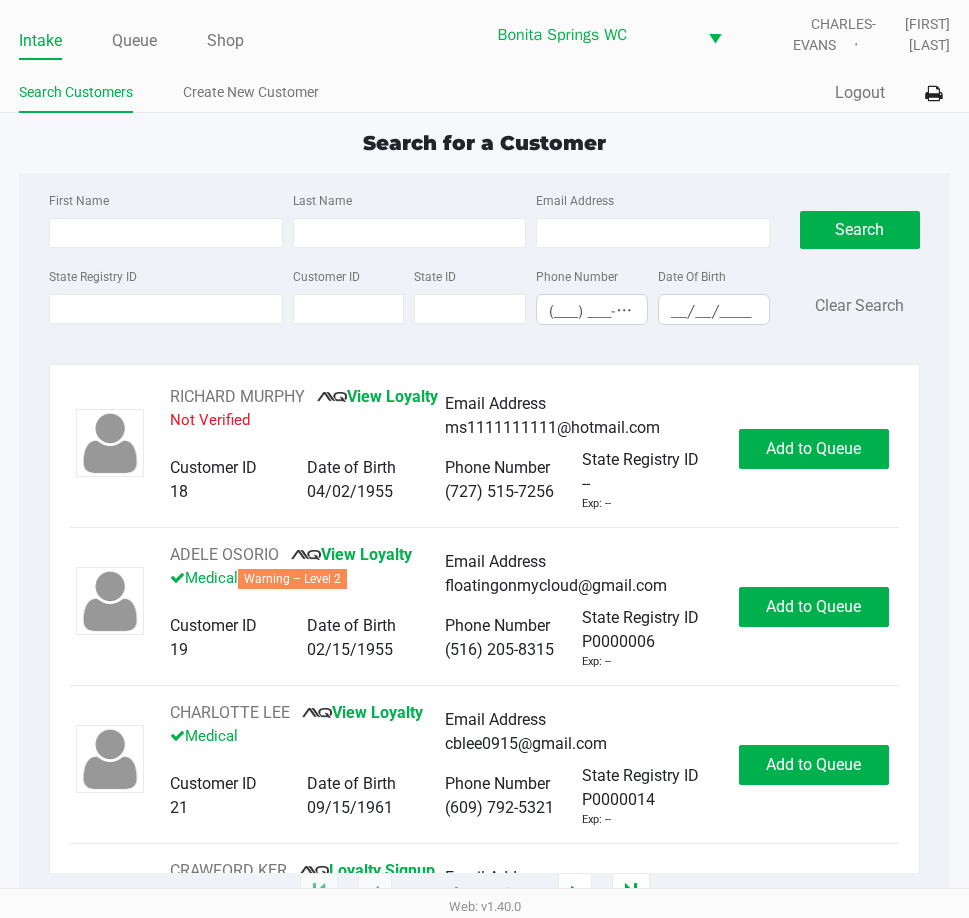 click on "Search for a Customer" 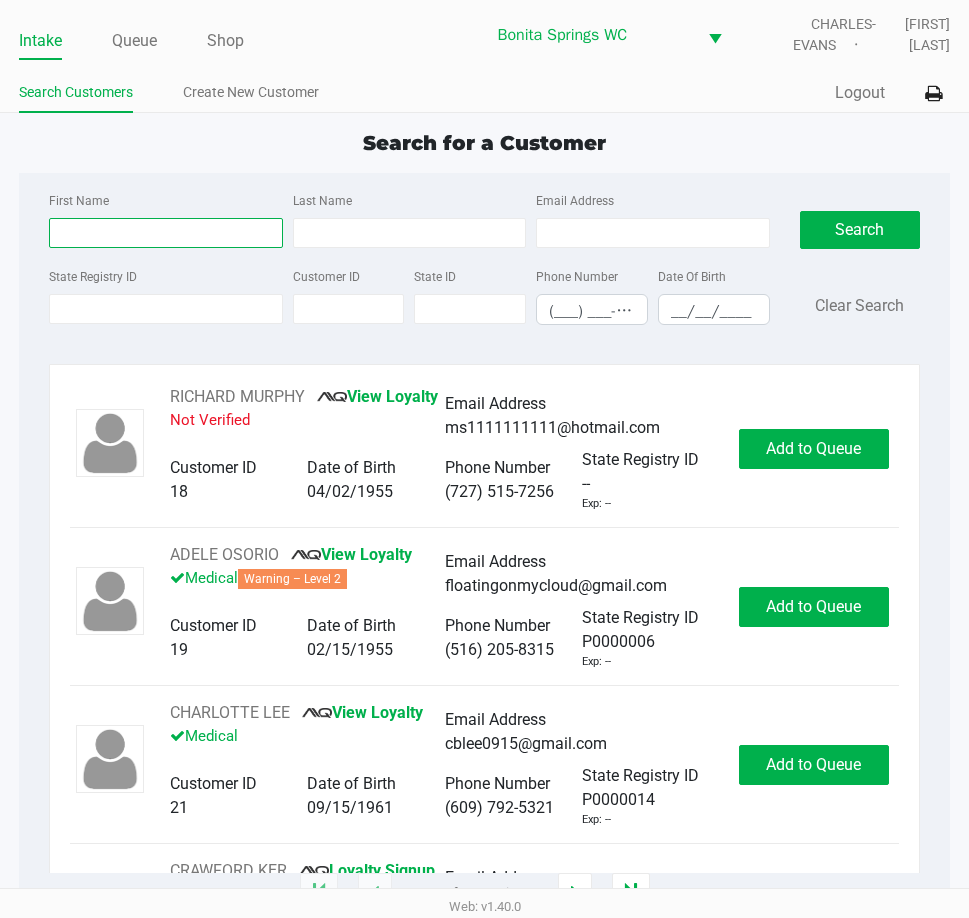 click on "First Name" at bounding box center (165, 233) 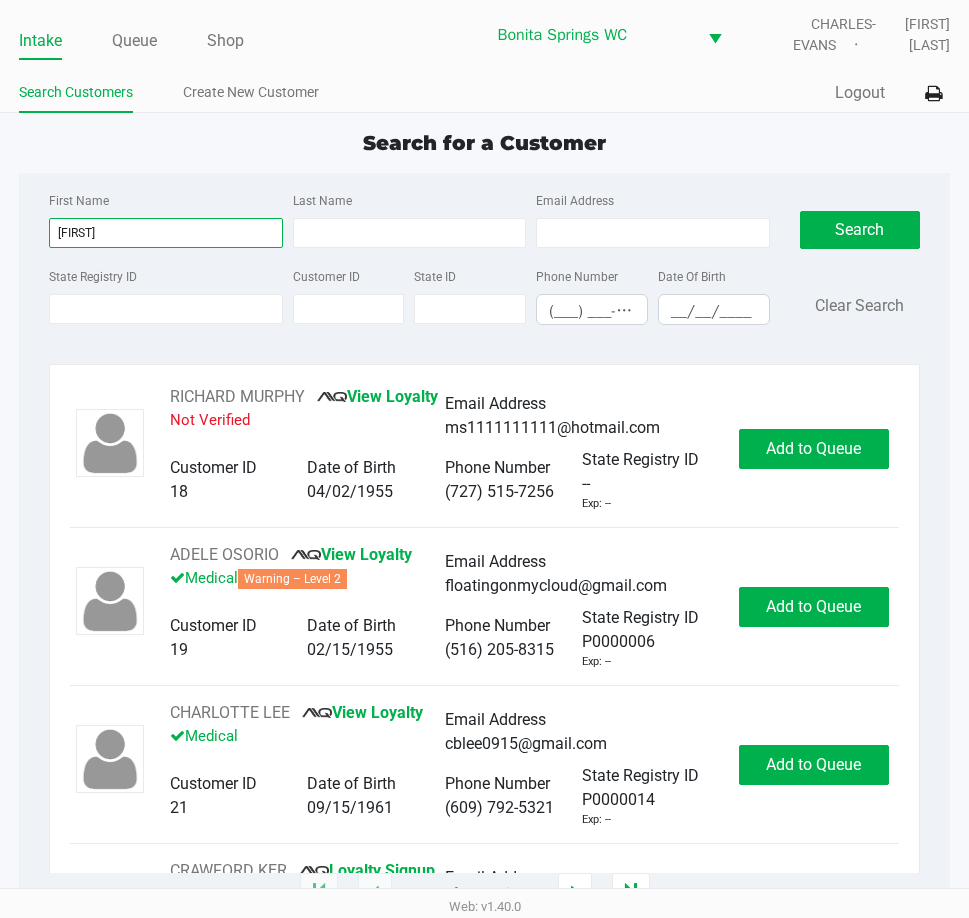 type on "steven" 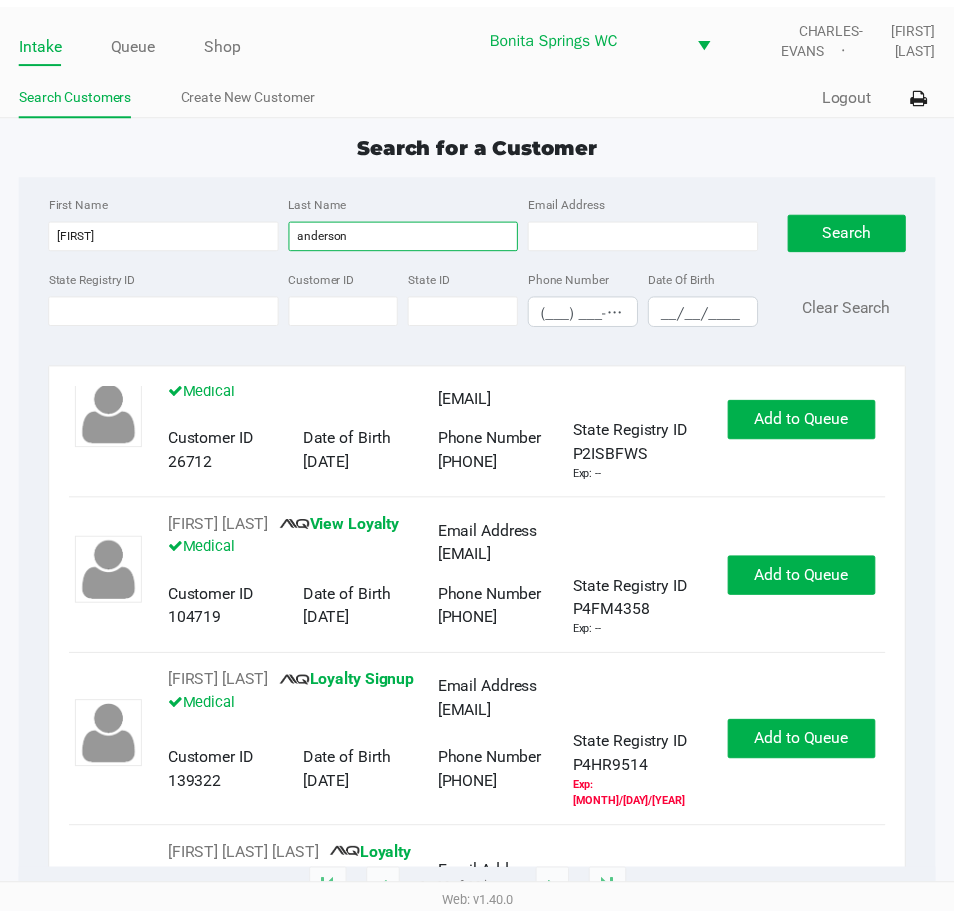 scroll, scrollTop: 200, scrollLeft: 0, axis: vertical 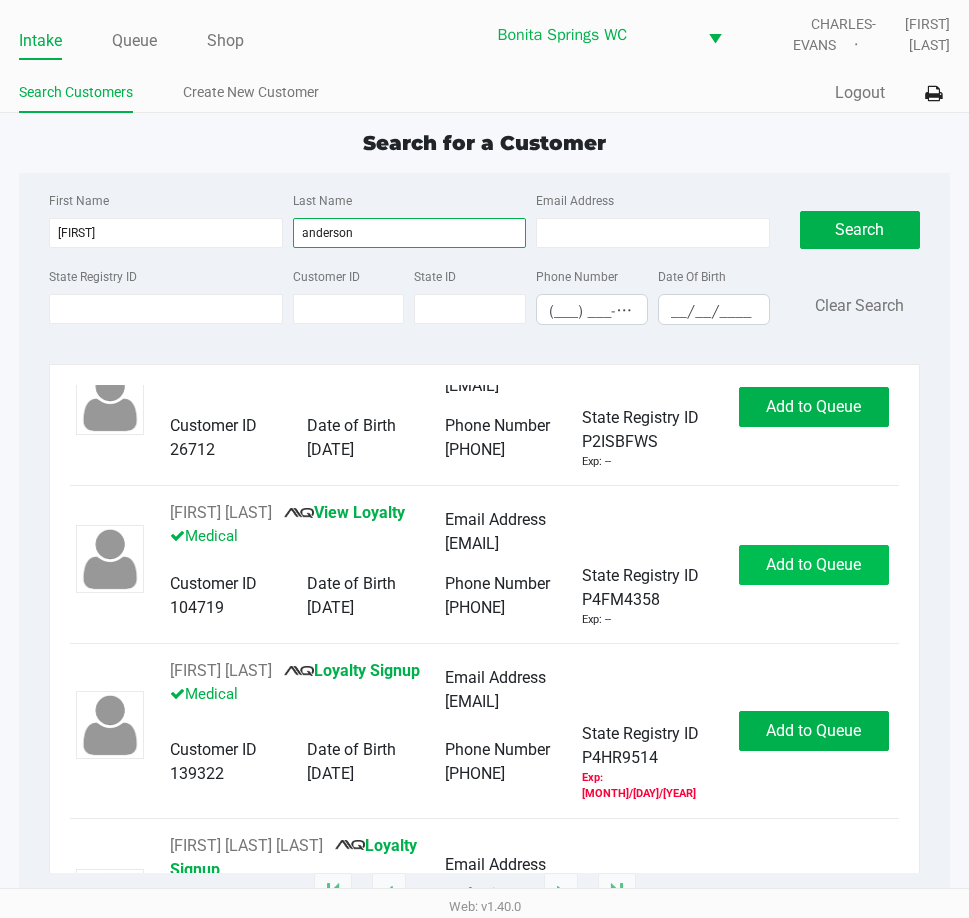 type on "anderson" 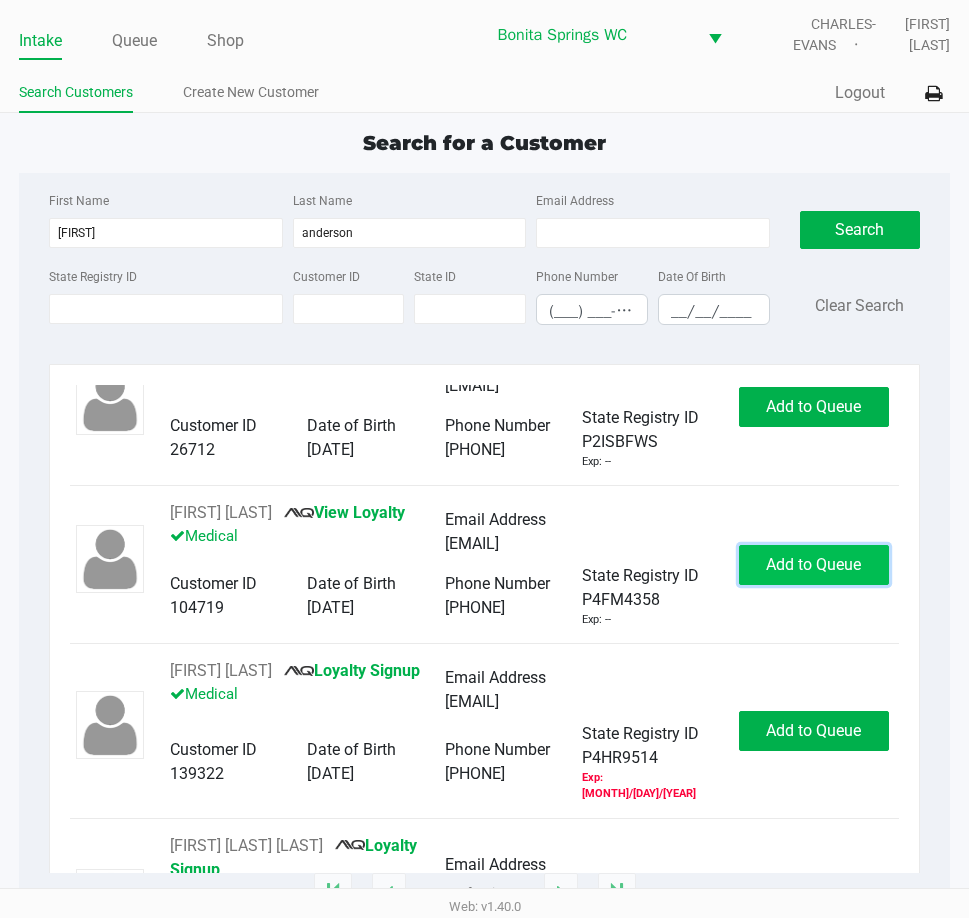 click on "Add to Queue" 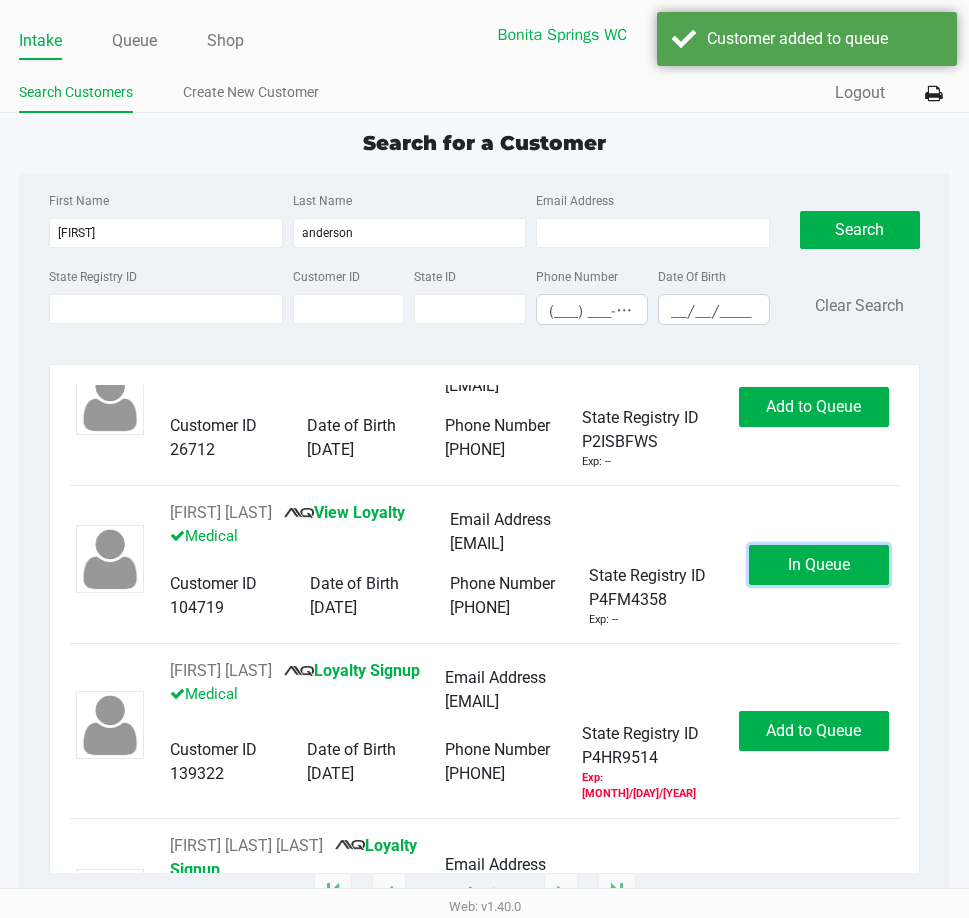 click on "In Queue" 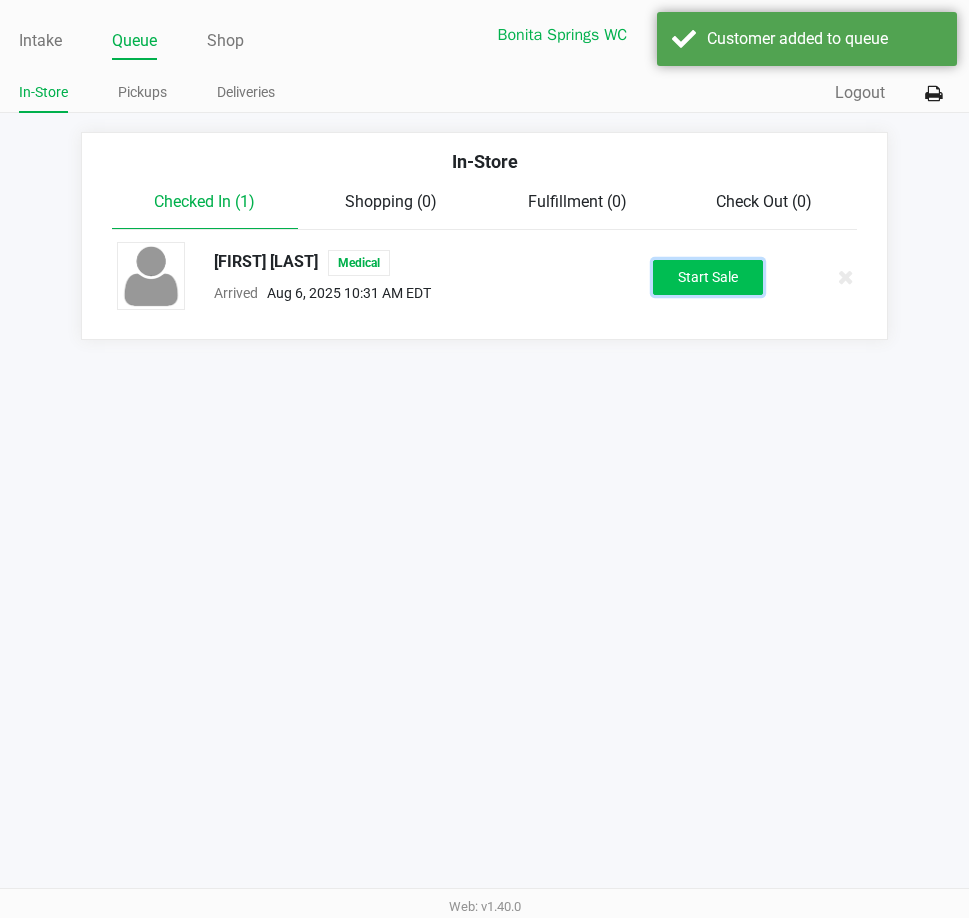 click on "Start Sale" 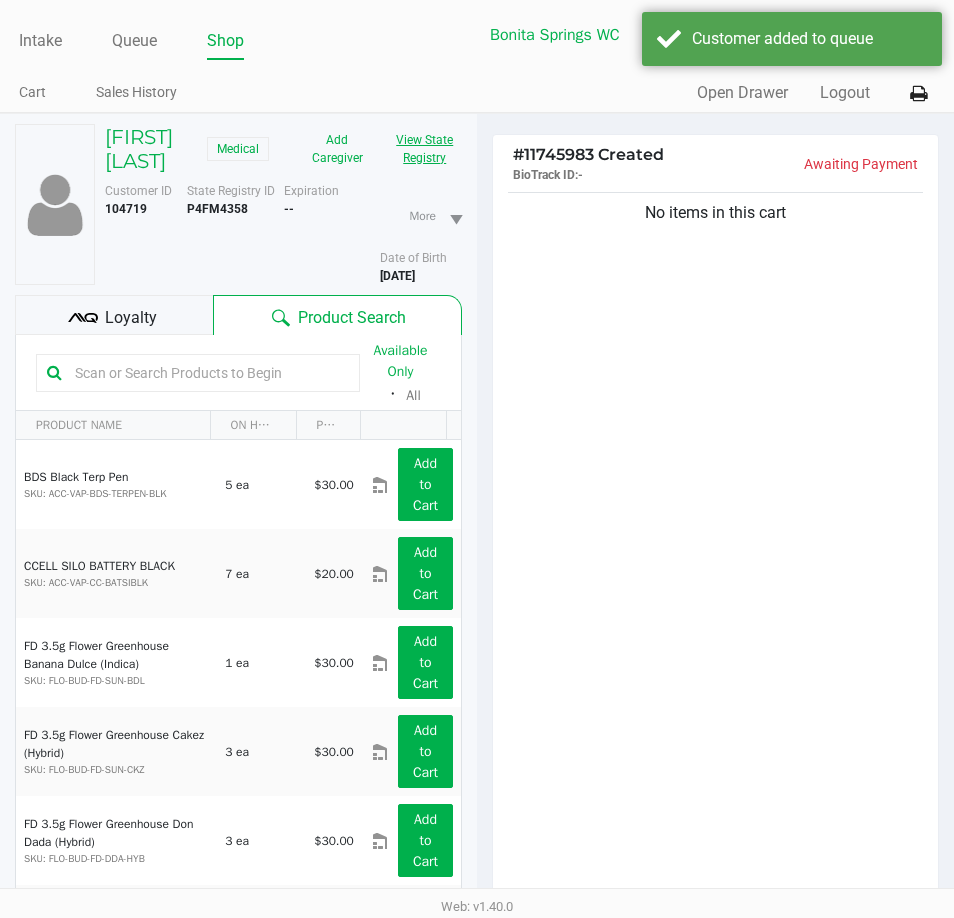 click on "View State Registry" 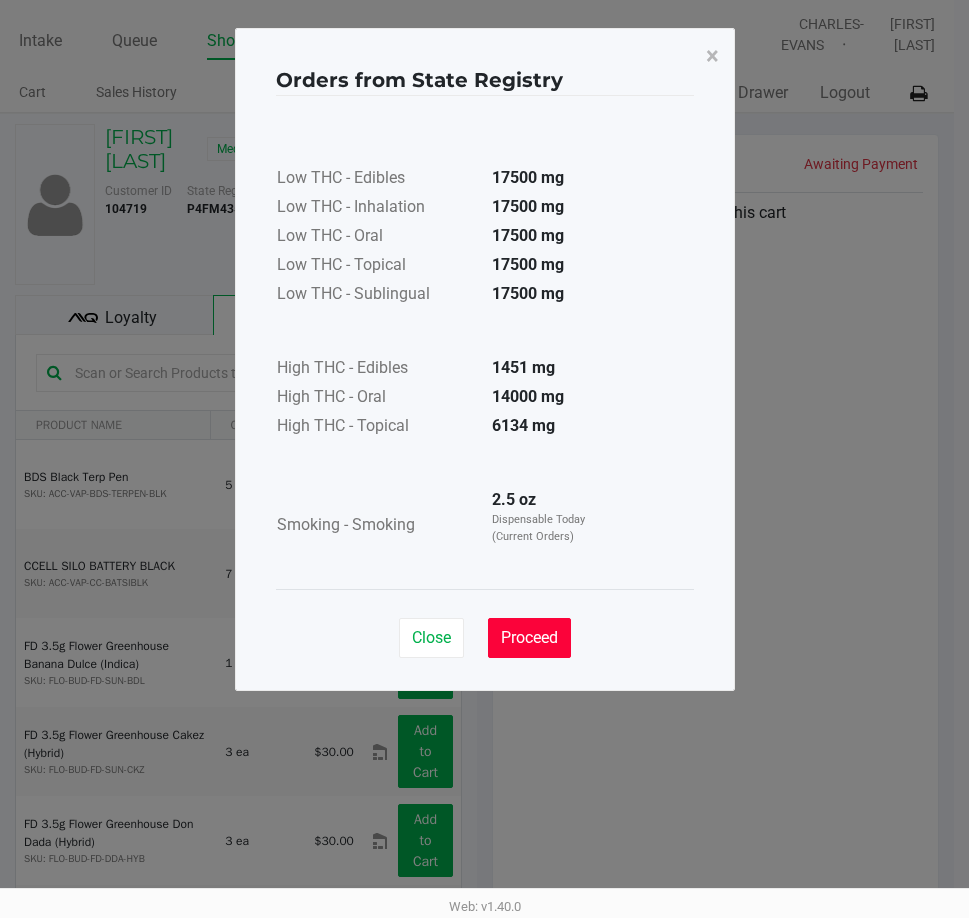 click on "Proceed" 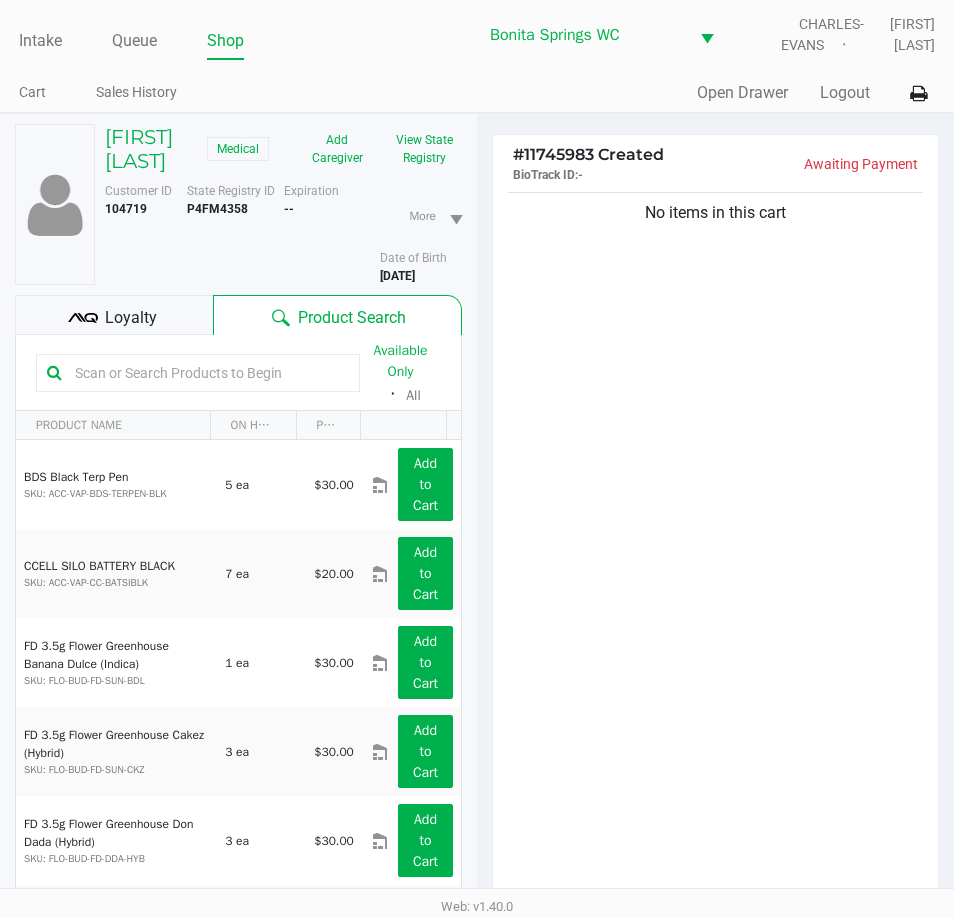 drag, startPoint x: 616, startPoint y: 544, endPoint x: 631, endPoint y: 531, distance: 19.849434 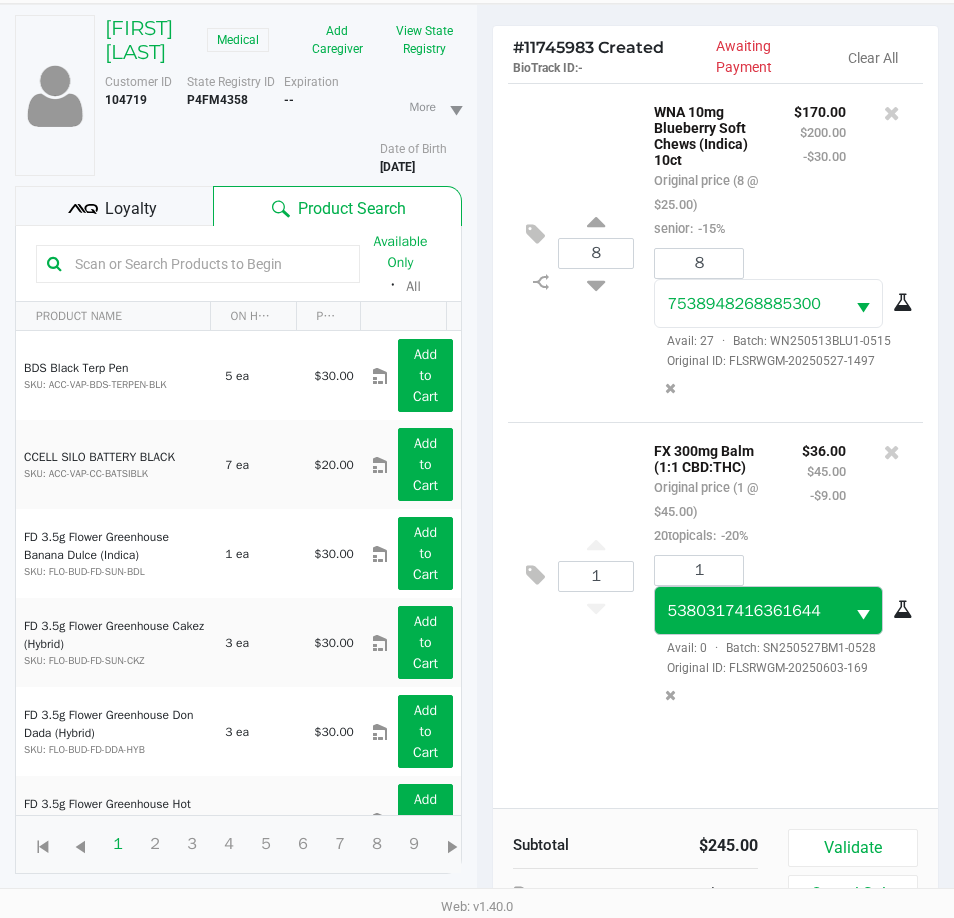 scroll, scrollTop: 220, scrollLeft: 0, axis: vertical 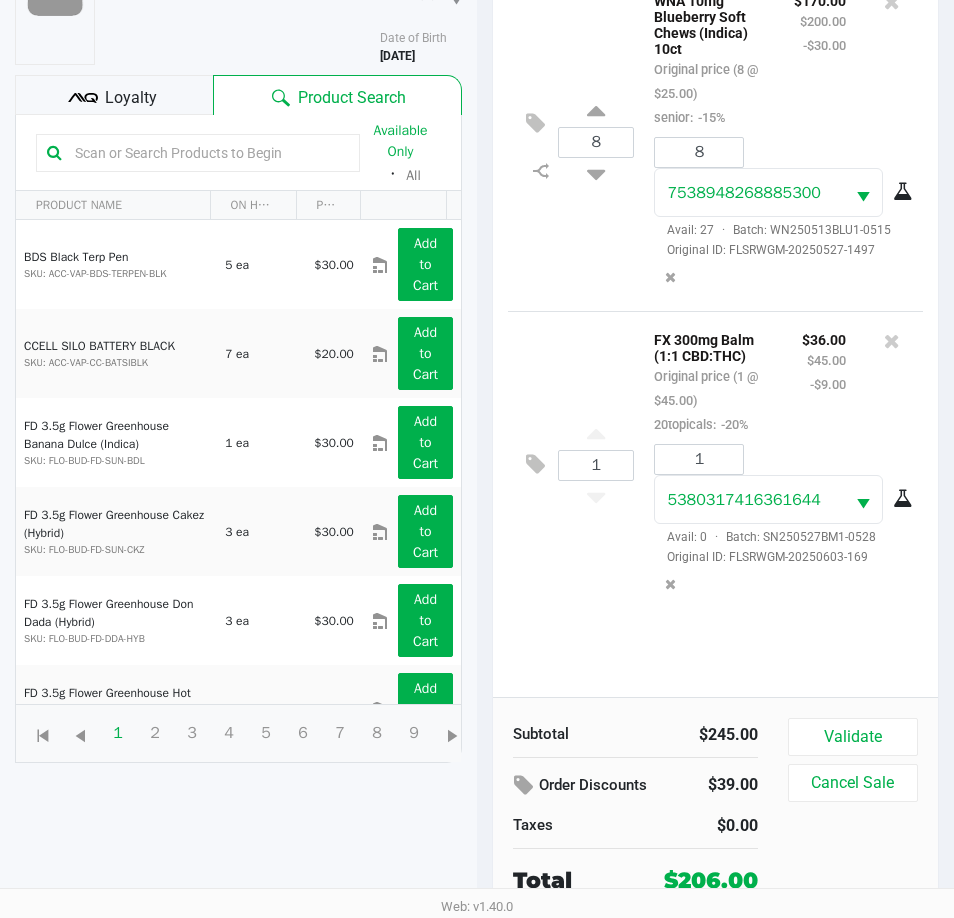 click on "Loyalty" 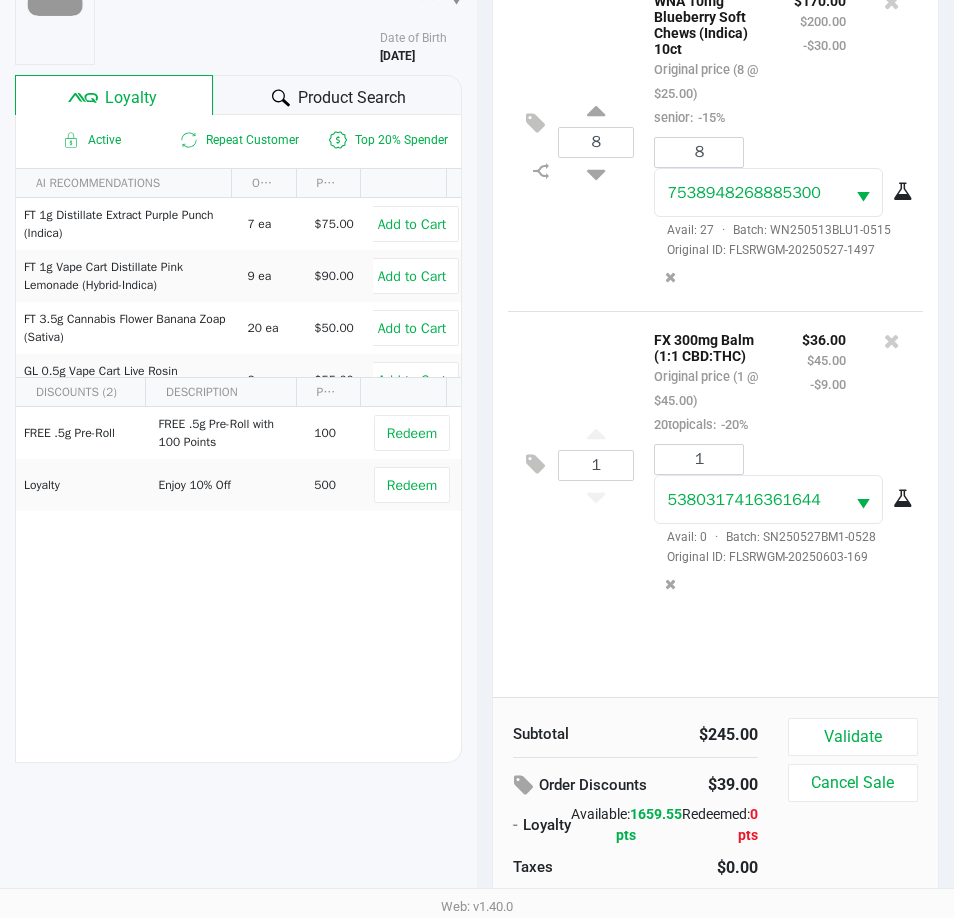 drag, startPoint x: 352, startPoint y: 125, endPoint x: 479, endPoint y: 360, distance: 267.1217 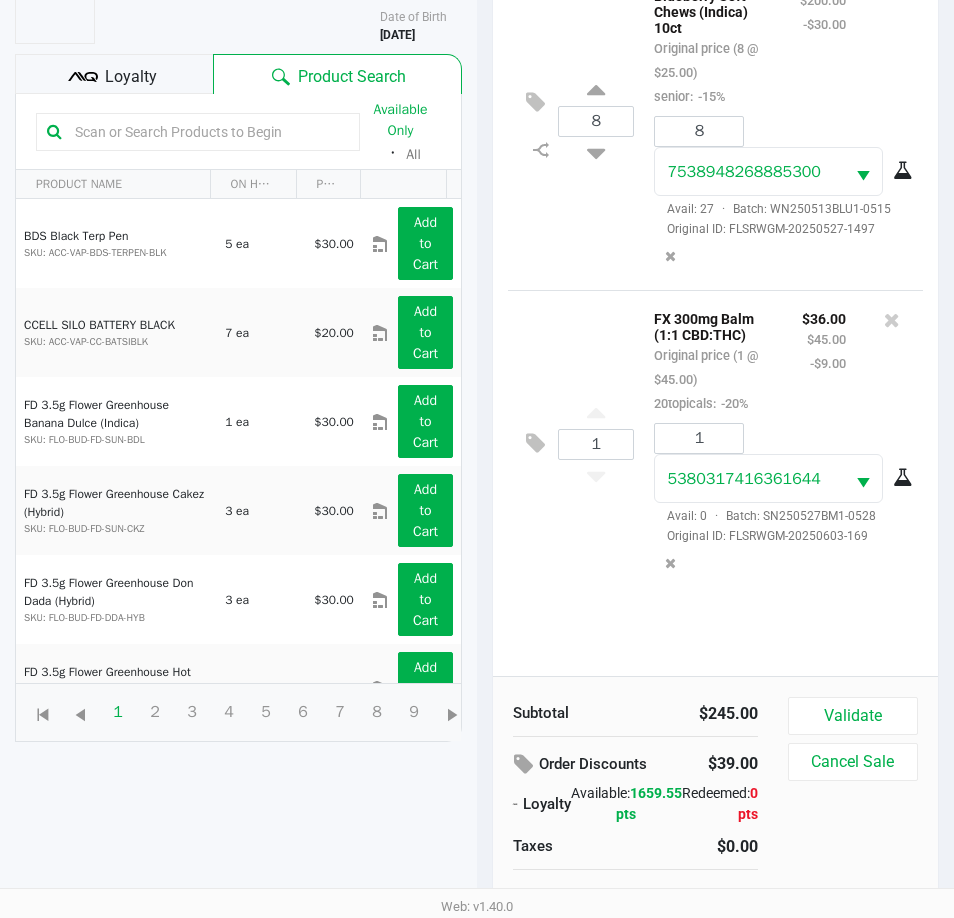scroll, scrollTop: 262, scrollLeft: 0, axis: vertical 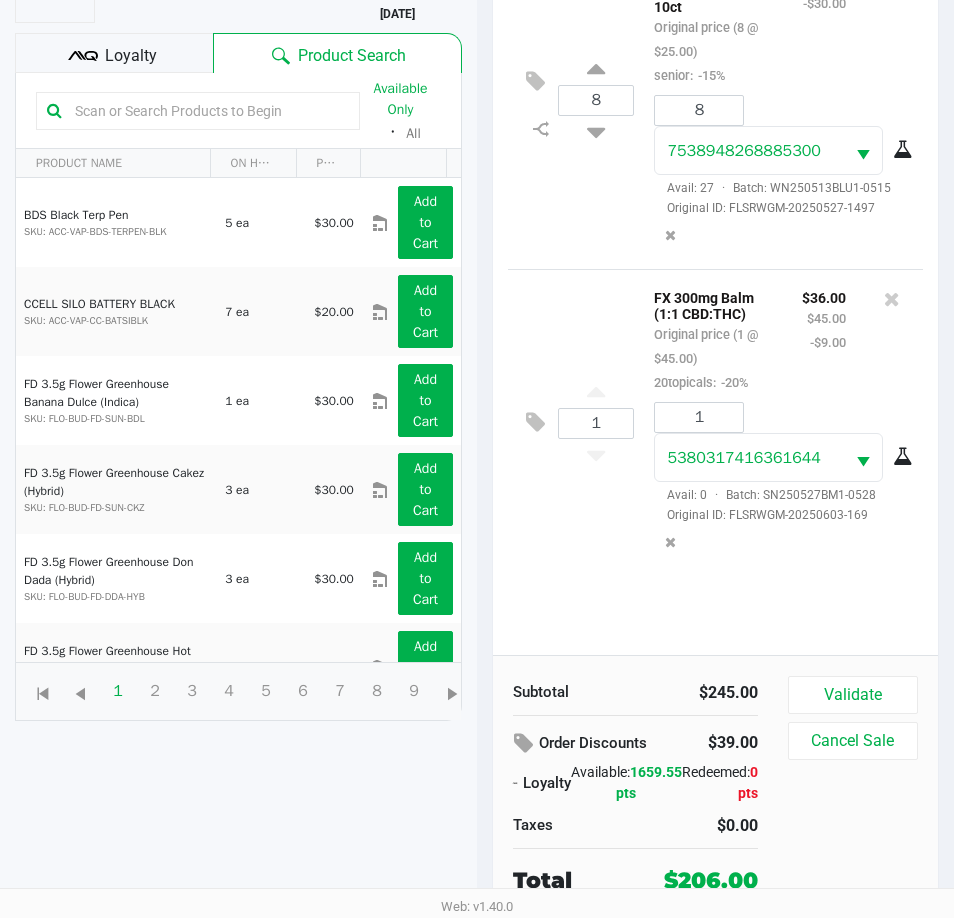 click on "Loyalty" 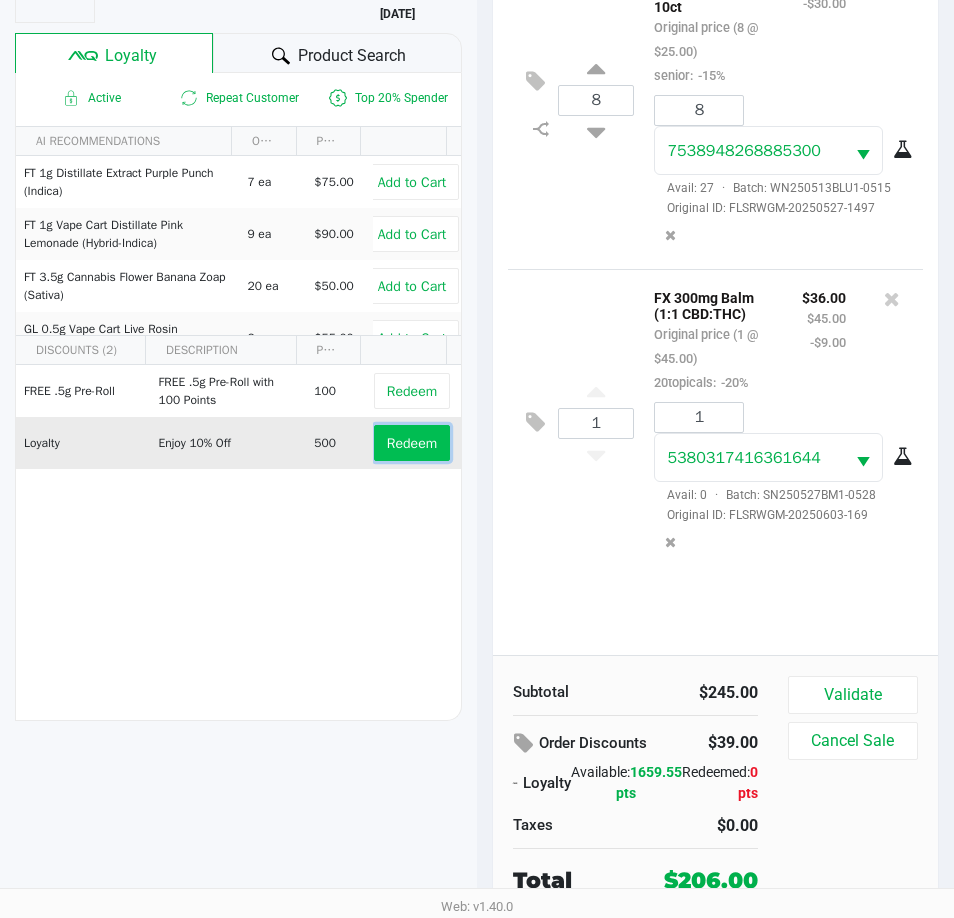 click on "Redeem" 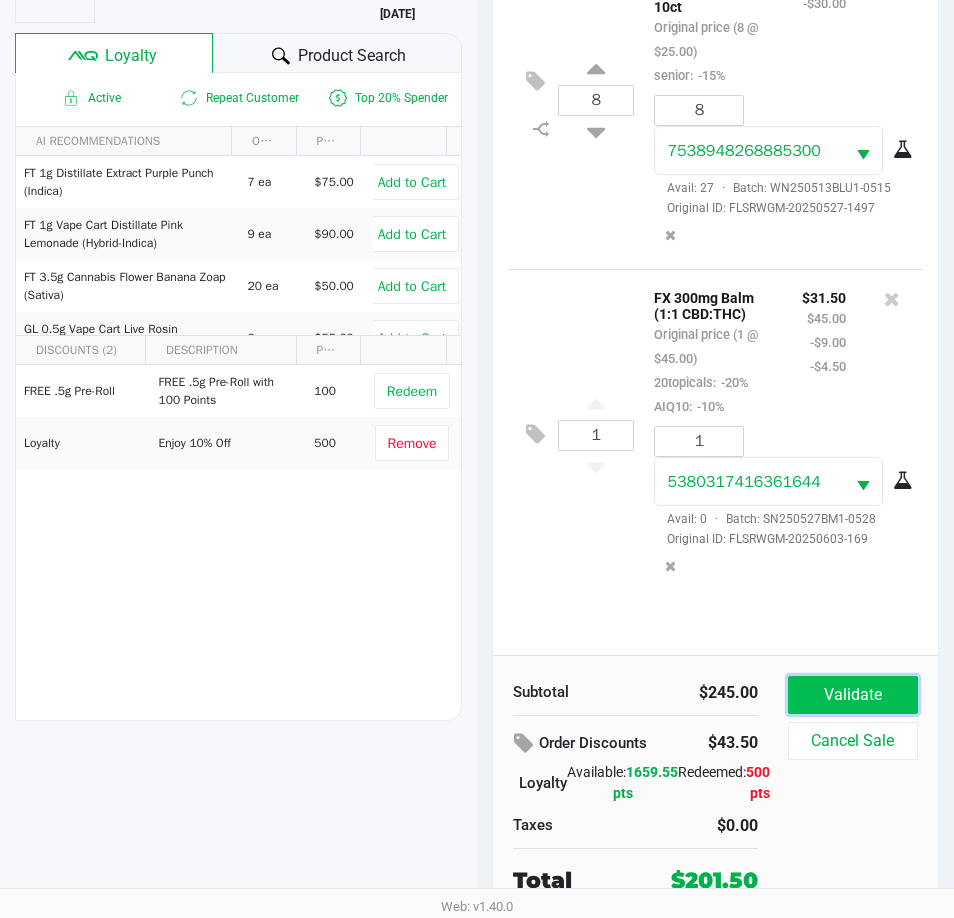 click on "Validate" 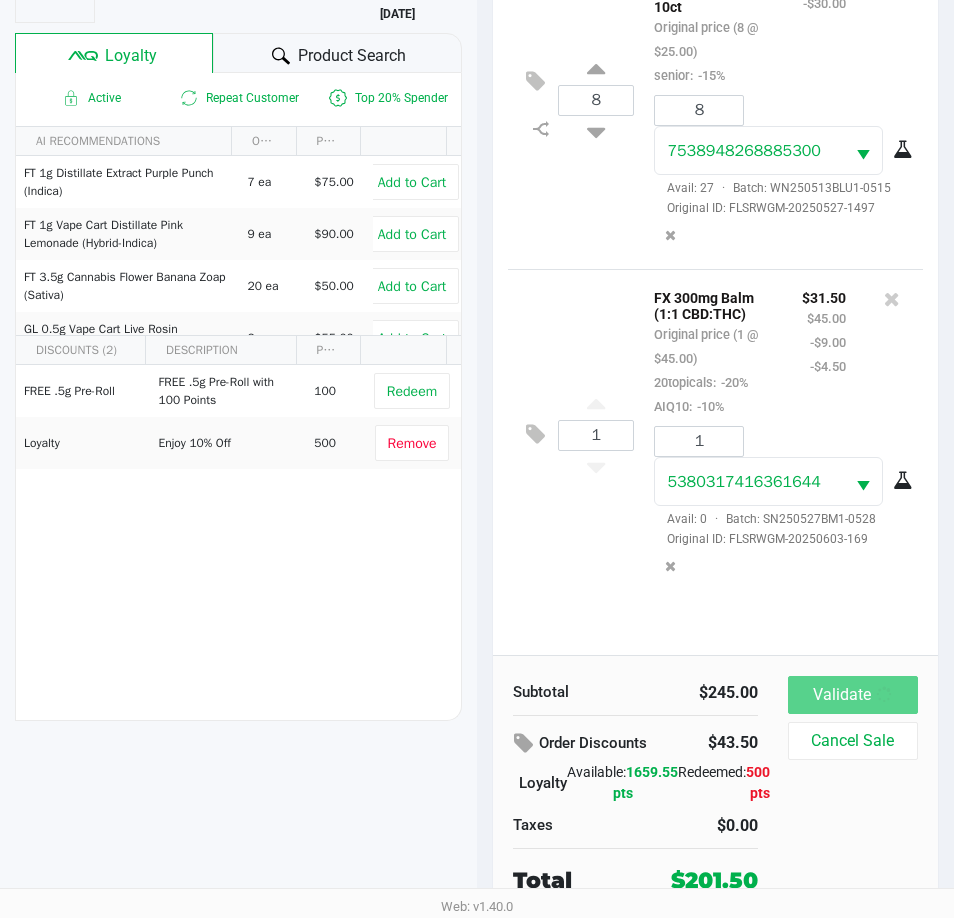 scroll, scrollTop: 0, scrollLeft: 0, axis: both 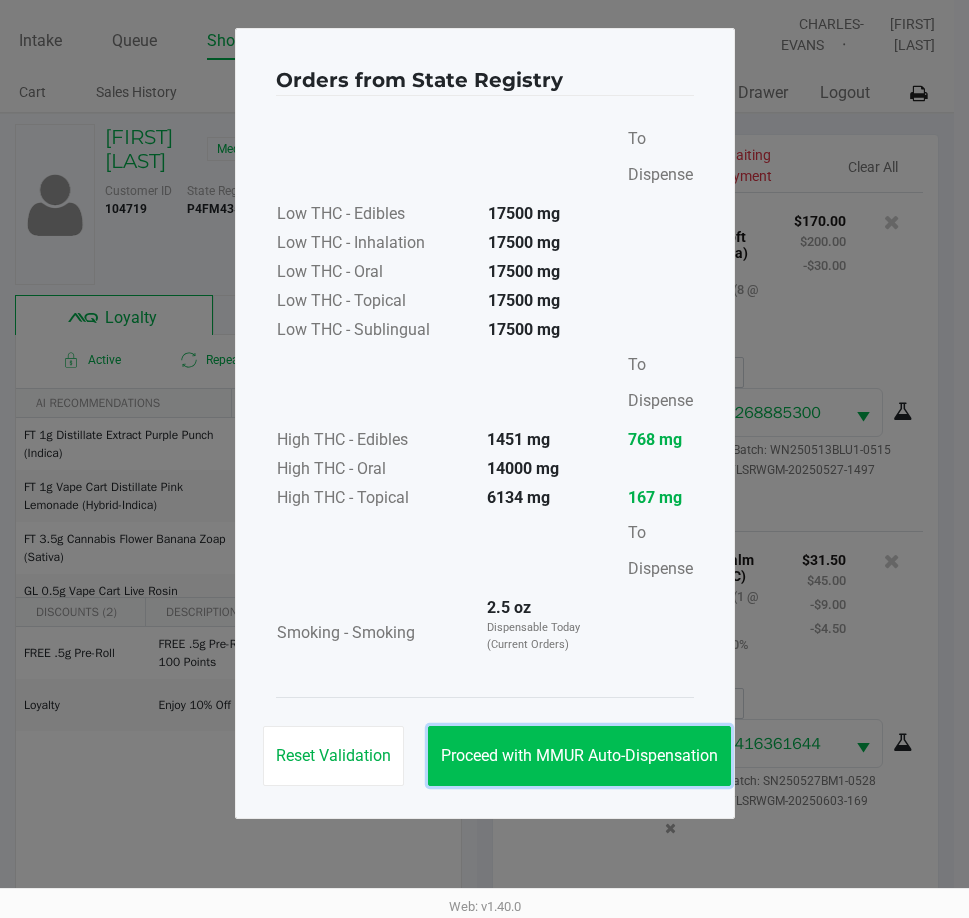 click on "Proceed with MMUR Auto-Dispensation" 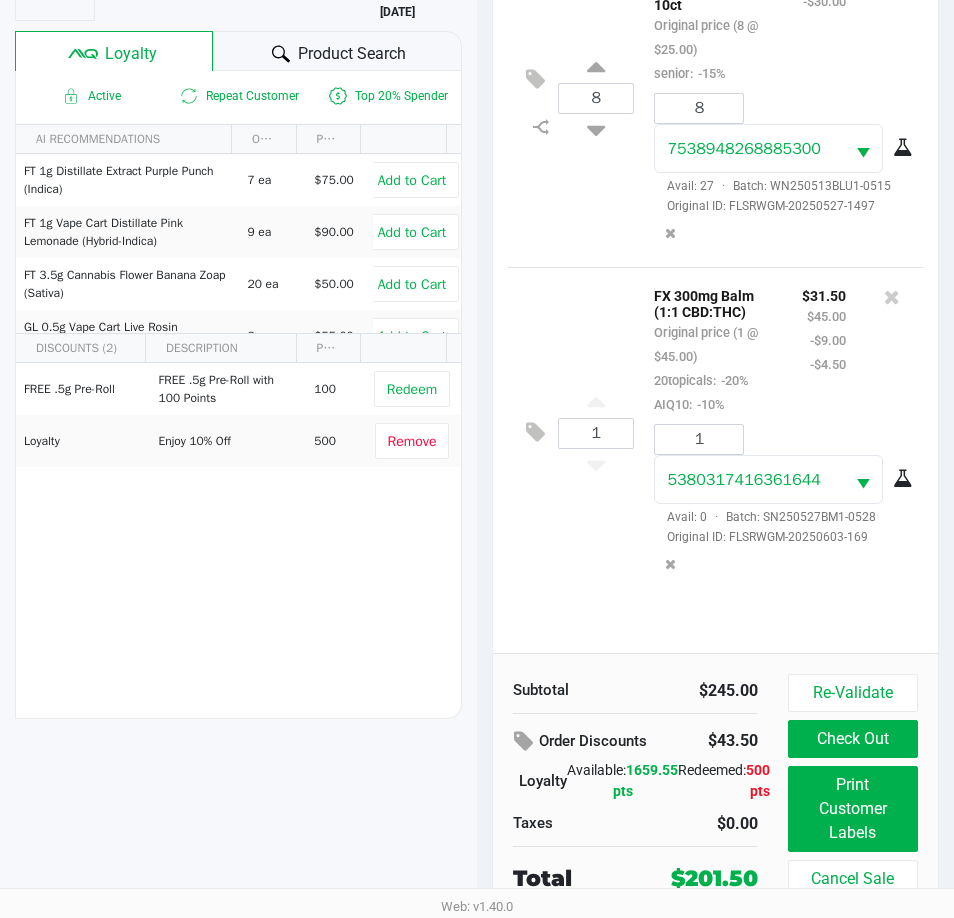 scroll, scrollTop: 265, scrollLeft: 0, axis: vertical 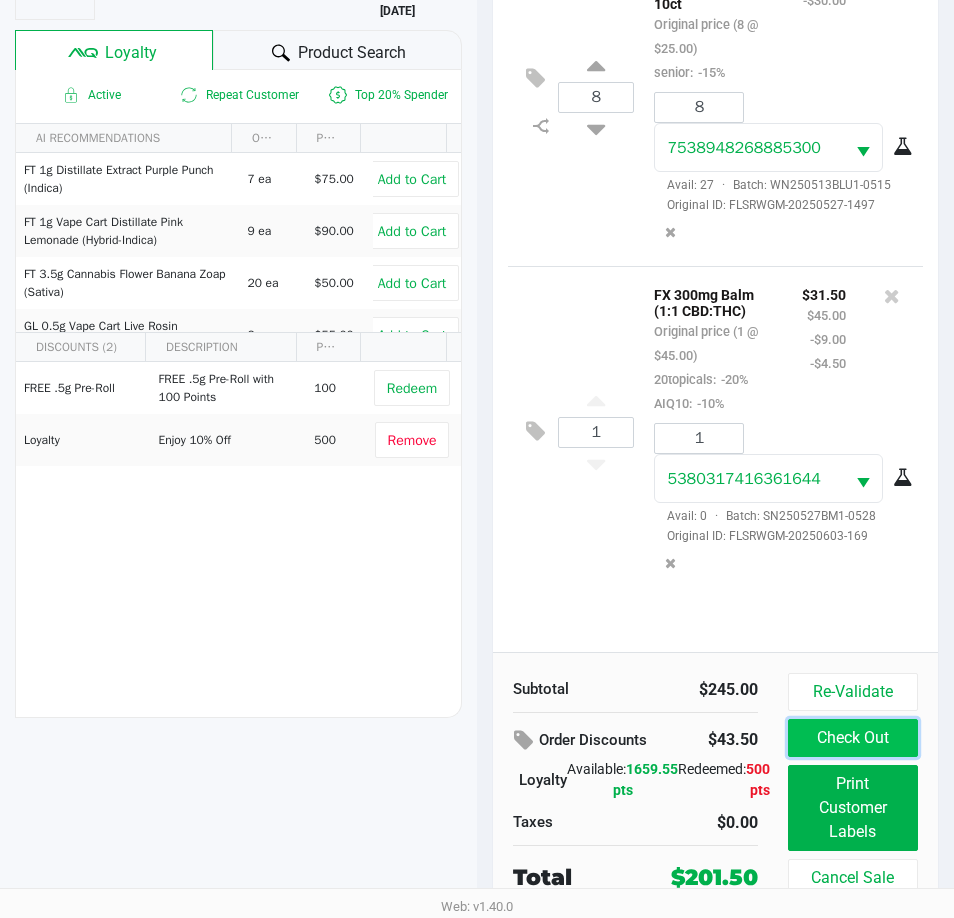 click on "Check Out" 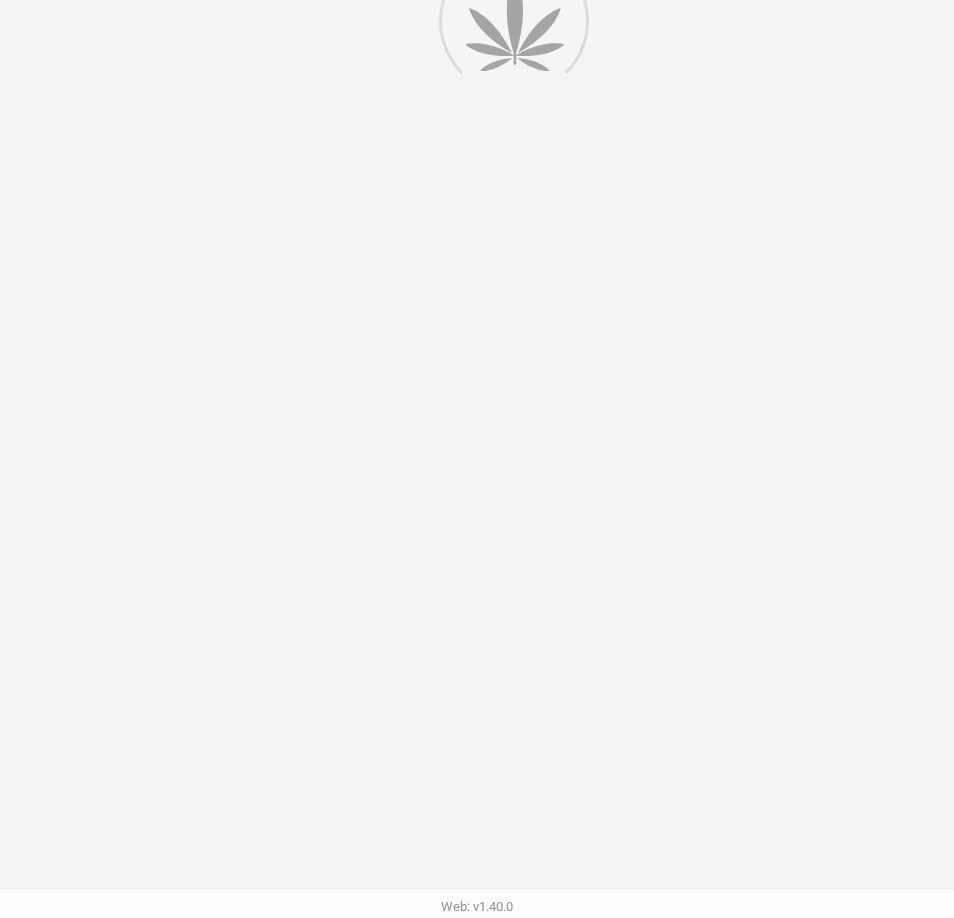 scroll, scrollTop: 0, scrollLeft: 0, axis: both 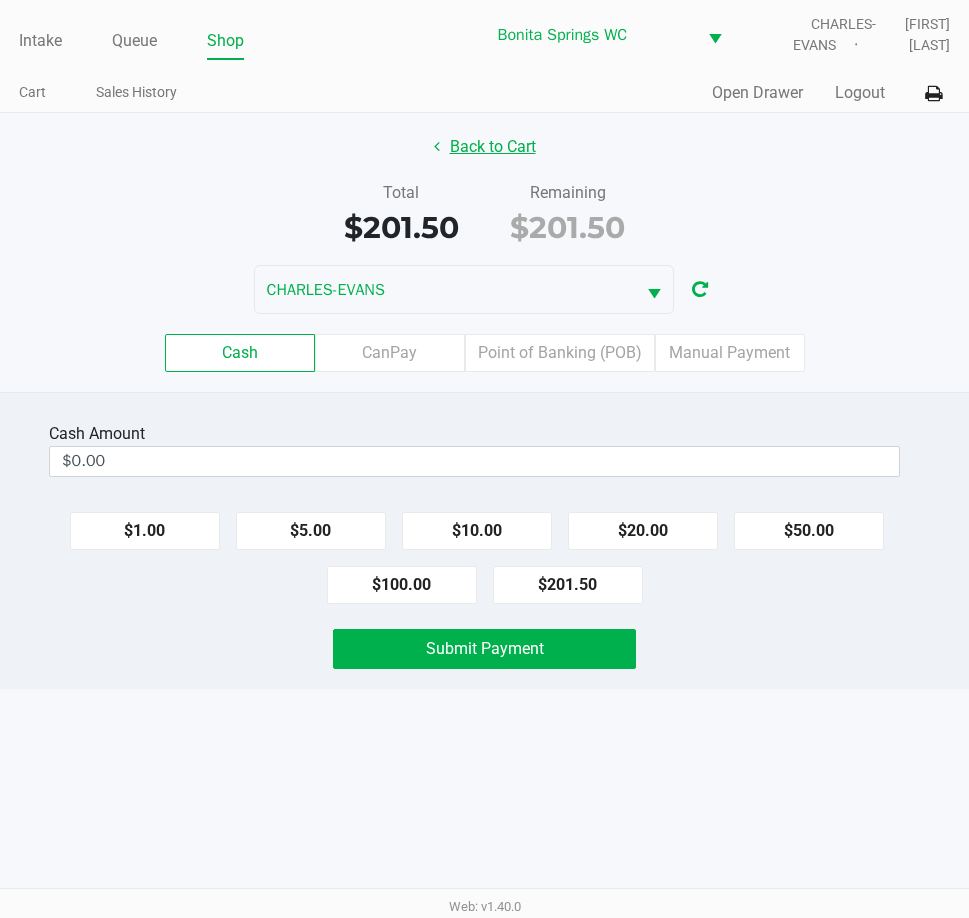 click on "Back to Cart" 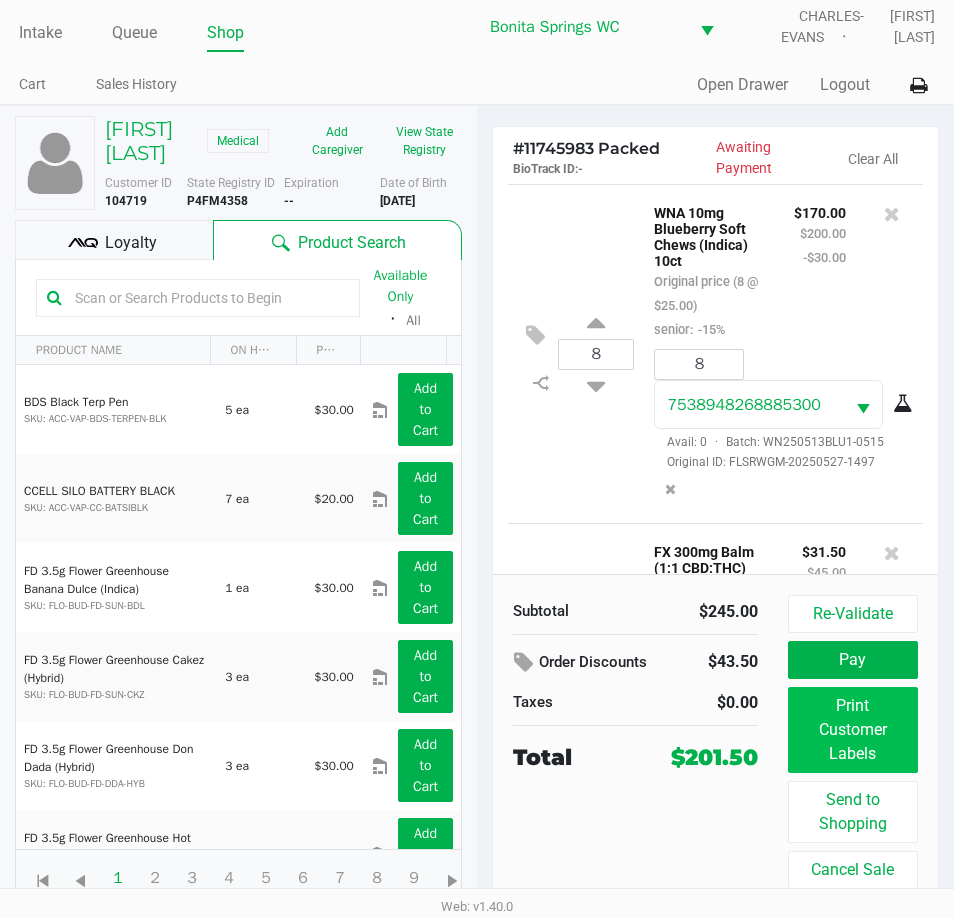 scroll, scrollTop: 32, scrollLeft: 0, axis: vertical 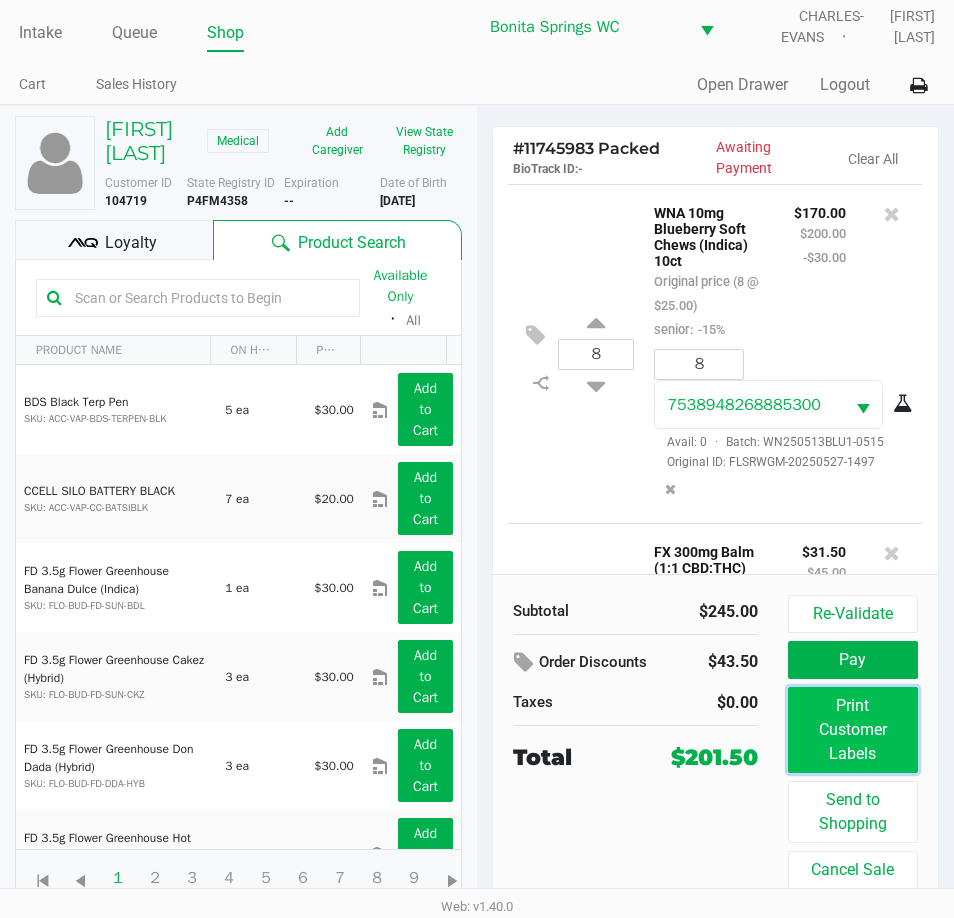 click on "Print Customer Labels" 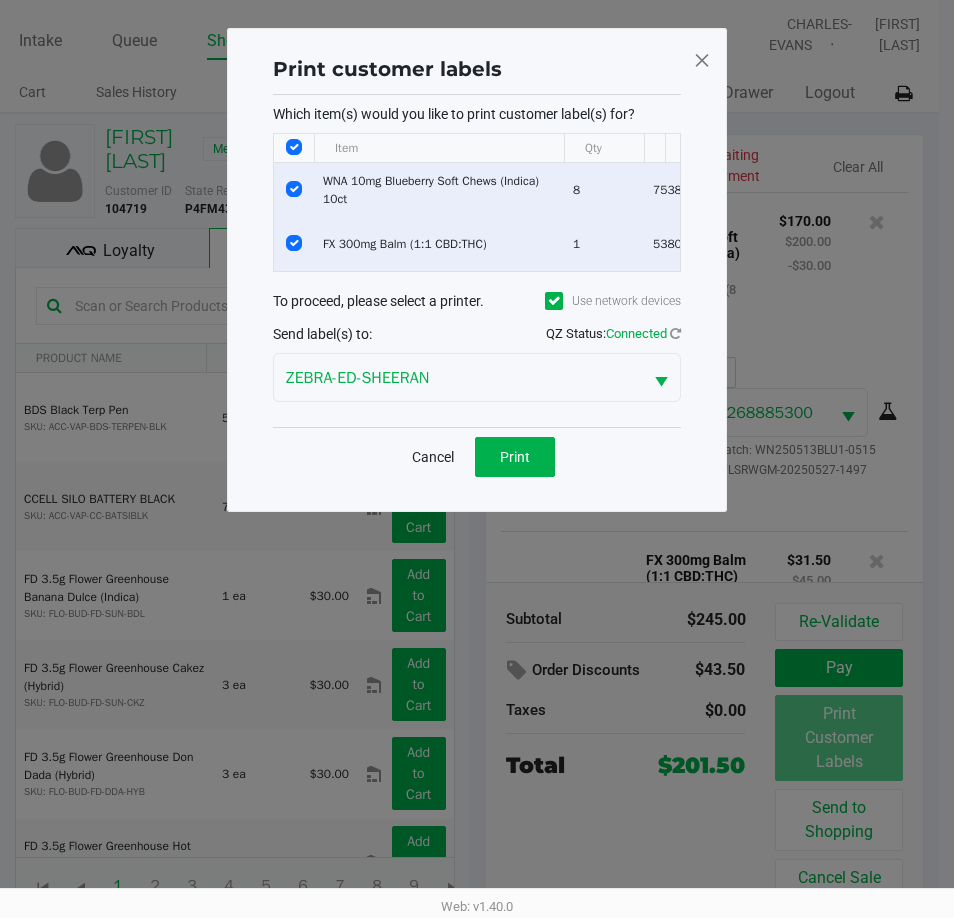 scroll, scrollTop: 0, scrollLeft: 0, axis: both 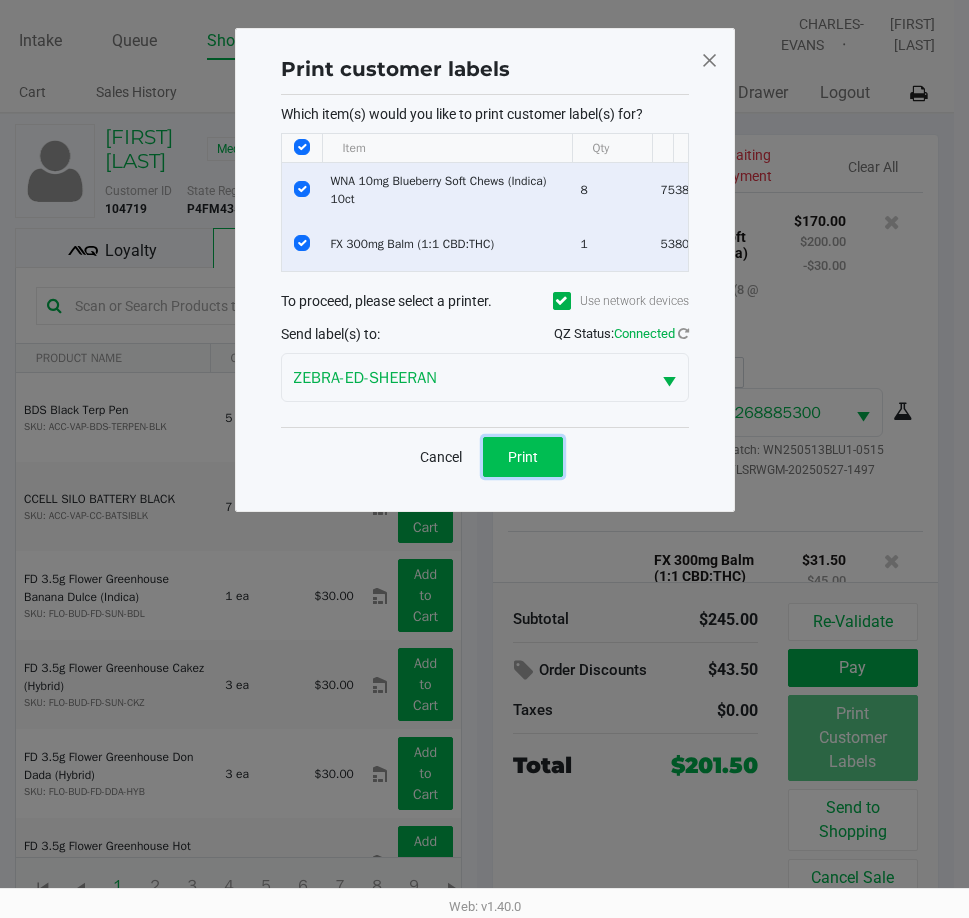 click on "Print" 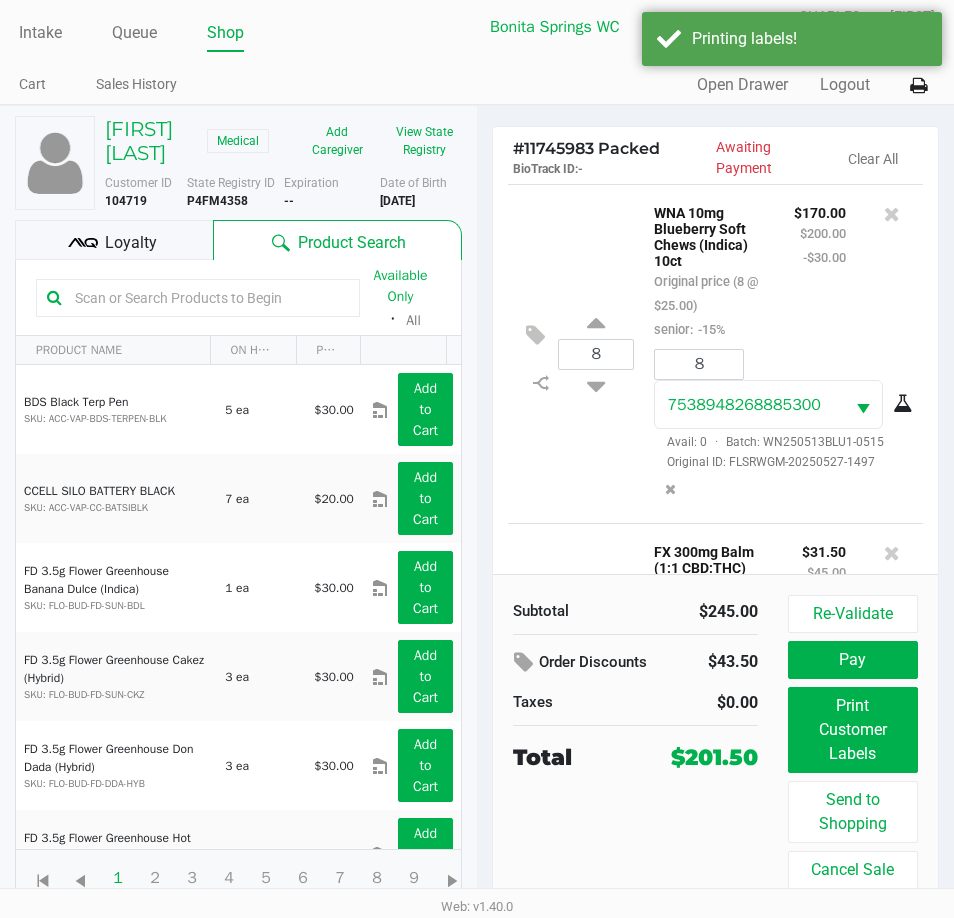 scroll, scrollTop: 32, scrollLeft: 0, axis: vertical 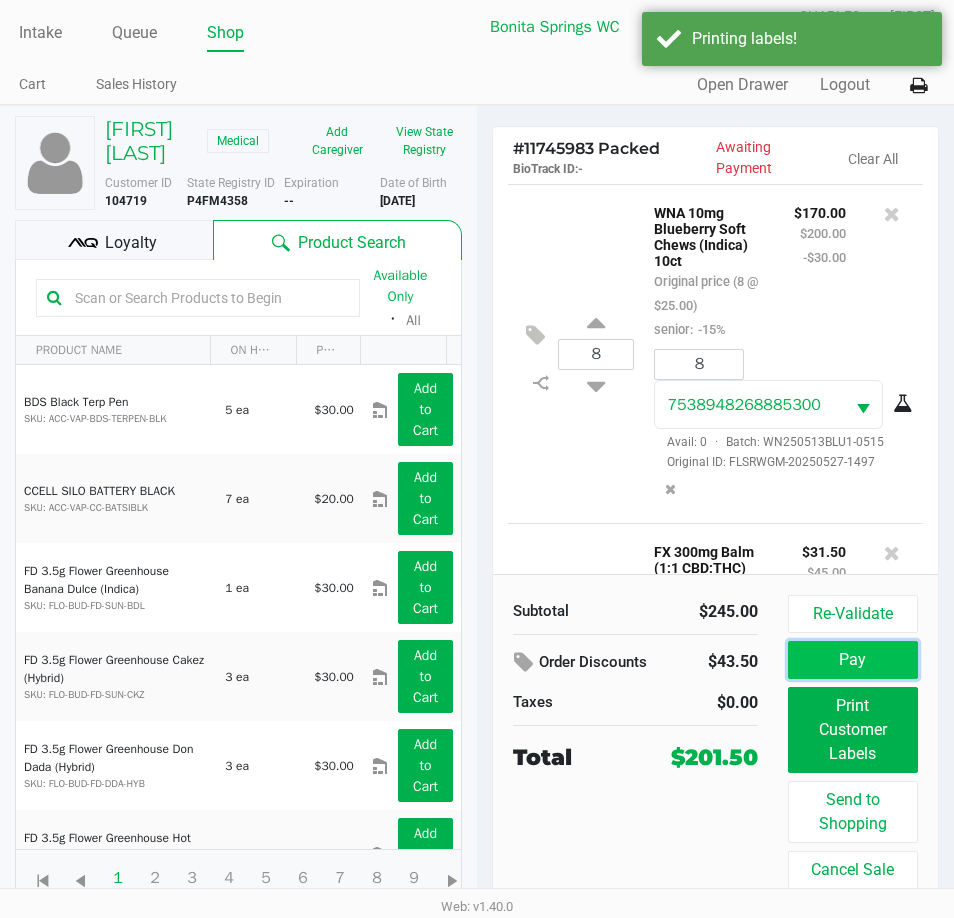 click on "Pay" 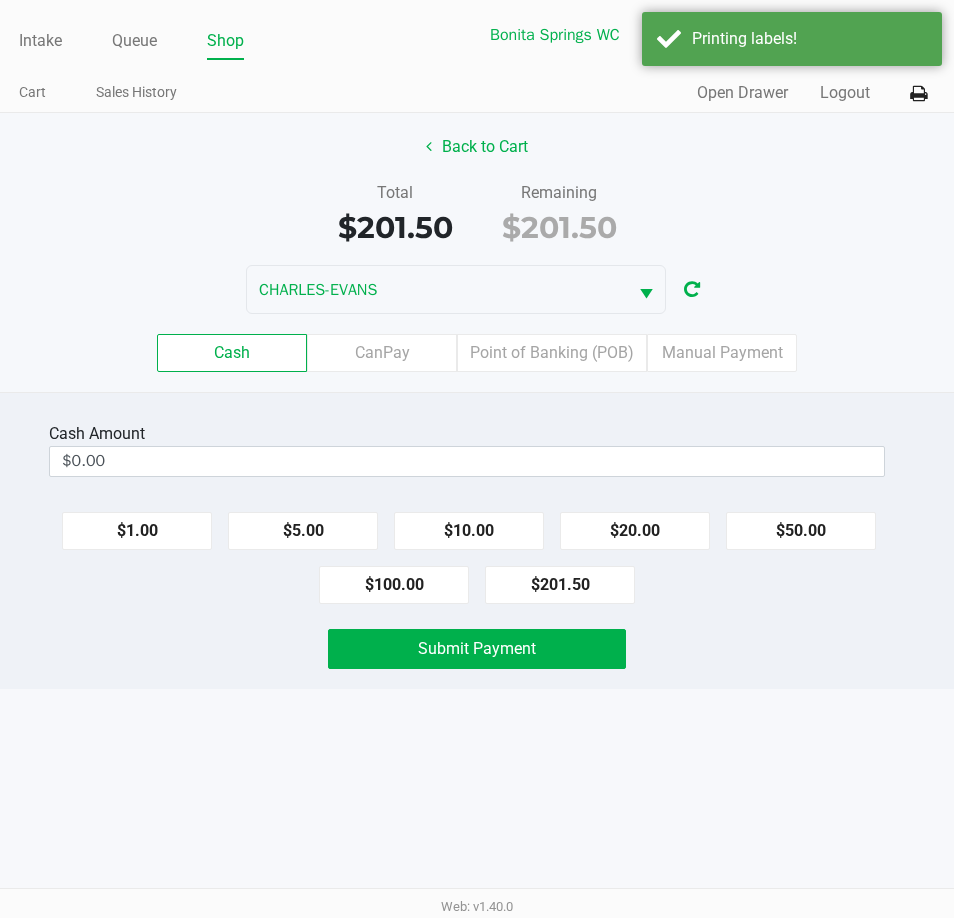 scroll, scrollTop: 0, scrollLeft: 0, axis: both 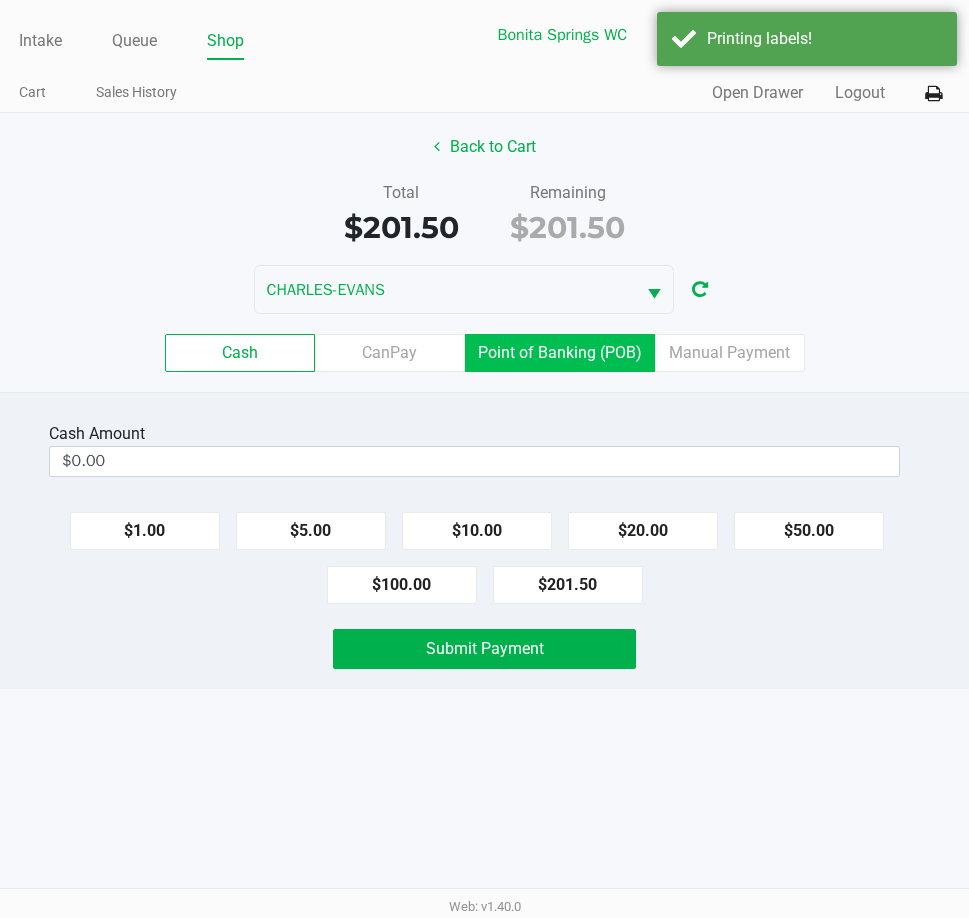 click on "Point of Banking (POB)" 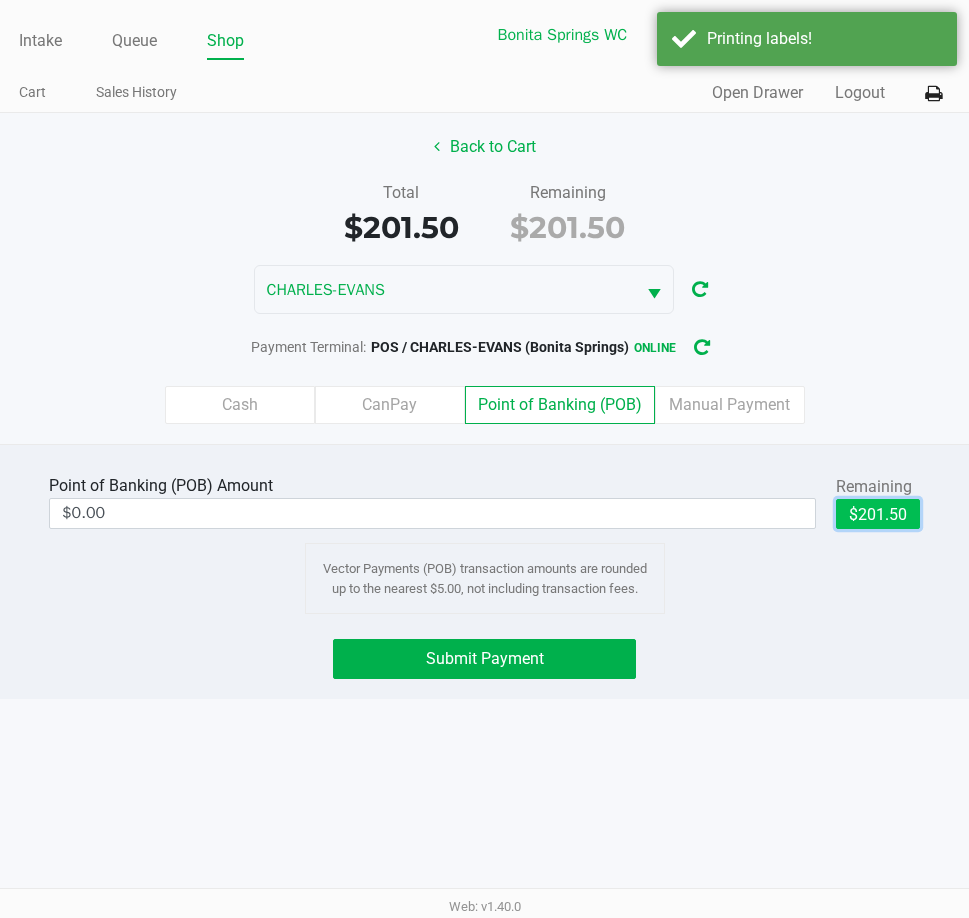 click on "$201.50" 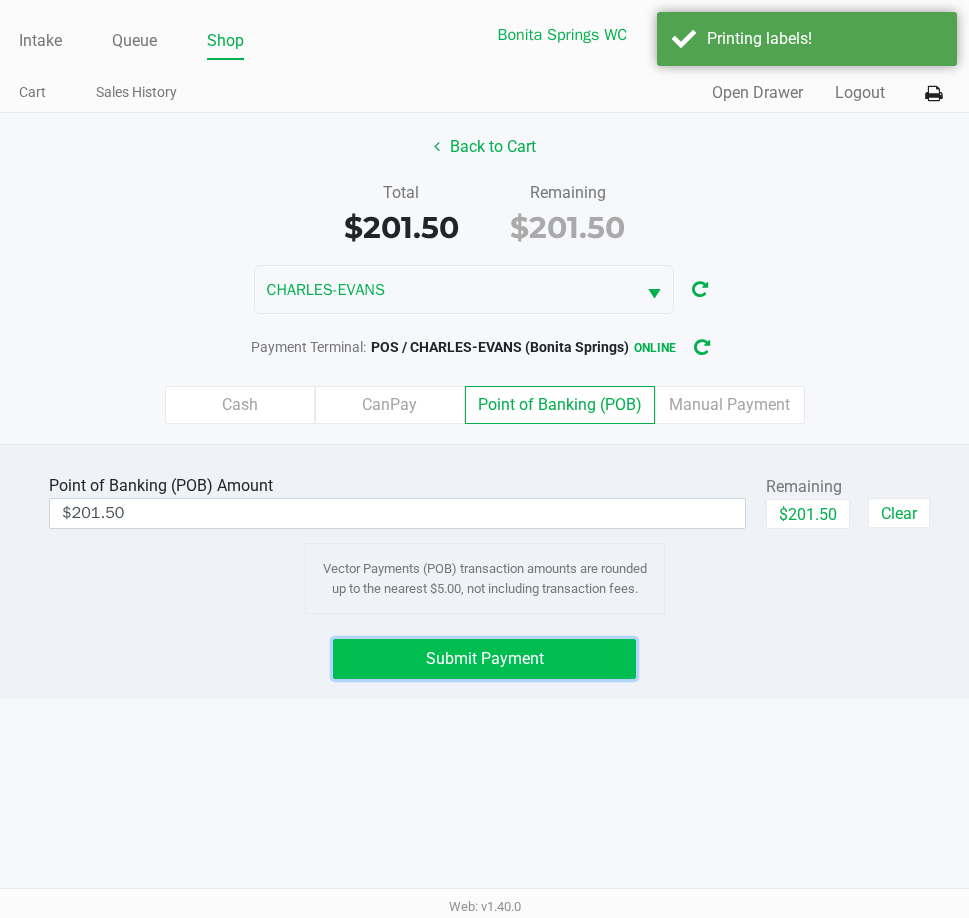 click on "Submit Payment" 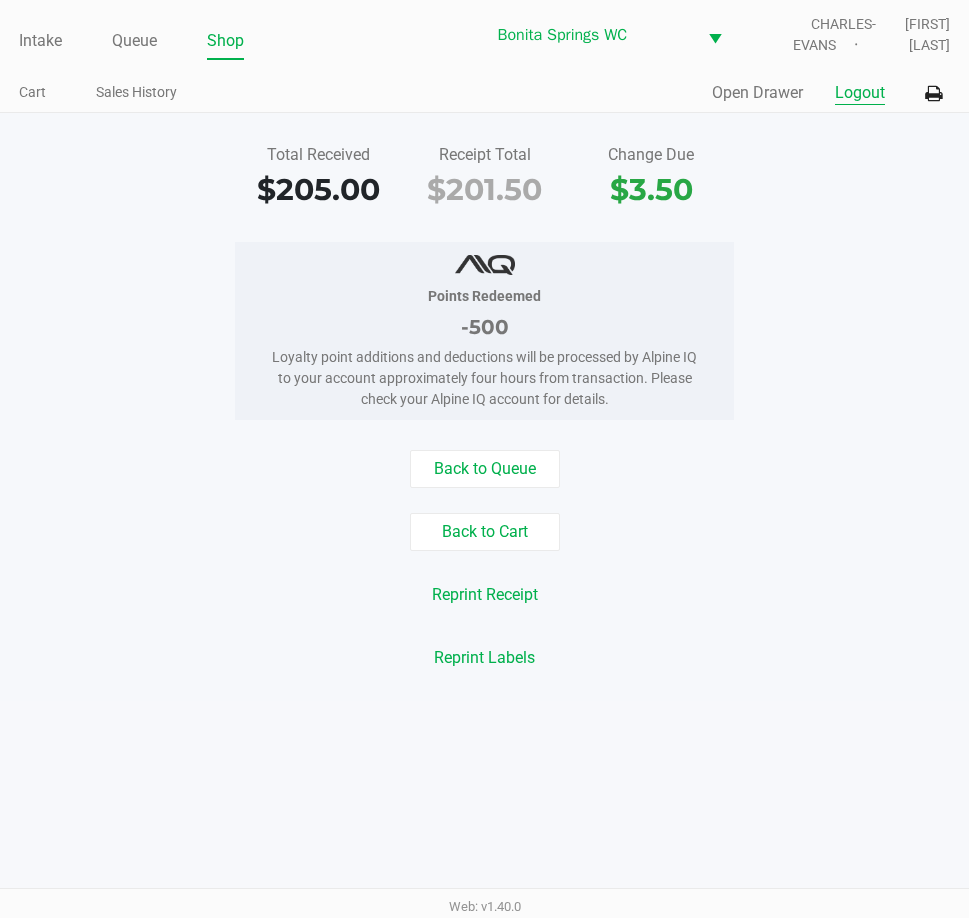 click on "Logout" 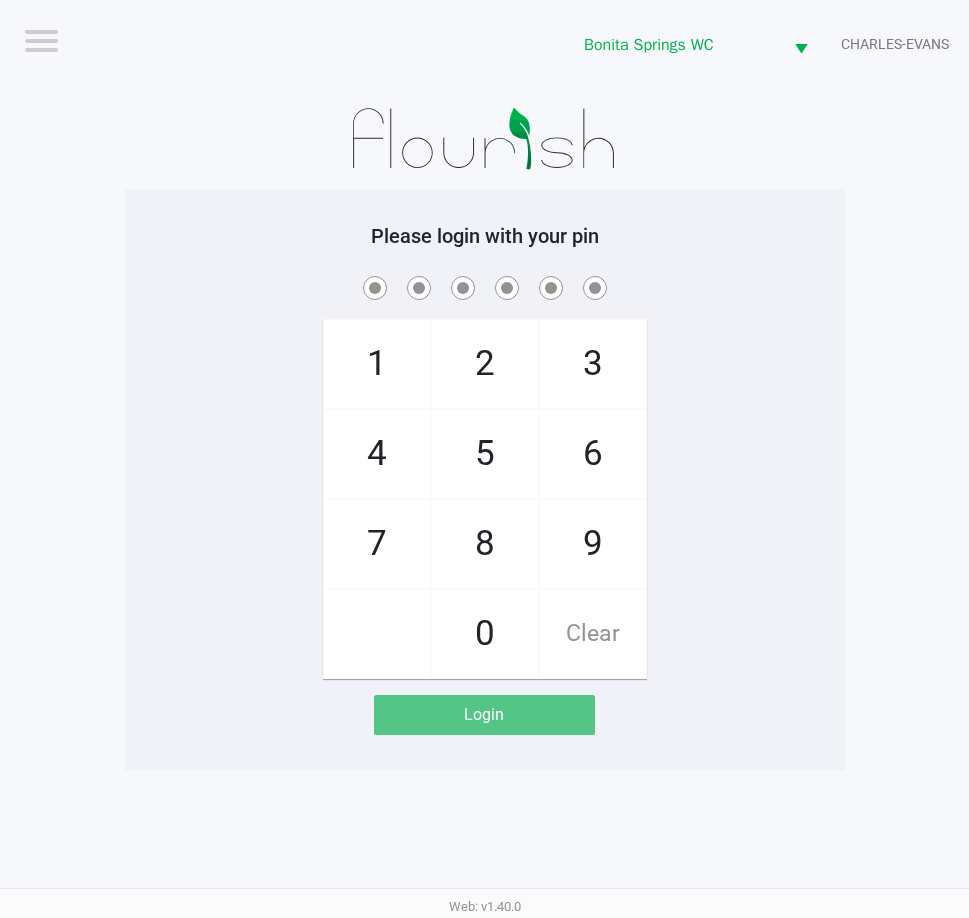 click on "1   4   7       2   5   8   0   3   6   9   Clear" 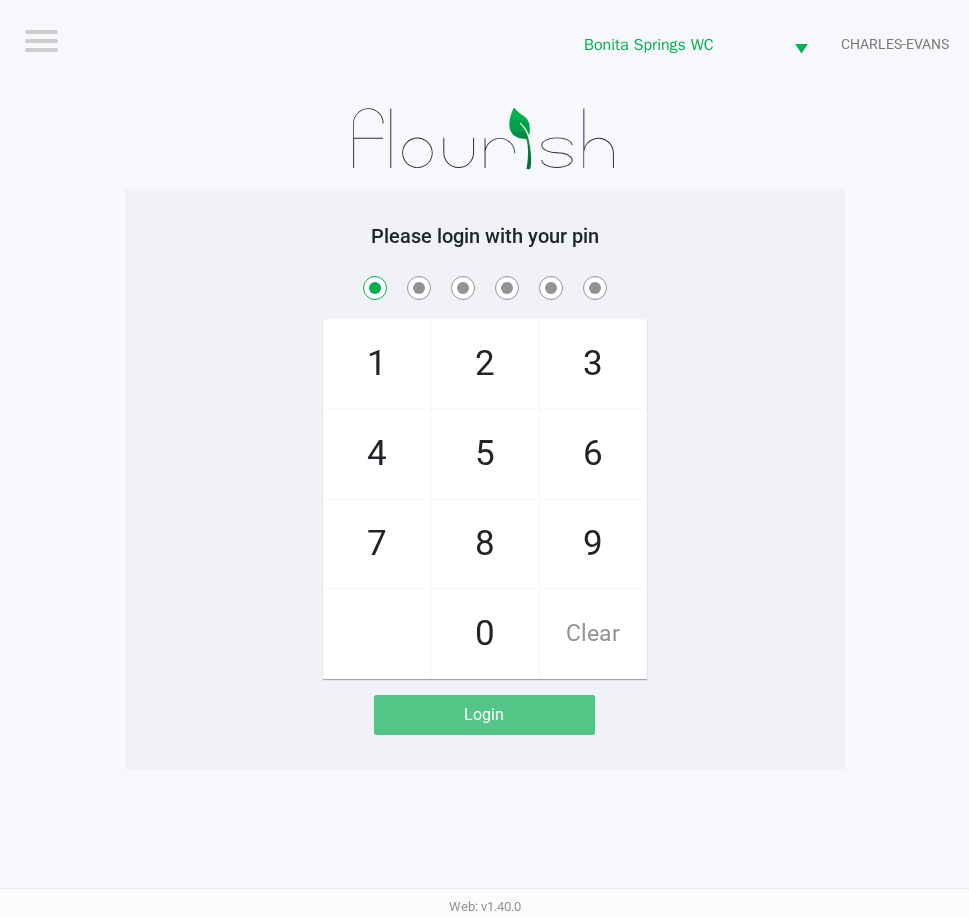 checkbox on "true" 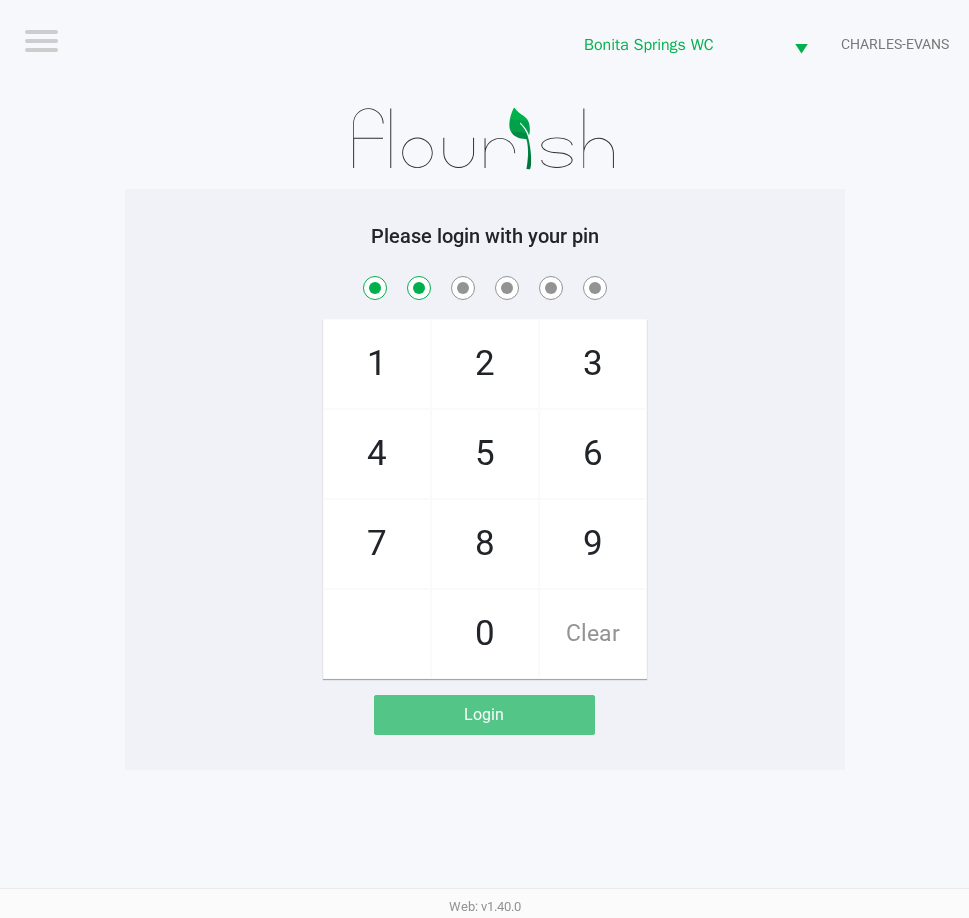 checkbox on "true" 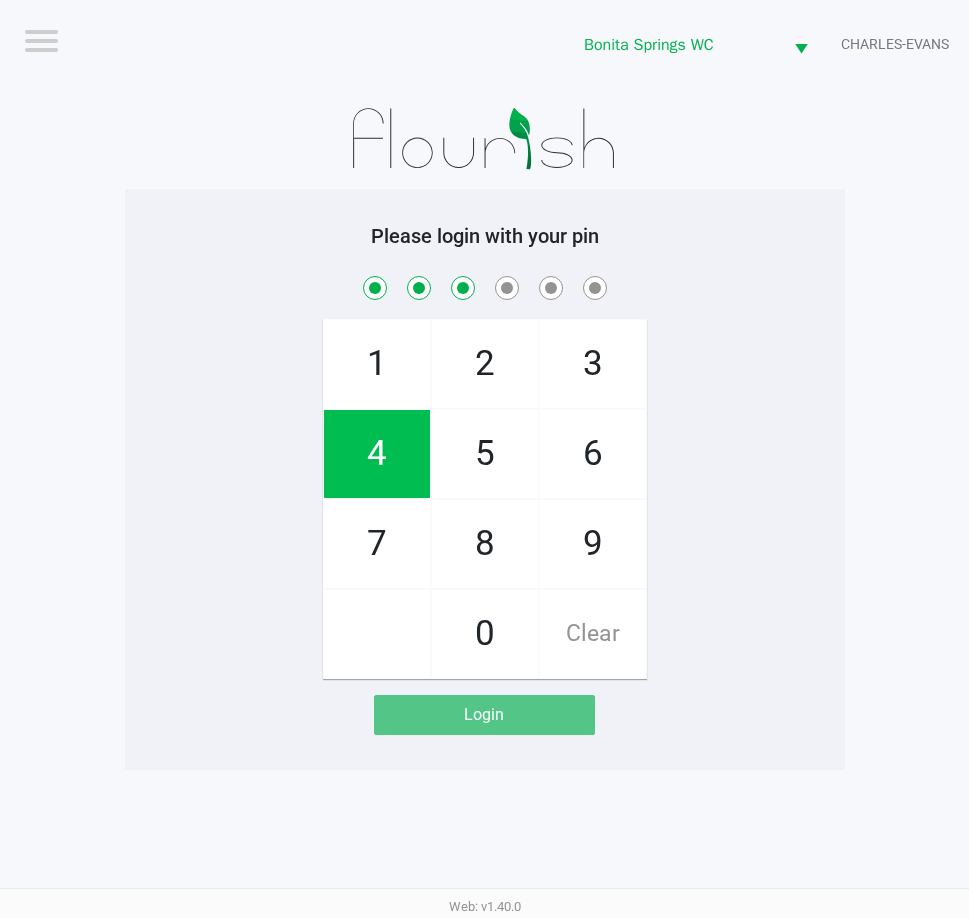 checkbox on "true" 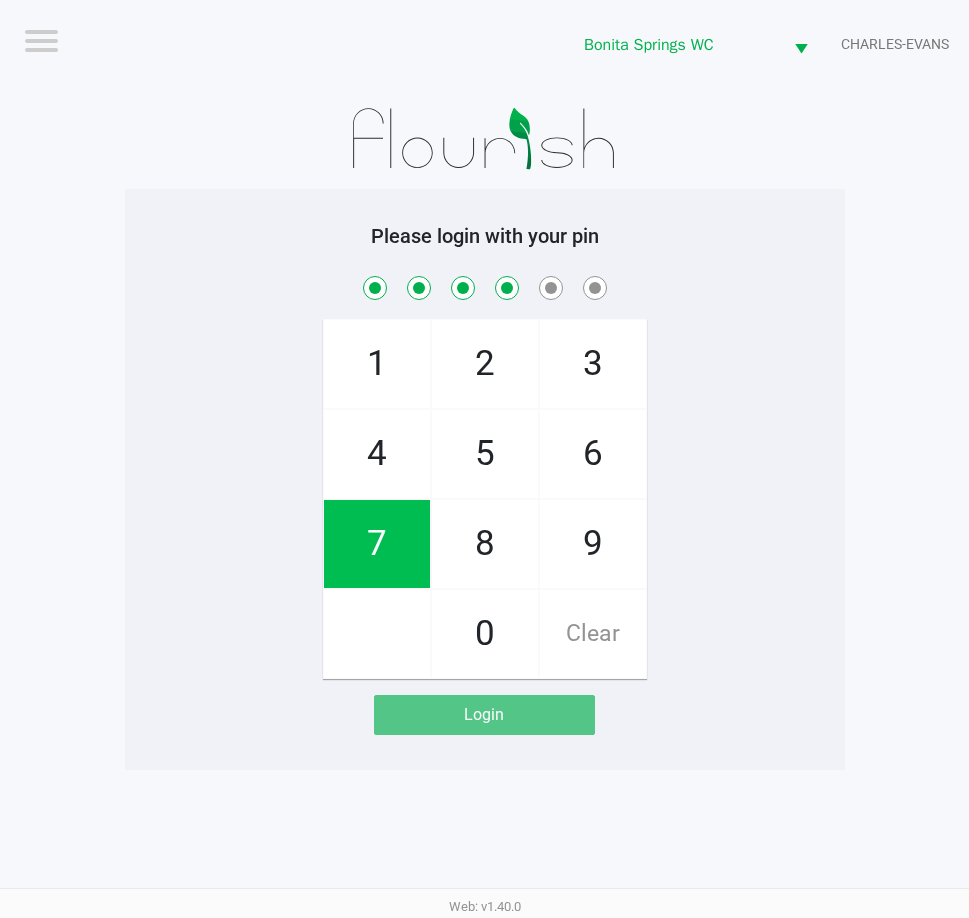 checkbox on "true" 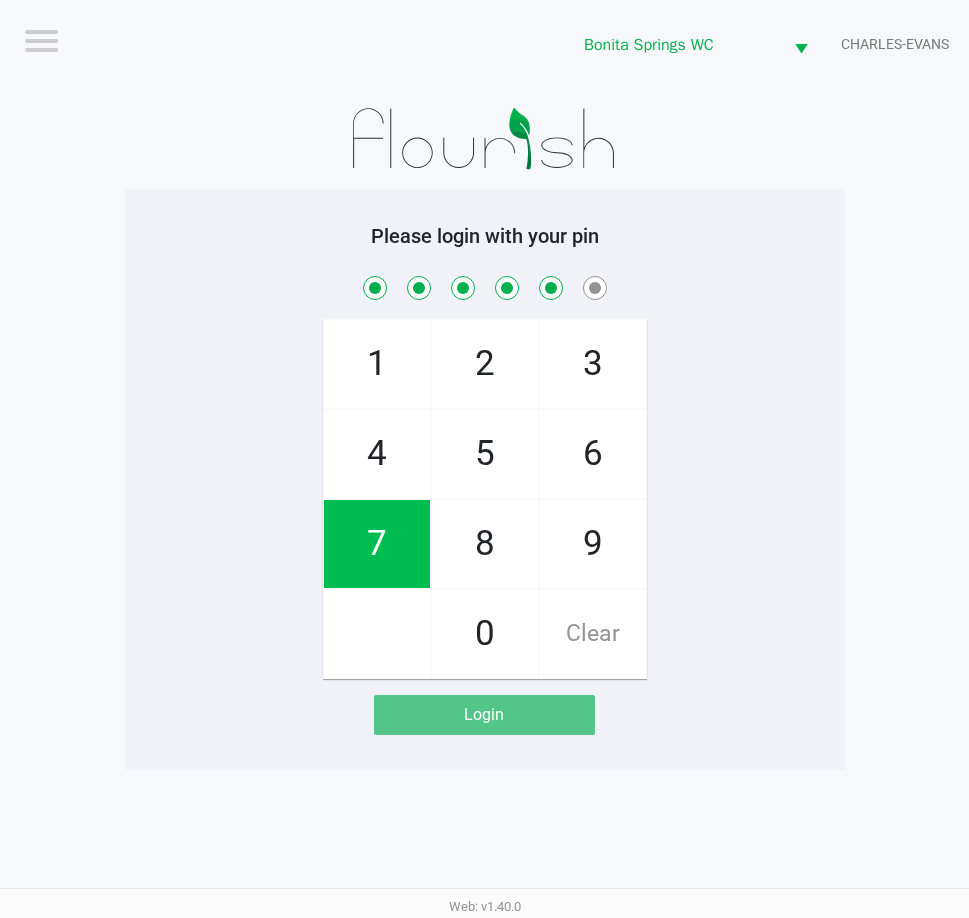 checkbox on "true" 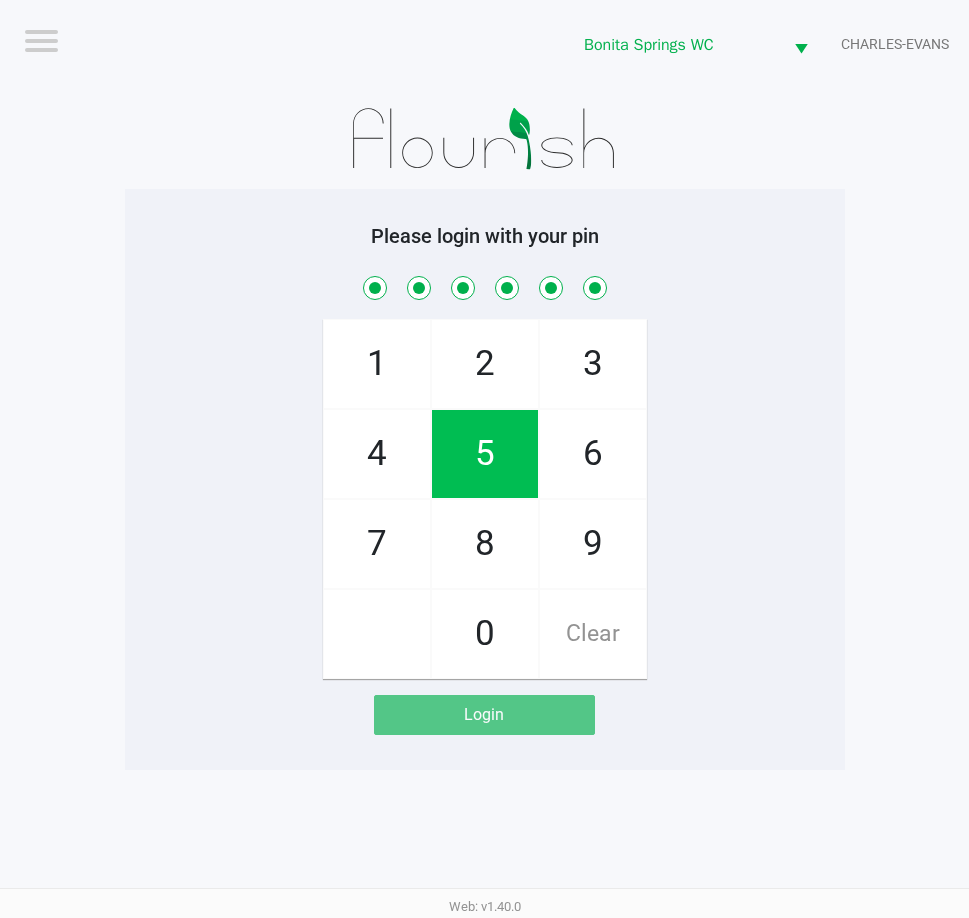checkbox on "true" 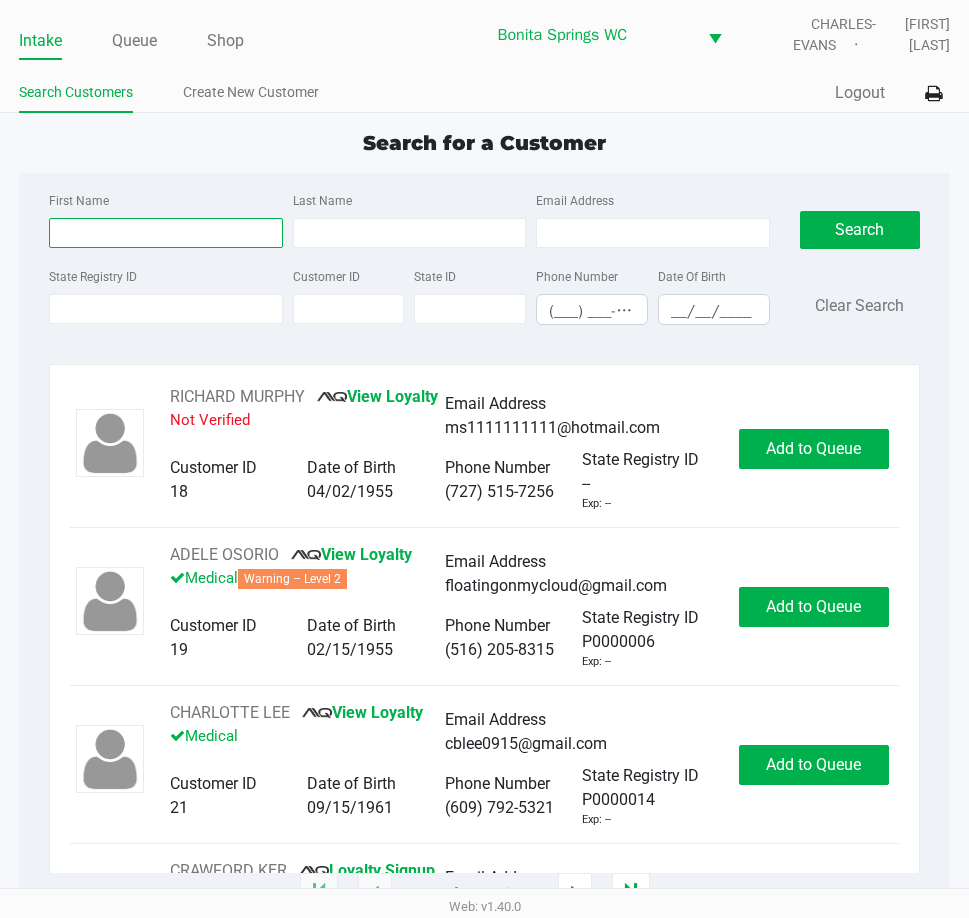 click on "First Name" at bounding box center (165, 233) 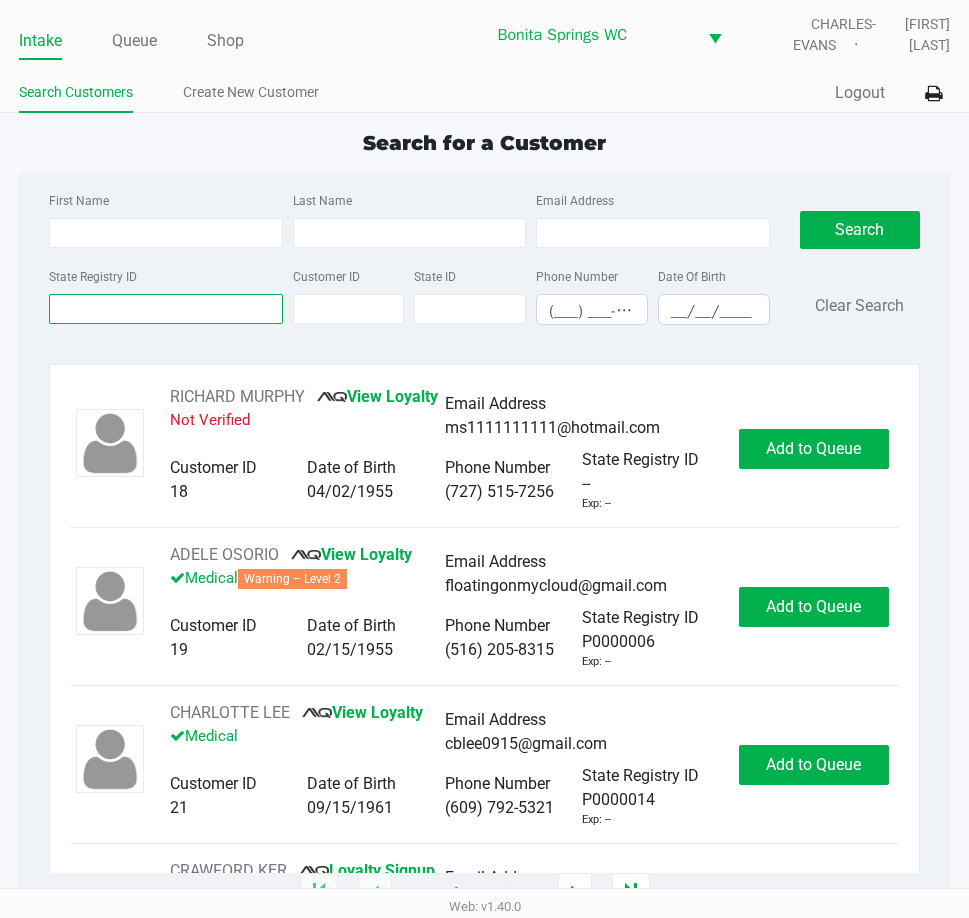 click on "State Registry ID" at bounding box center [165, 309] 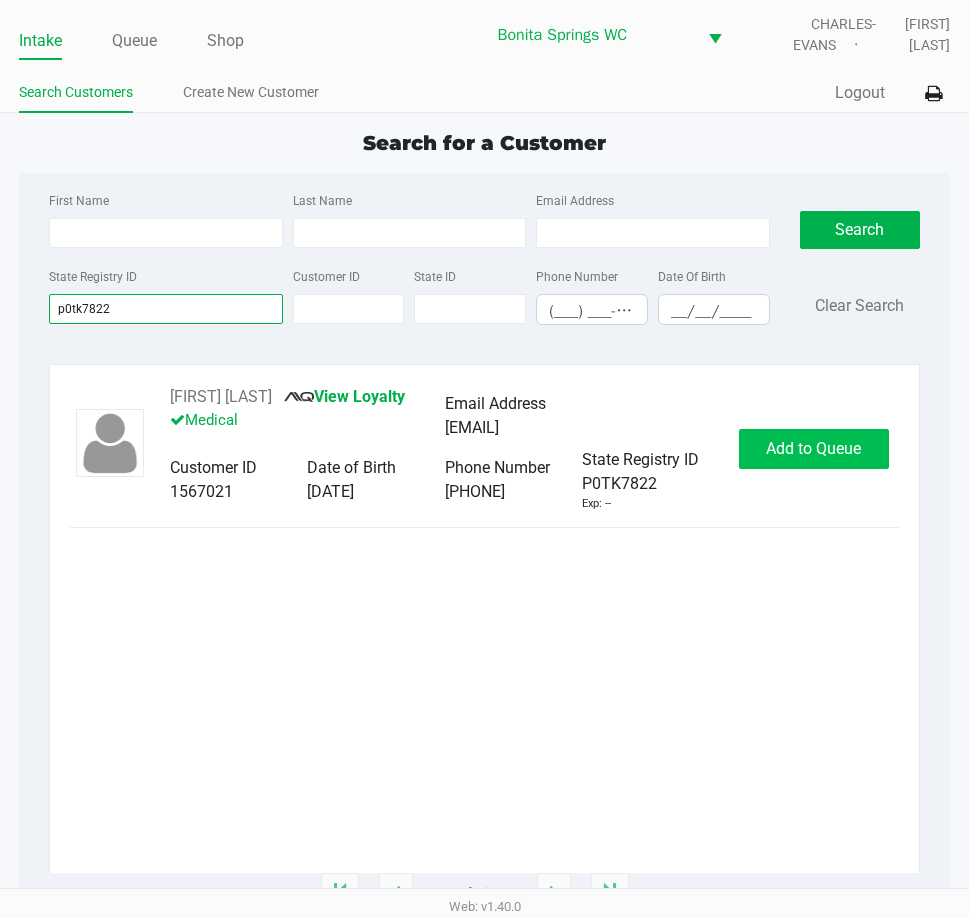 type on "p0tk7822" 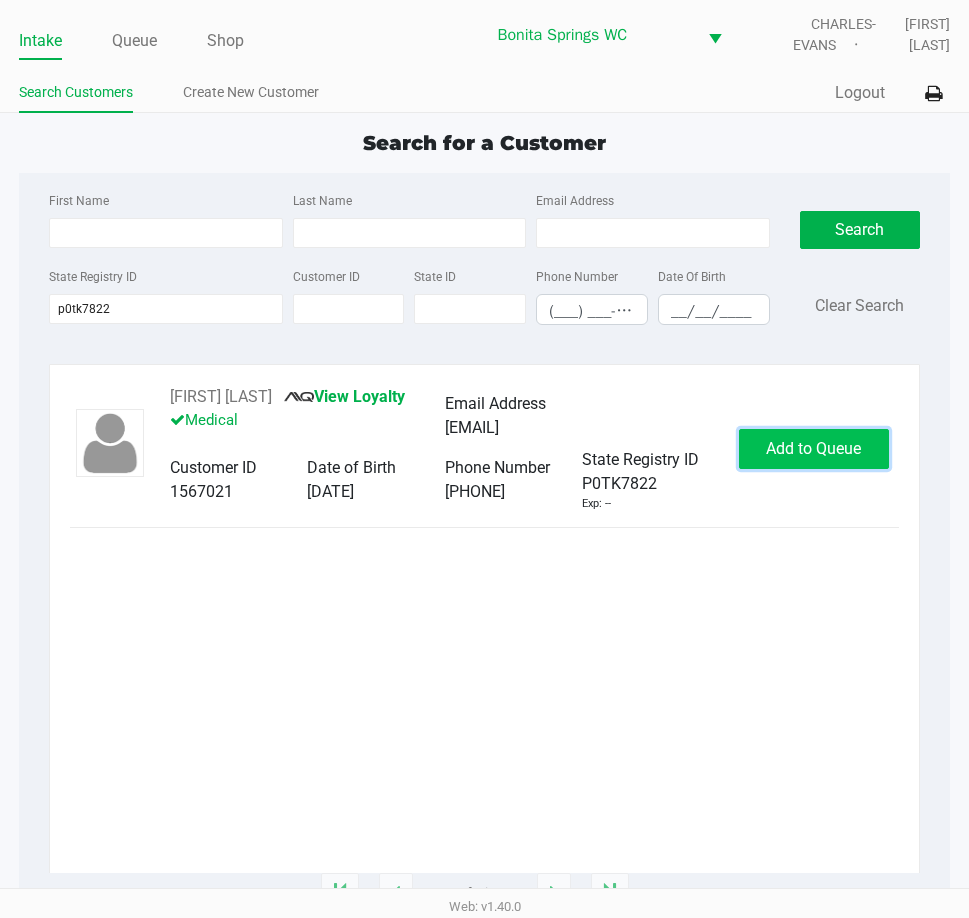 click on "Add to Queue" 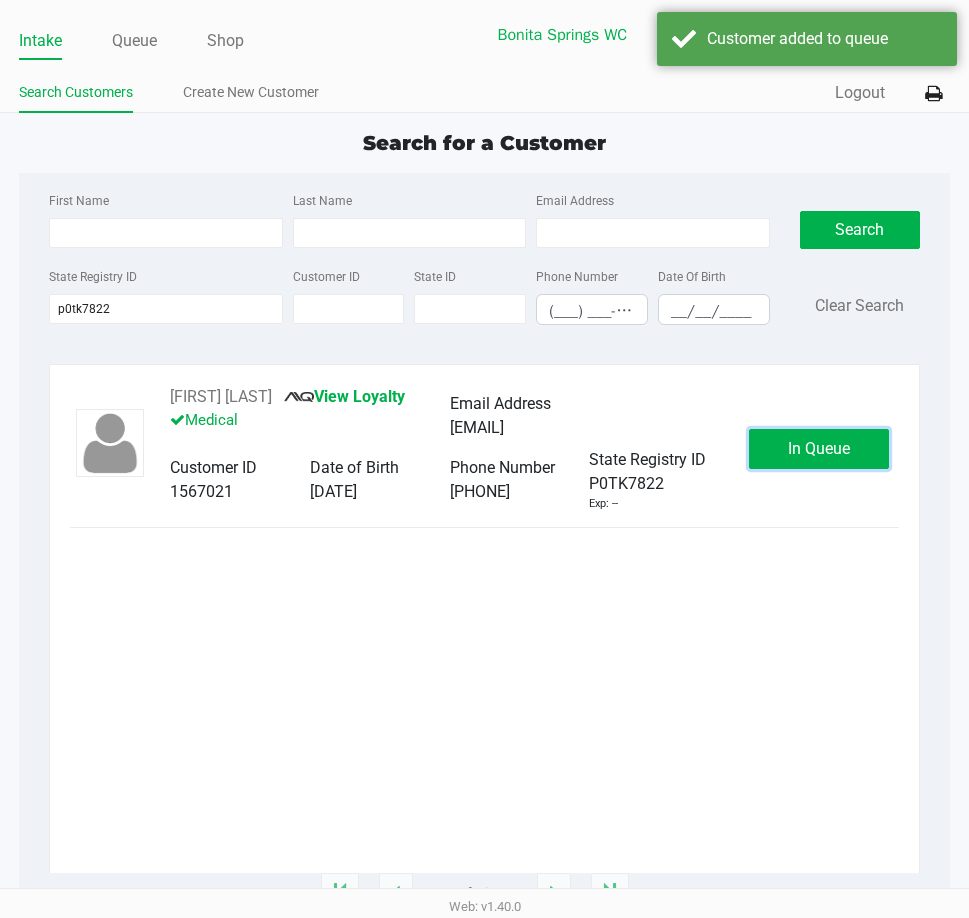 click on "In Queue" 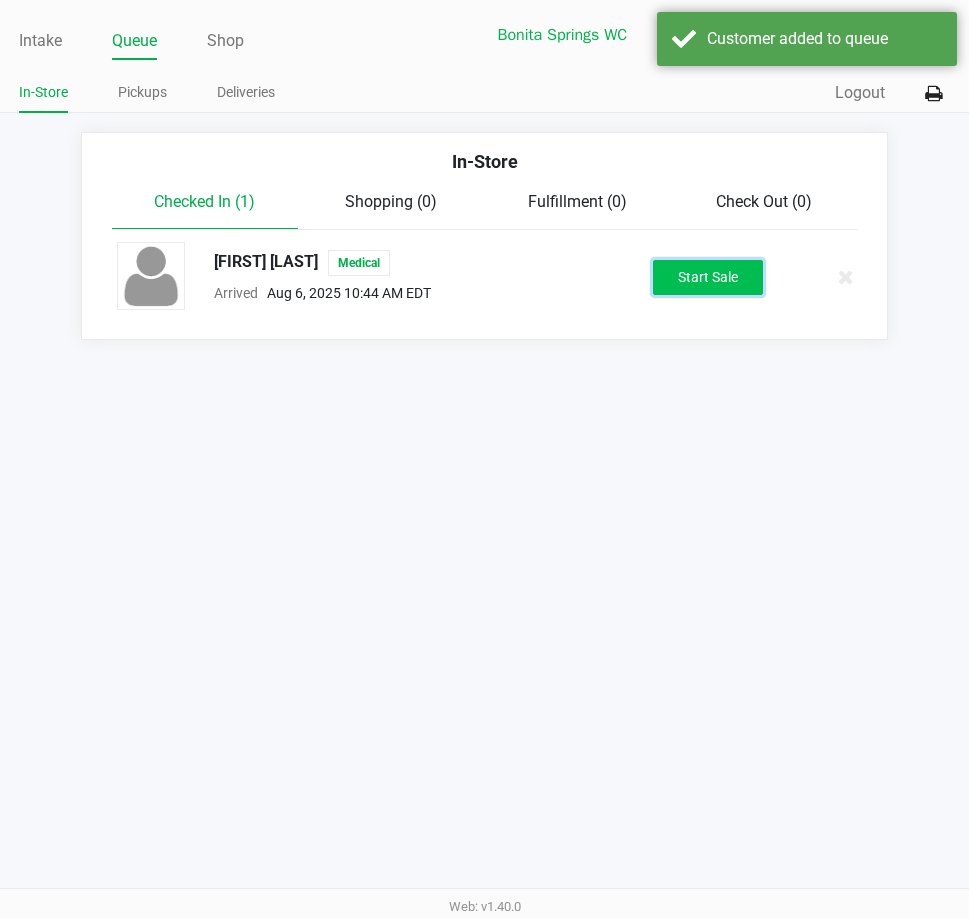 click on "Start Sale" 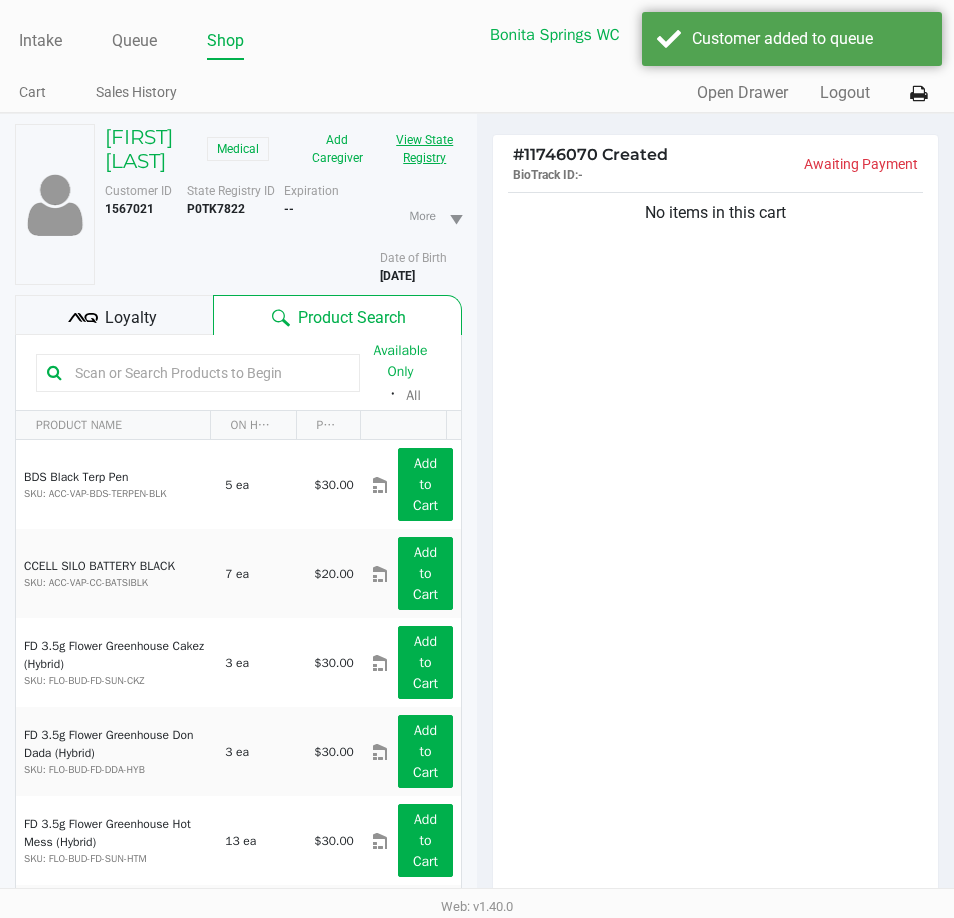 click on "View State Registry" 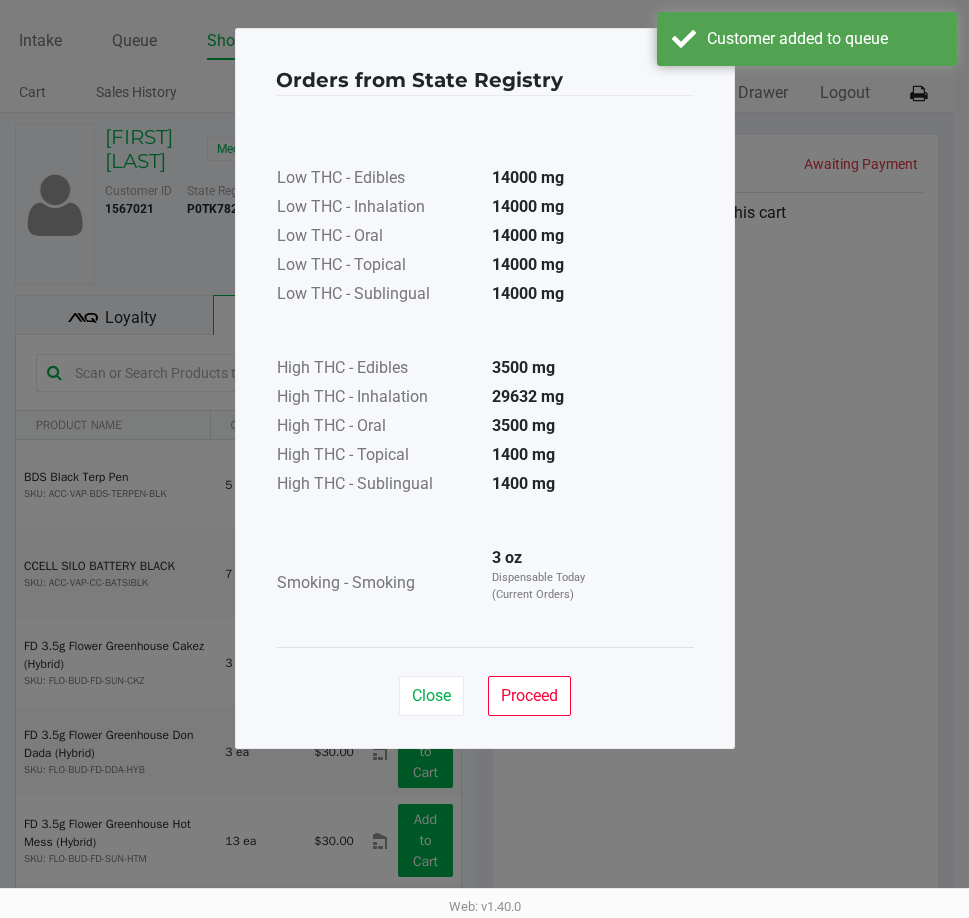 click on "Close   Proceed" 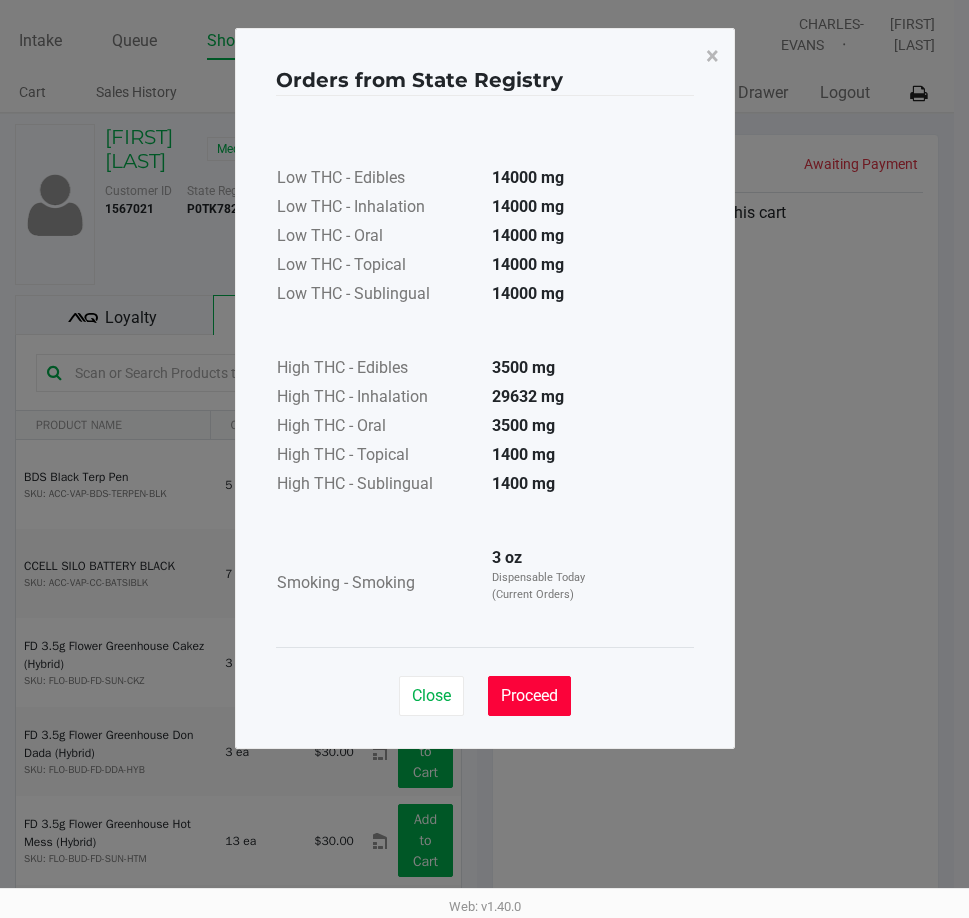 click on "Proceed" 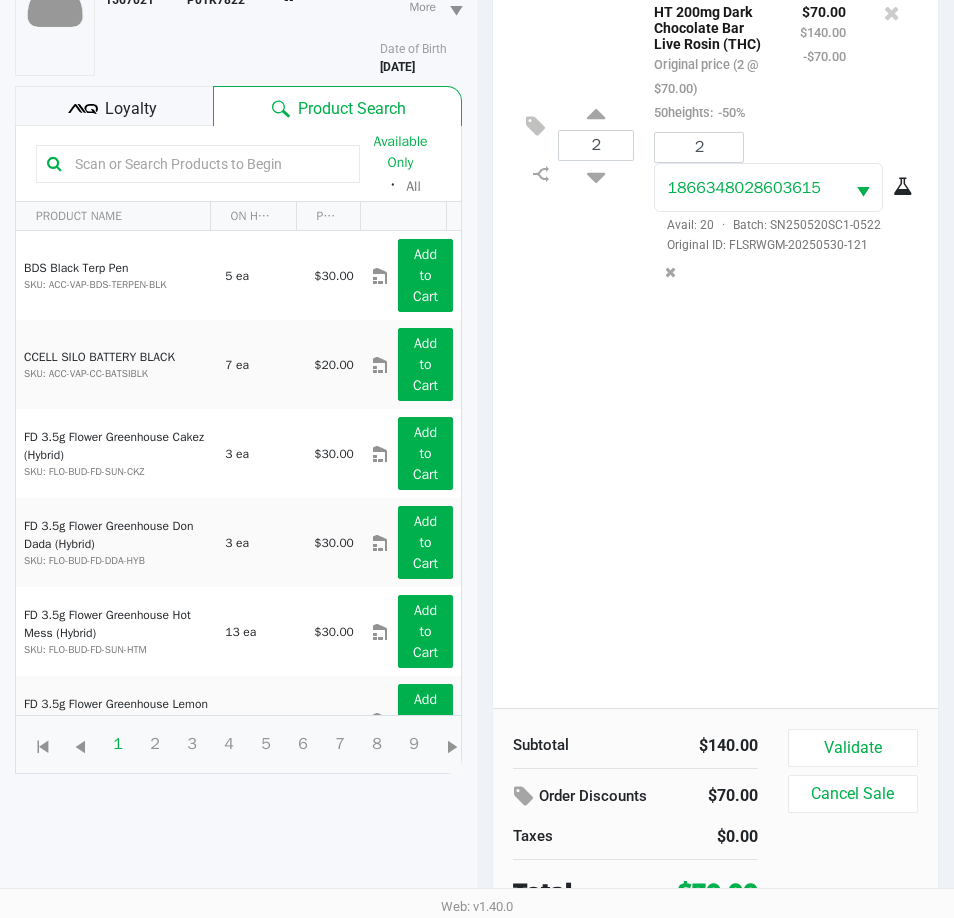 scroll, scrollTop: 220, scrollLeft: 0, axis: vertical 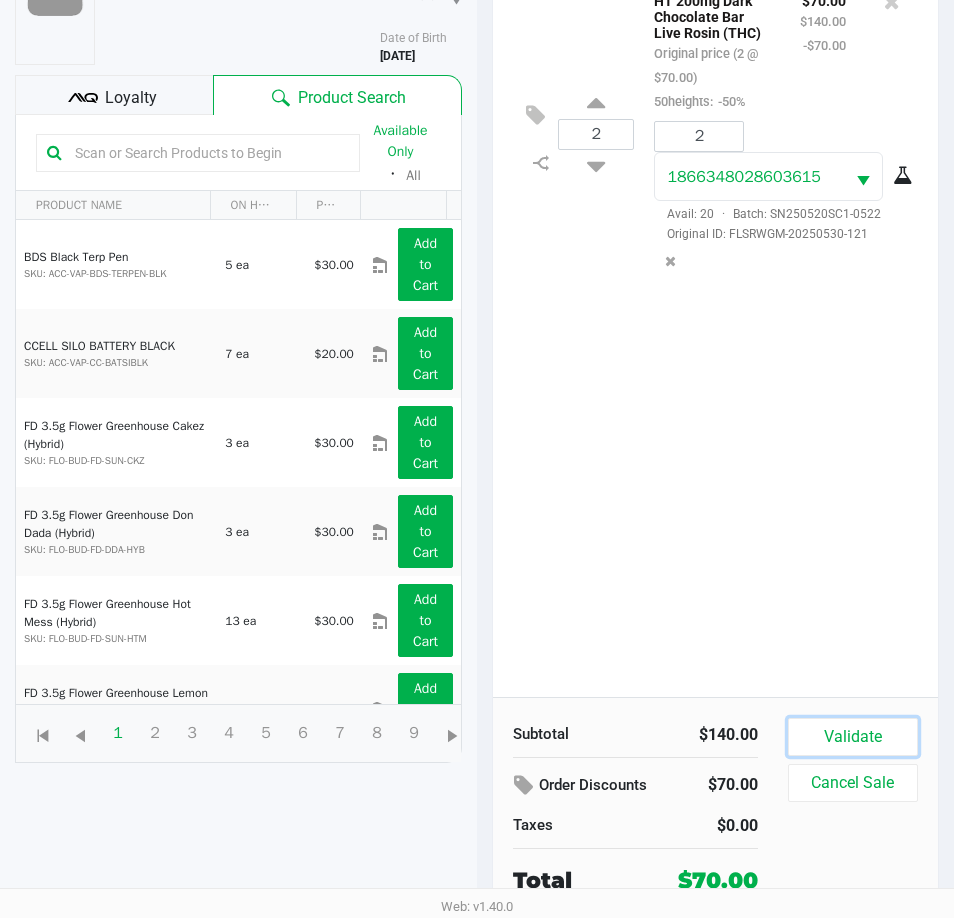 click on "Validate" 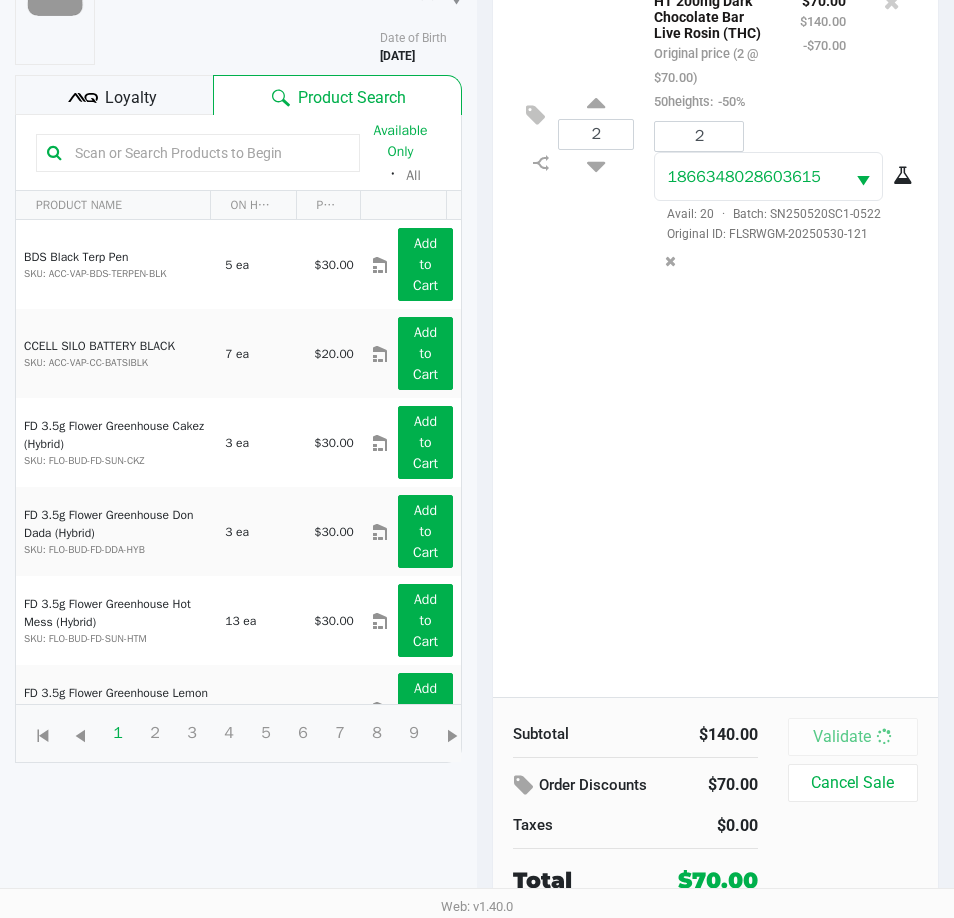 scroll, scrollTop: 0, scrollLeft: 0, axis: both 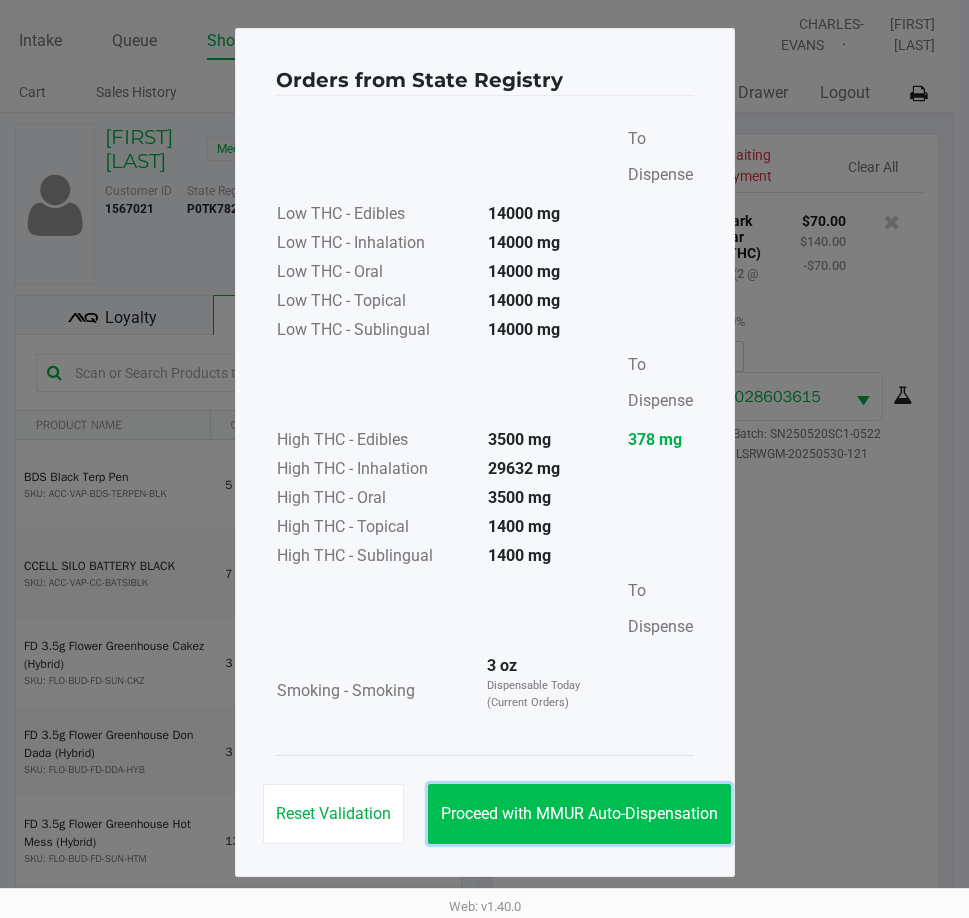 click on "Proceed with MMUR Auto-Dispensation" 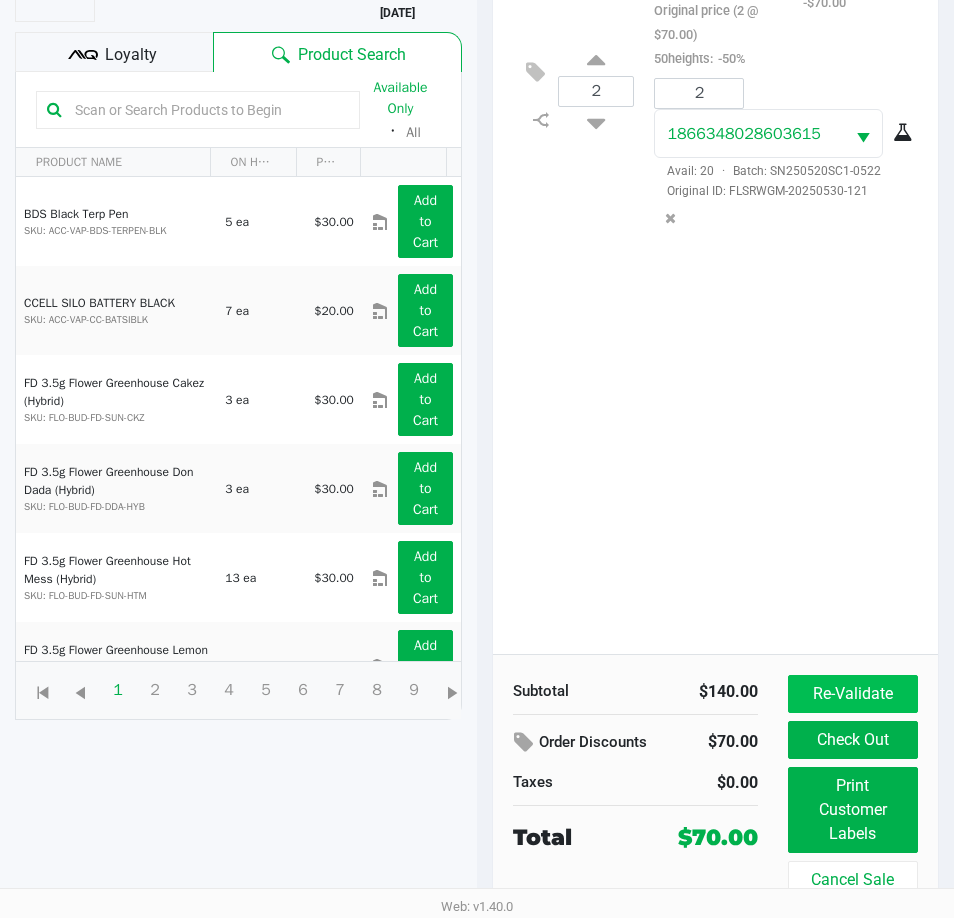 scroll, scrollTop: 265, scrollLeft: 0, axis: vertical 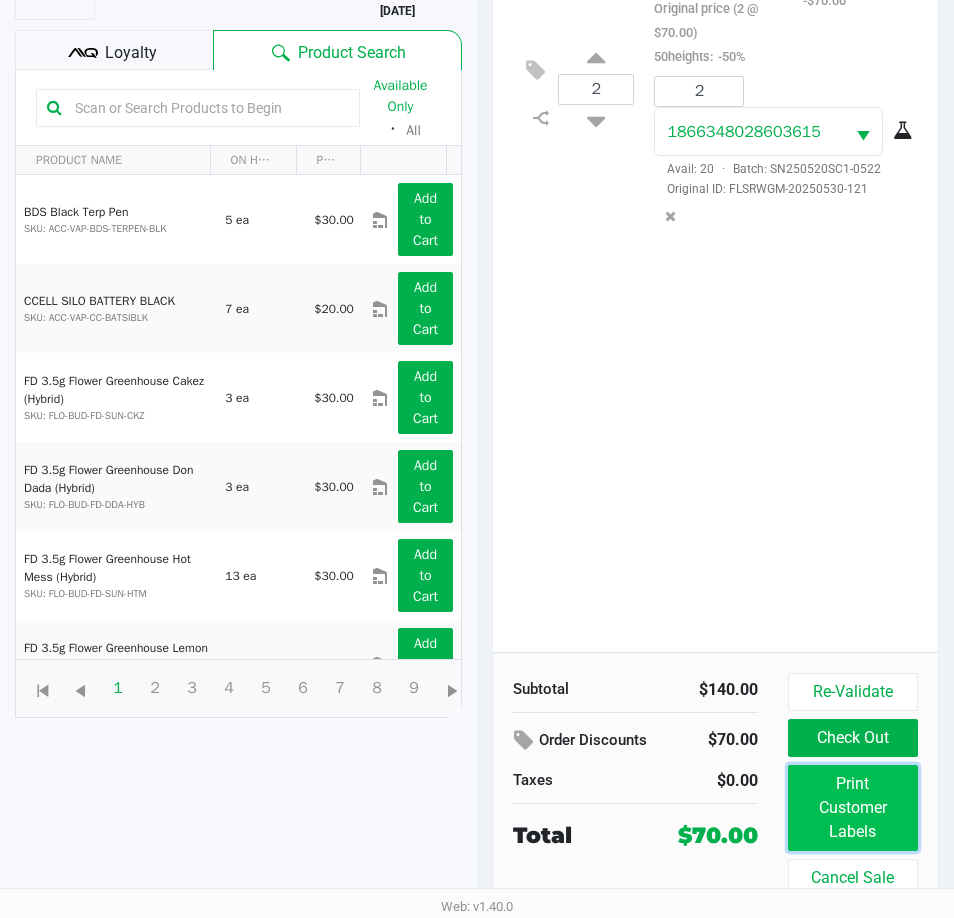 click on "Print Customer Labels" 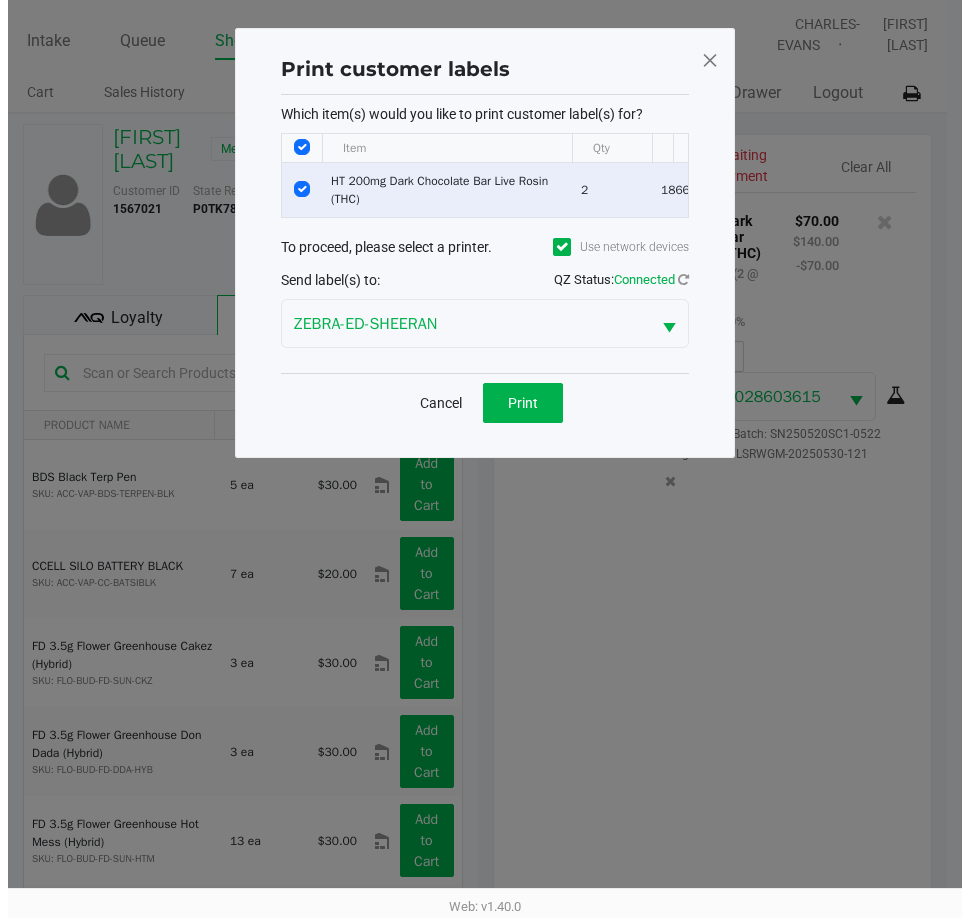 scroll, scrollTop: 0, scrollLeft: 0, axis: both 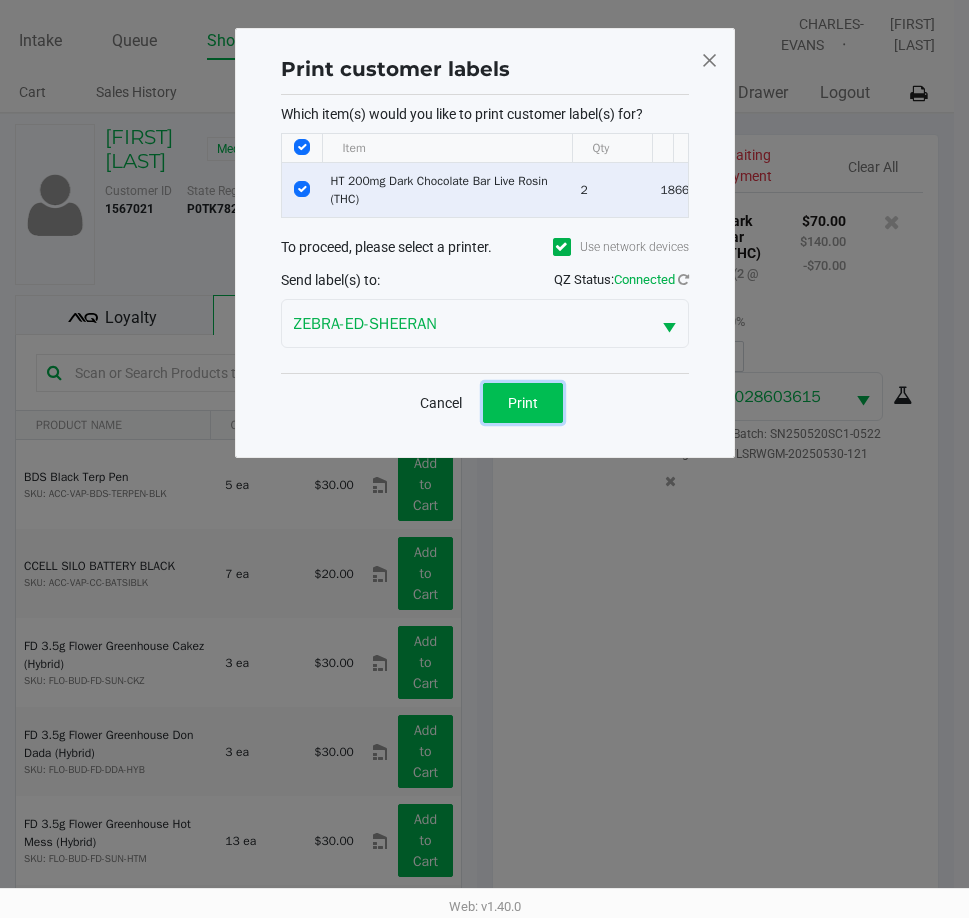 click on "Print" 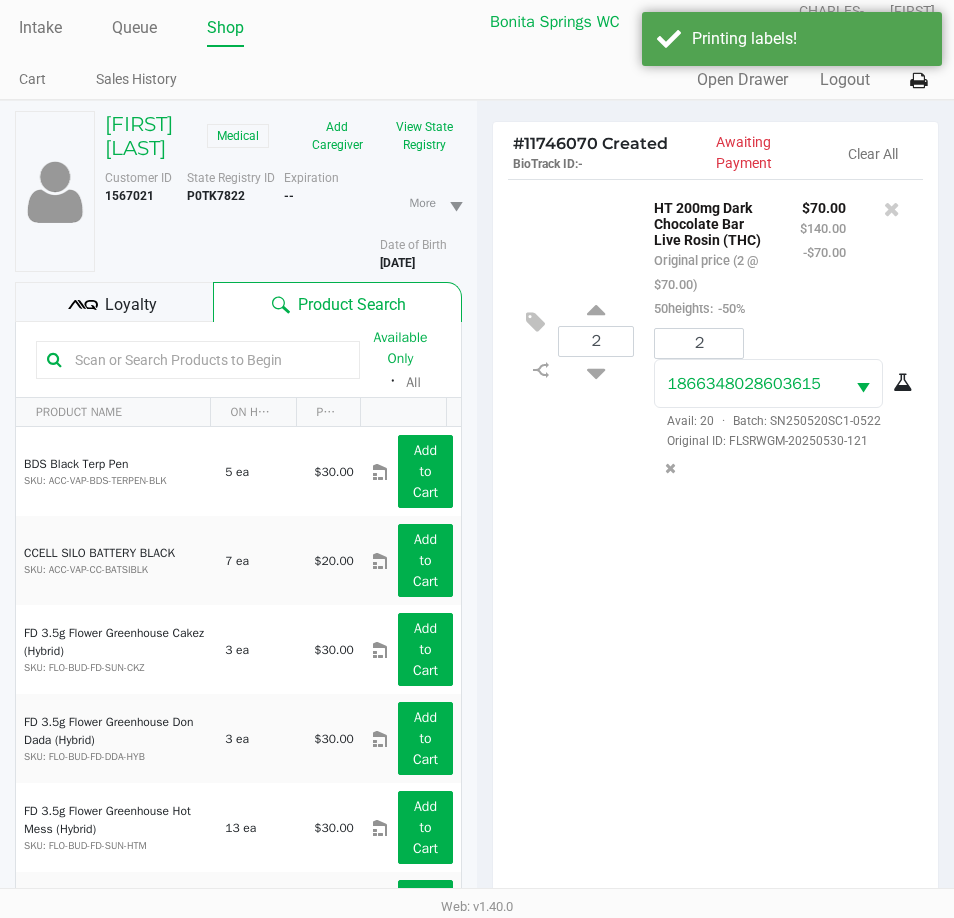 scroll, scrollTop: 265, scrollLeft: 0, axis: vertical 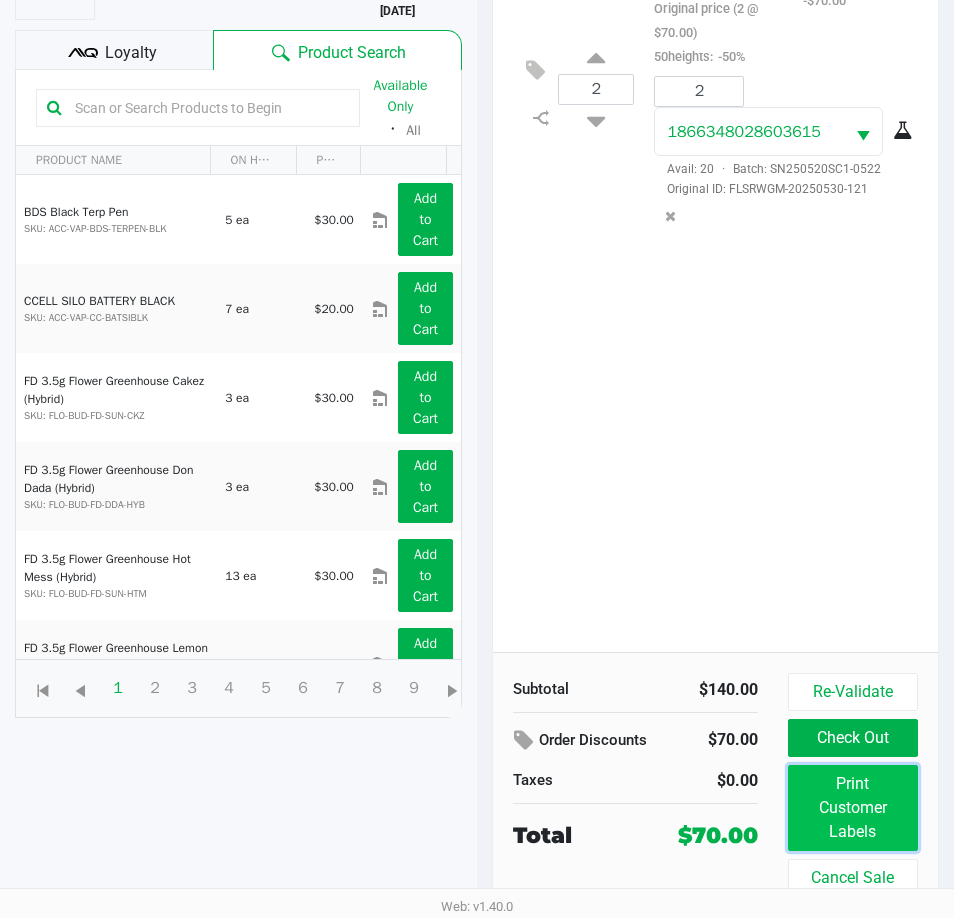 click on "Print Customer Labels" 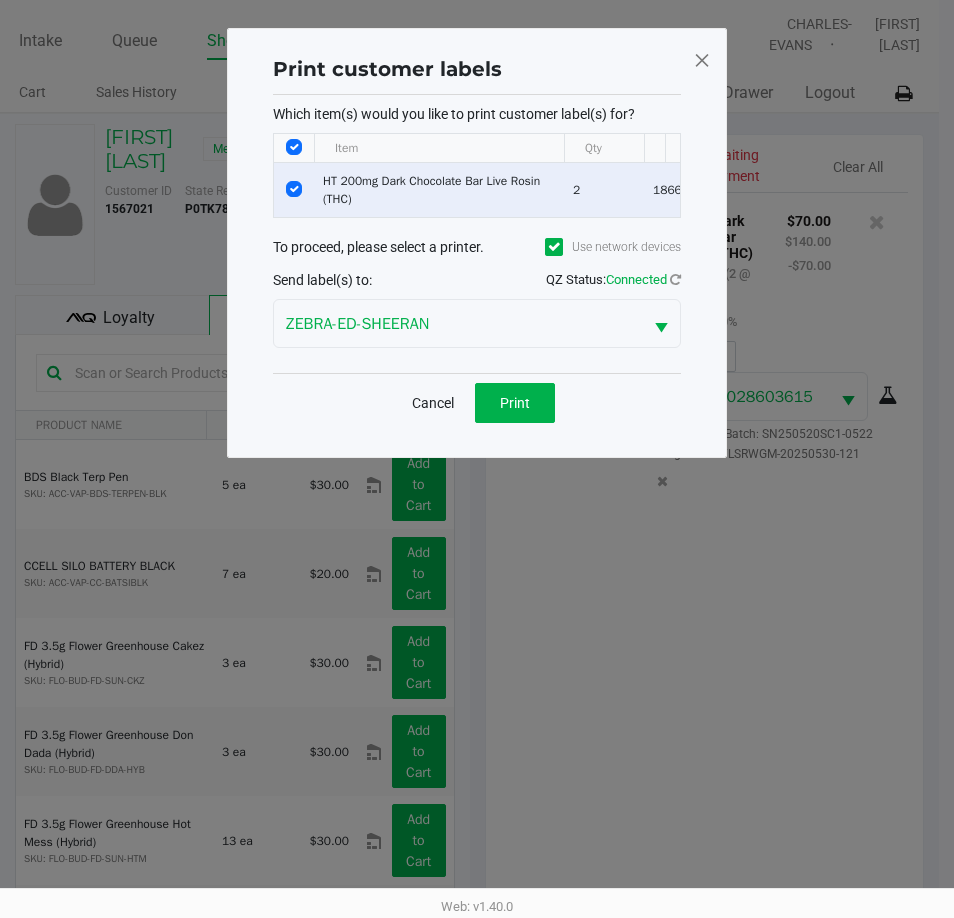 scroll, scrollTop: 0, scrollLeft: 0, axis: both 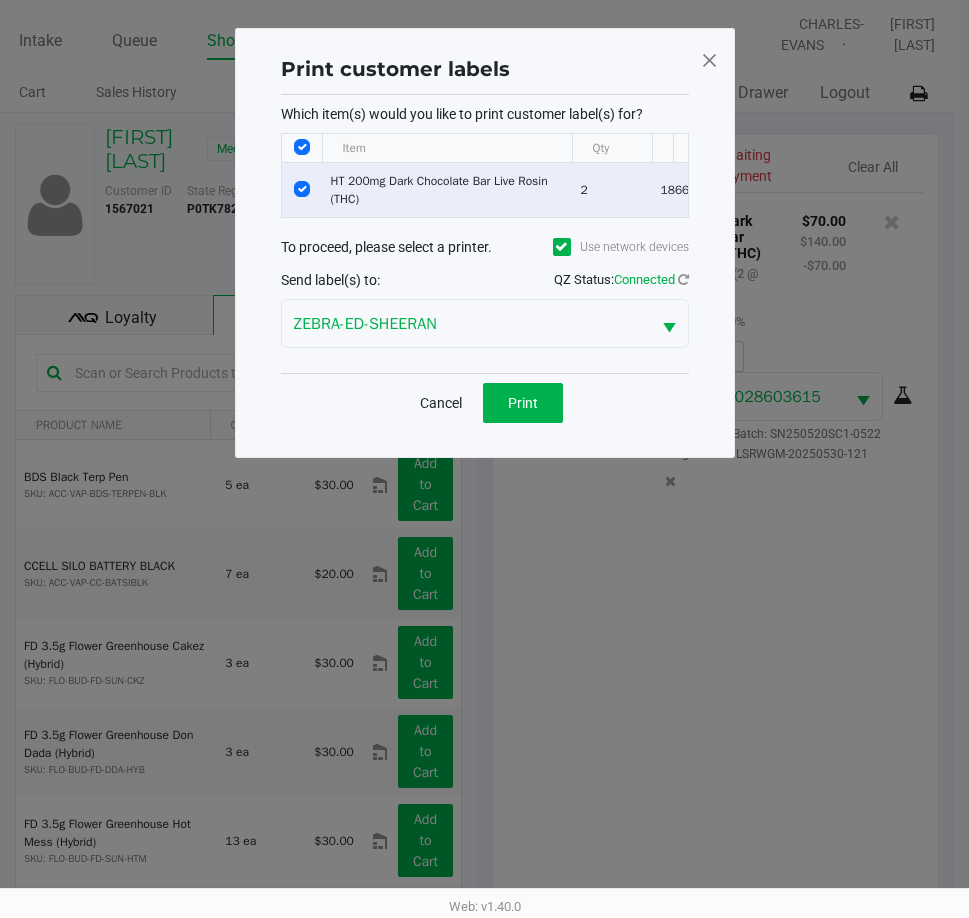 drag, startPoint x: 700, startPoint y: 59, endPoint x: 732, endPoint y: 405, distance: 347.47662 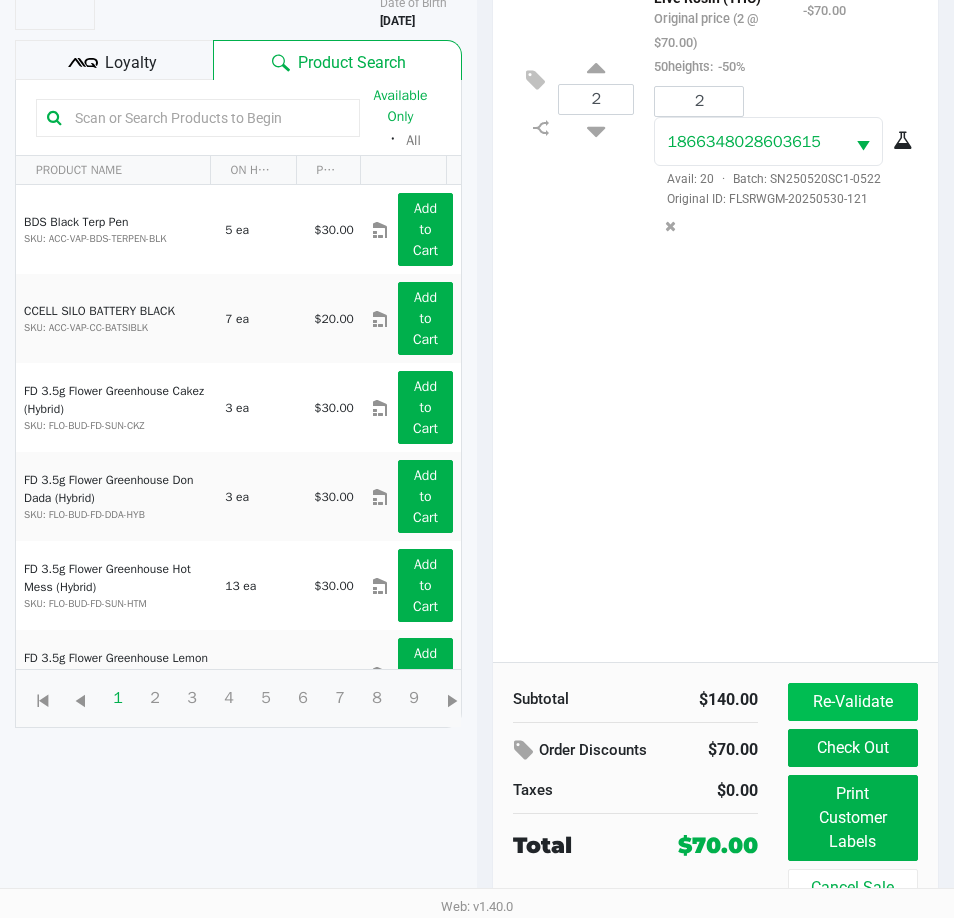 scroll, scrollTop: 265, scrollLeft: 0, axis: vertical 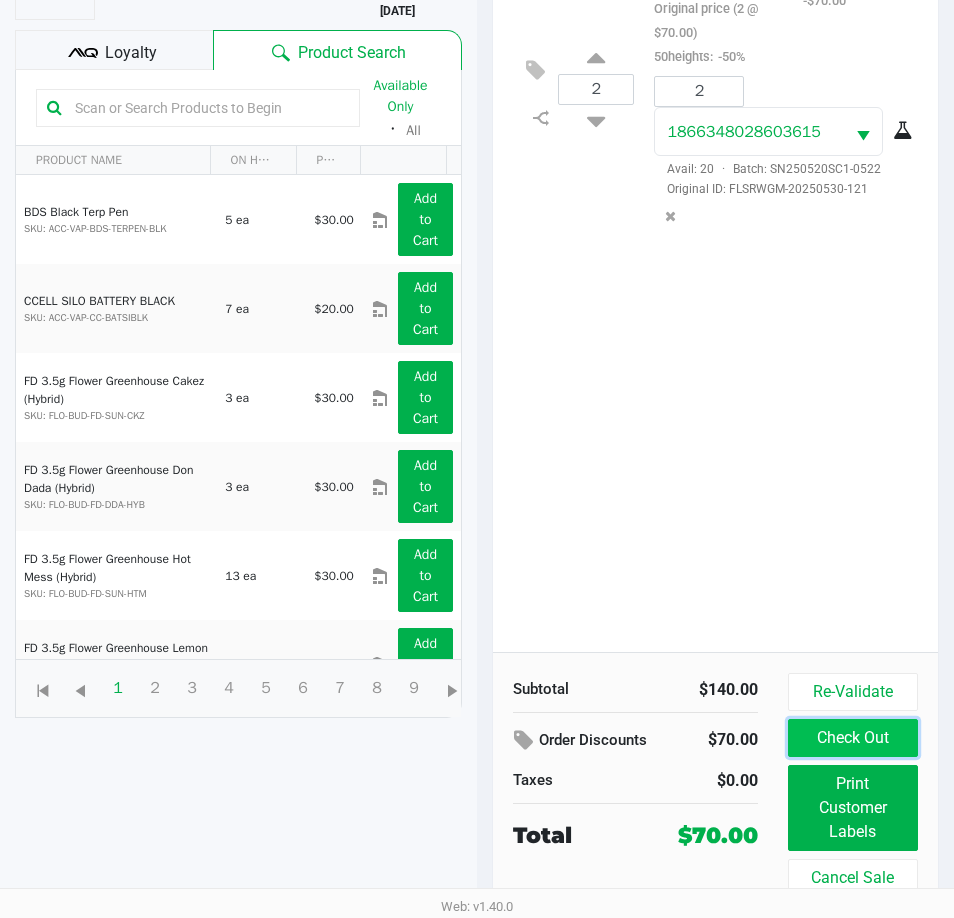 click on "Check Out" 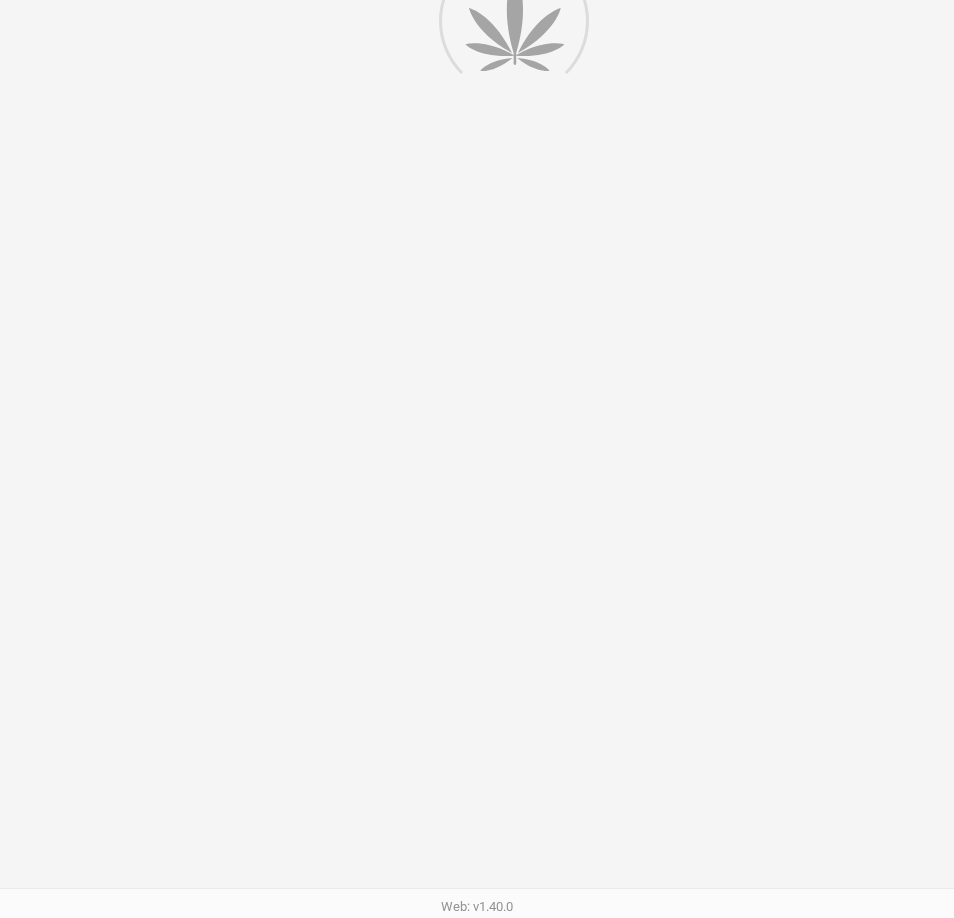 scroll, scrollTop: 0, scrollLeft: 0, axis: both 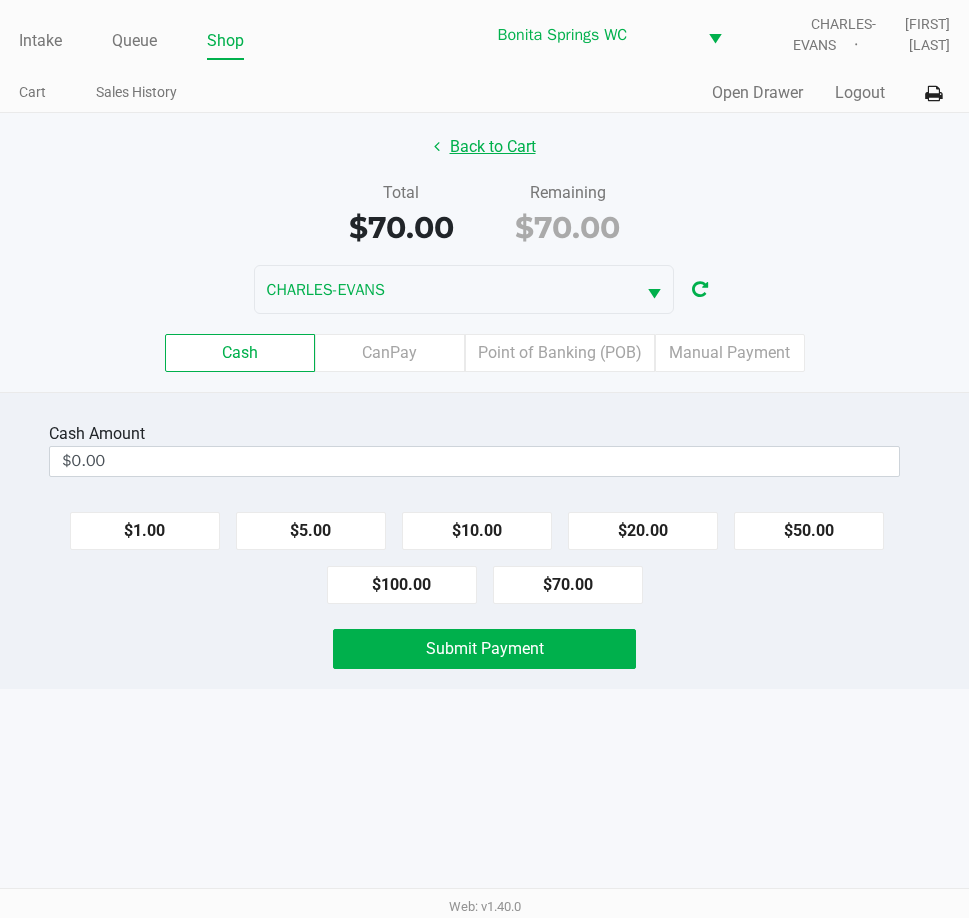 click on "Back to Cart" 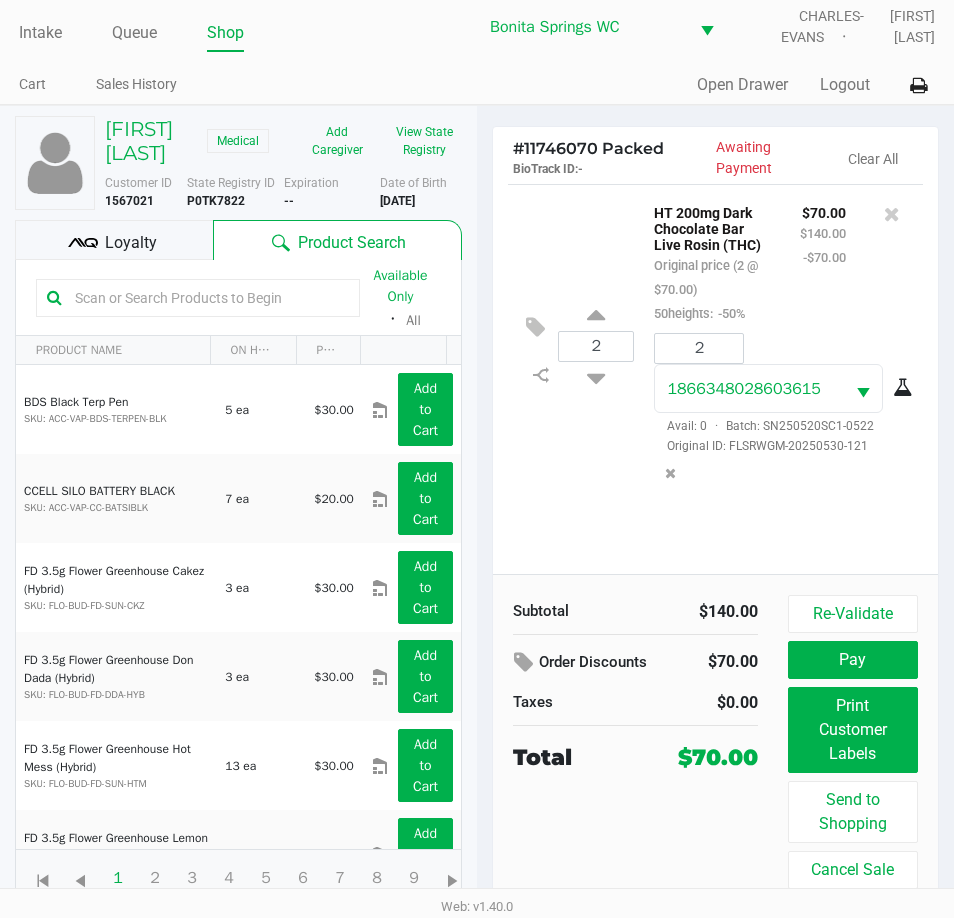 scroll, scrollTop: 32, scrollLeft: 0, axis: vertical 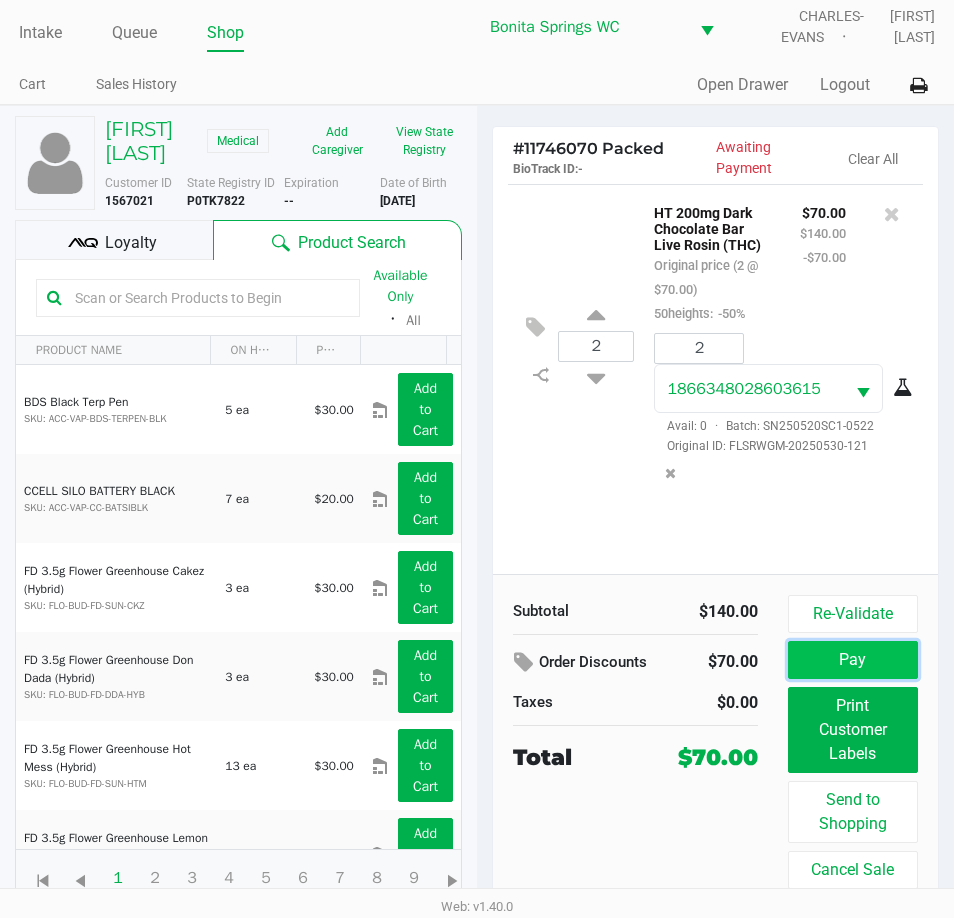 click on "Pay" 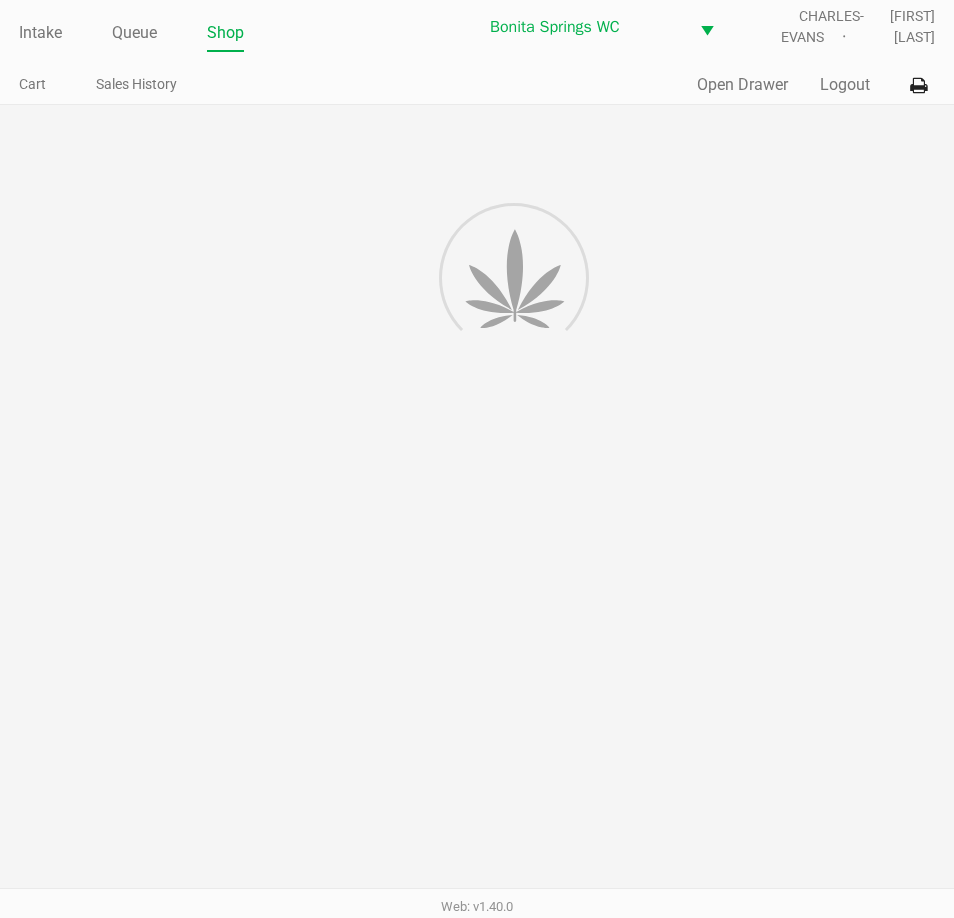 scroll, scrollTop: 0, scrollLeft: 0, axis: both 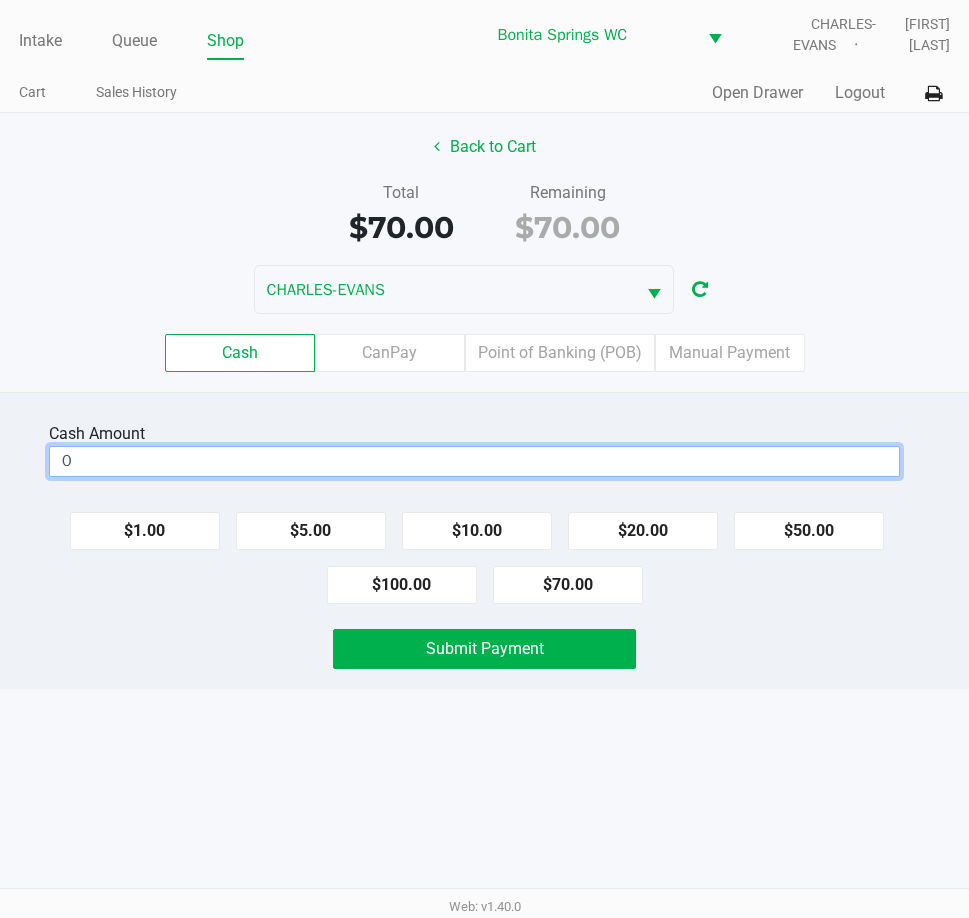 click on "0" at bounding box center (474, 461) 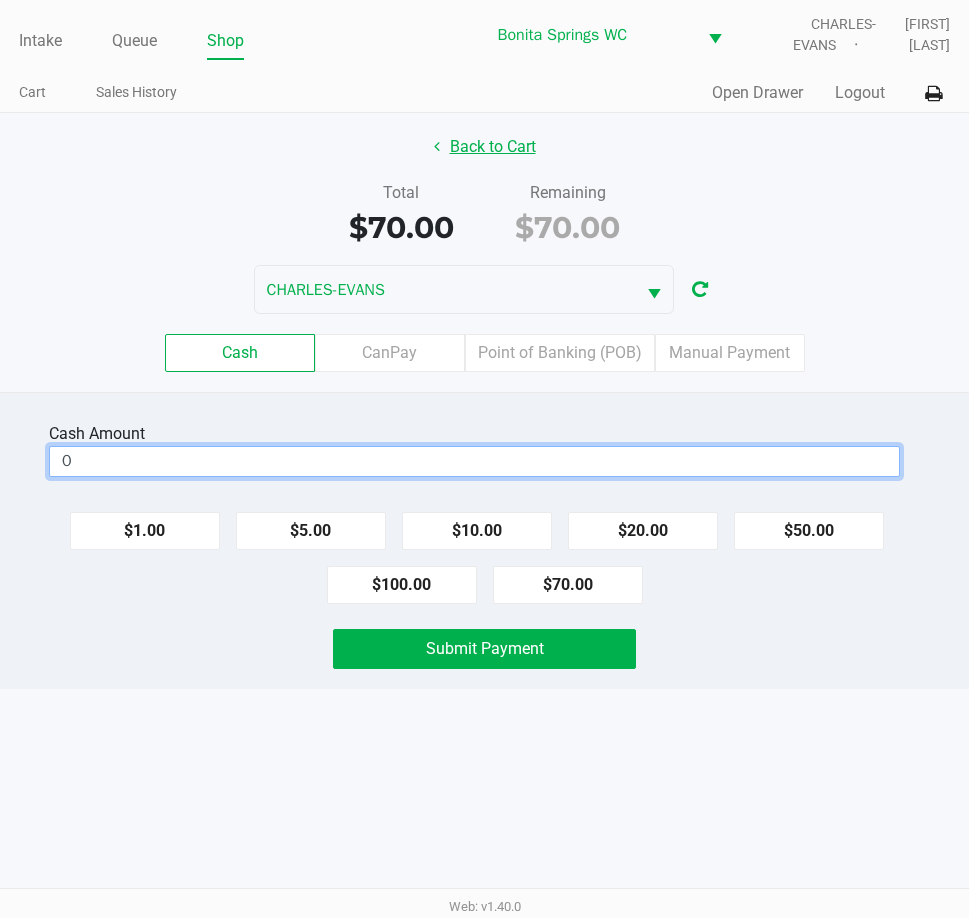 type on "$0.00" 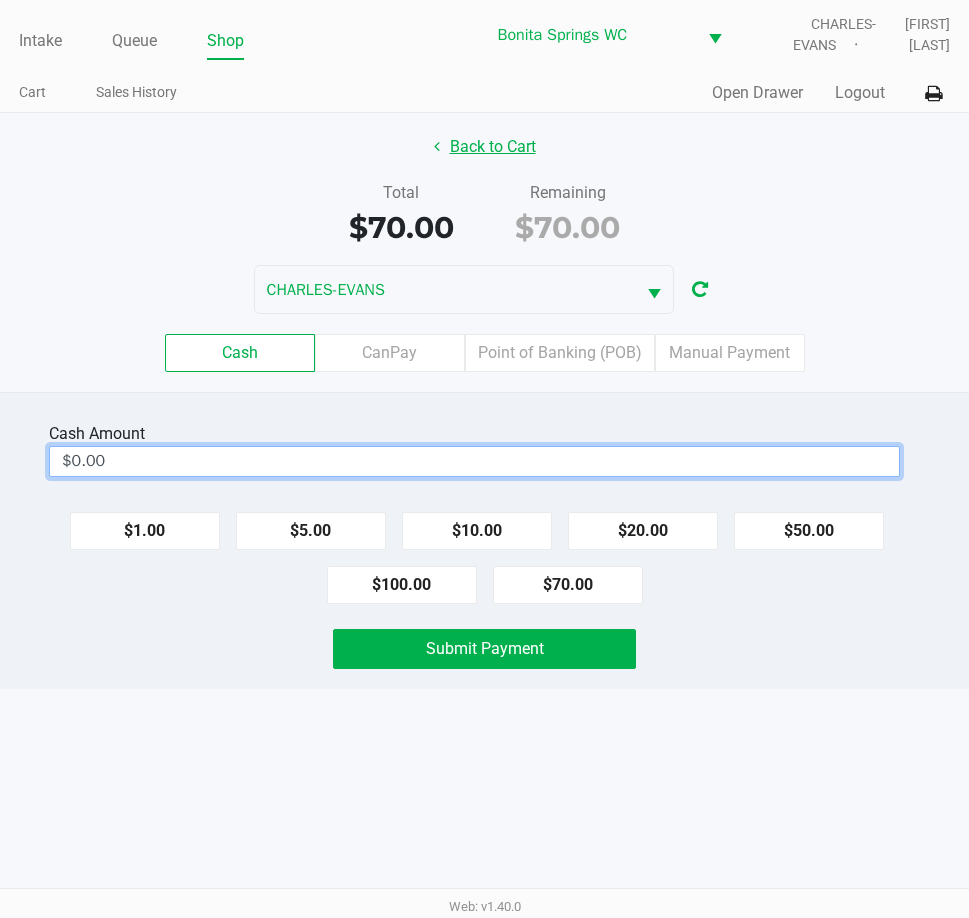 click on "Back to Cart" 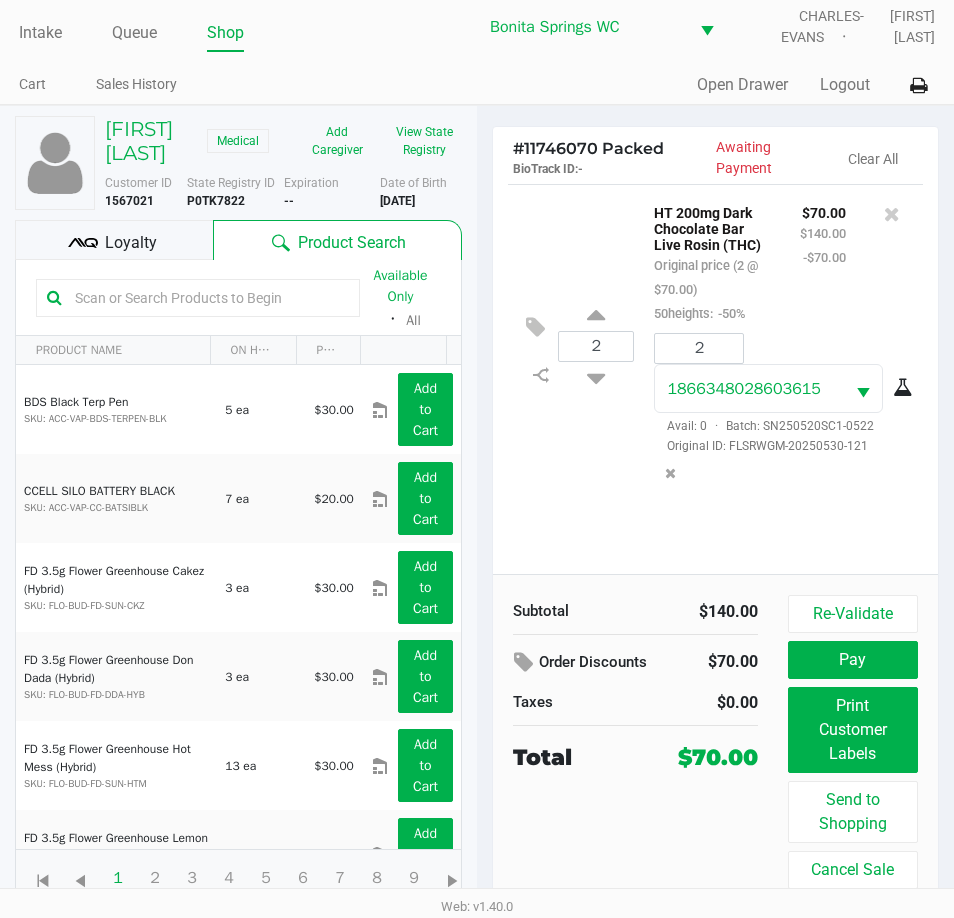 scroll, scrollTop: 32, scrollLeft: 0, axis: vertical 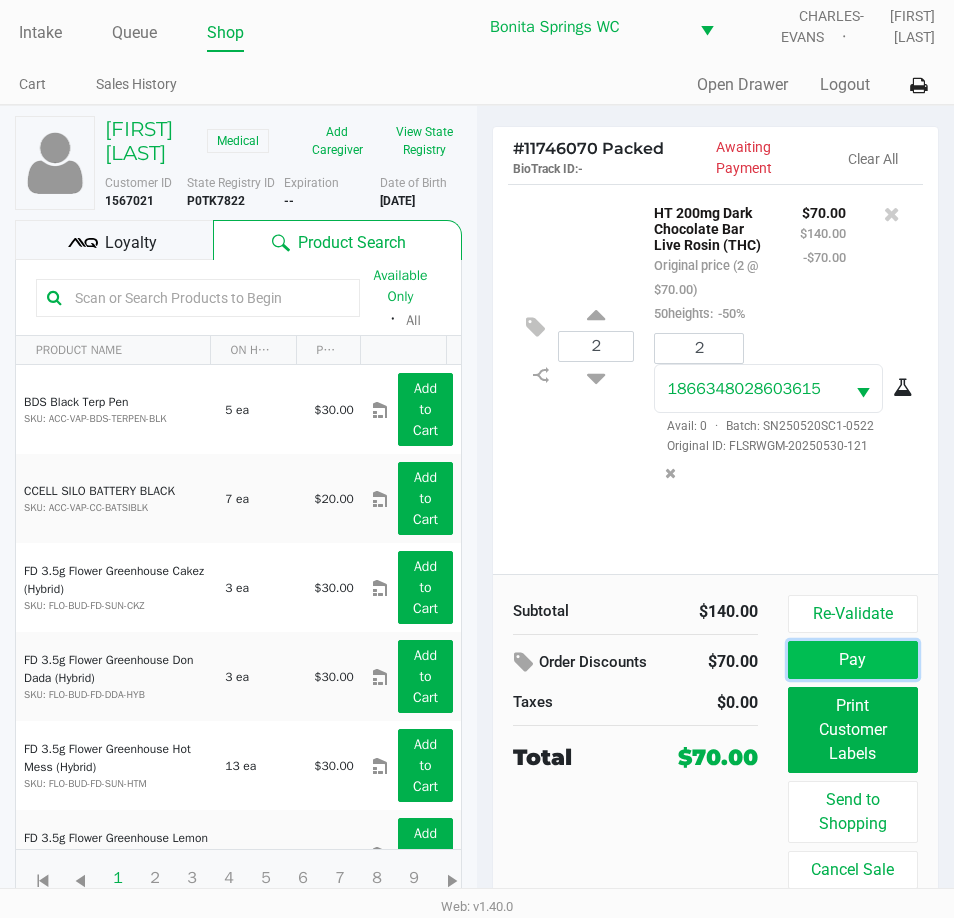 click on "Pay" 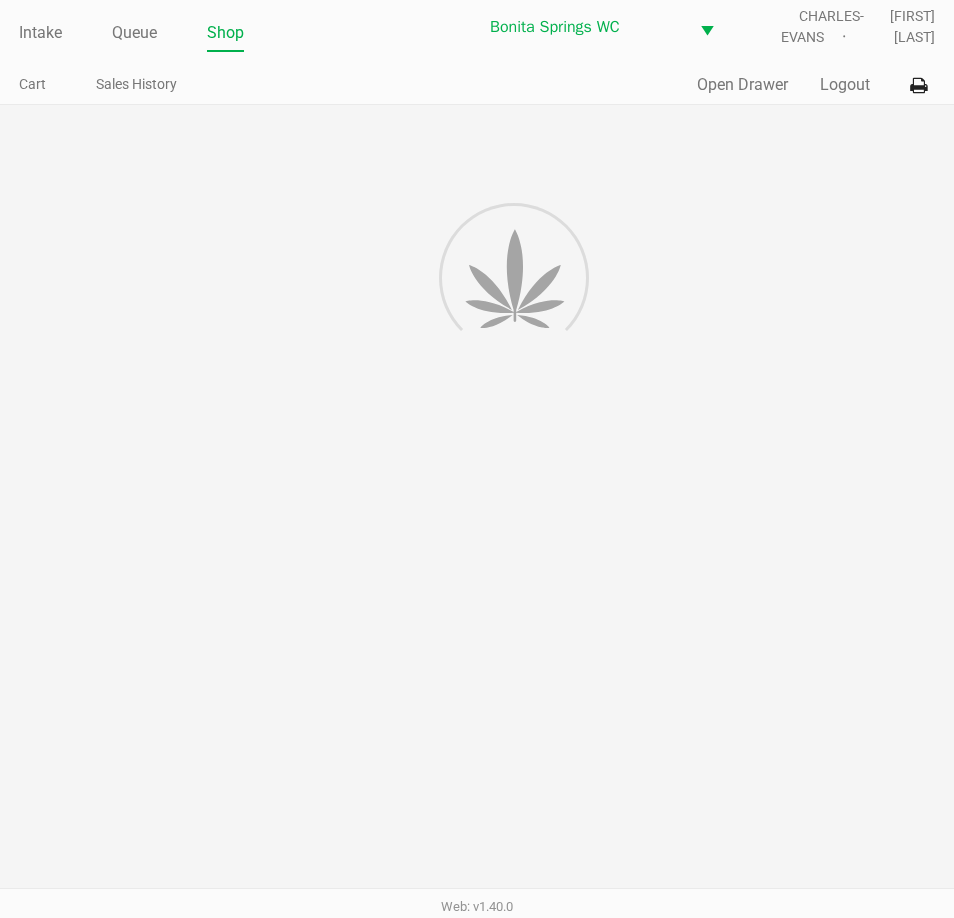 scroll, scrollTop: 0, scrollLeft: 0, axis: both 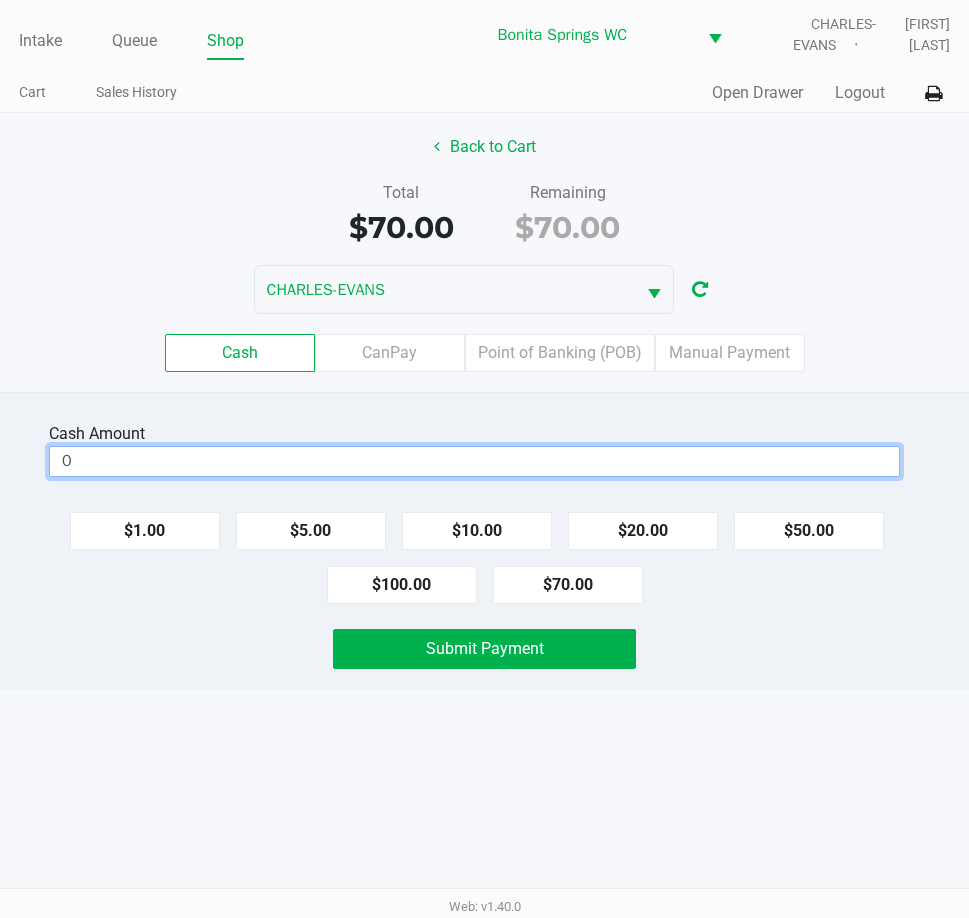 click on "0" at bounding box center (474, 461) 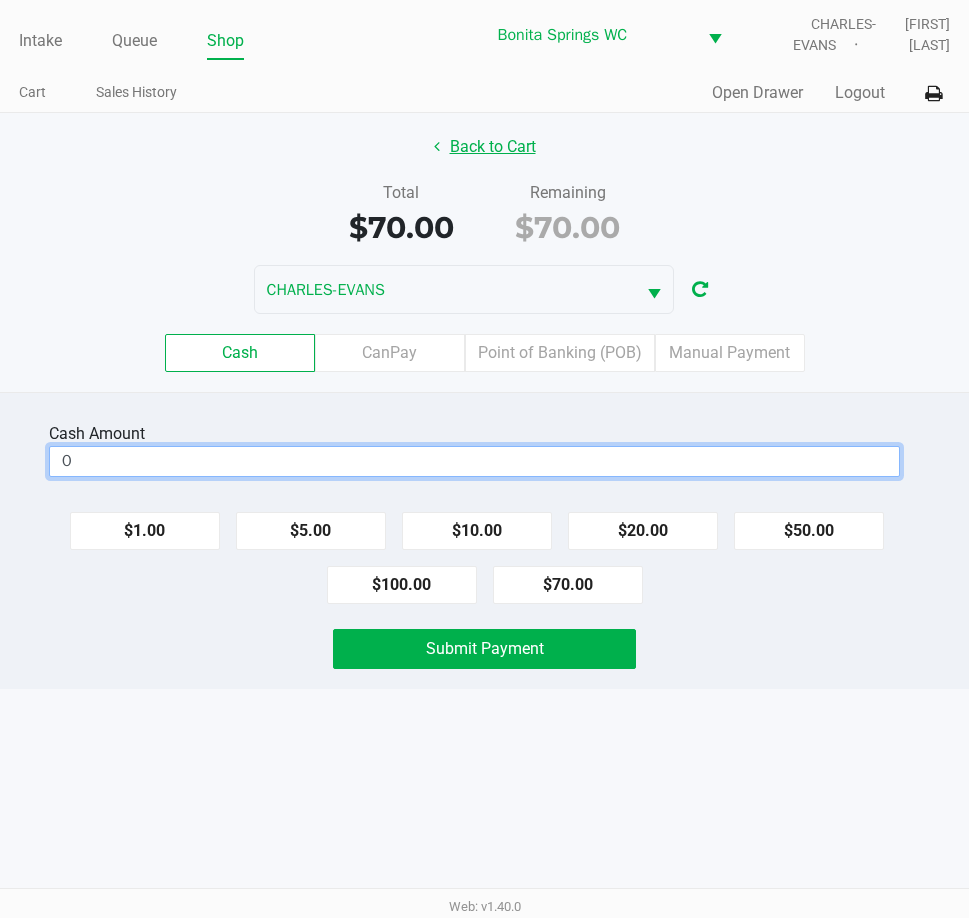 type on "$0.00" 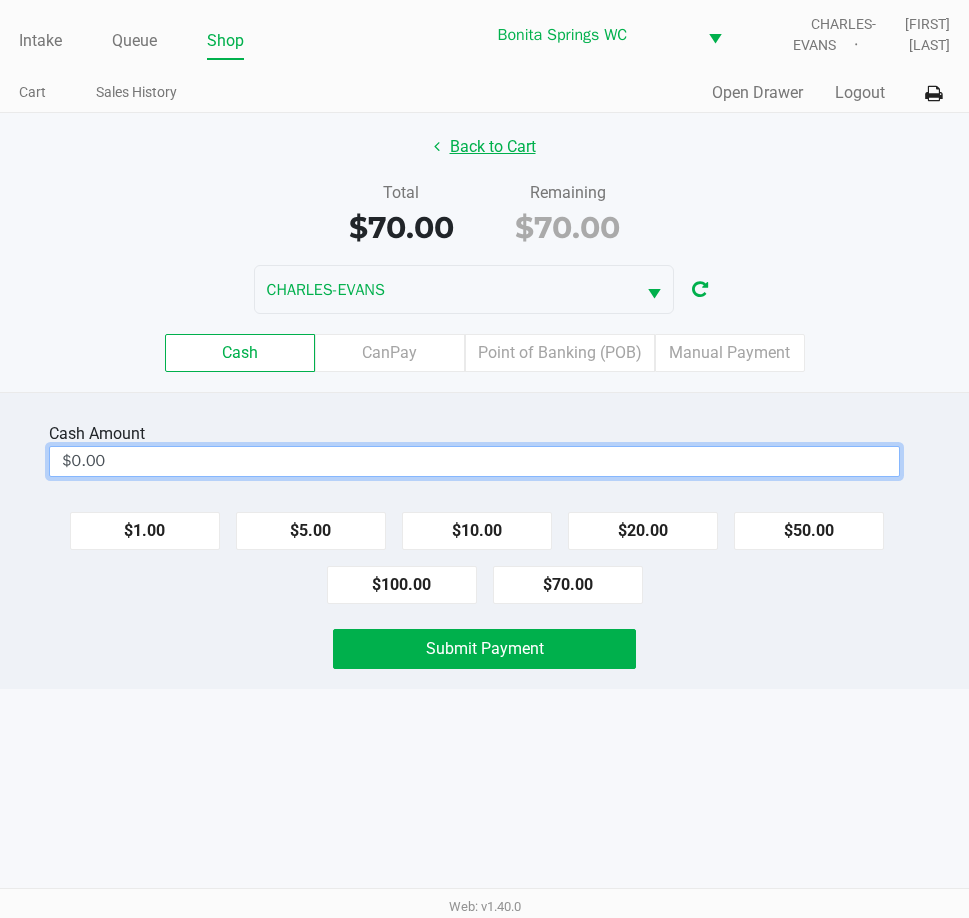 click on "Back to Cart" 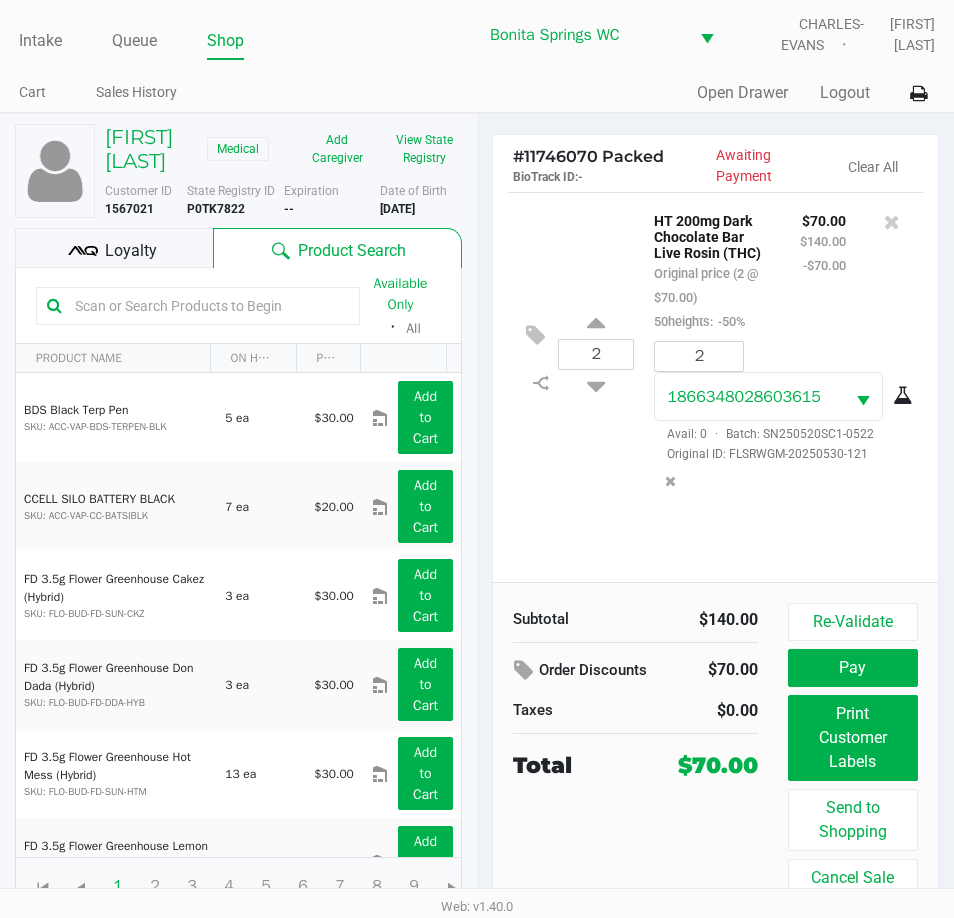 scroll, scrollTop: 32, scrollLeft: 0, axis: vertical 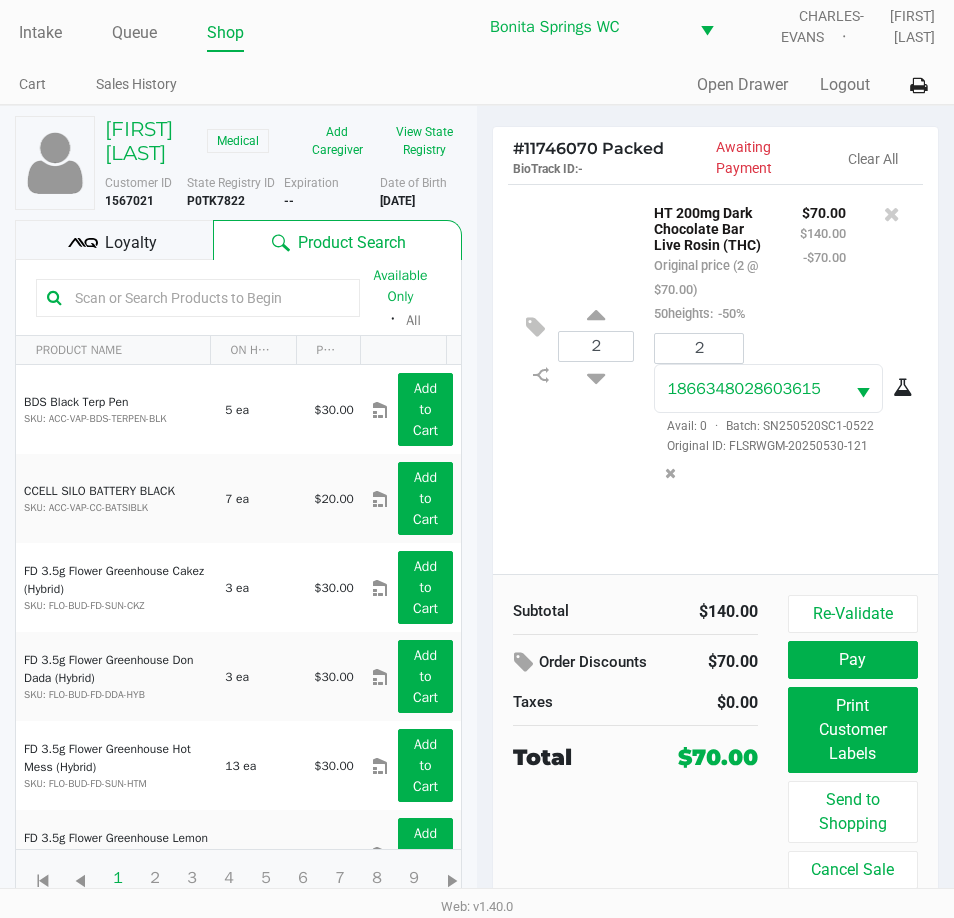 click on "Loyalty" 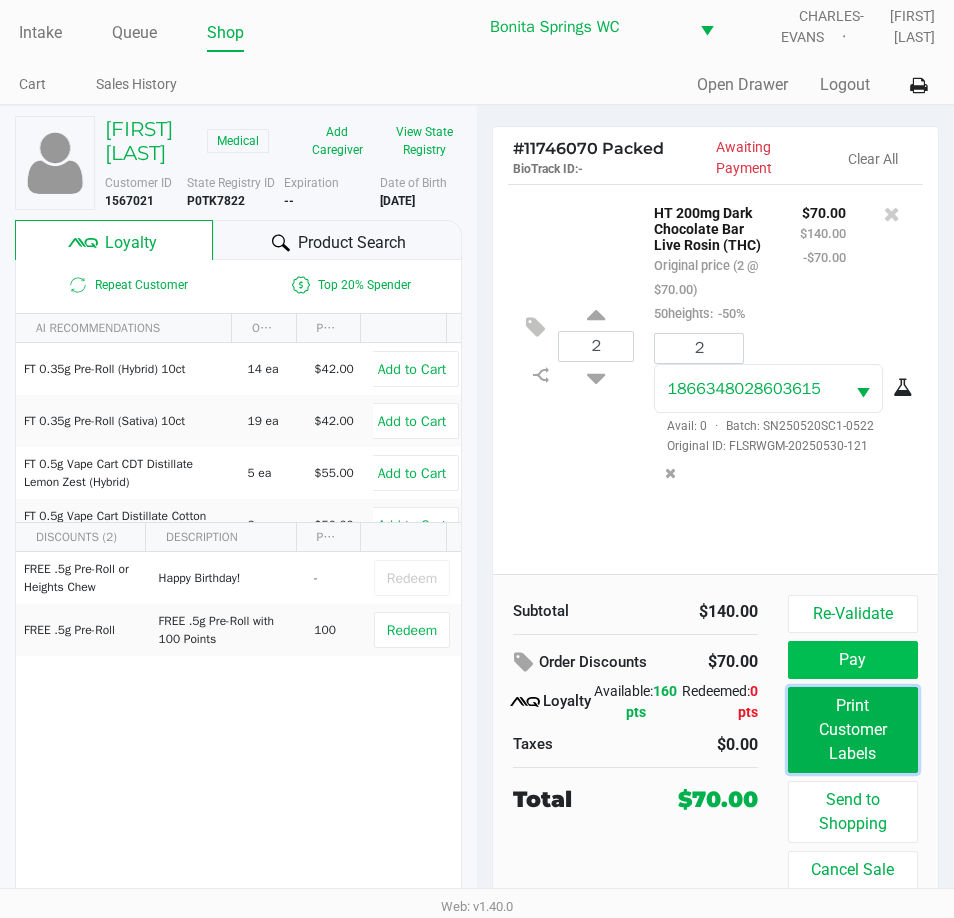 drag, startPoint x: 834, startPoint y: 669, endPoint x: 834, endPoint y: 648, distance: 21 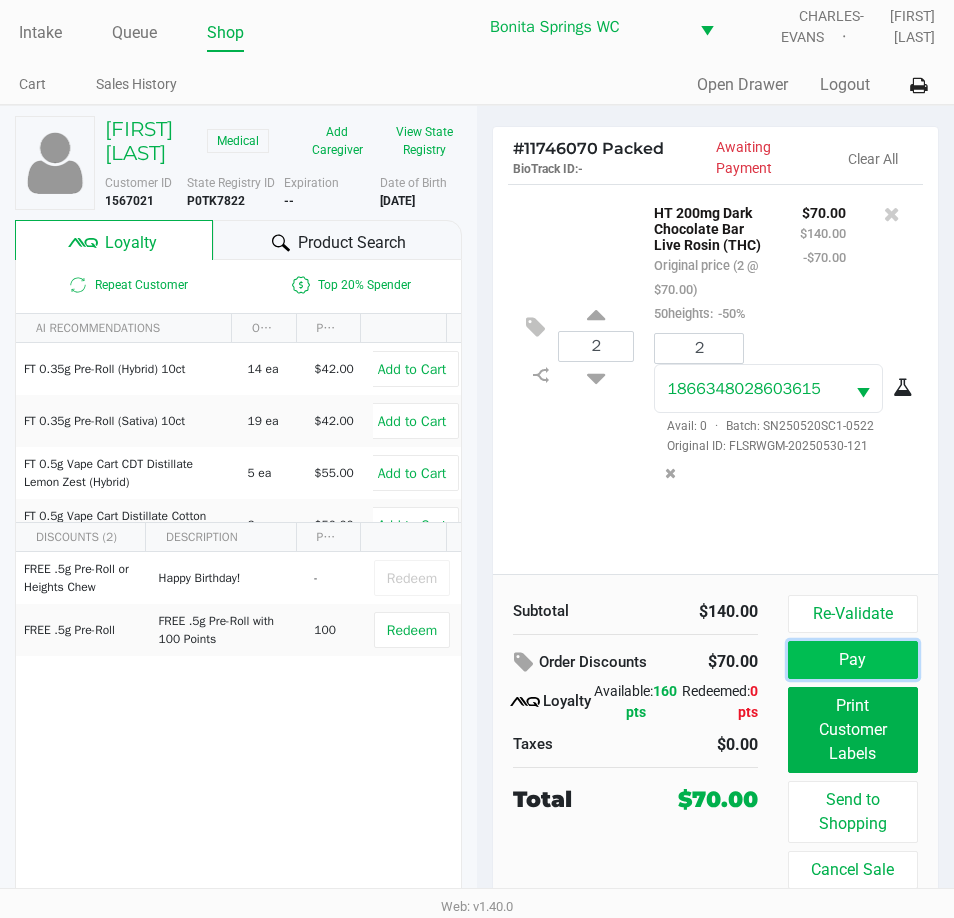 click on "Pay" 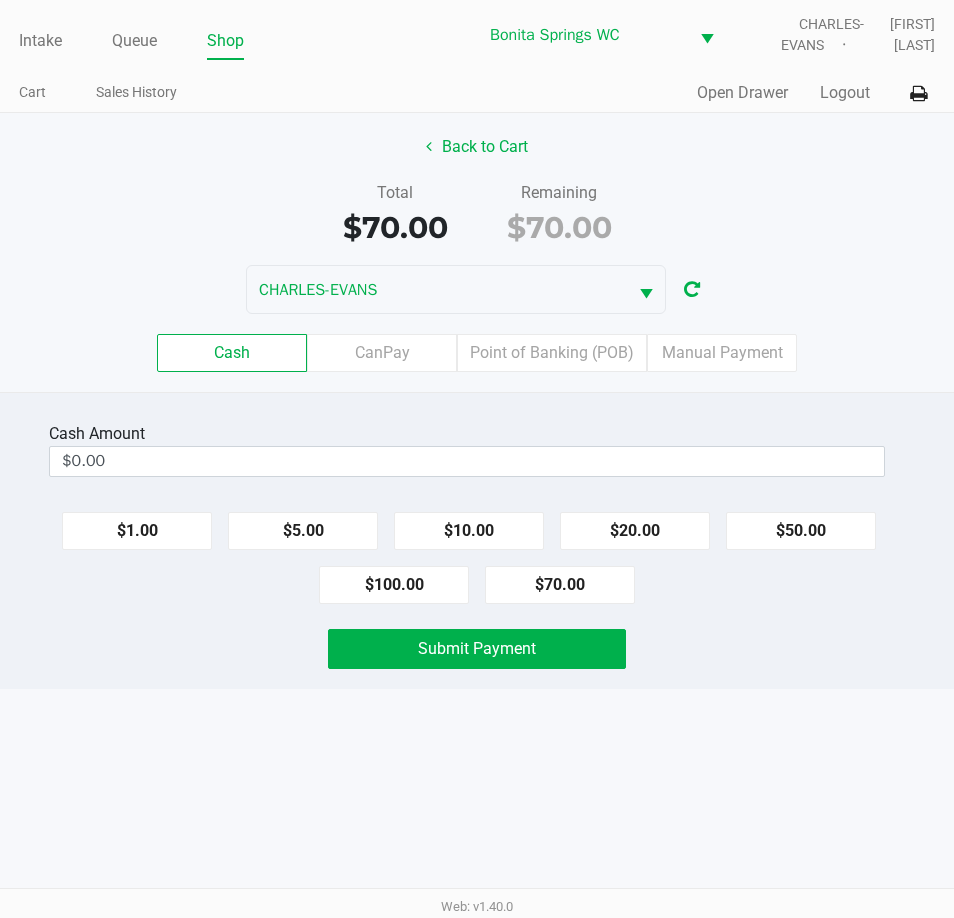 scroll, scrollTop: 0, scrollLeft: 0, axis: both 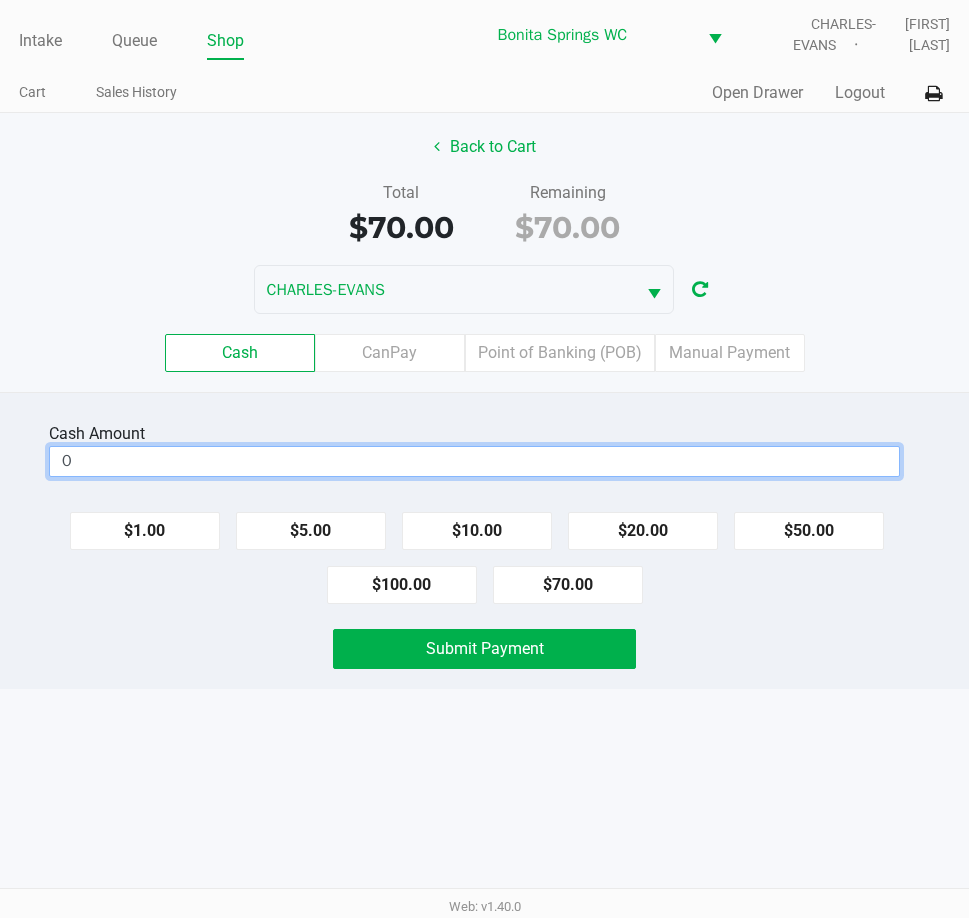 click on "0" at bounding box center (474, 461) 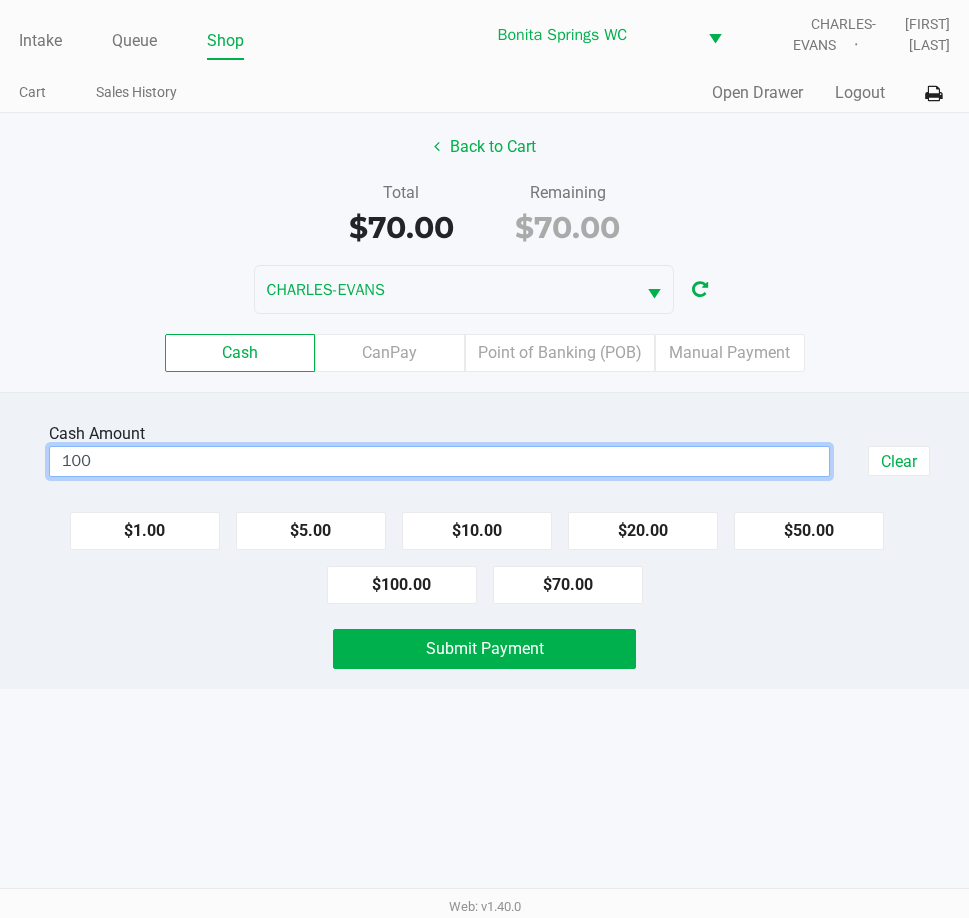 type on "$100.00" 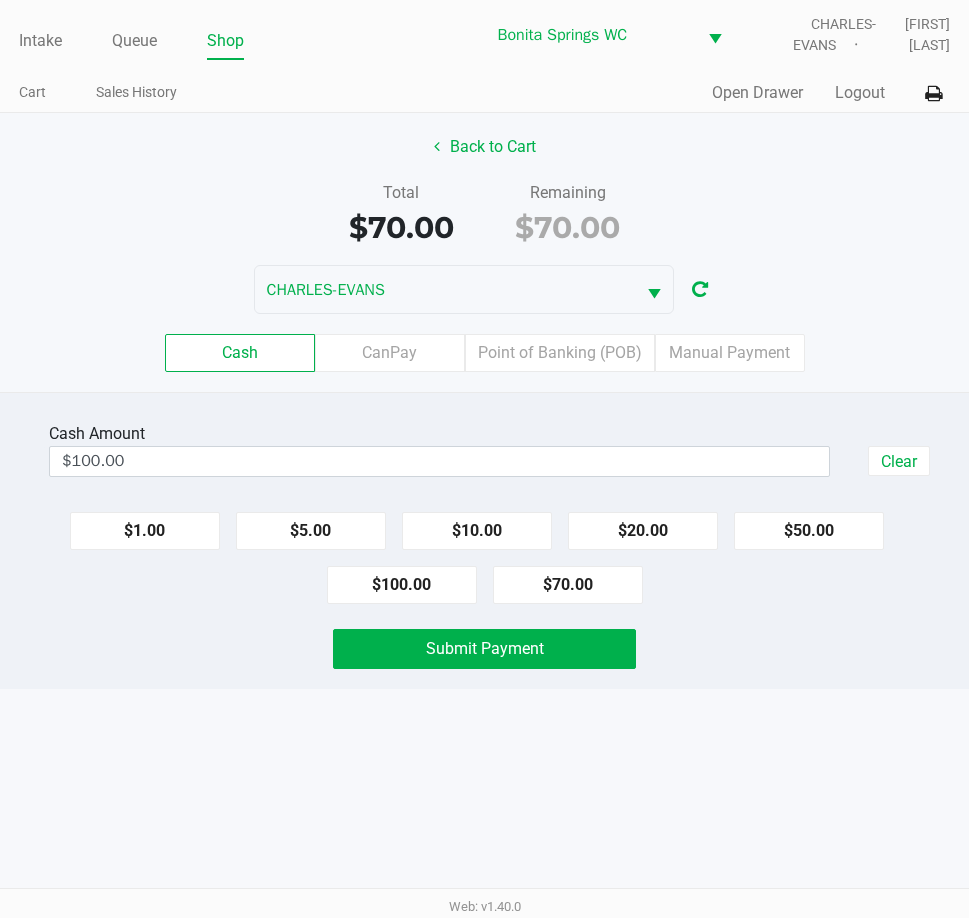 drag, startPoint x: 318, startPoint y: 839, endPoint x: 331, endPoint y: 811, distance: 30.870699 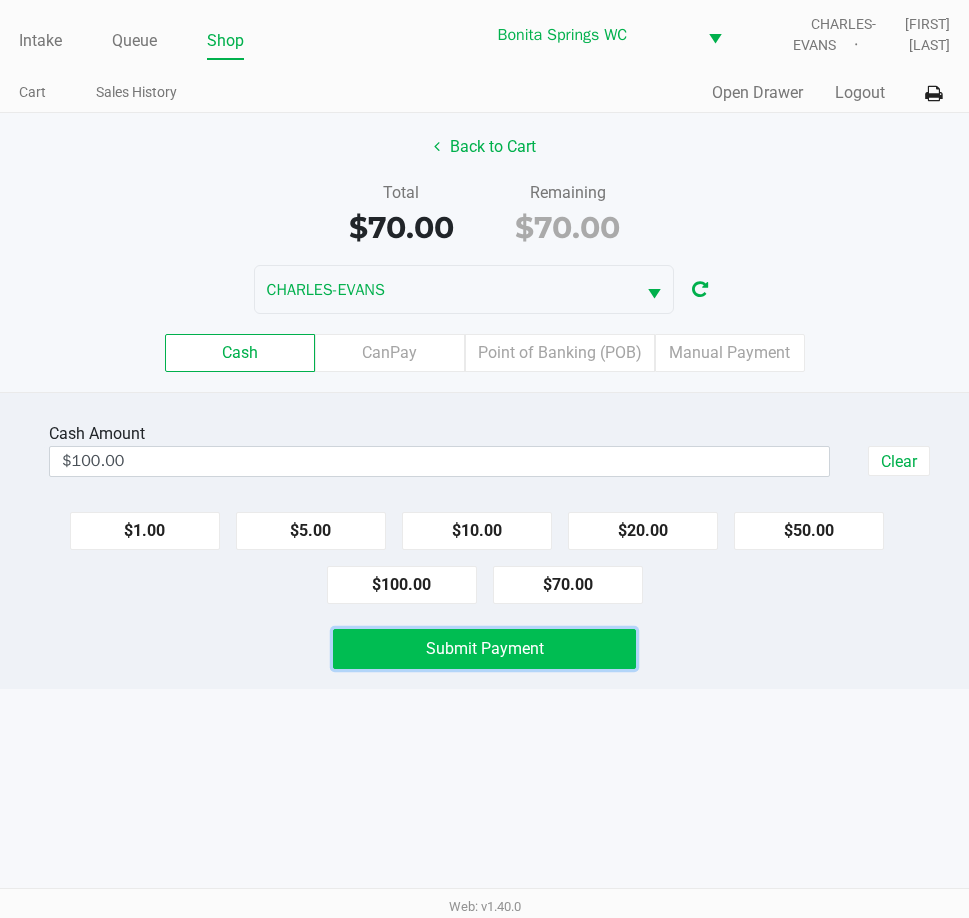 click on "Submit Payment" 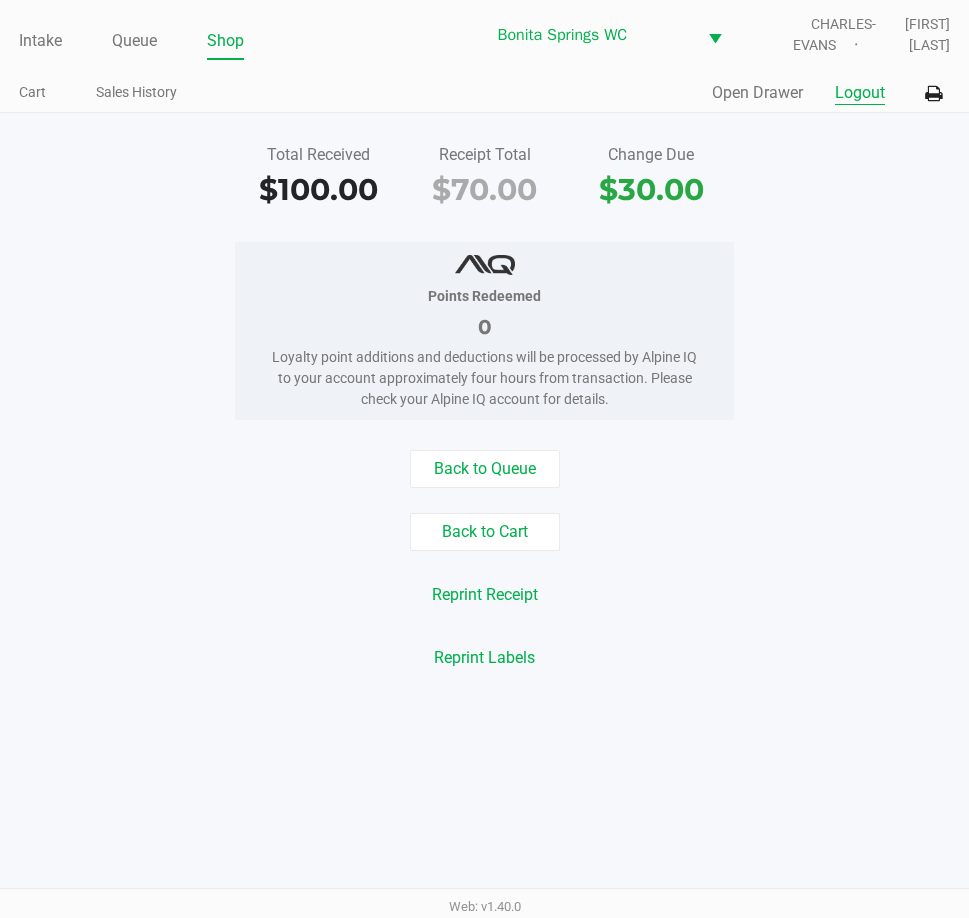click on "Logout" 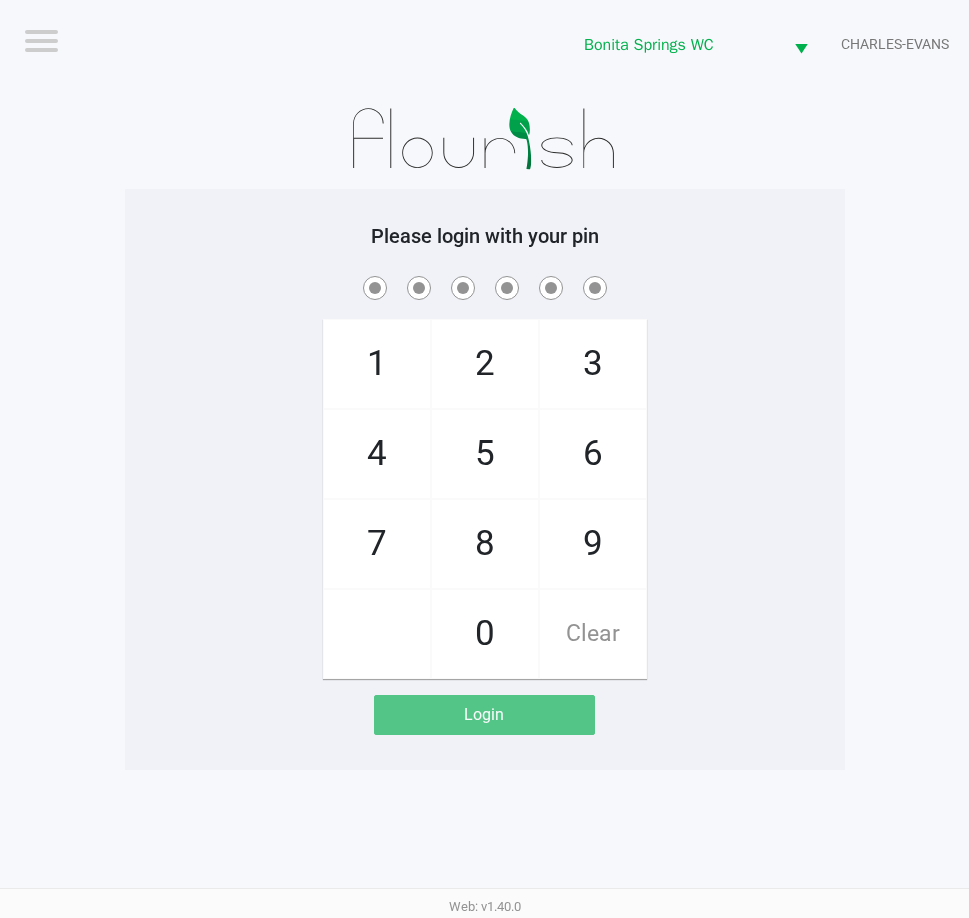 click on "Please login with your pin  1   4   7       2   5   8   0   3   6   9   Clear   Login" 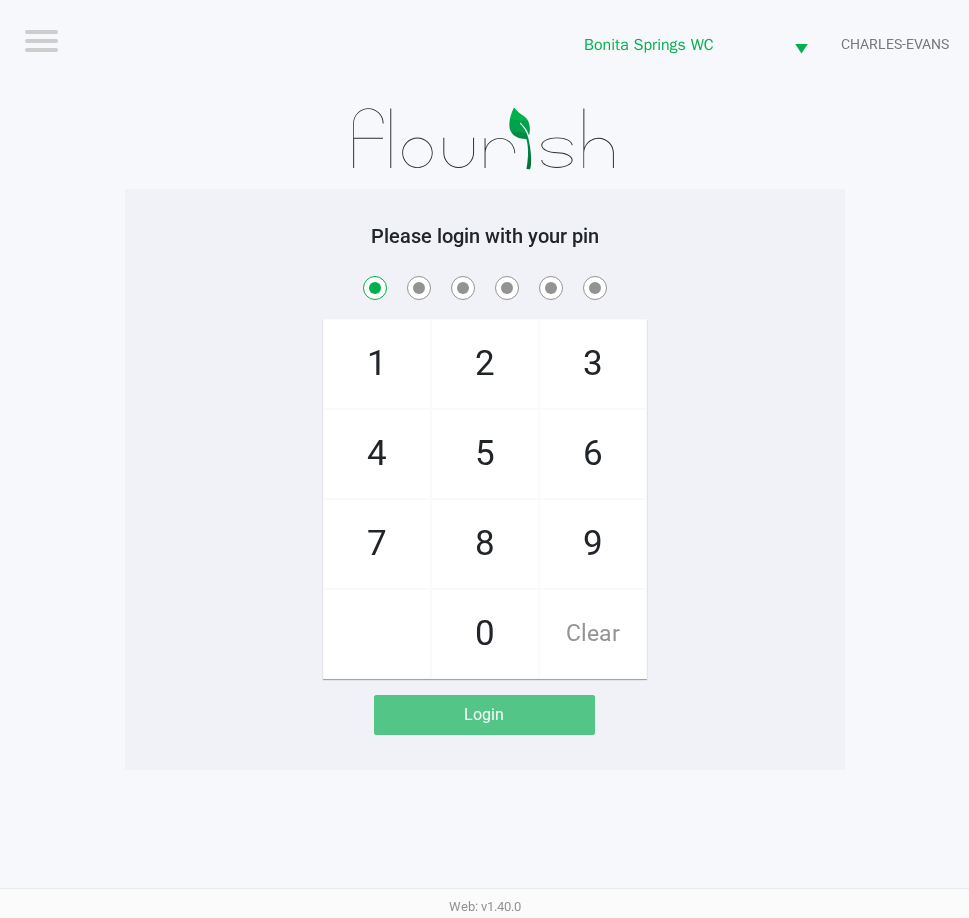 checkbox on "true" 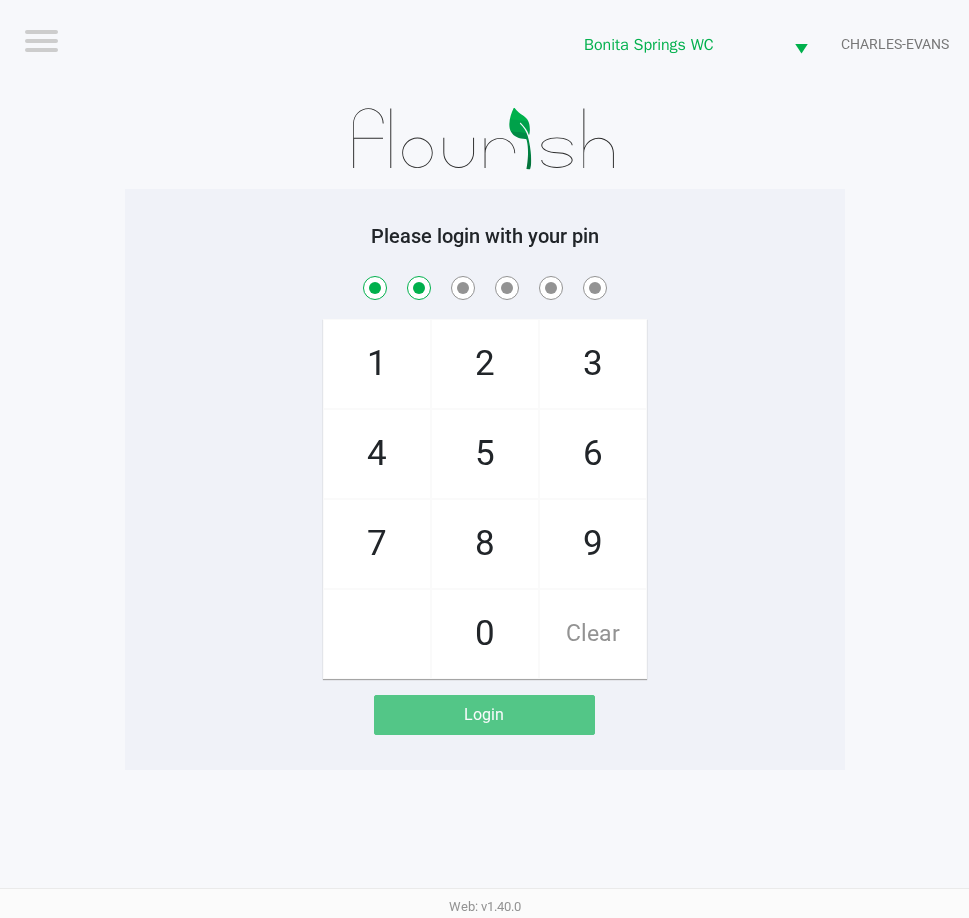 checkbox on "true" 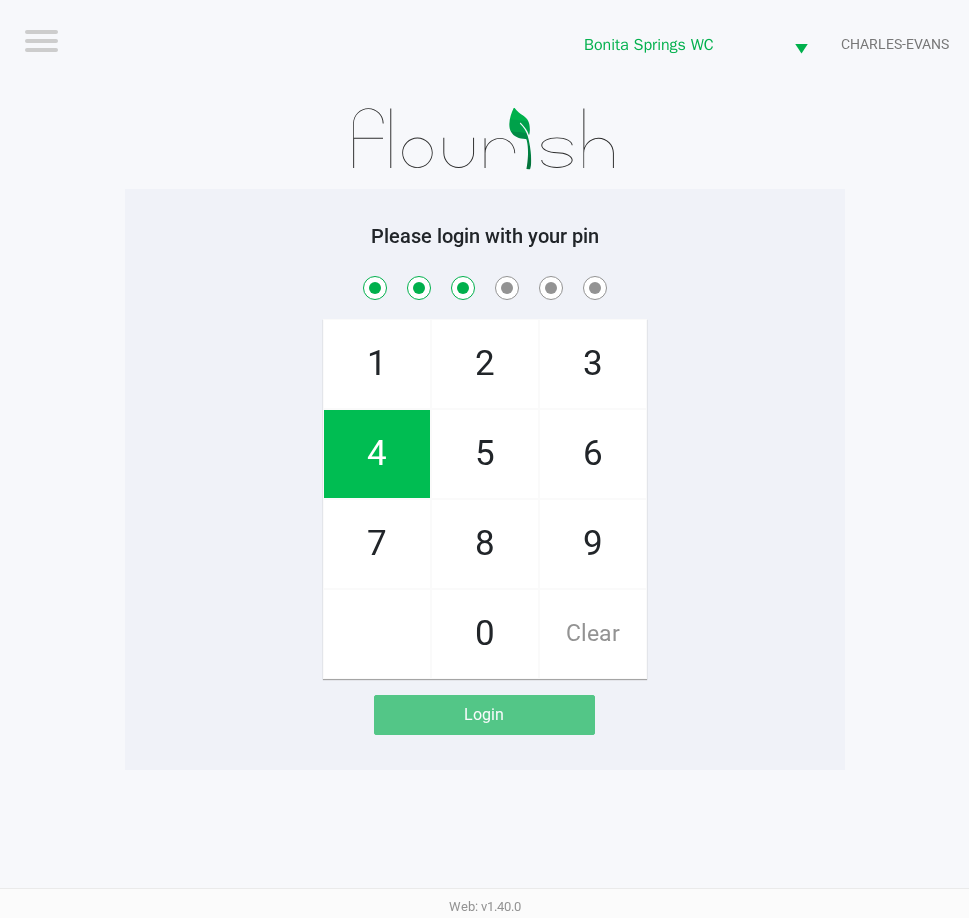 checkbox on "true" 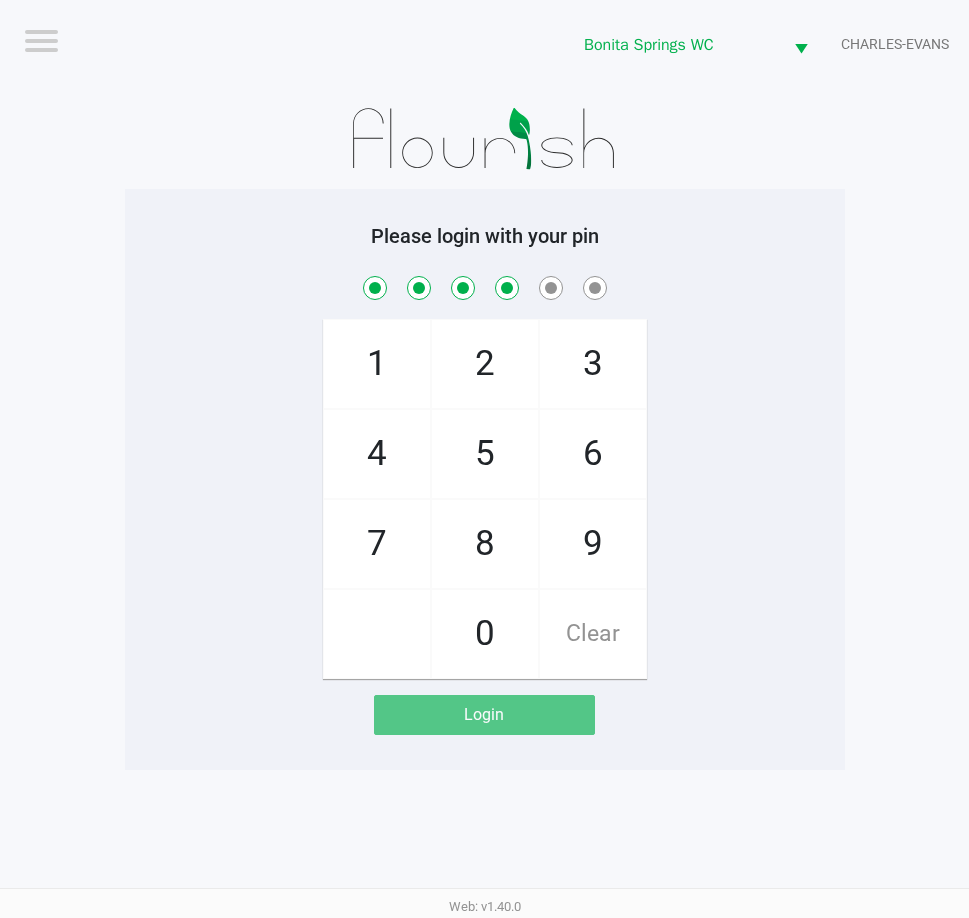 checkbox on "true" 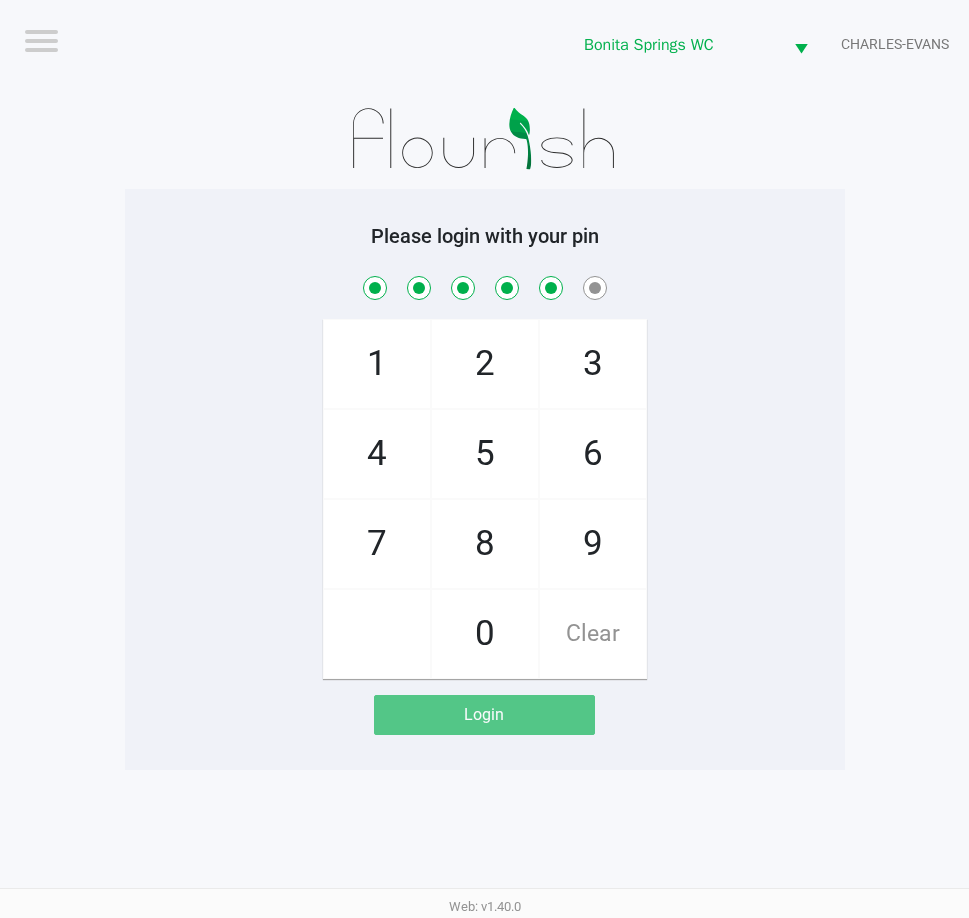 checkbox on "true" 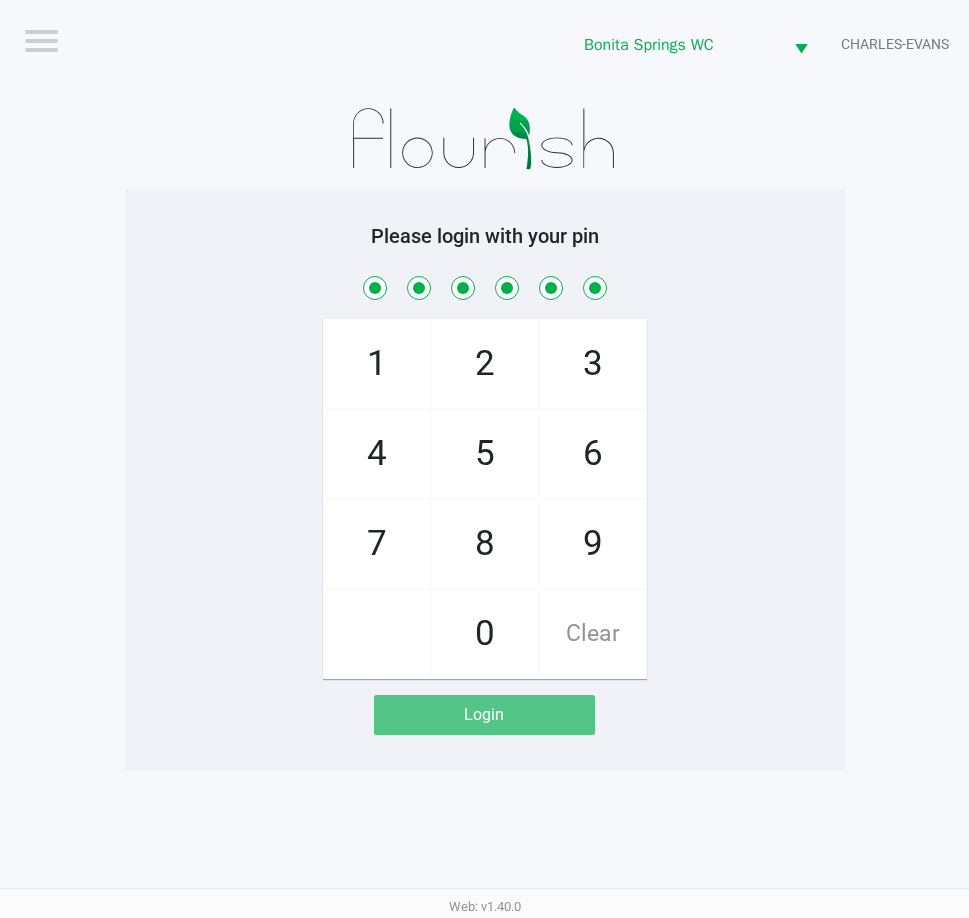 checkbox on "true" 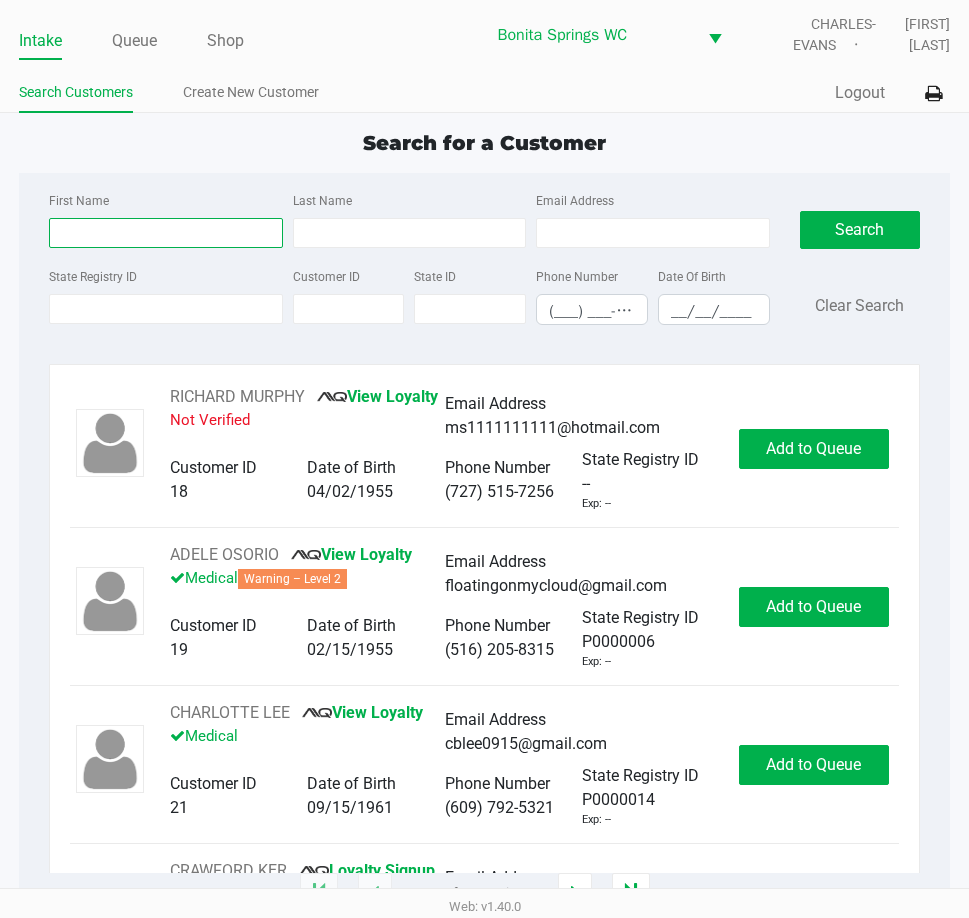 click on "First Name" at bounding box center (165, 233) 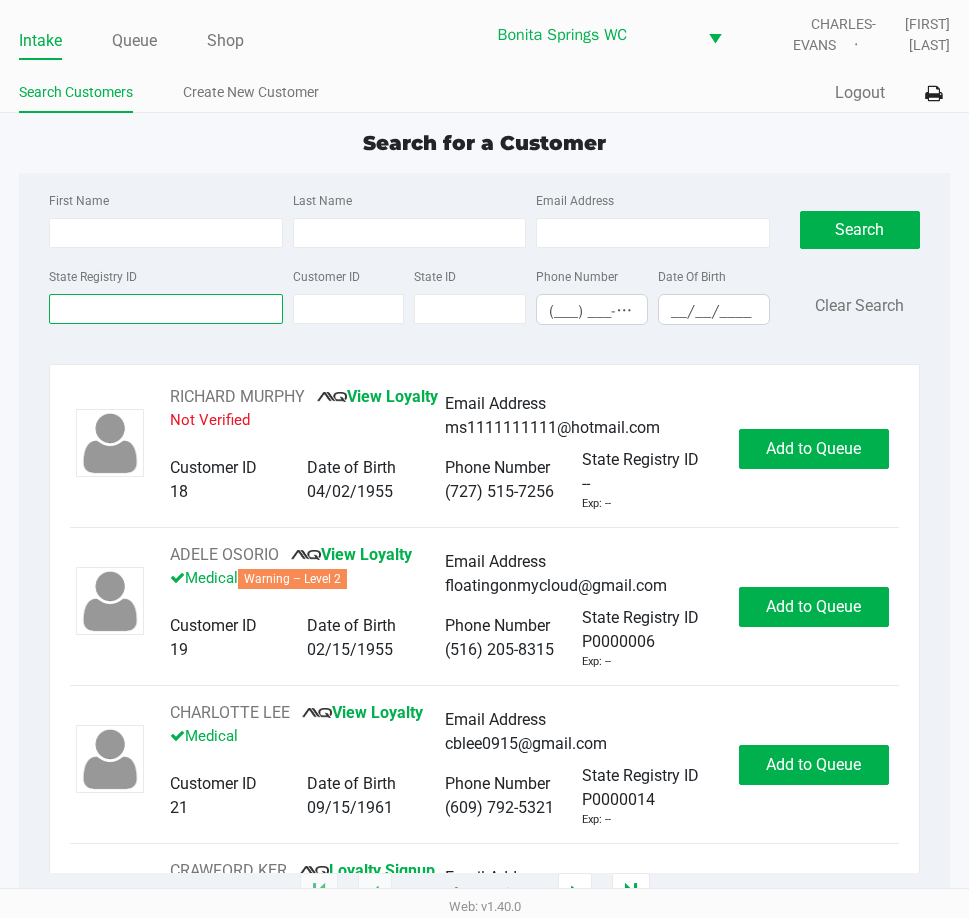 click on "State Registry ID" at bounding box center (165, 309) 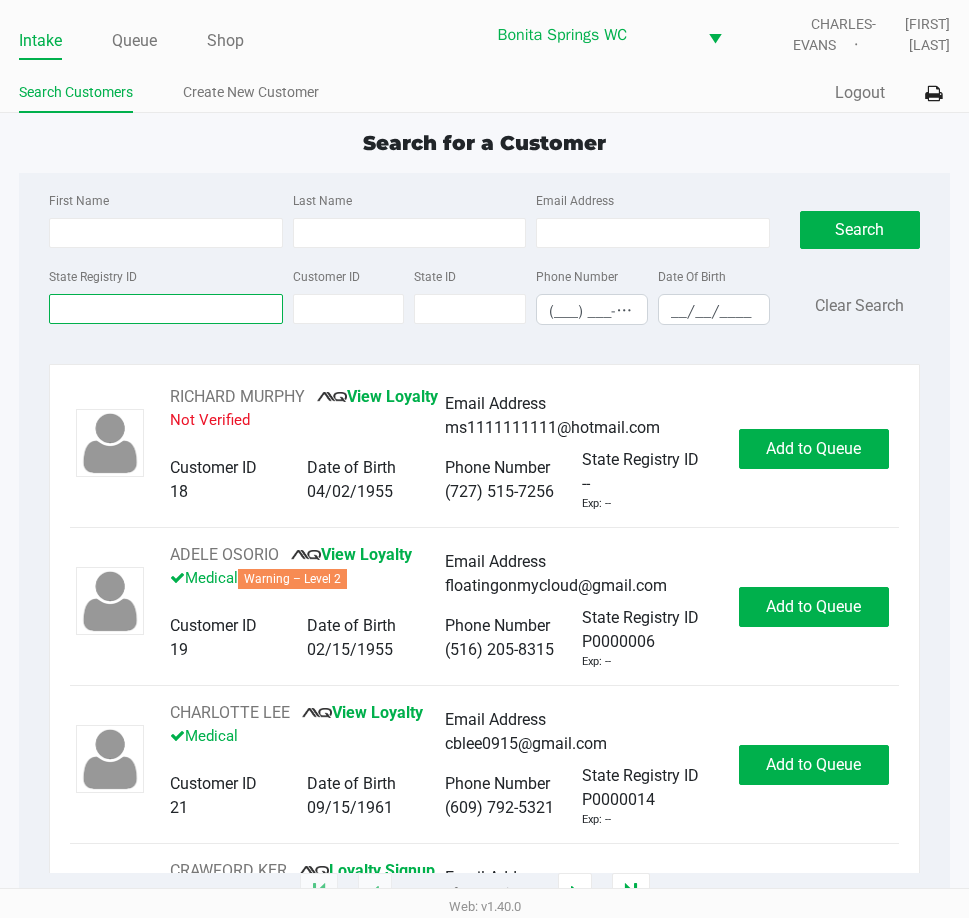 type on "p" 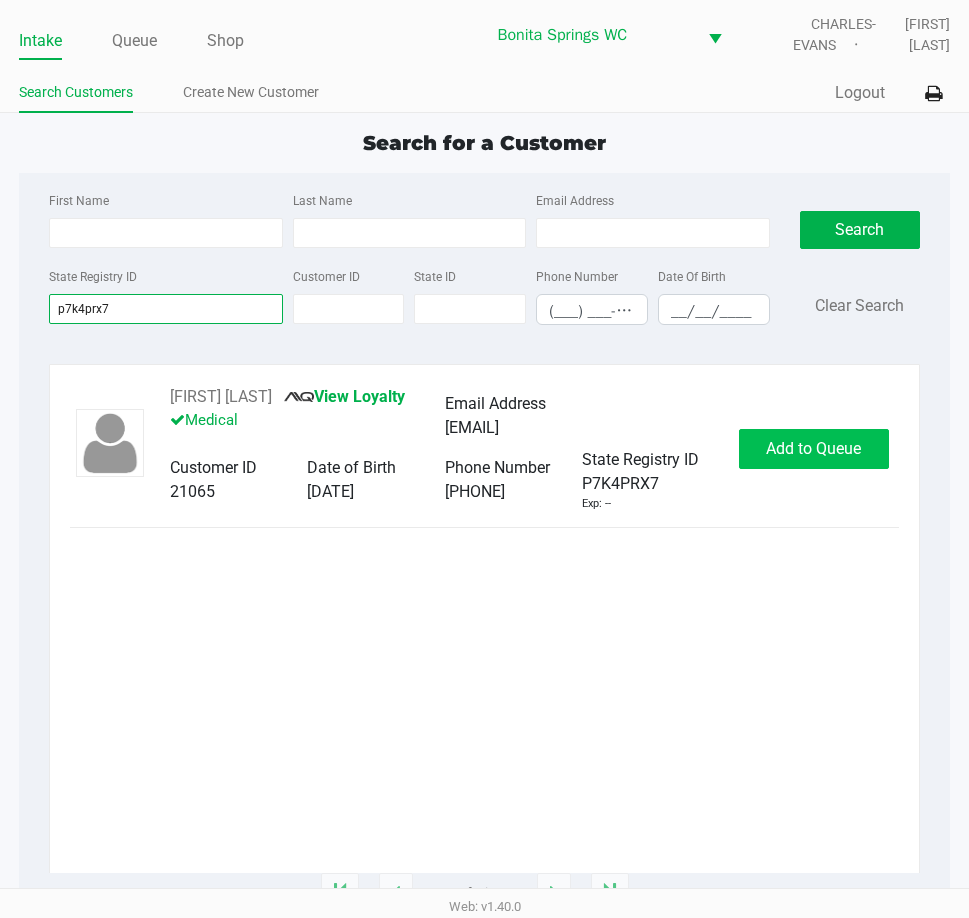 type on "p7k4prx7" 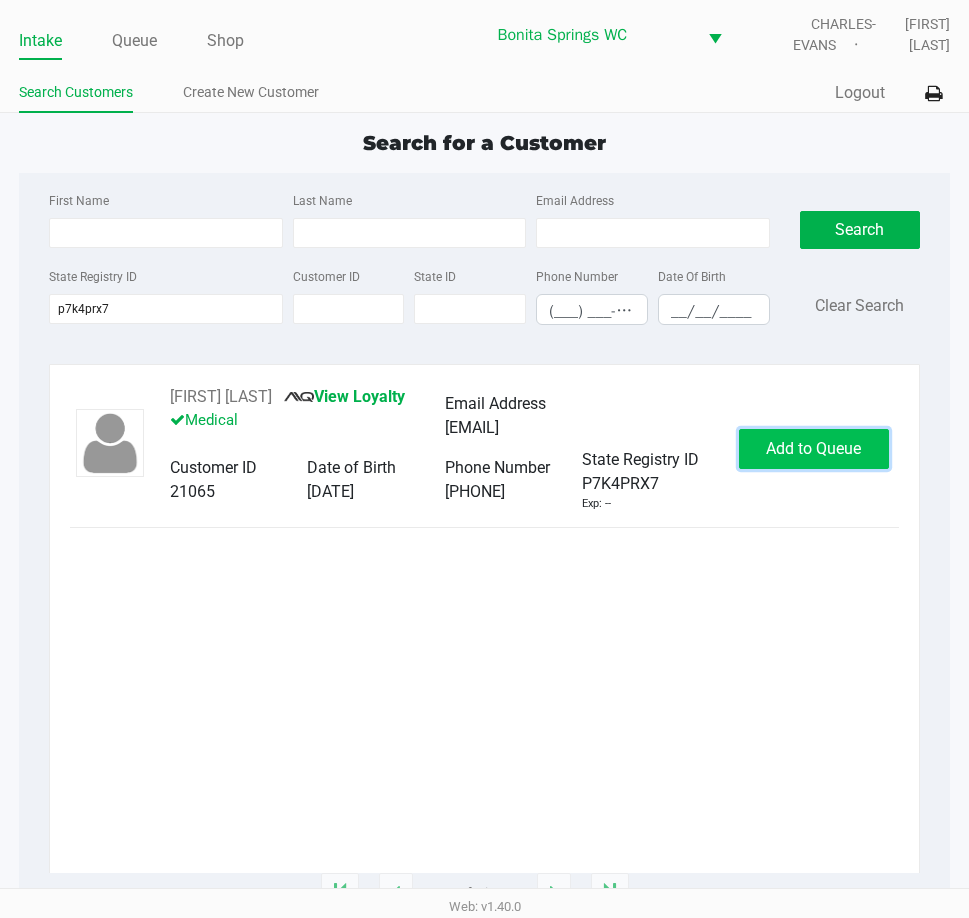 click on "Add to Queue" 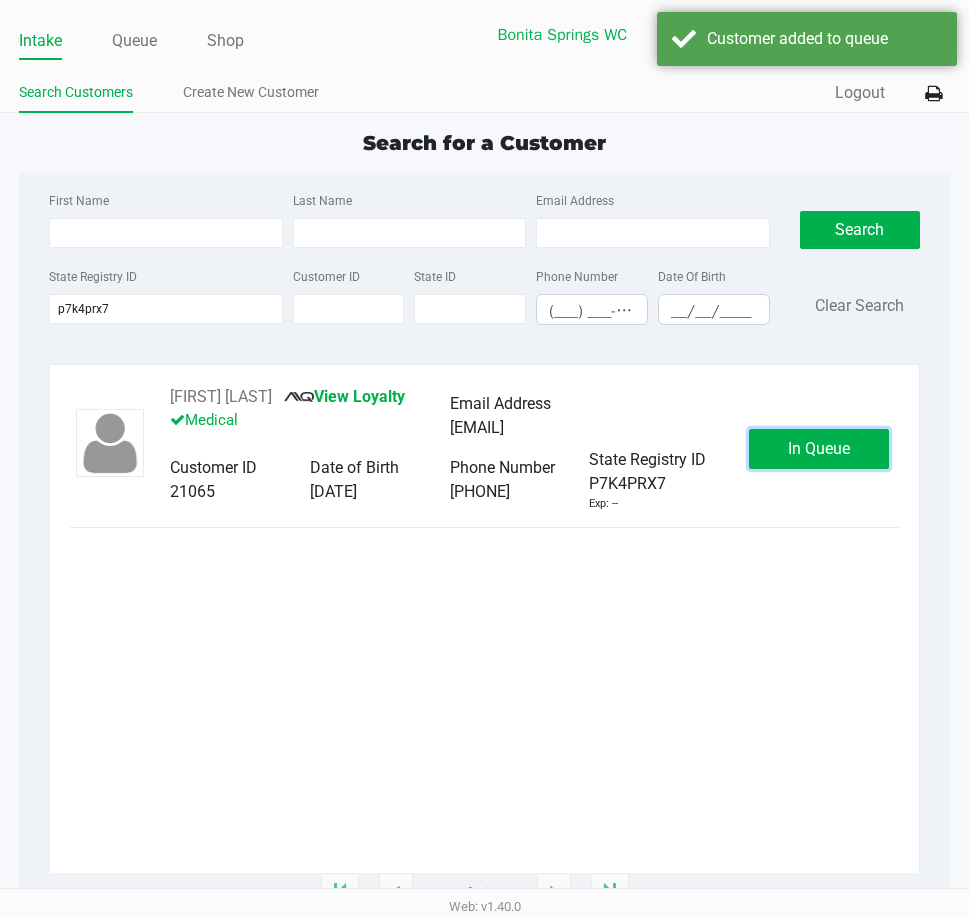 click on "In Queue" 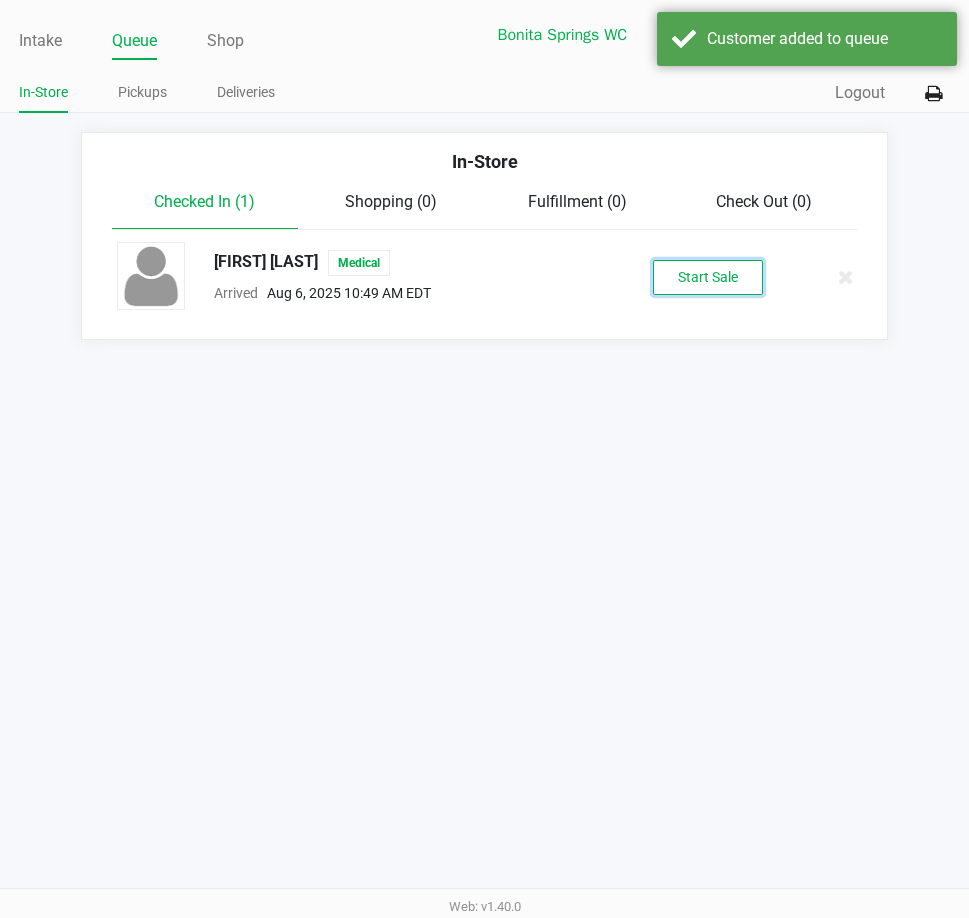click on "Start Sale" 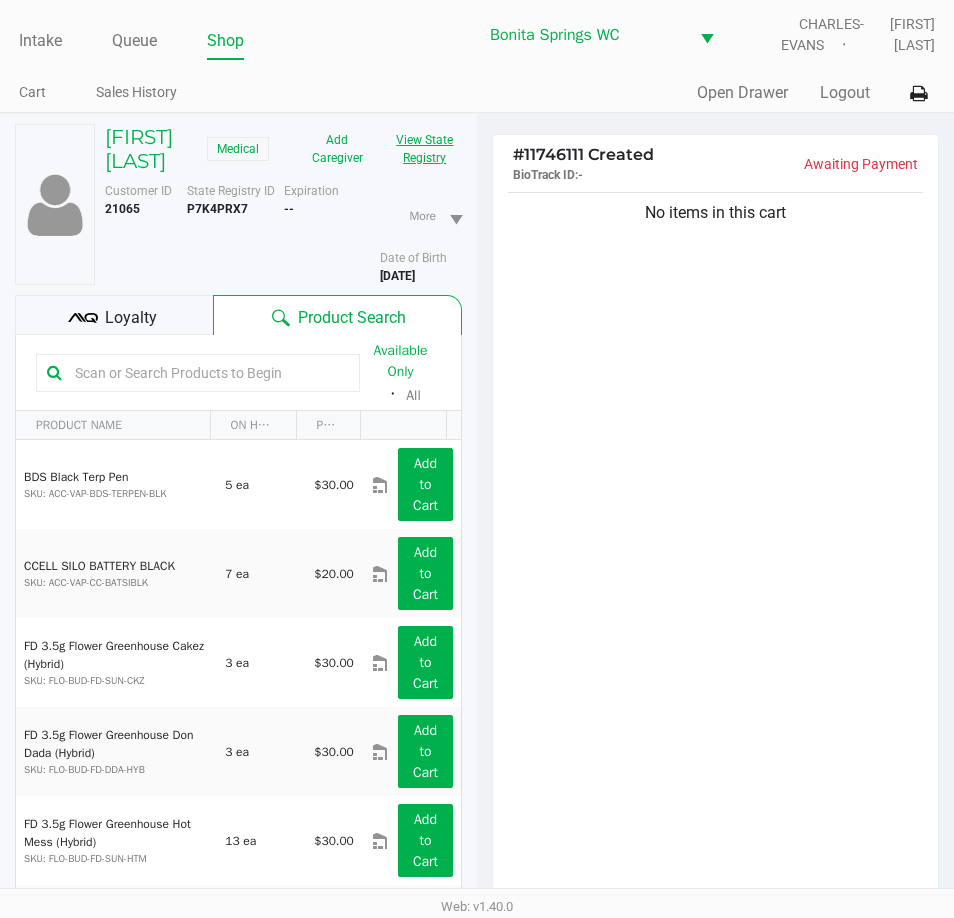 click on "View State Registry" 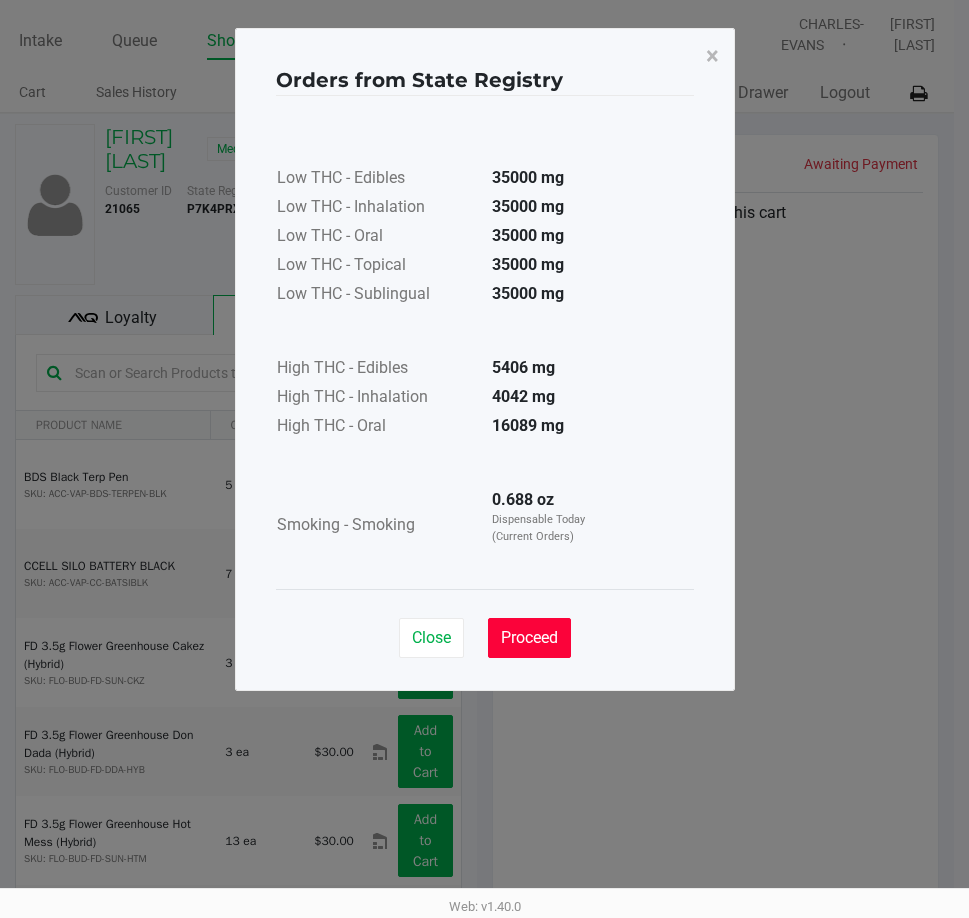 drag, startPoint x: 548, startPoint y: 639, endPoint x: 555, endPoint y: 627, distance: 13.892444 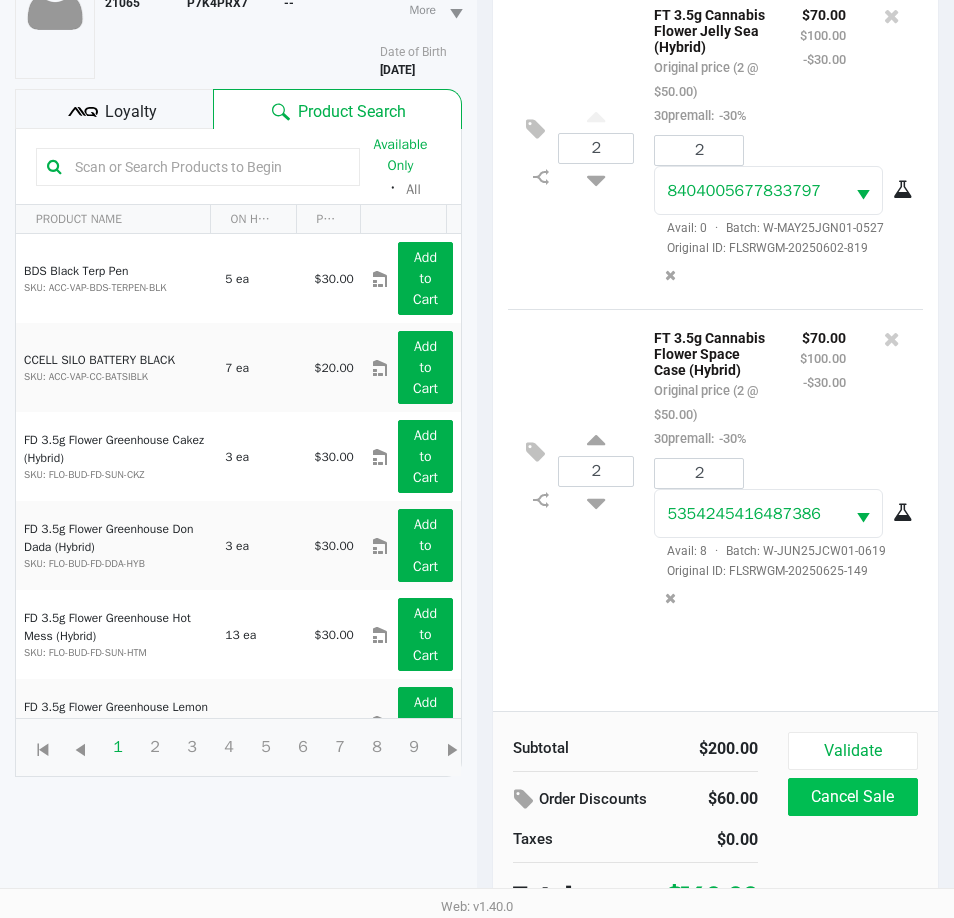scroll, scrollTop: 220, scrollLeft: 0, axis: vertical 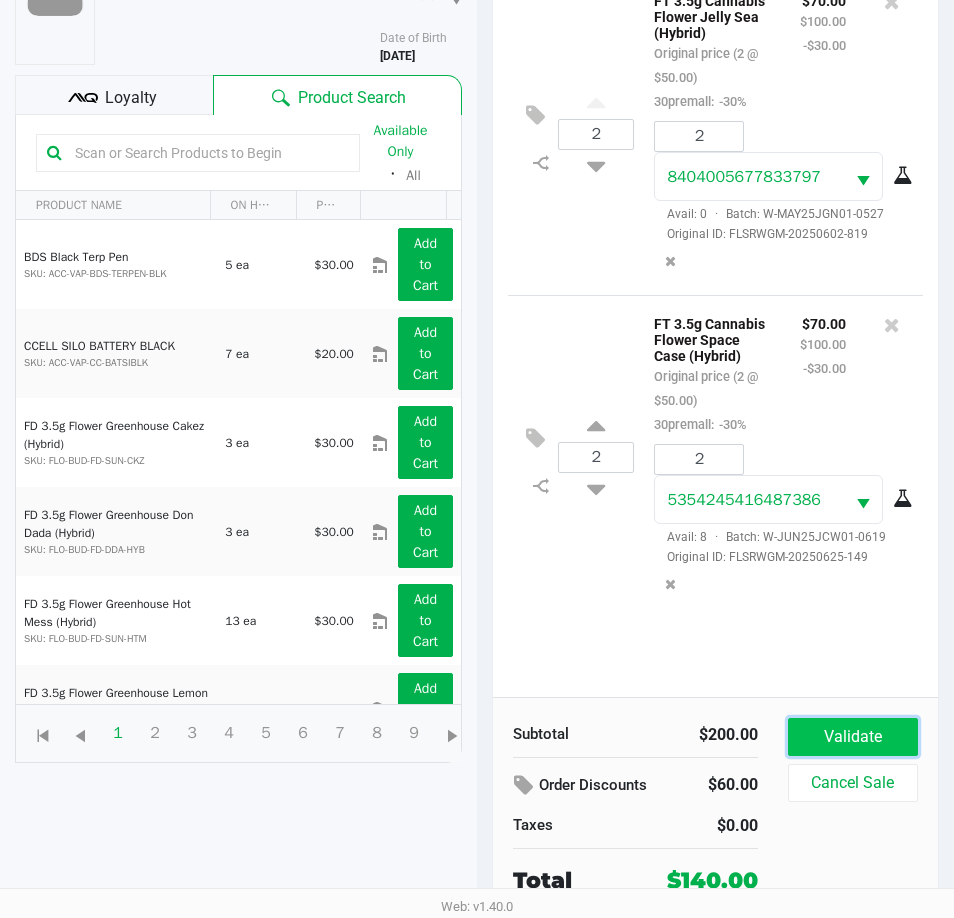 click on "Validate" 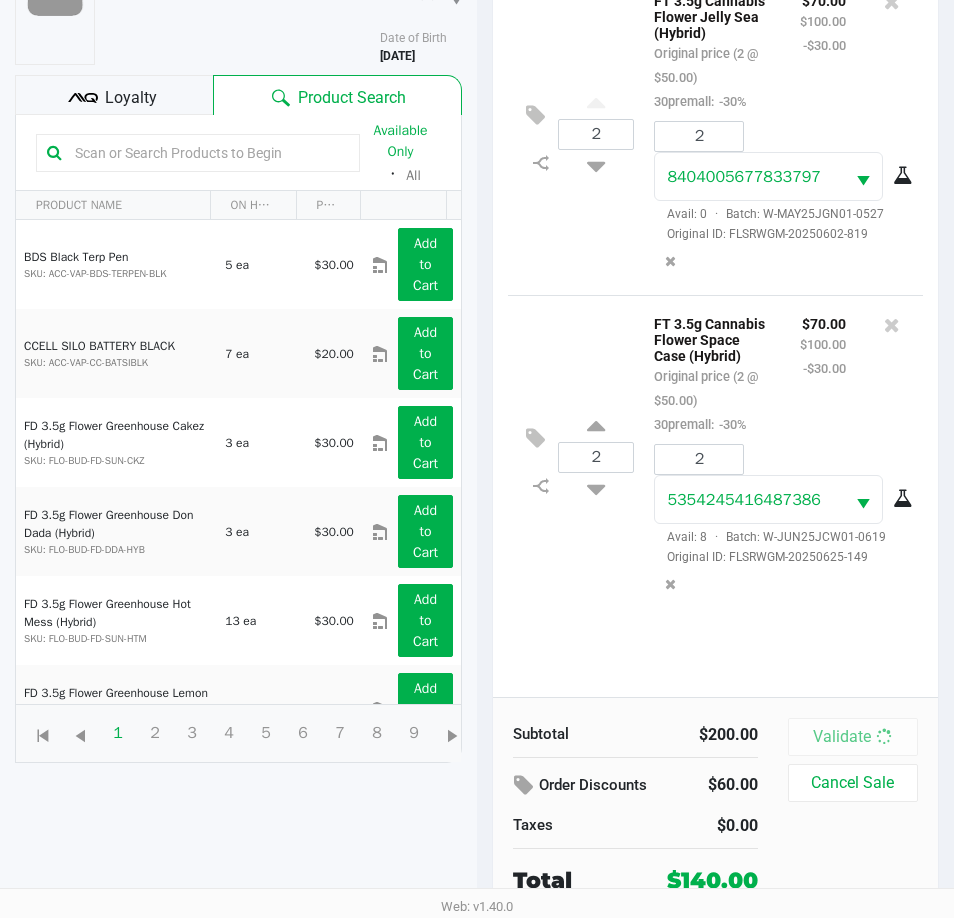 scroll, scrollTop: 0, scrollLeft: 0, axis: both 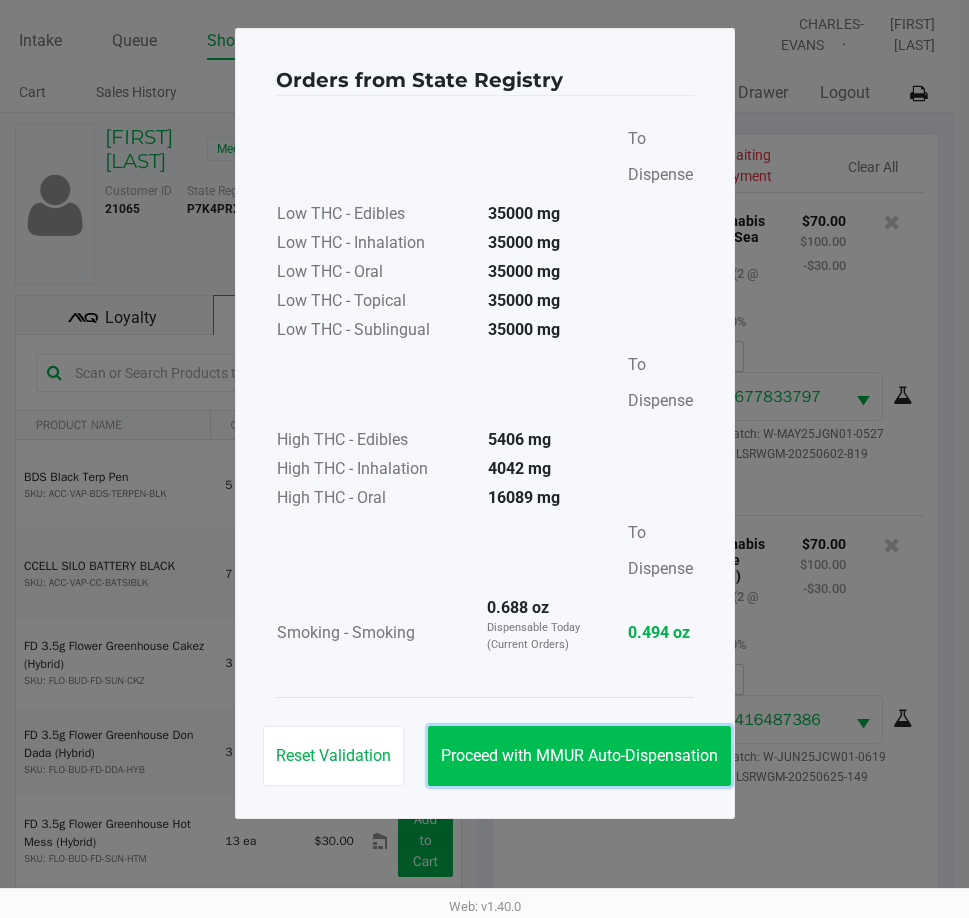 click on "Proceed with MMUR Auto-Dispensation" 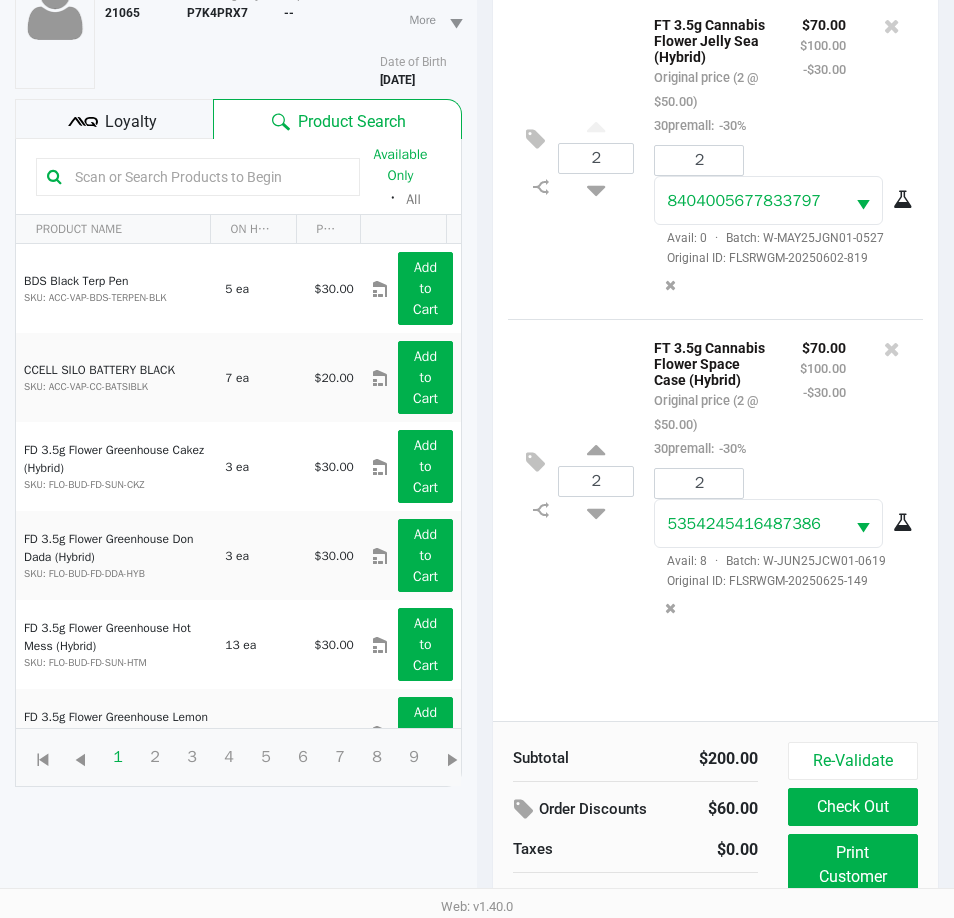 scroll, scrollTop: 200, scrollLeft: 0, axis: vertical 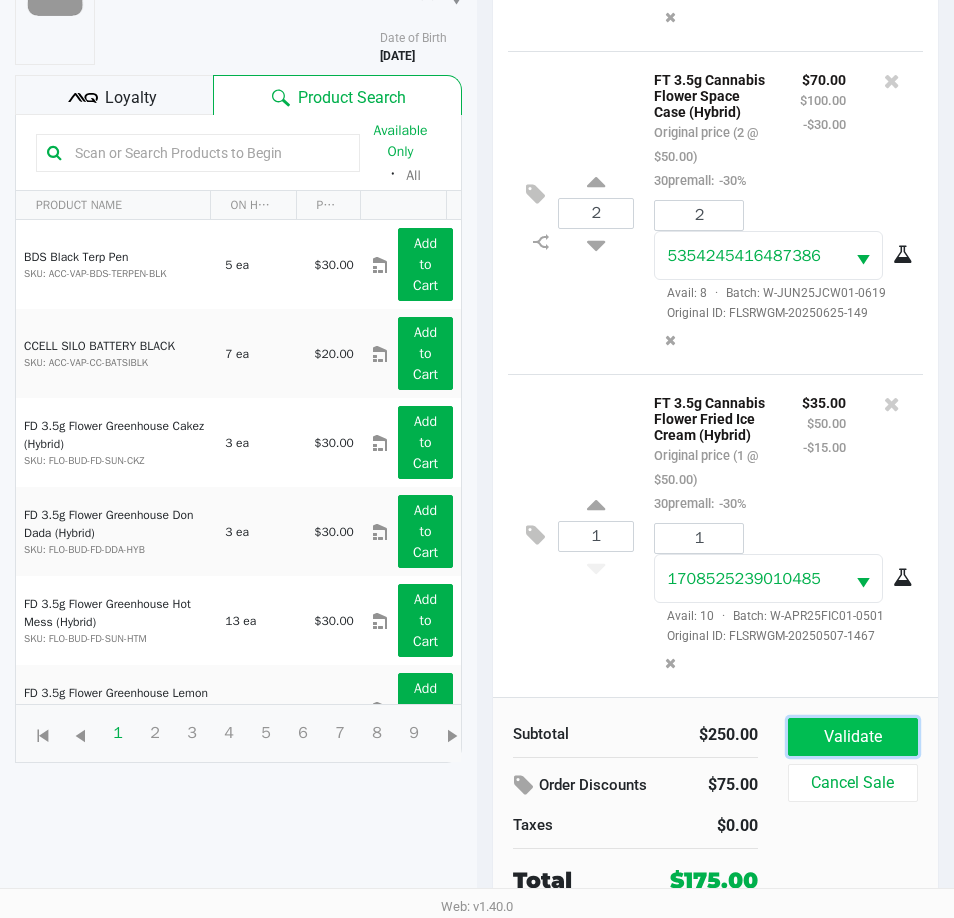 click on "Validate" 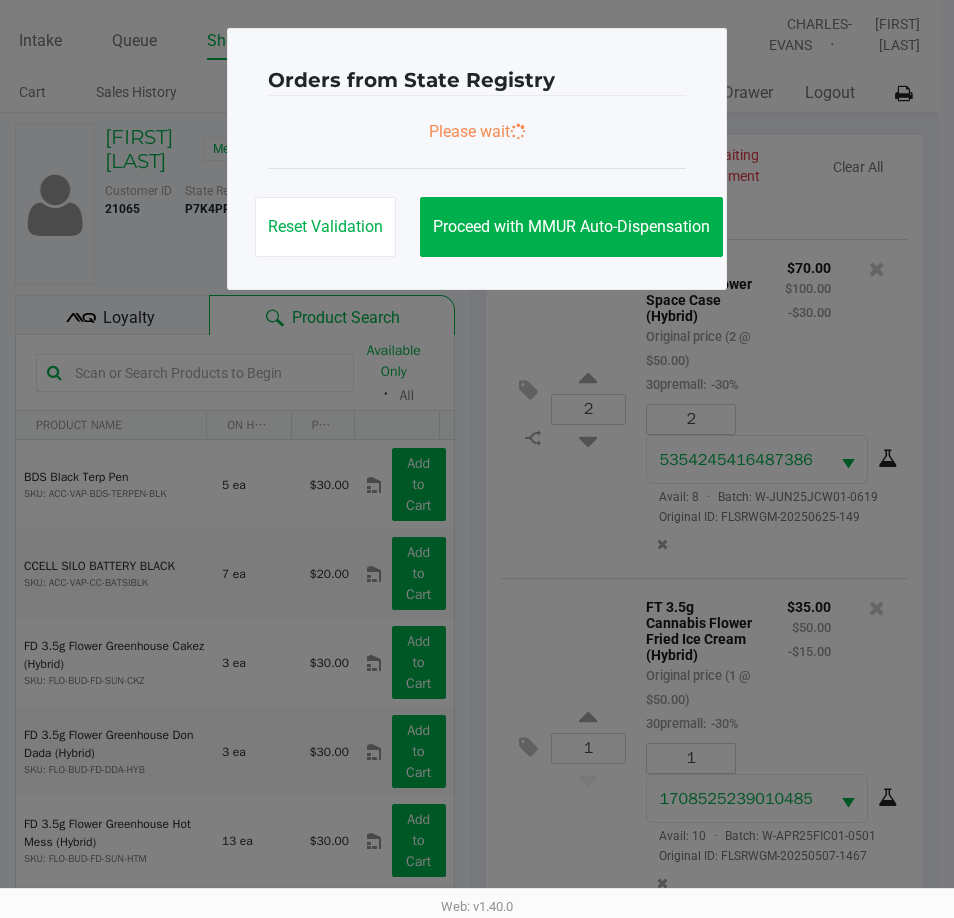 scroll, scrollTop: 0, scrollLeft: 0, axis: both 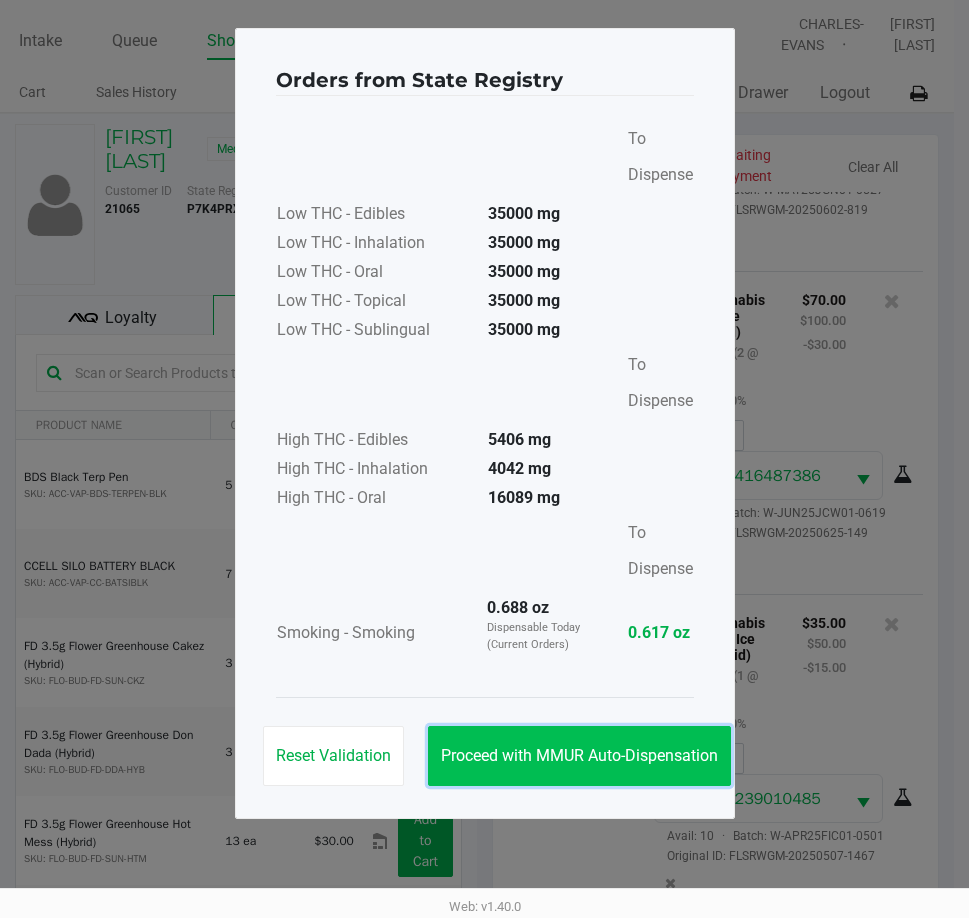 click on "Proceed with MMUR Auto-Dispensation" 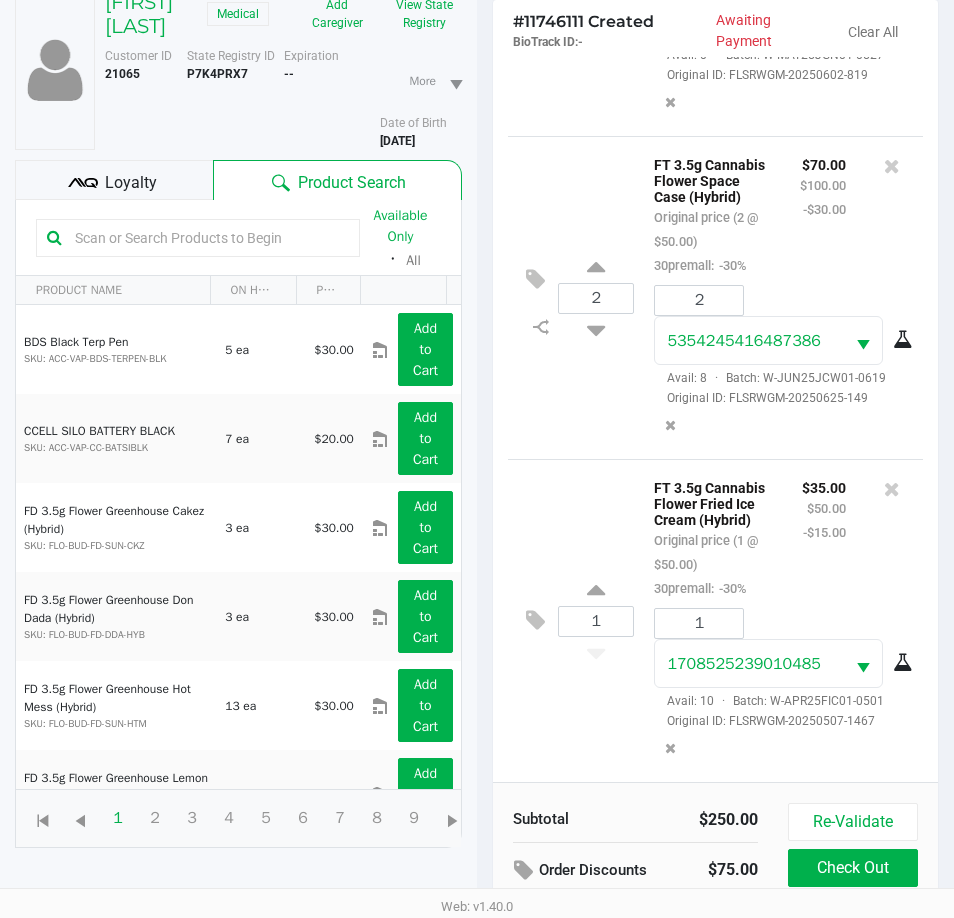 scroll, scrollTop: 265, scrollLeft: 0, axis: vertical 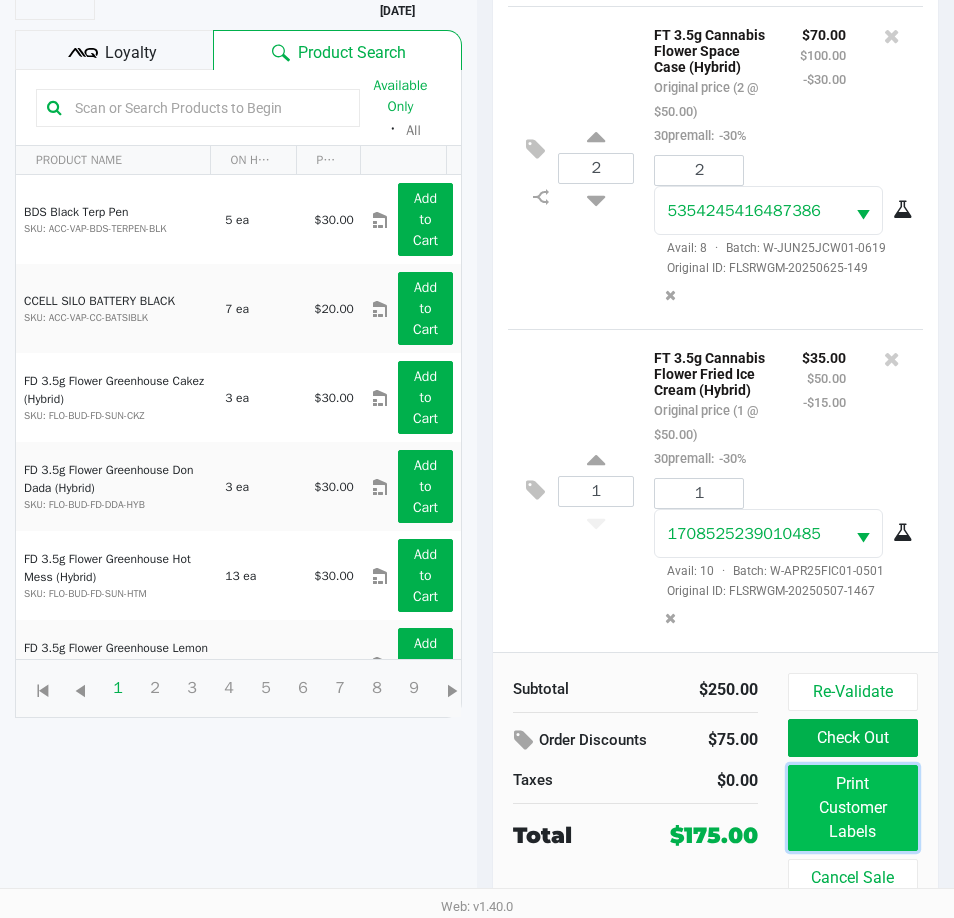 click on "Print Customer Labels" 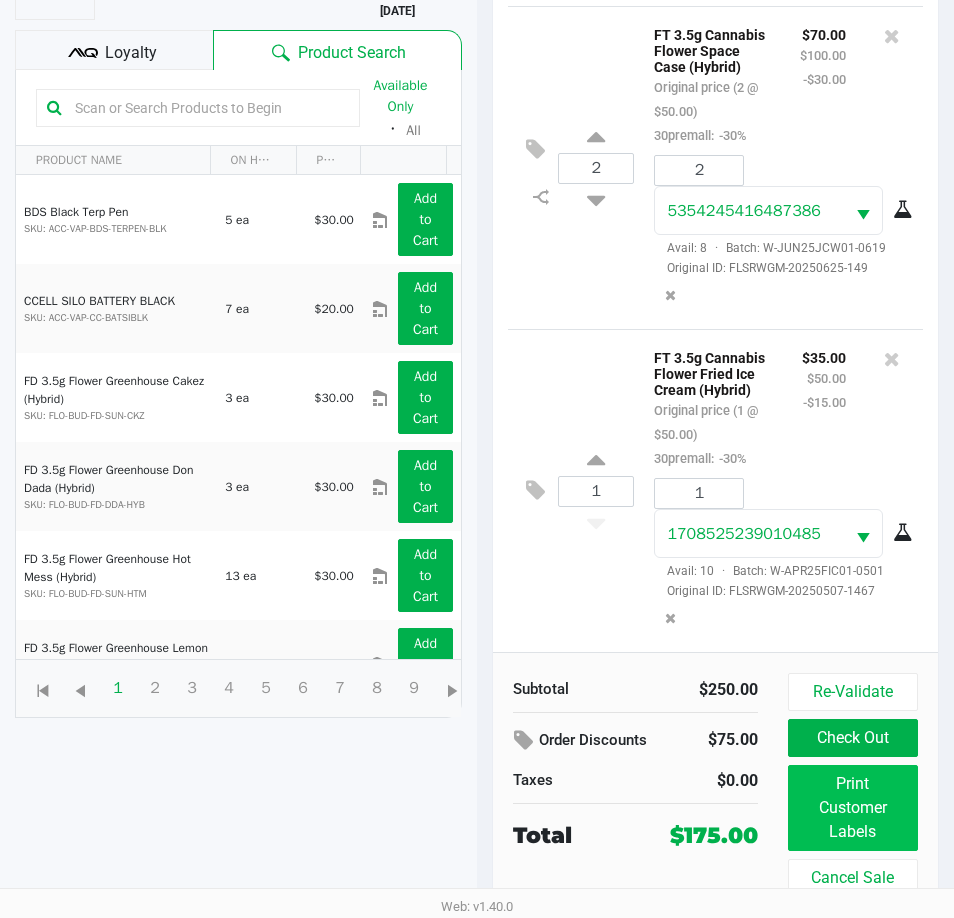 scroll, scrollTop: 0, scrollLeft: 0, axis: both 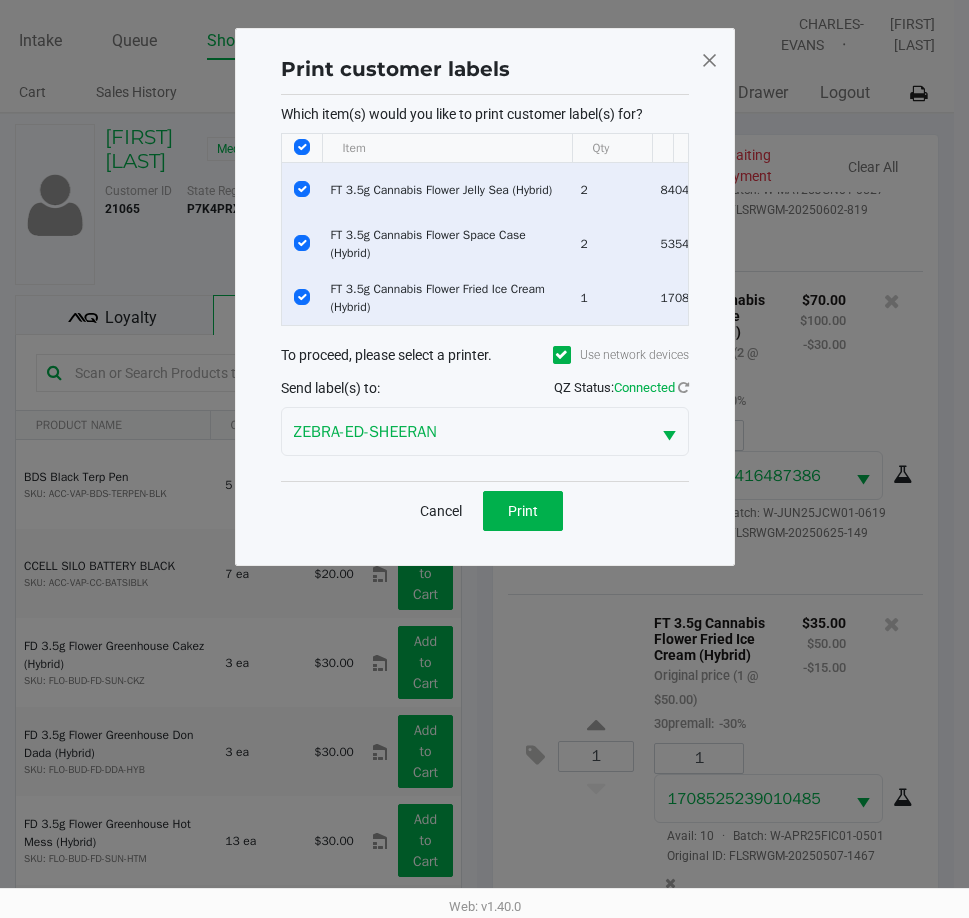 click 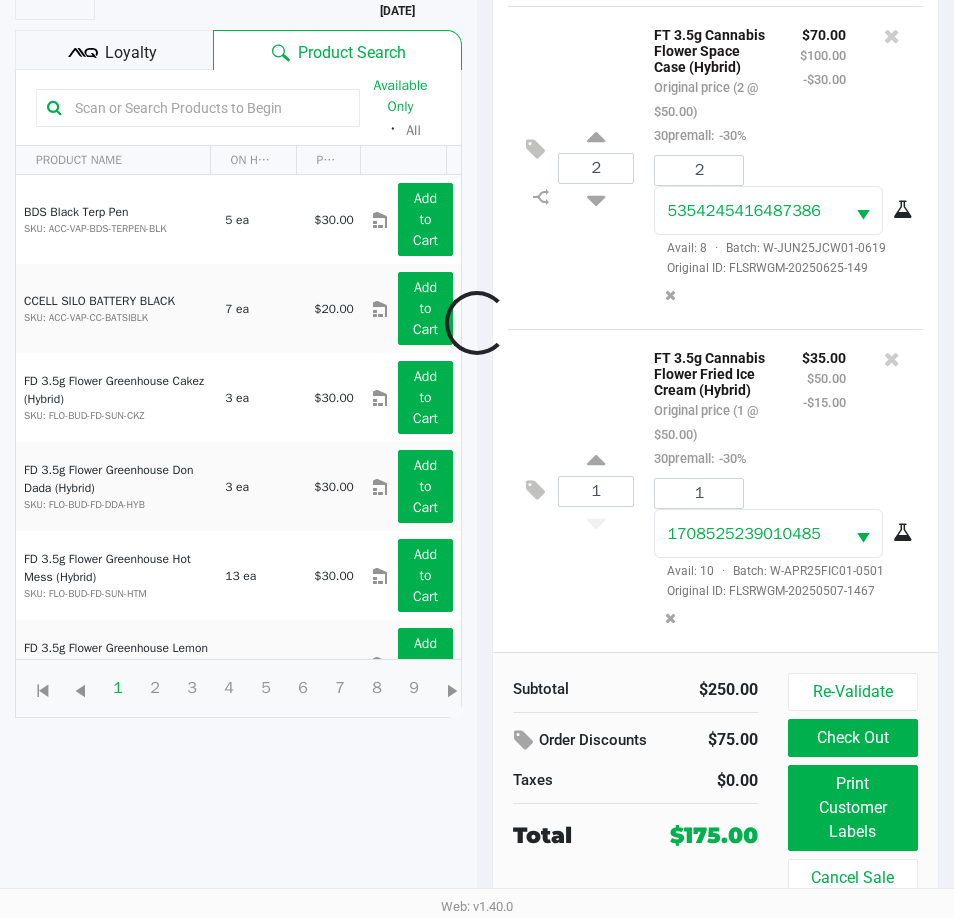 scroll, scrollTop: 220, scrollLeft: 0, axis: vertical 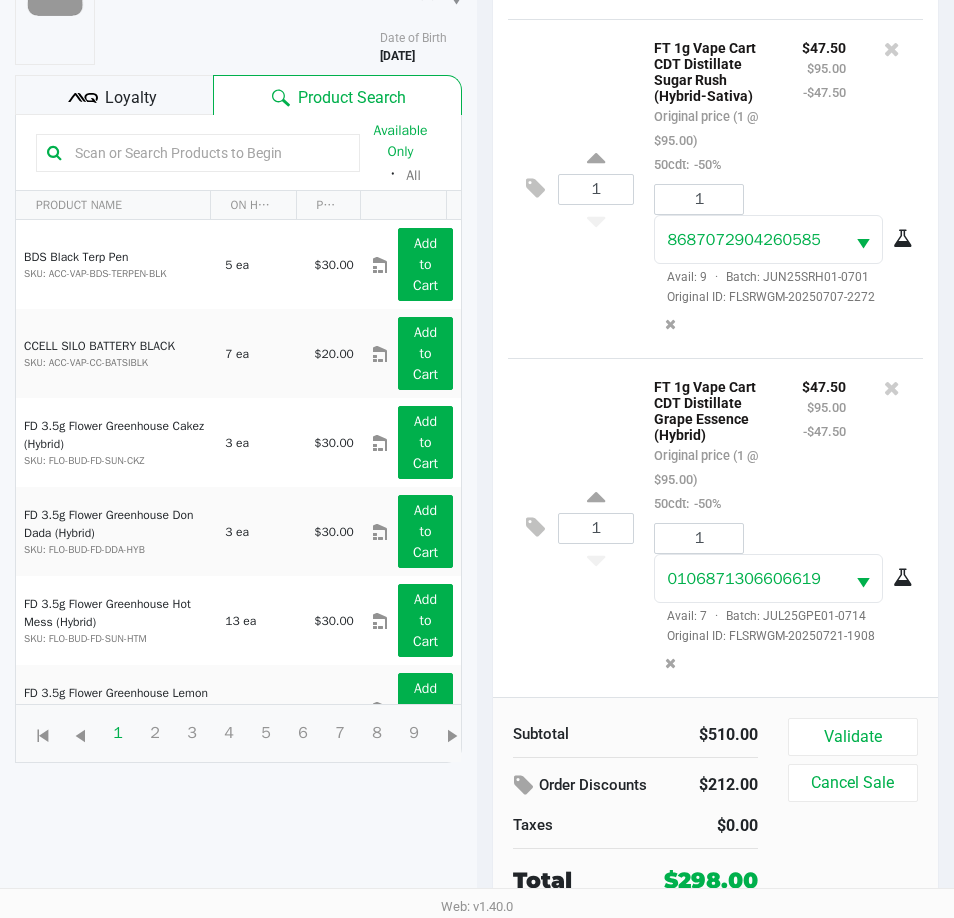 click on "Validate   Cancel Sale" 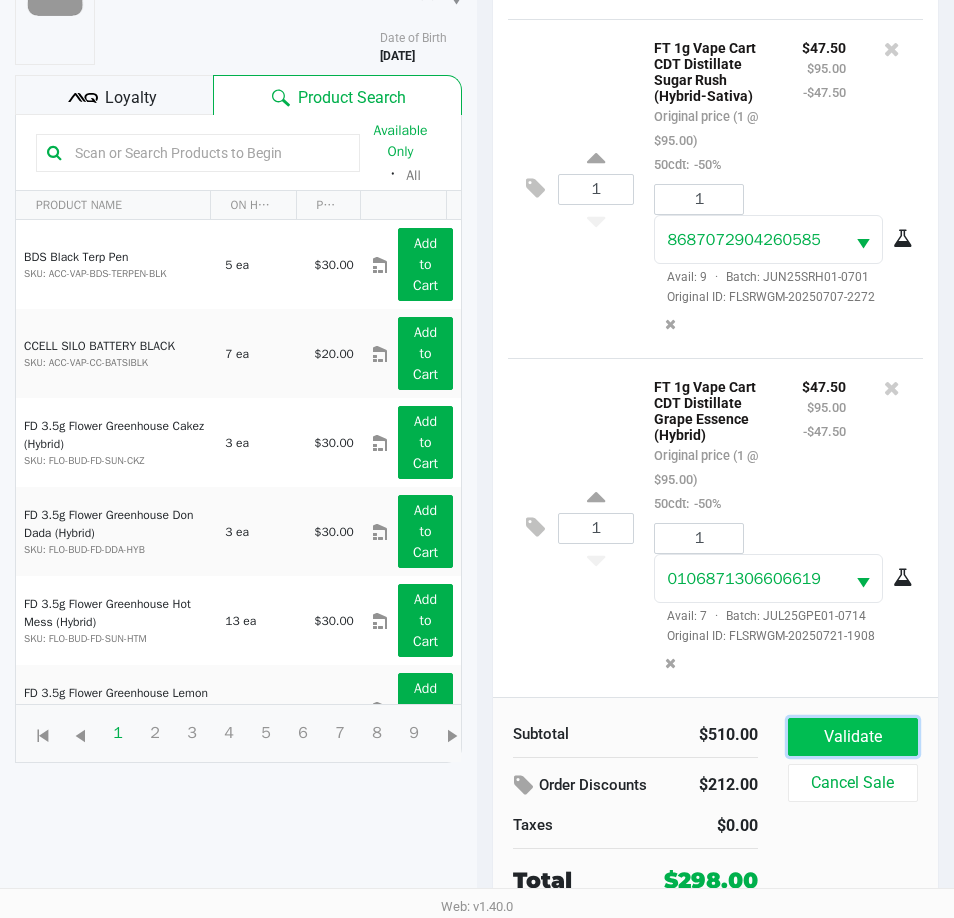 click on "Validate" 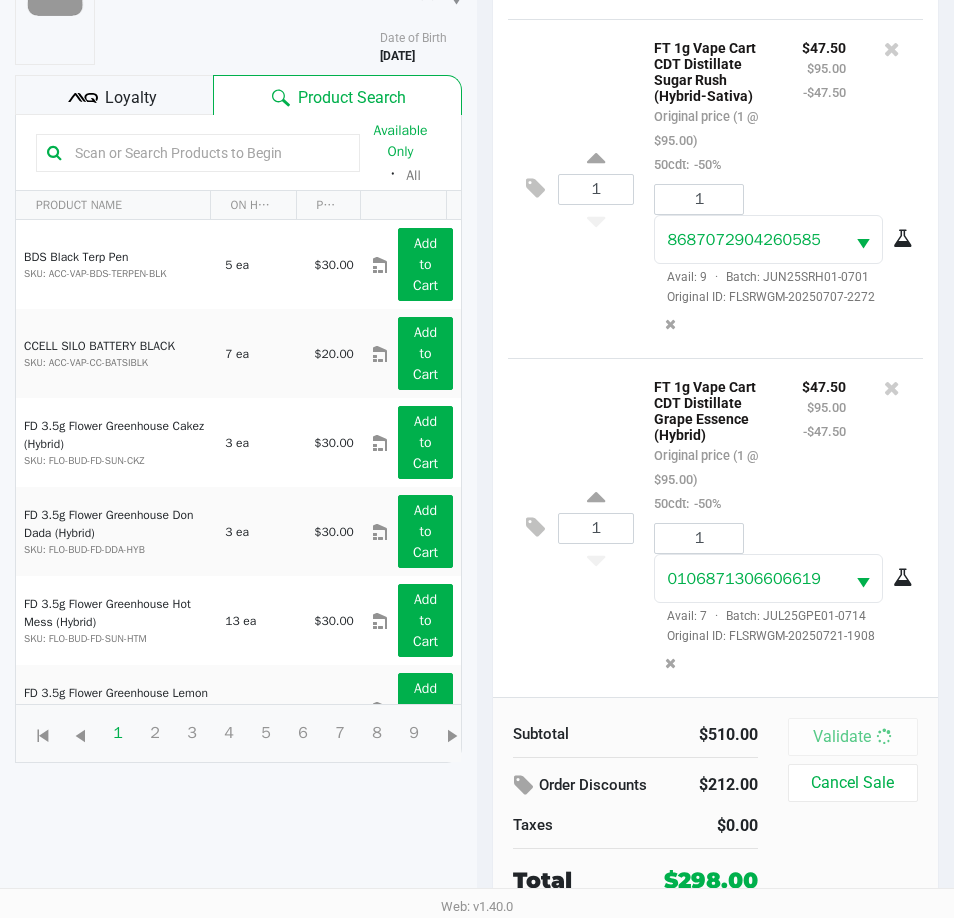 scroll, scrollTop: 0, scrollLeft: 0, axis: both 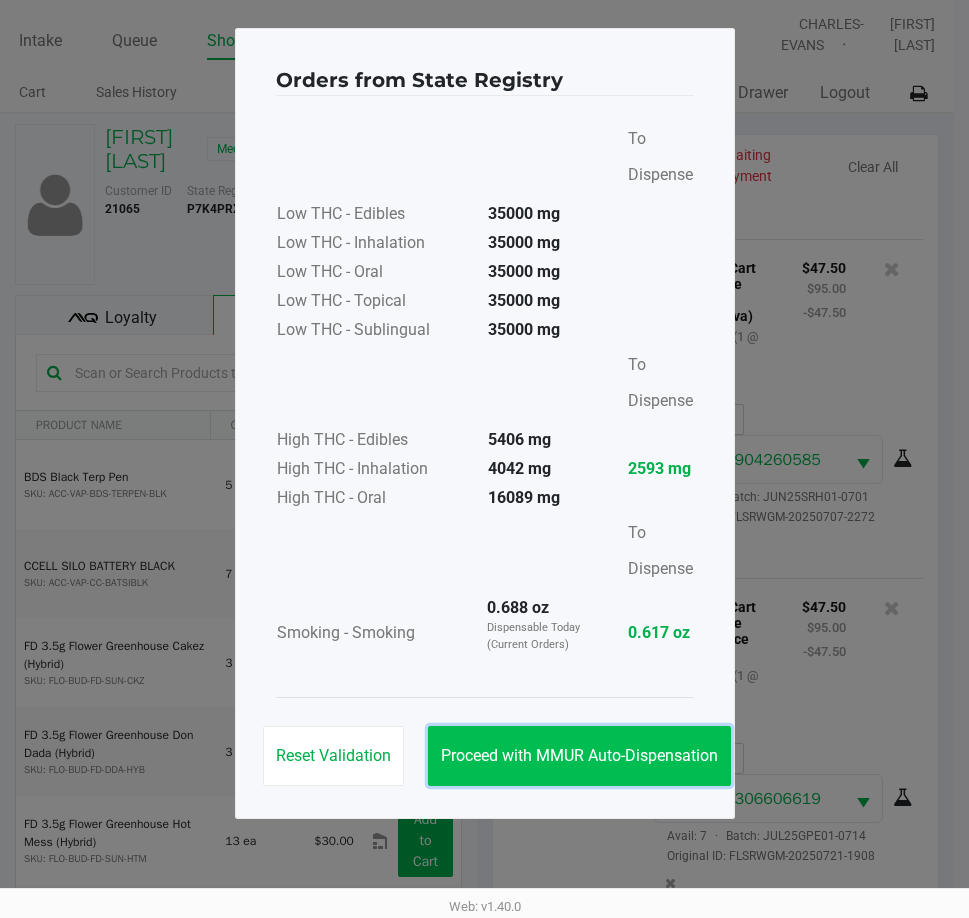 click on "Proceed with MMUR Auto-Dispensation" 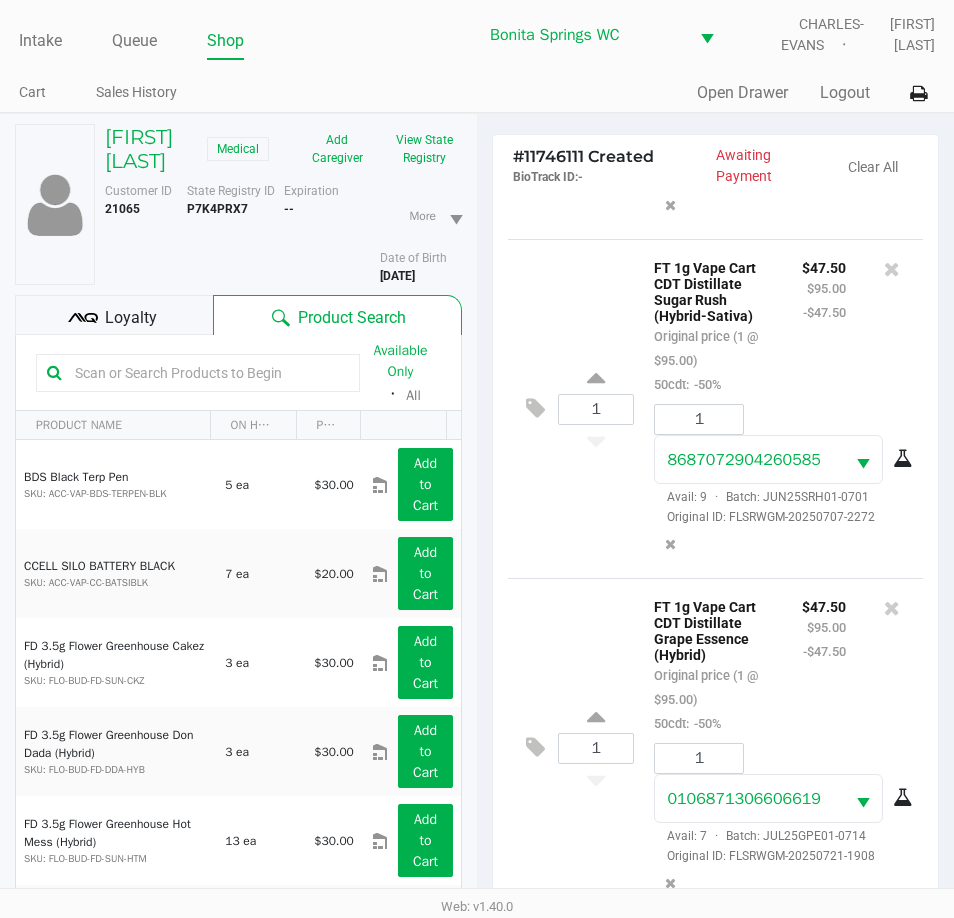 scroll, scrollTop: 265, scrollLeft: 0, axis: vertical 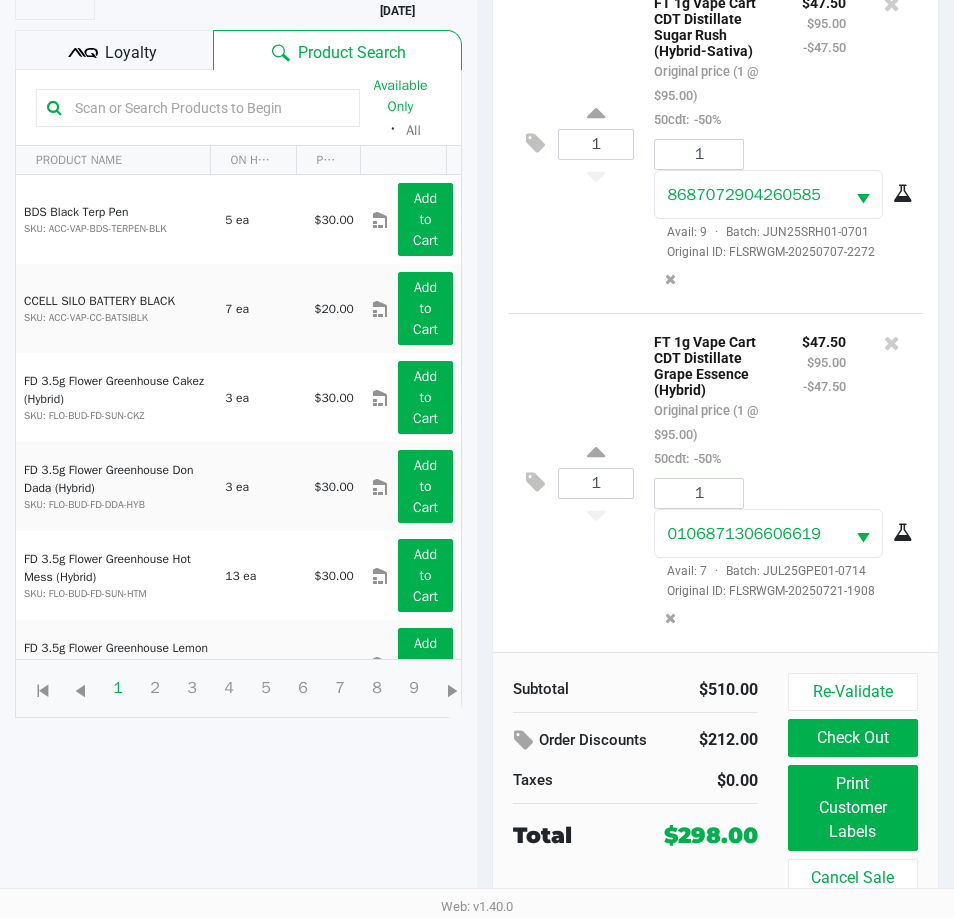 click on "Loyalty" 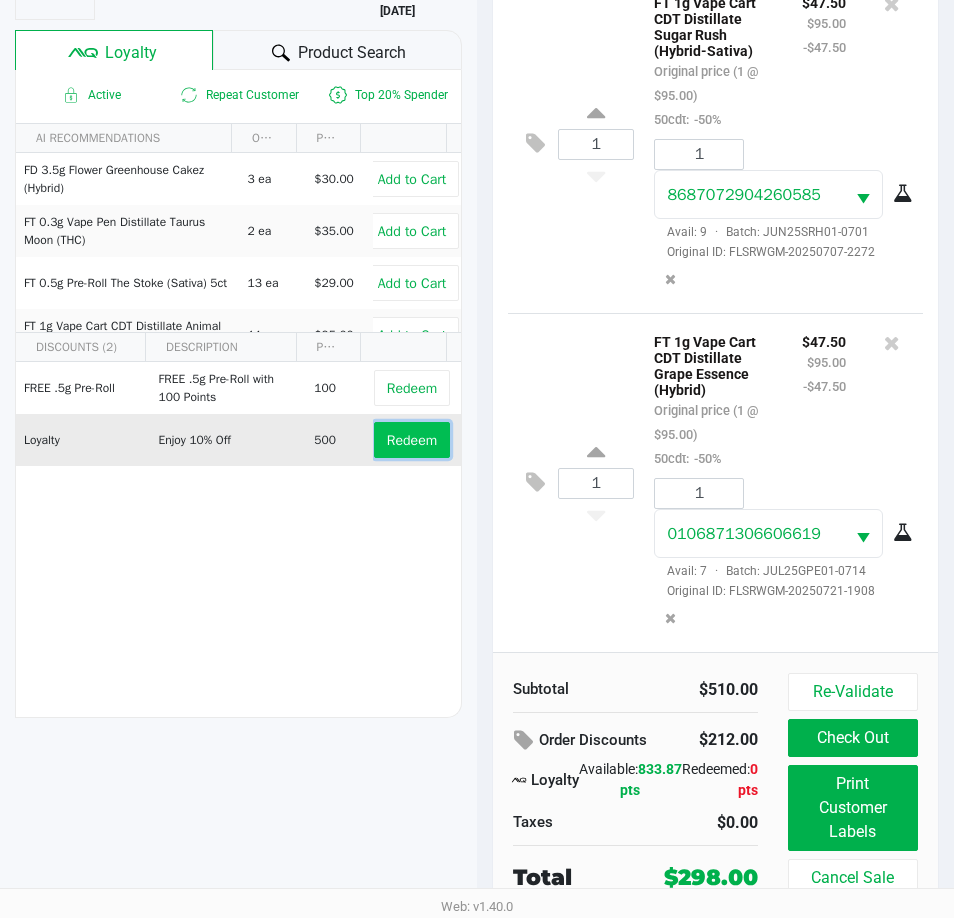 click on "Redeem" 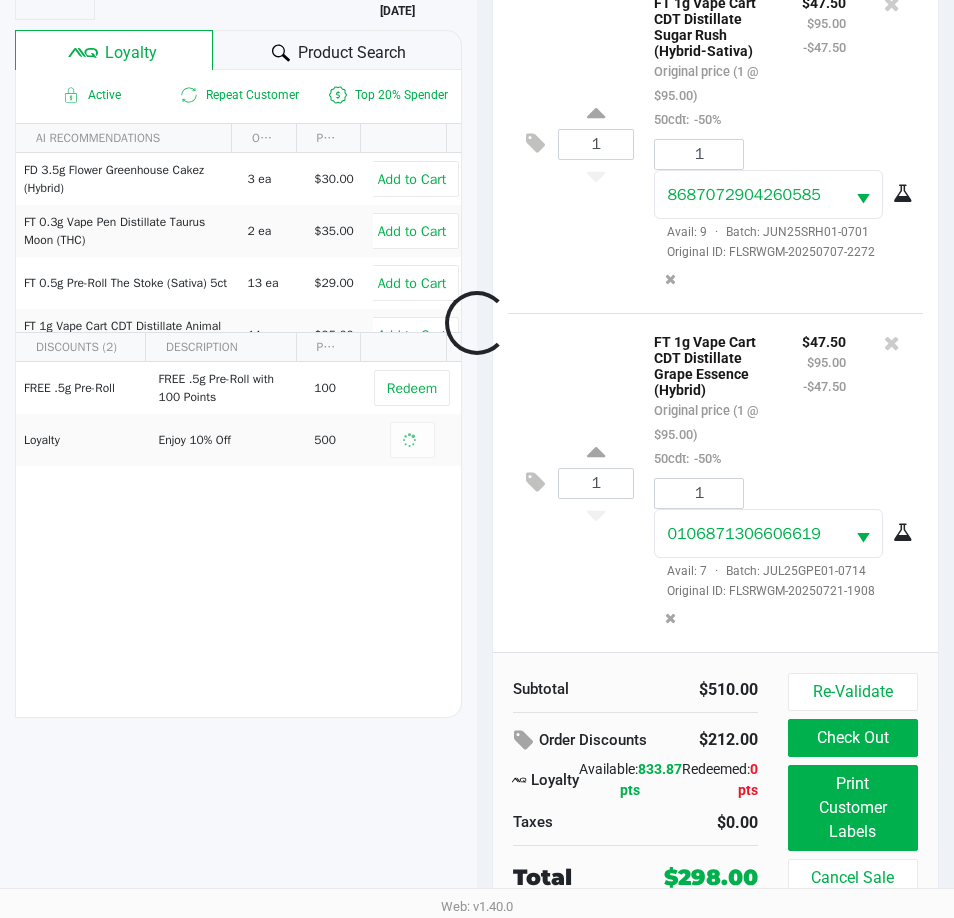 scroll, scrollTop: 262, scrollLeft: 0, axis: vertical 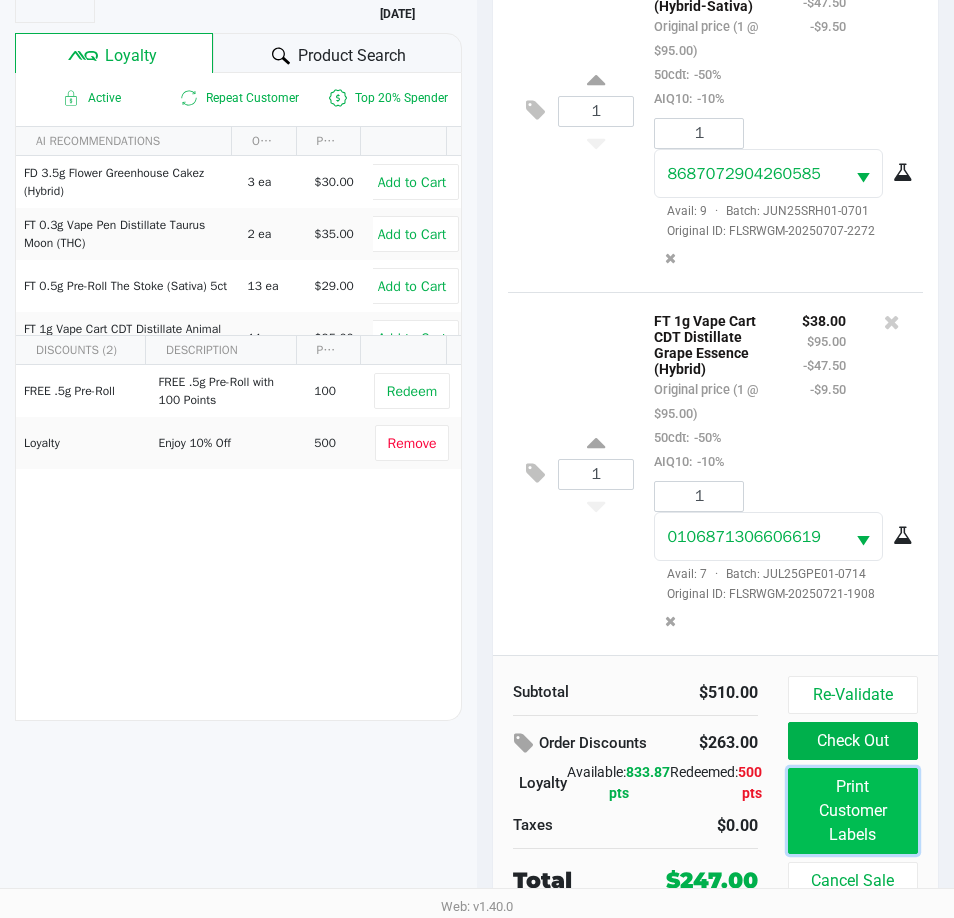 click on "Print Customer Labels" 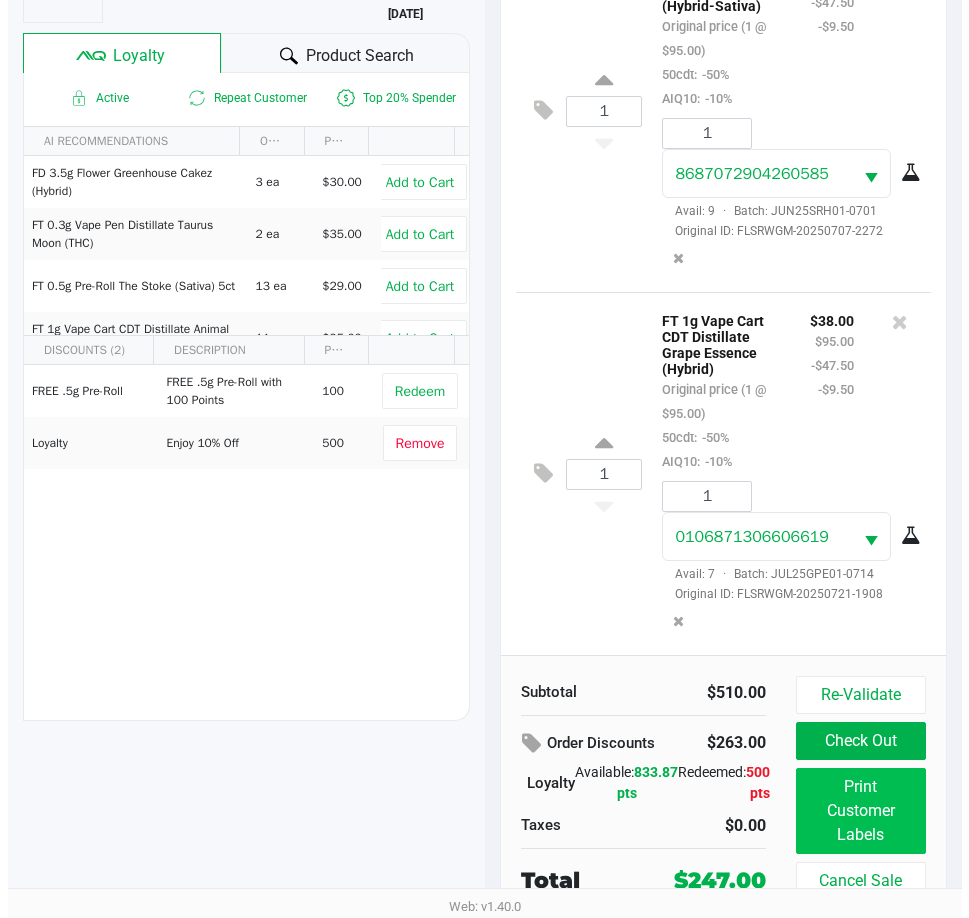 scroll, scrollTop: 0, scrollLeft: 0, axis: both 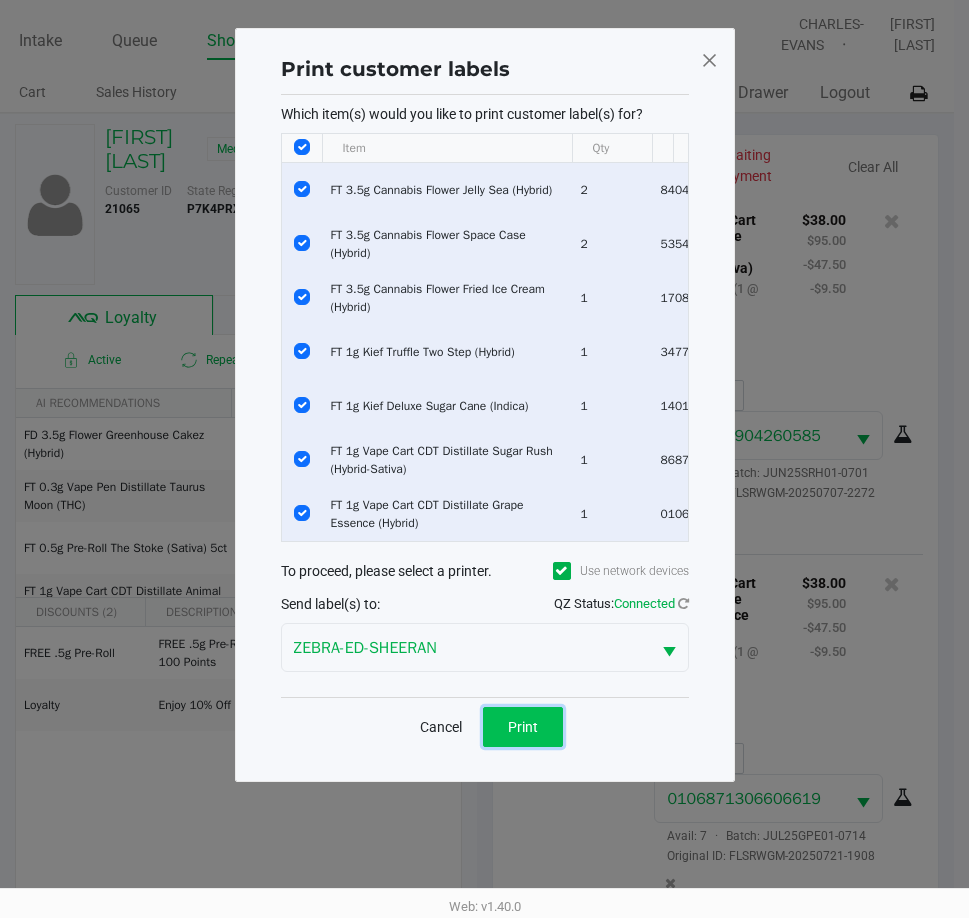 click on "Print" 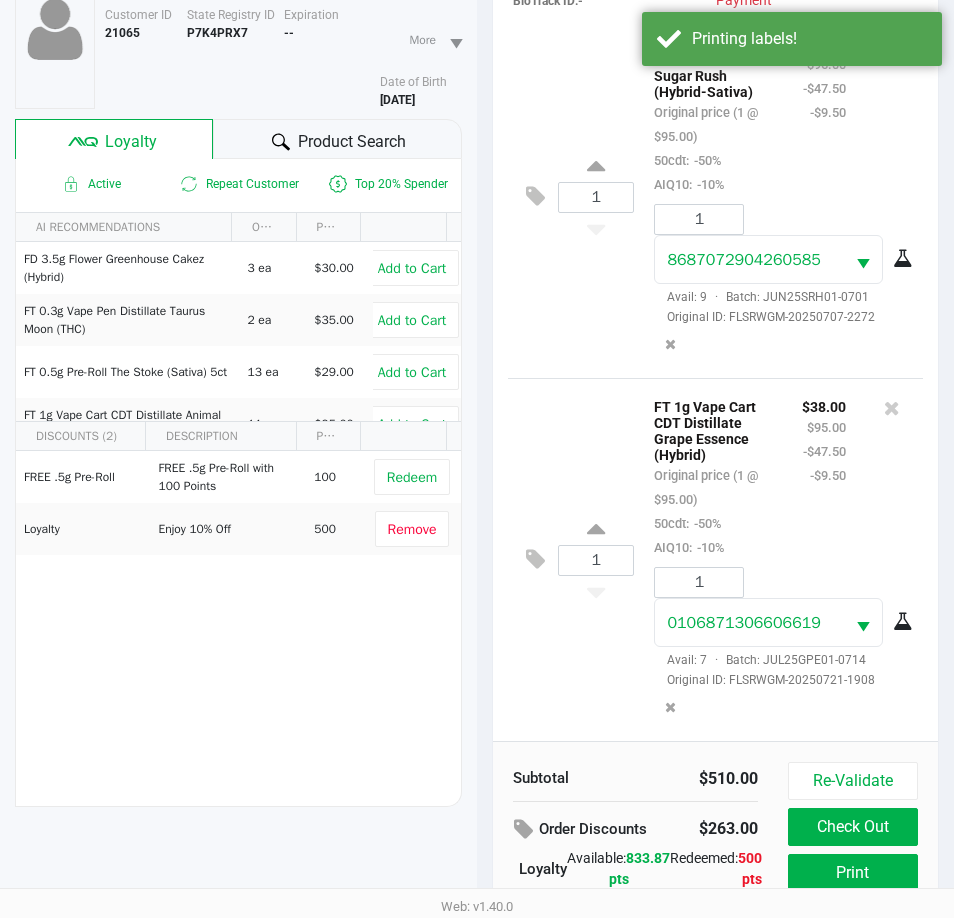 scroll, scrollTop: 265, scrollLeft: 0, axis: vertical 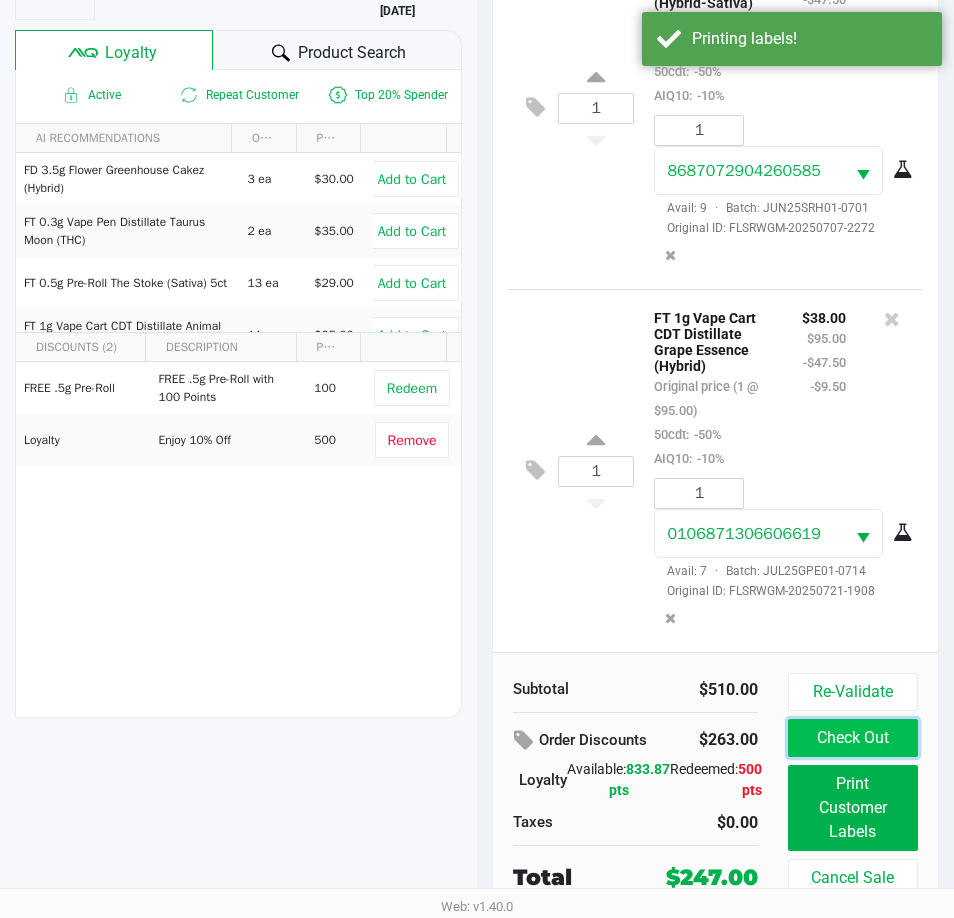 click on "Check Out" 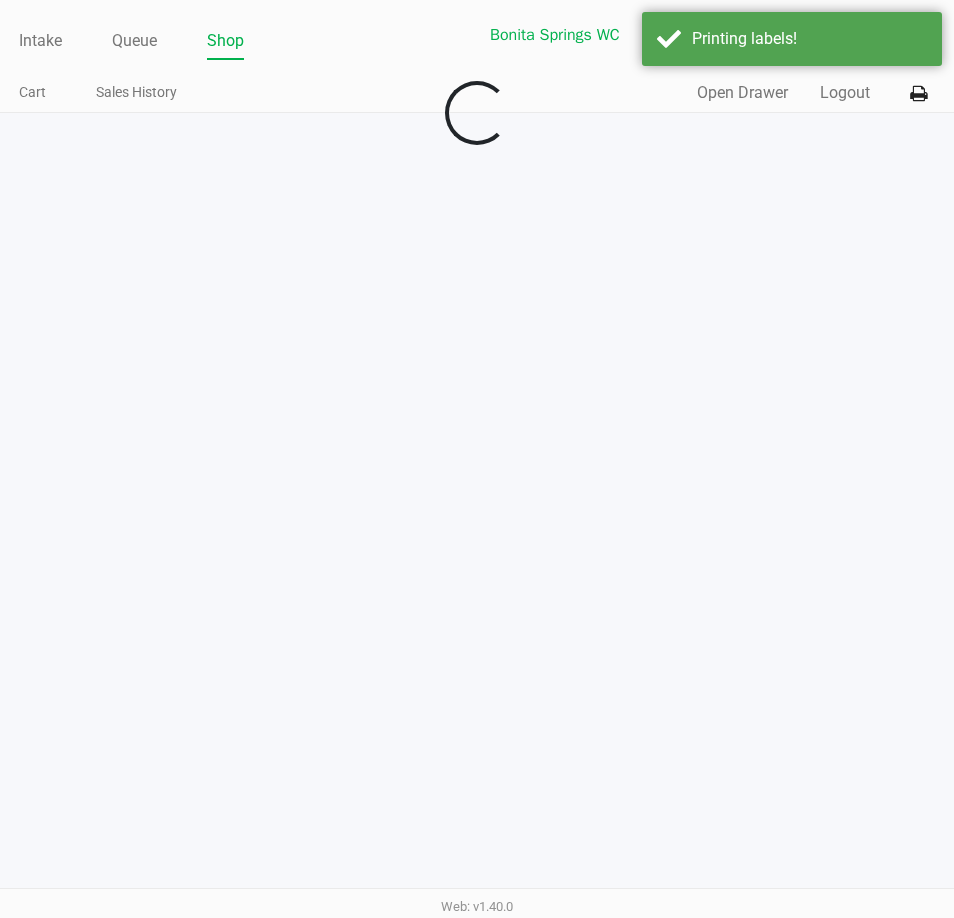 scroll, scrollTop: 0, scrollLeft: 0, axis: both 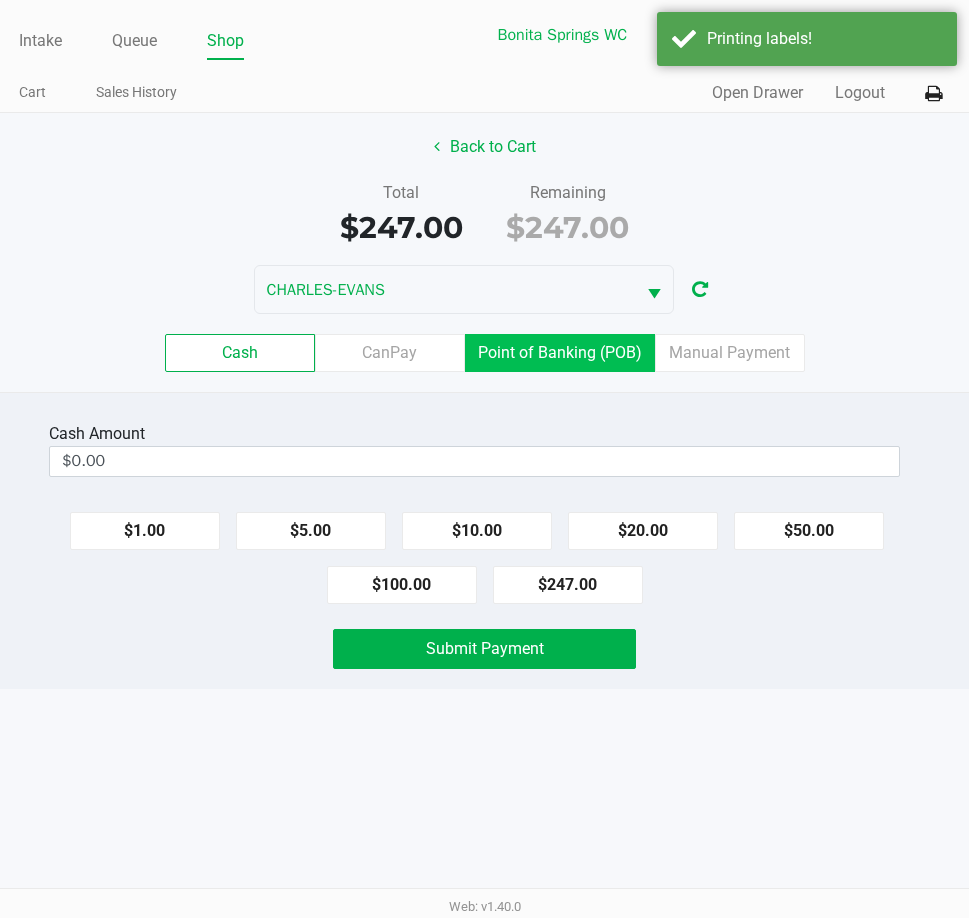 click on "Point of Banking (POB)" 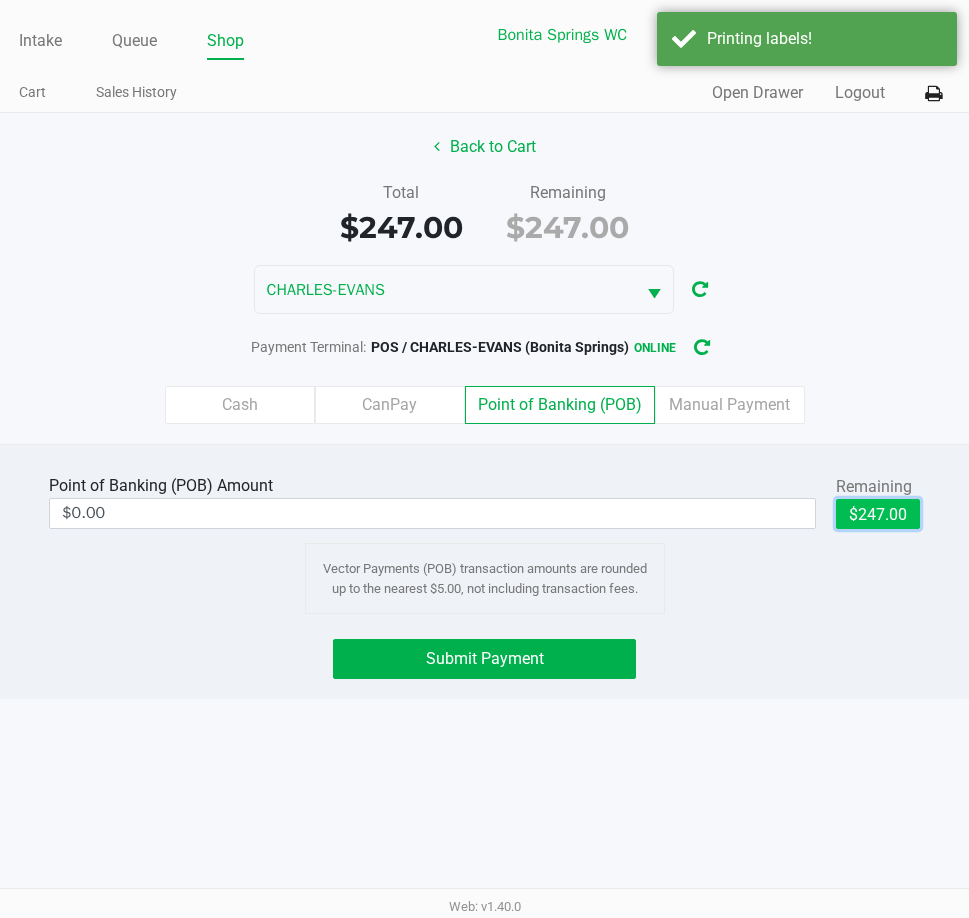 click on "$247.00" 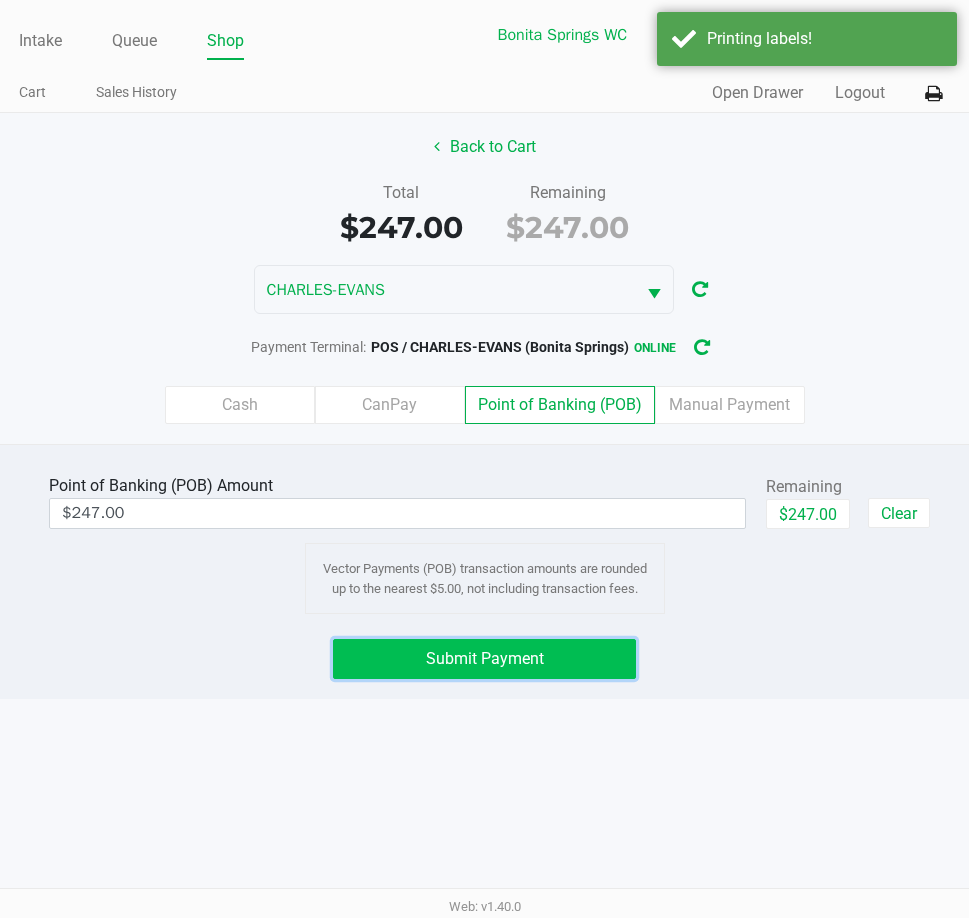 click on "Submit Payment" 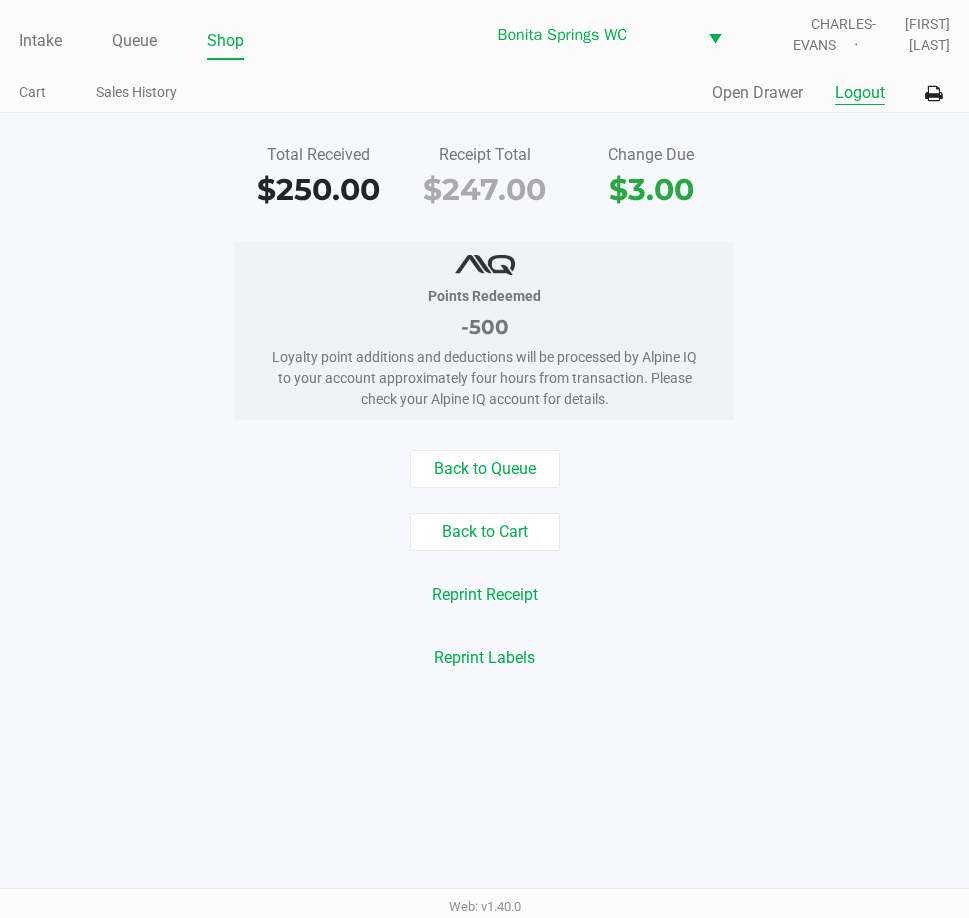 click on "Logout" 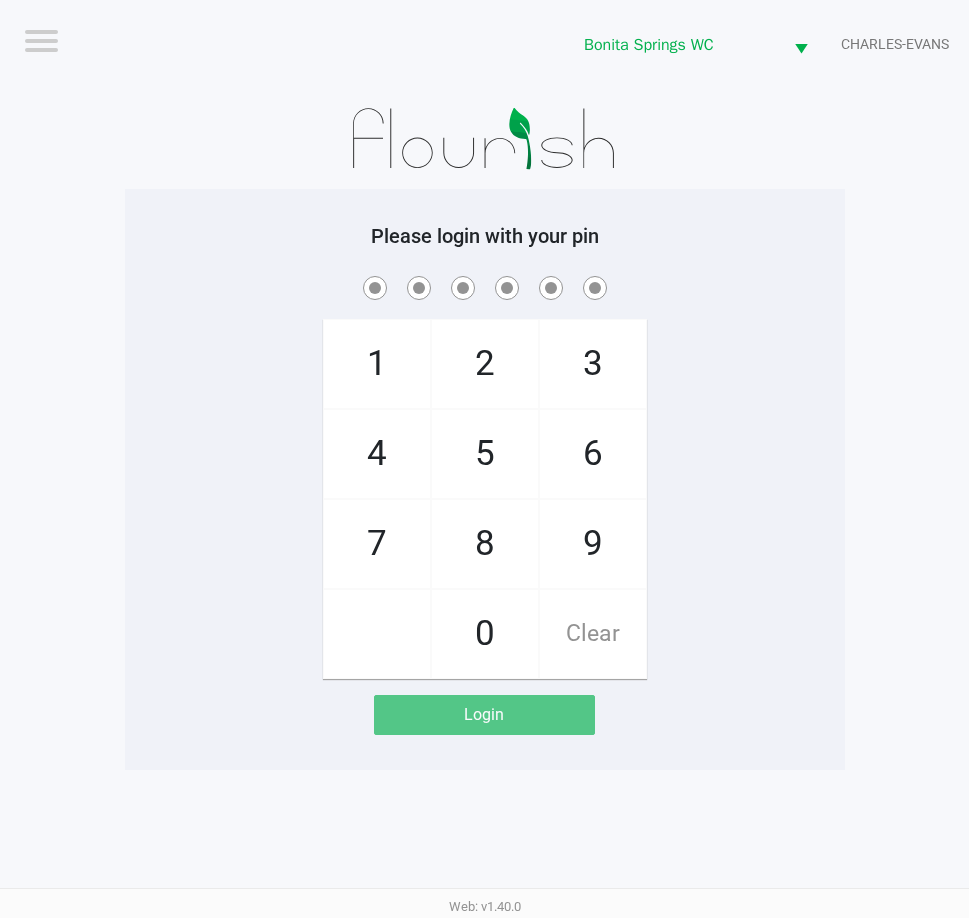 drag, startPoint x: 256, startPoint y: 303, endPoint x: 254, endPoint y: 245, distance: 58.034473 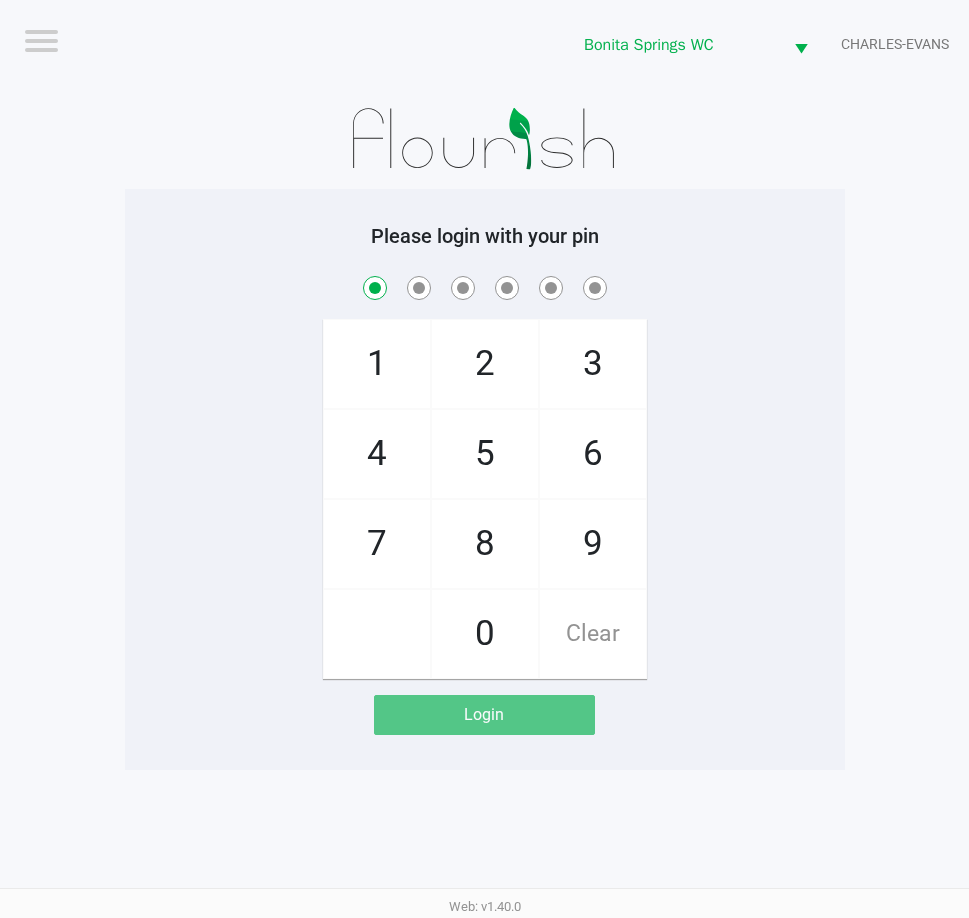 checkbox on "true" 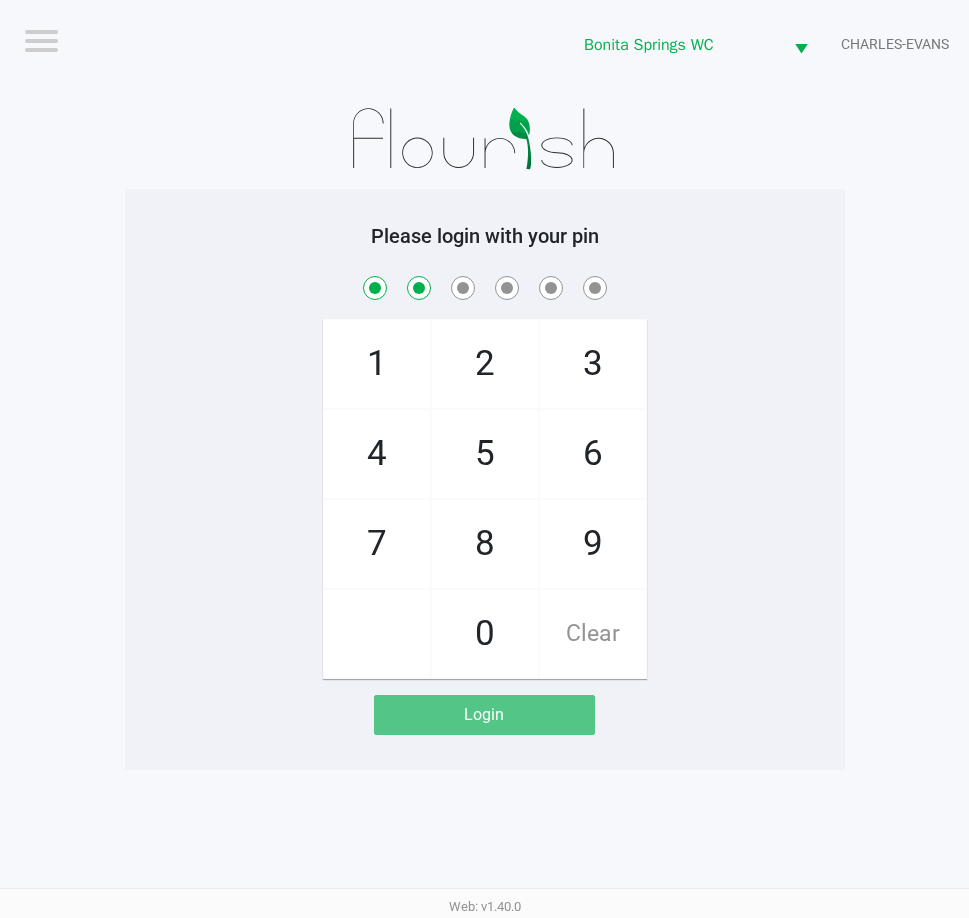 checkbox on "true" 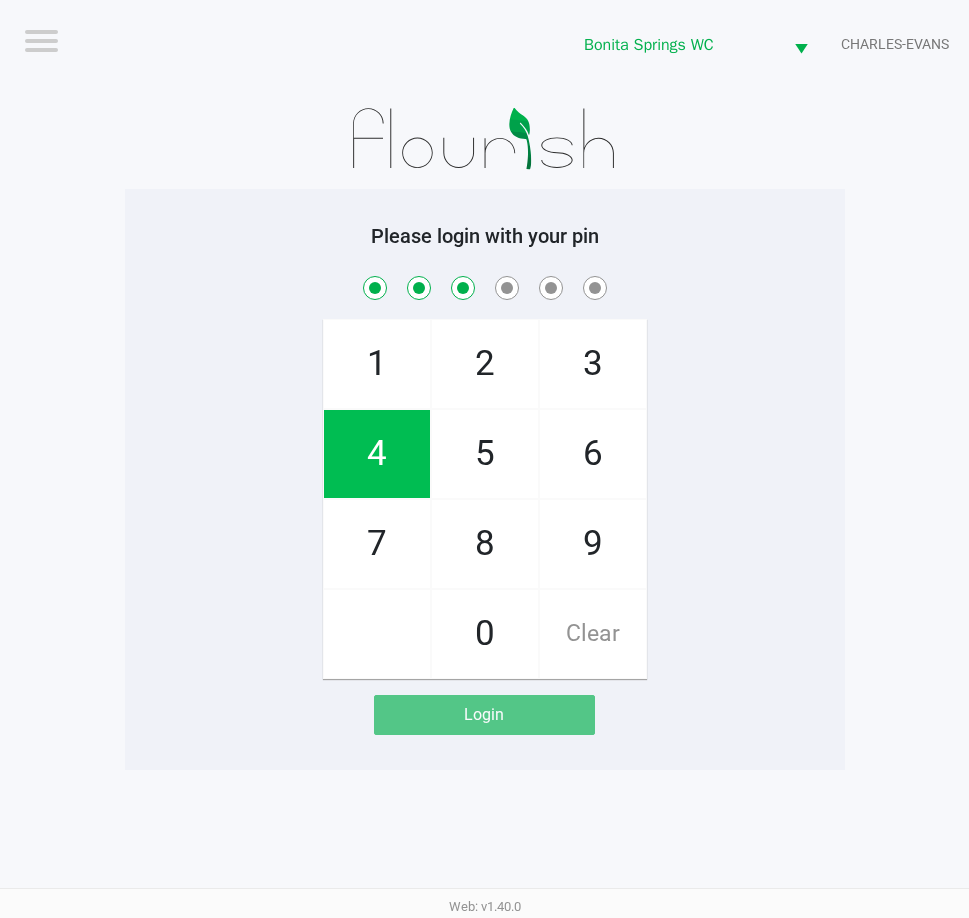 checkbox on "true" 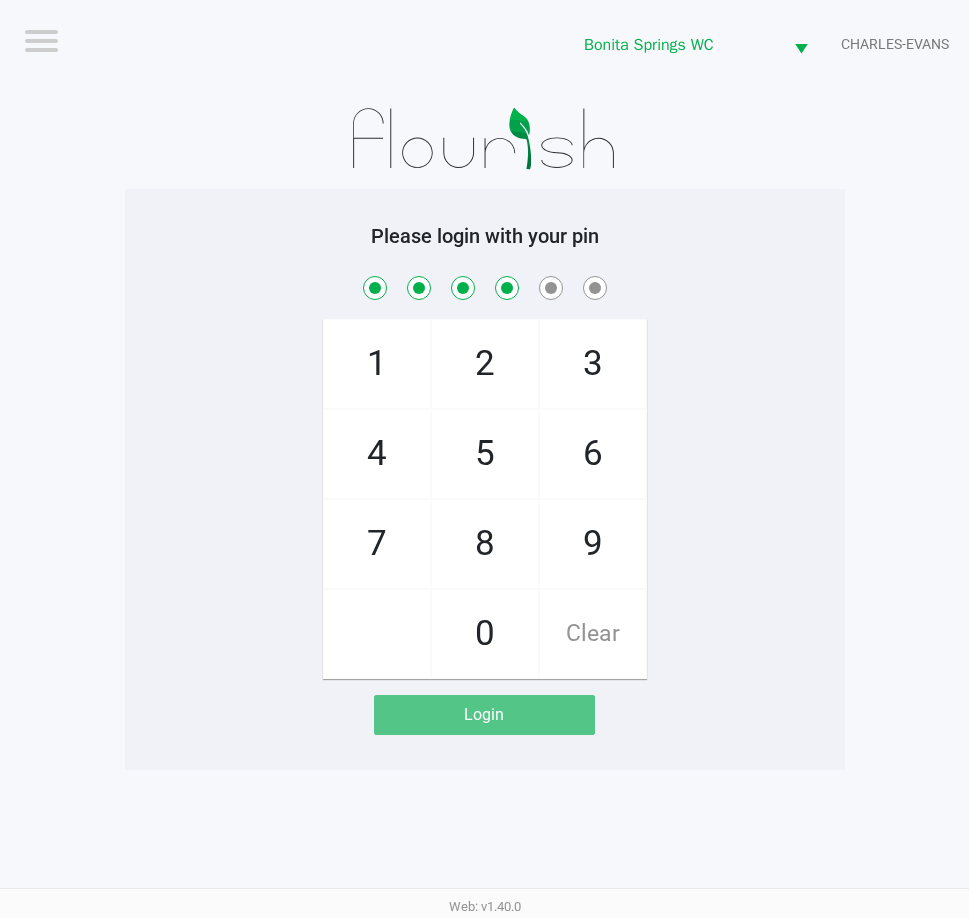 checkbox on "true" 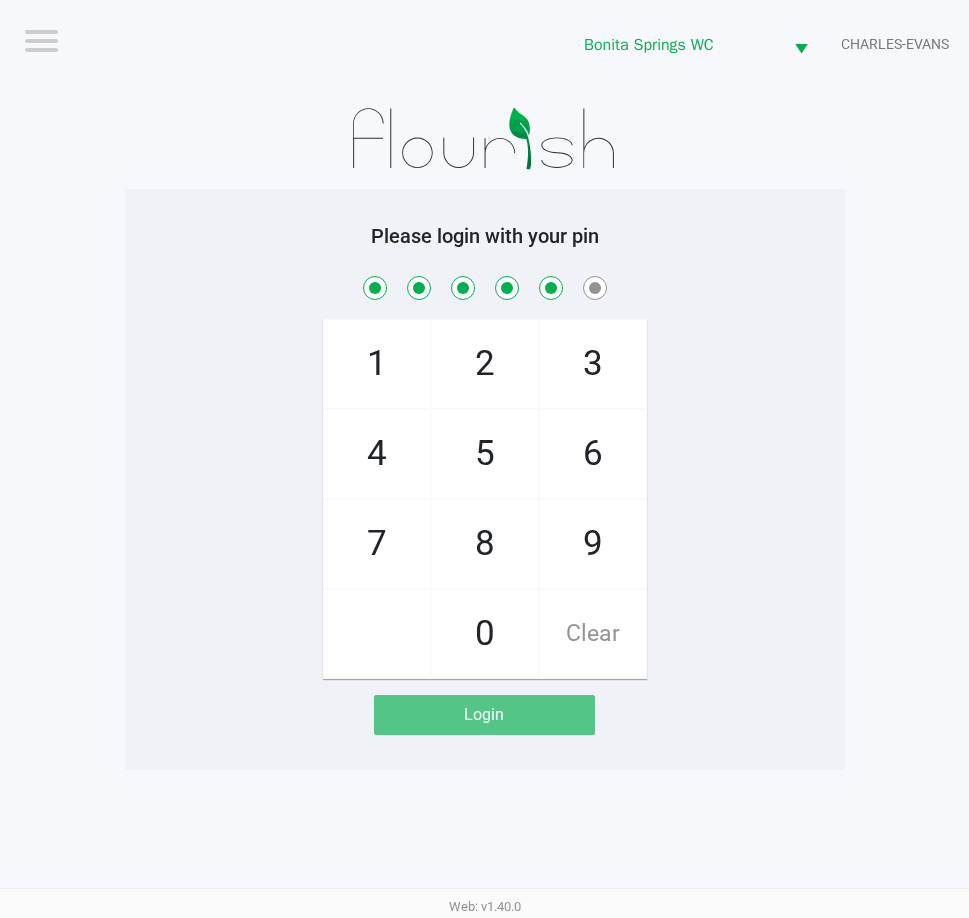 checkbox on "true" 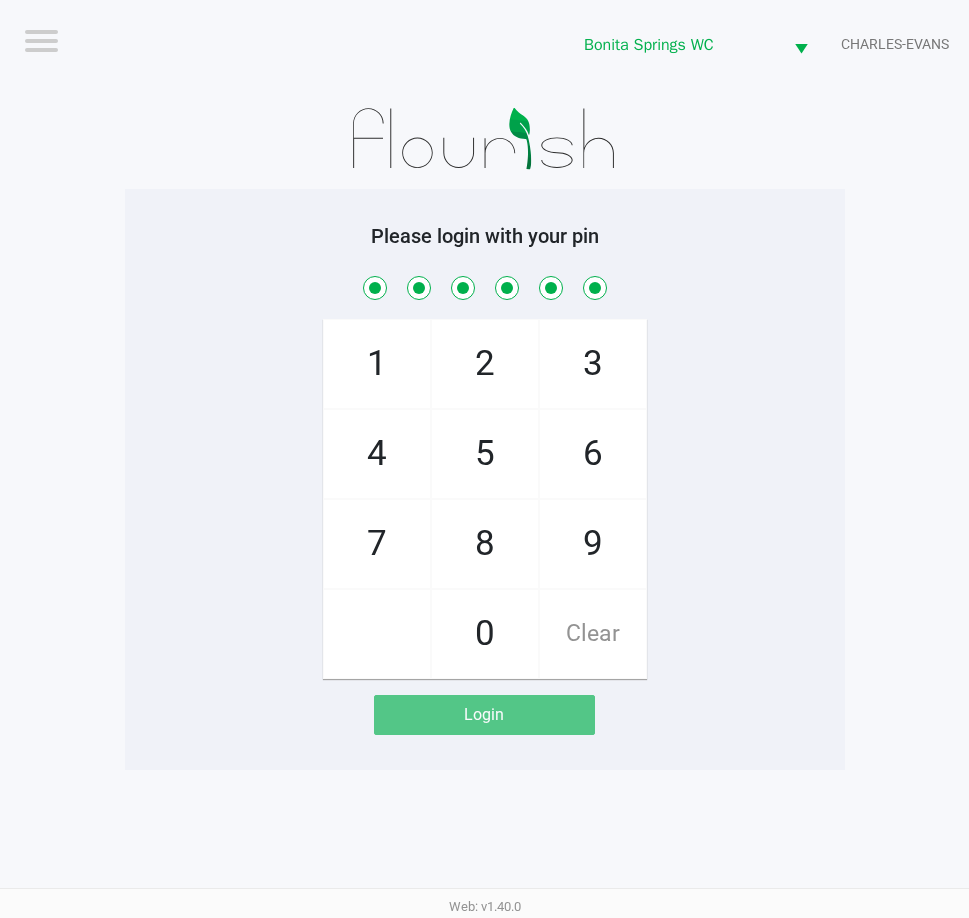 checkbox on "true" 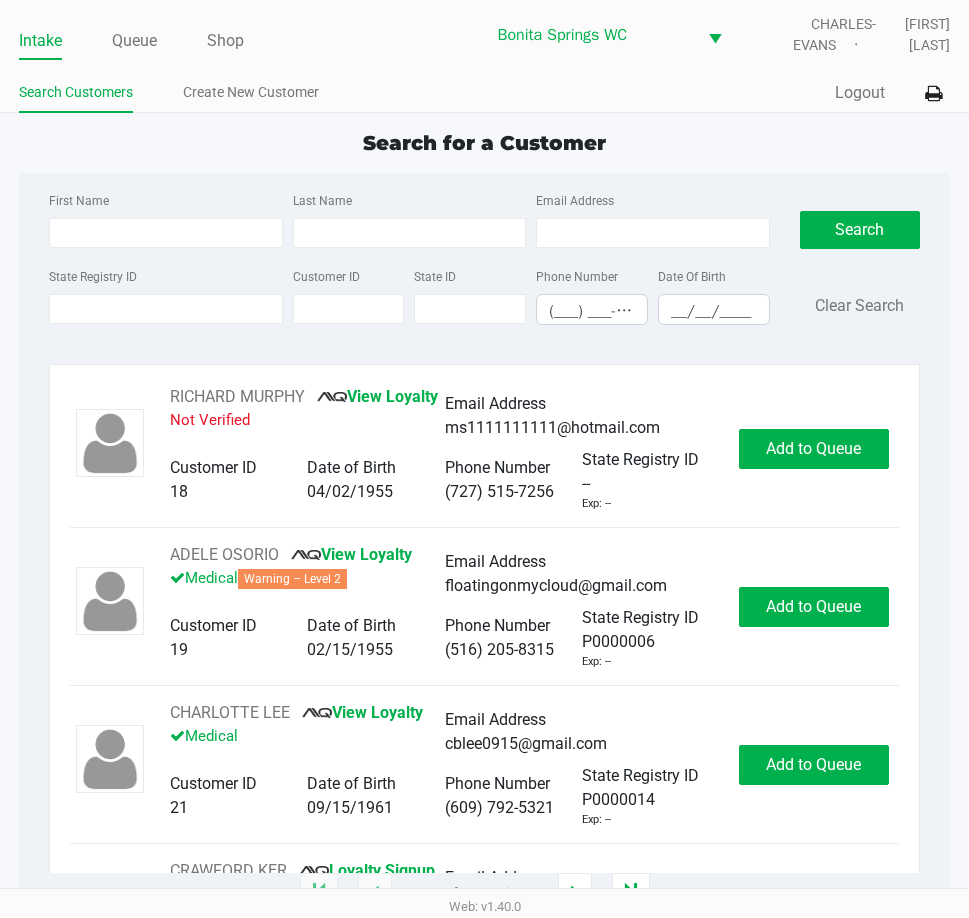 click on "Search for a Customer First Name Last Name Email Address State Registry ID Customer ID State ID Phone Number (___) ___-____ Date Of Birth __/__/____  Search   Clear Search   RICHARD MURPHY       View Loyalty   Not Verified   Email Address   ms1111111111@hotmail.com   Customer ID   18   Date of Birth   04/02/1955   Phone Number   (727) 515-7256   State Registry ID   --   Exp: --   Add to Queue   ADELE OSORIO       View Loyalty   Medical   Warning – Level 2   Email Address   floatingonmycloud@gmail.com   Customer ID   19   Date of Birth   02/15/1955   Phone Number   (516) 205-8315   State Registry ID   P0000006   Exp: --   Add to Queue   CHARLOTTE LEE       View Loyalty   Medical   Email Address   cblee0915@gmail.com   Customer ID   21   Date of Birth   09/15/1961   Phone Number   (609) 792-5321   State Registry ID   P0000014   Exp: --   Add to Queue   CRAWFORD KER       Loyalty Signup   Medical   Email Address   --   Customer ID   23   Date of Birth   07/27/2006   Phone Number   (727) 409-2778" 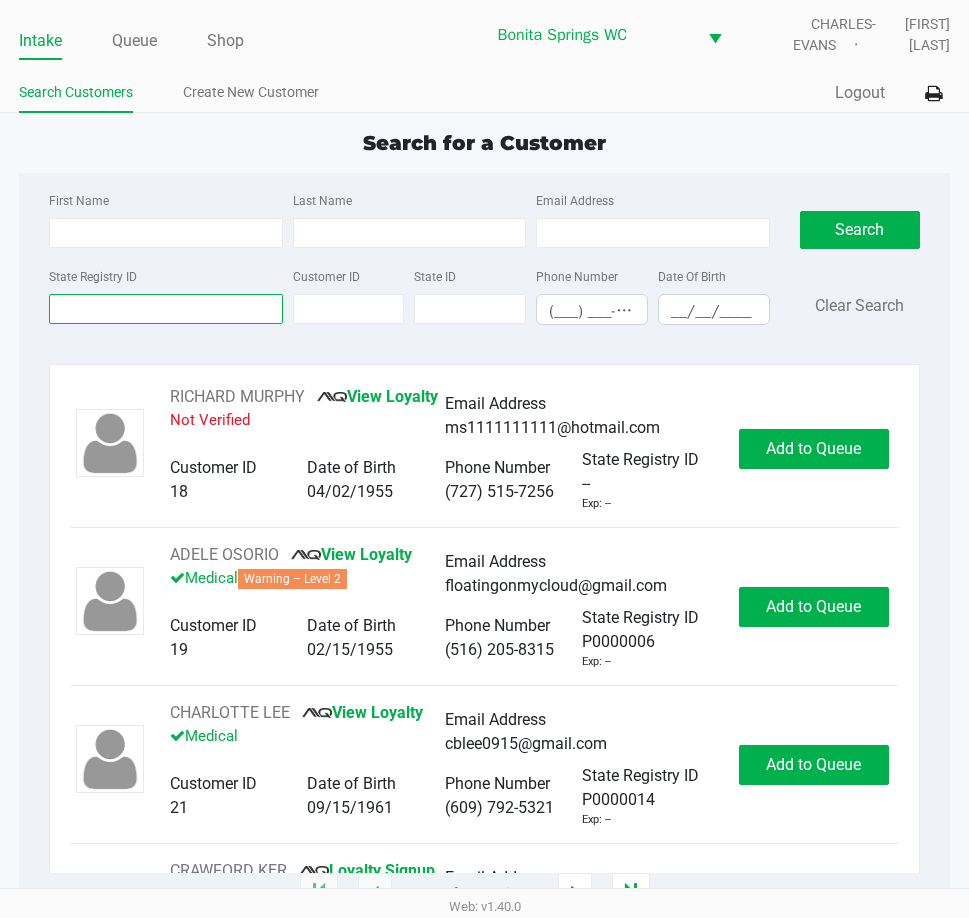 click on "State Registry ID" at bounding box center (165, 309) 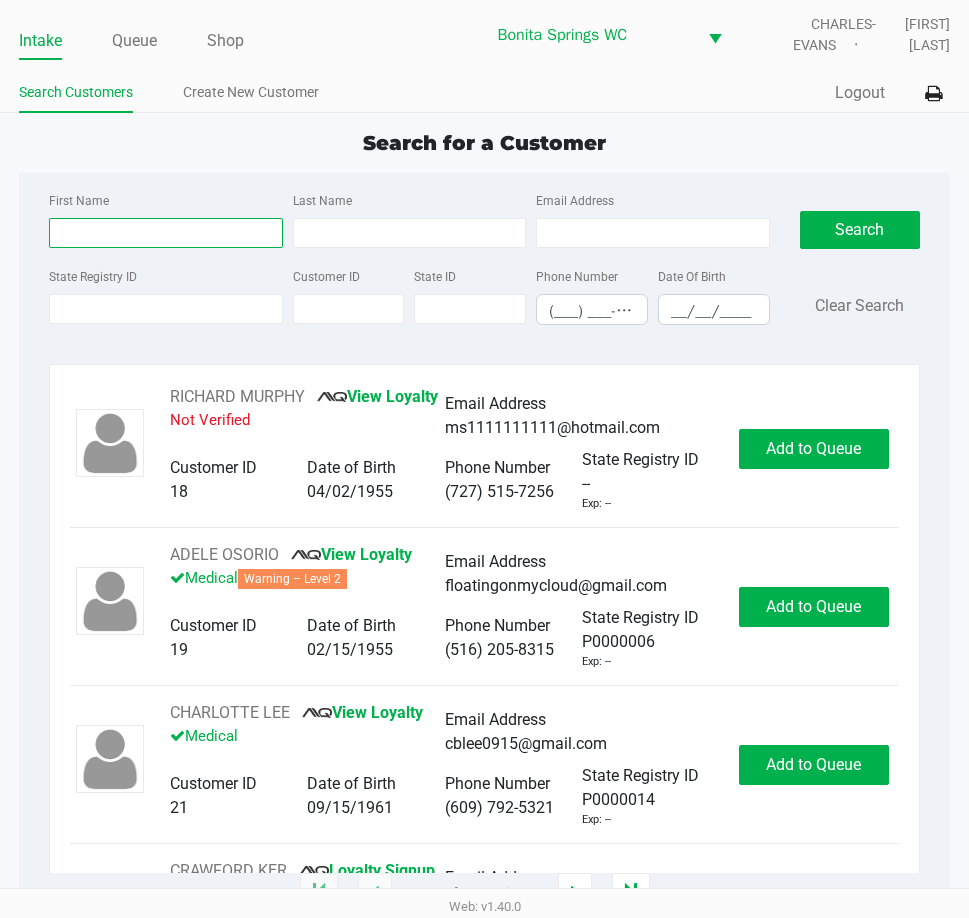 click on "First Name" at bounding box center [165, 233] 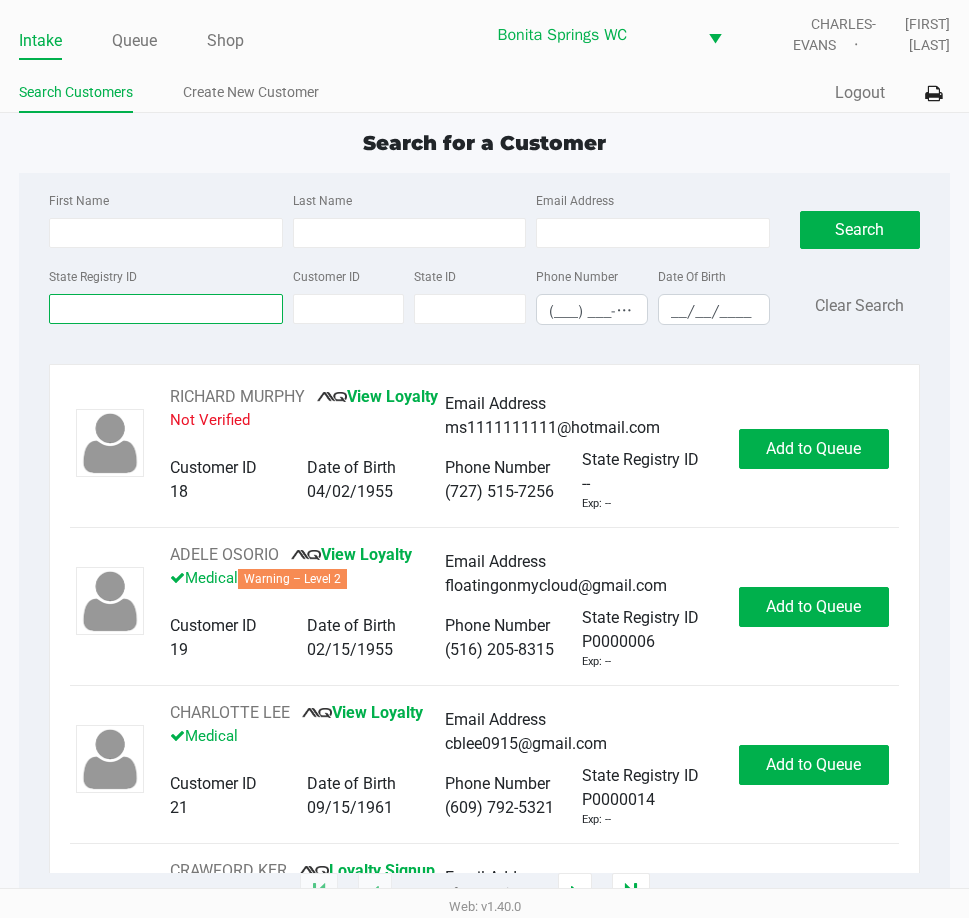 click on "State Registry ID" at bounding box center [165, 309] 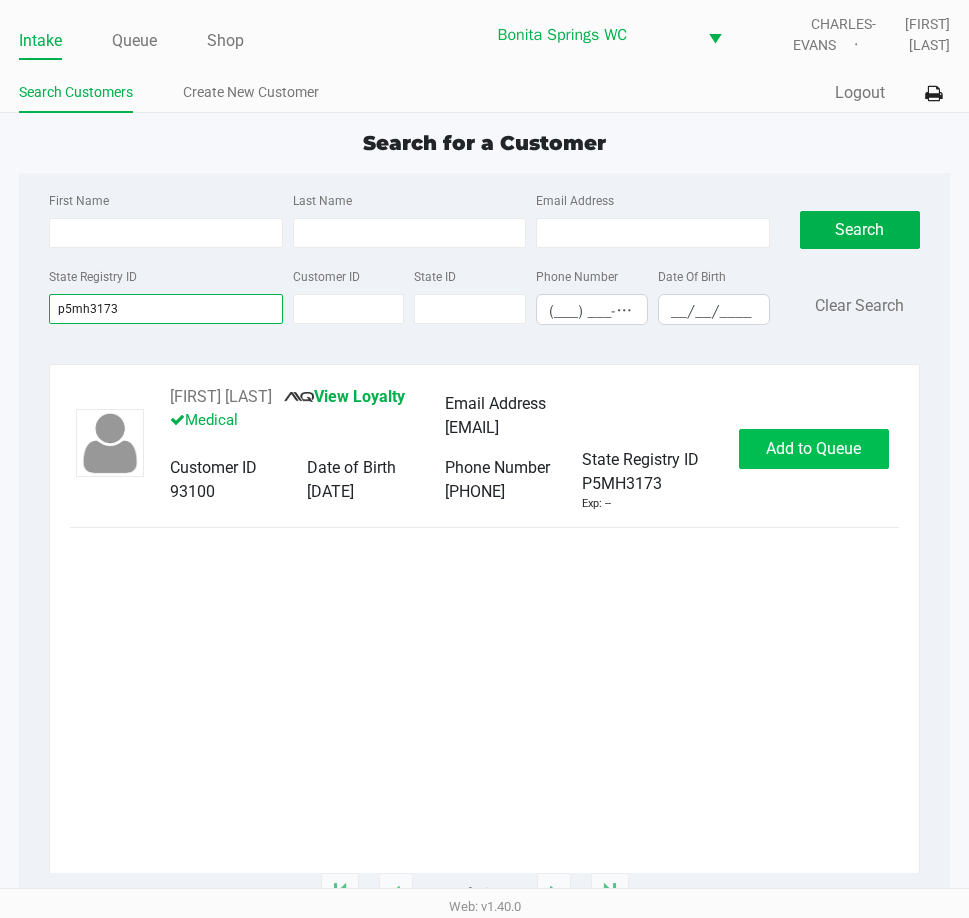 type on "p5mh3173" 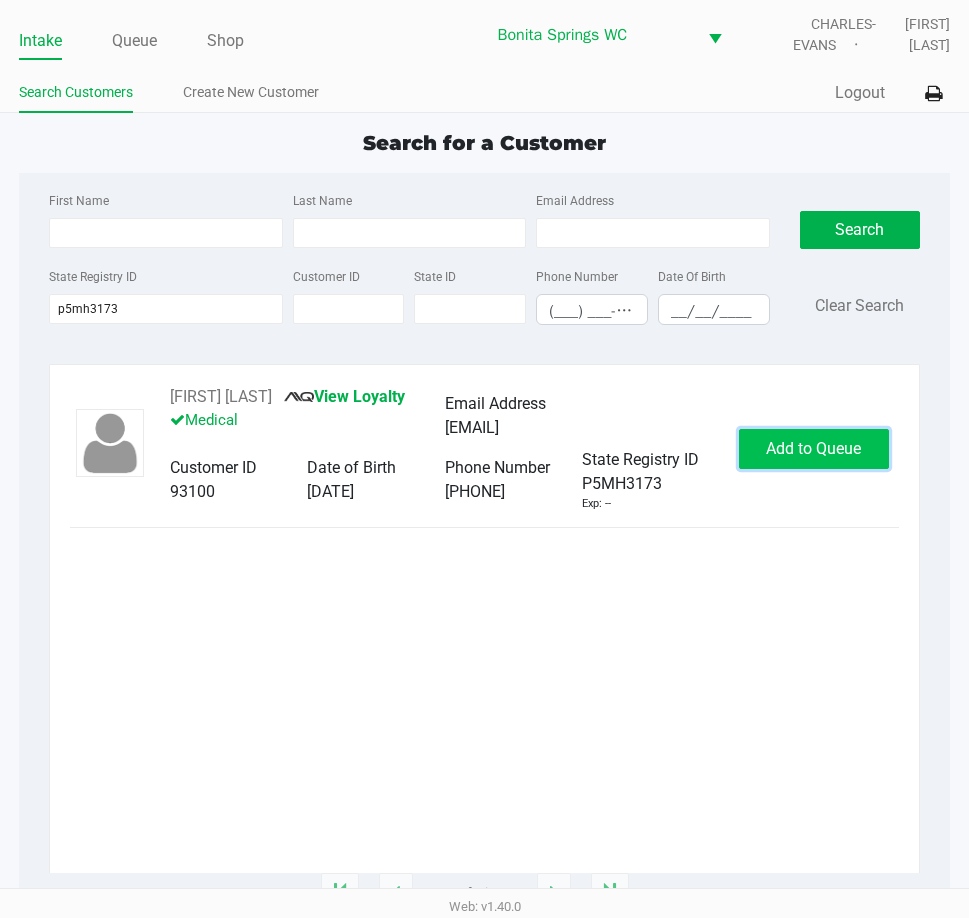 click on "Add to Queue" 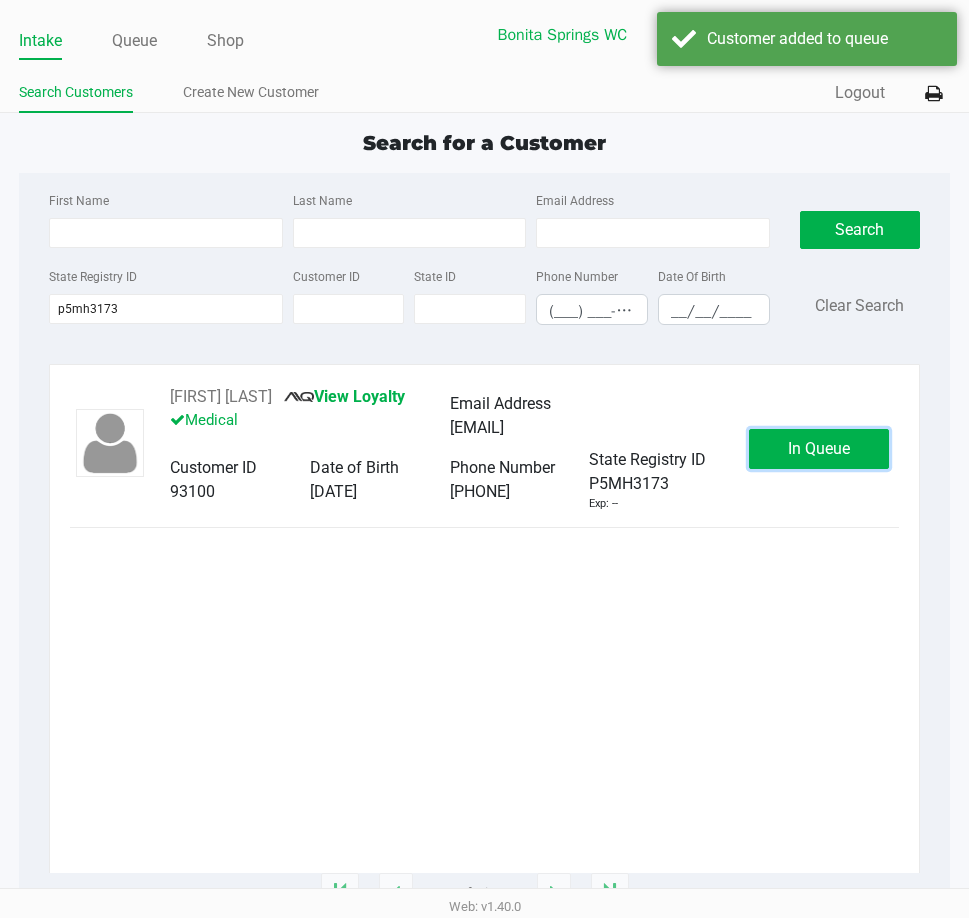 click on "In Queue" 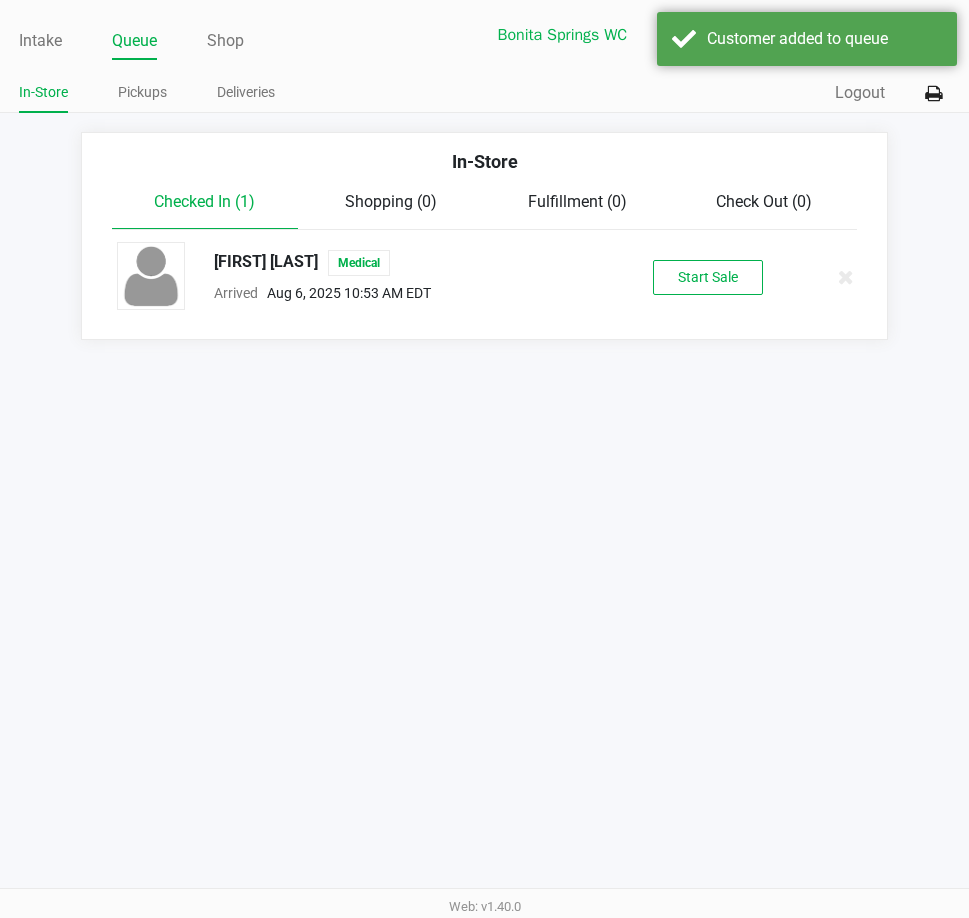 click on "Elizabeth Howard   Medical  Arrived      Aug 6, 2025 10:53 AM EDT   Start Sale" 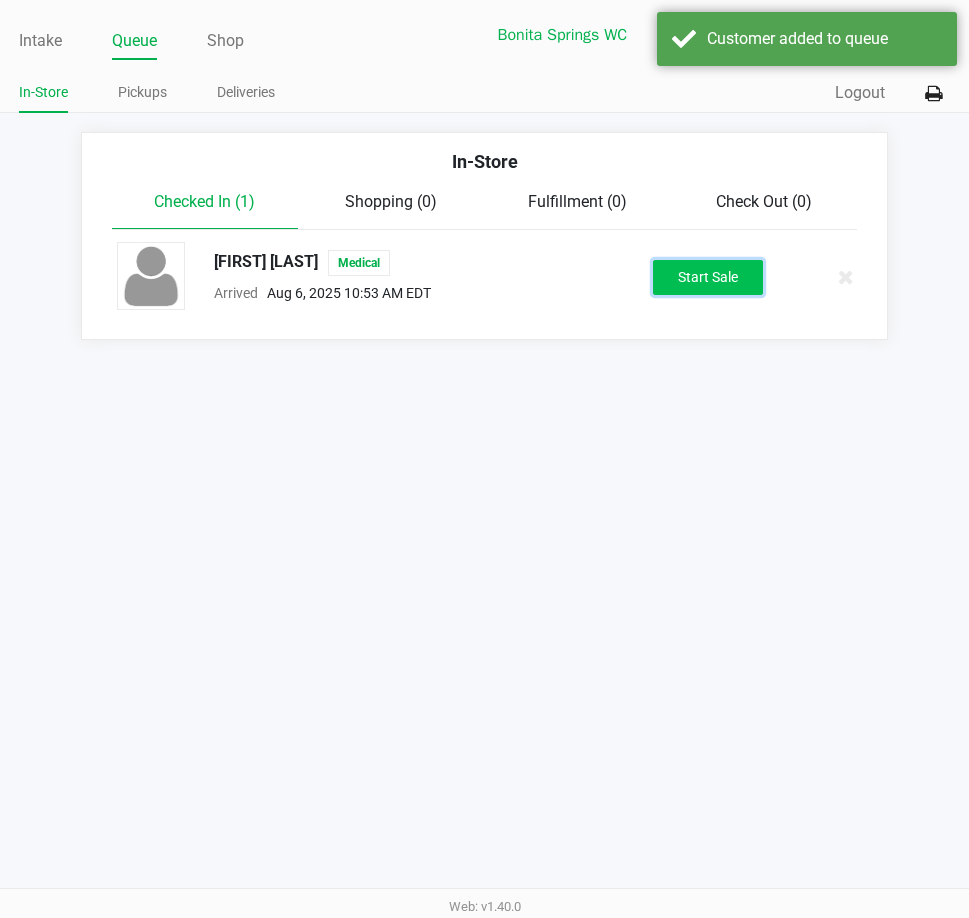 click on "Start Sale" 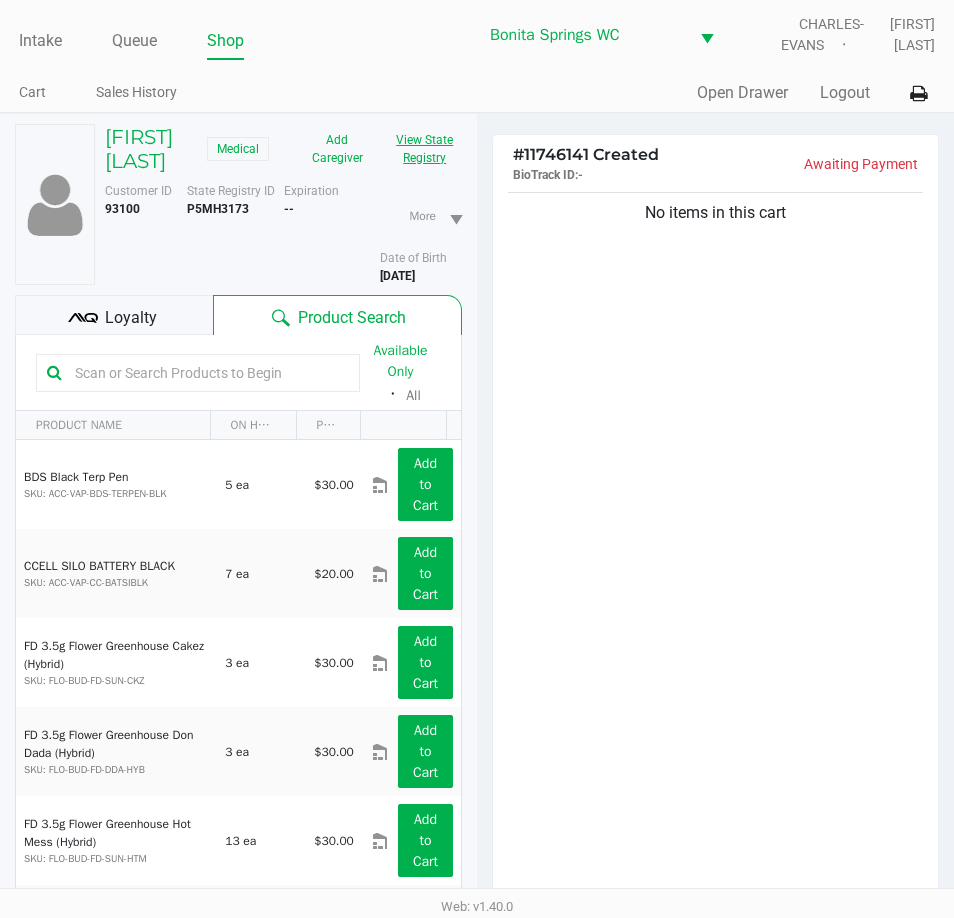 click on "View State Registry" 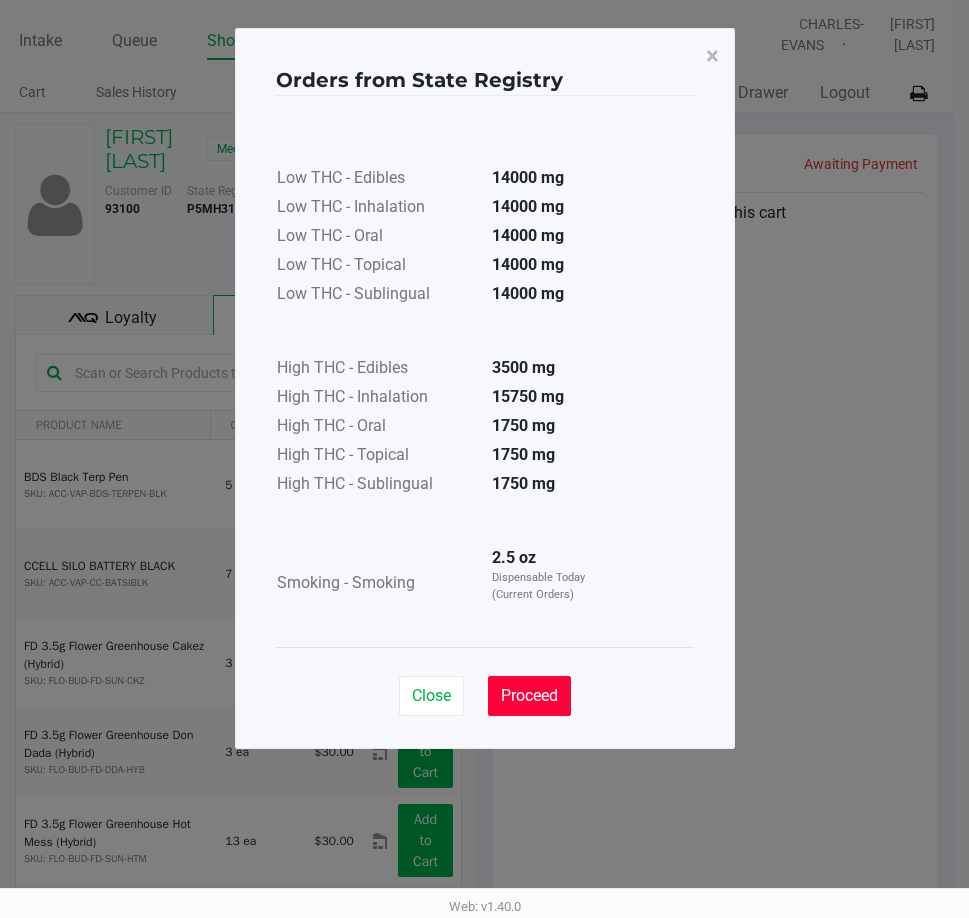 click on "Proceed" 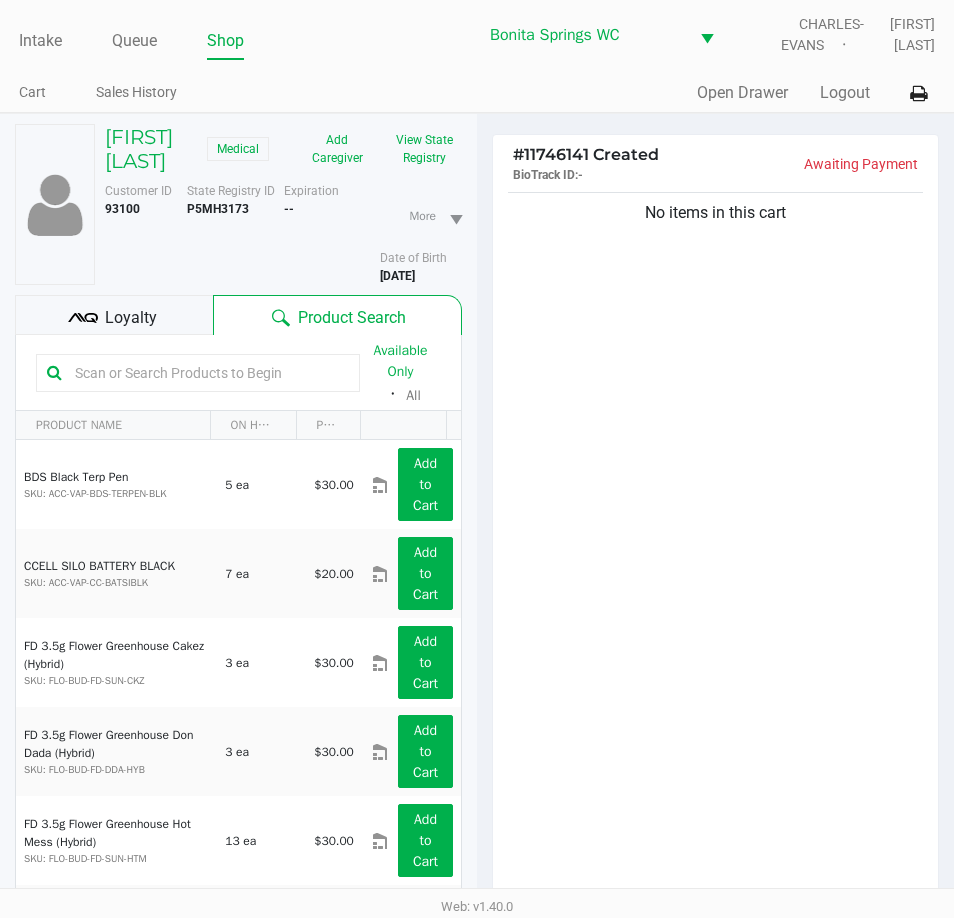 click on "Close   Proceed" 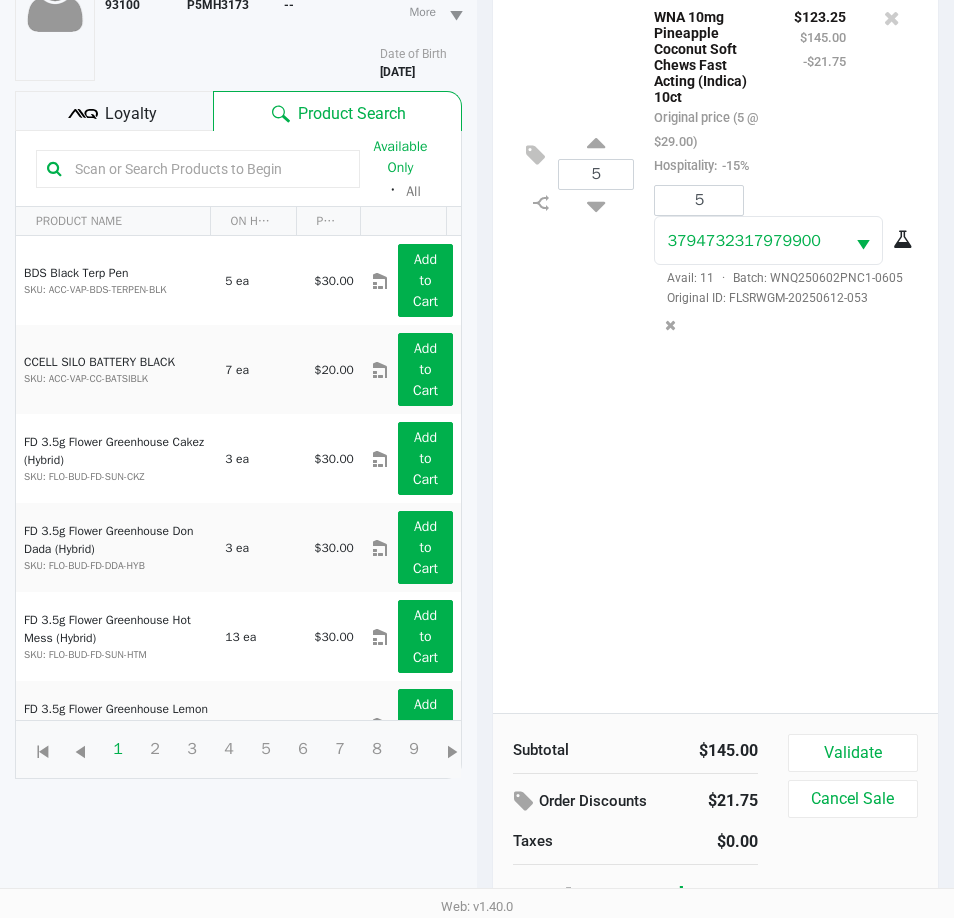 scroll, scrollTop: 220, scrollLeft: 0, axis: vertical 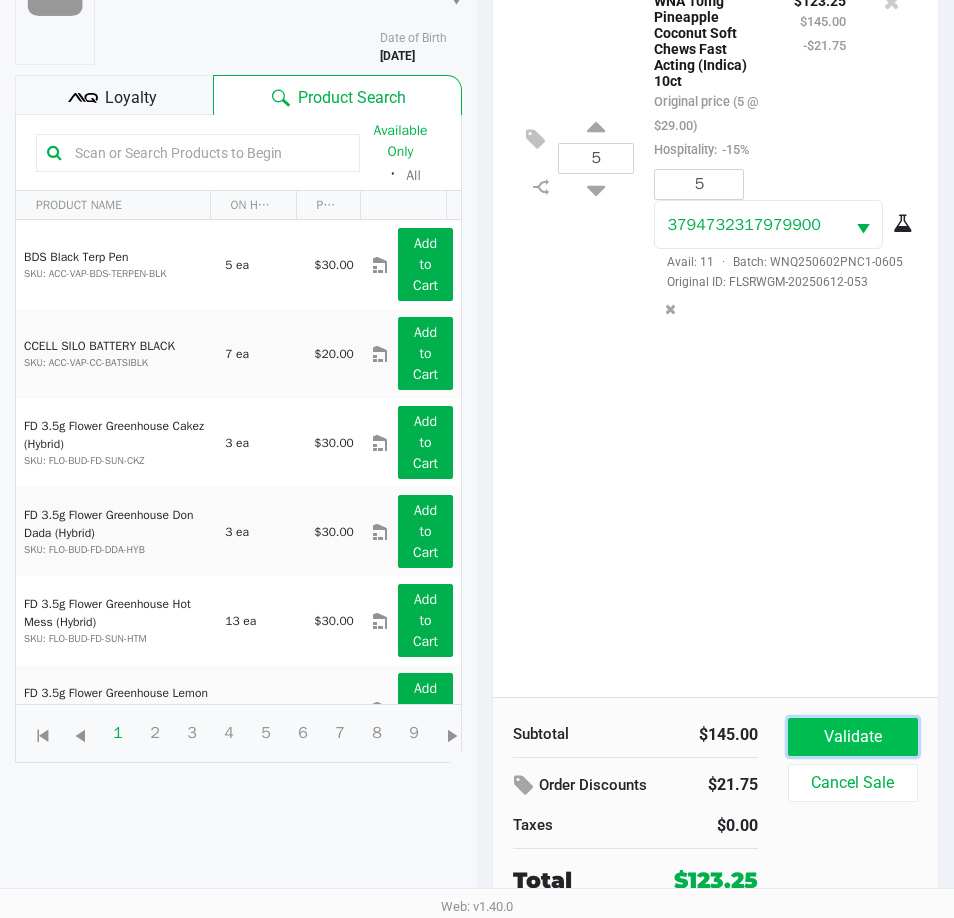 click on "Validate" 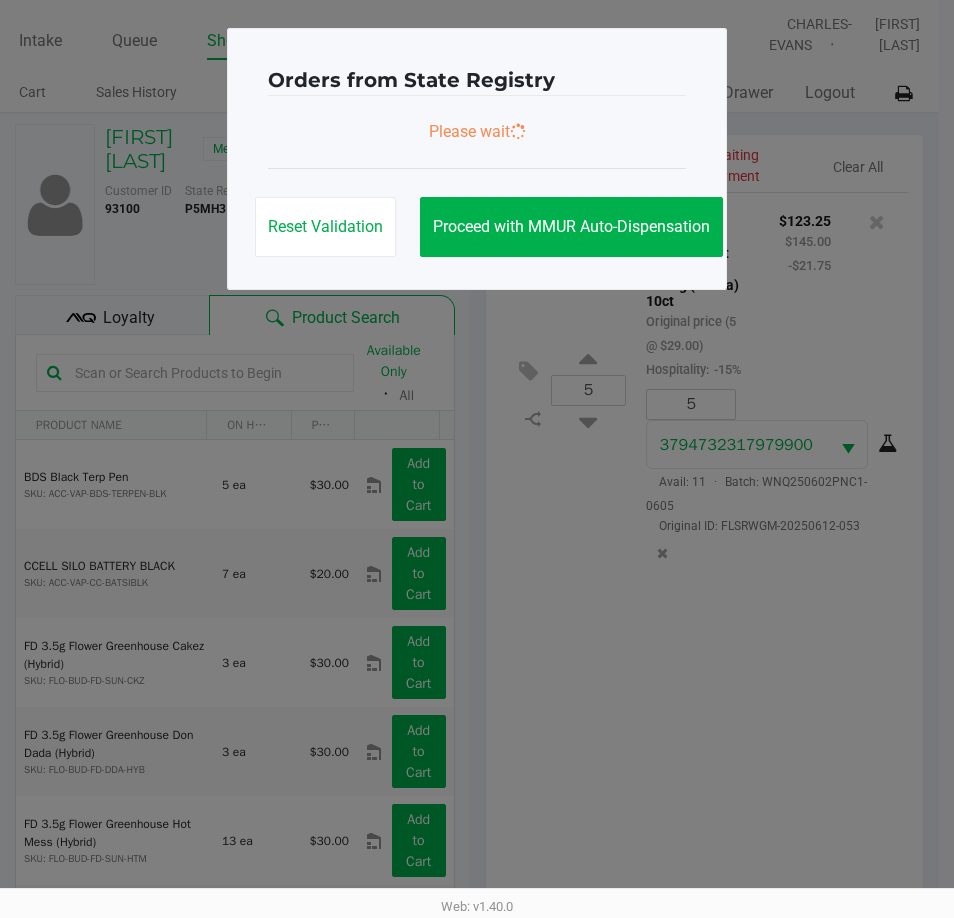 scroll, scrollTop: 0, scrollLeft: 0, axis: both 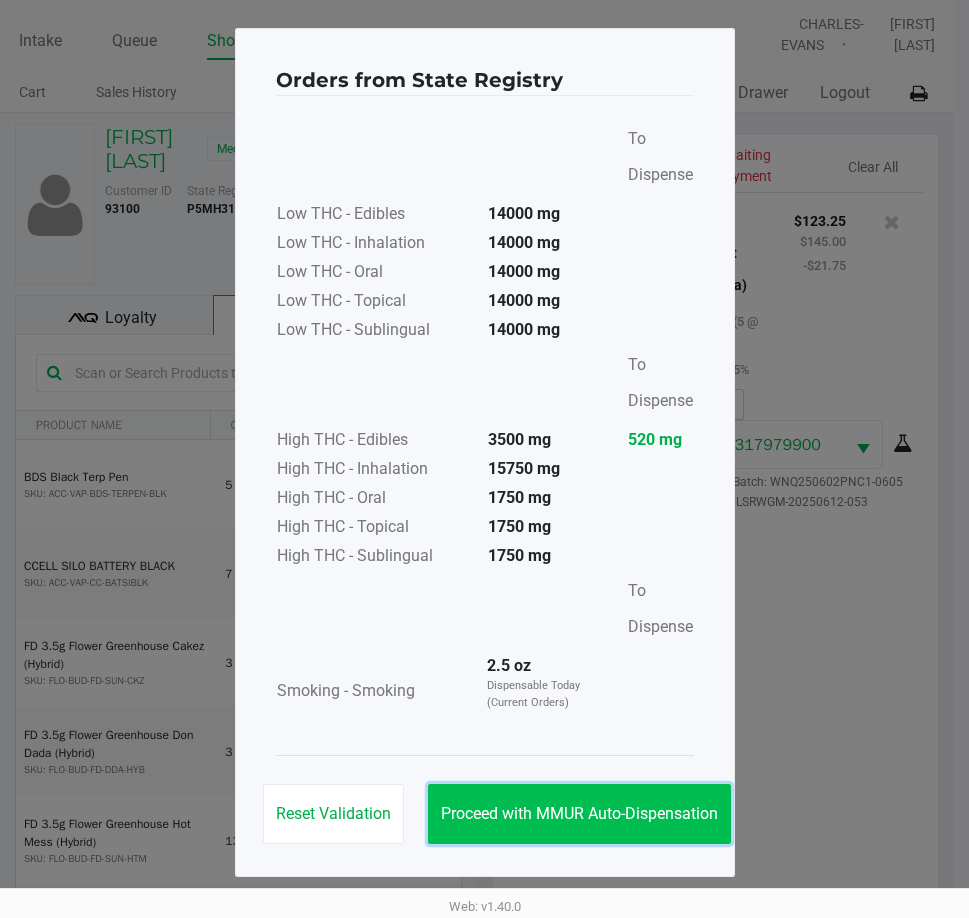 click on "Proceed with MMUR Auto-Dispensation" 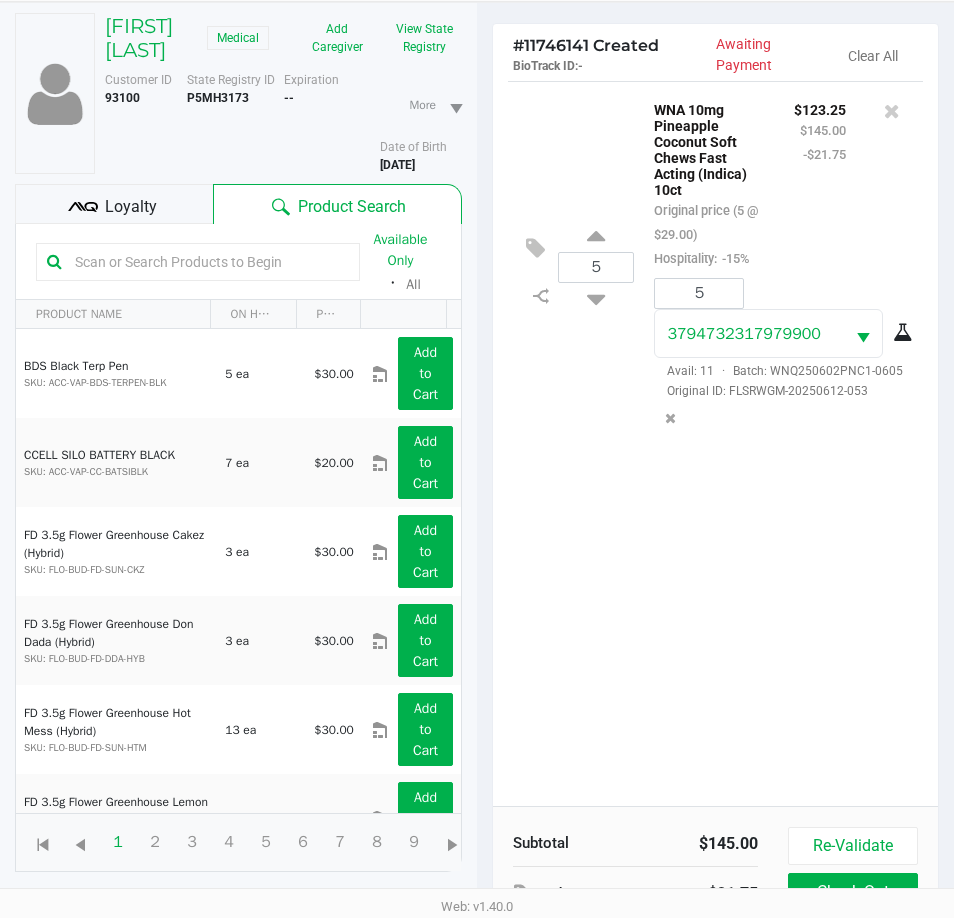 scroll, scrollTop: 265, scrollLeft: 0, axis: vertical 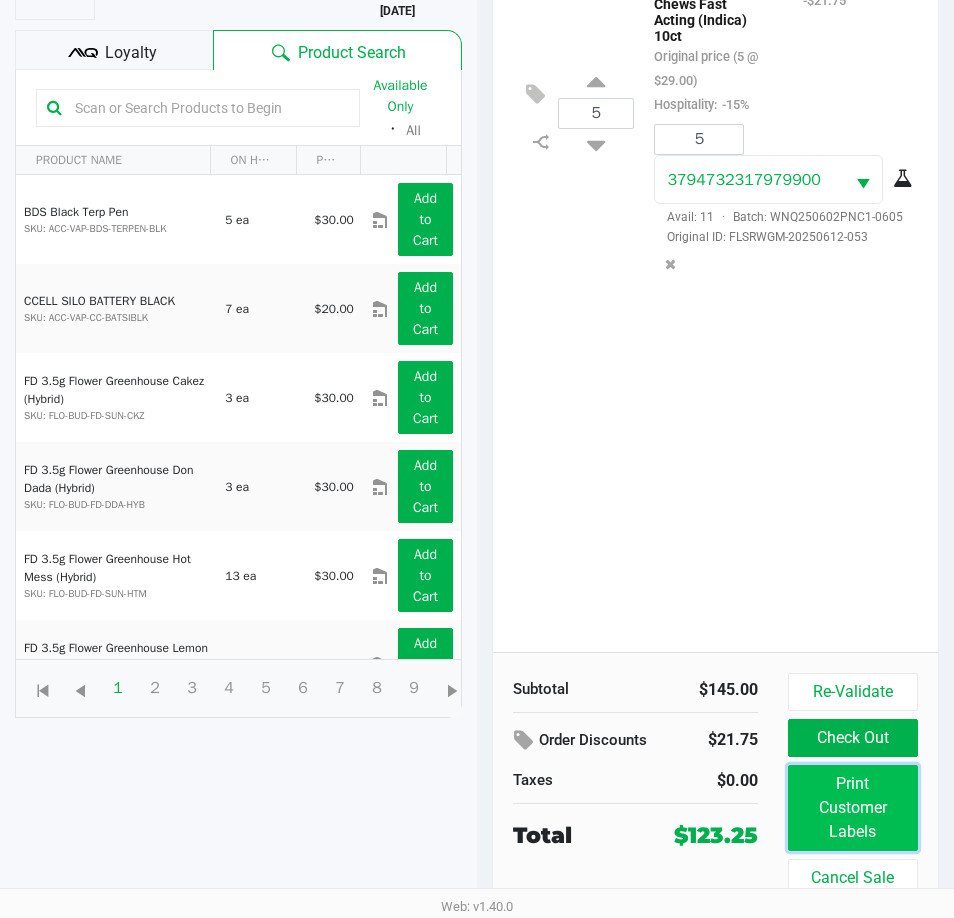 click on "Print Customer Labels" 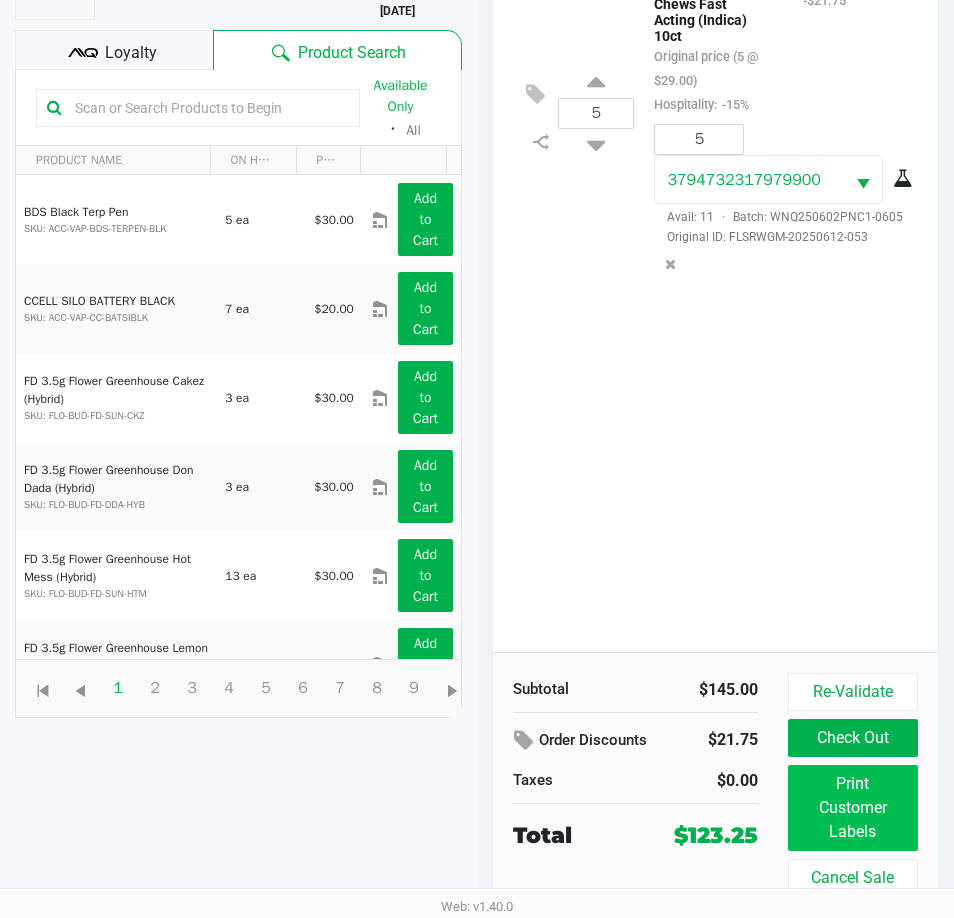 scroll, scrollTop: 0, scrollLeft: 0, axis: both 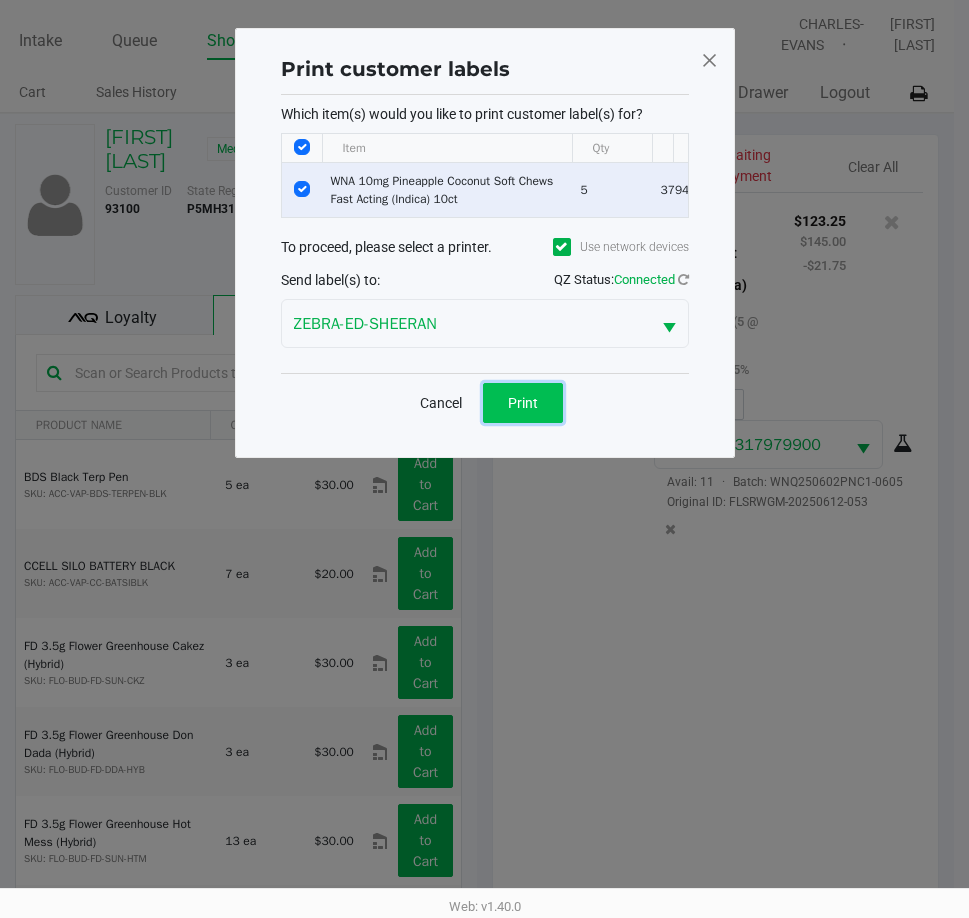 click on "Print" 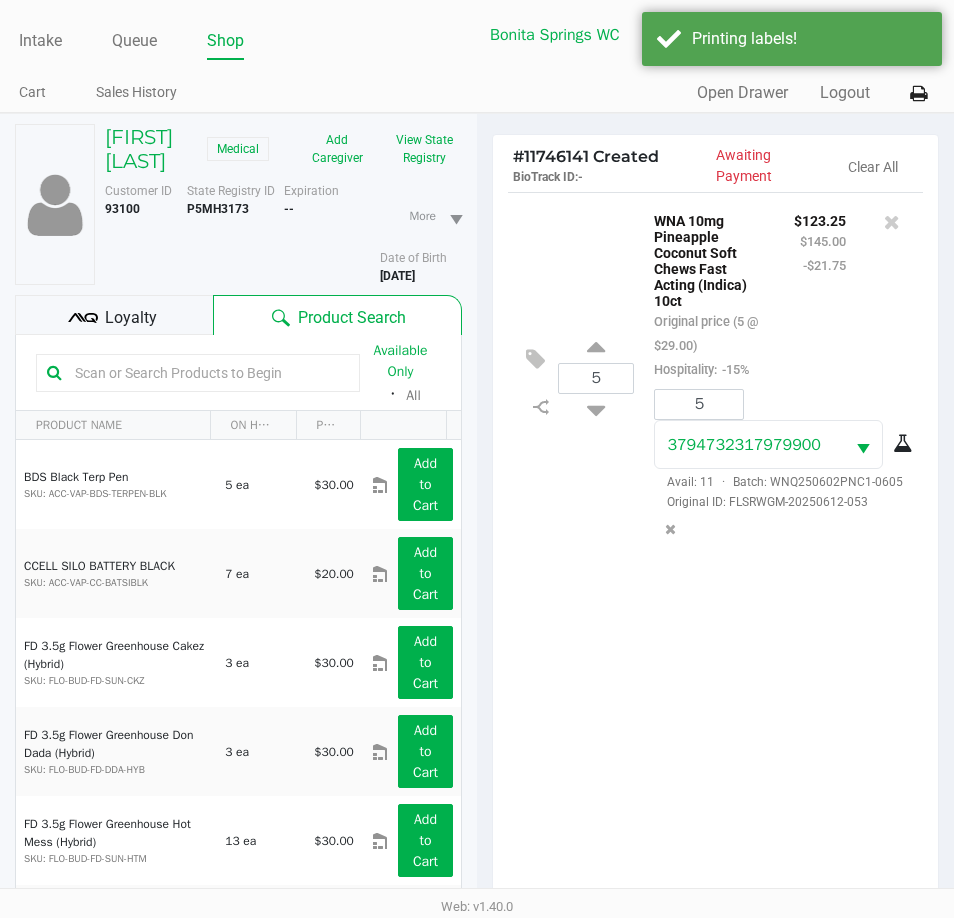 scroll, scrollTop: 265, scrollLeft: 0, axis: vertical 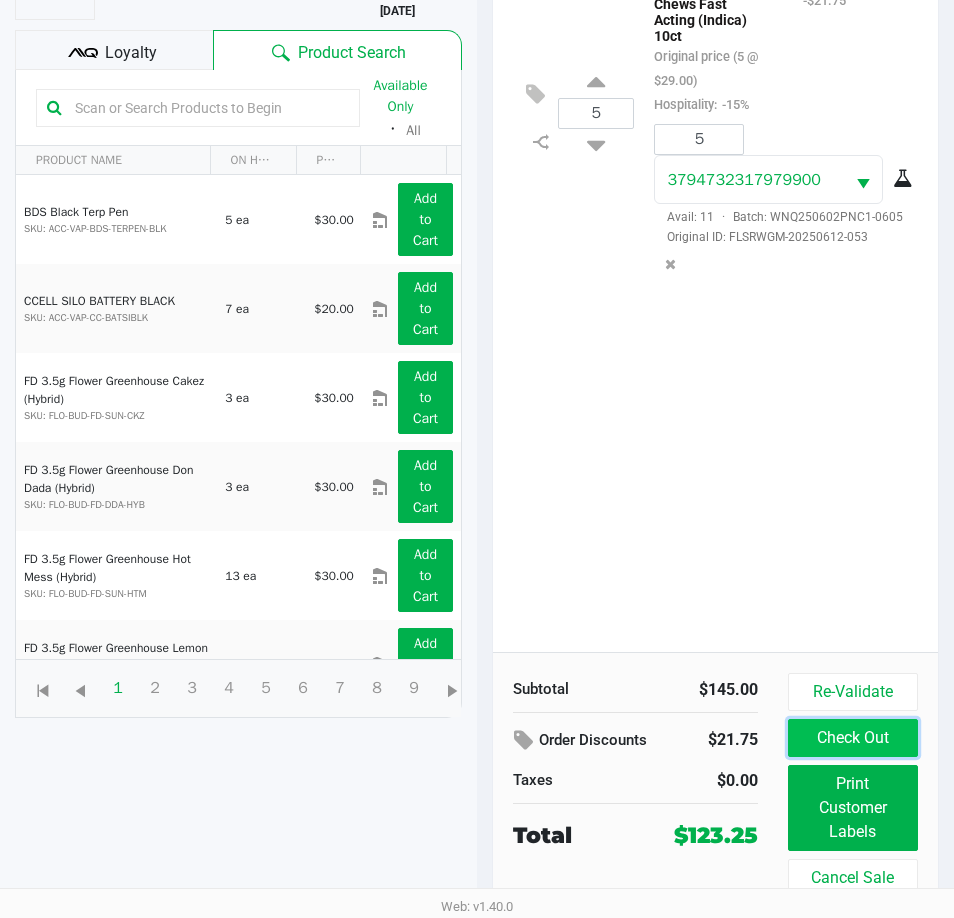 click on "Check Out" 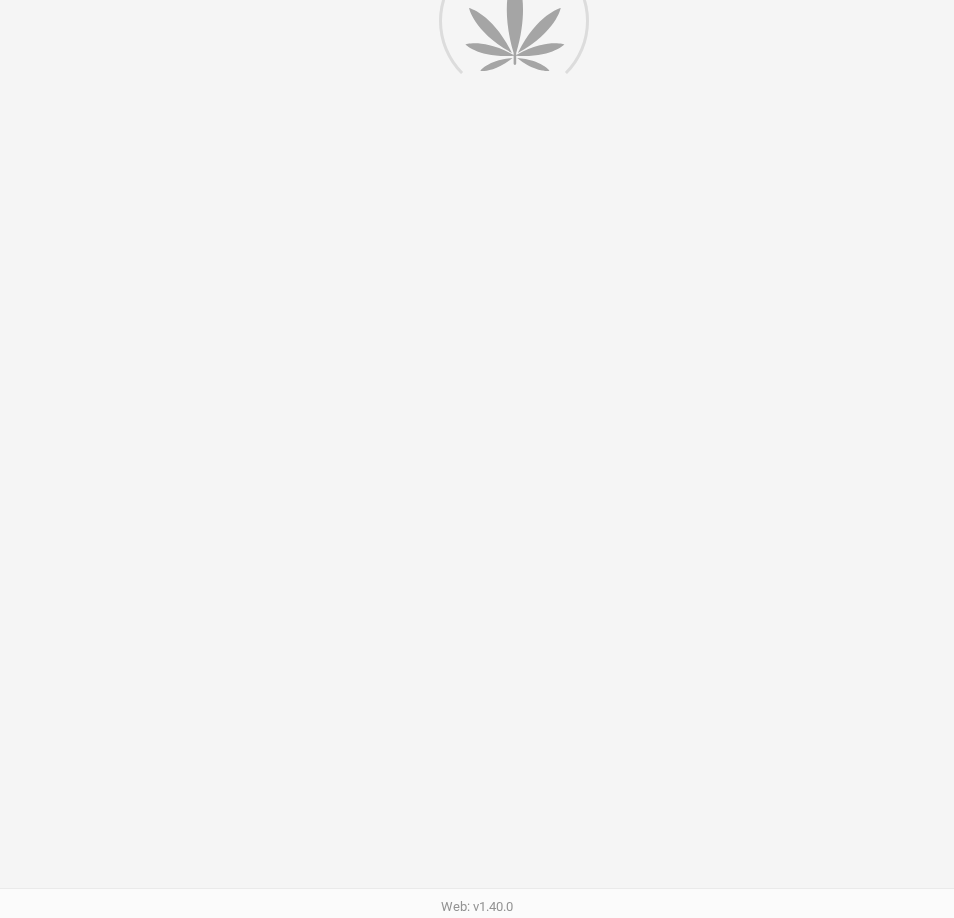 scroll, scrollTop: 0, scrollLeft: 0, axis: both 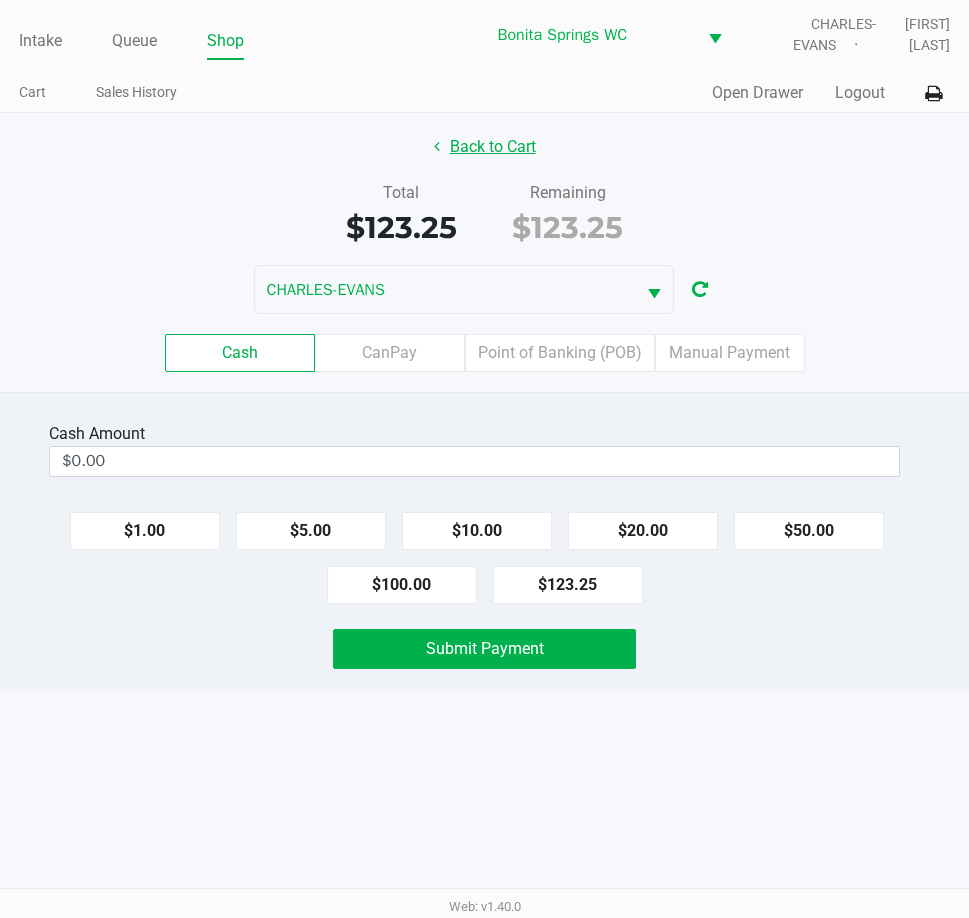 click on "Back to Cart" 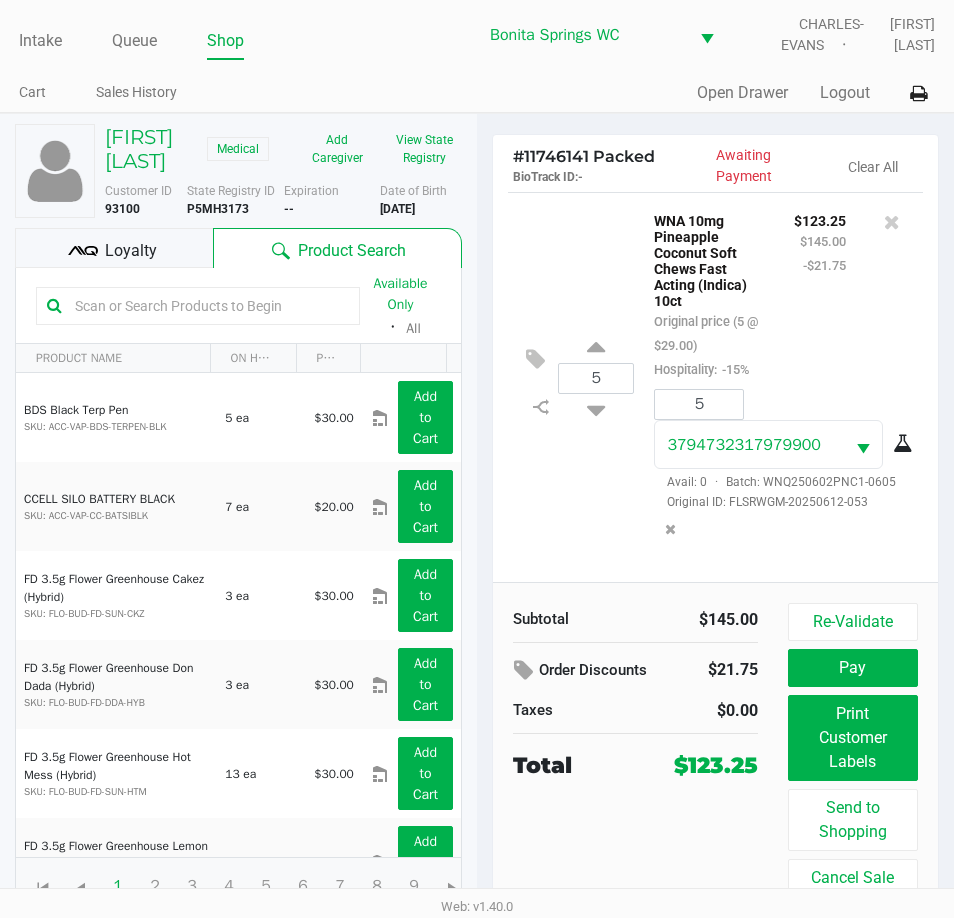 click on "Loyalty" 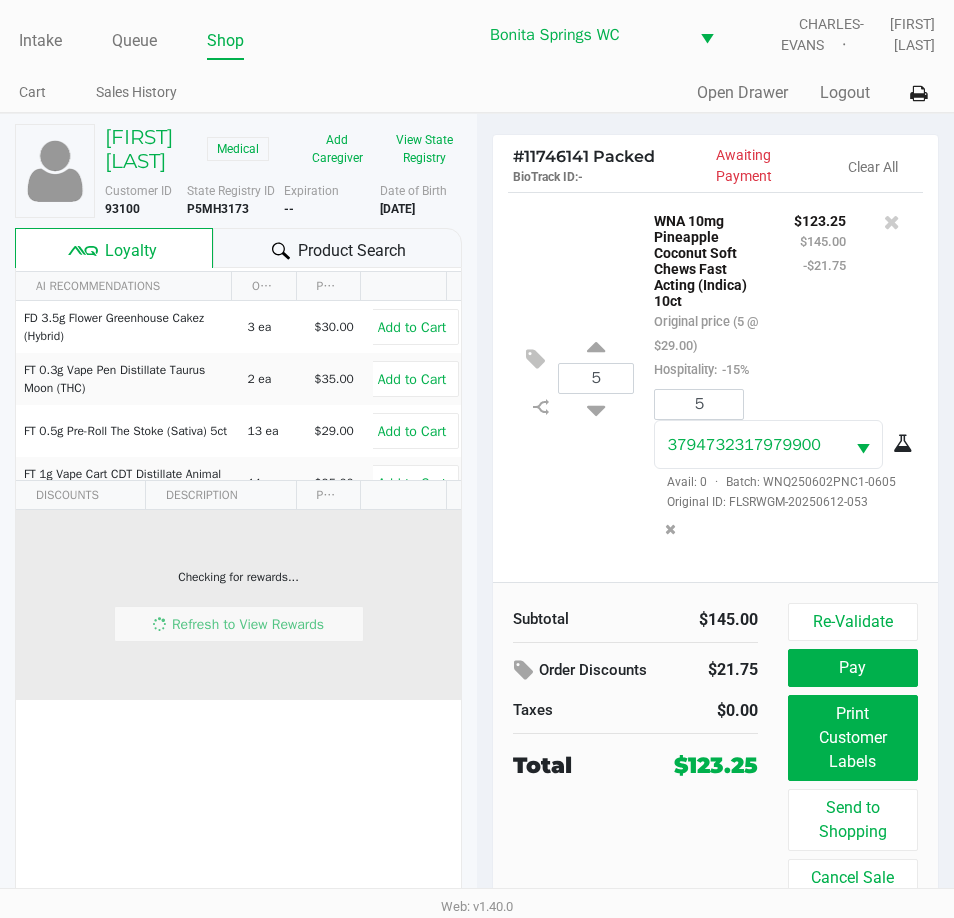 scroll, scrollTop: 32, scrollLeft: 0, axis: vertical 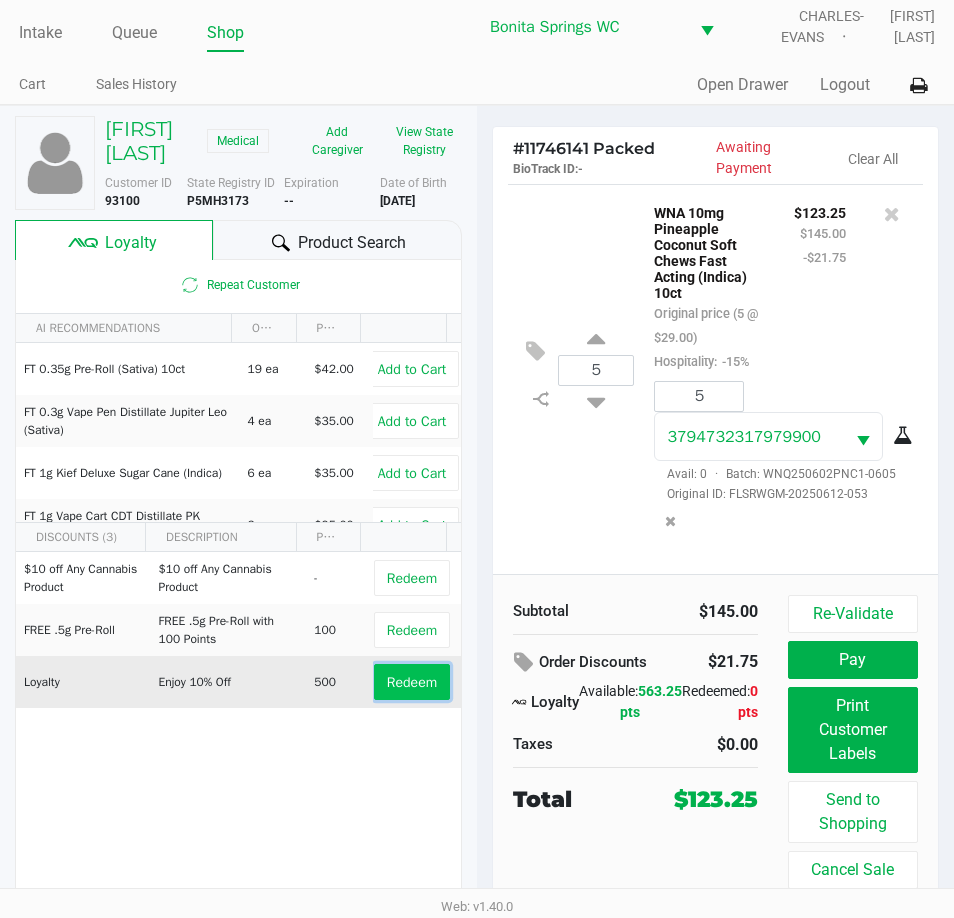 click on "Redeem" 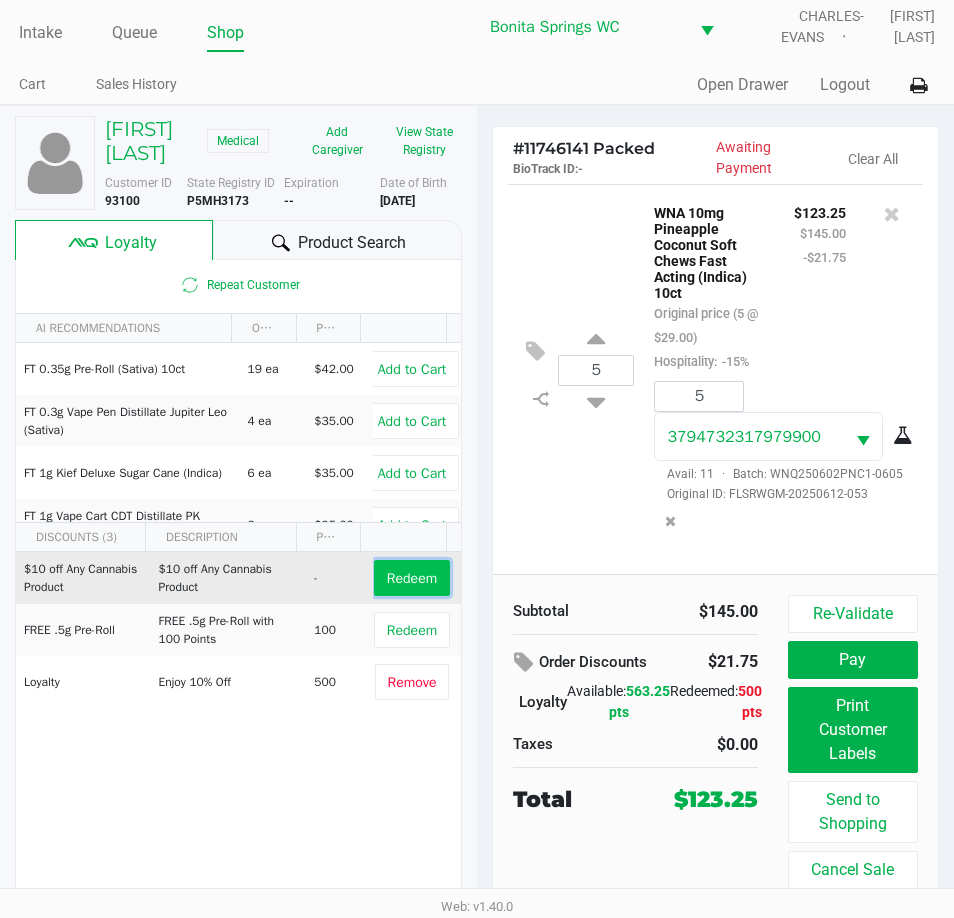 click on "Redeem" 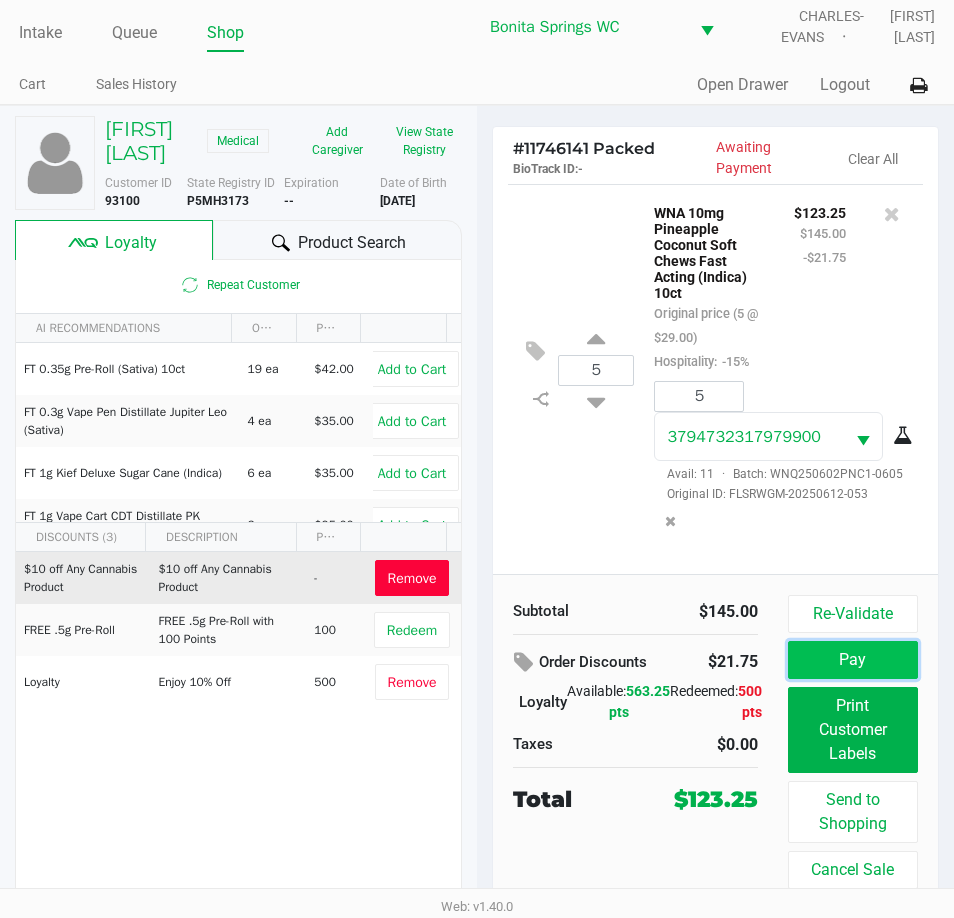 click on "Pay" 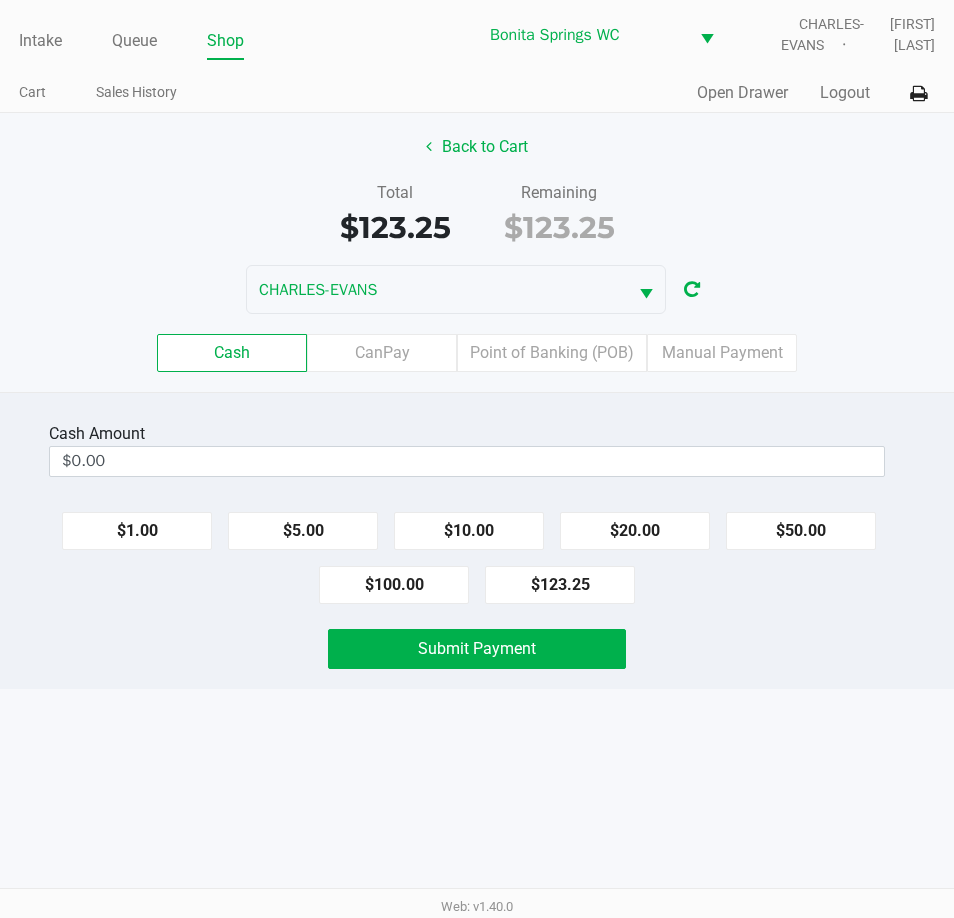 scroll, scrollTop: 0, scrollLeft: 0, axis: both 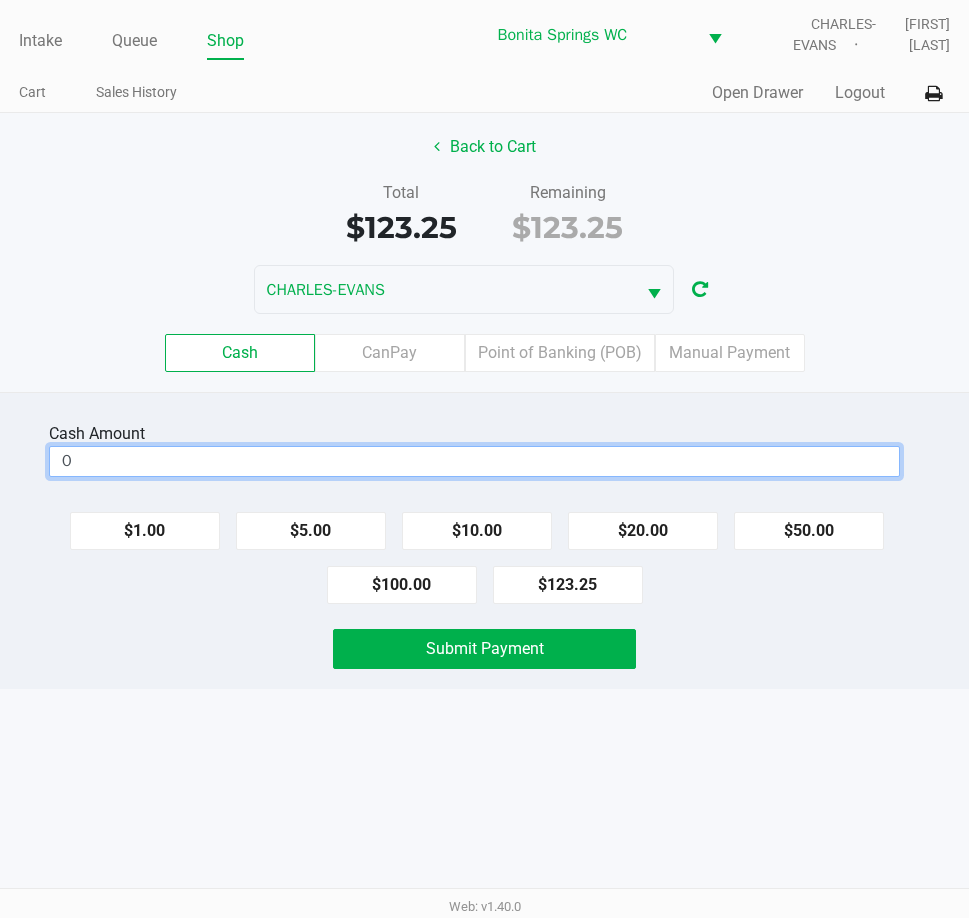 click on "0" at bounding box center [474, 461] 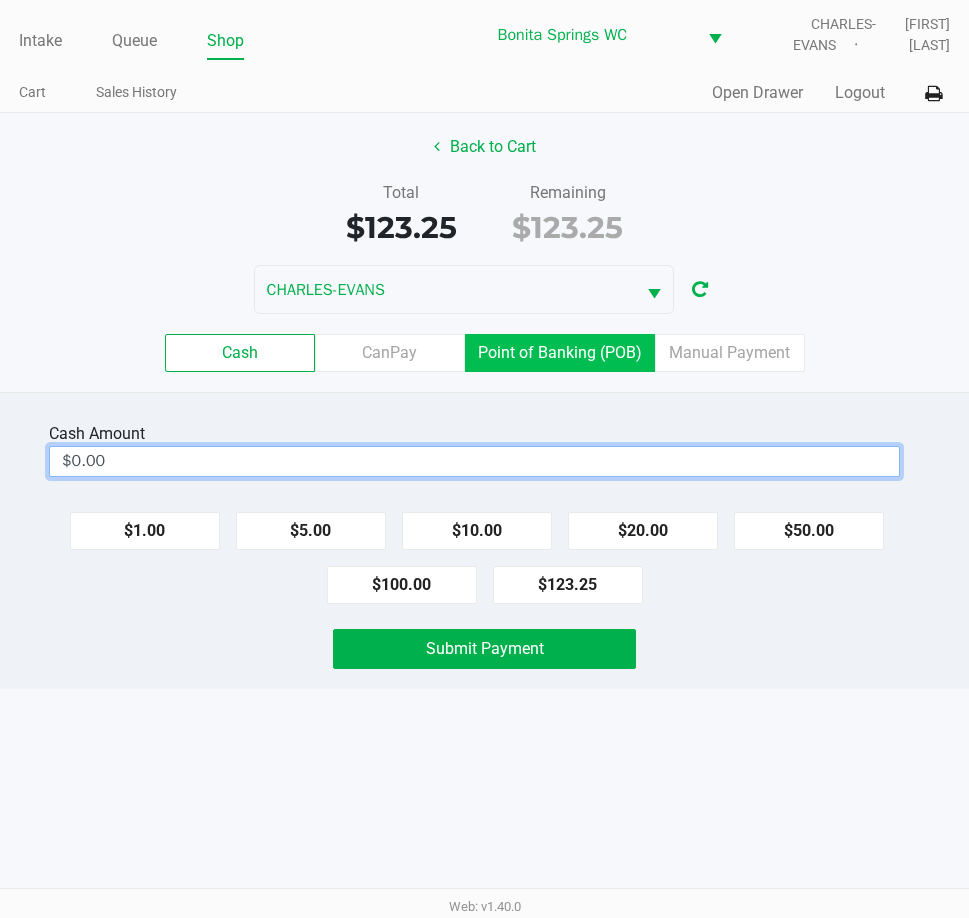 click on "Point of Banking (POB)" 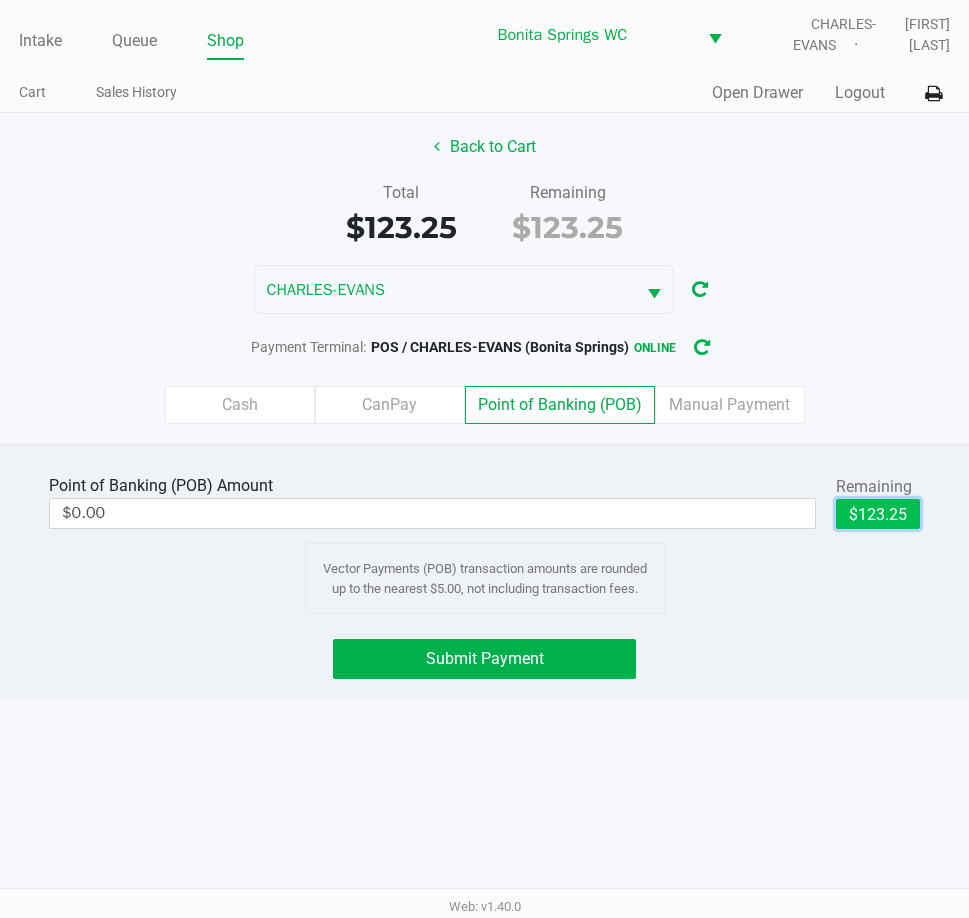click on "$123.25" 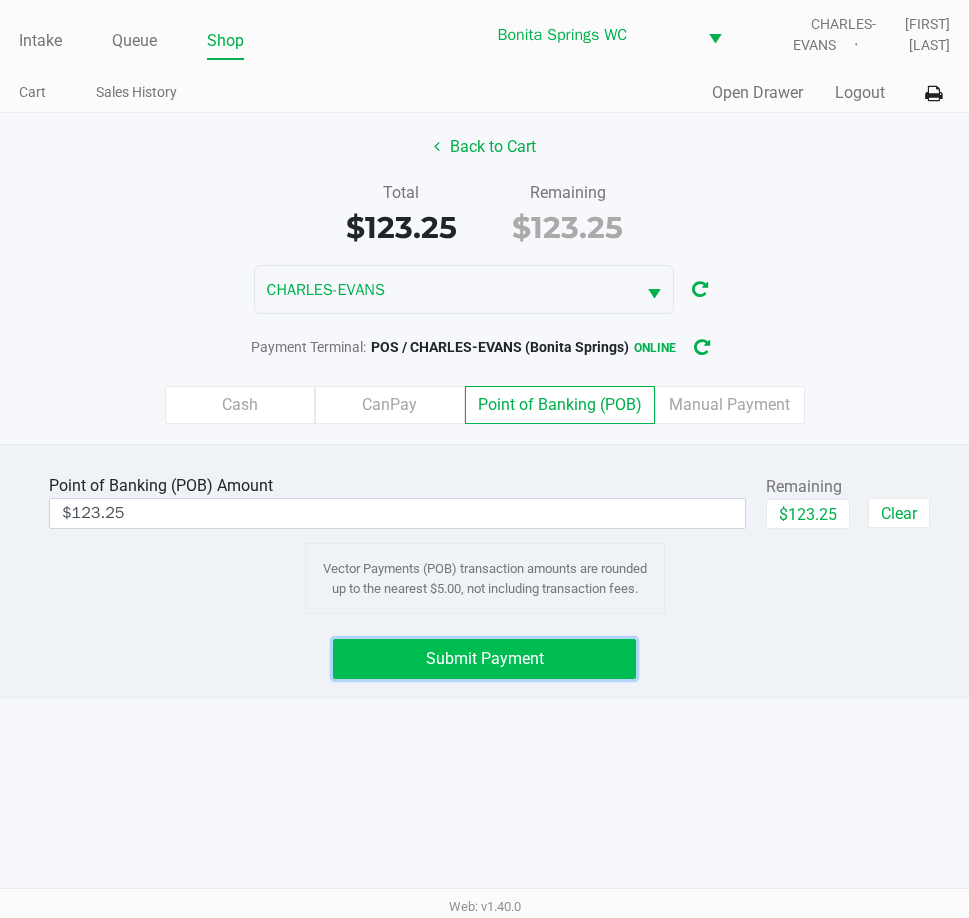click on "Submit Payment" 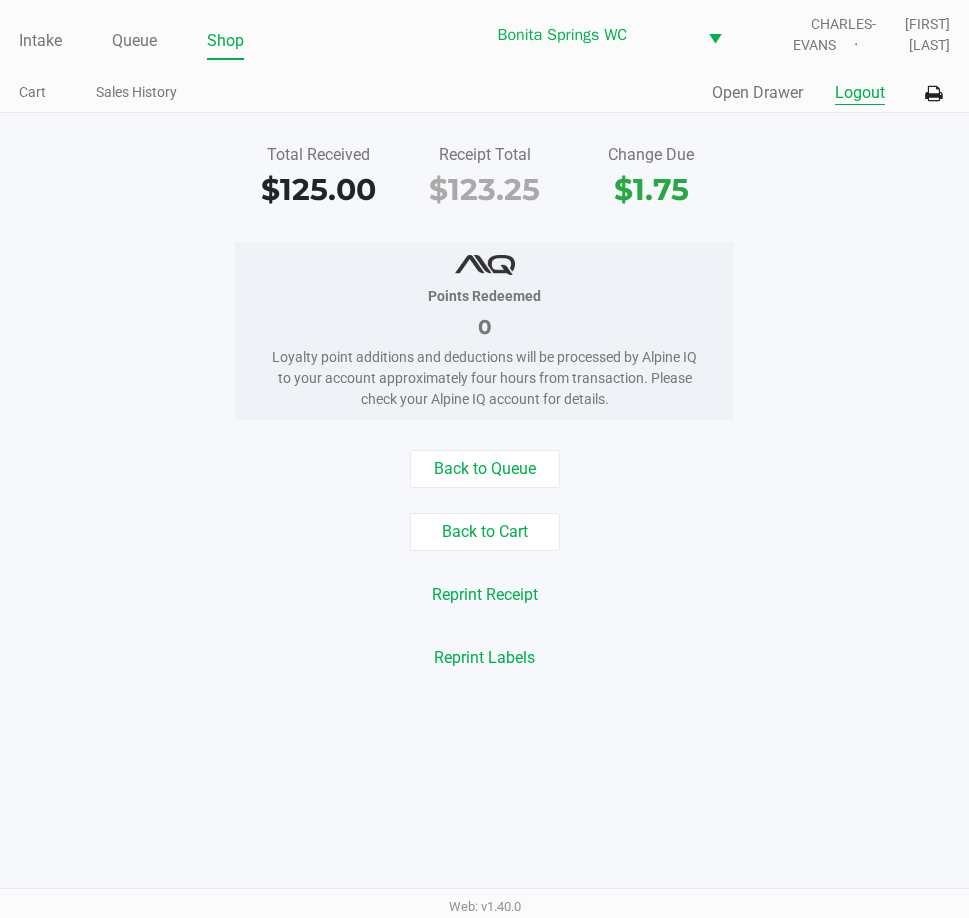 click on "Logout" 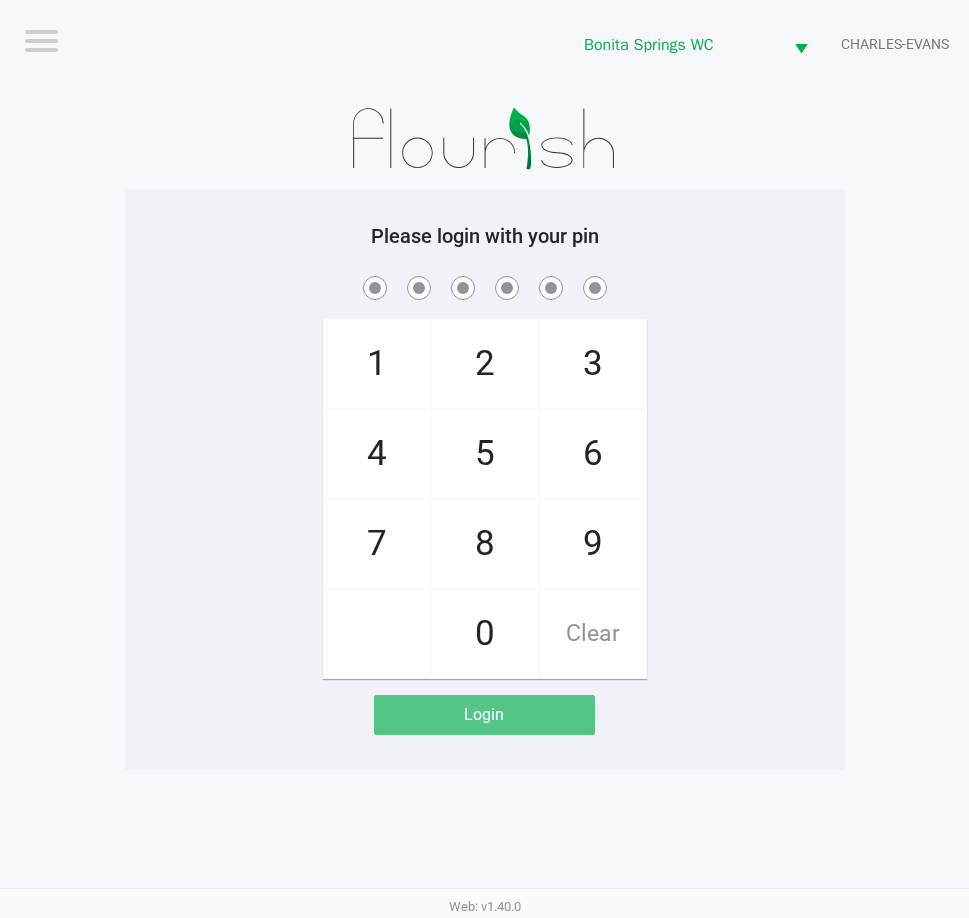 drag, startPoint x: 155, startPoint y: 406, endPoint x: 56, endPoint y: 32, distance: 386.8811 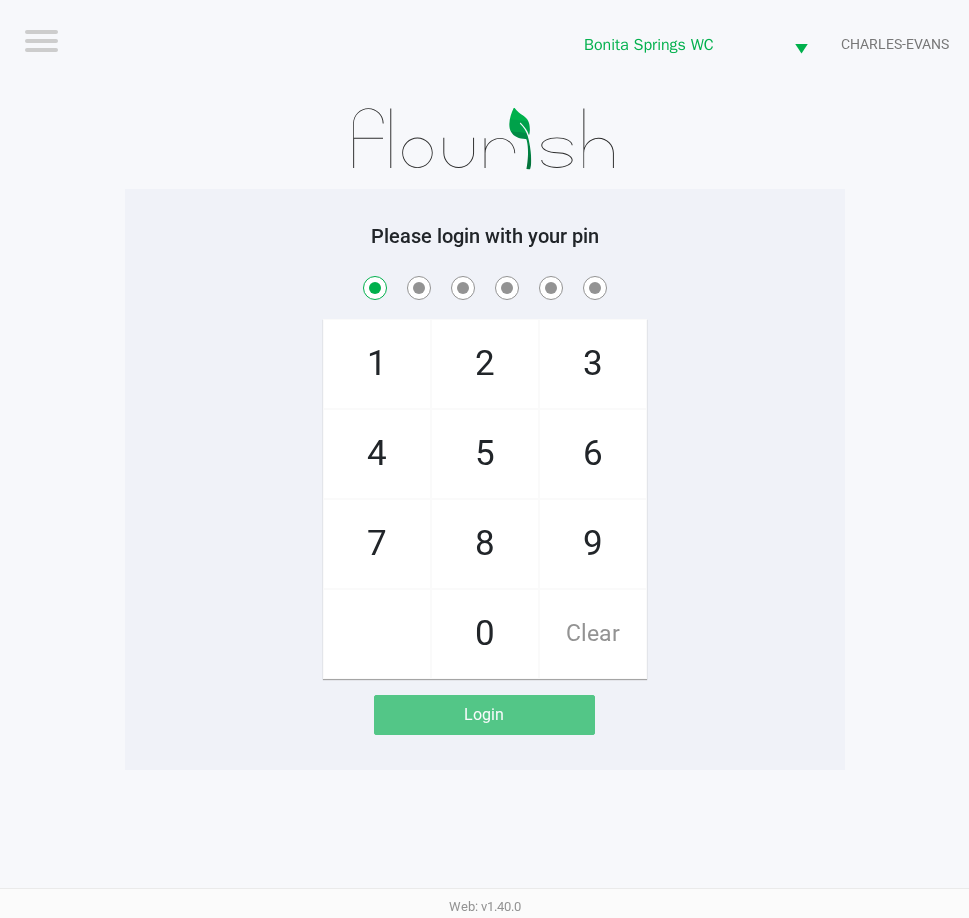 checkbox on "true" 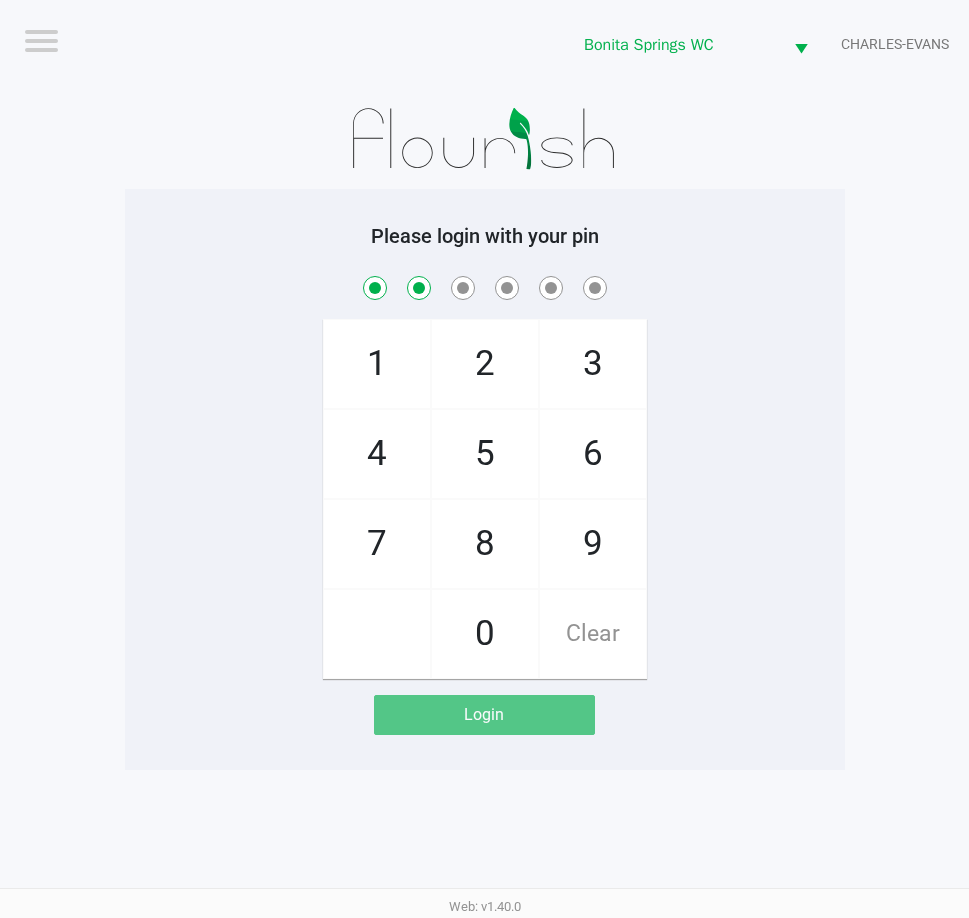 checkbox on "true" 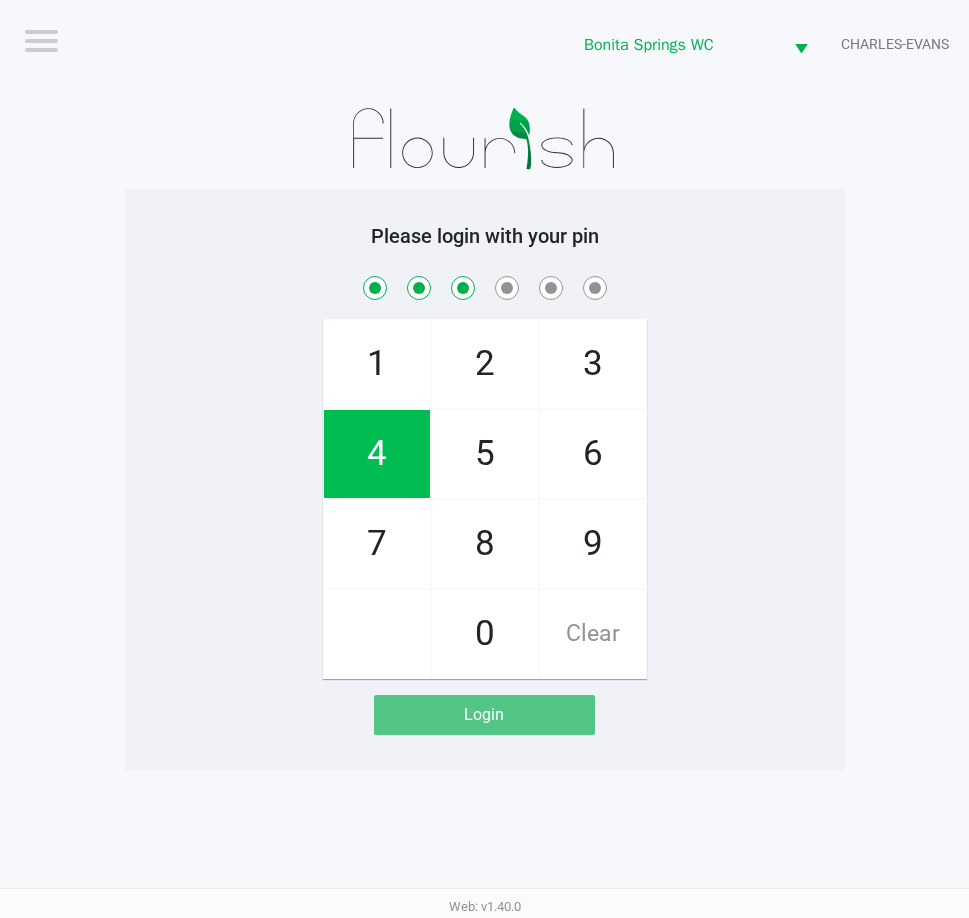 checkbox on "true" 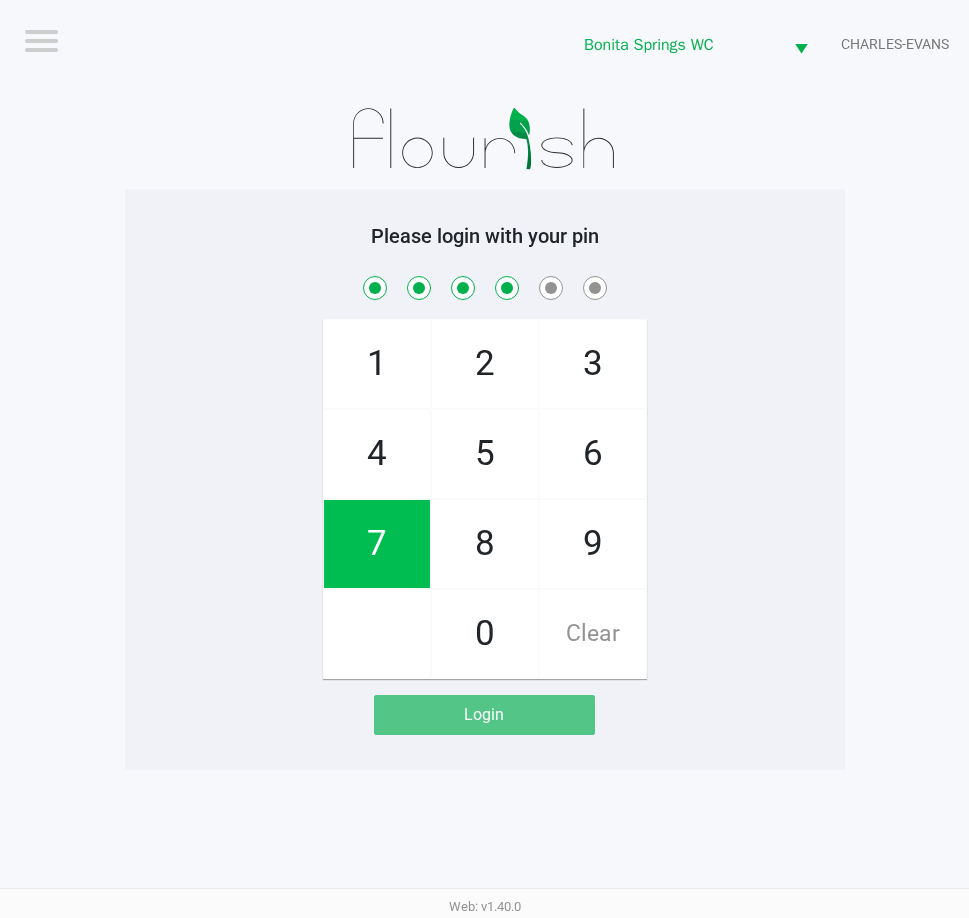 checkbox on "true" 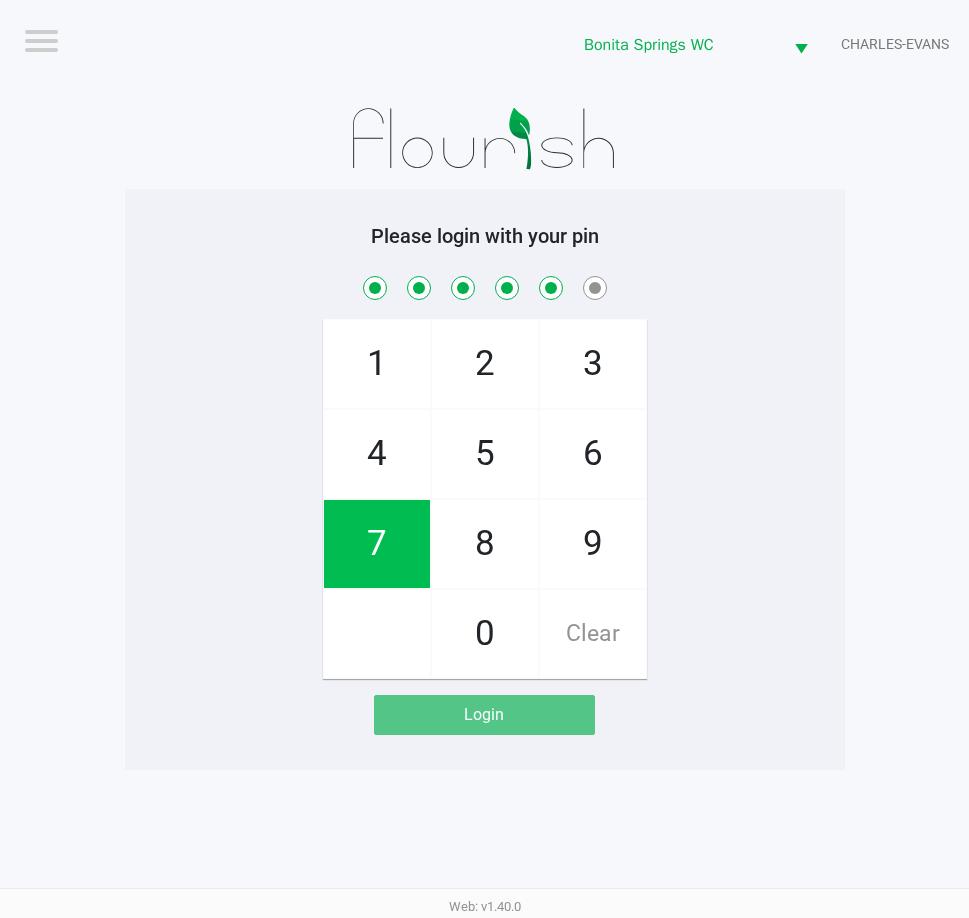 checkbox on "true" 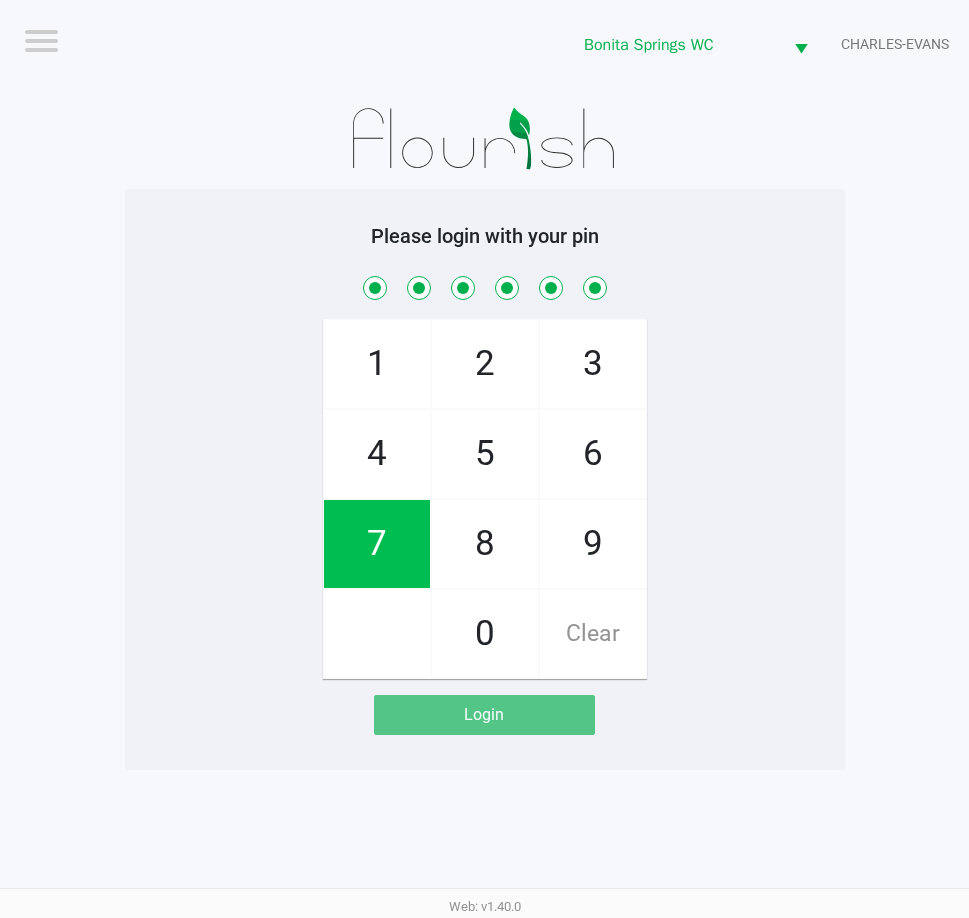 checkbox on "true" 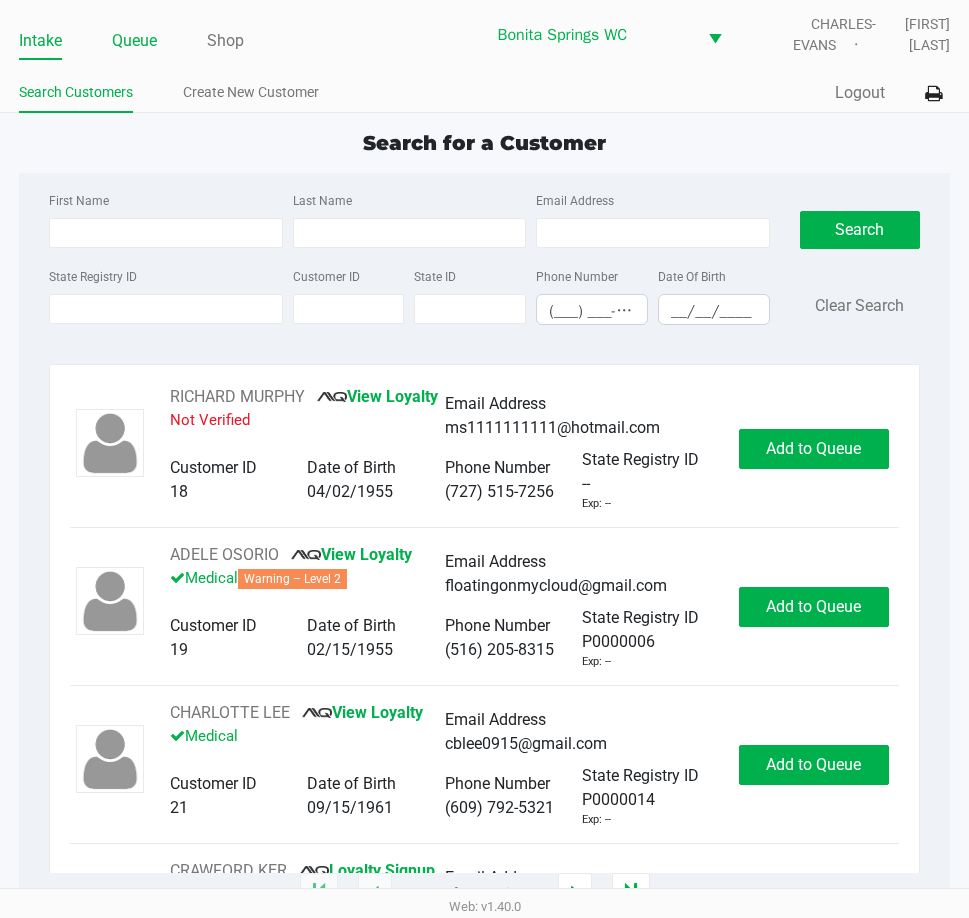 click on "Queue" 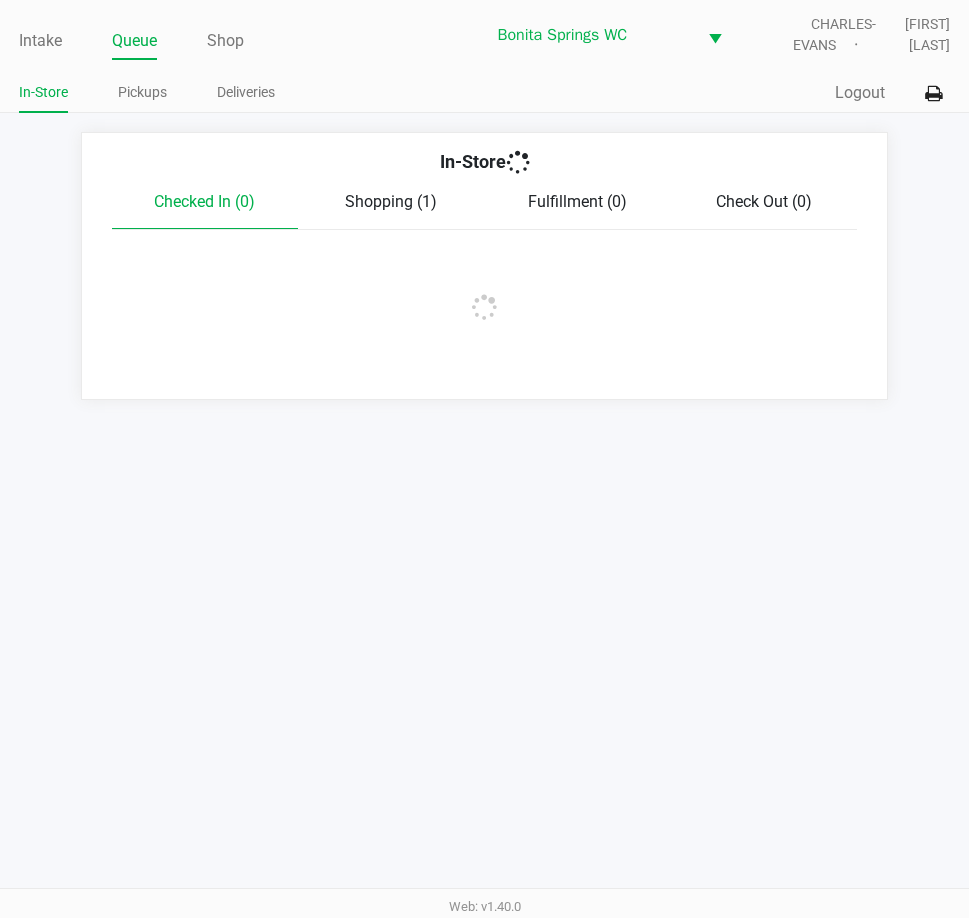 click on "Pickups" 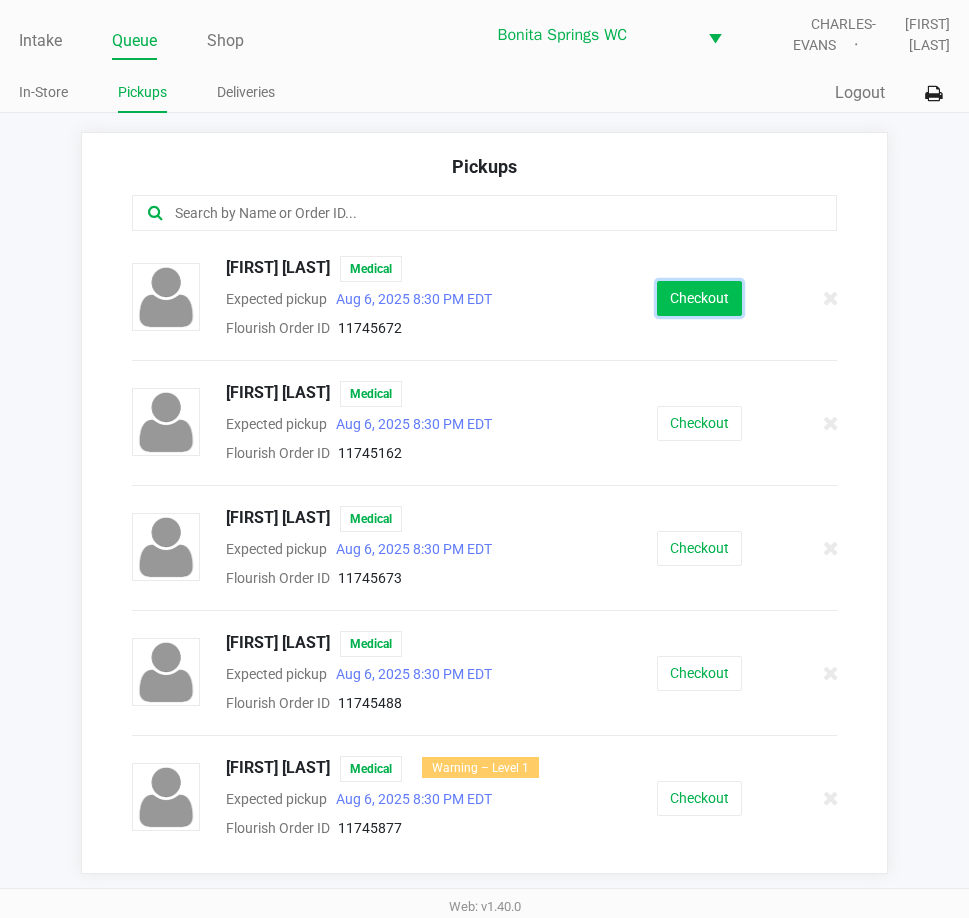 click on "Checkout" 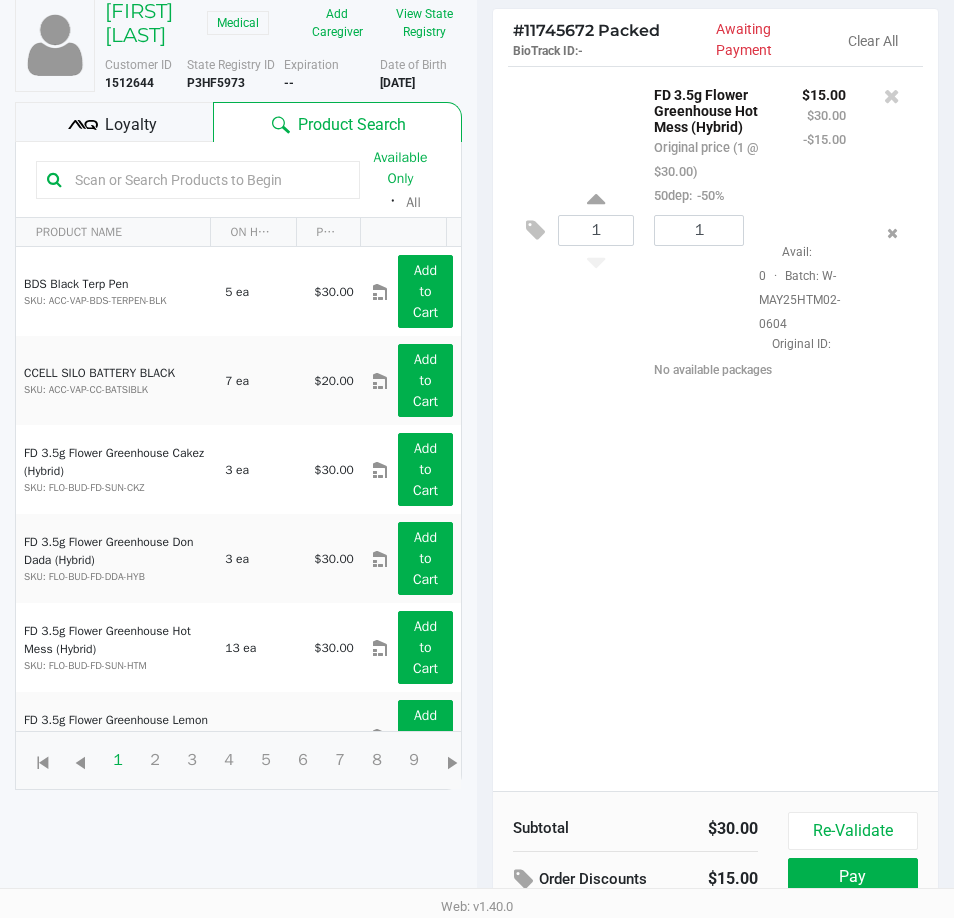scroll, scrollTop: 265, scrollLeft: 0, axis: vertical 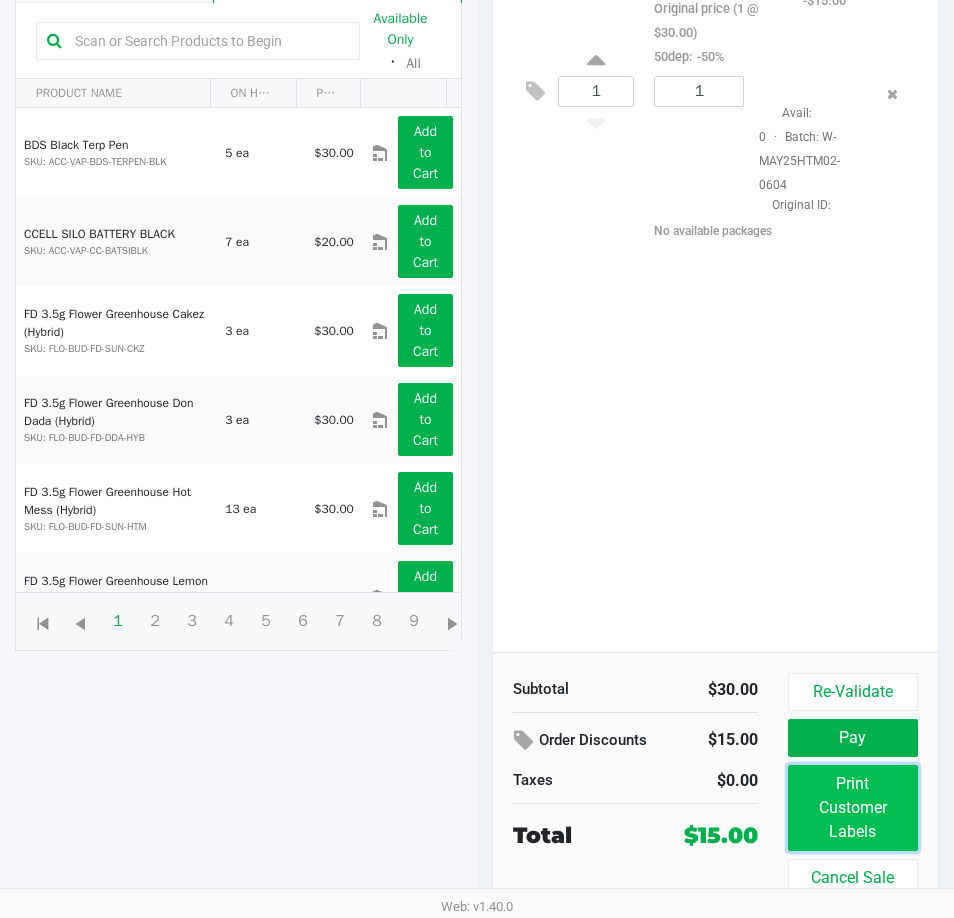 click on "Print Customer Labels" 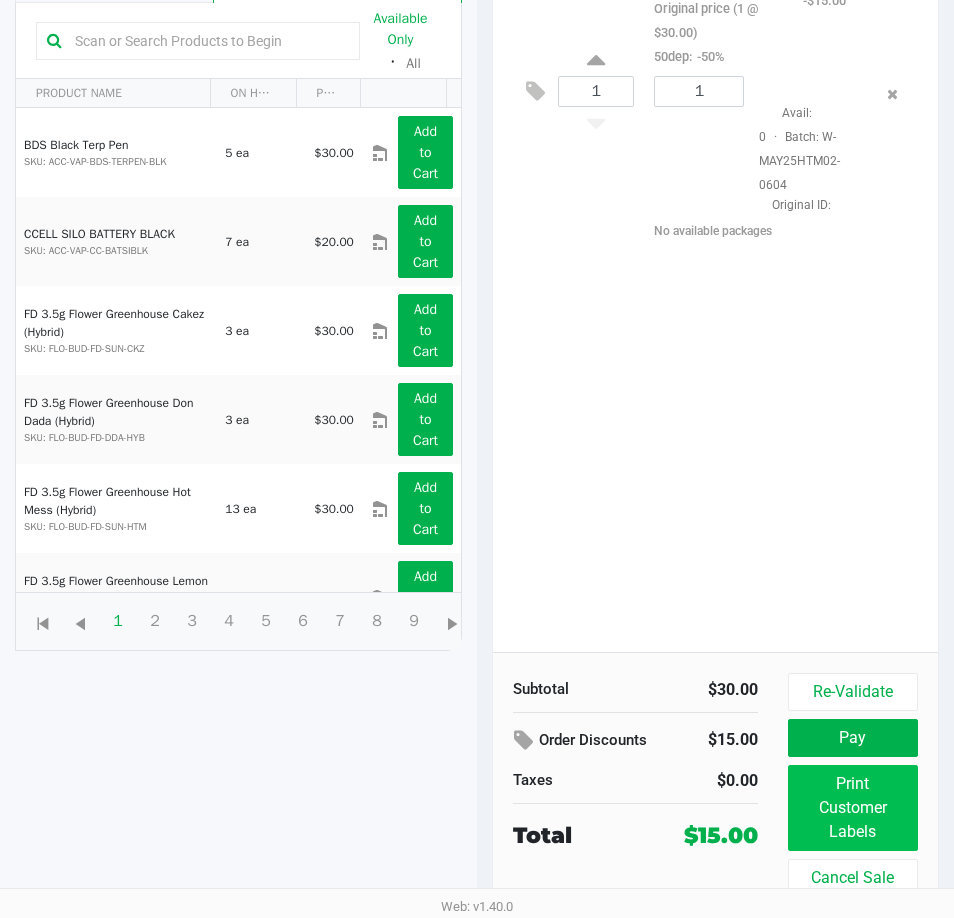 scroll, scrollTop: 0, scrollLeft: 0, axis: both 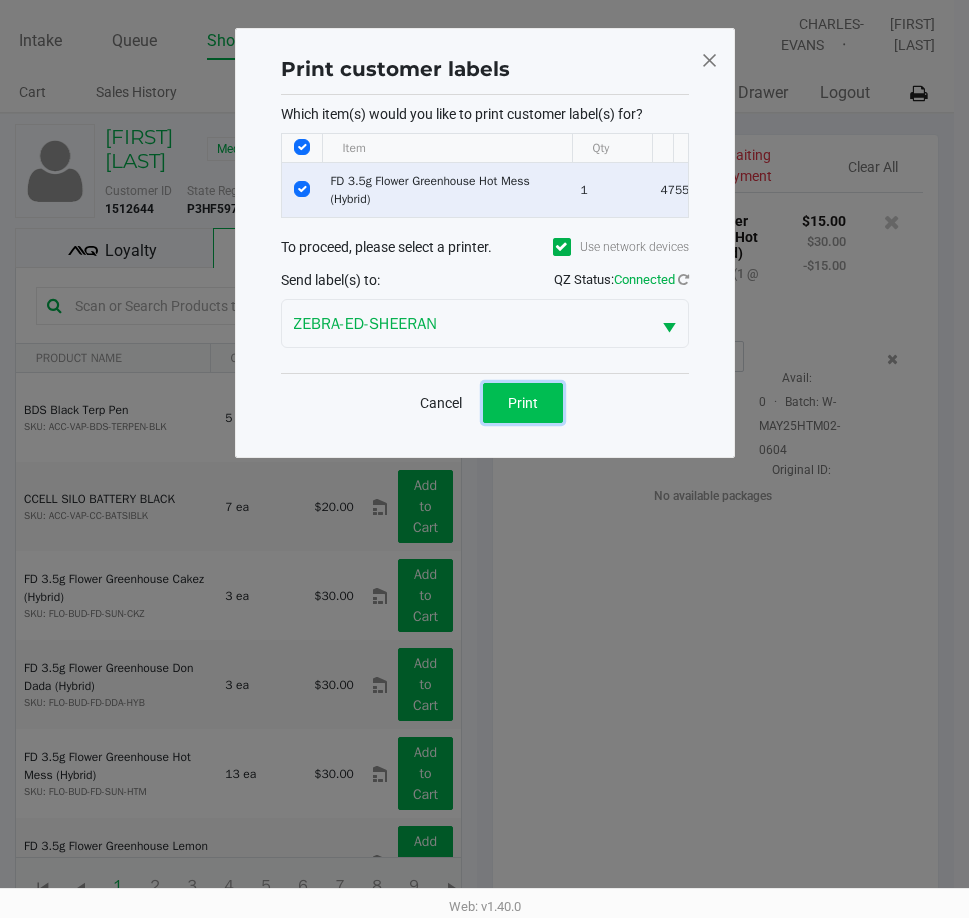 click on "Print" 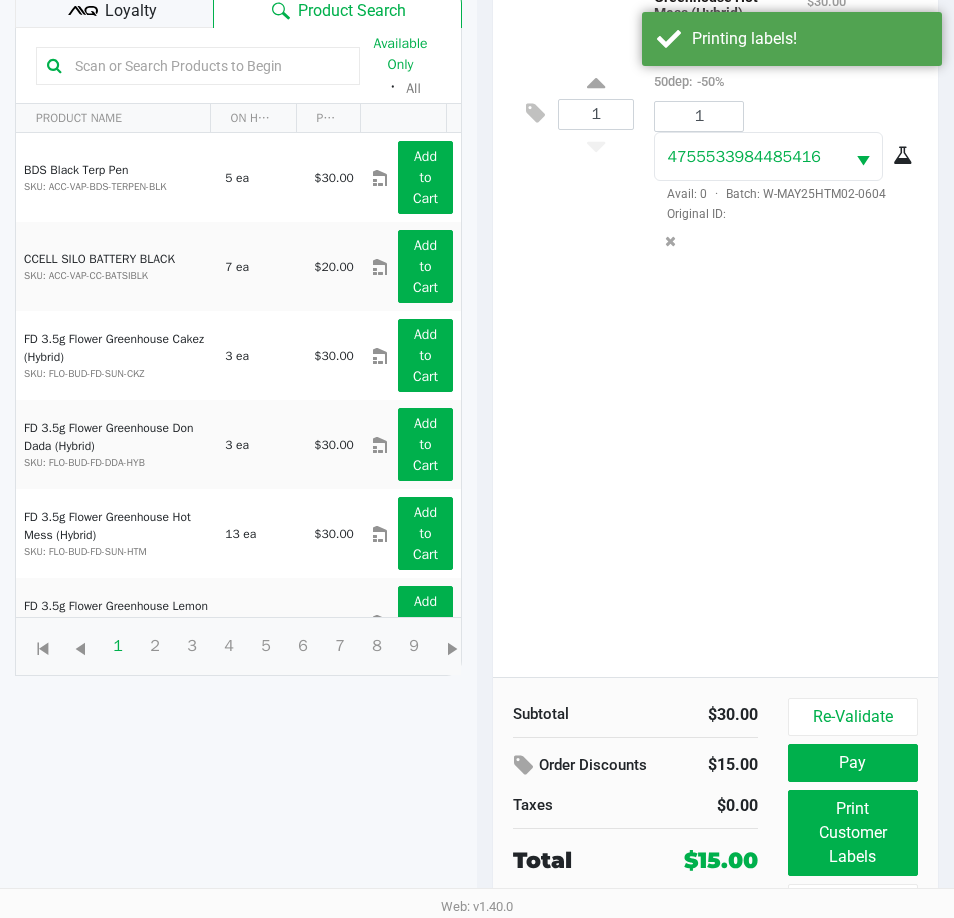 scroll, scrollTop: 265, scrollLeft: 0, axis: vertical 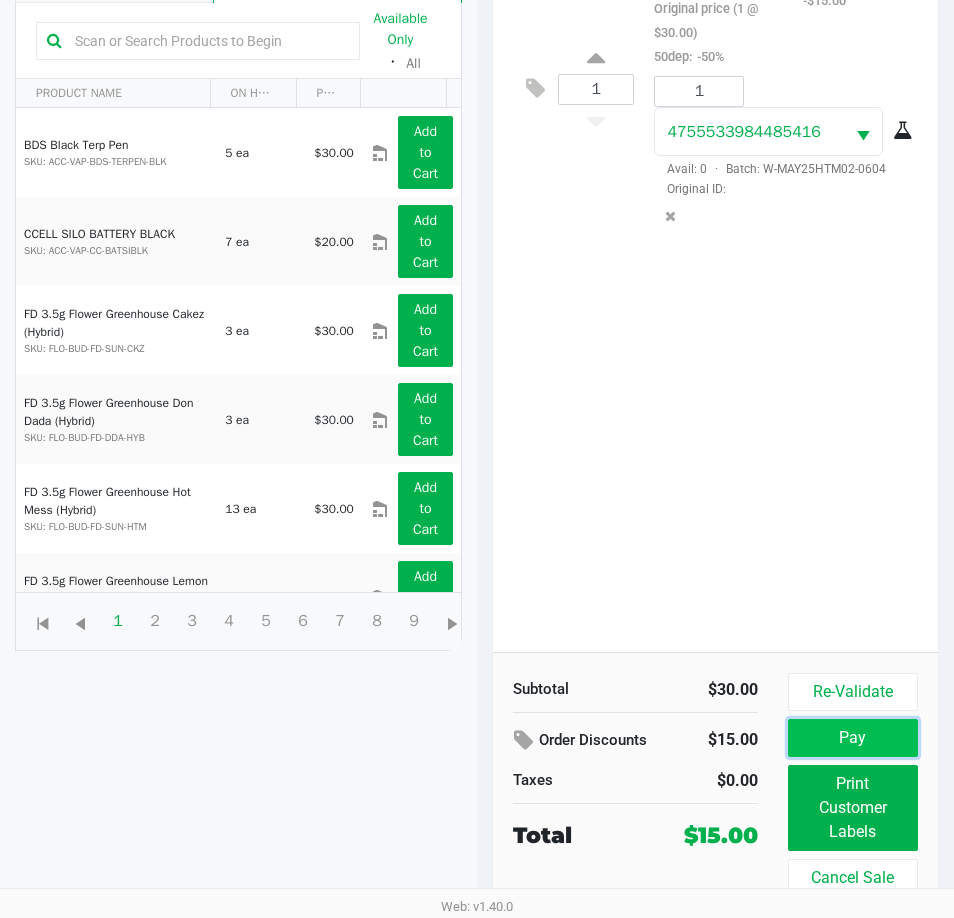 click on "Pay" 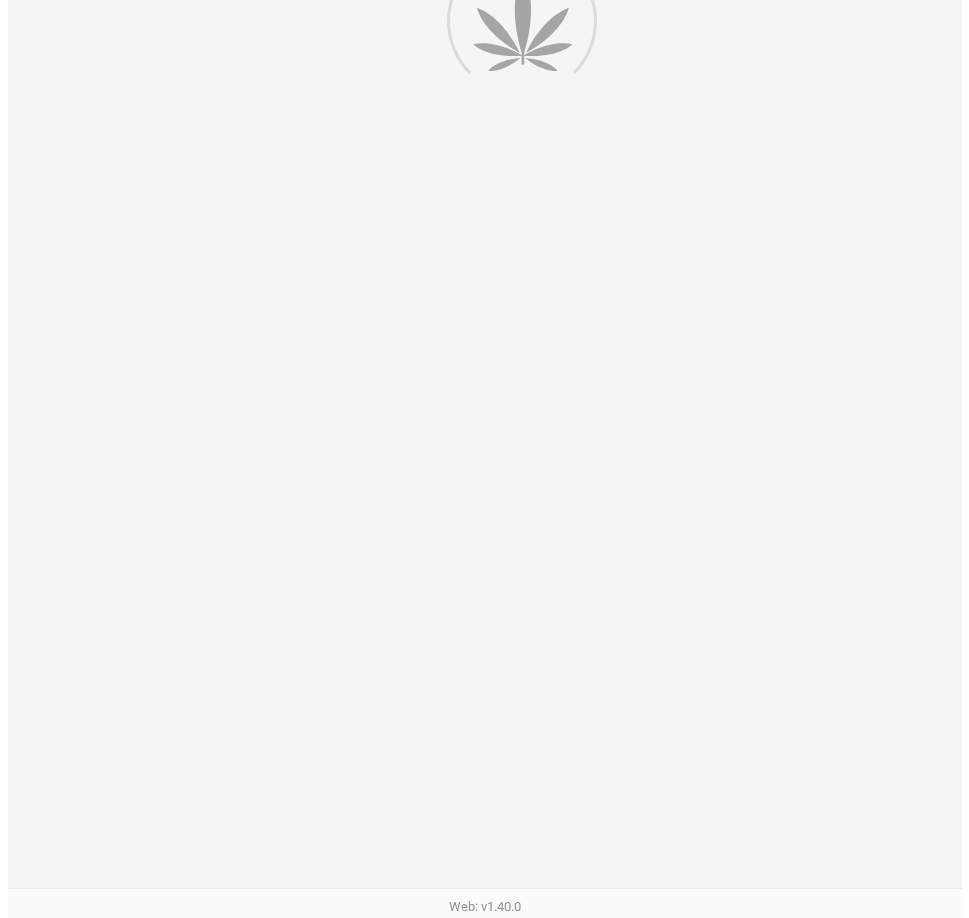 scroll, scrollTop: 0, scrollLeft: 0, axis: both 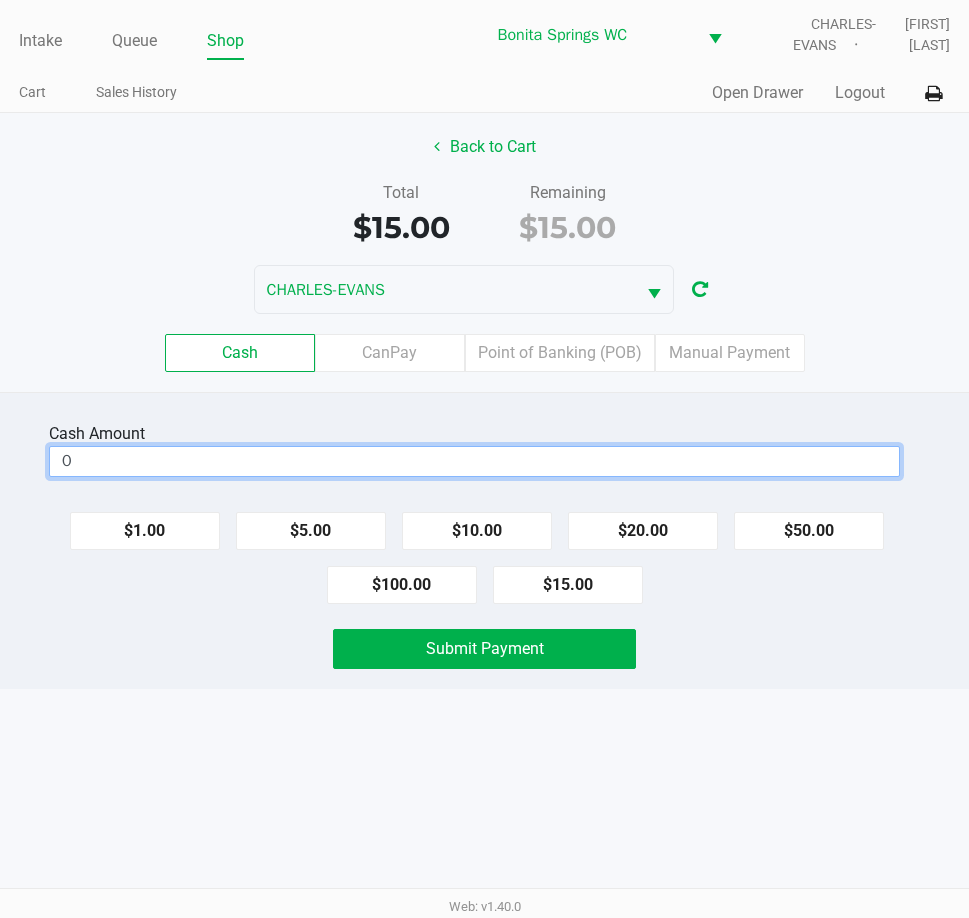 click on "0" at bounding box center (474, 461) 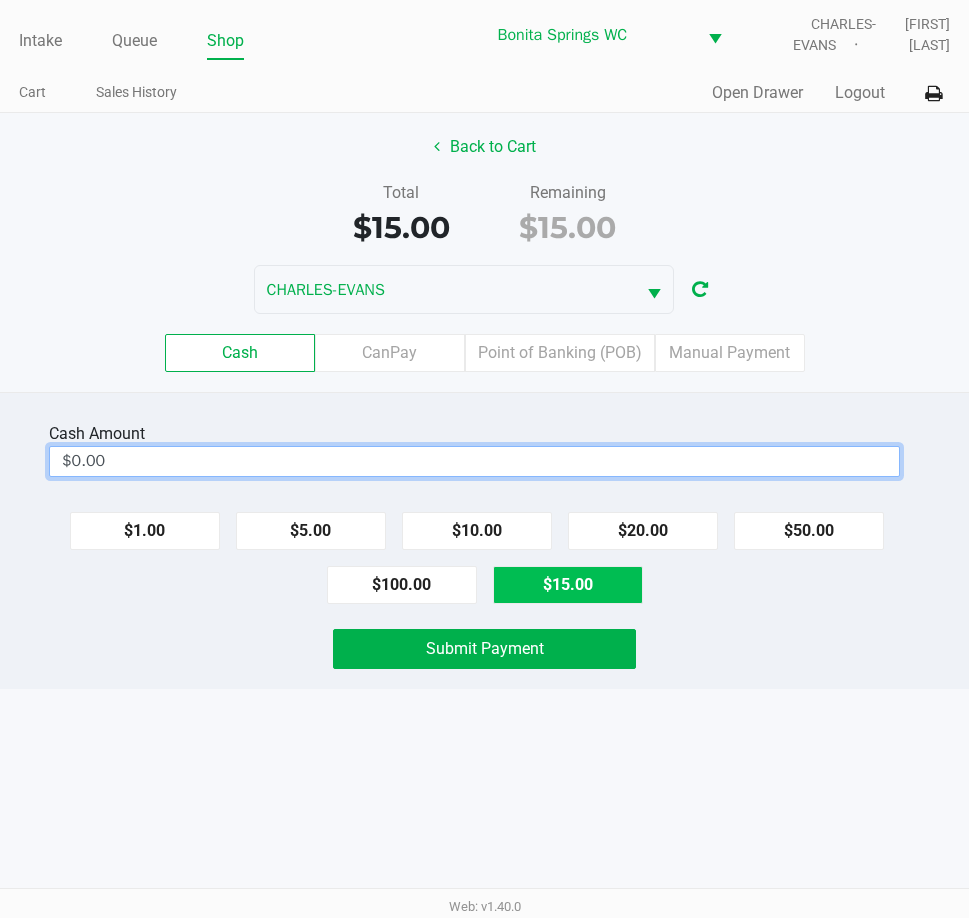 click on "$15.00" 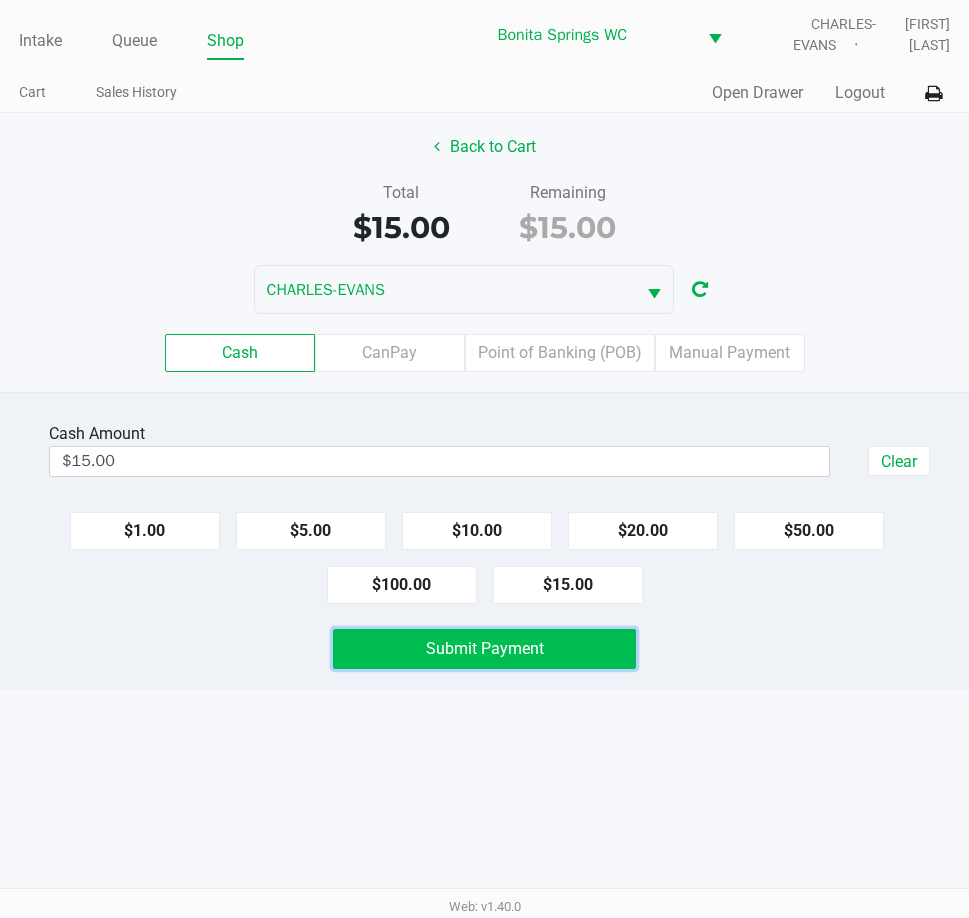 click on "Submit Payment" 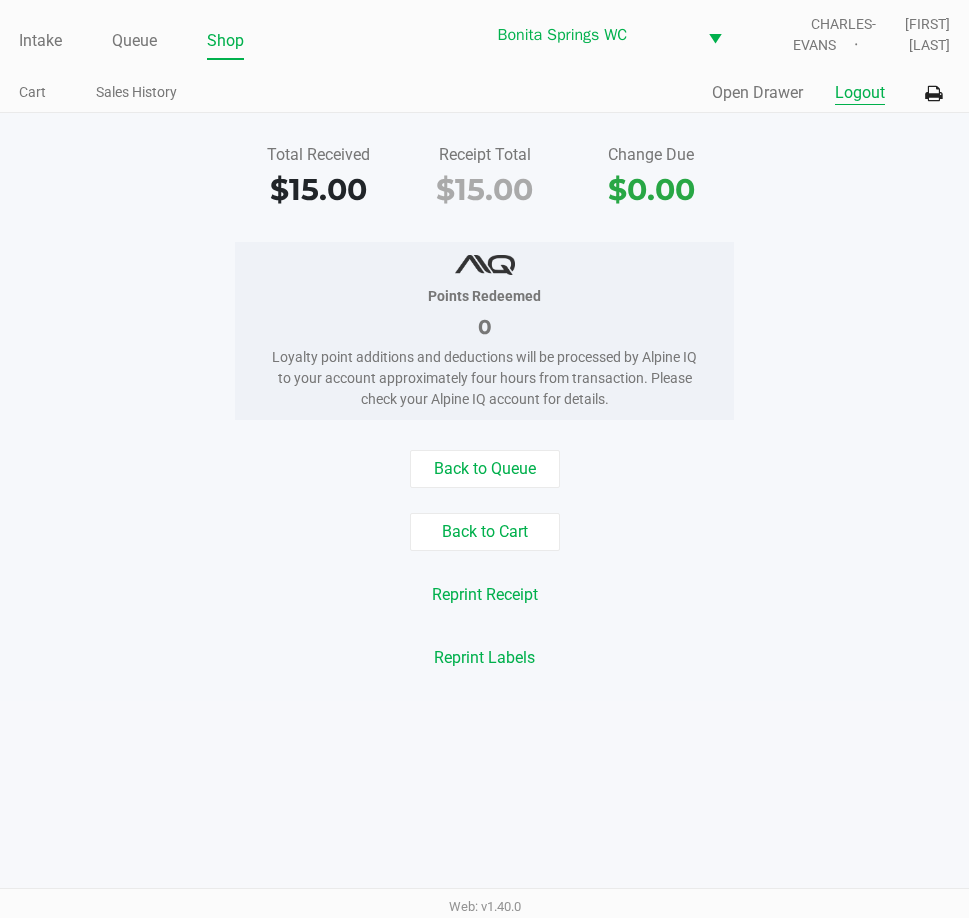 click on "Logout" 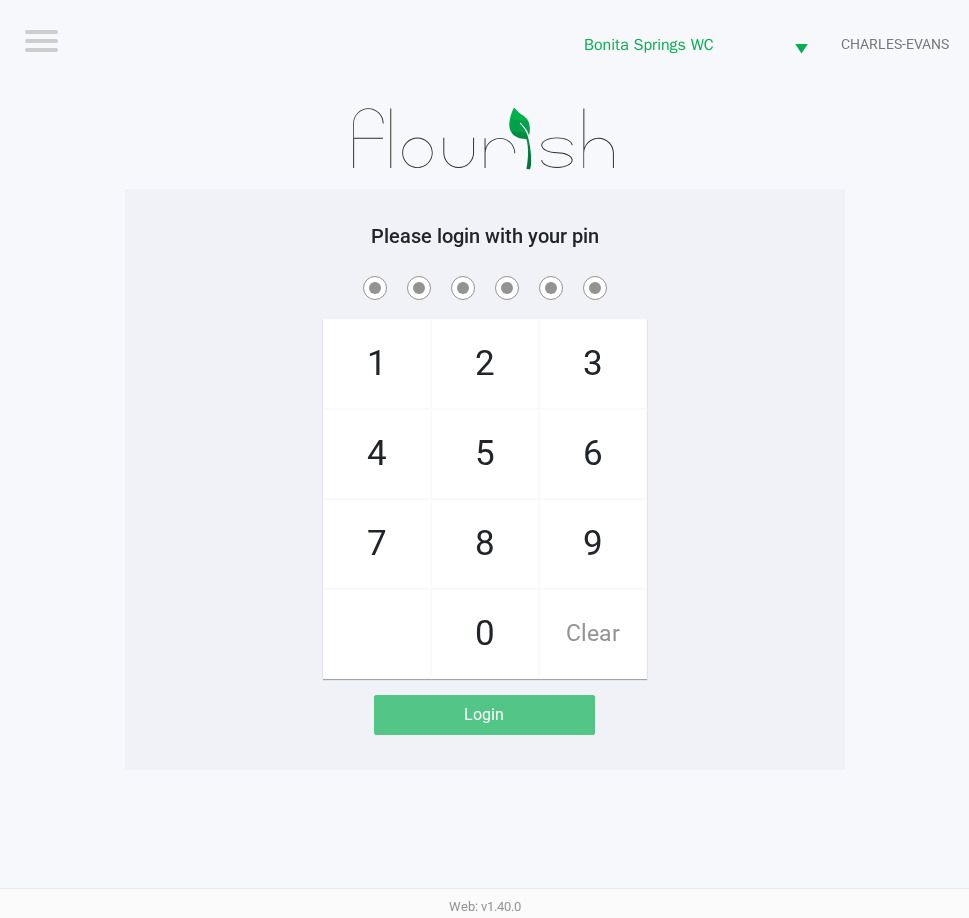 click on "1   4   7       2   5   8   0   3   6   9   Clear" 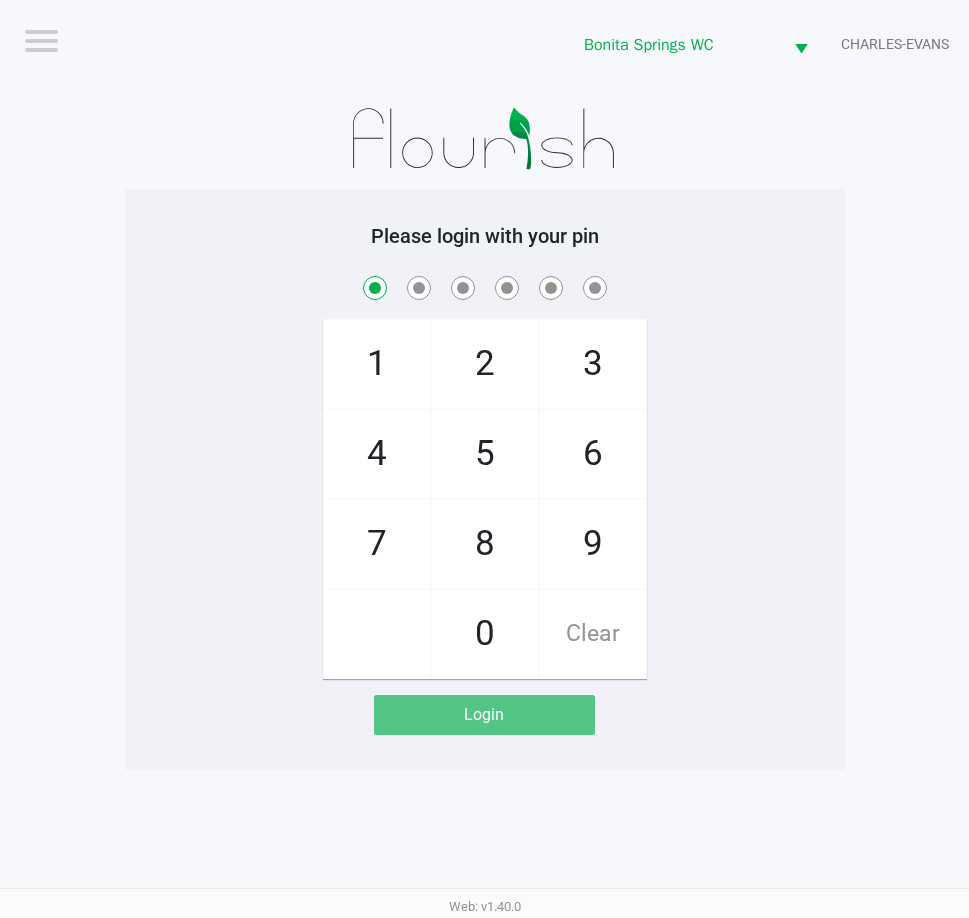 checkbox on "true" 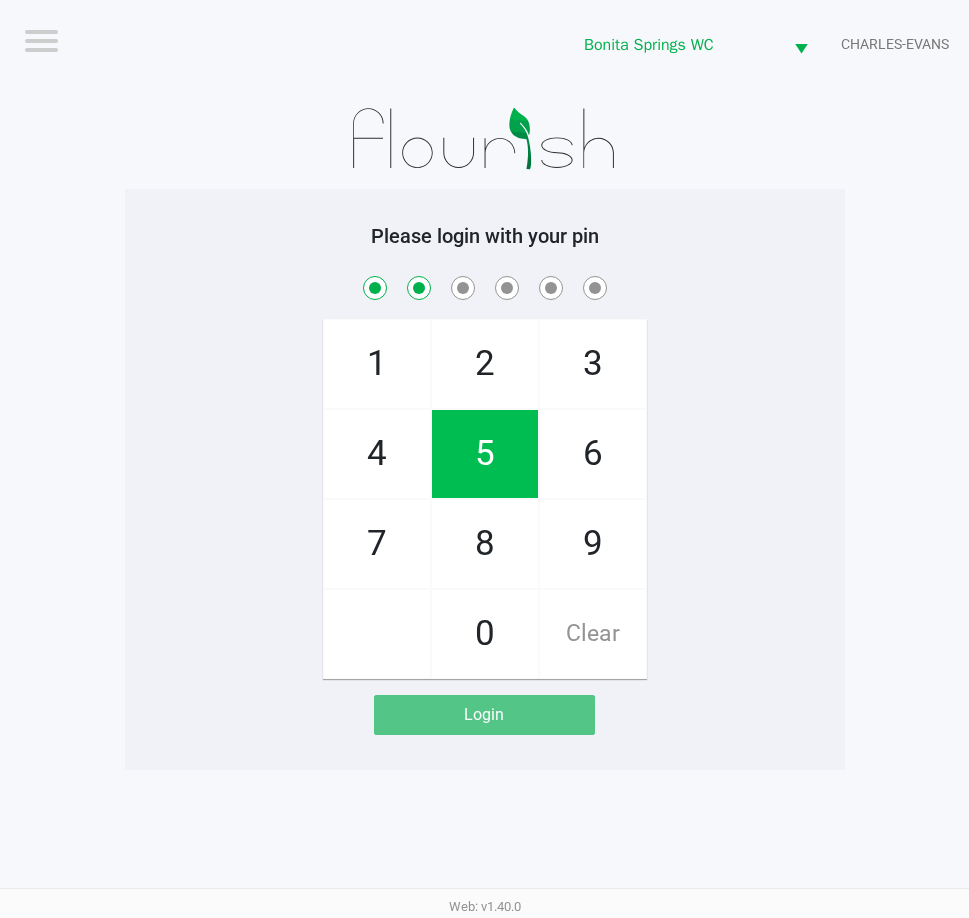 checkbox on "true" 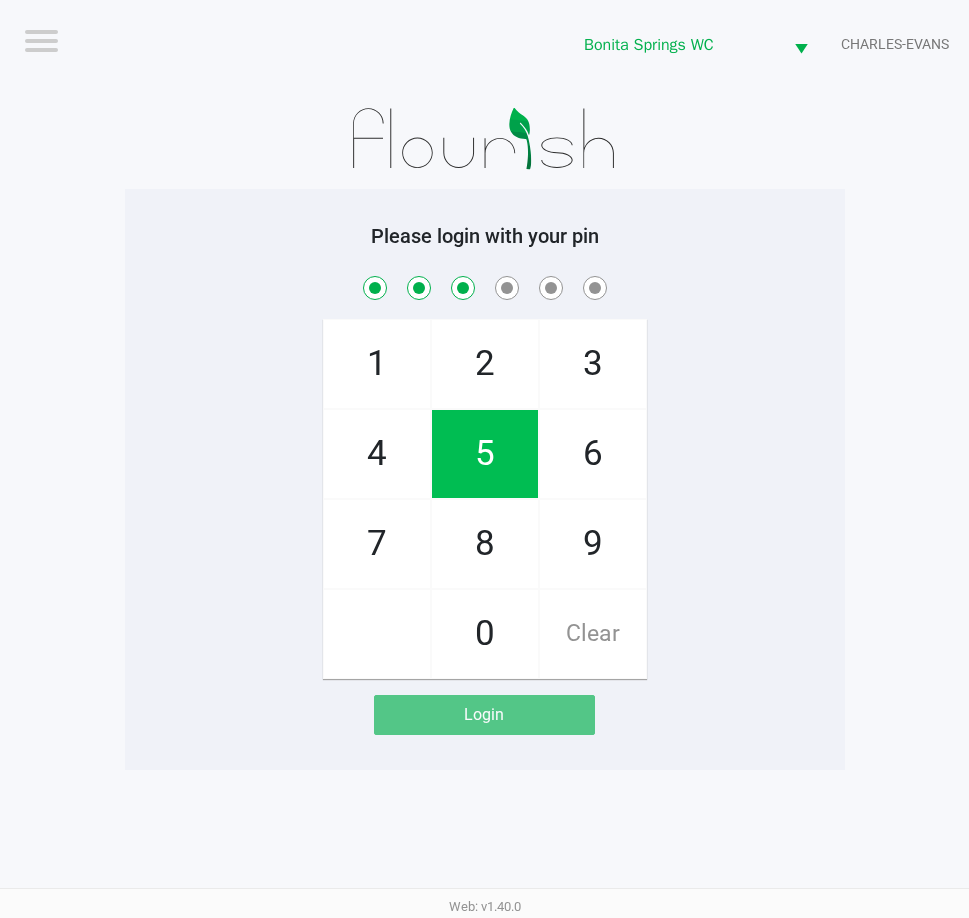 checkbox on "true" 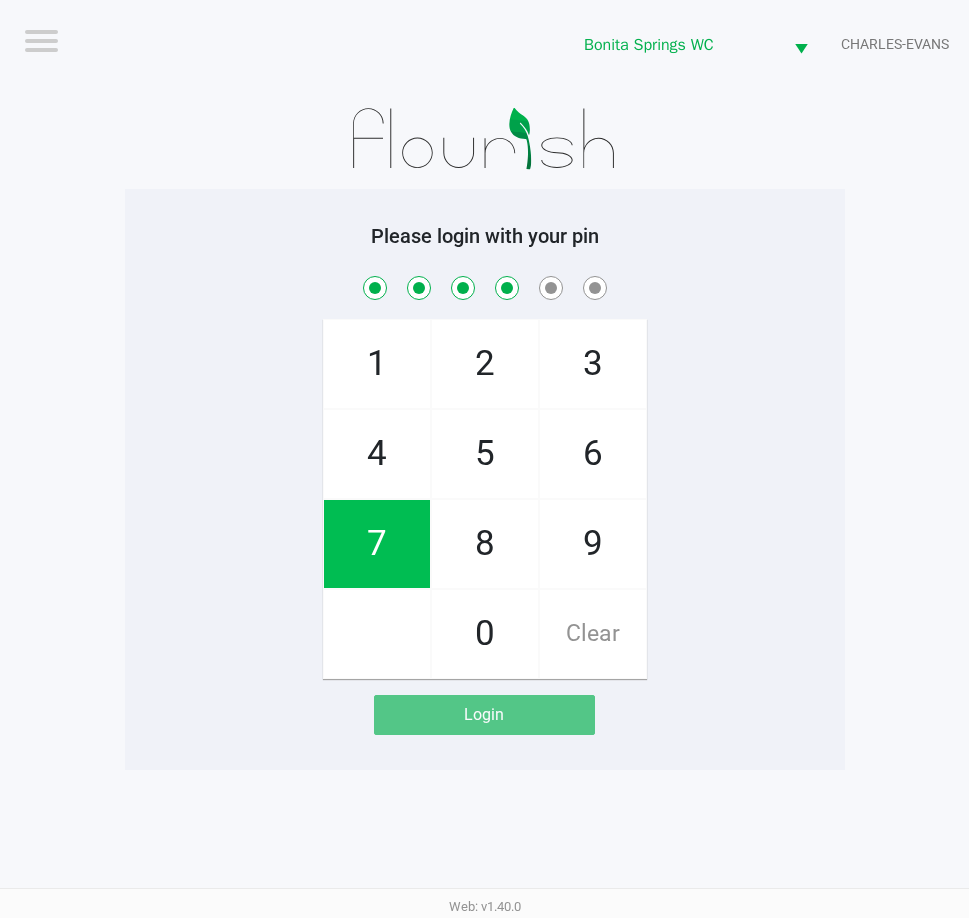 checkbox on "true" 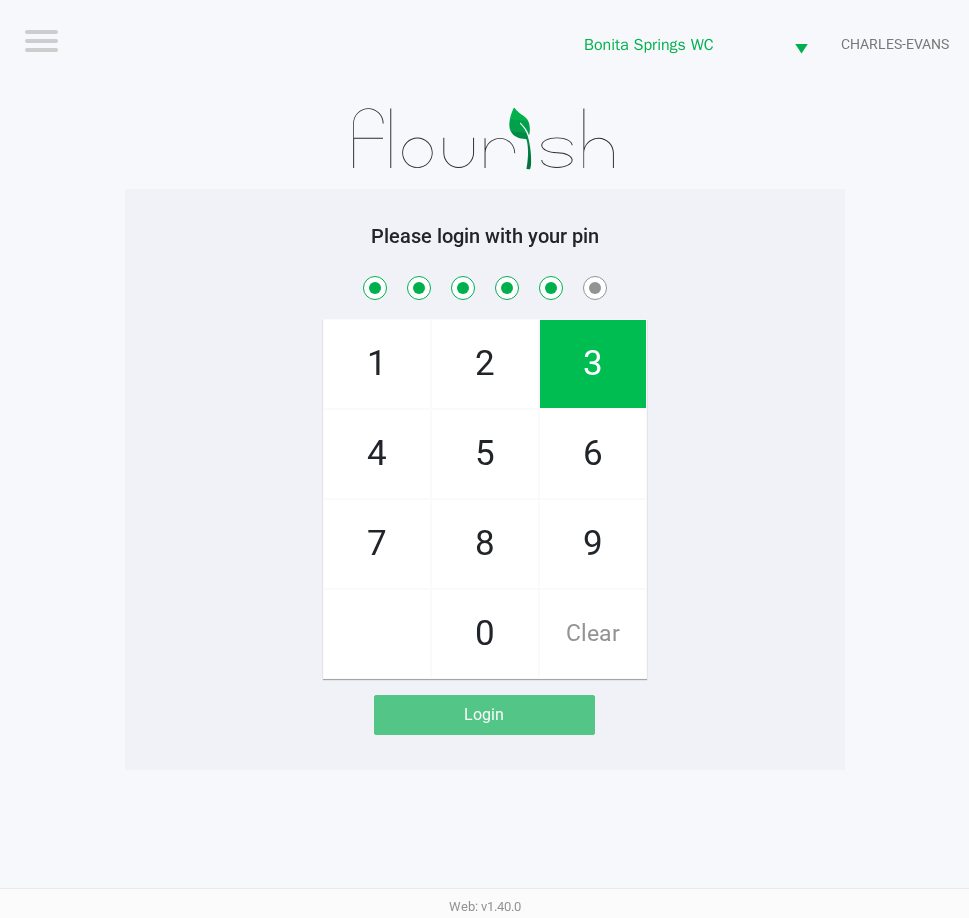 checkbox on "true" 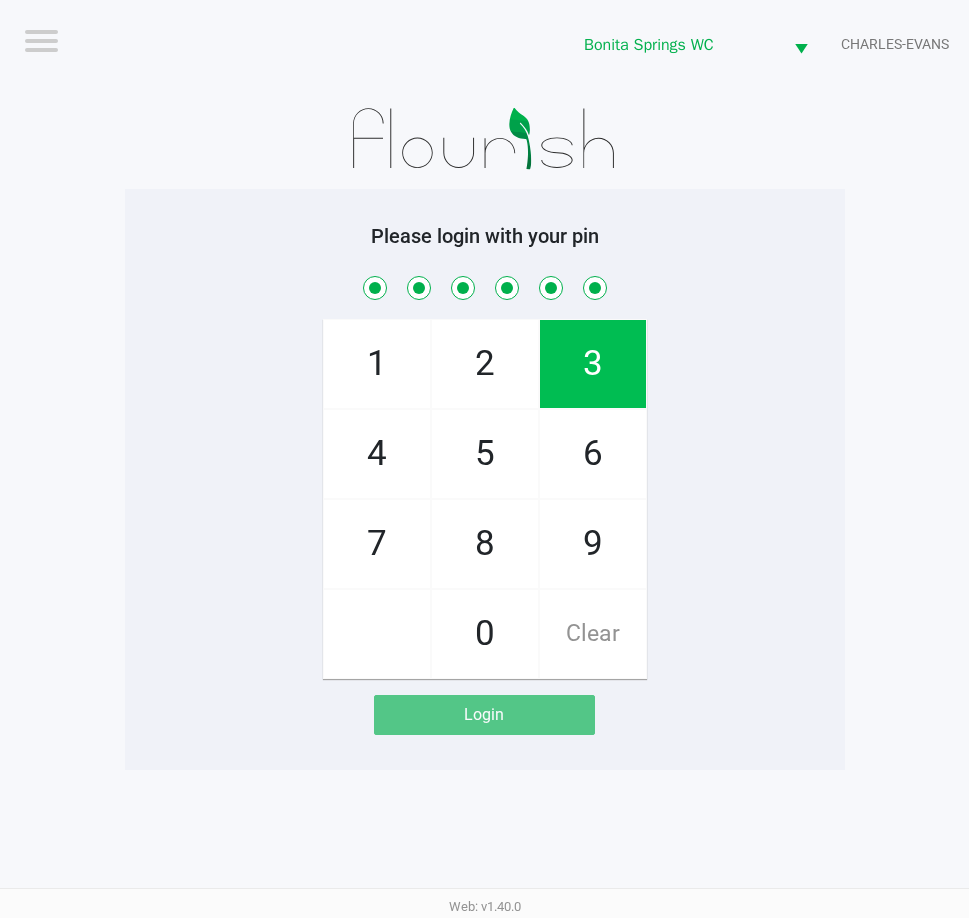 checkbox on "true" 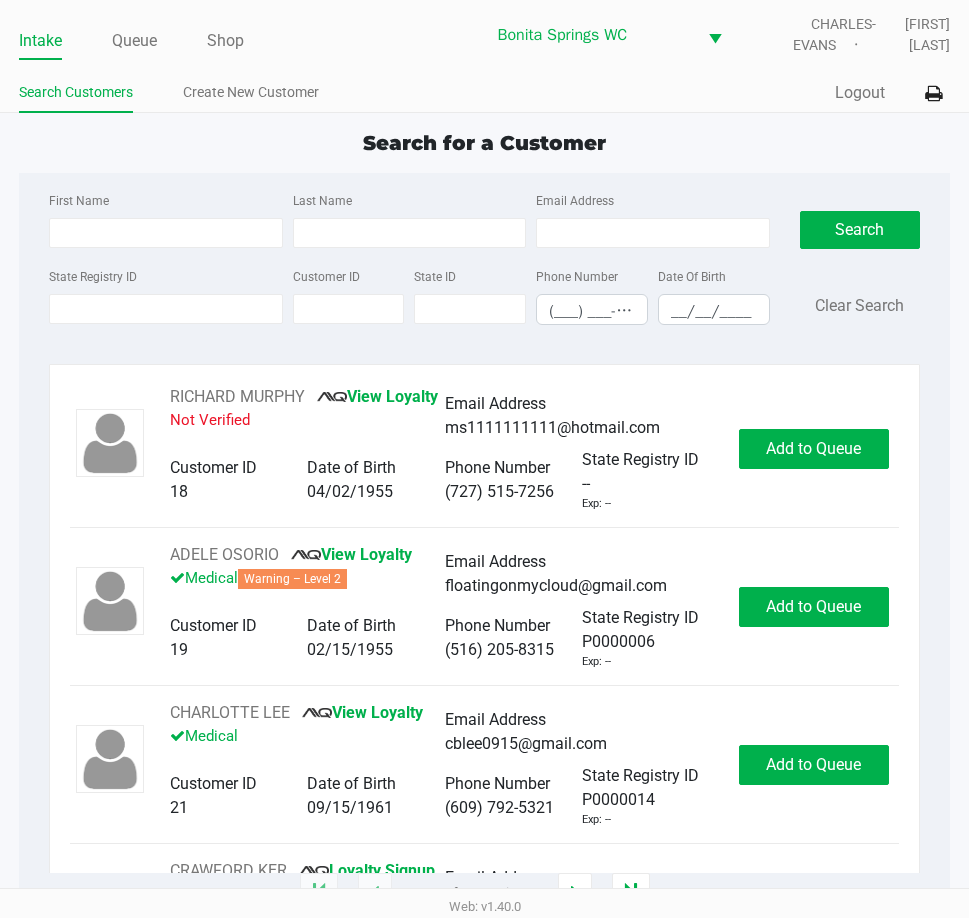 click on "Search for a Customer First Name Last Name Email Address State Registry ID Customer ID State ID Phone Number (___) ___-____ Date Of Birth __/__/____  Search   Clear Search   RICHARD MURPHY       View Loyalty   Not Verified   Email Address   ms1111111111@hotmail.com   Customer ID   18   Date of Birth   04/02/1955   Phone Number   (727) 515-7256   State Registry ID   --   Exp: --   Add to Queue   ADELE OSORIO       View Loyalty   Medical   Warning – Level 2   Email Address   floatingonmycloud@gmail.com   Customer ID   19   Date of Birth   02/15/1955   Phone Number   (516) 205-8315   State Registry ID   P0000006   Exp: --   Add to Queue   CHARLOTTE LEE       View Loyalty   Medical   Email Address   cblee0915@gmail.com   Customer ID   21   Date of Birth   09/15/1961   Phone Number   (609) 792-5321   State Registry ID   P0000014   Exp: --   Add to Queue   CRAWFORD KER       Loyalty Signup   Medical   Email Address   --   Customer ID   23   Date of Birth   07/27/2006   Phone Number   (727) 409-2778" 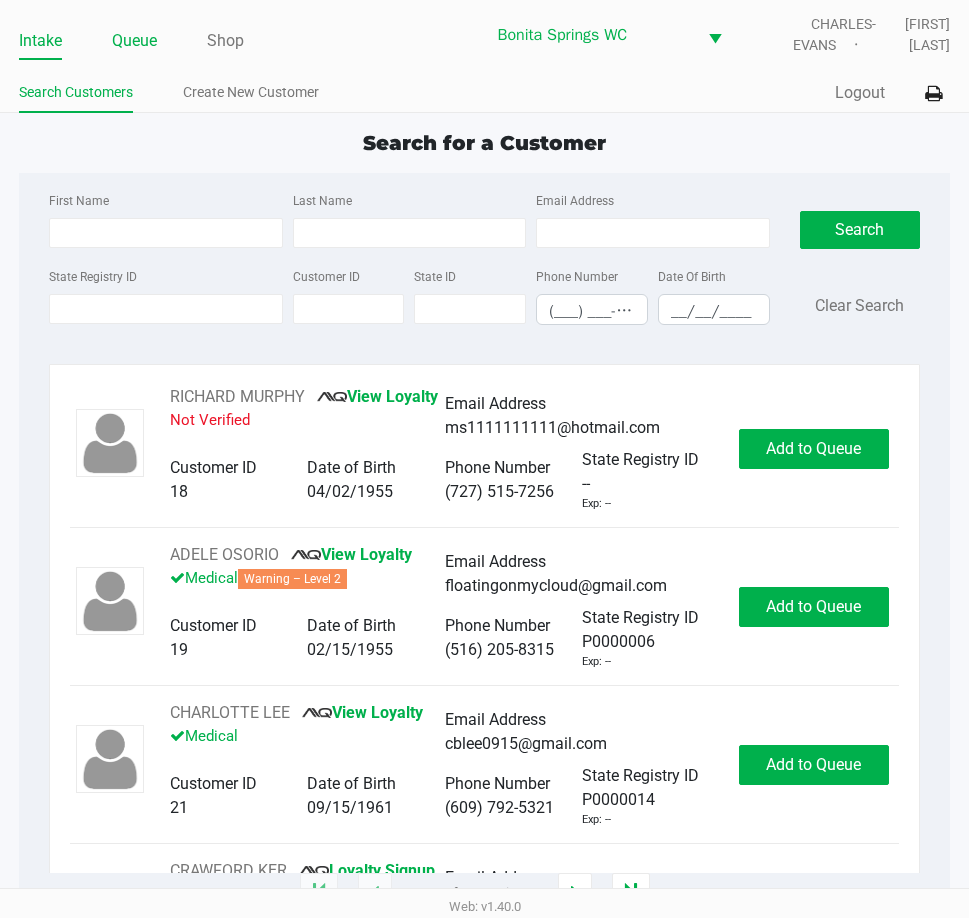 click on "Queue" 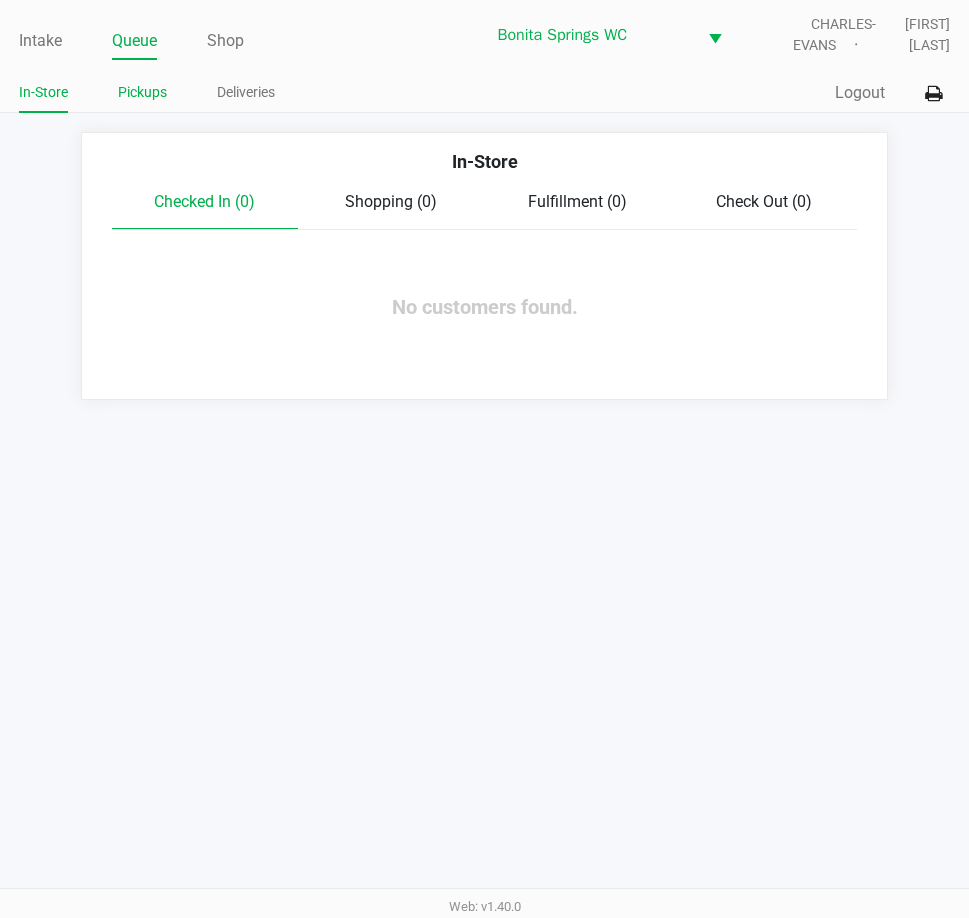 click on "Pickups" 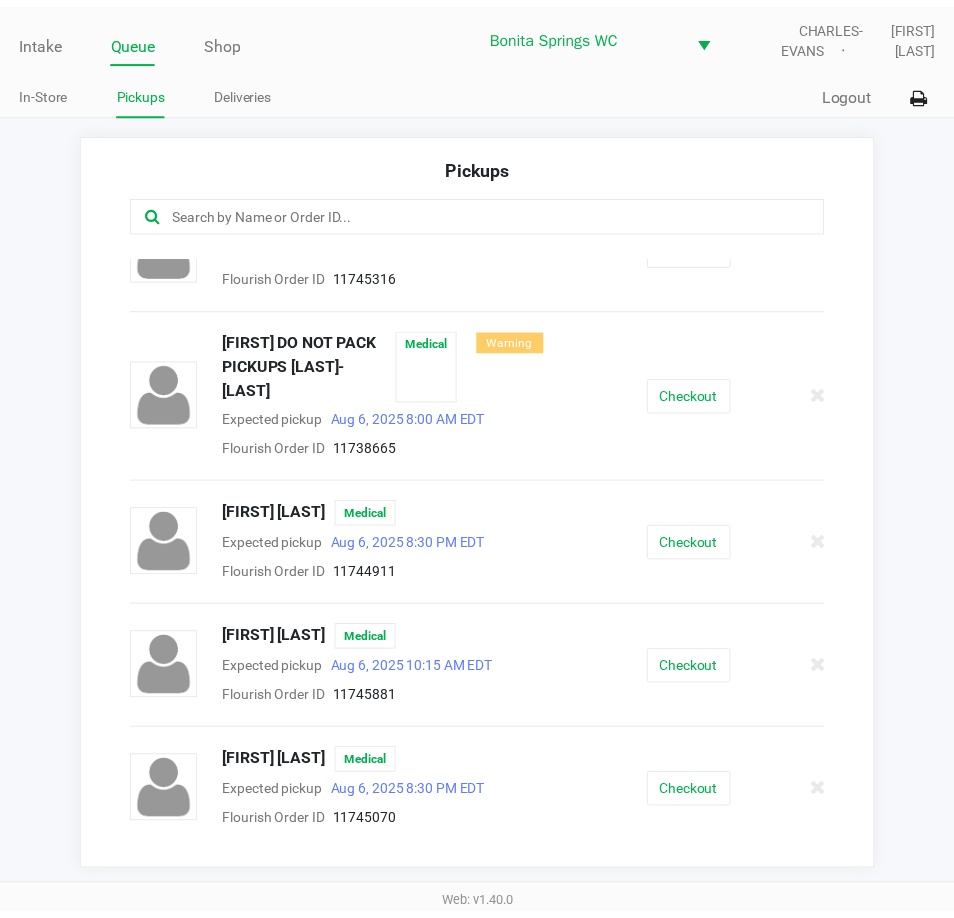 scroll, scrollTop: 1158, scrollLeft: 0, axis: vertical 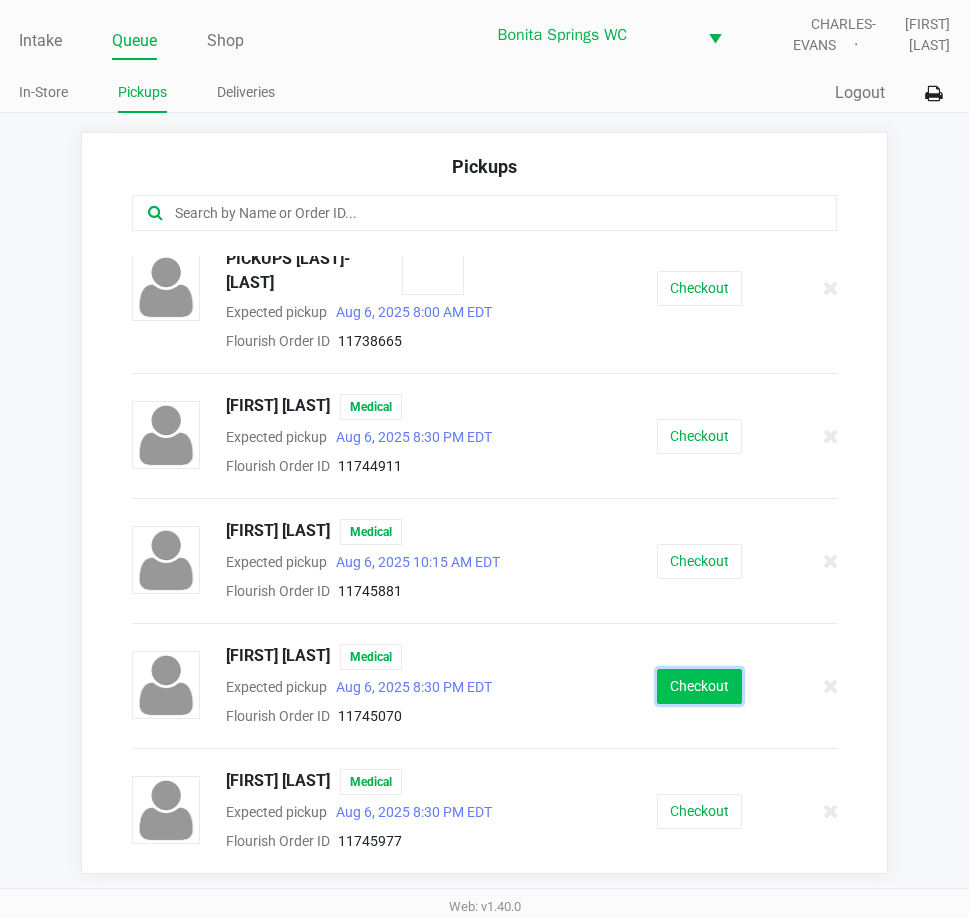 click on "Checkout" 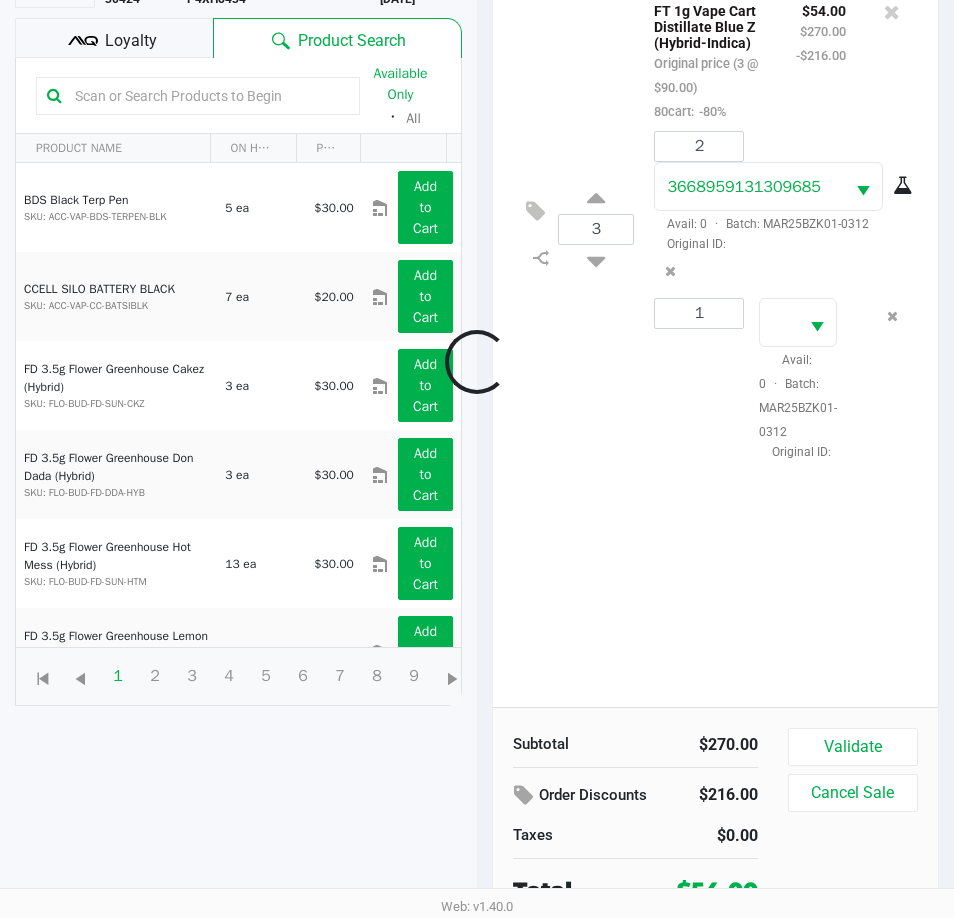scroll, scrollTop: 220, scrollLeft: 0, axis: vertical 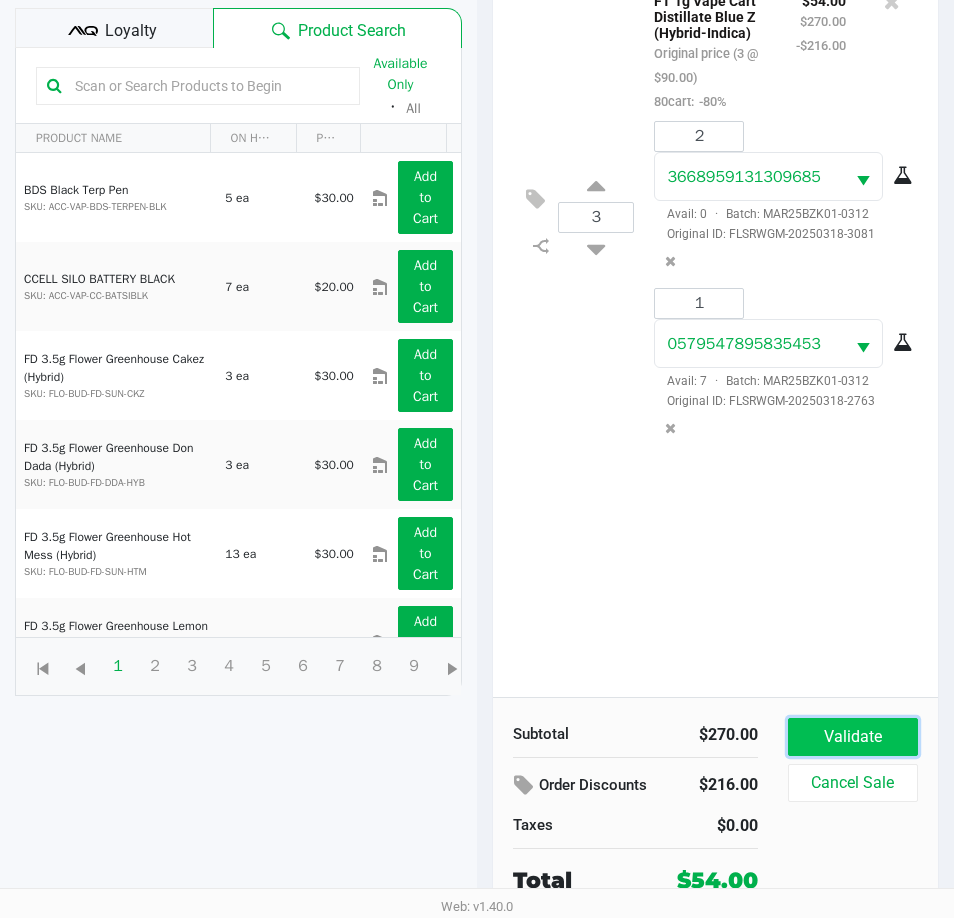 click on "Validate" 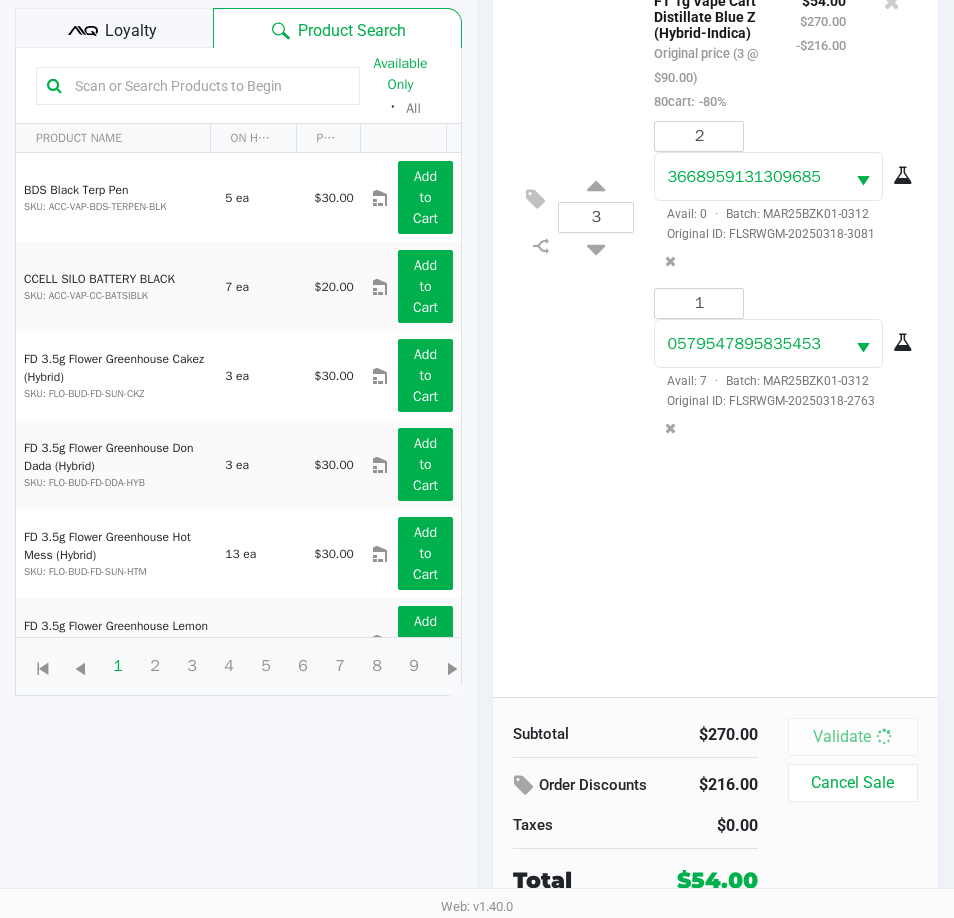 scroll, scrollTop: 0, scrollLeft: 0, axis: both 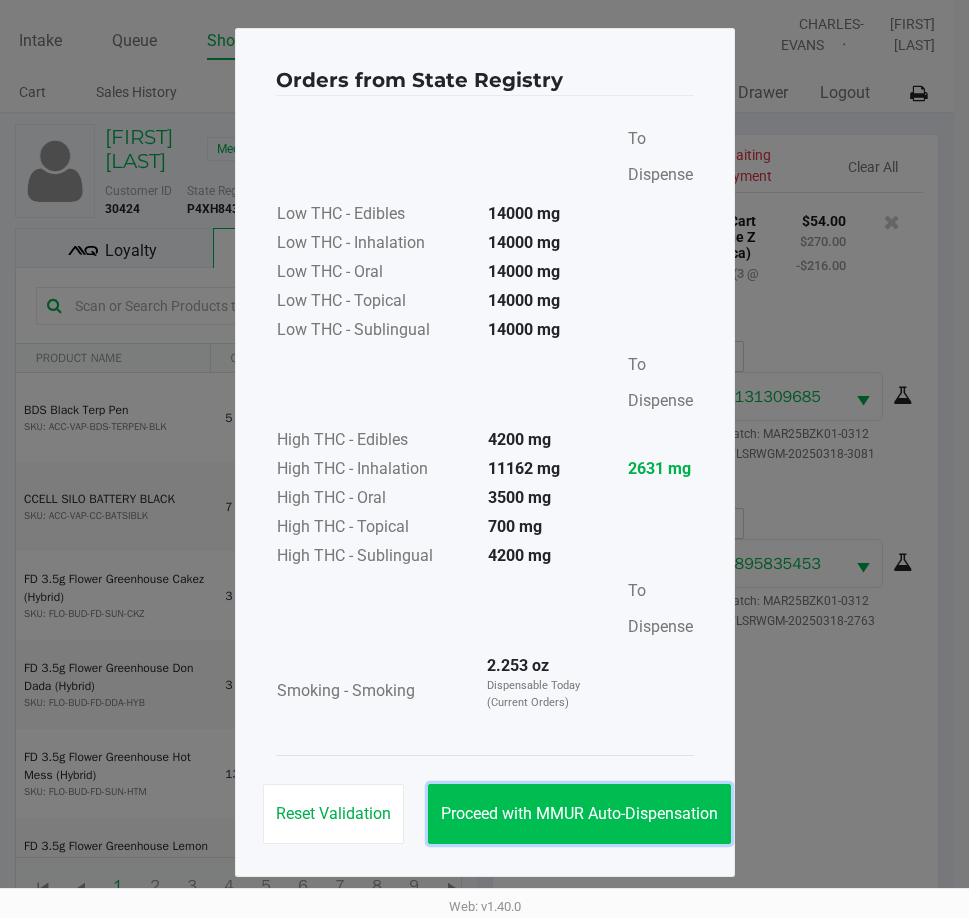 click on "Proceed with MMUR Auto-Dispensation" 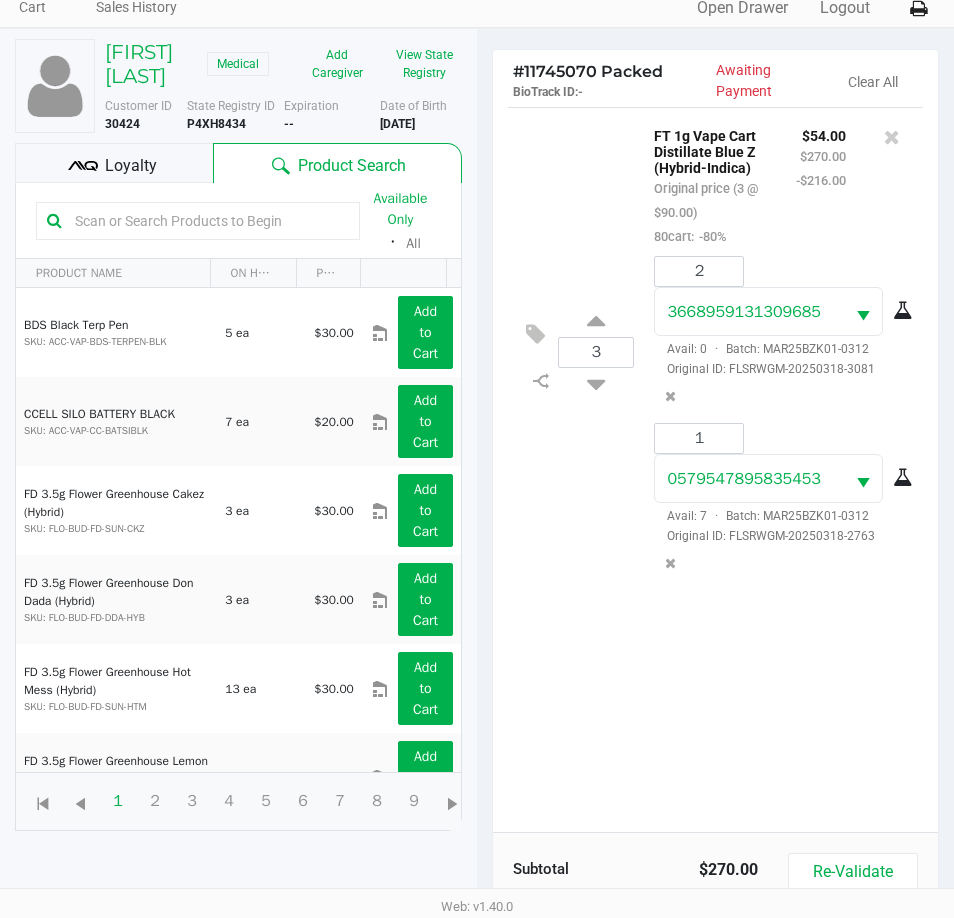 scroll, scrollTop: 265, scrollLeft: 0, axis: vertical 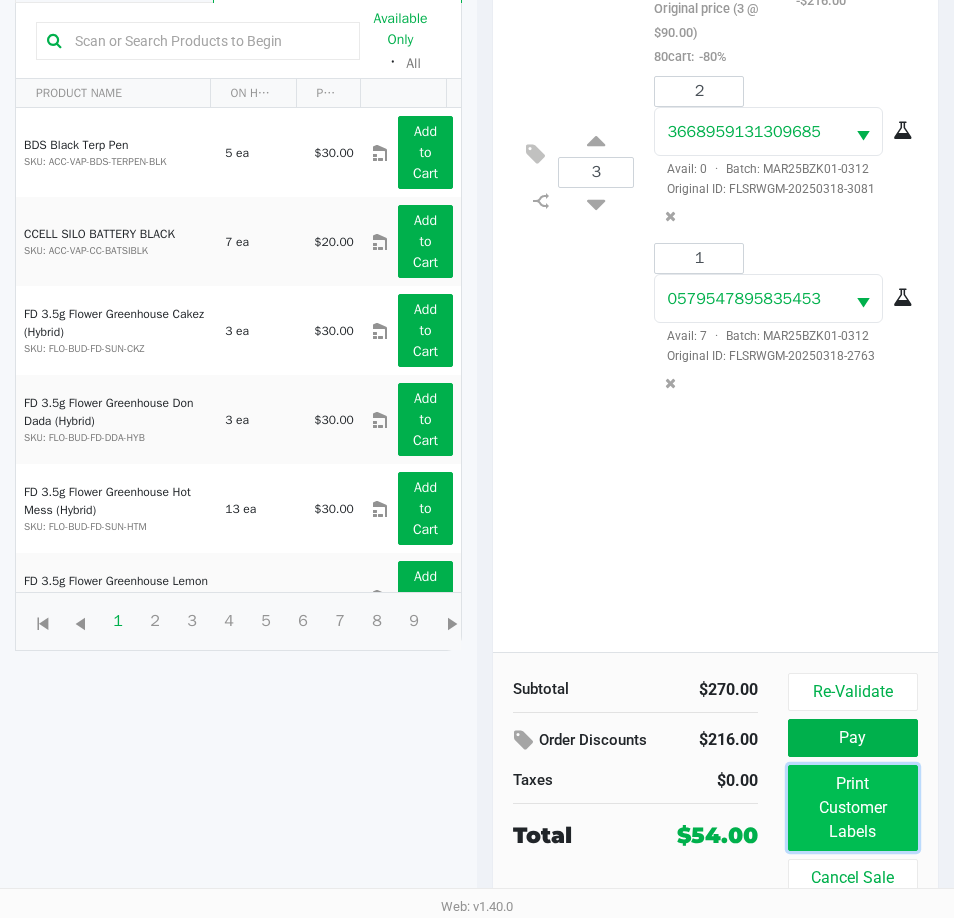 click on "Print Customer Labels" 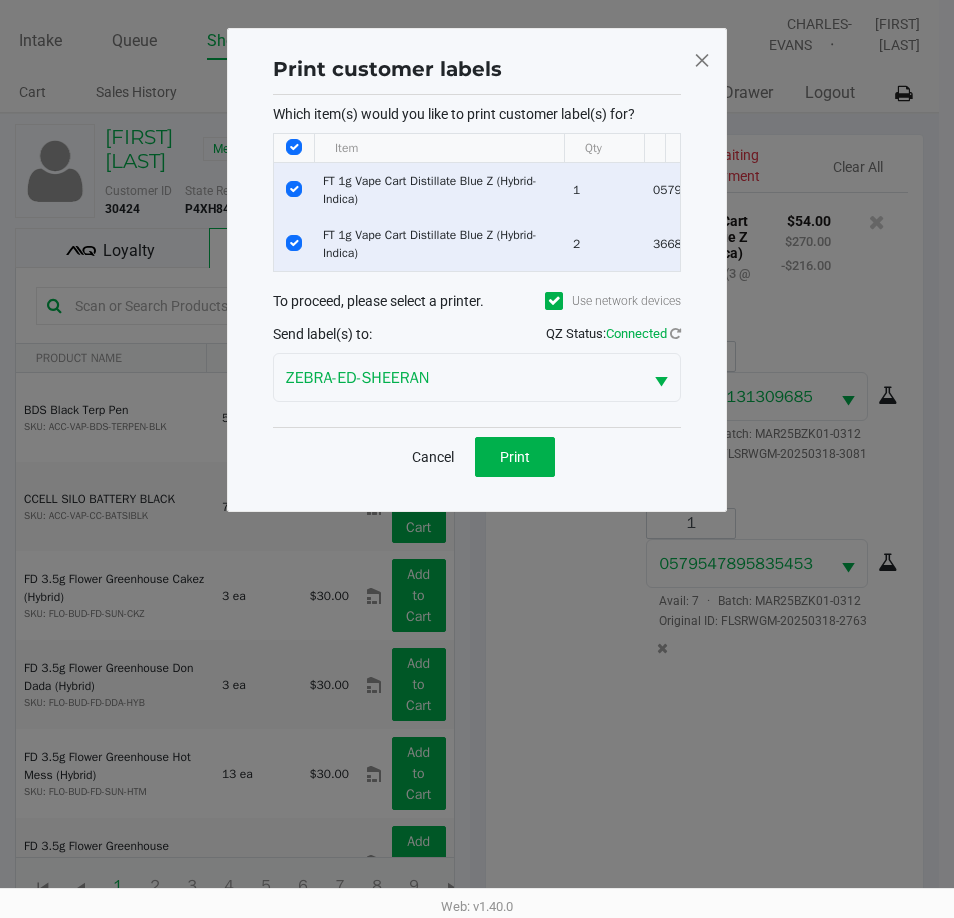 scroll, scrollTop: 0, scrollLeft: 0, axis: both 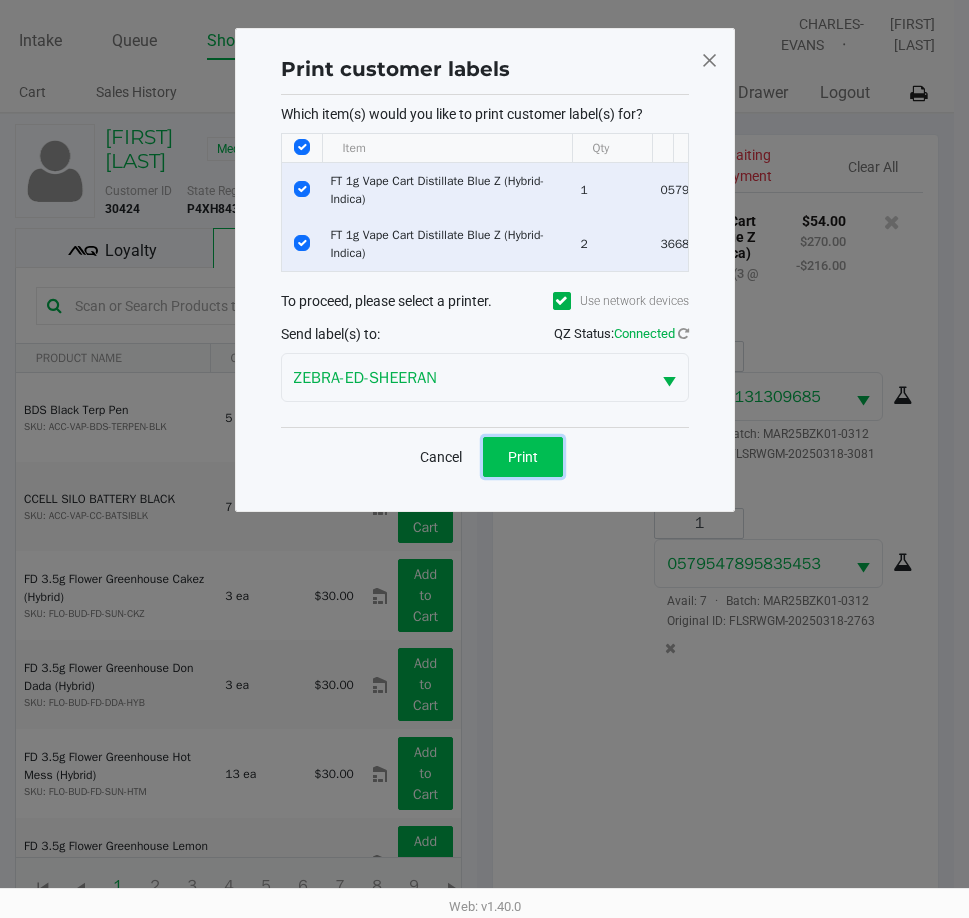 click on "Print" 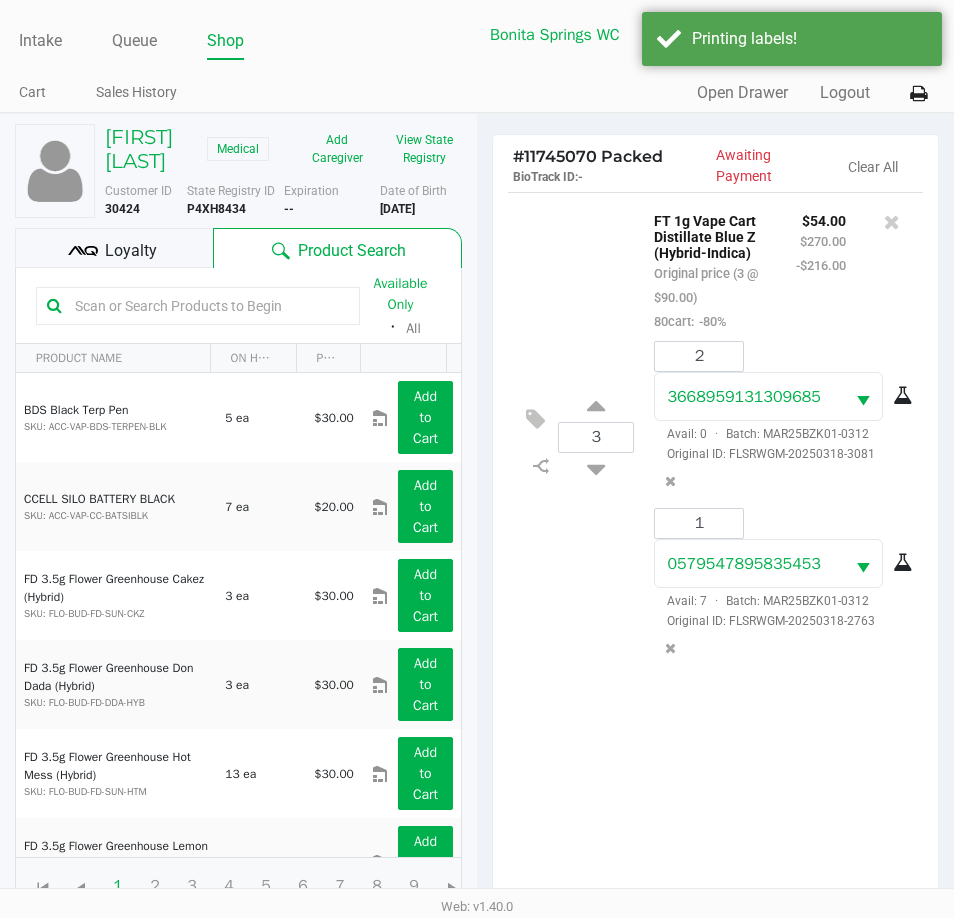 click on "Loyalty" 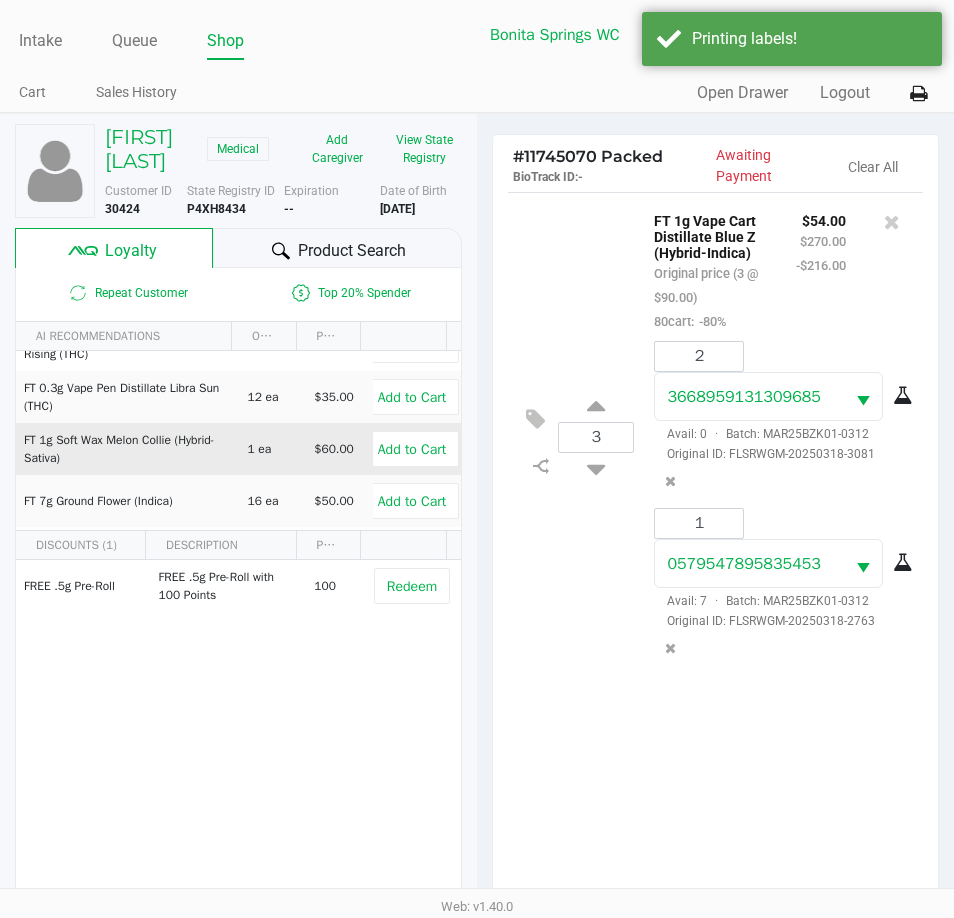 scroll, scrollTop: 237, scrollLeft: 0, axis: vertical 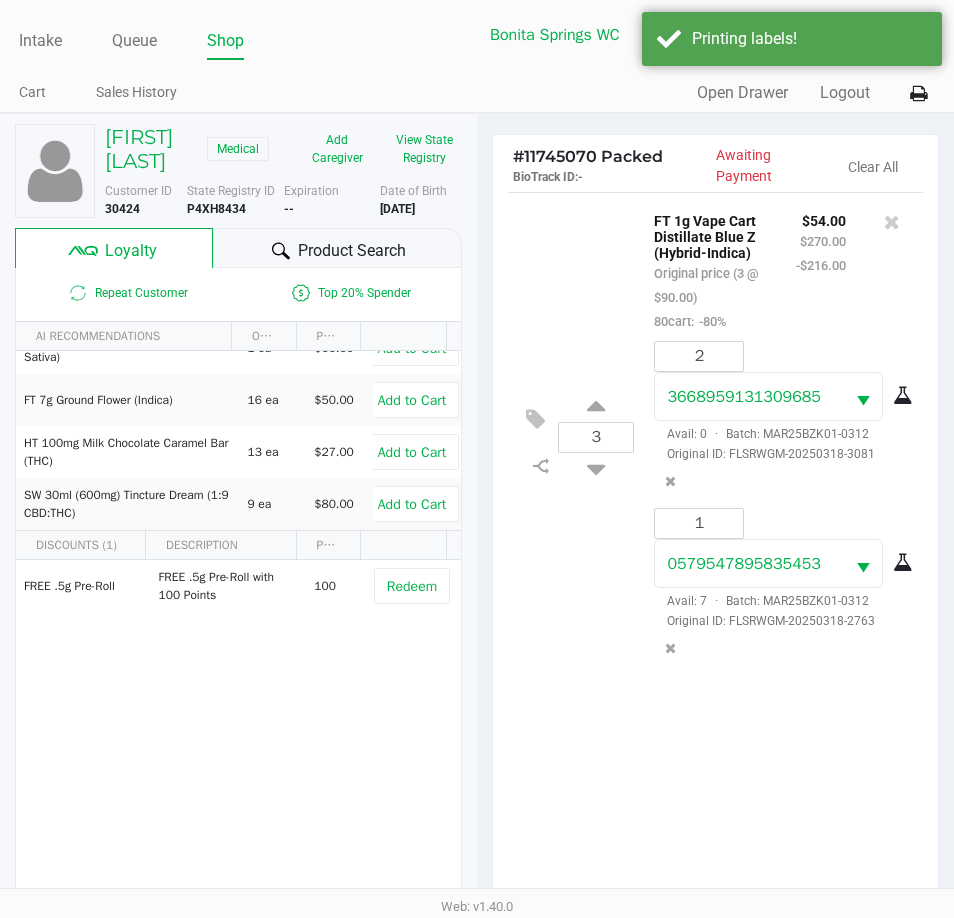 click on "Product Search" 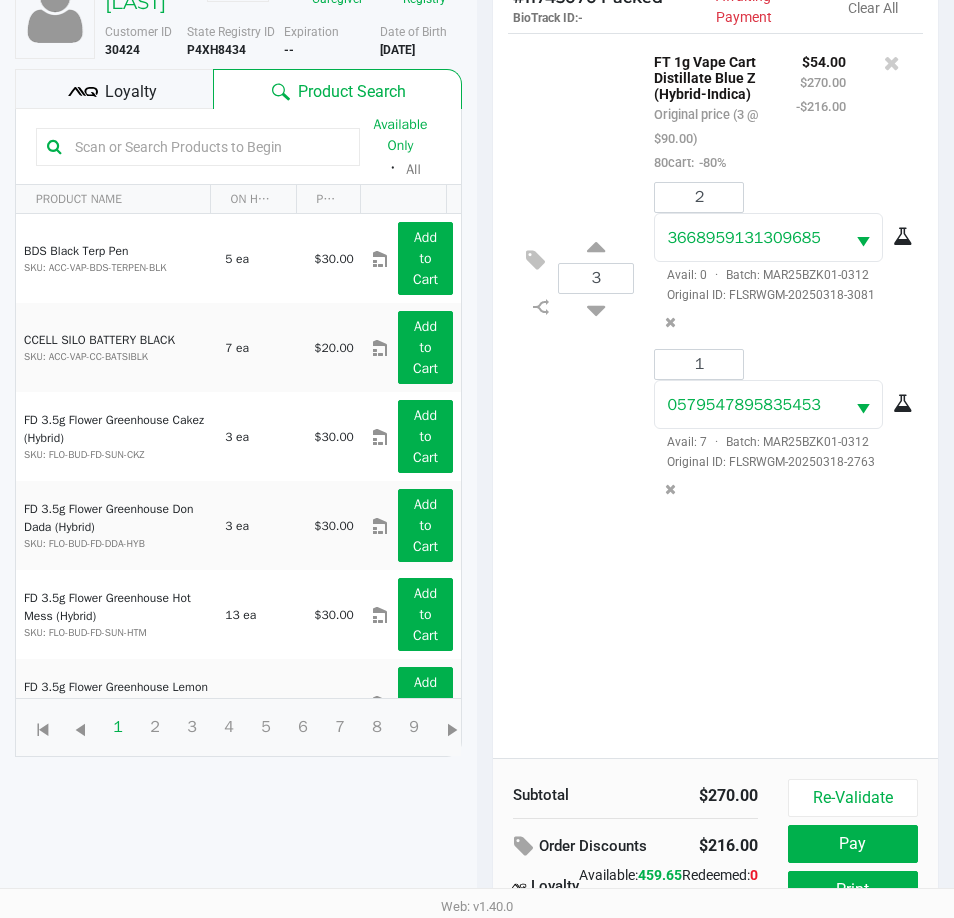 scroll, scrollTop: 265, scrollLeft: 0, axis: vertical 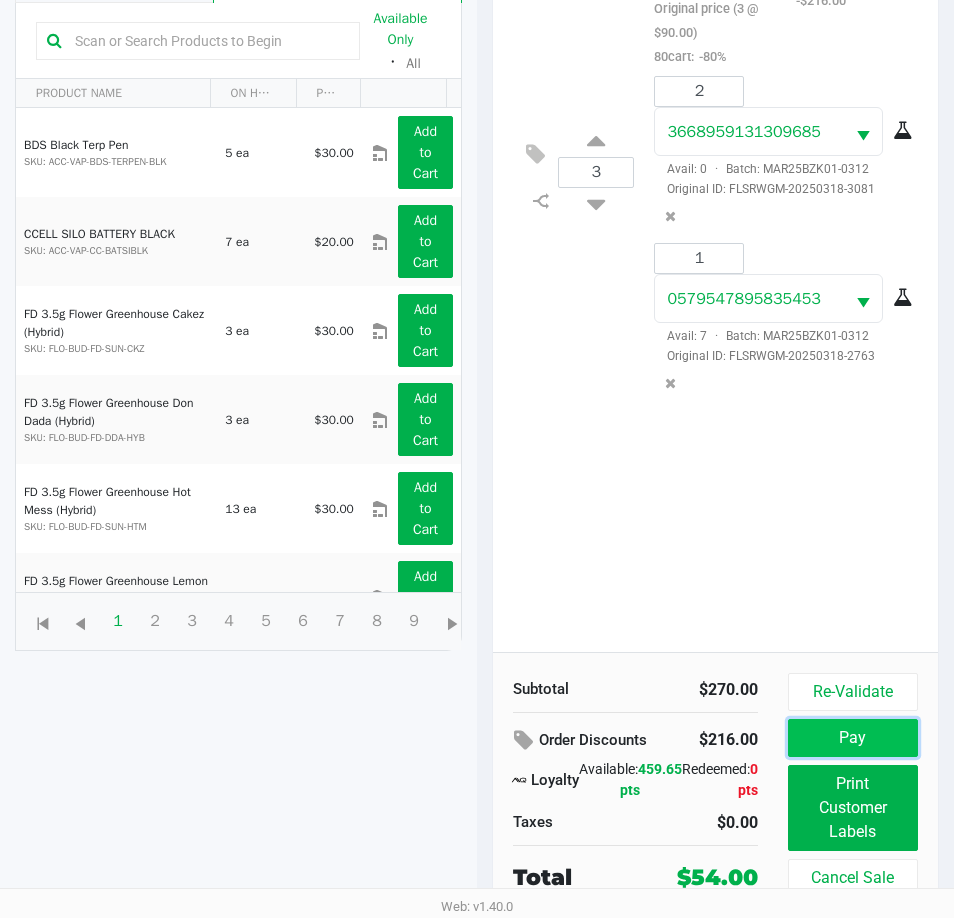 click on "Pay" 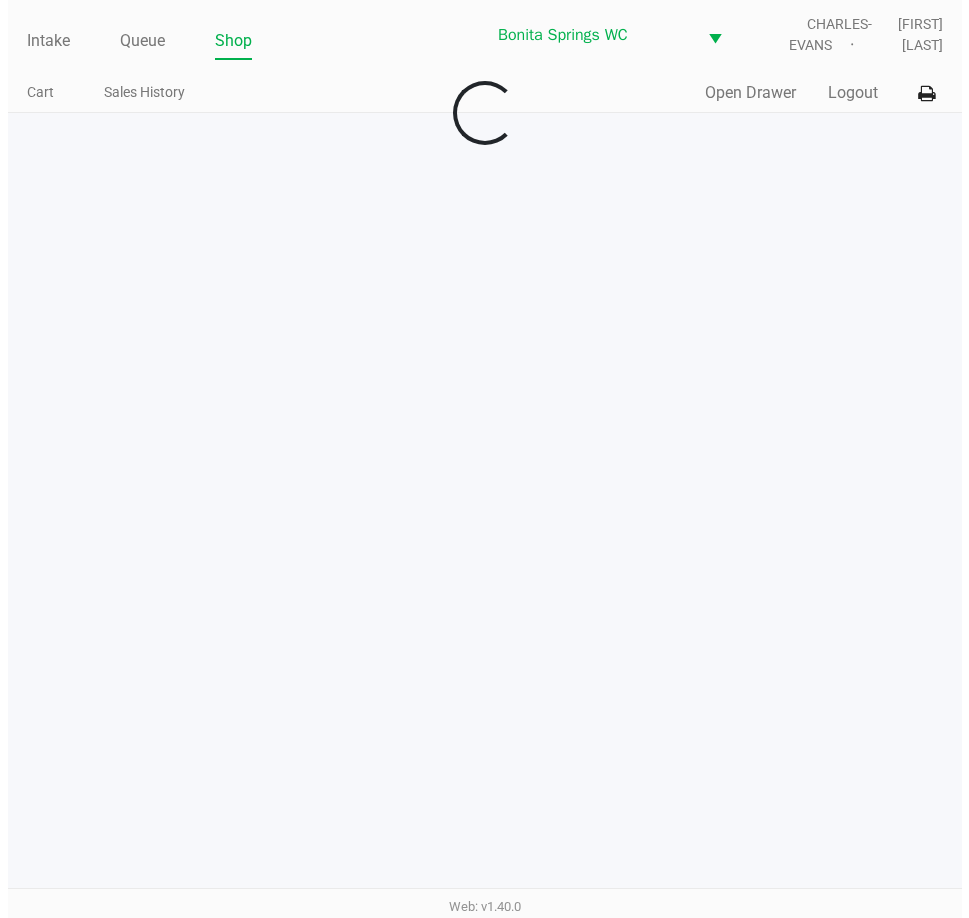 scroll, scrollTop: 0, scrollLeft: 0, axis: both 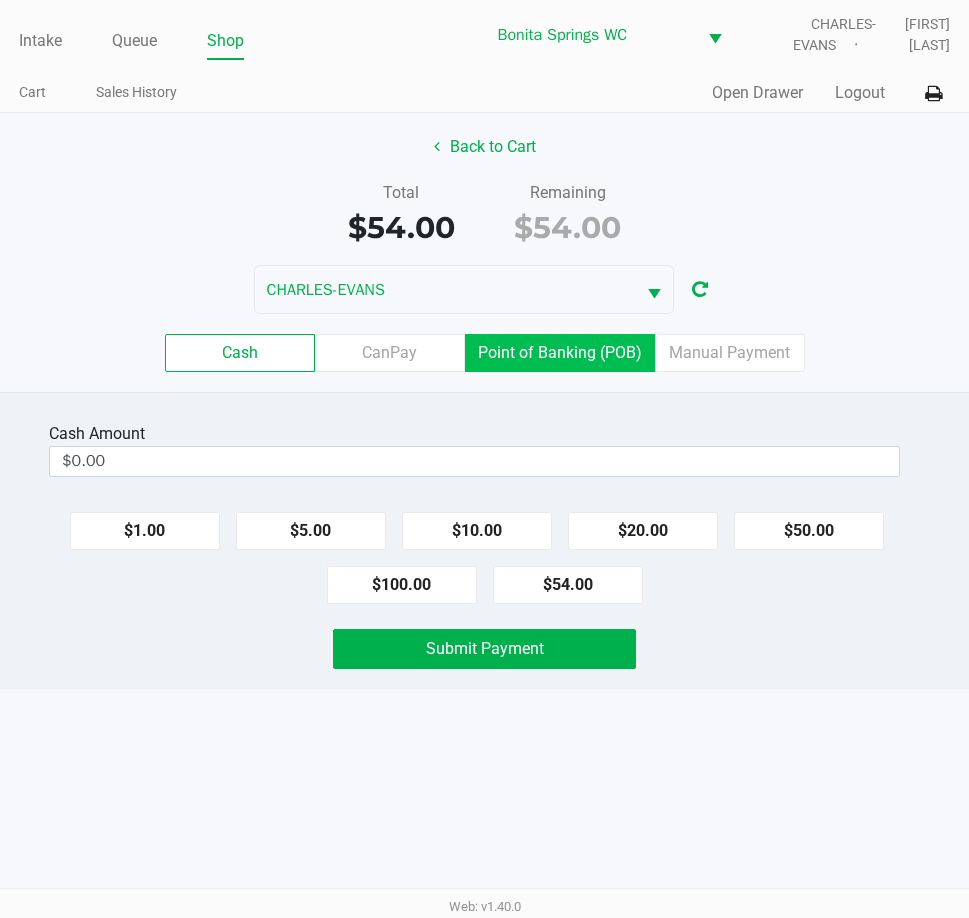click on "Point of Banking (POB)" 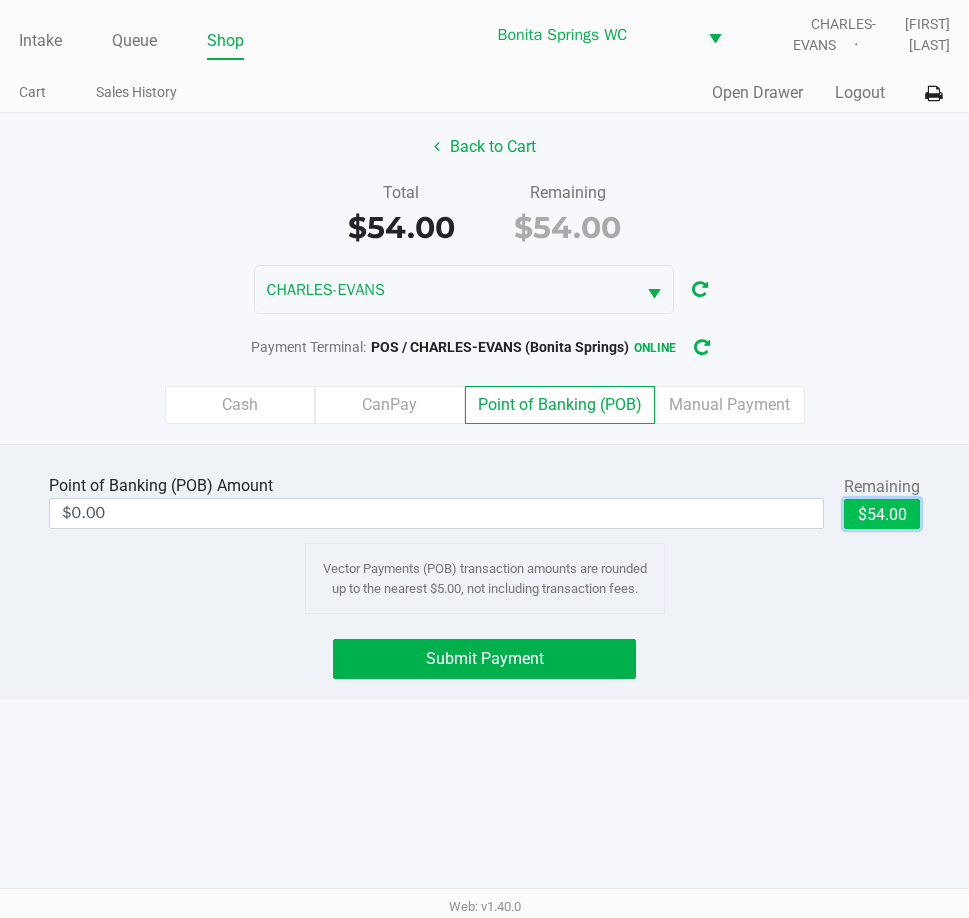 click on "$54.00" 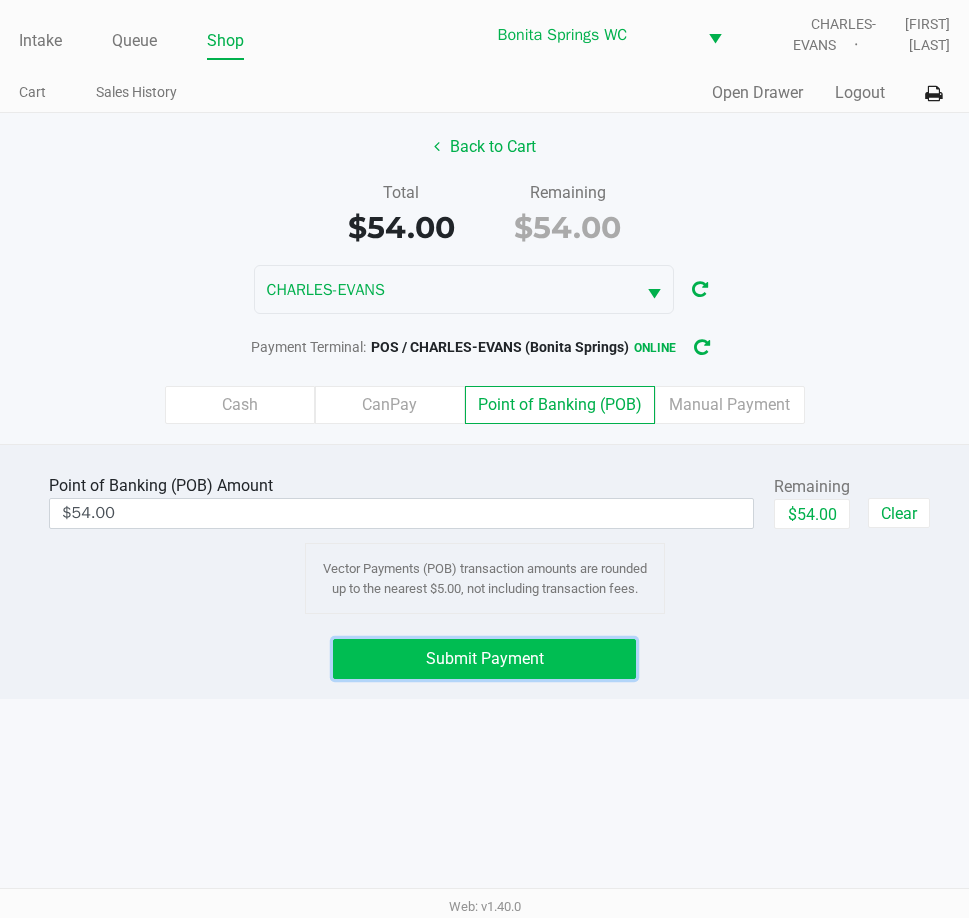 click on "Submit Payment" 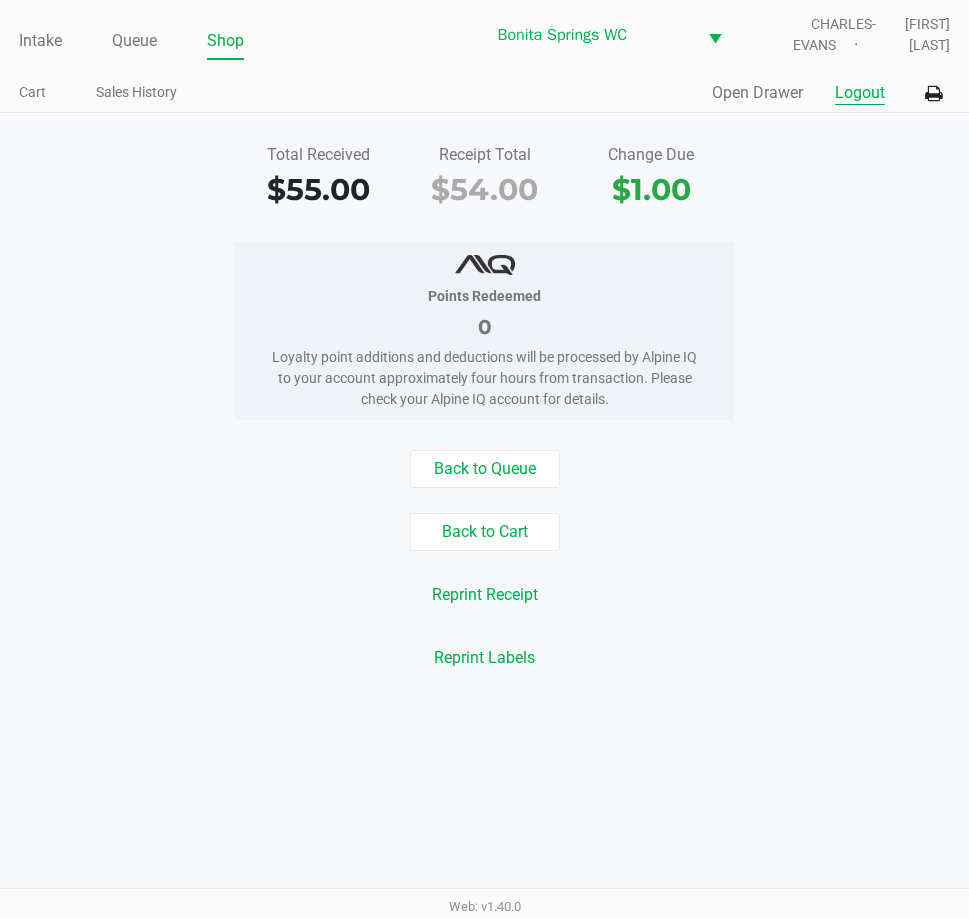 click on "Logout" 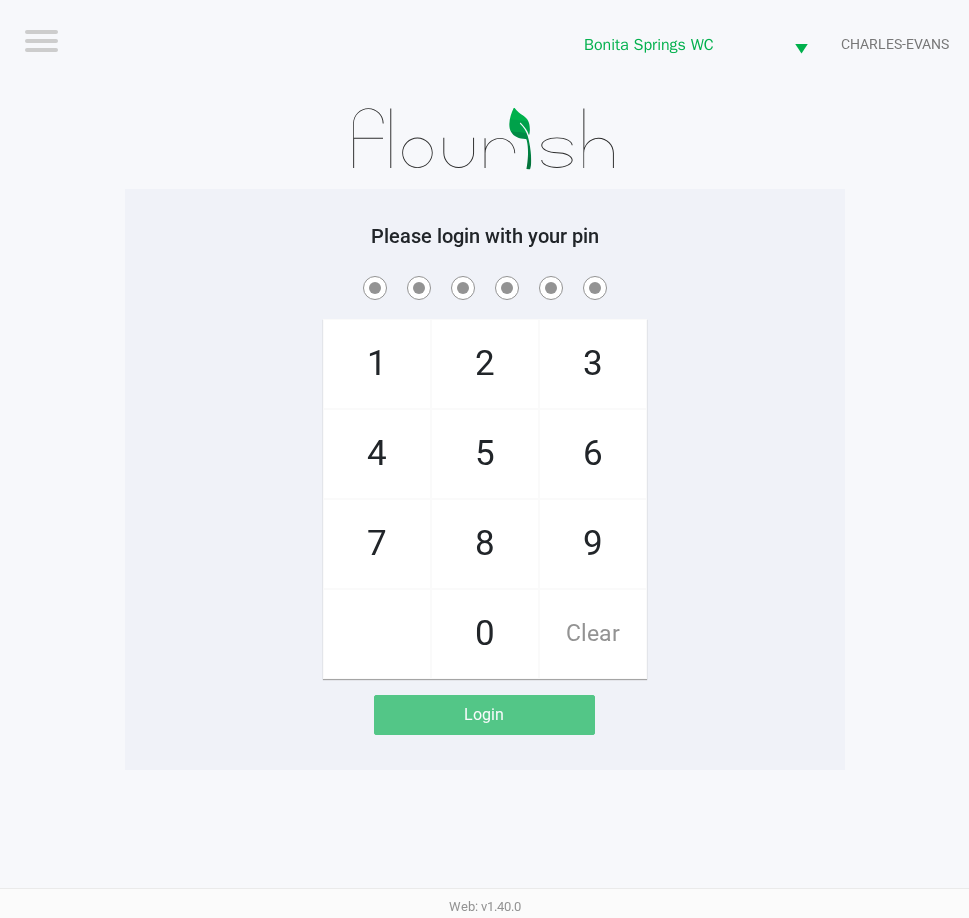 click on "Please login with your pin  1   4   7       2   5   8   0   3   6   9   Clear   Login" 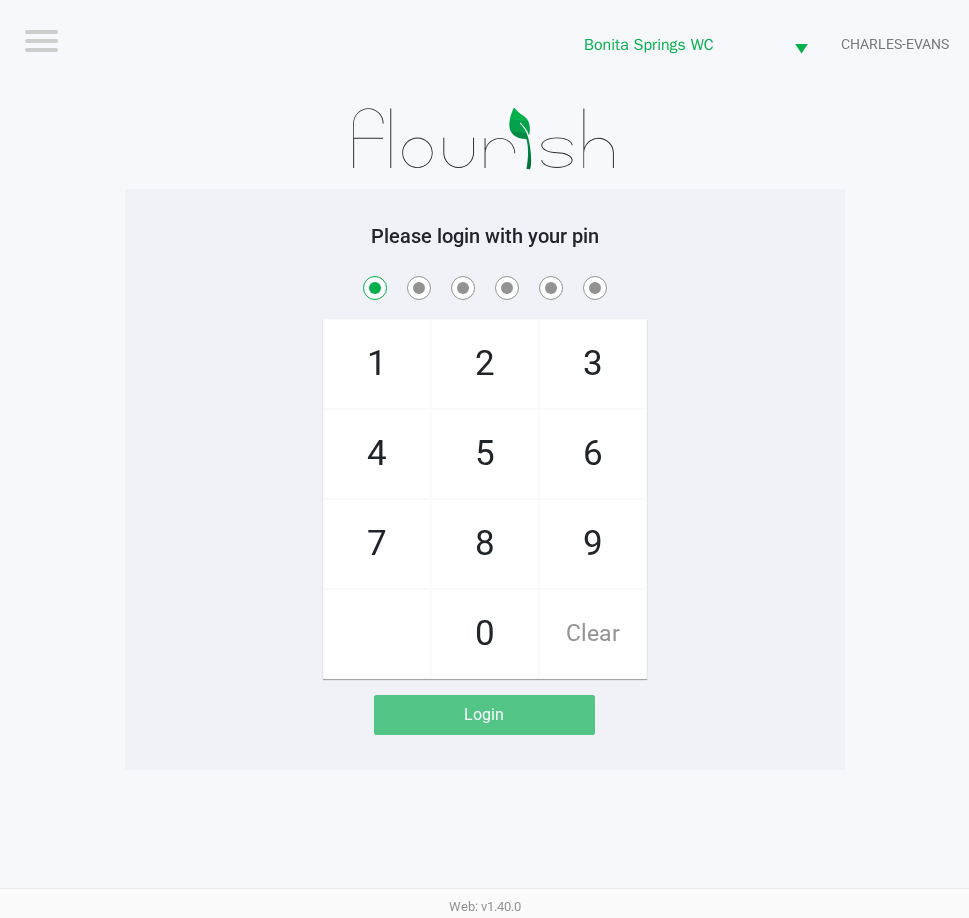 checkbox on "true" 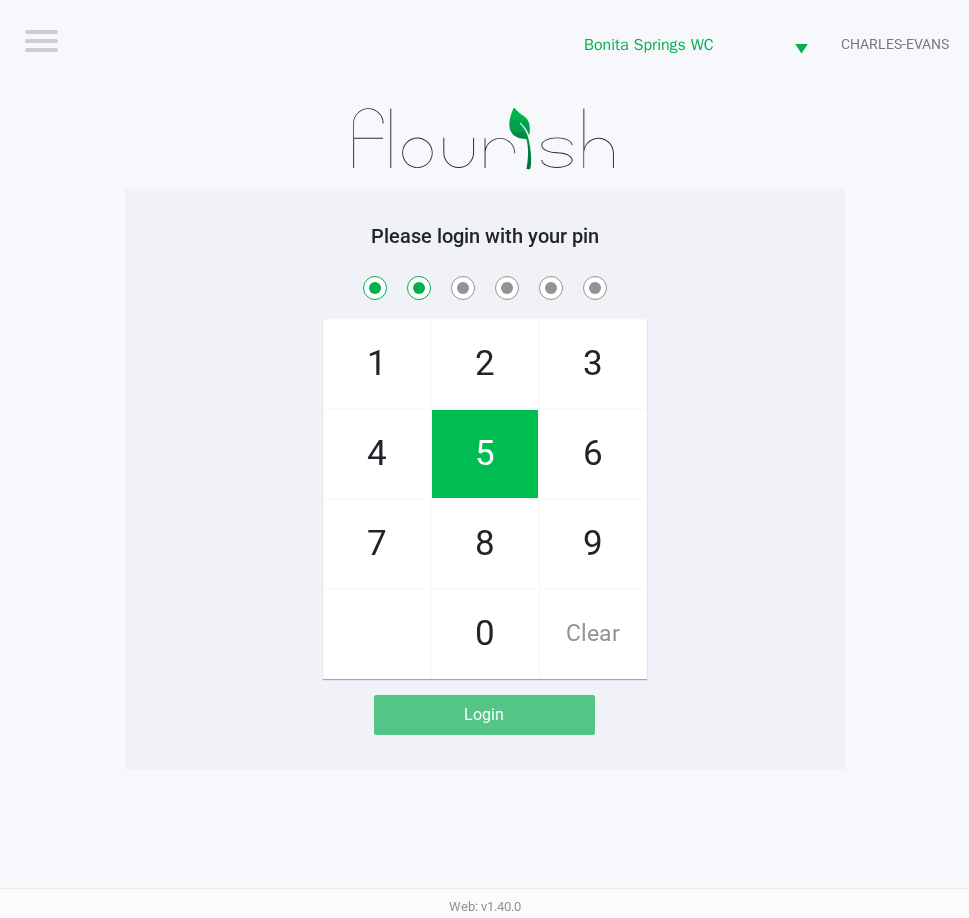 checkbox on "true" 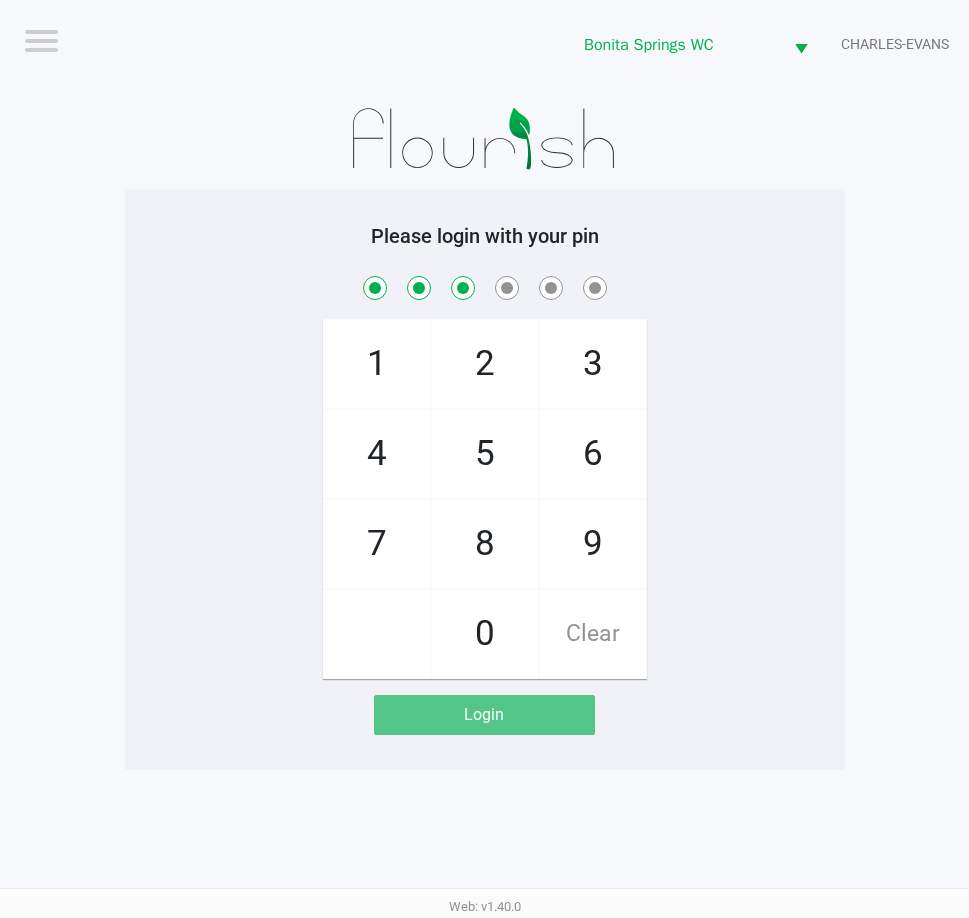 checkbox on "true" 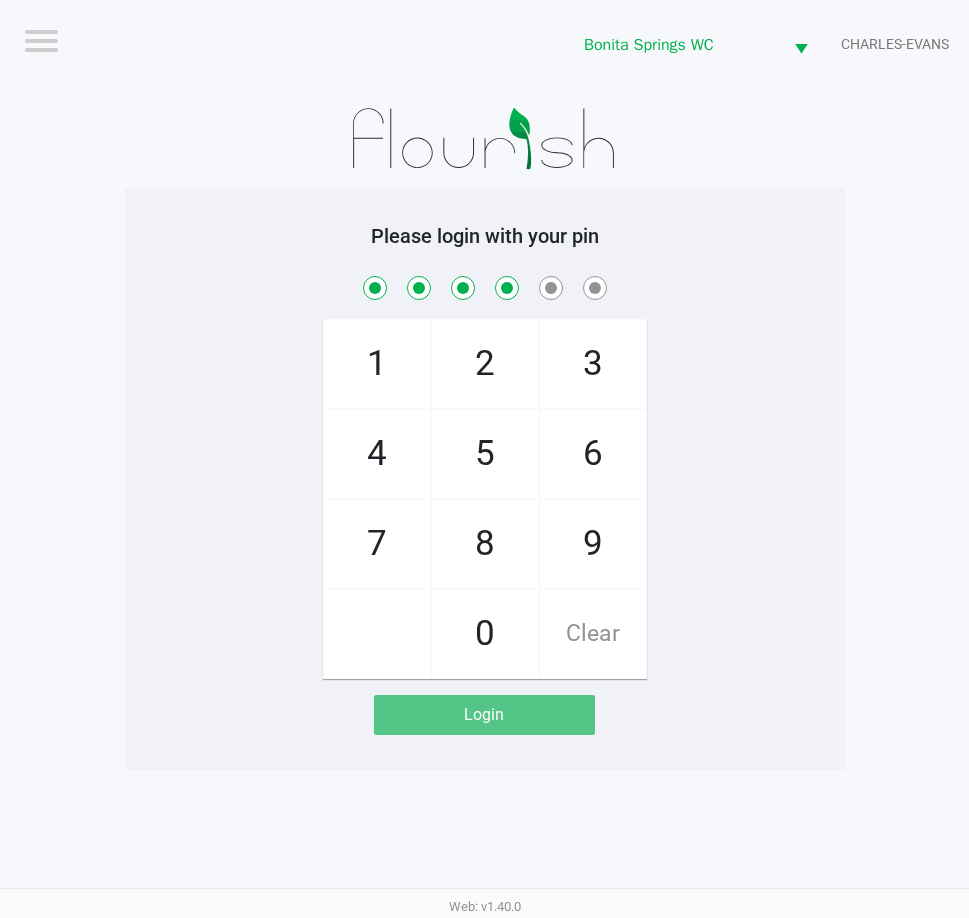 checkbox on "true" 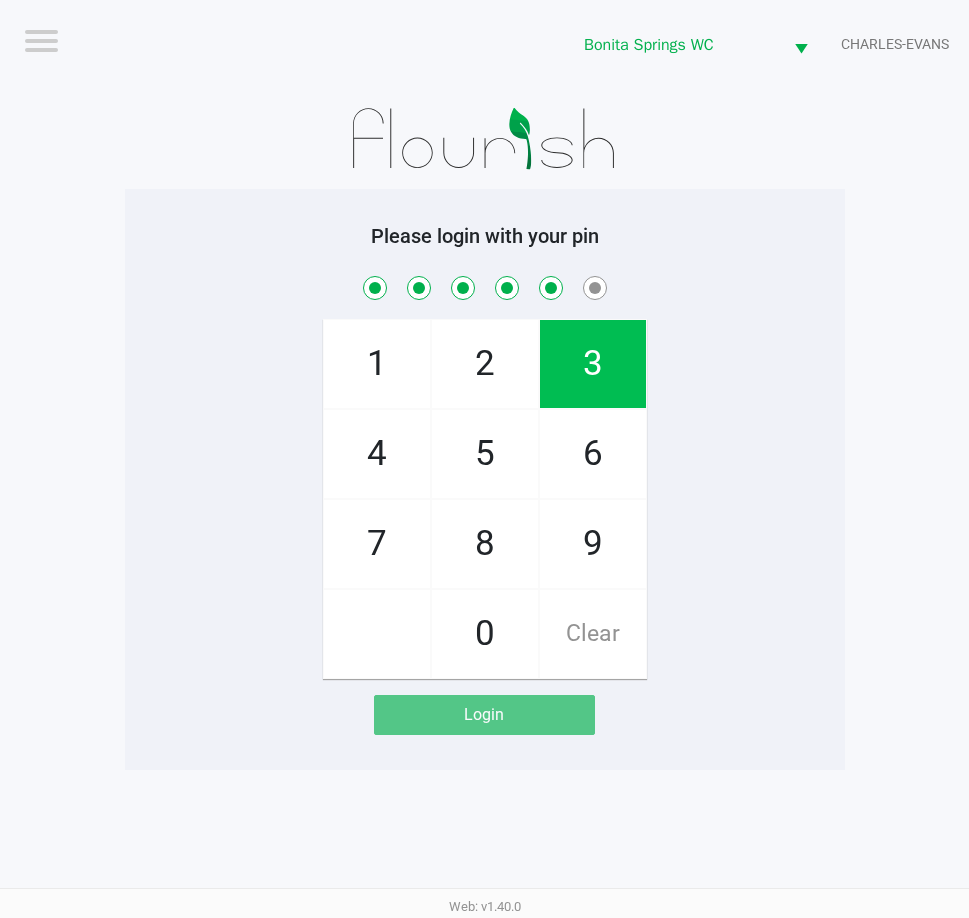 checkbox on "true" 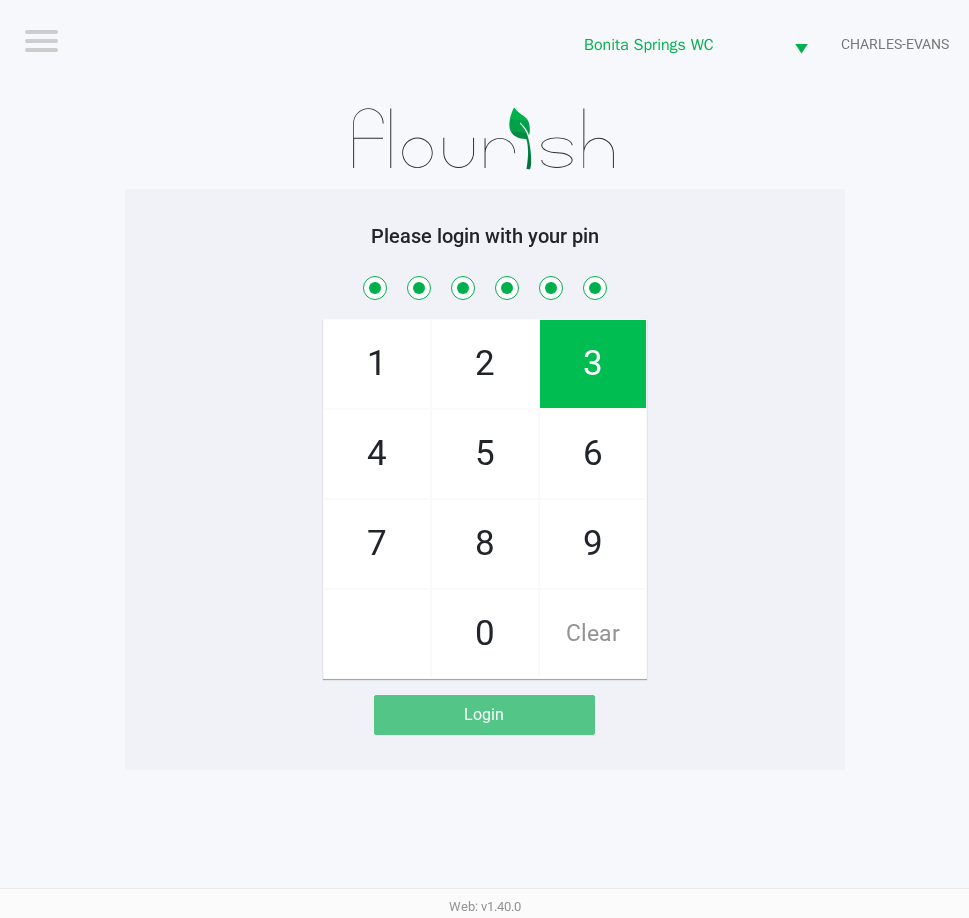 checkbox on "true" 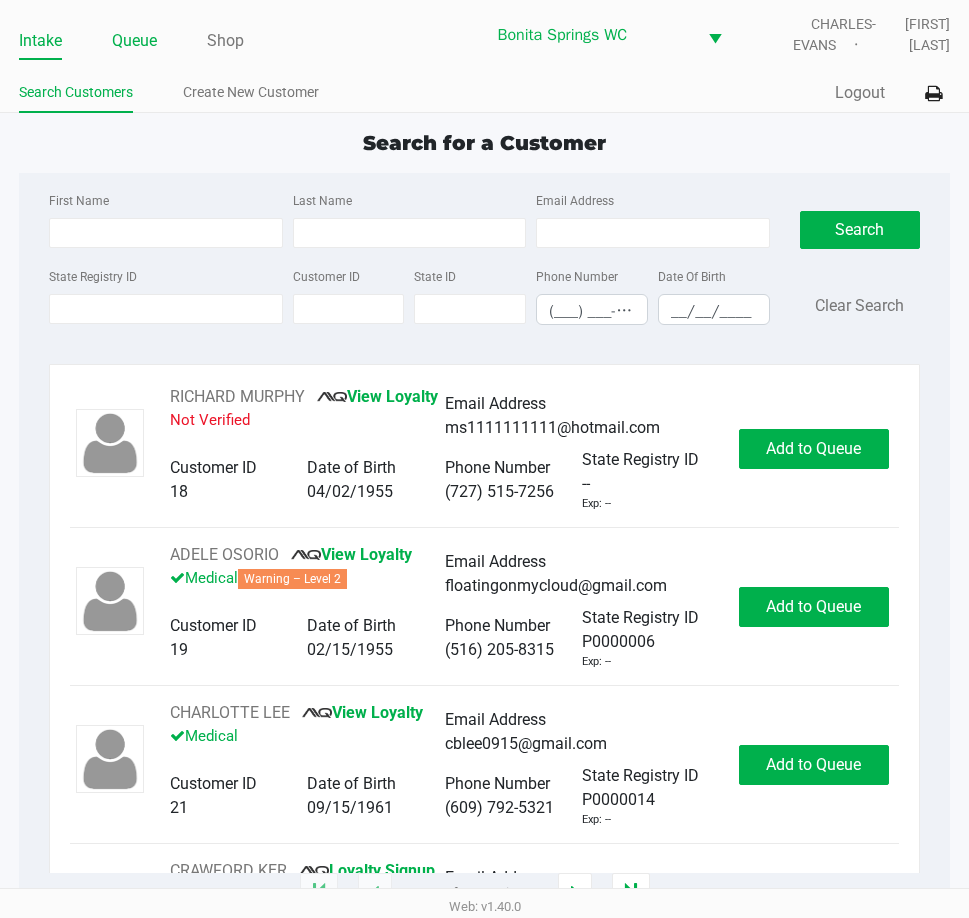 click on "Queue" 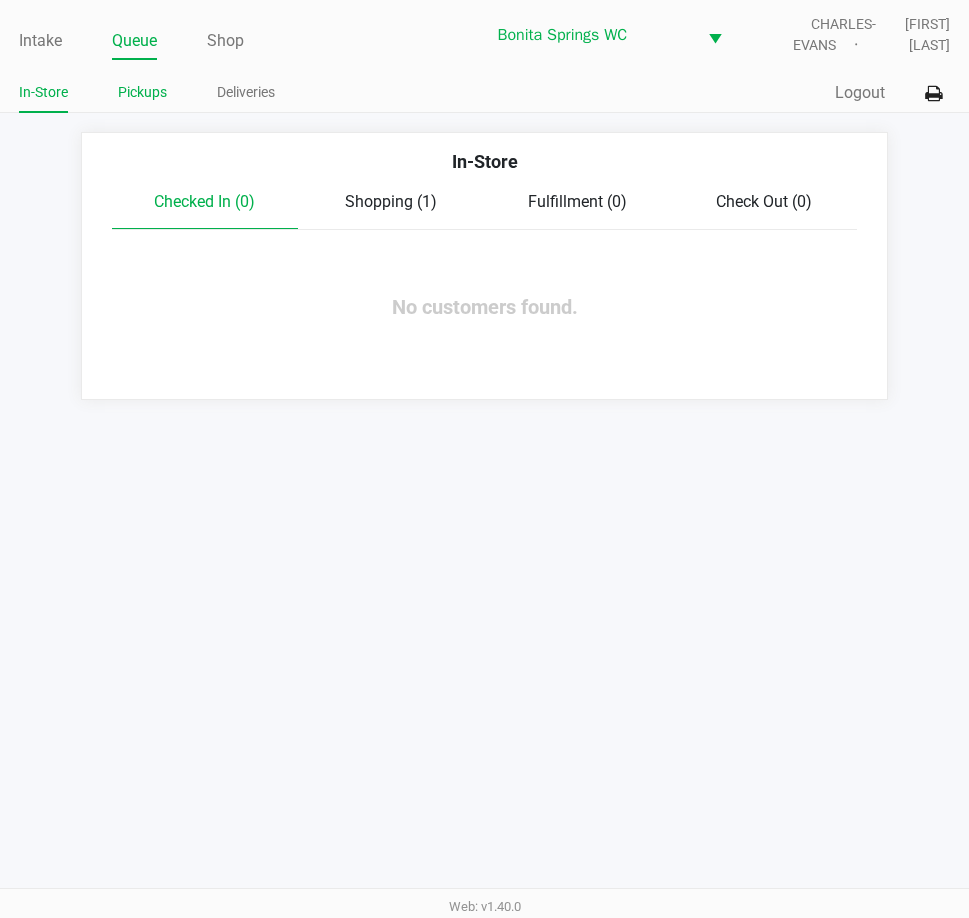 click on "Pickups" 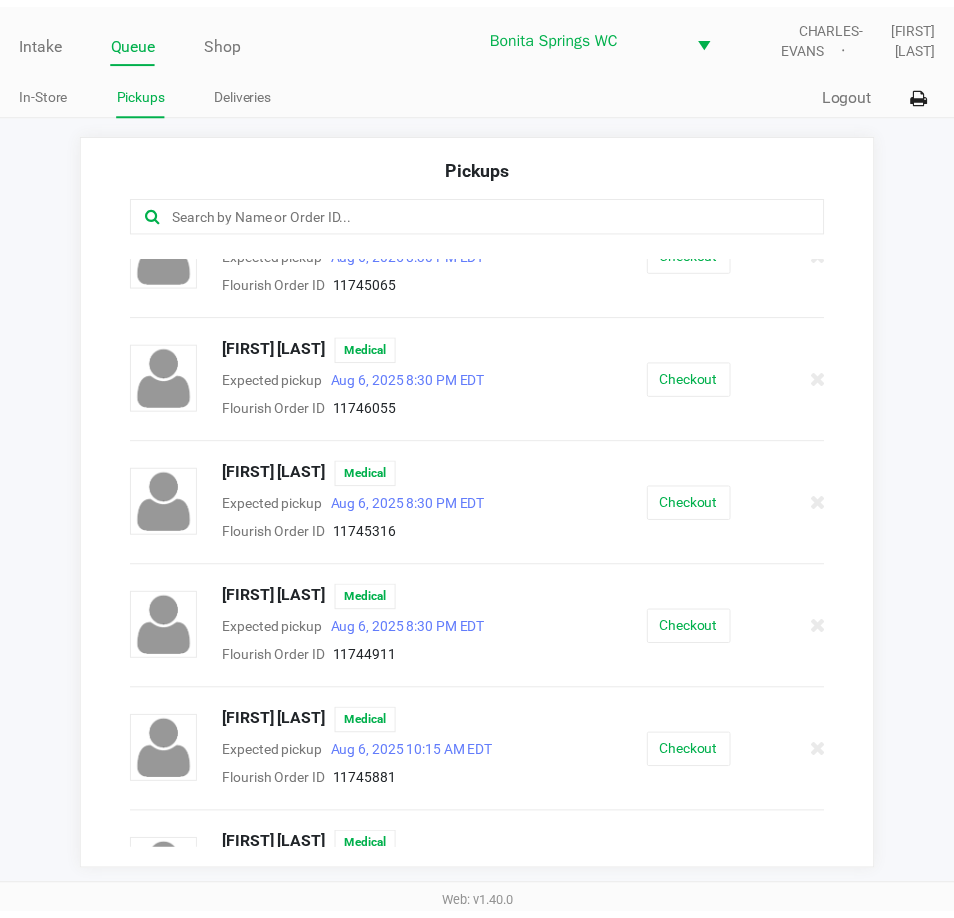 scroll, scrollTop: 862, scrollLeft: 0, axis: vertical 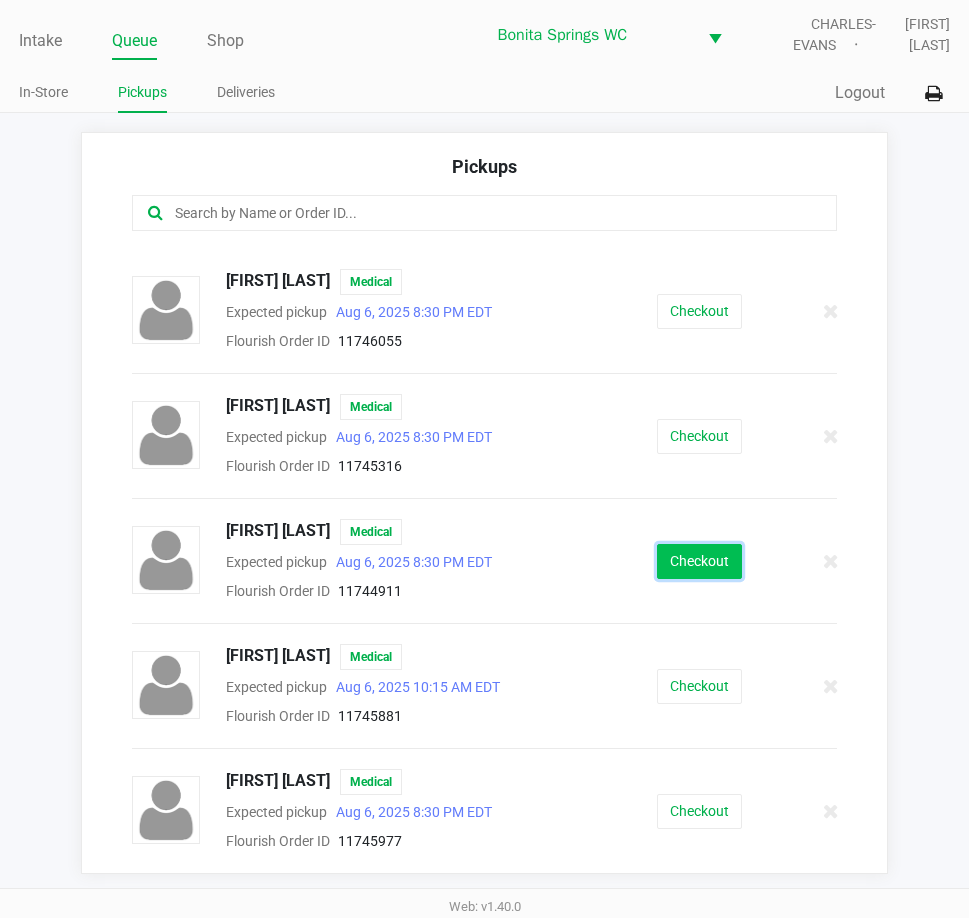 click on "Checkout" 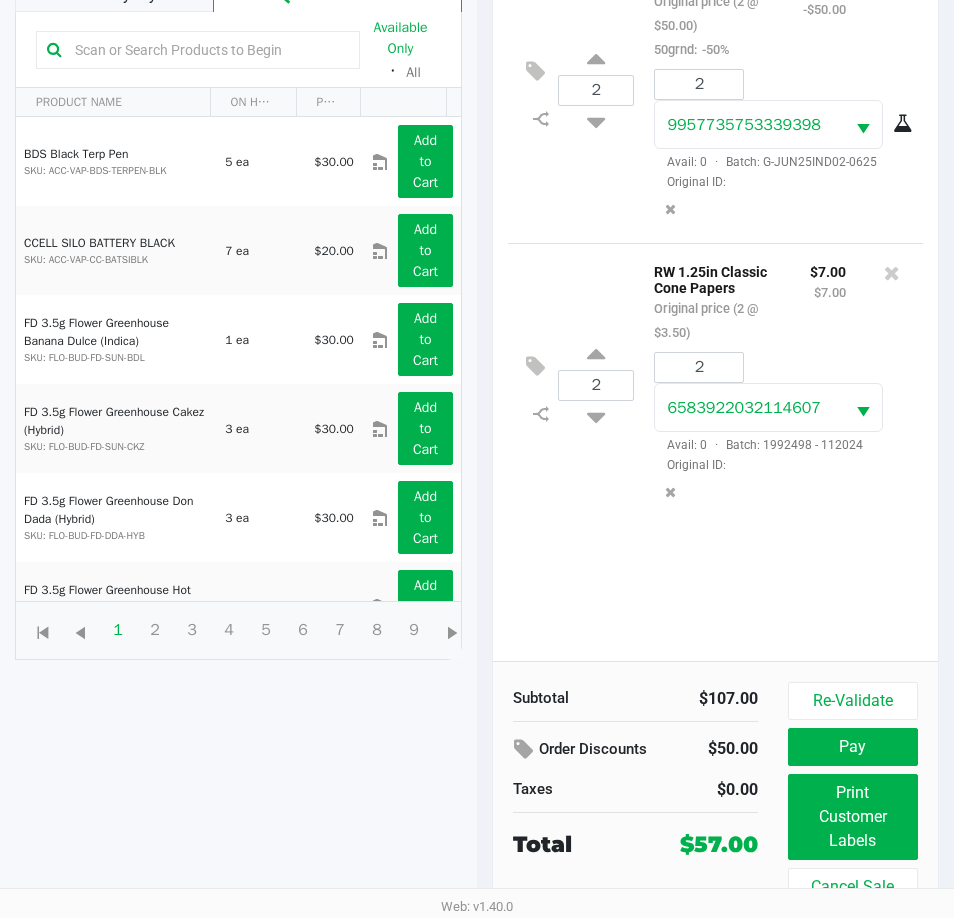 scroll, scrollTop: 265, scrollLeft: 0, axis: vertical 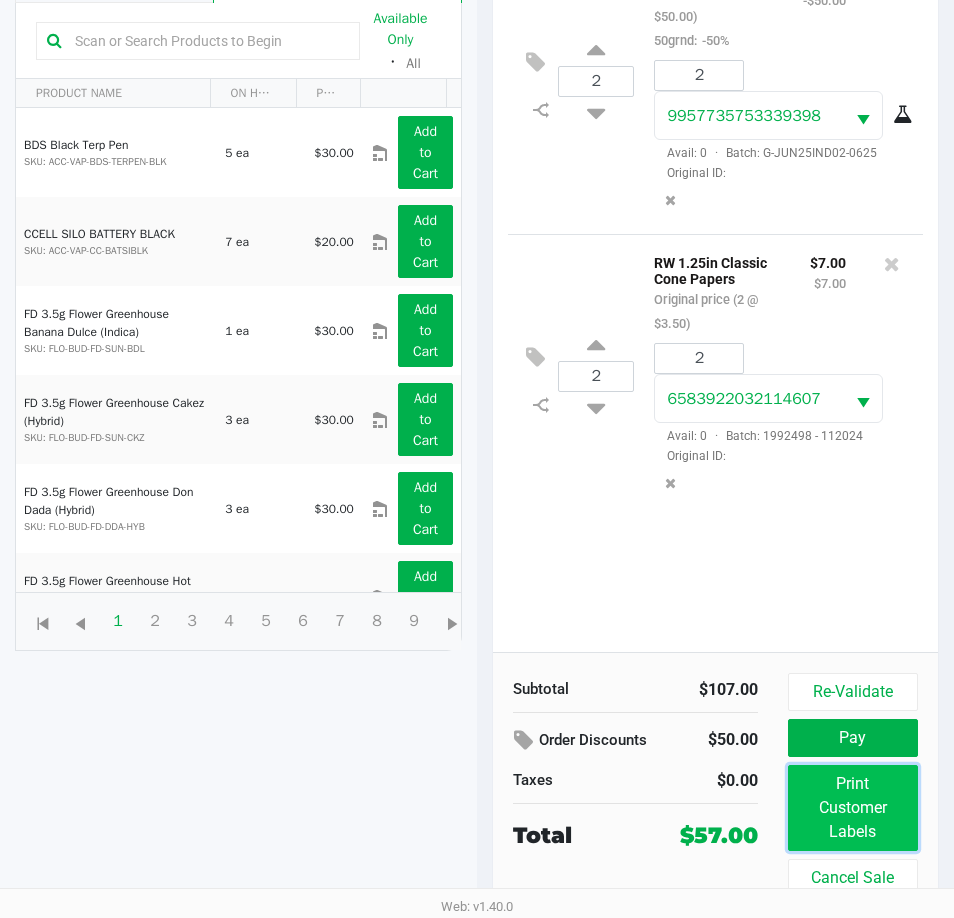 click on "Print Customer Labels" 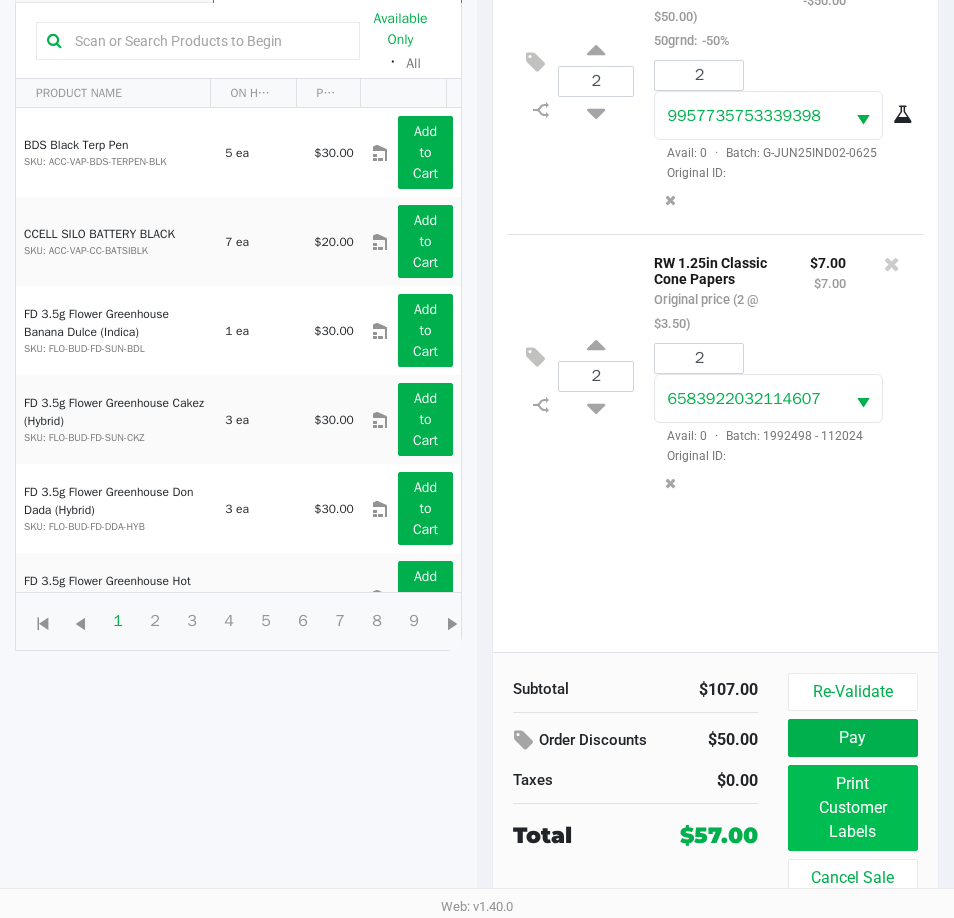 scroll, scrollTop: 0, scrollLeft: 0, axis: both 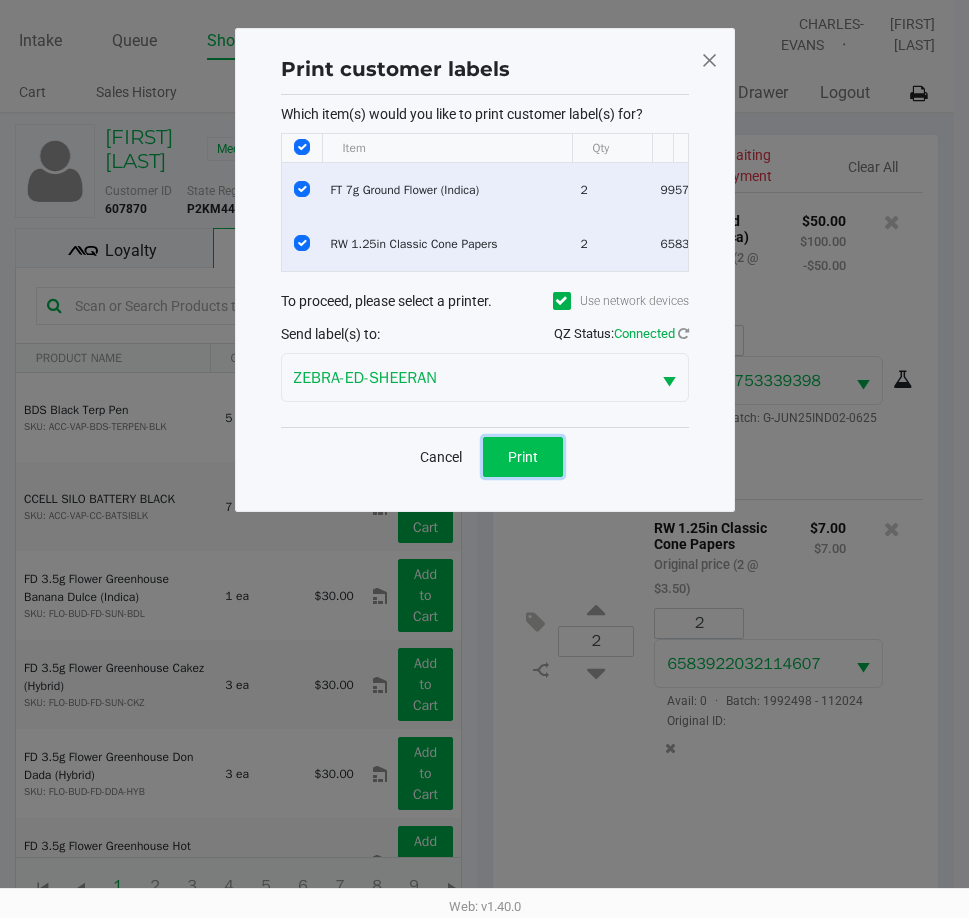 click on "Print" 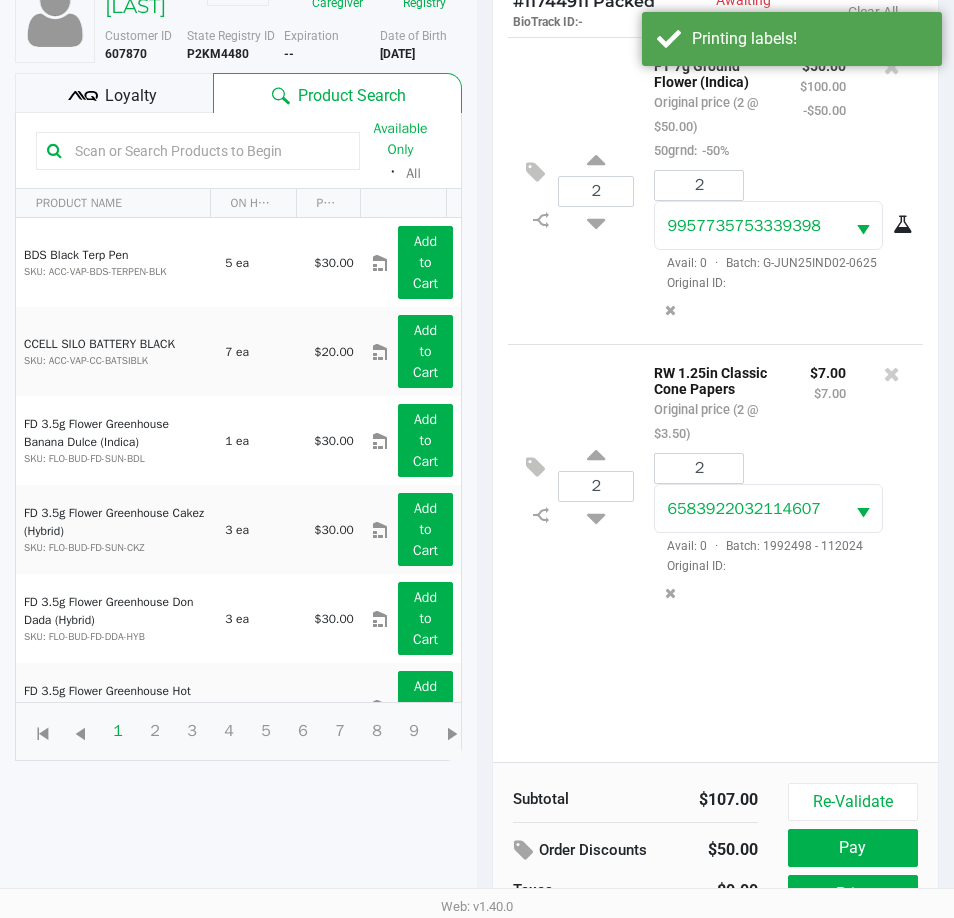 scroll, scrollTop: 265, scrollLeft: 0, axis: vertical 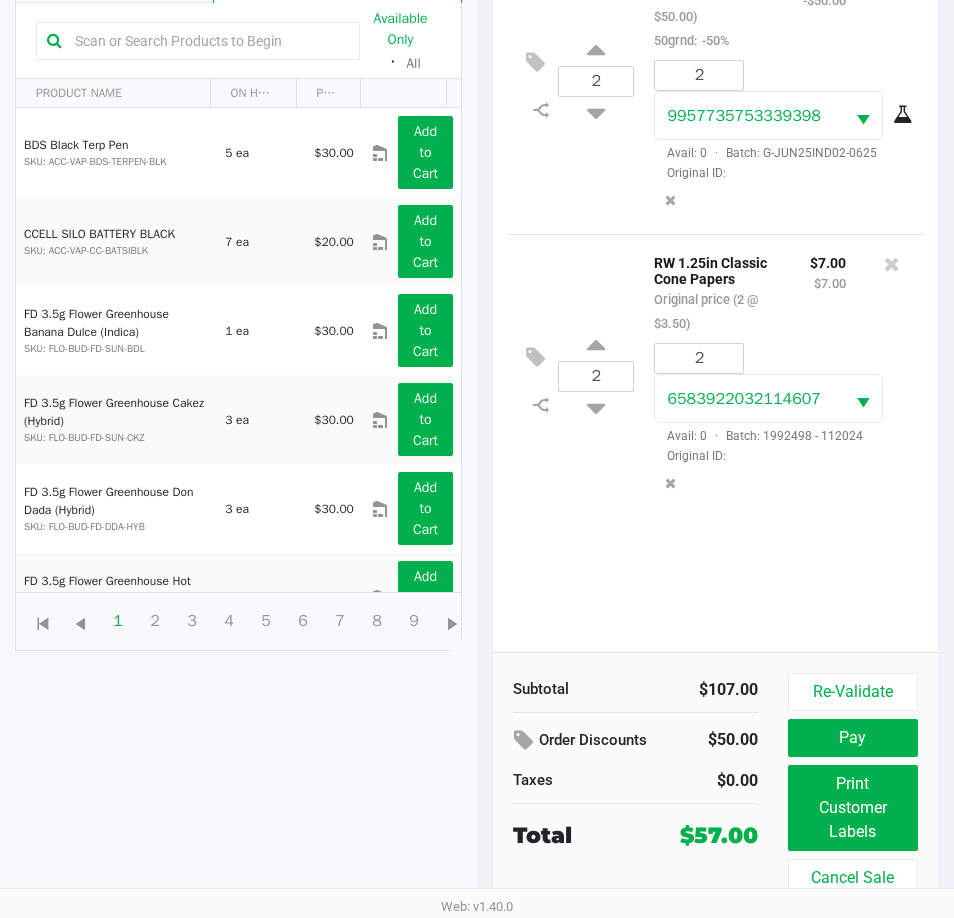 click on "2  FT 7g Ground Flower (Indica)   Original price (2 @ $50.00)  50grnd:  -50% $50.00 $100.00 -$50.00 2 9957735753339398  Avail: 0  ·  Batch: G-JUN25IND02-0625   Original ID:
2  RW 1.25in Classic Cone Papers   Original price (2 @ $3.50) $7.00 $7.00 2 6583922032114607  Avail: 0  ·  Batch: 1992498 - 112024   Original ID:" 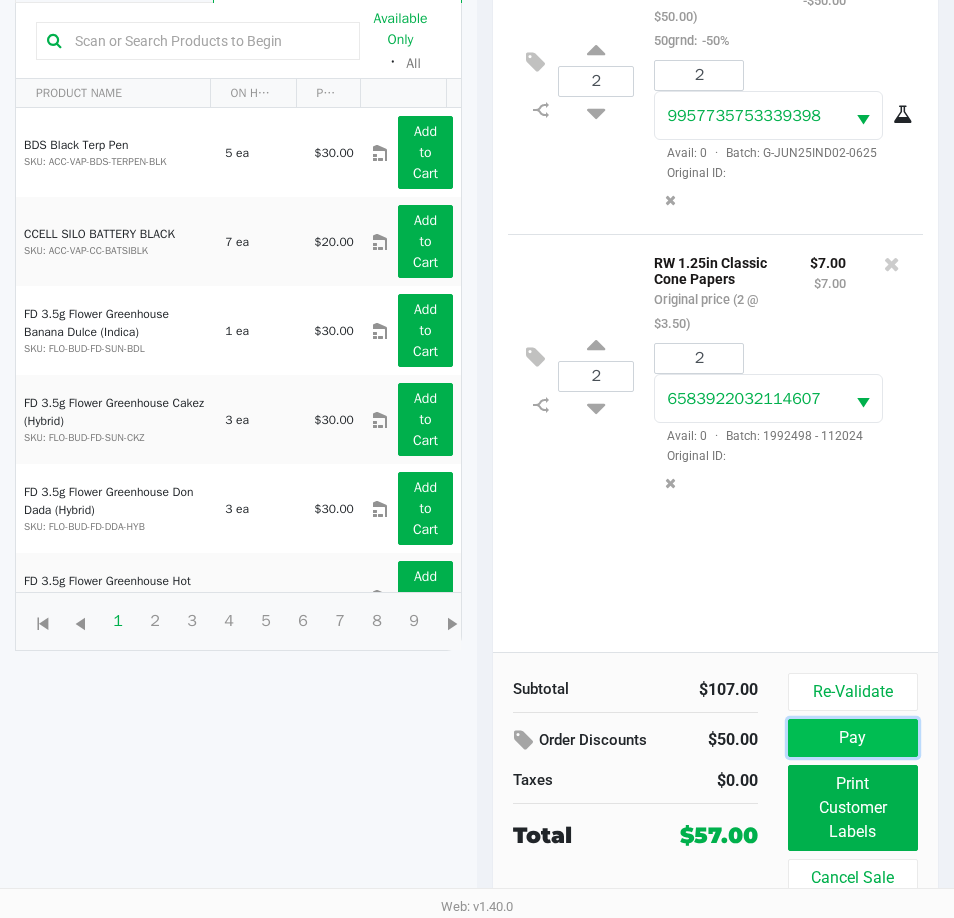 click on "Pay" 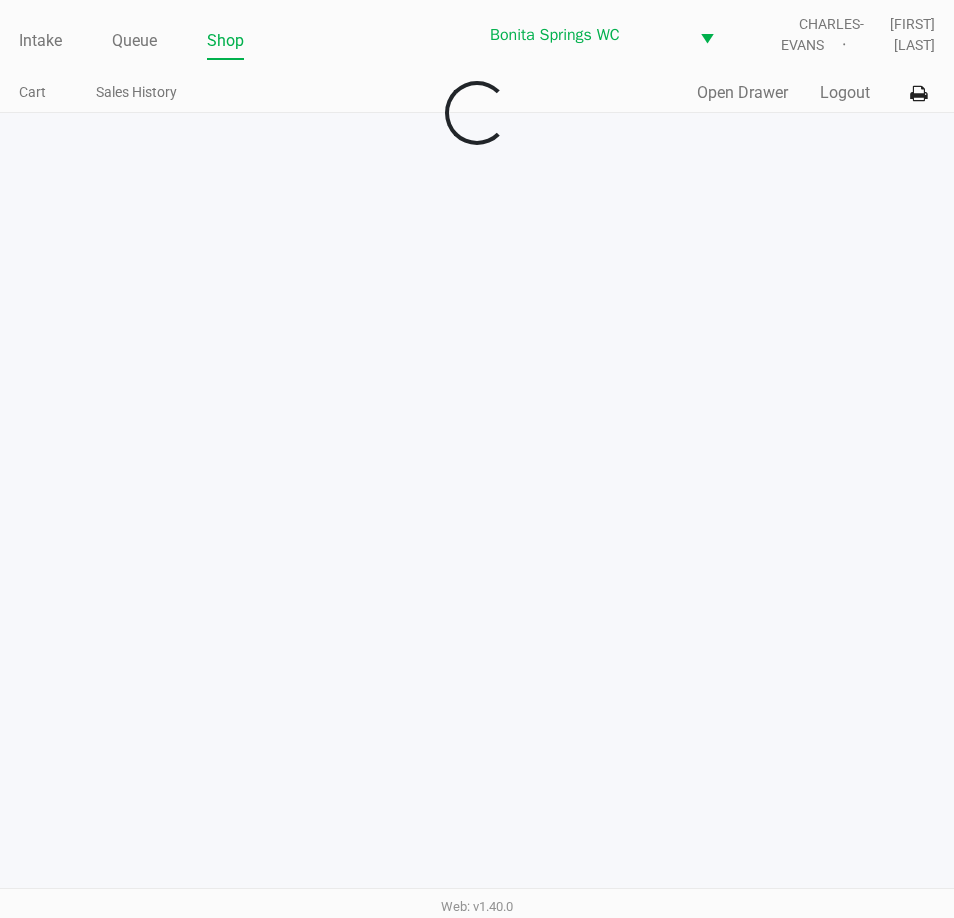 scroll, scrollTop: 0, scrollLeft: 0, axis: both 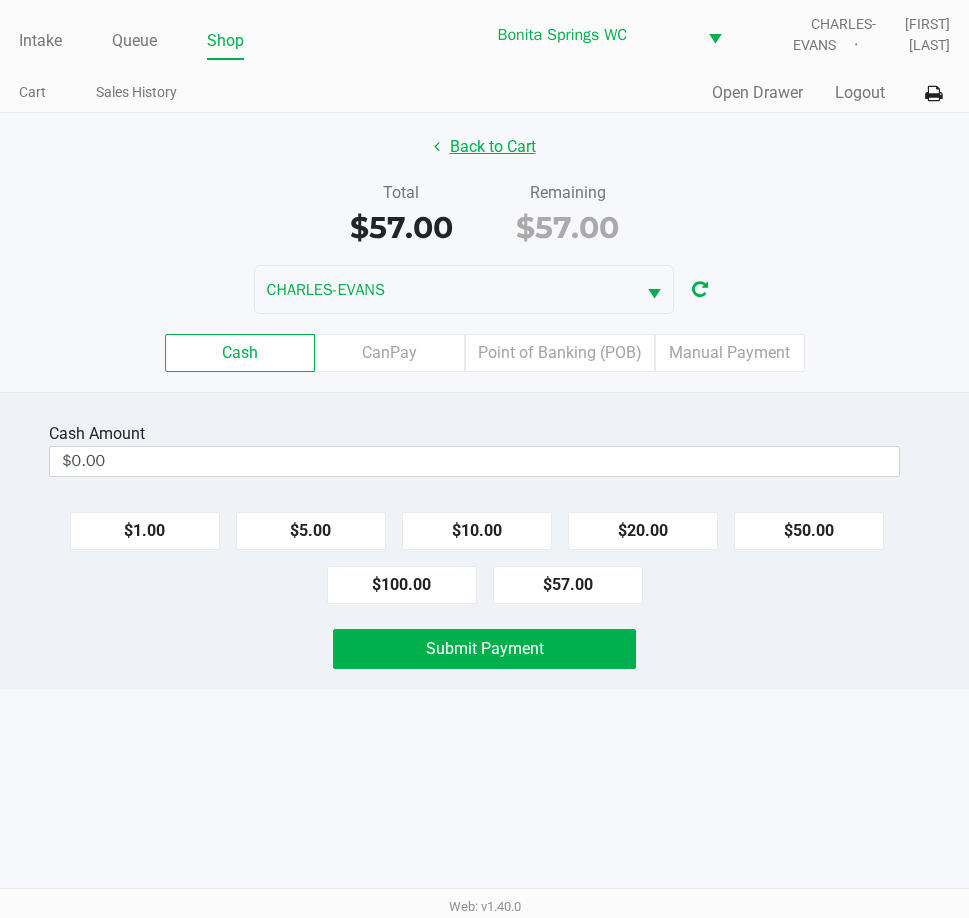 click on "Back to Cart" 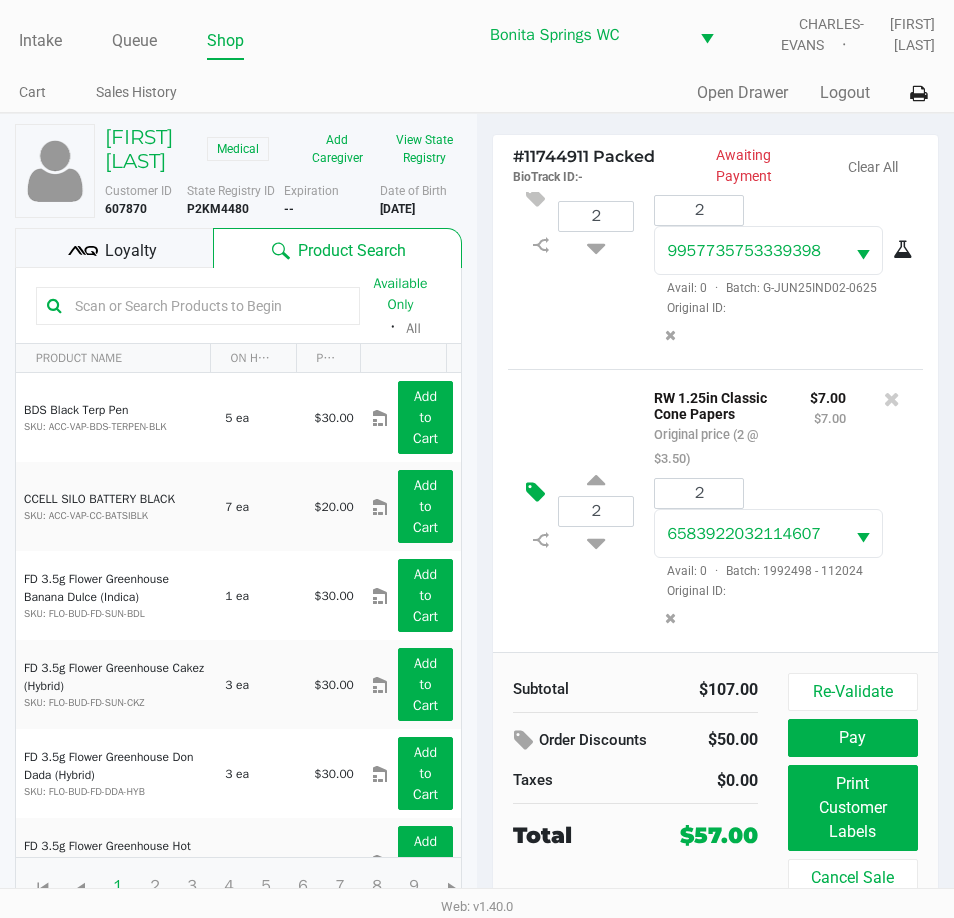 scroll, scrollTop: 151, scrollLeft: 0, axis: vertical 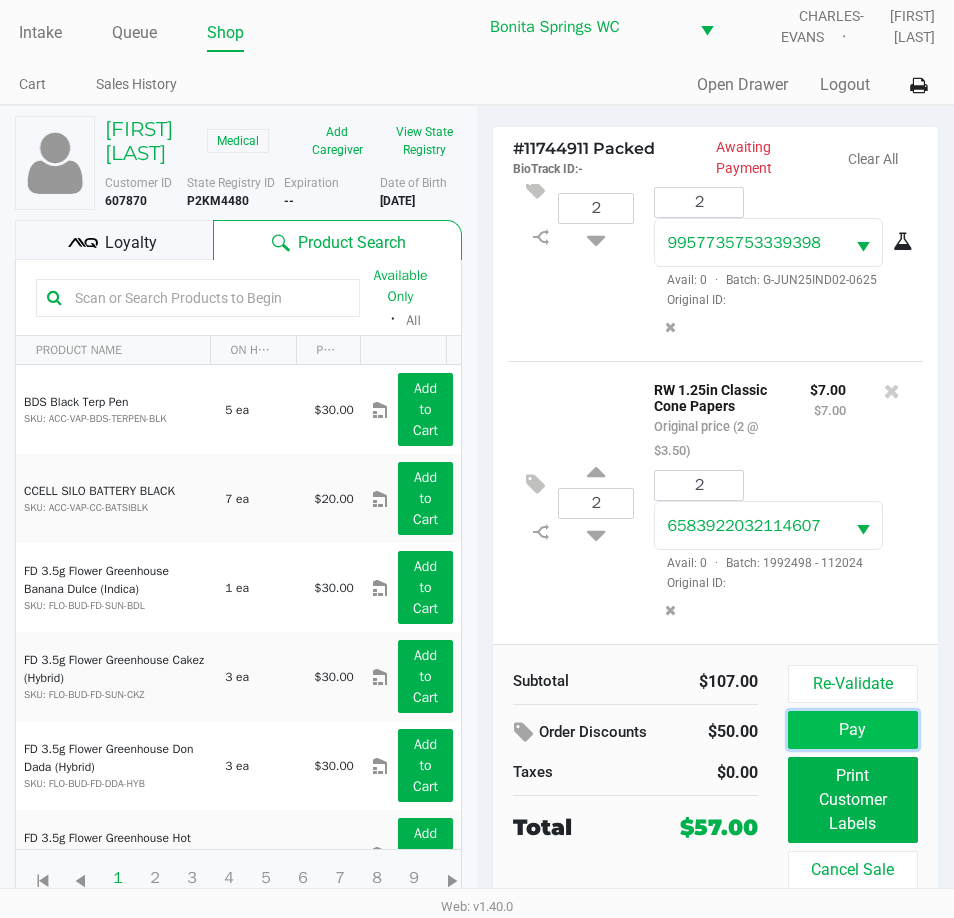 click on "Pay" 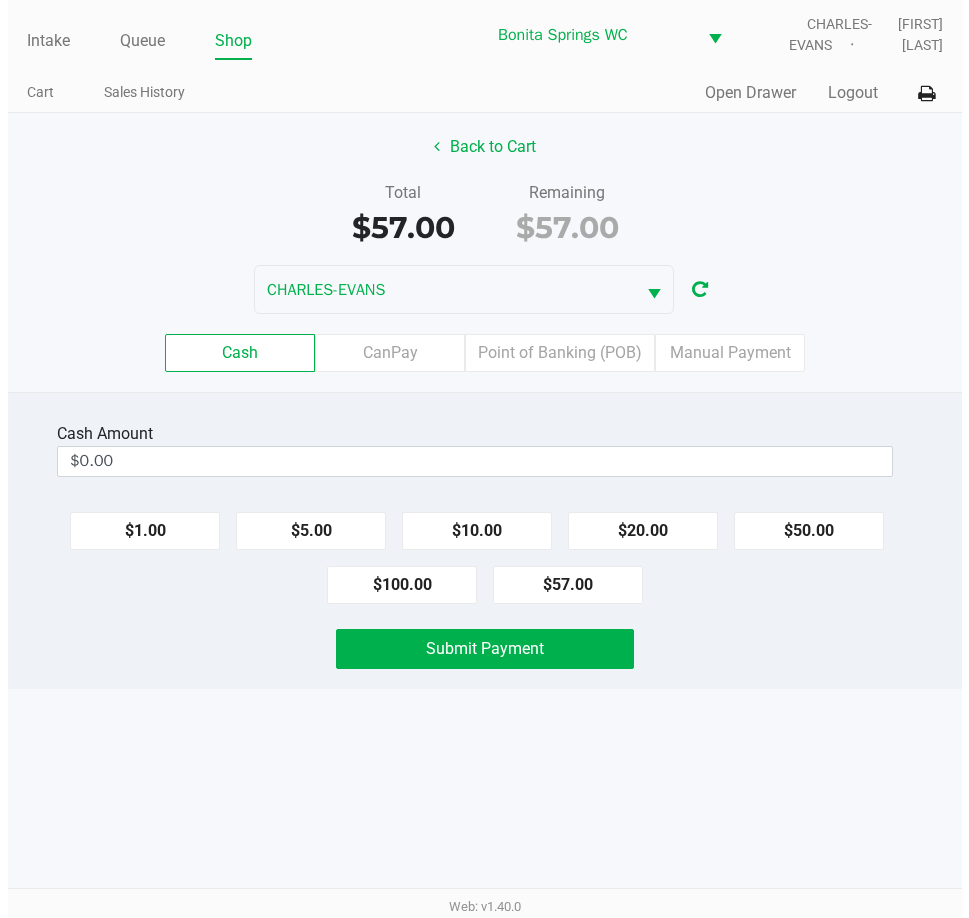 scroll, scrollTop: 0, scrollLeft: 0, axis: both 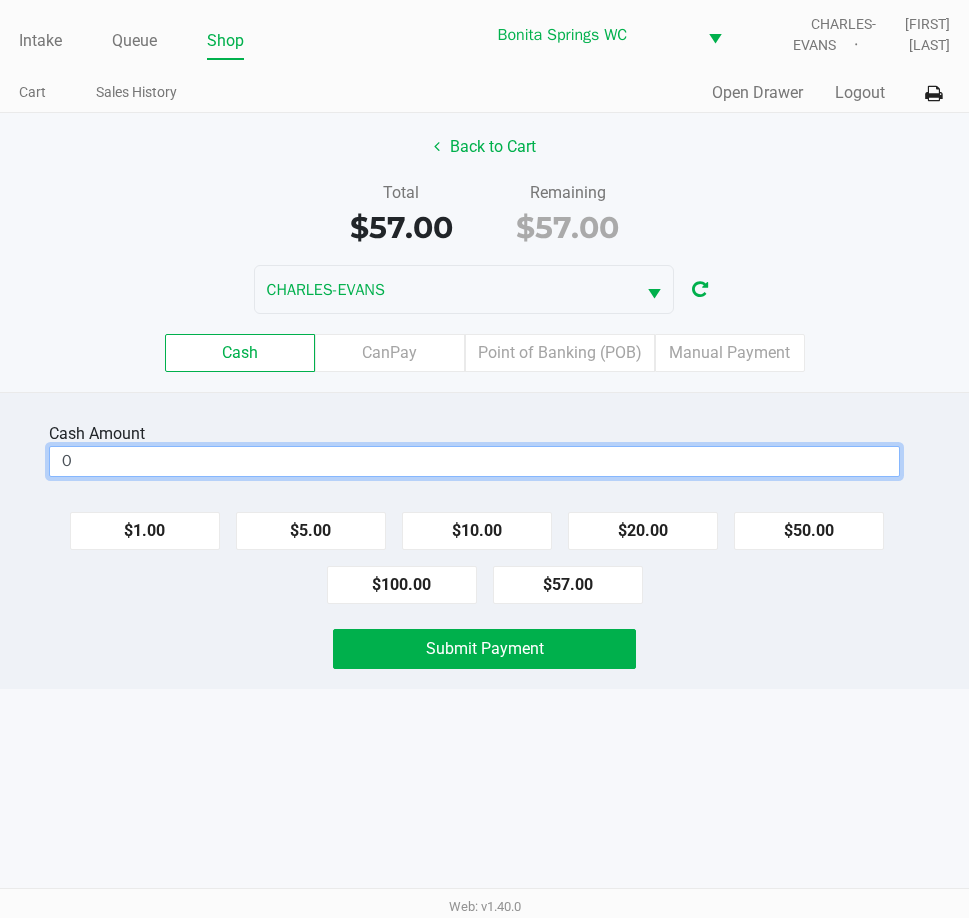 click on "0" at bounding box center (474, 461) 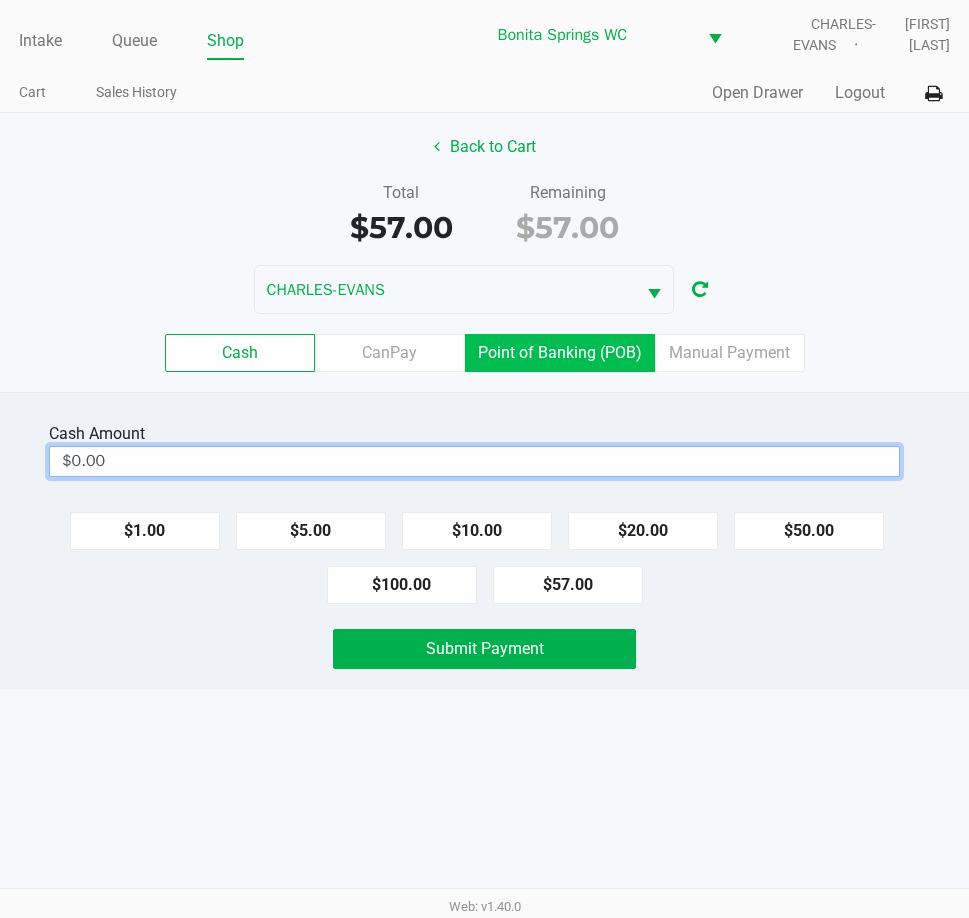 click on "Point of Banking (POB)" 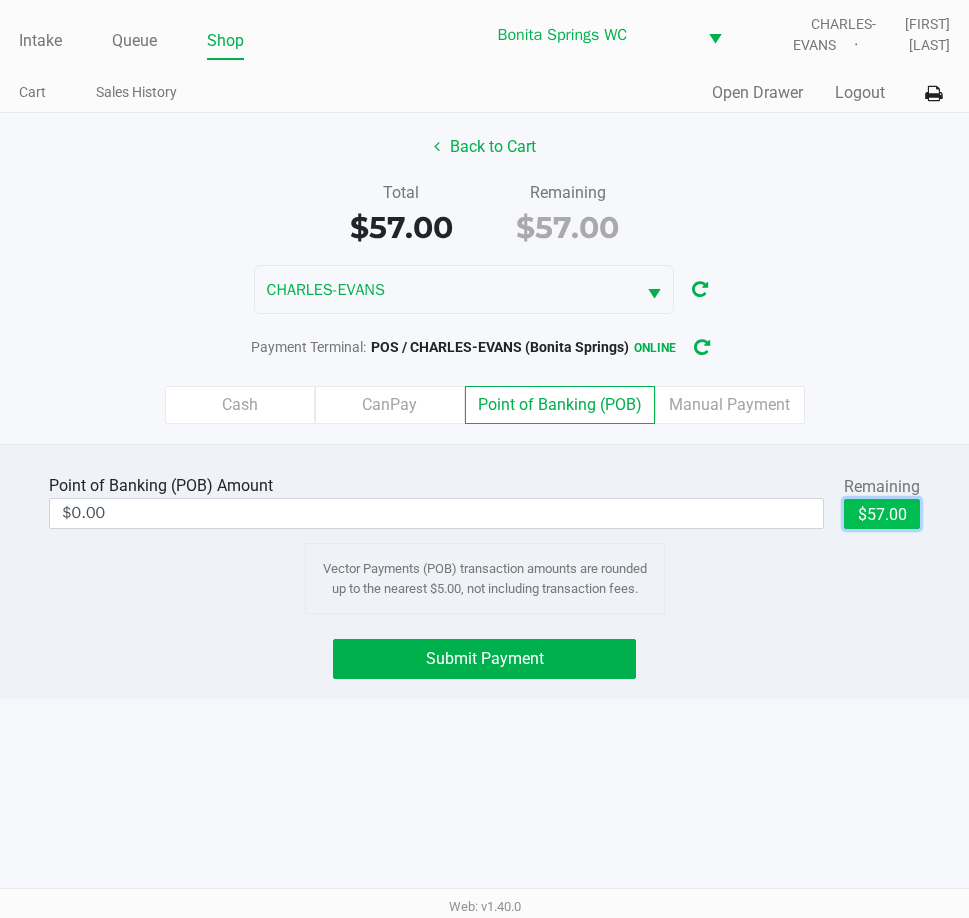 click on "$57.00" 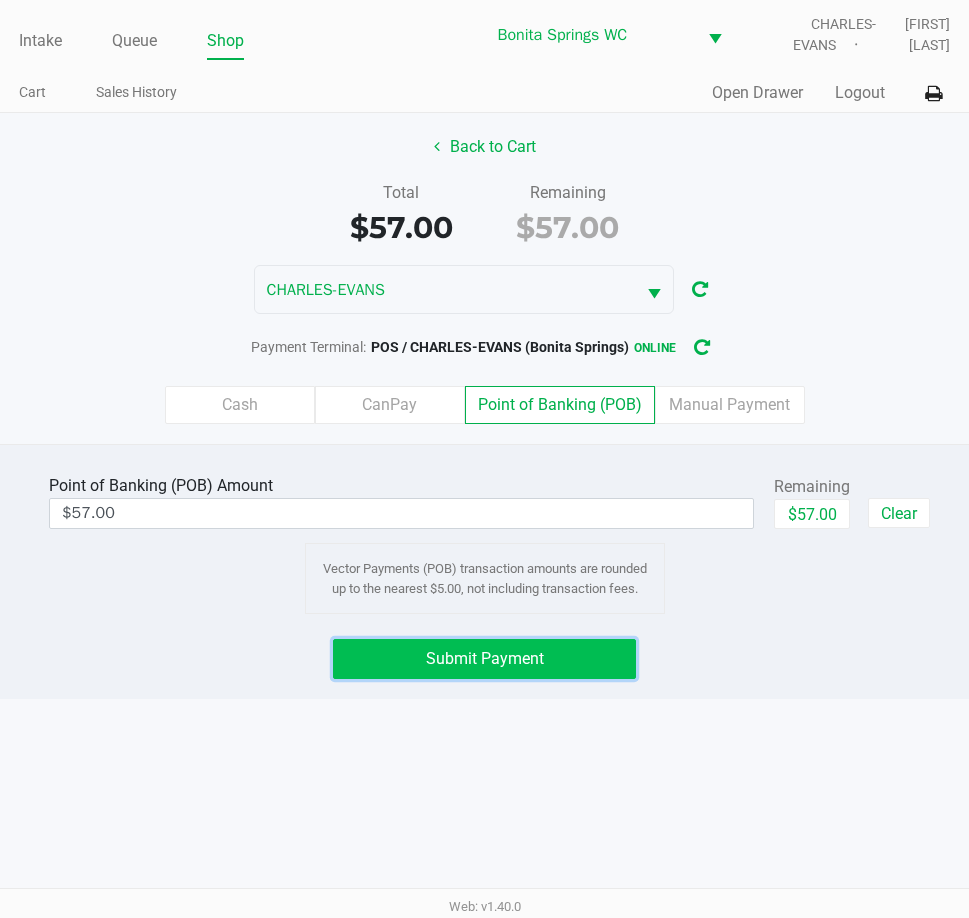 click on "Submit Payment" 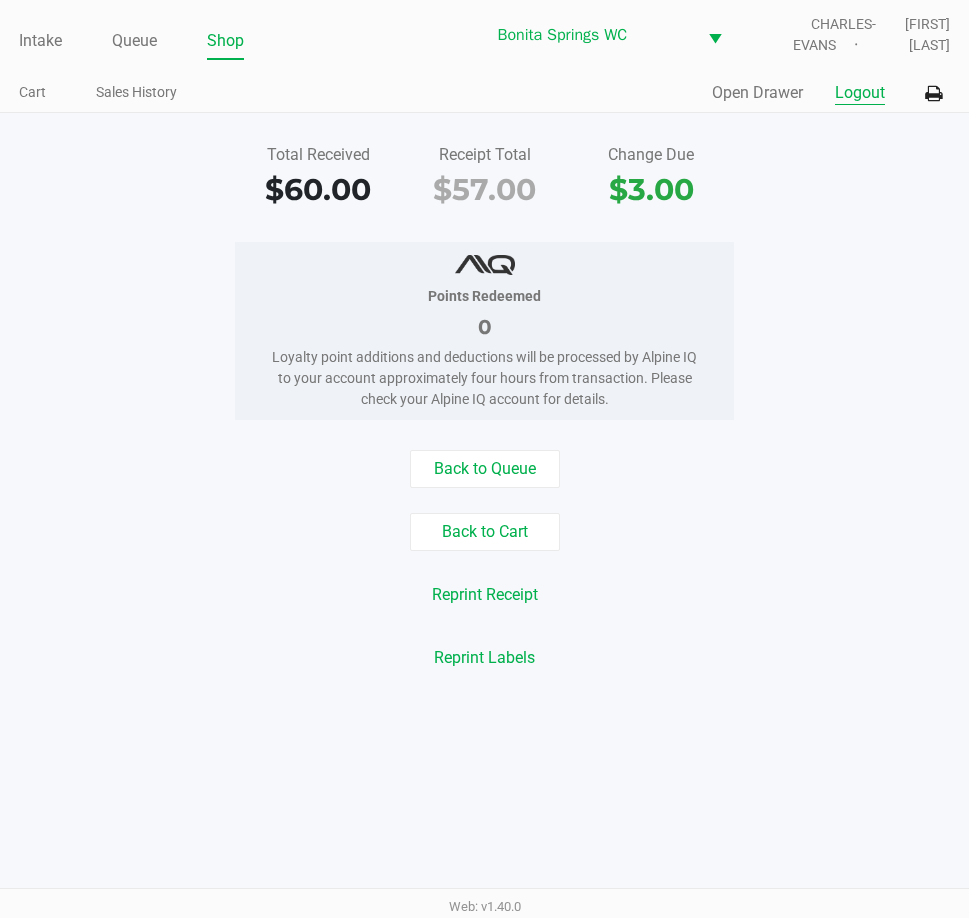 click on "Logout" 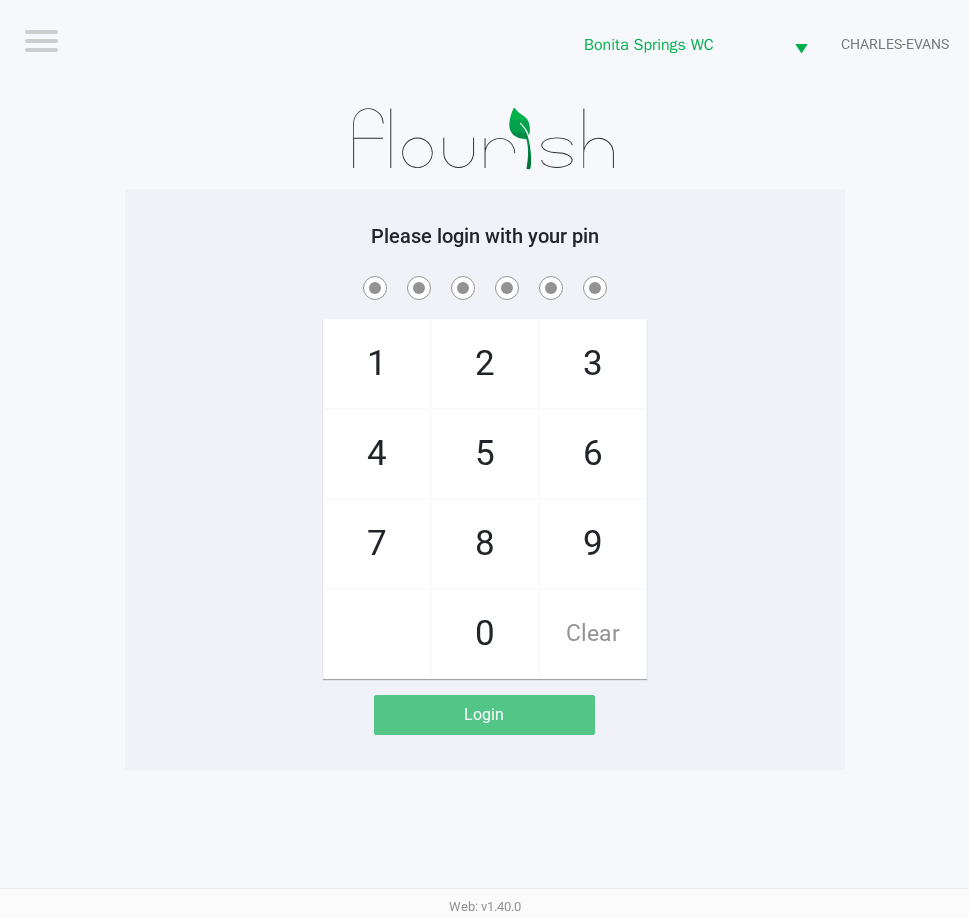 click on "Please login with your pin" 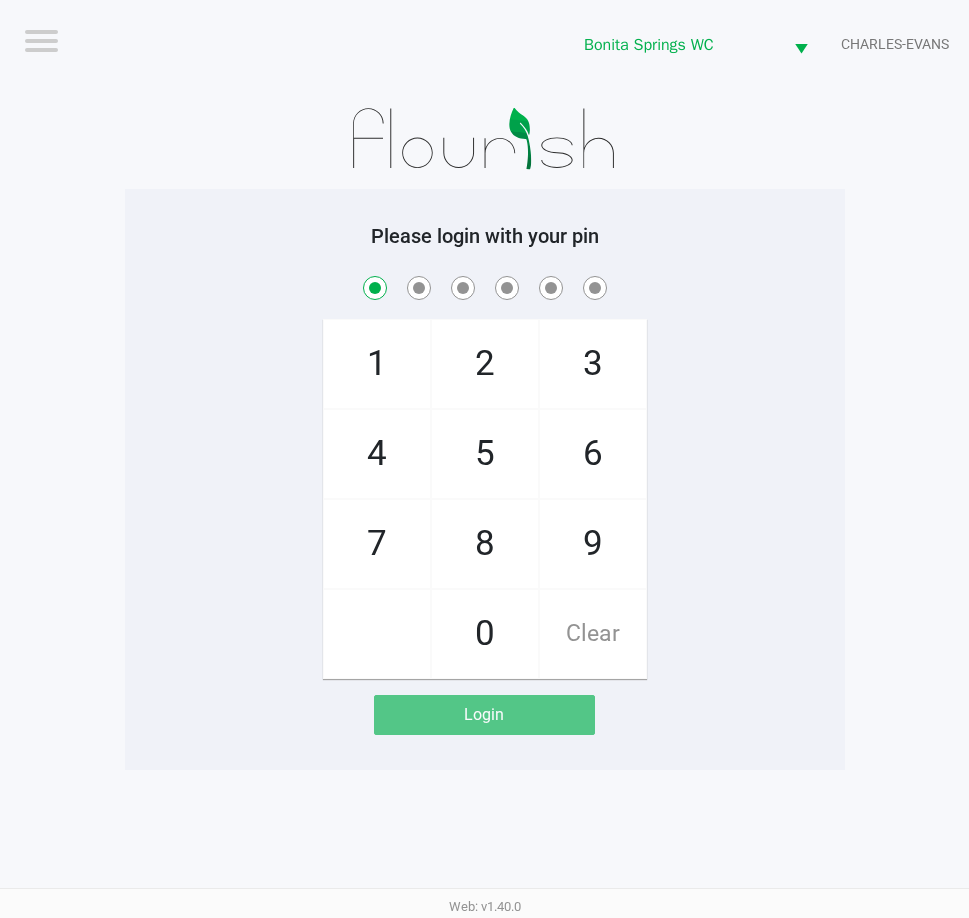 checkbox on "true" 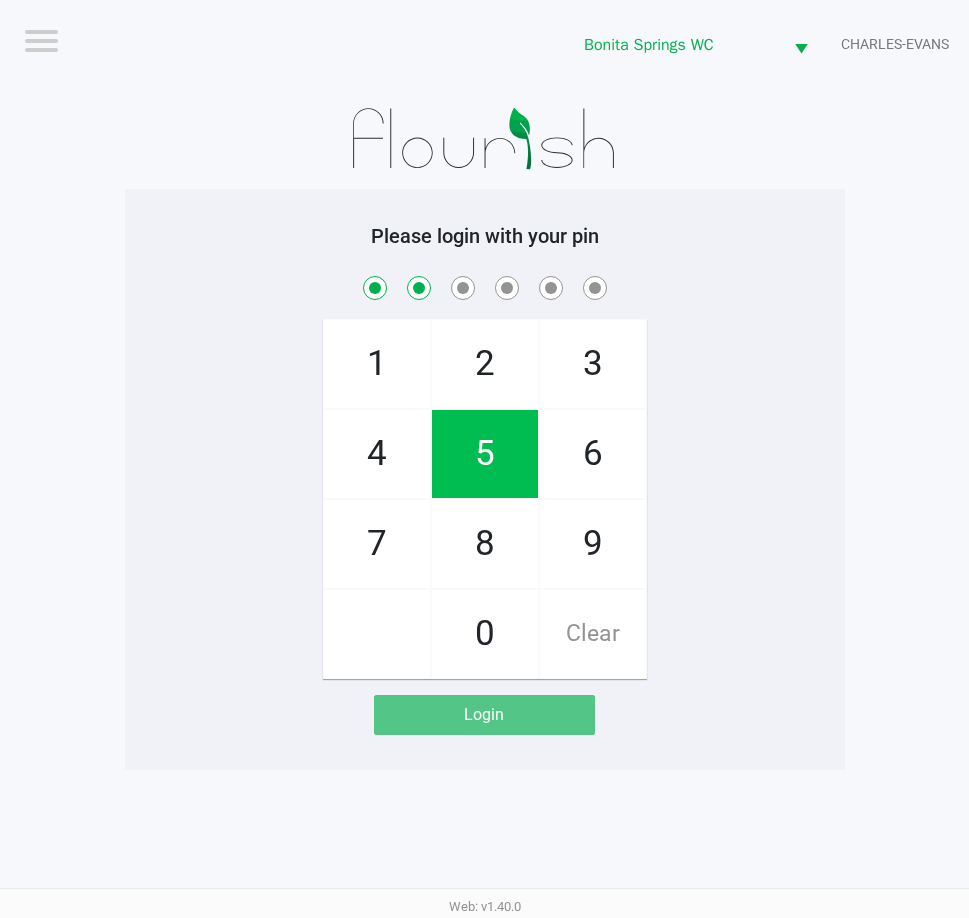 checkbox on "true" 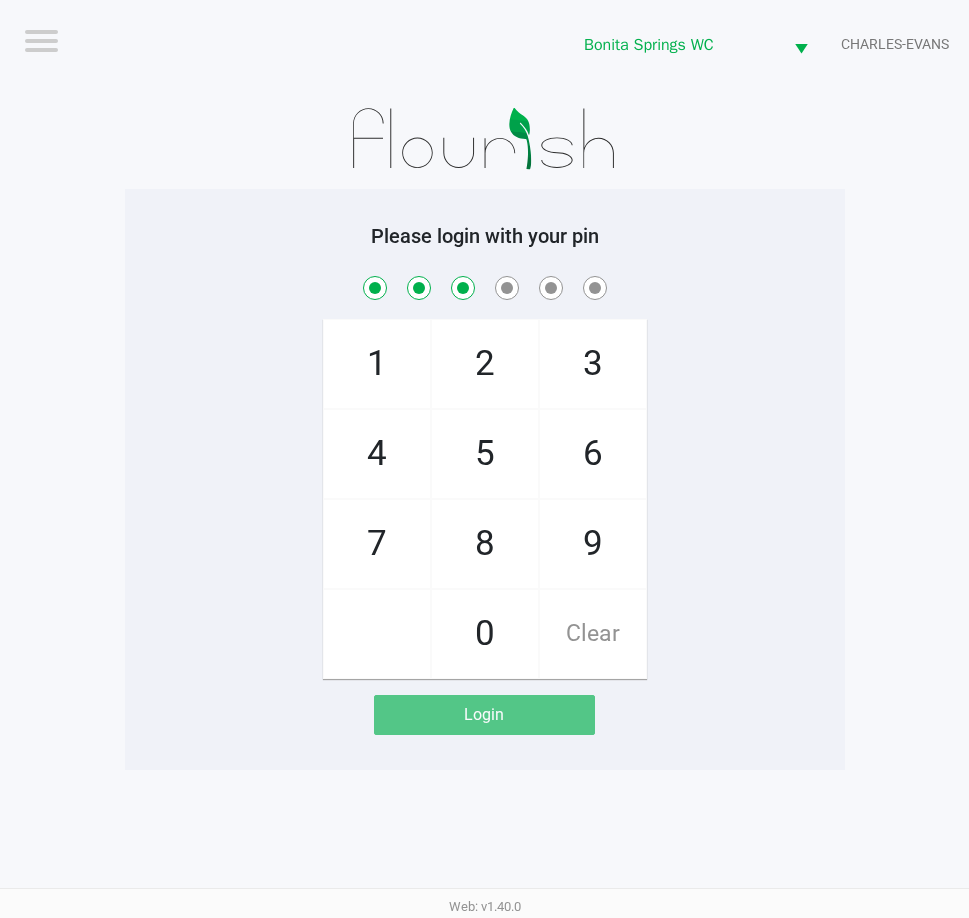 checkbox on "true" 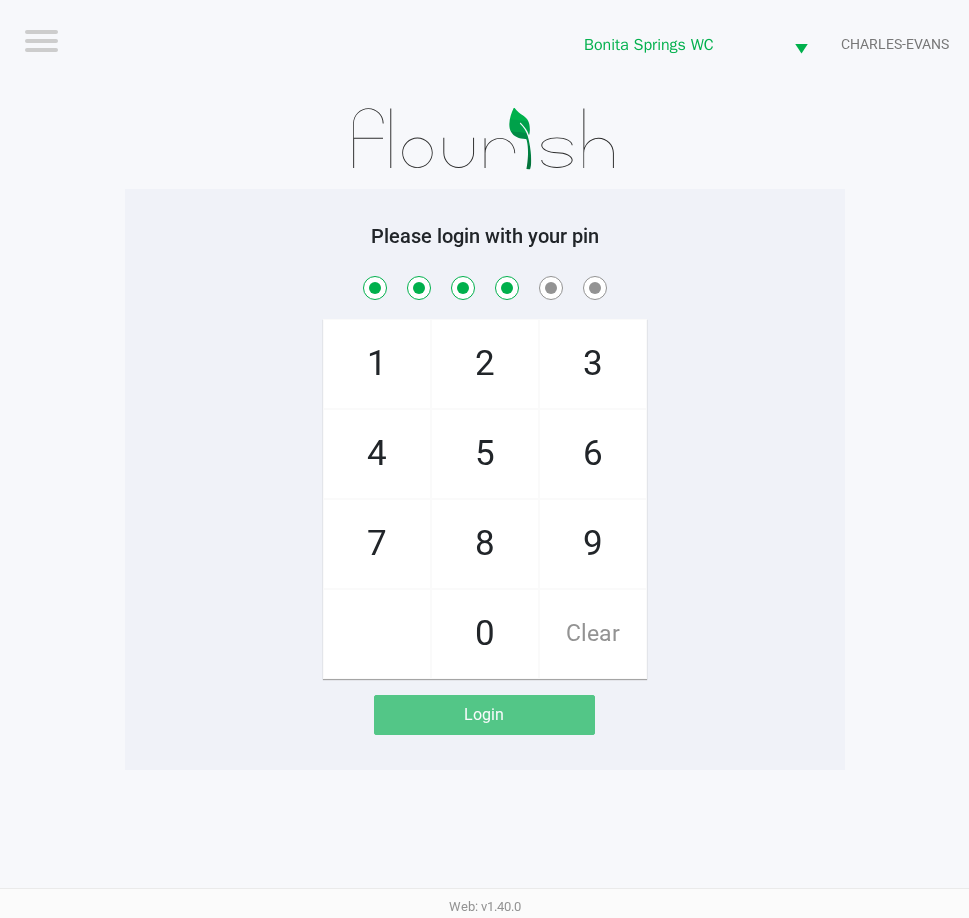 checkbox on "true" 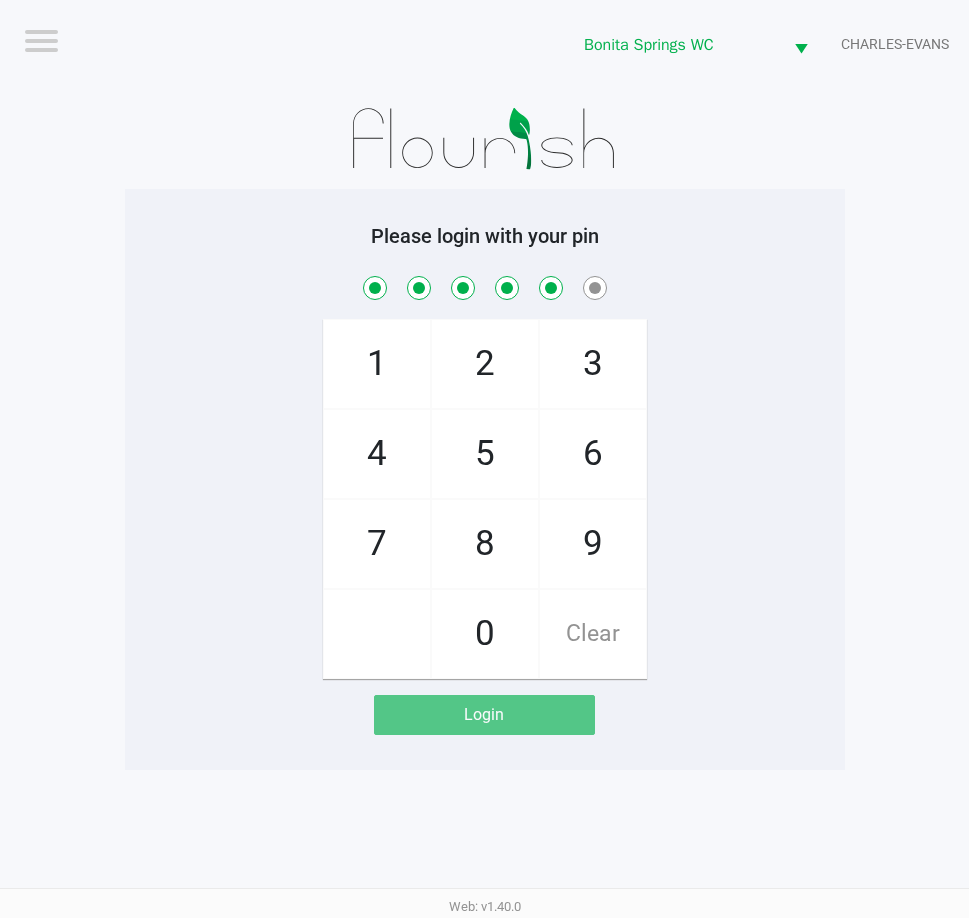 checkbox on "true" 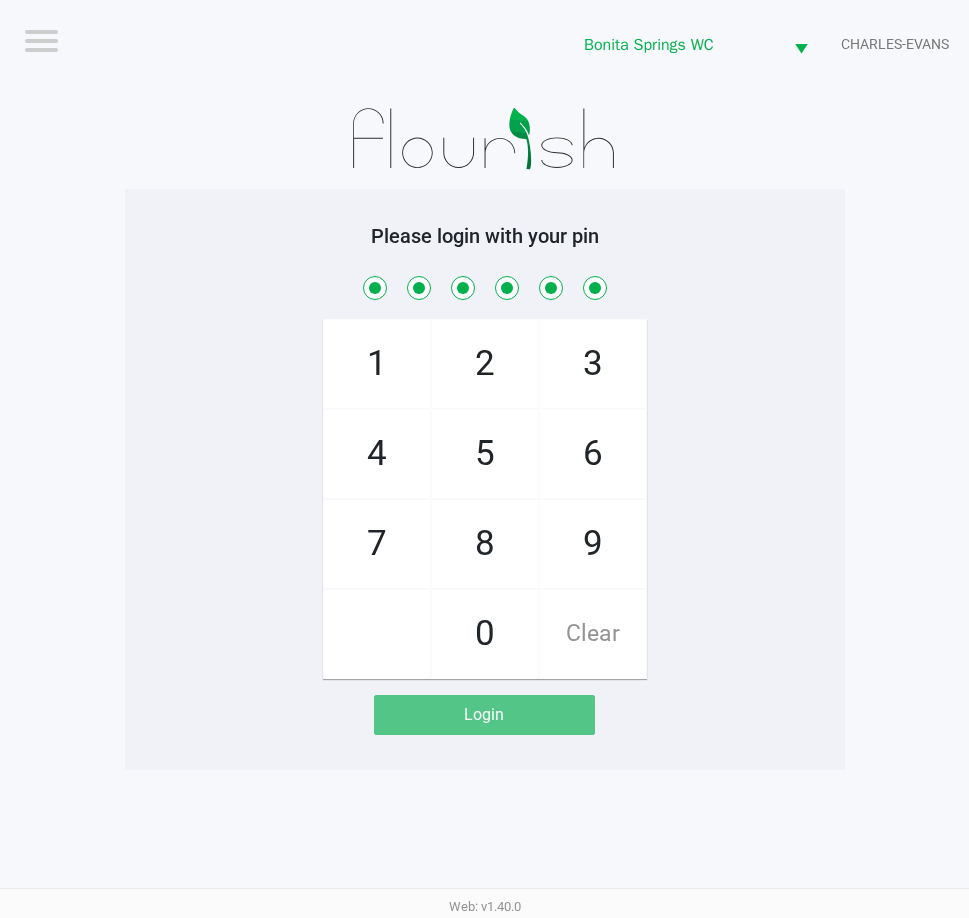 checkbox on "true" 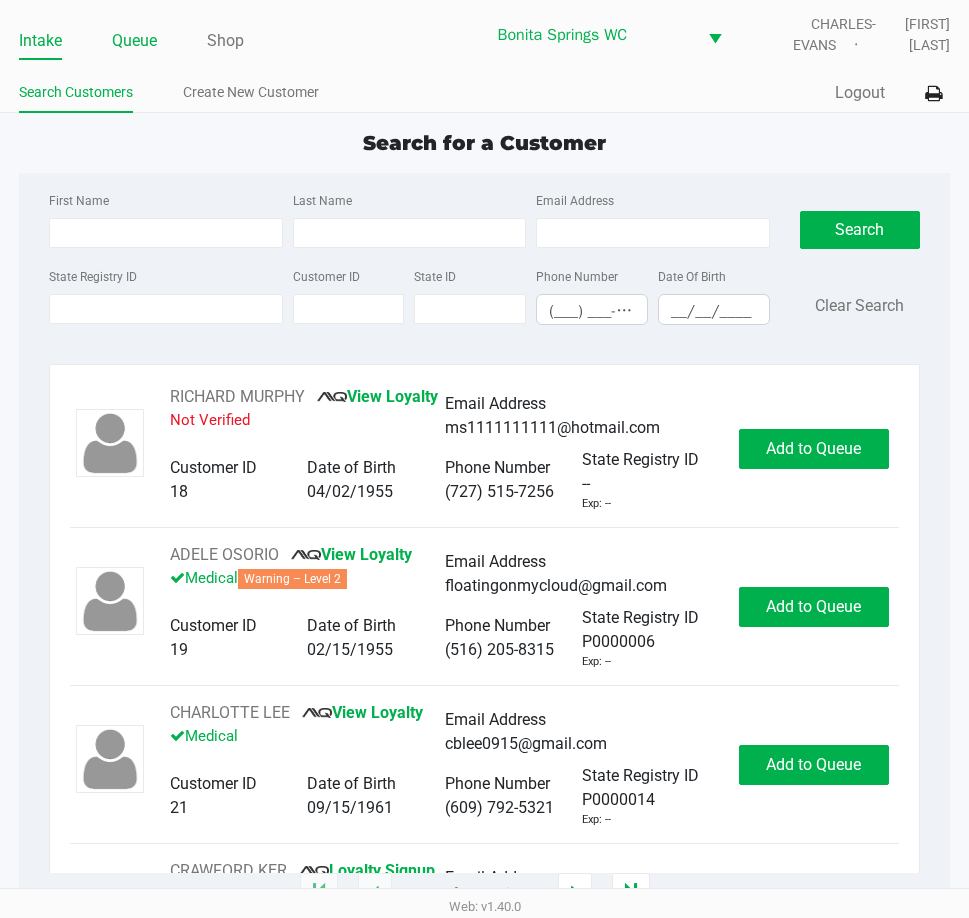 click on "Queue" 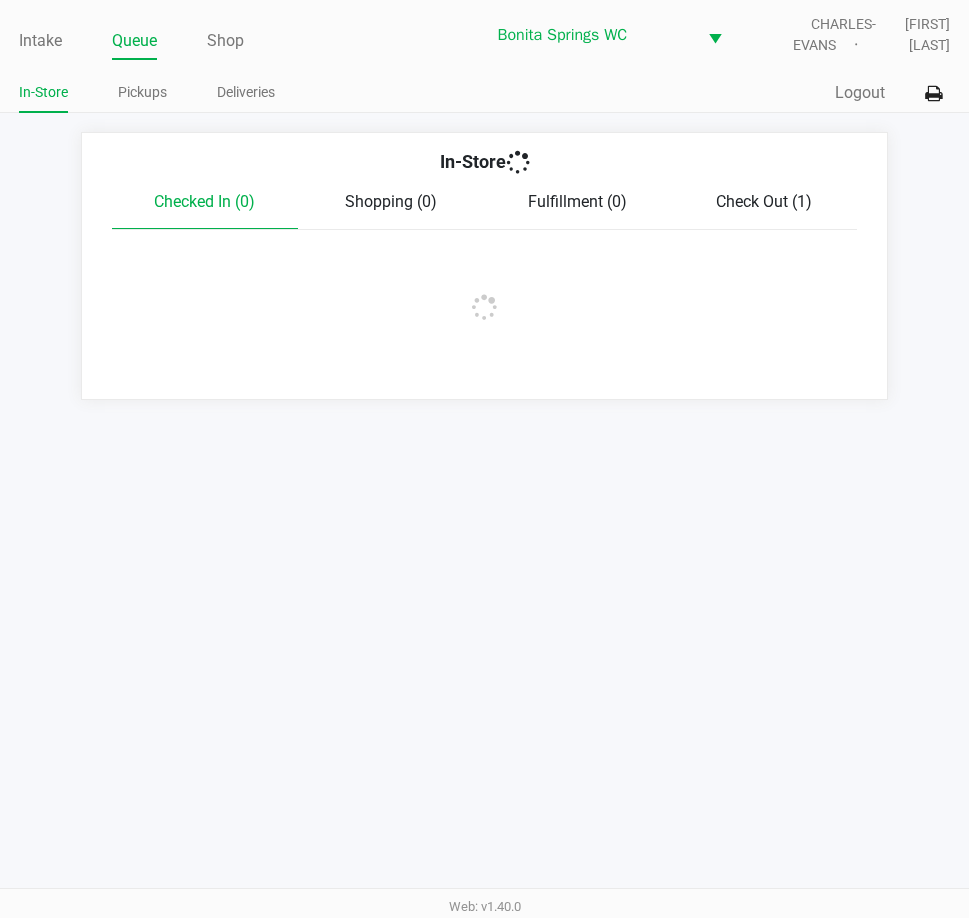 click on "Pickups" 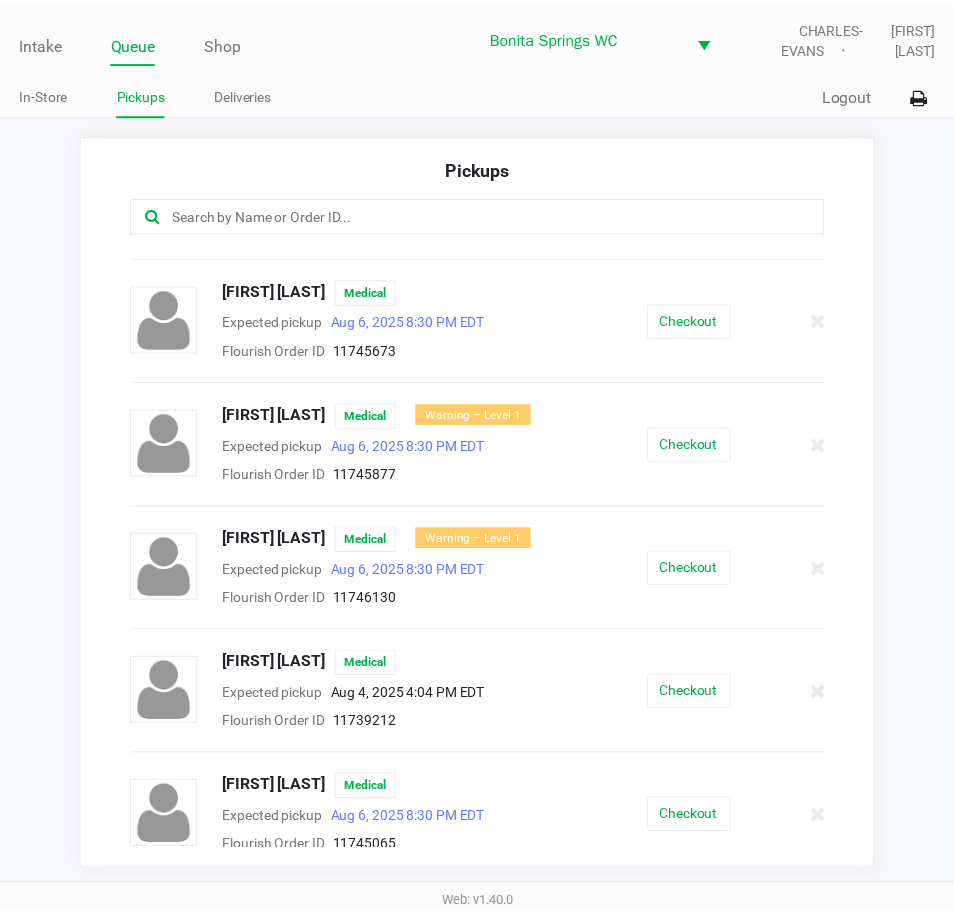 scroll, scrollTop: 400, scrollLeft: 0, axis: vertical 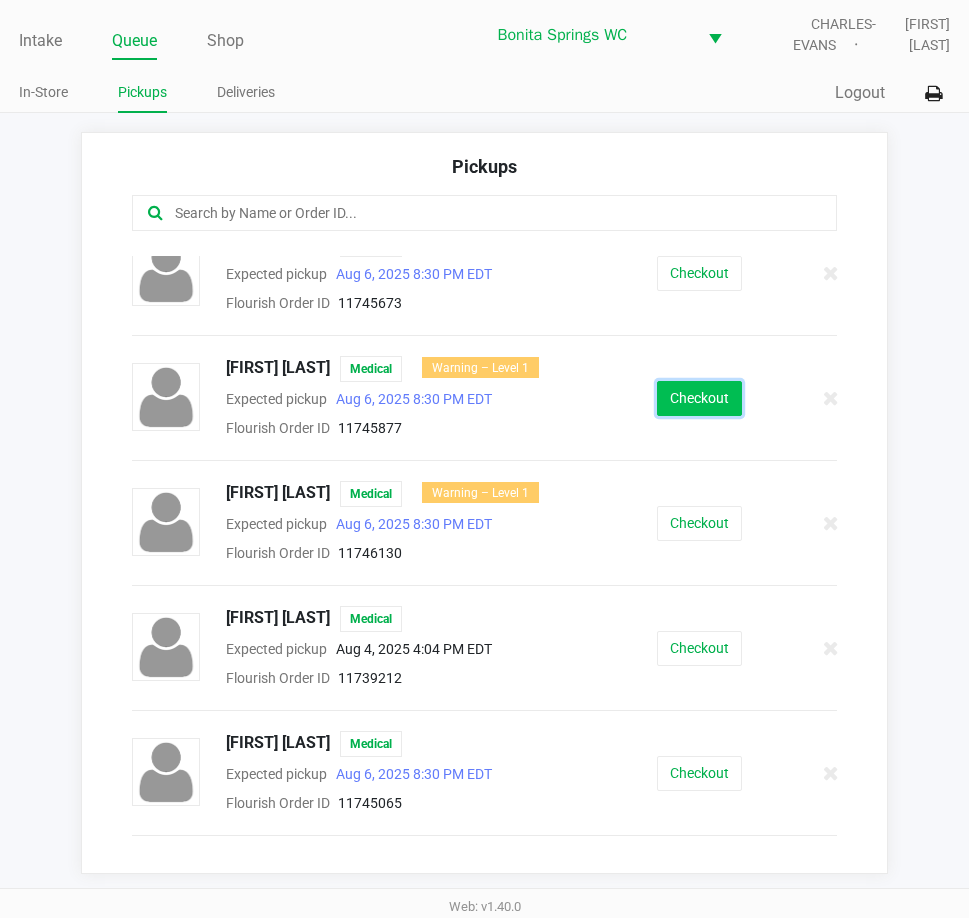 click on "Checkout" 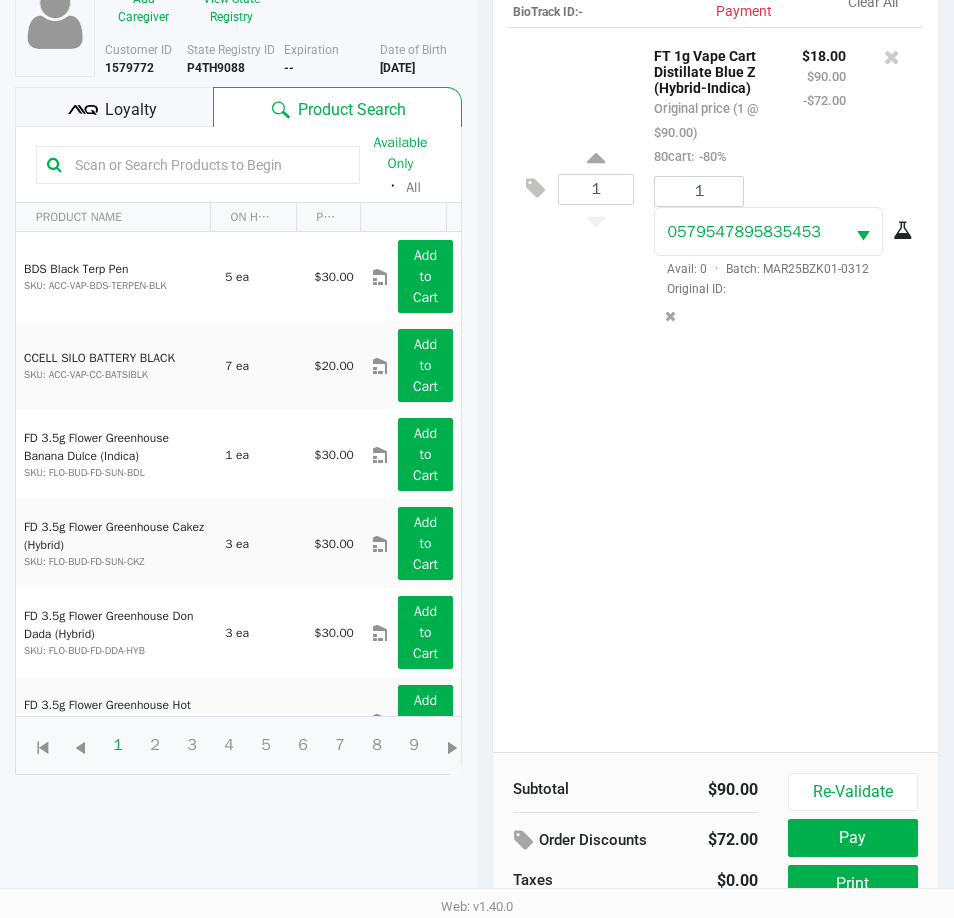 scroll, scrollTop: 265, scrollLeft: 0, axis: vertical 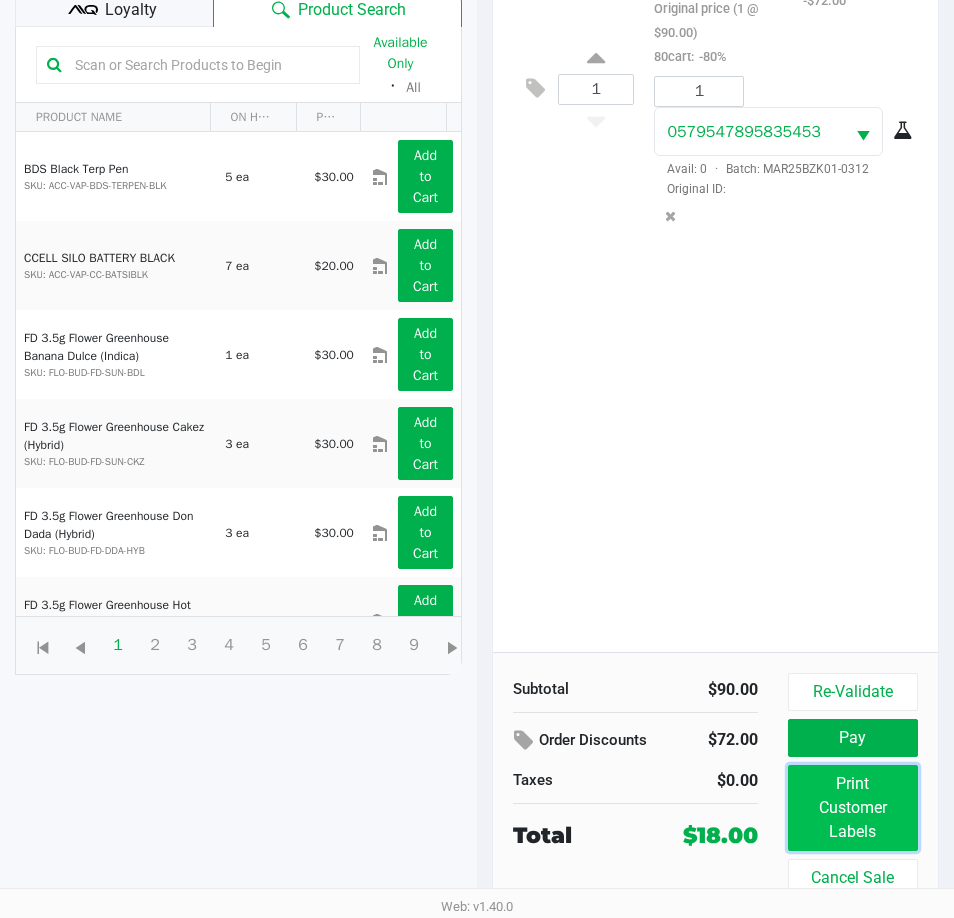 click on "Print Customer Labels" 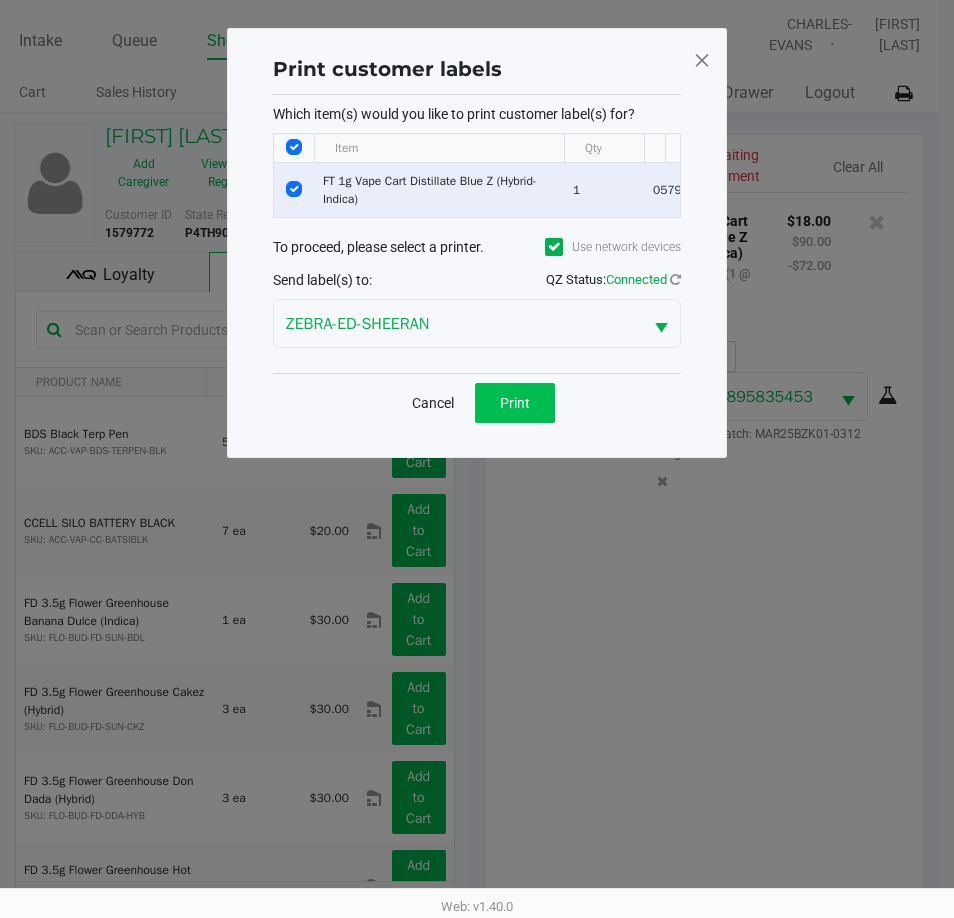 scroll, scrollTop: 0, scrollLeft: 0, axis: both 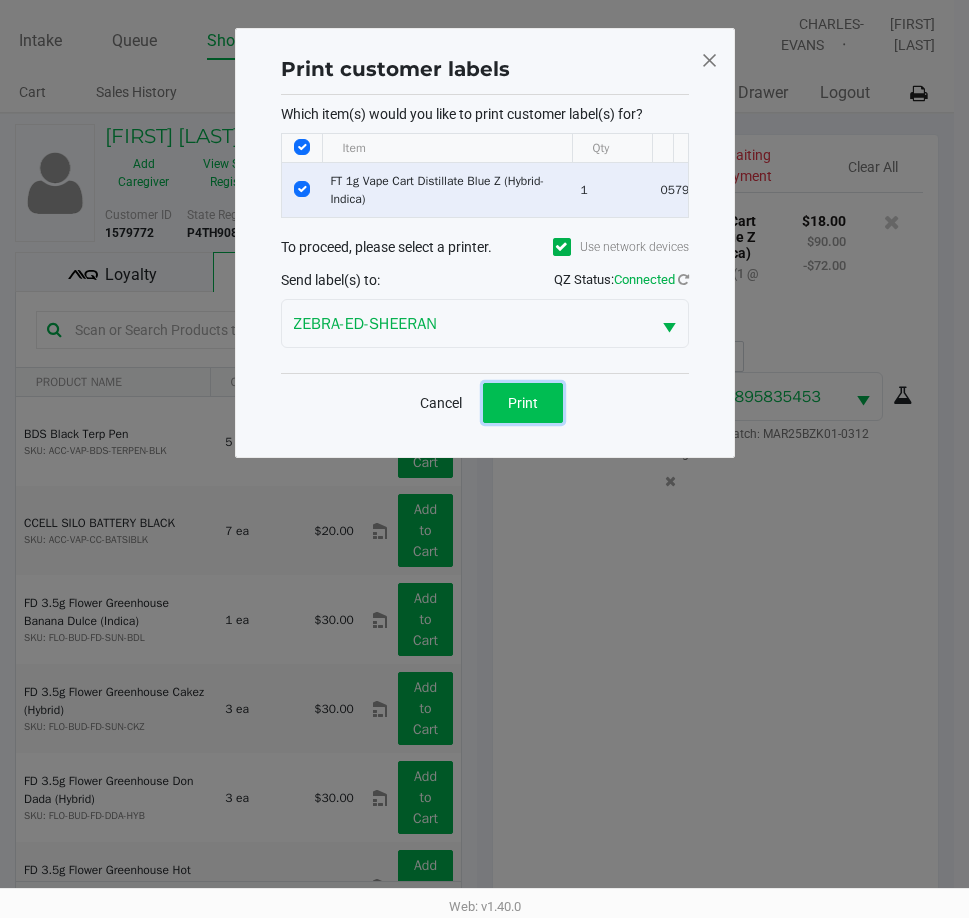 click on "Print" 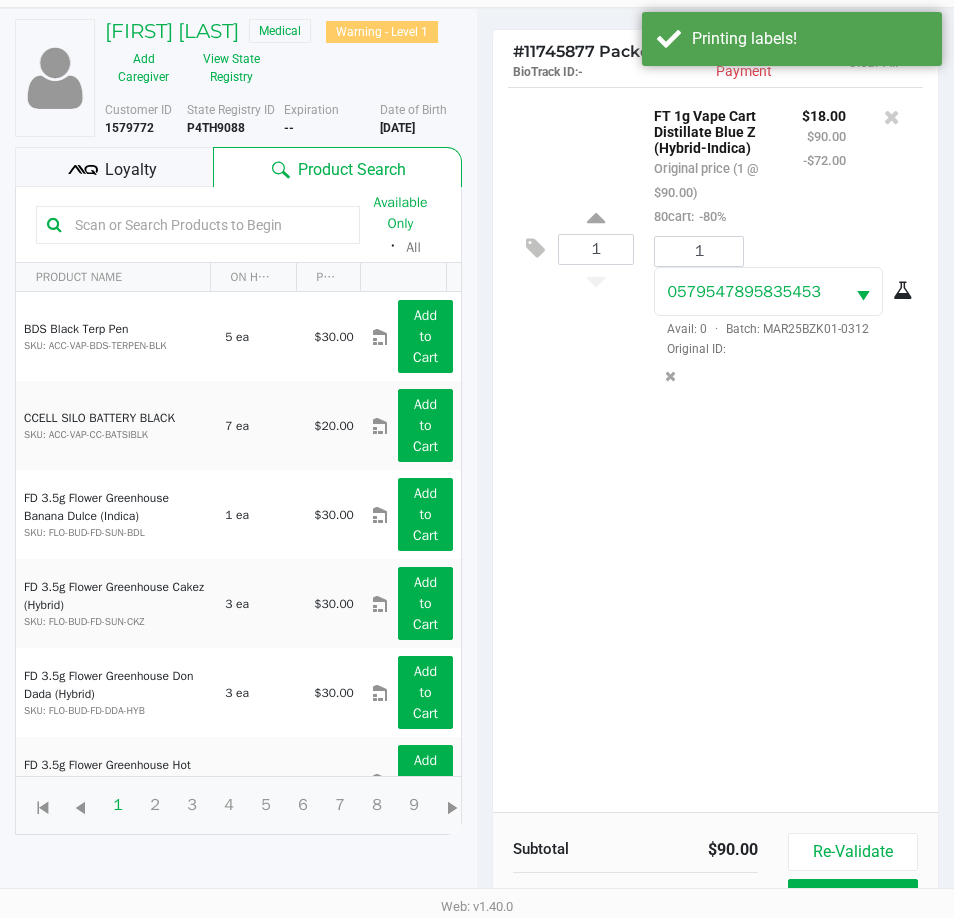 scroll, scrollTop: 265, scrollLeft: 0, axis: vertical 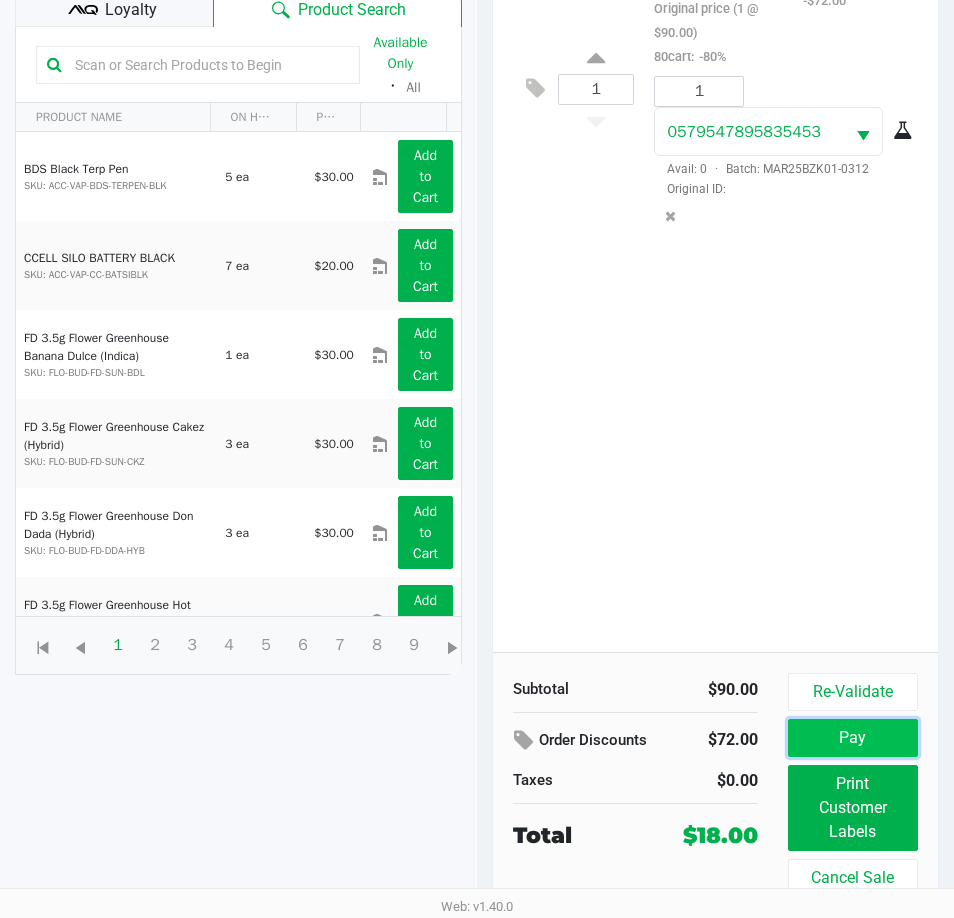 click on "Pay" 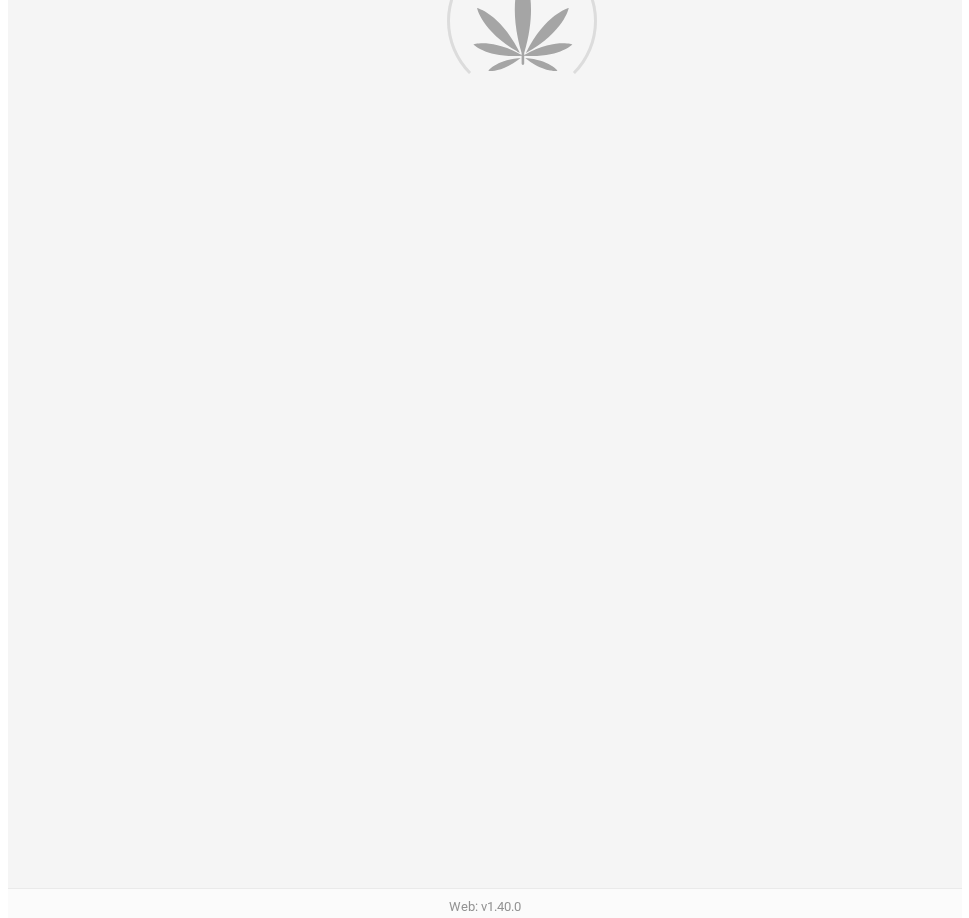 scroll, scrollTop: 0, scrollLeft: 0, axis: both 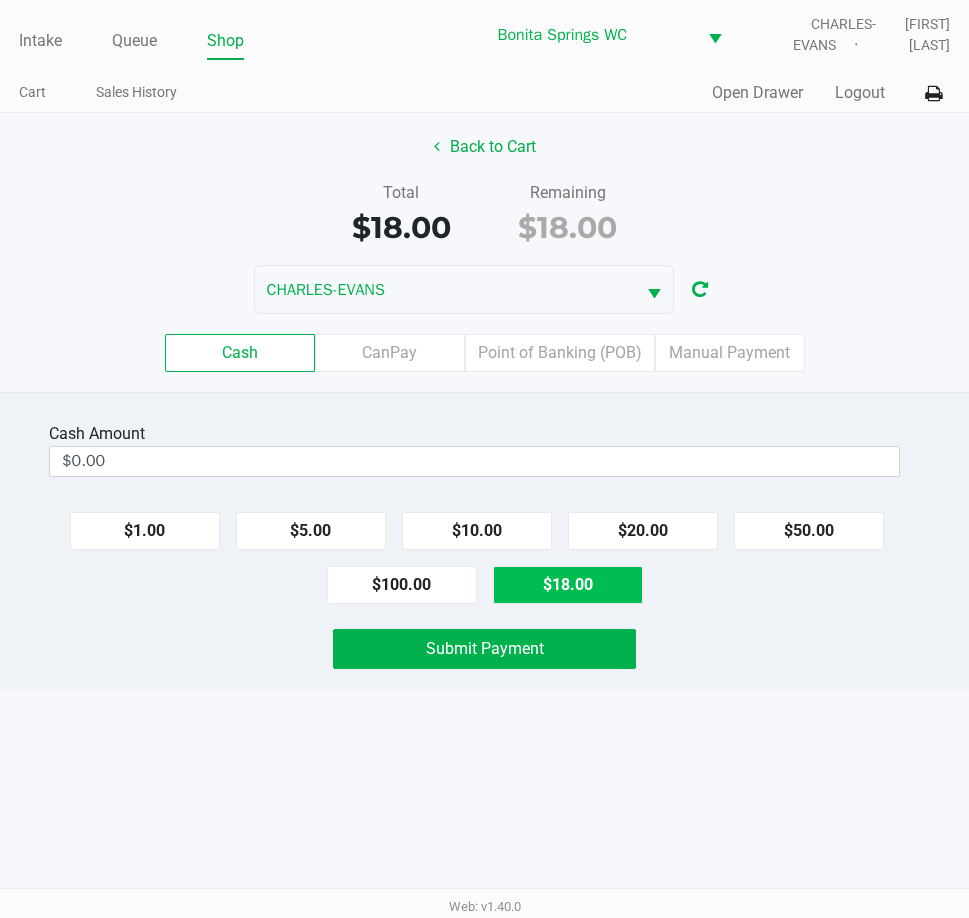click on "$18.00" 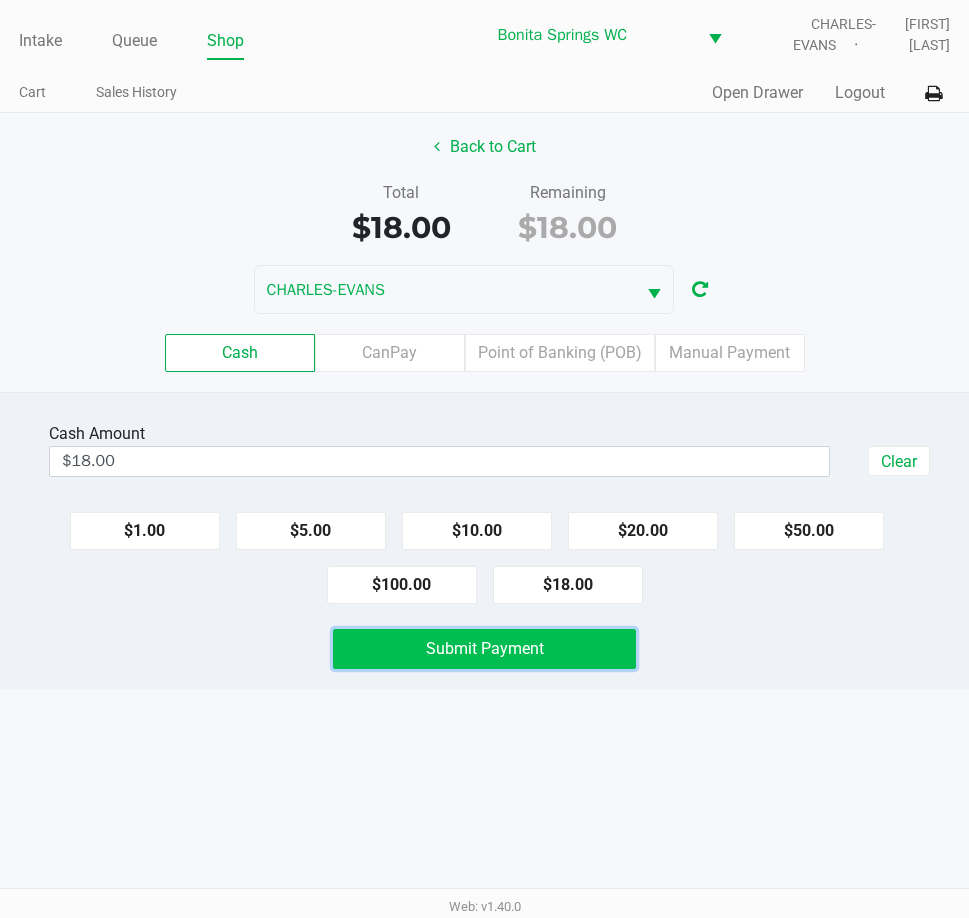 click on "Submit Payment" 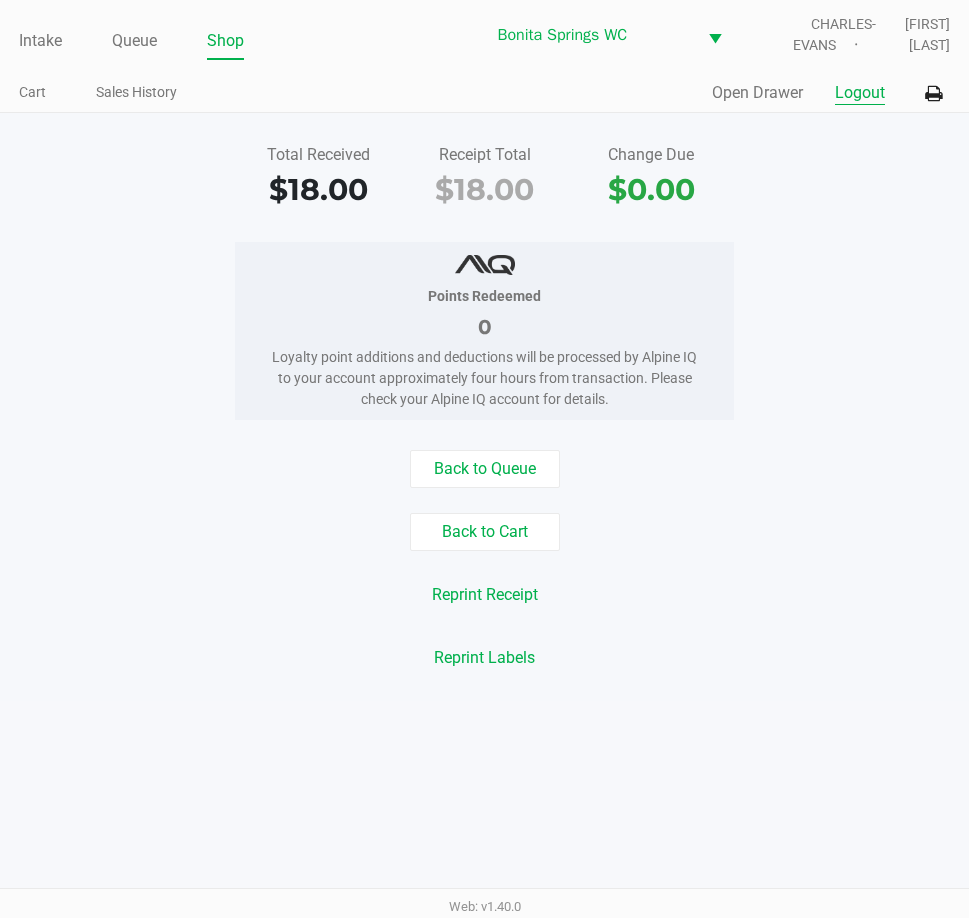 click on "Logout" 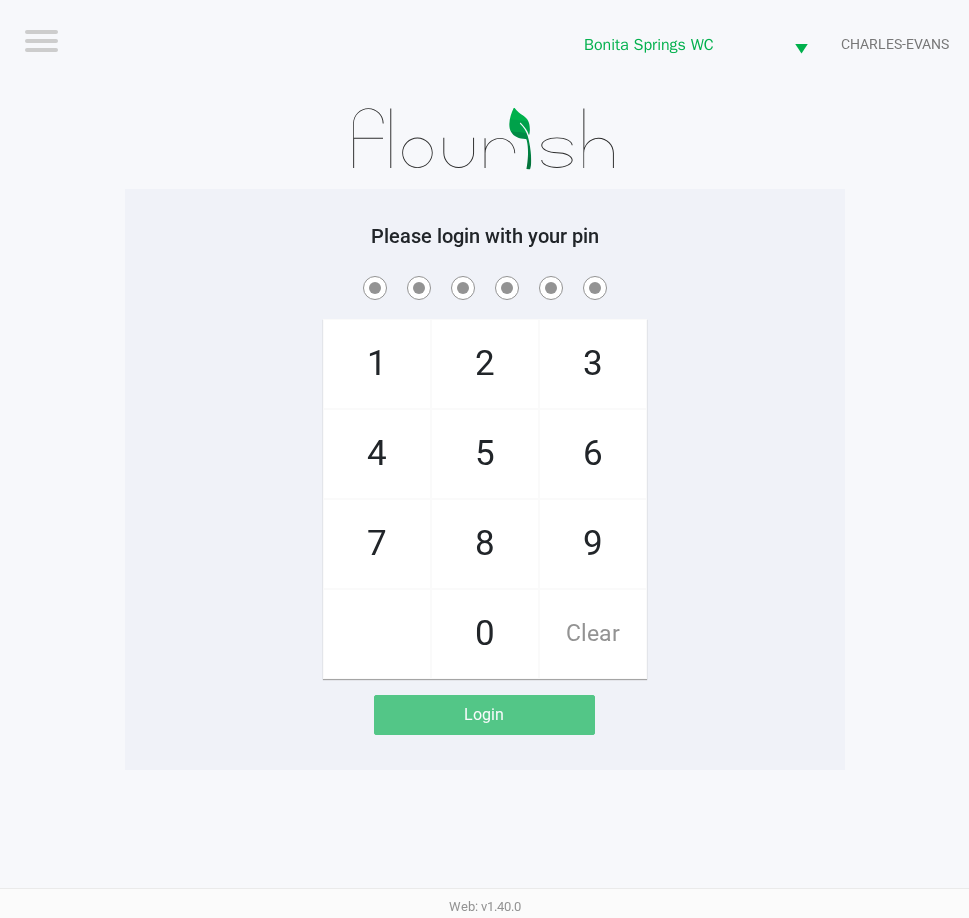 click 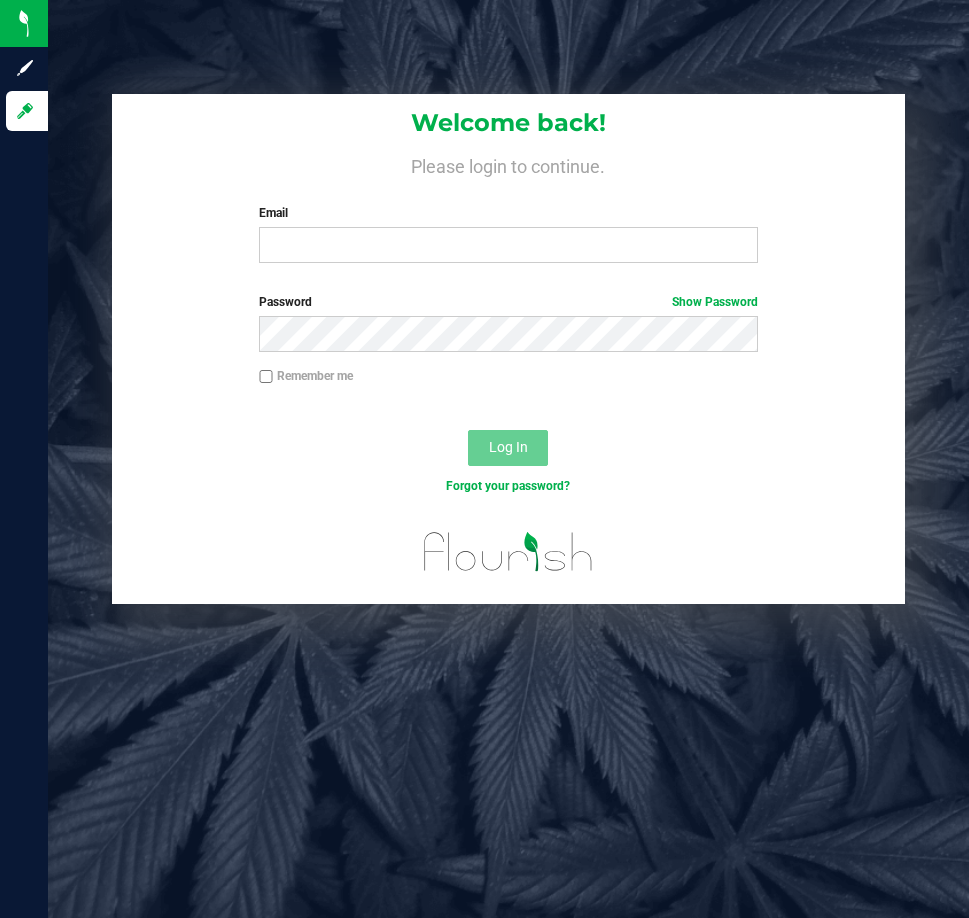 scroll, scrollTop: 0, scrollLeft: 0, axis: both 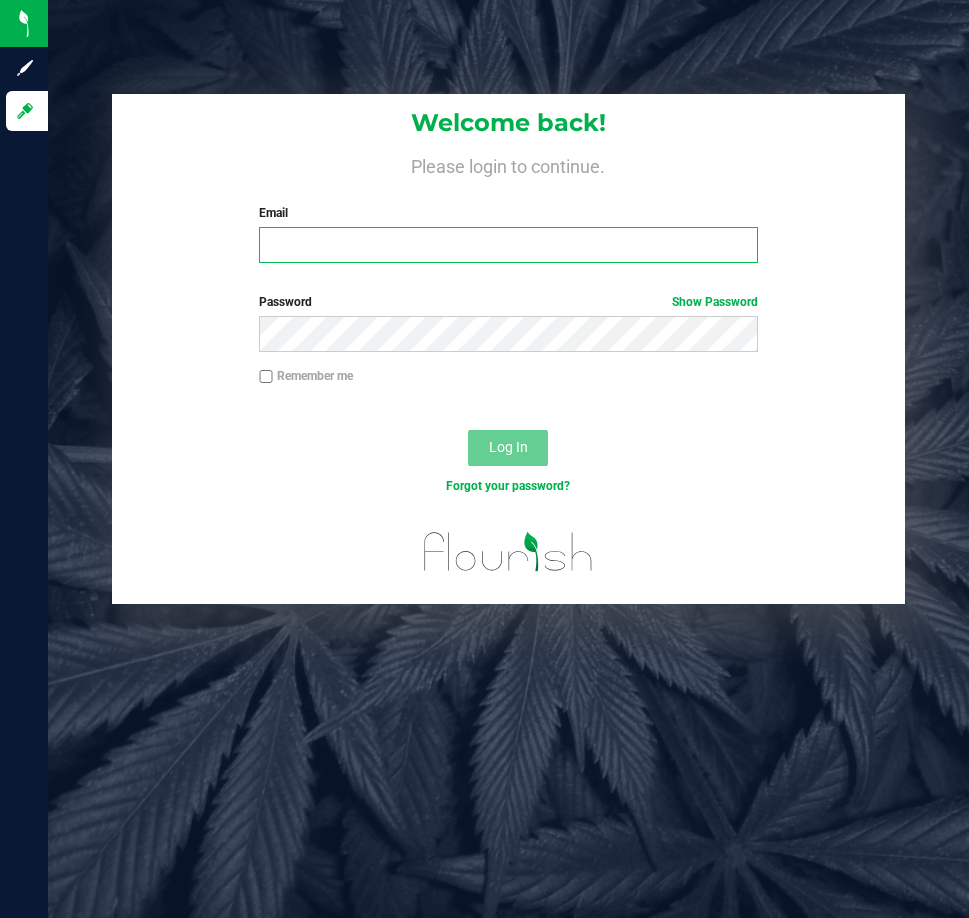 click on "Email" at bounding box center (508, 245) 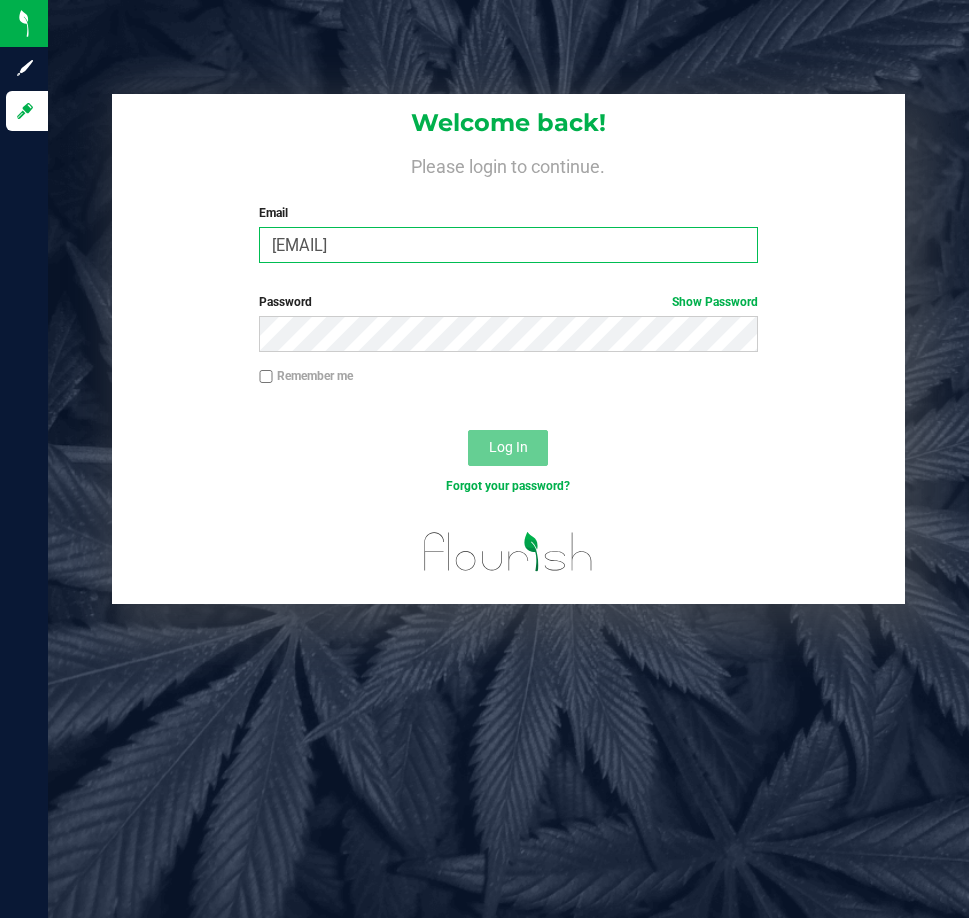 type on "[EMAIL]" 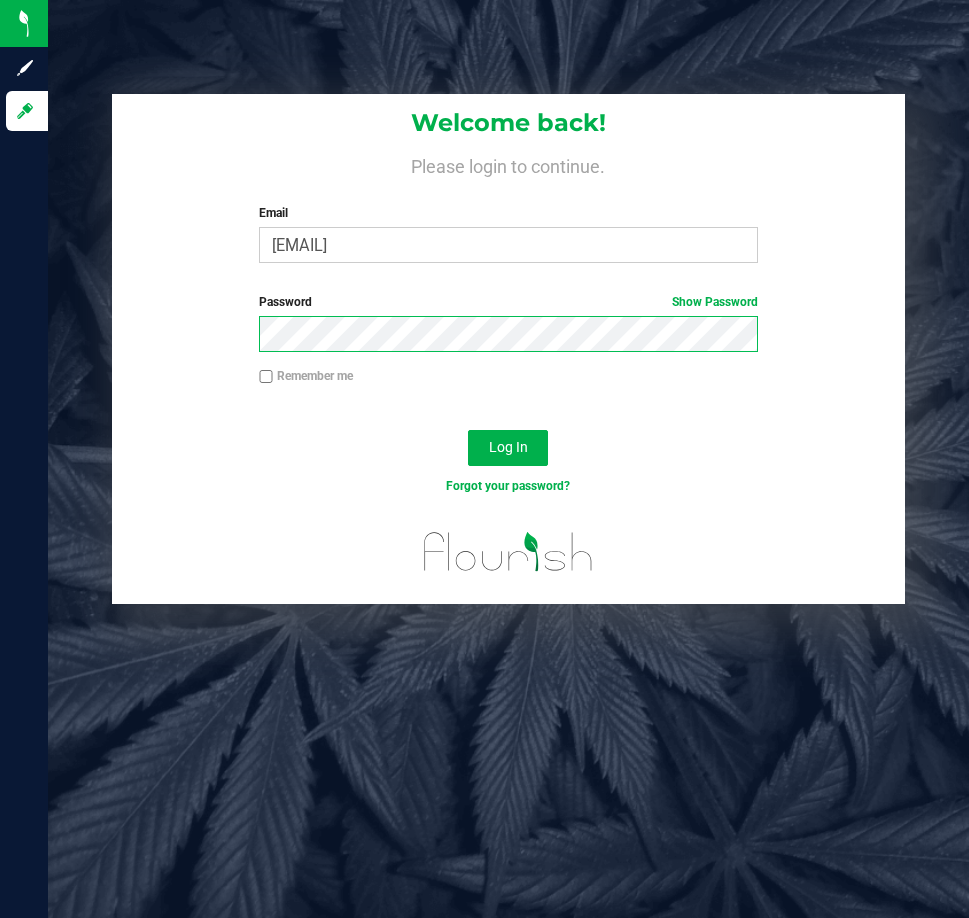 click on "Log In" at bounding box center [508, 448] 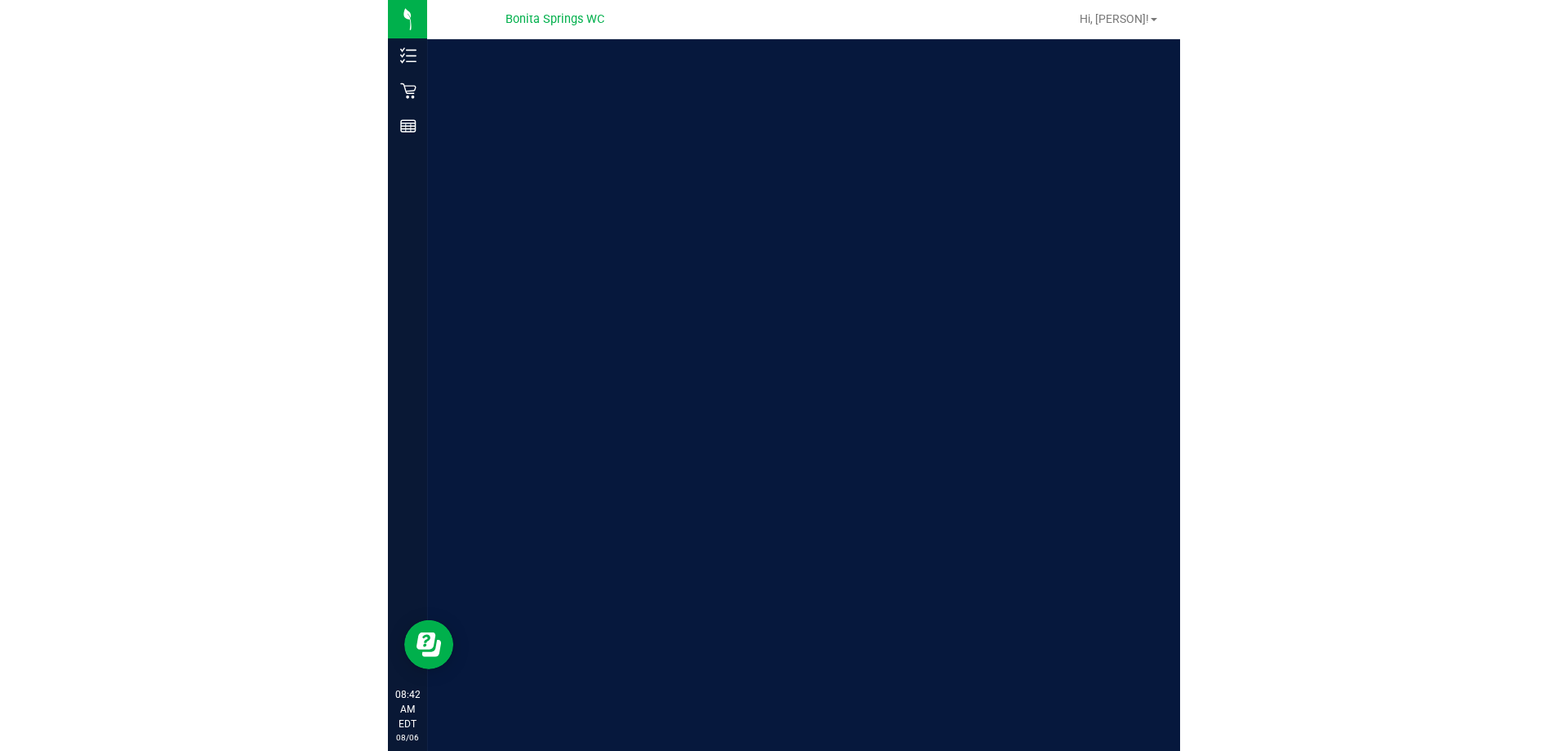 scroll, scrollTop: 0, scrollLeft: 0, axis: both 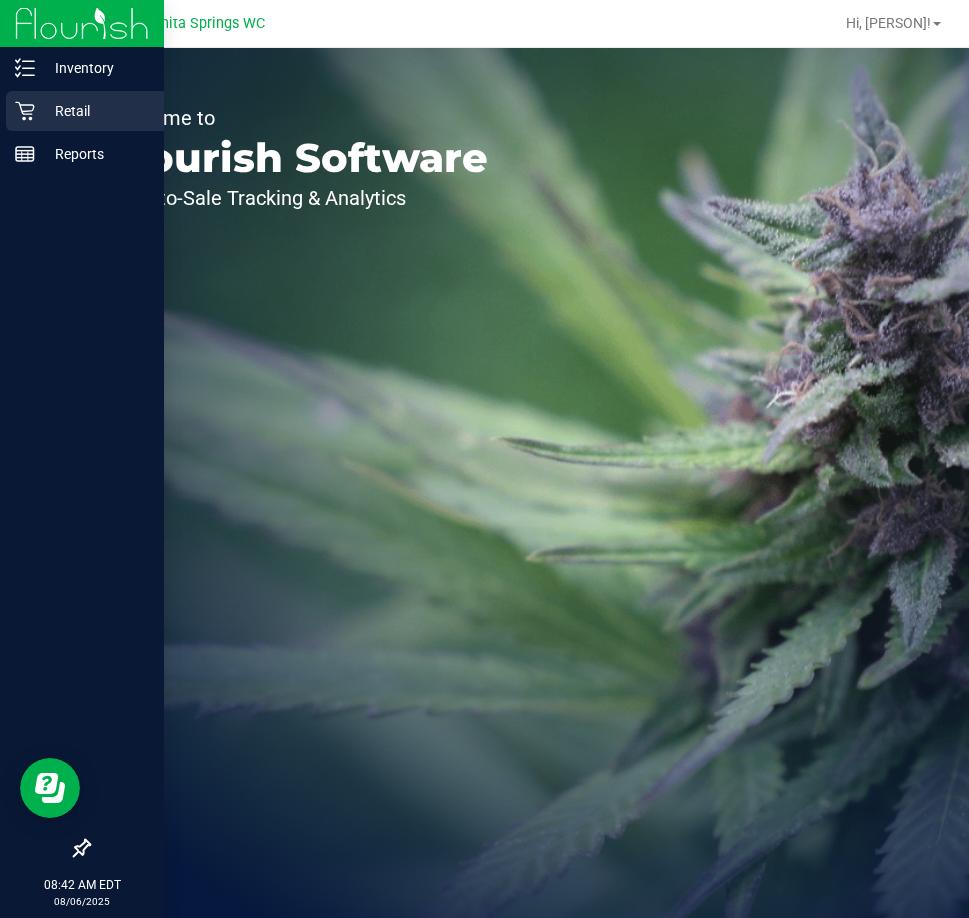 click on "Retail" at bounding box center (95, 111) 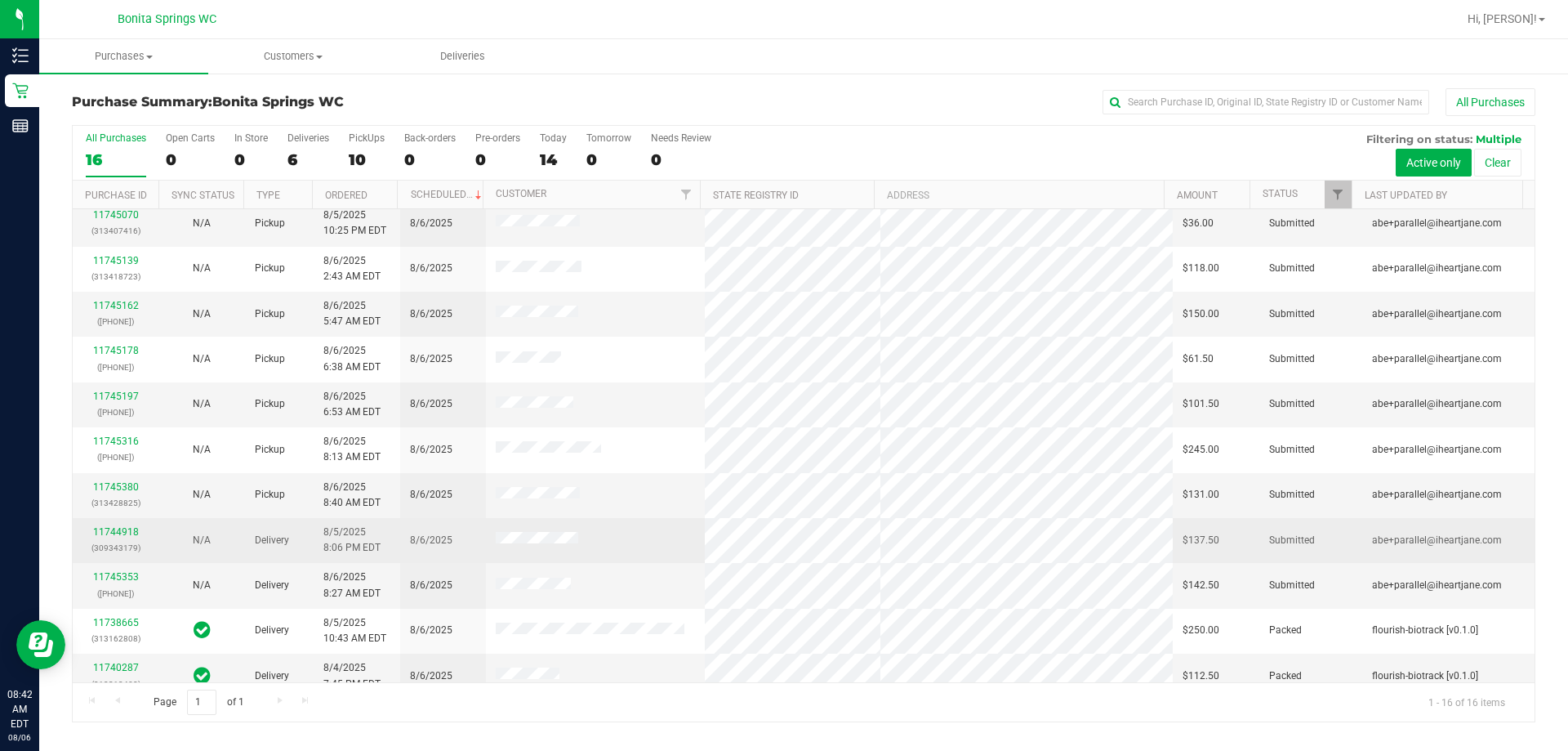 scroll, scrollTop: 0, scrollLeft: 0, axis: both 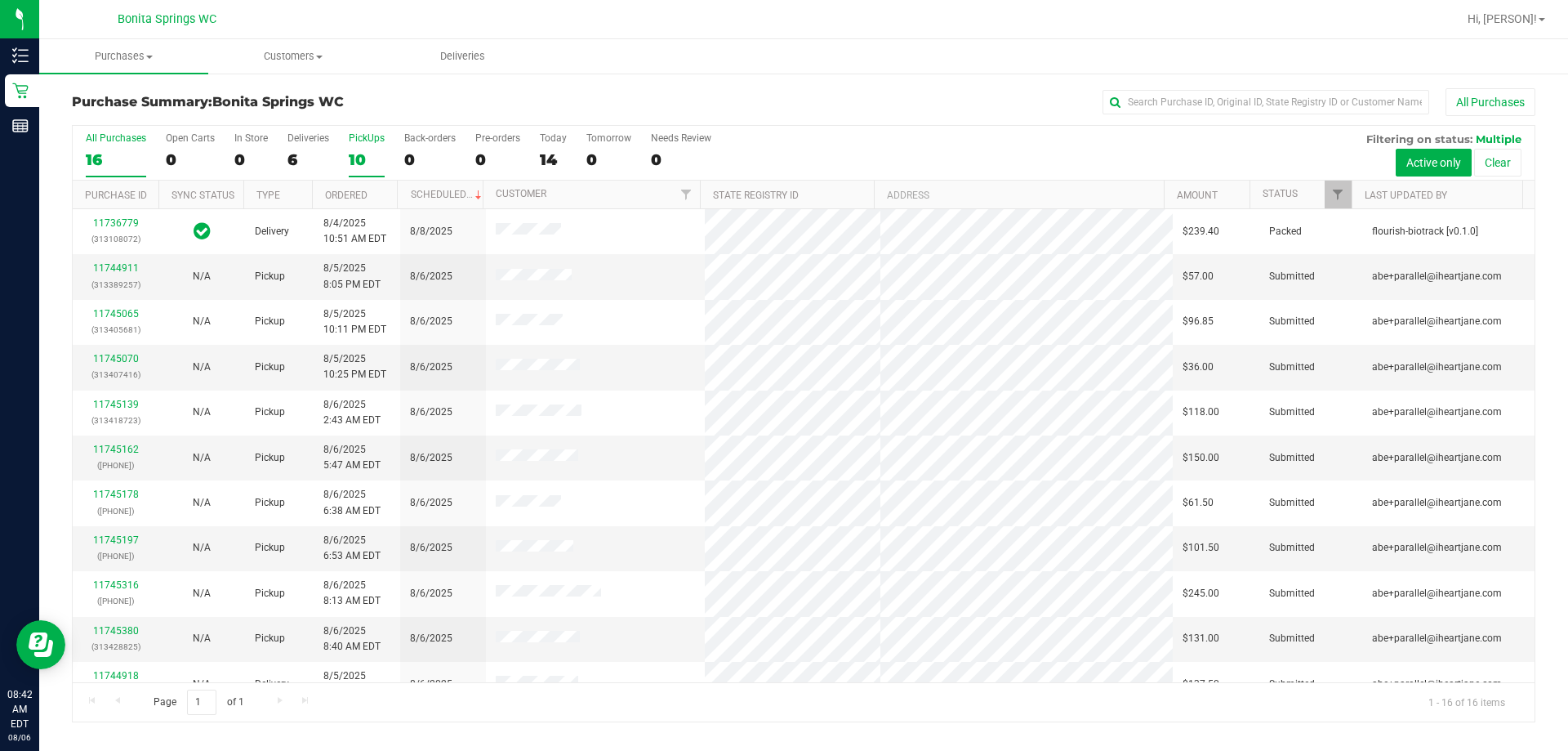 click on "10" at bounding box center [367, 159] 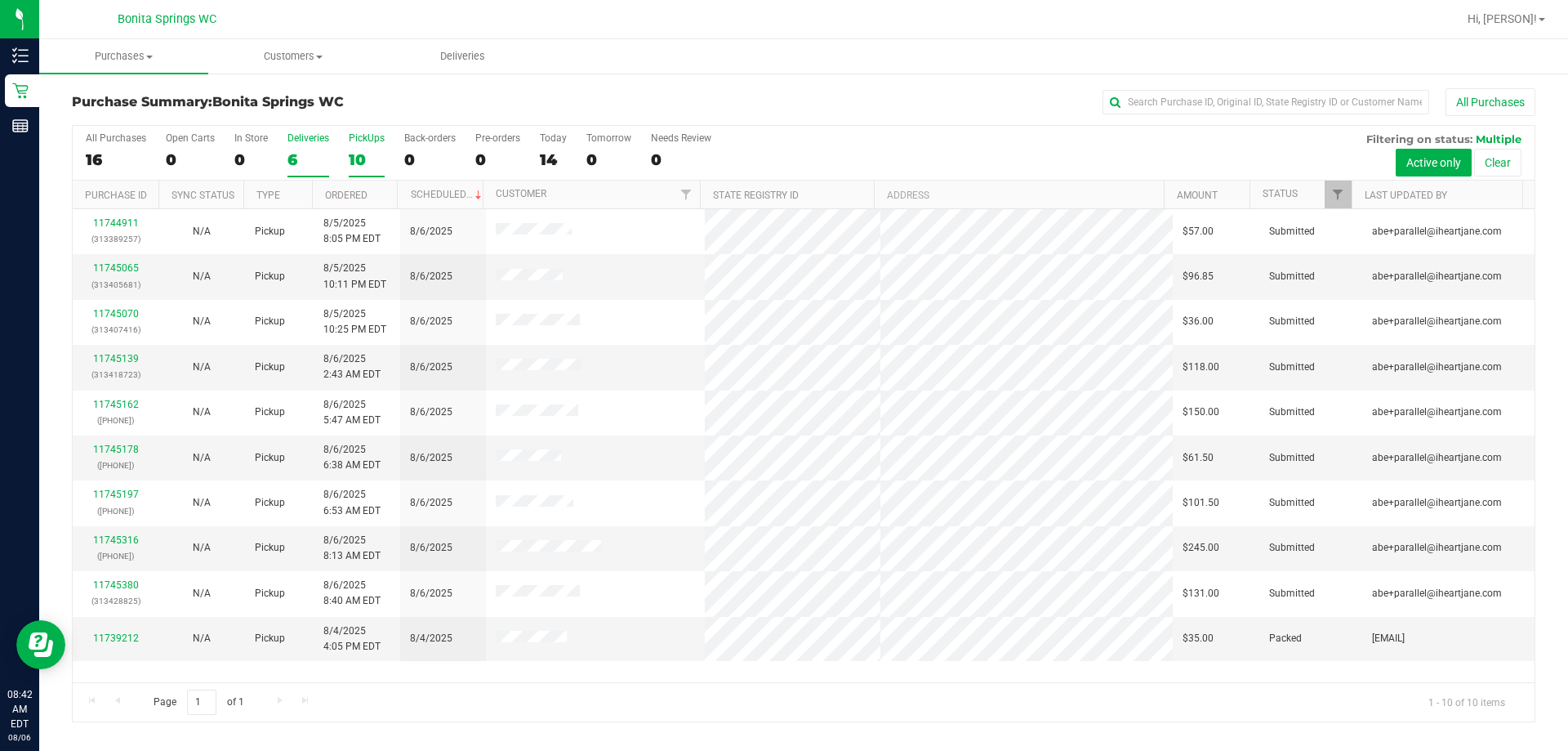 click on "Deliveries
6" at bounding box center (308, 154) 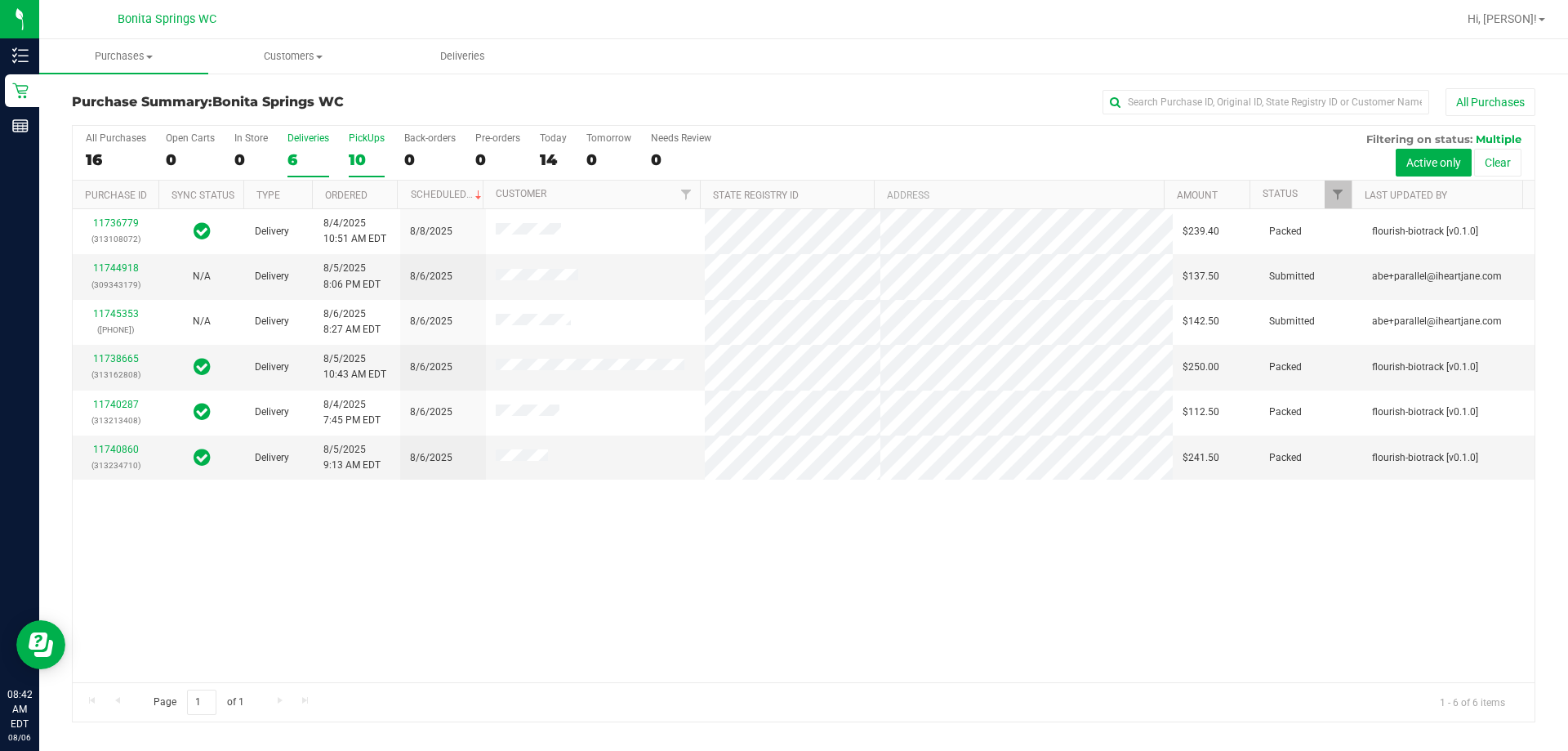 click on "10" at bounding box center [367, 159] 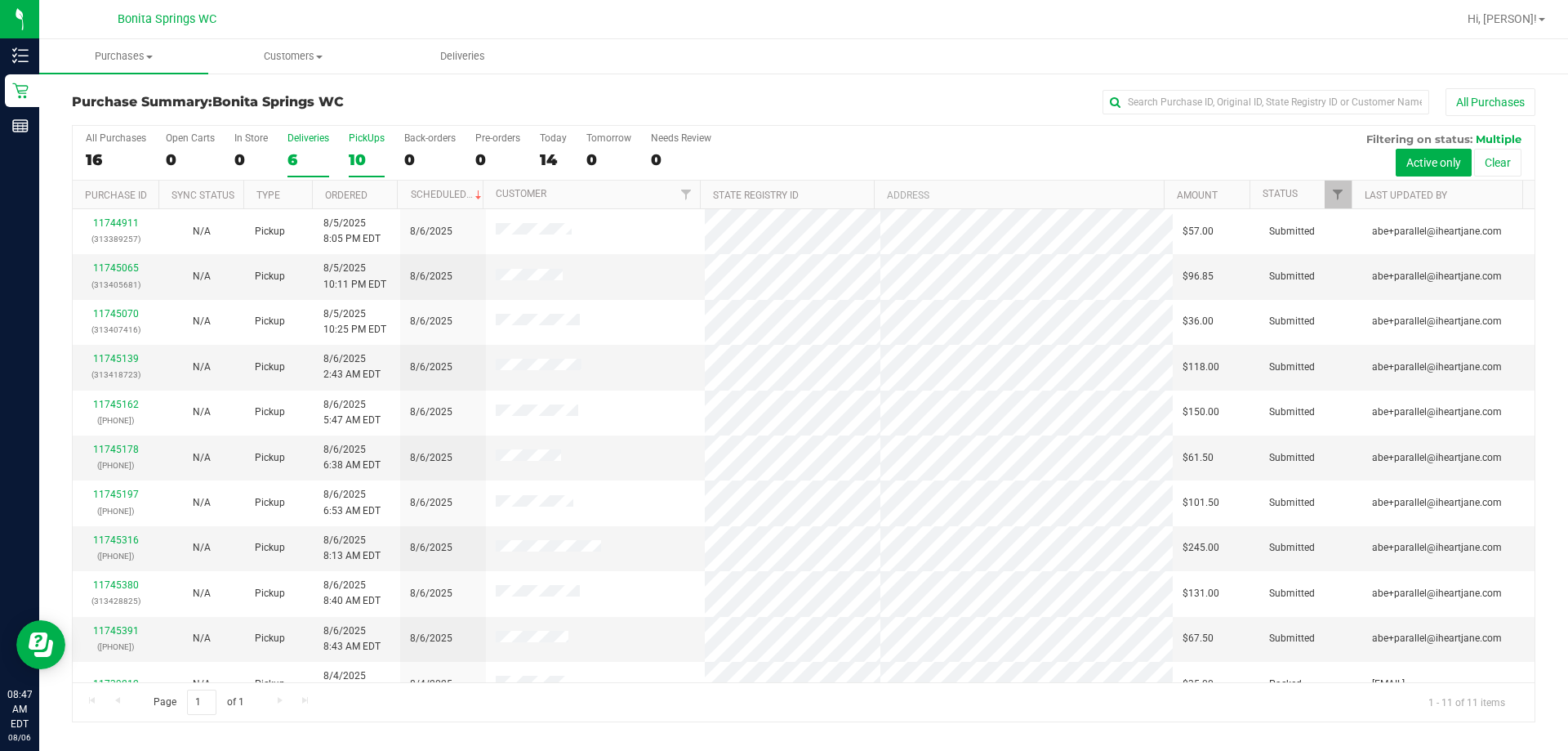 click on "6" at bounding box center (308, 159) 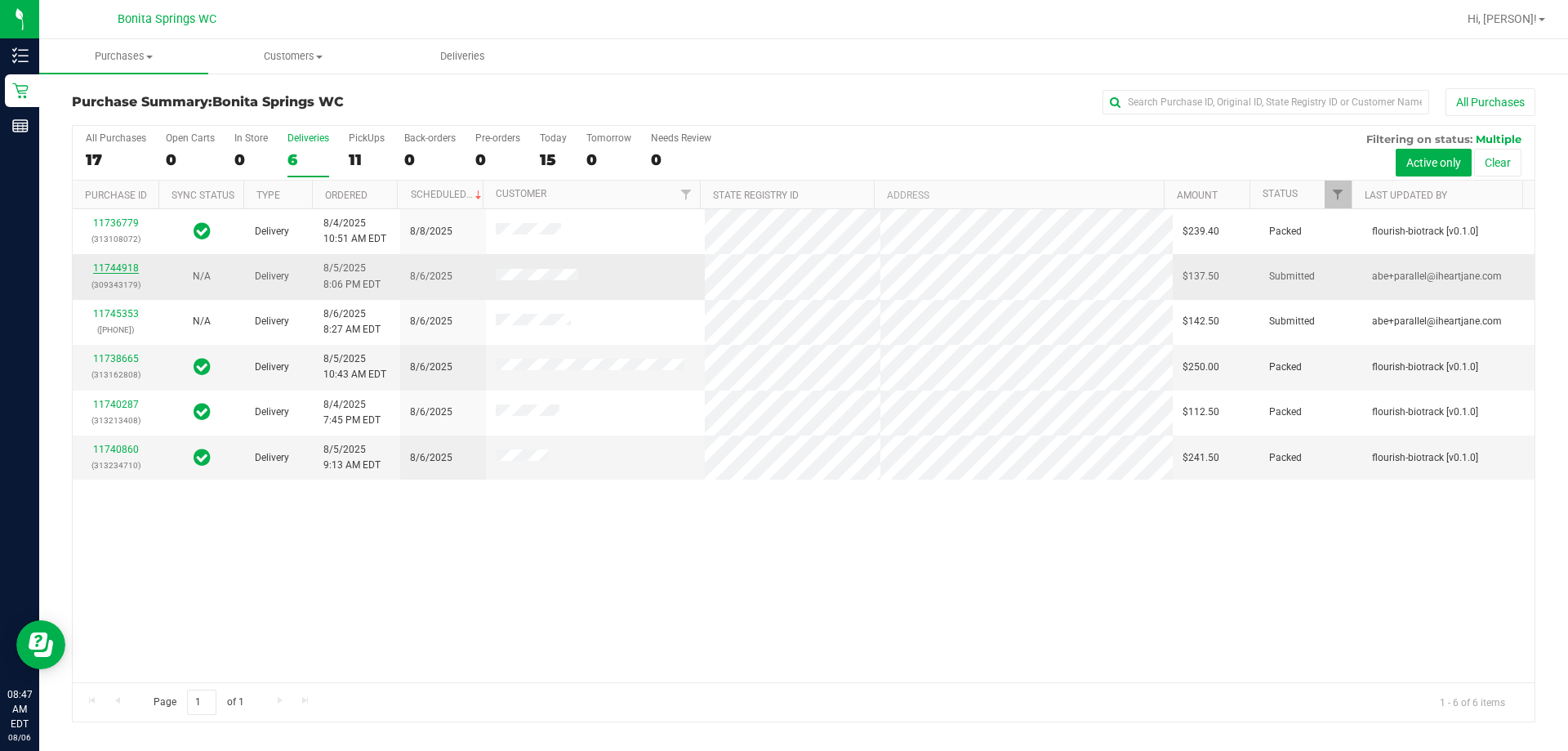 click on "11744918" at bounding box center (116, 268) 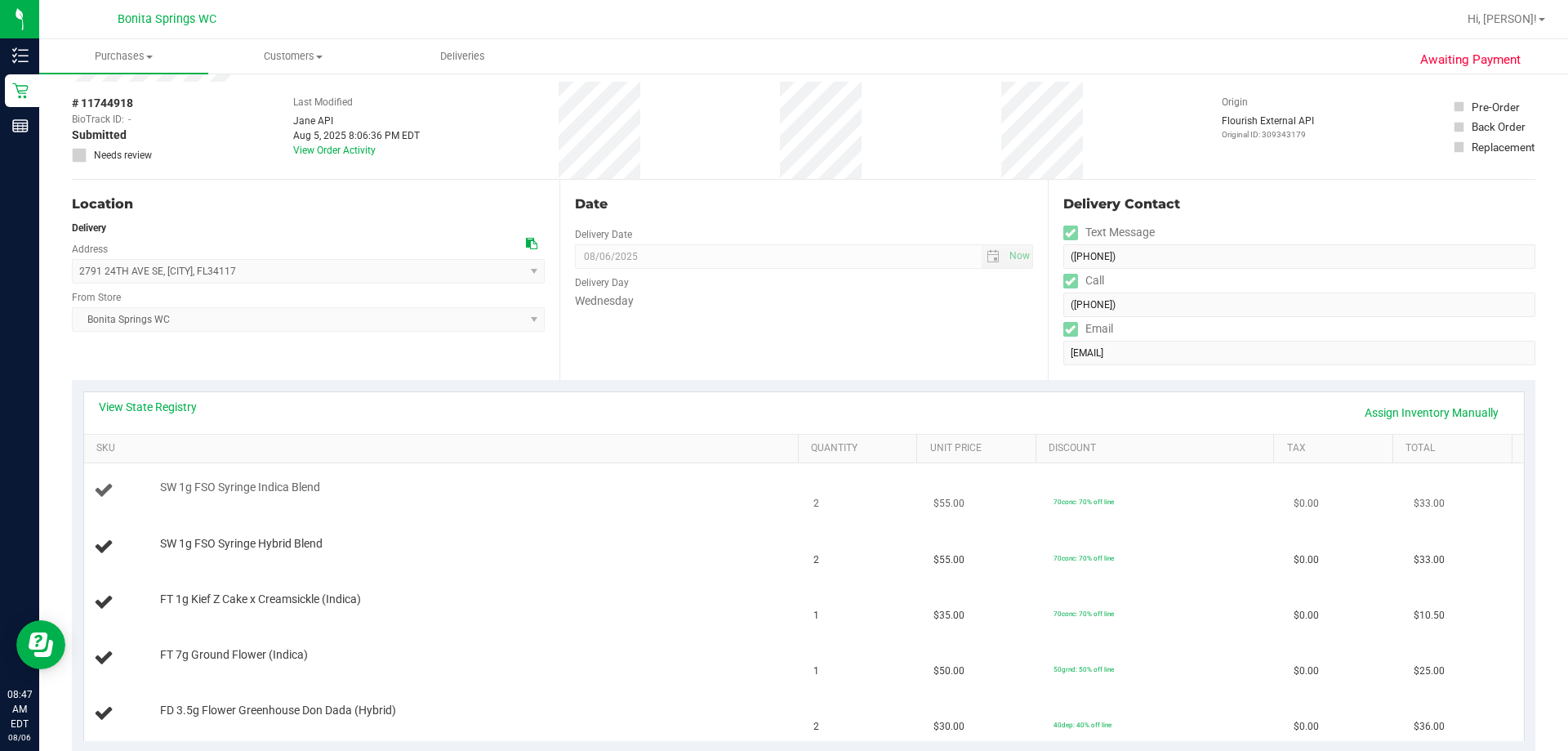 scroll, scrollTop: 163, scrollLeft: 0, axis: vertical 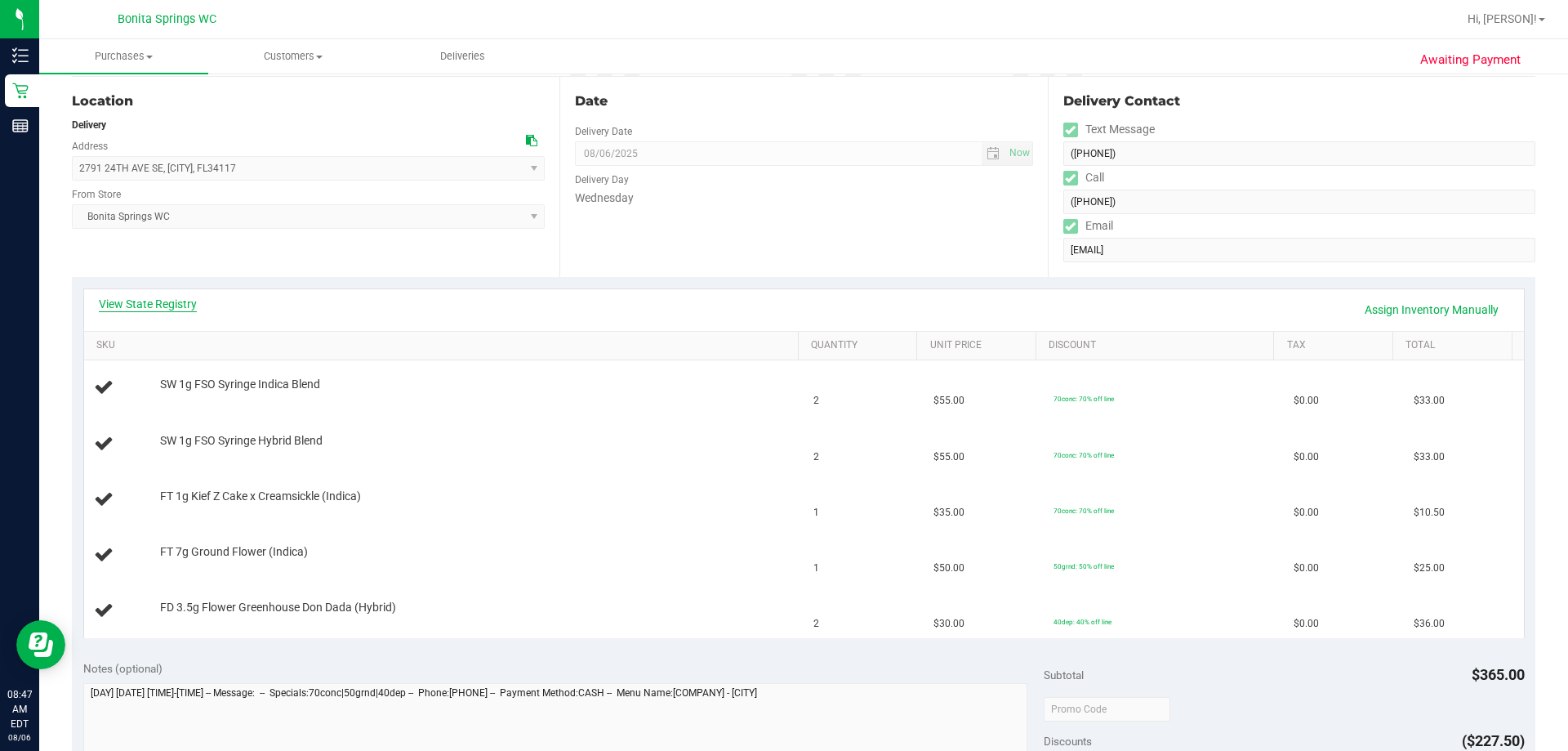 click on "View State Registry" at bounding box center (148, 304) 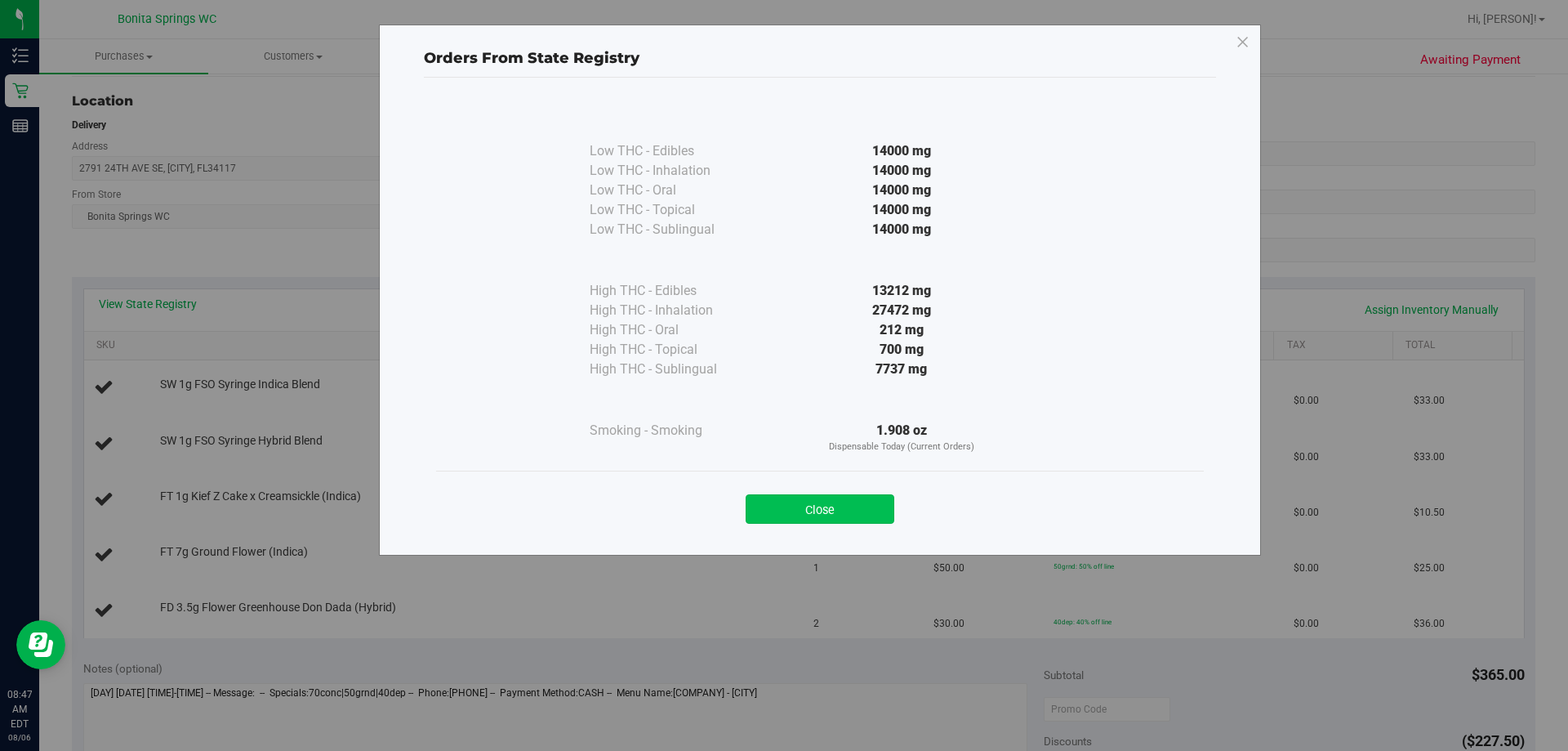 click on "Close" at bounding box center (820, 509) 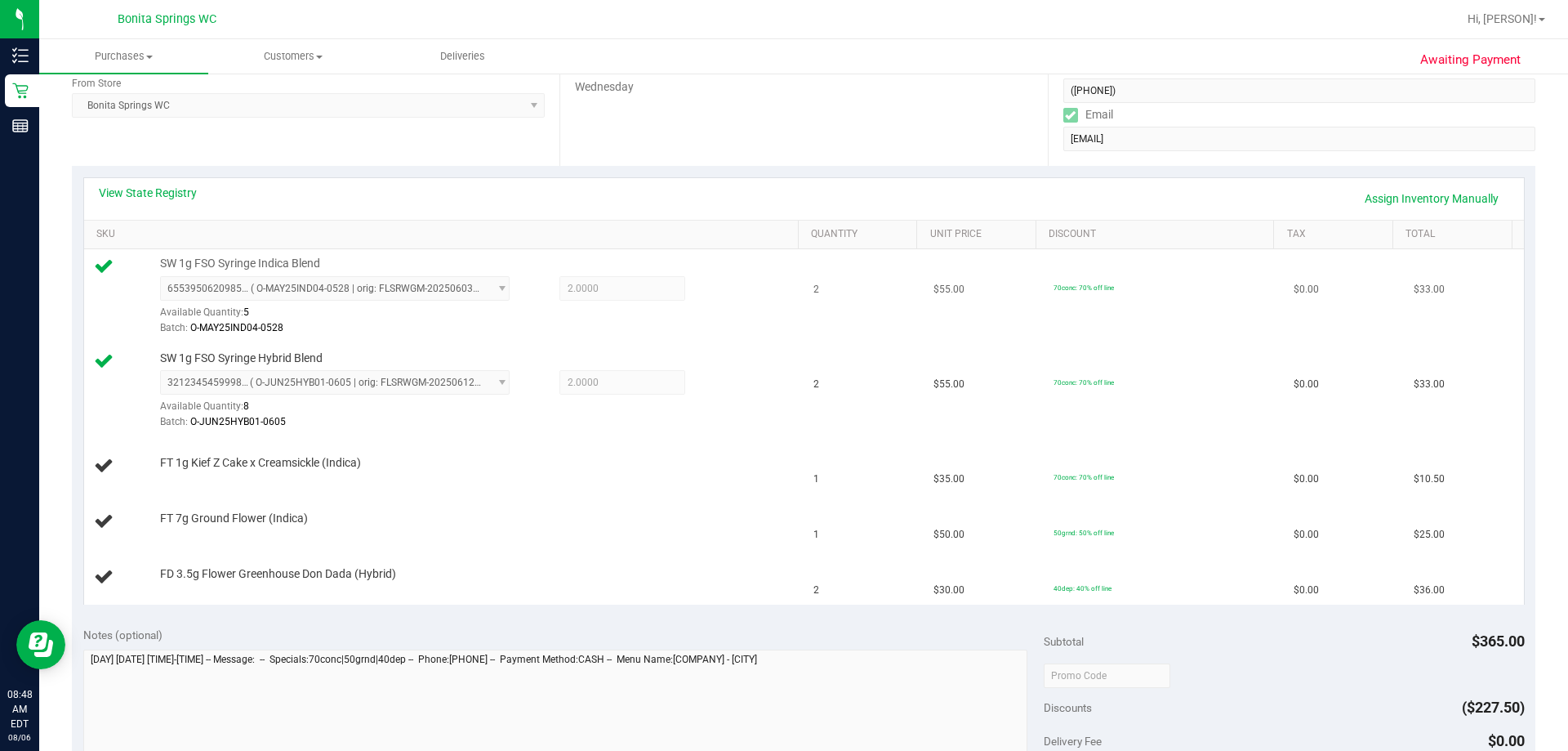 scroll, scrollTop: 245, scrollLeft: 0, axis: vertical 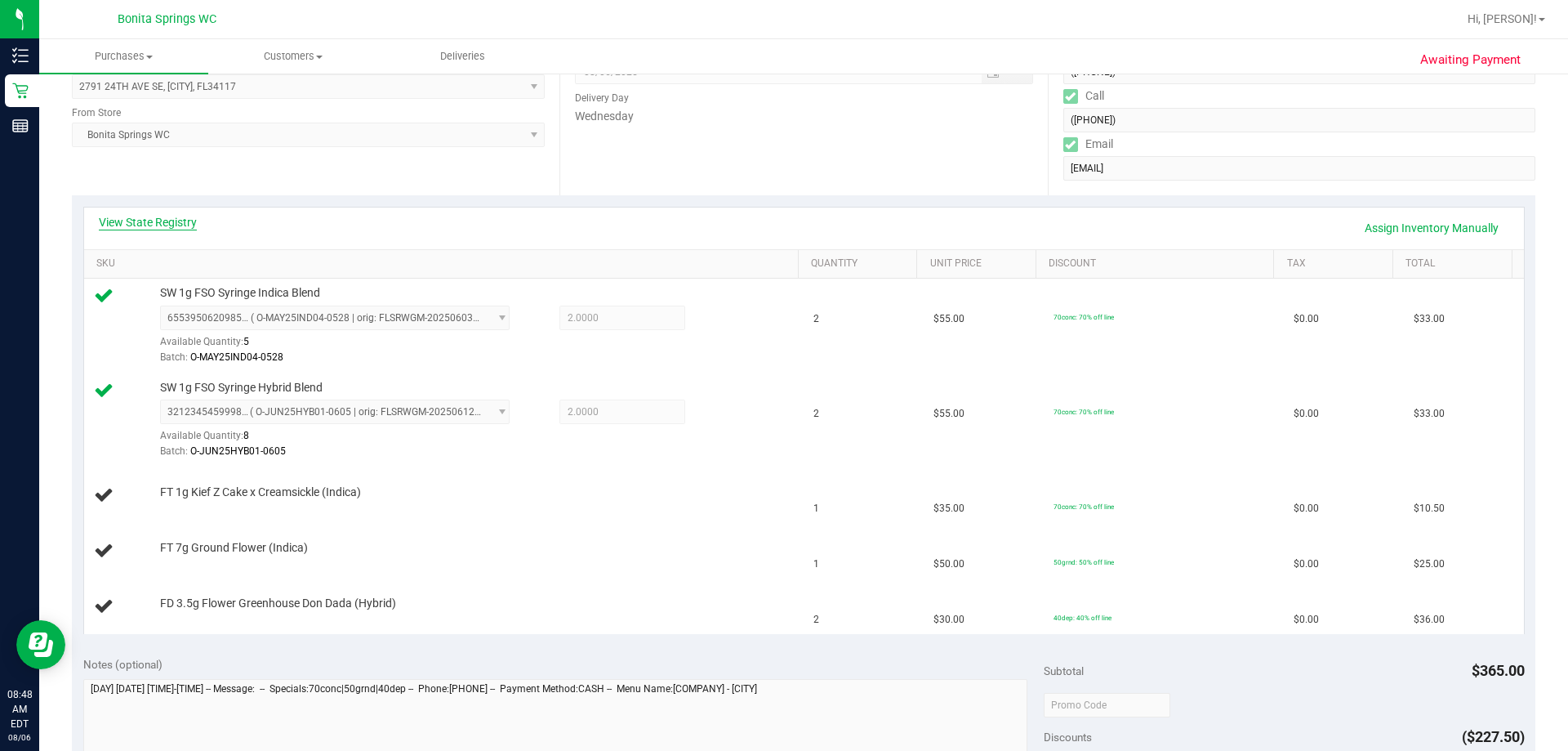 click on "View State Registry" at bounding box center (148, 222) 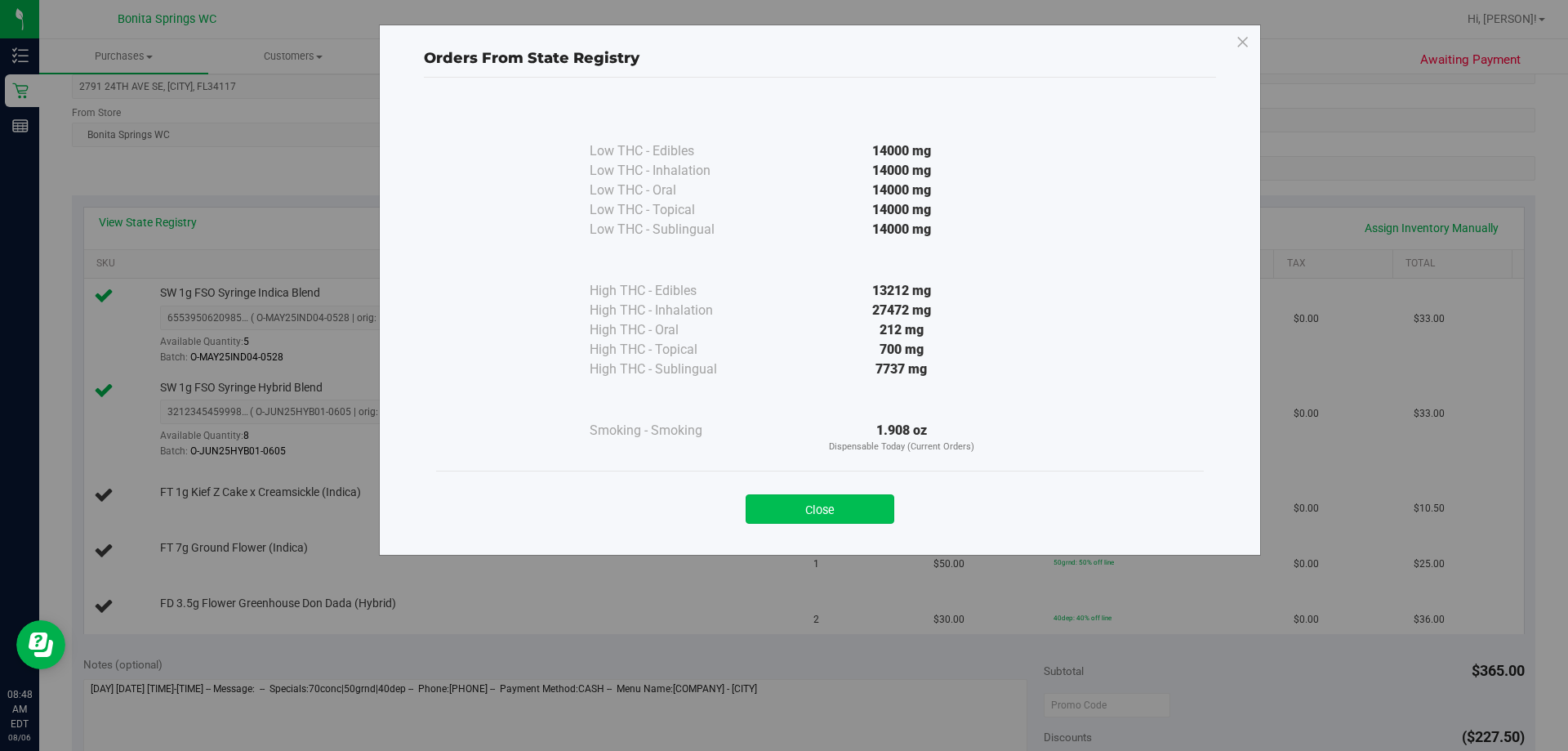 click on "Close" at bounding box center (820, 509) 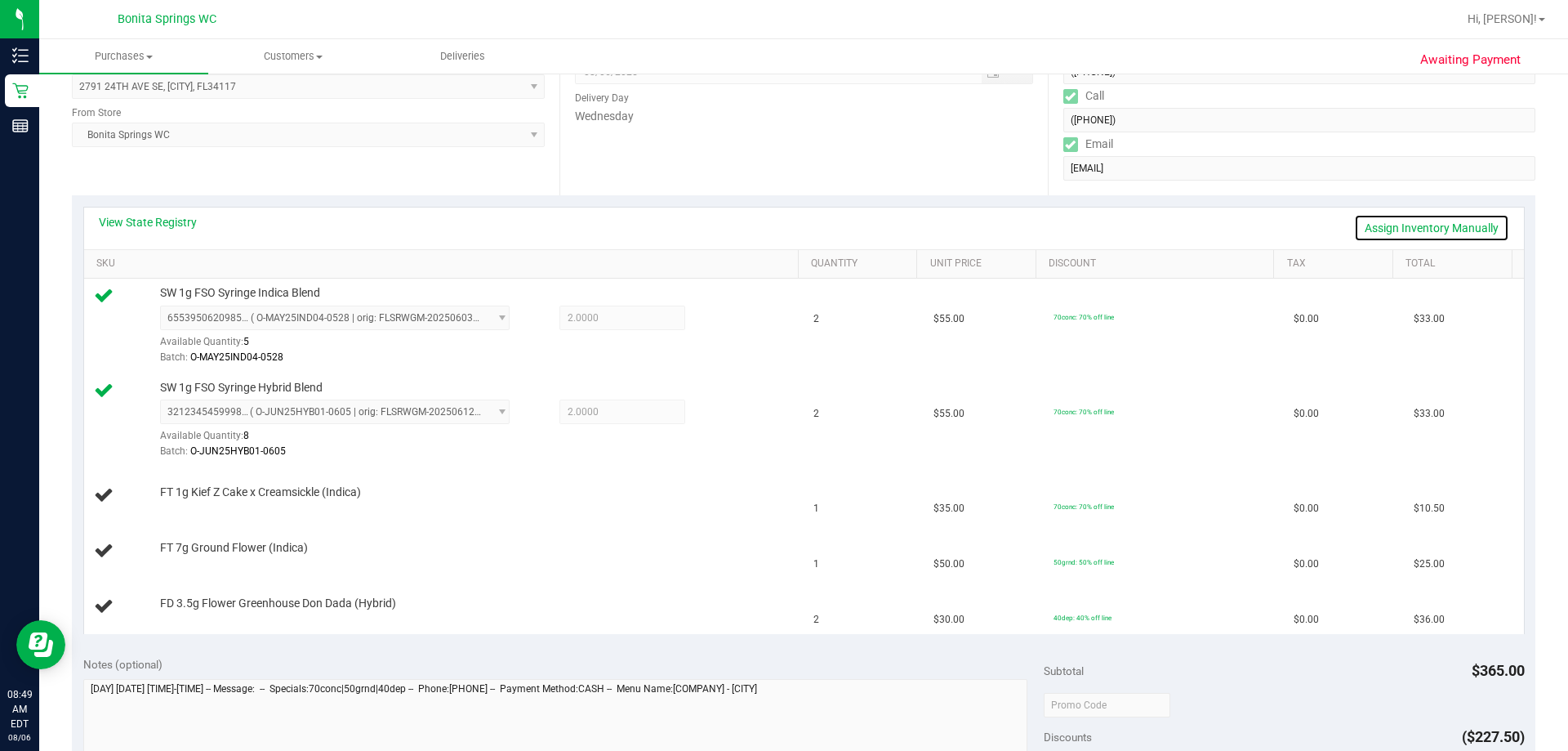 click on "Assign Inventory Manually" at bounding box center (1432, 228) 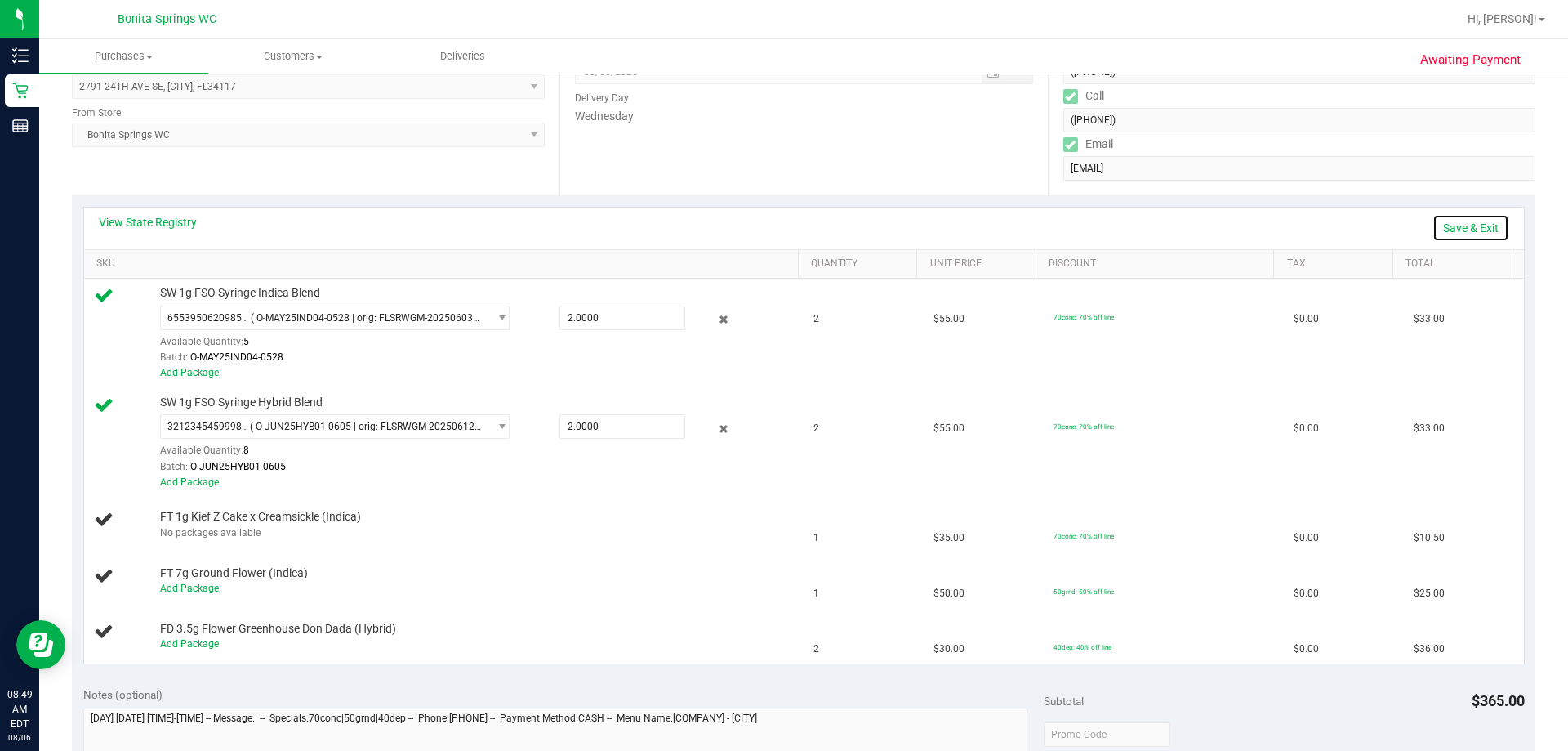 click on "Save & Exit" at bounding box center (1471, 228) 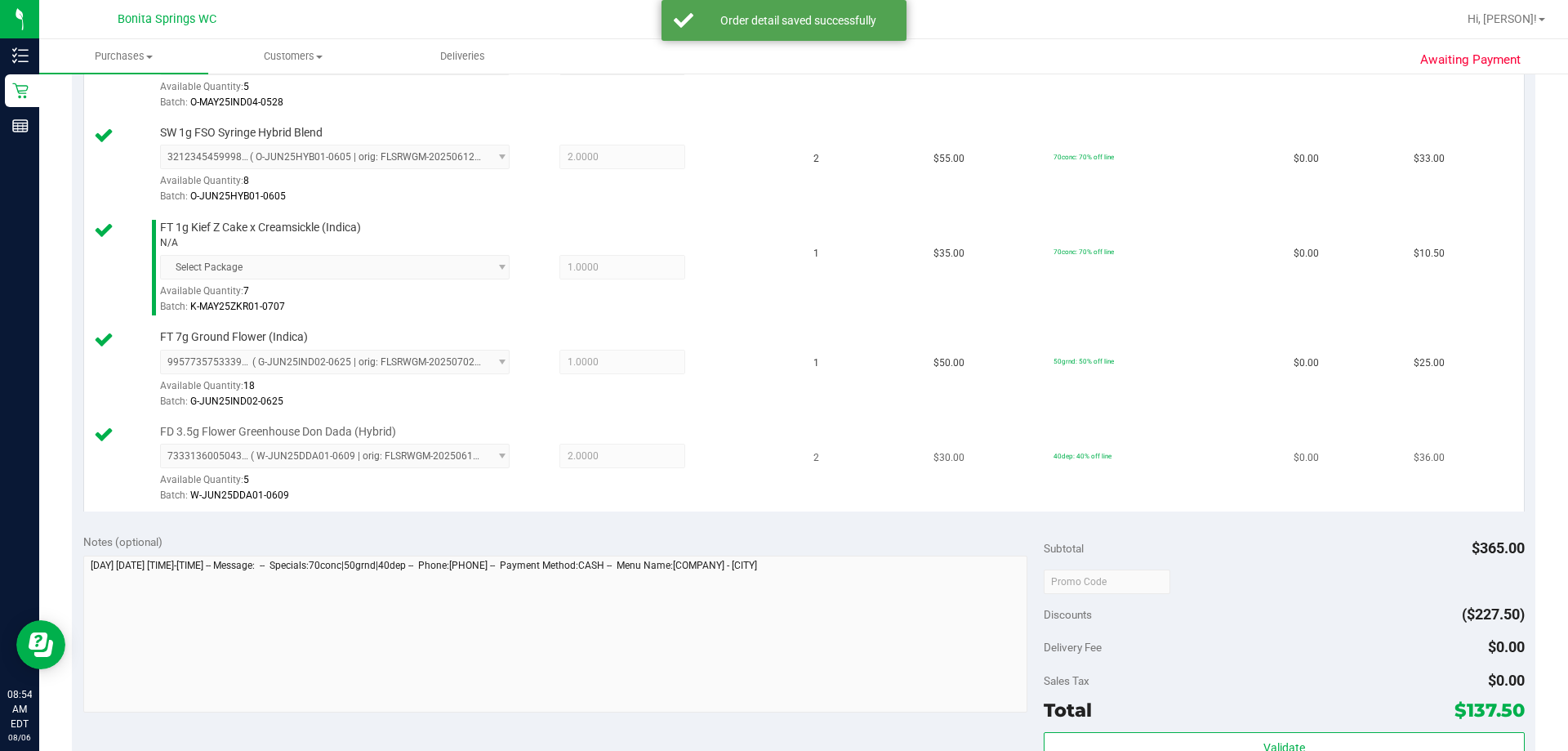 scroll, scrollTop: 654, scrollLeft: 0, axis: vertical 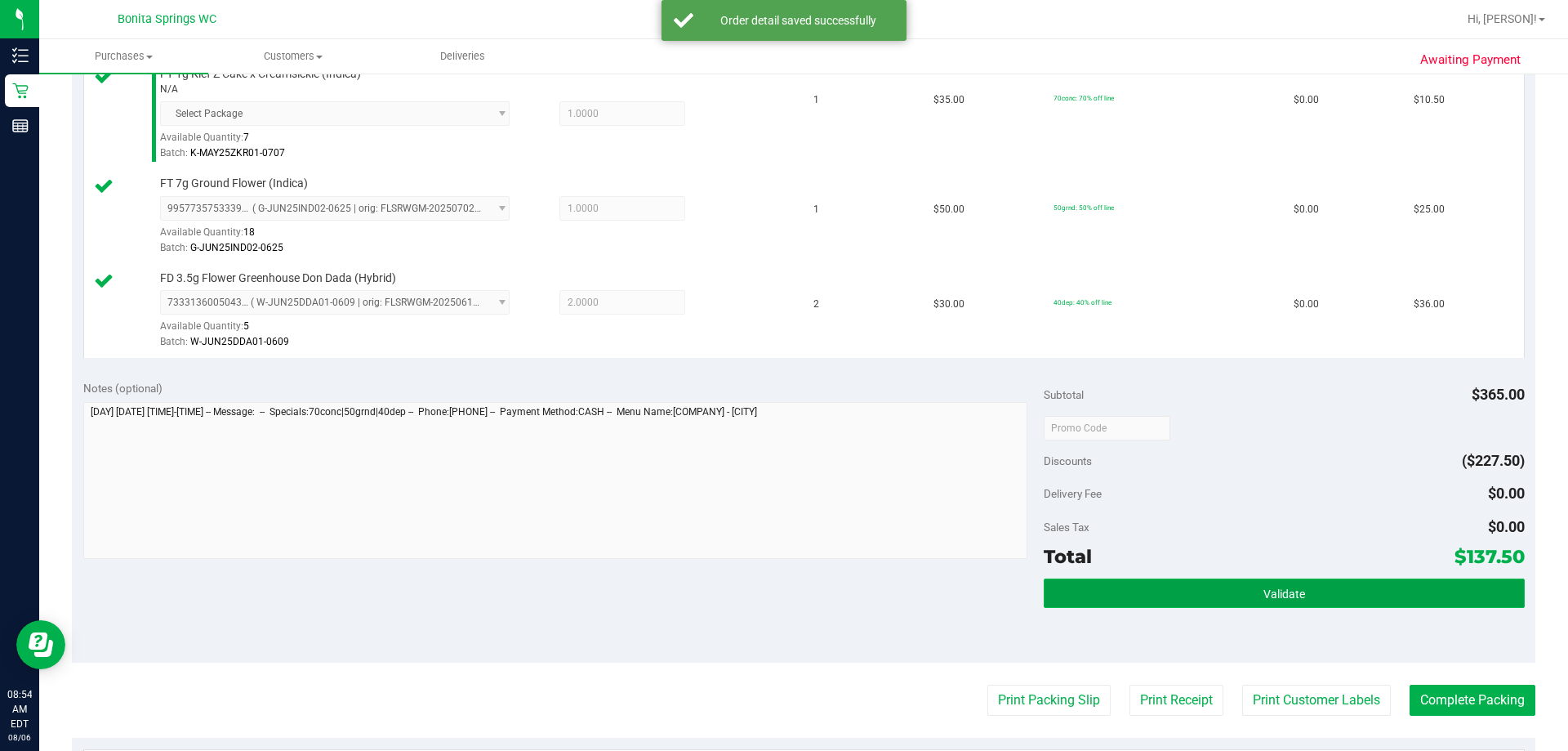 click on "Validate" at bounding box center (1284, 594) 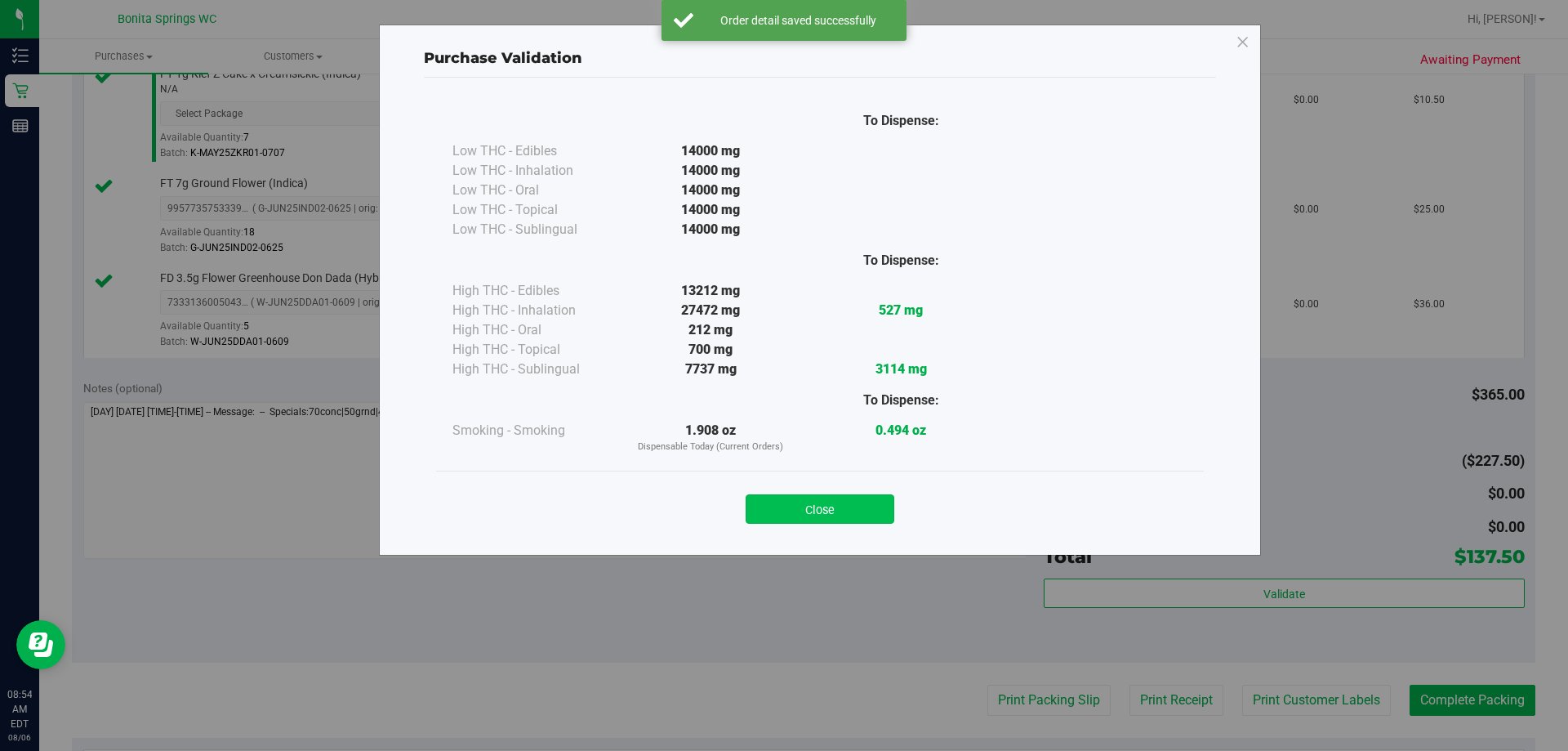 click on "Close" at bounding box center [820, 509] 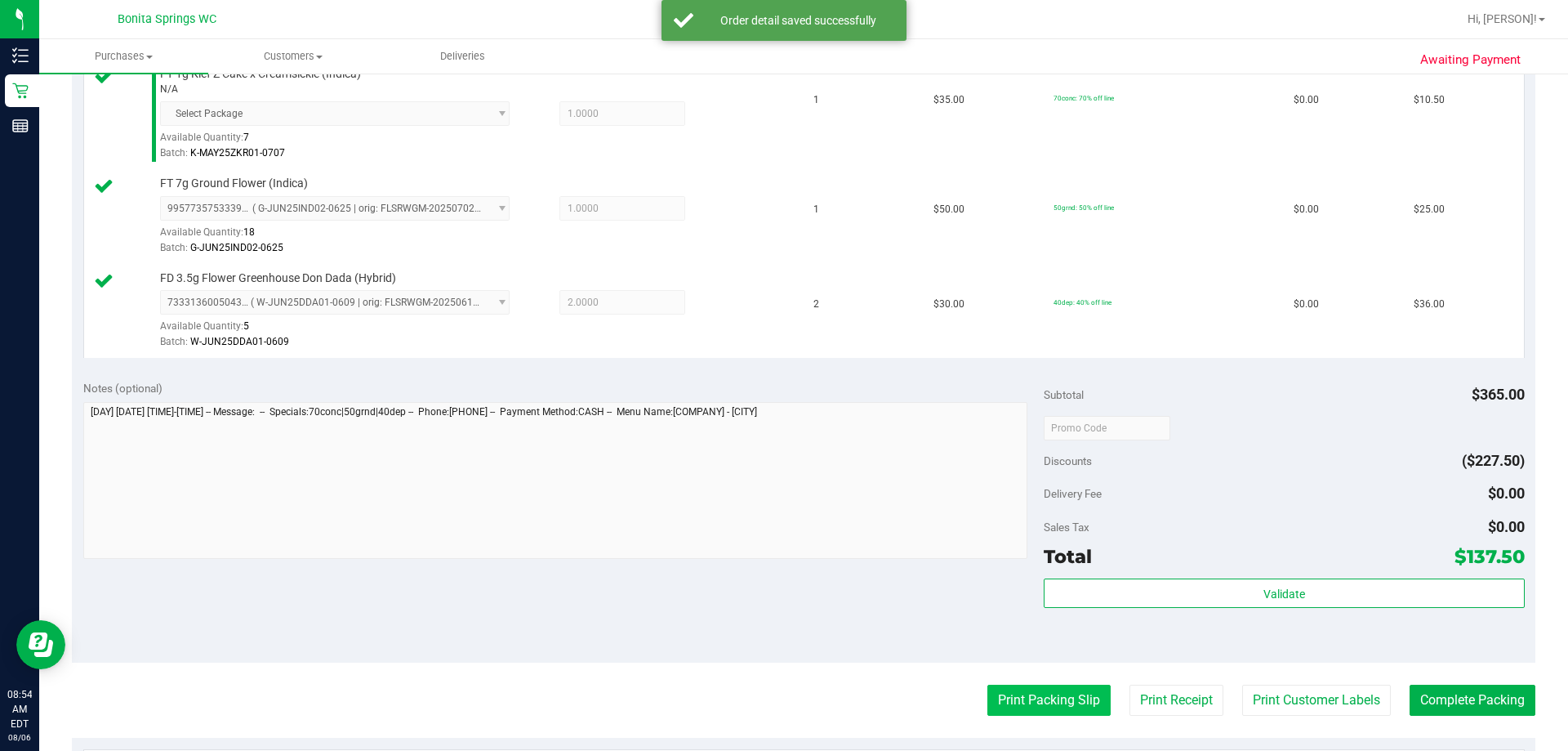 click on "Print Packing Slip" at bounding box center [1049, 700] 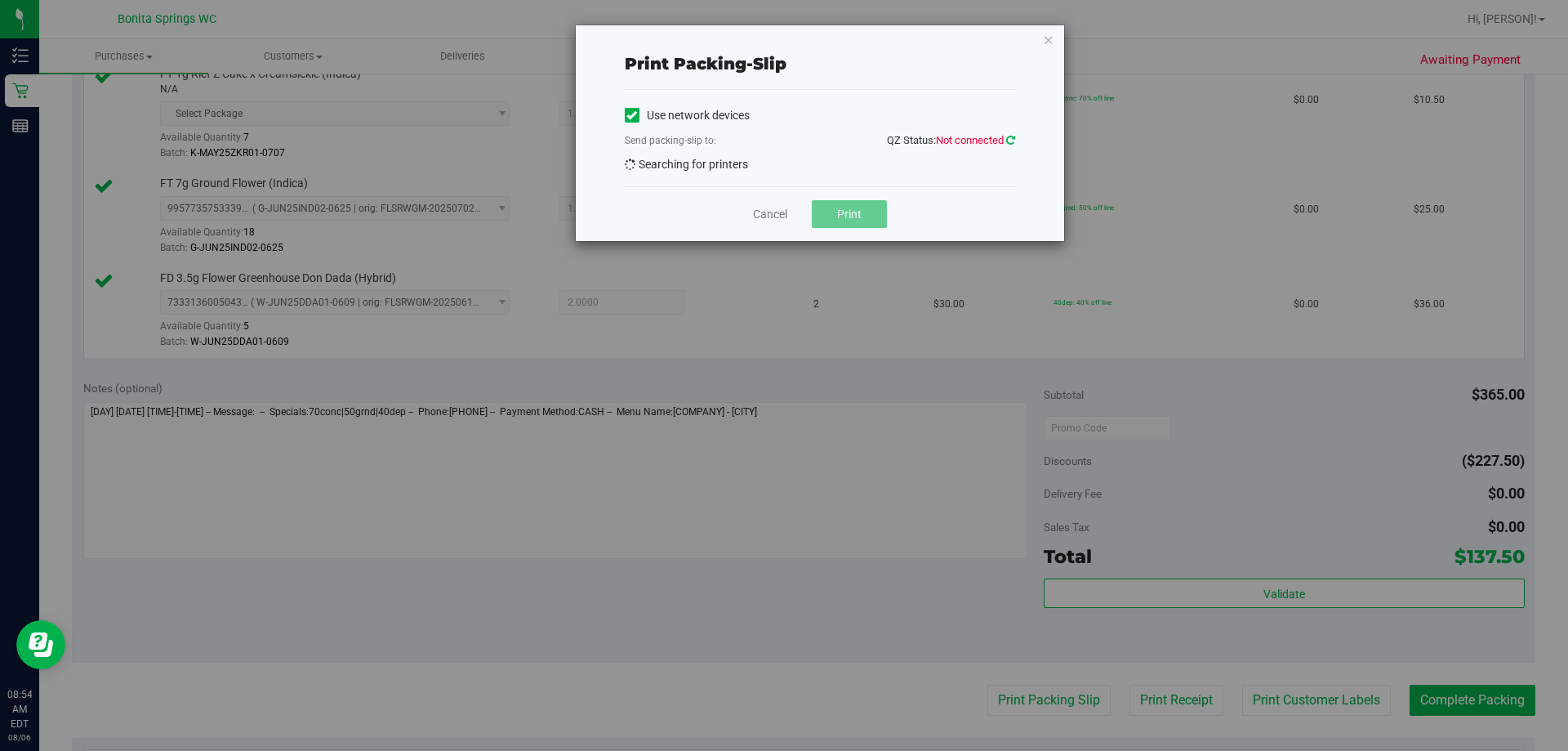 click at bounding box center (1010, 140) 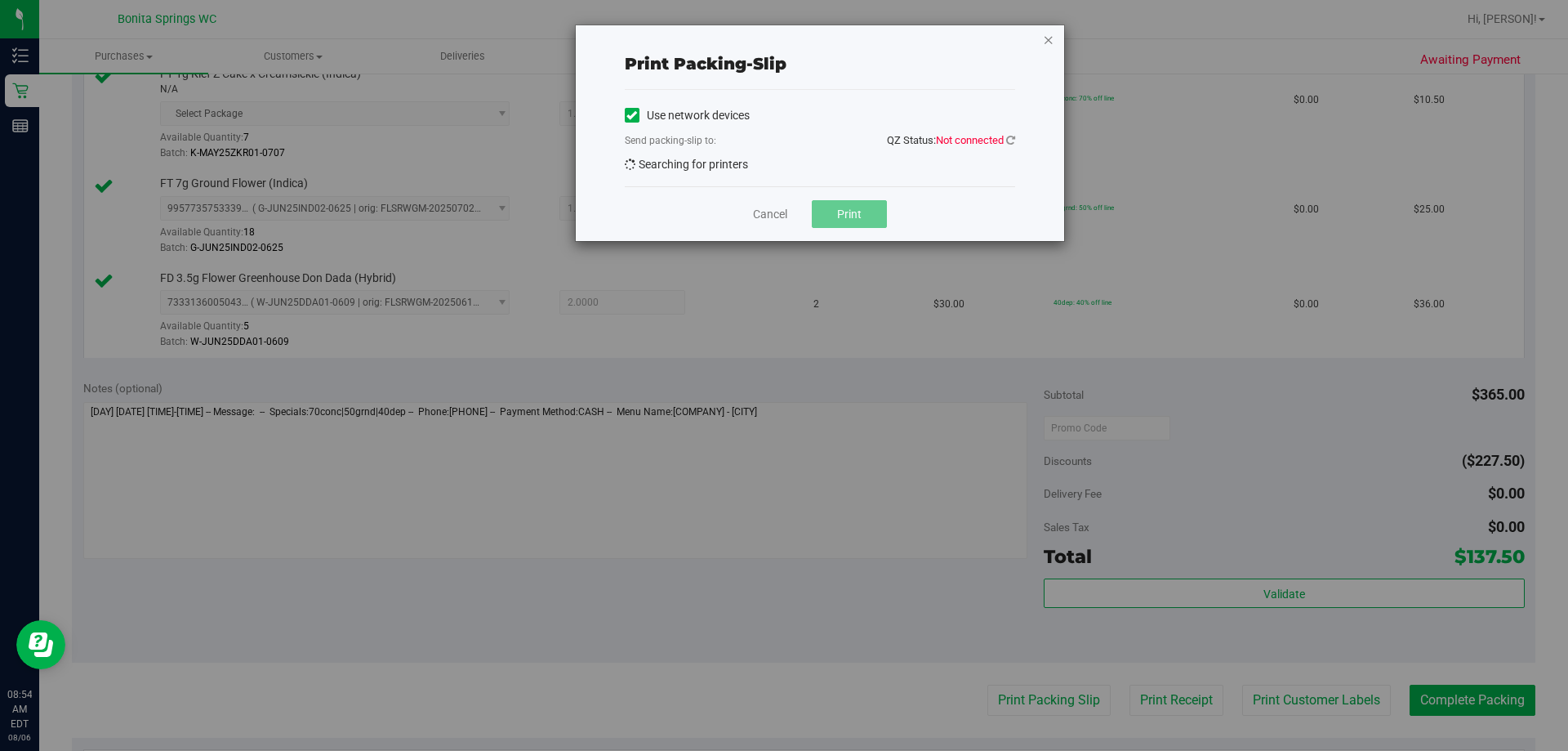 click at bounding box center (1049, 39) 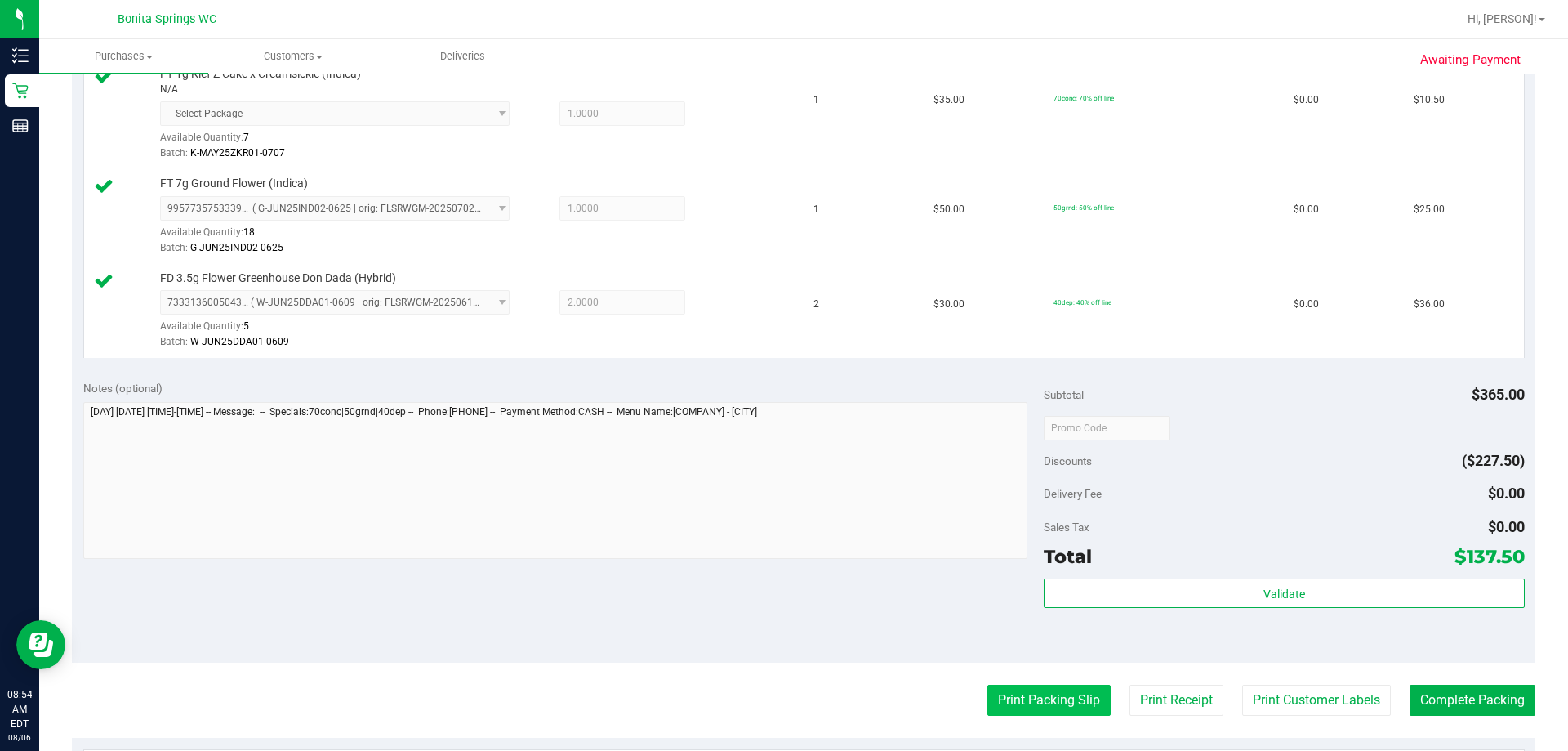 click on "Print Packing Slip" at bounding box center (1049, 700) 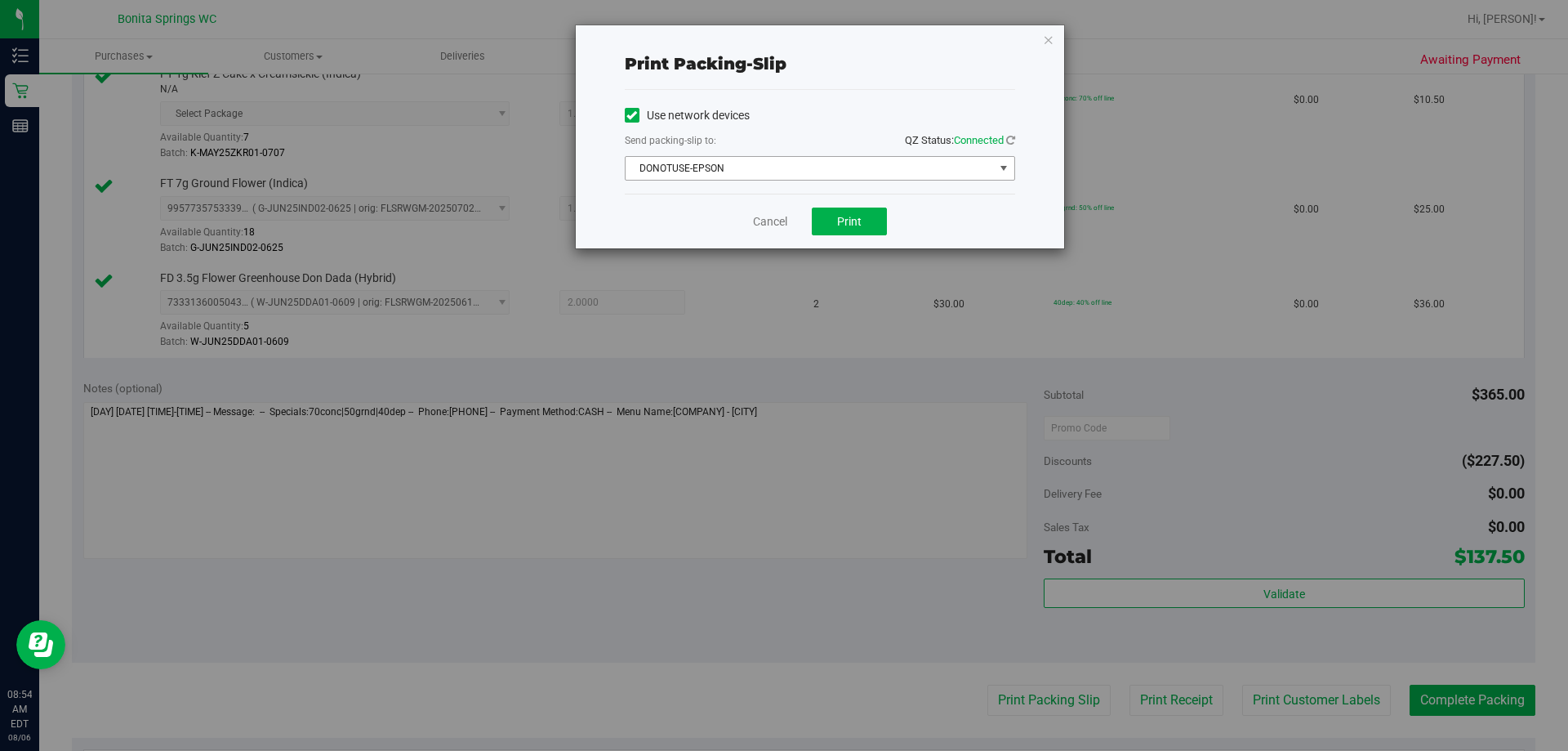 click on "DONOTUSE-EPSON" at bounding box center [809, 168] 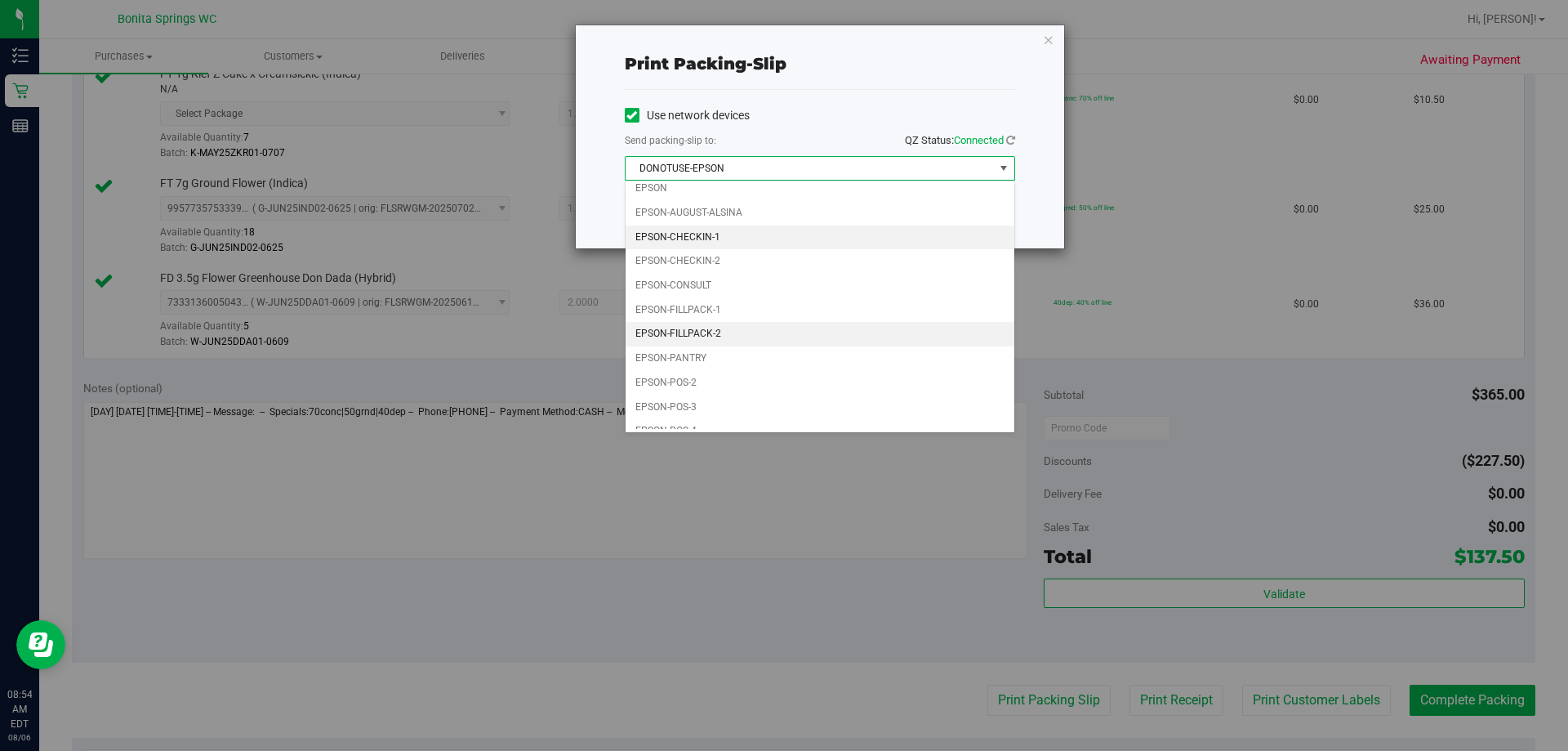 scroll, scrollTop: 47, scrollLeft: 0, axis: vertical 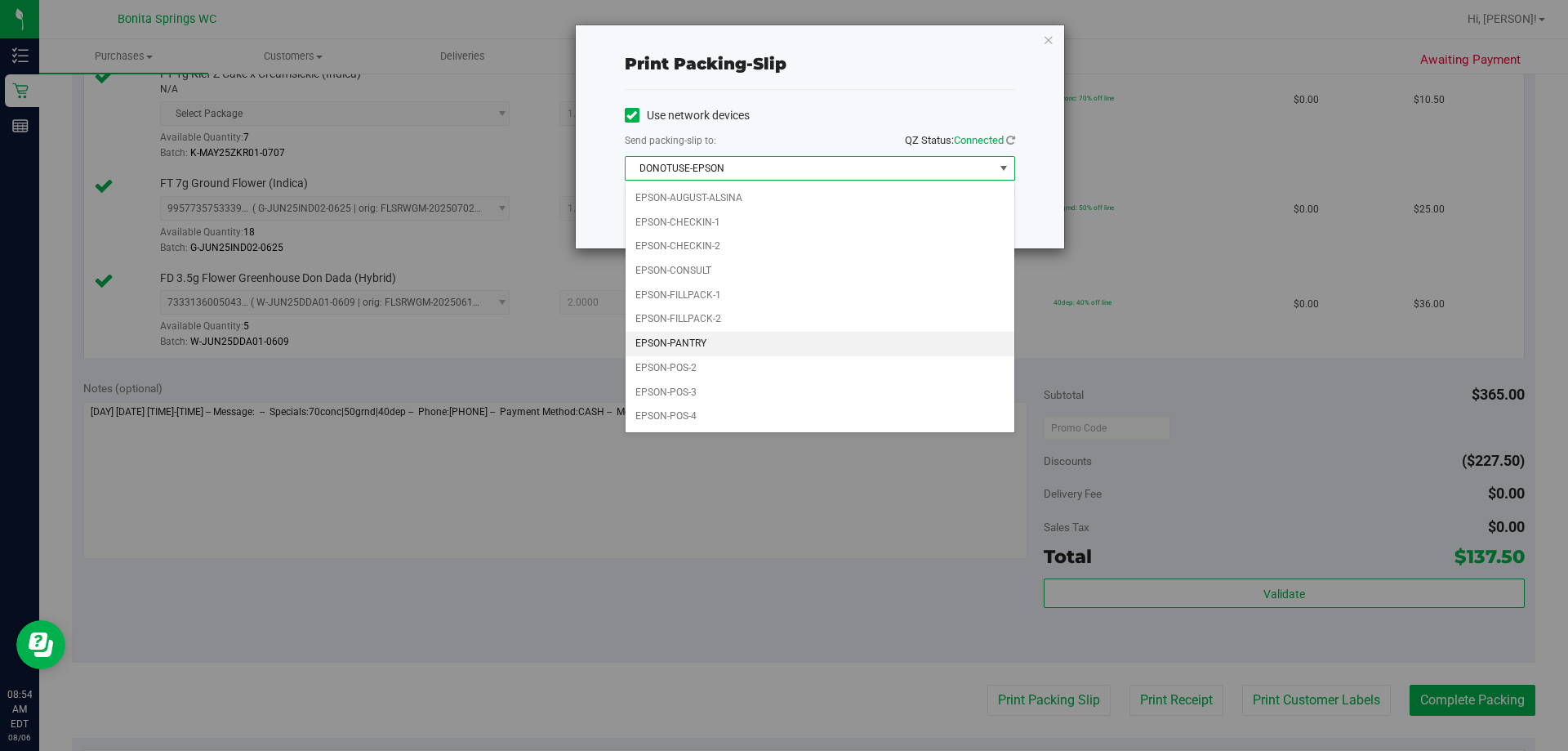 click on "EPSON-PANTRY" at bounding box center (820, 344) 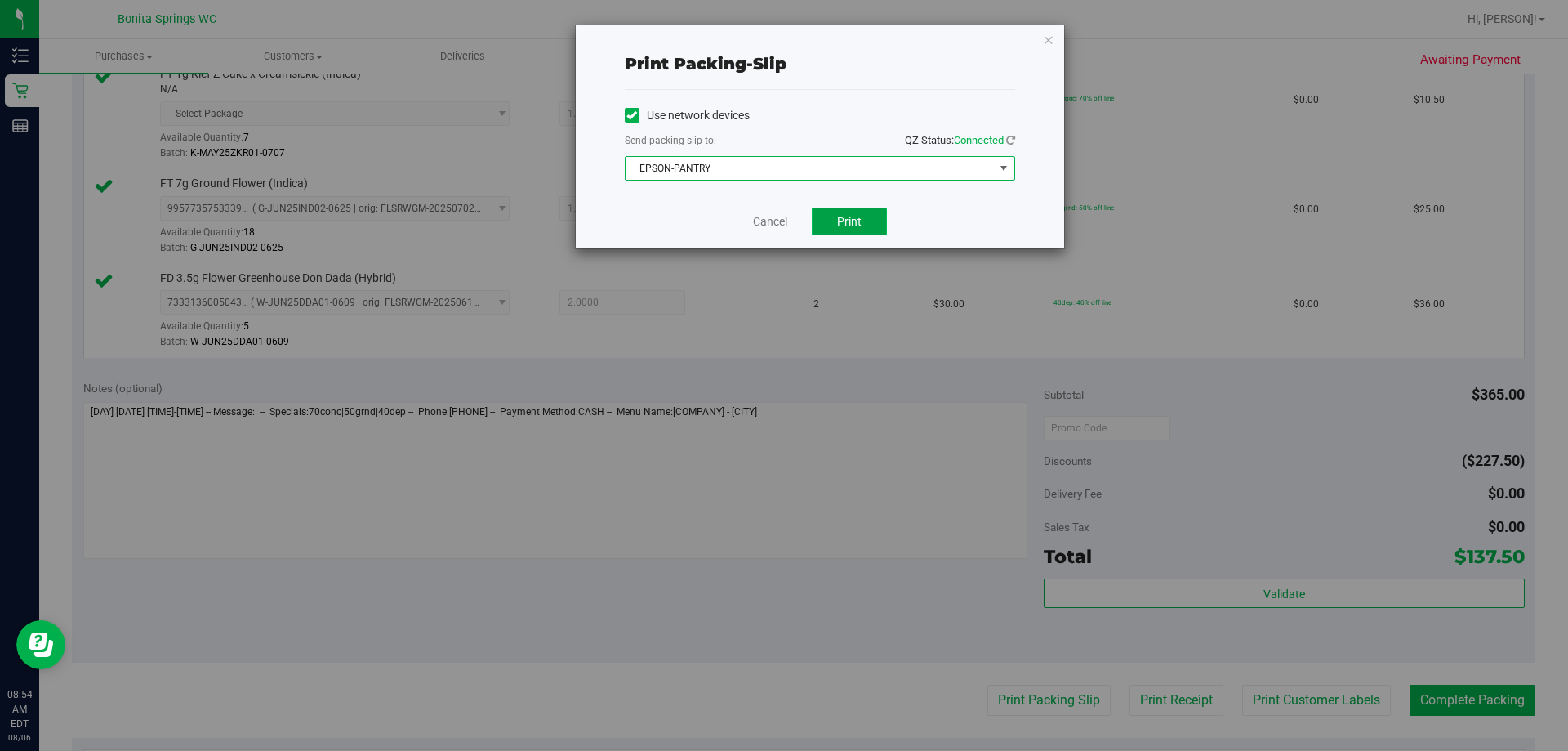 click on "Print" at bounding box center (849, 221) 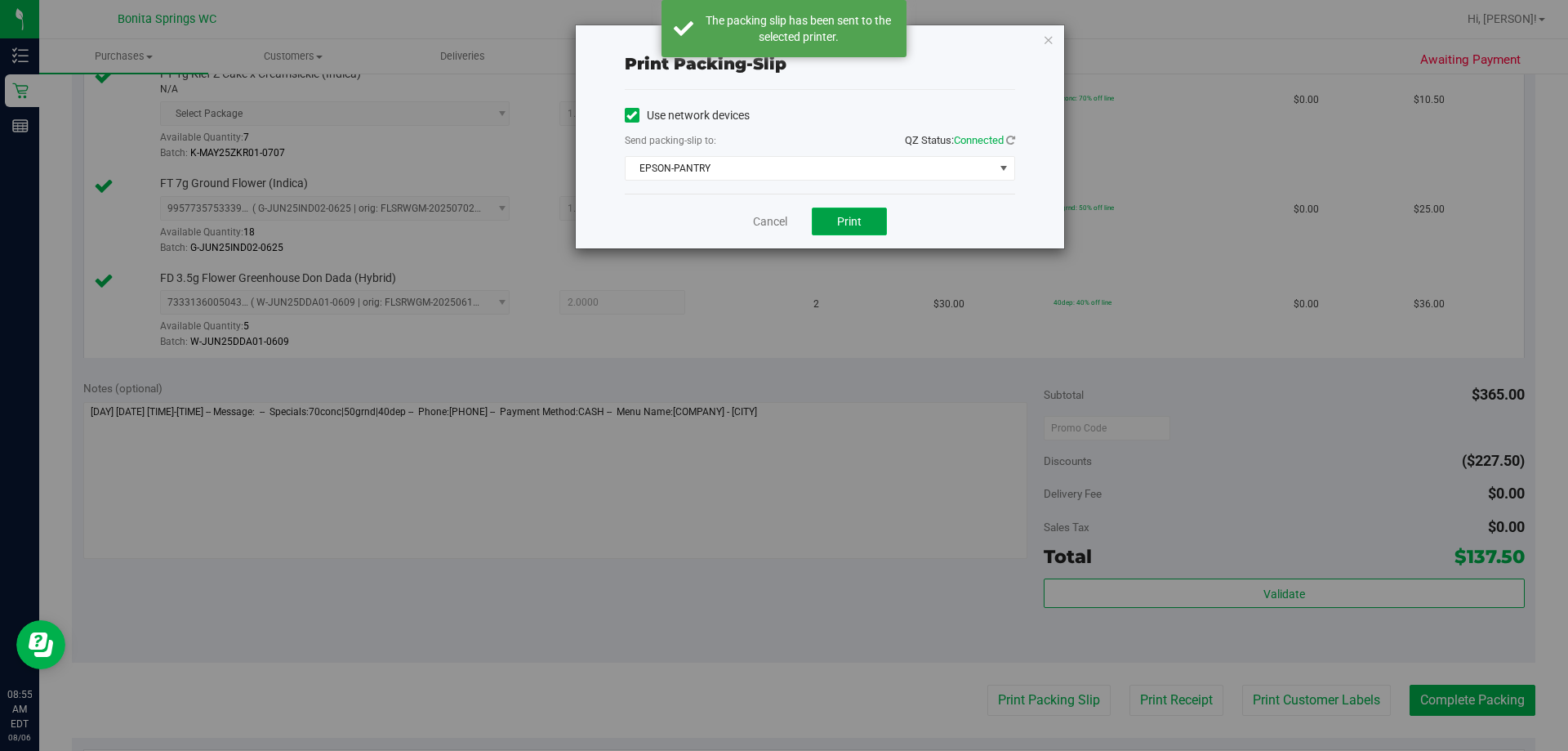 click on "Print" at bounding box center [849, 221] 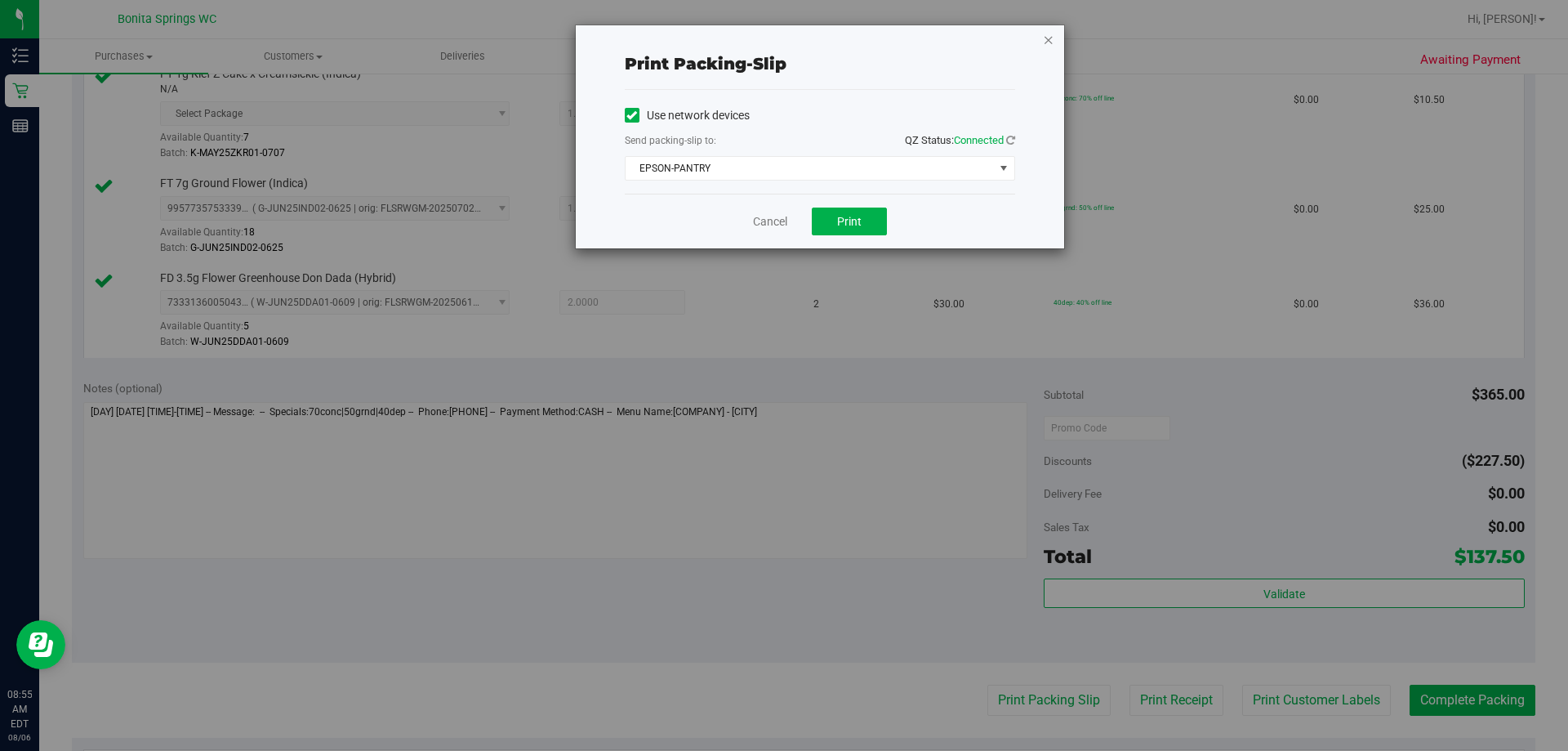 click at bounding box center [1049, 39] 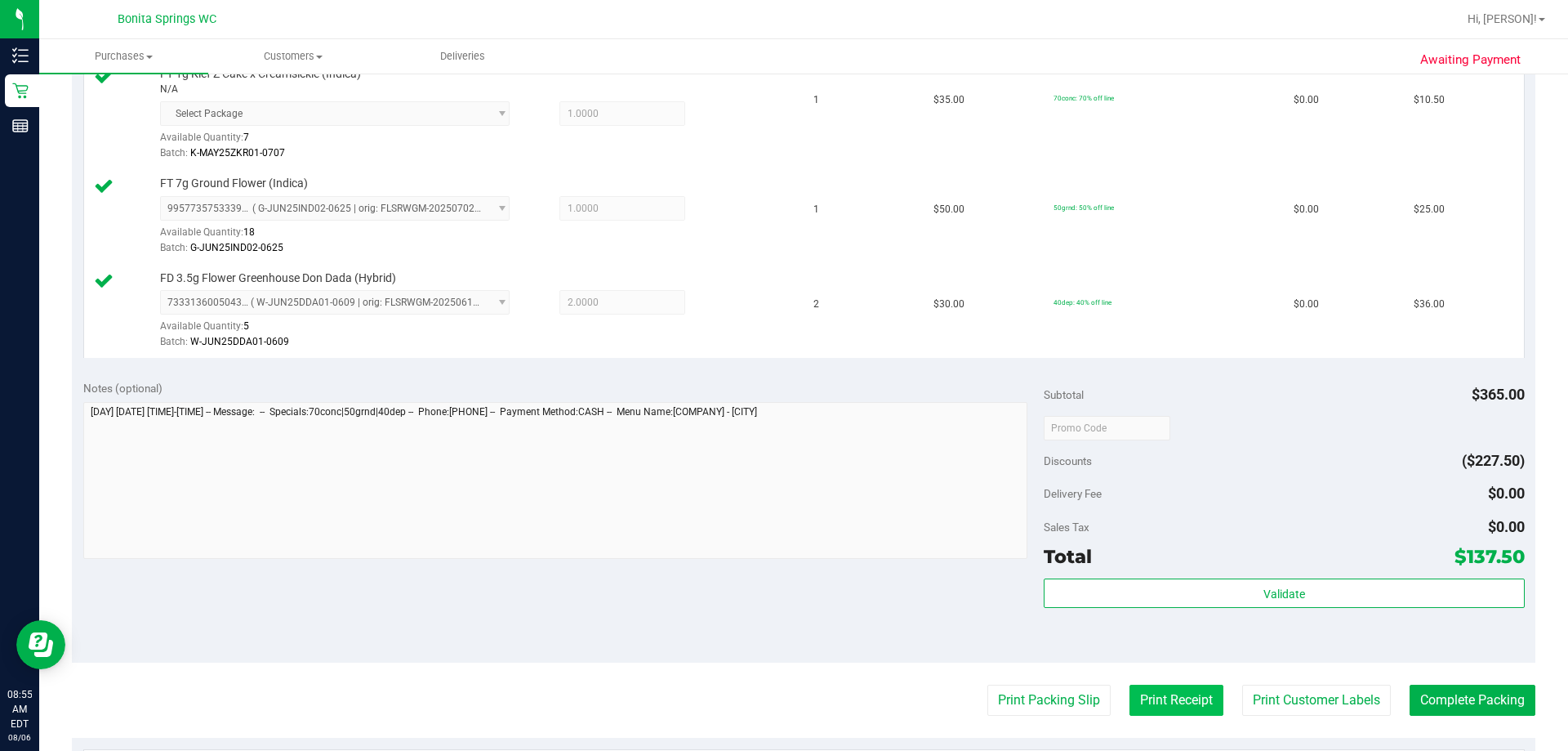 click on "Print Receipt" at bounding box center (1176, 700) 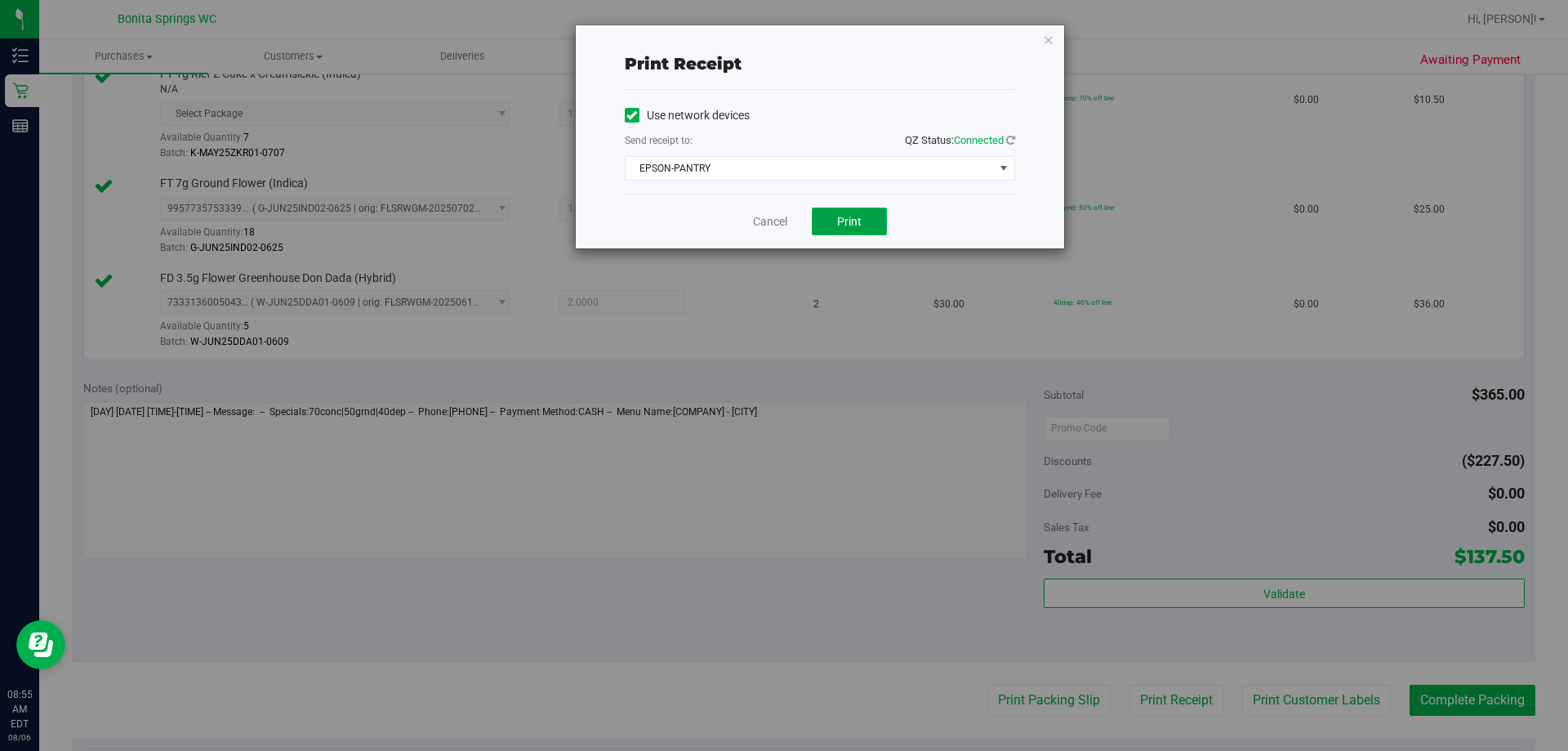 click on "Print" at bounding box center (849, 221) 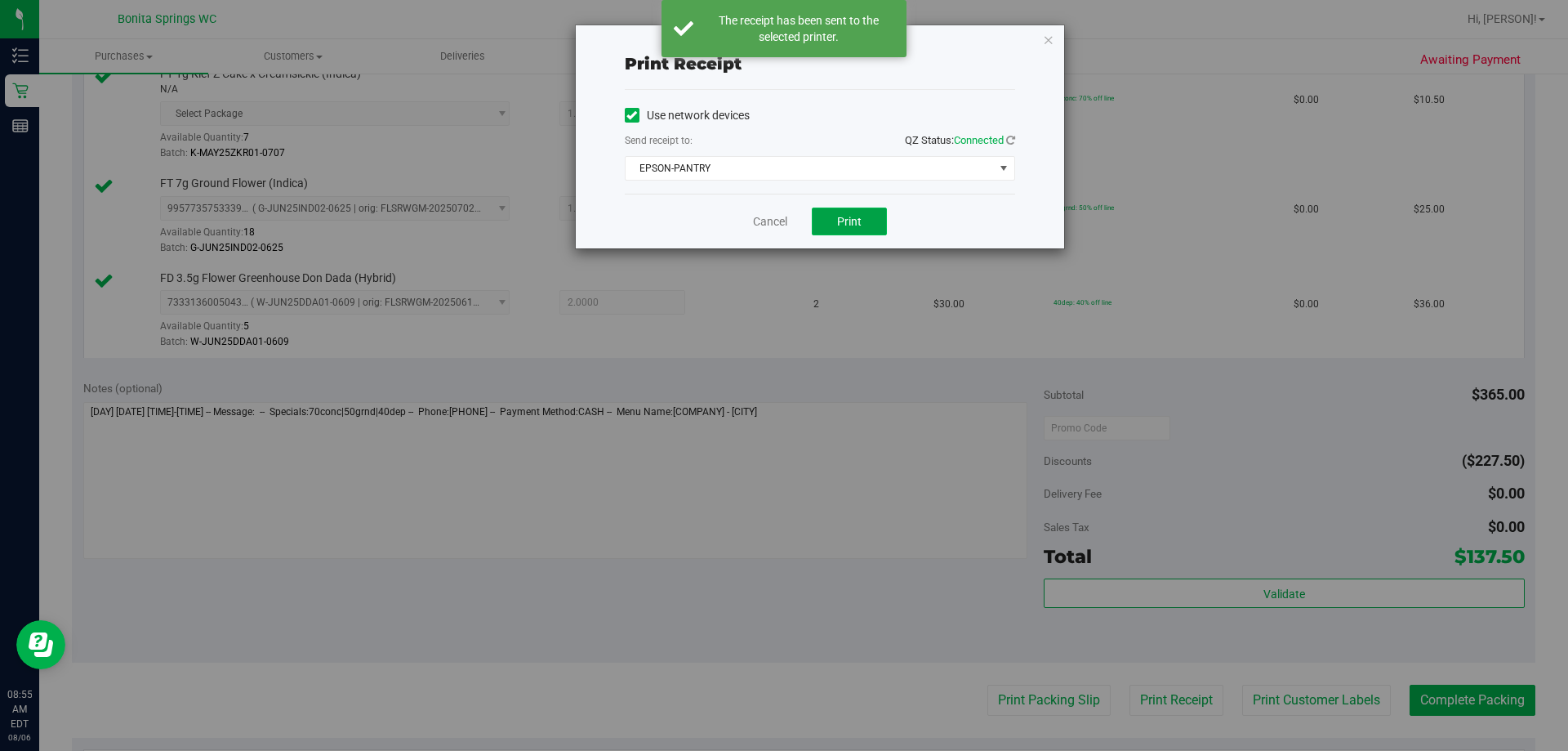 click on "Print" at bounding box center [849, 221] 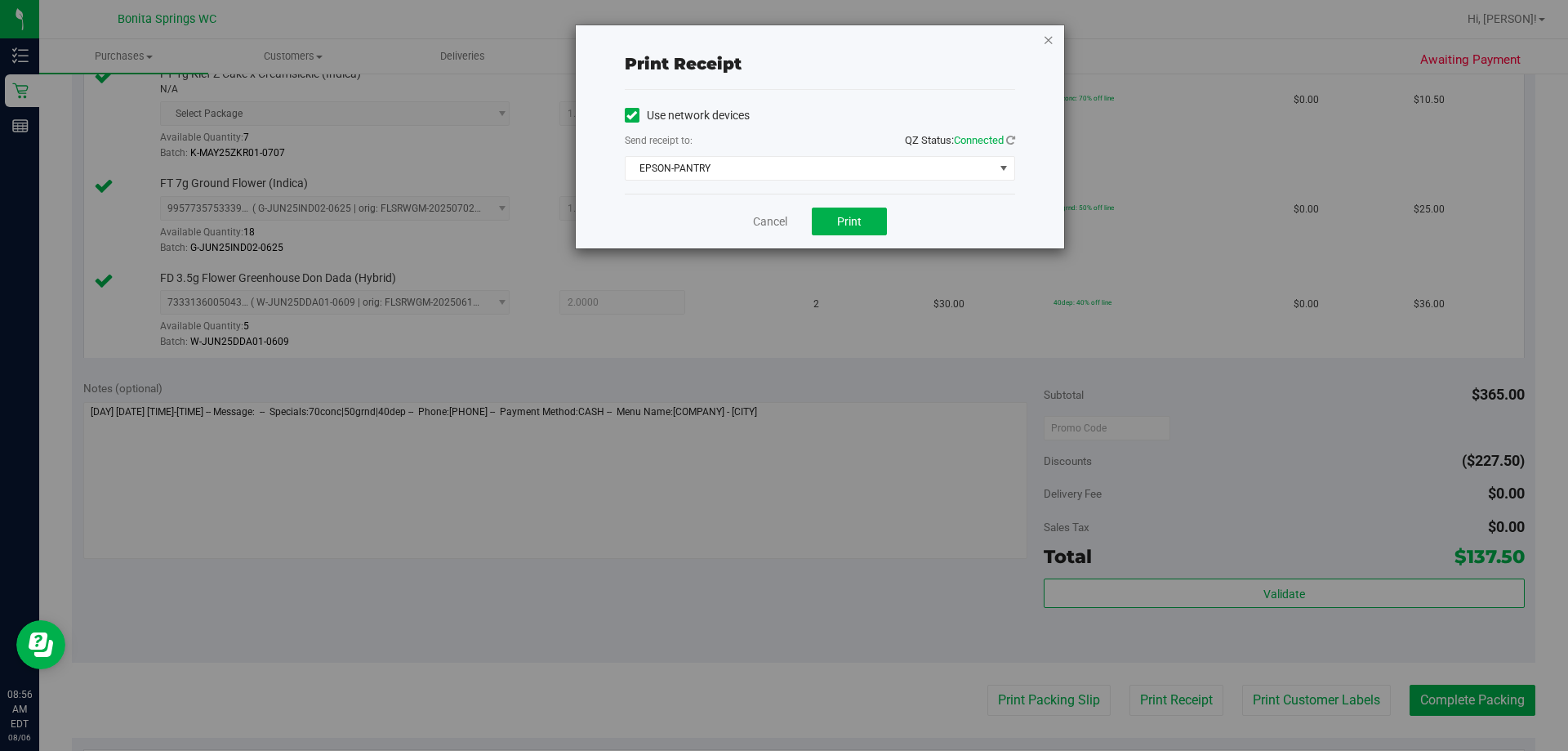 click at bounding box center (1049, 39) 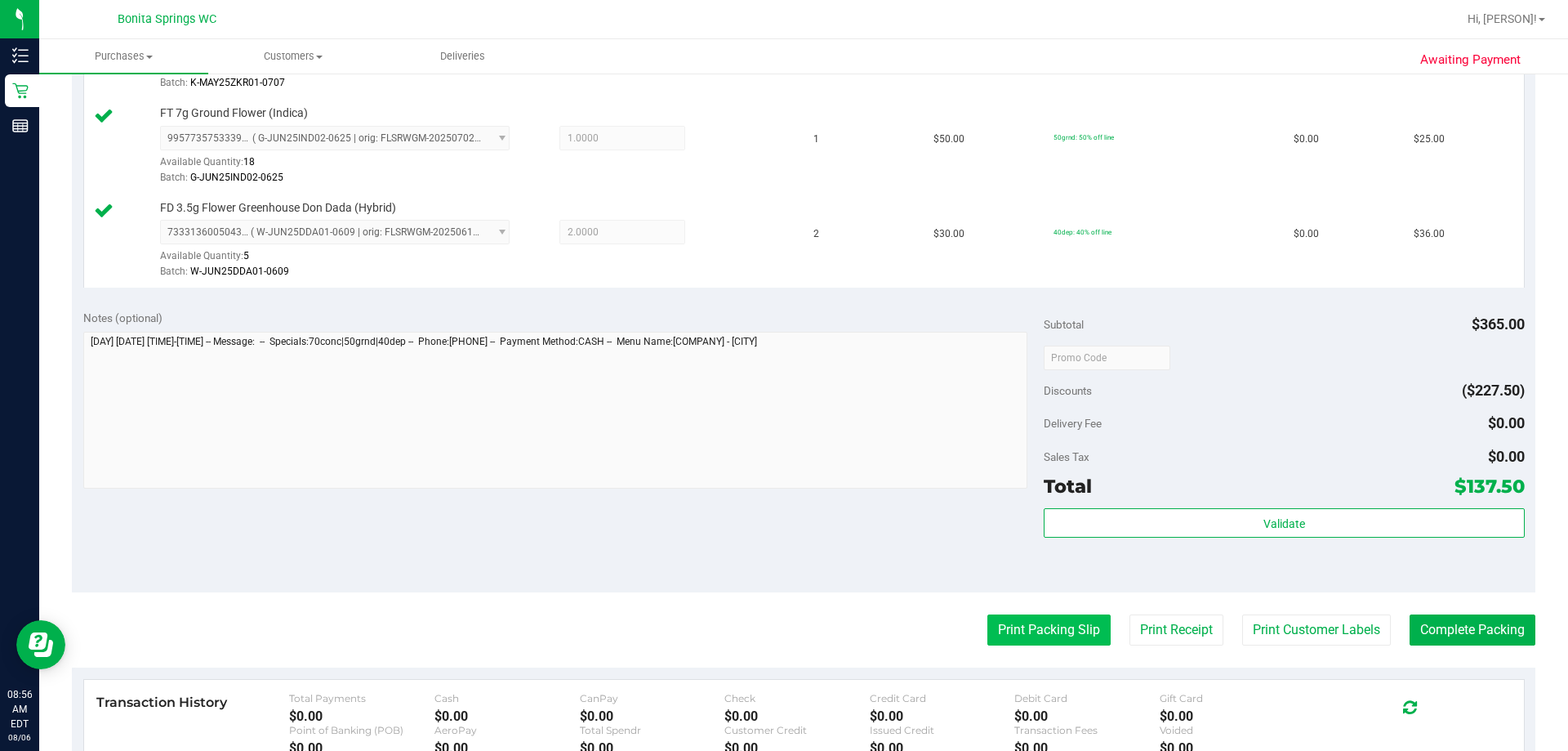 scroll, scrollTop: 817, scrollLeft: 0, axis: vertical 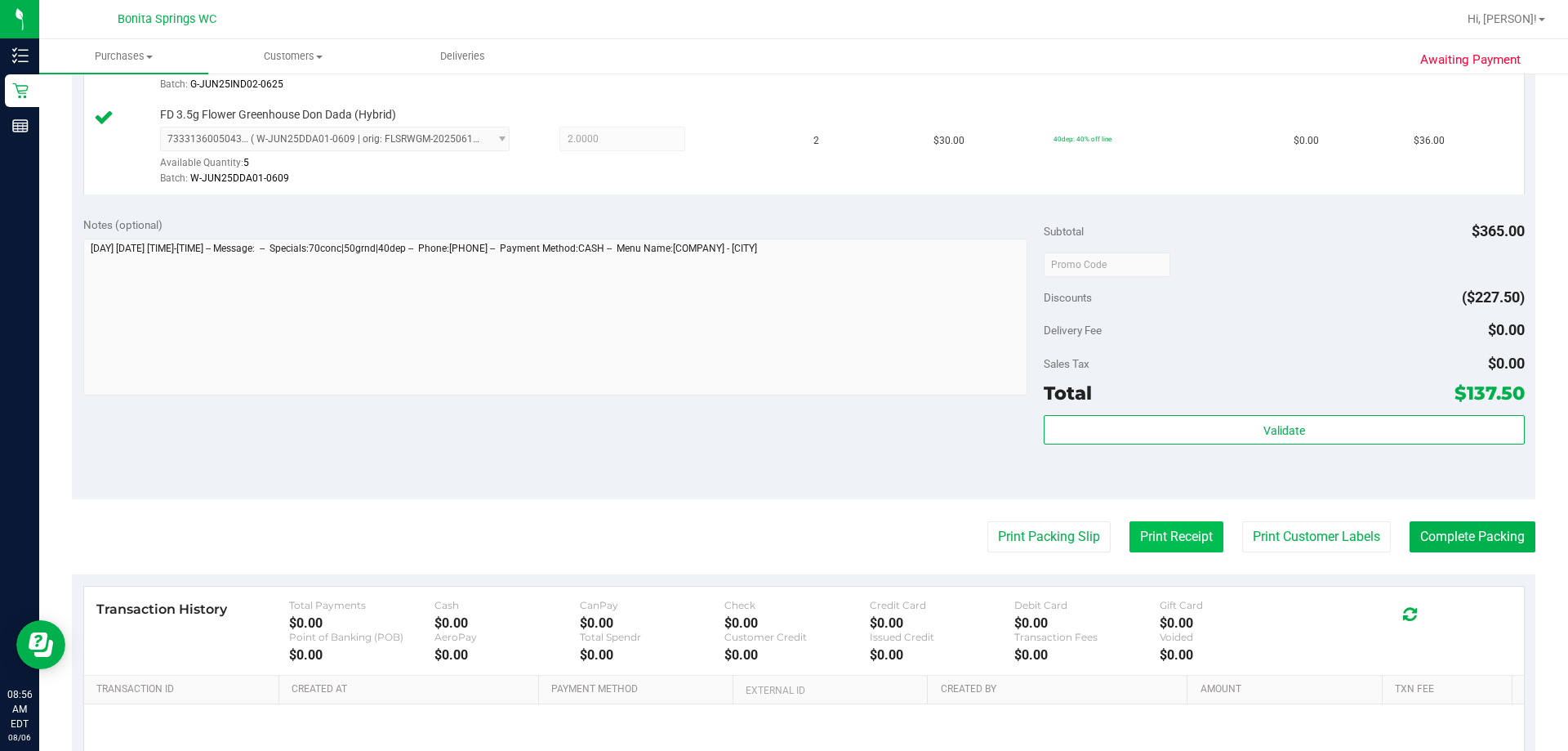 click on "Print Receipt" at bounding box center [1176, 537] 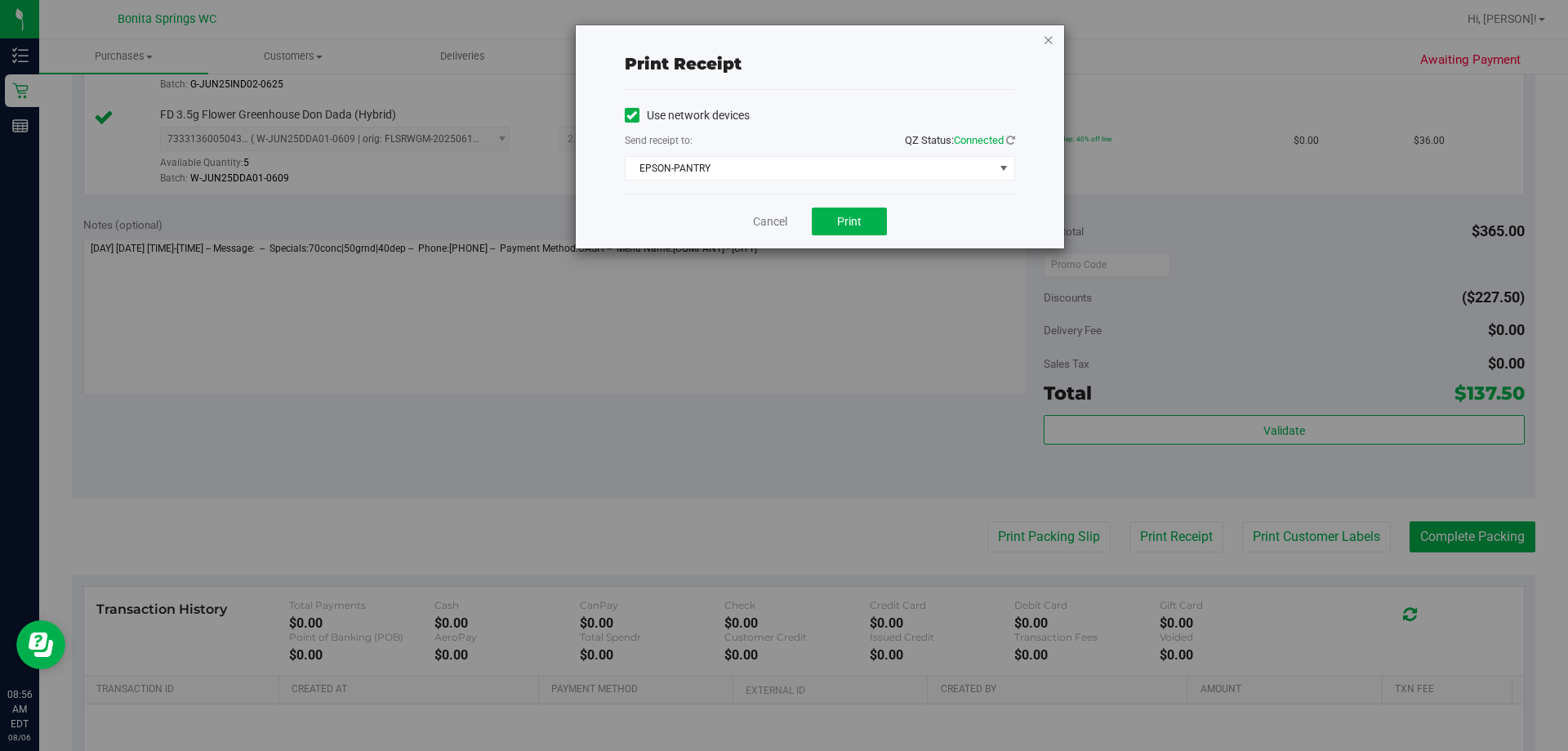click at bounding box center [1049, 39] 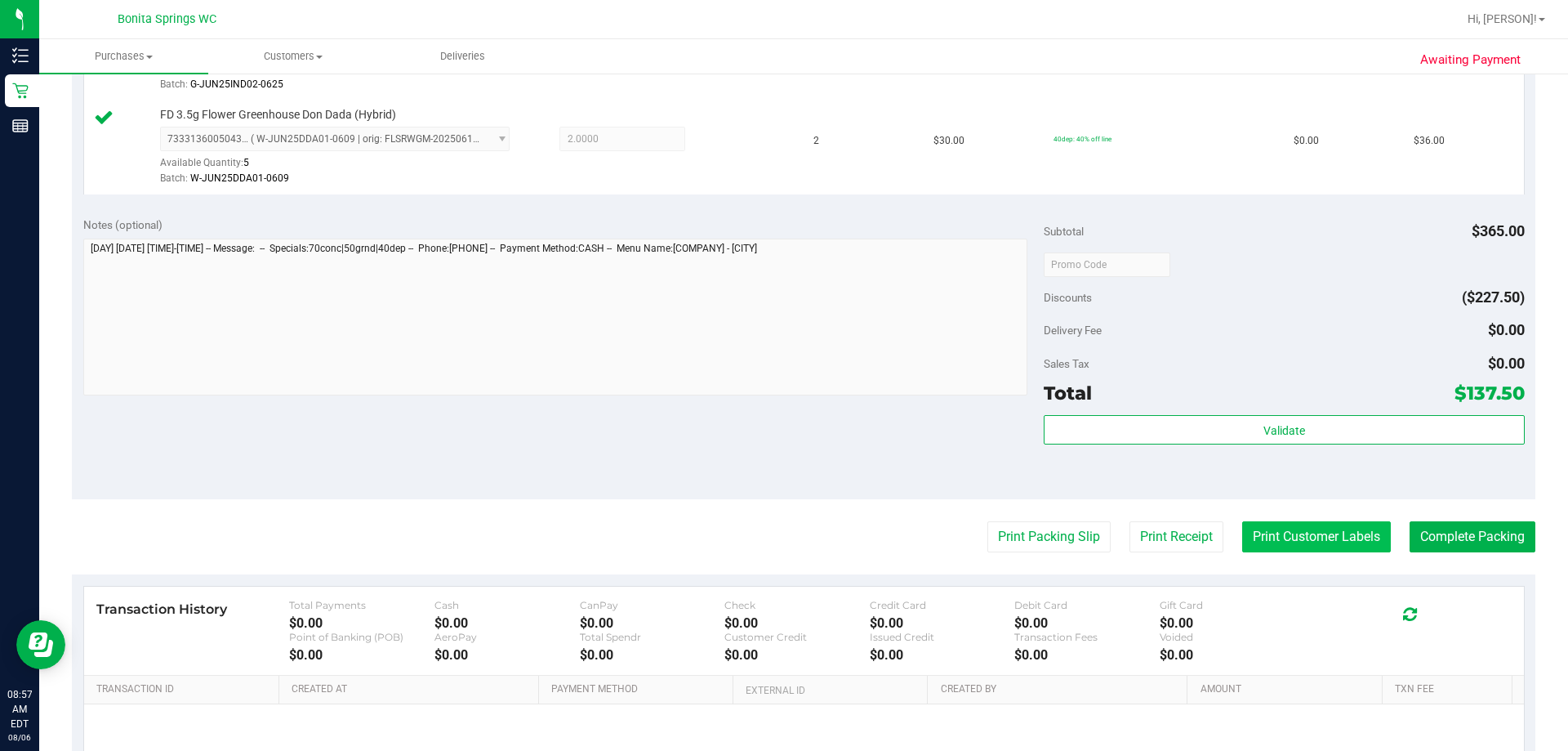 click on "Print Customer Labels" at bounding box center (1316, 537) 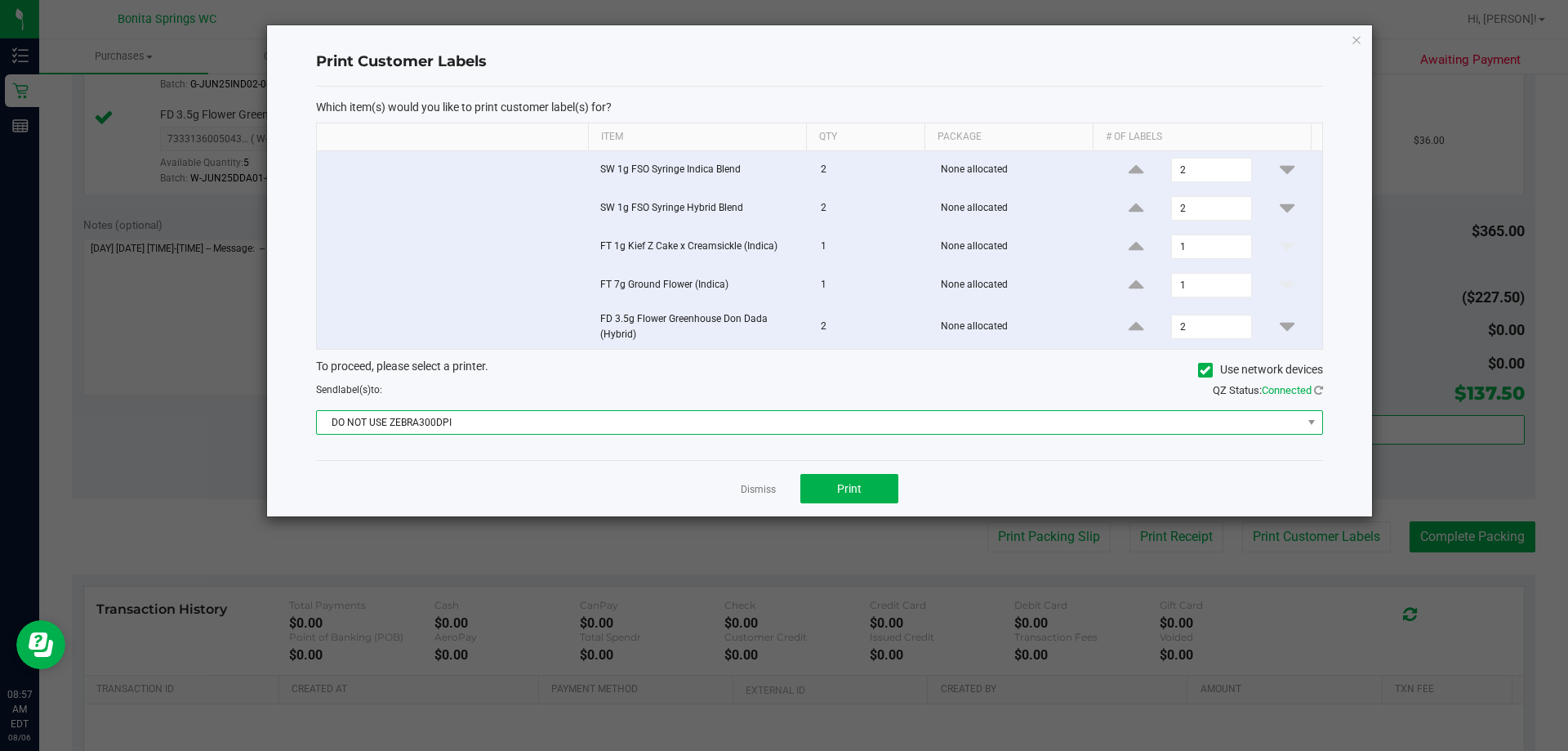 click on "DO NOT USE ZEBRA300DPI" at bounding box center [809, 422] 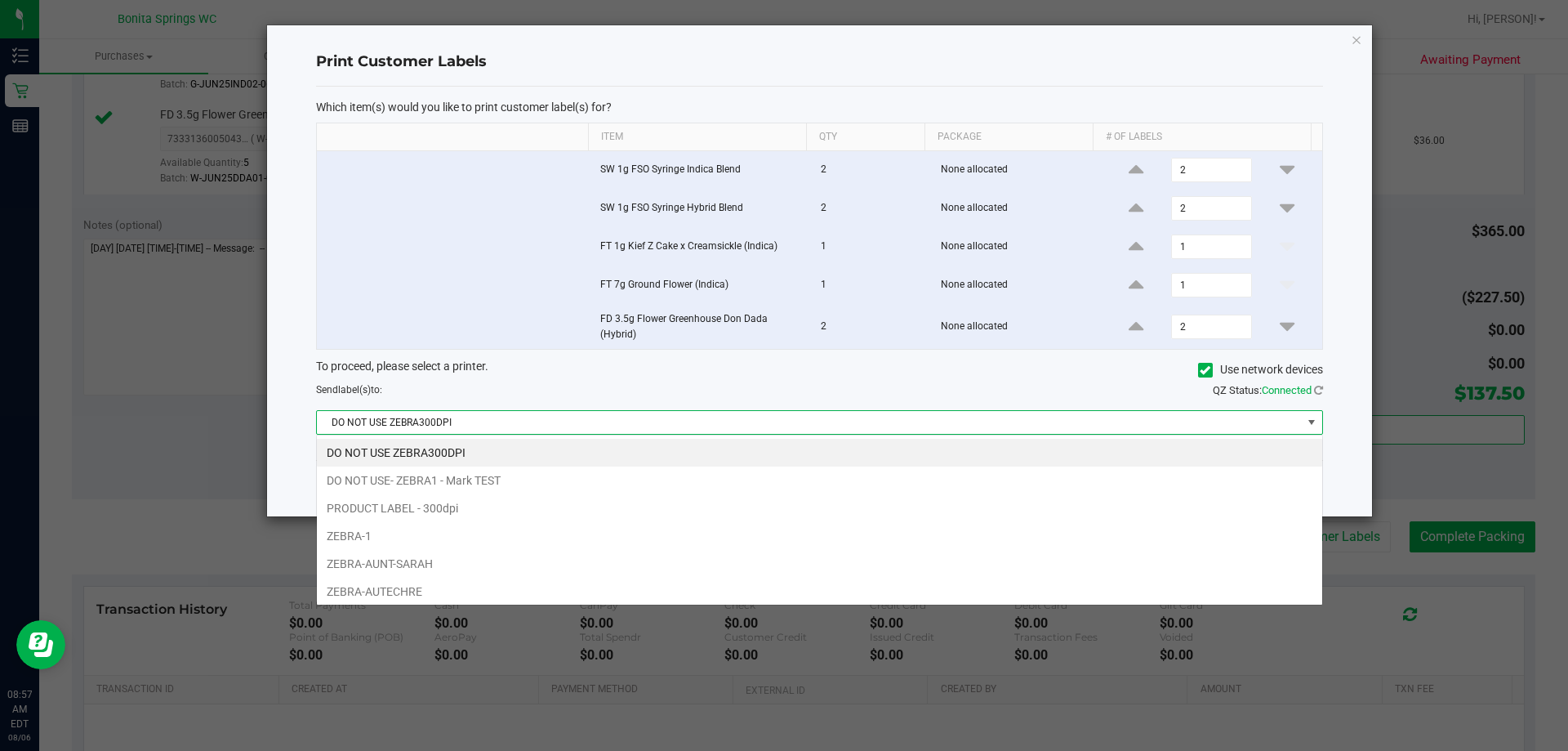 scroll, scrollTop: 81695, scrollLeft: 80660, axis: both 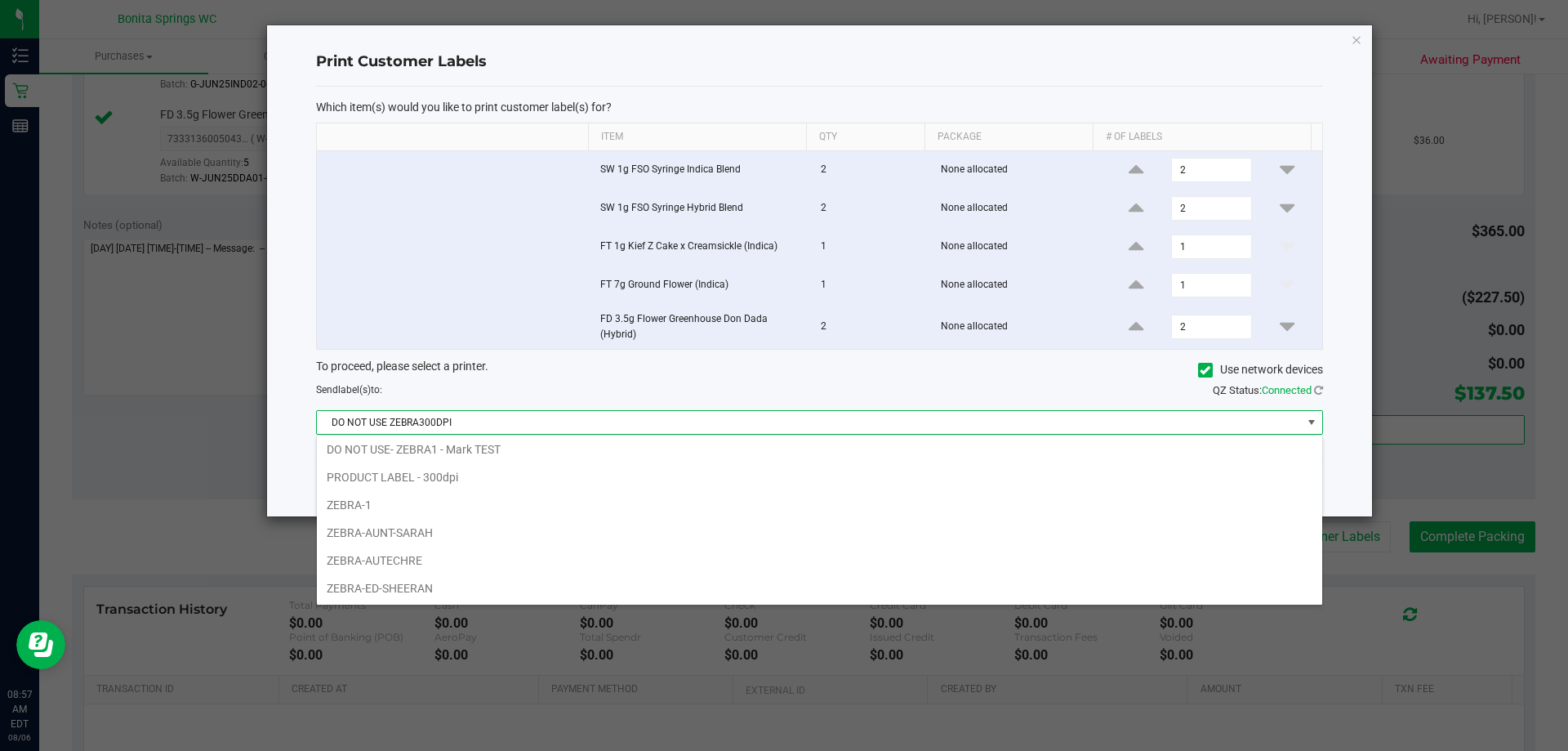 drag, startPoint x: 429, startPoint y: 577, endPoint x: 466, endPoint y: 560, distance: 40.718546 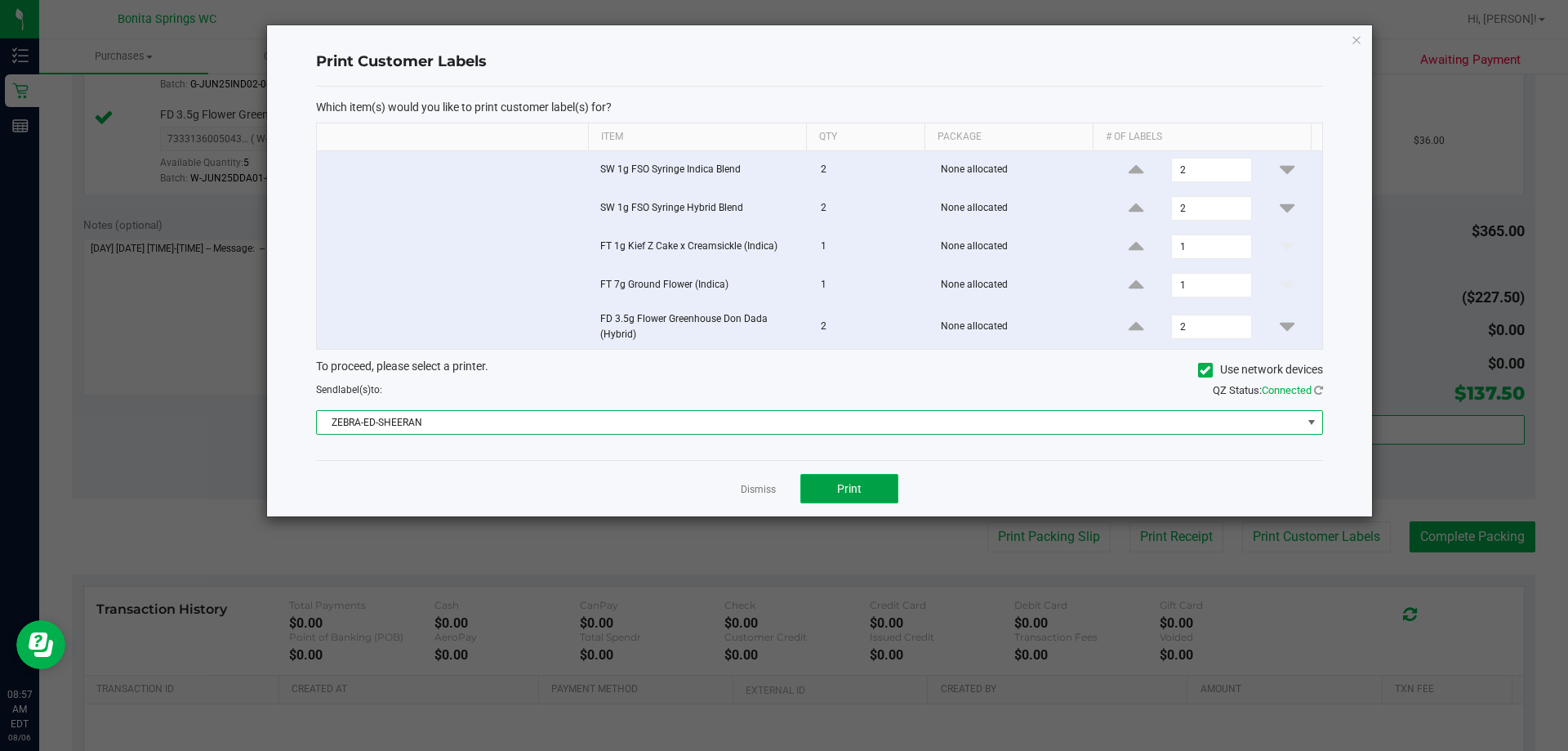 click on "Print" 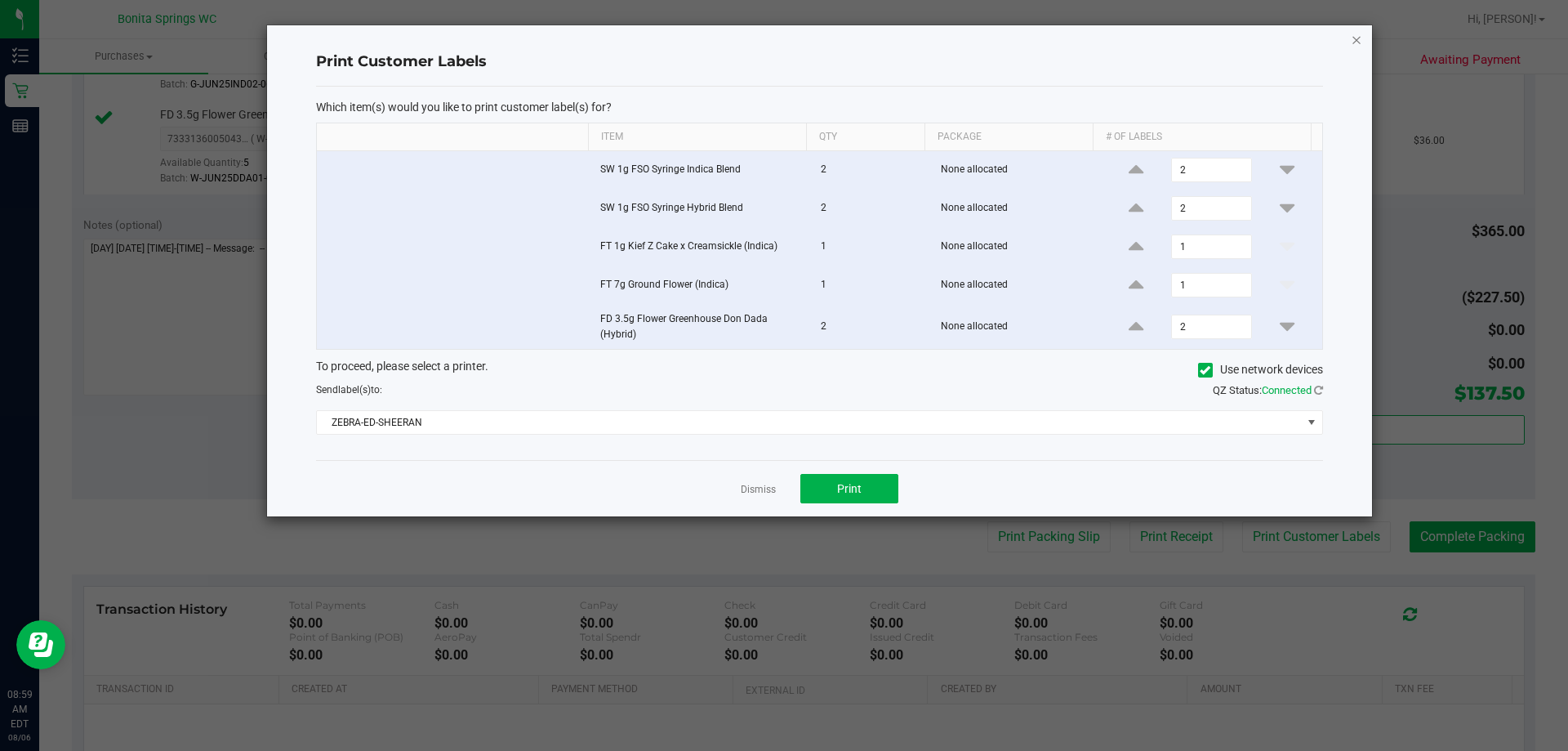 click 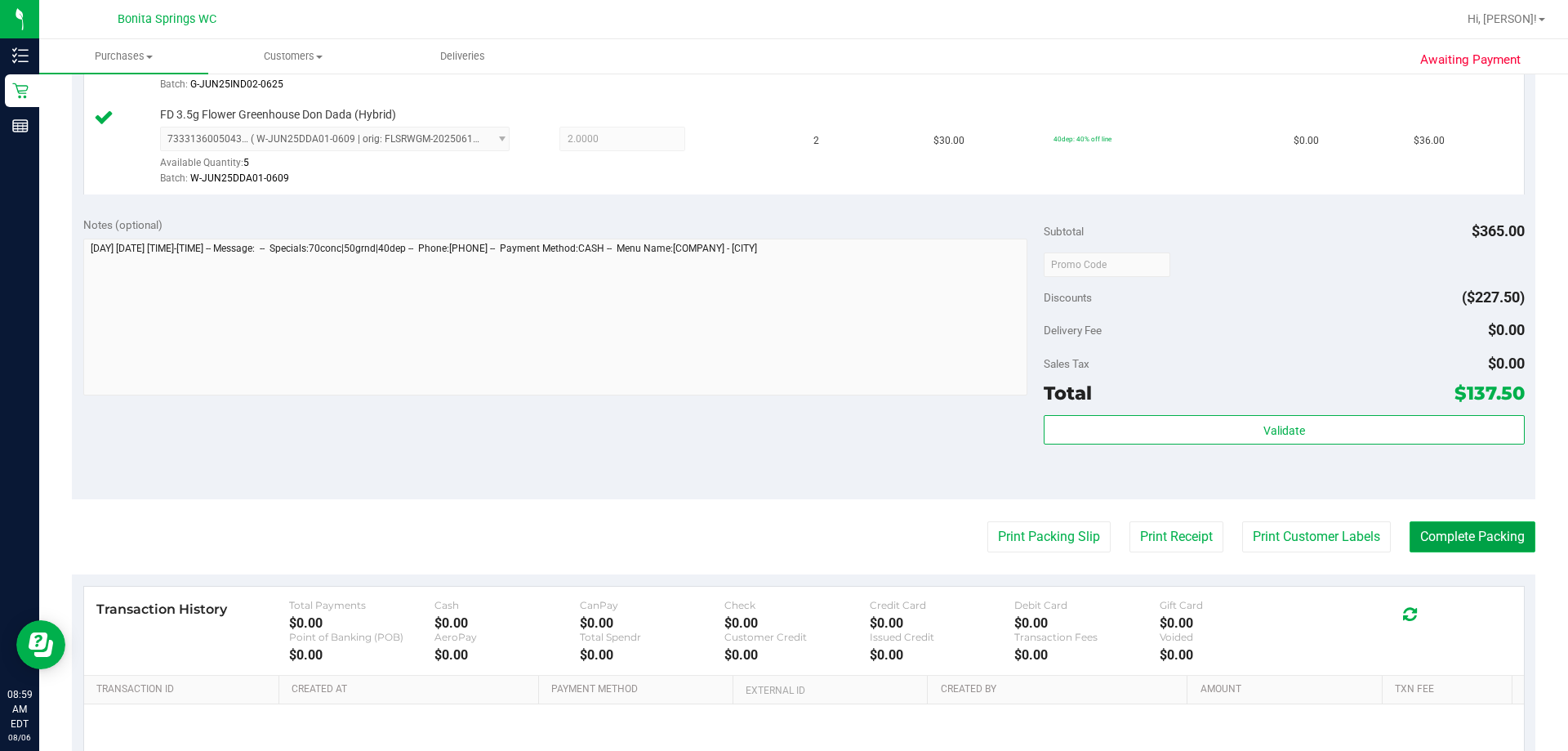 click on "Complete Packing" at bounding box center (1472, 537) 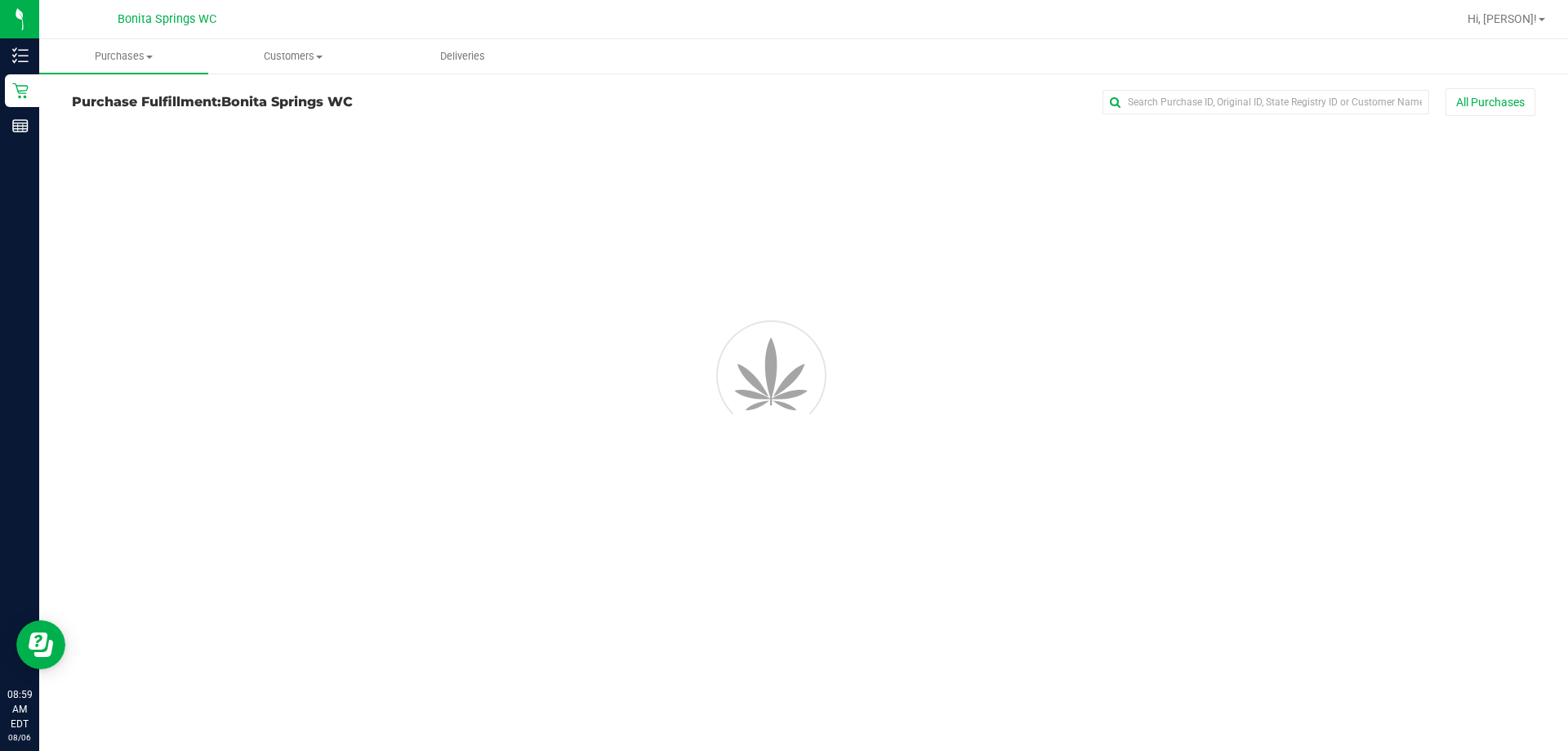 scroll, scrollTop: 0, scrollLeft: 0, axis: both 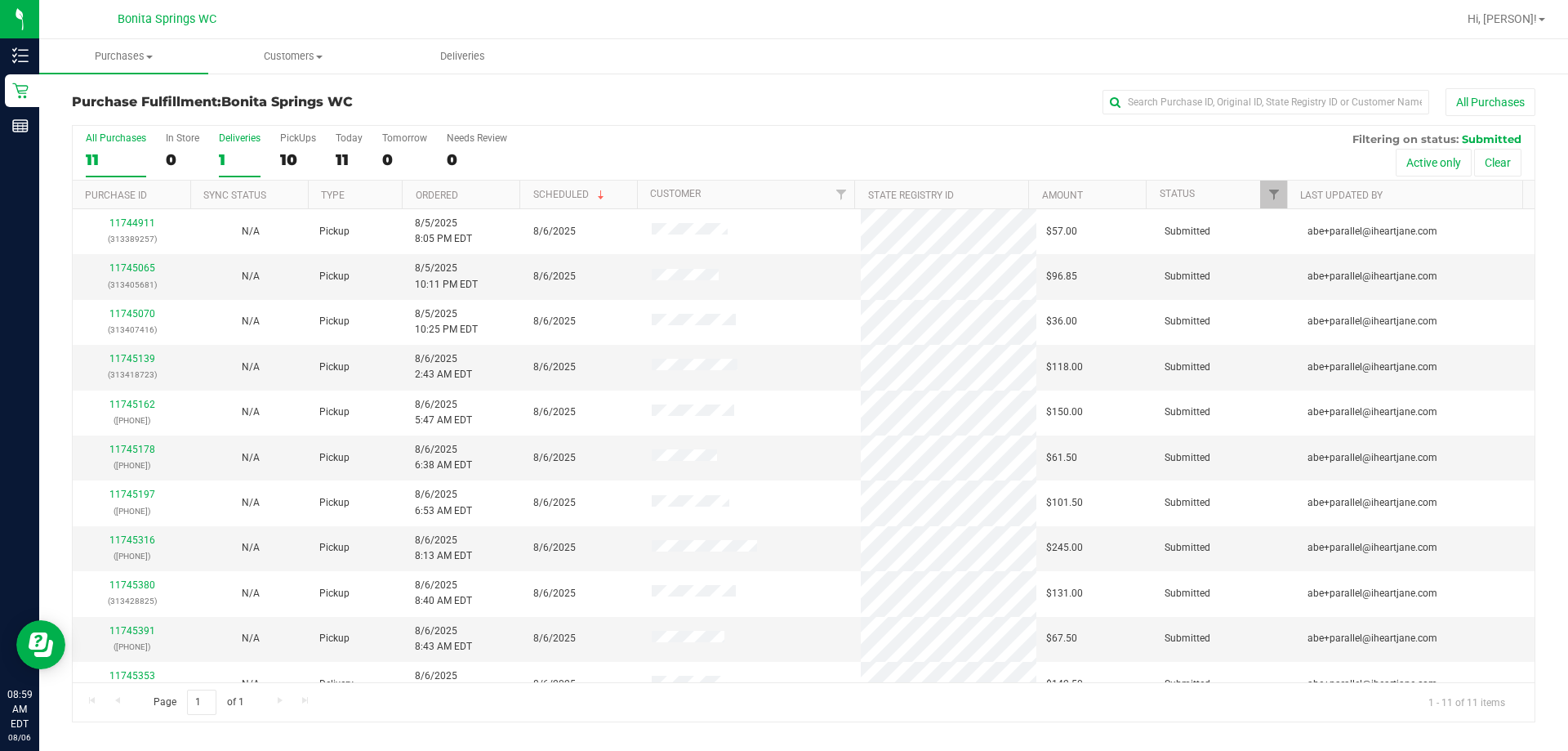 click on "Deliveries
1" at bounding box center (239, 154) 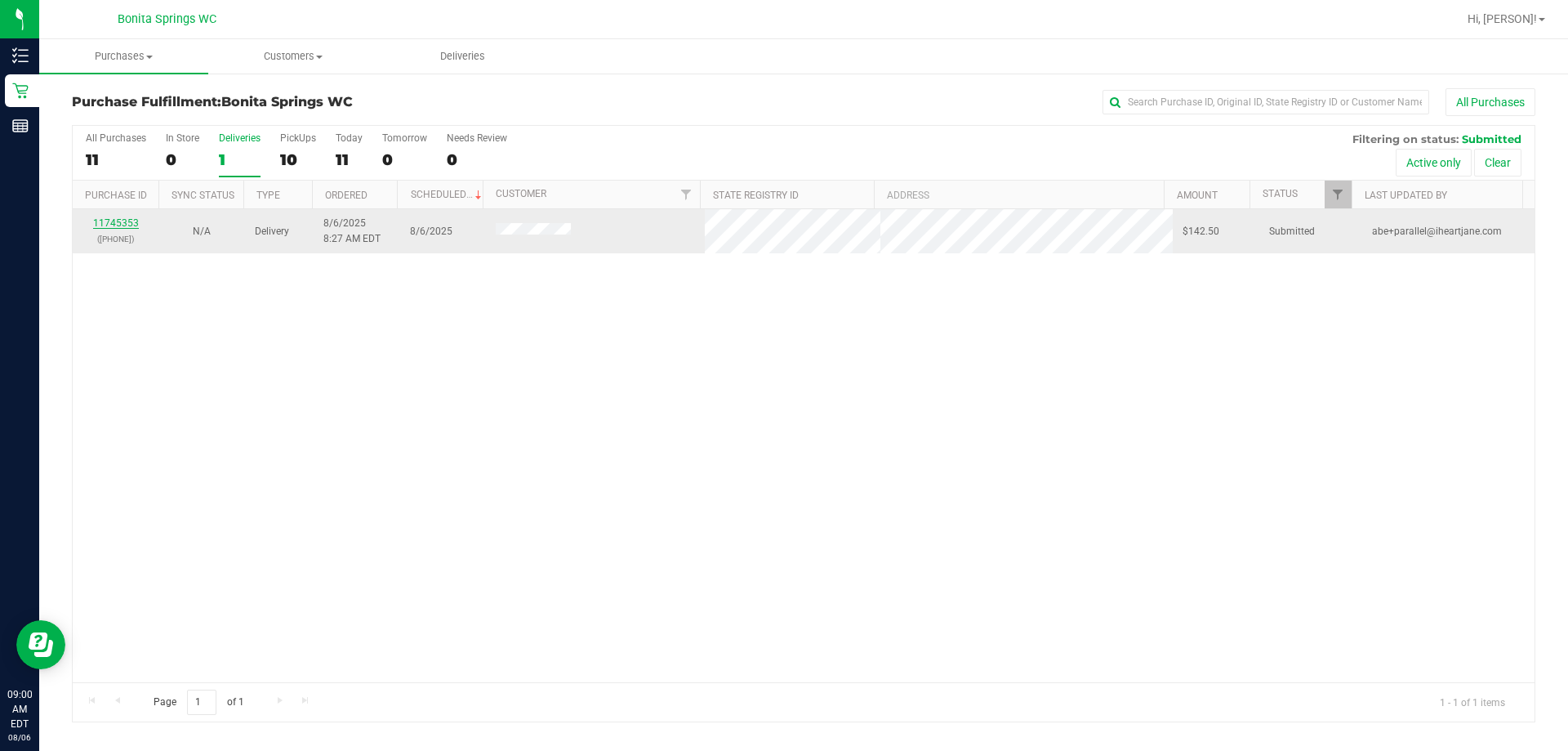 click on "11745353" at bounding box center [116, 223] 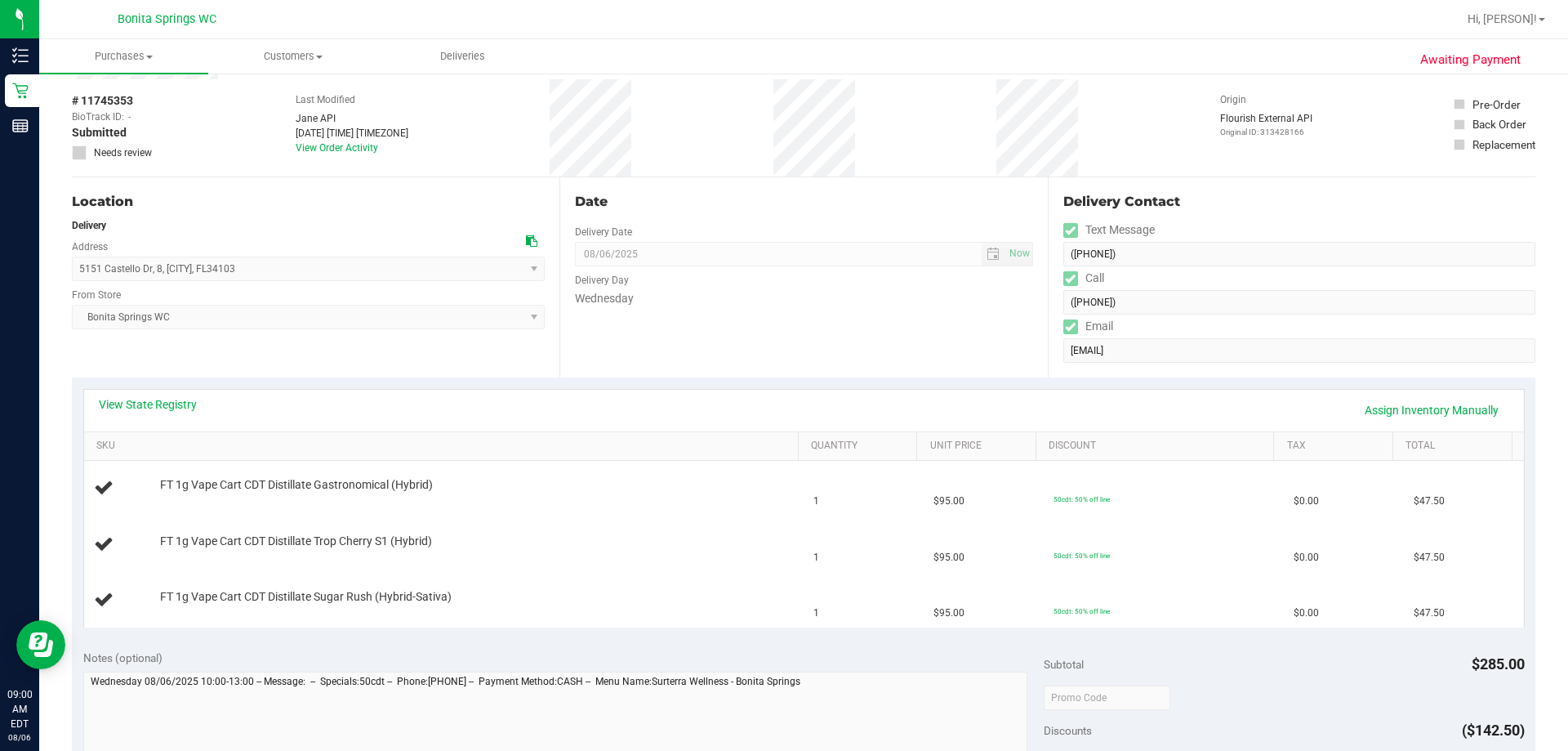 scroll, scrollTop: 82, scrollLeft: 0, axis: vertical 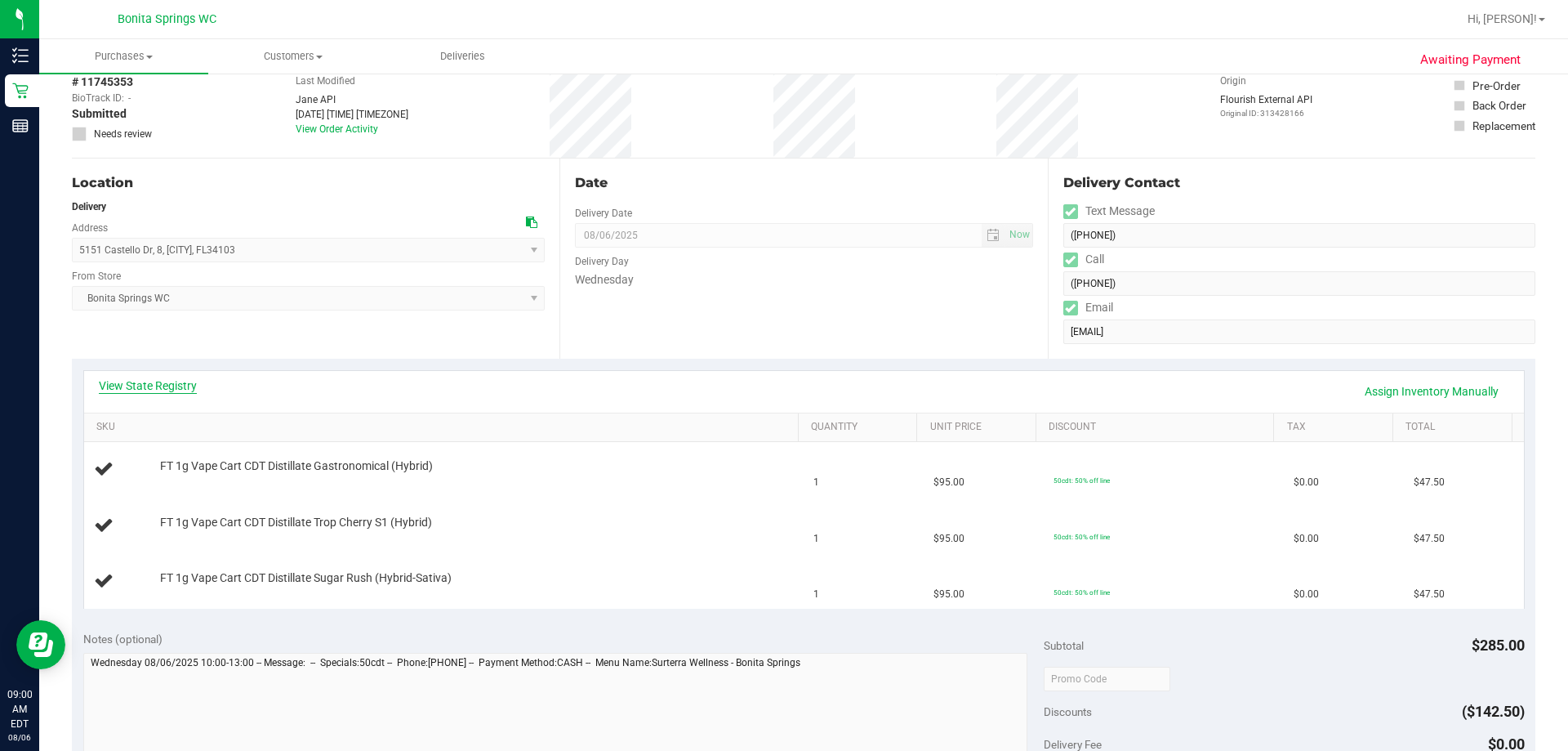 click on "View State Registry" at bounding box center [148, 386] 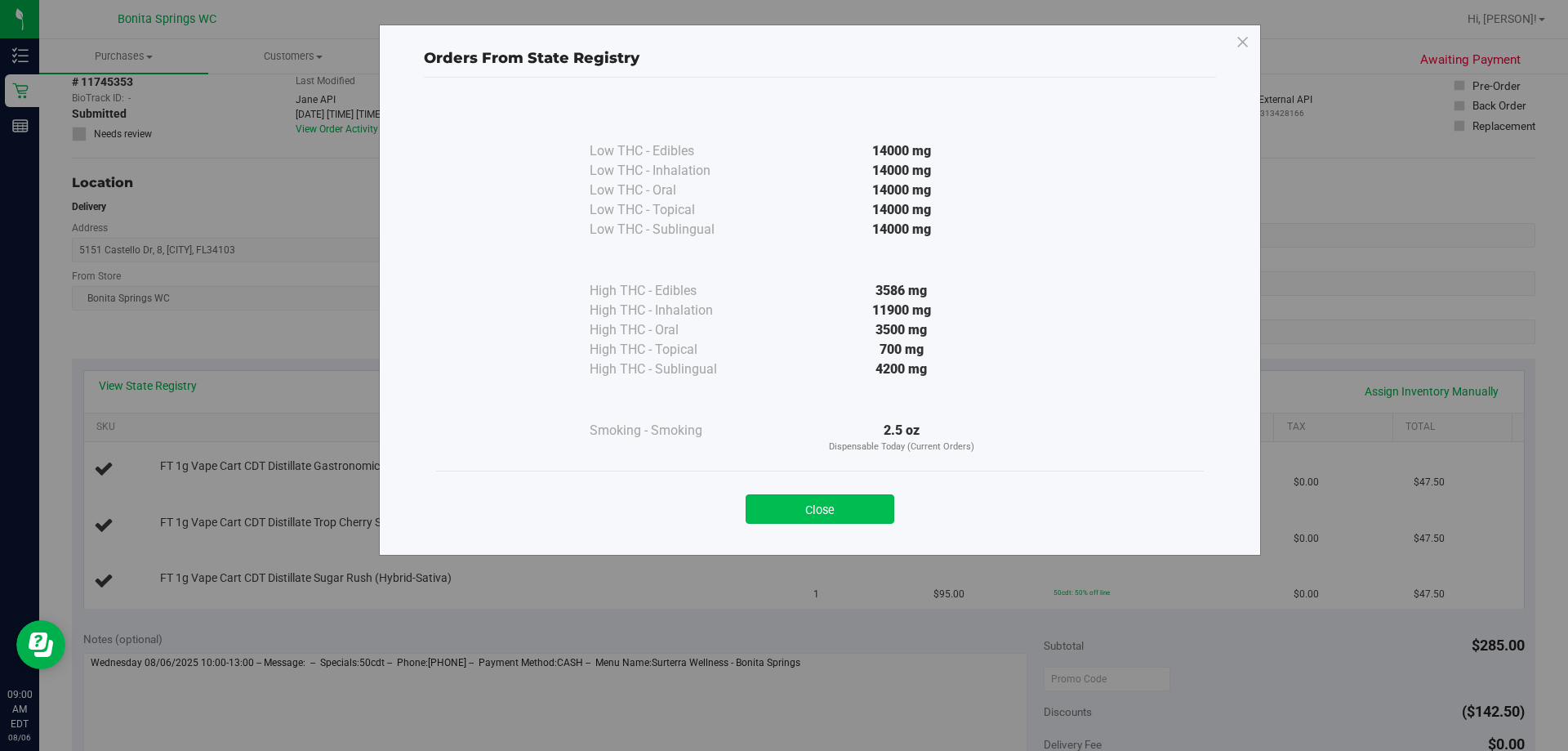 click on "Close" at bounding box center (820, 509) 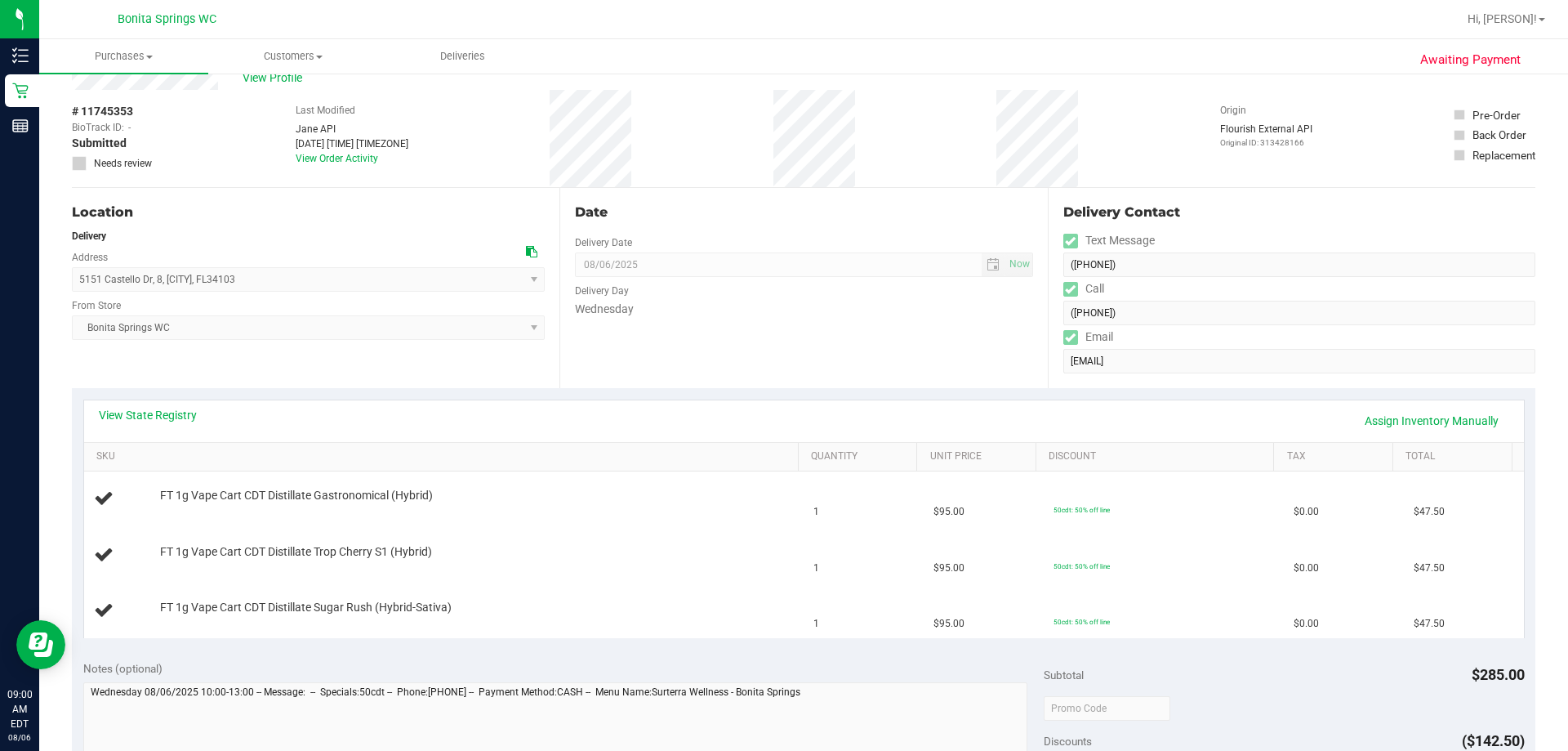 scroll, scrollTop: 82, scrollLeft: 0, axis: vertical 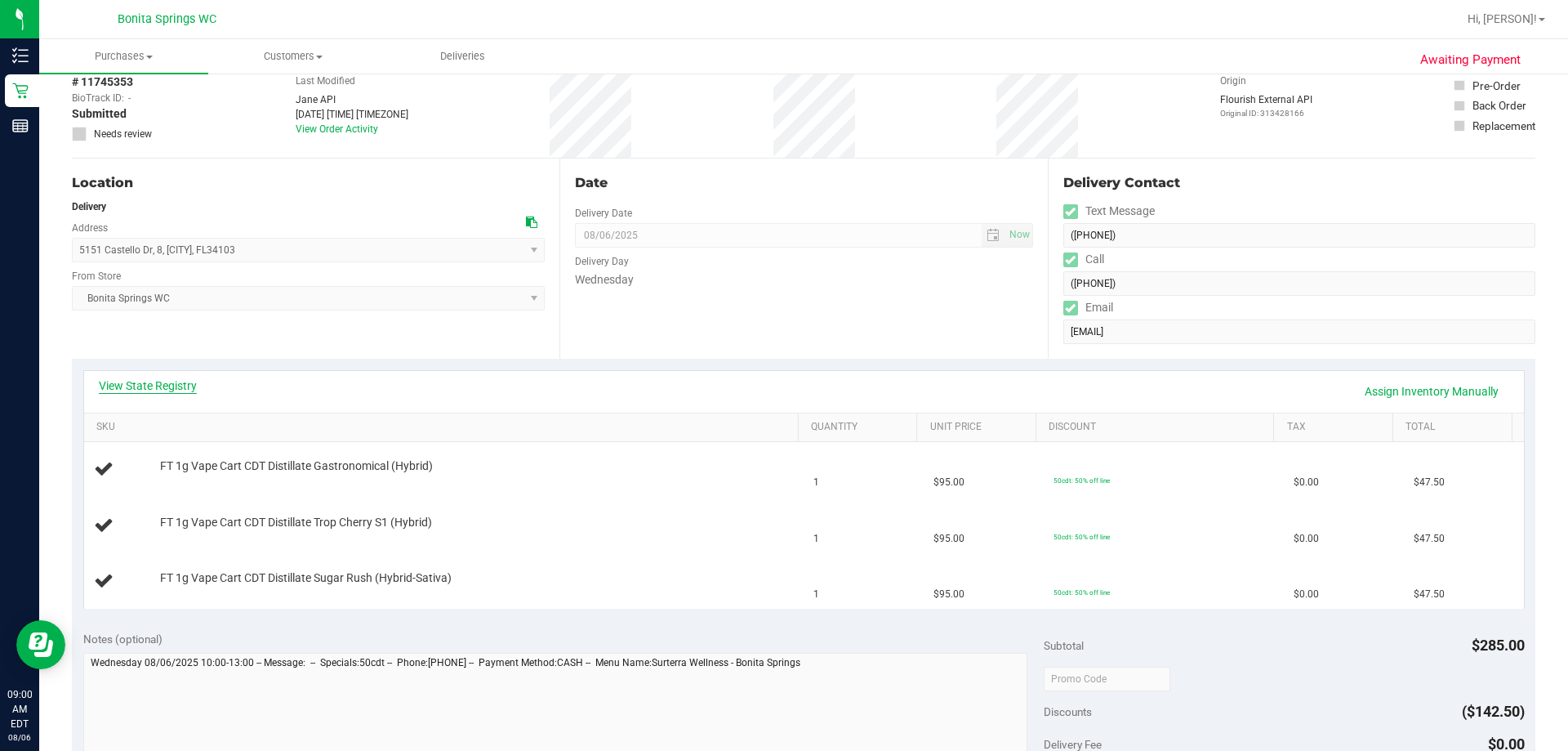 click on "View State Registry" at bounding box center [148, 386] 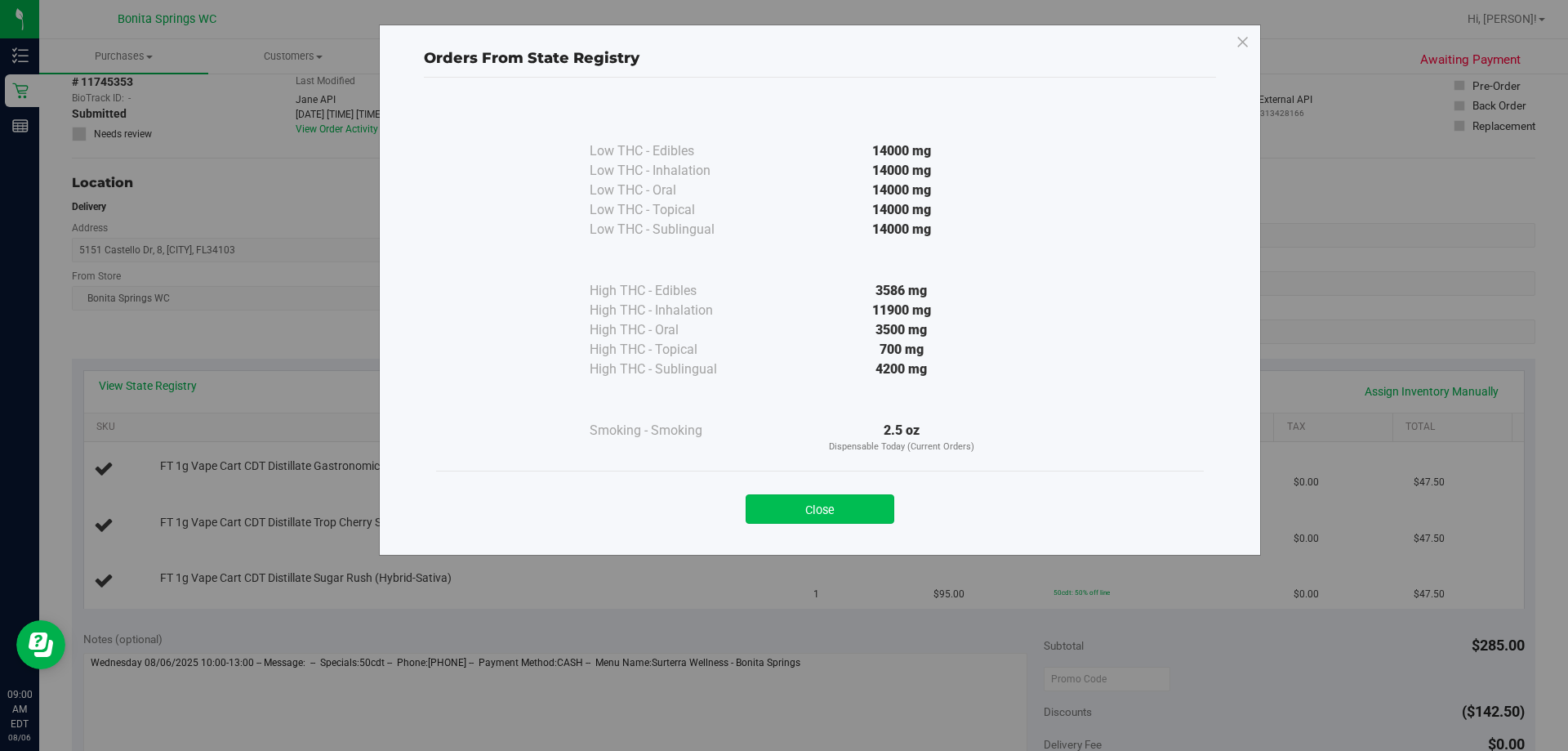 click on "Close" at bounding box center [820, 509] 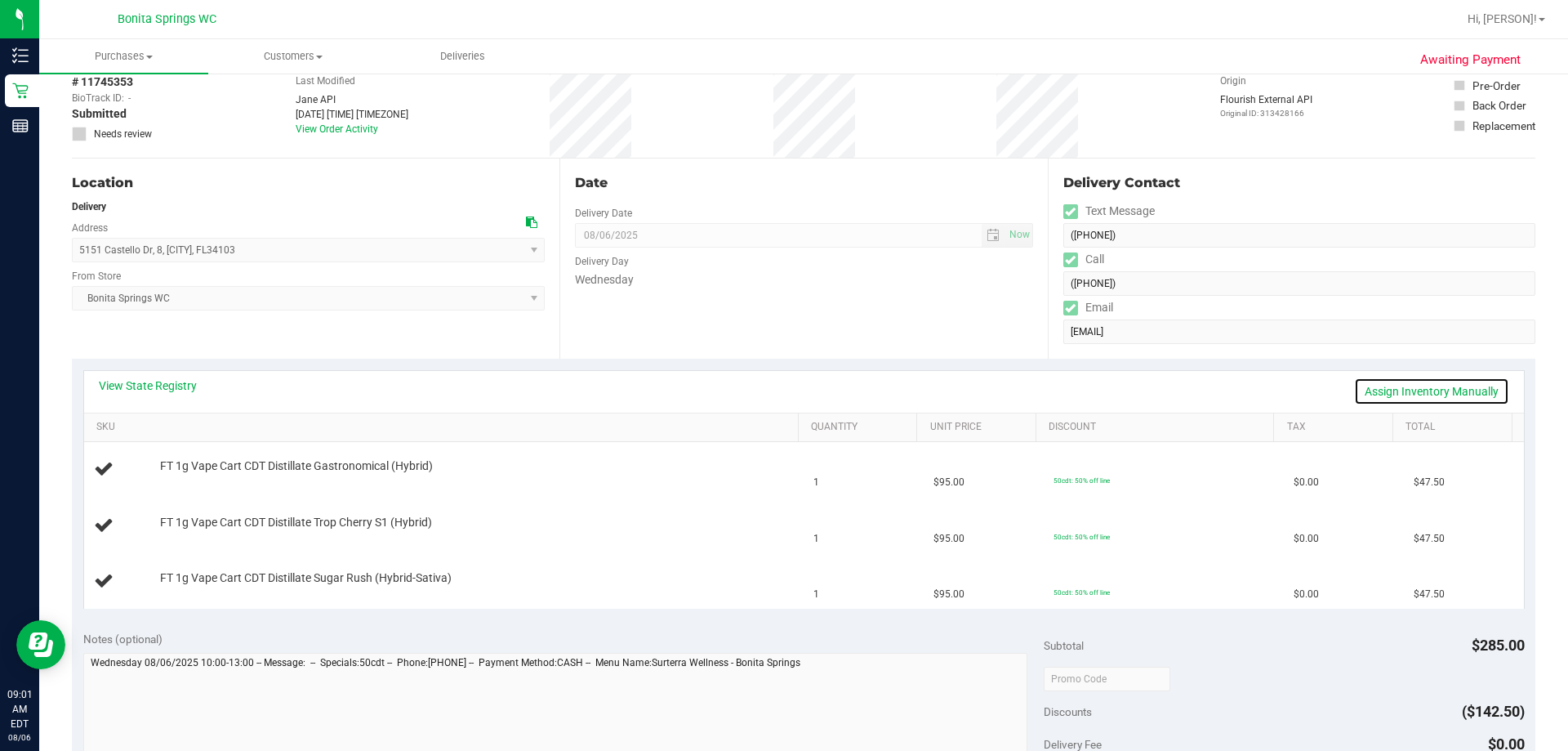 click on "Assign Inventory Manually" at bounding box center [1432, 391] 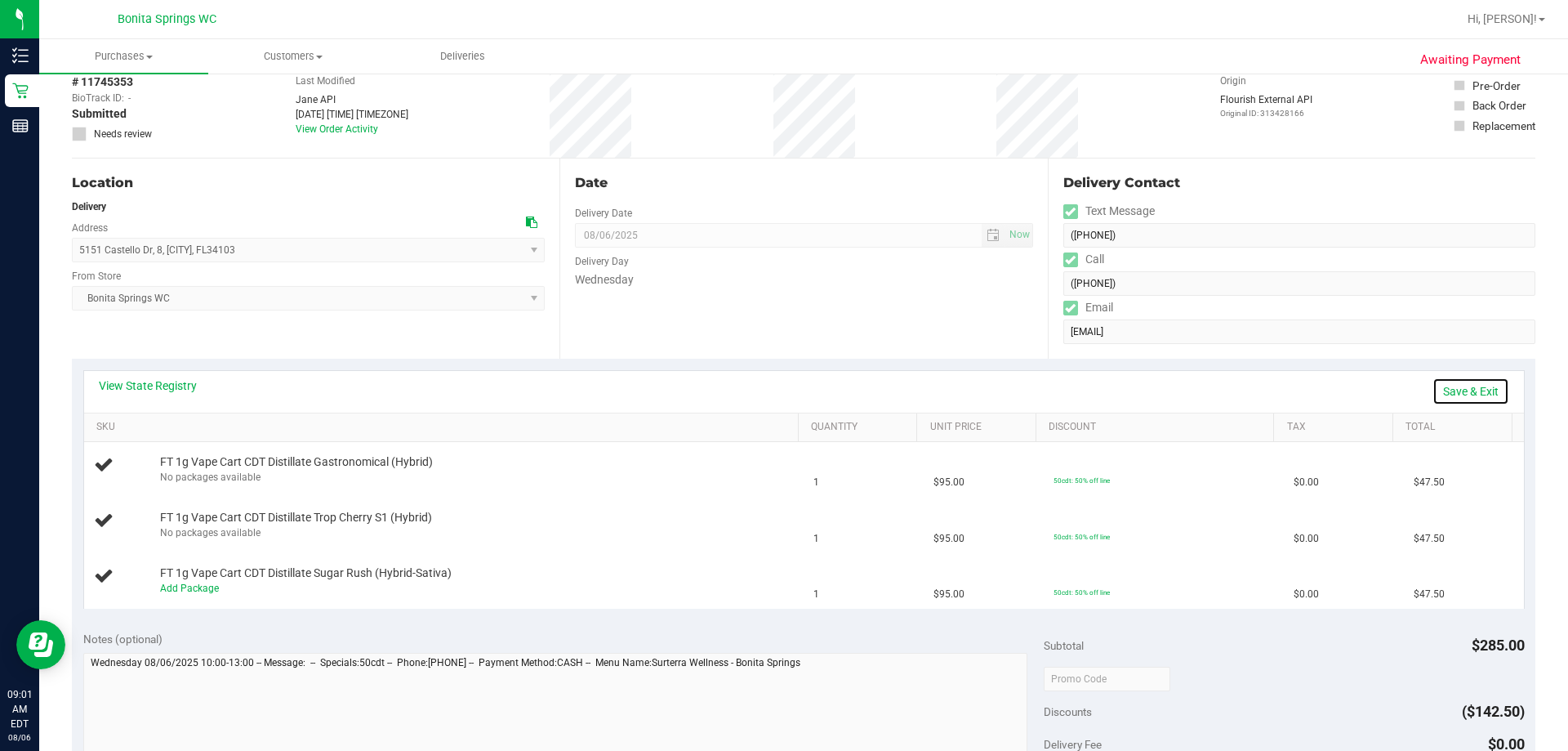 click on "Save & Exit" at bounding box center [1471, 391] 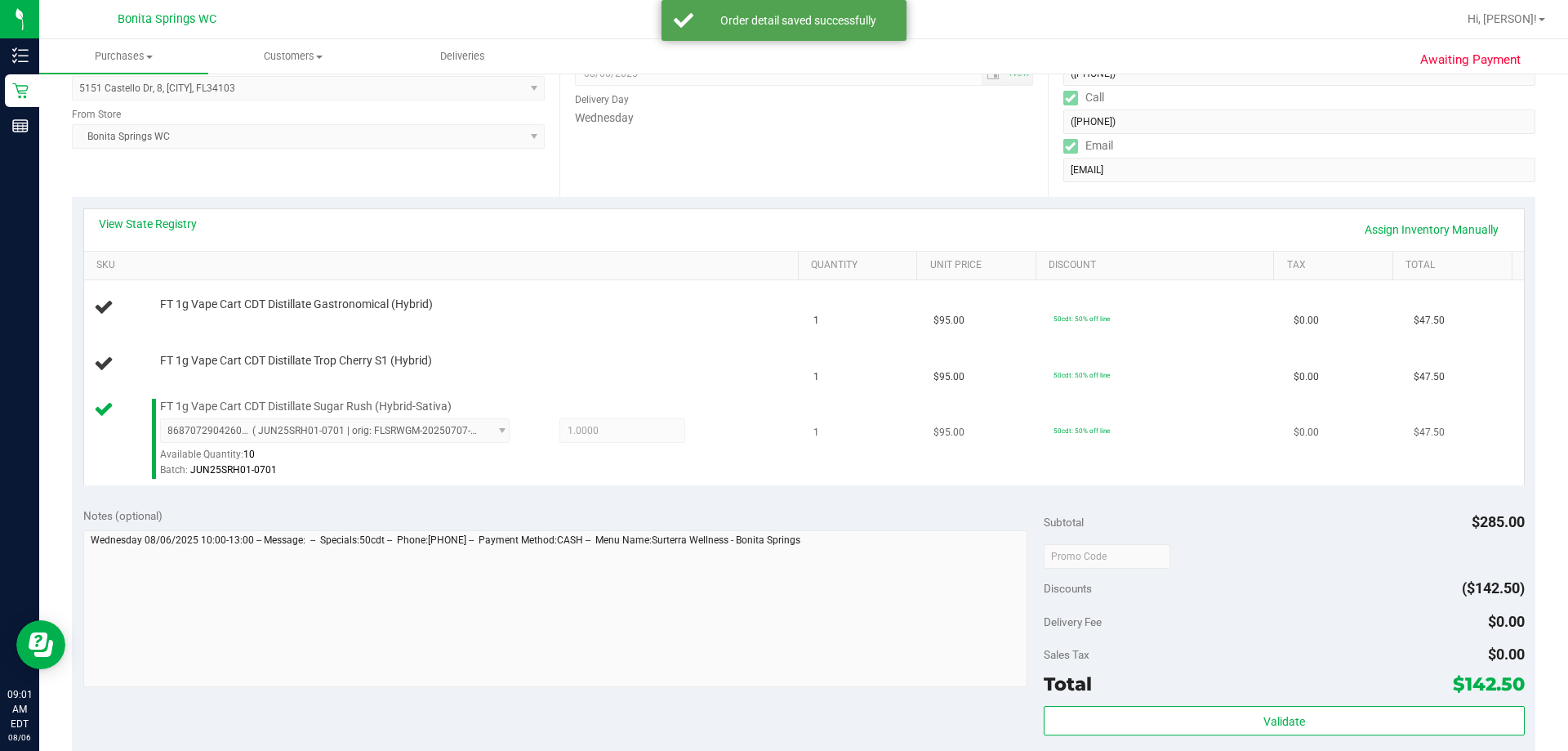 scroll, scrollTop: 245, scrollLeft: 0, axis: vertical 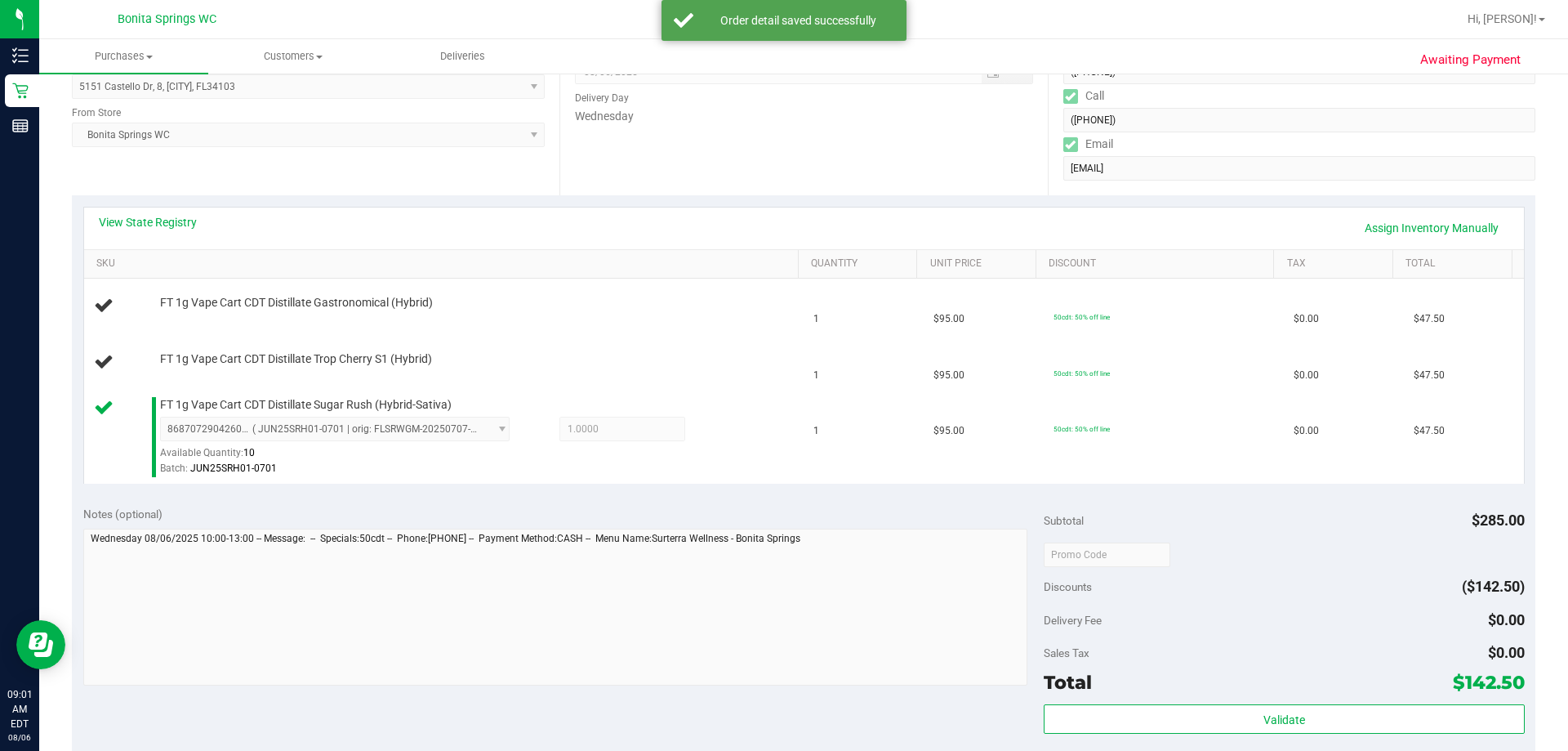 click on "Subtotal
$285.00" at bounding box center (1284, 521) 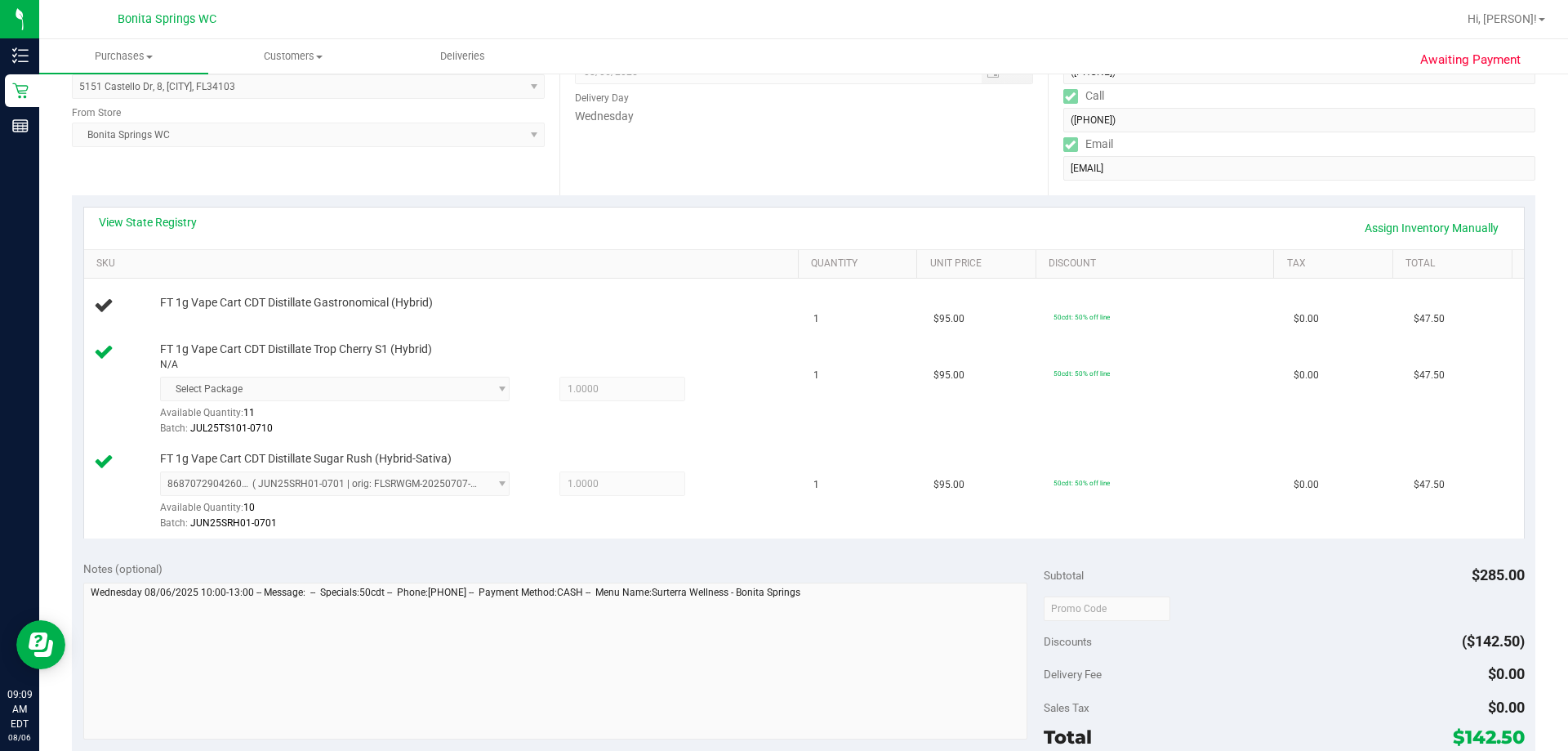 click on "SKU" at bounding box center [441, 265] 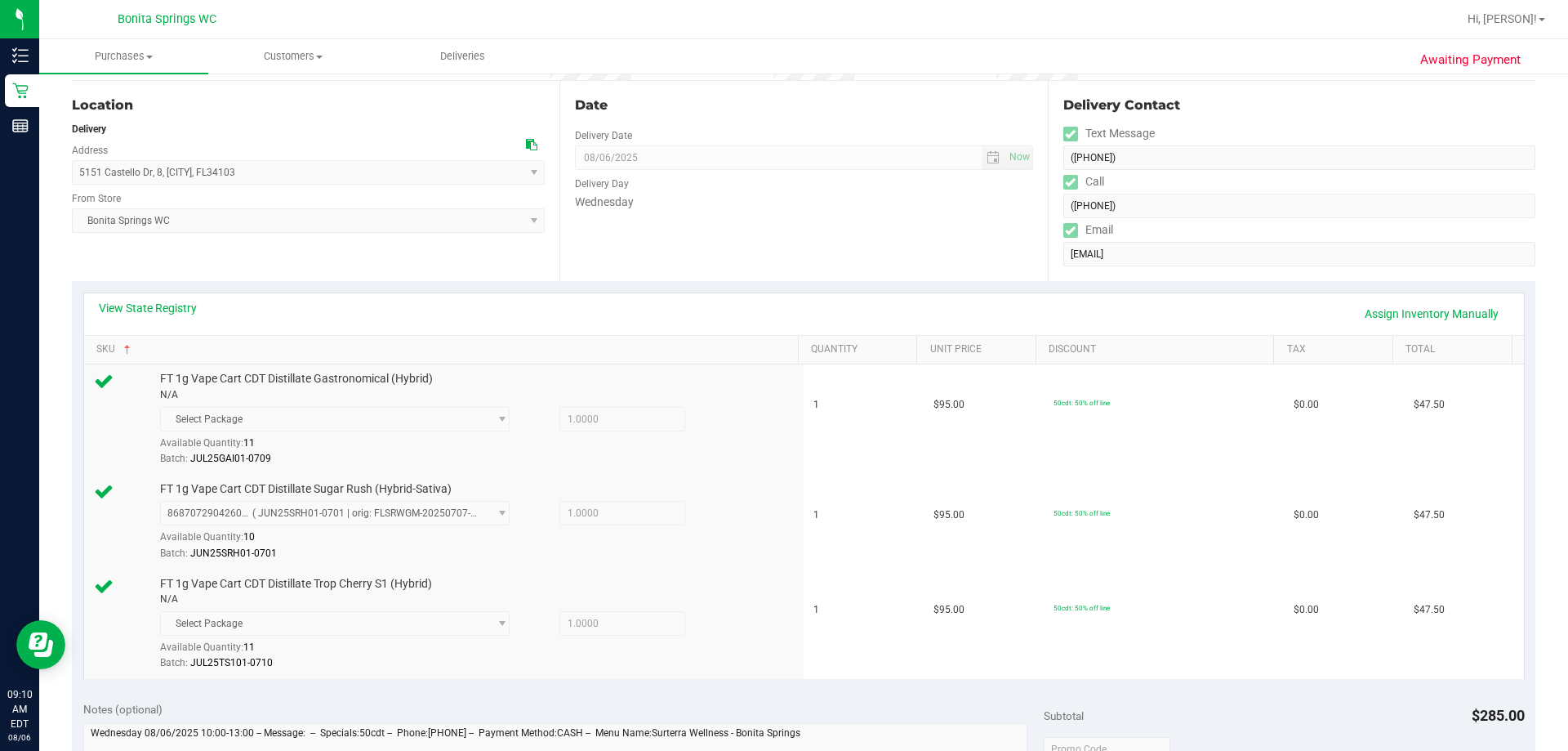 scroll, scrollTop: 572, scrollLeft: 0, axis: vertical 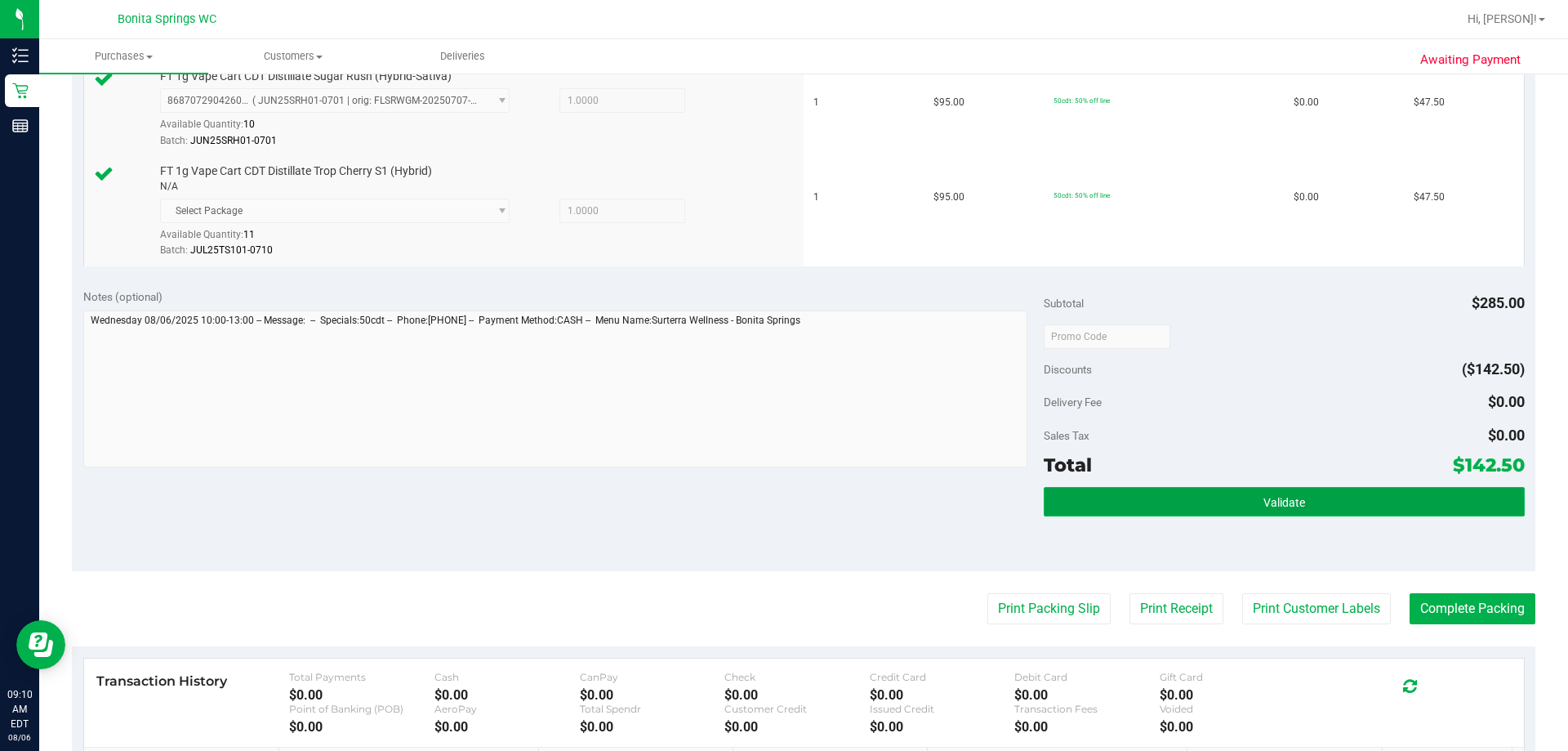 click on "Validate" at bounding box center (1284, 502) 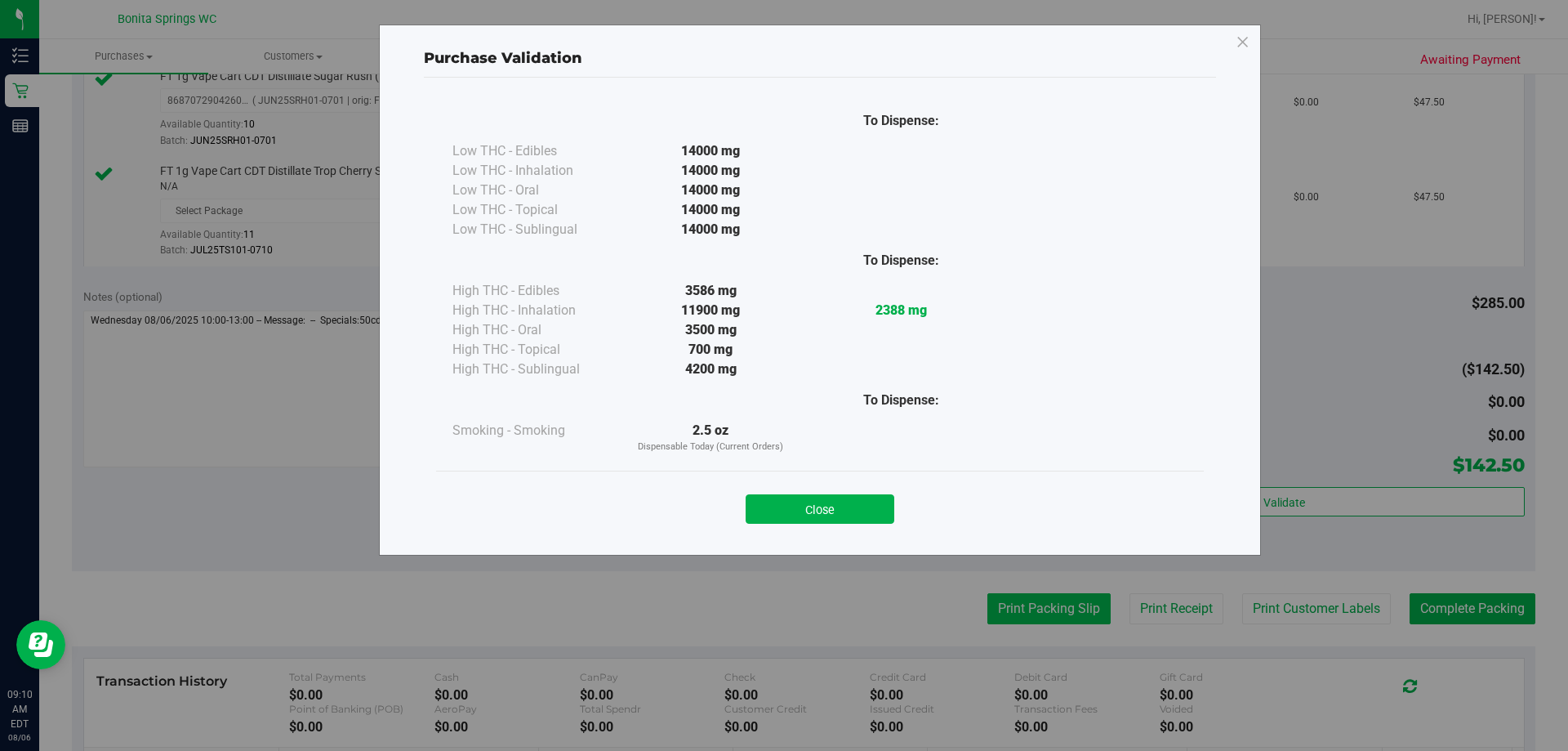 drag, startPoint x: 853, startPoint y: 505, endPoint x: 1025, endPoint y: 619, distance: 206.3492 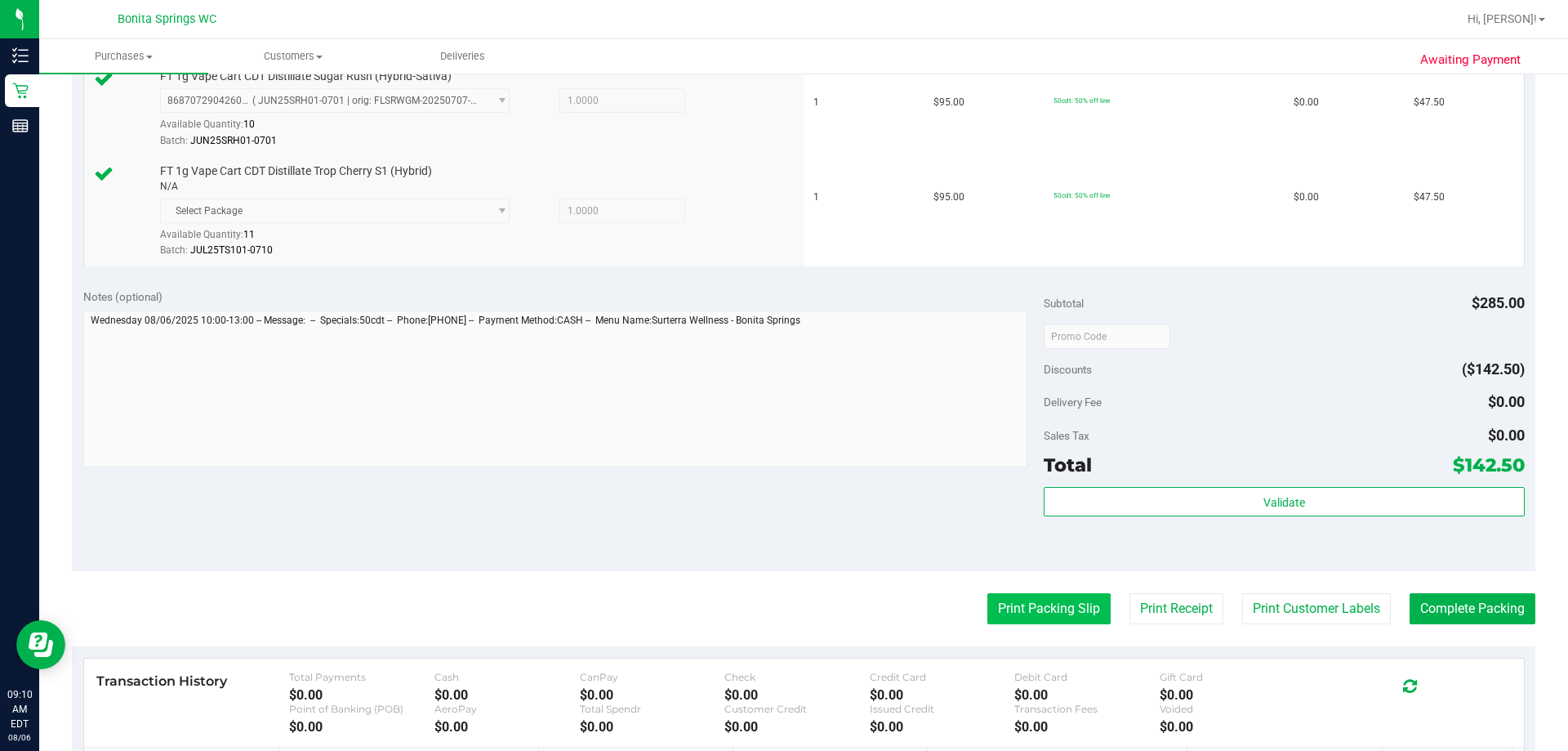 click on "Print Packing Slip" at bounding box center (1049, 609) 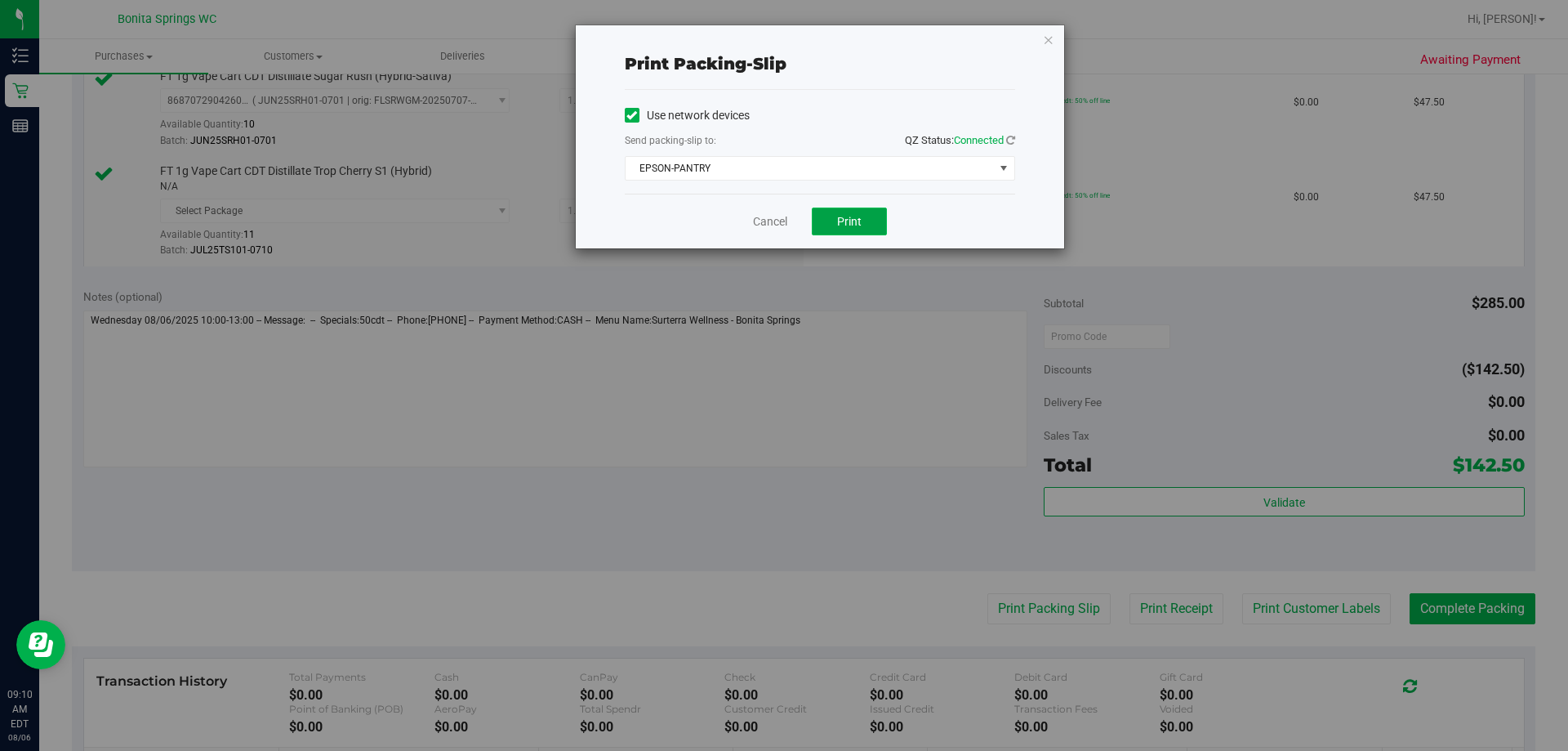 click on "Print" at bounding box center [849, 221] 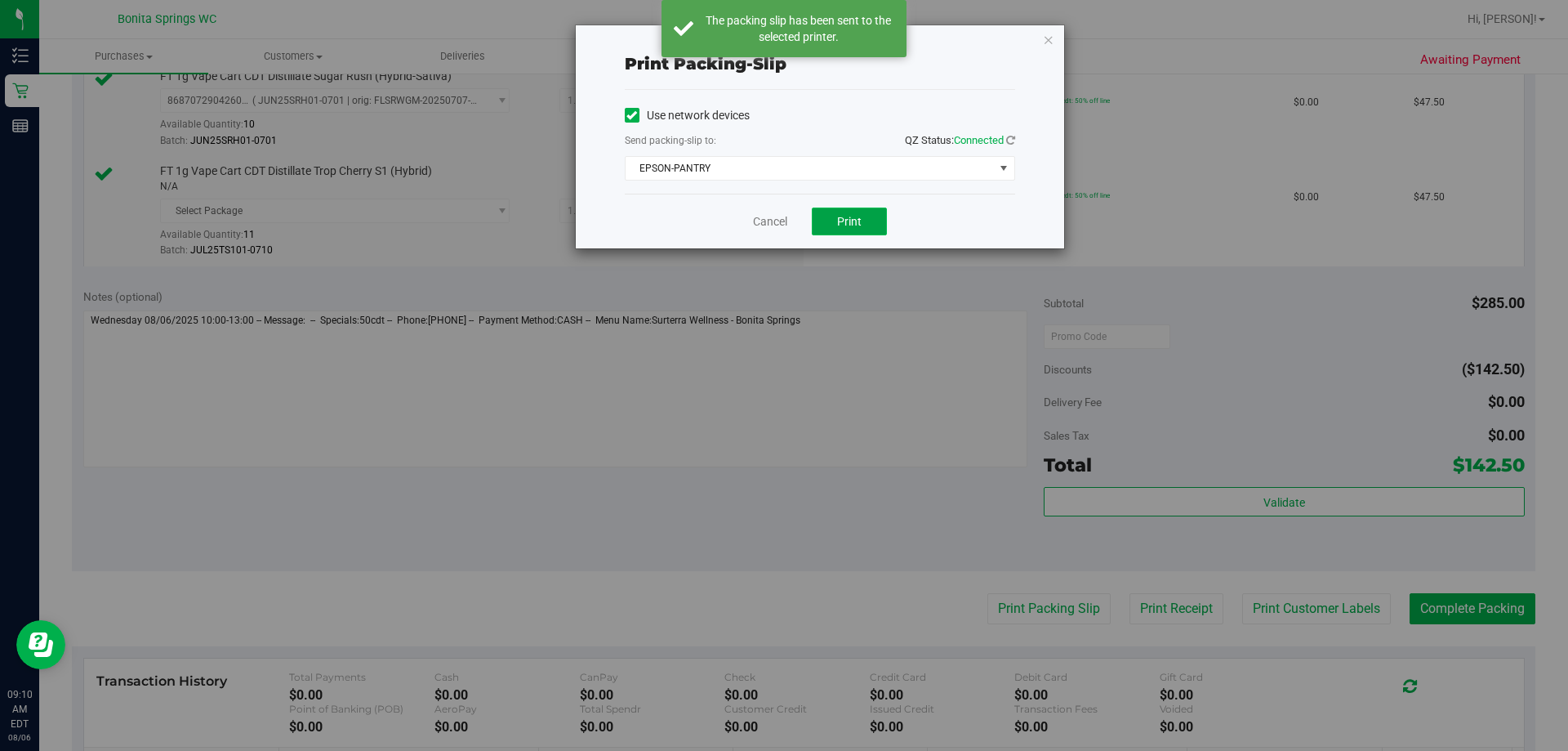 click on "Print" at bounding box center (849, 221) 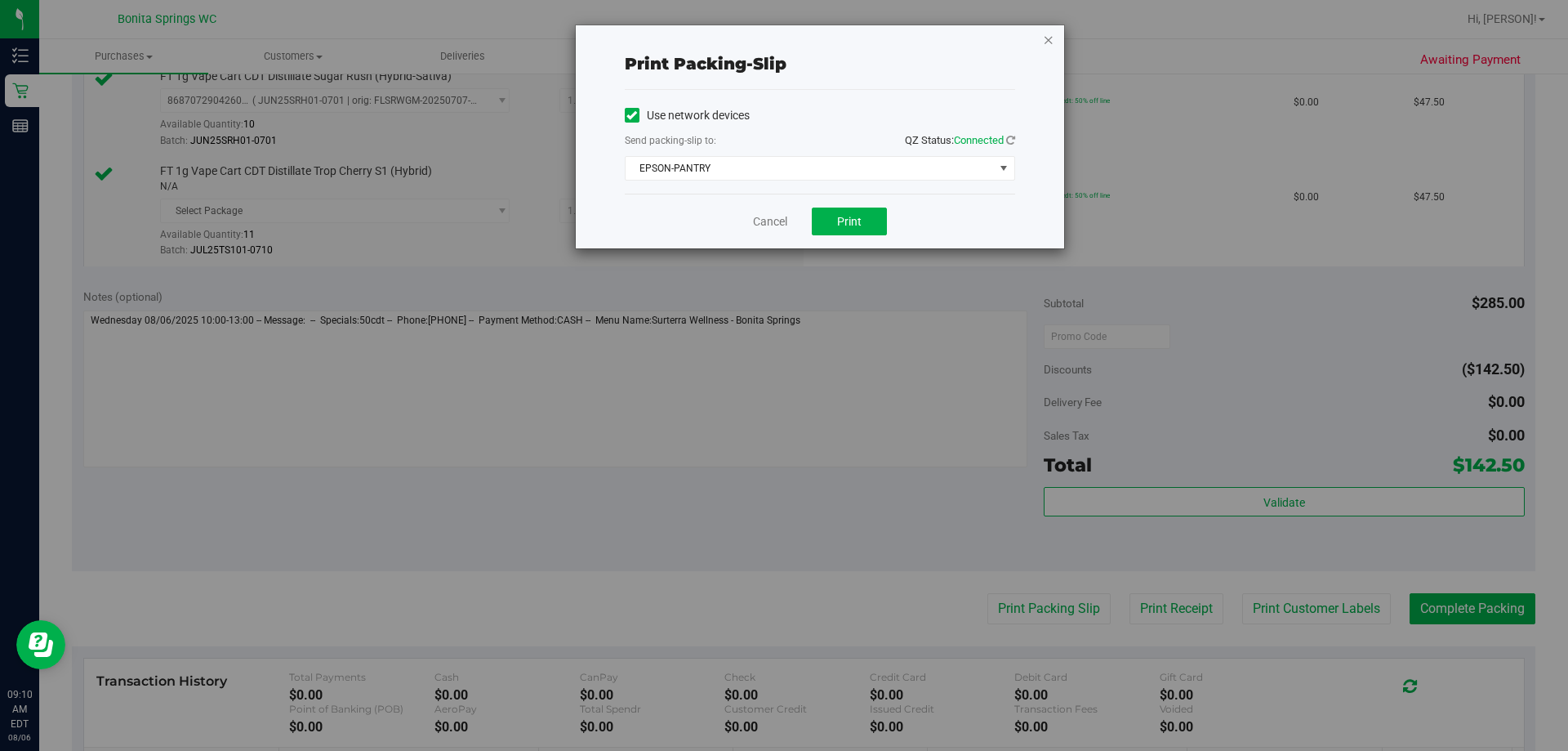 click at bounding box center (1049, 39) 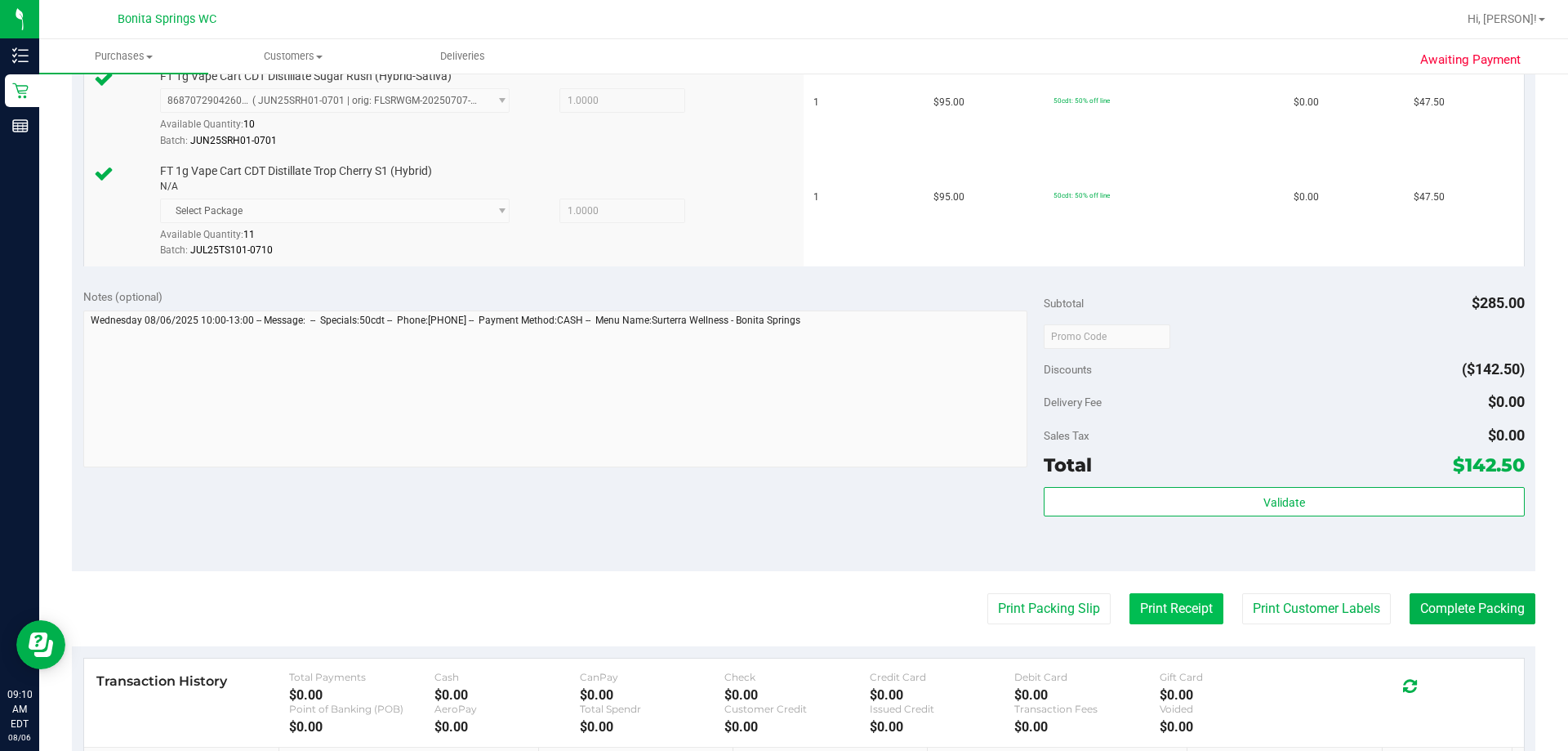 click on "Print Receipt" at bounding box center [1176, 609] 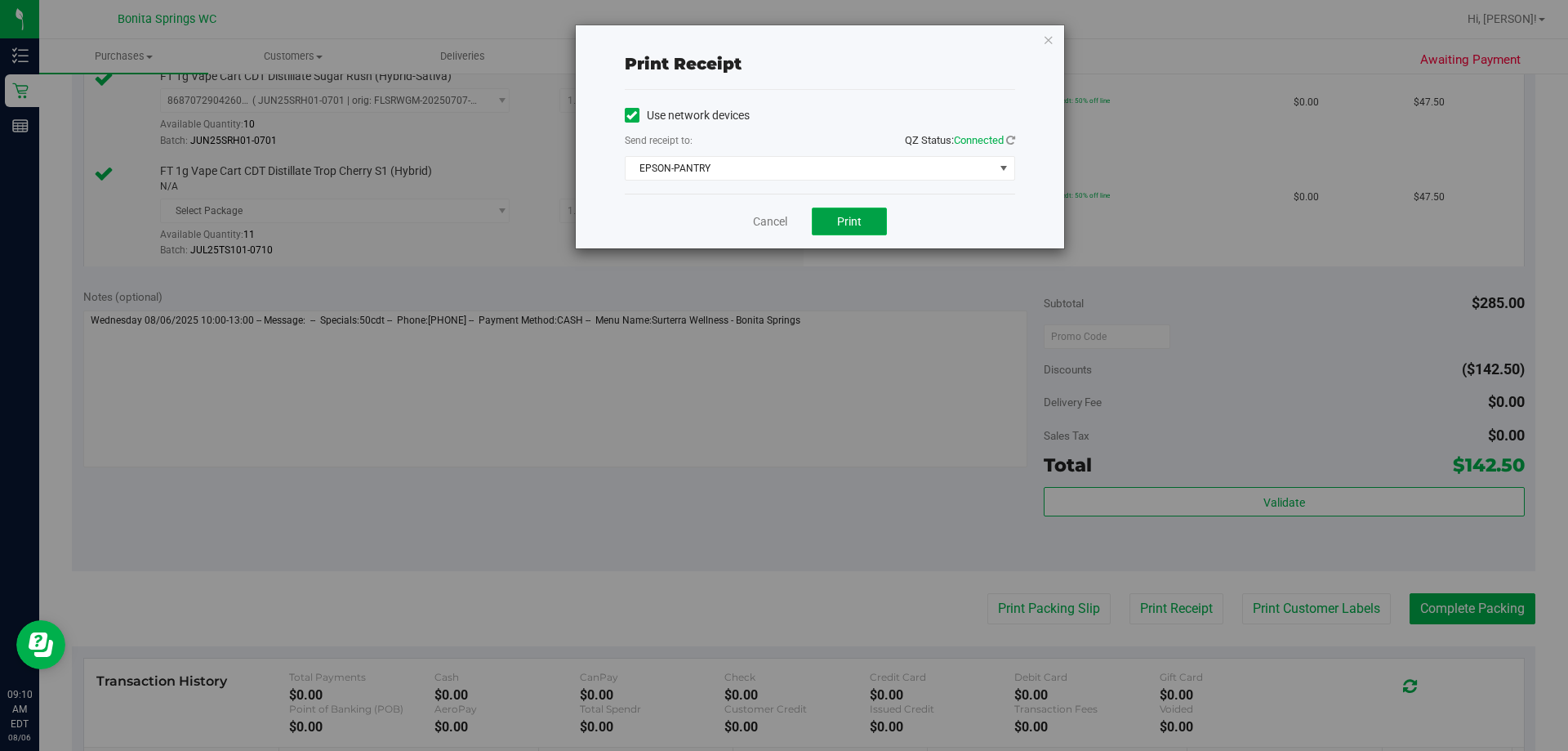 click on "Print" at bounding box center [849, 221] 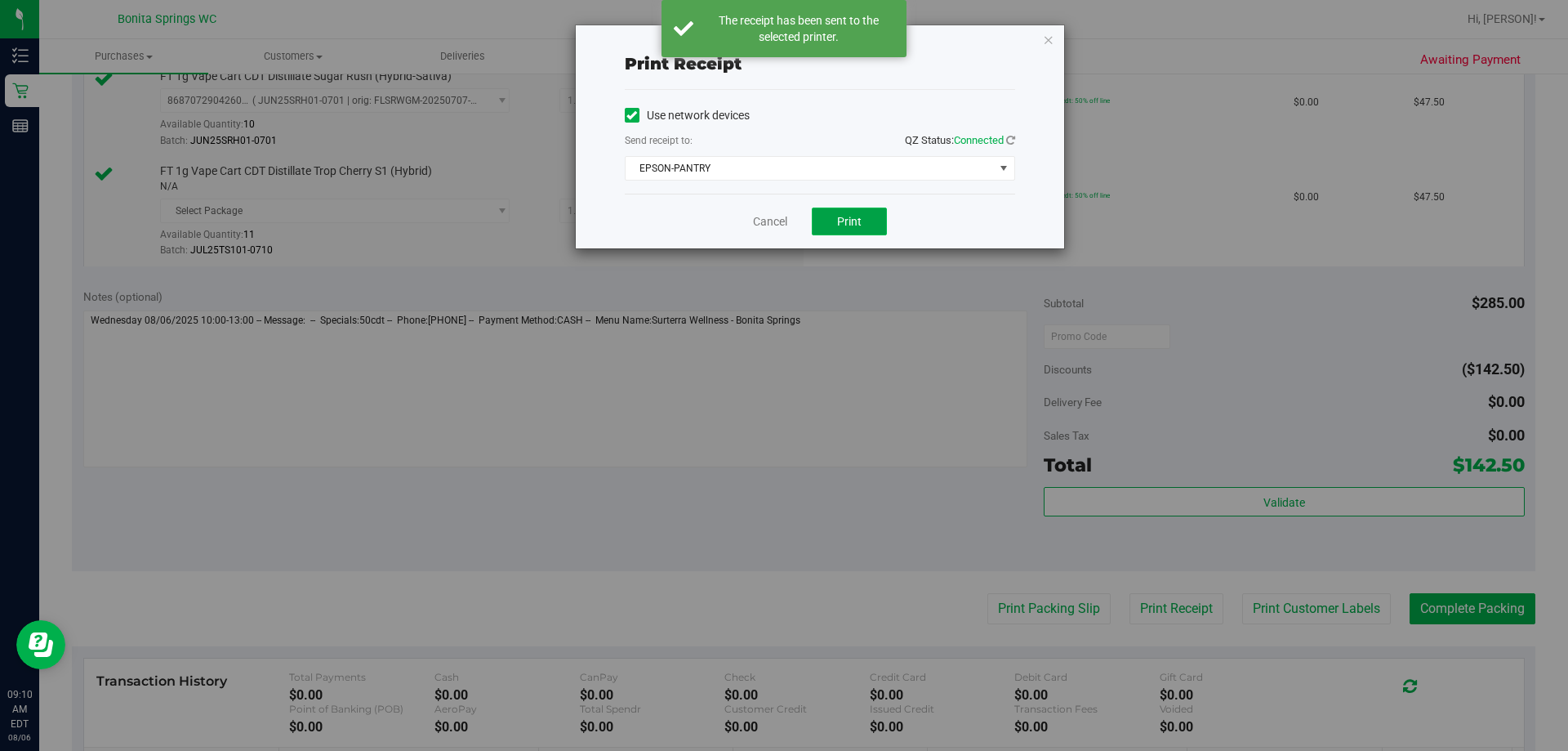 click on "Print" at bounding box center (849, 221) 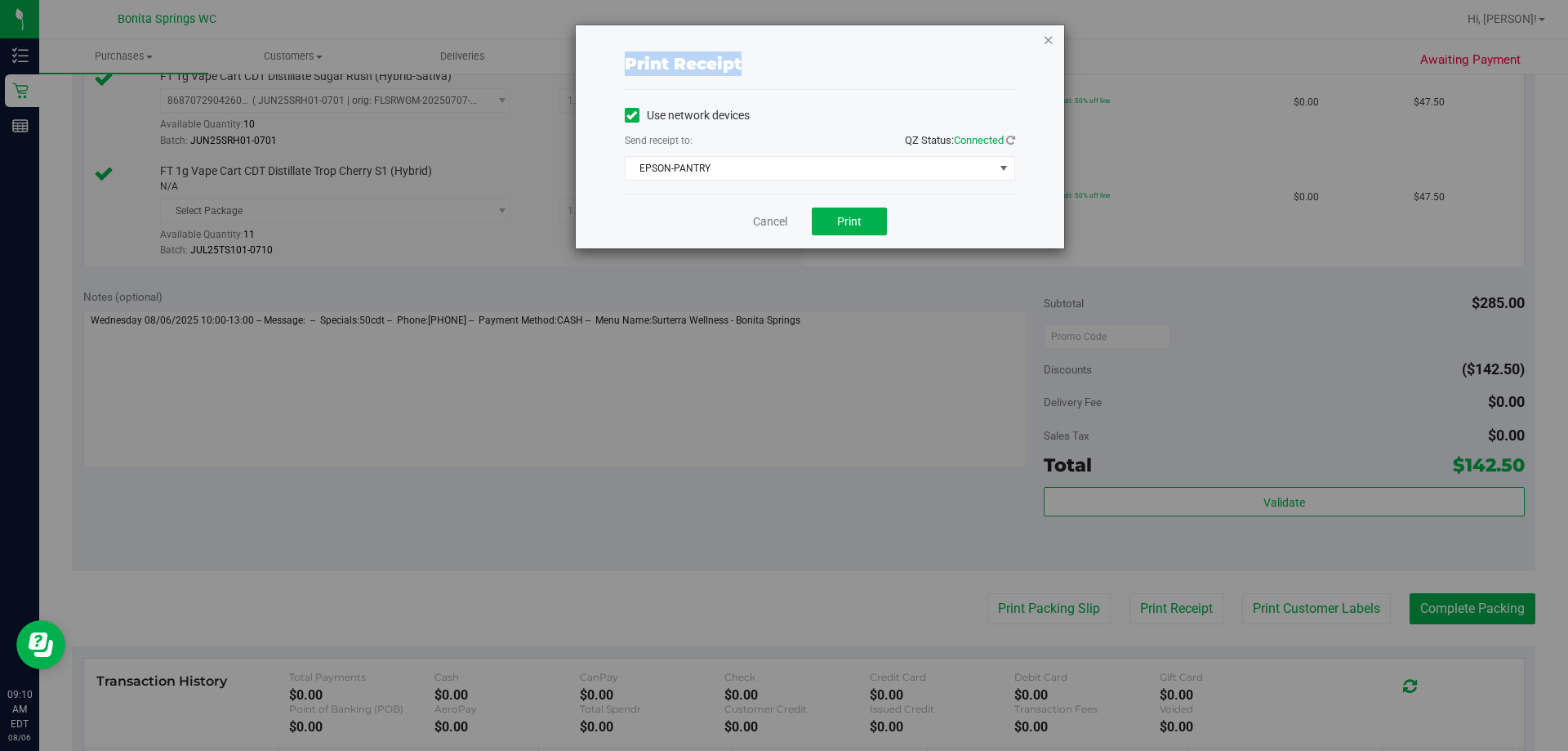 click on "Print receipt
Use network devices
Send receipt to:
QZ Status:   Connected
EPSON-PANTRY Choose printer DONOTUSE-EPSON EPSON EPSON-AUGUST-ALSINA EPSON-CHECKIN-1 EPSON-CHECKIN-2 EPSON-CONSULT EPSON-FILLPACK-1 EPSON-FILLPACK-2 EPSON-PANTRY EPSON-POS-2 EPSON-POS-3 EPSON-POS-4
Cancel
Print" at bounding box center [820, 136] 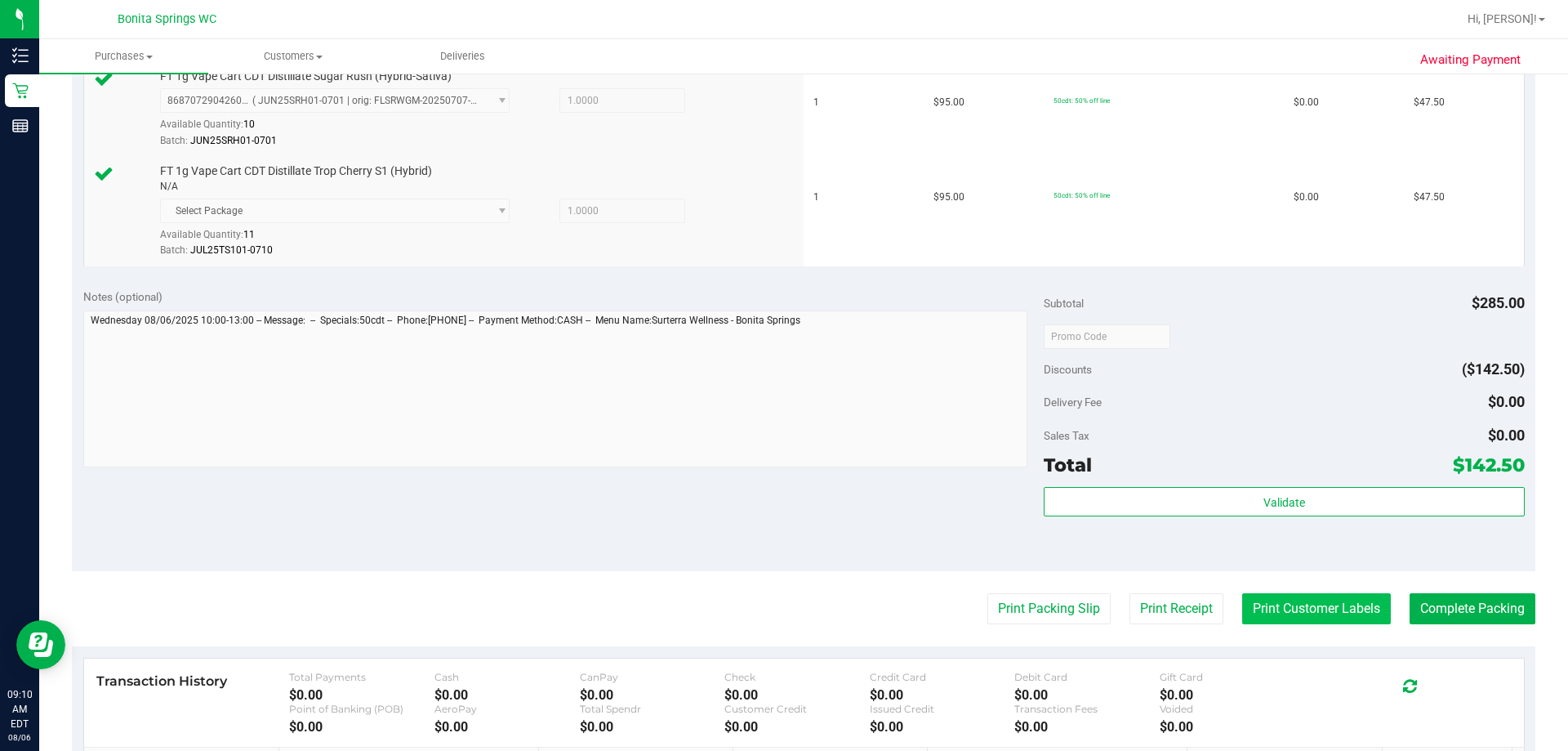 click on "Print Customer Labels" at bounding box center [1316, 609] 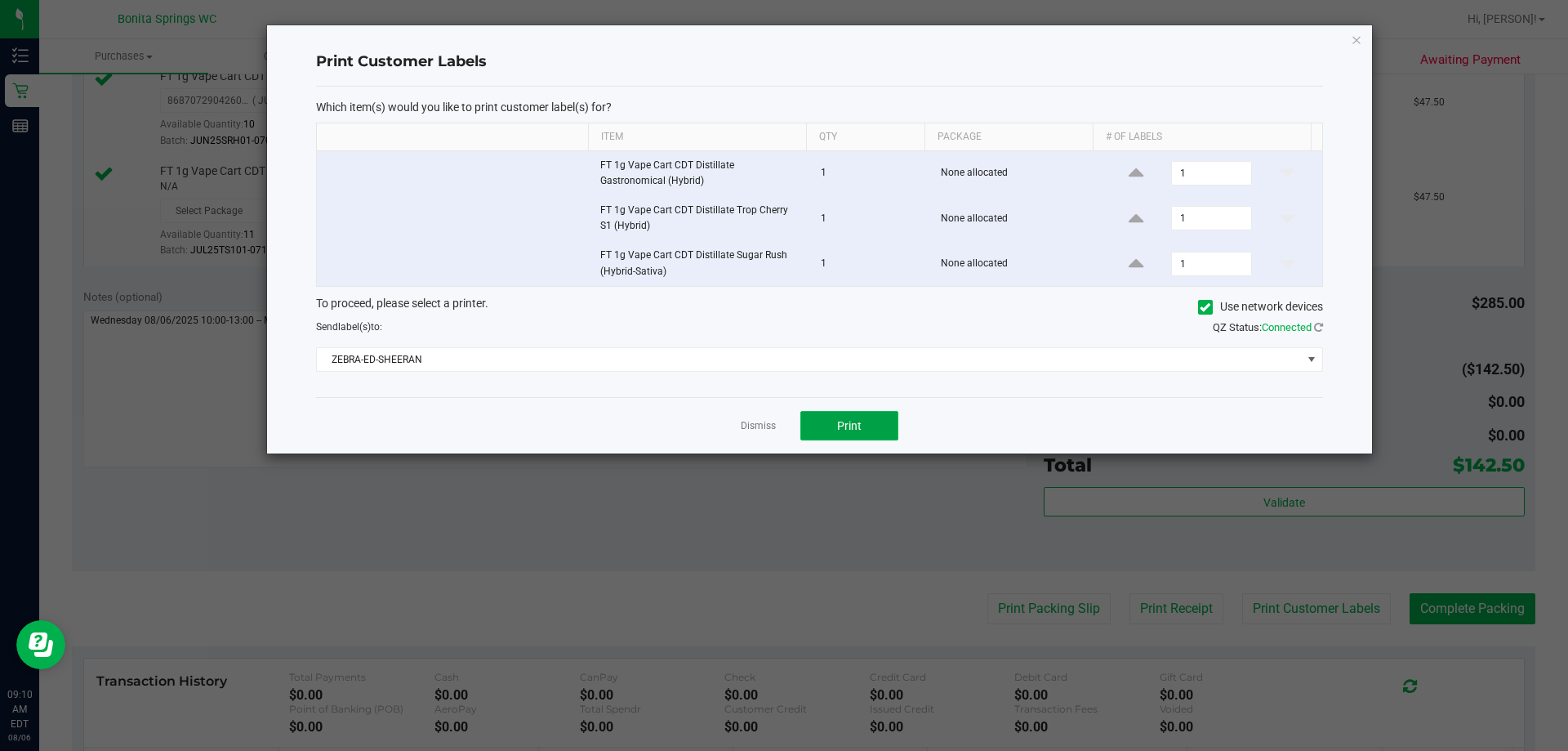 click on "Print" 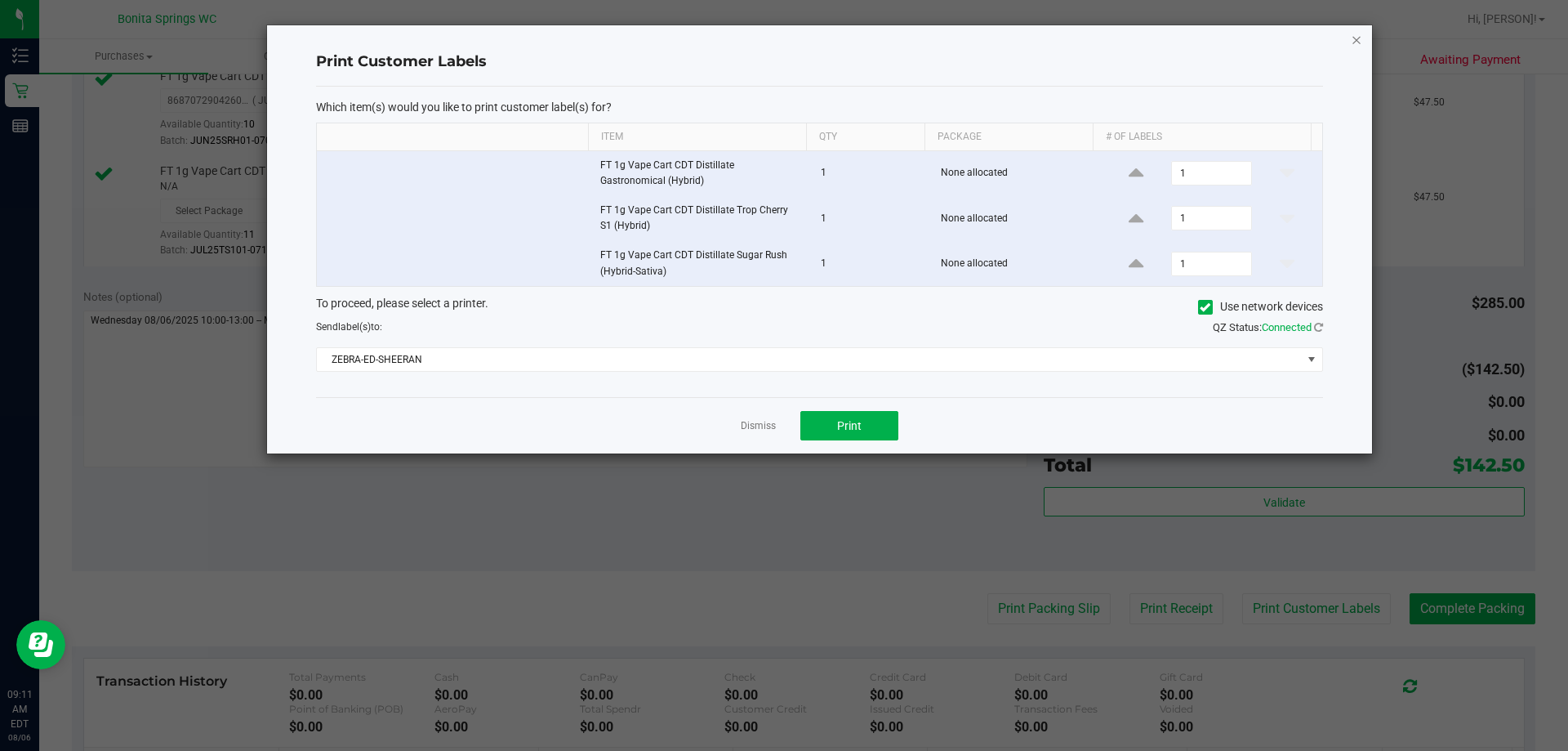 click 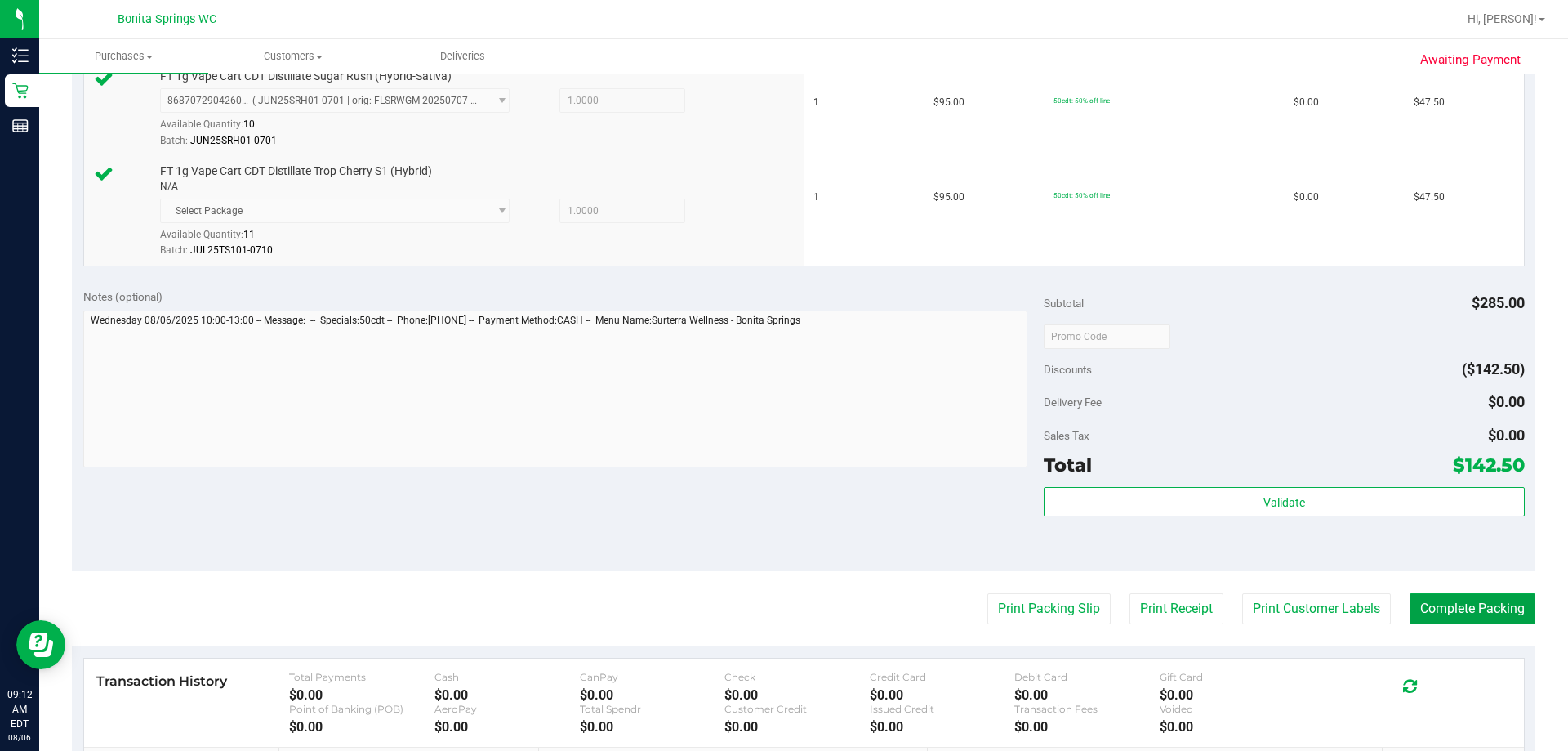 drag, startPoint x: 1453, startPoint y: 617, endPoint x: 1002, endPoint y: 518, distance: 461.738 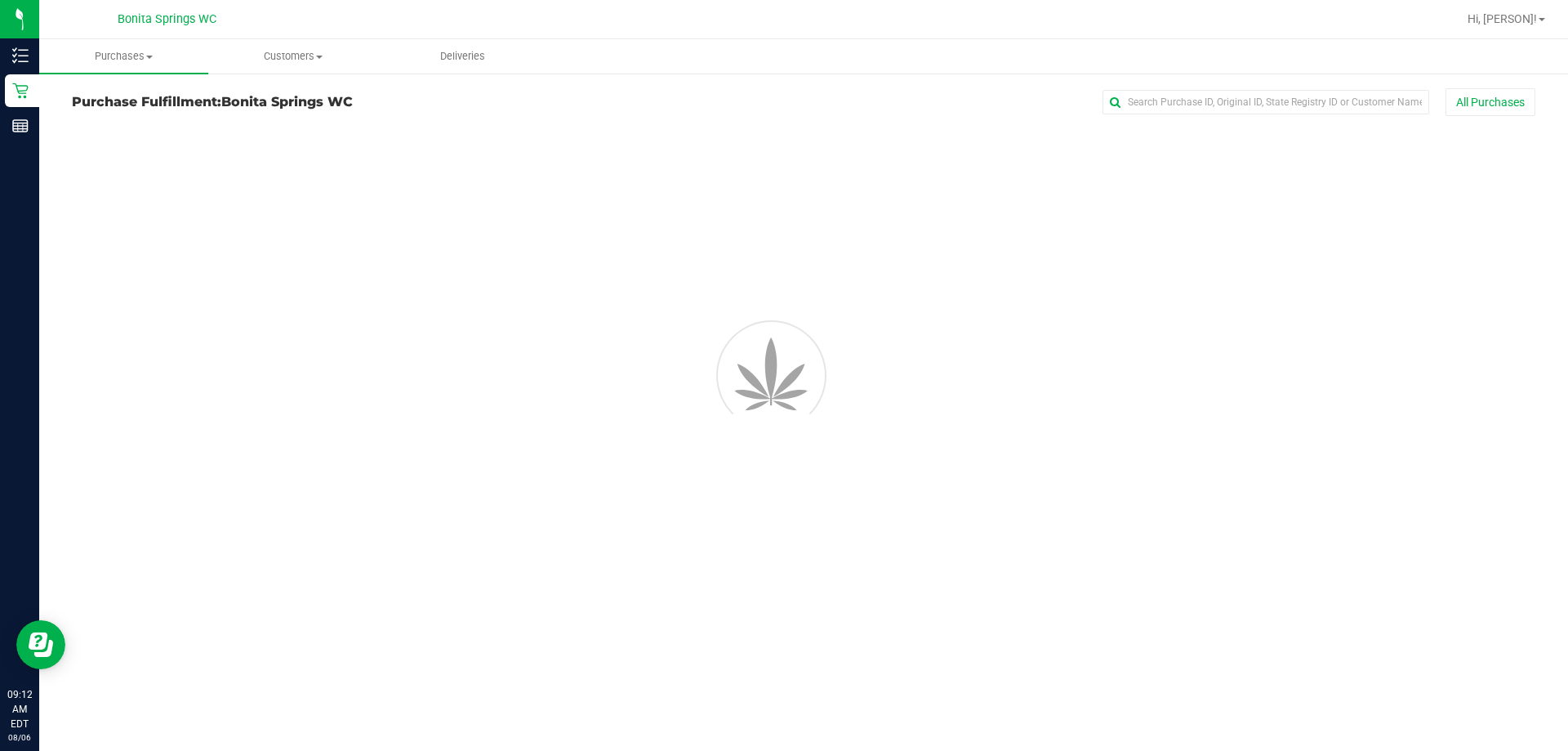 scroll, scrollTop: 0, scrollLeft: 0, axis: both 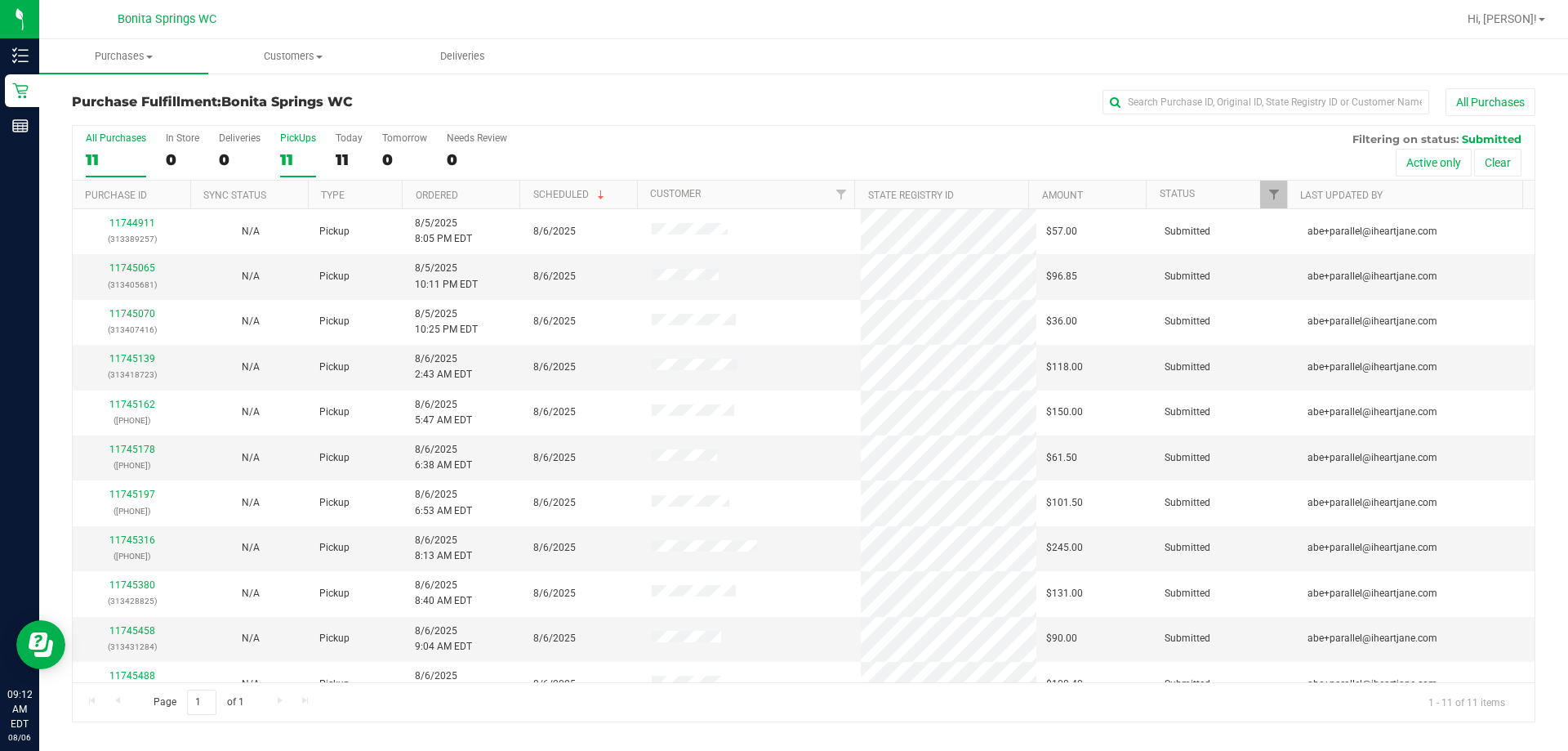 click on "PickUps" at bounding box center [298, 138] 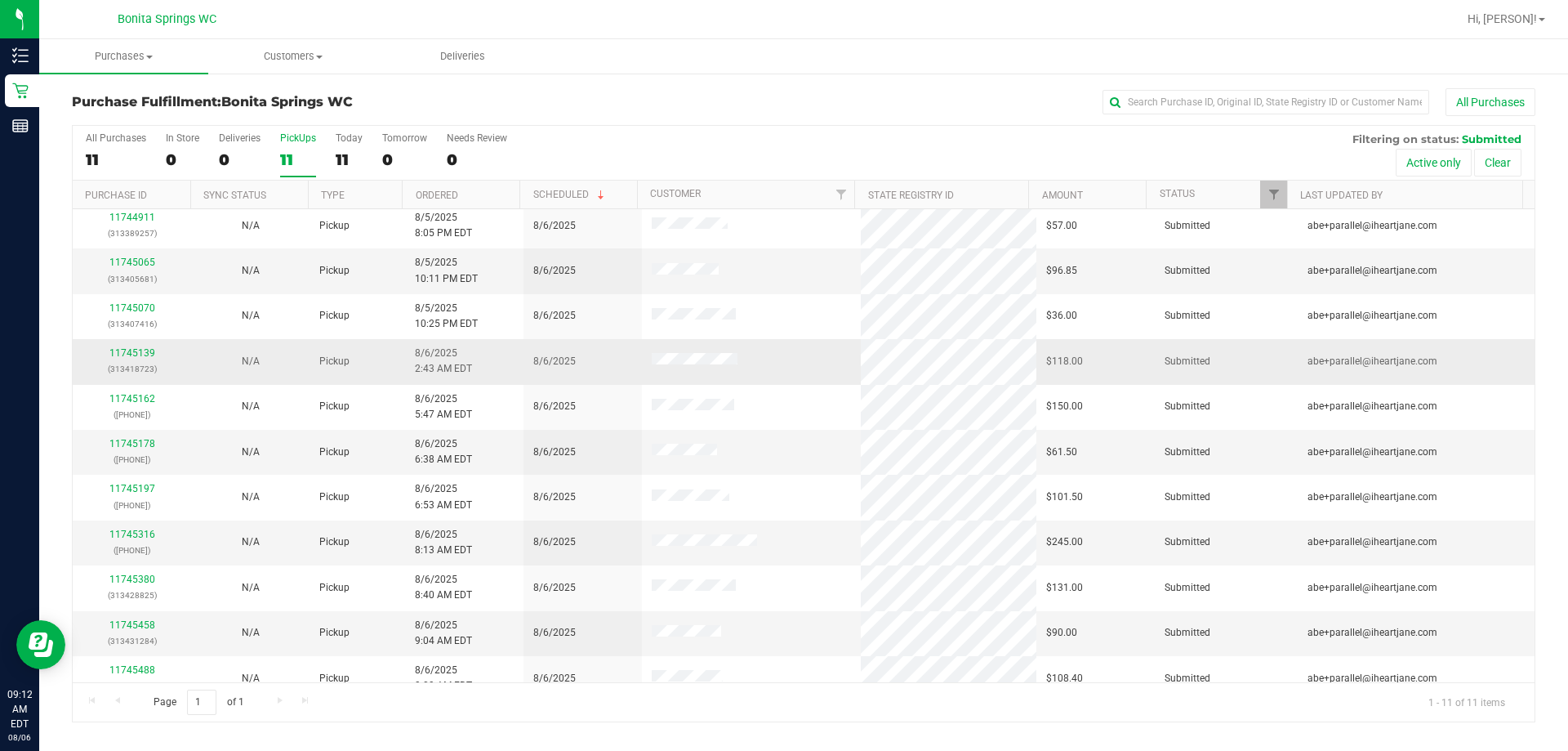 scroll, scrollTop: 0, scrollLeft: 0, axis: both 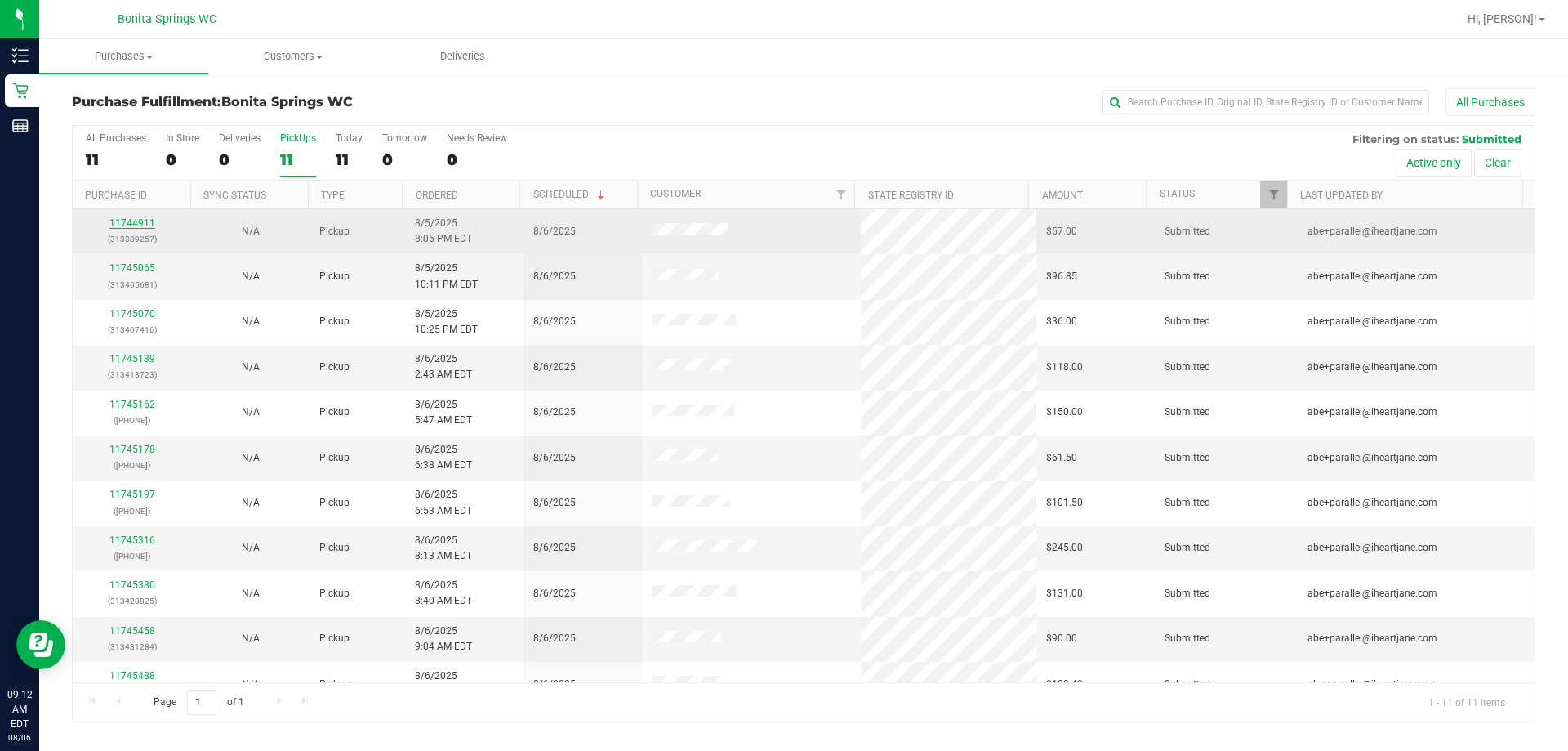click on "11744911" at bounding box center [132, 223] 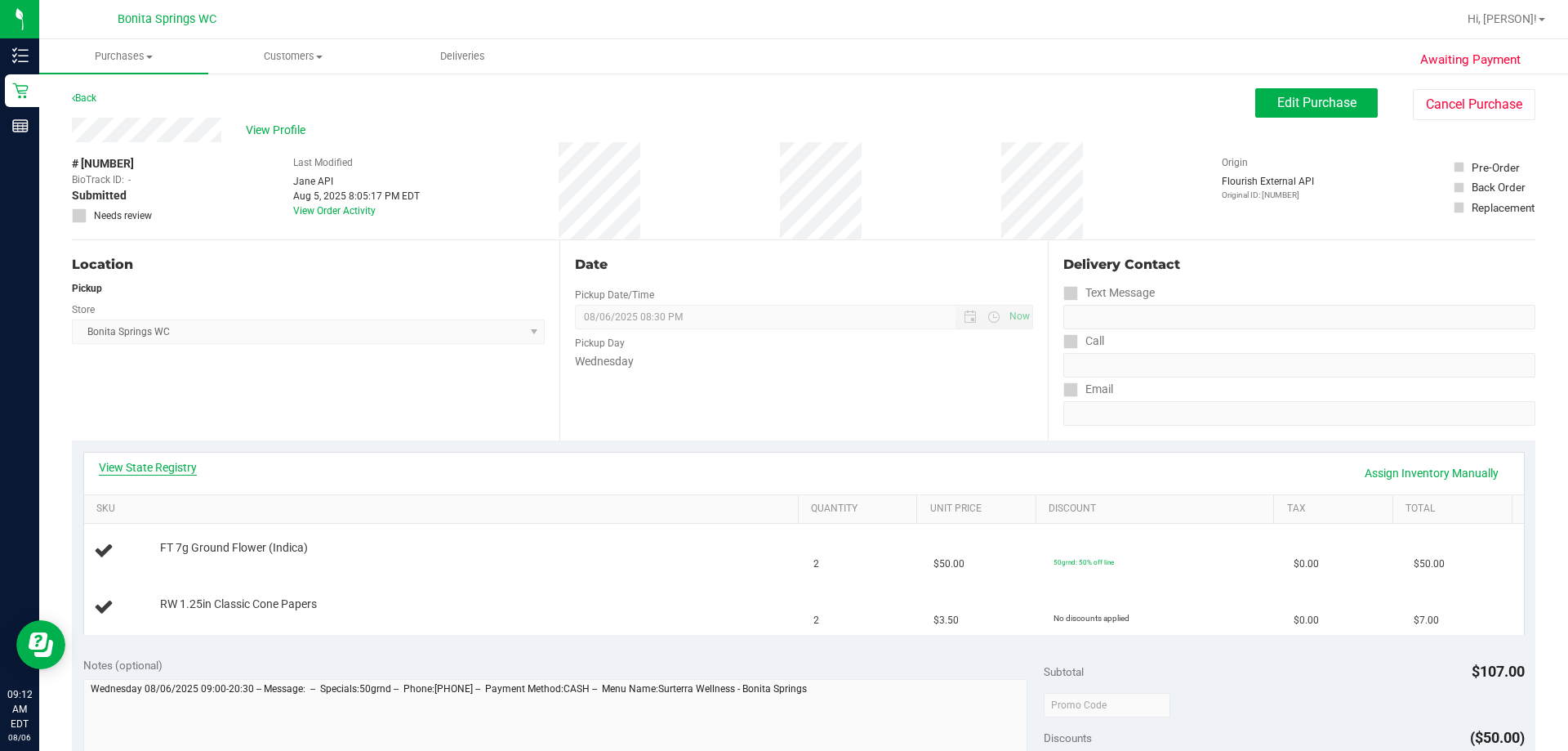 click on "View State Registry" at bounding box center (148, 467) 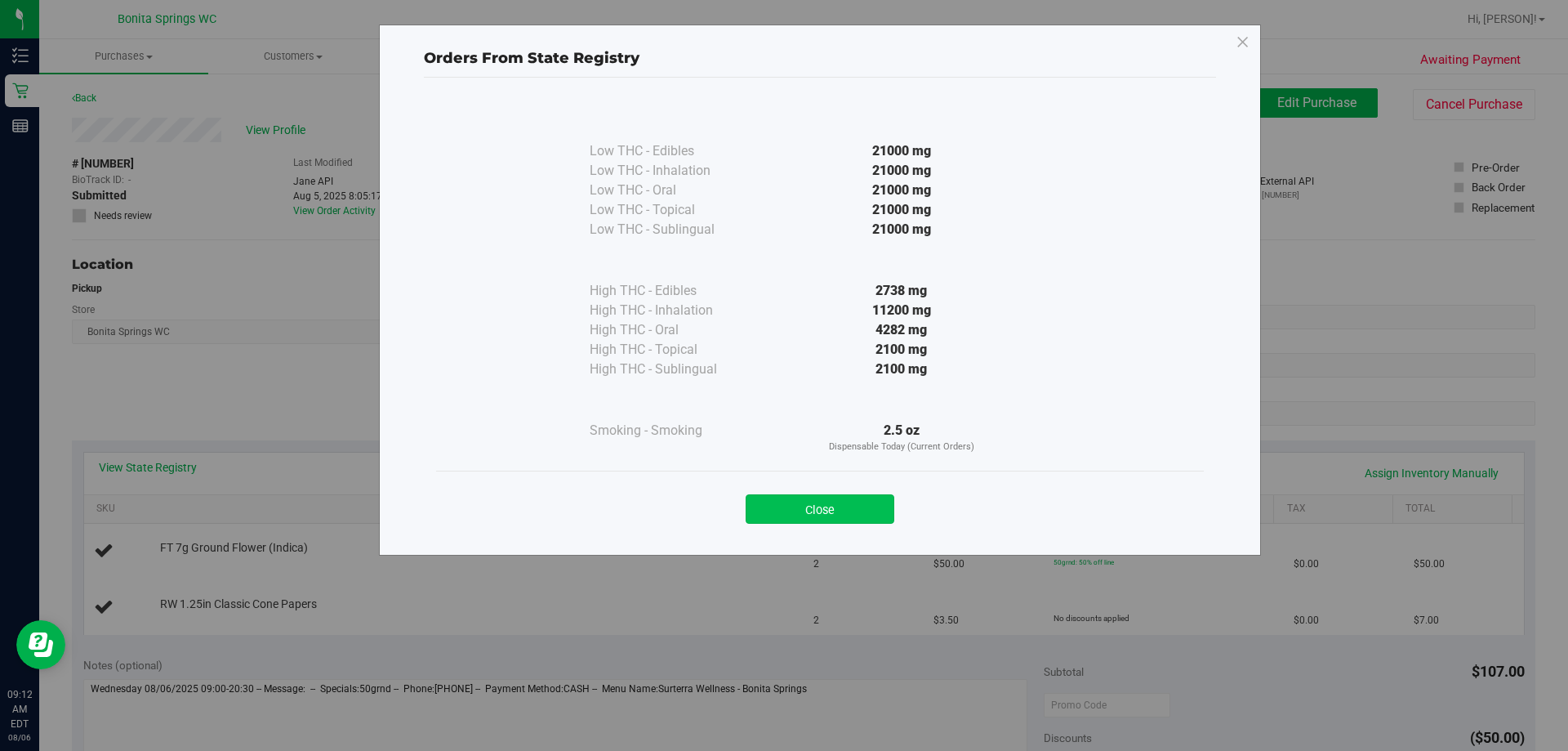 click on "Close" at bounding box center (820, 509) 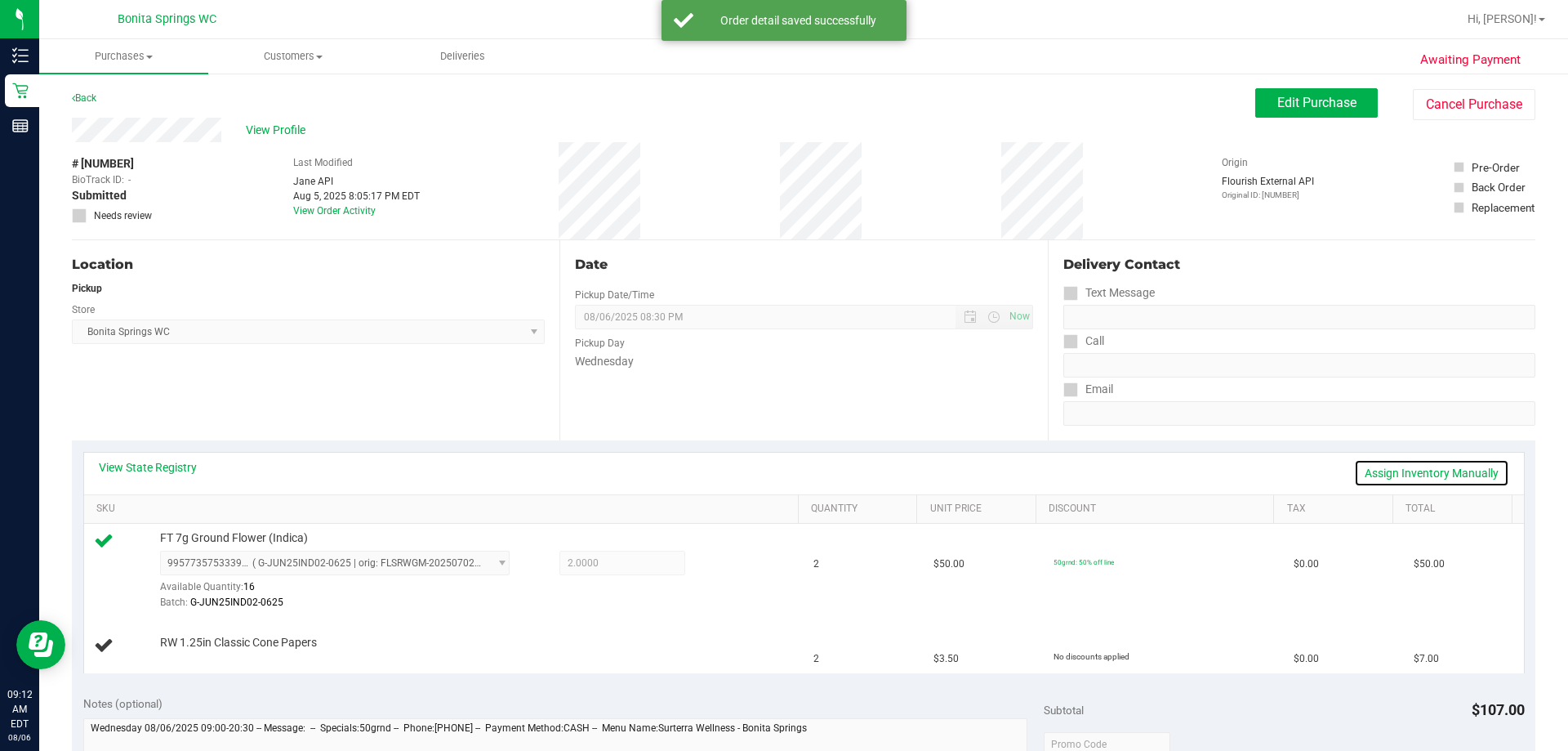 click on "Assign Inventory Manually" at bounding box center (1432, 473) 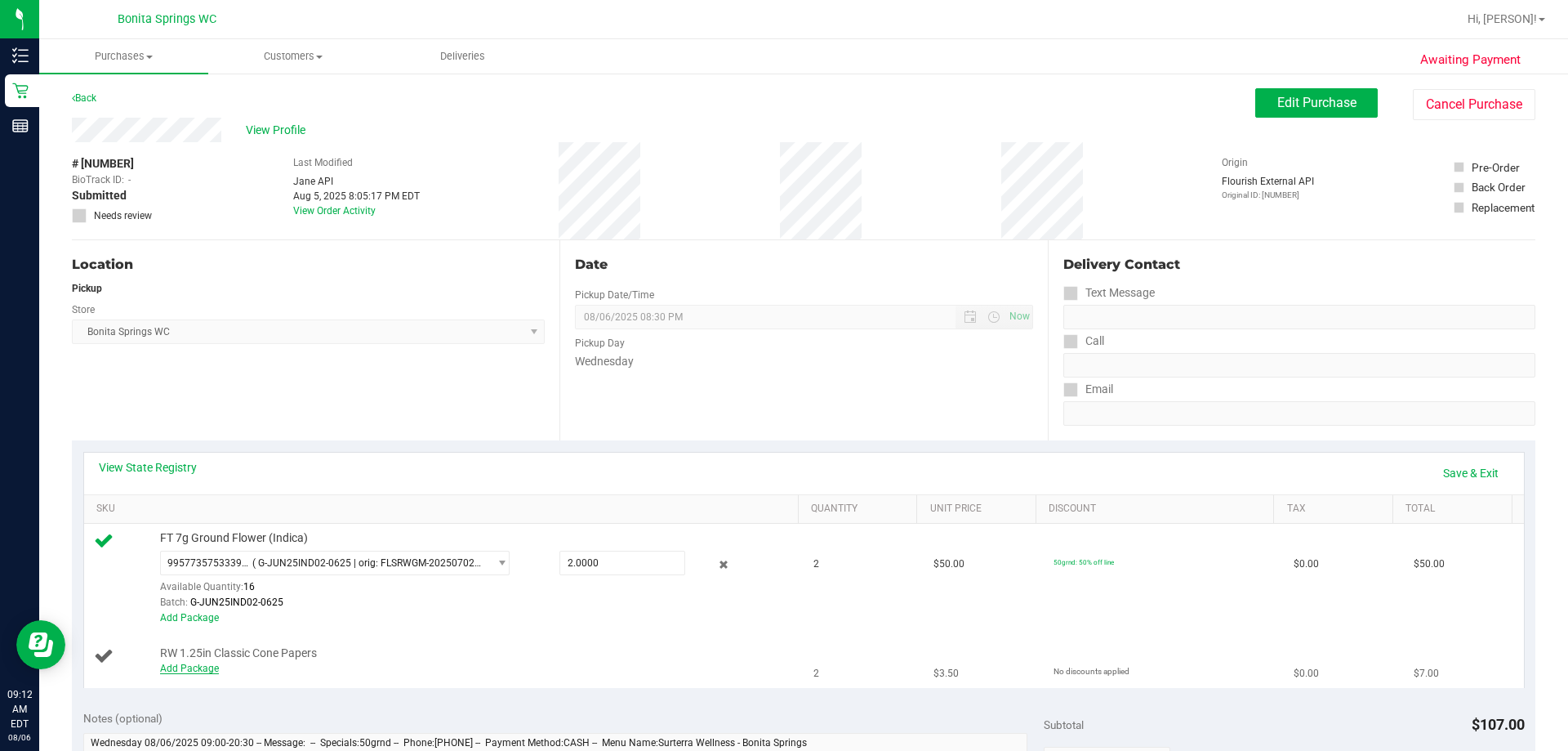 click on "Add Package" at bounding box center (189, 668) 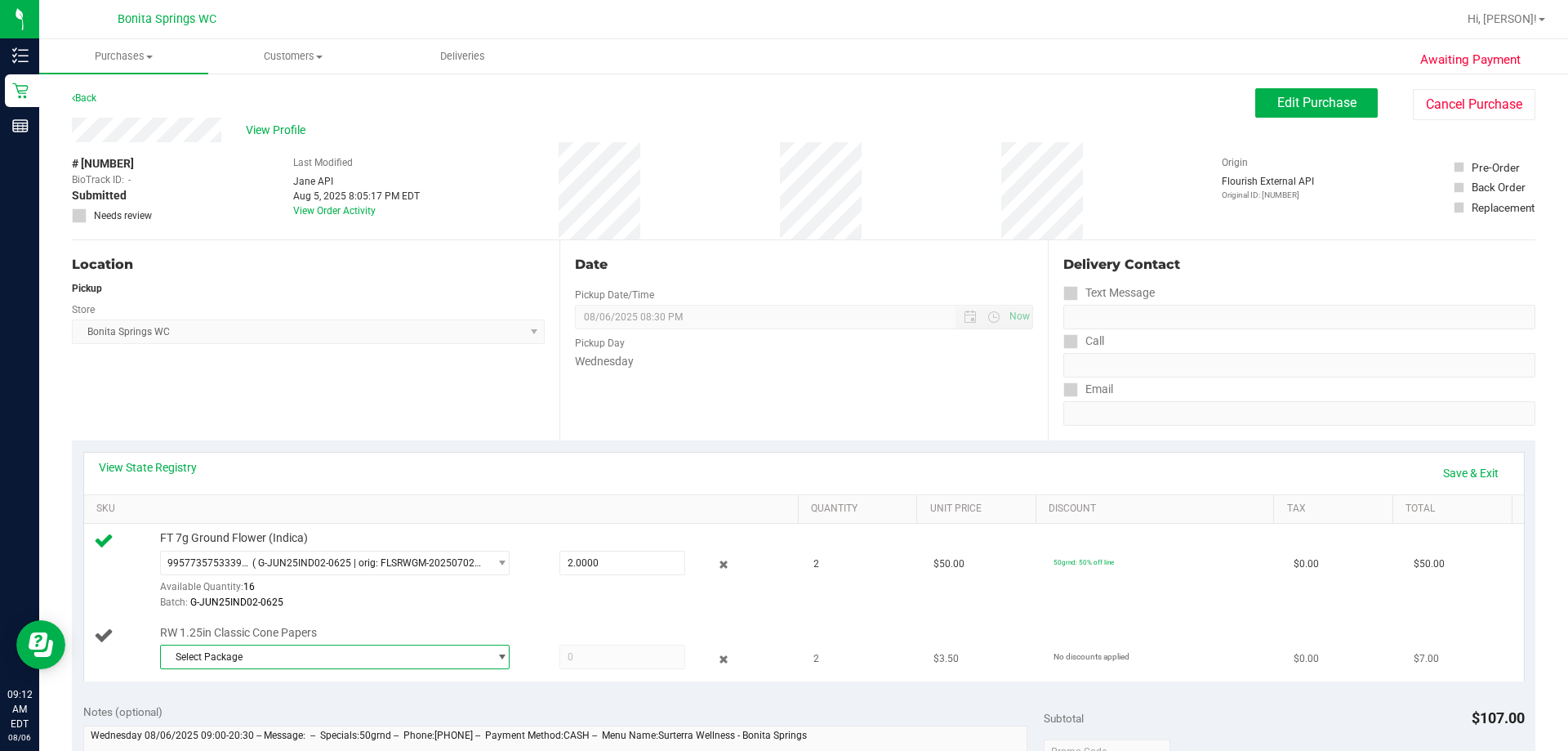 click on "Select Package" at bounding box center [324, 657] 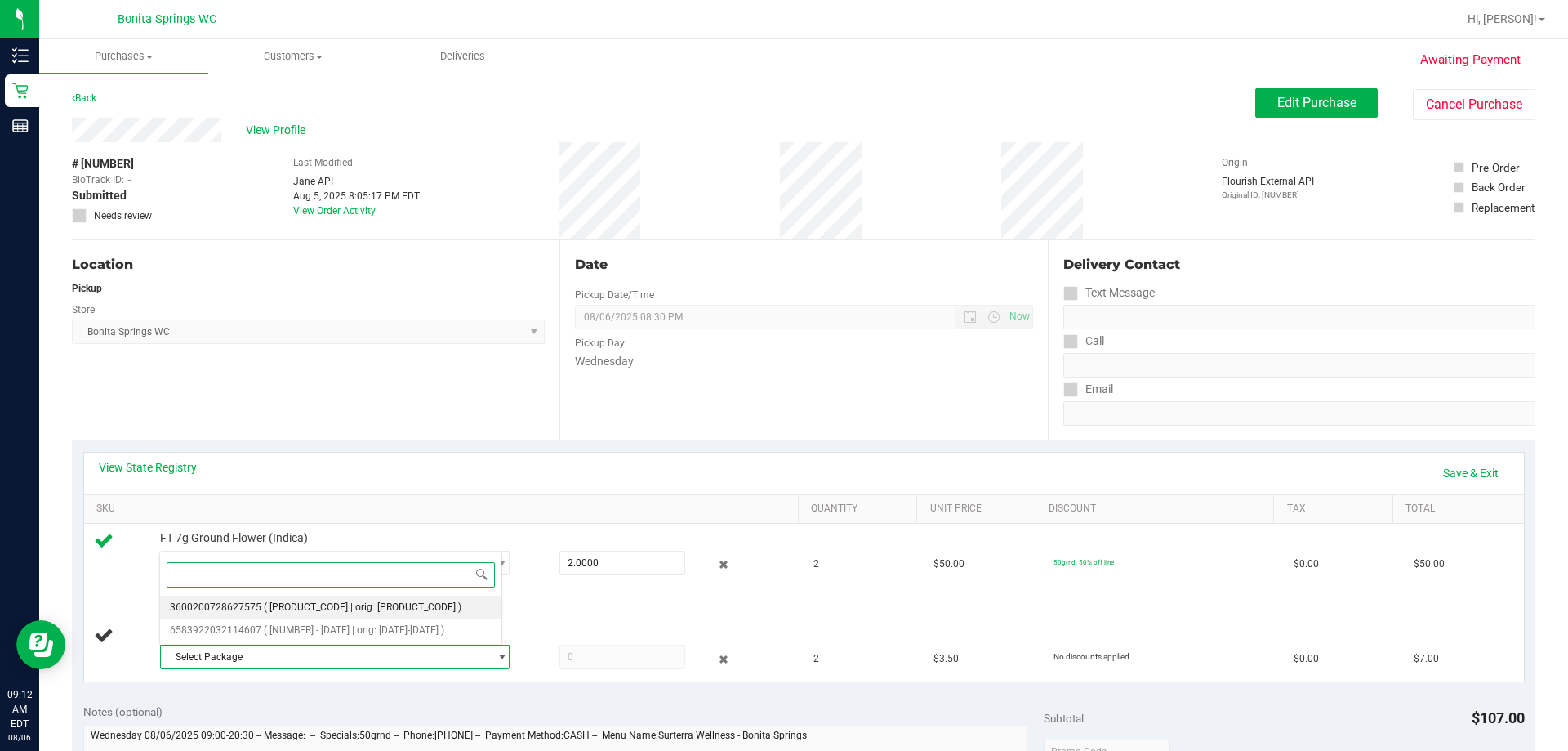 click on "[NUMBER]
(
[NUMBER]-[DATE] | orig: [DATE]-[DATE]
)" at bounding box center (331, 607) 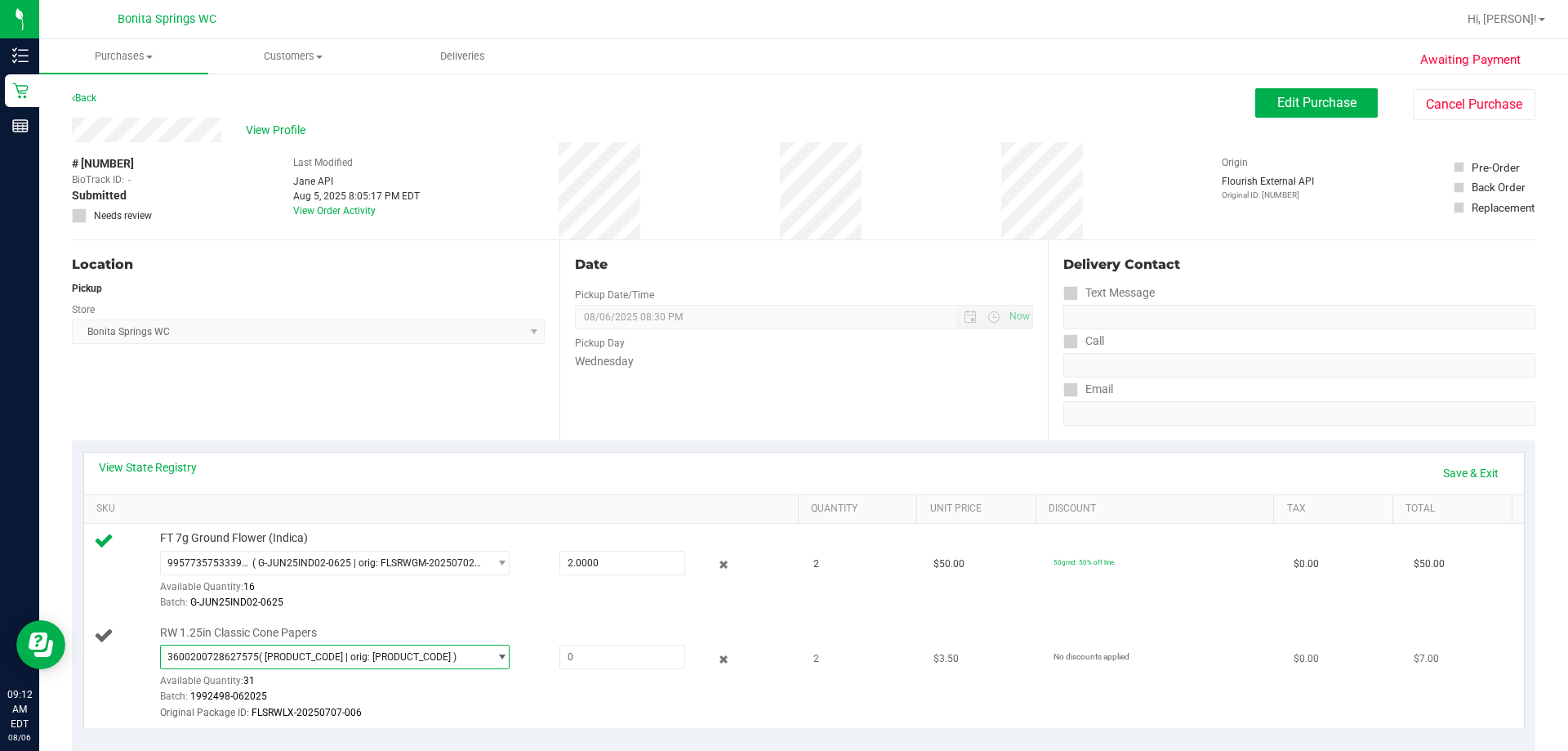 click on "[NUMBER]
(
[NUMBER]-[DATE] | orig: [DATE]-[DATE]
)" at bounding box center (324, 657) 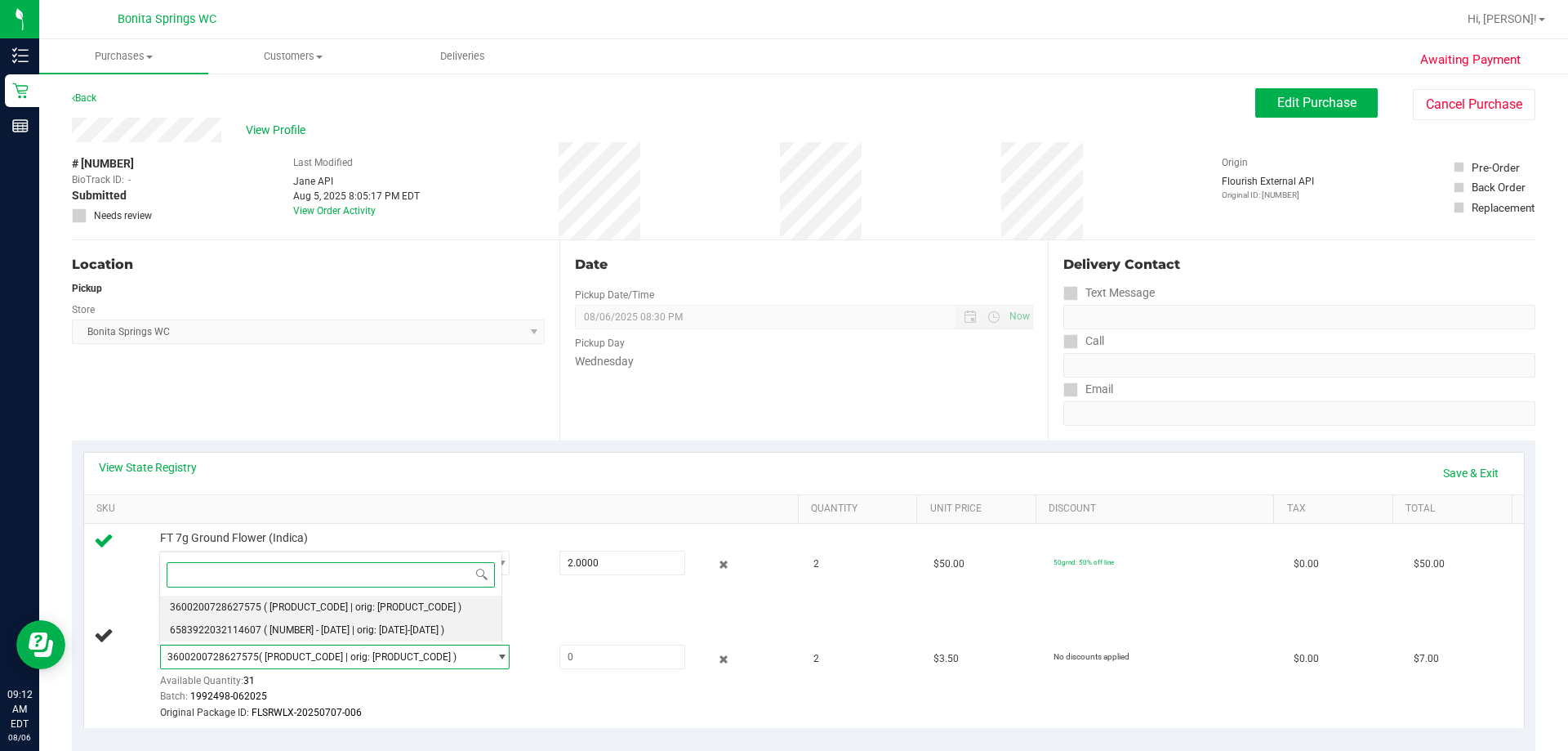 click on "(
[NUMBER] - [DATE] | orig: [DATE]-[DATE]
)" at bounding box center [354, 630] 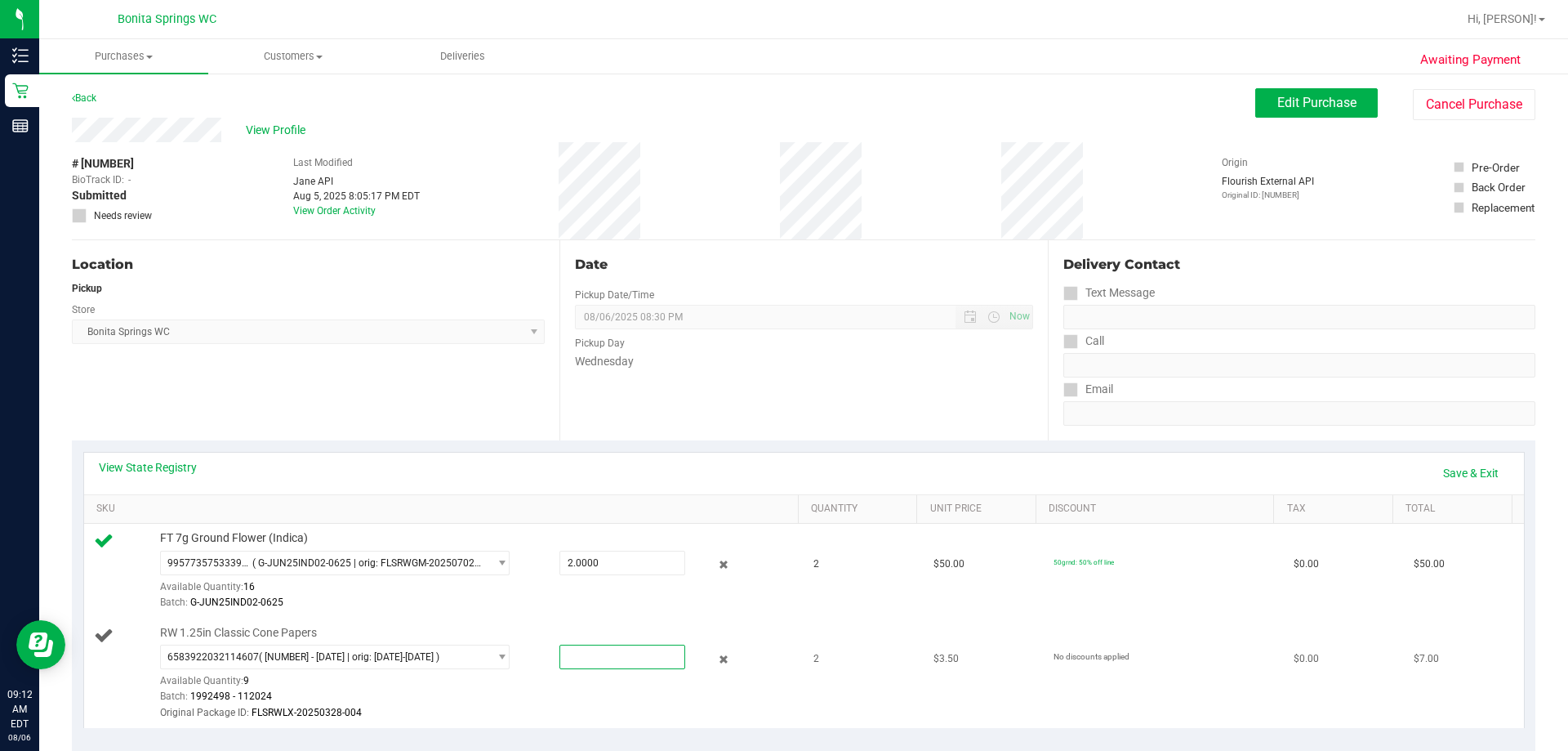 click at bounding box center [622, 657] 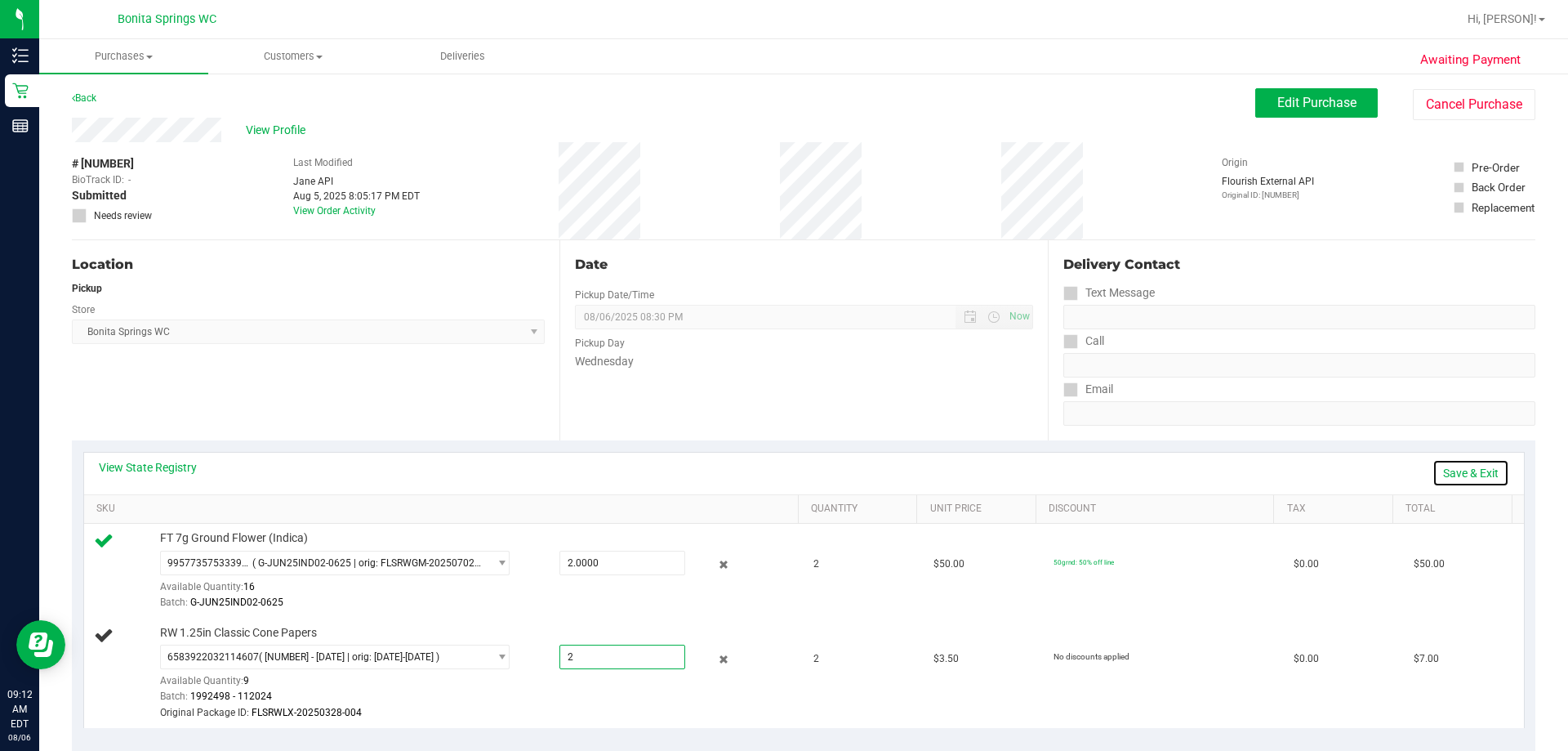 type on "2.0000" 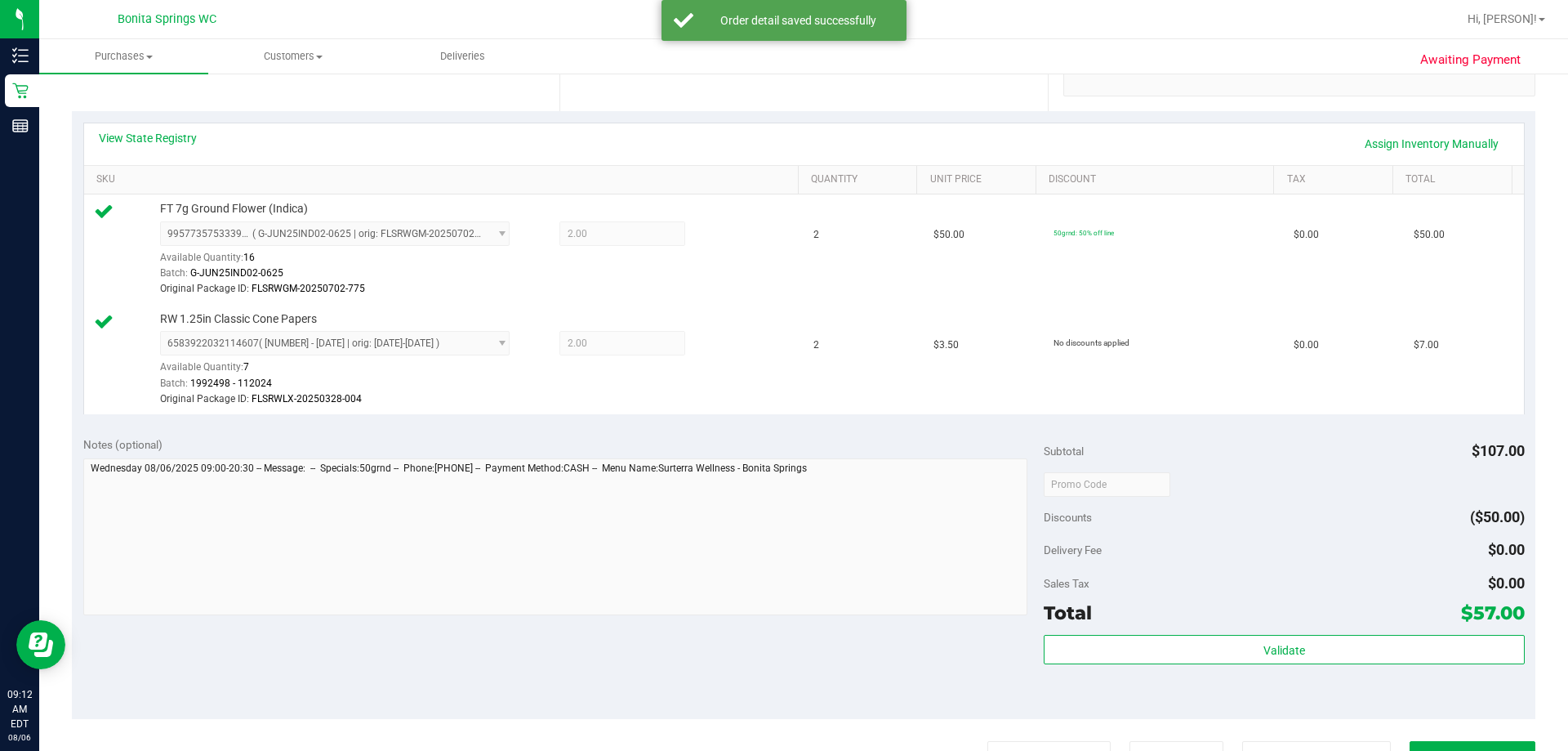 scroll, scrollTop: 409, scrollLeft: 0, axis: vertical 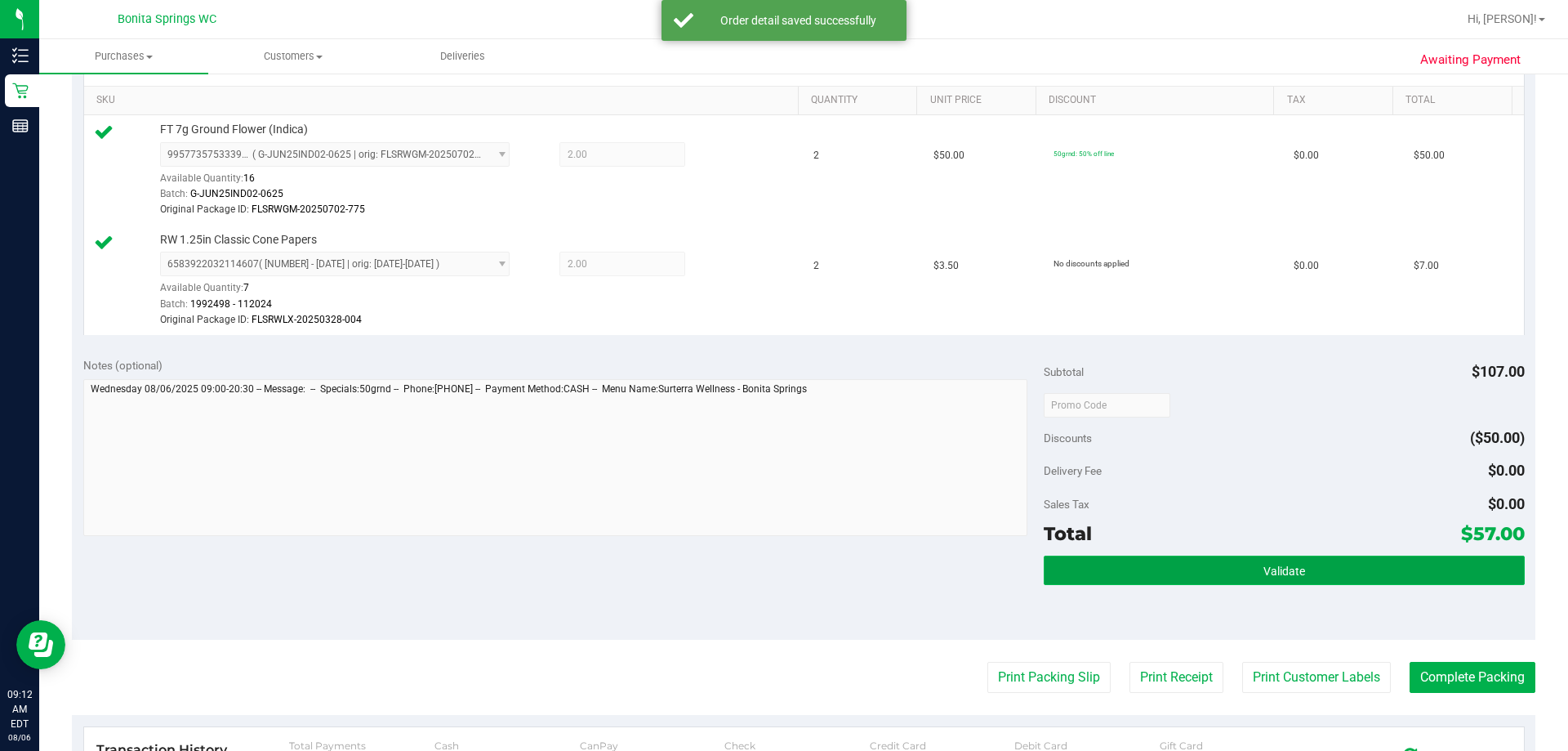 click on "Validate" at bounding box center [1284, 570] 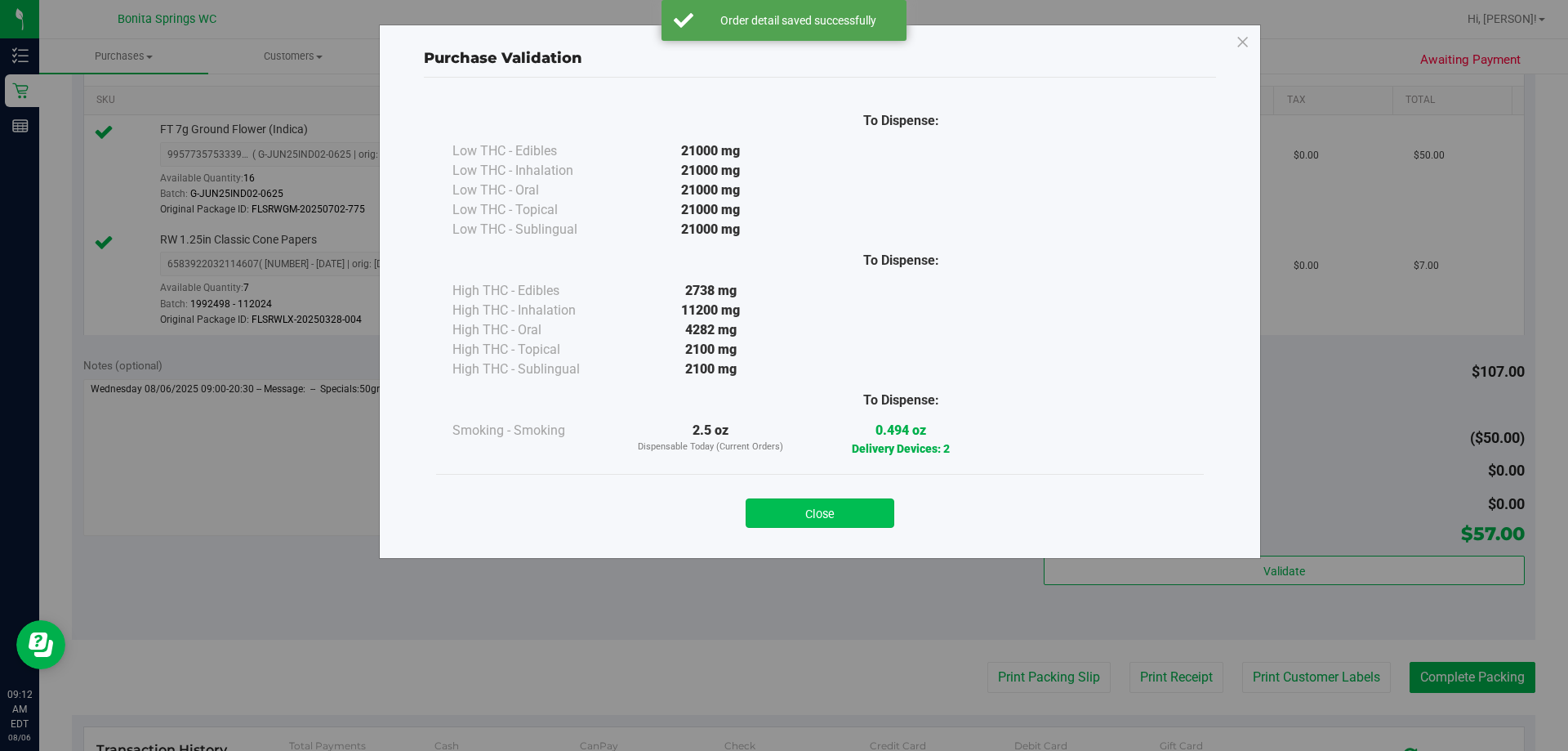 click on "Close" at bounding box center [820, 513] 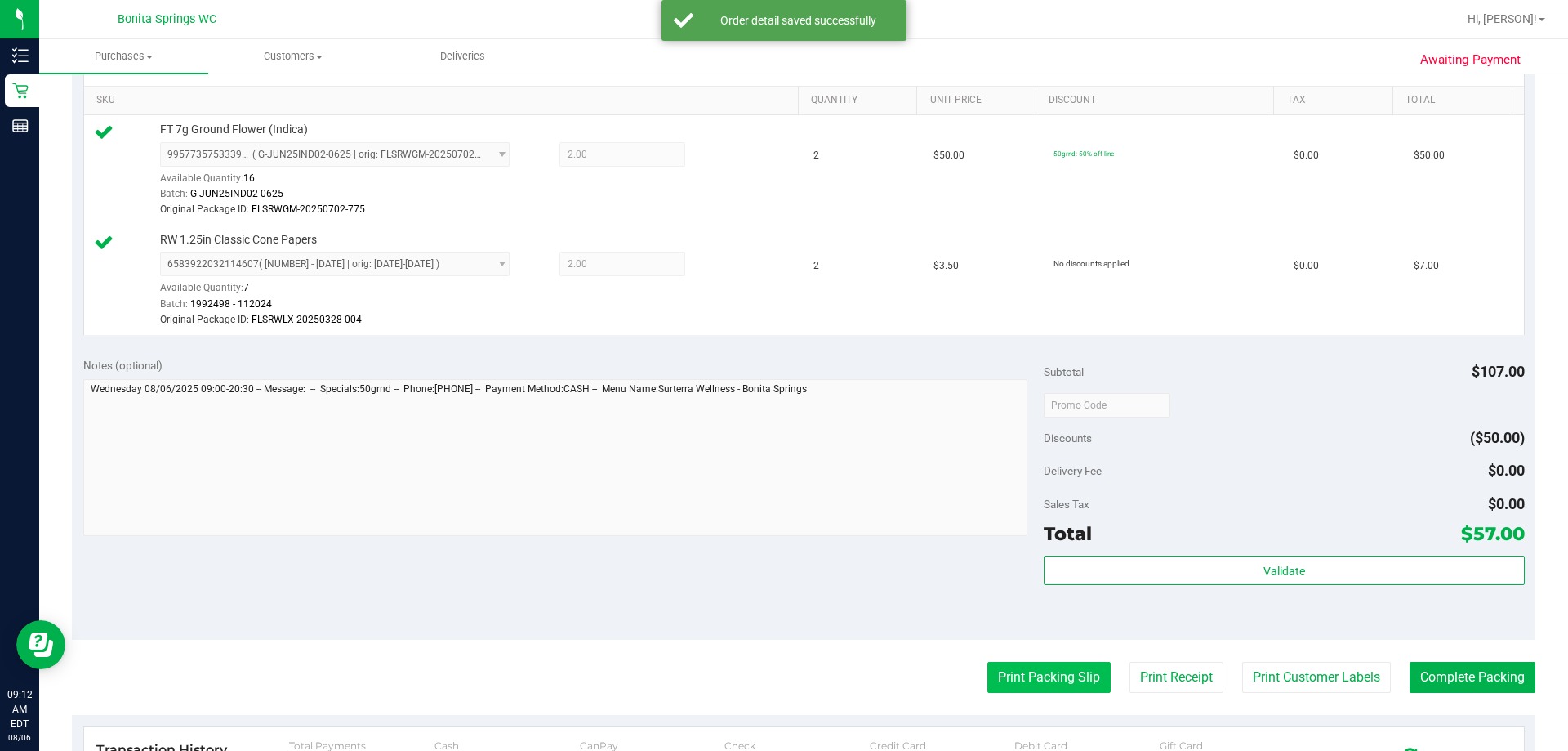 click on "Print Packing Slip" at bounding box center [1049, 677] 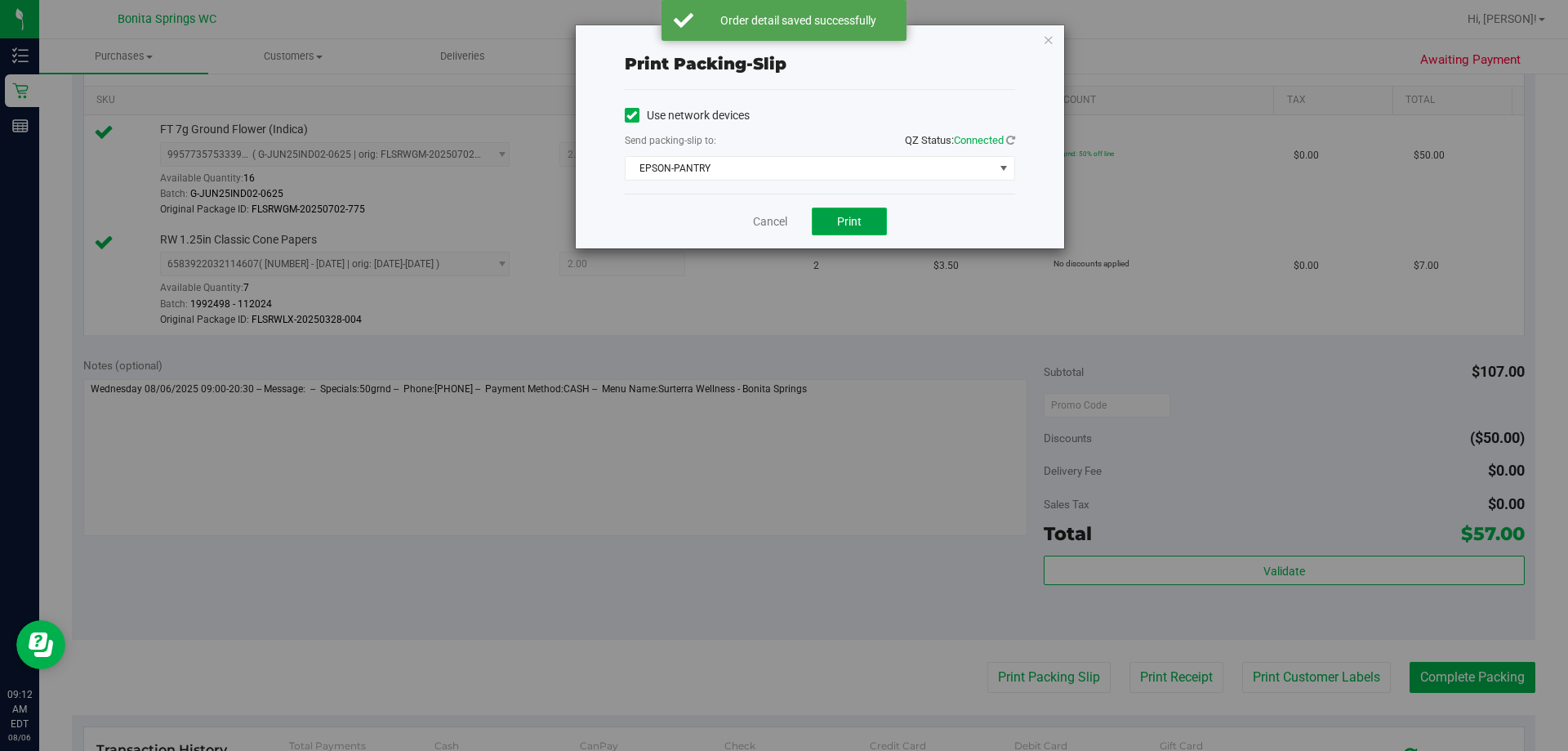 click on "Print" at bounding box center (849, 221) 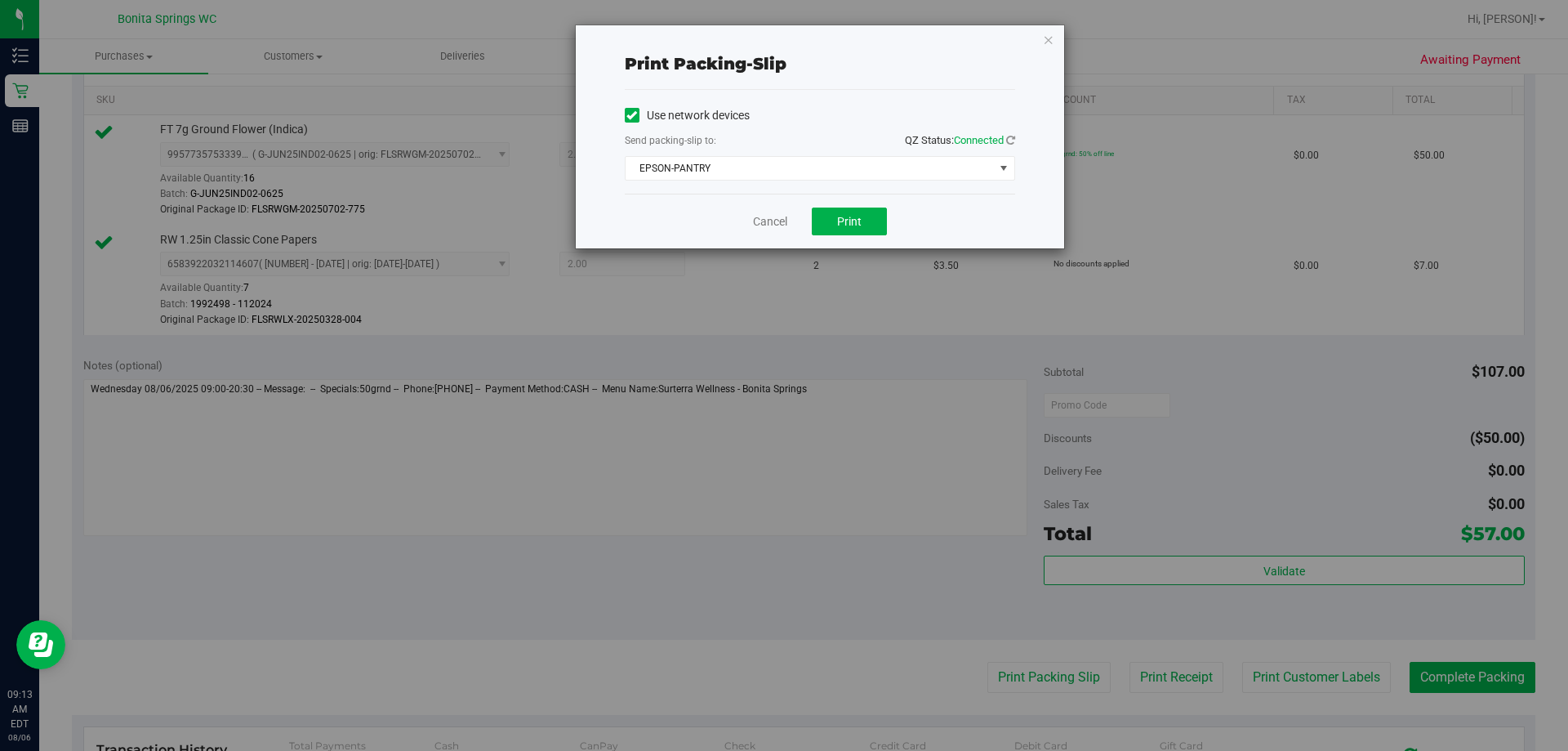 drag, startPoint x: 1048, startPoint y: 38, endPoint x: 1065, endPoint y: 69, distance: 35.355339 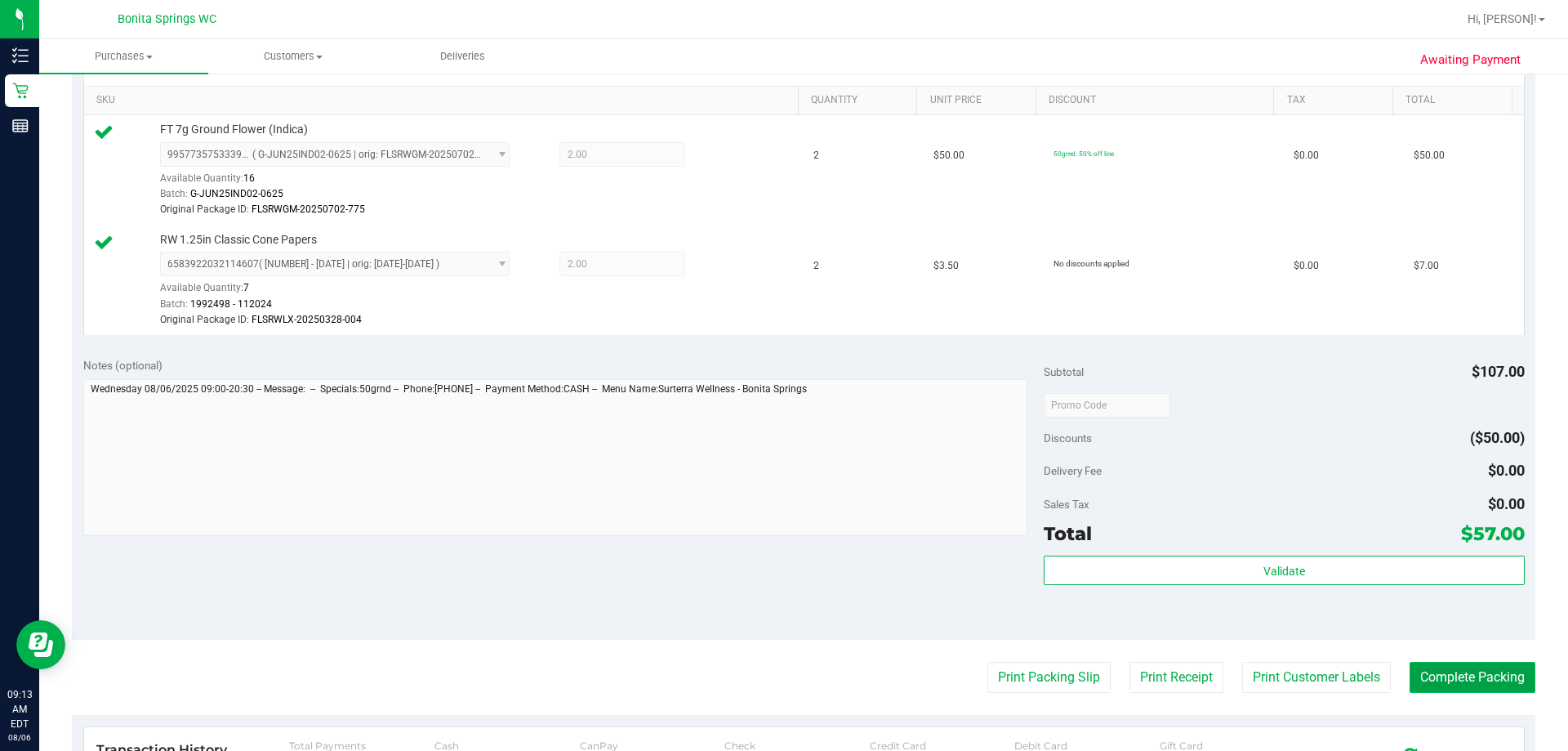 drag, startPoint x: 1486, startPoint y: 690, endPoint x: 1321, endPoint y: 474, distance: 271.8106 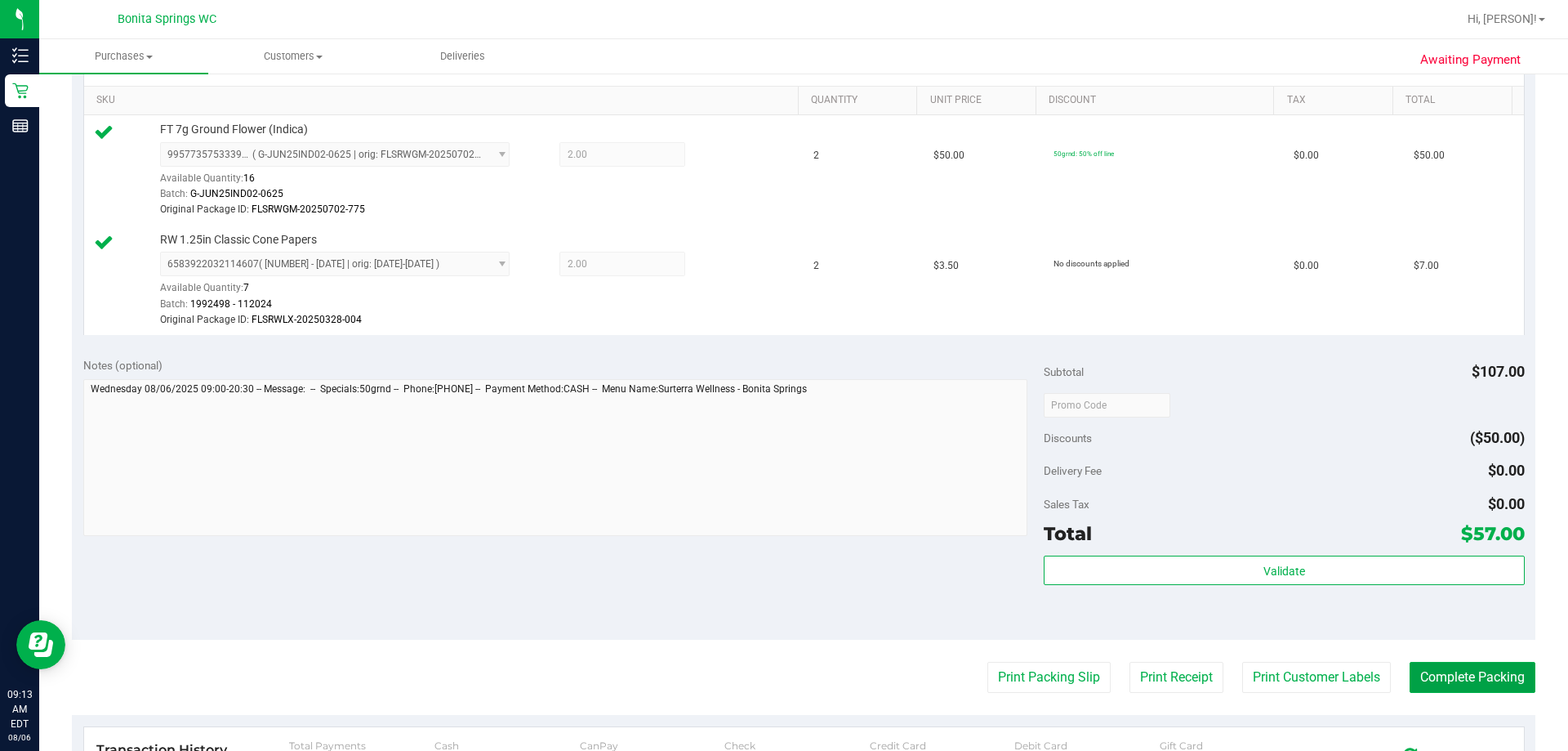 click on "Complete Packing" at bounding box center (1472, 677) 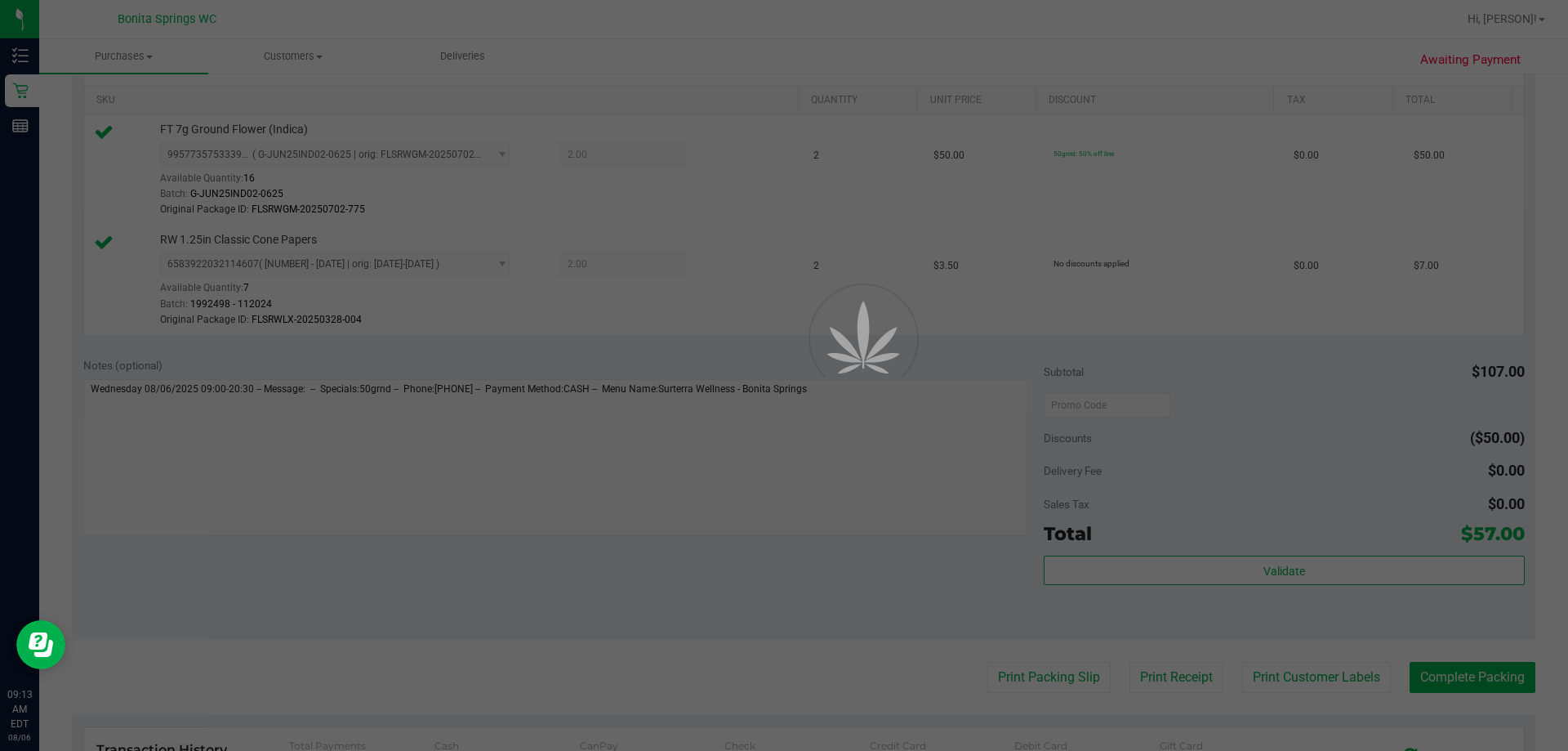 scroll, scrollTop: 0, scrollLeft: 0, axis: both 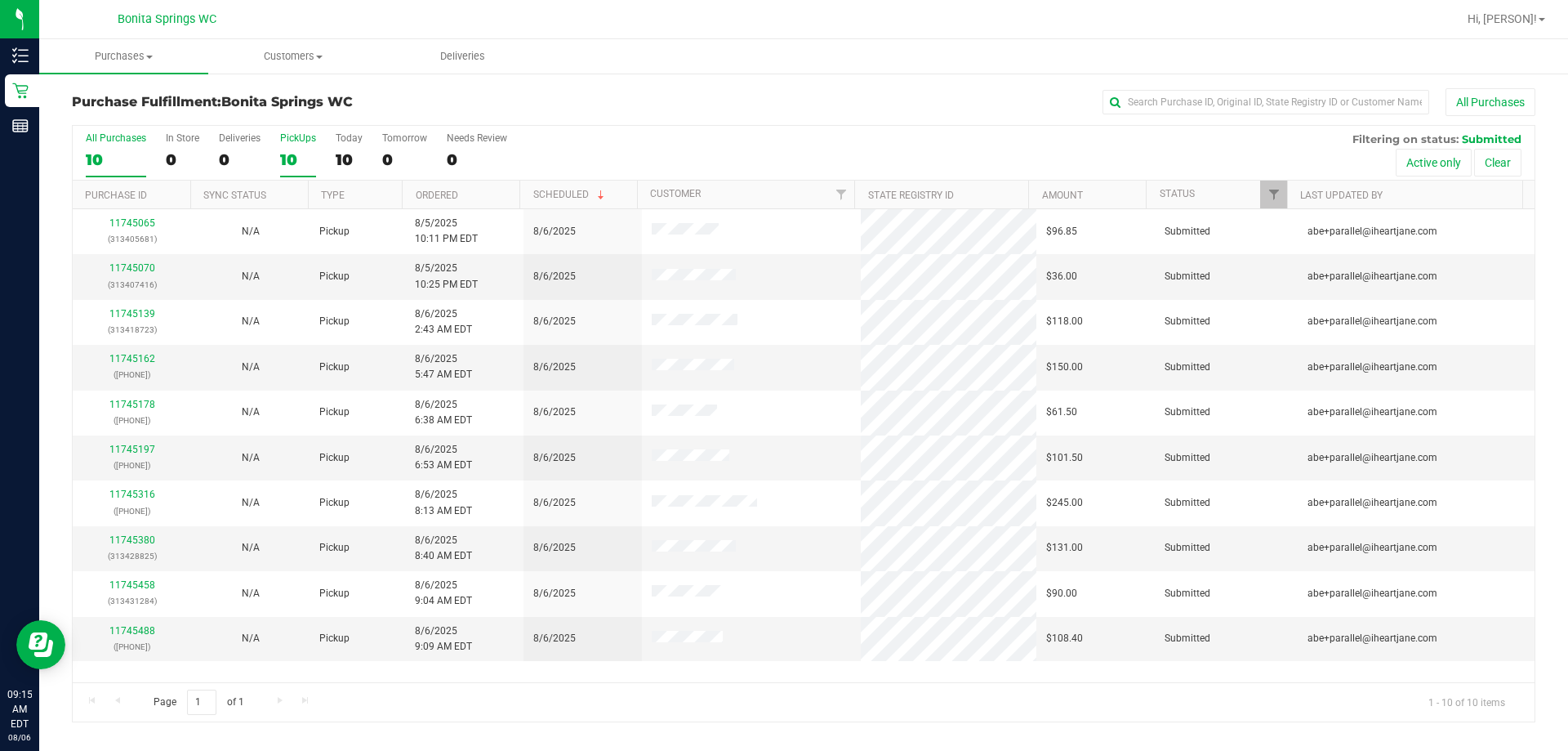 click on "PickUps
10" at bounding box center [298, 154] 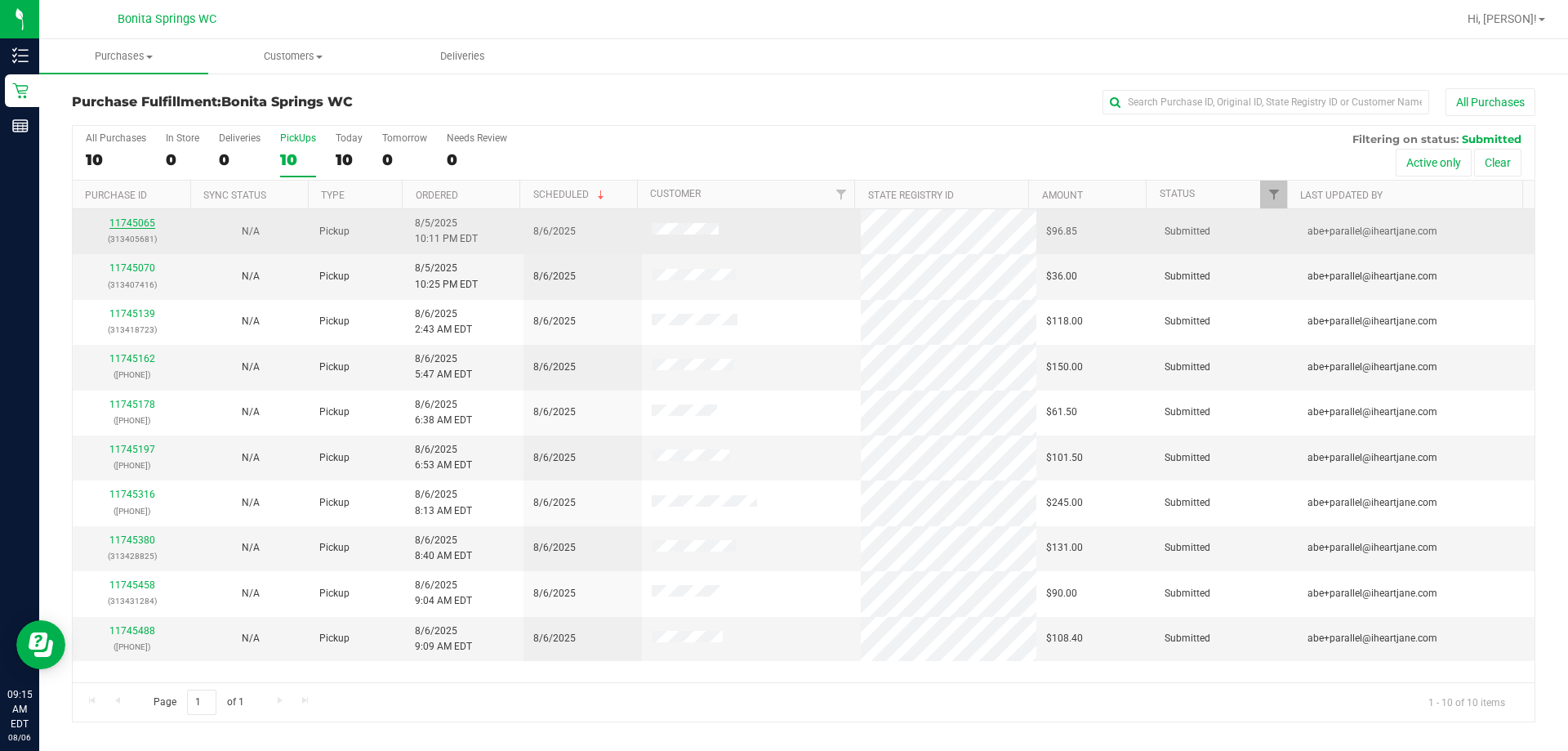 click on "11745065" at bounding box center [132, 223] 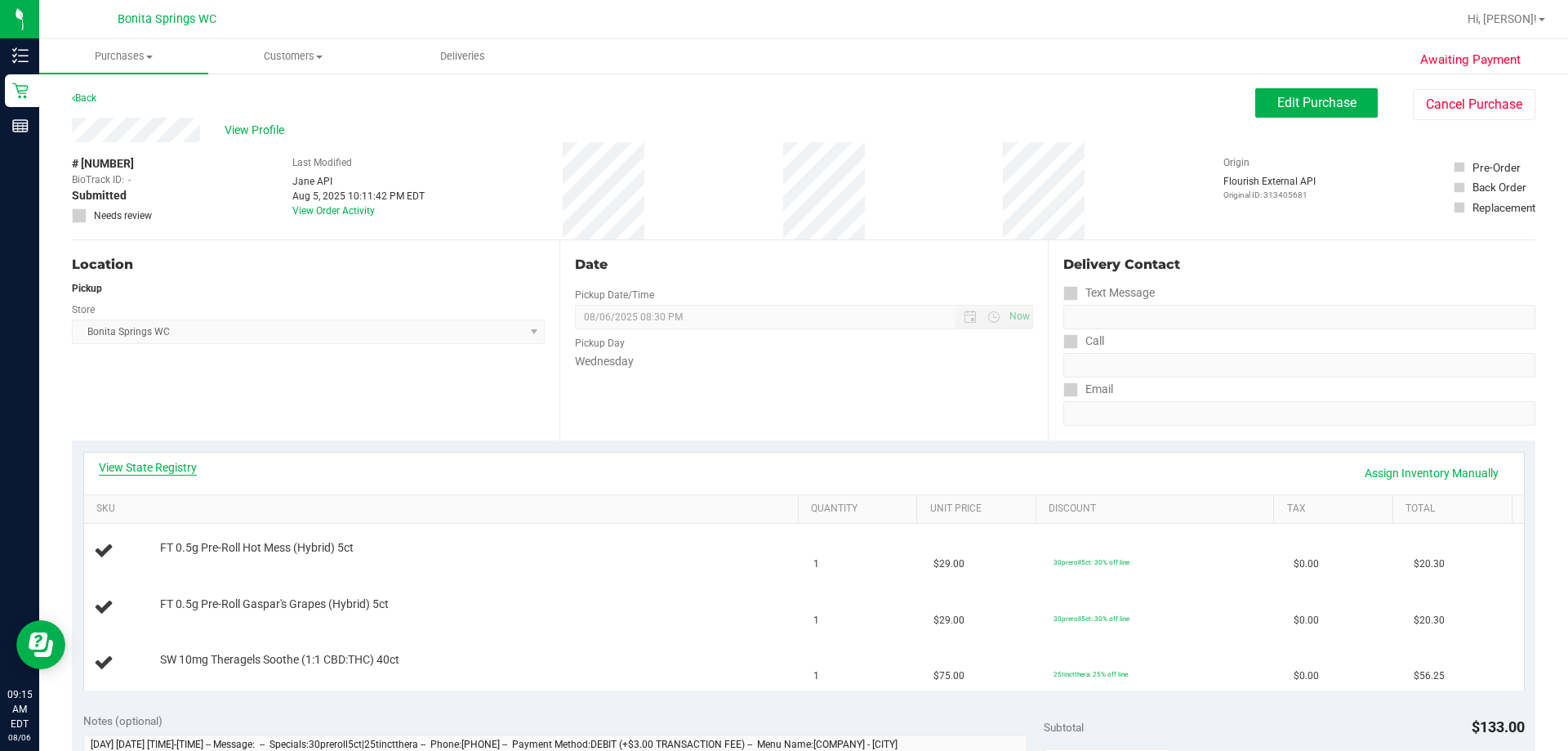 click on "View State Registry" at bounding box center (148, 467) 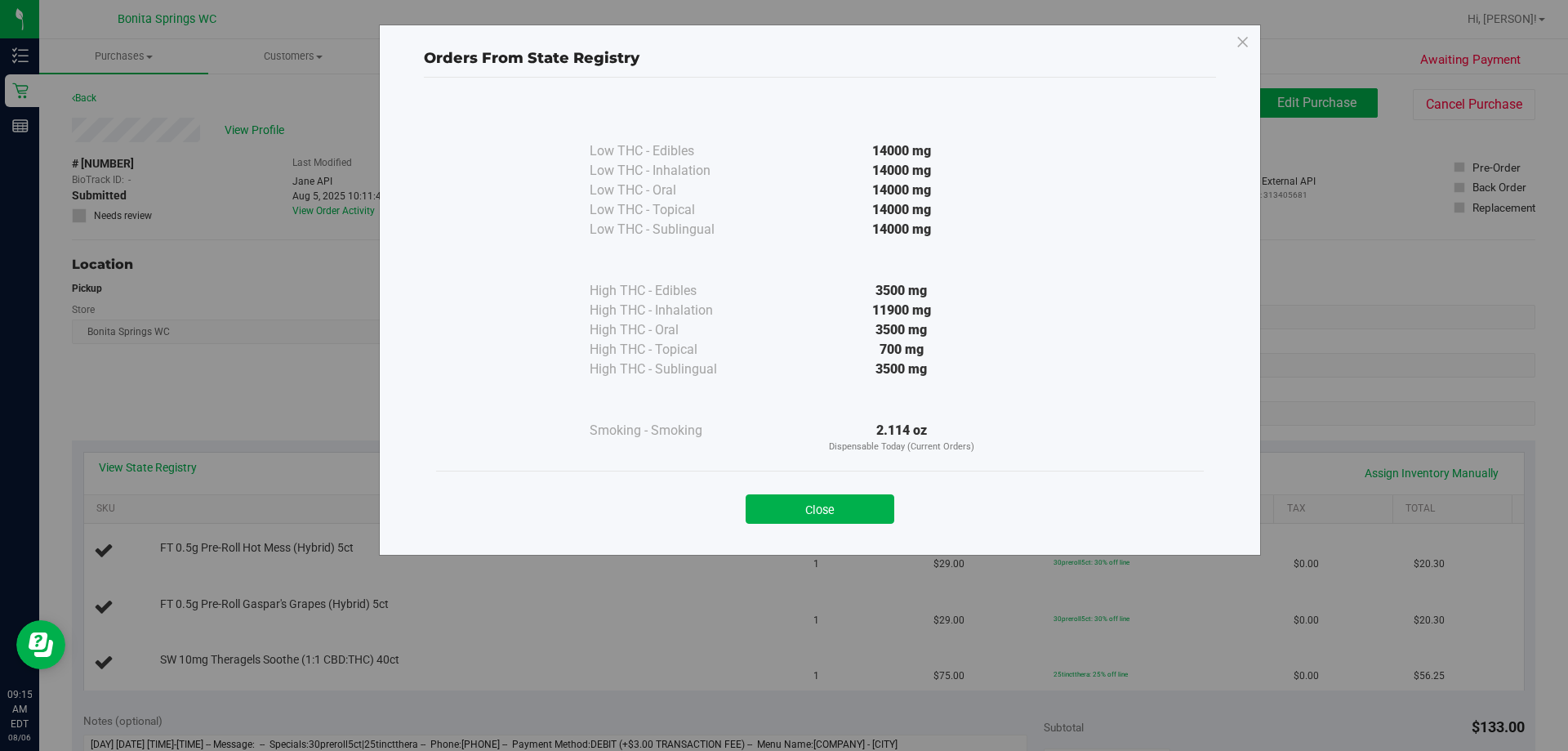 click on "Close" at bounding box center [820, 503] 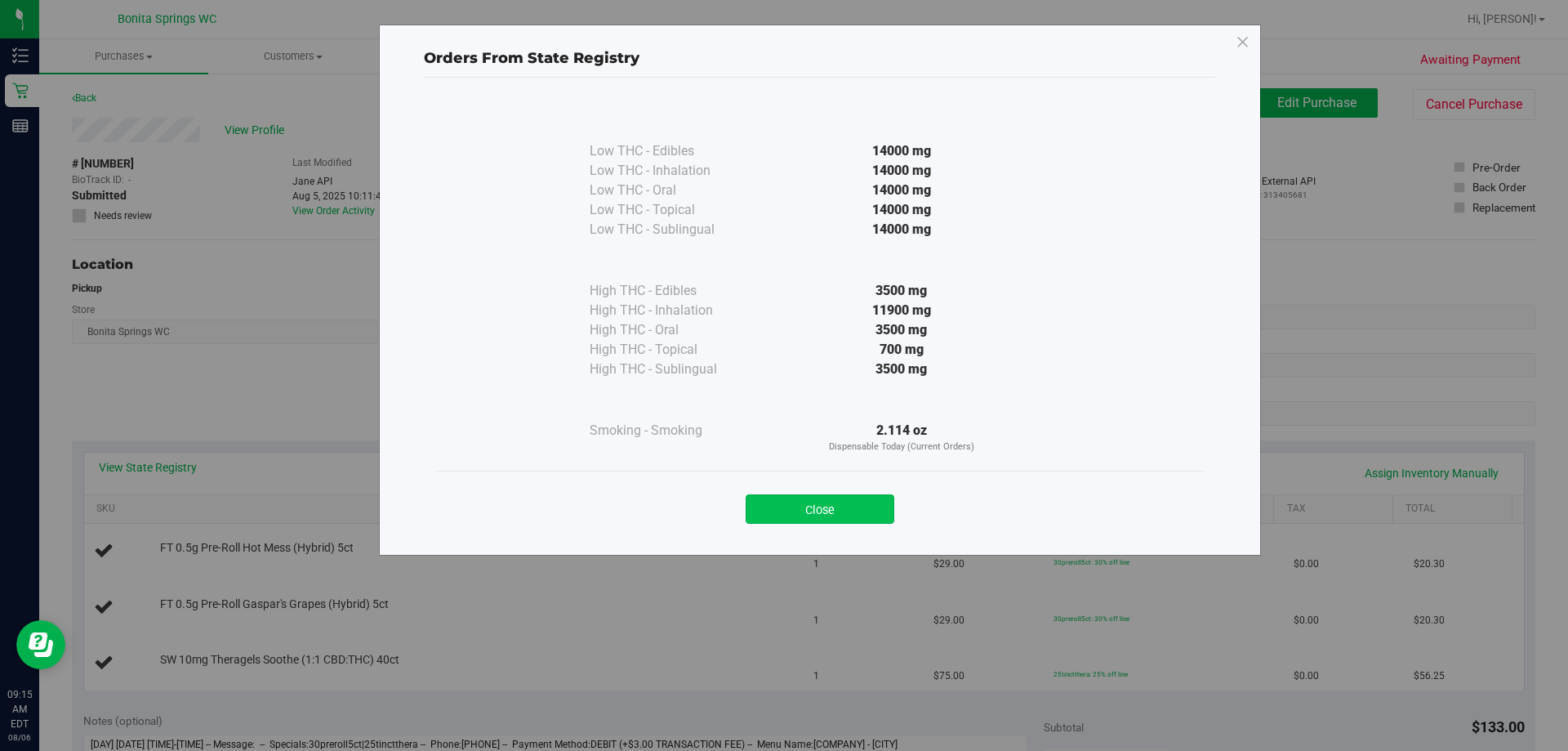 click on "Close" at bounding box center [820, 509] 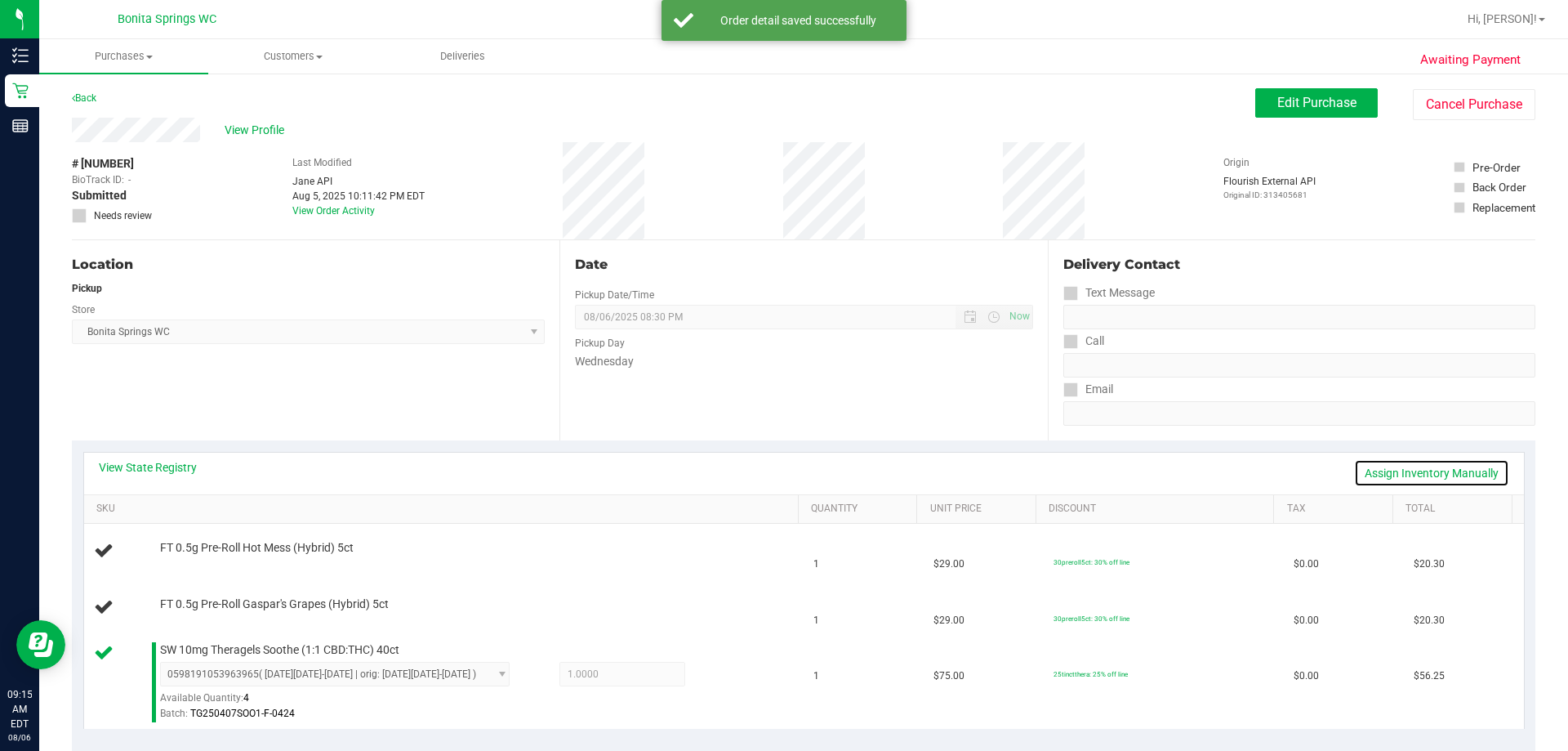 click on "Assign Inventory Manually" at bounding box center (1432, 473) 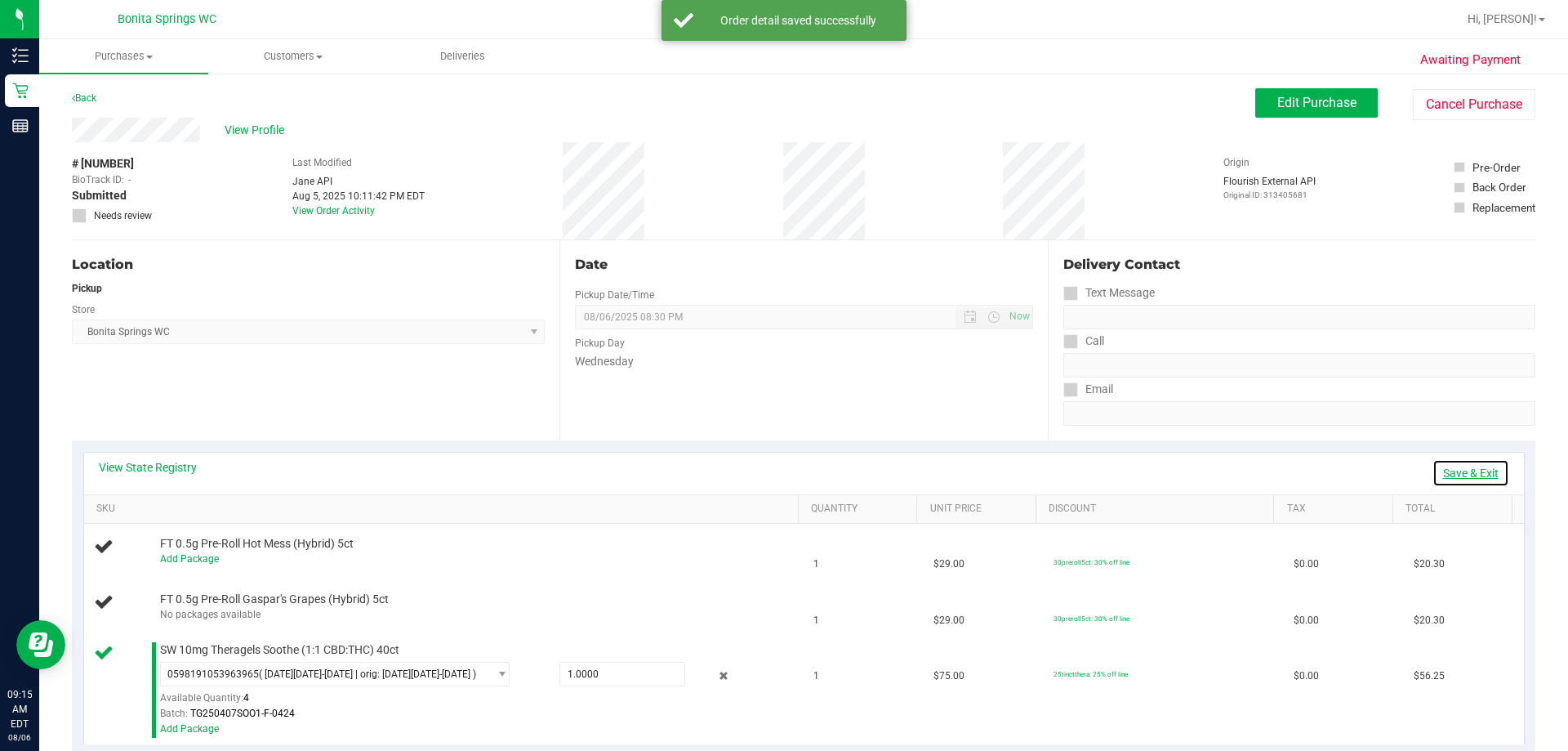 click on "Save & Exit" at bounding box center [1471, 473] 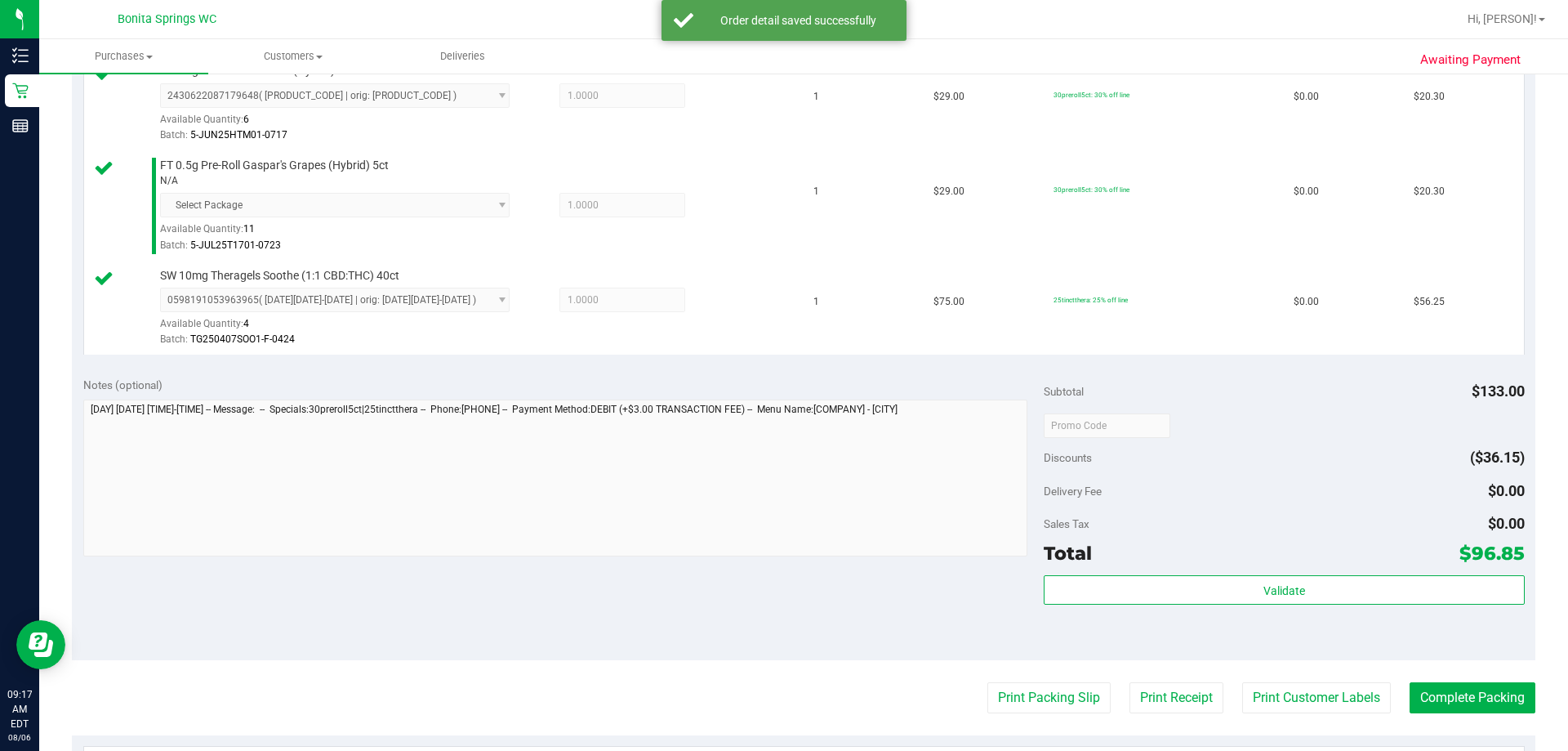 scroll, scrollTop: 490, scrollLeft: 0, axis: vertical 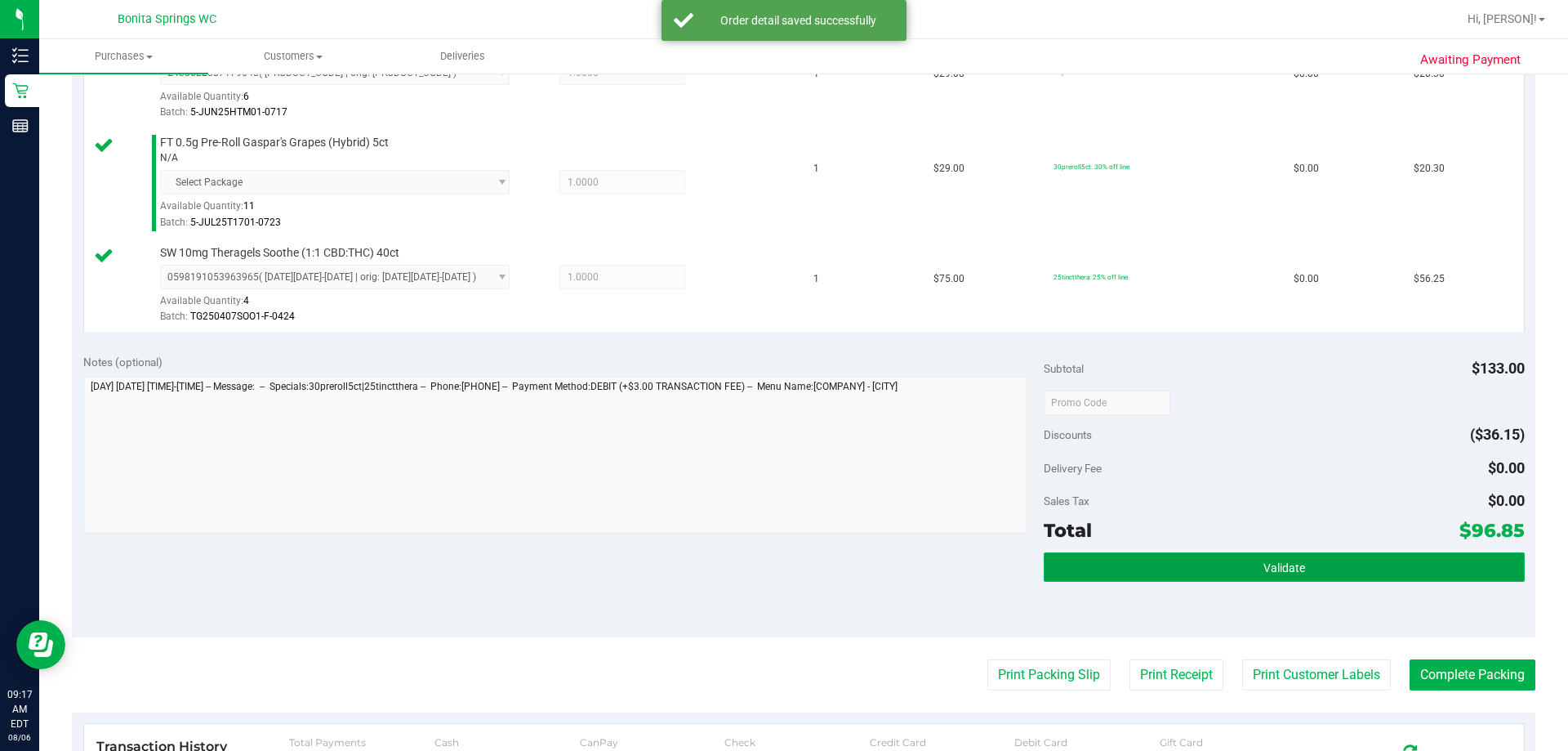 click on "Validate" at bounding box center (1284, 567) 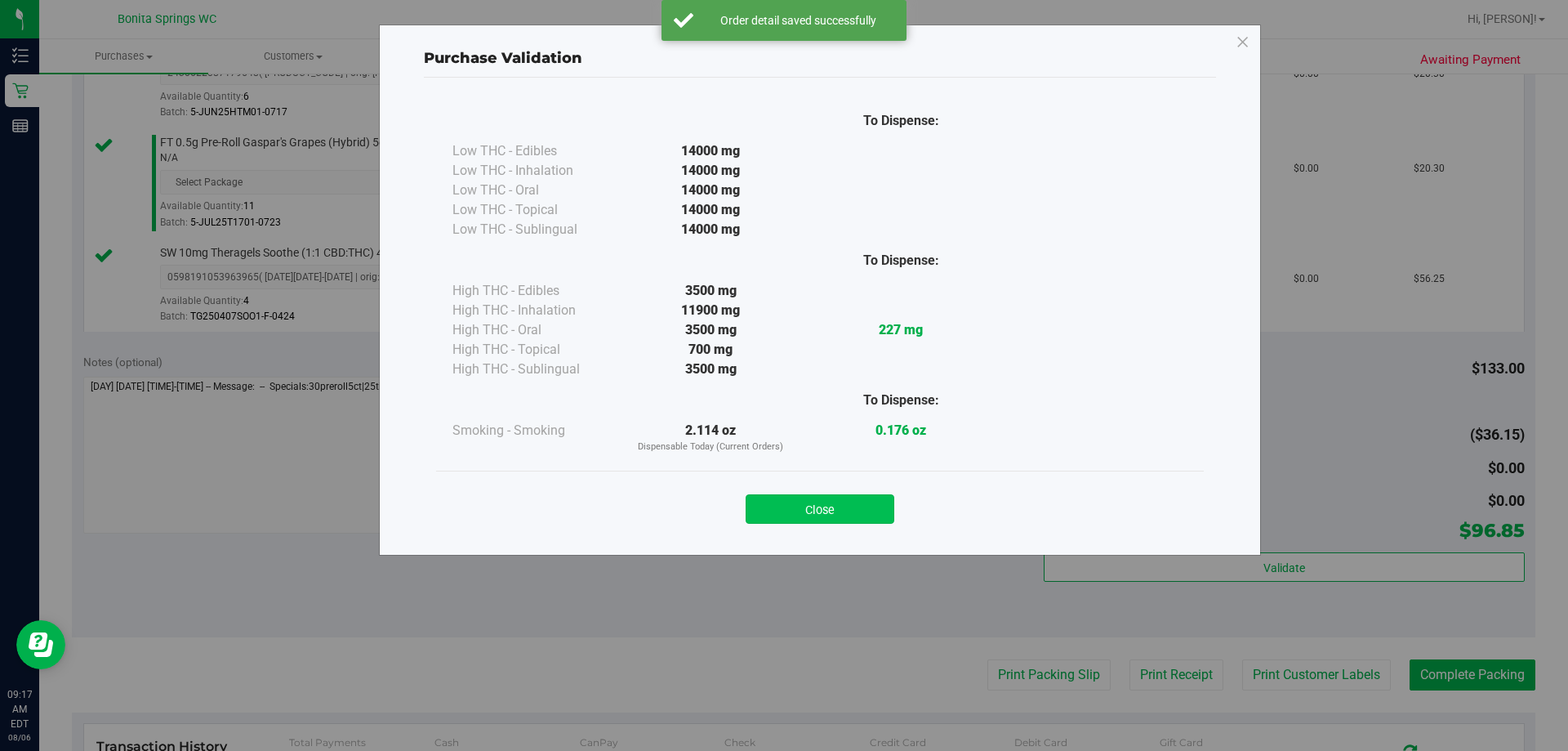 click on "Close" at bounding box center (820, 509) 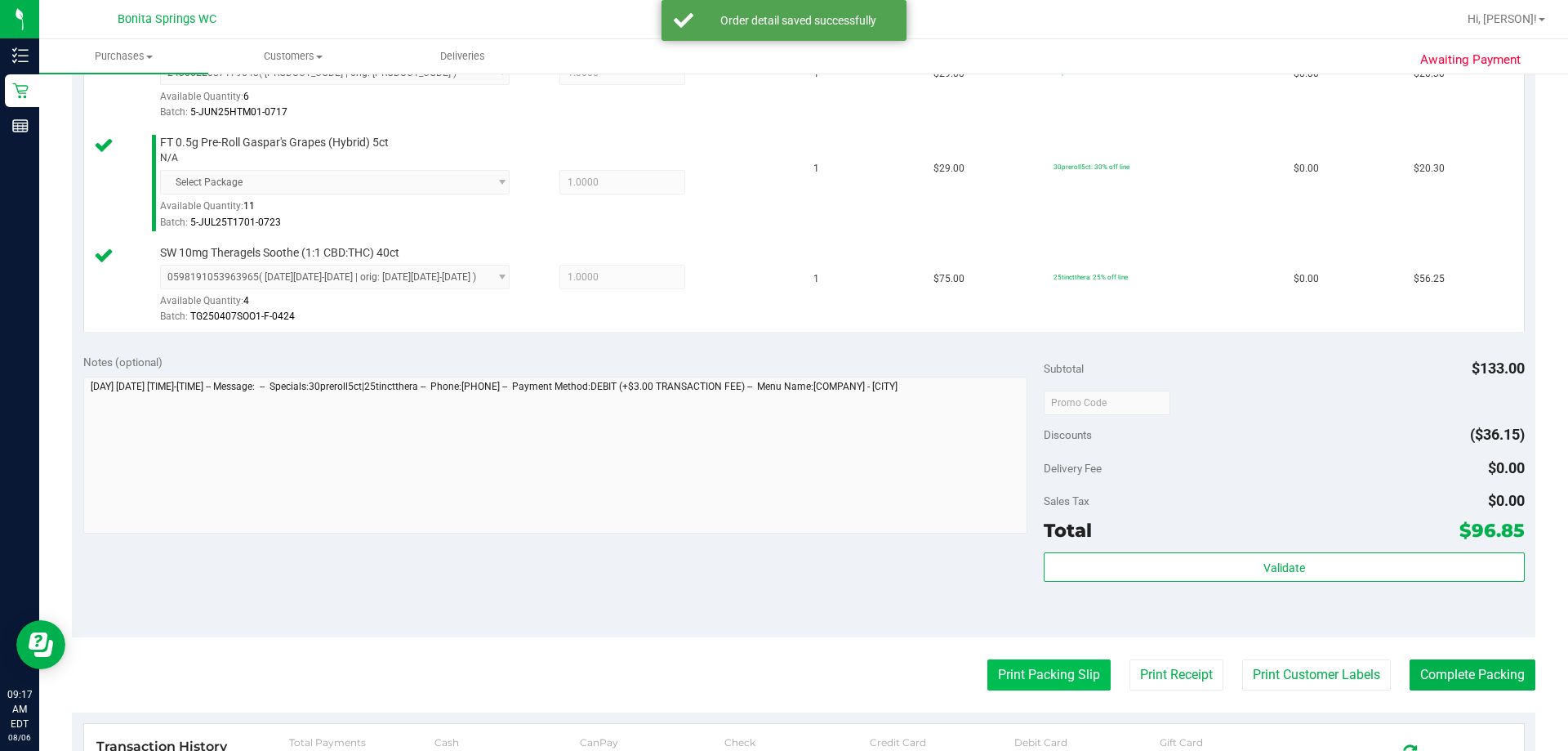 click on "Print Packing Slip" at bounding box center (1049, 675) 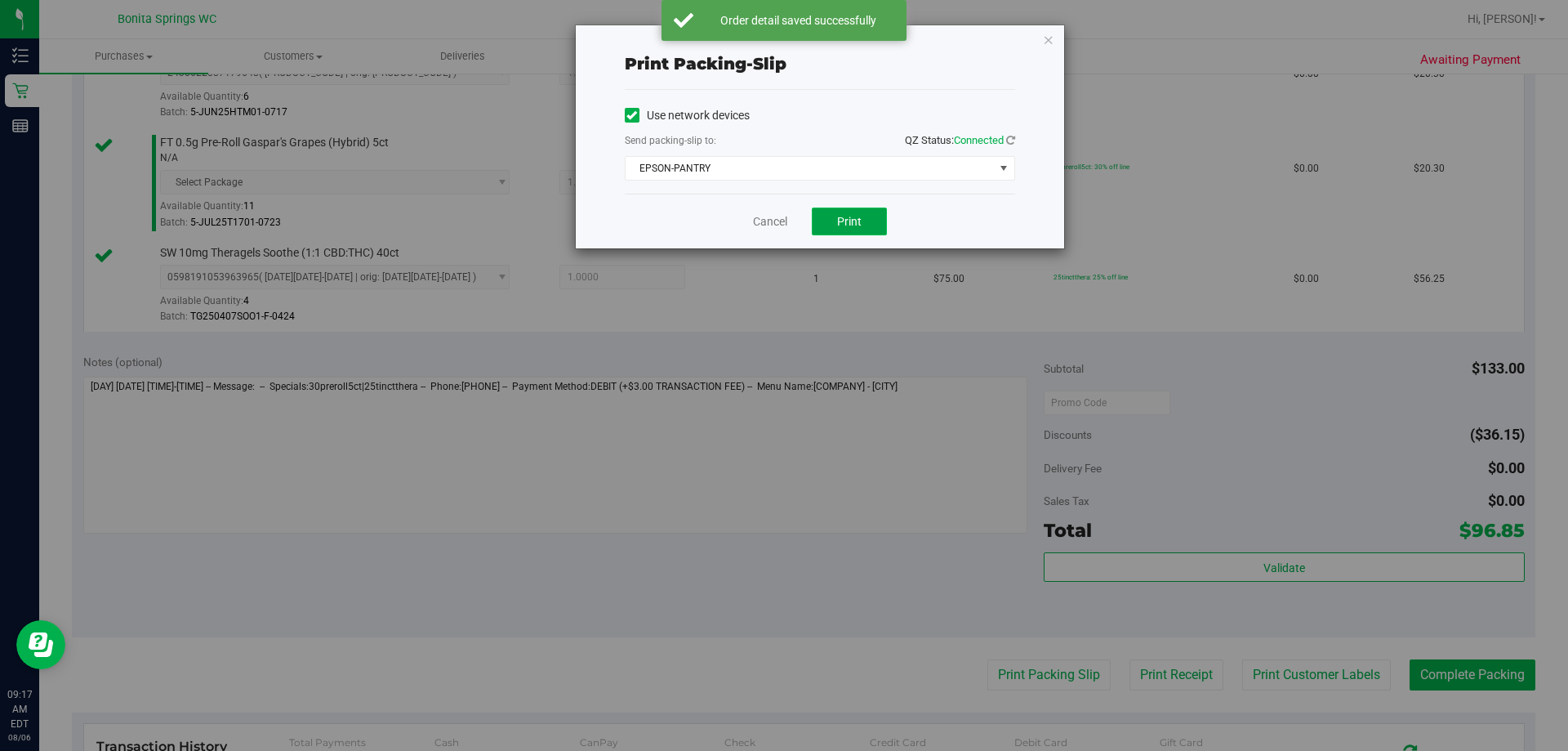 click on "Print" at bounding box center (849, 221) 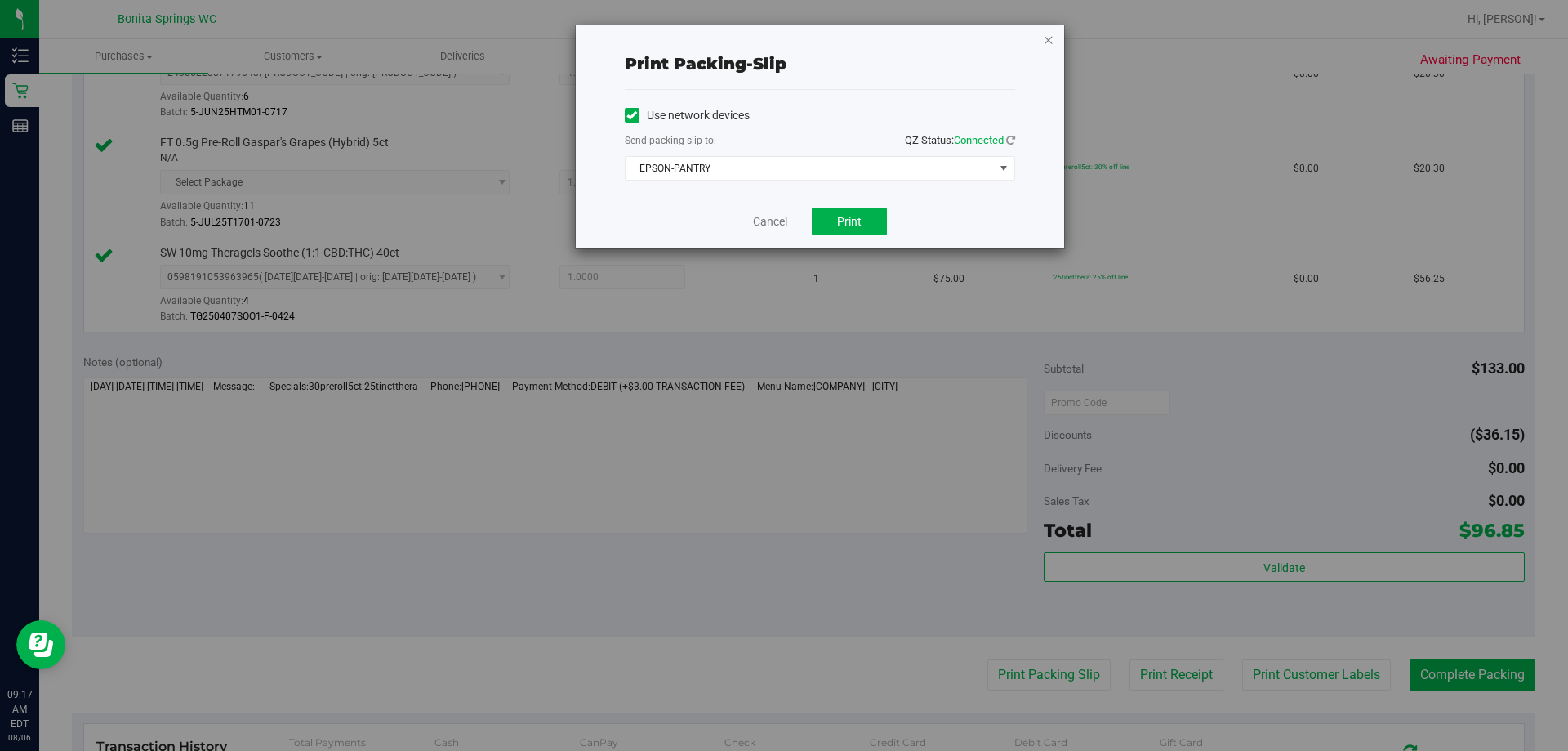 click at bounding box center (1049, 39) 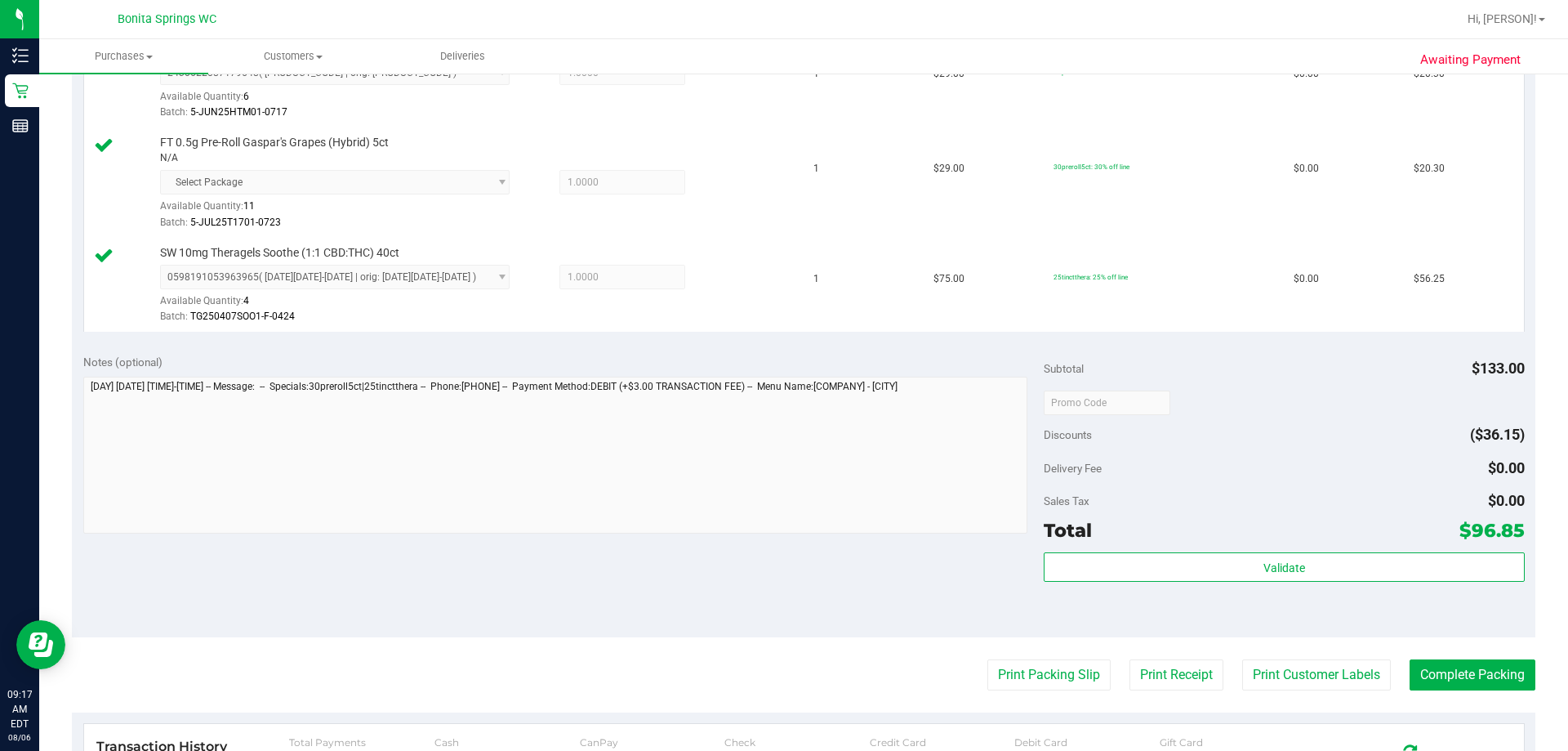 click on "Last Modified
[PERSON]
[DATE] [TIME] [TIMEZONE]" at bounding box center [804, 308] 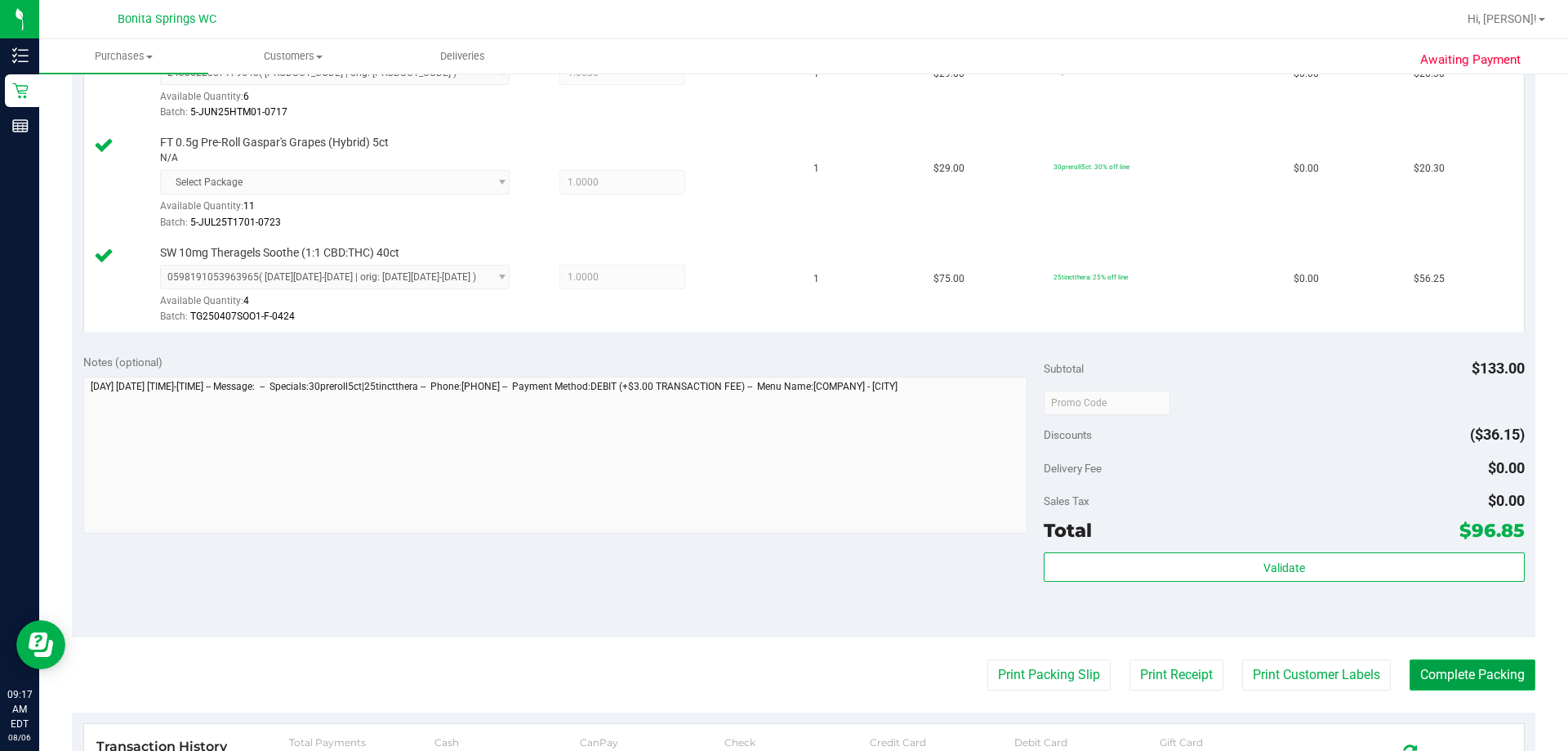 click on "Complete Packing" at bounding box center [1472, 675] 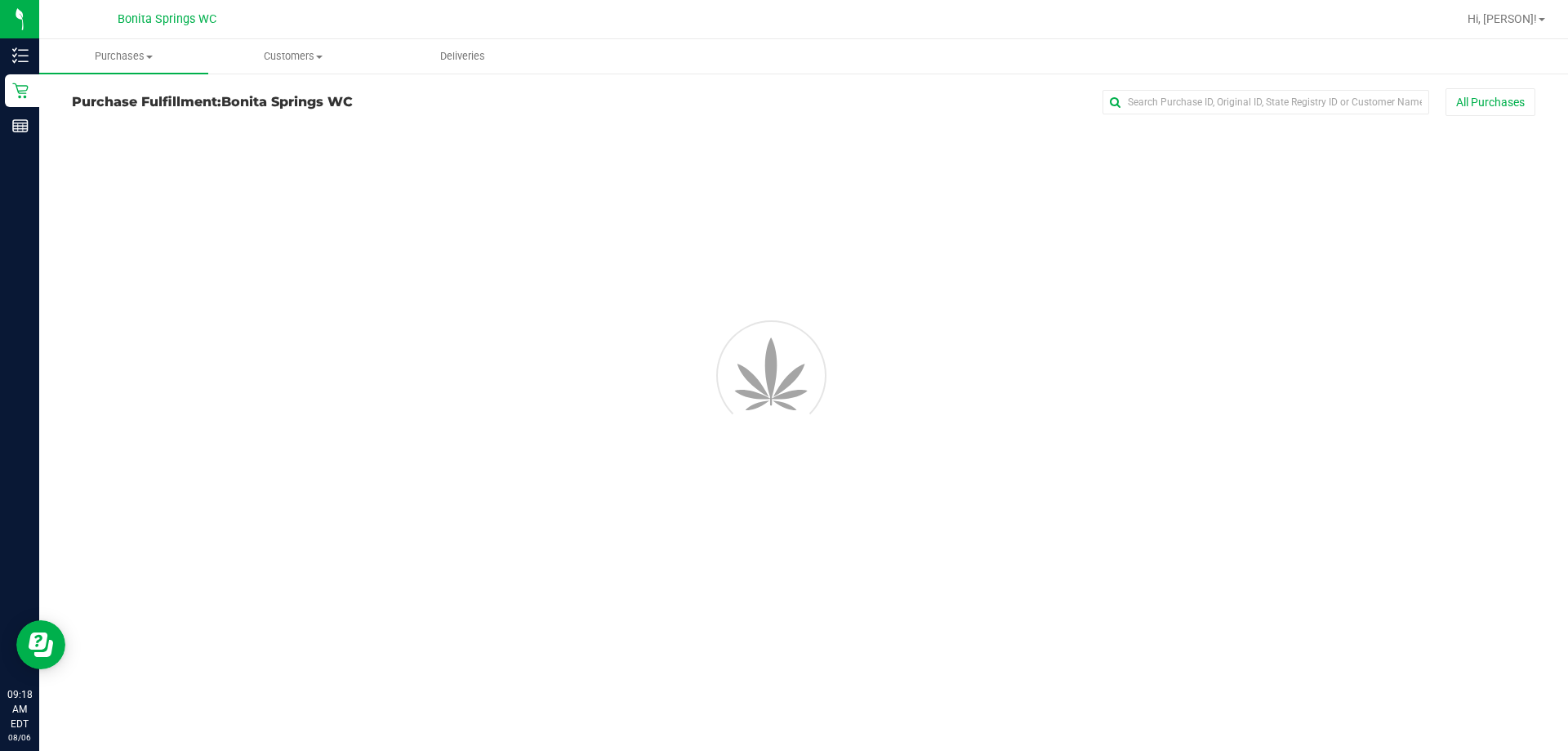 scroll, scrollTop: 0, scrollLeft: 0, axis: both 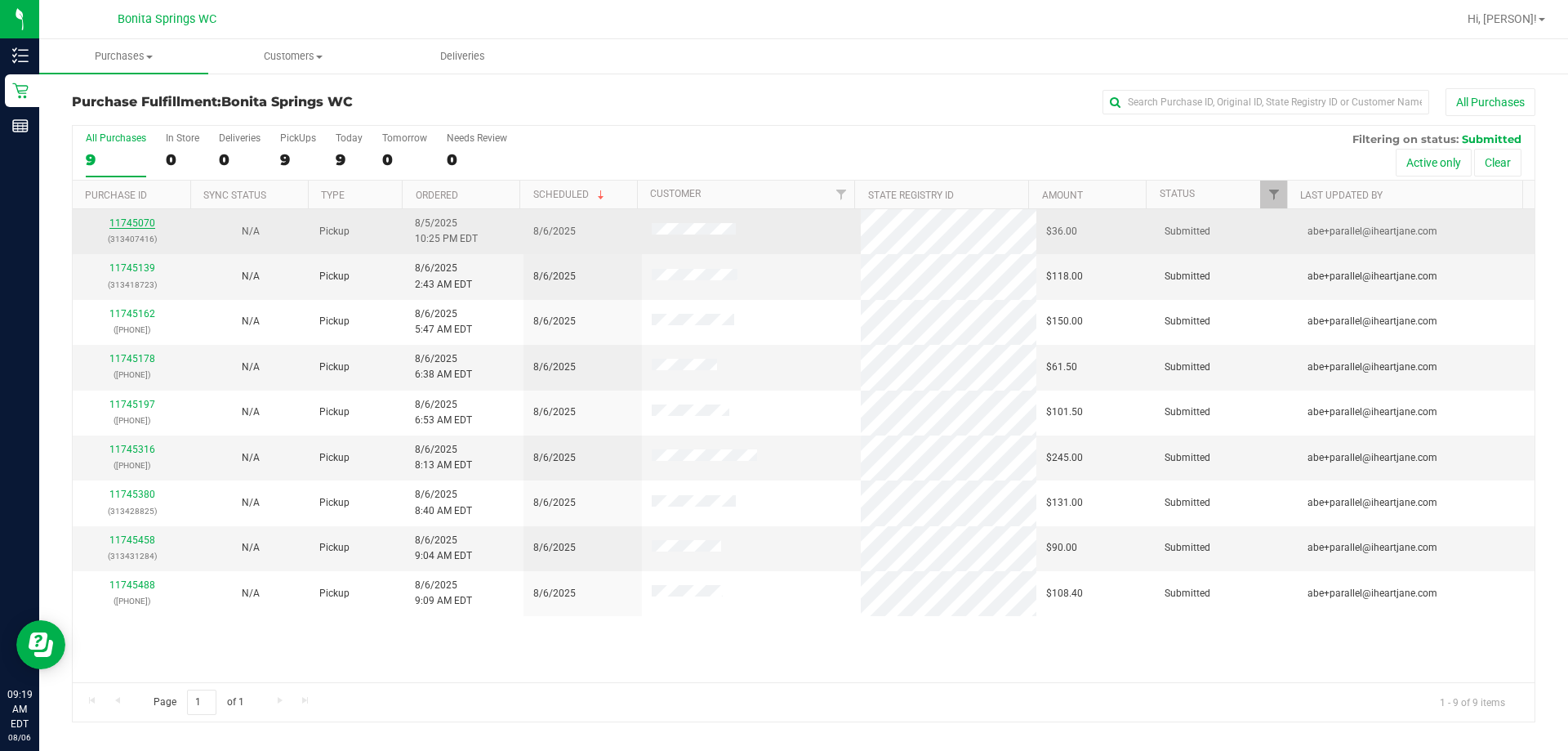 click on "11745070" at bounding box center (132, 223) 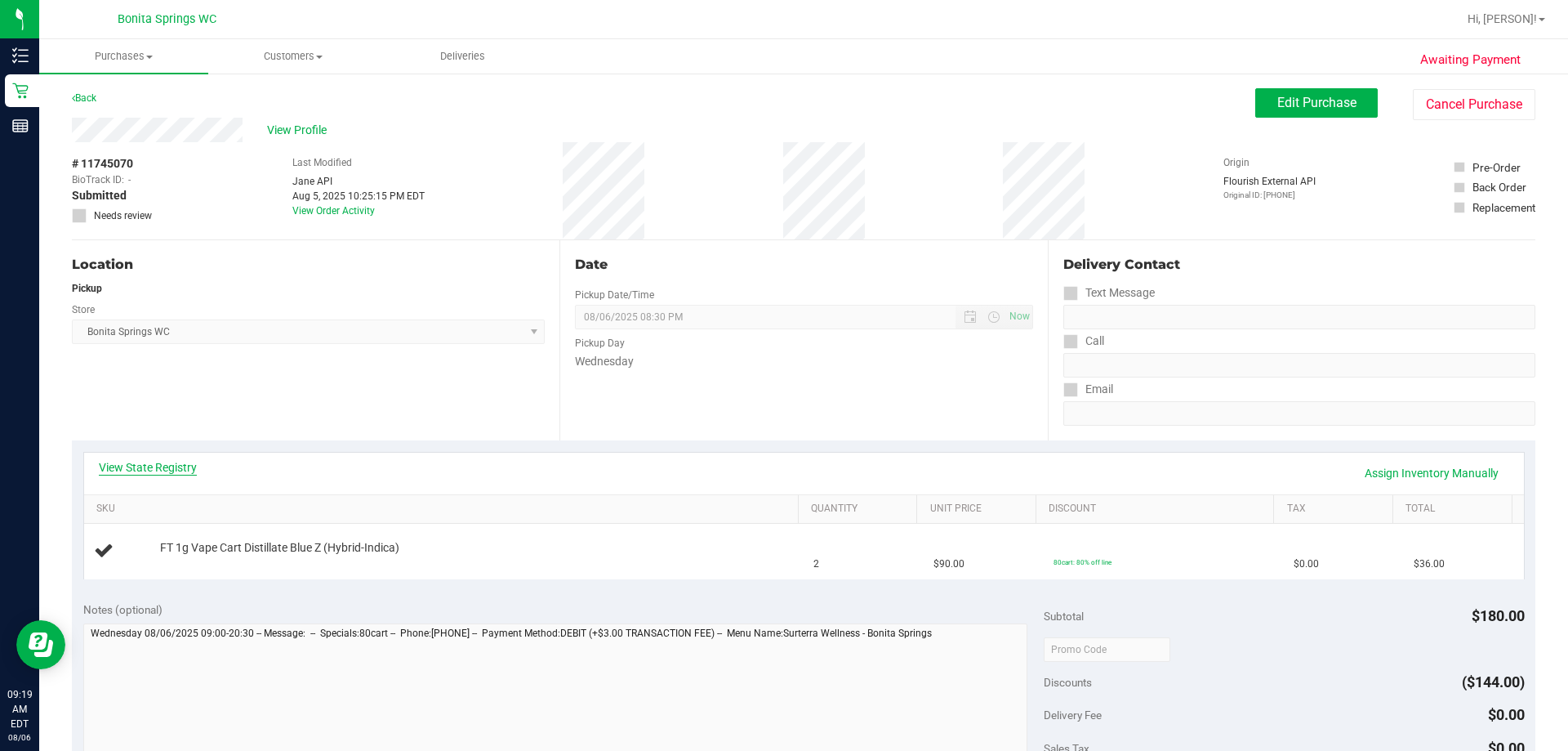 click on "View State Registry" at bounding box center [148, 467] 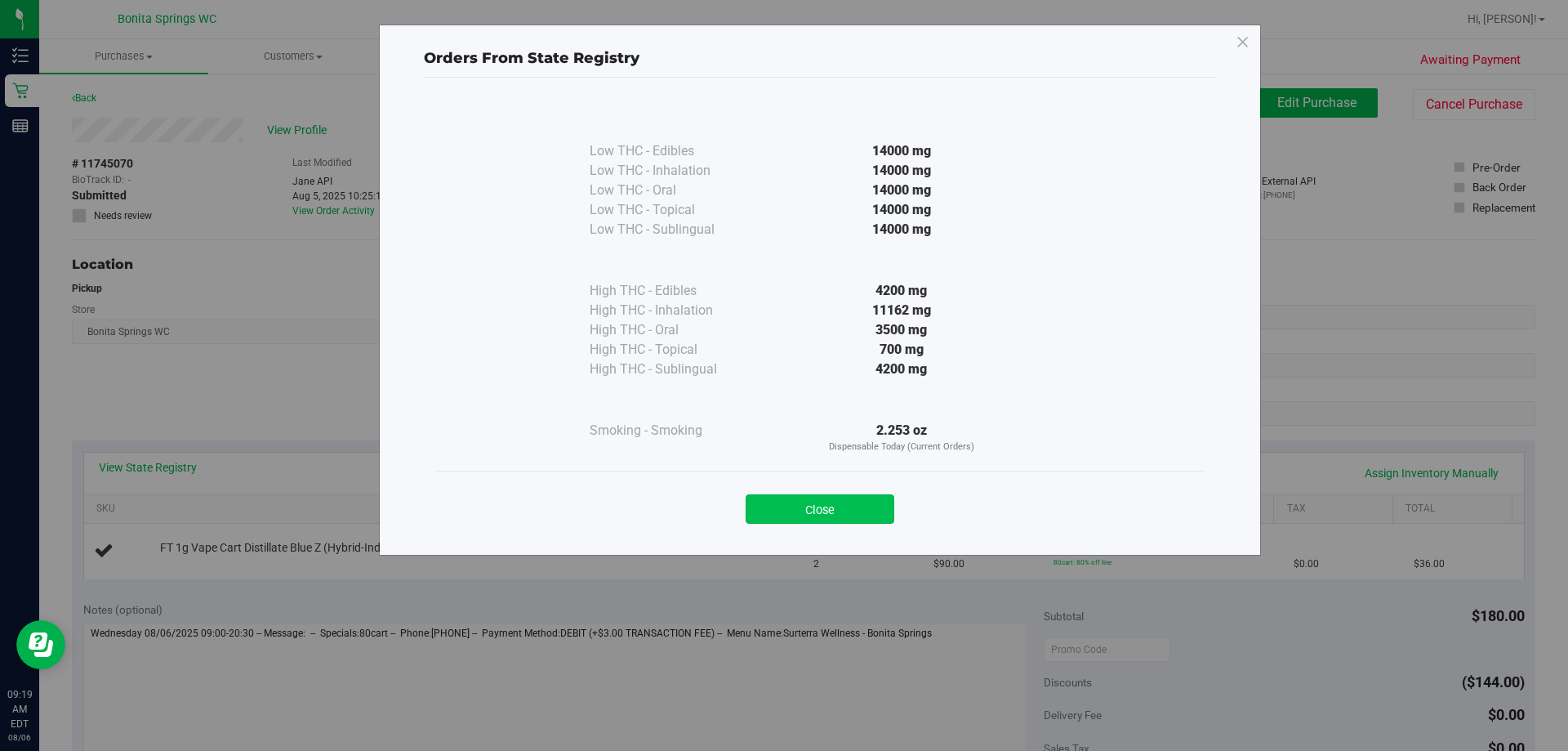 click on "Close" at bounding box center (820, 509) 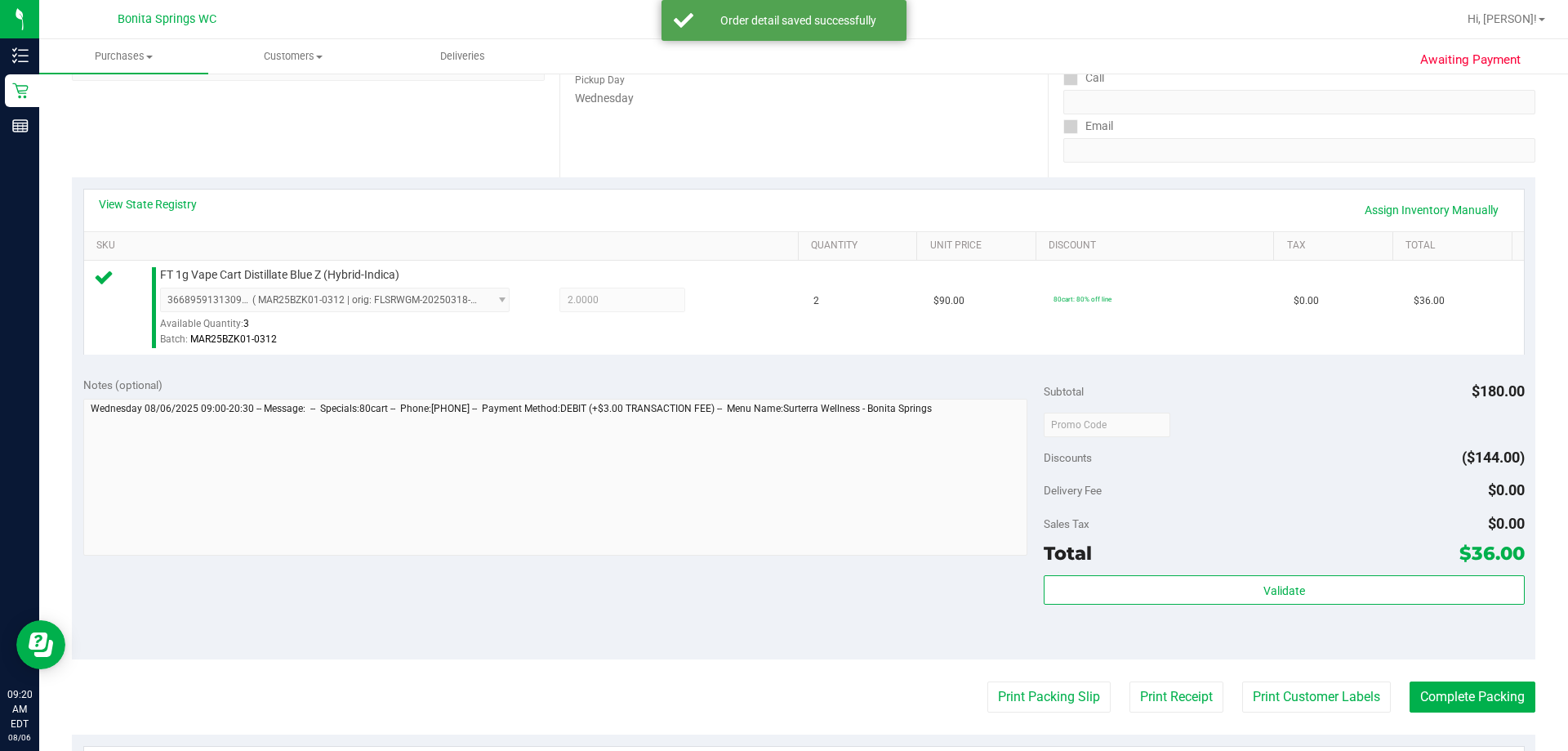 scroll, scrollTop: 409, scrollLeft: 0, axis: vertical 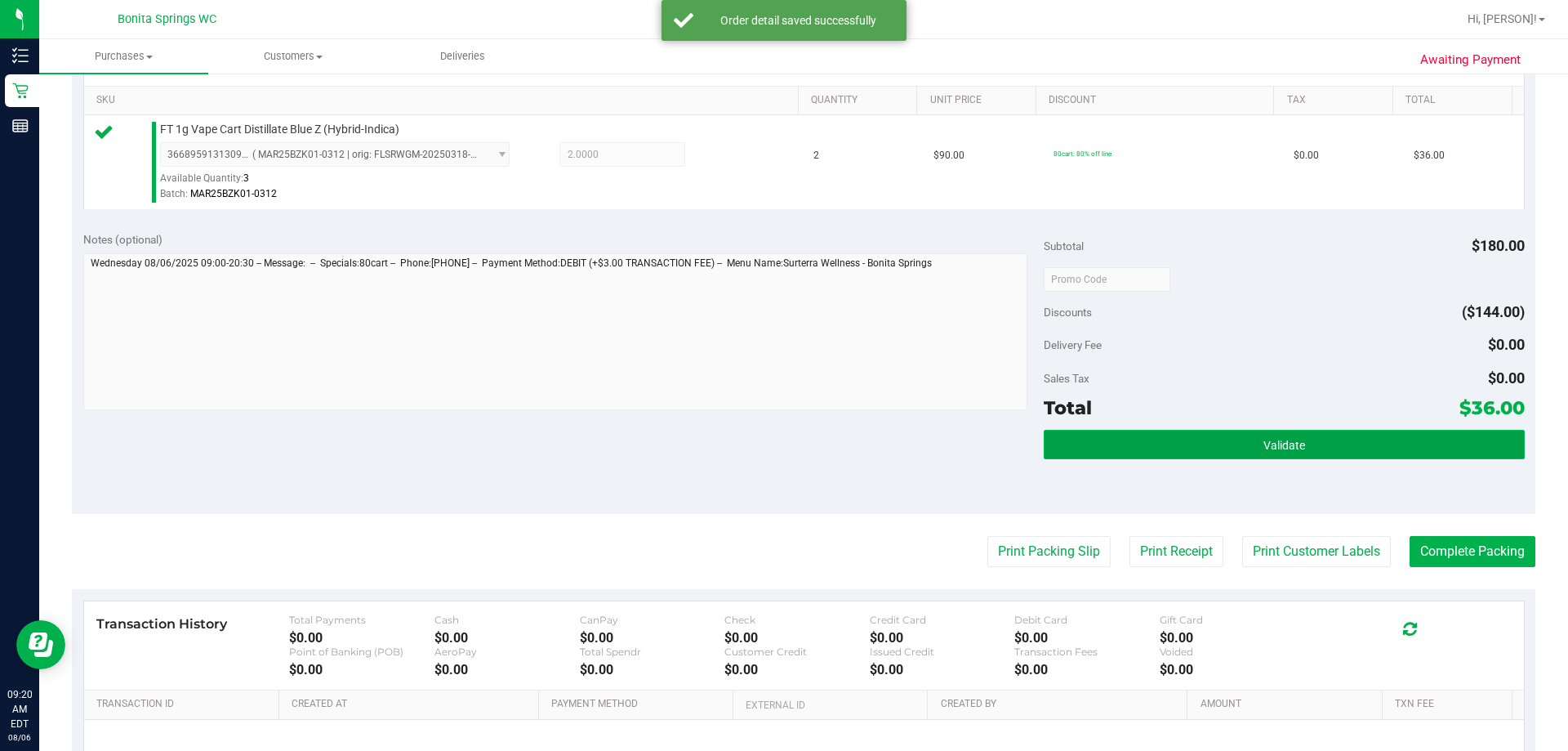 click on "Validate" at bounding box center (1284, 445) 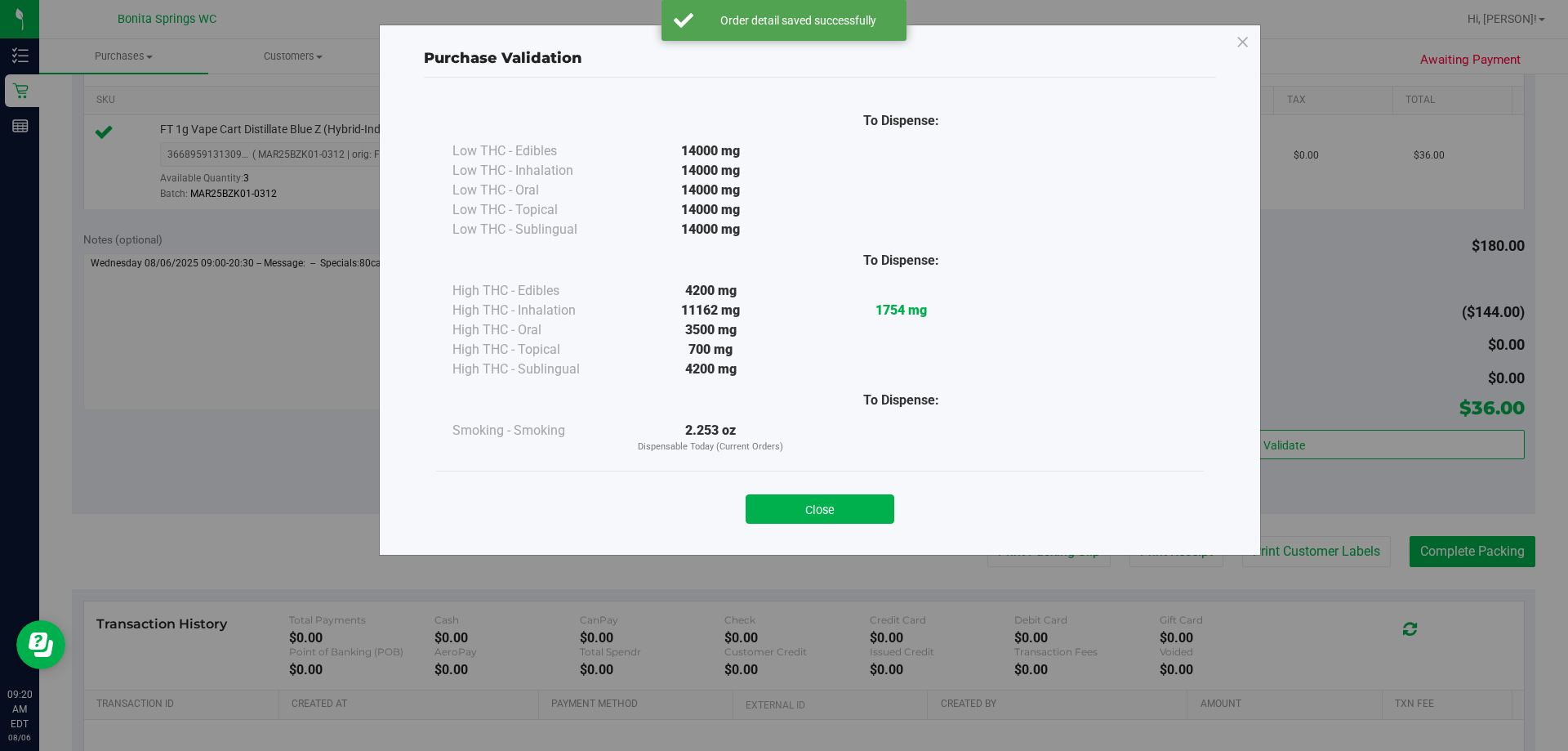 drag, startPoint x: 791, startPoint y: 504, endPoint x: 855, endPoint y: 505, distance: 64.00781 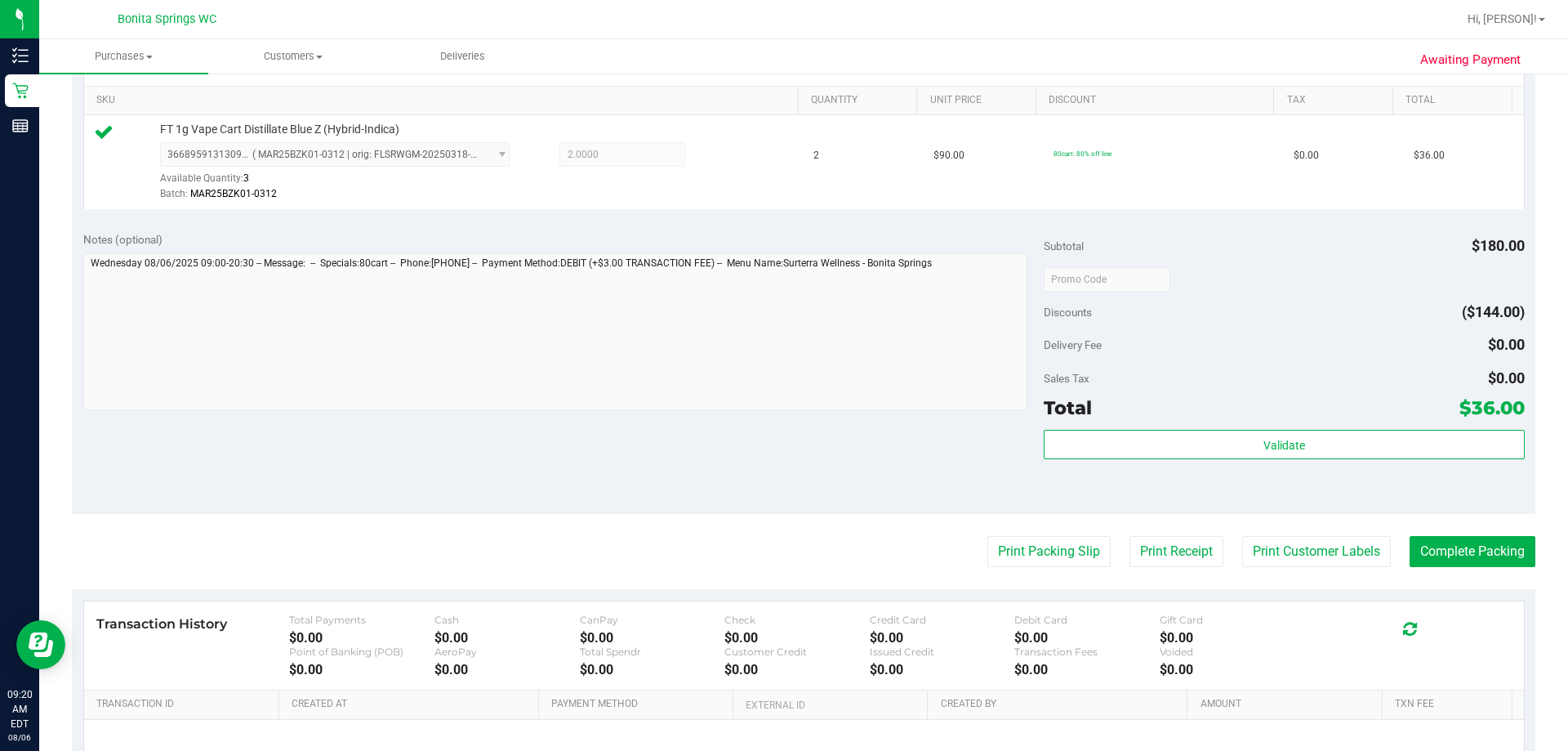 click on "Last Modified
[PERSON]
Aug 5, 2025 10:25:15 PM EDT" at bounding box center (804, 287) 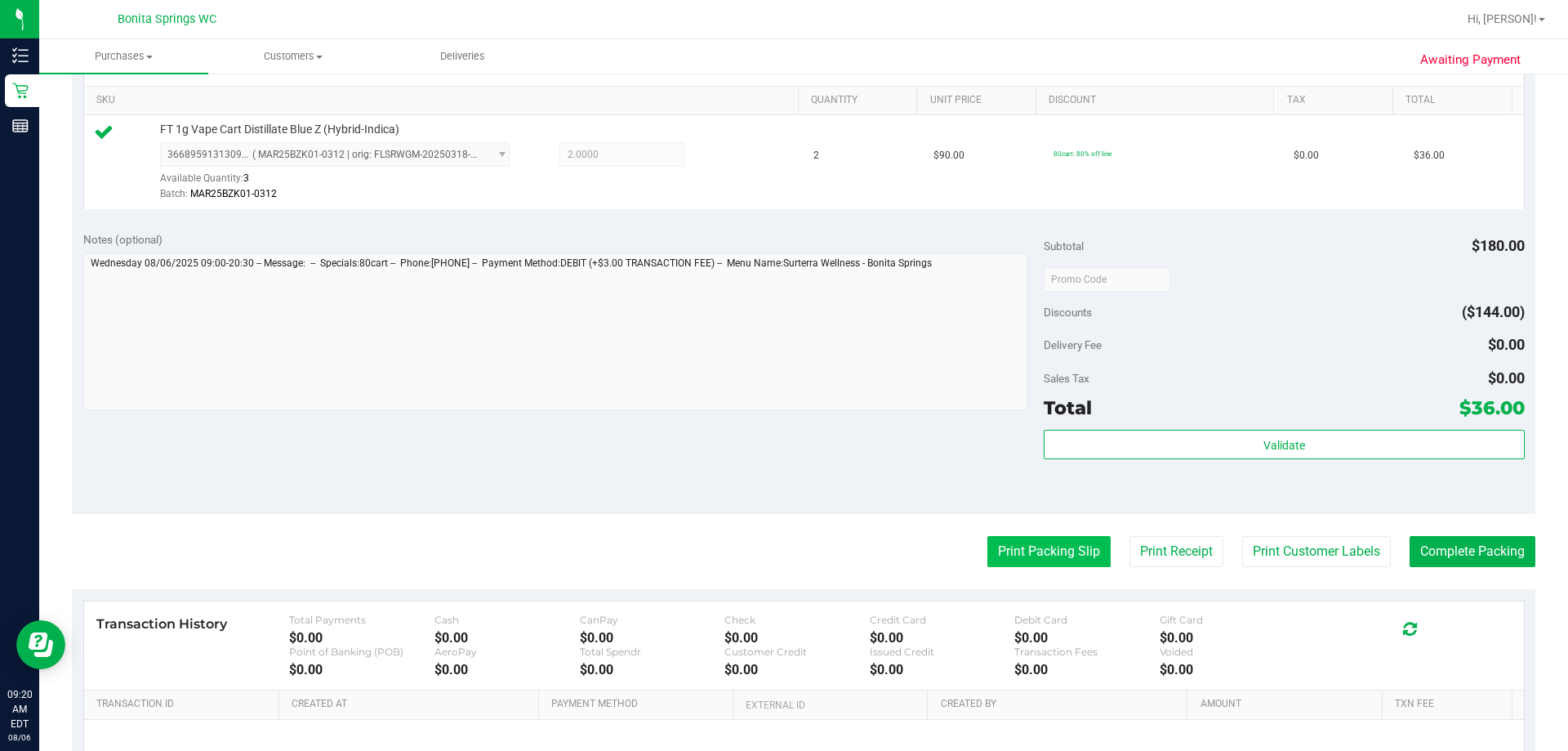 click on "Print Packing Slip" at bounding box center (1049, 552) 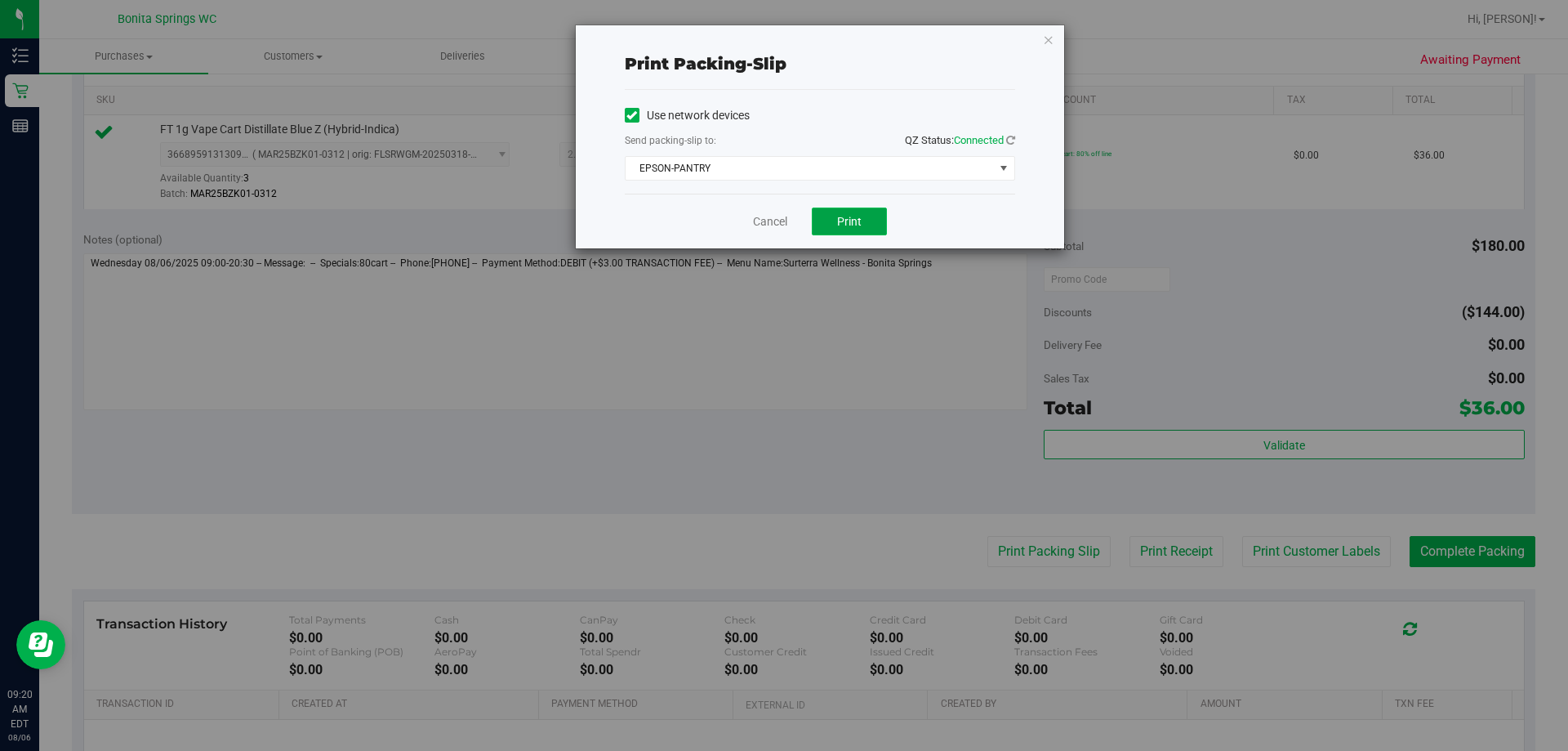 click on "Print" at bounding box center (849, 221) 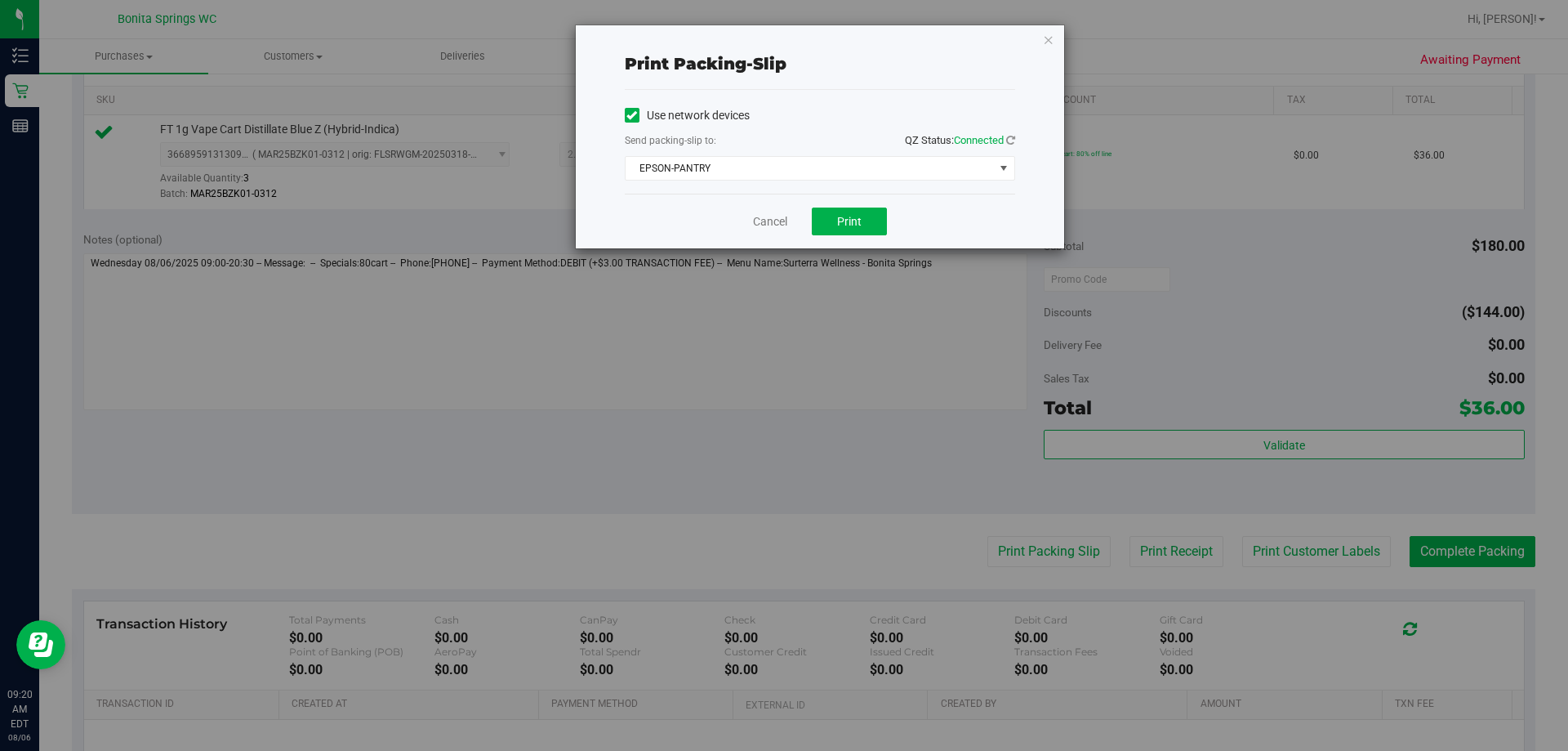 drag, startPoint x: 1045, startPoint y: 34, endPoint x: 1078, endPoint y: 59, distance: 41.400483 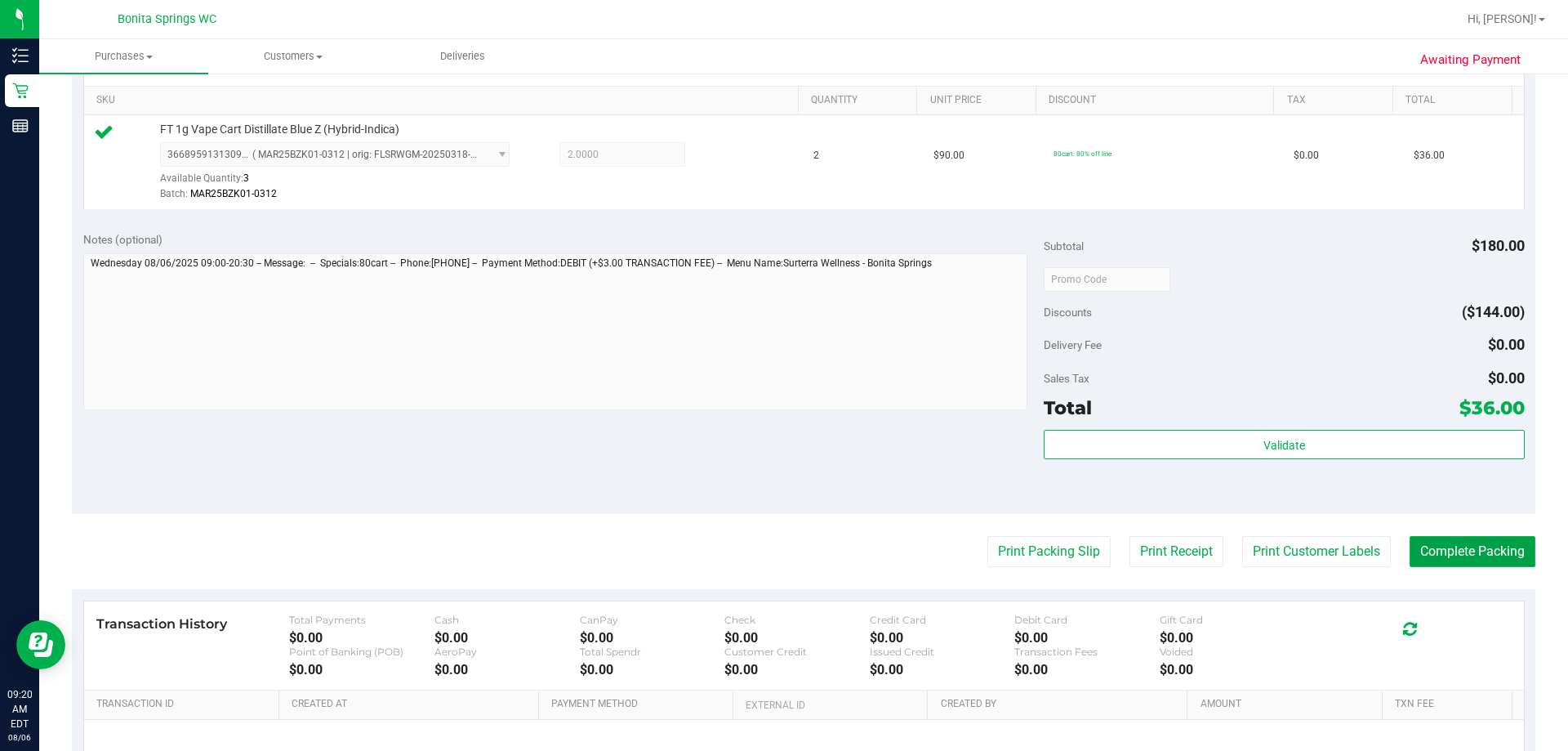 click on "Complete Packing" at bounding box center (1472, 552) 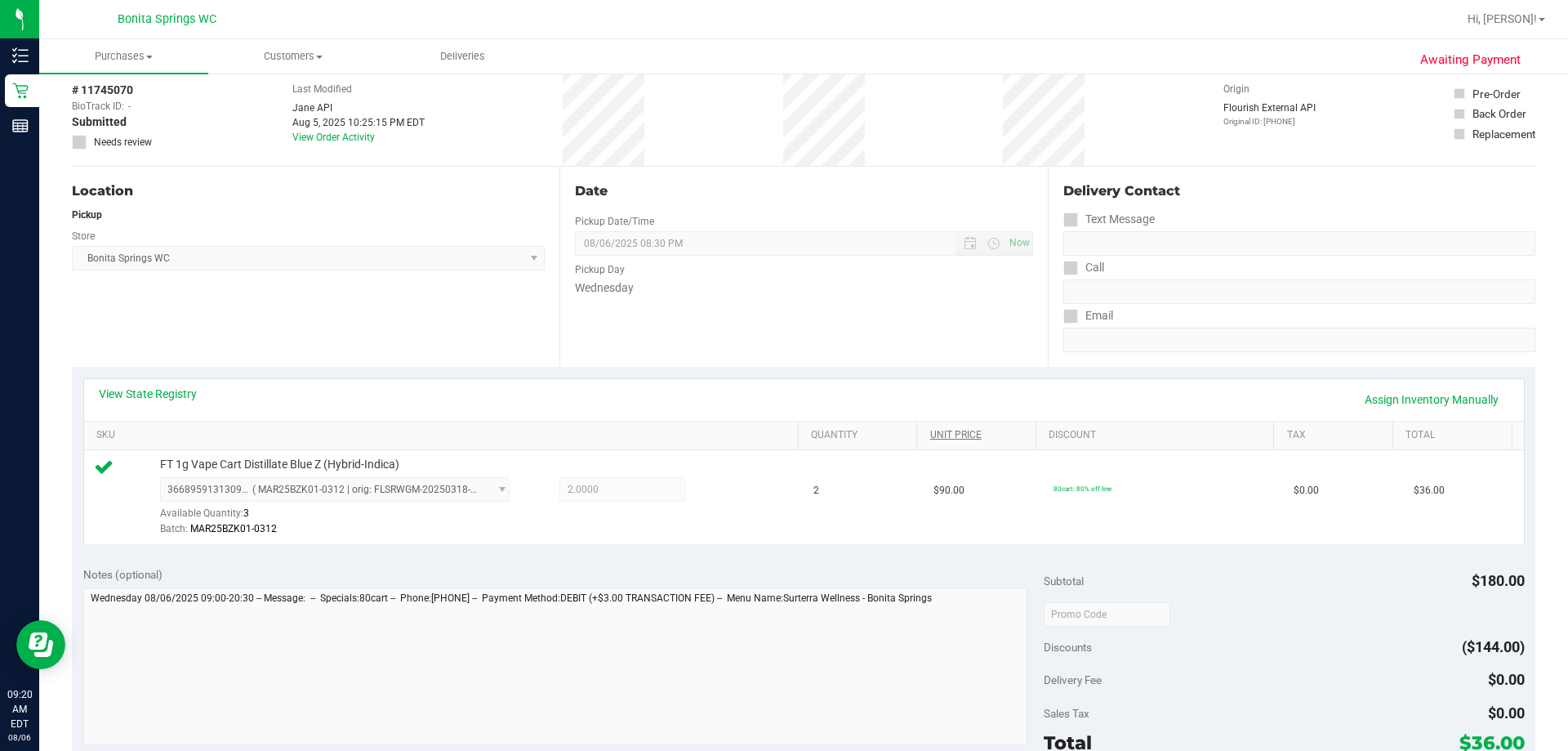 scroll, scrollTop: 0, scrollLeft: 0, axis: both 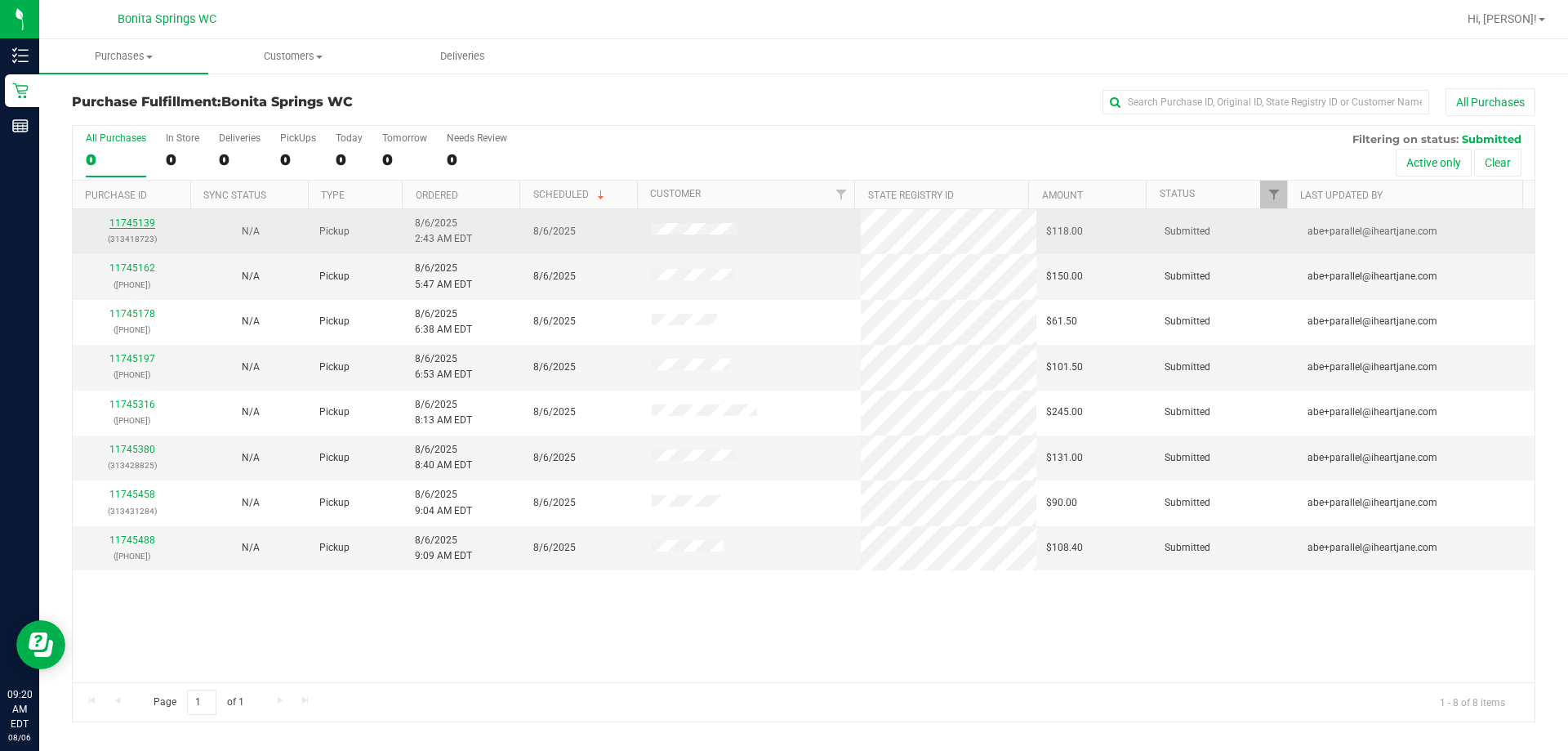 click on "11745139" at bounding box center (132, 223) 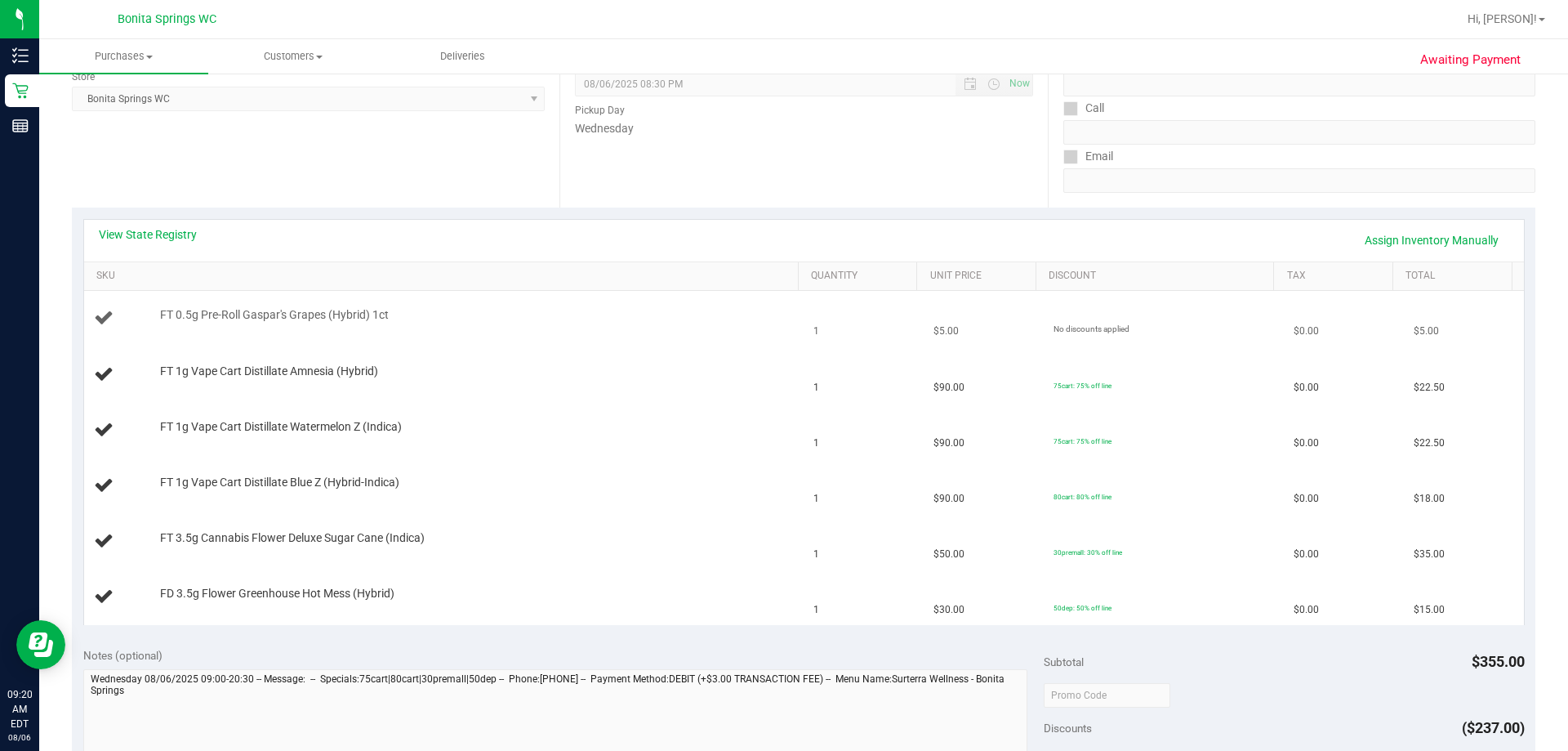 scroll, scrollTop: 245, scrollLeft: 0, axis: vertical 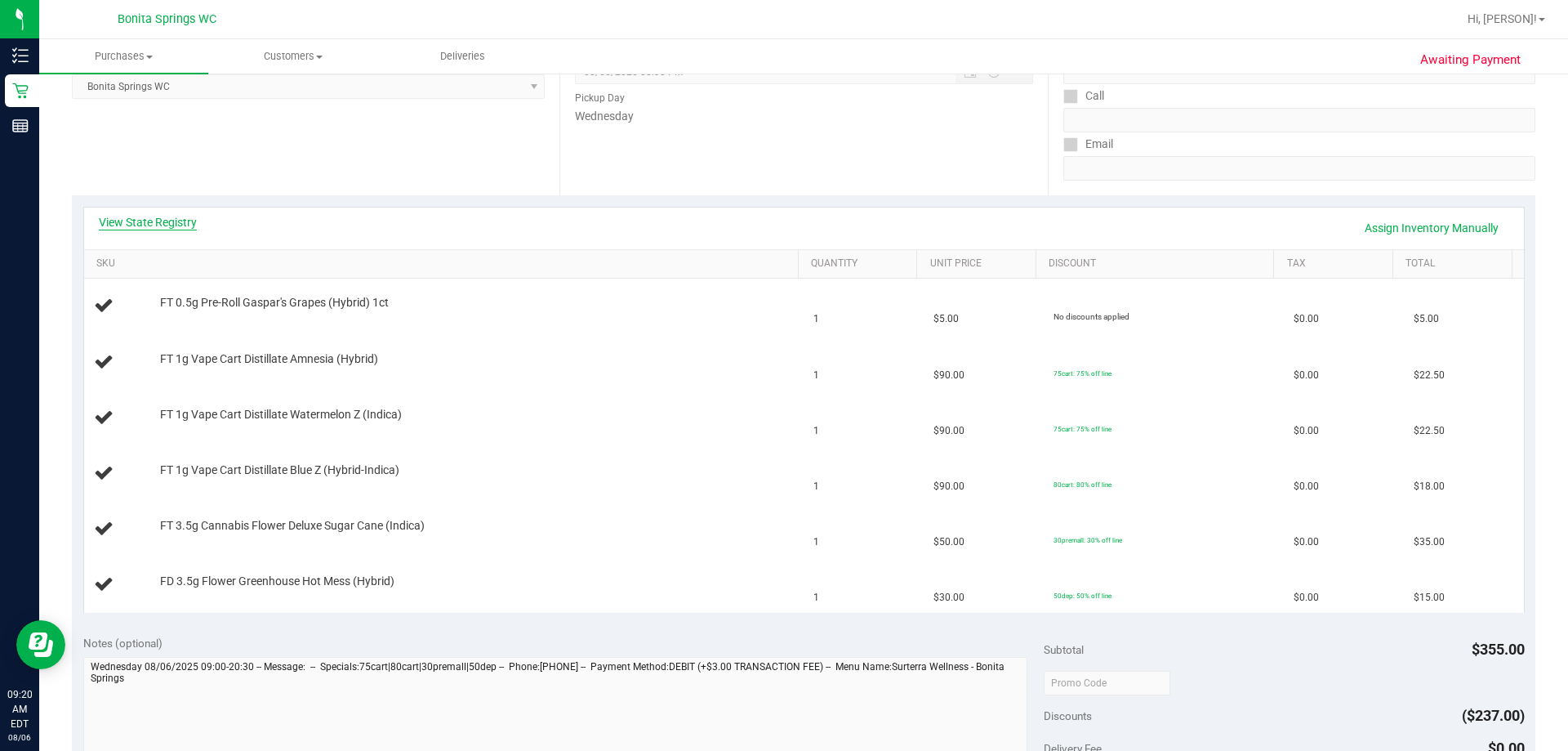 click on "View State Registry" at bounding box center (148, 222) 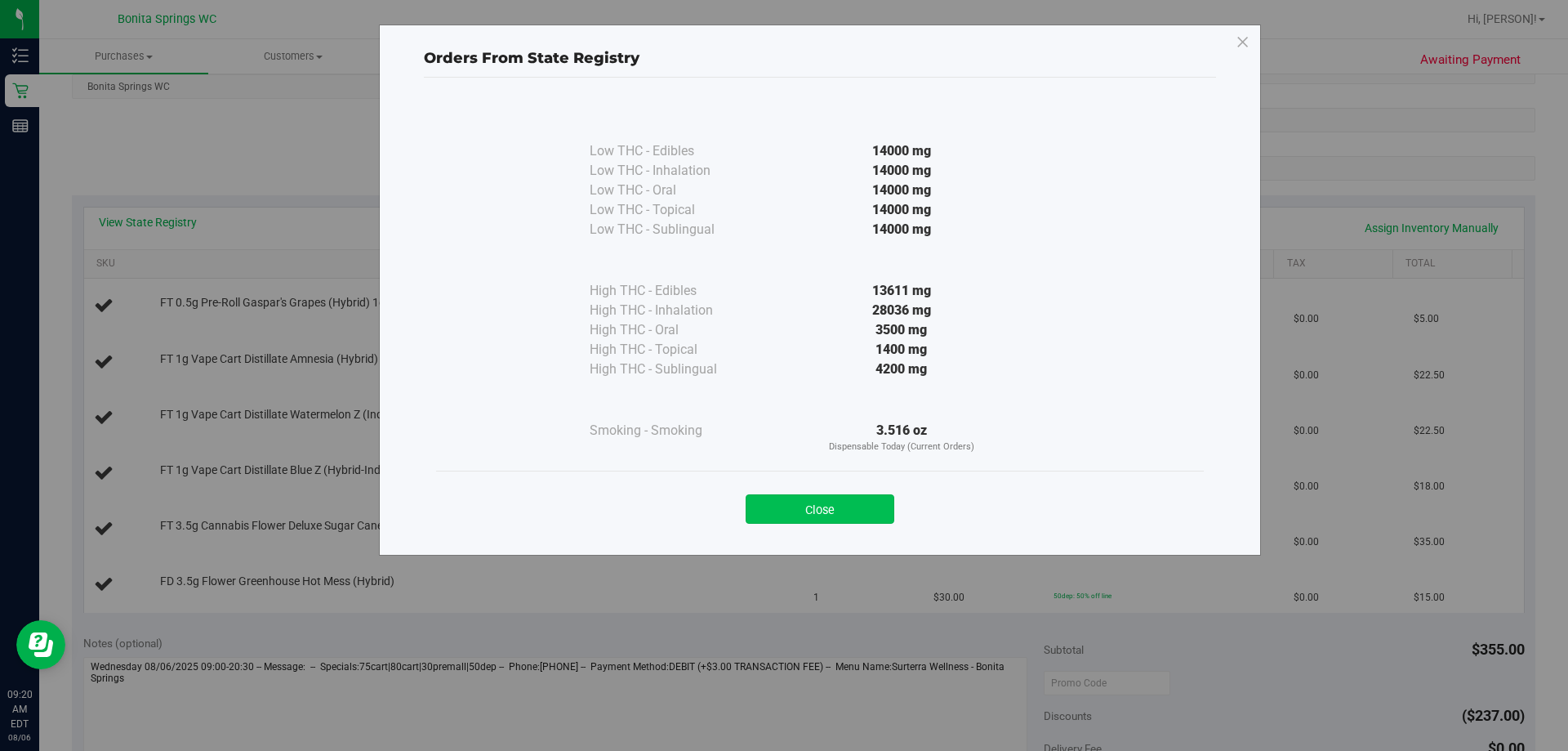 click on "Close" at bounding box center [820, 509] 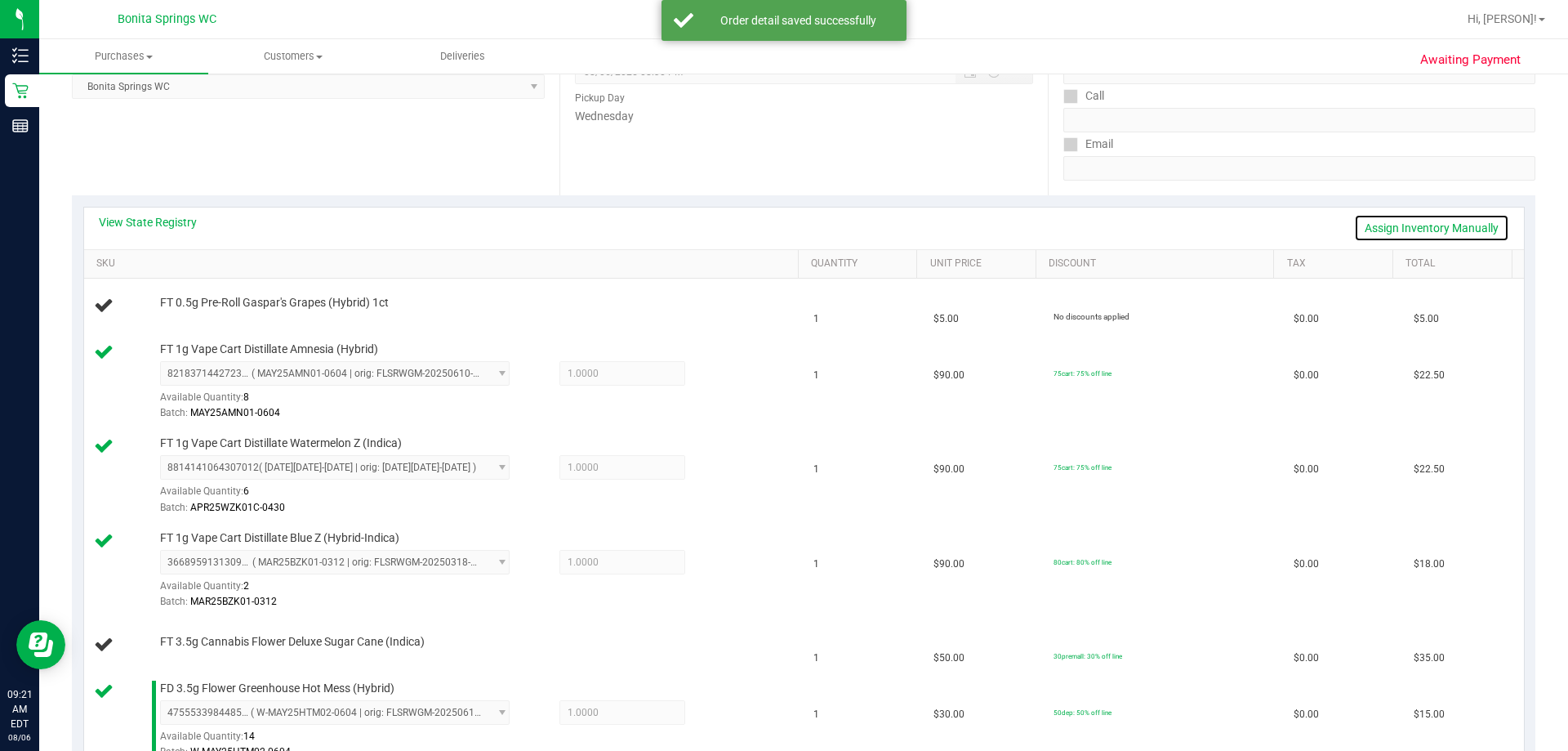 click on "Assign Inventory Manually" at bounding box center [1432, 228] 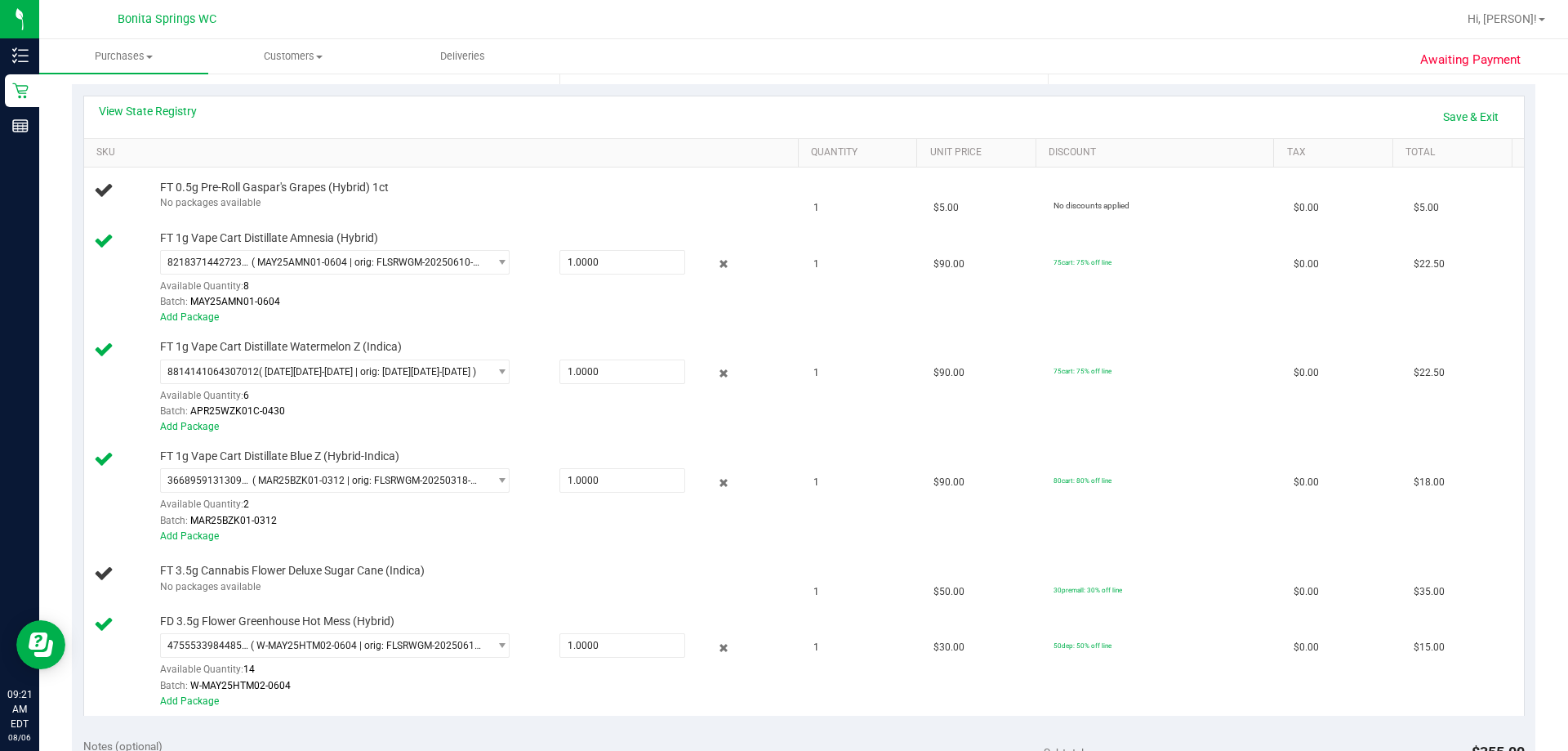 scroll, scrollTop: 327, scrollLeft: 0, axis: vertical 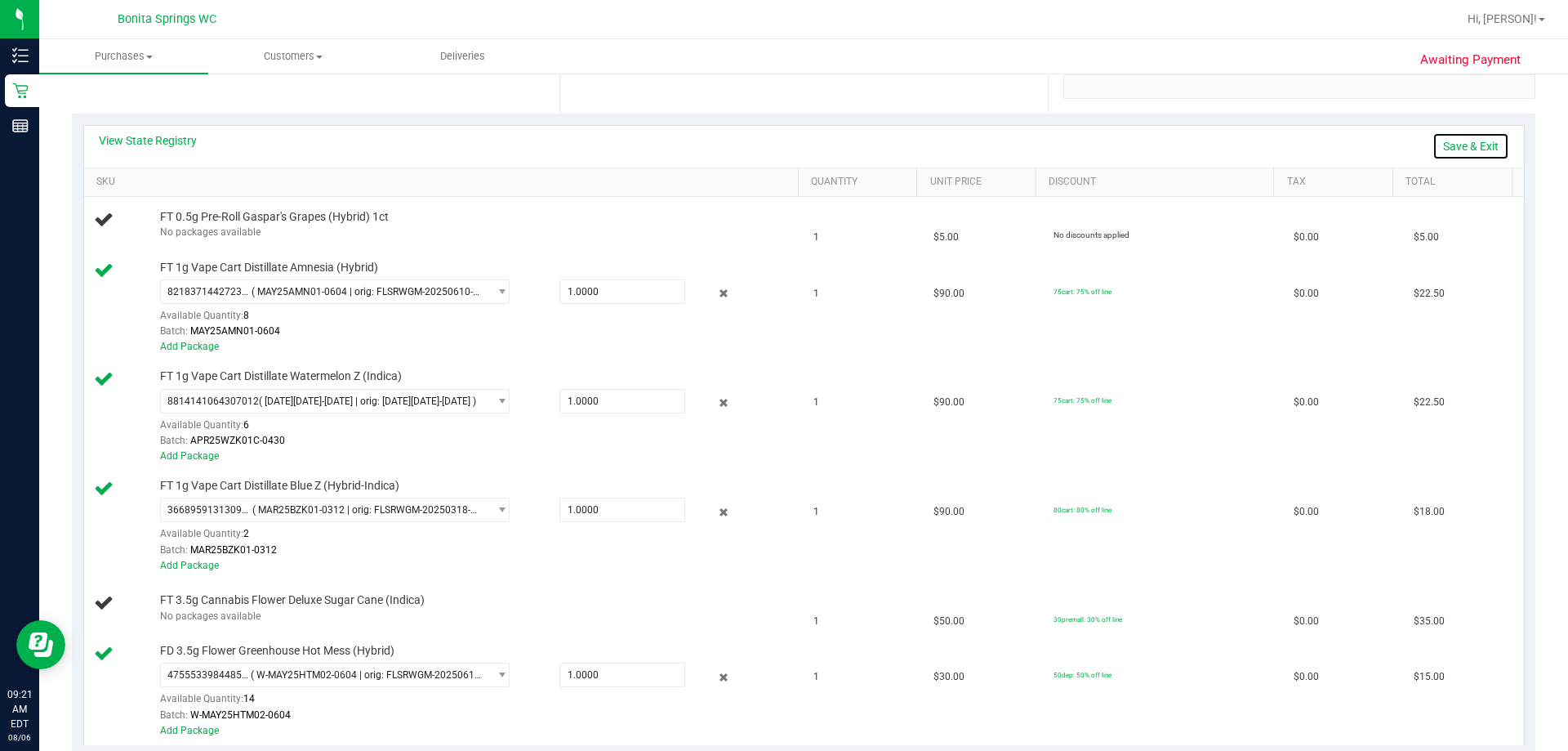 click on "Save & Exit" at bounding box center (1471, 146) 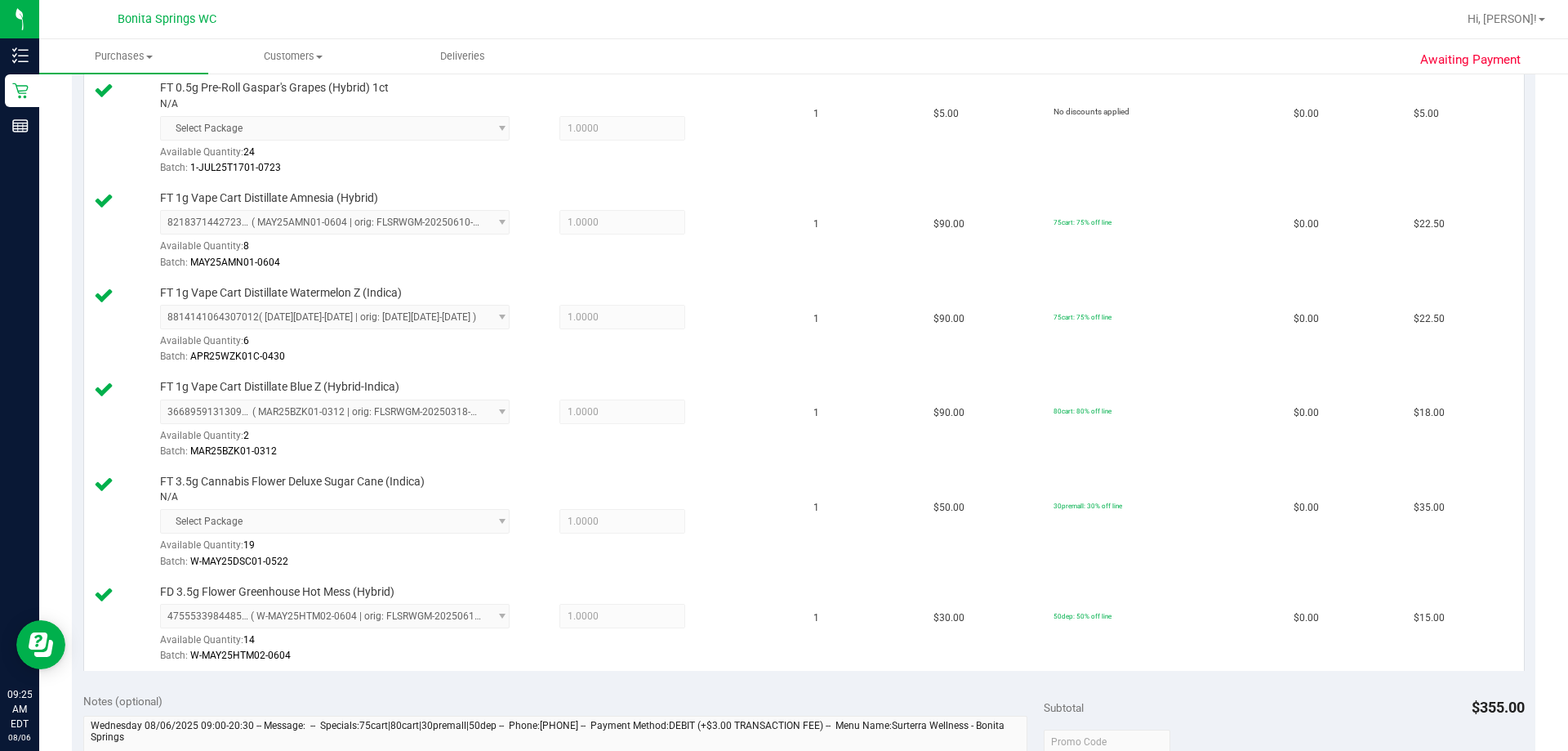 scroll, scrollTop: 654, scrollLeft: 0, axis: vertical 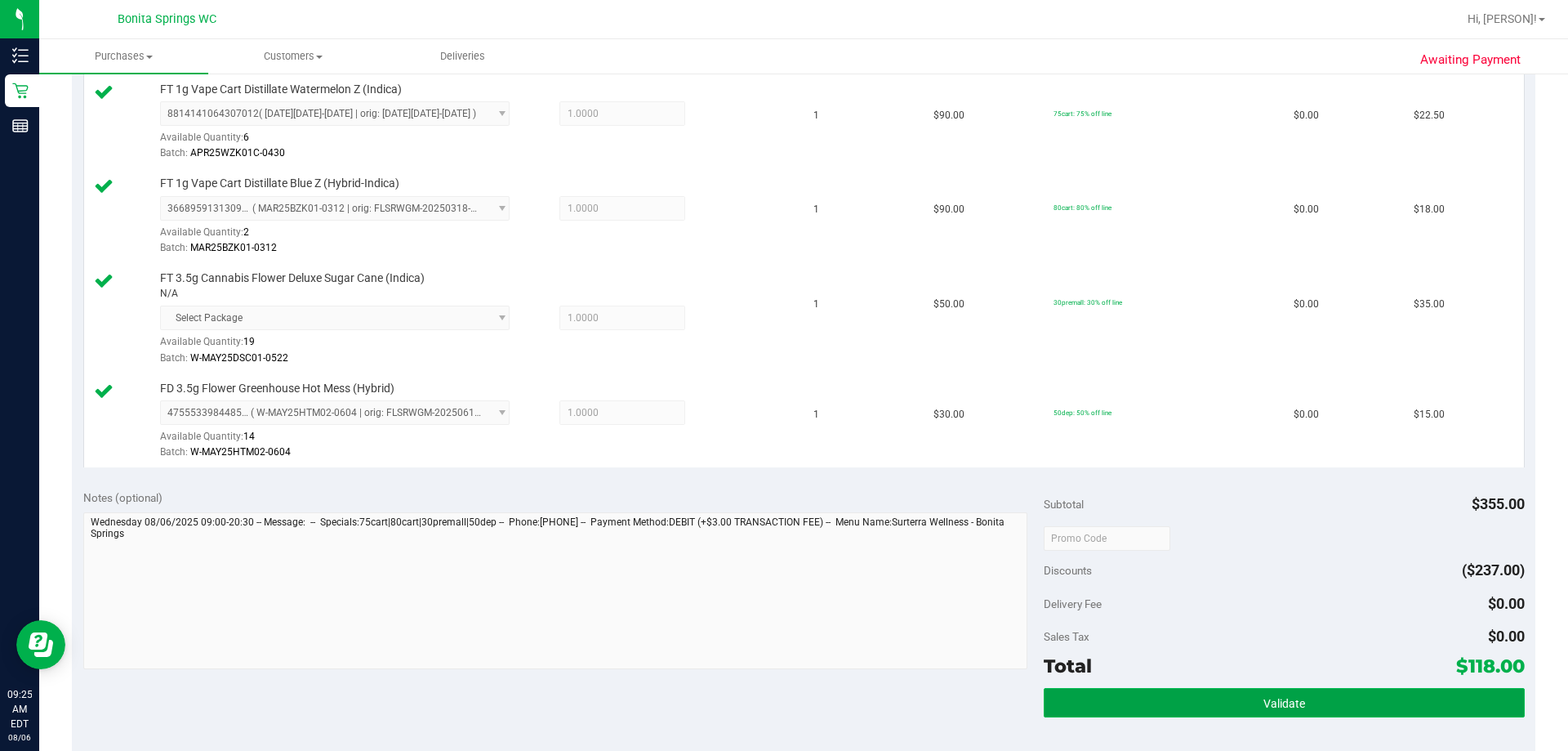 click on "Validate" at bounding box center (1284, 704) 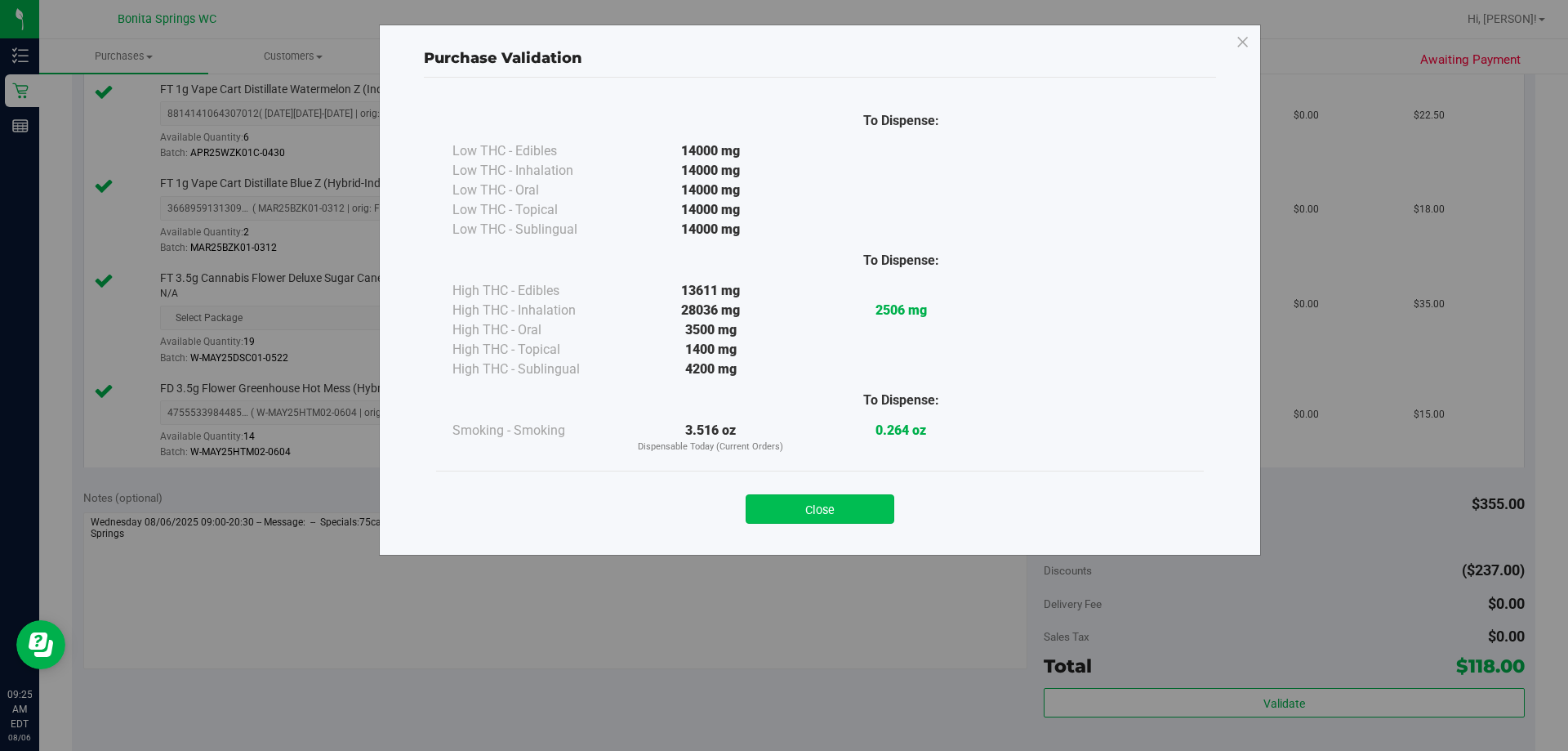 click on "Close" at bounding box center [820, 509] 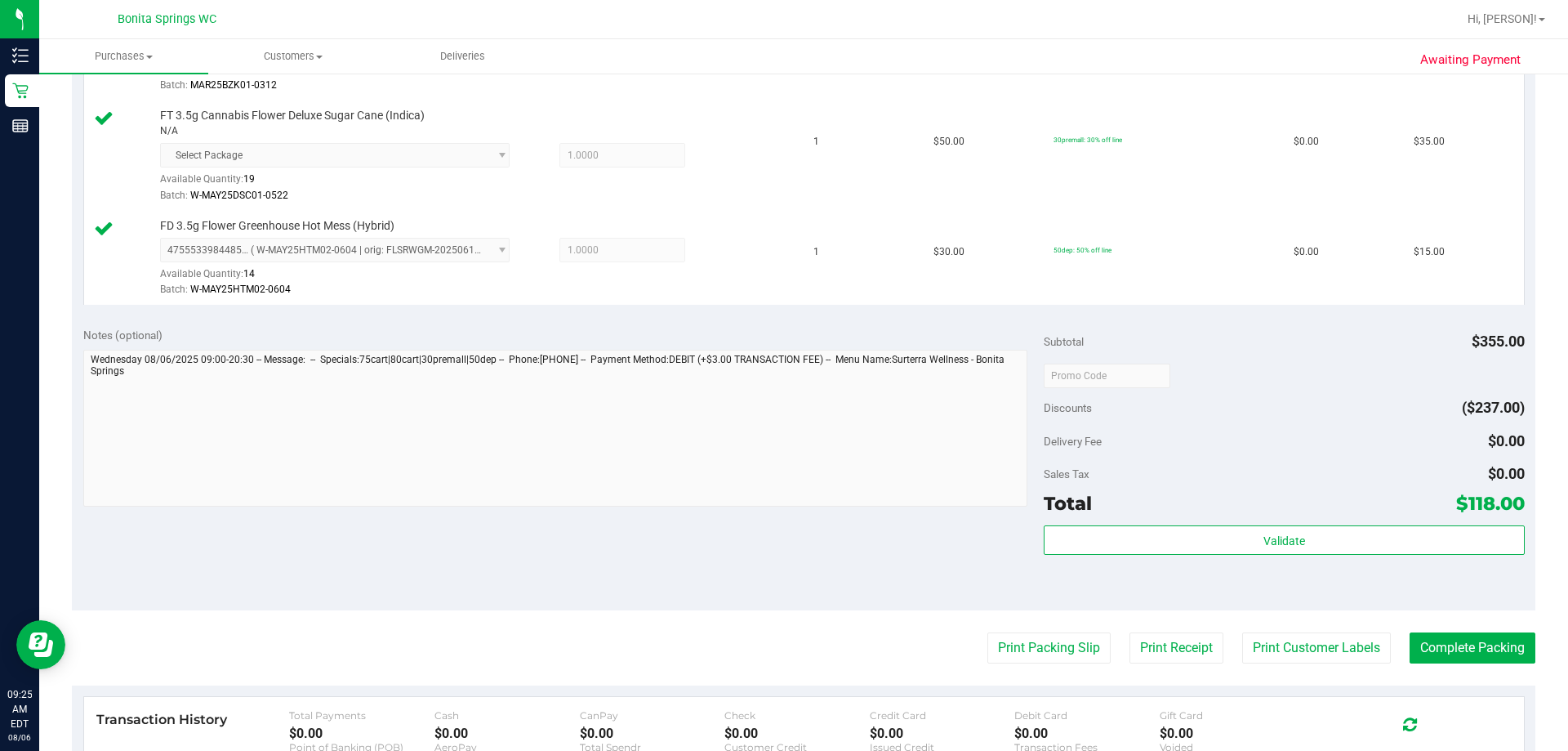scroll, scrollTop: 817, scrollLeft: 0, axis: vertical 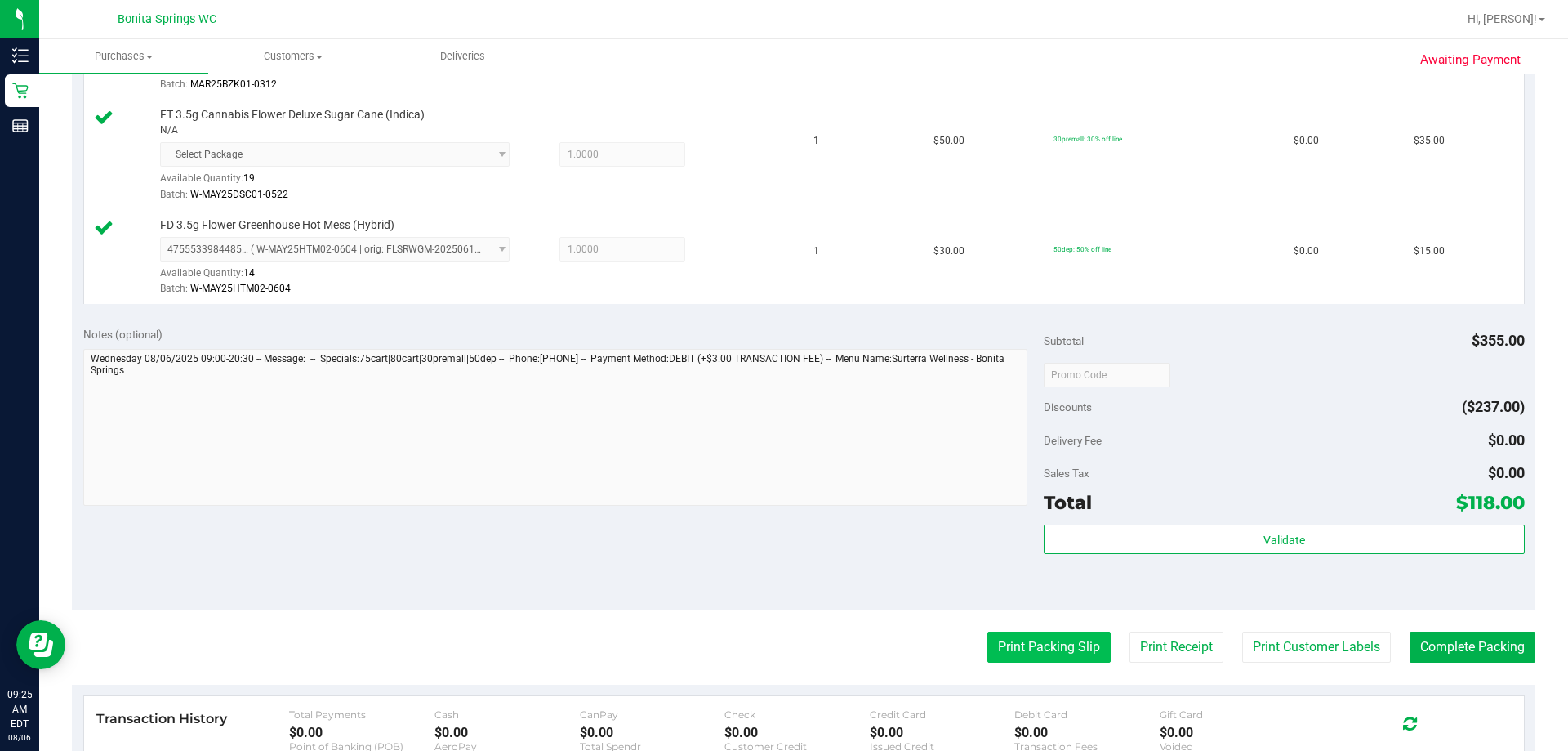 click on "Print Packing Slip" at bounding box center (1049, 647) 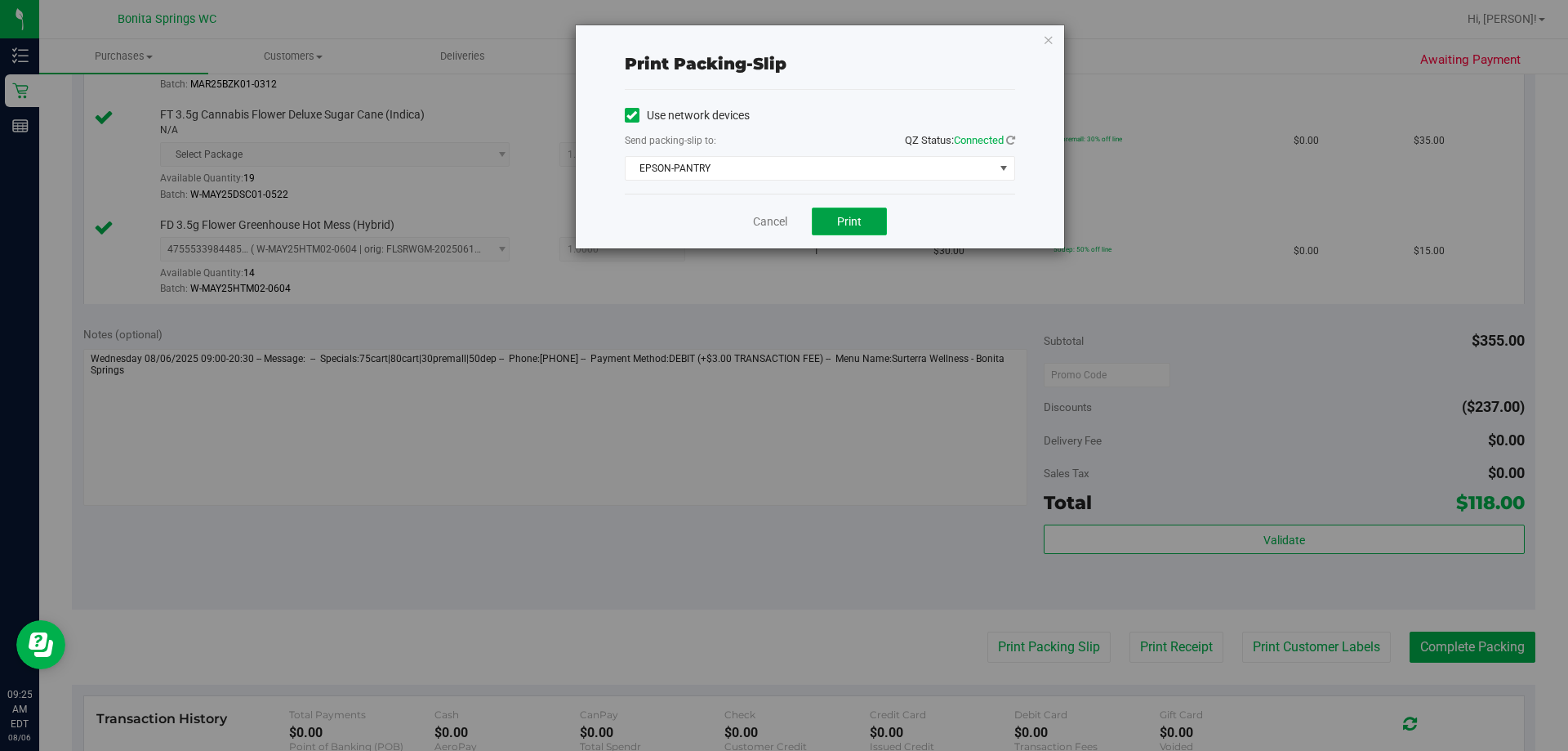click on "Print" at bounding box center (849, 221) 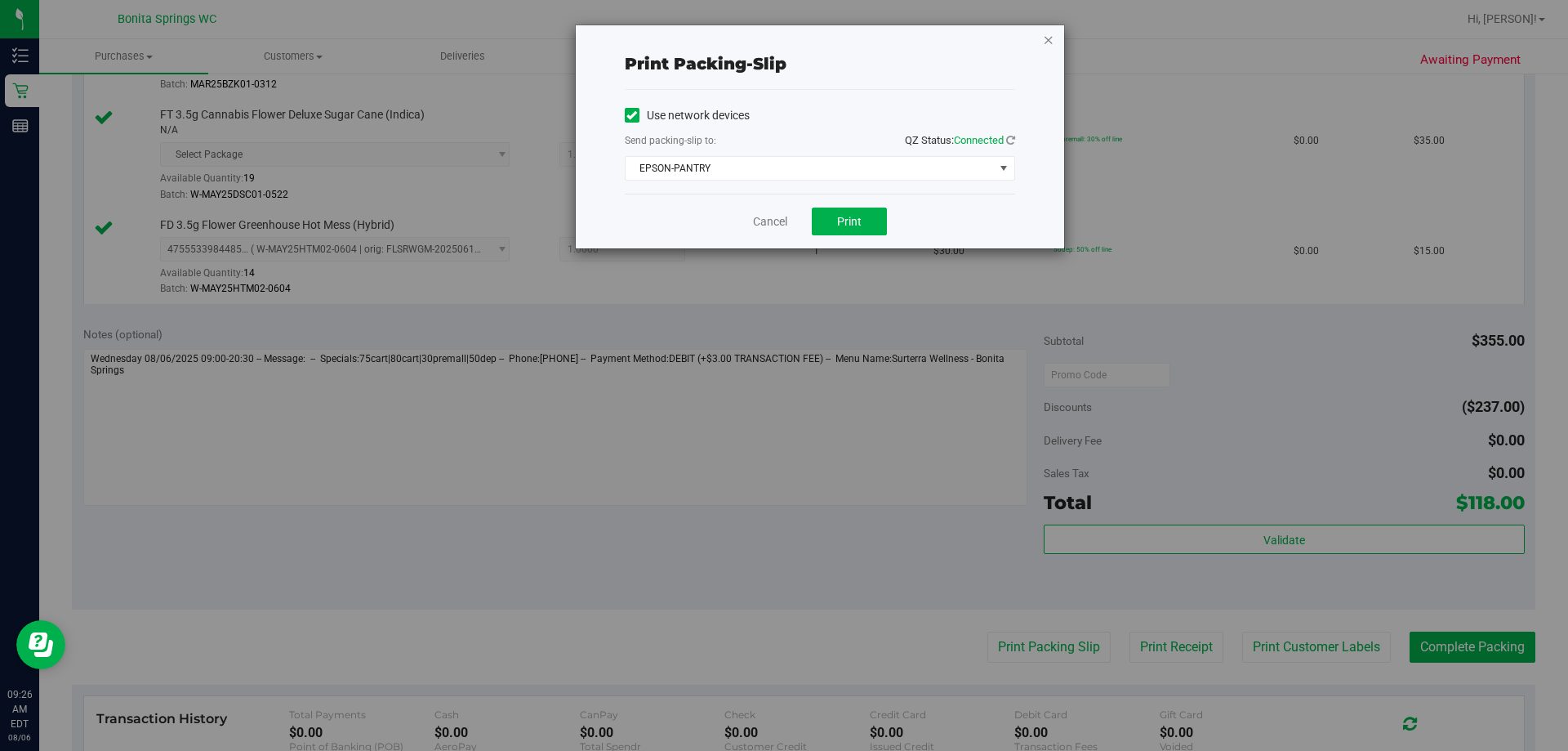 click at bounding box center (1049, 39) 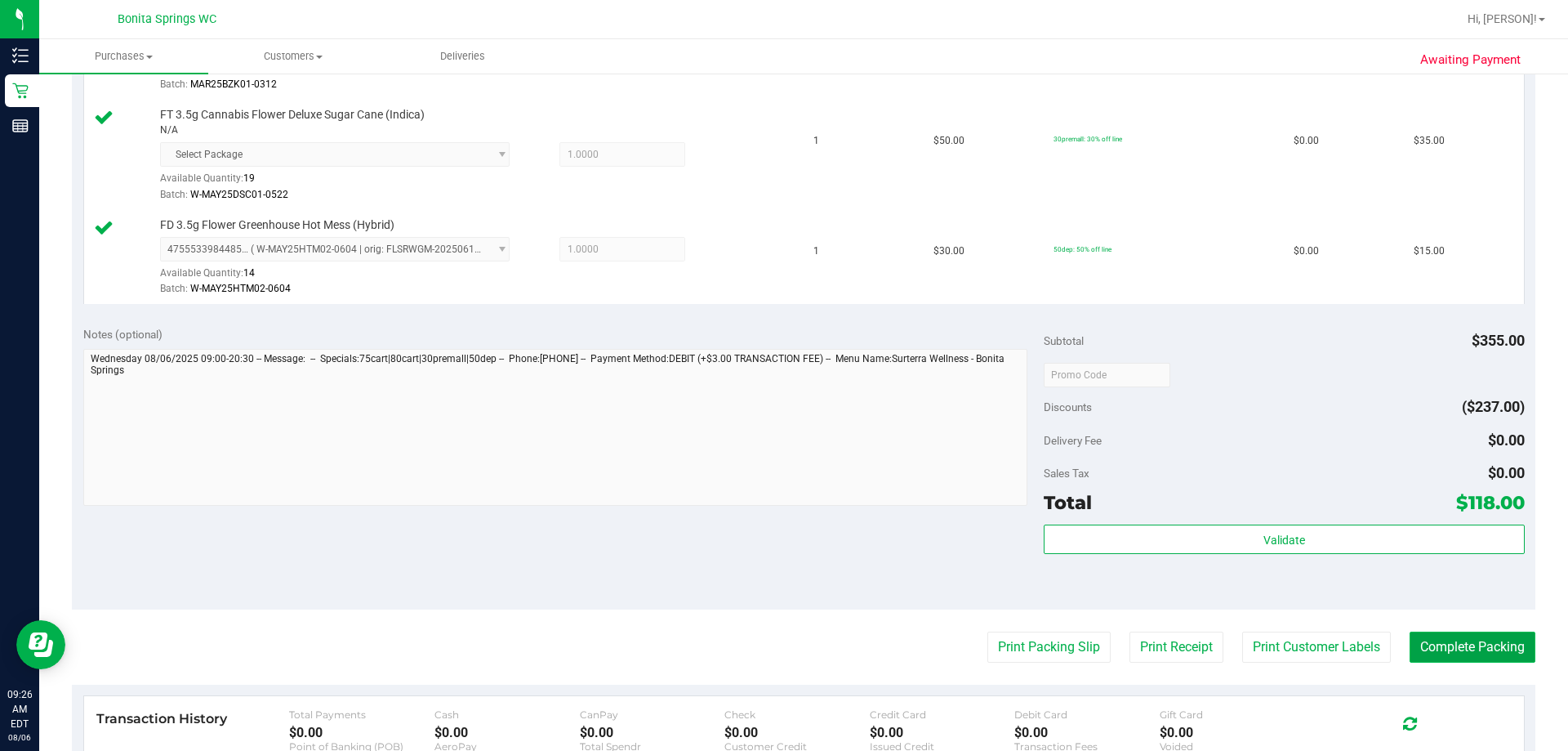 click on "Complete Packing" at bounding box center (1472, 647) 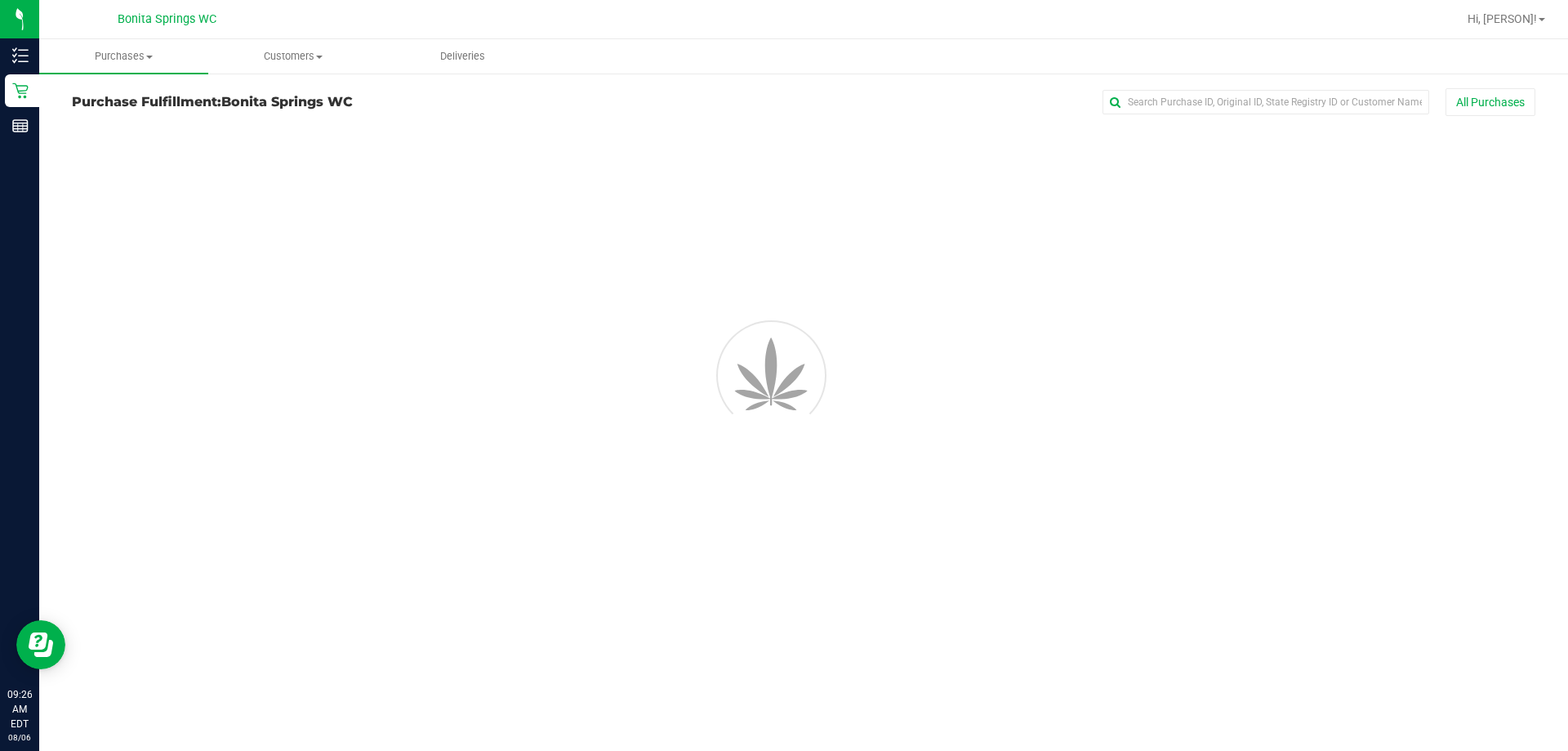 scroll, scrollTop: 0, scrollLeft: 0, axis: both 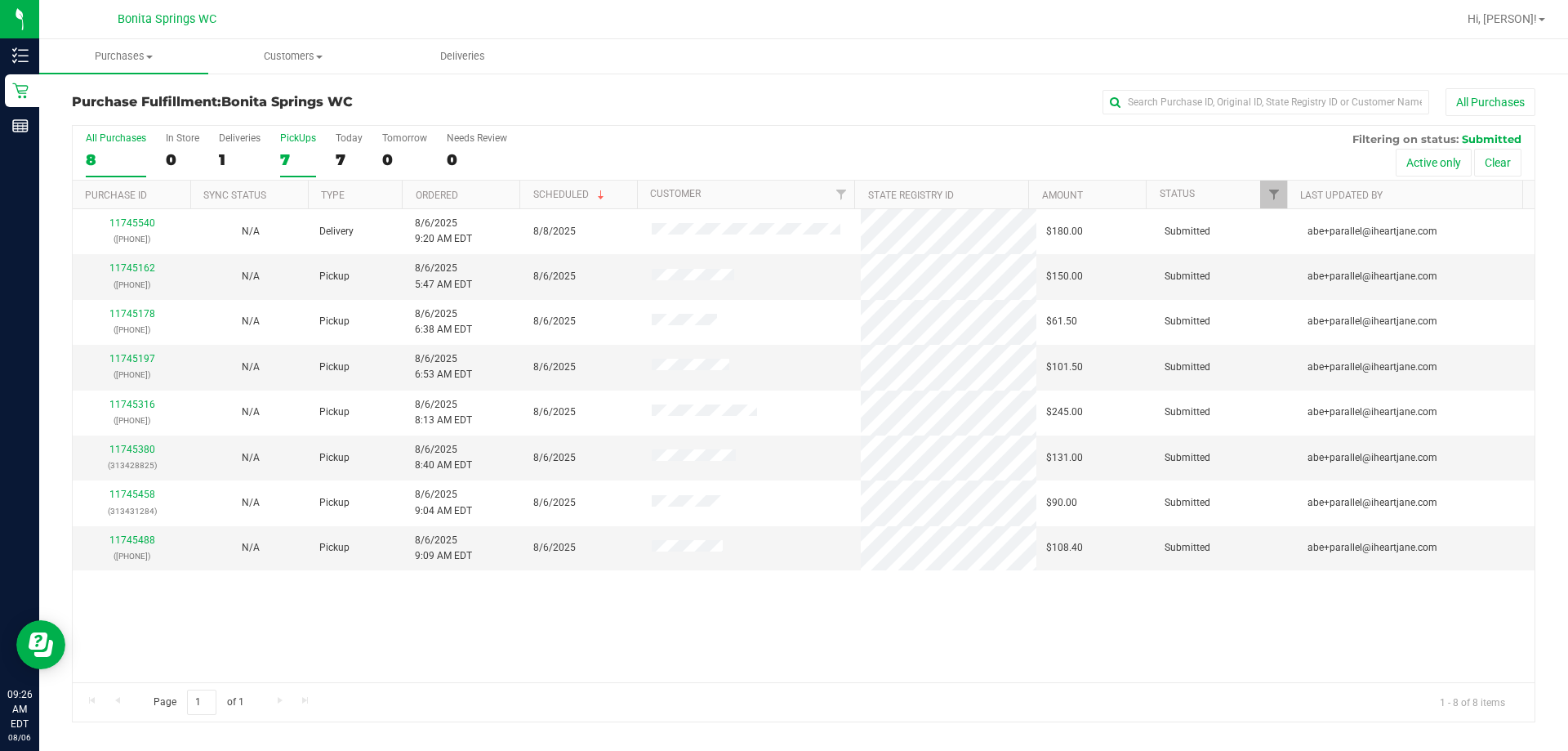 click on "PickUps" at bounding box center (298, 138) 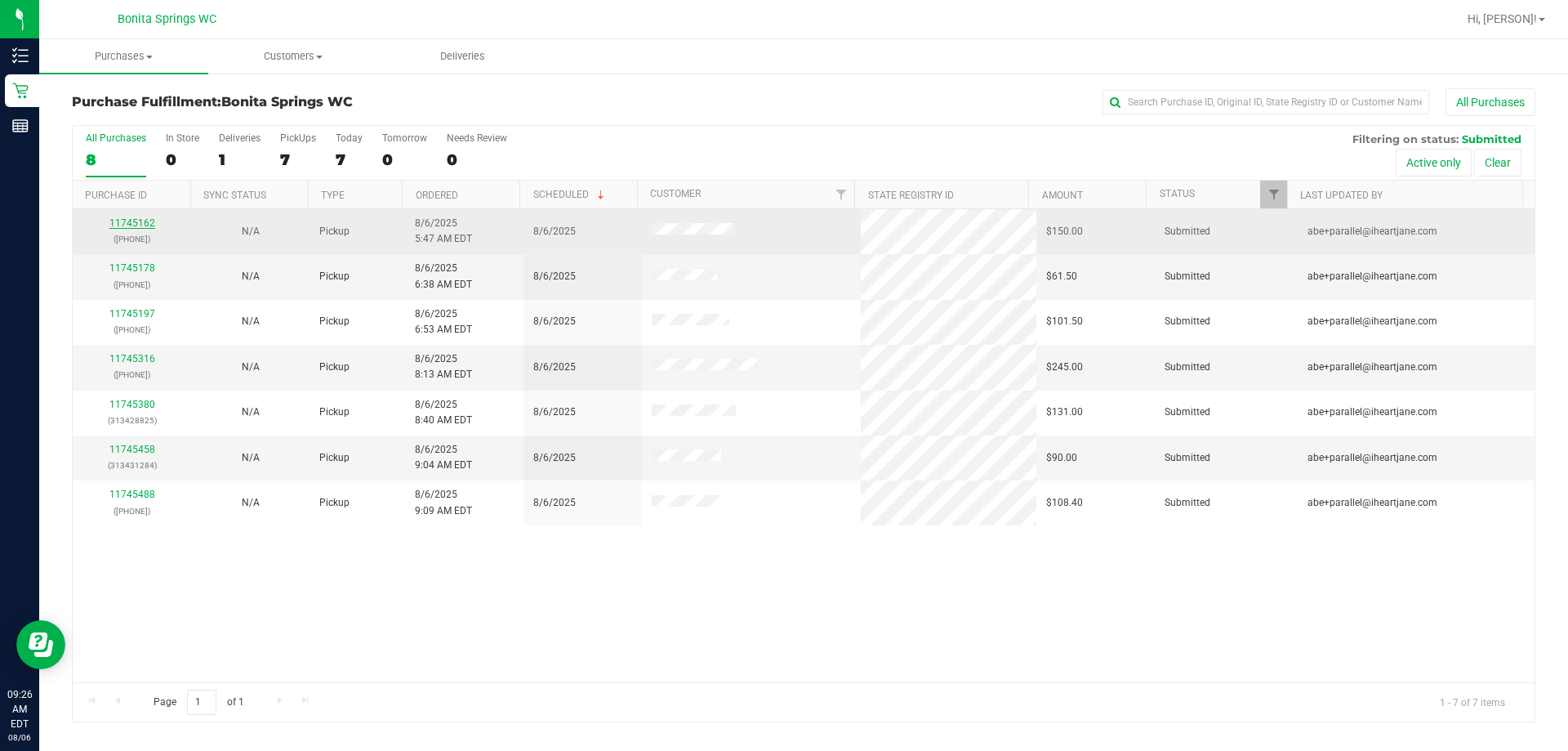 click on "11745162" at bounding box center [132, 223] 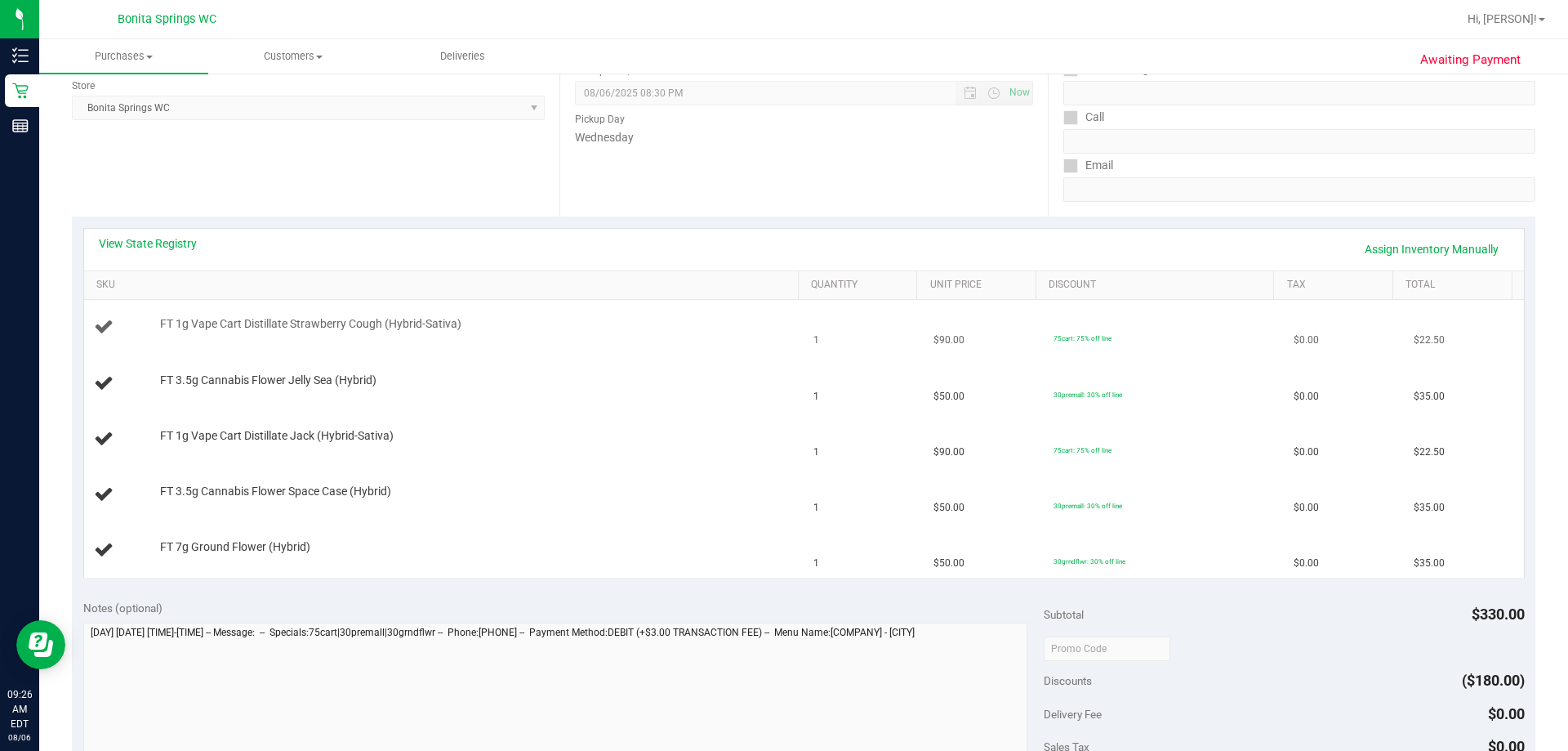 scroll, scrollTop: 245, scrollLeft: 0, axis: vertical 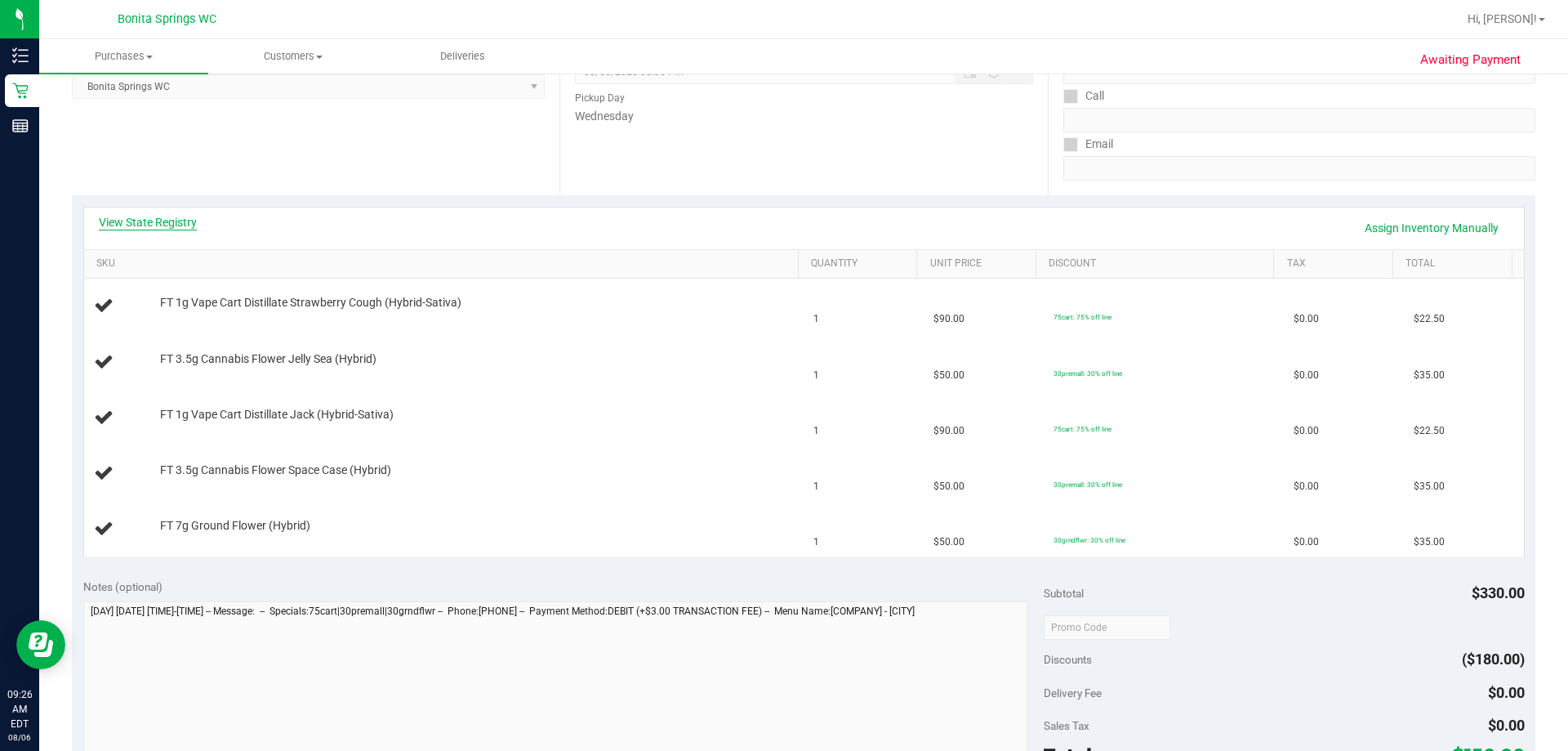 click on "View State Registry" at bounding box center (148, 222) 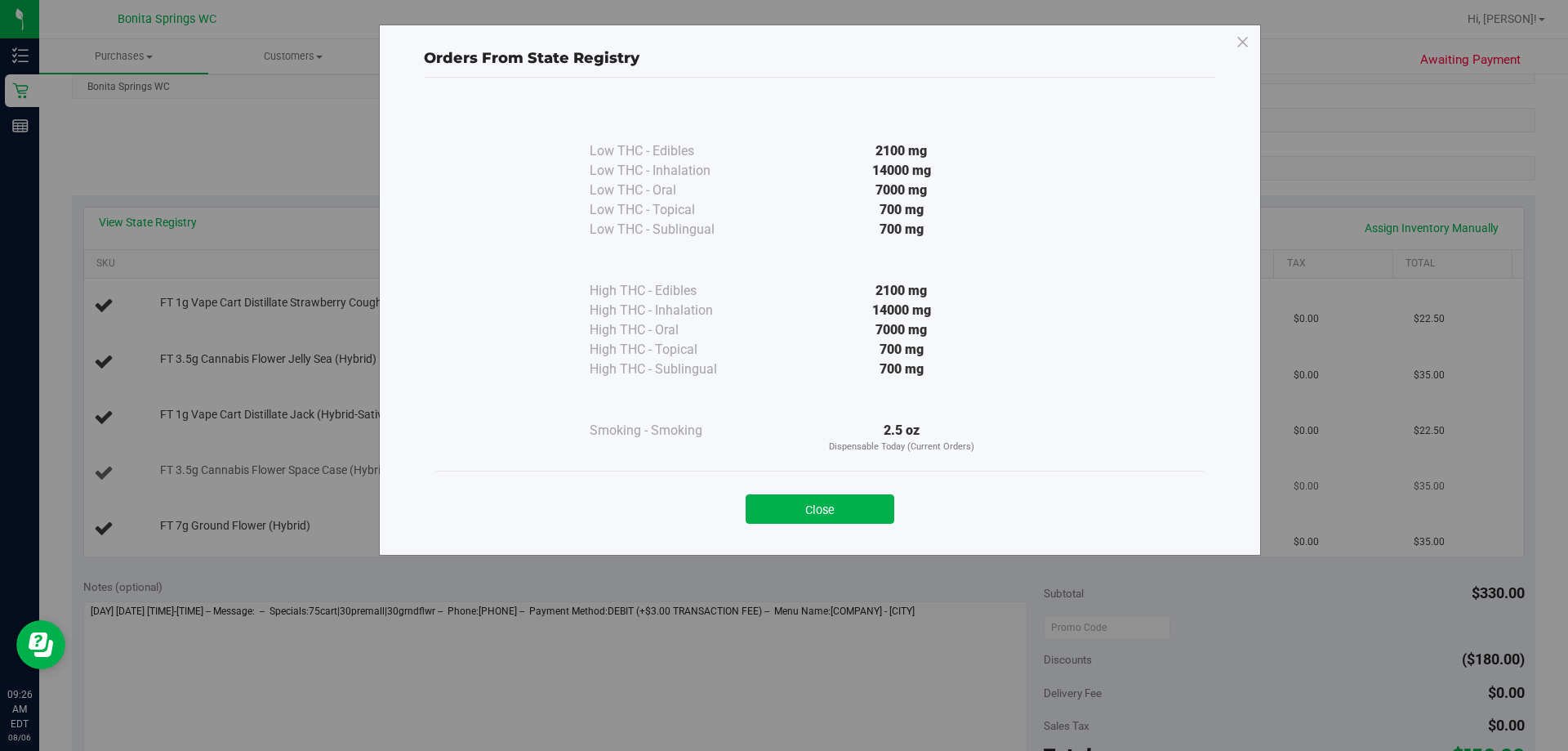 click on "Close" at bounding box center [820, 509] 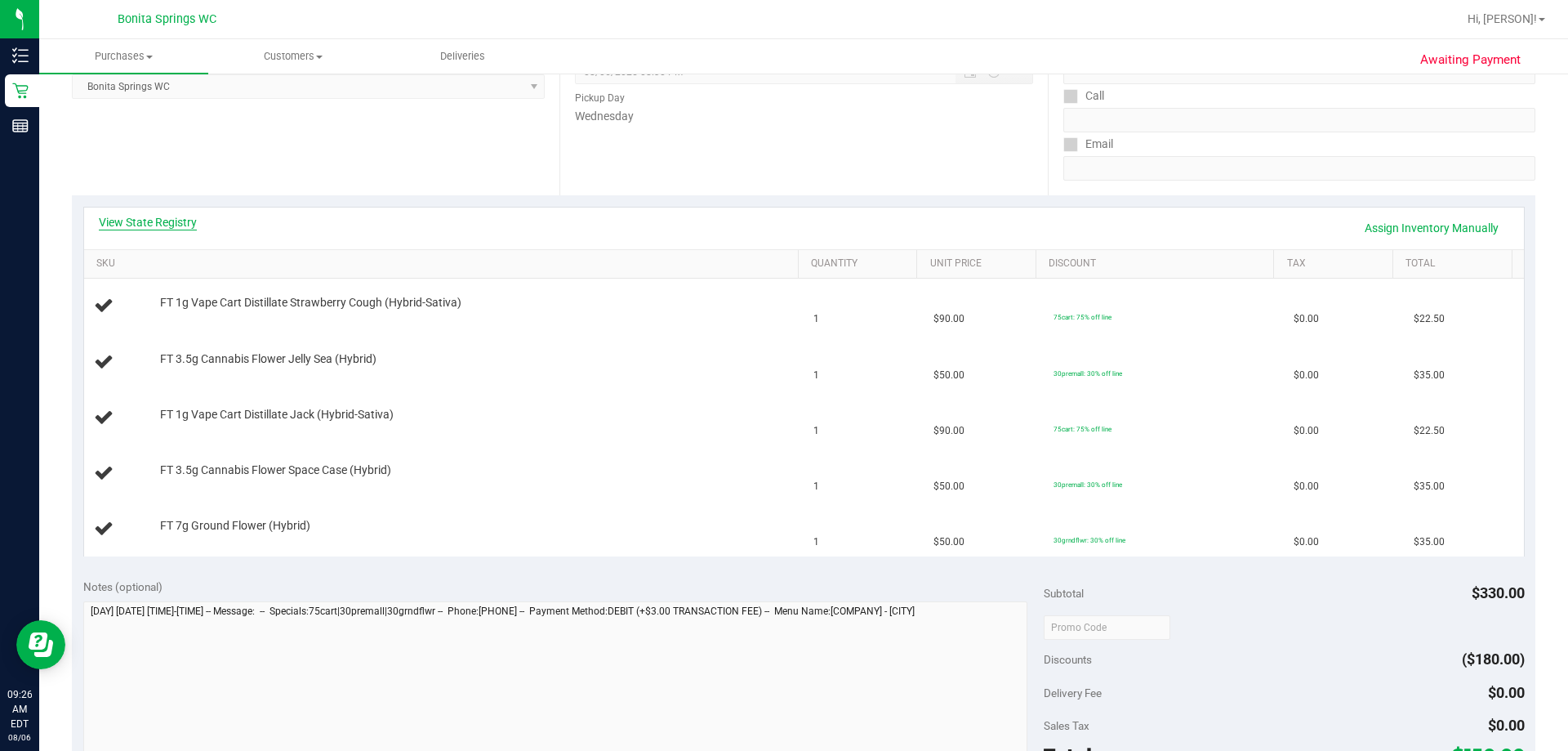click on "View State Registry" at bounding box center (148, 222) 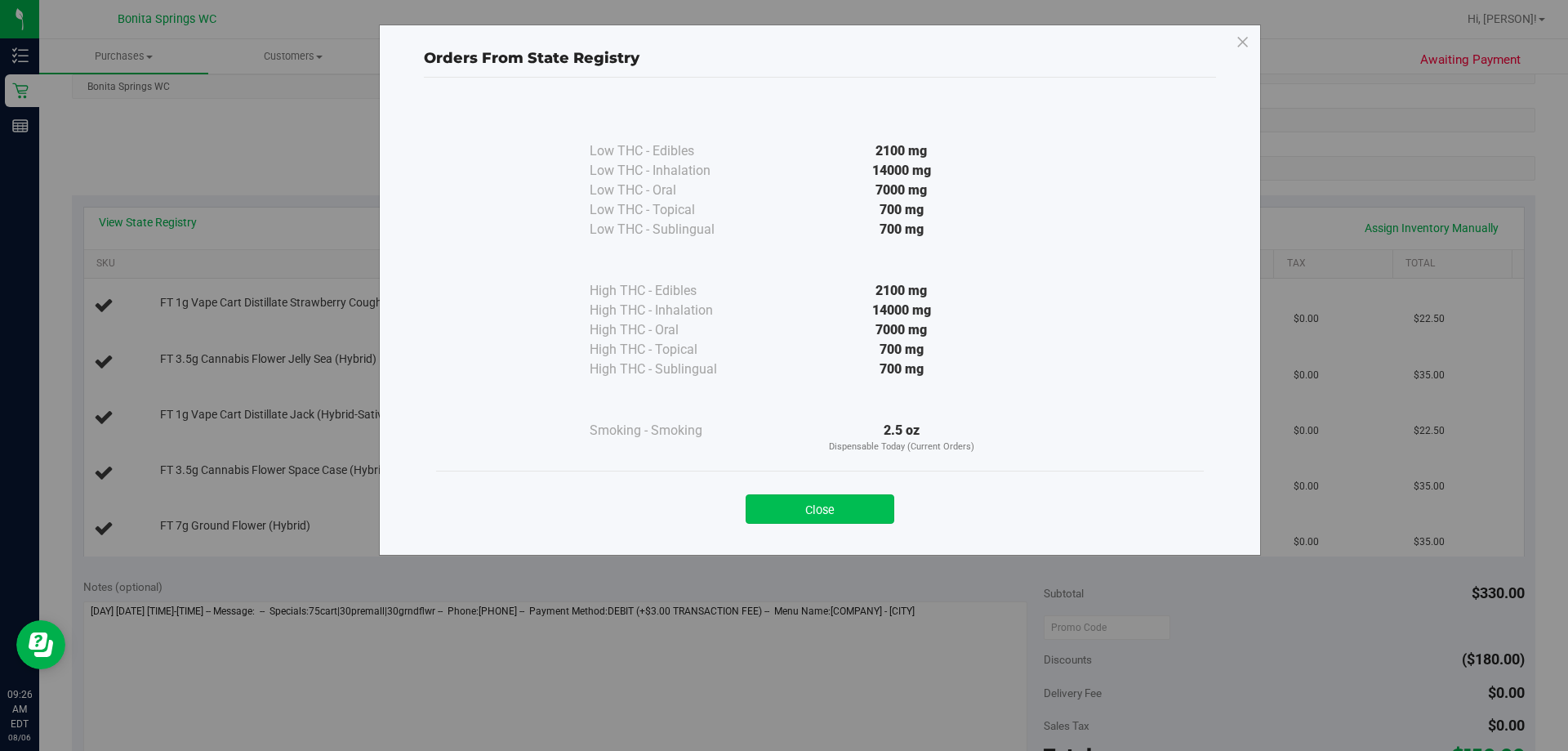 click on "Close" at bounding box center [820, 509] 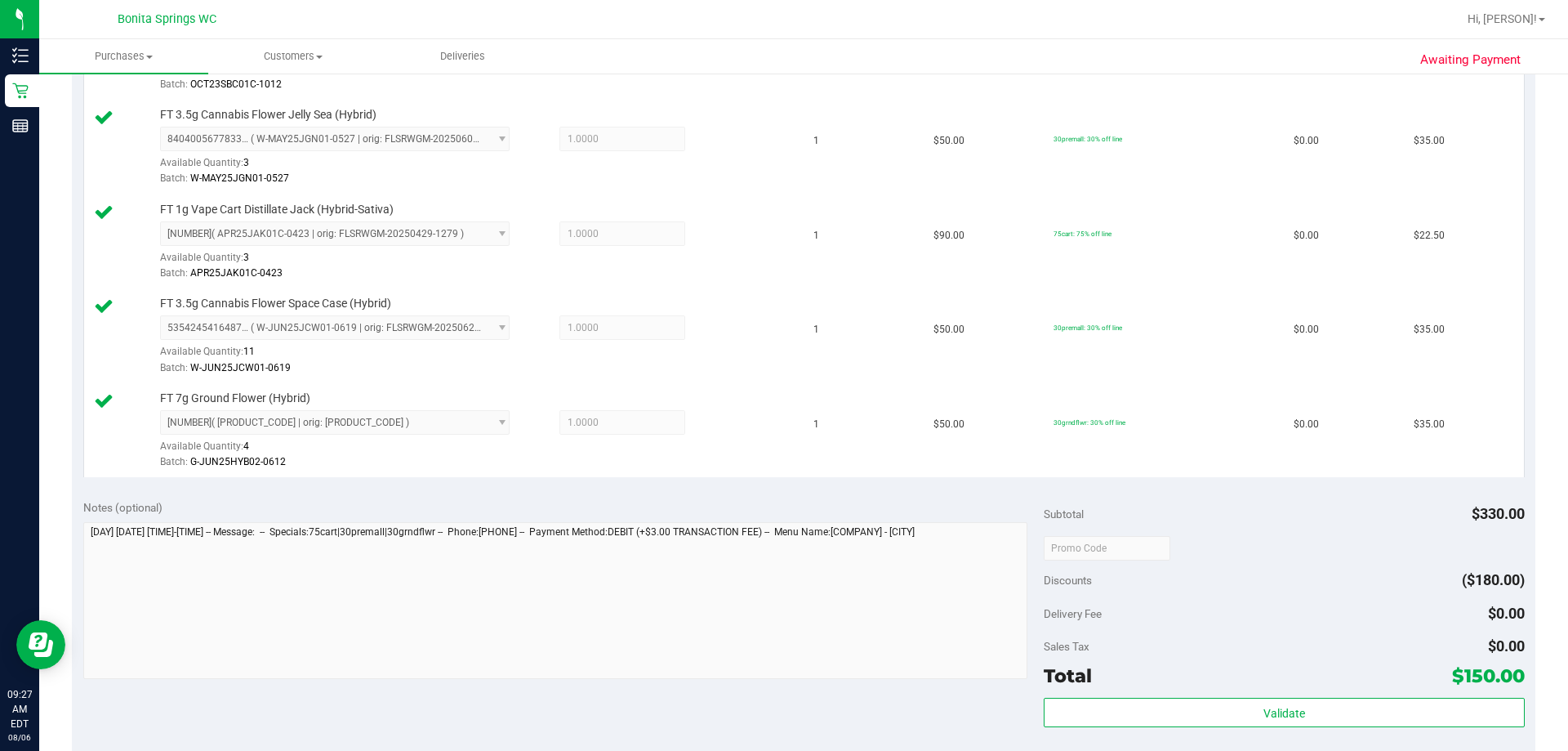 scroll, scrollTop: 654, scrollLeft: 0, axis: vertical 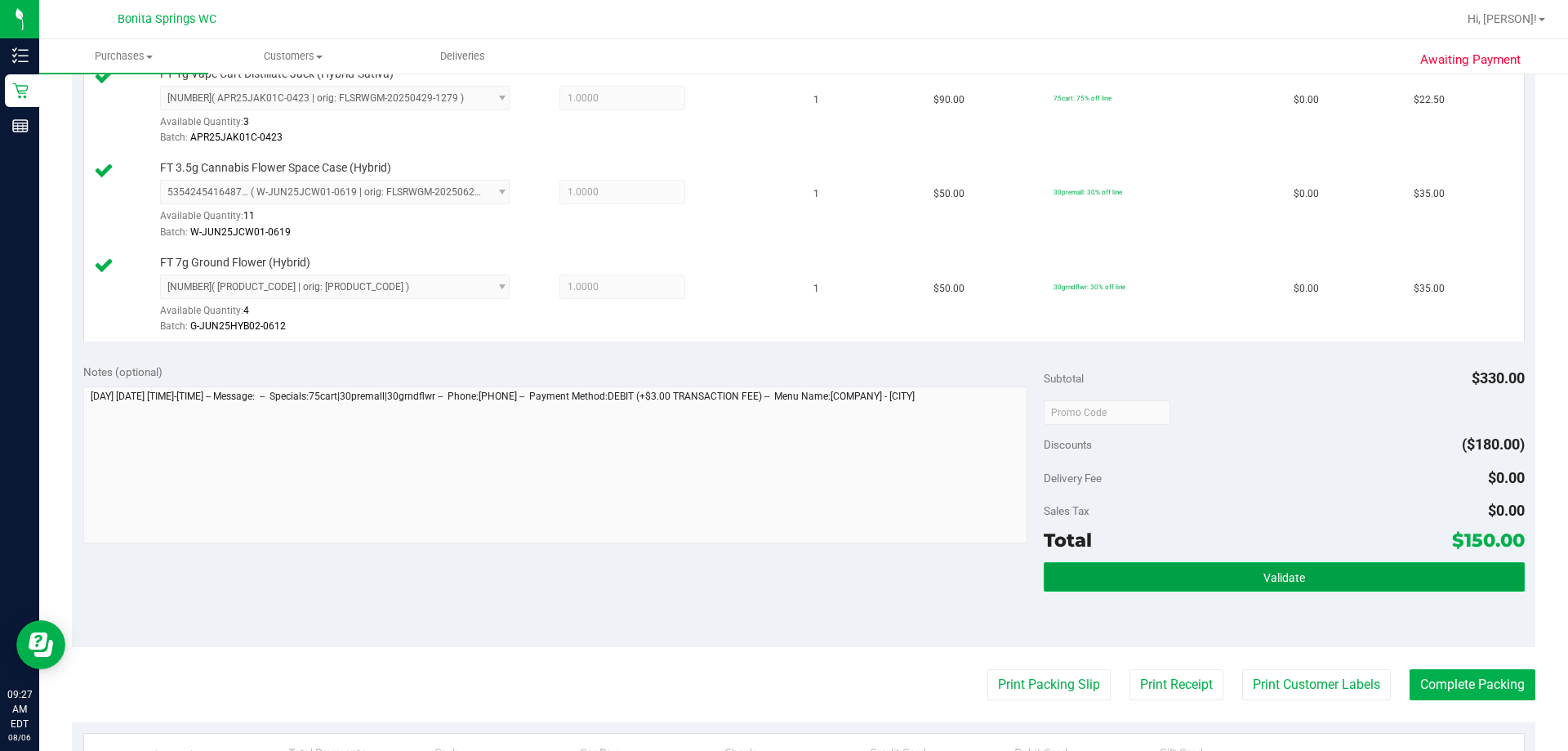 click on "Validate" at bounding box center (1284, 578) 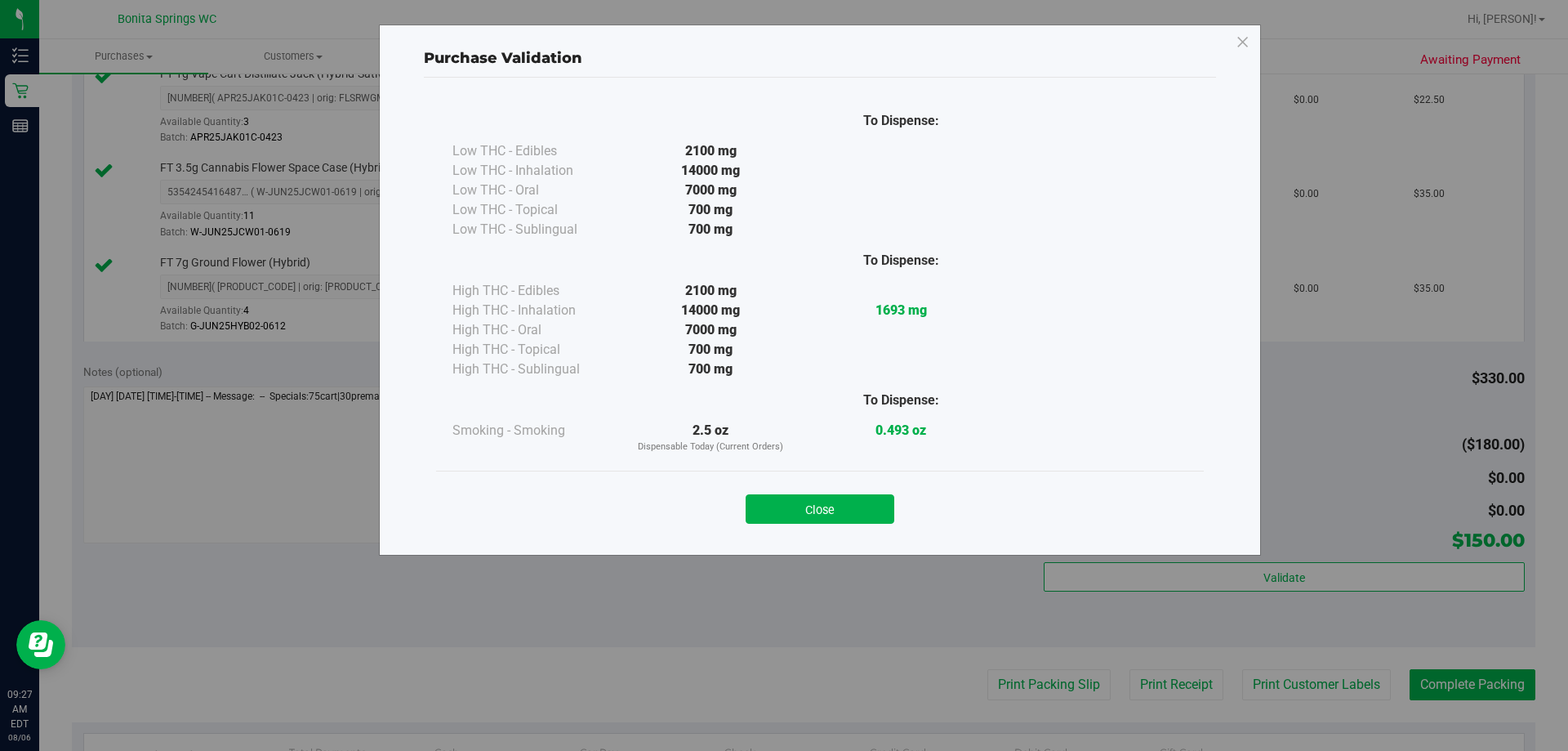 drag, startPoint x: 839, startPoint y: 508, endPoint x: 955, endPoint y: 530, distance: 118.06778 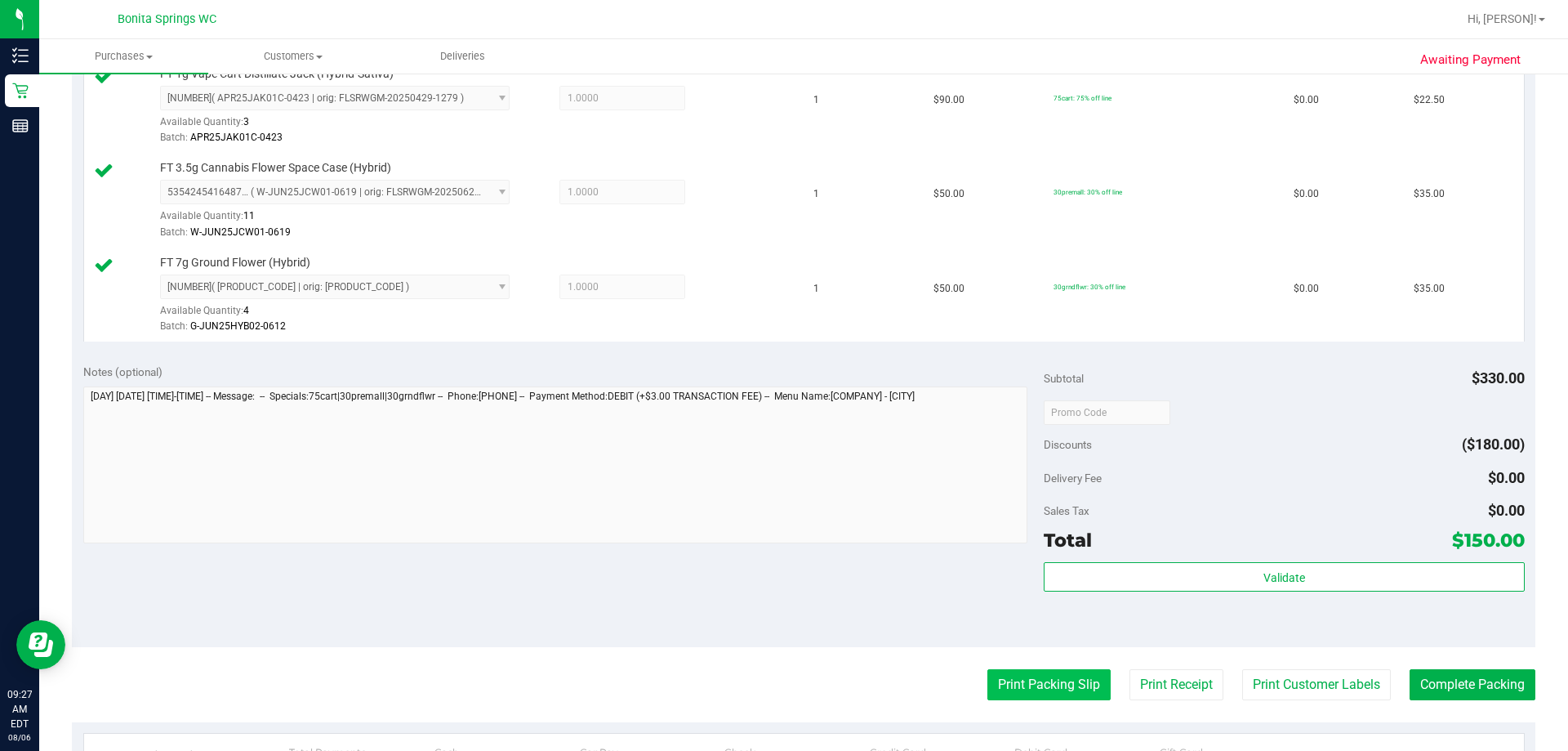 click on "Print Packing Slip" at bounding box center [1049, 685] 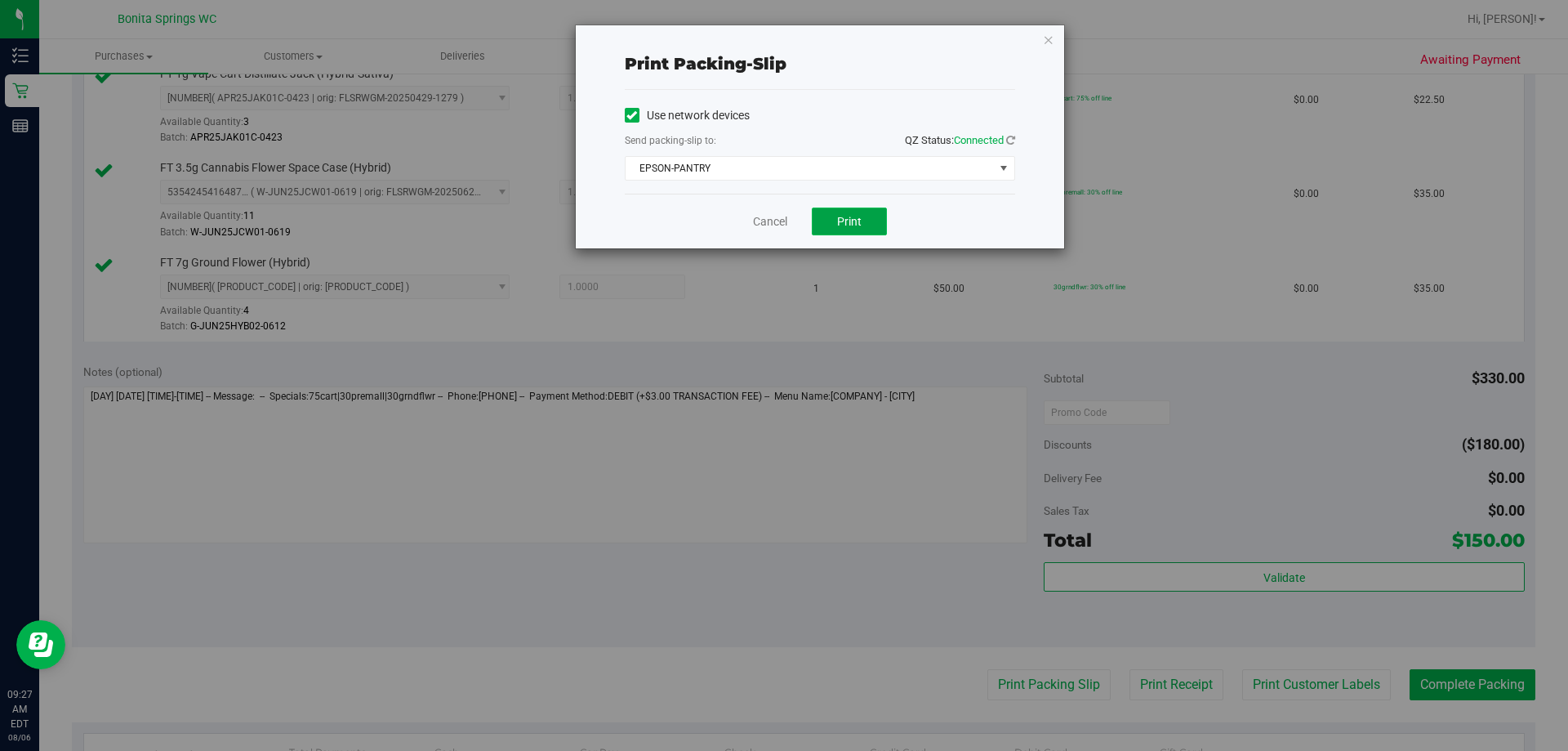 click on "Print" at bounding box center (849, 221) 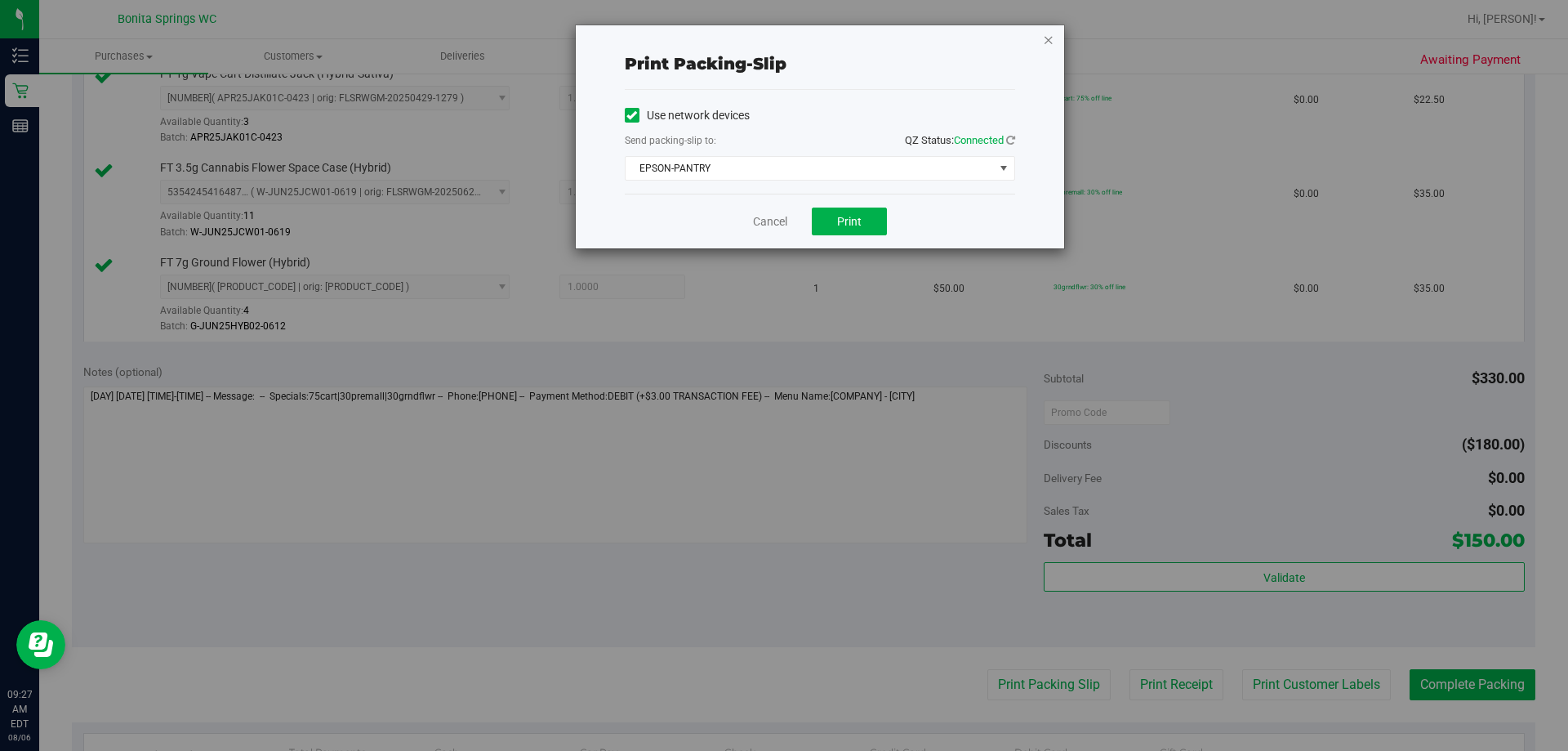click at bounding box center (1049, 39) 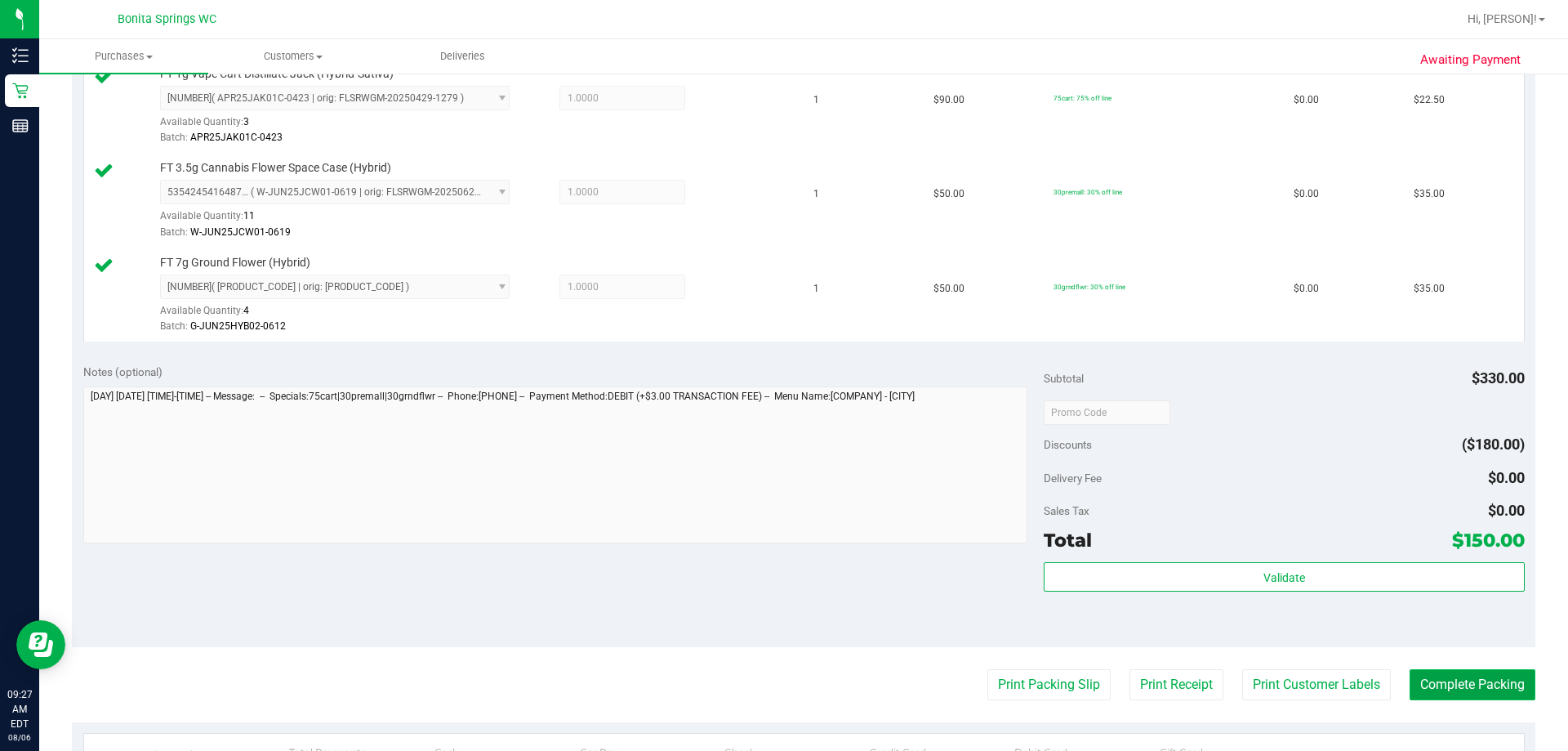 click on "Complete Packing" at bounding box center [1472, 685] 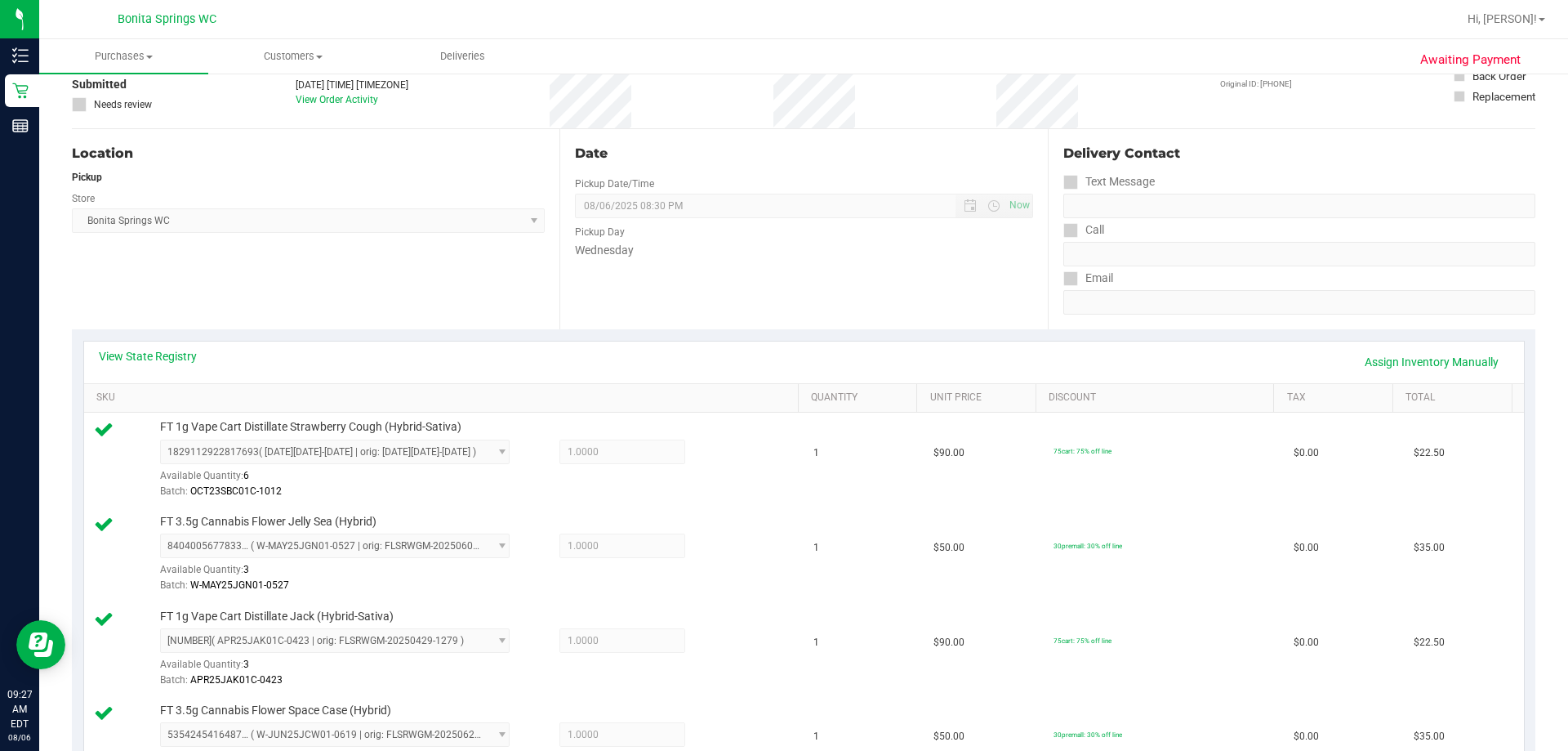 scroll, scrollTop: 0, scrollLeft: 0, axis: both 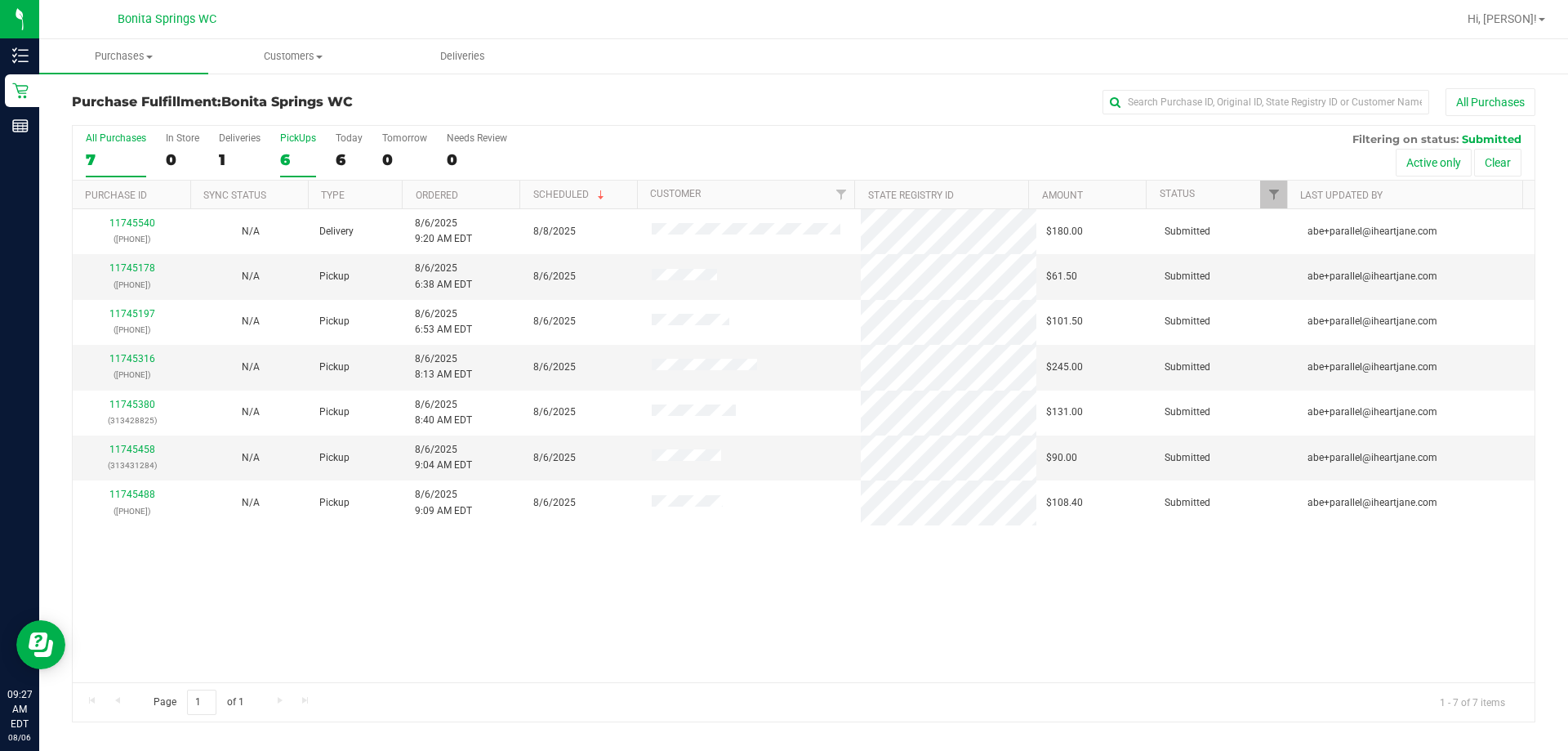 click on "PickUps
6" at bounding box center [298, 154] 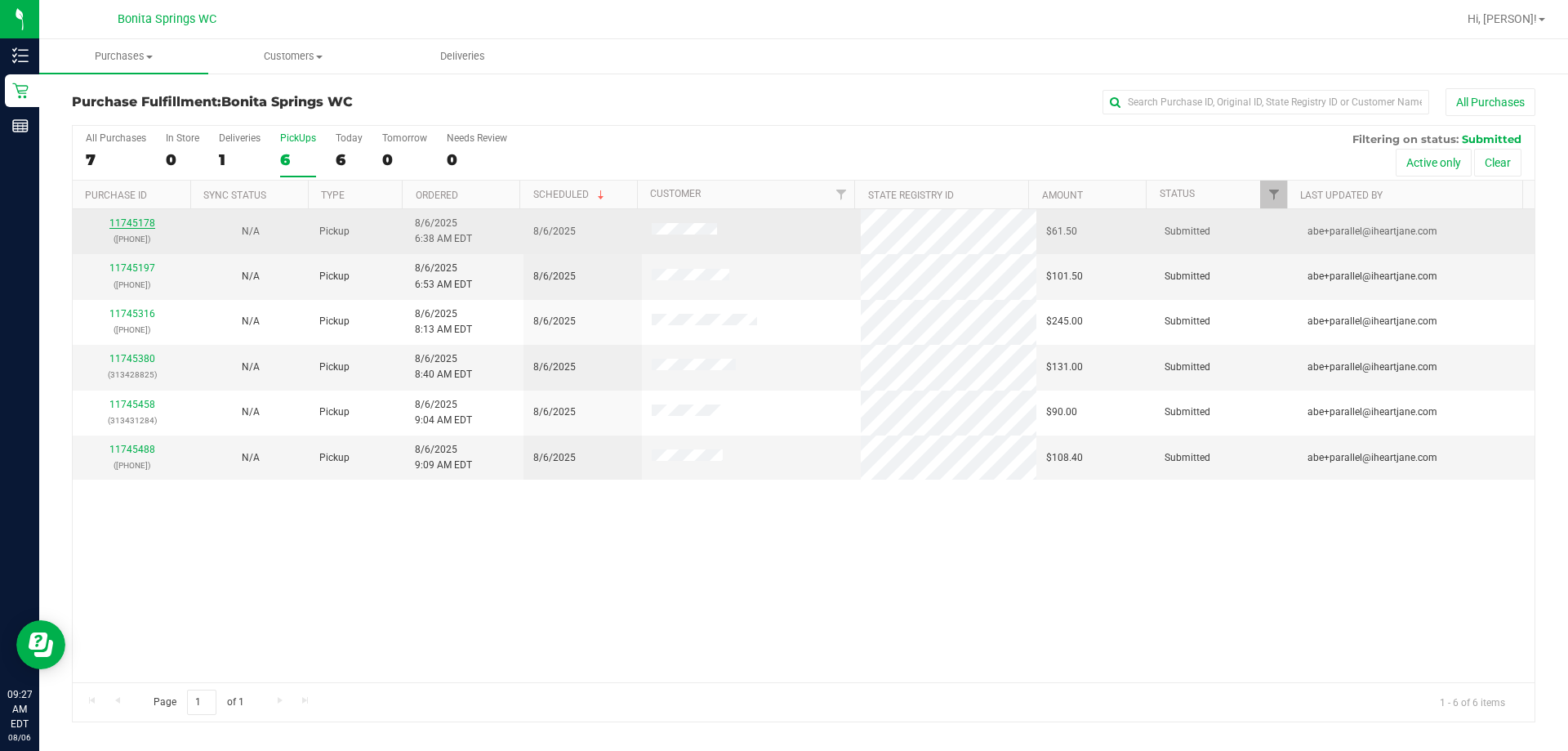 click on "11745178" at bounding box center (132, 223) 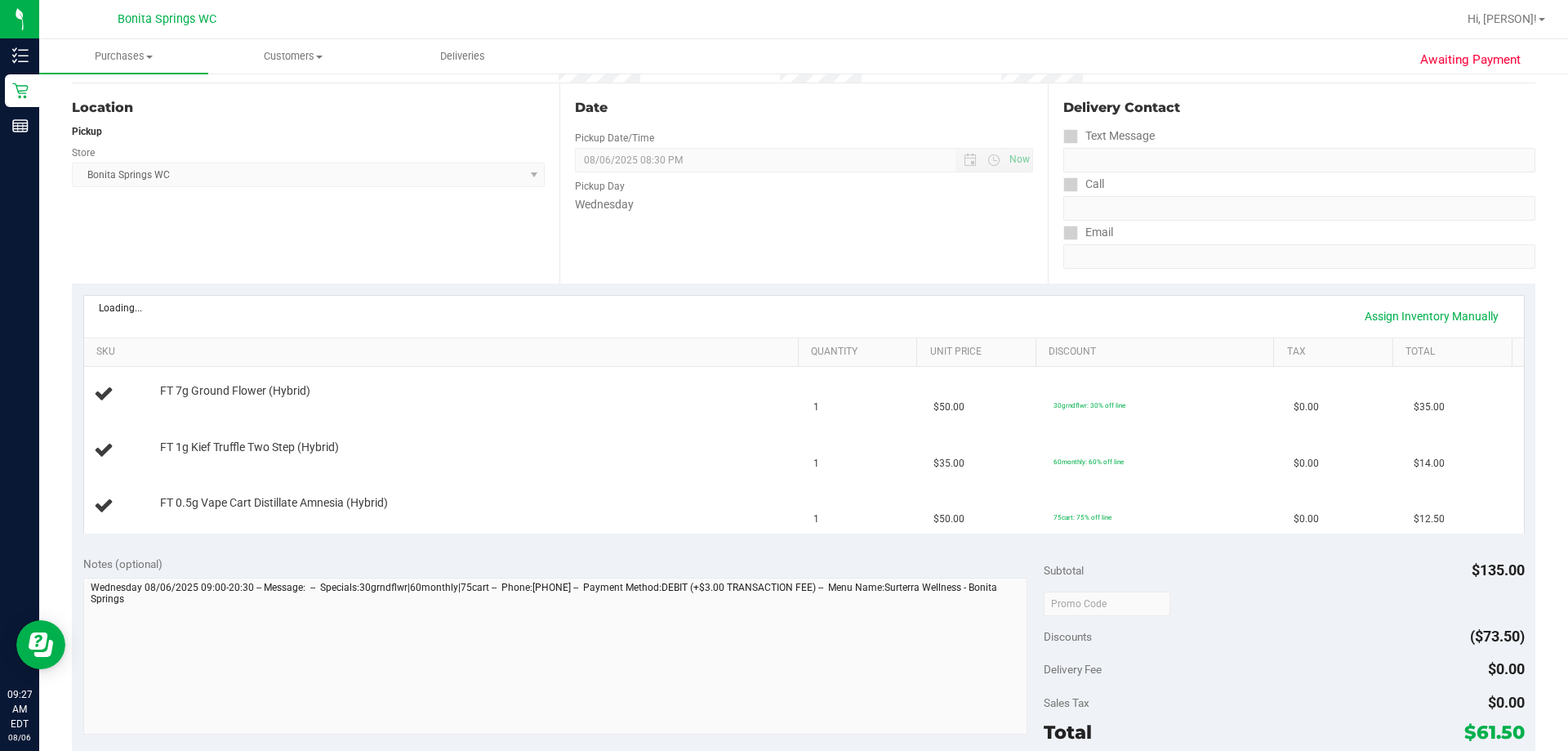 scroll, scrollTop: 163, scrollLeft: 0, axis: vertical 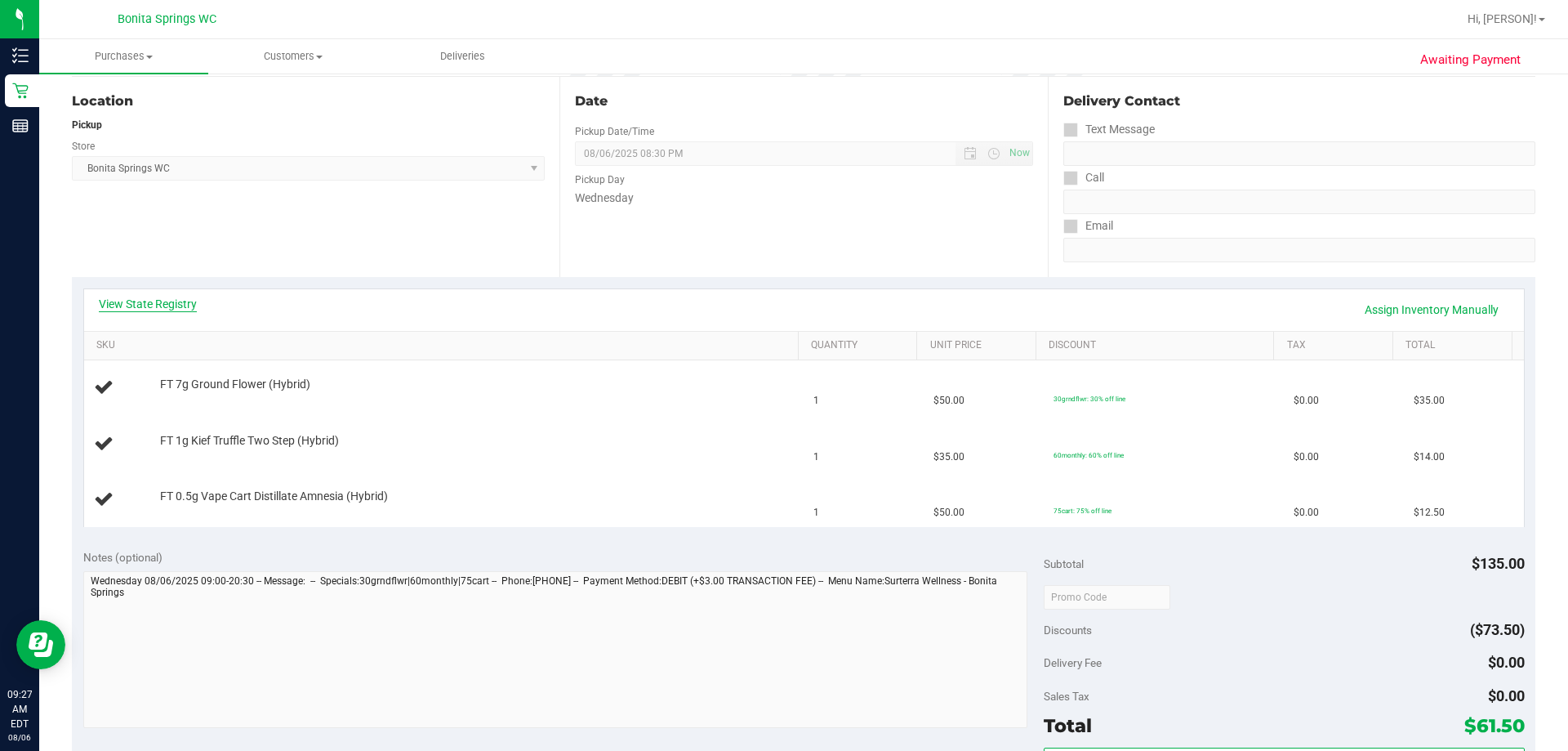 click on "View State Registry" at bounding box center [148, 304] 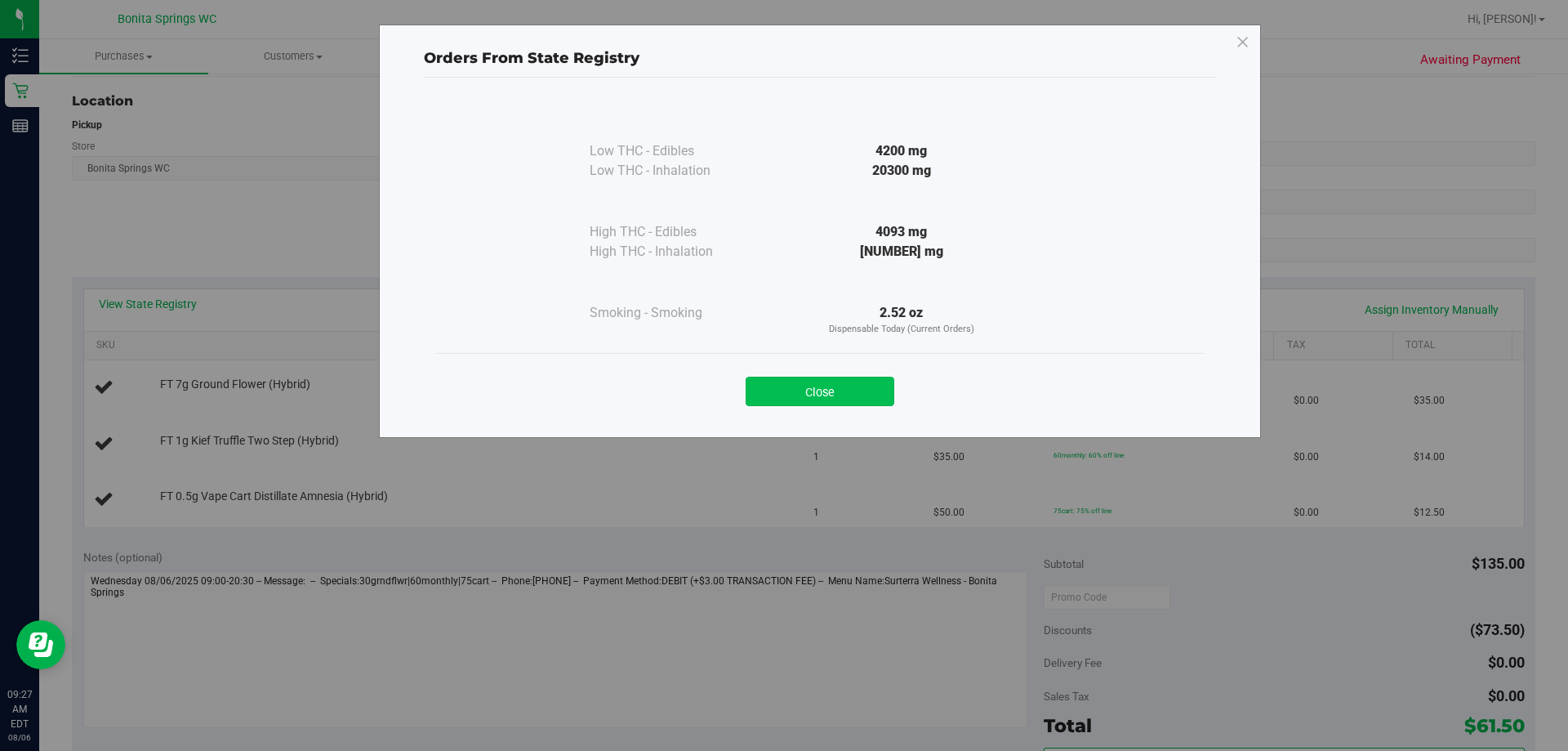 click on "Close" at bounding box center [820, 391] 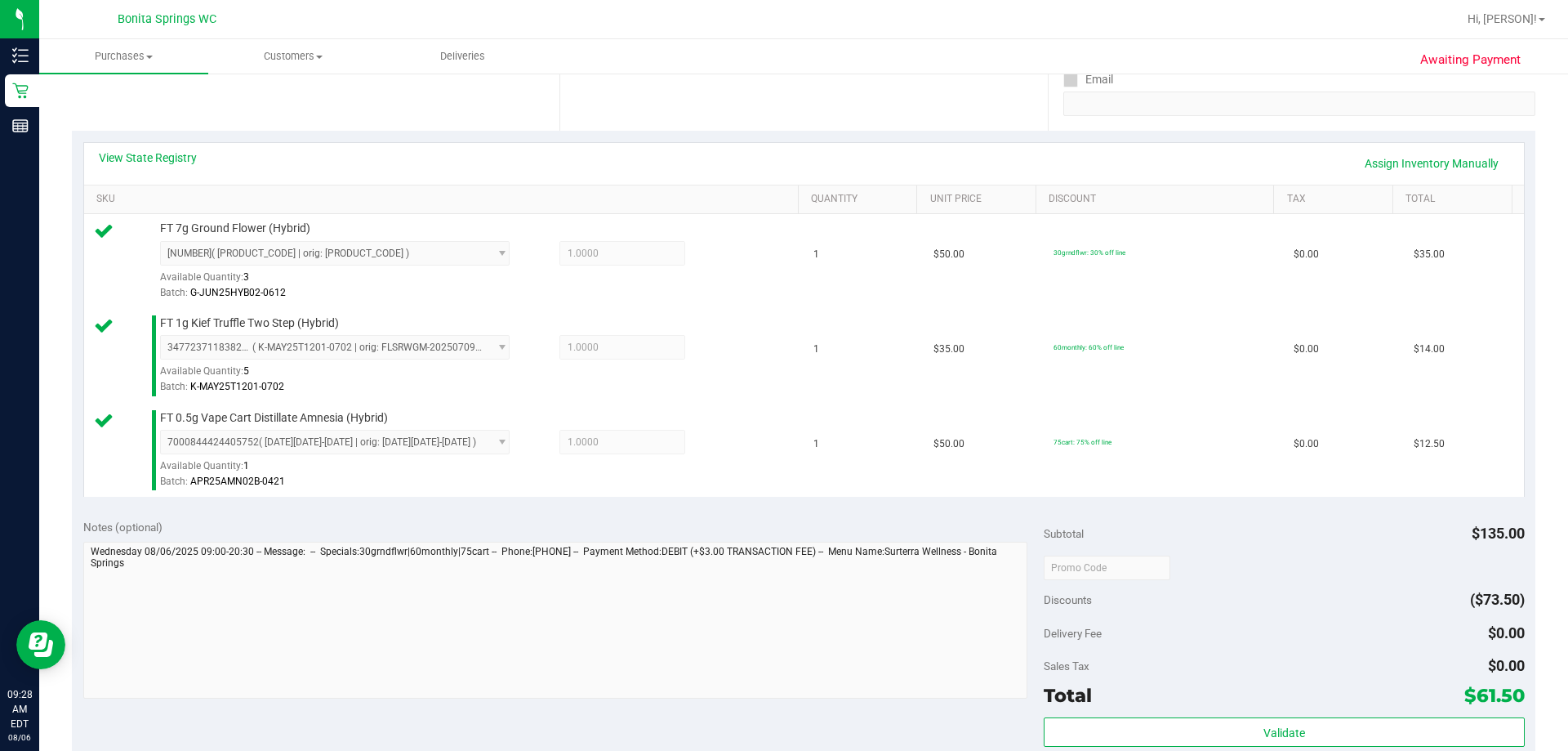 scroll, scrollTop: 654, scrollLeft: 0, axis: vertical 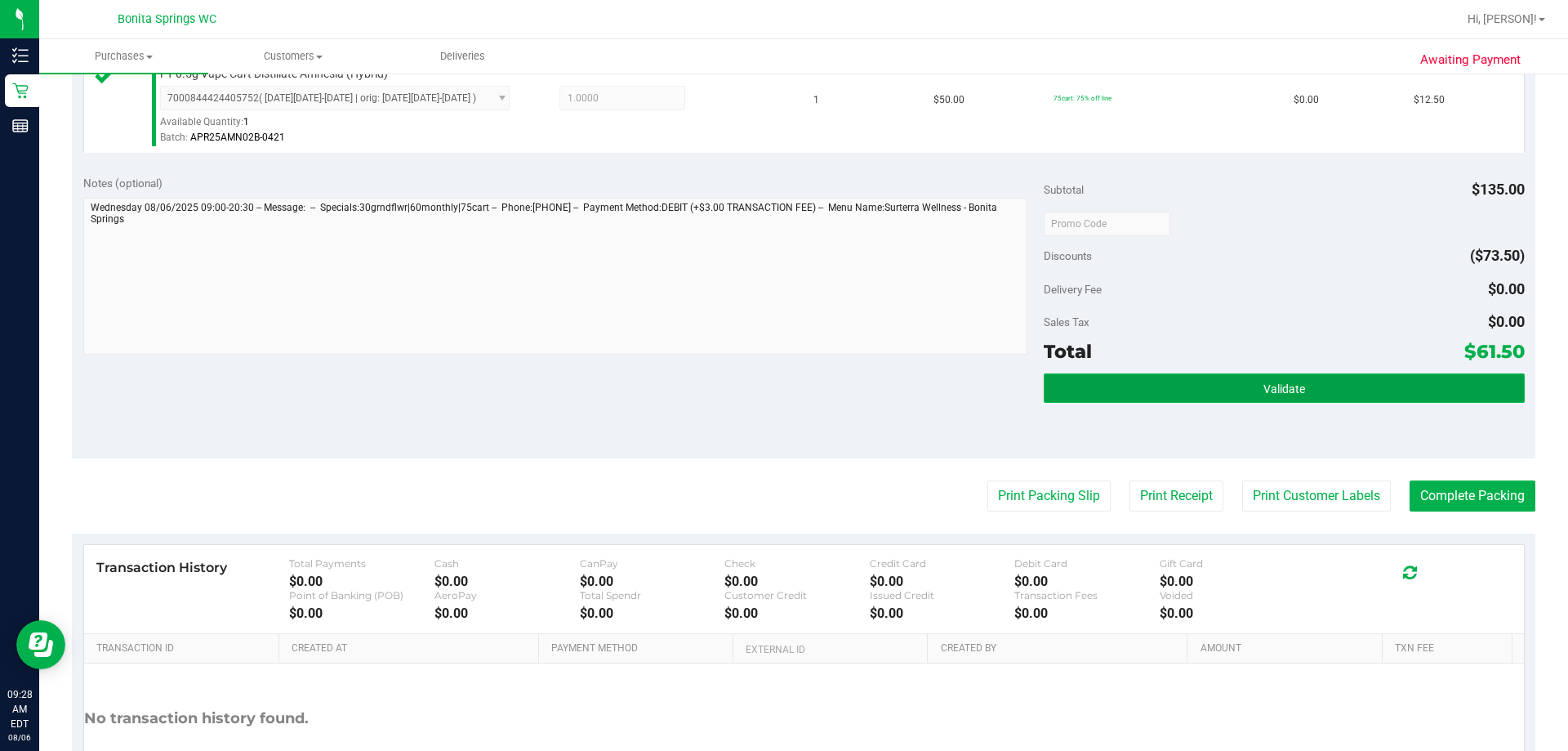 click on "Validate" at bounding box center (1284, 388) 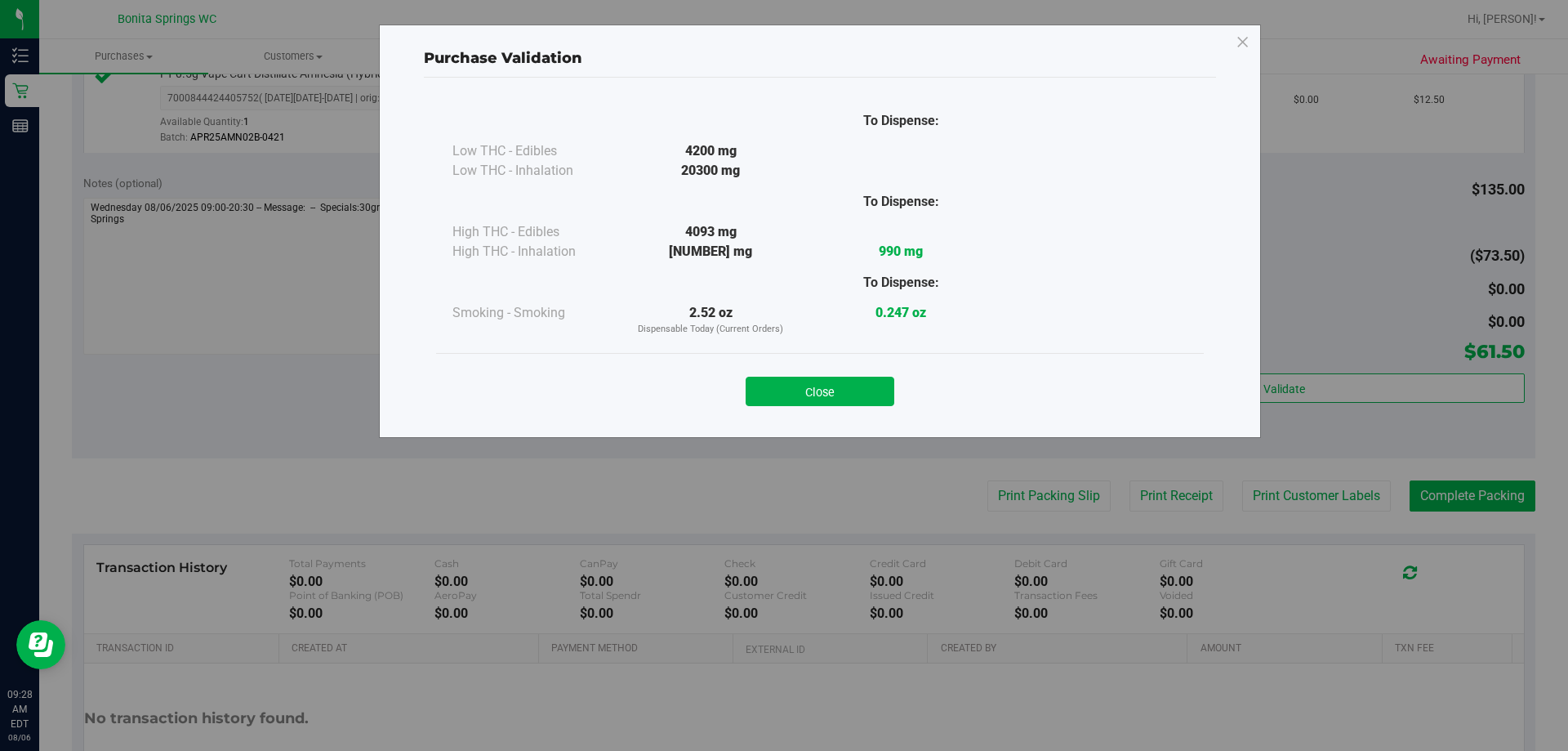 drag, startPoint x: 835, startPoint y: 387, endPoint x: 850, endPoint y: 398, distance: 18.601075 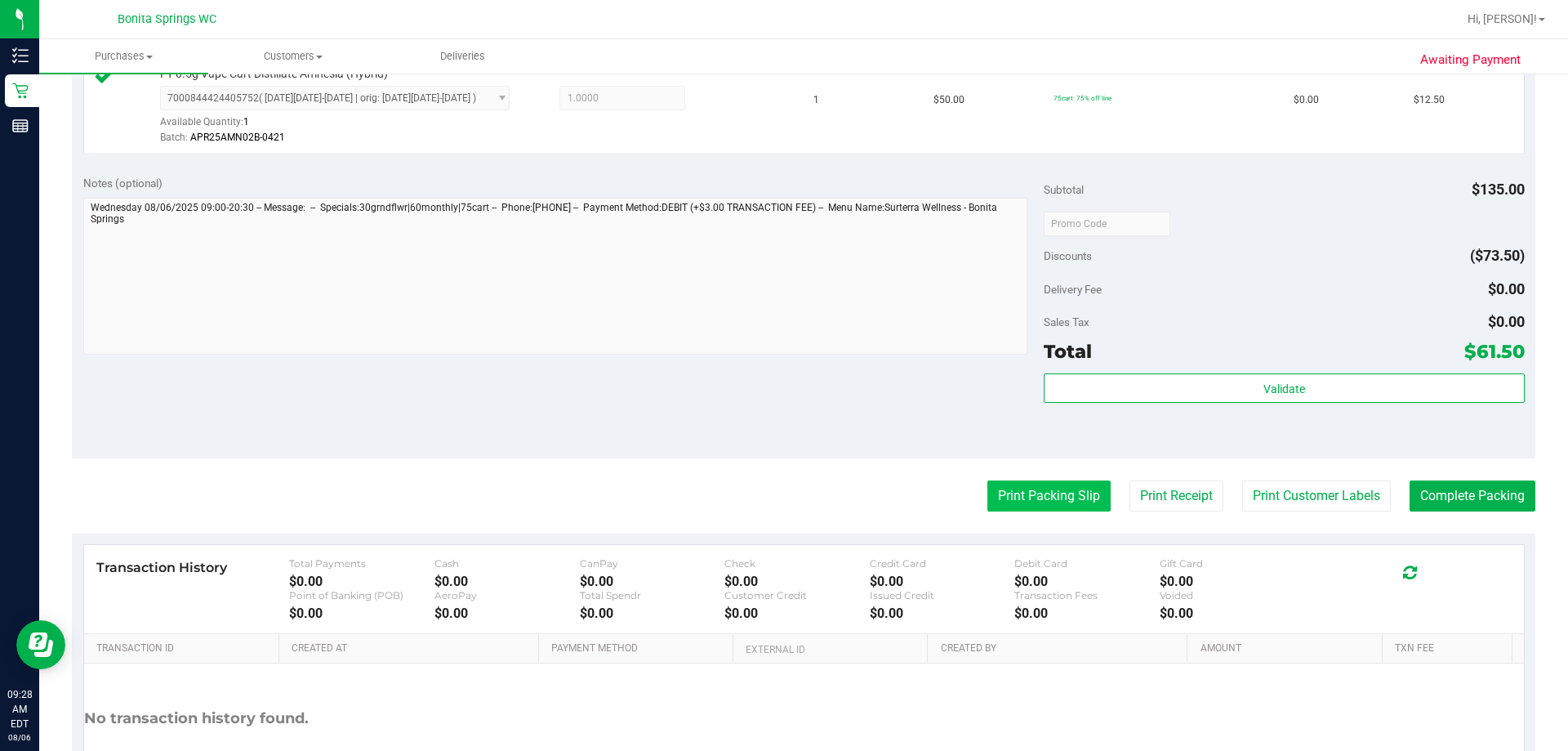 click on "Print Packing Slip" at bounding box center [1049, 496] 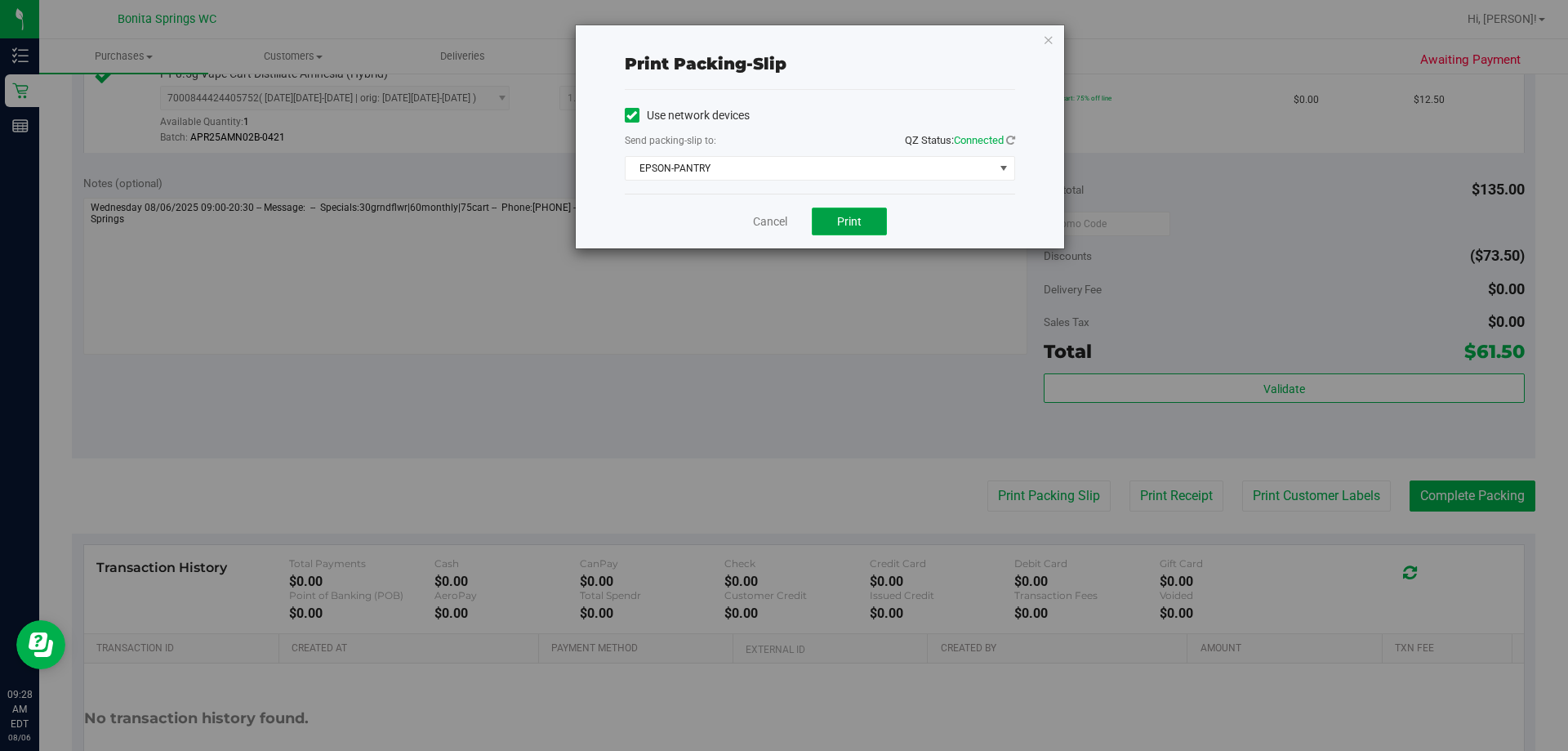 click on "Print" at bounding box center (849, 221) 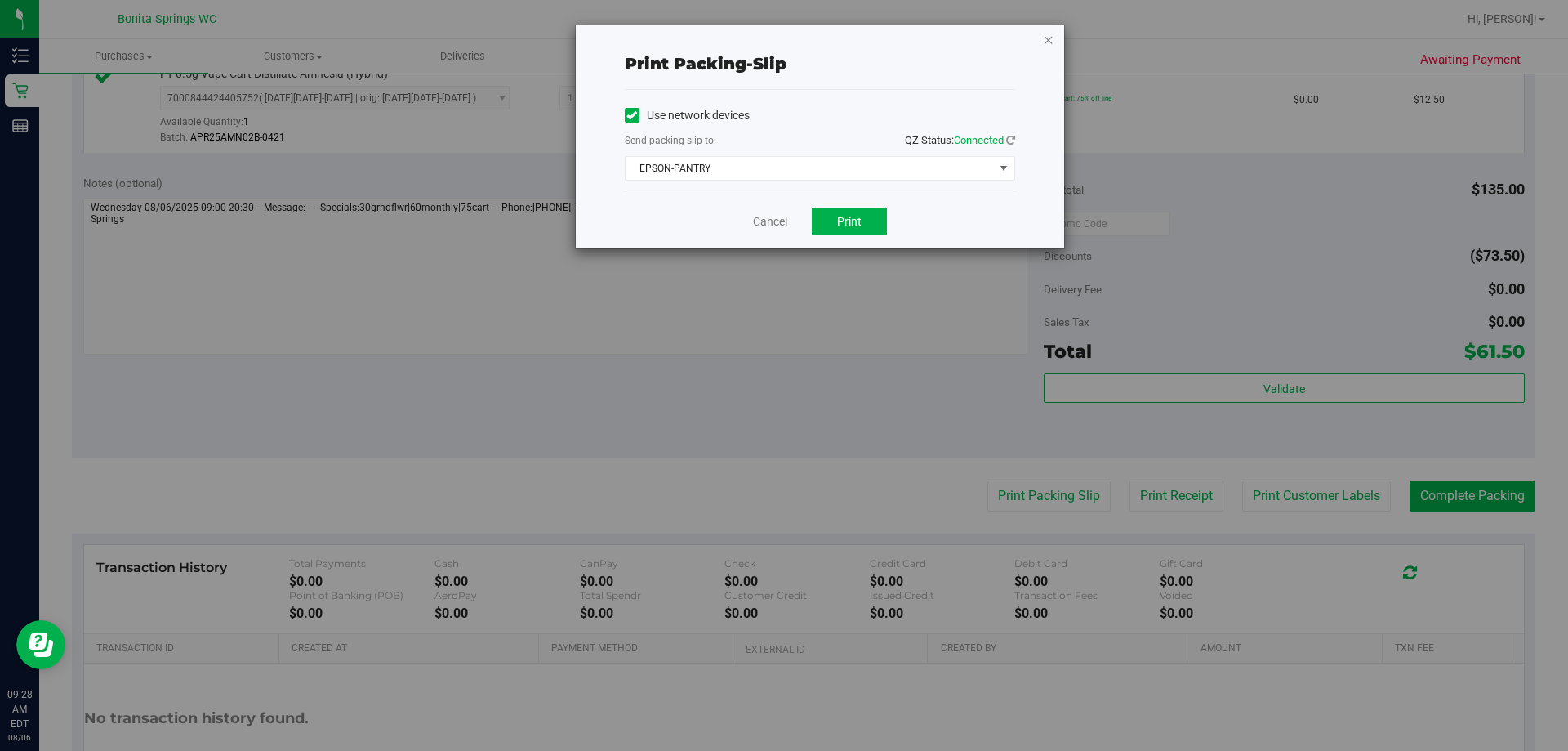 click at bounding box center [1049, 39] 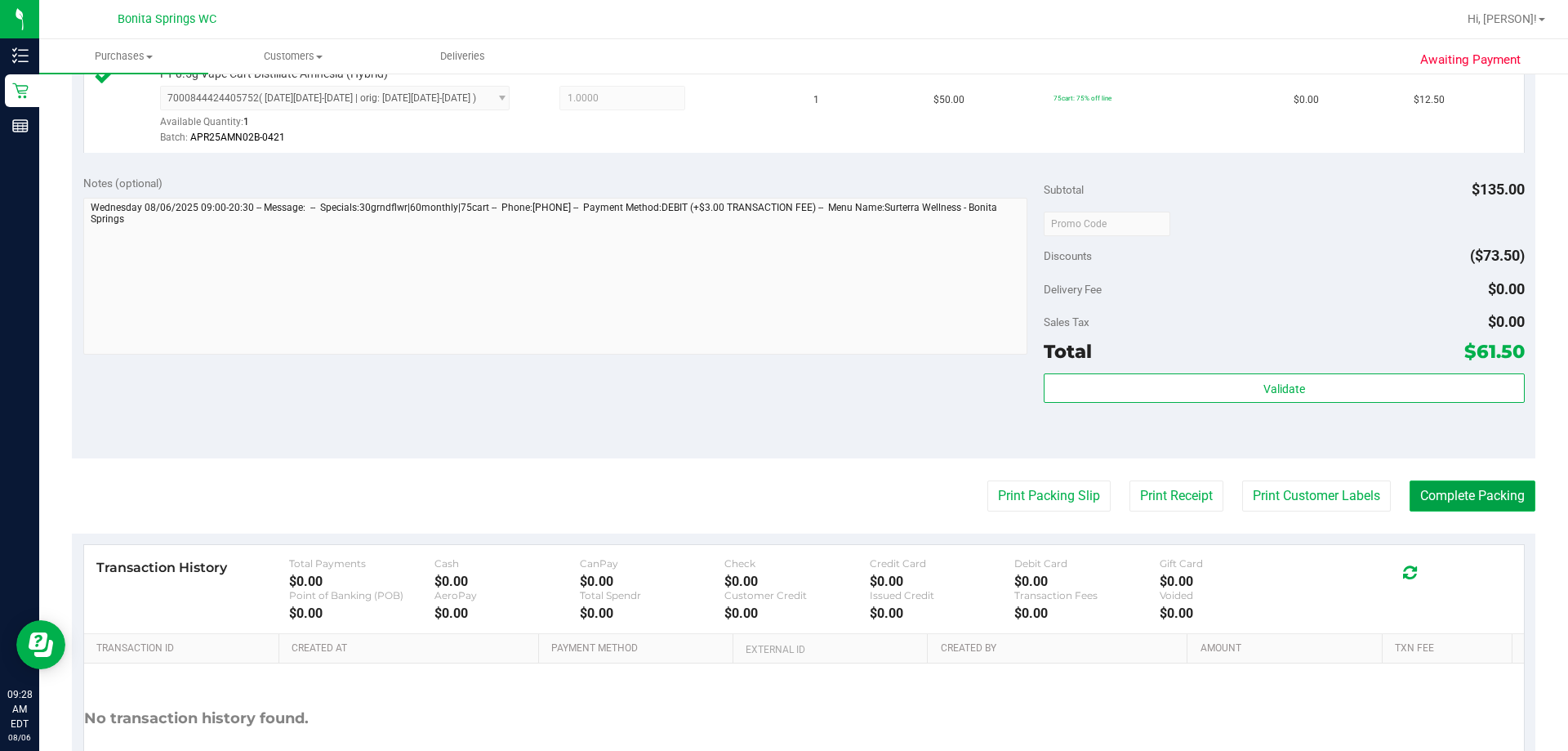 click on "Complete Packing" at bounding box center (1472, 496) 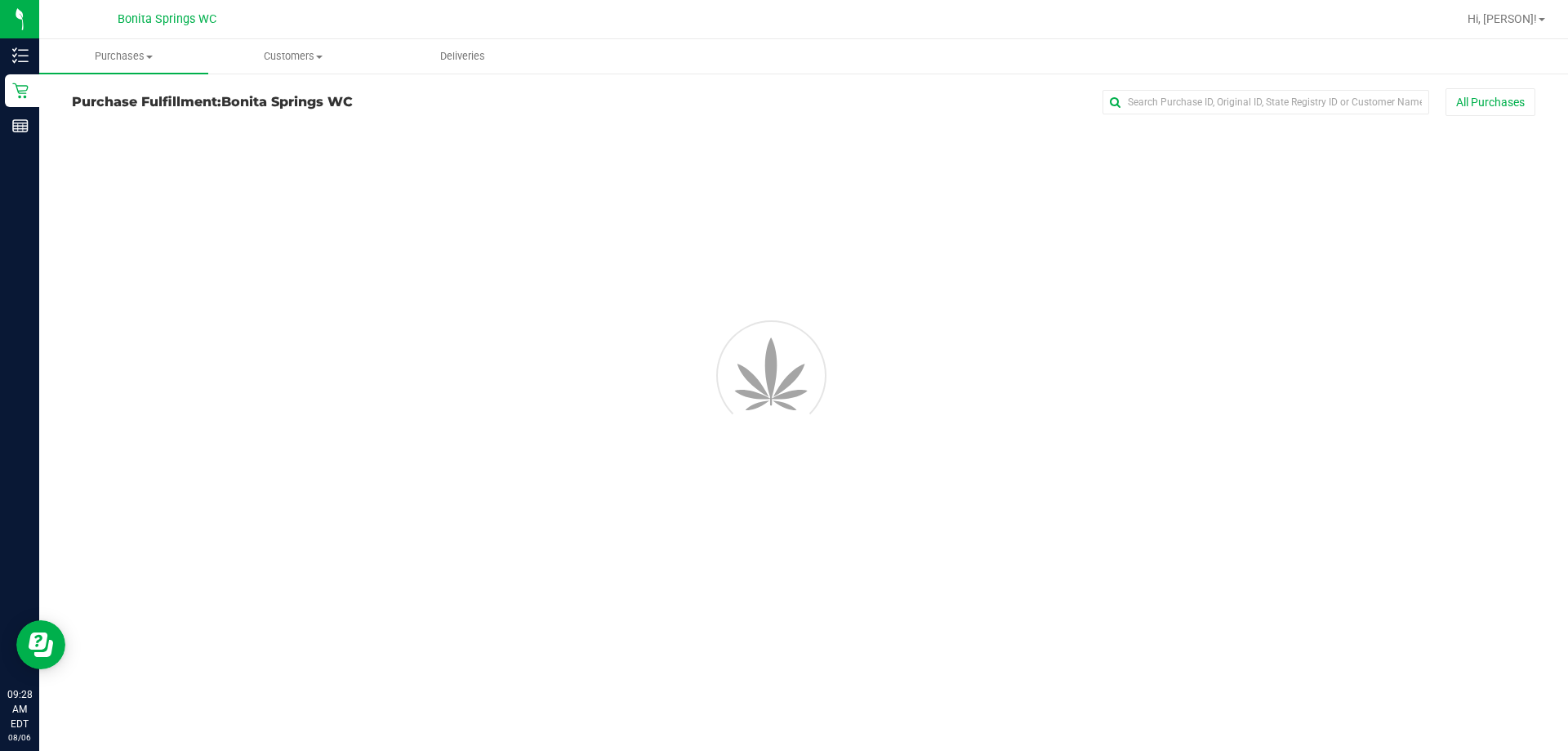 scroll, scrollTop: 0, scrollLeft: 0, axis: both 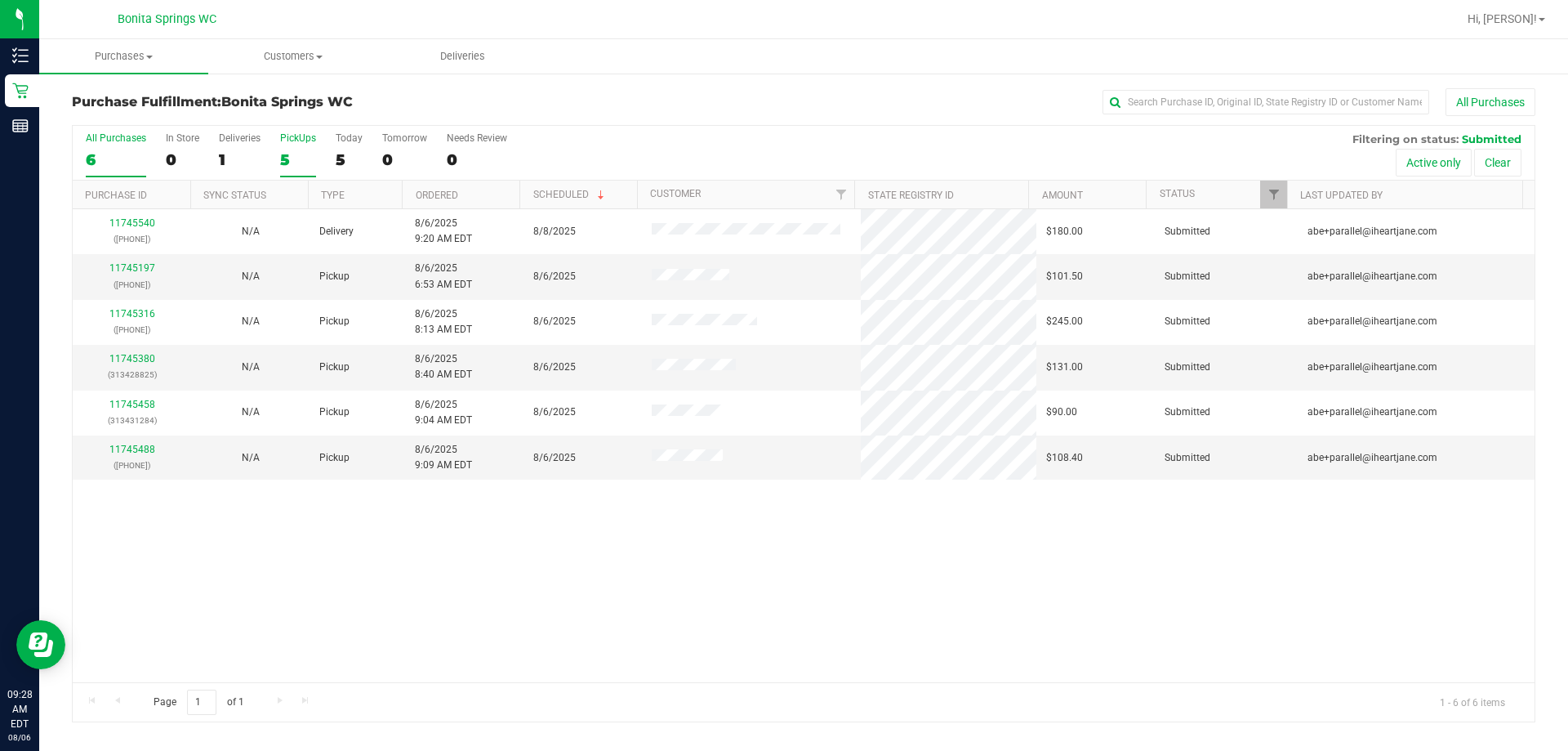 click on "5" at bounding box center [298, 159] 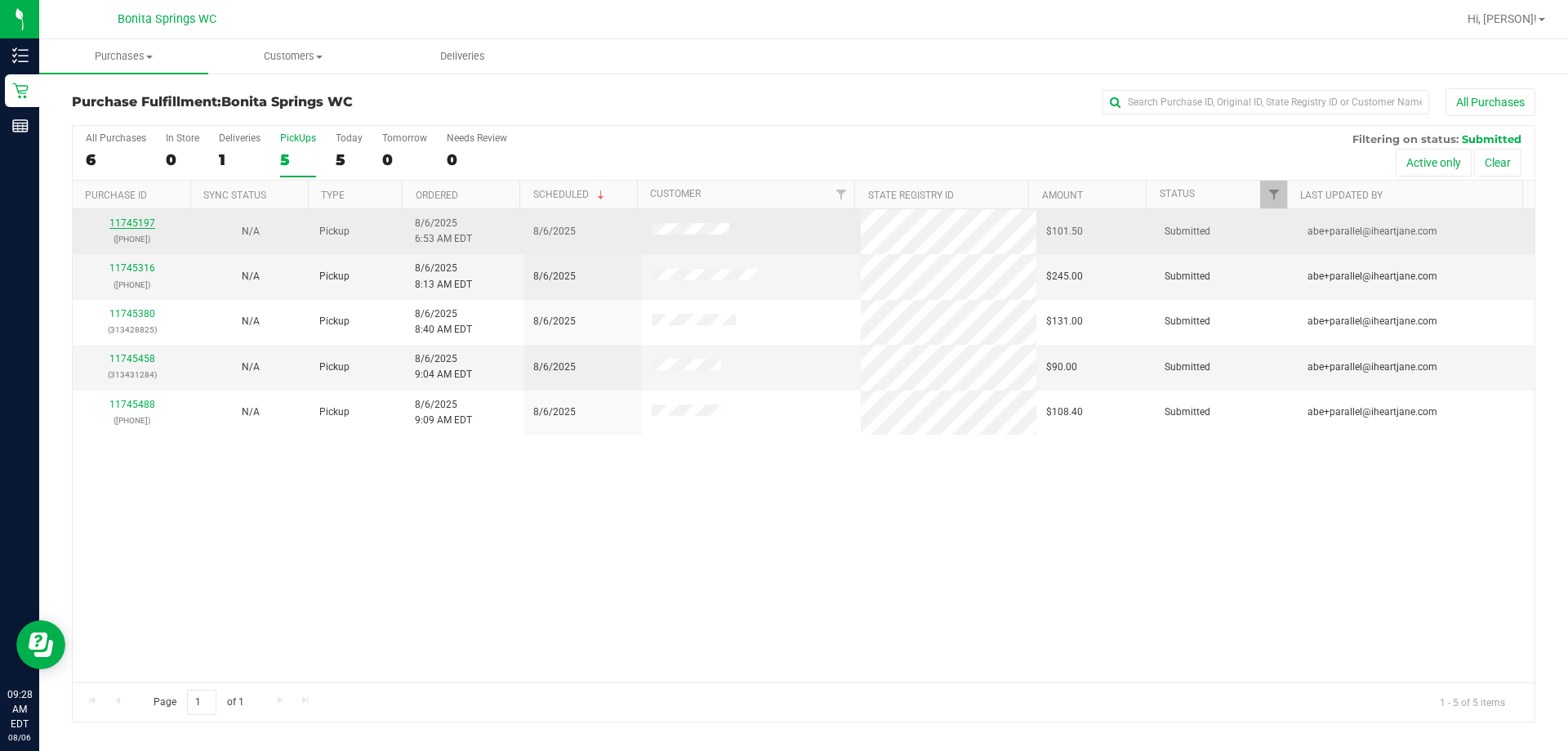 click on "11745197" at bounding box center [132, 223] 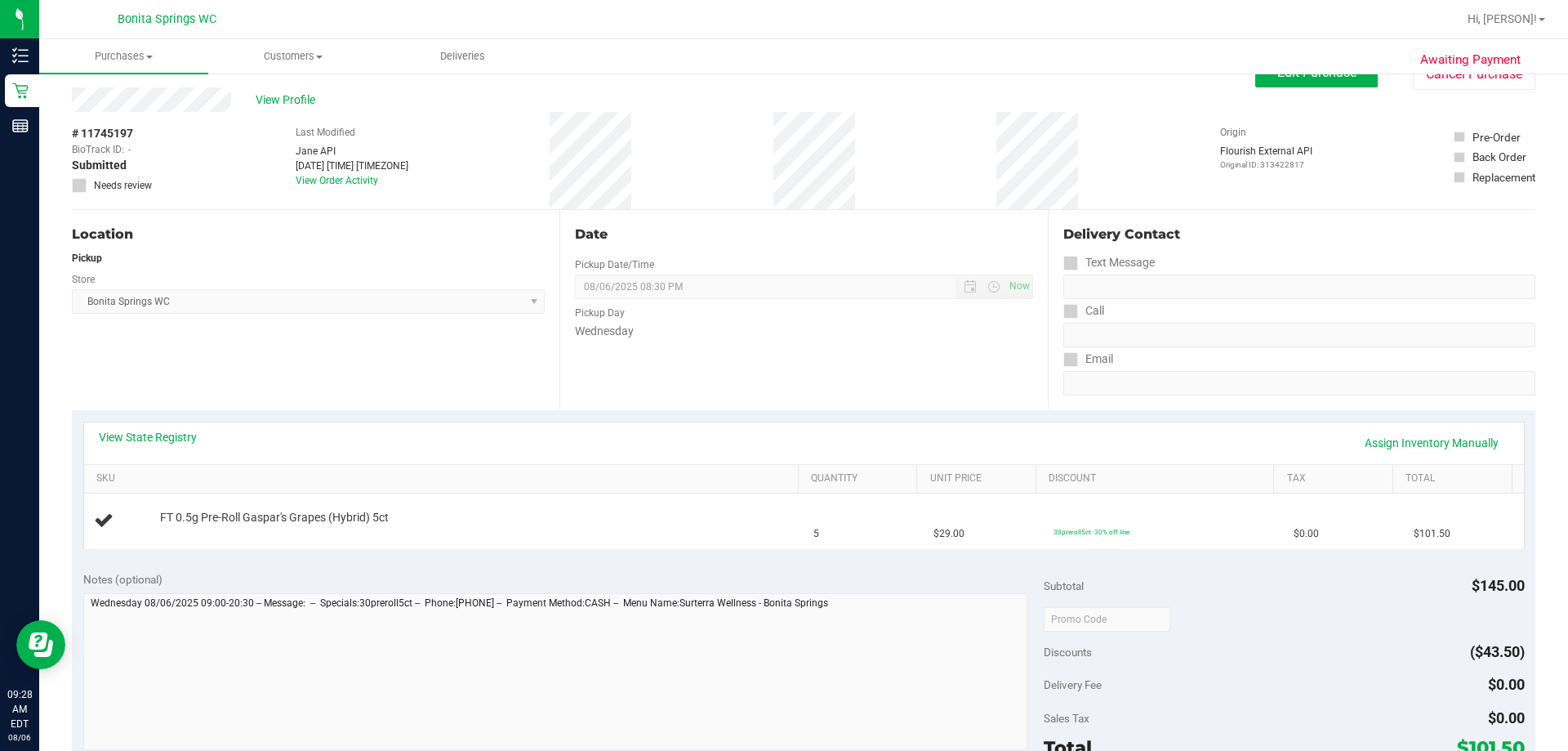 scroll, scrollTop: 82, scrollLeft: 0, axis: vertical 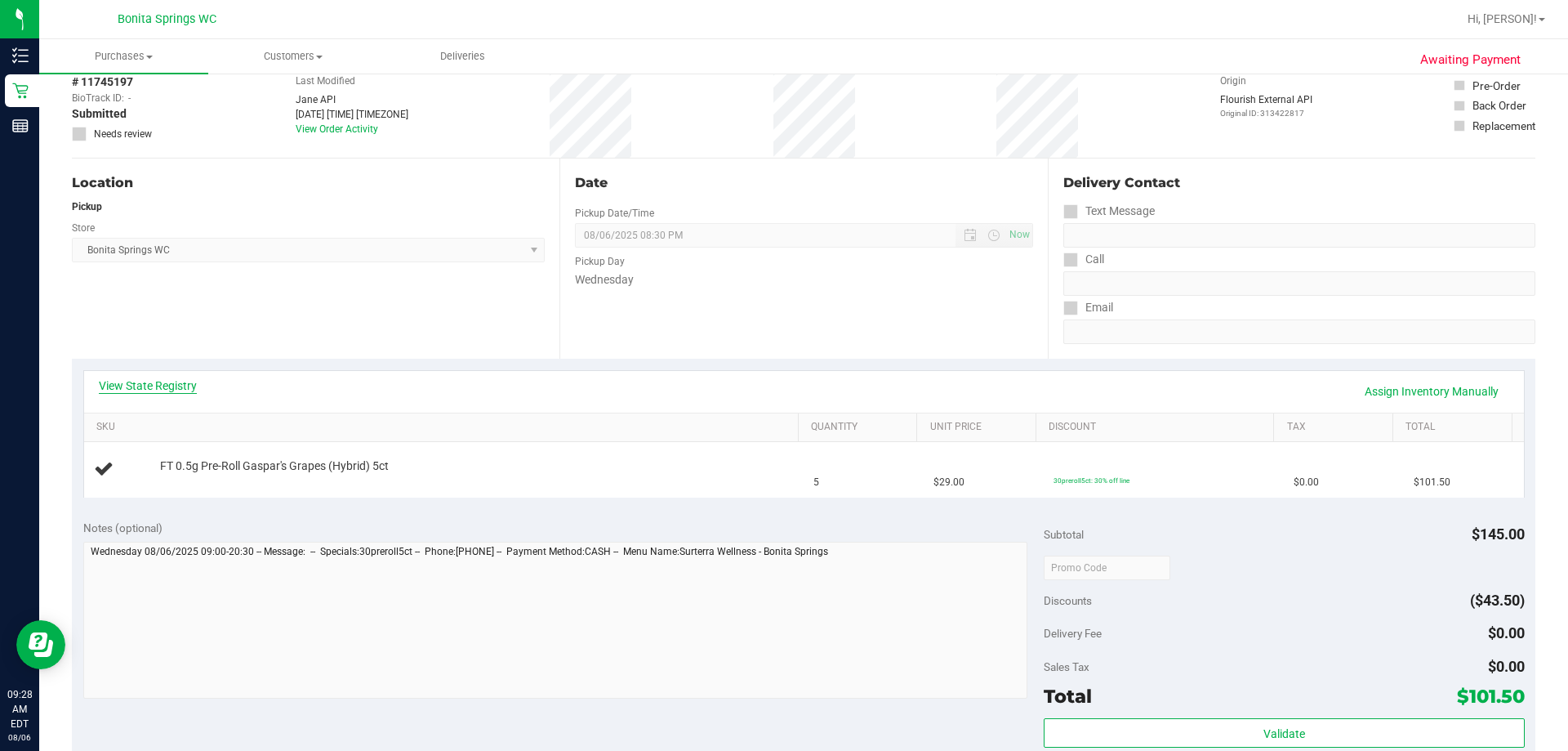 click on "View State Registry" at bounding box center (148, 386) 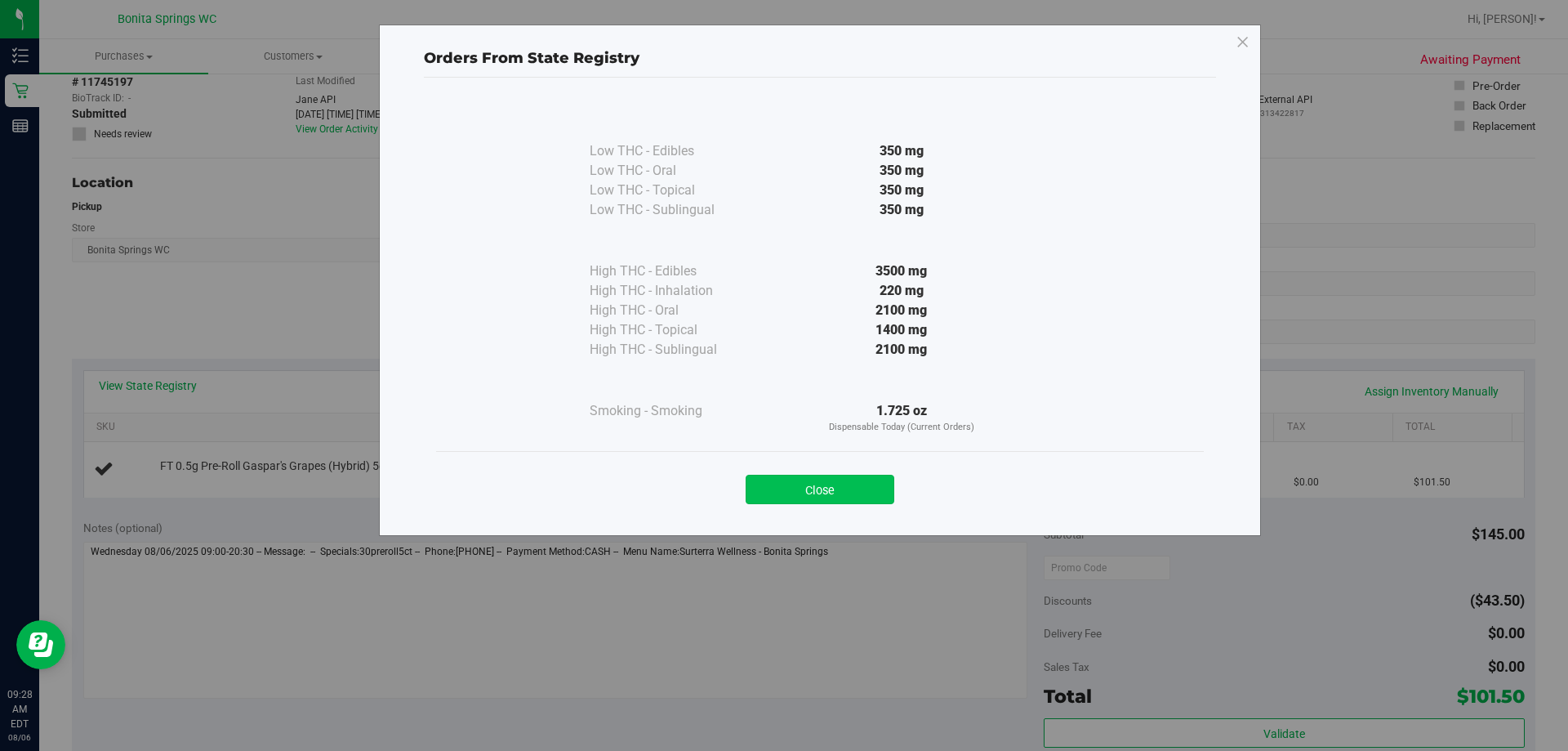 click on "Close" at bounding box center [820, 489] 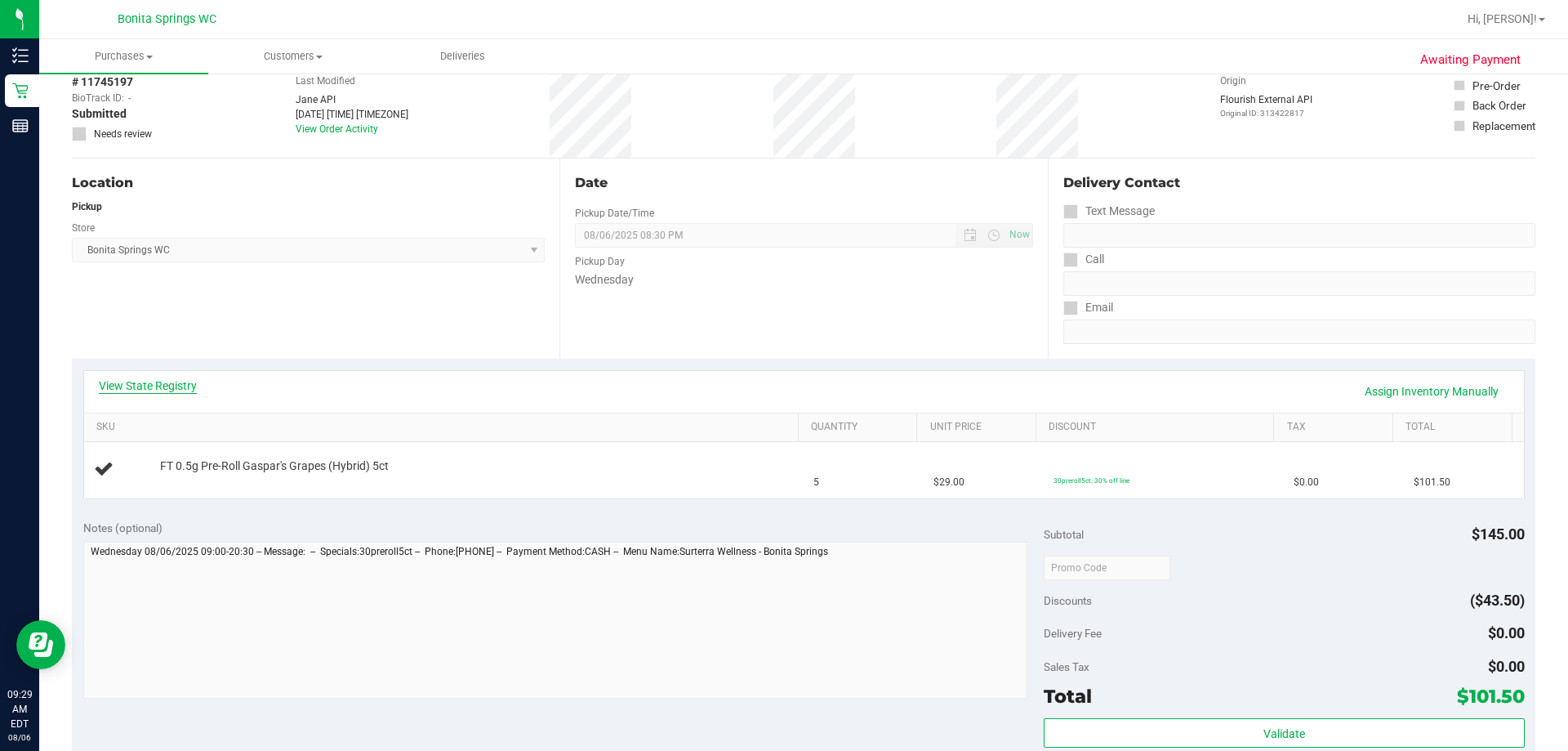 click on "View State Registry" at bounding box center [148, 386] 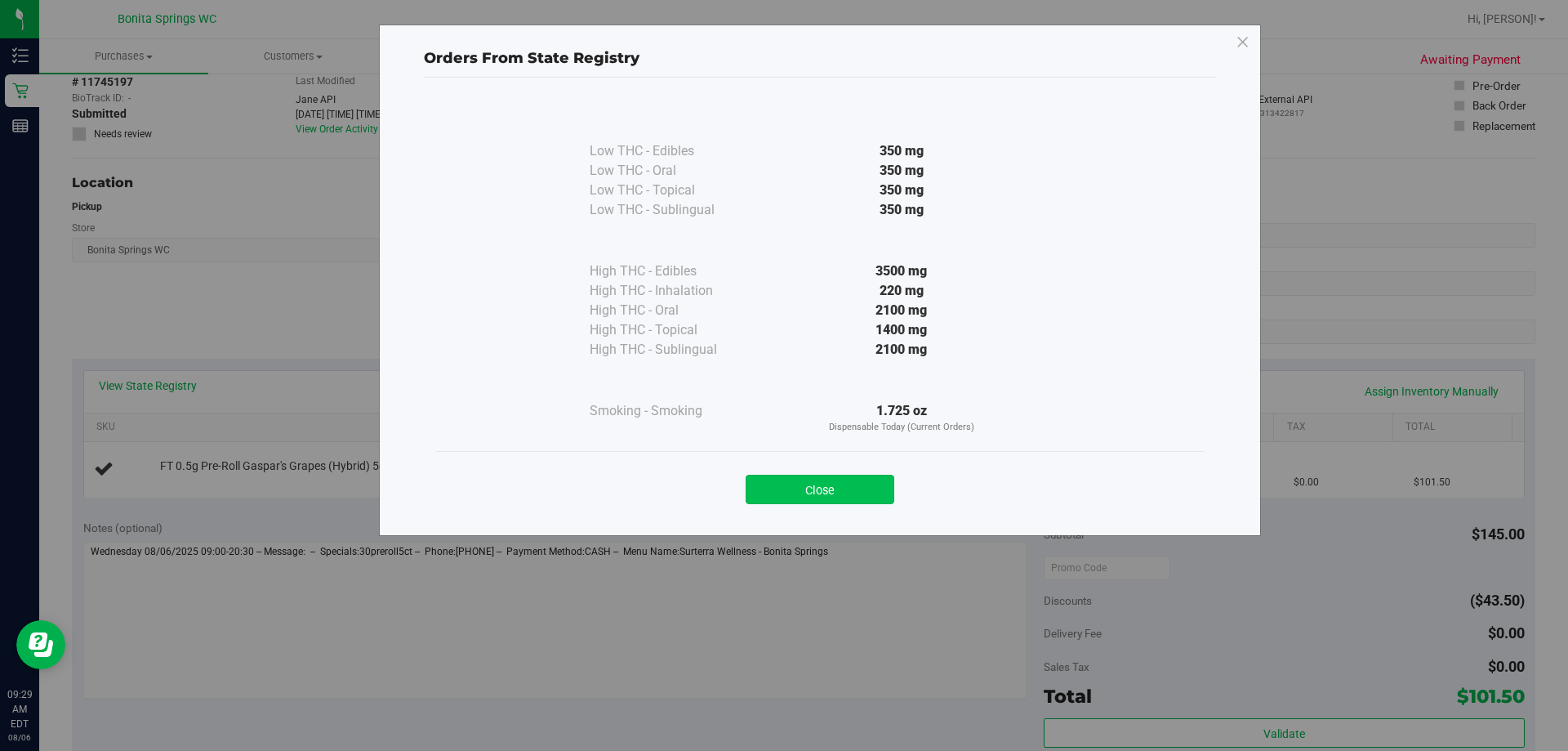 click on "Close" at bounding box center (820, 489) 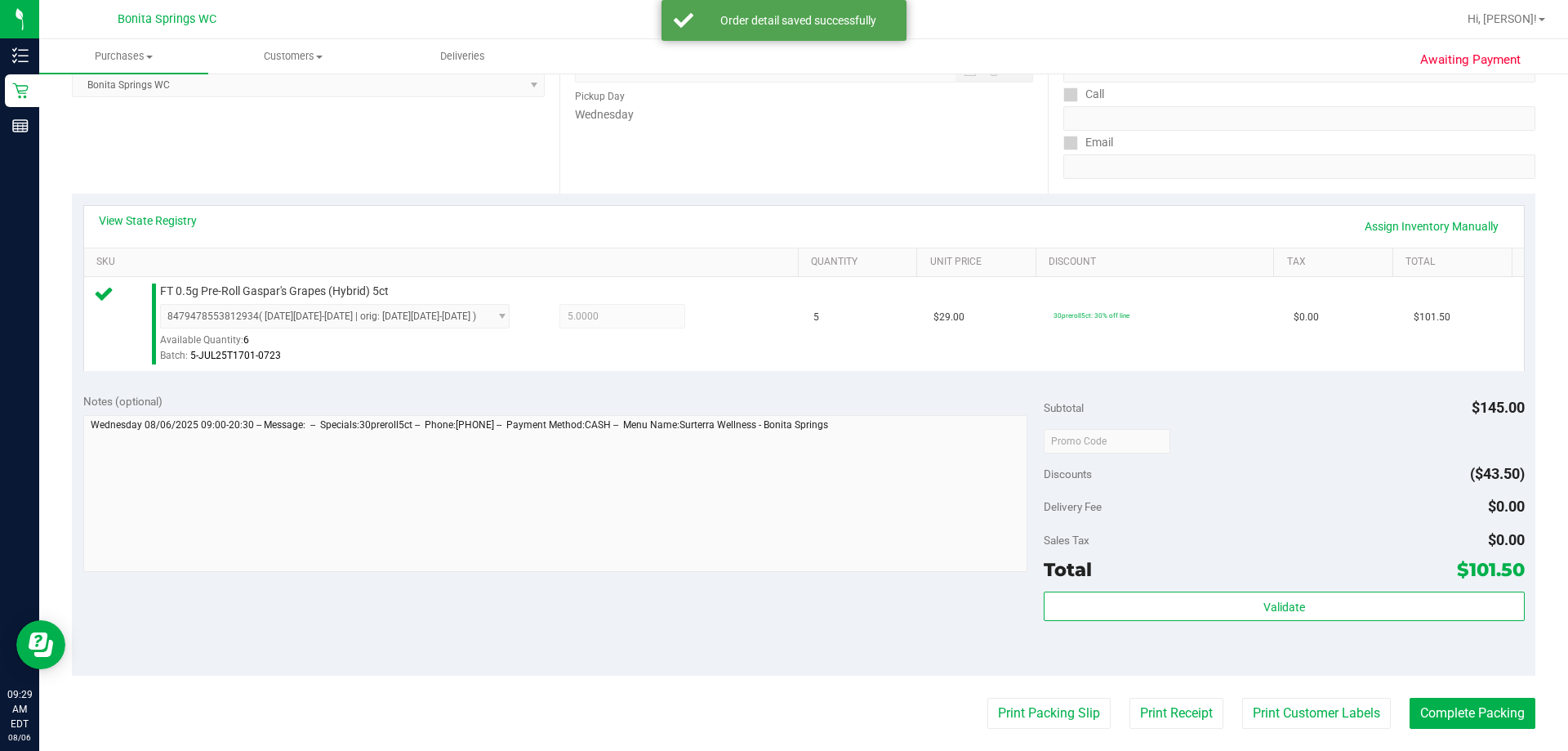 scroll, scrollTop: 409, scrollLeft: 0, axis: vertical 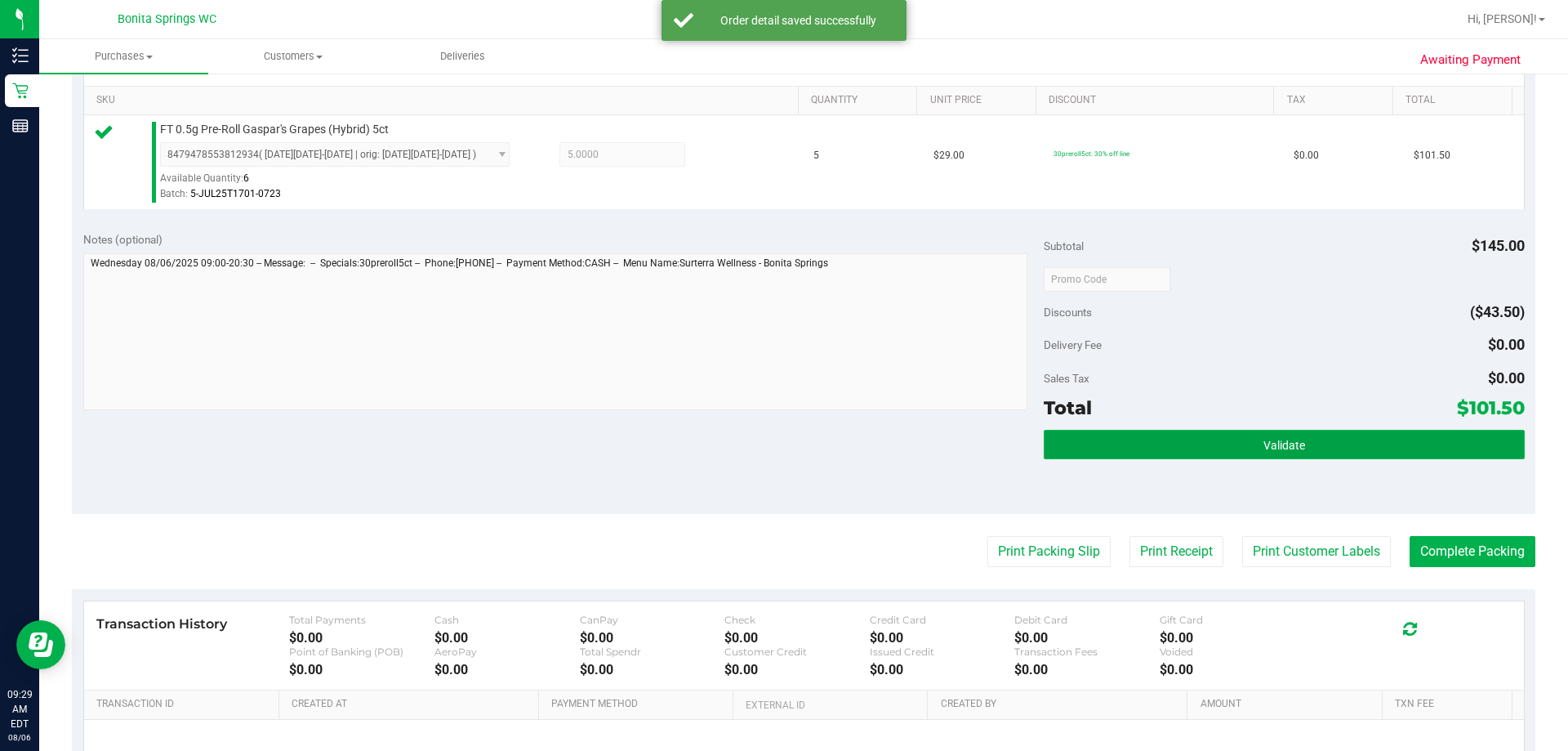 click on "Validate" at bounding box center (1284, 445) 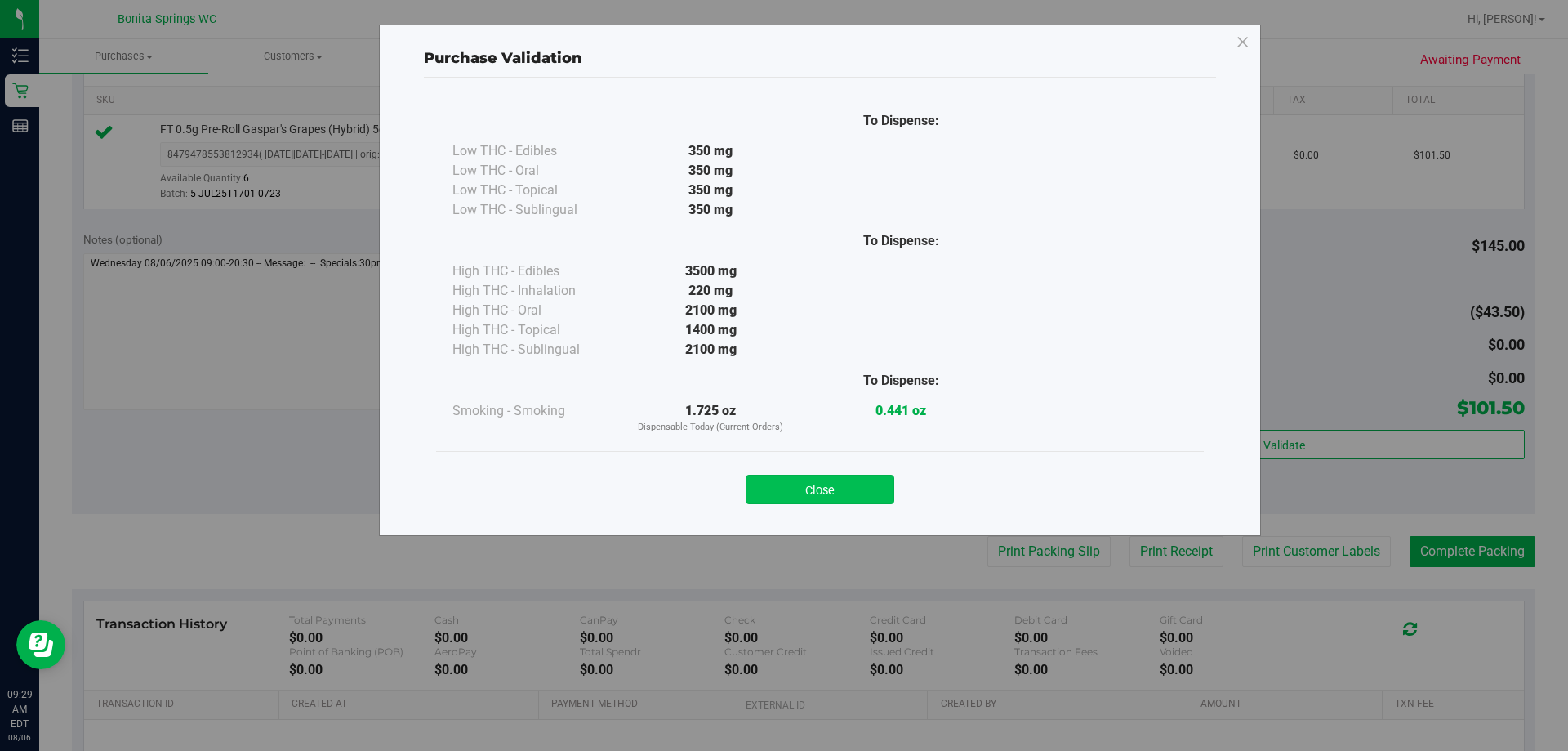 click on "Close" at bounding box center [820, 489] 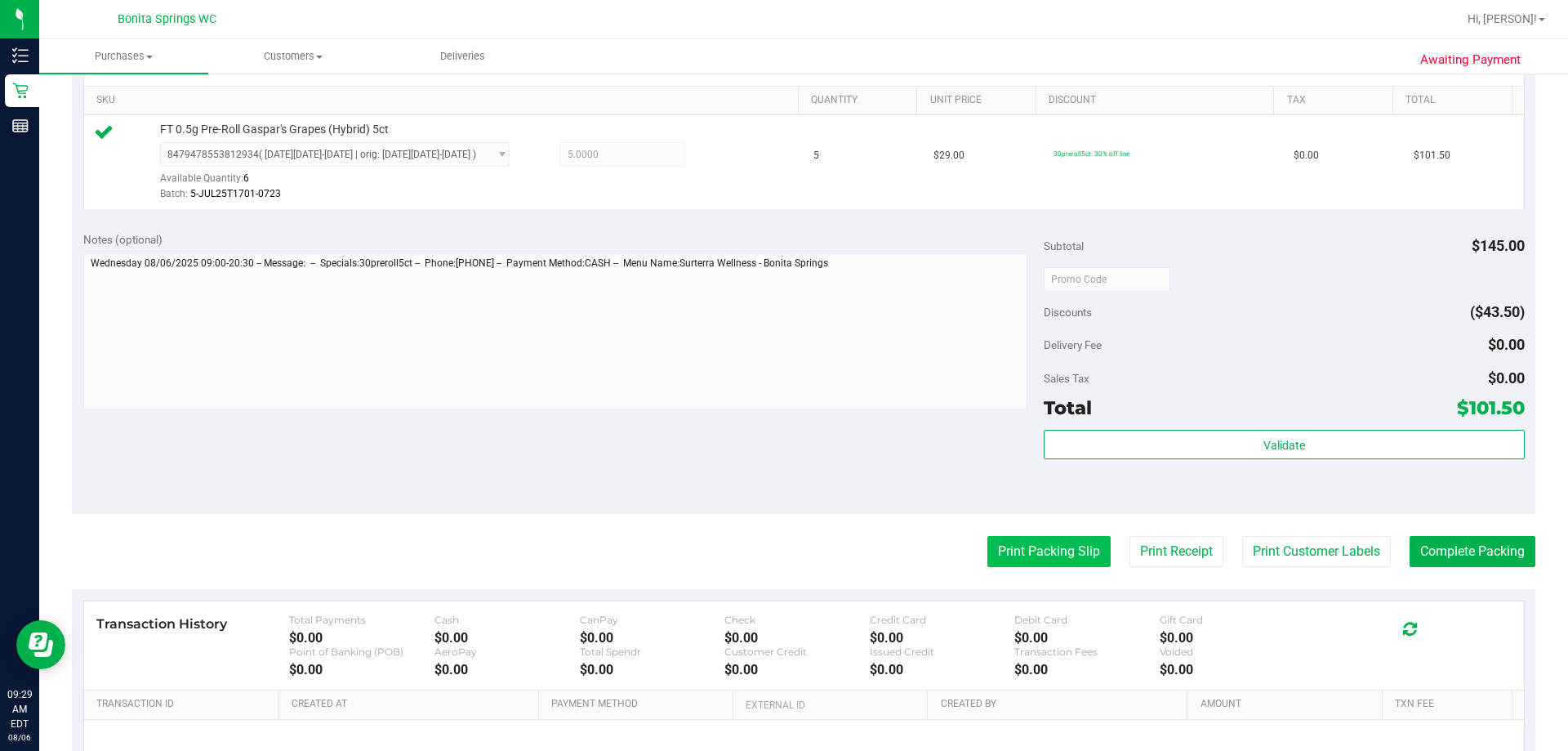 click on "Print Packing Slip" at bounding box center (1049, 552) 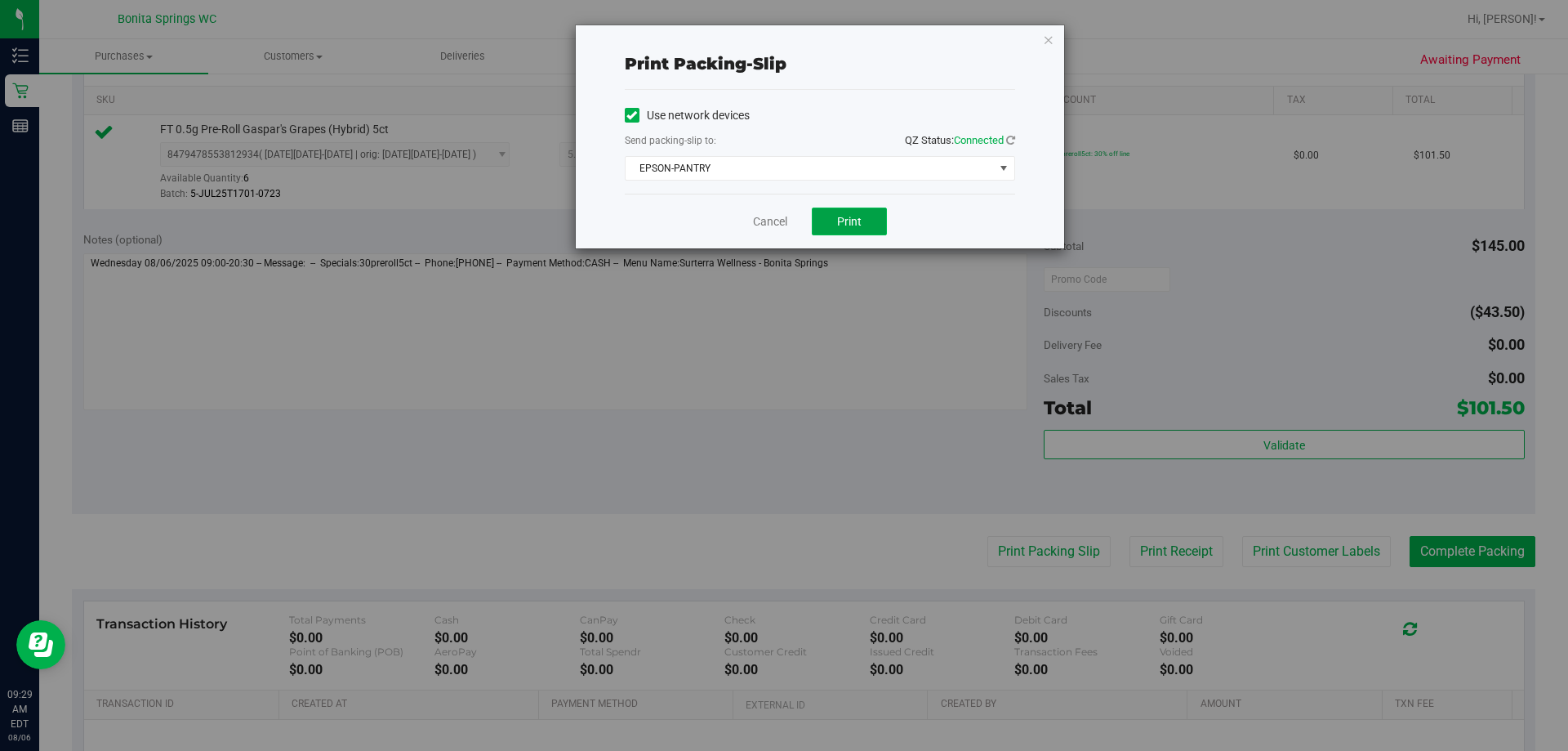 click on "Print" at bounding box center (849, 221) 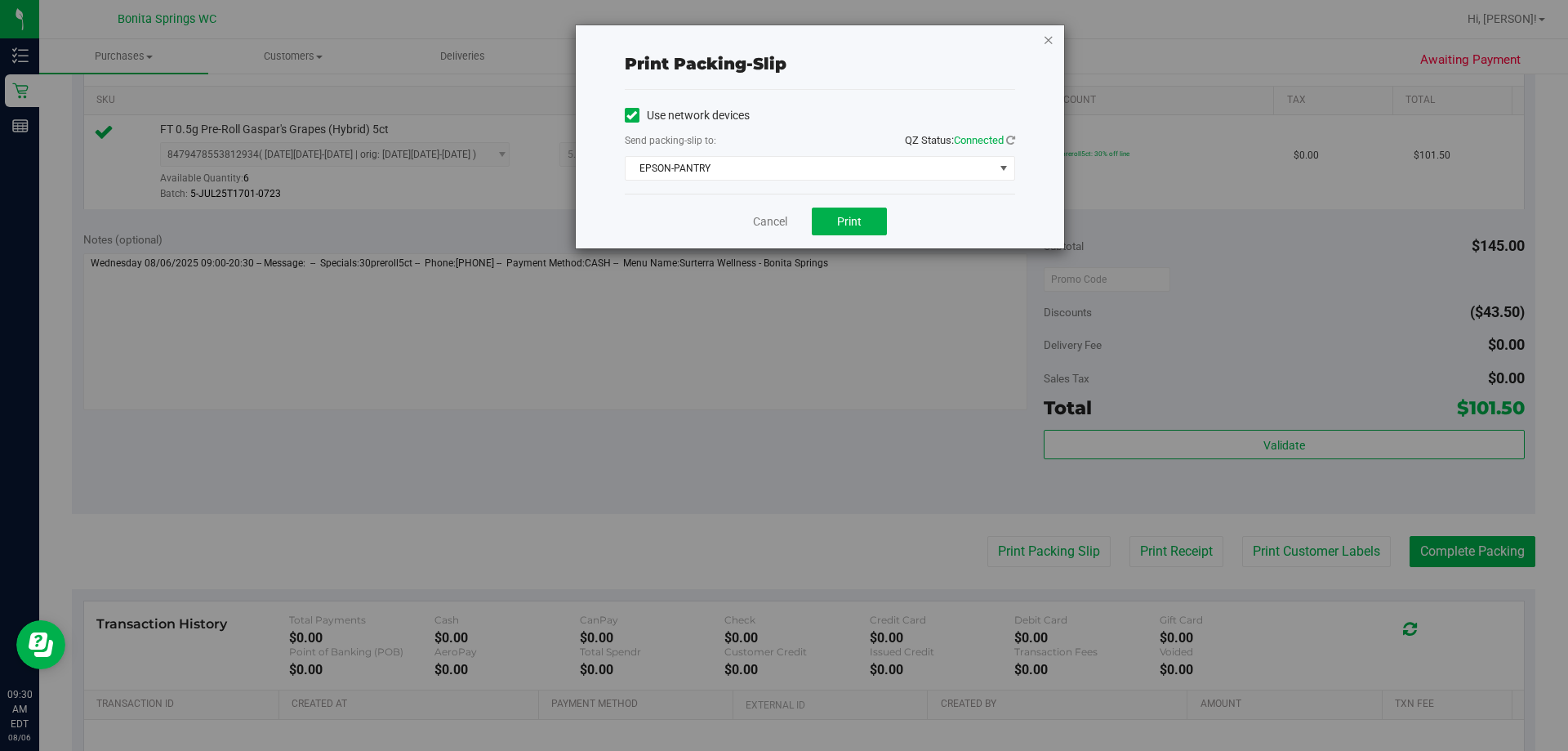 click at bounding box center [1049, 39] 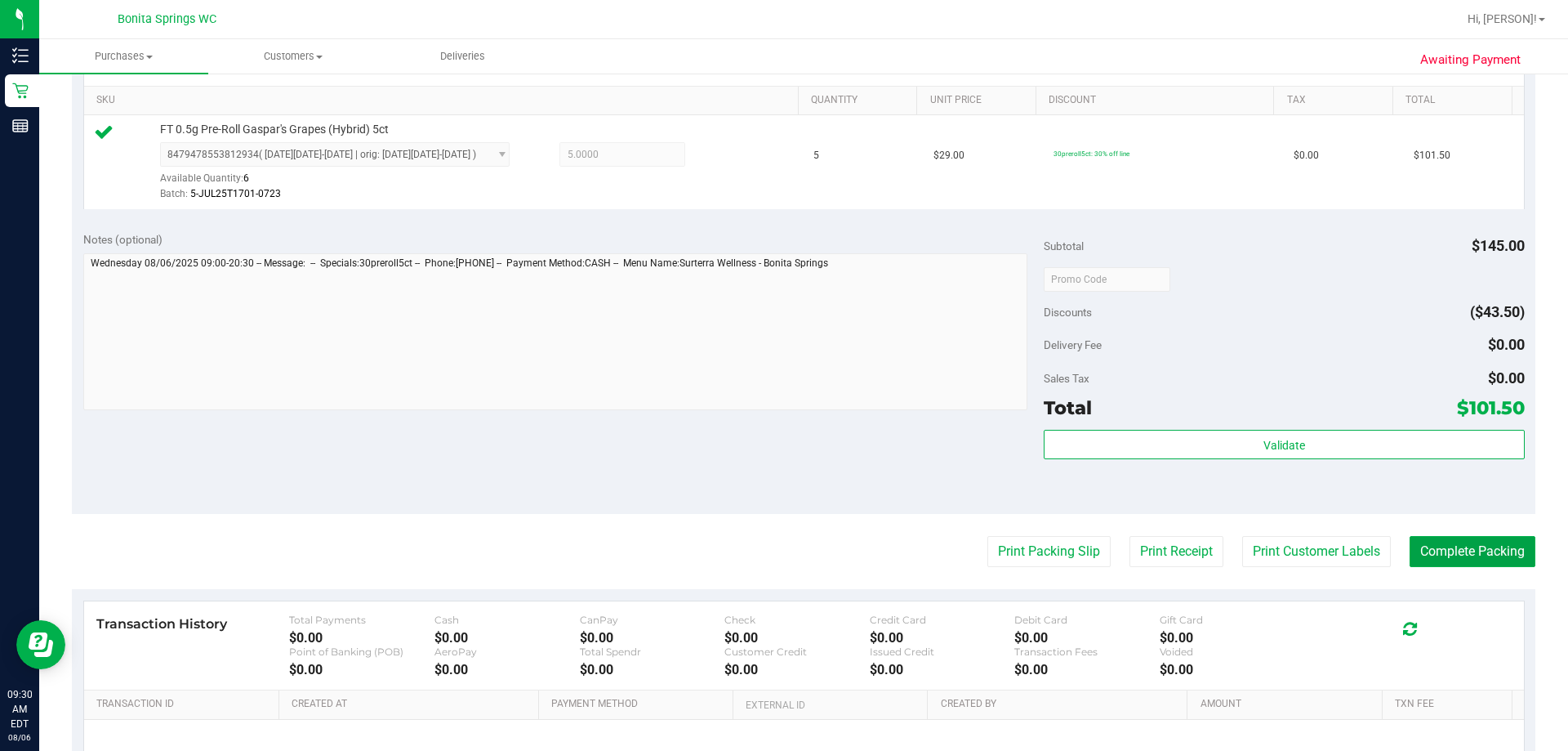 drag, startPoint x: 1468, startPoint y: 551, endPoint x: 1431, endPoint y: 510, distance: 55.22681 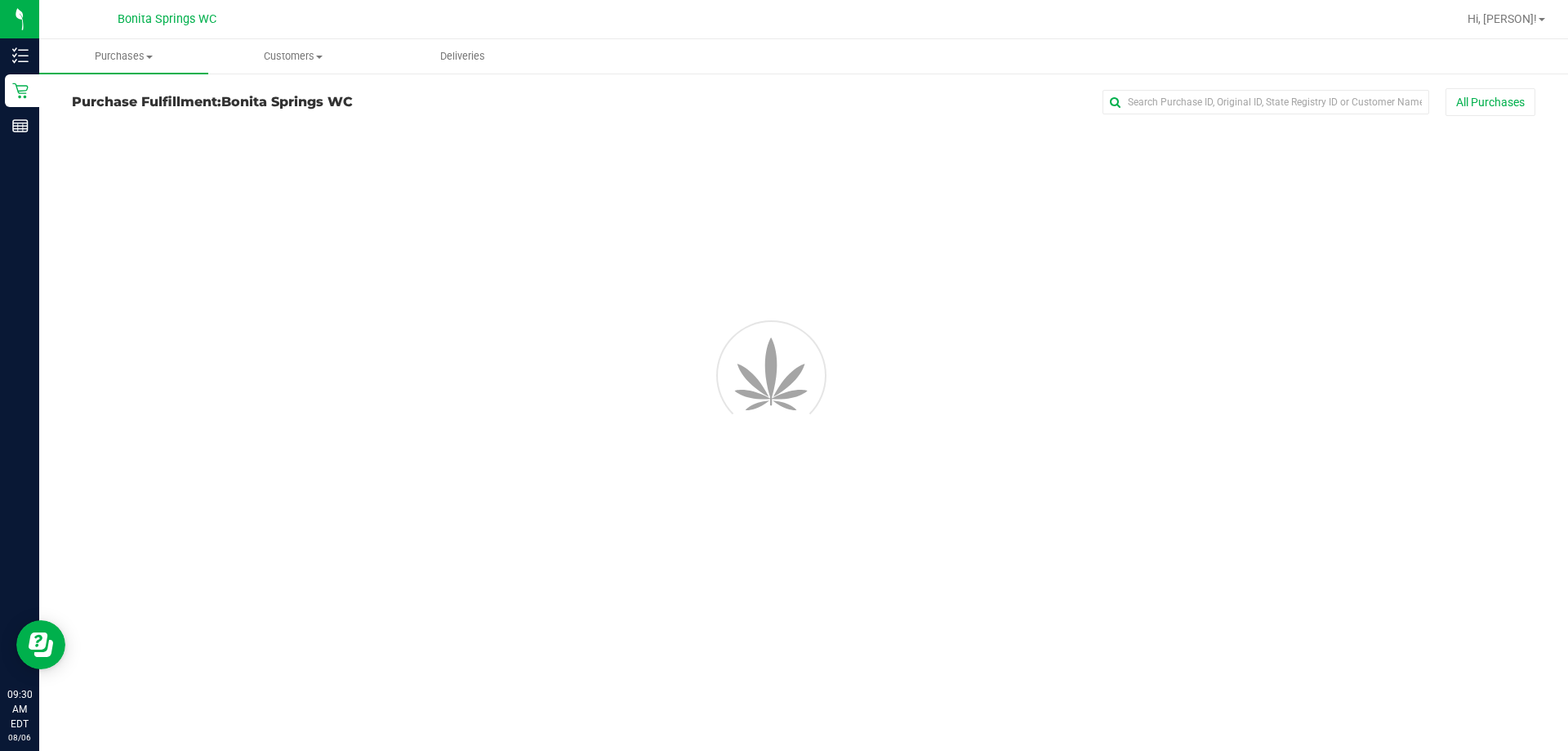 scroll, scrollTop: 0, scrollLeft: 0, axis: both 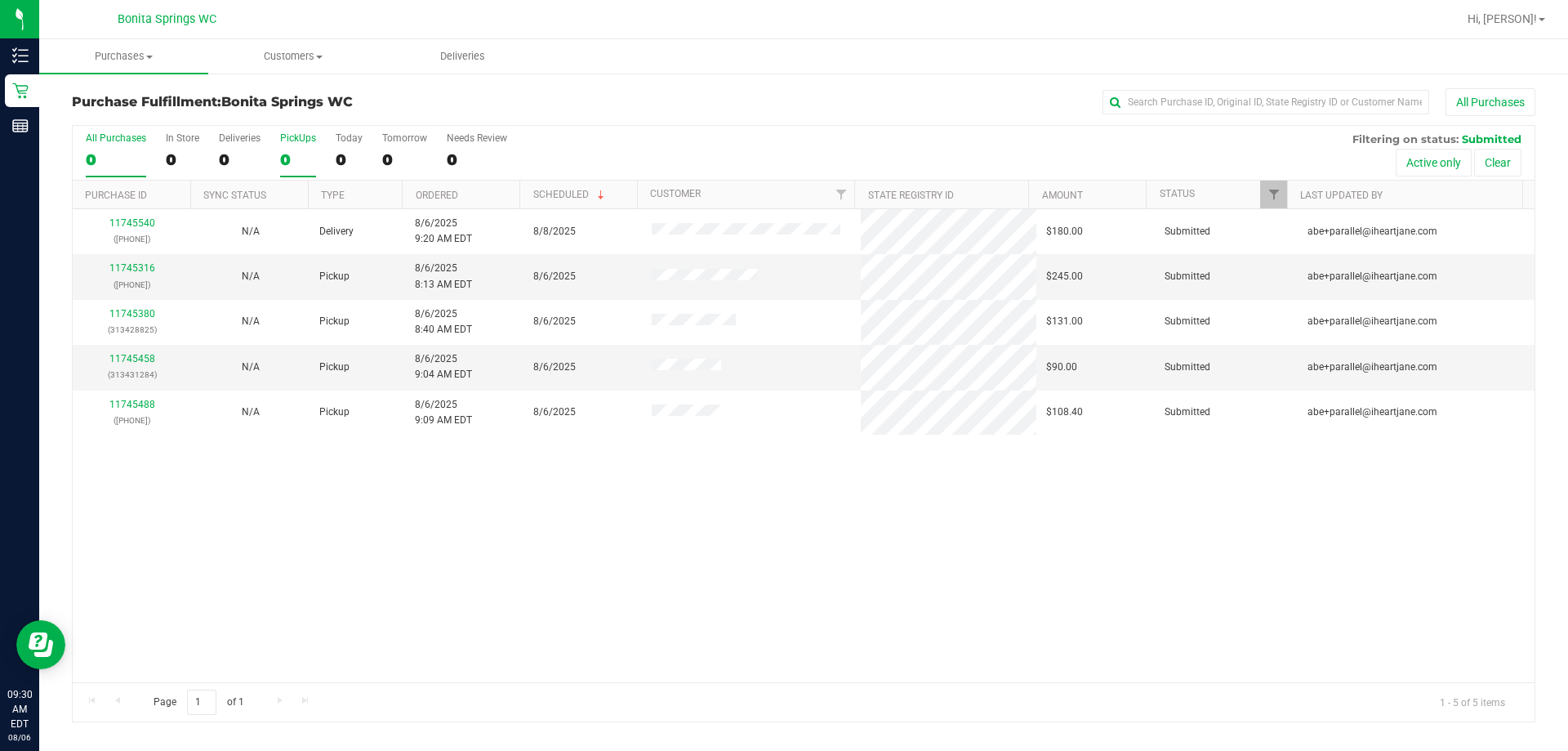 click on "PickUps" at bounding box center [298, 138] 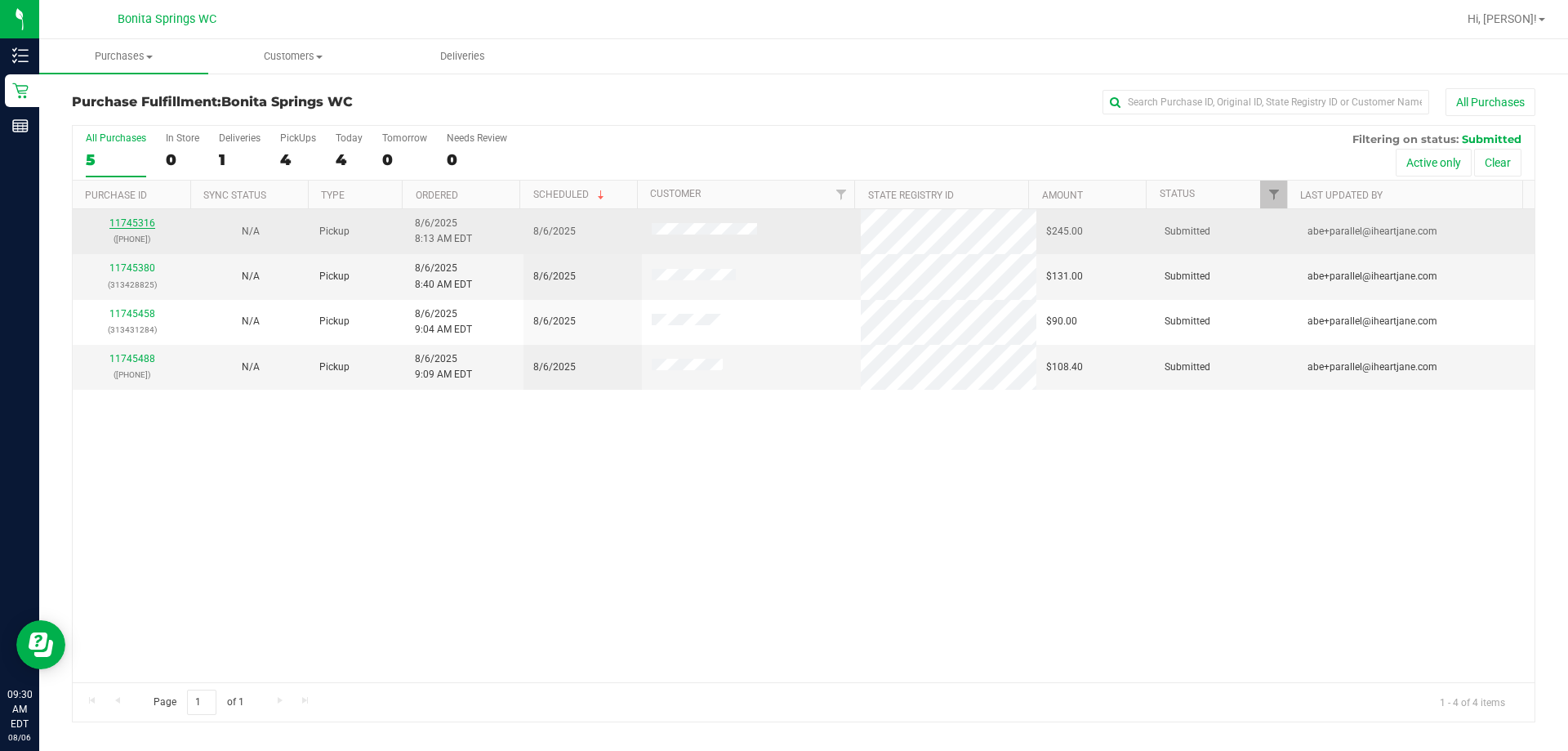 click on "11745316" at bounding box center [132, 223] 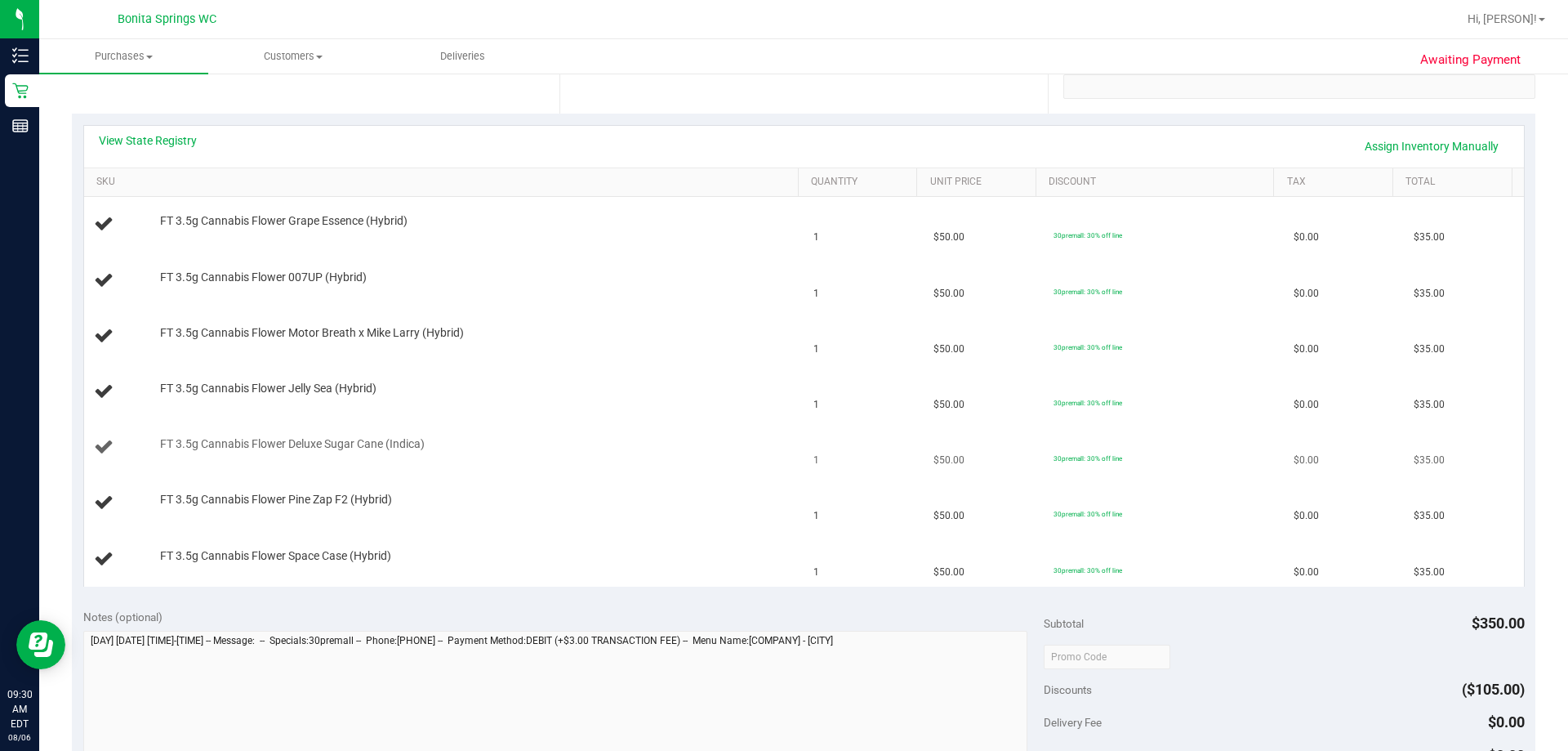 scroll, scrollTop: 163, scrollLeft: 0, axis: vertical 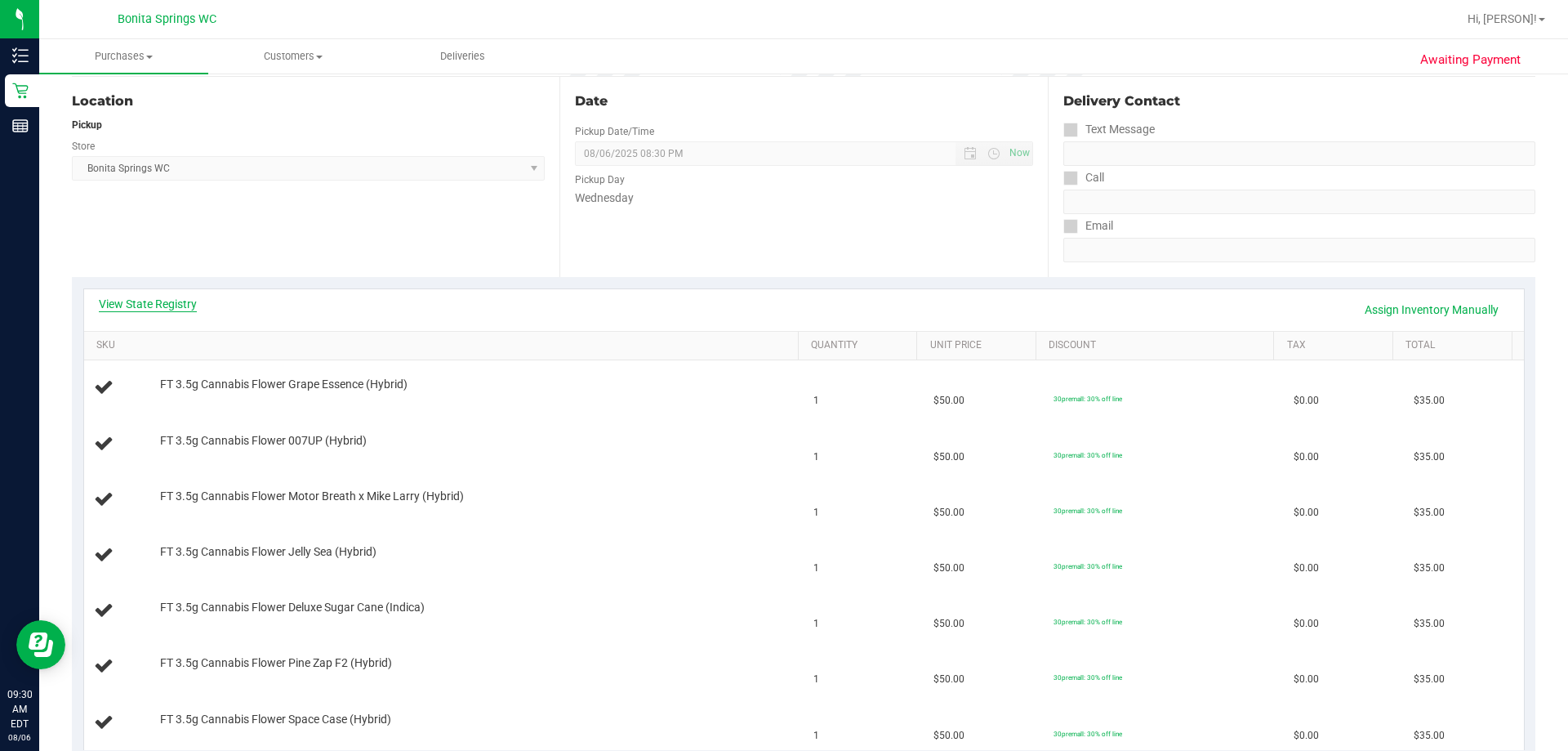 click on "View State Registry" at bounding box center (148, 304) 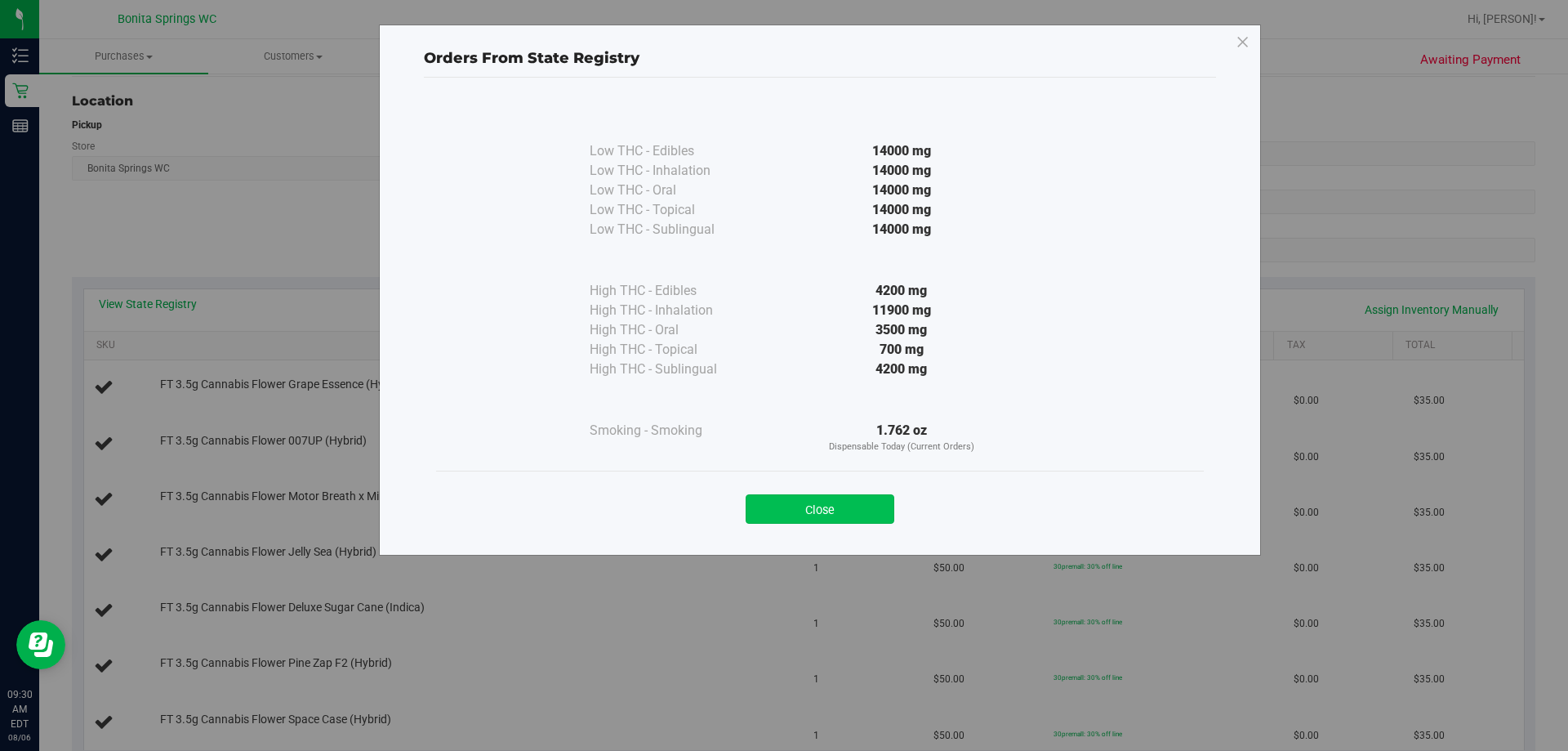 click on "Close" at bounding box center (820, 509) 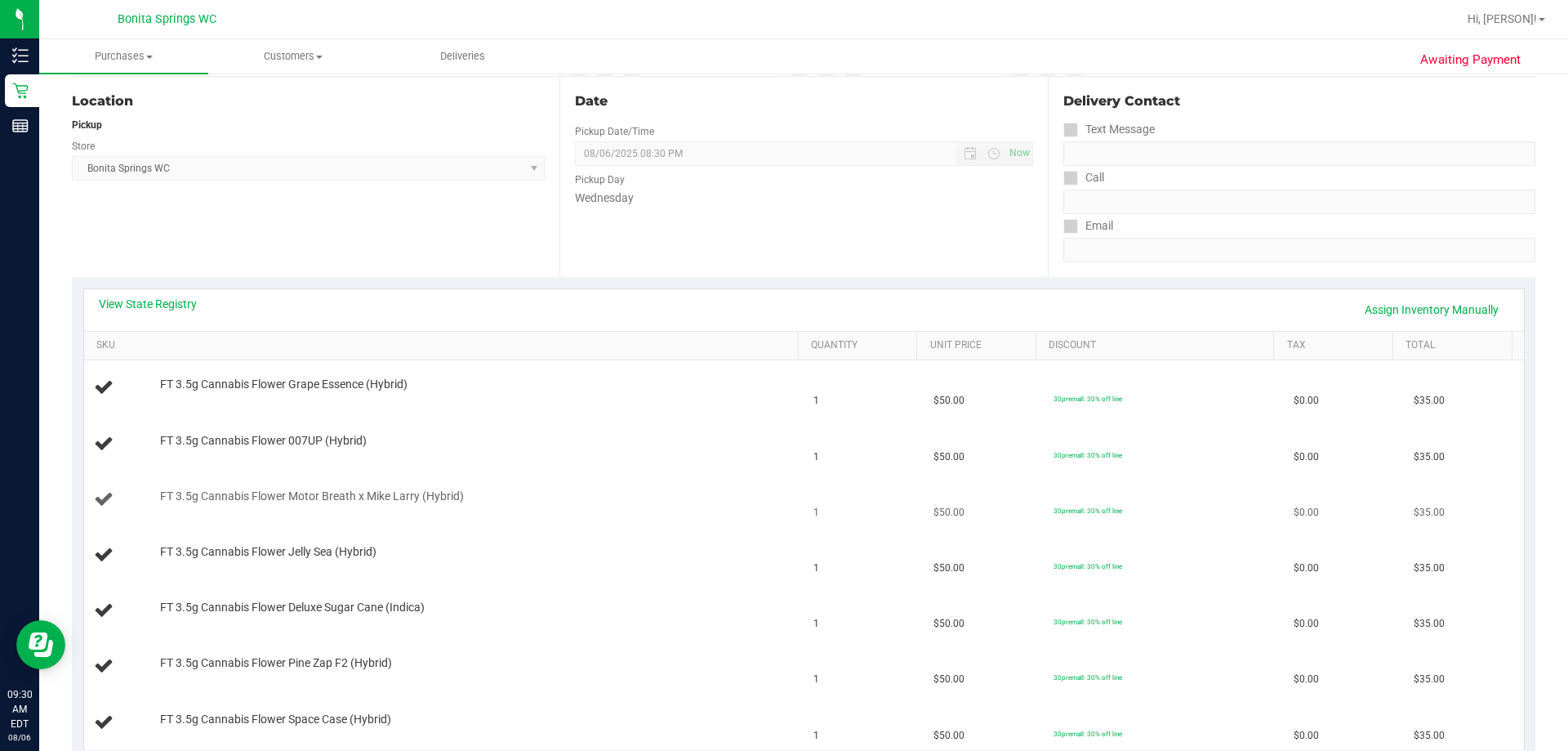 scroll, scrollTop: 245, scrollLeft: 0, axis: vertical 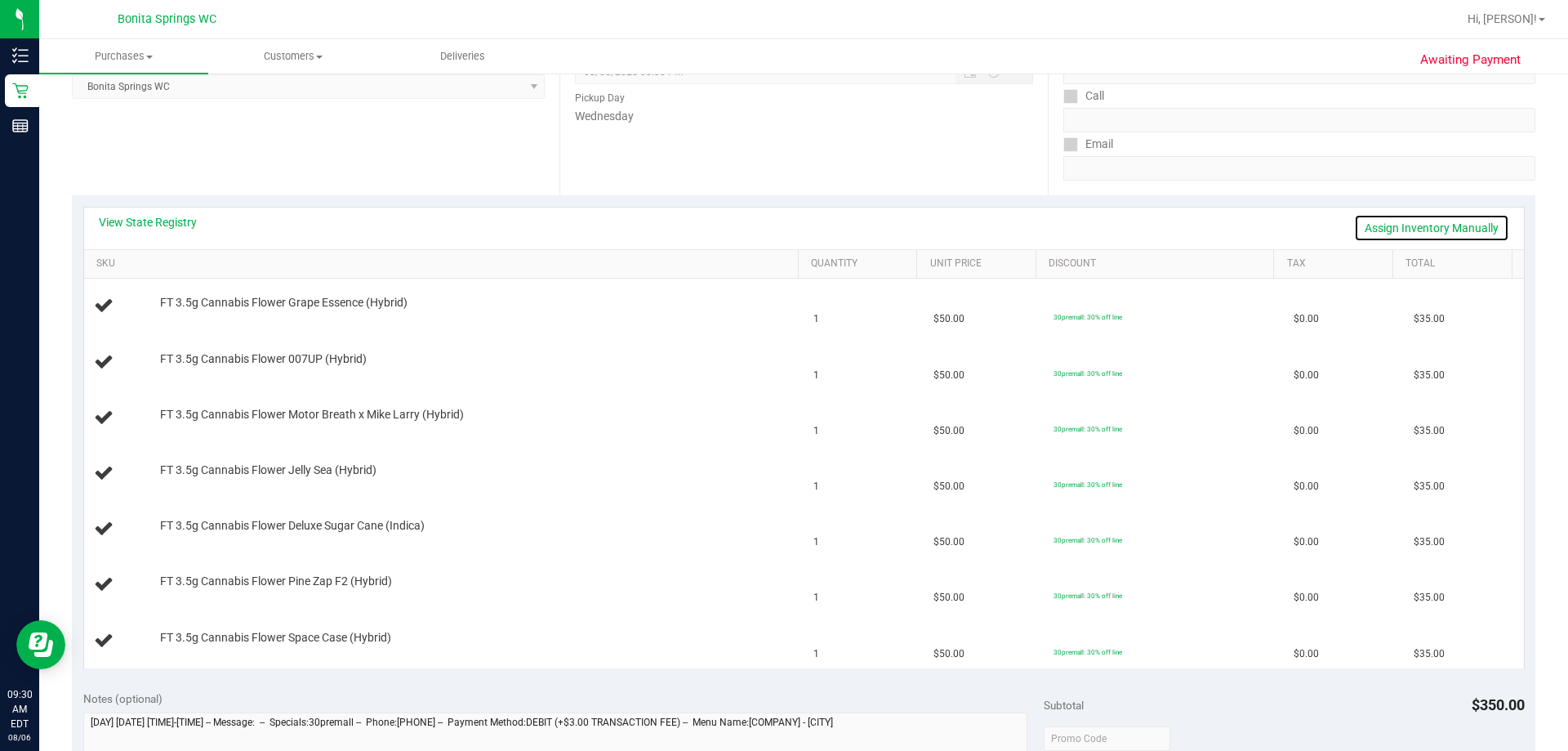 click on "Assign Inventory Manually" at bounding box center (1432, 228) 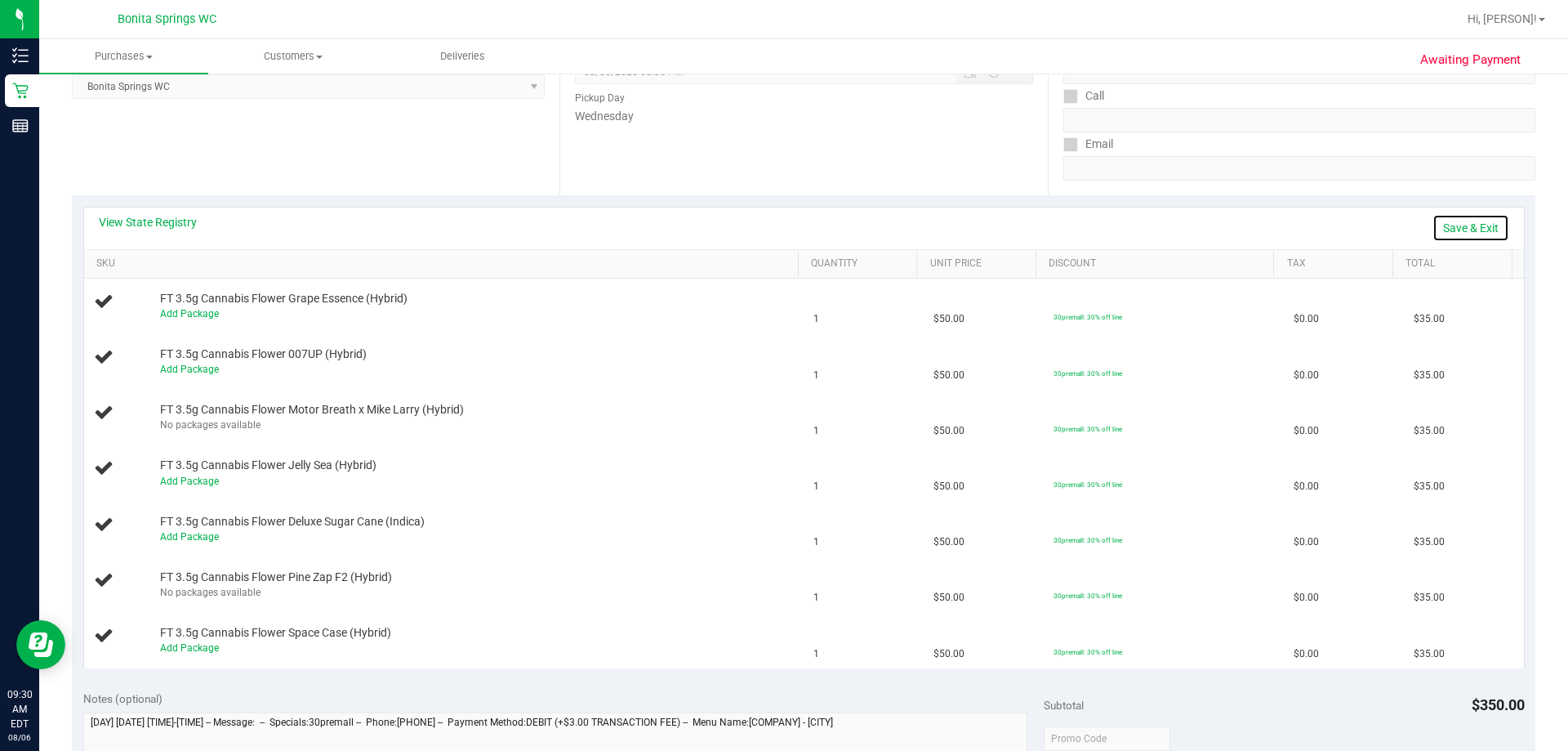 click on "Save & Exit" at bounding box center [1471, 228] 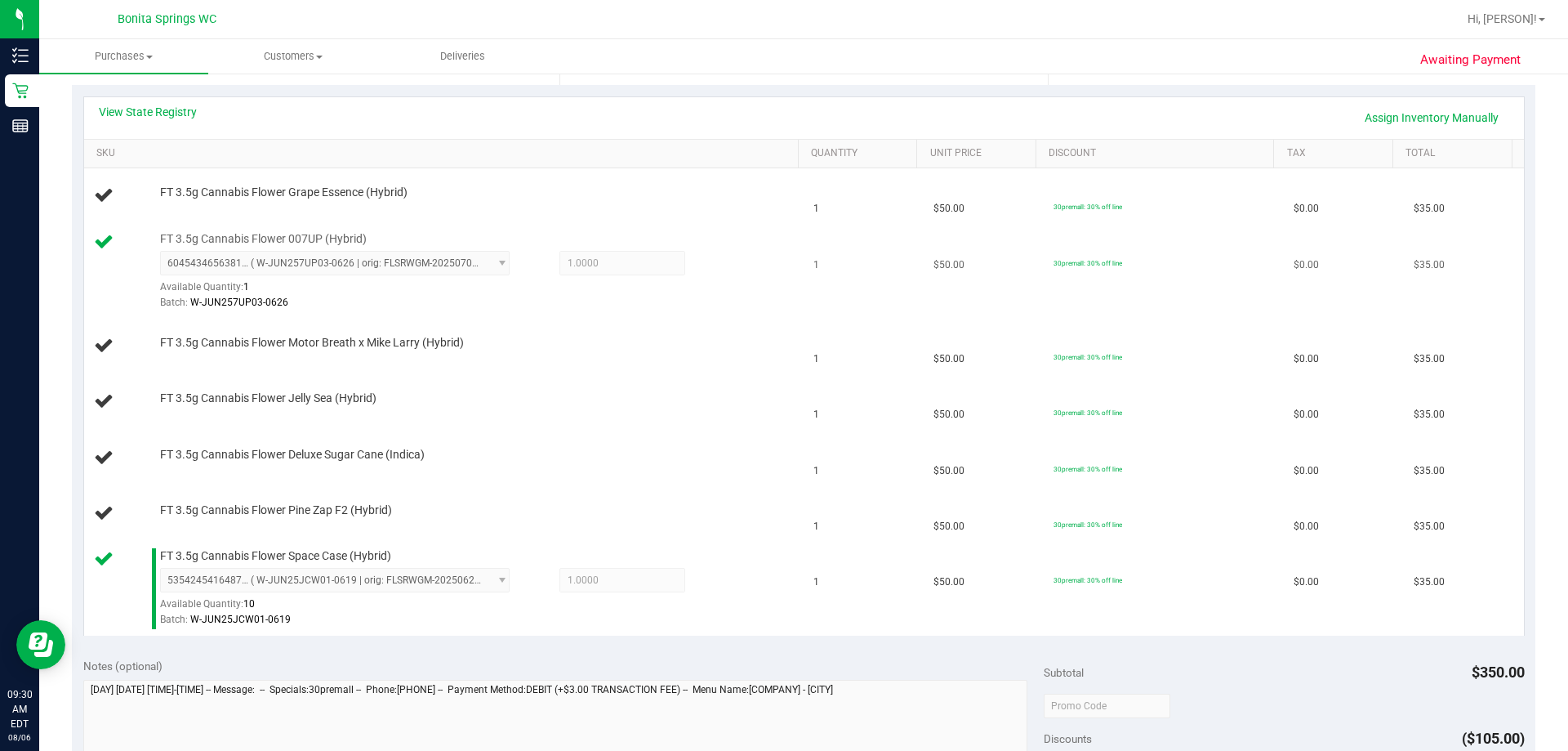 scroll, scrollTop: 327, scrollLeft: 0, axis: vertical 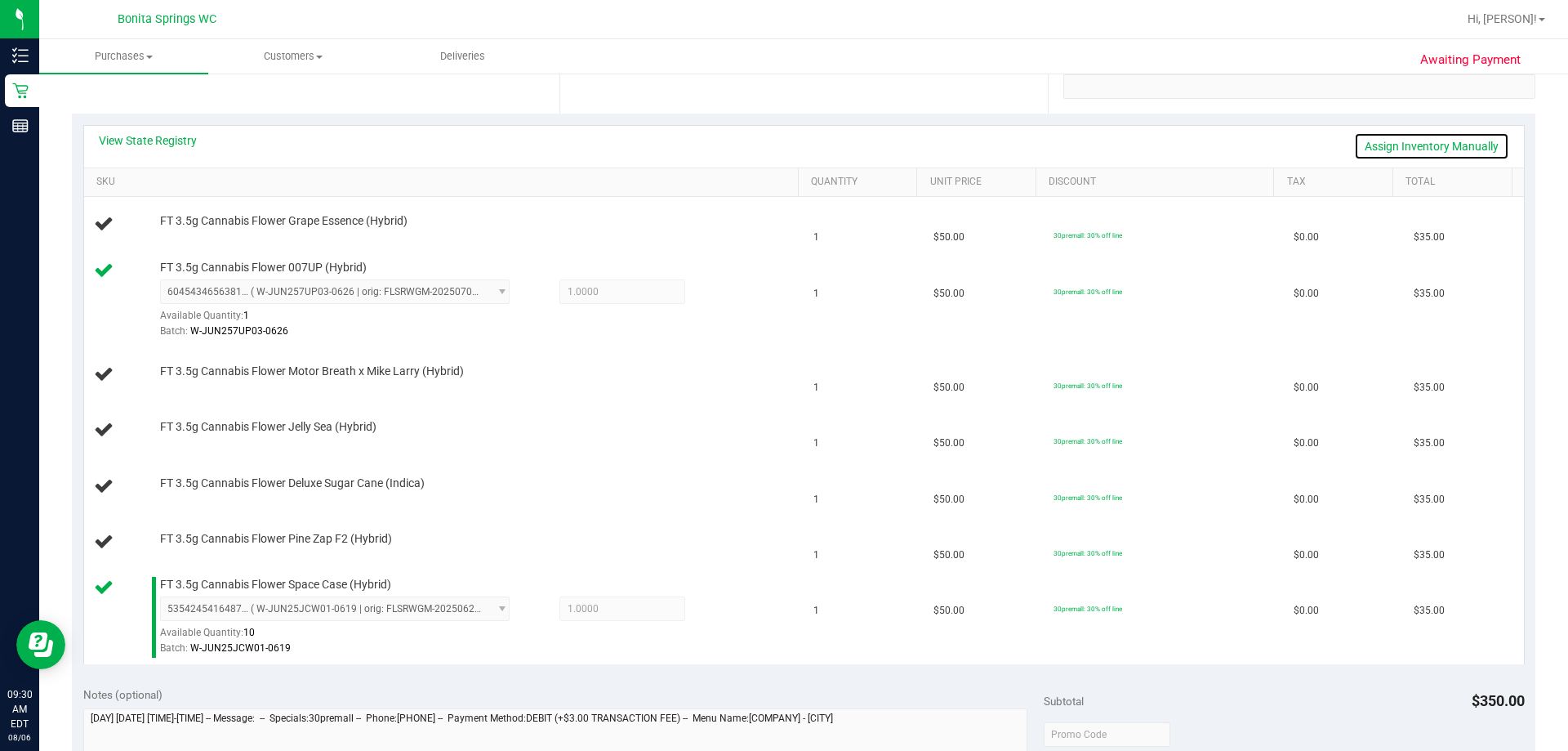 click on "Assign Inventory Manually" at bounding box center [1432, 146] 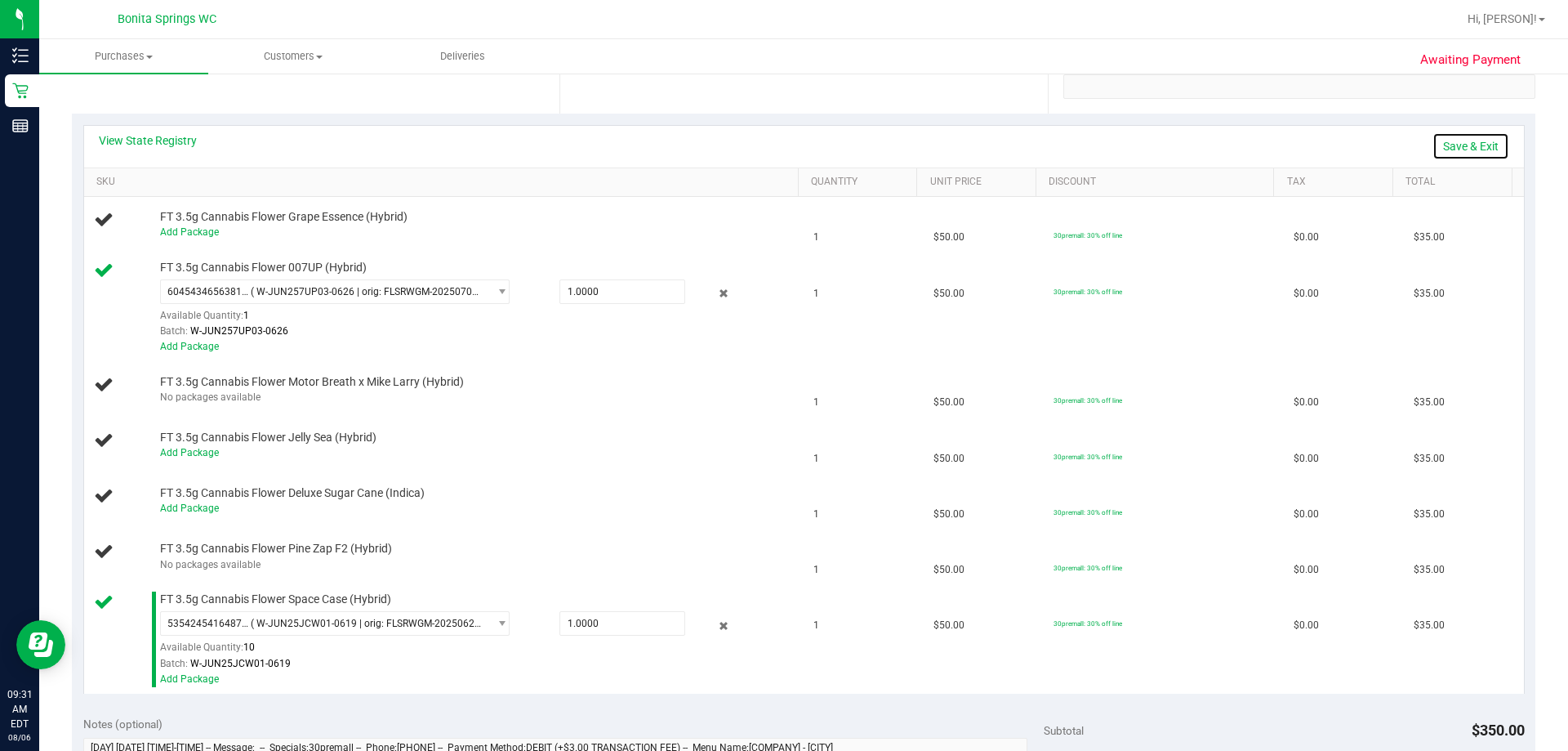 click on "Save & Exit" at bounding box center (1471, 146) 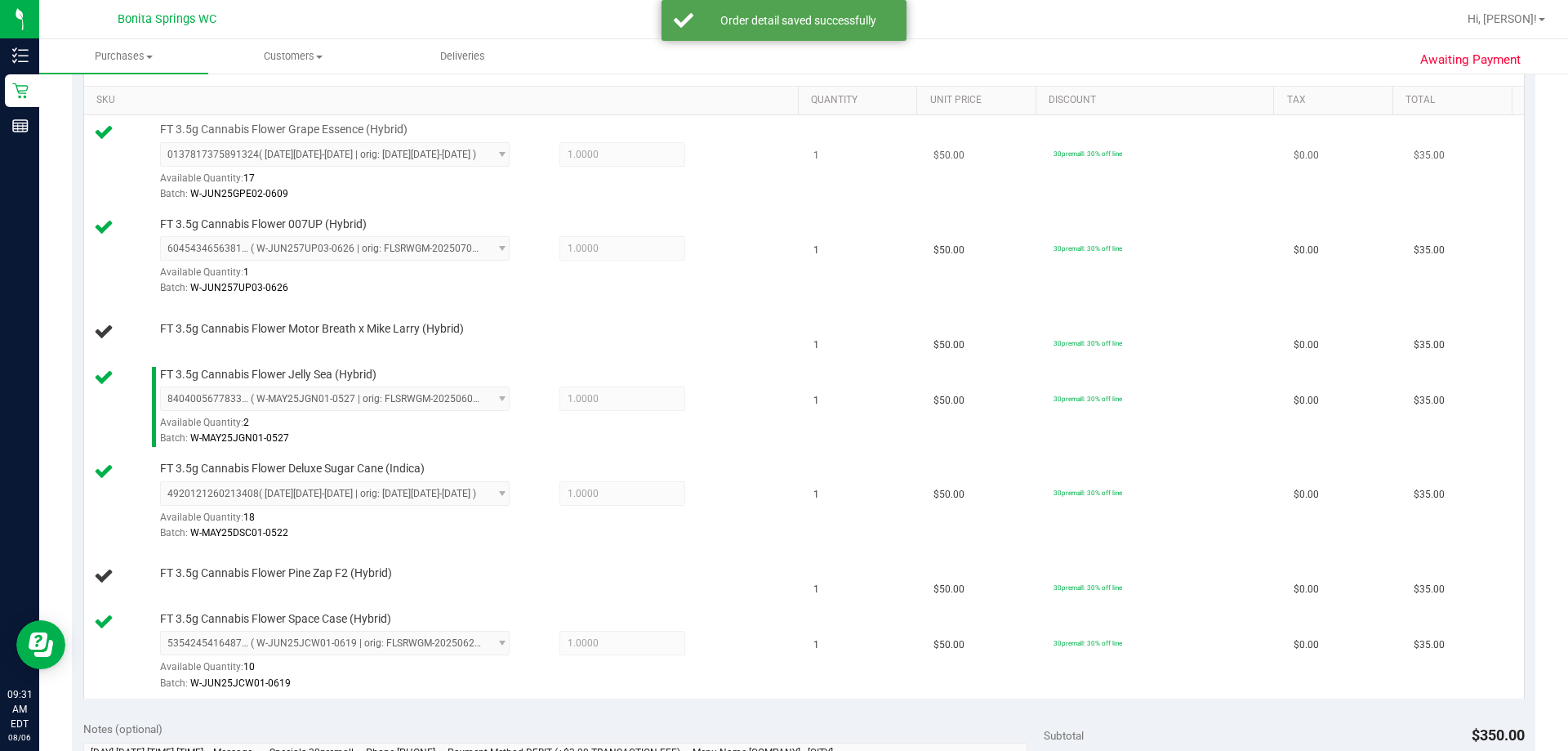 scroll, scrollTop: 327, scrollLeft: 0, axis: vertical 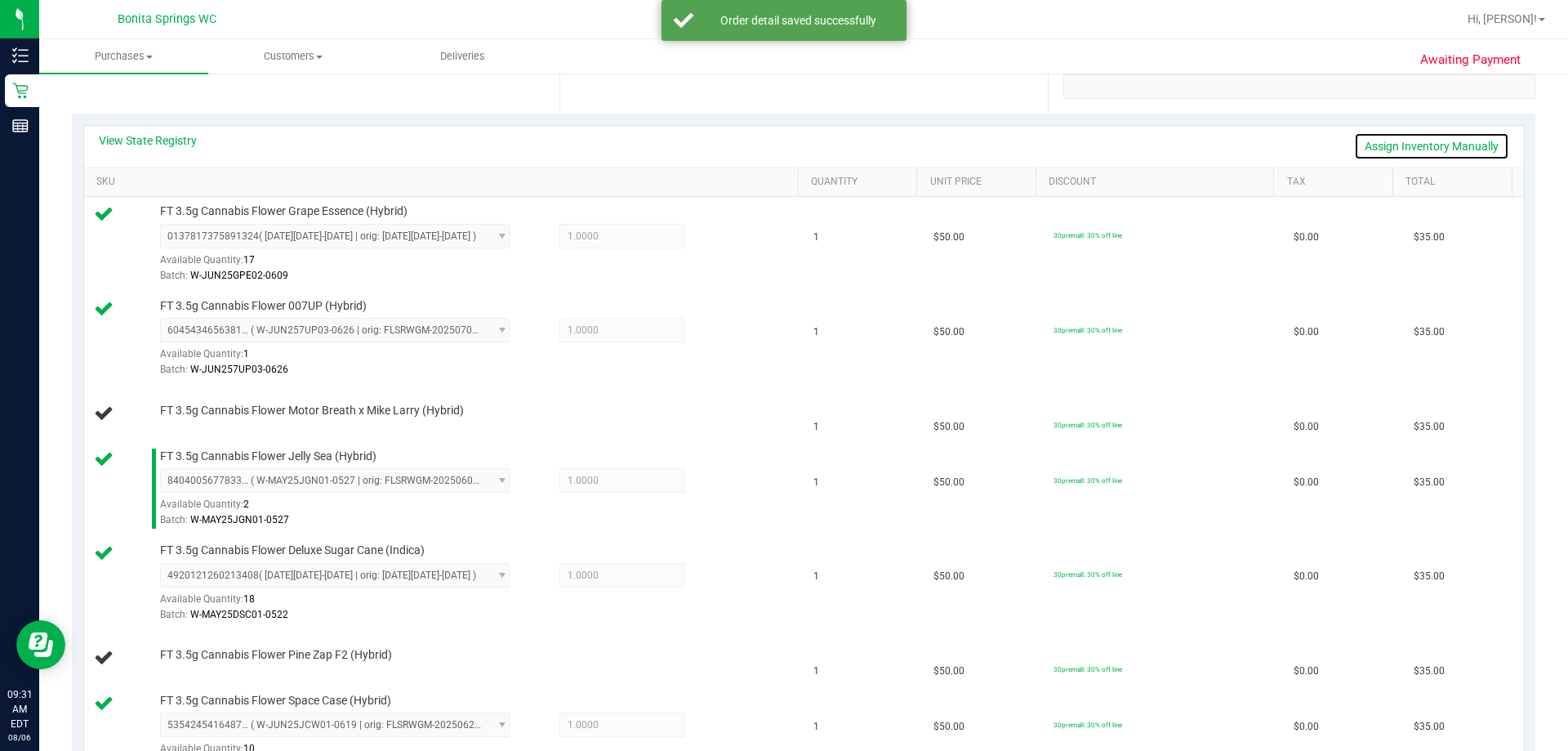 click on "Assign Inventory Manually" at bounding box center [1432, 146] 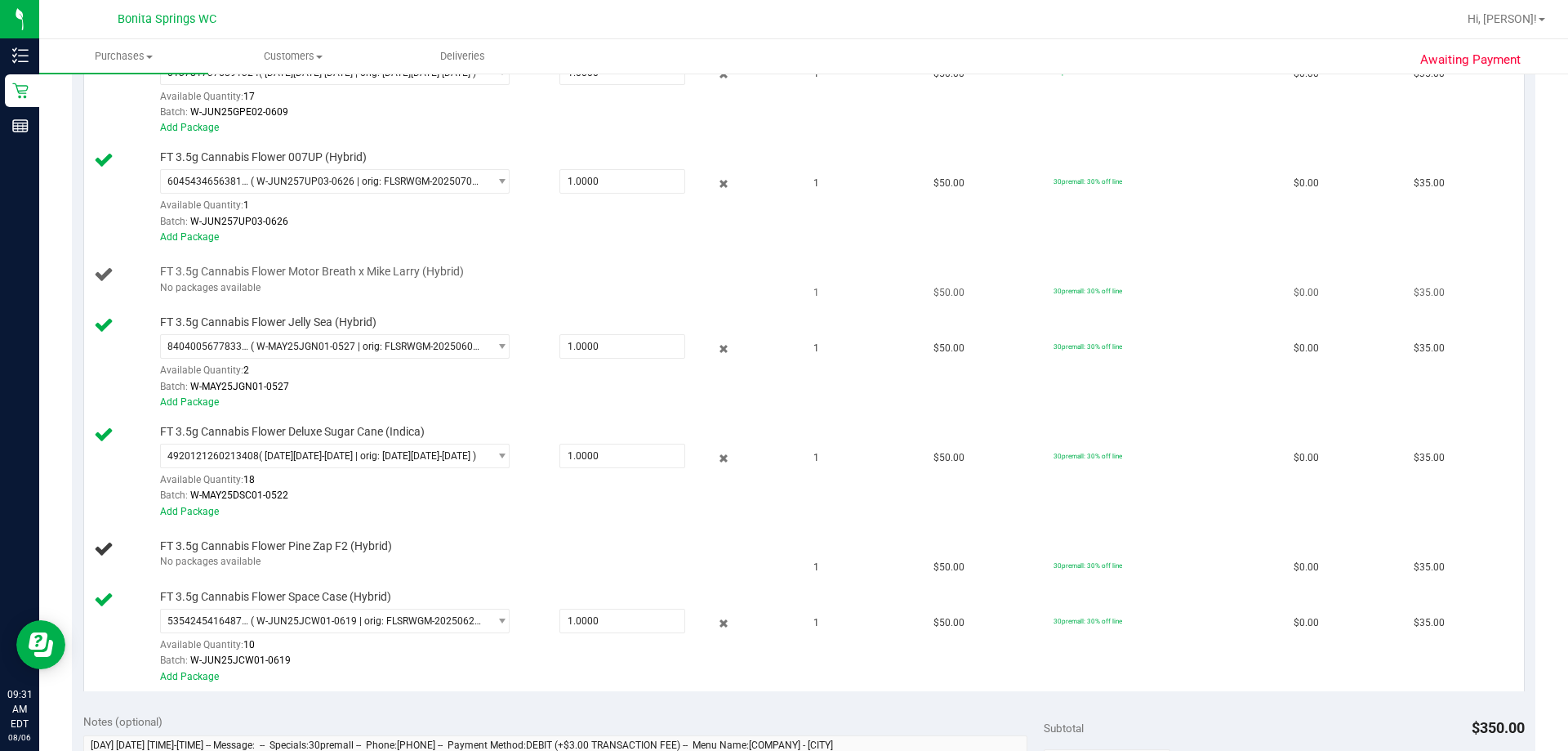scroll, scrollTop: 0, scrollLeft: 0, axis: both 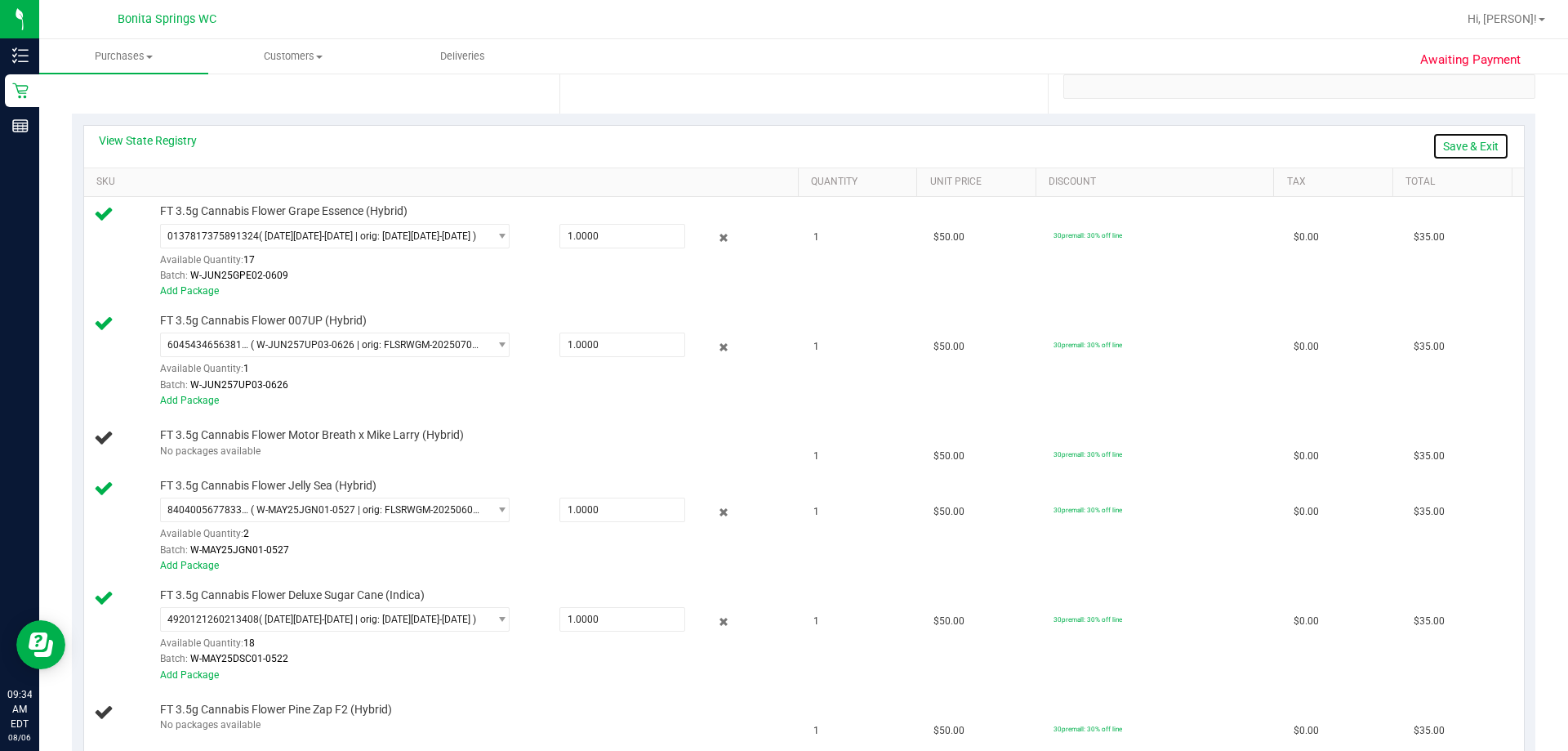 click on "Save & Exit" at bounding box center (1471, 146) 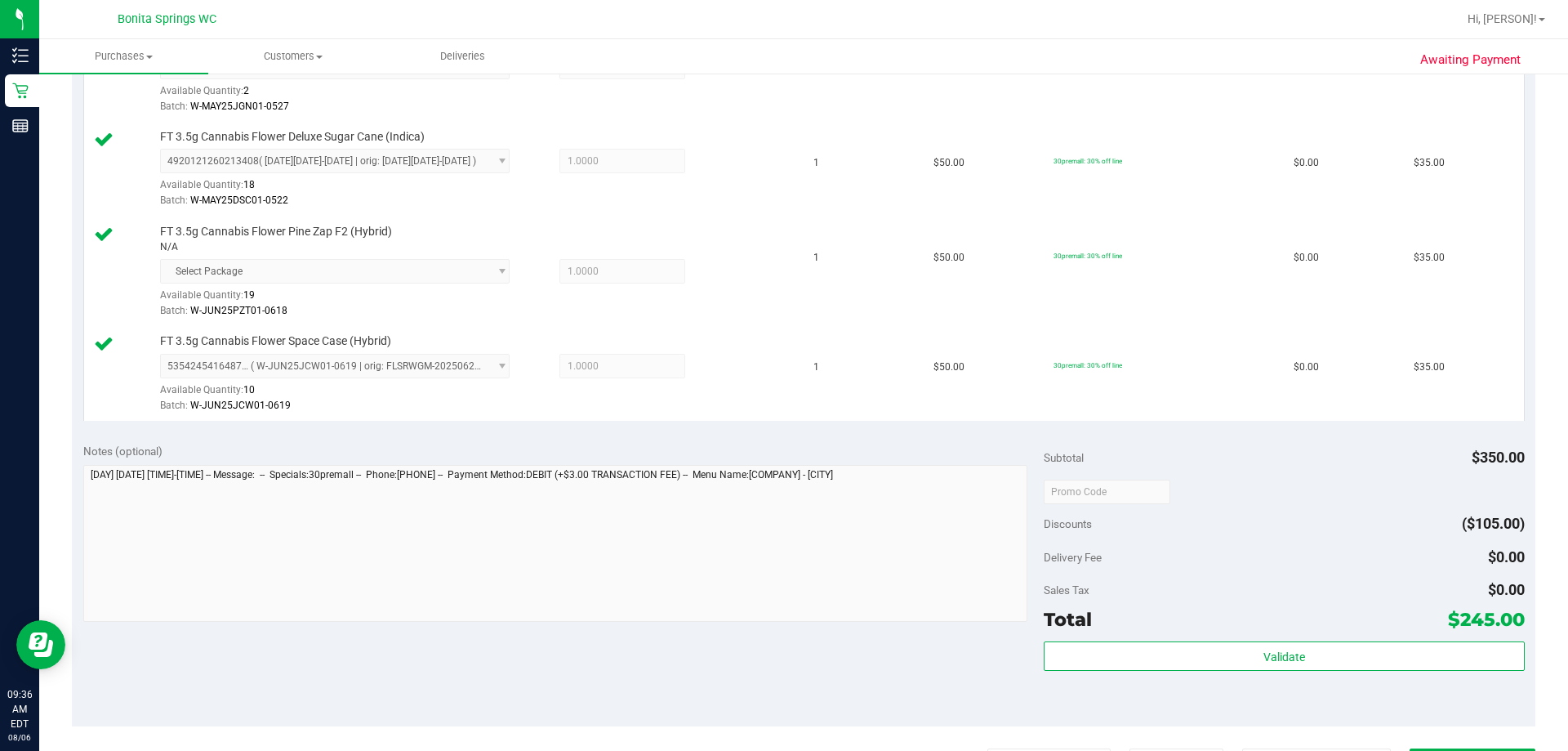 scroll, scrollTop: 899, scrollLeft: 0, axis: vertical 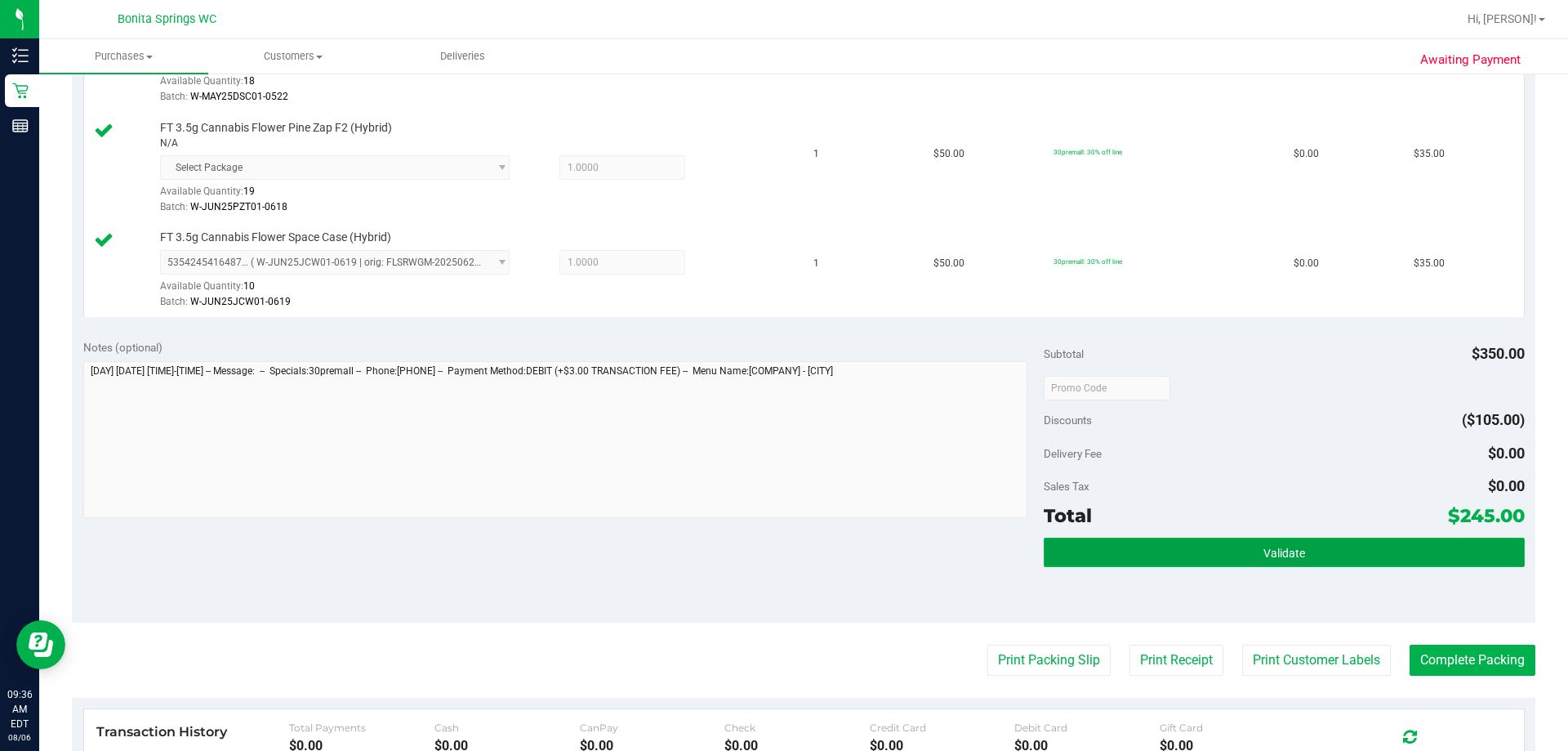 click on "Validate" at bounding box center [1284, 552] 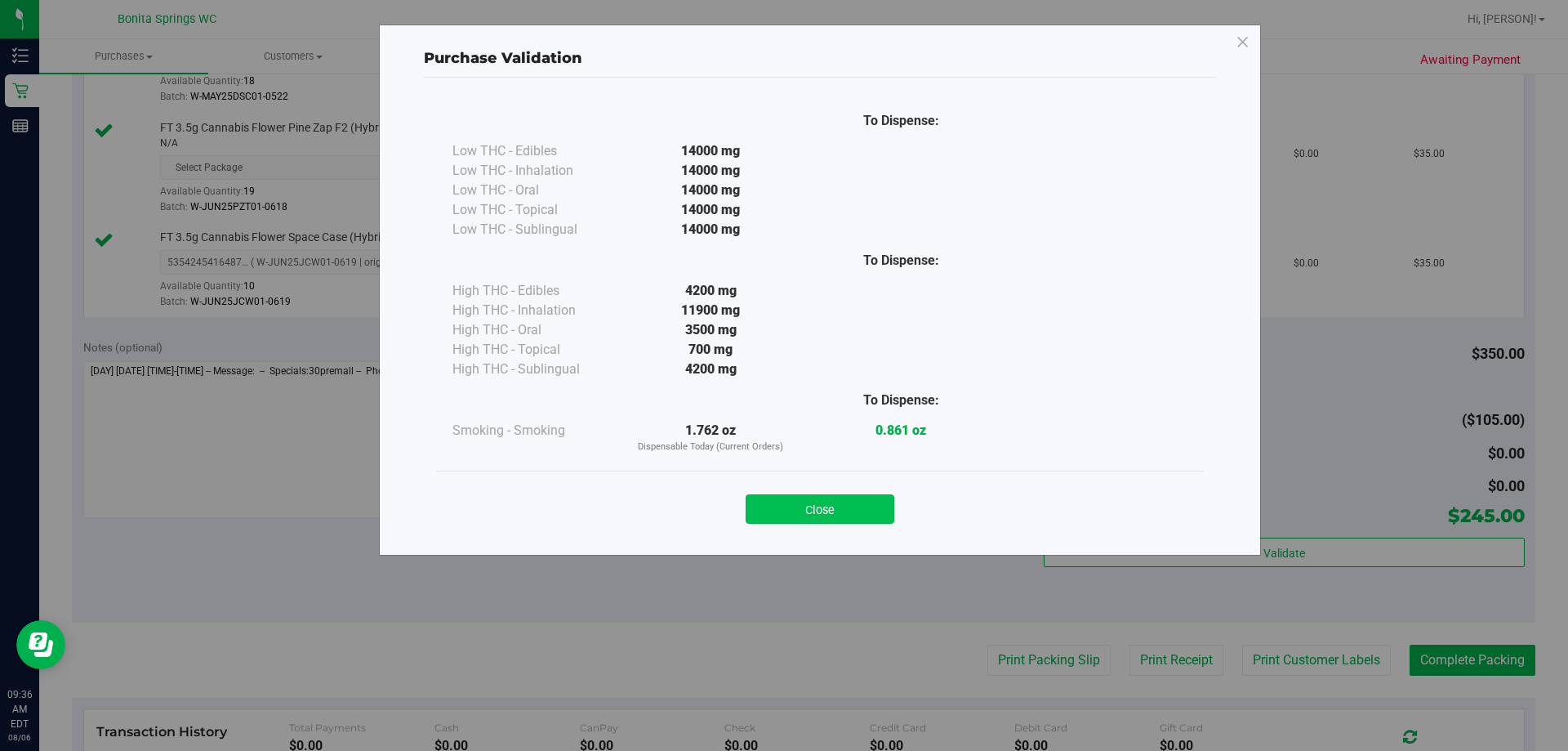 click on "Close" at bounding box center (820, 509) 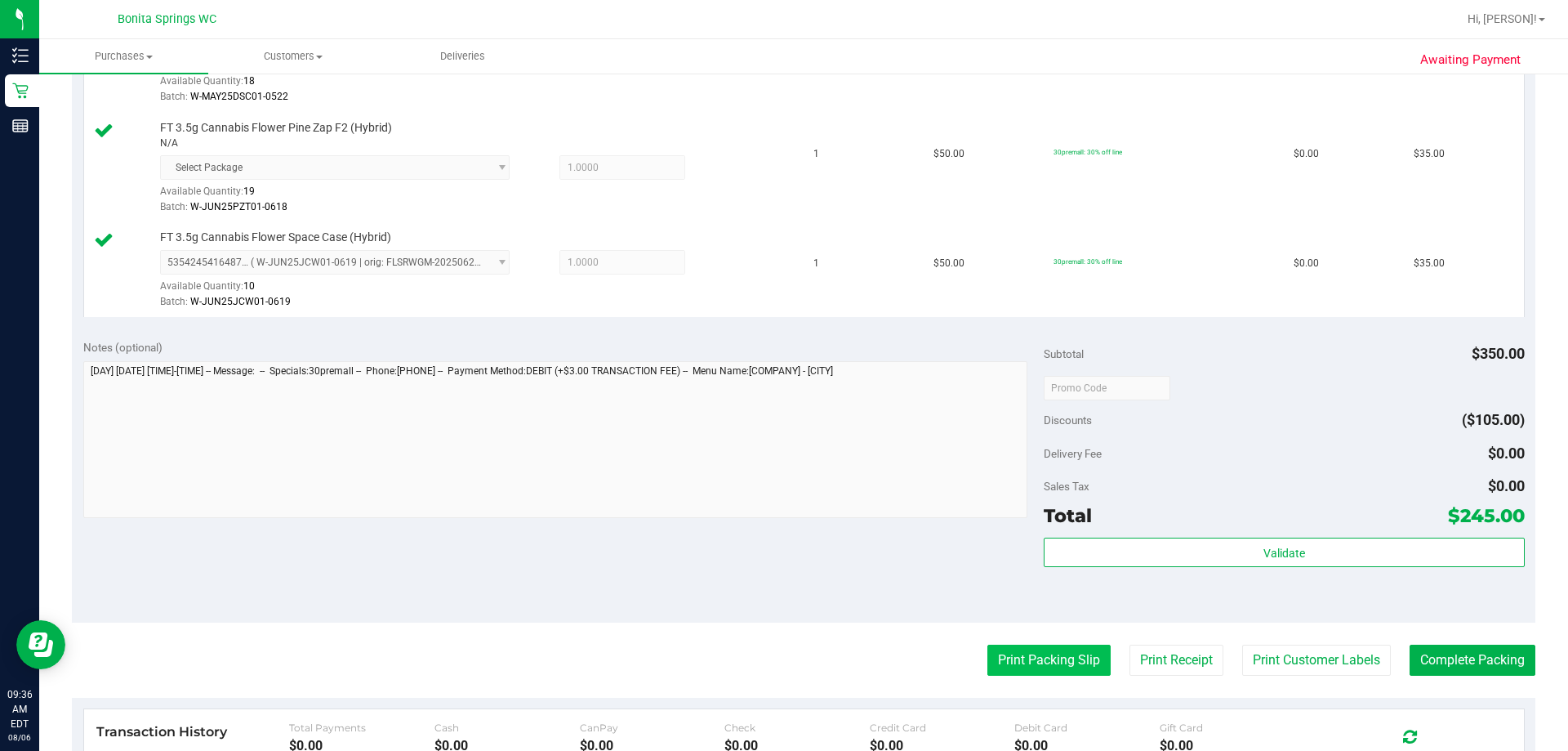 click on "Print Packing Slip" at bounding box center (1049, 660) 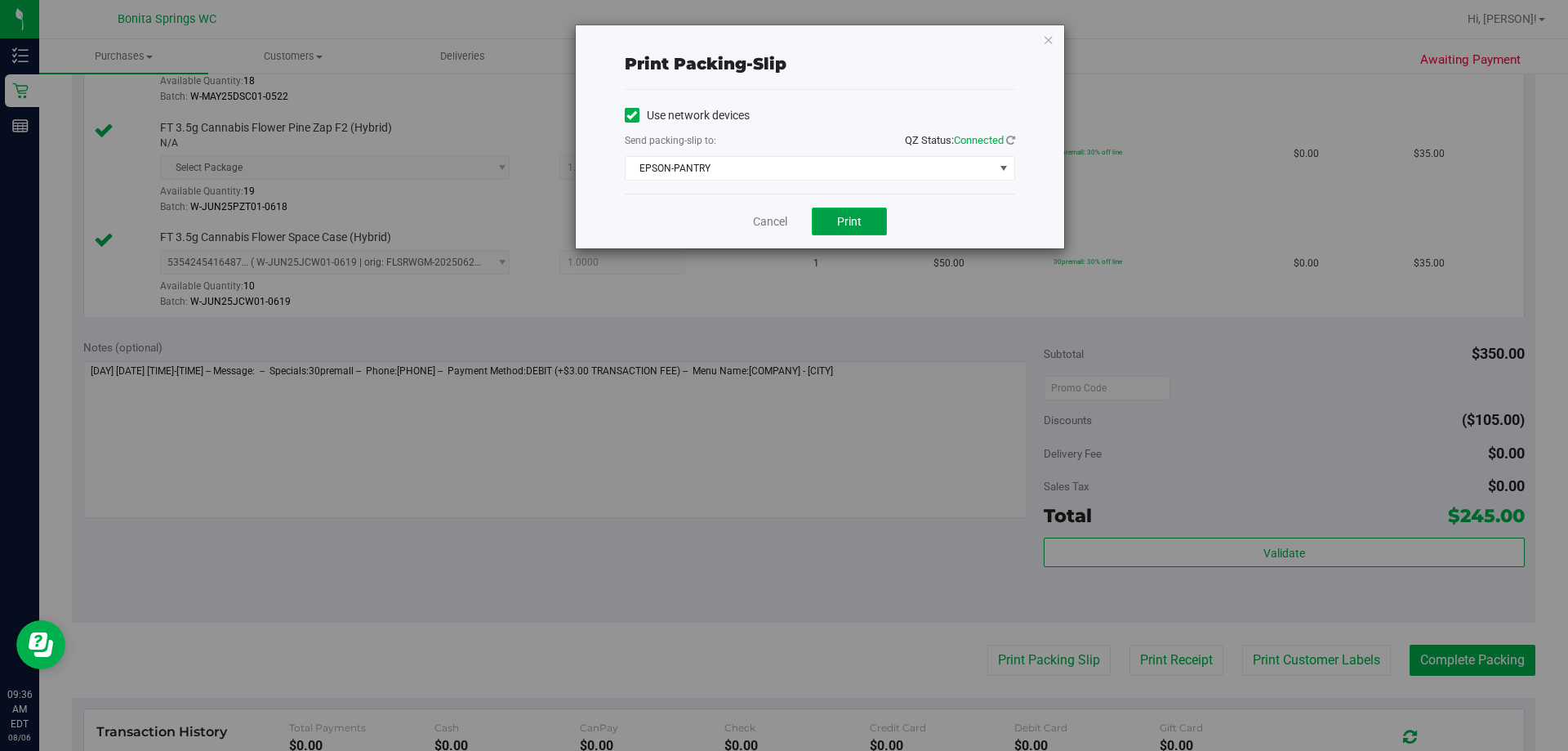 click on "Print" at bounding box center [849, 221] 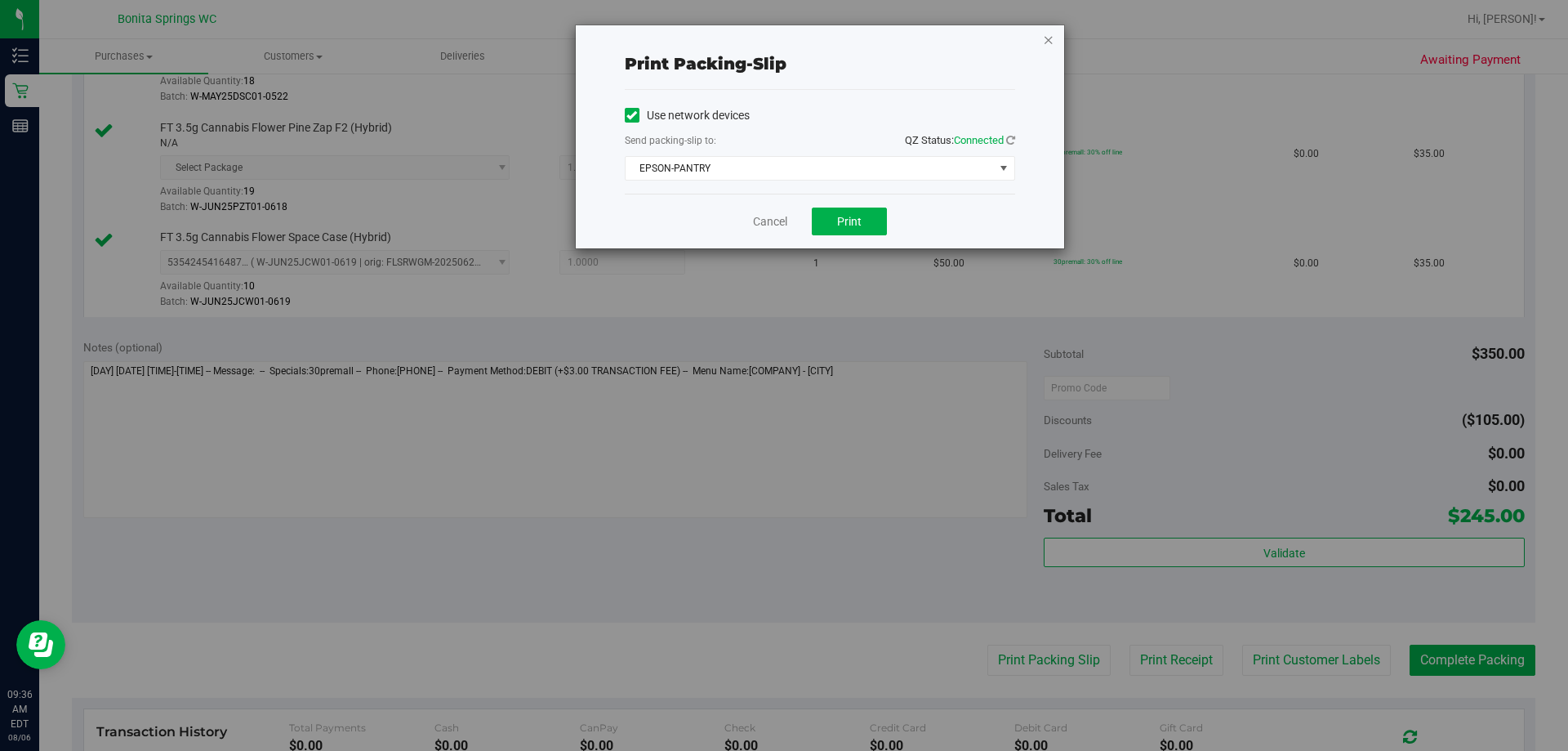 click at bounding box center (1049, 39) 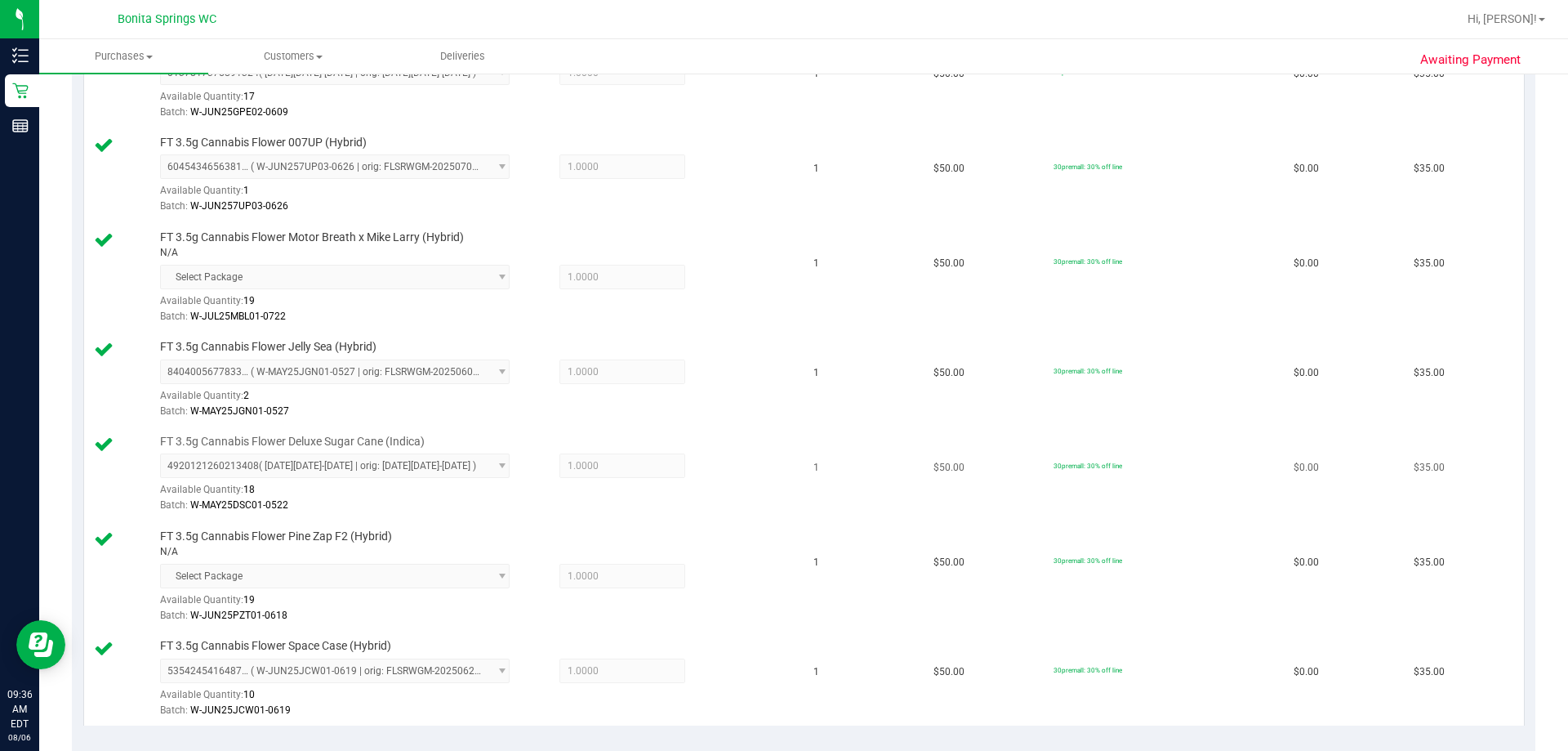 scroll, scrollTop: 899, scrollLeft: 0, axis: vertical 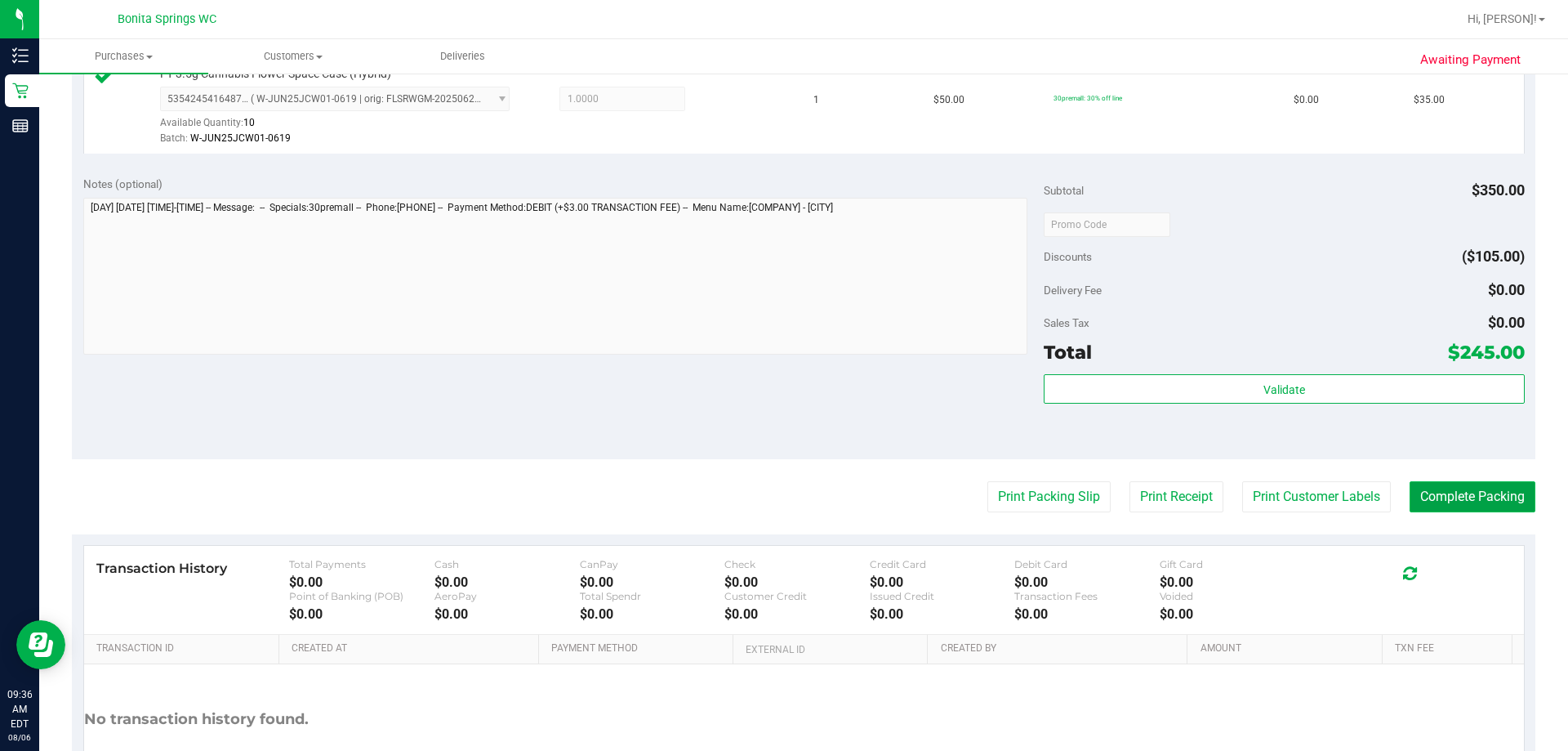 drag, startPoint x: 1505, startPoint y: 503, endPoint x: 1486, endPoint y: 504, distance: 19.026298 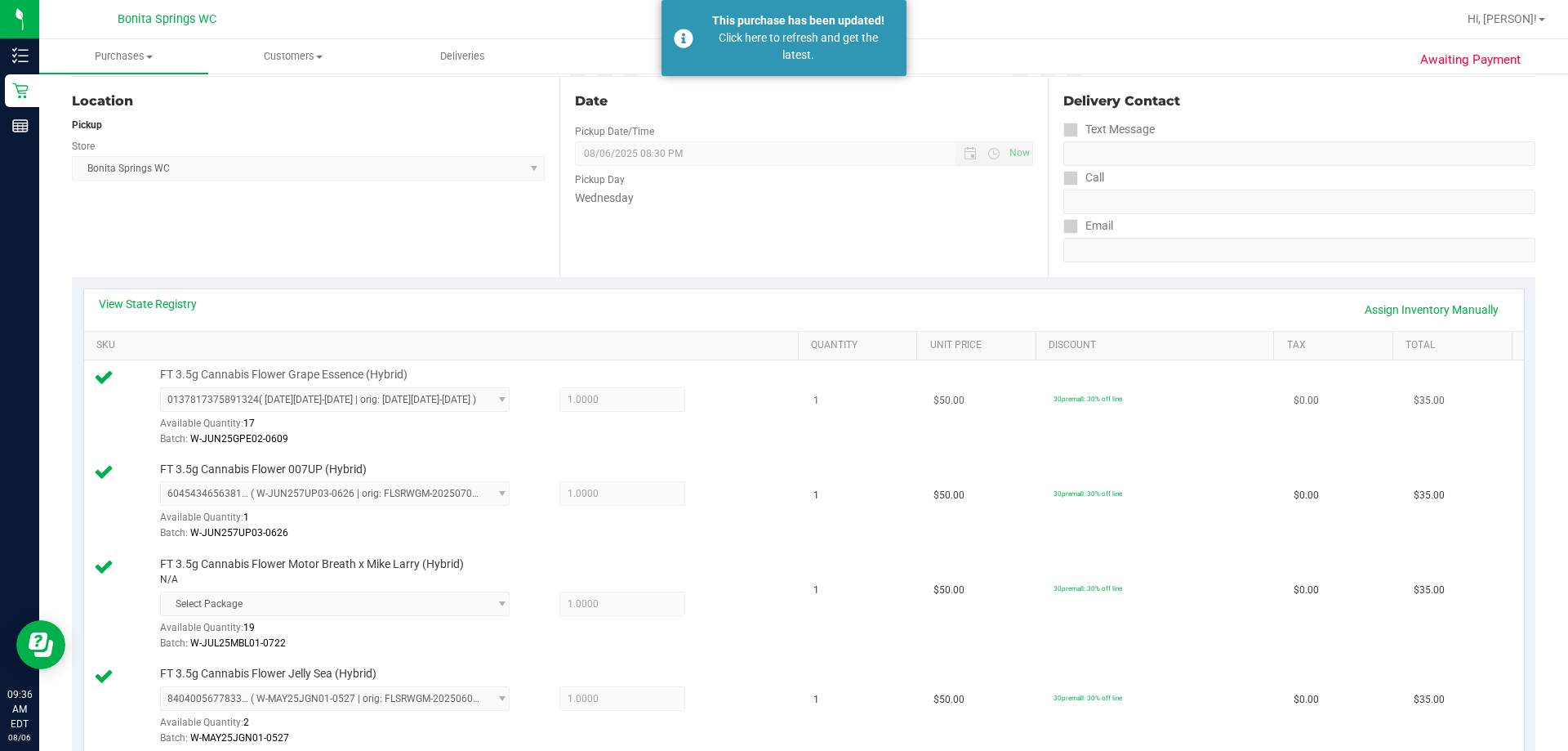 scroll, scrollTop: 0, scrollLeft: 0, axis: both 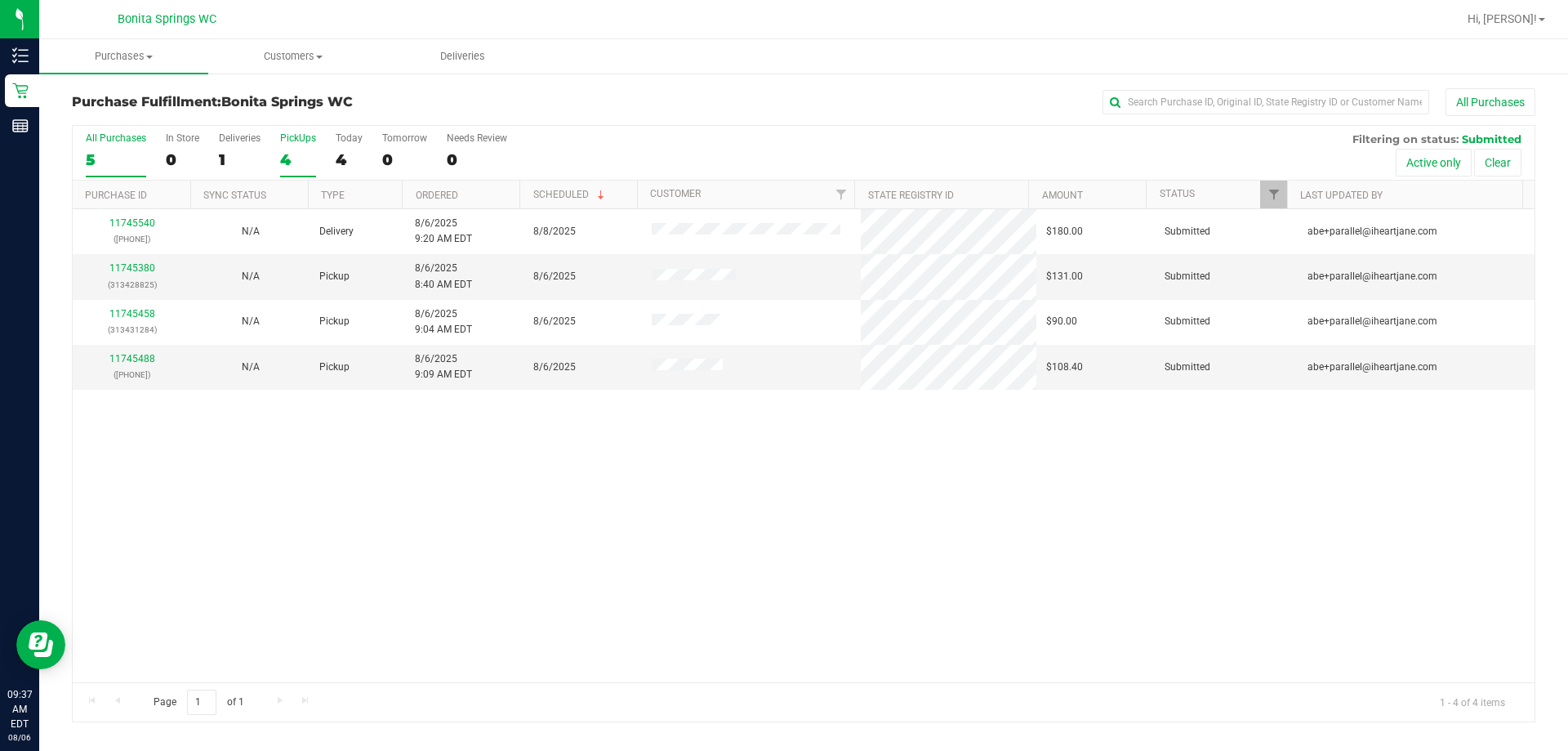click on "4" at bounding box center [298, 159] 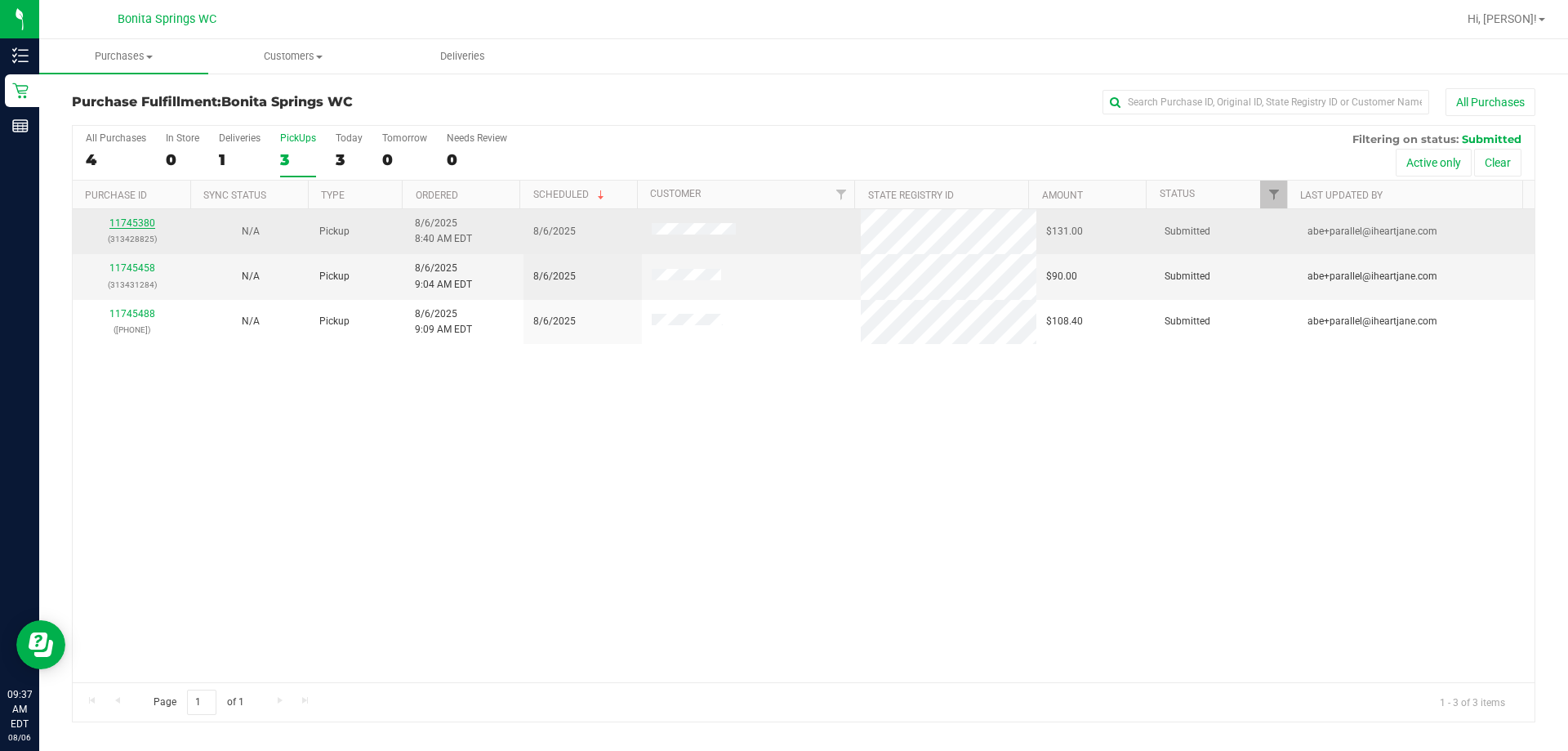 click on "11745380" at bounding box center [132, 223] 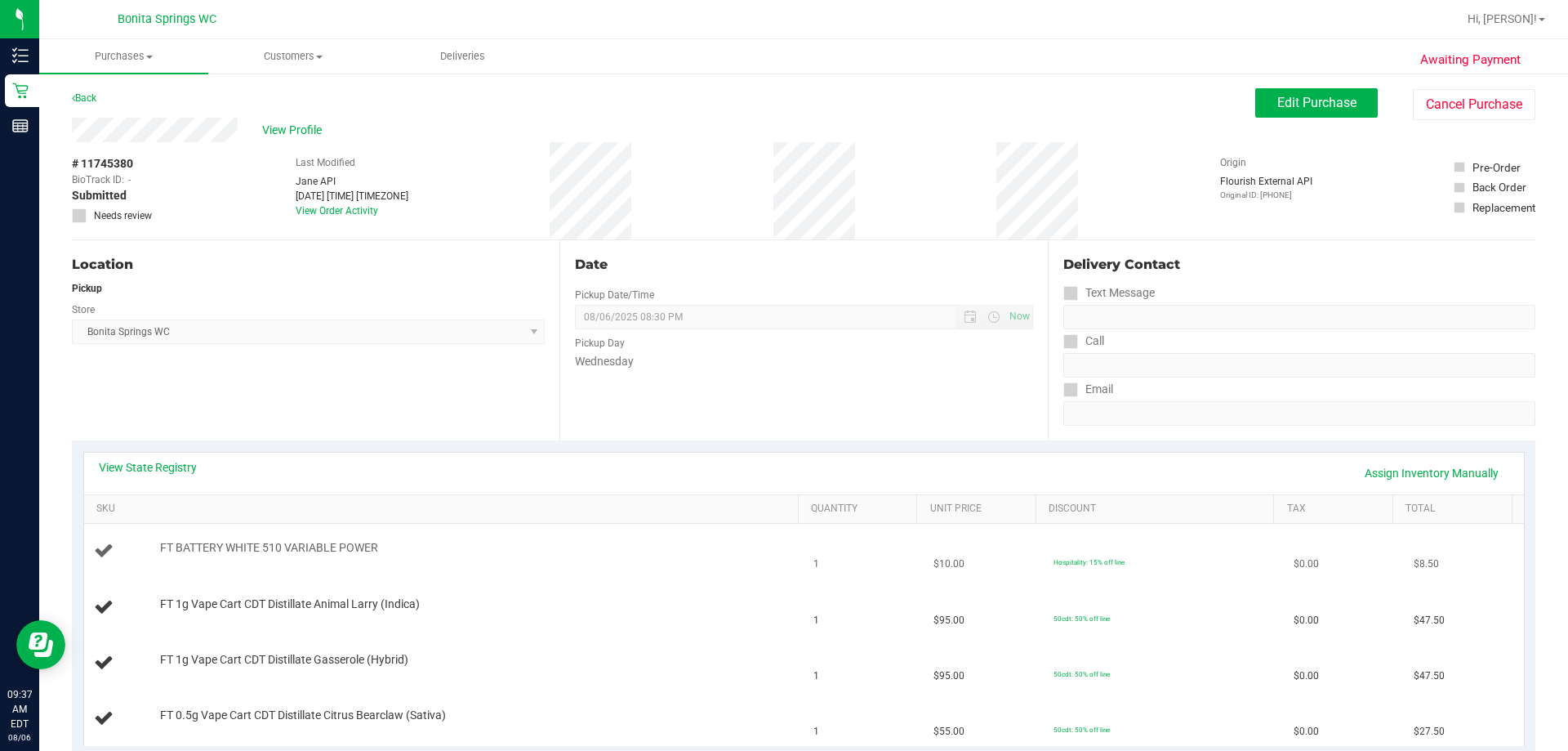 scroll, scrollTop: 163, scrollLeft: 0, axis: vertical 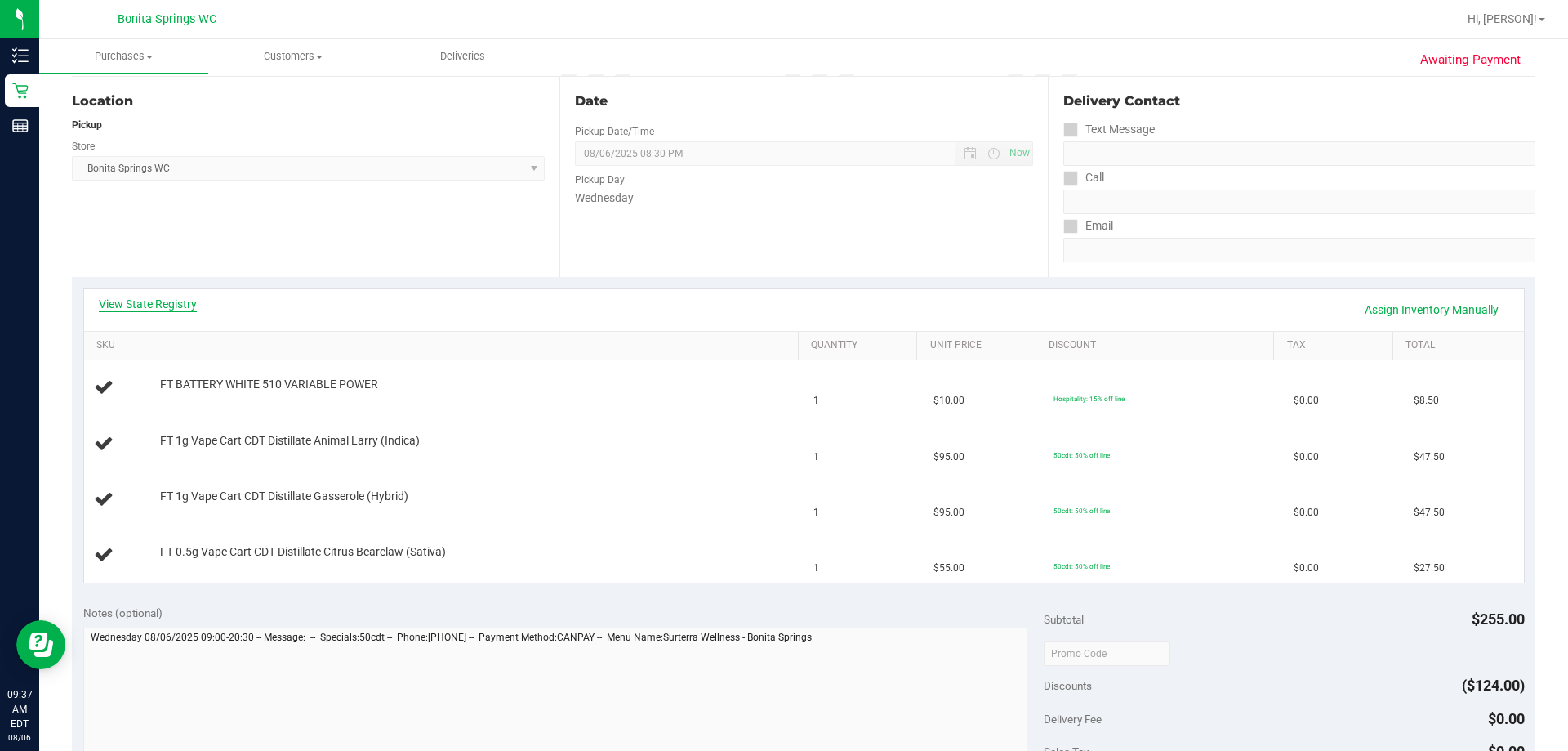 click on "View State Registry" at bounding box center (148, 304) 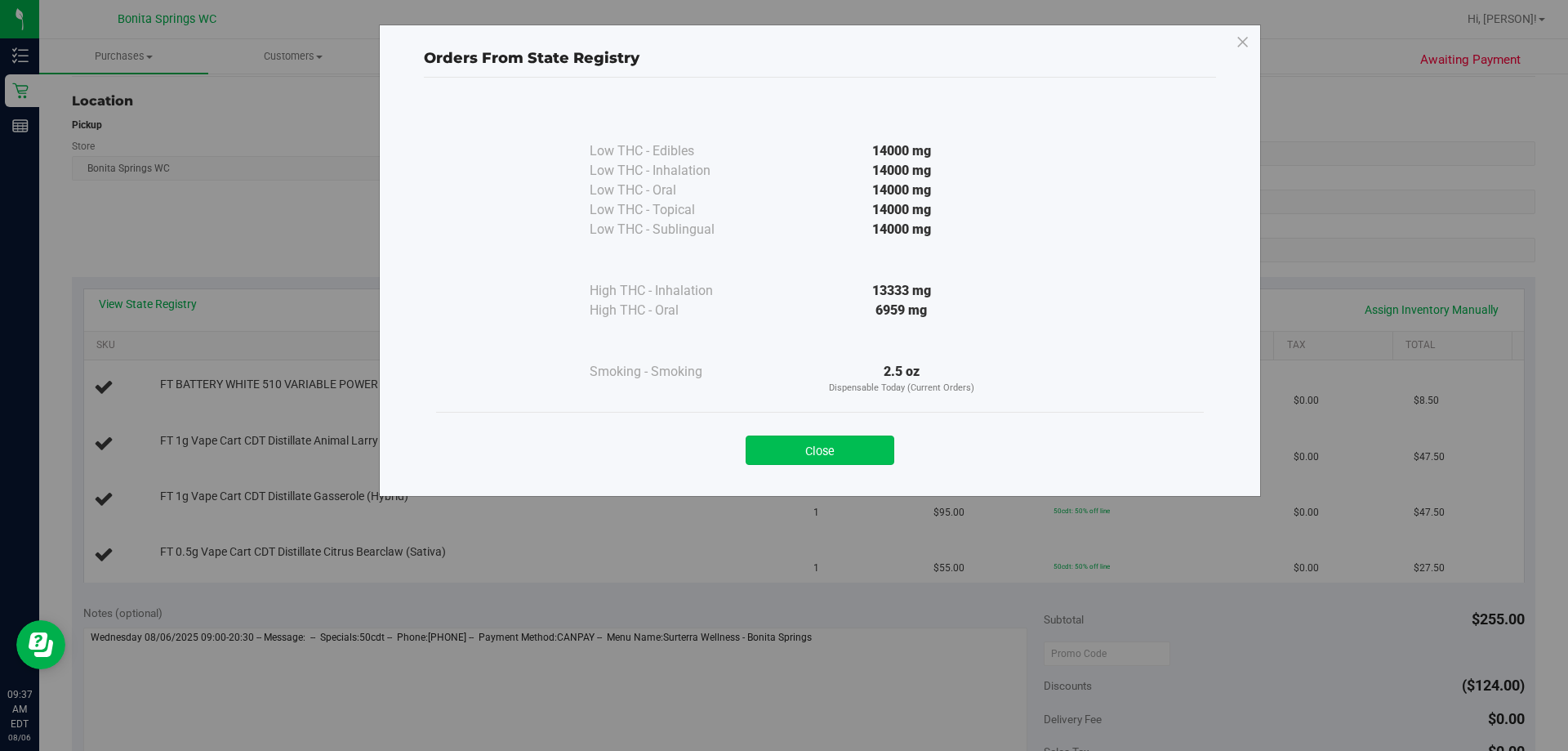 click on "Close" at bounding box center [820, 450] 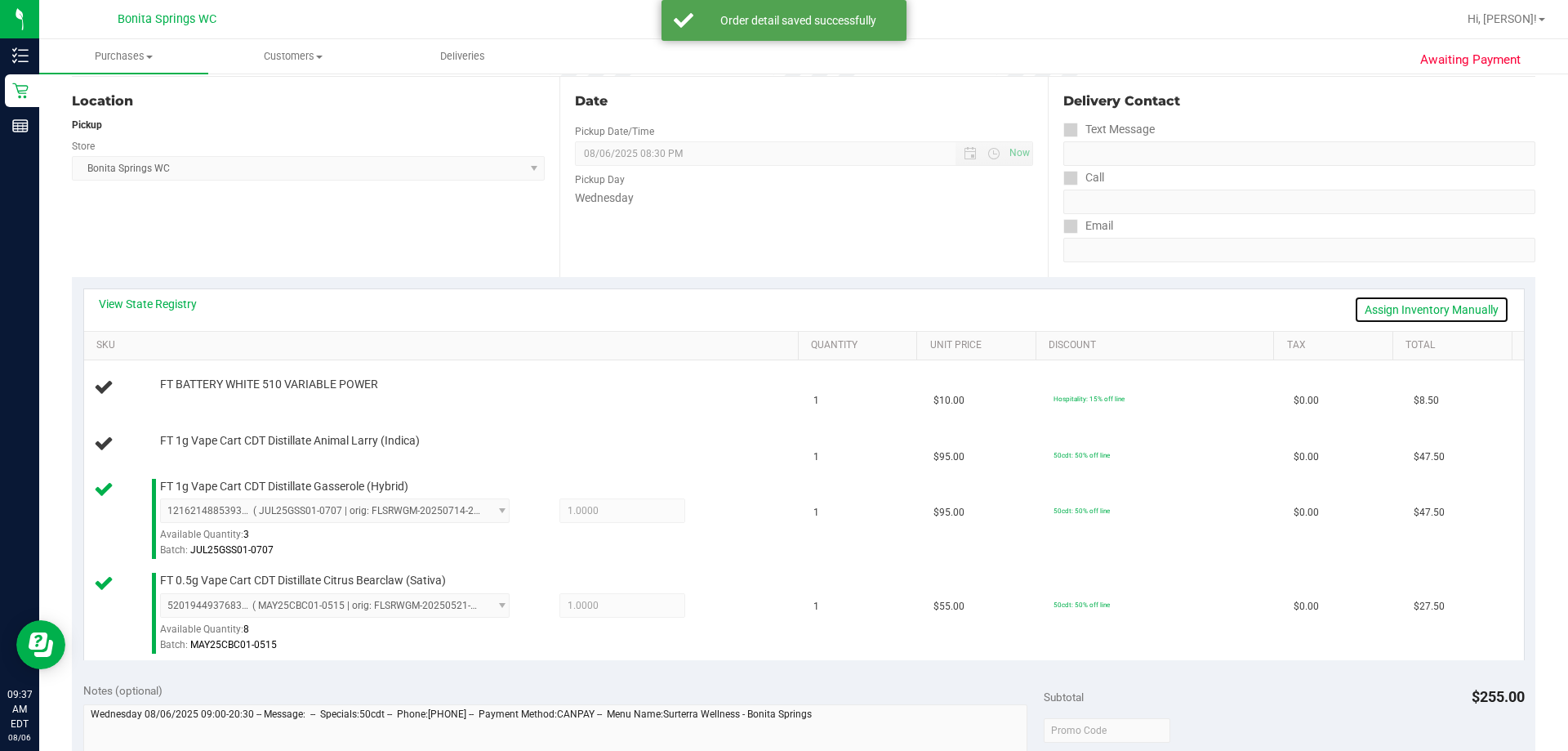 click on "Assign Inventory Manually" at bounding box center [1432, 310] 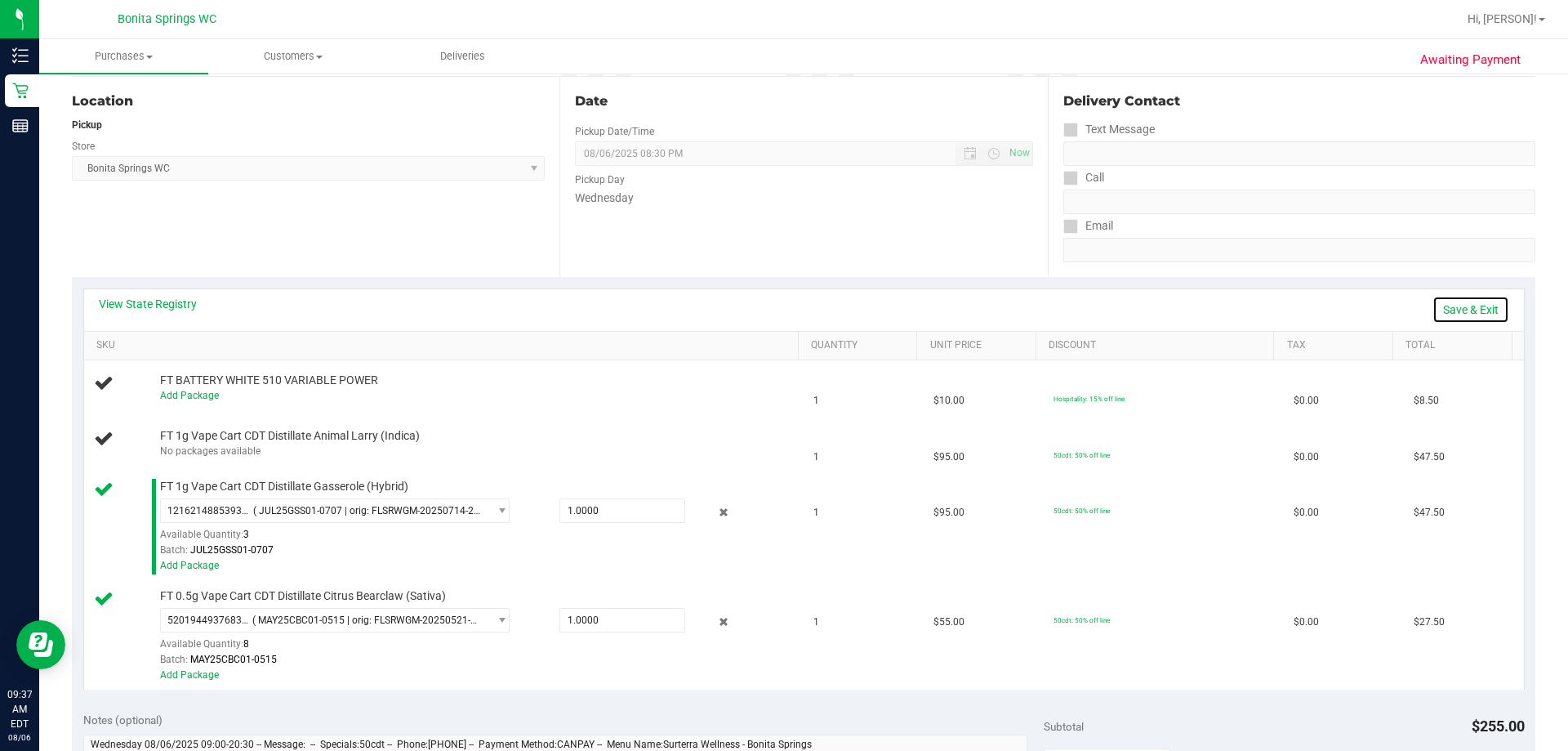 click on "Save & Exit" at bounding box center [1471, 310] 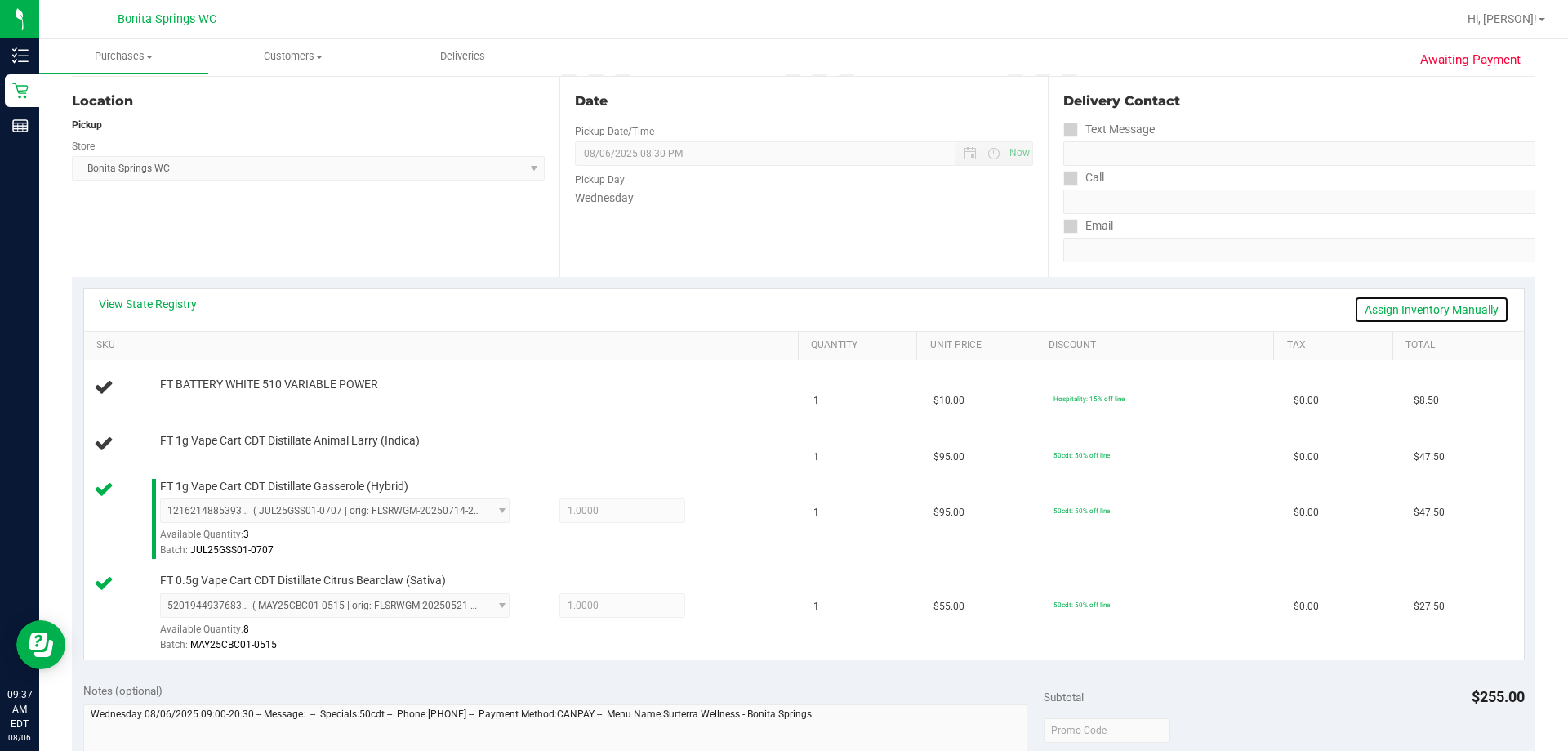 click on "Assign Inventory Manually" at bounding box center [1432, 310] 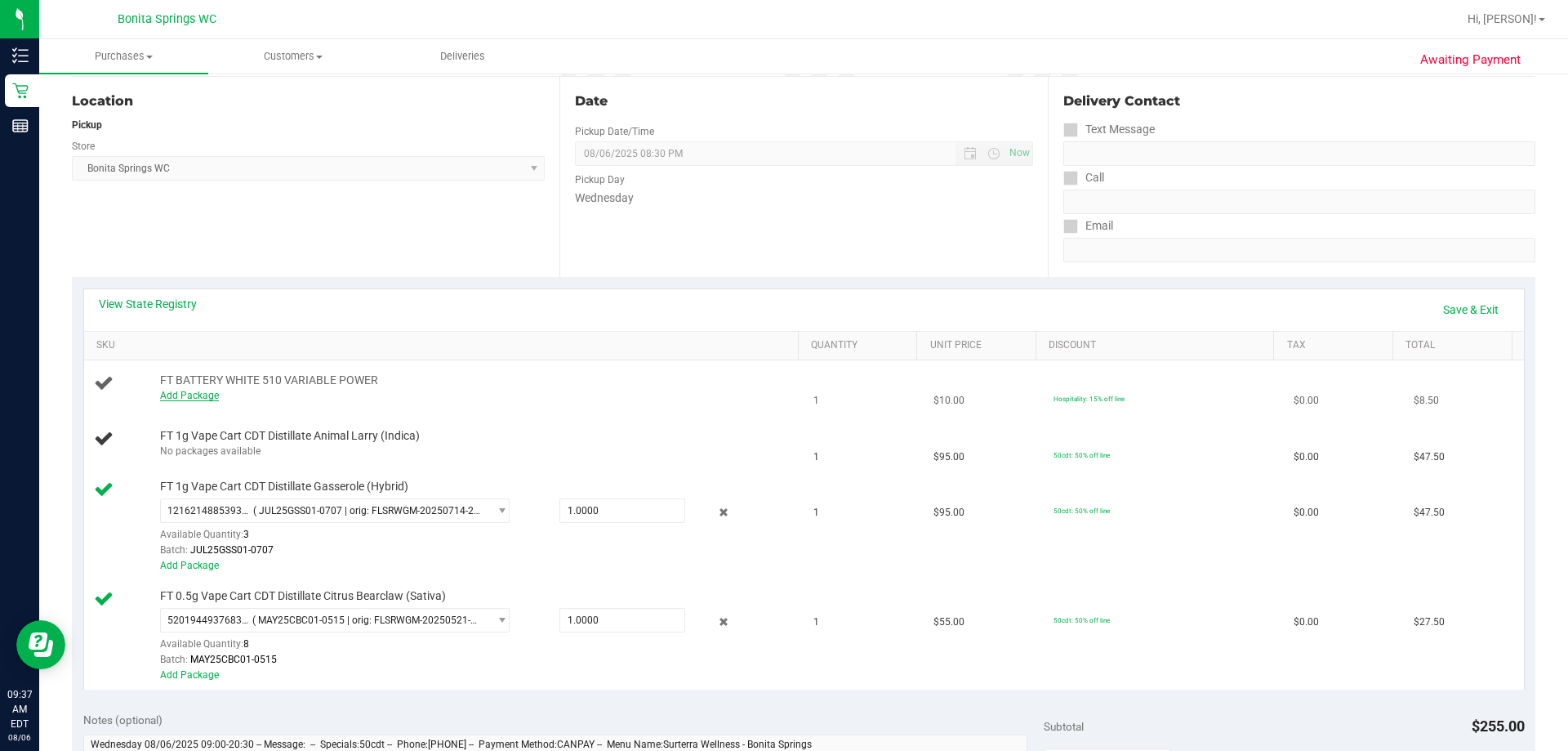 click on "Add Package" at bounding box center [189, 396] 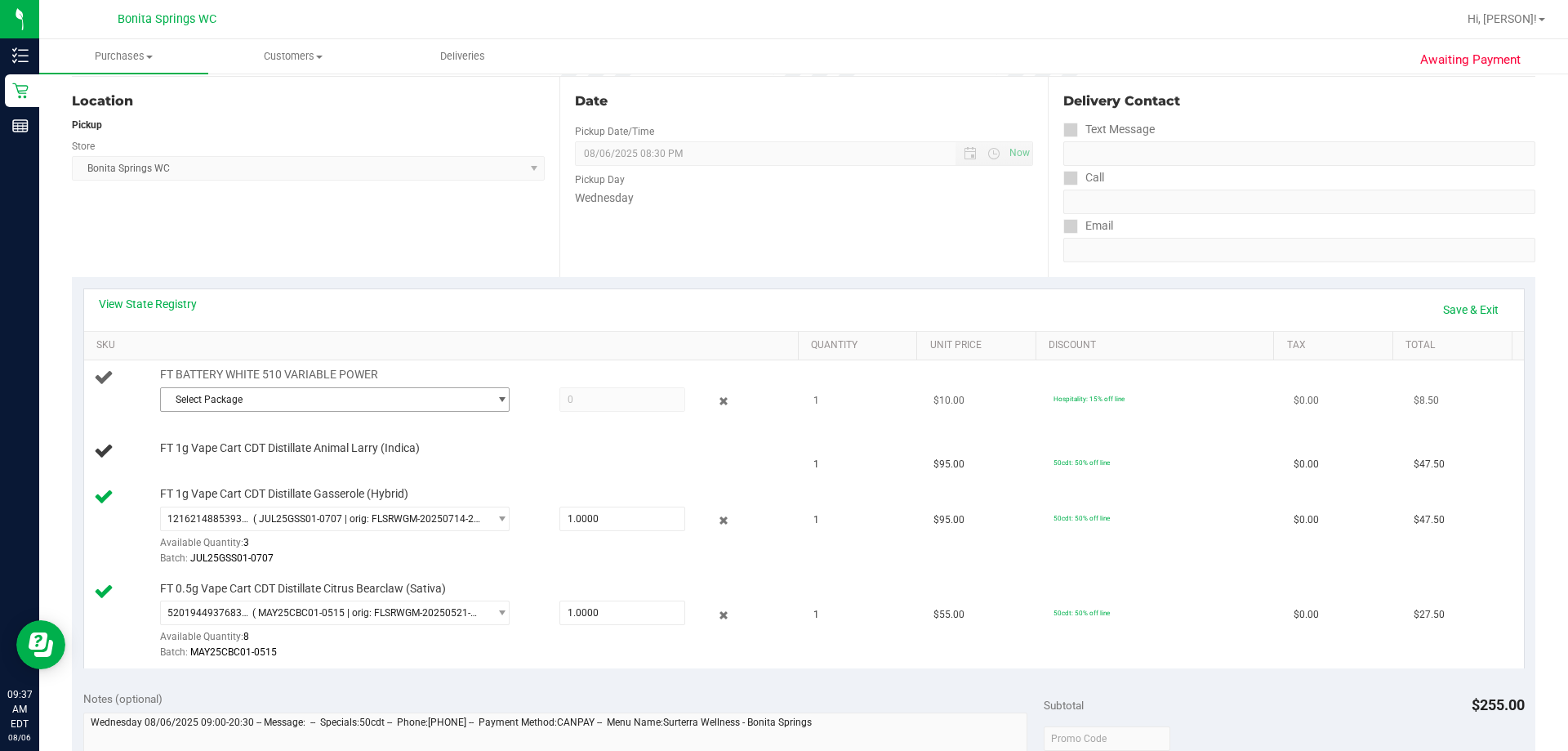 click on "Select Package" at bounding box center [324, 400] 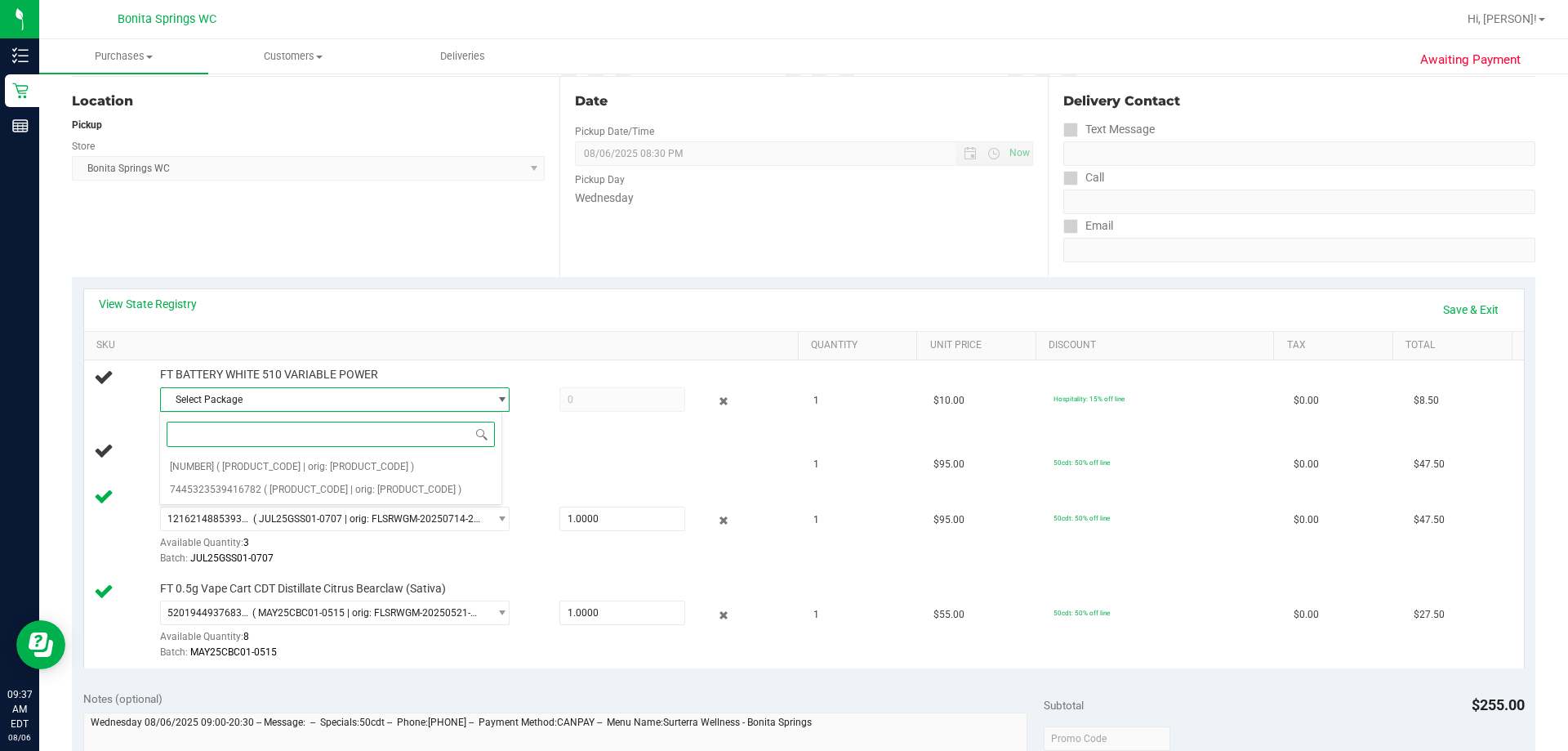 click at bounding box center (331, 434) 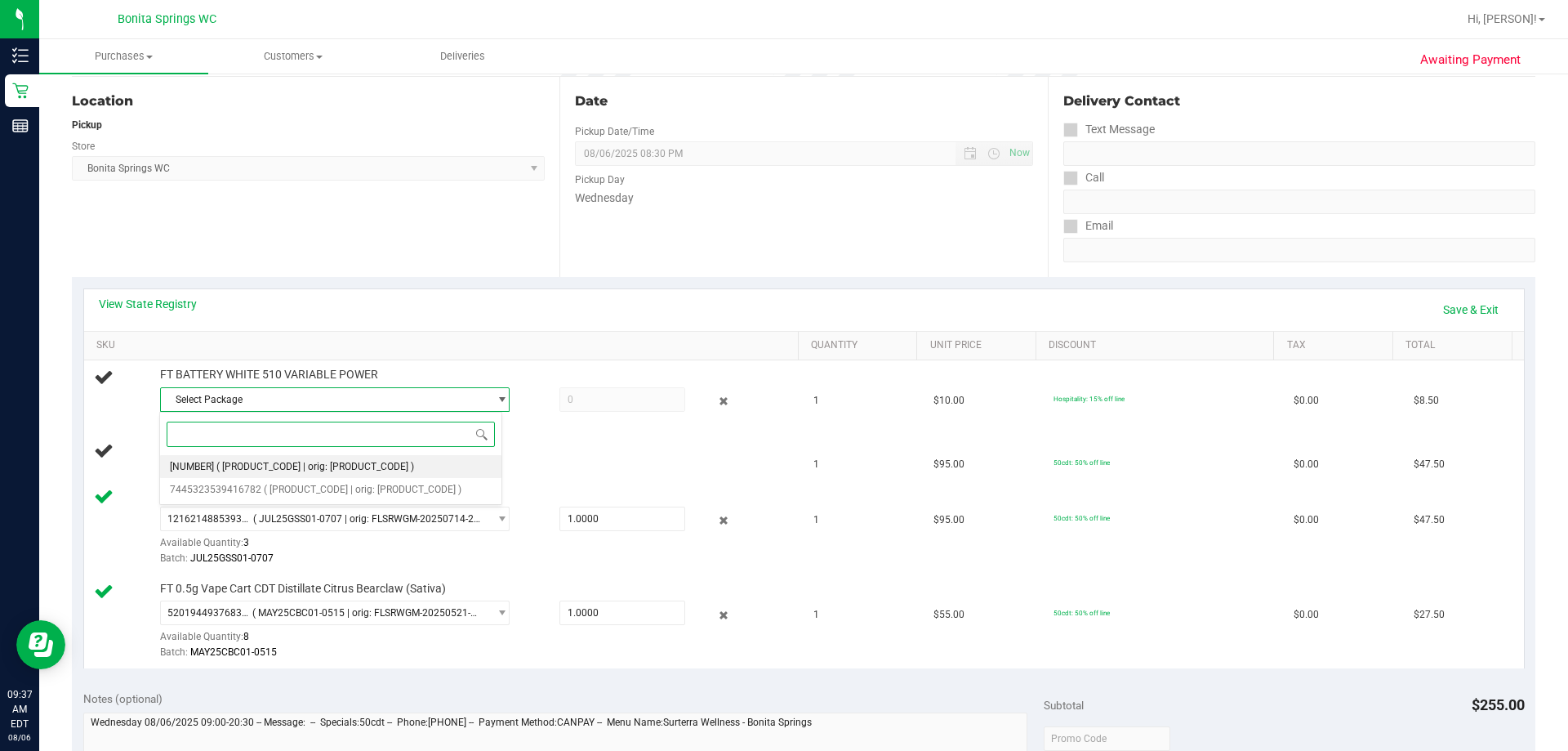 click on "[NUMBER]
(
[NUMBER]-[DATE] | orig: [DATE]-[DATE]
)" at bounding box center [331, 467] 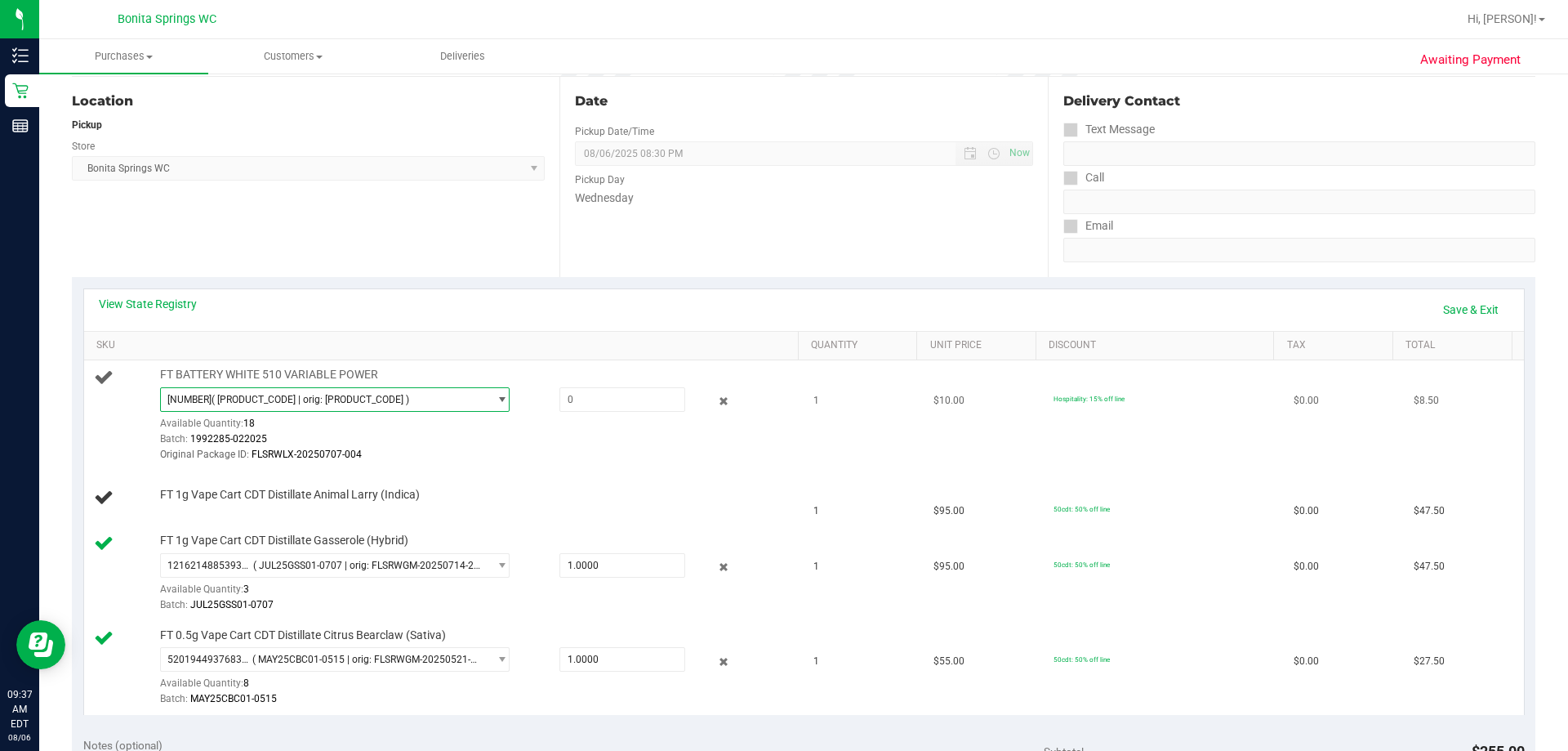 click on "(
[PRODUCT_CODE] | orig: [PRODUCT_CODE]
)" at bounding box center [310, 400] 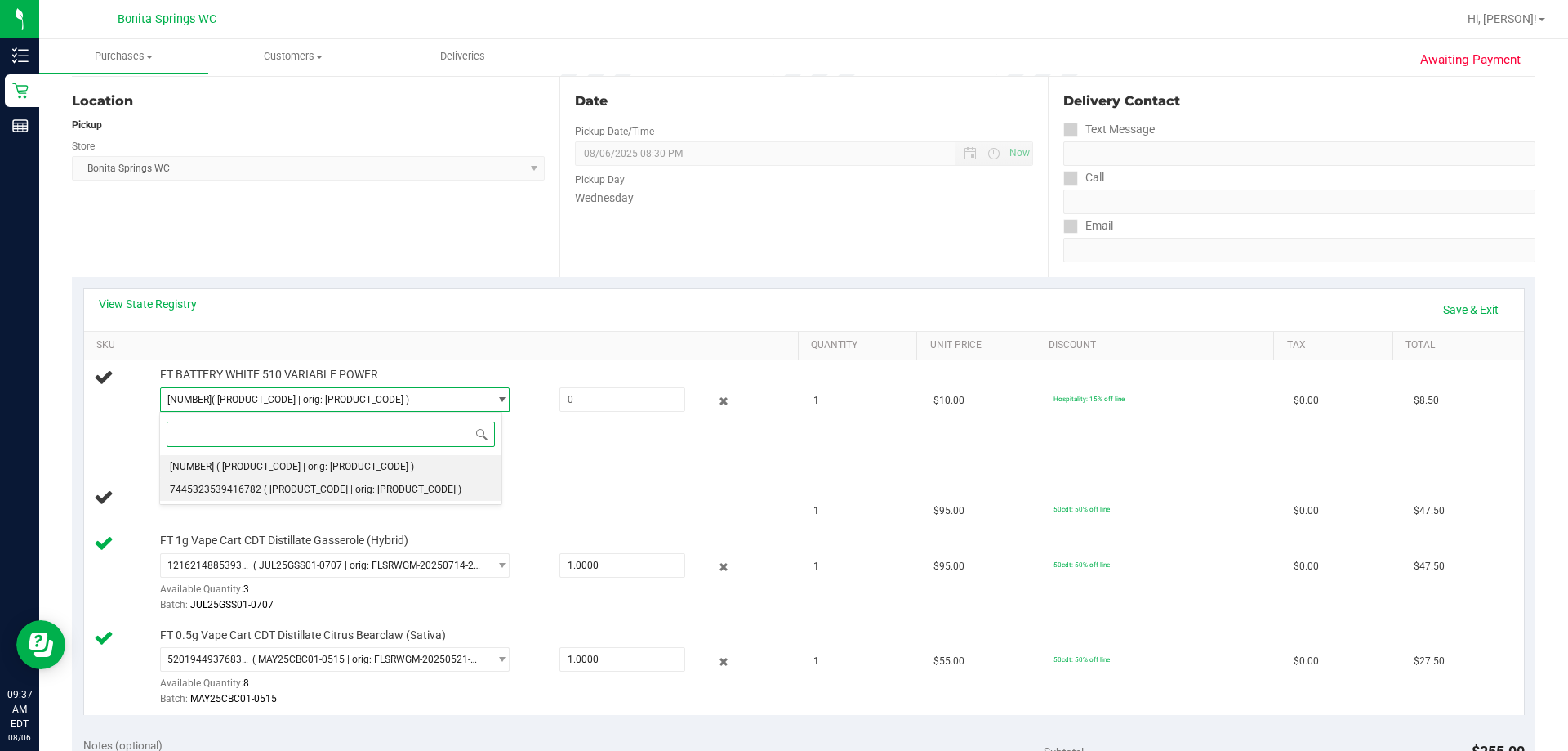 click on "7445323539416782
(
[PRODUCT_CODE] | orig: [PRODUCT_CODE]
)" at bounding box center [331, 489] 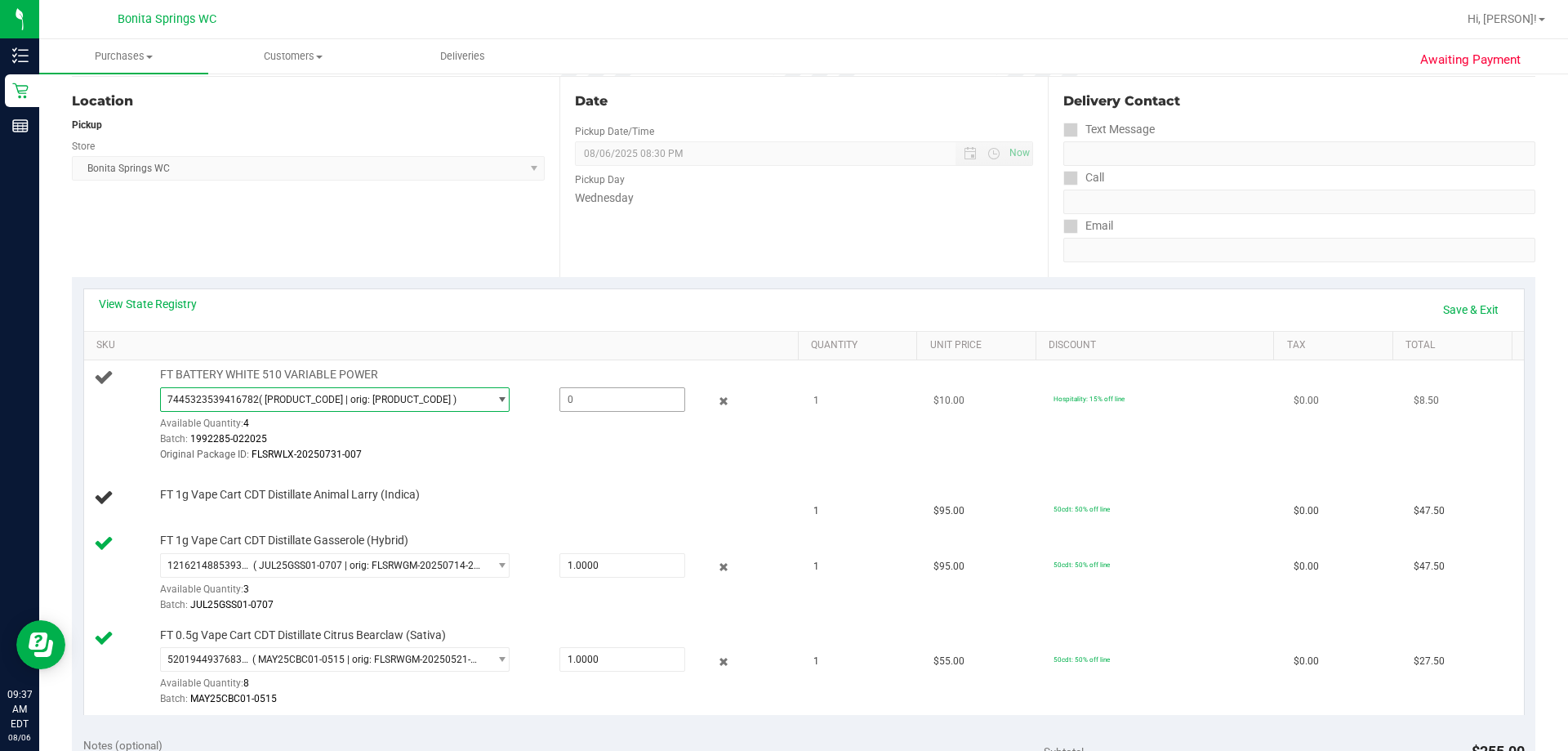 click at bounding box center (622, 400) 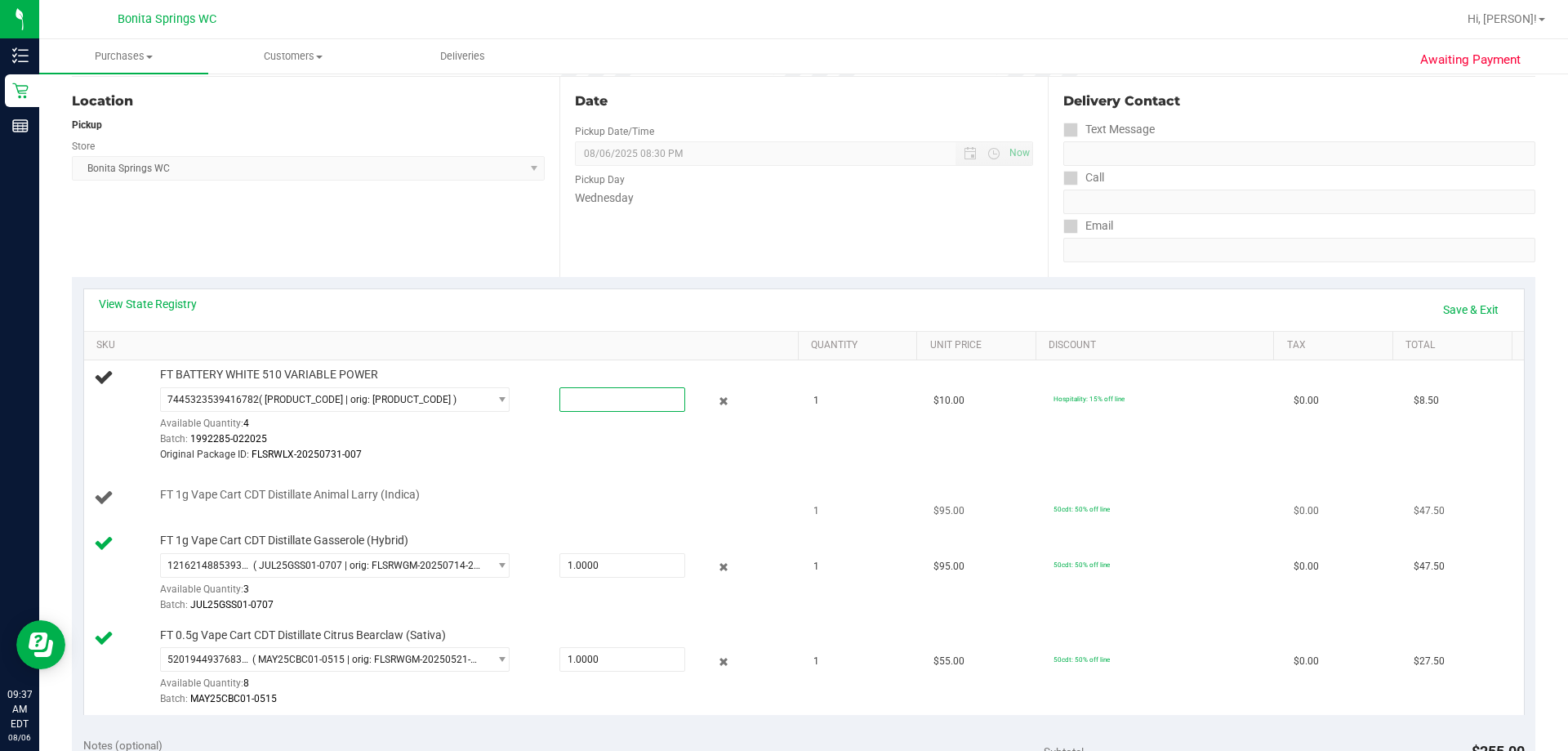 type on "1" 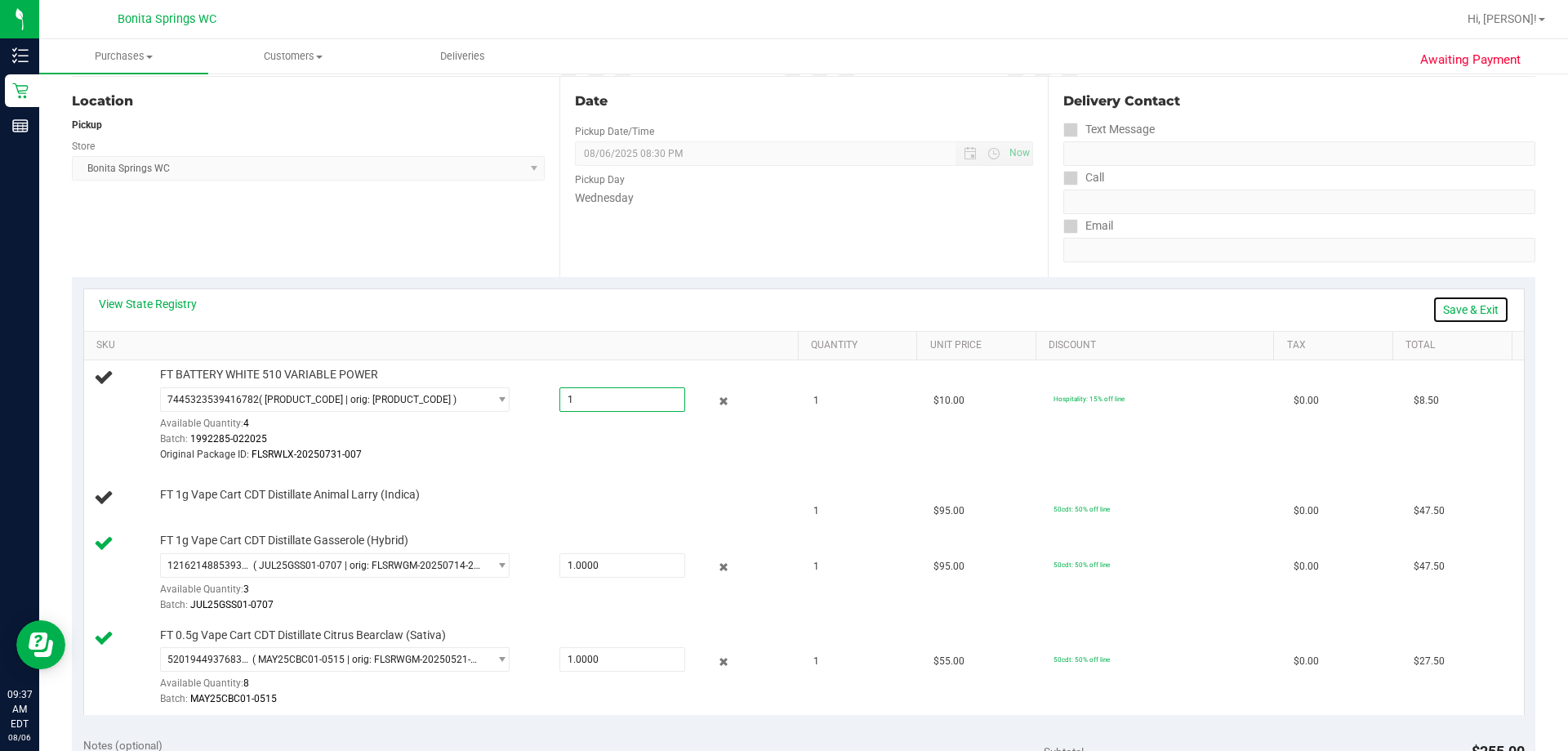 type on "1.0000" 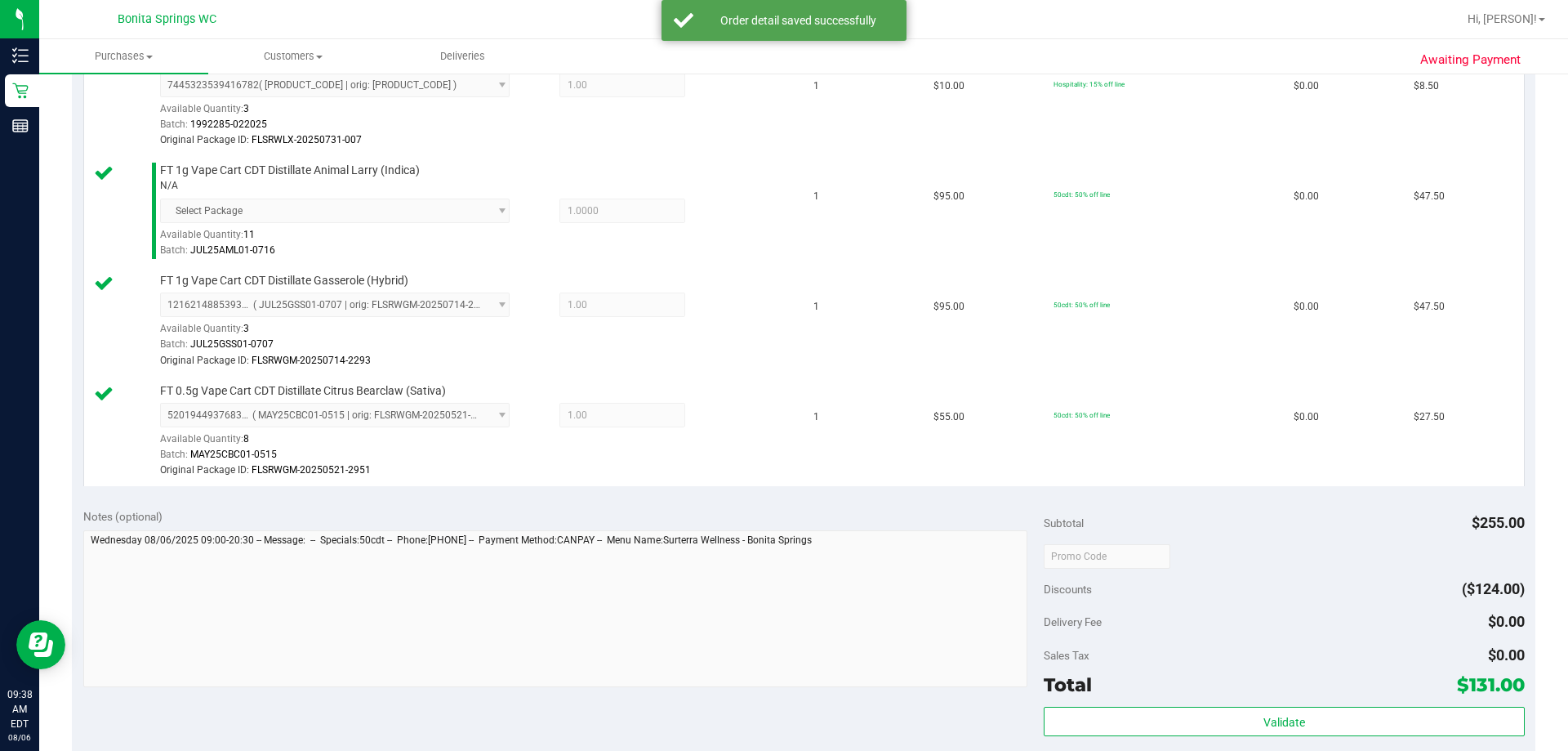 scroll, scrollTop: 654, scrollLeft: 0, axis: vertical 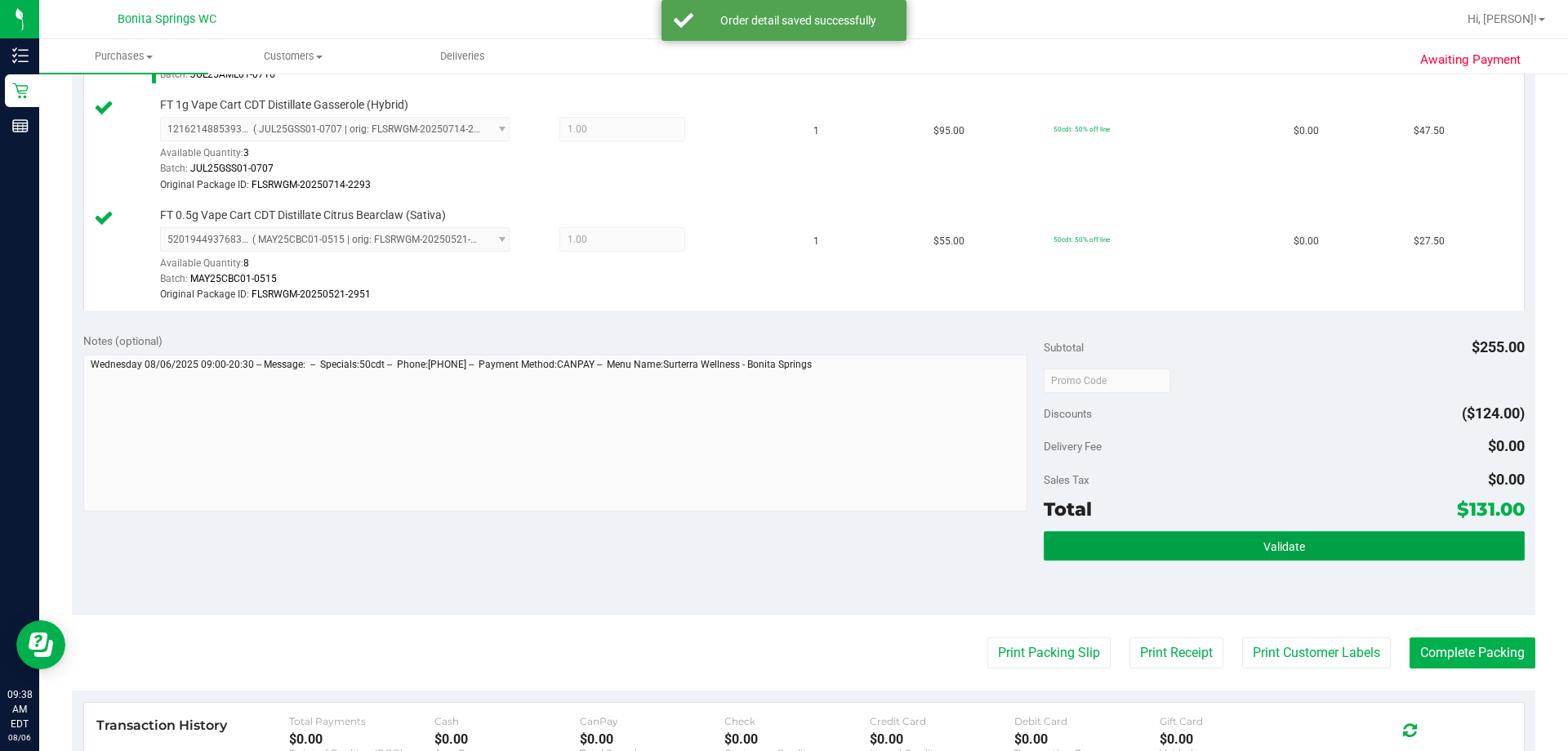 click on "Validate" at bounding box center [1284, 546] 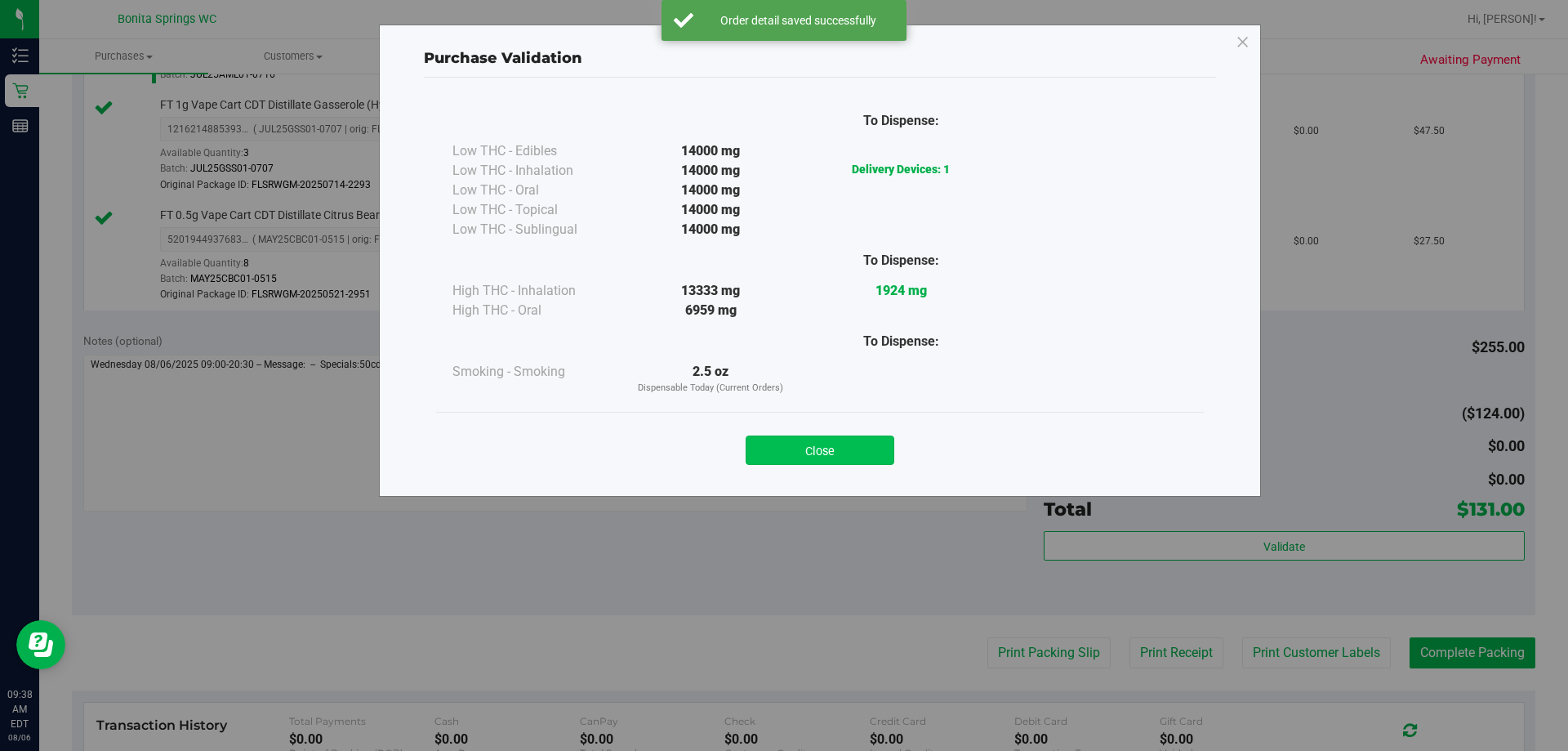 click on "Close" at bounding box center (820, 450) 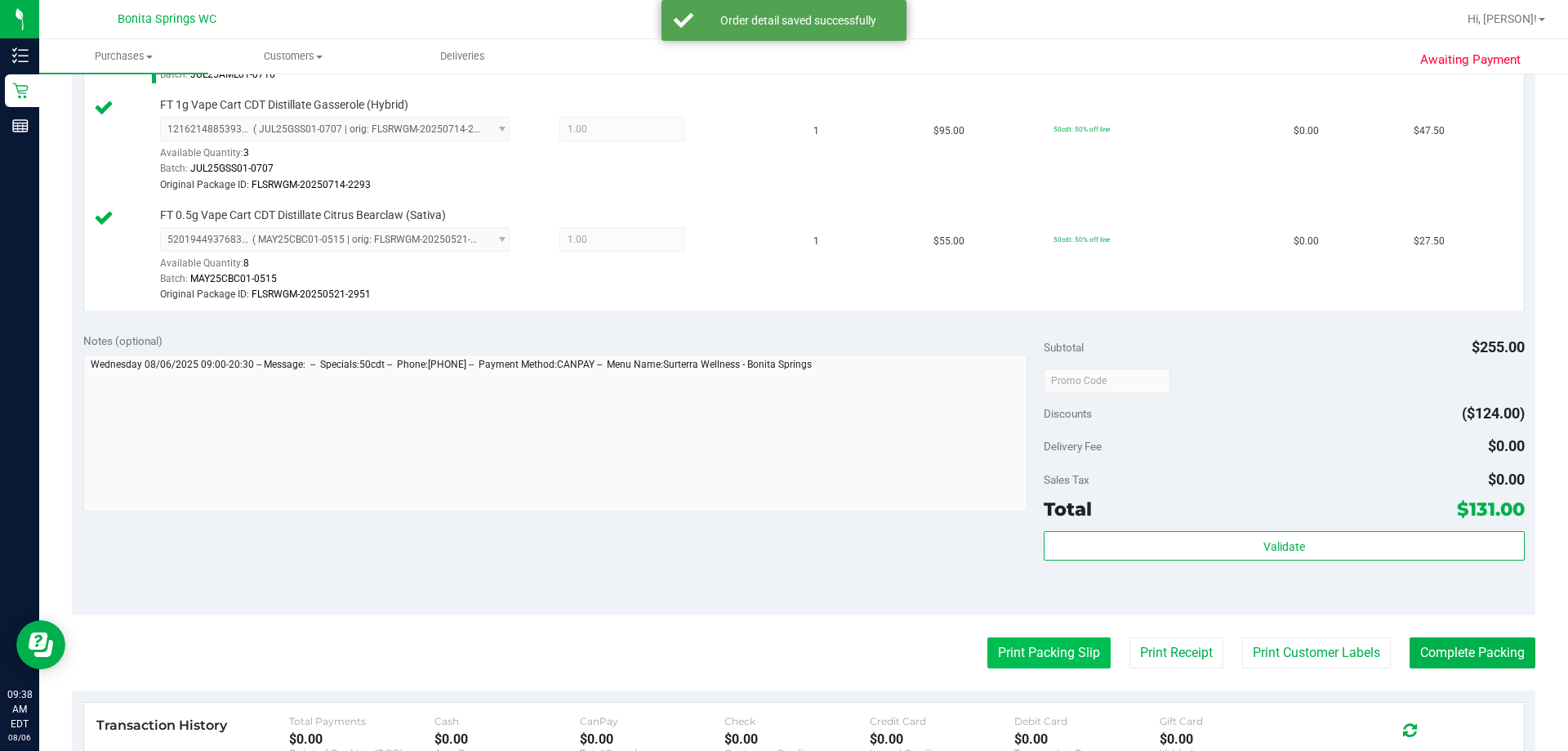 click on "Print Packing Slip" at bounding box center (1049, 653) 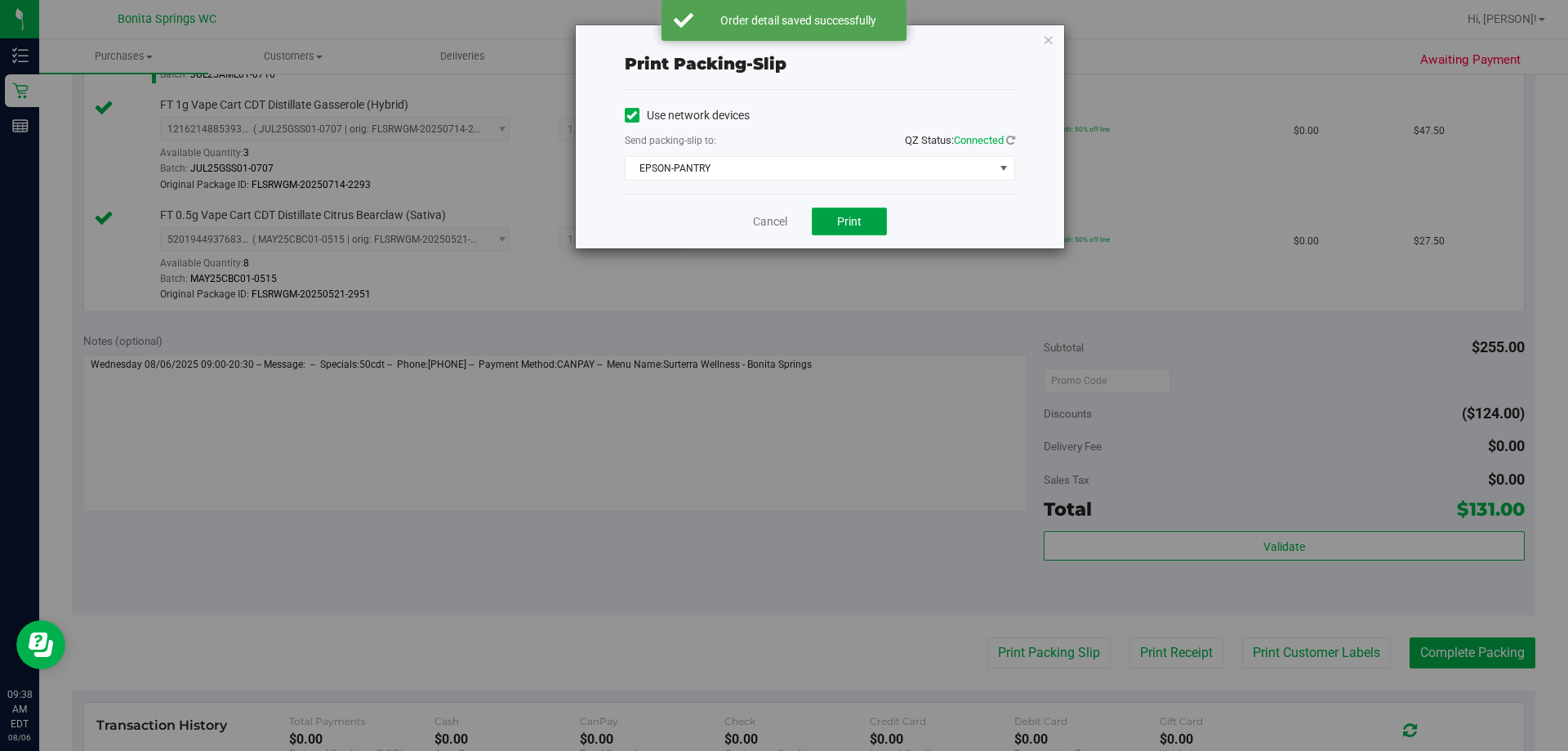 click on "Print" at bounding box center (849, 221) 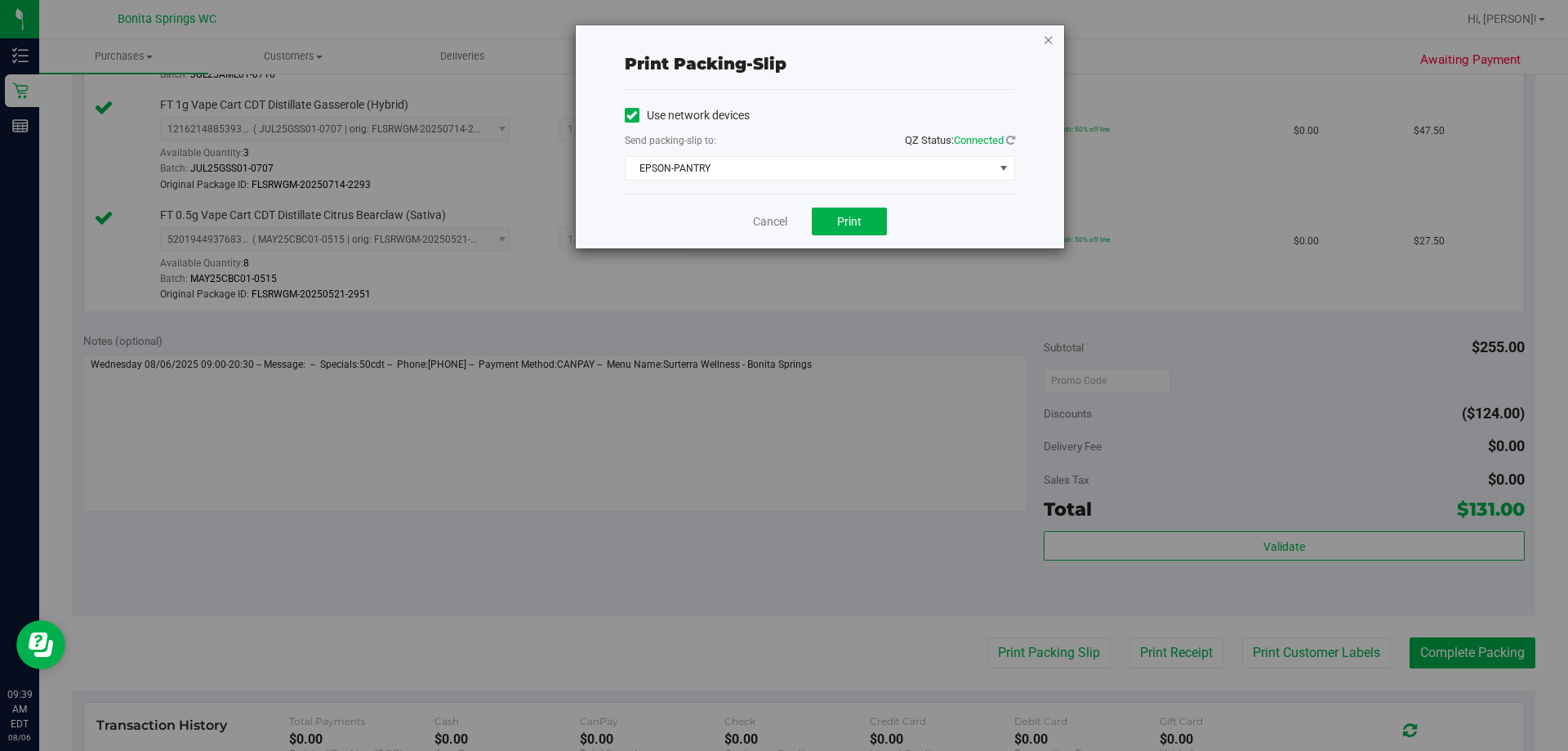 click at bounding box center [1049, 39] 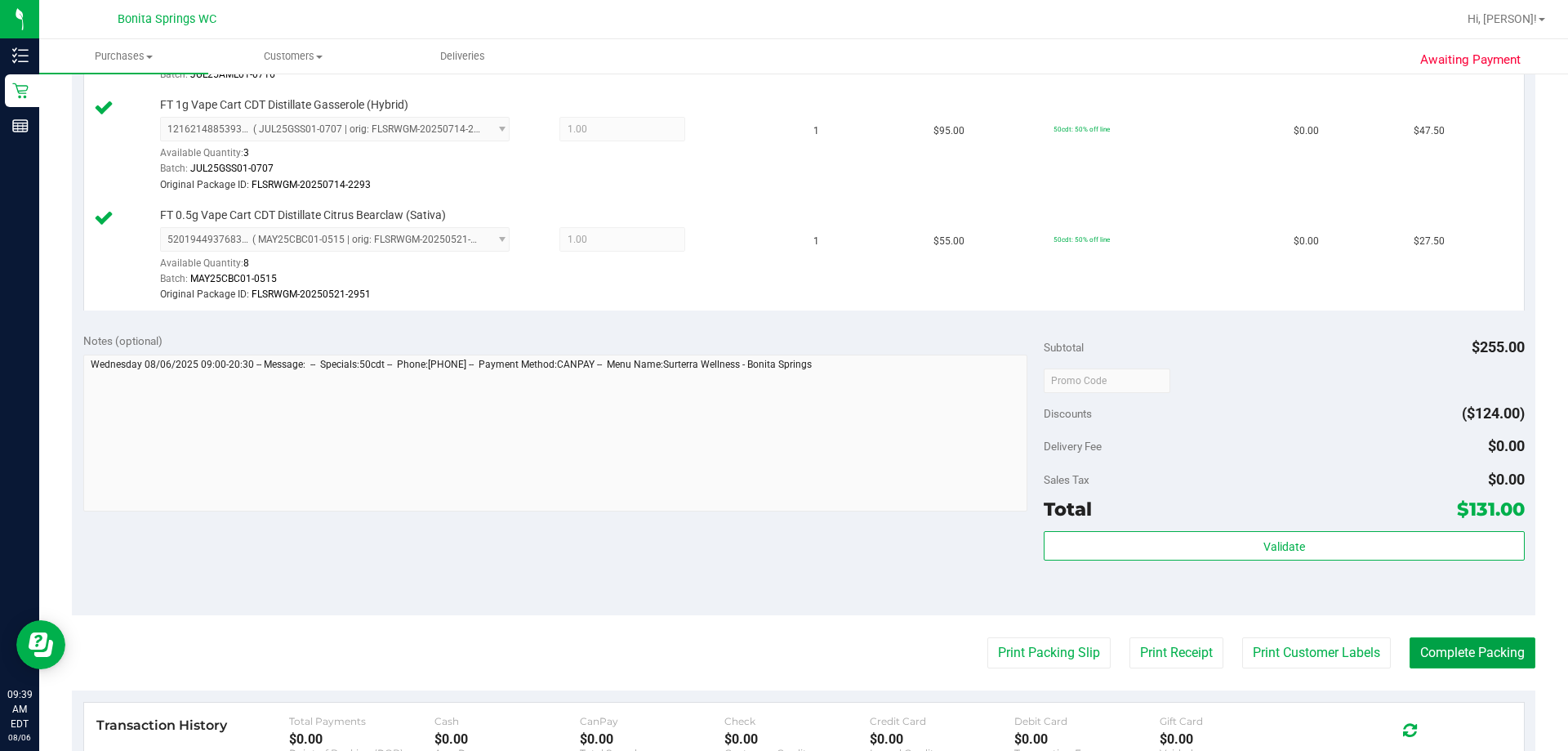 drag, startPoint x: 1422, startPoint y: 648, endPoint x: 1426, endPoint y: 634, distance: 14.56022 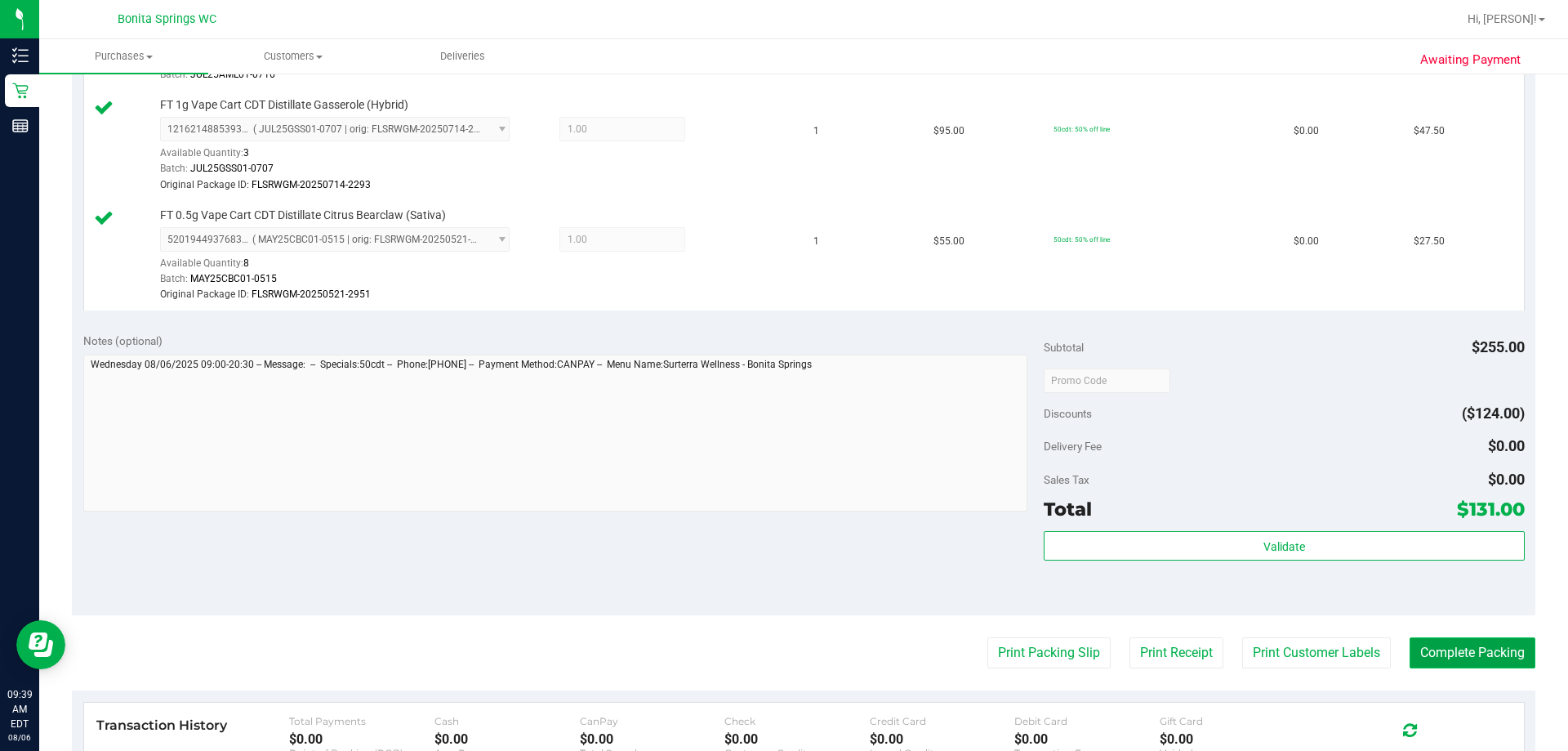 click on "Complete Packing" at bounding box center (1472, 653) 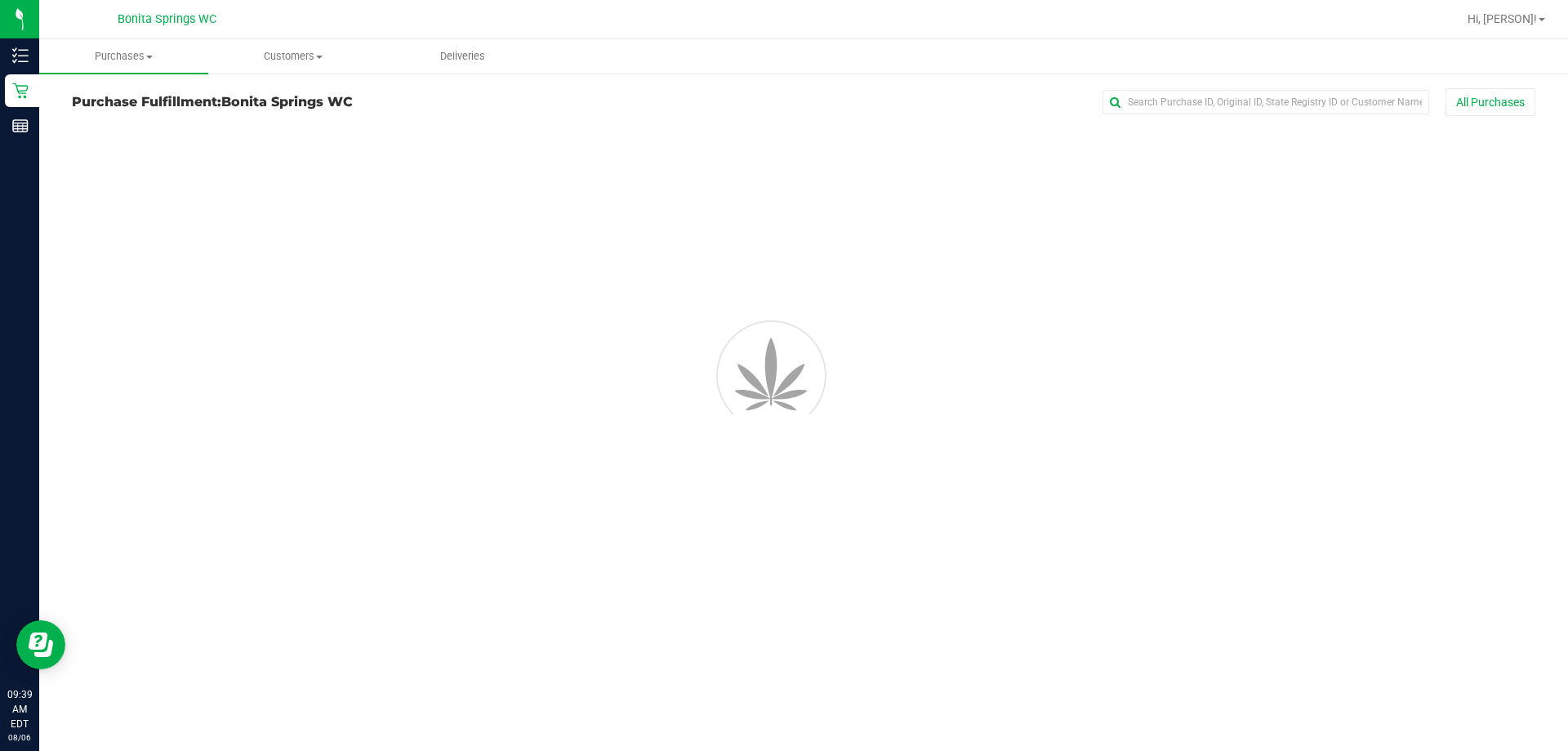 scroll, scrollTop: 0, scrollLeft: 0, axis: both 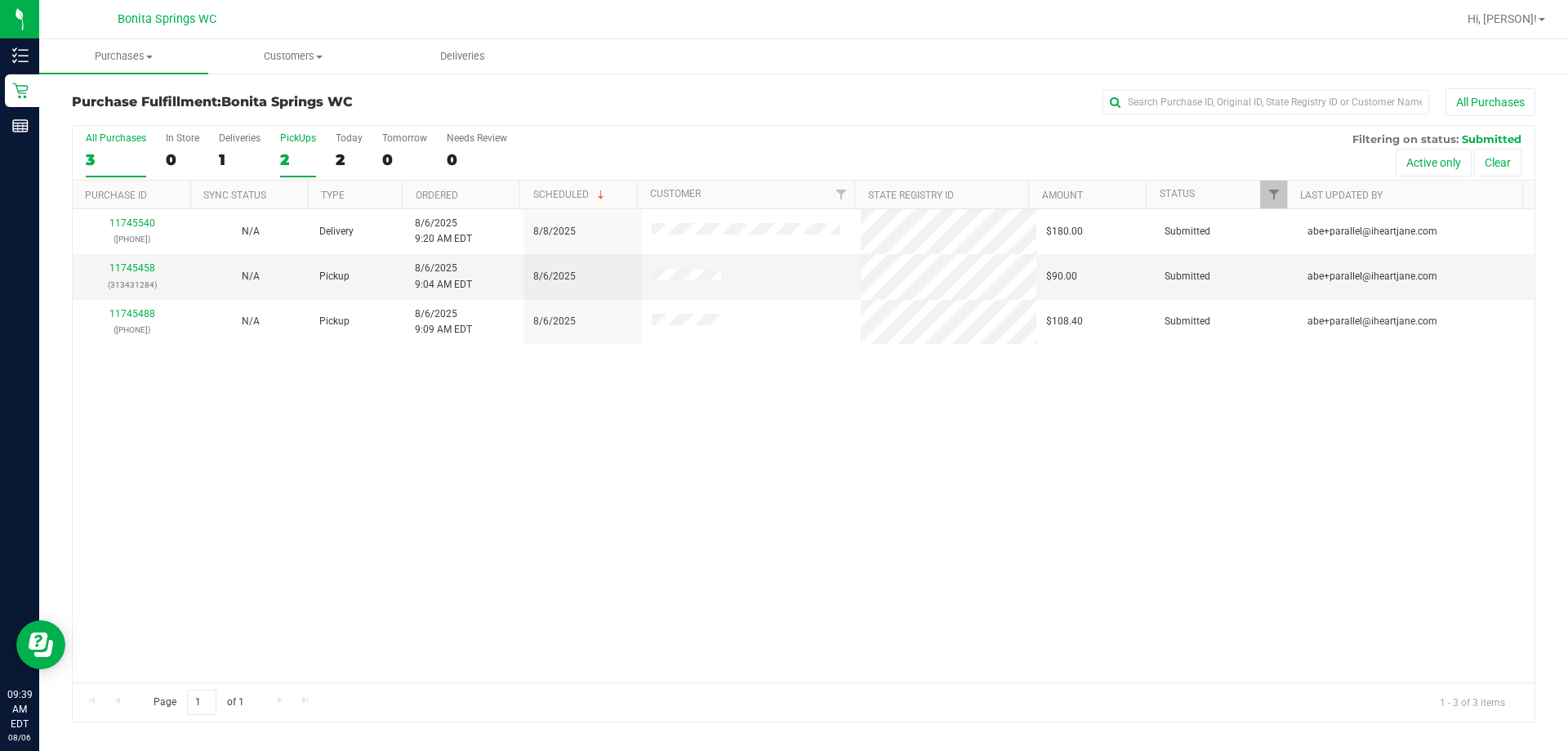 click on "PickUps
2" at bounding box center [298, 154] 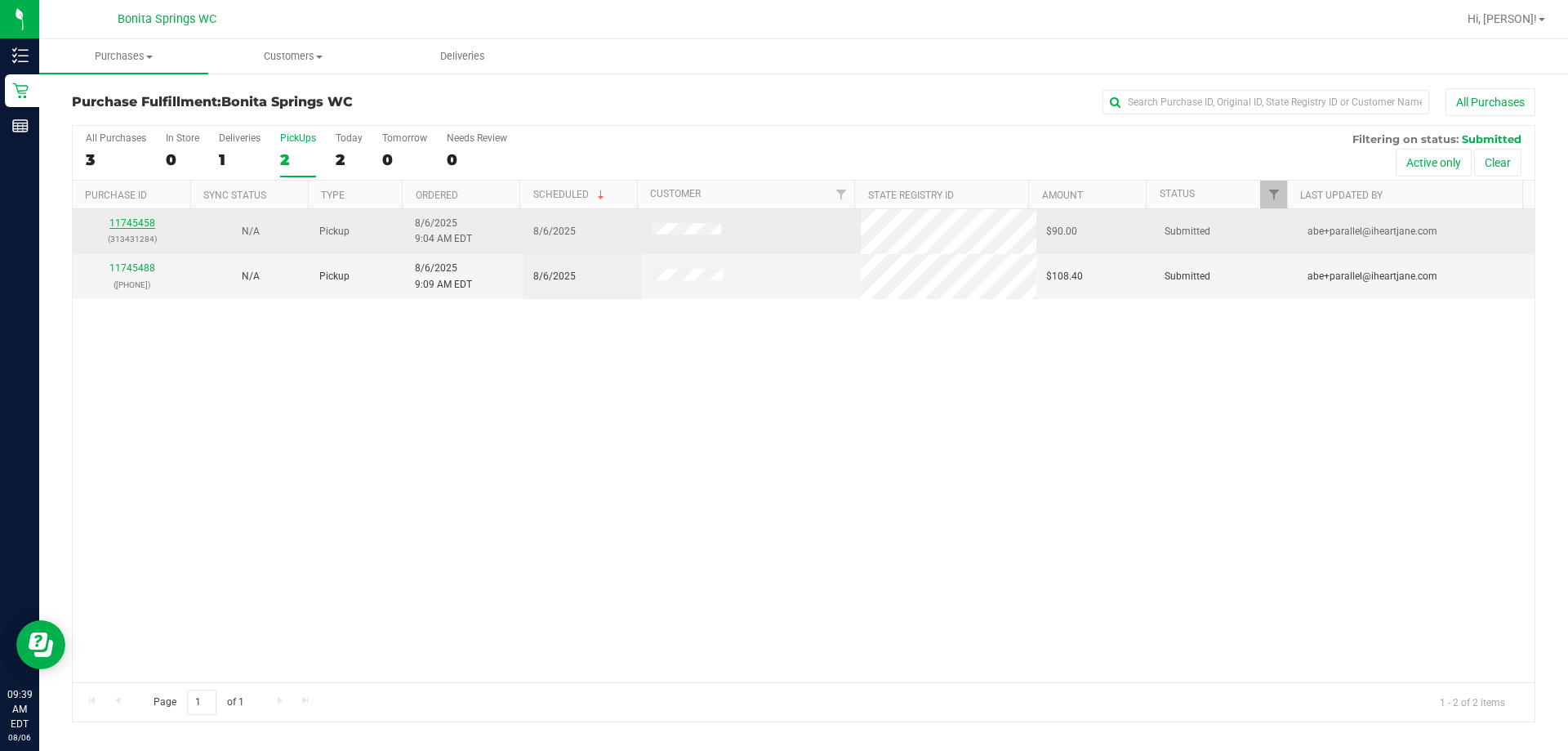 click on "11745458" at bounding box center [132, 223] 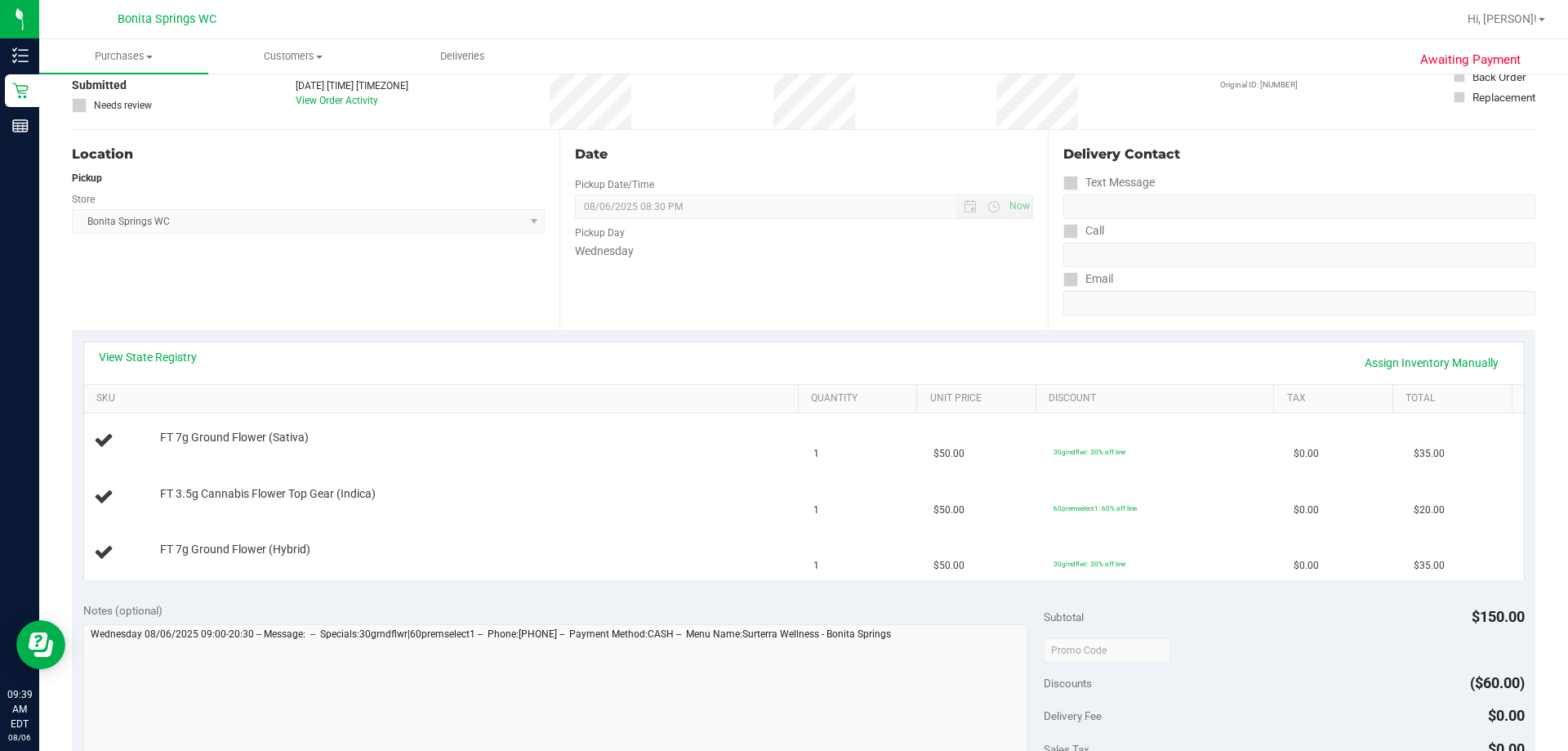 scroll, scrollTop: 82, scrollLeft: 0, axis: vertical 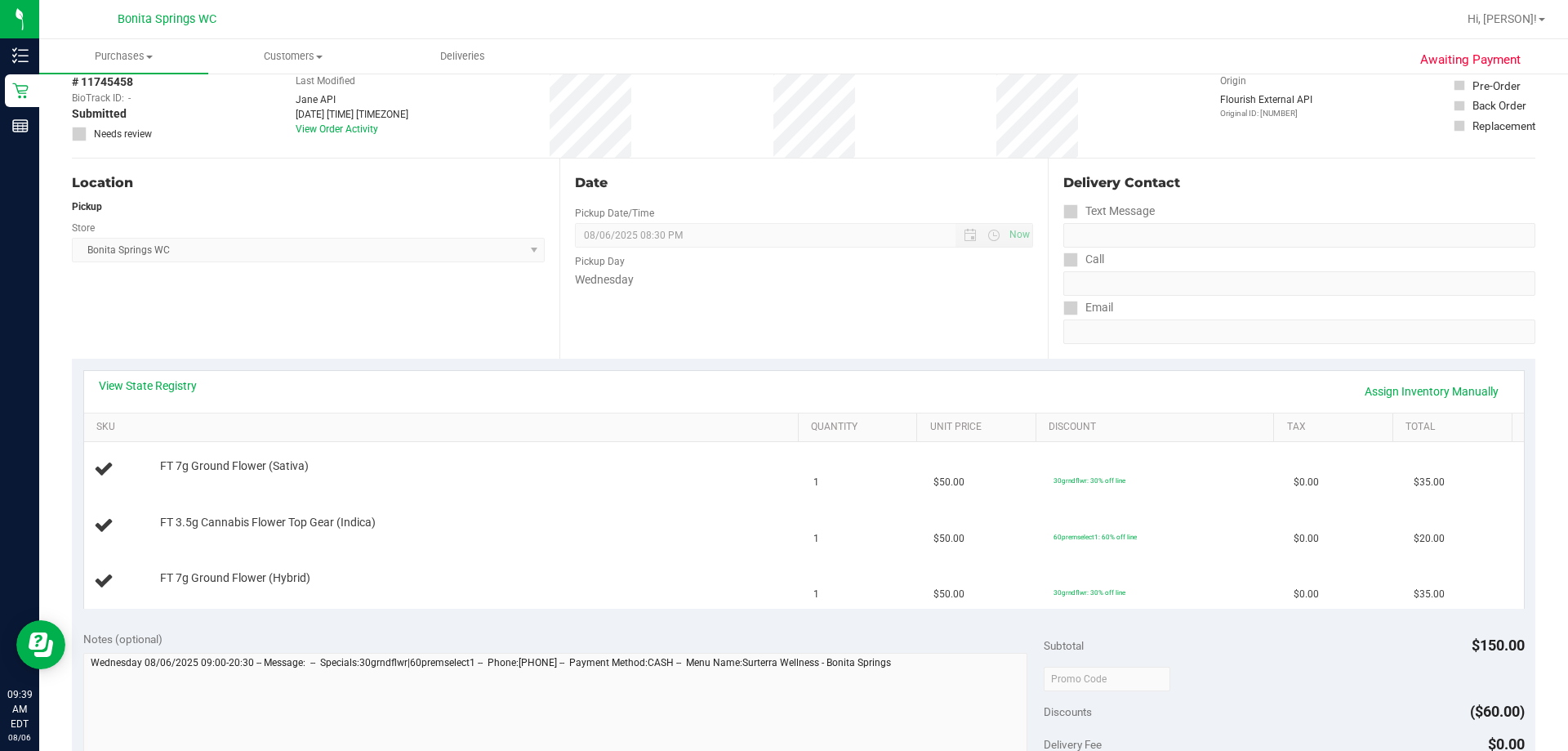 click on "View State Registry
Assign Inventory Manually" at bounding box center [804, 391] 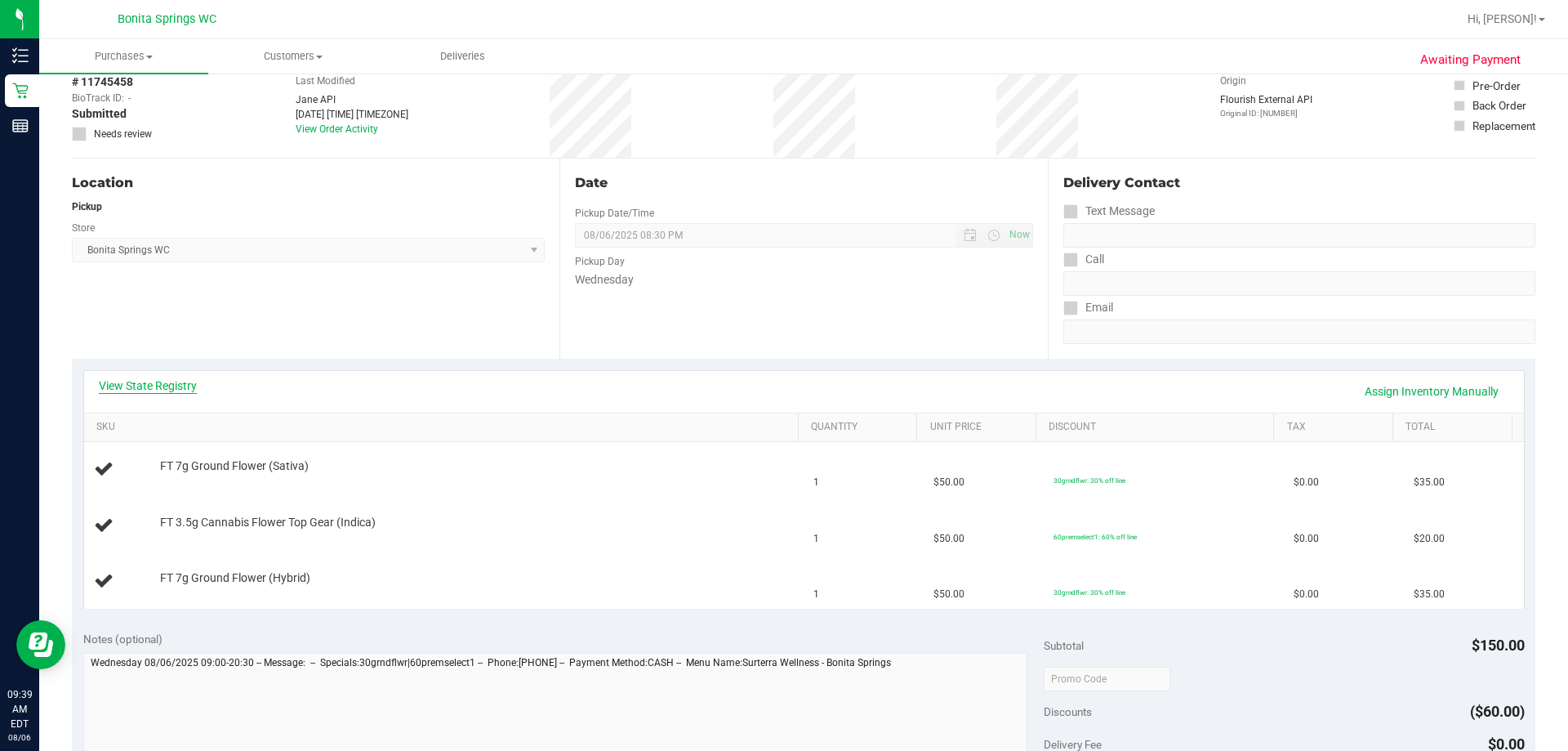 click on "View State Registry" at bounding box center [148, 386] 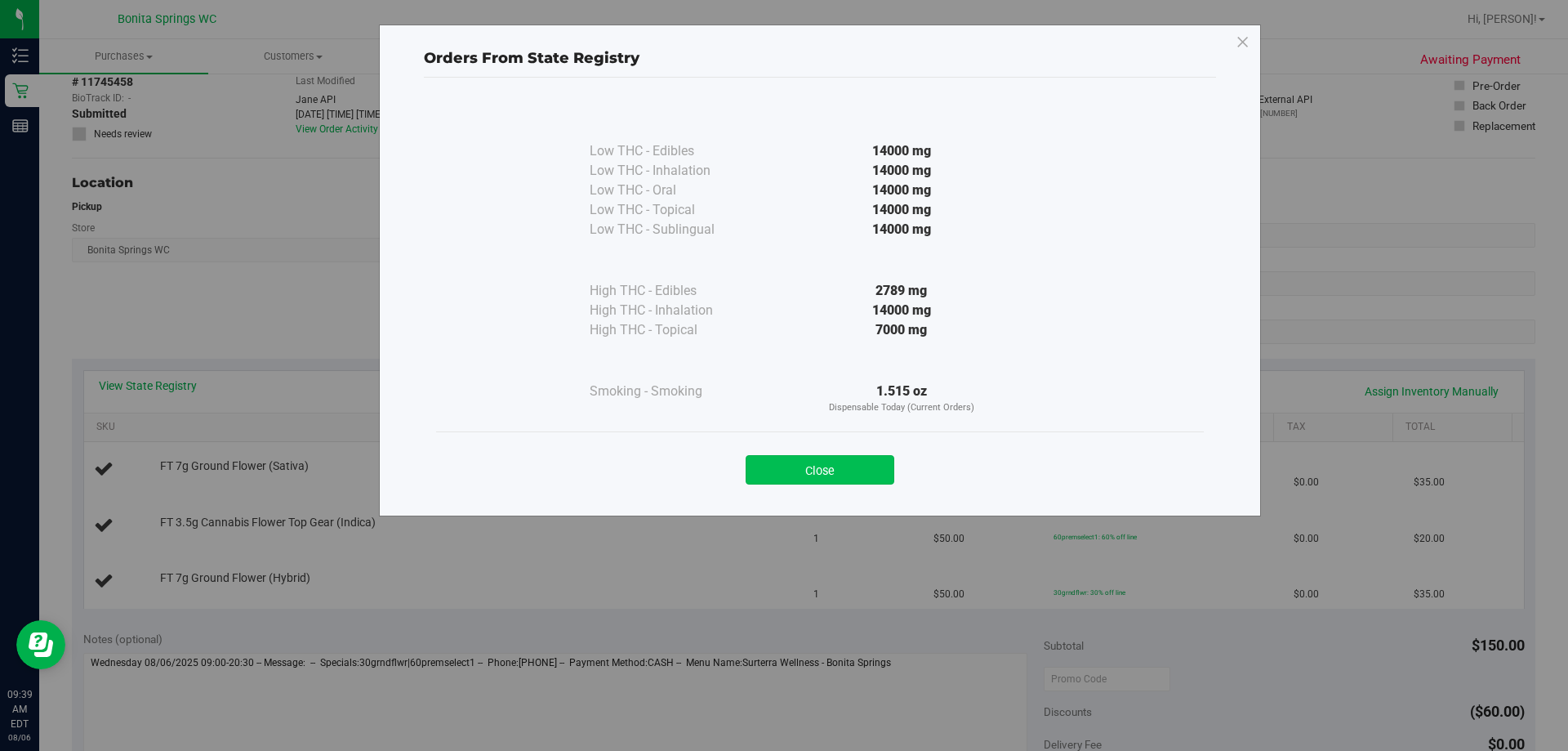 click on "Close" at bounding box center (820, 470) 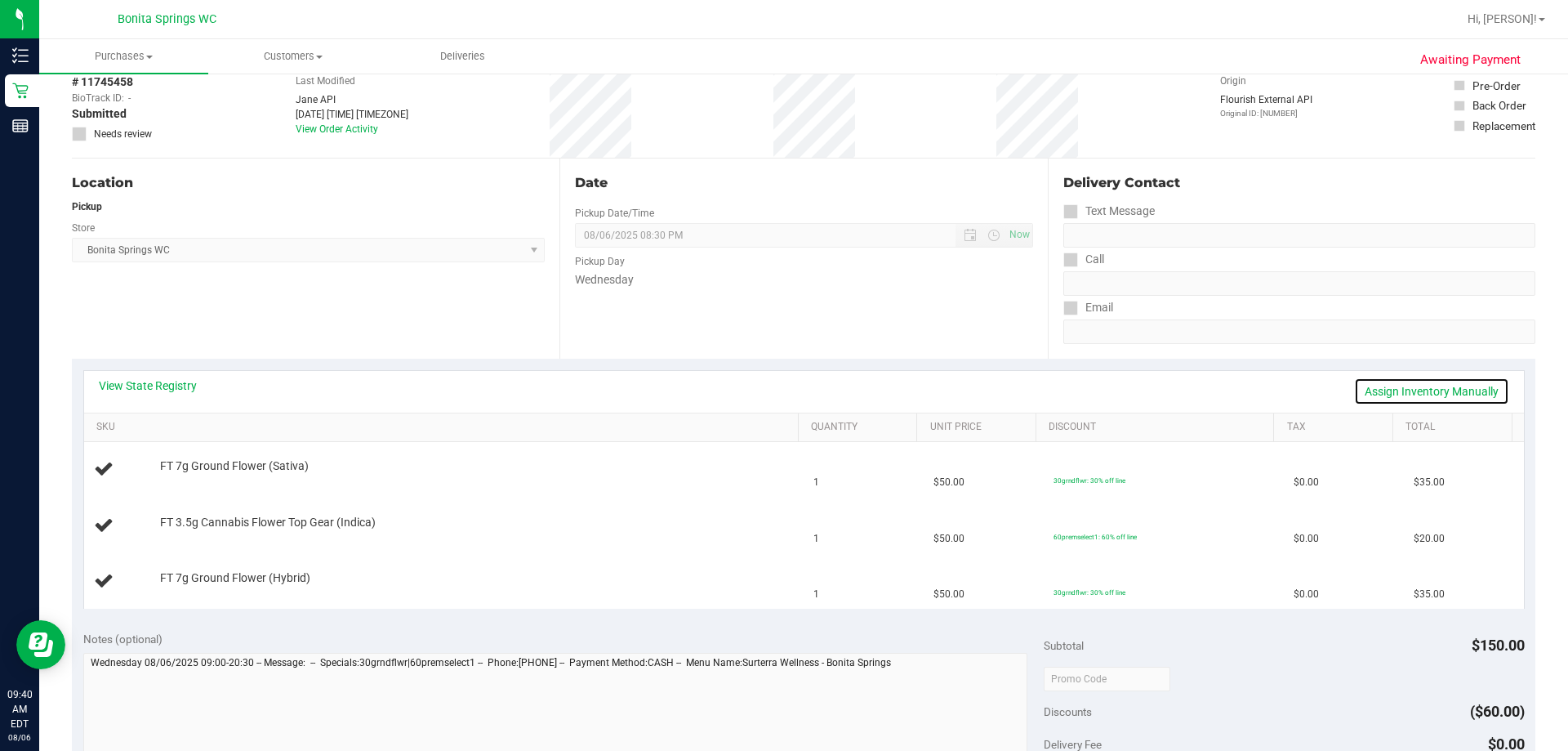 click on "Assign Inventory Manually" at bounding box center [1432, 391] 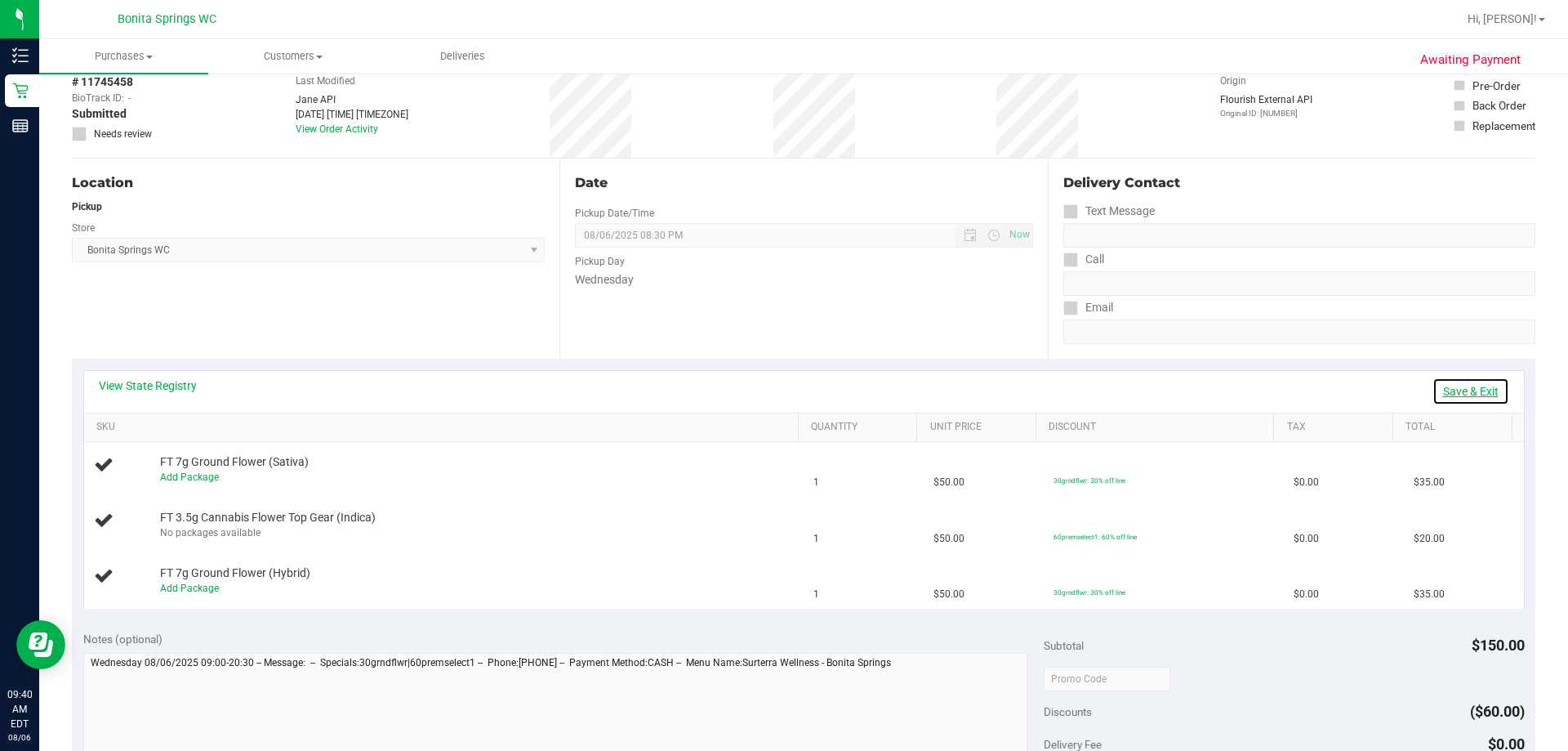 click on "Save & Exit" at bounding box center (1471, 391) 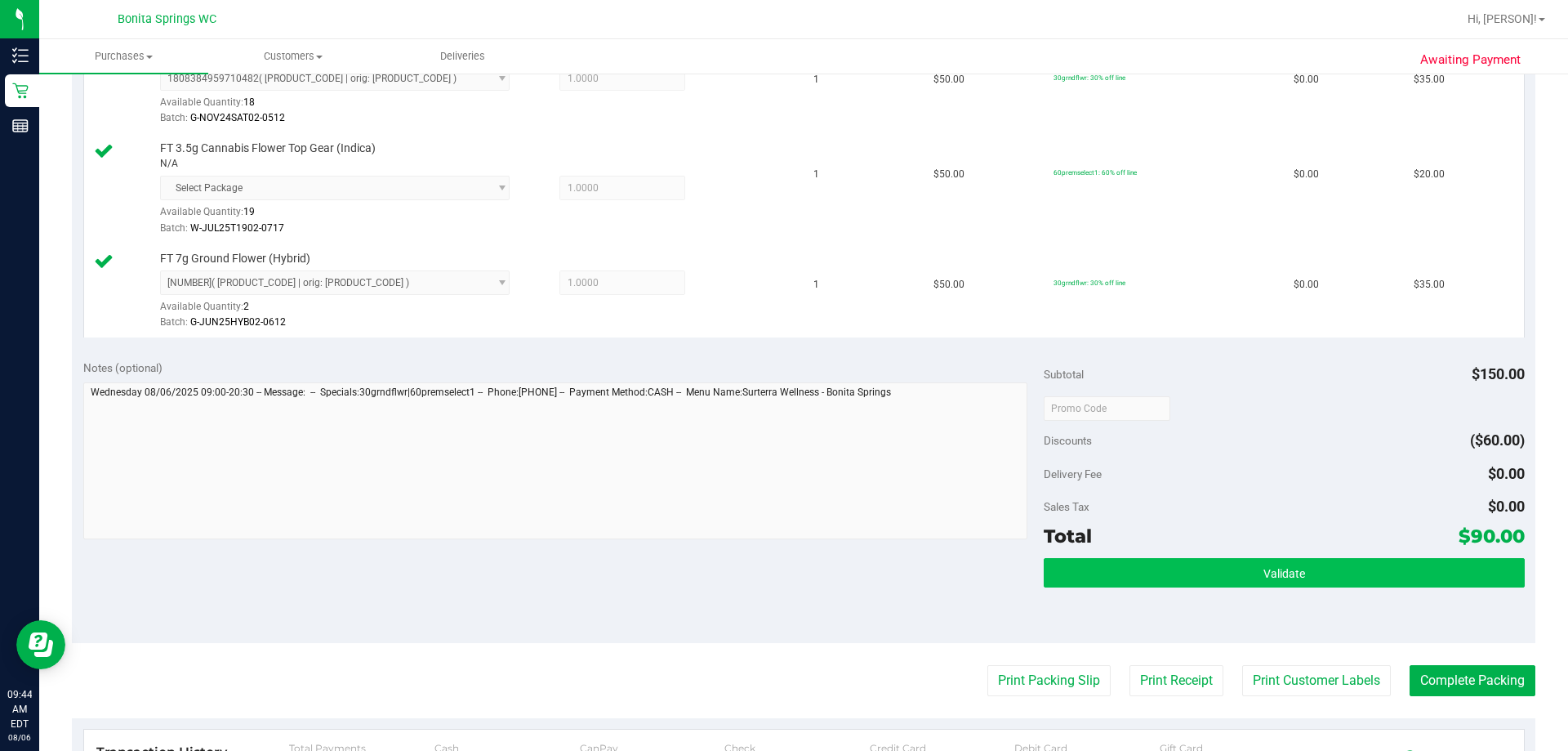 scroll, scrollTop: 572, scrollLeft: 0, axis: vertical 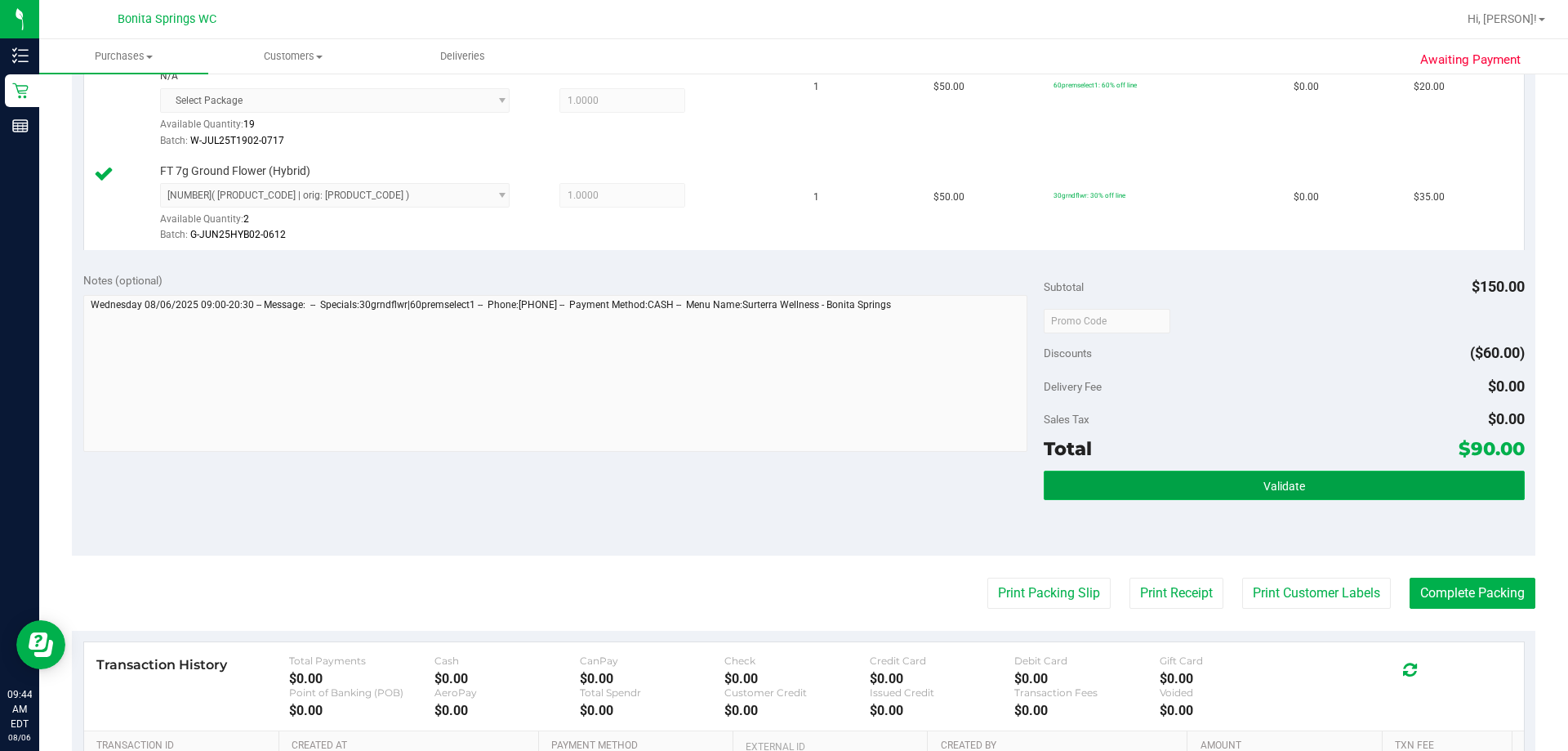 click on "Validate" at bounding box center (1284, 485) 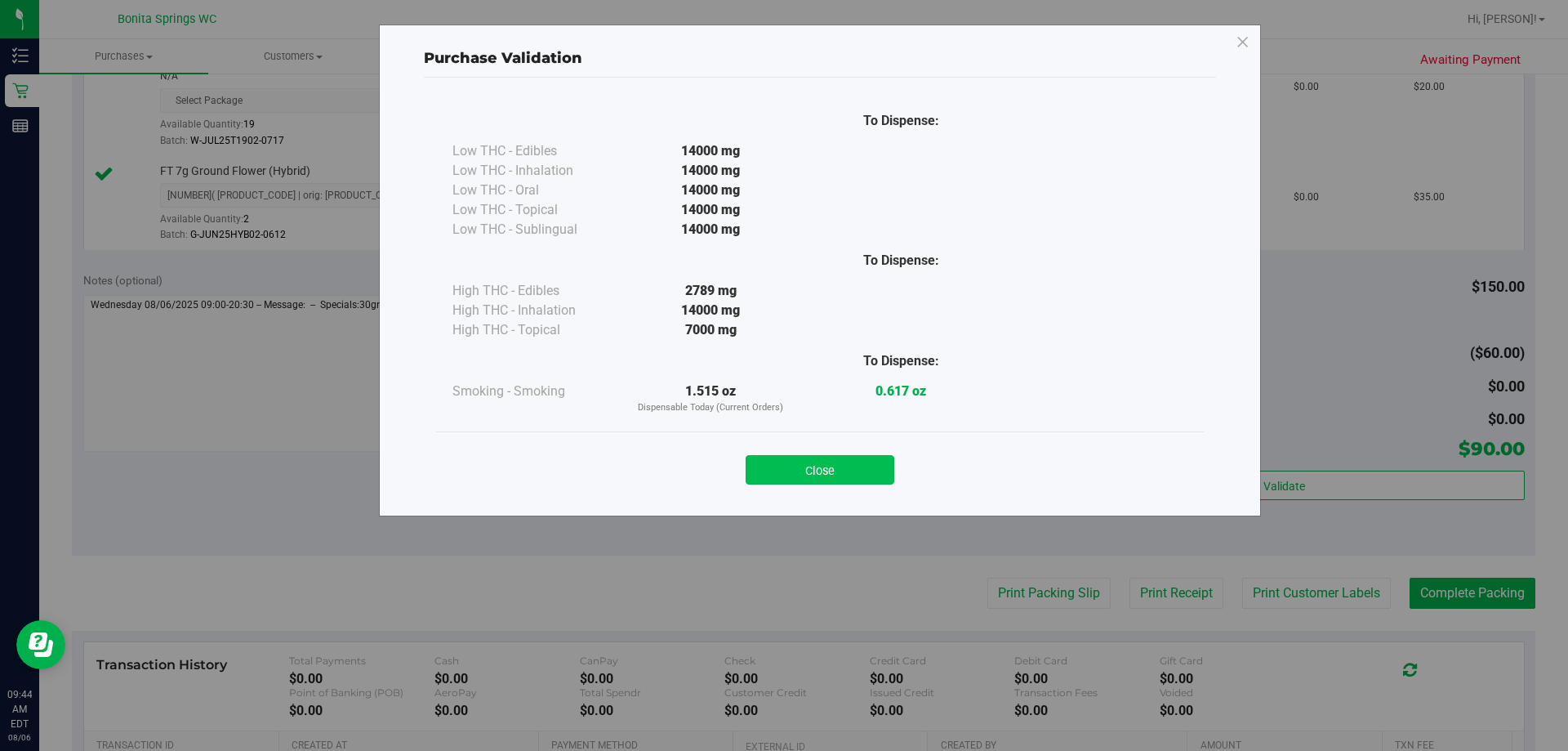 click on "Close" at bounding box center [820, 470] 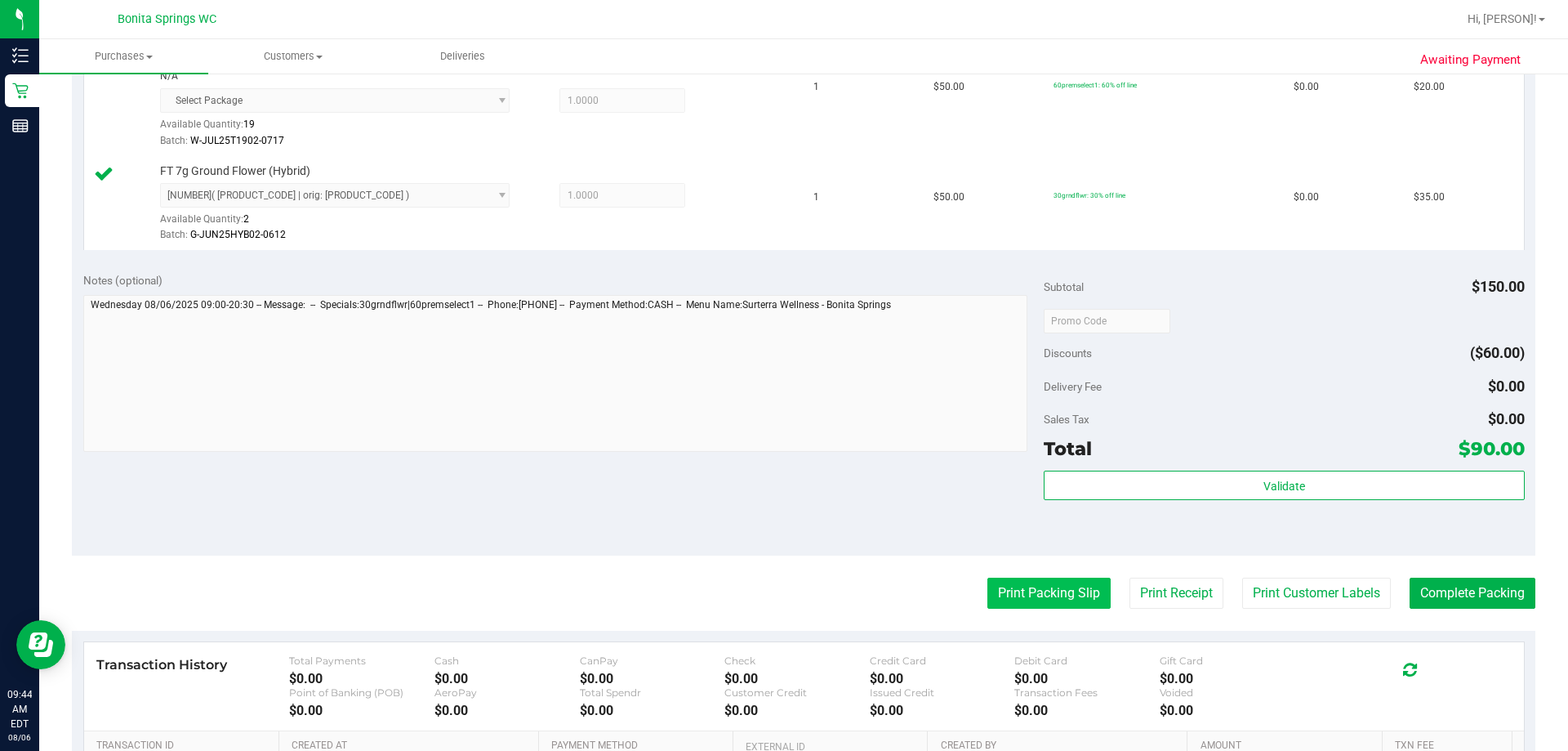 click on "Print Packing Slip" at bounding box center (1049, 593) 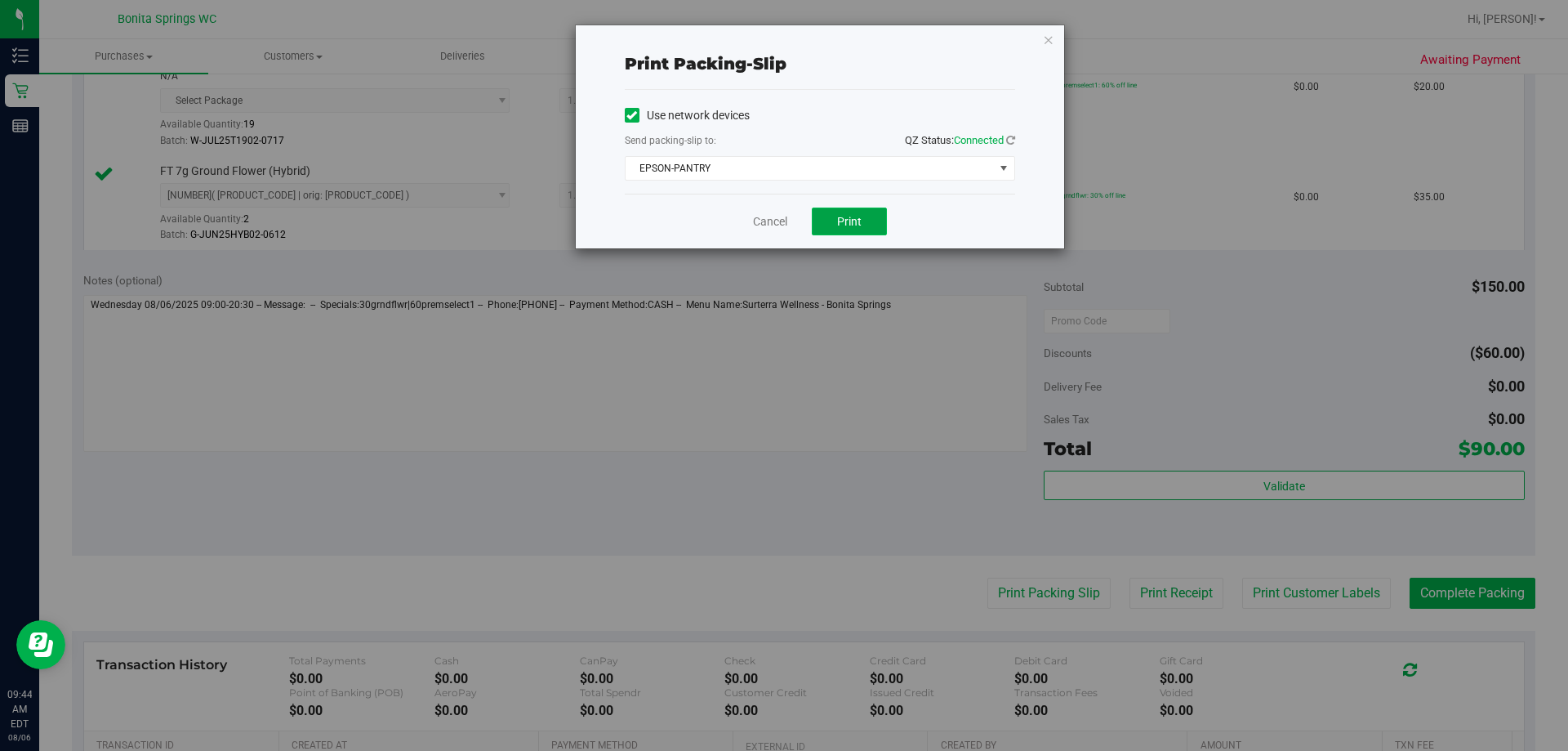 click on "Print" at bounding box center (849, 221) 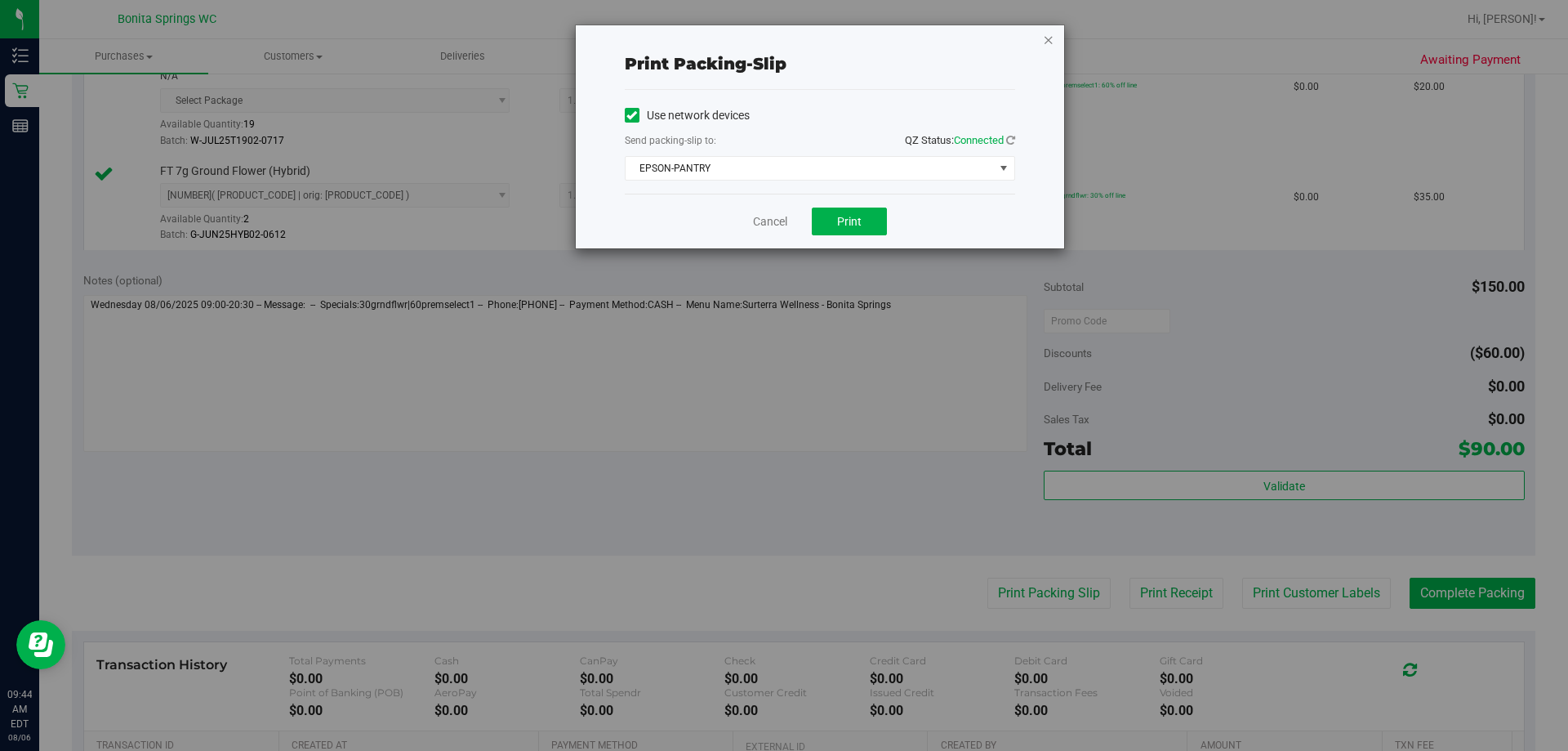 click at bounding box center (1049, 39) 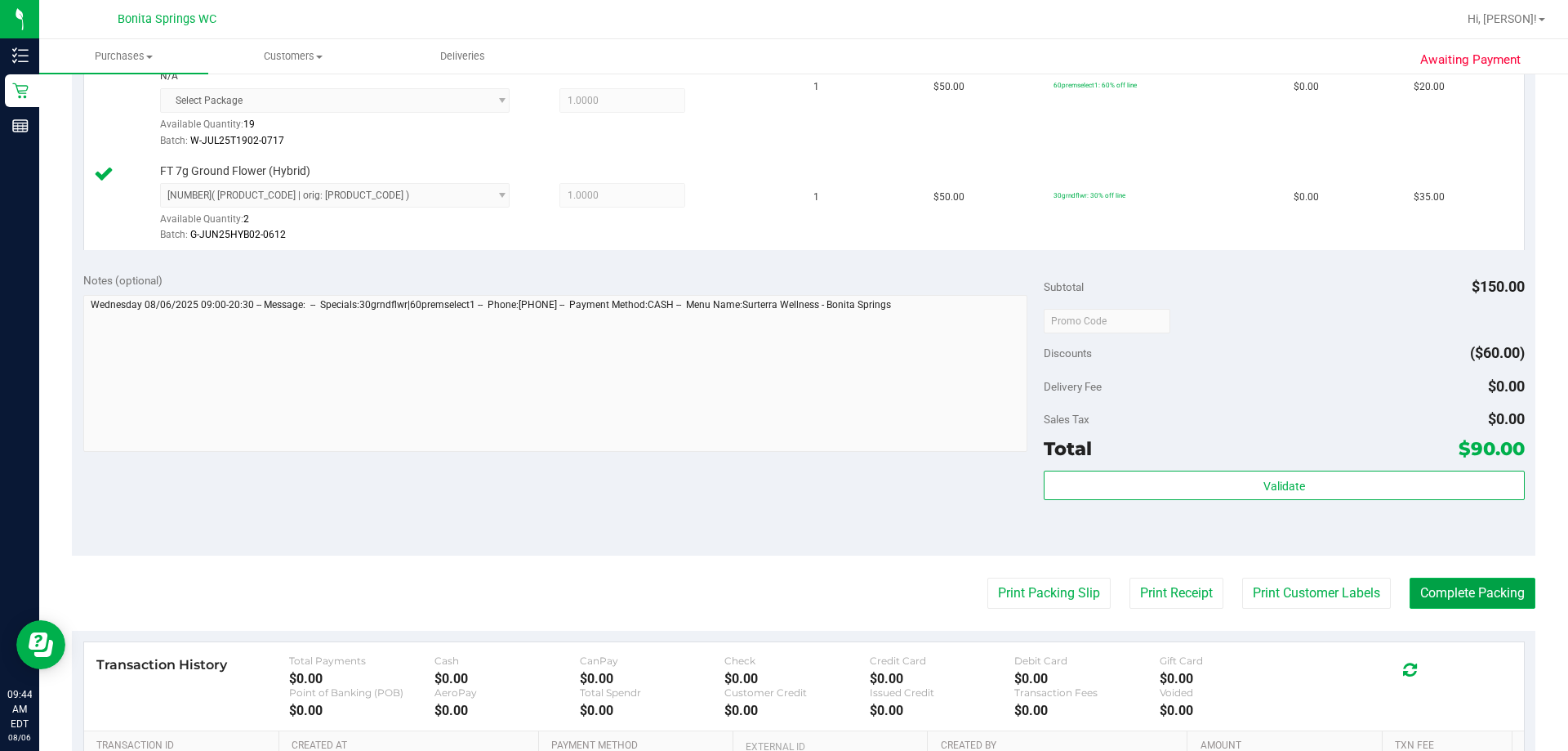 click on "Complete Packing" at bounding box center [1472, 593] 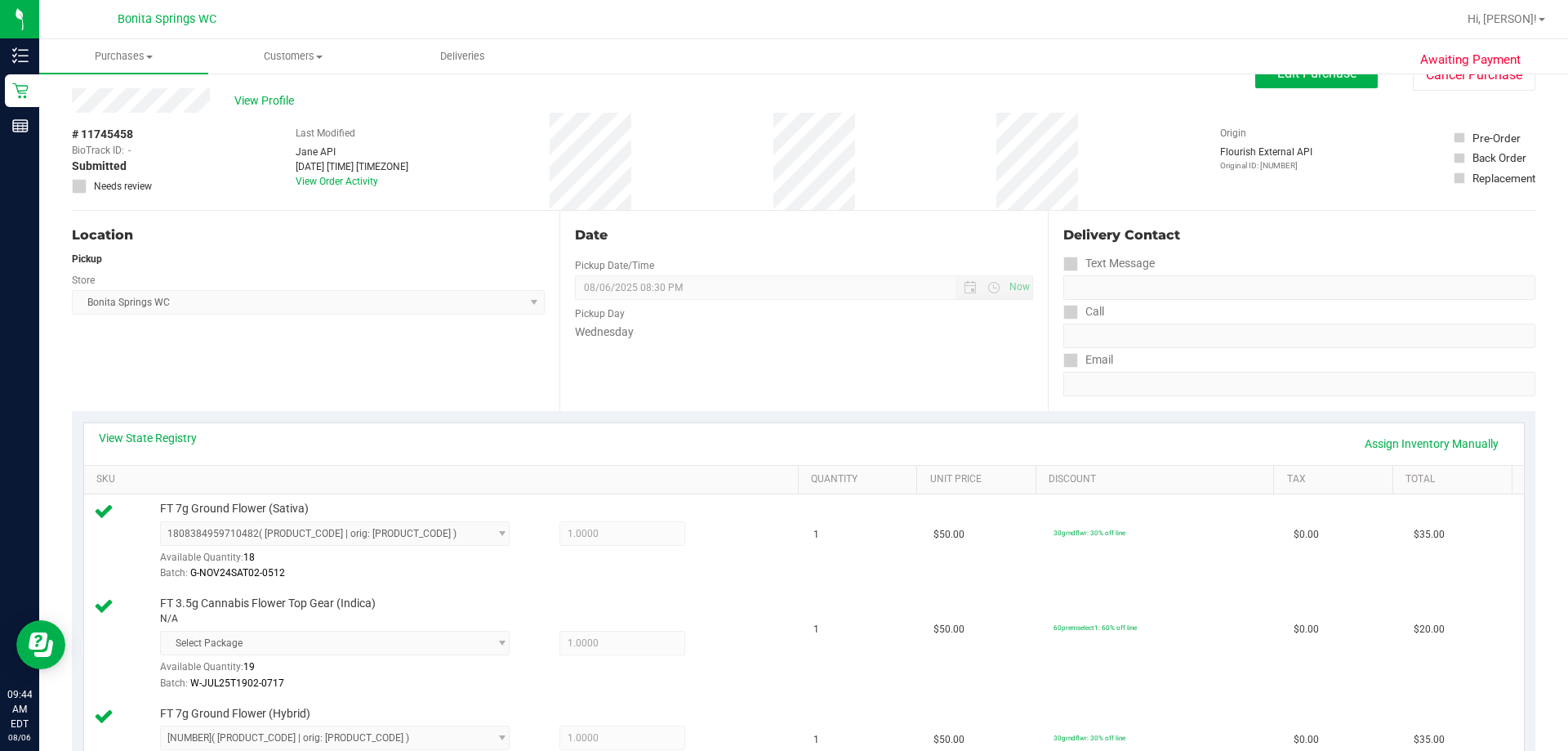 scroll, scrollTop: 0, scrollLeft: 0, axis: both 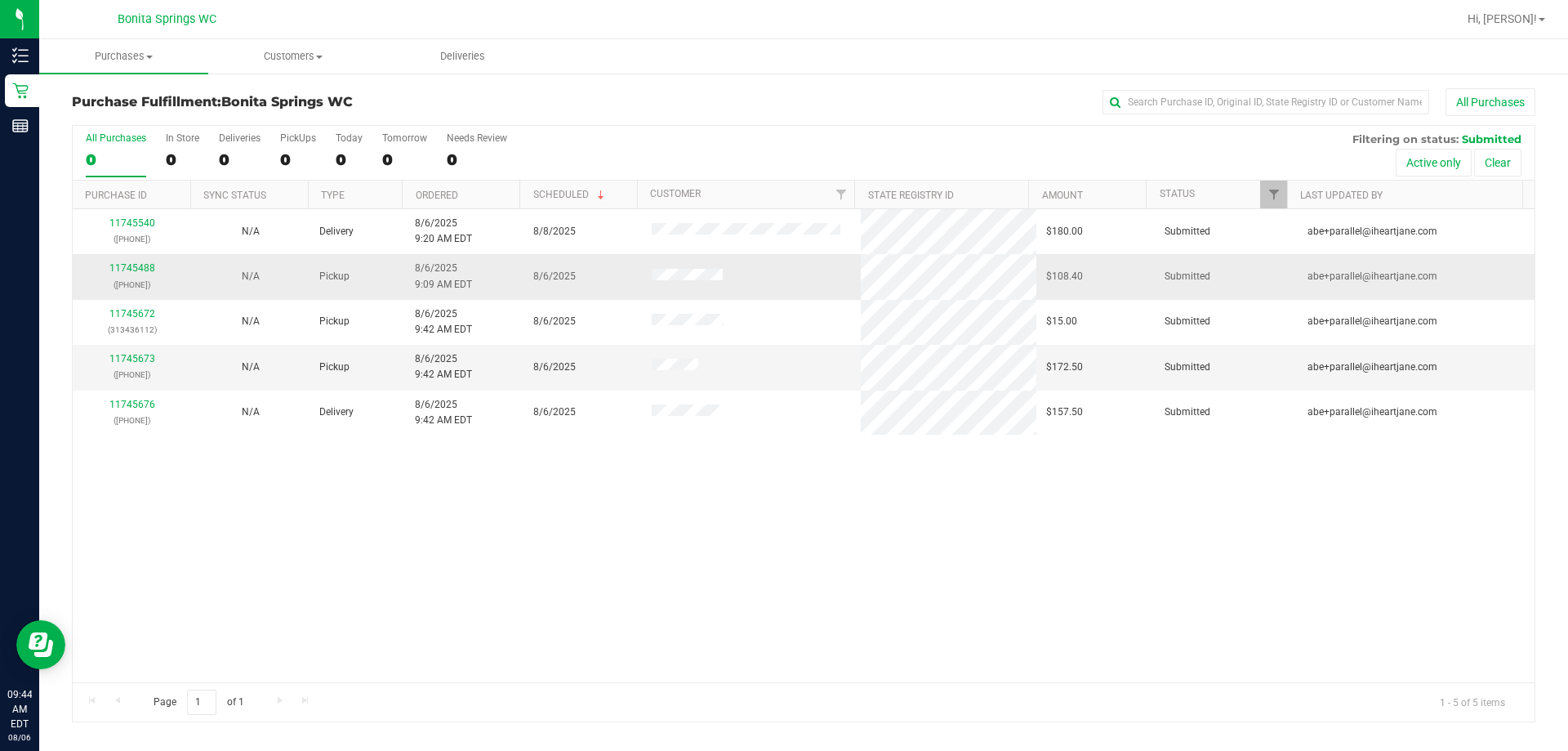 drag, startPoint x: 298, startPoint y: 528, endPoint x: 278, endPoint y: 286, distance: 242.82504 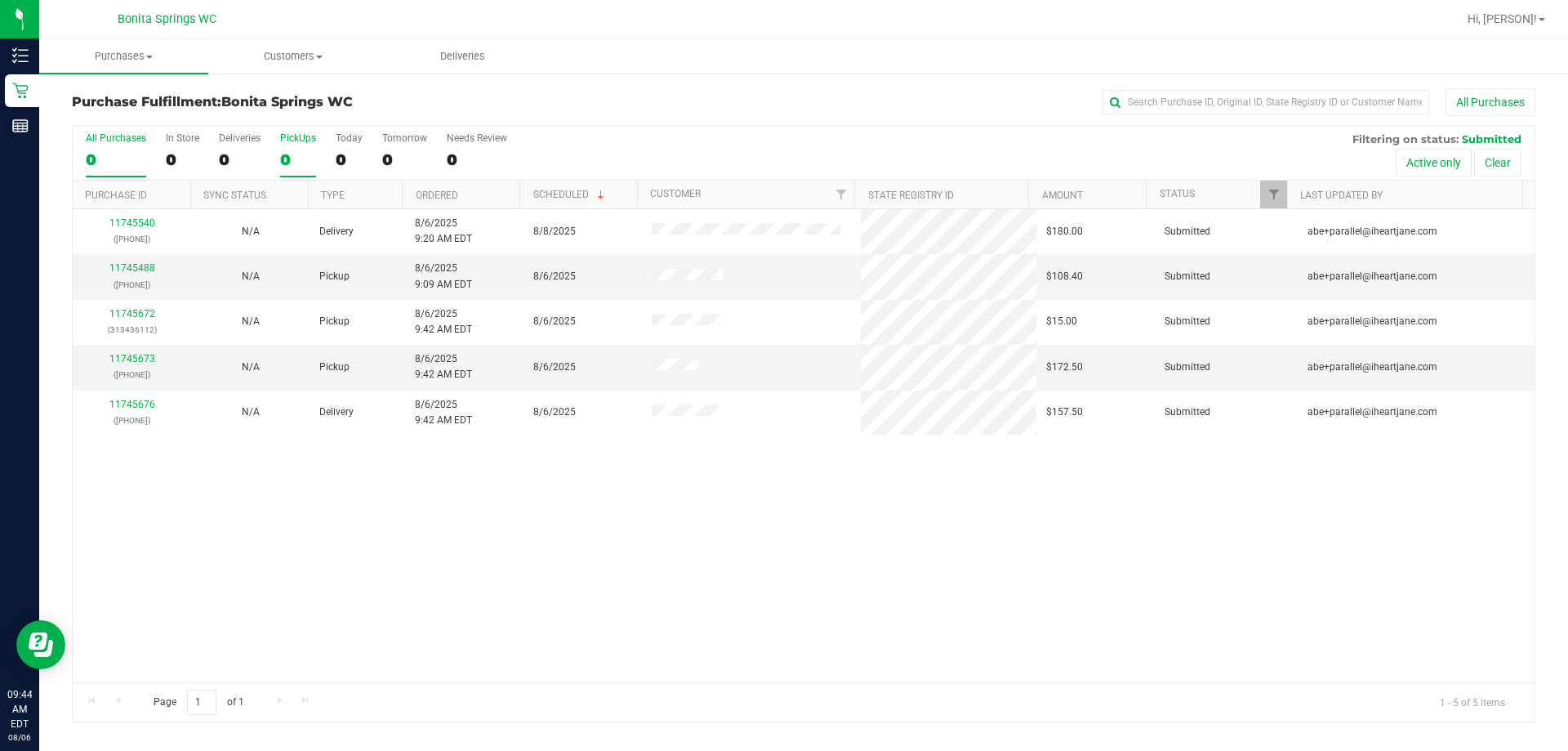 click on "0" at bounding box center (298, 159) 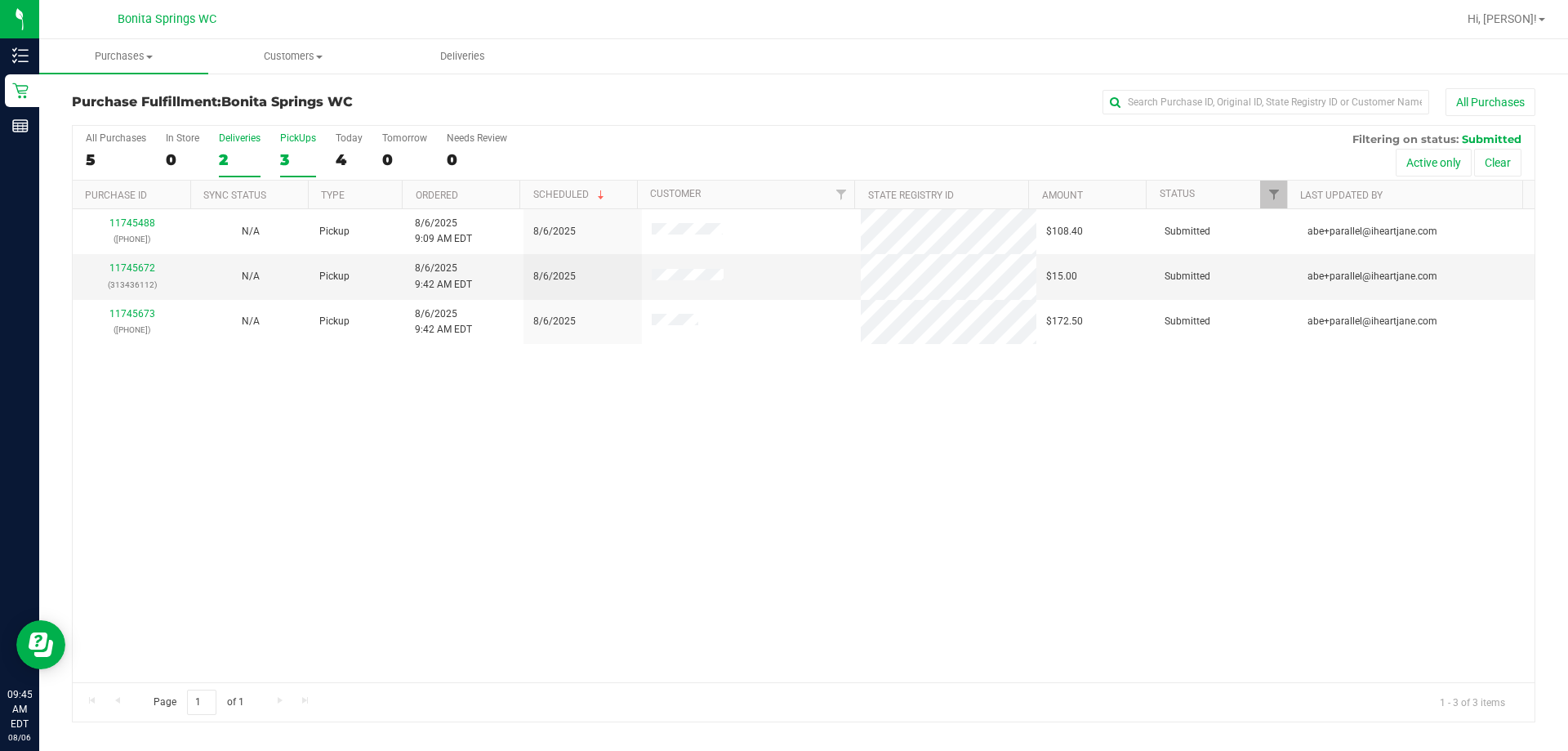 click on "Deliveries
2" at bounding box center (239, 154) 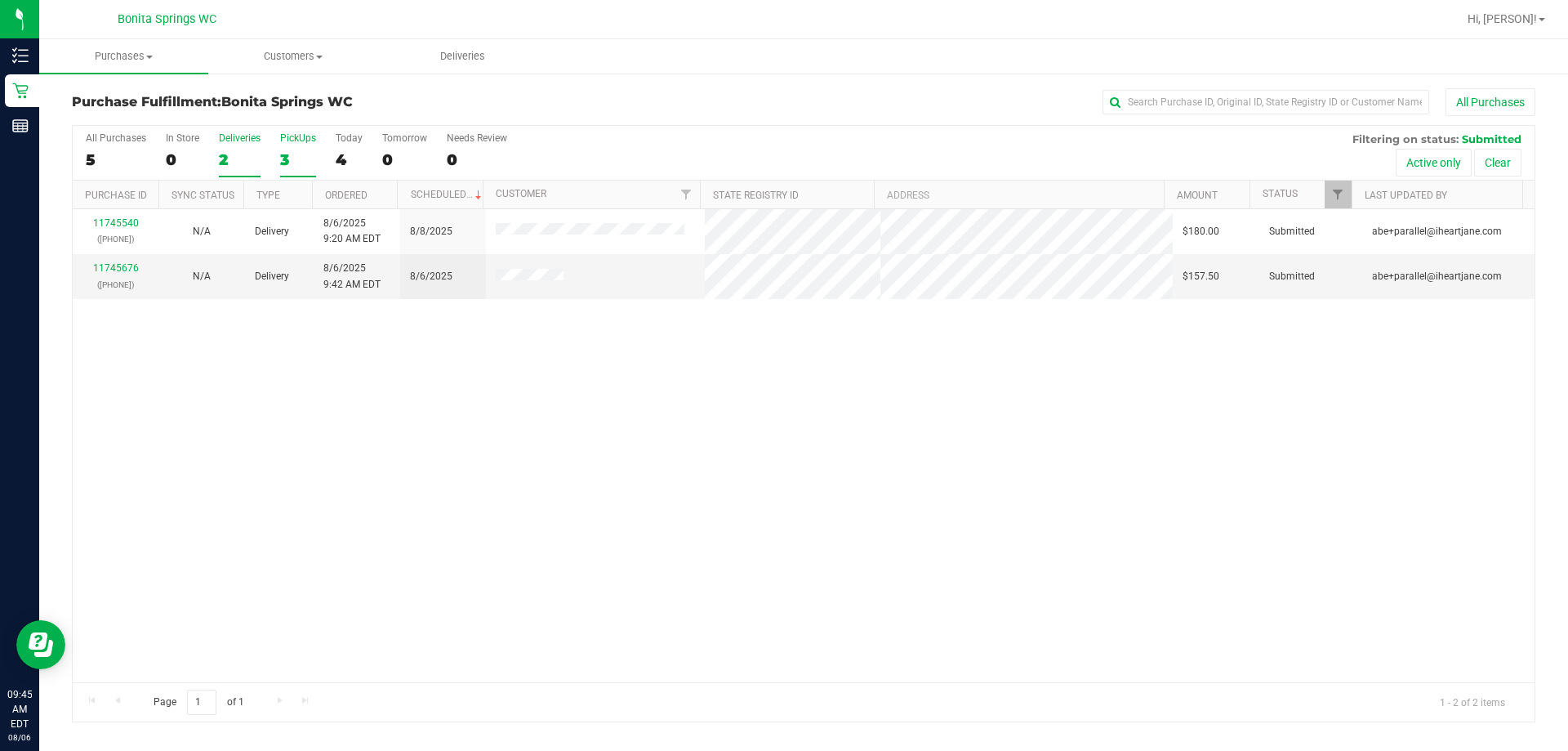 click on "PickUps
3" at bounding box center [298, 154] 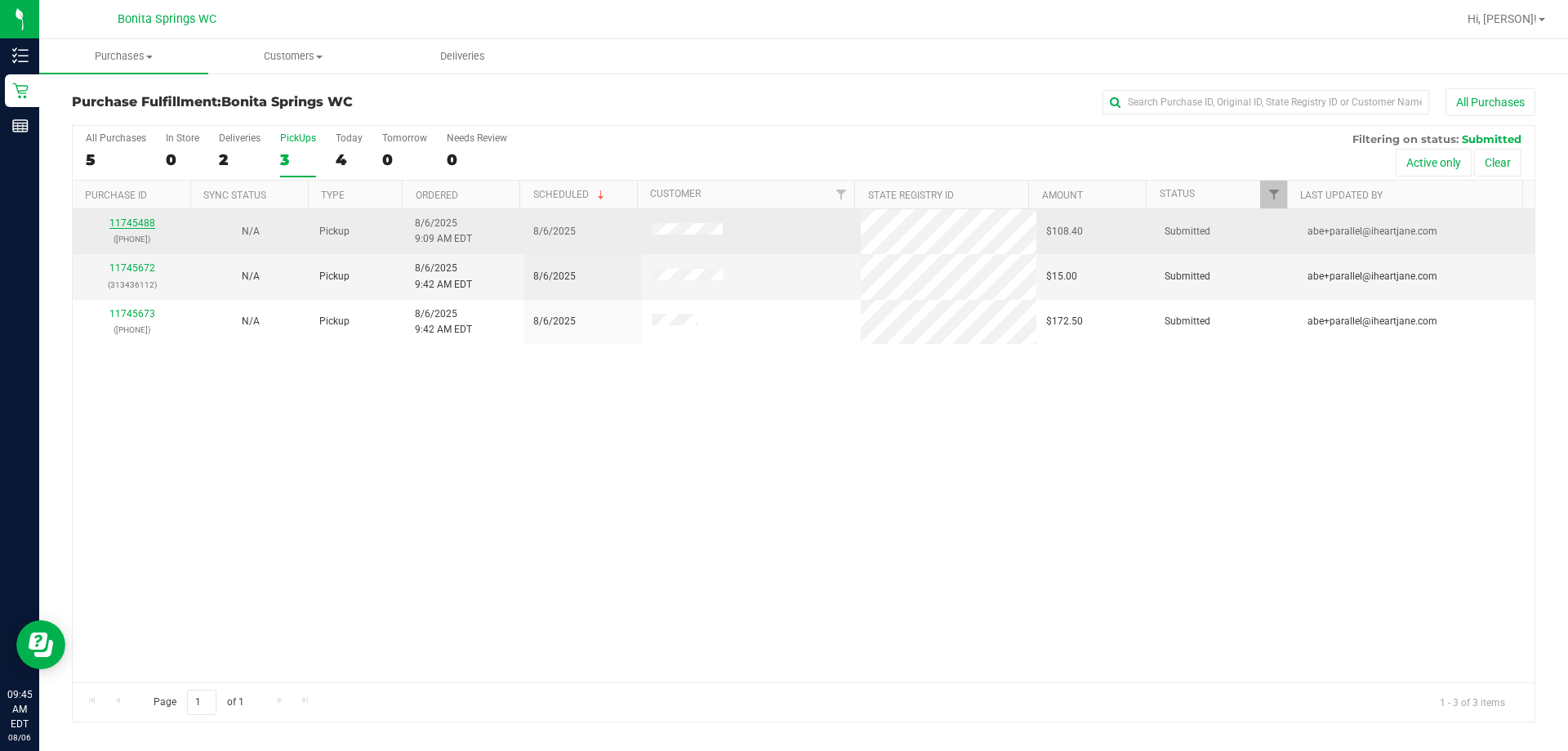 click on "11745488" at bounding box center [132, 223] 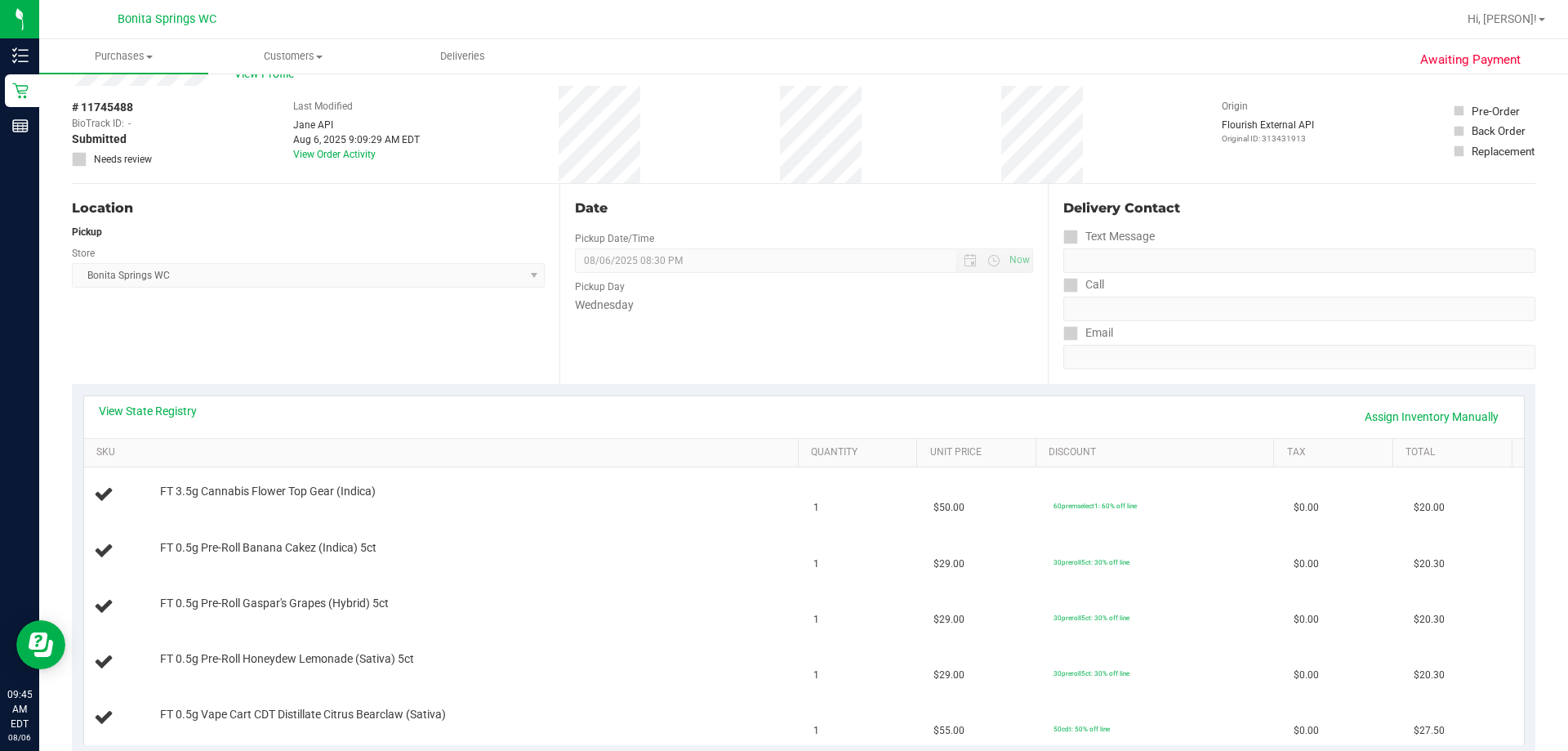 scroll, scrollTop: 82, scrollLeft: 0, axis: vertical 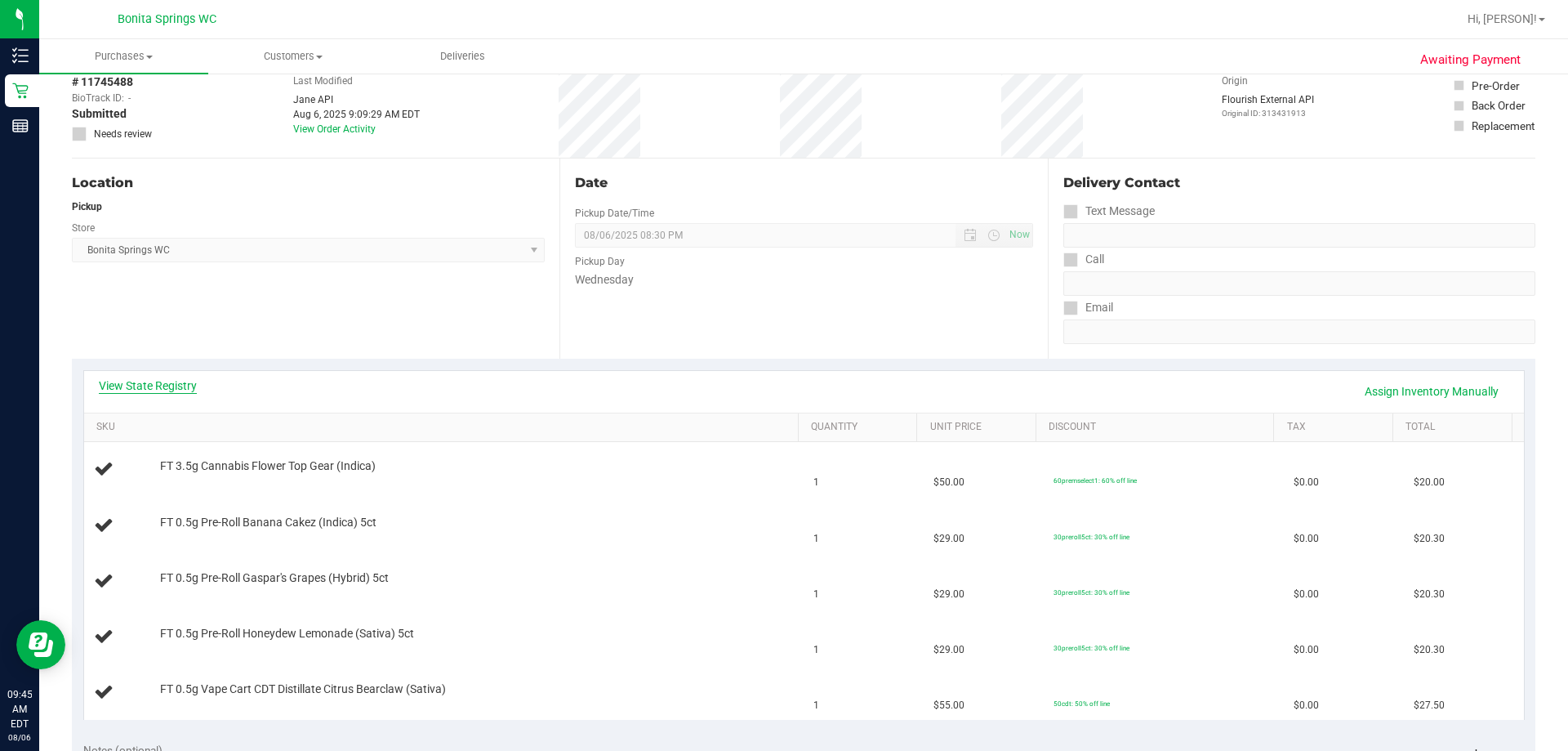 click on "View State Registry" at bounding box center [148, 386] 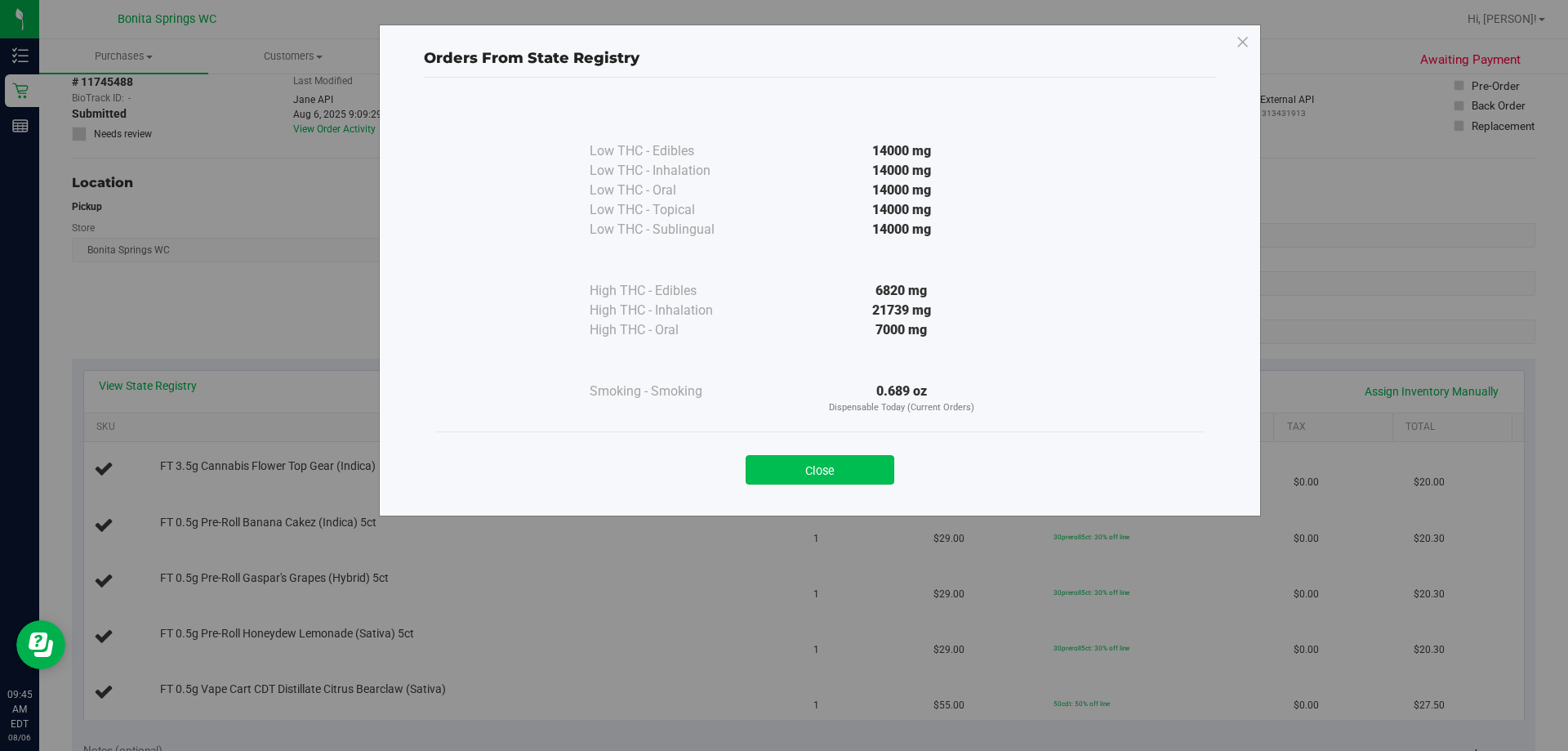 click on "Close" at bounding box center [820, 470] 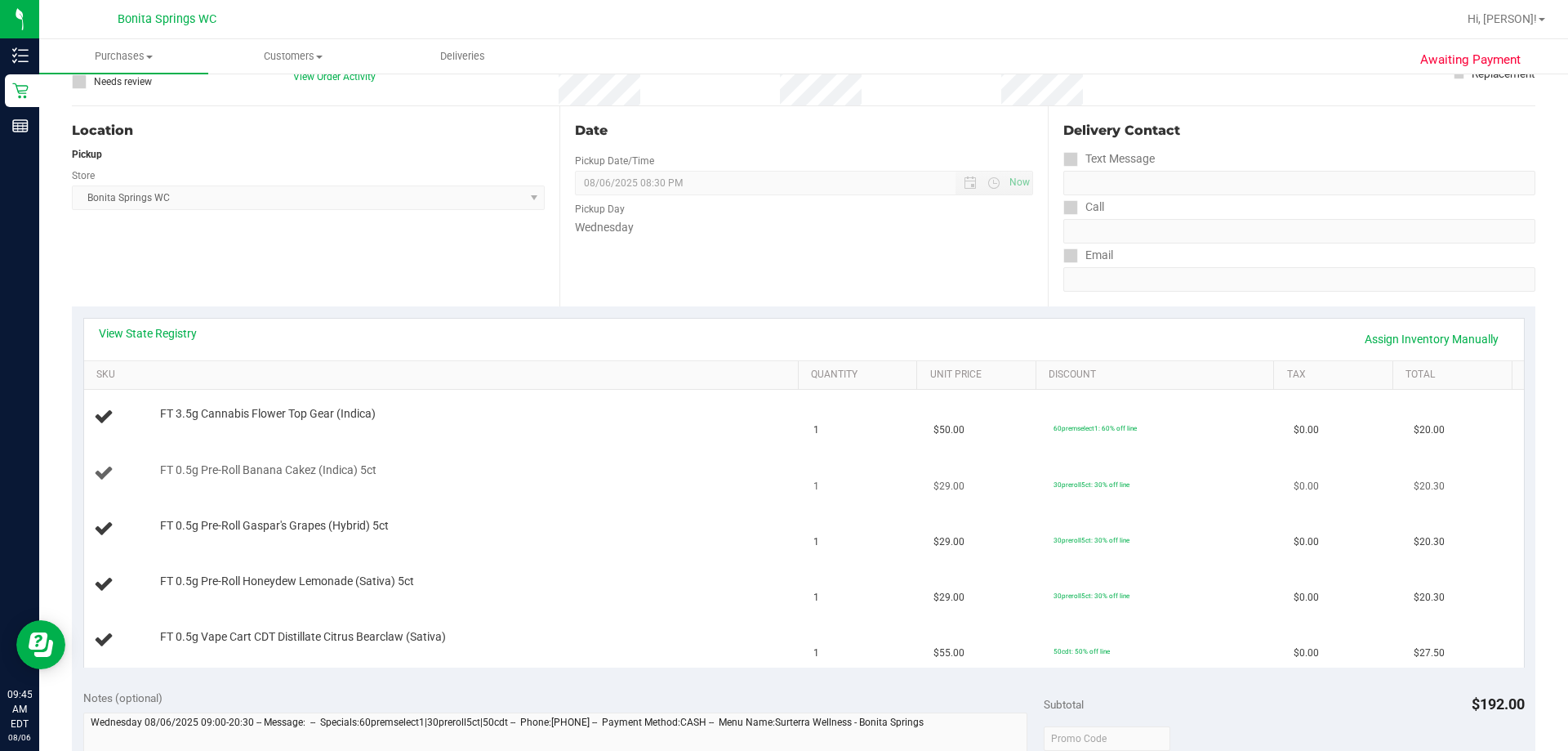scroll, scrollTop: 163, scrollLeft: 0, axis: vertical 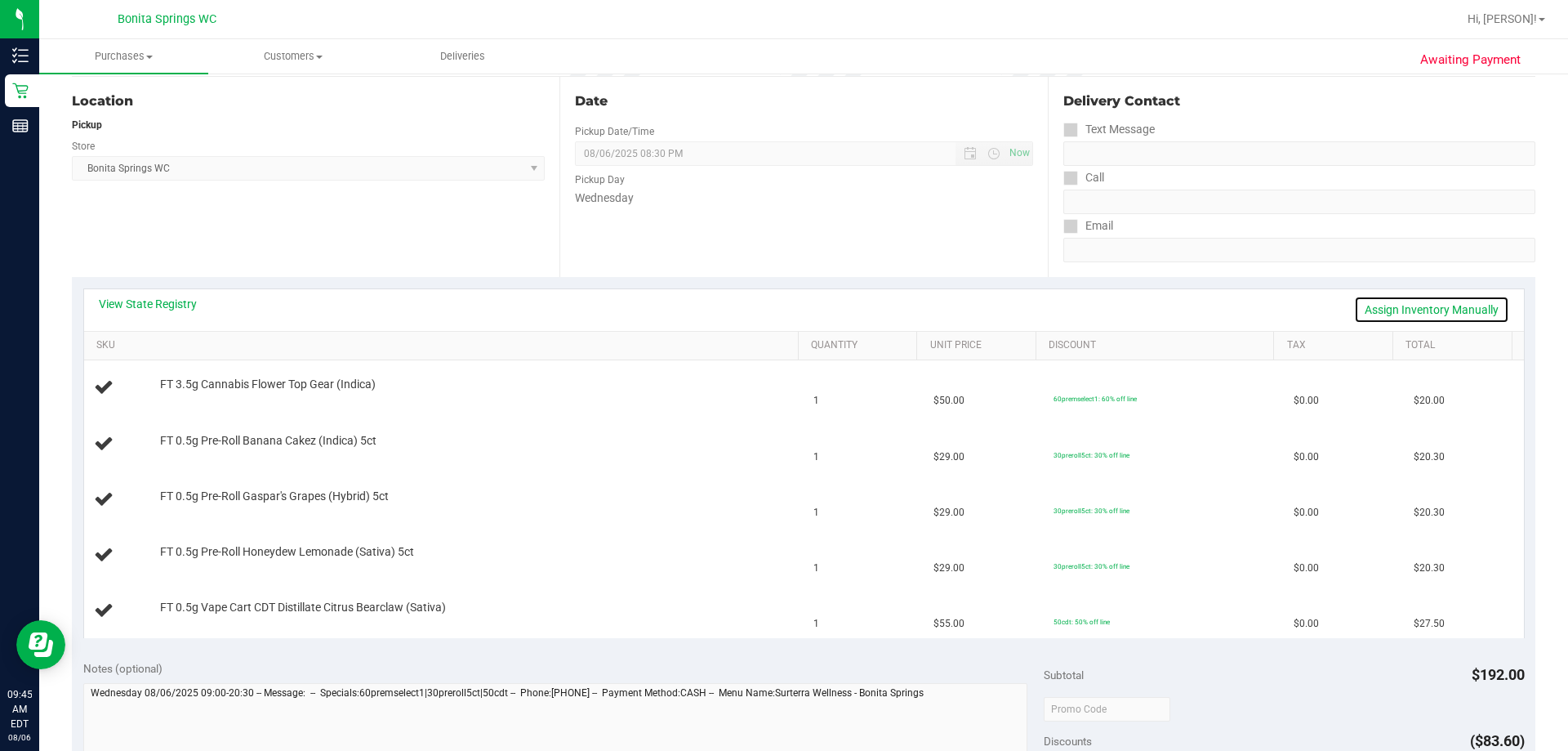 click on "Assign Inventory Manually" at bounding box center [1432, 310] 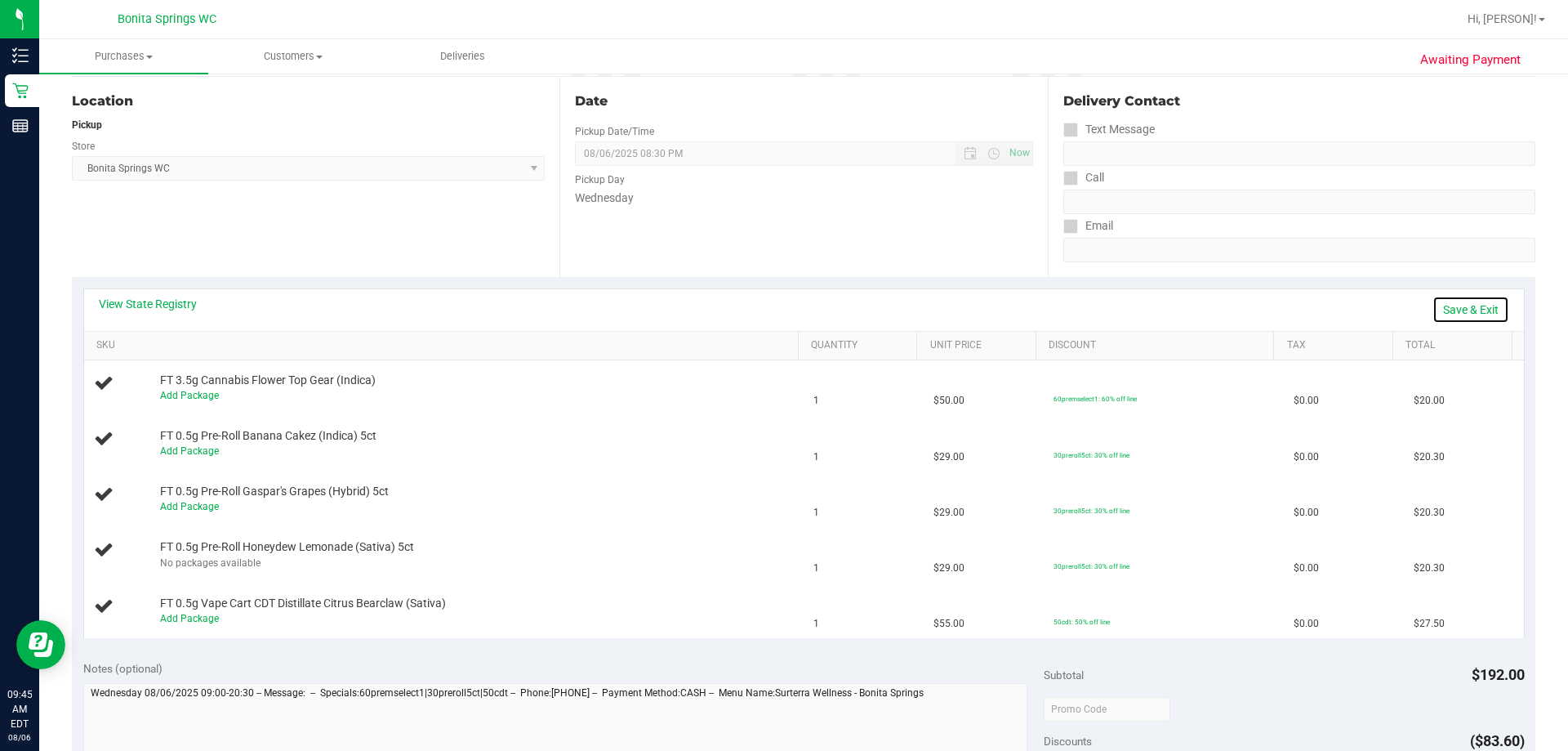 click on "Save & Exit" at bounding box center (1471, 310) 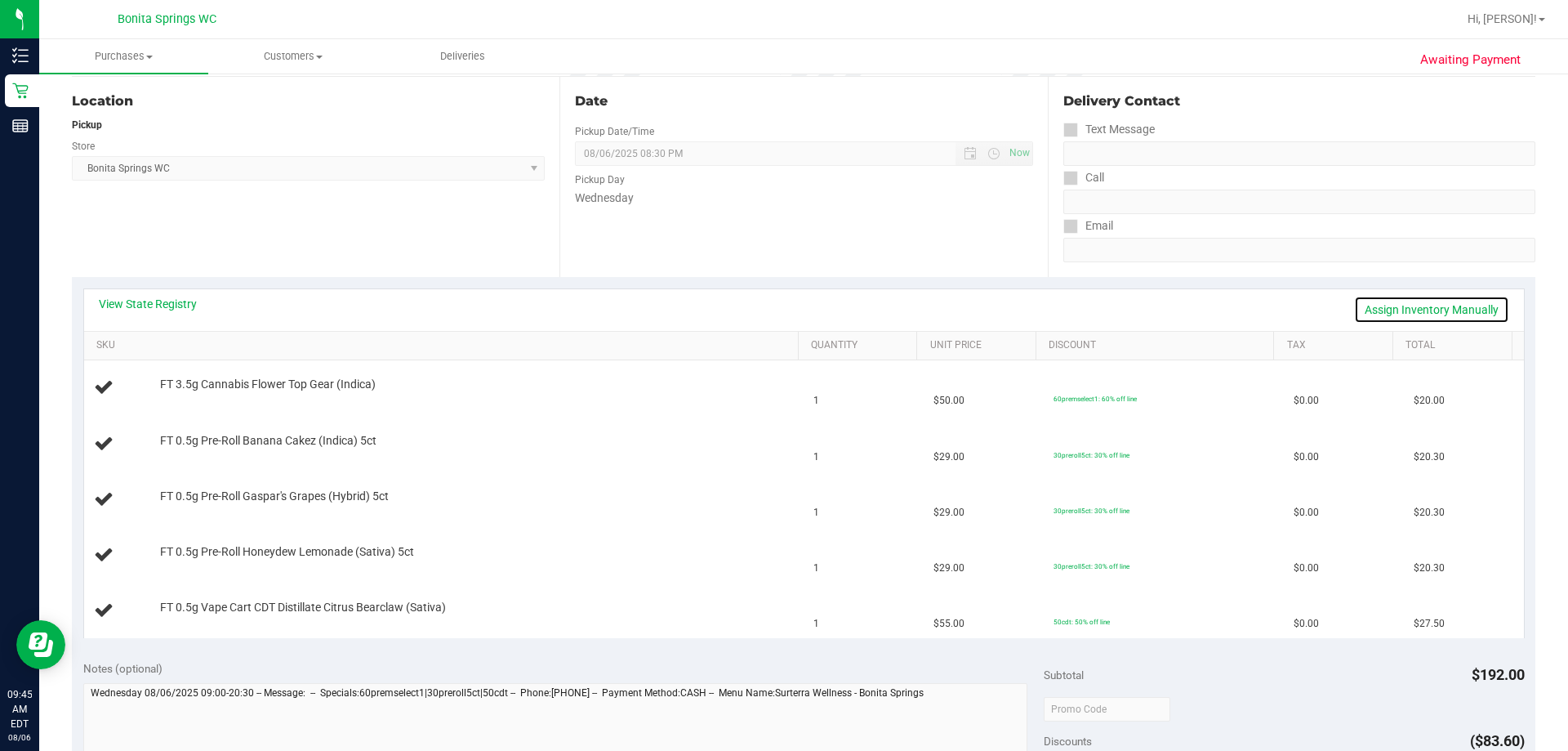 click on "Assign Inventory Manually" at bounding box center [1432, 310] 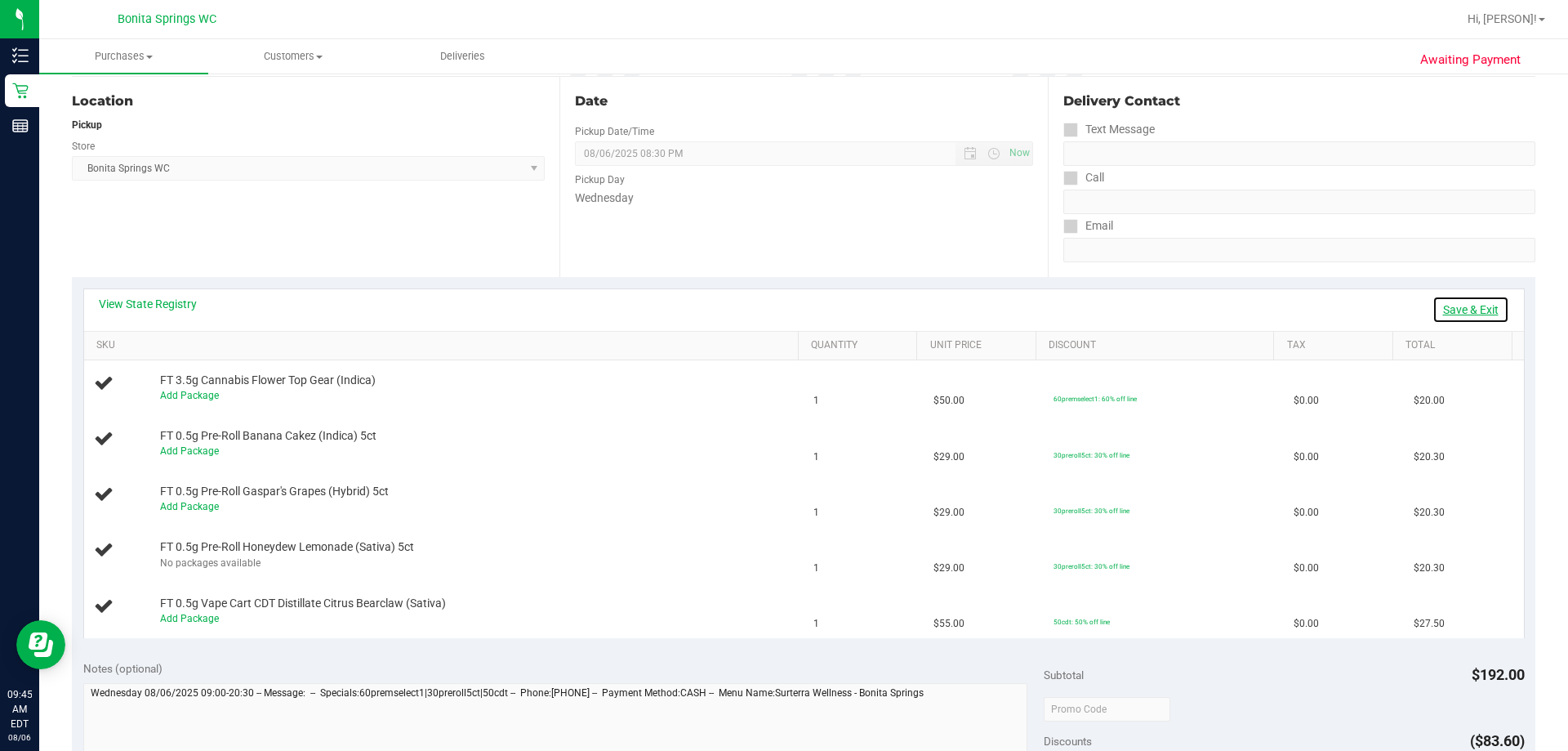 click on "Save & Exit" at bounding box center [1471, 310] 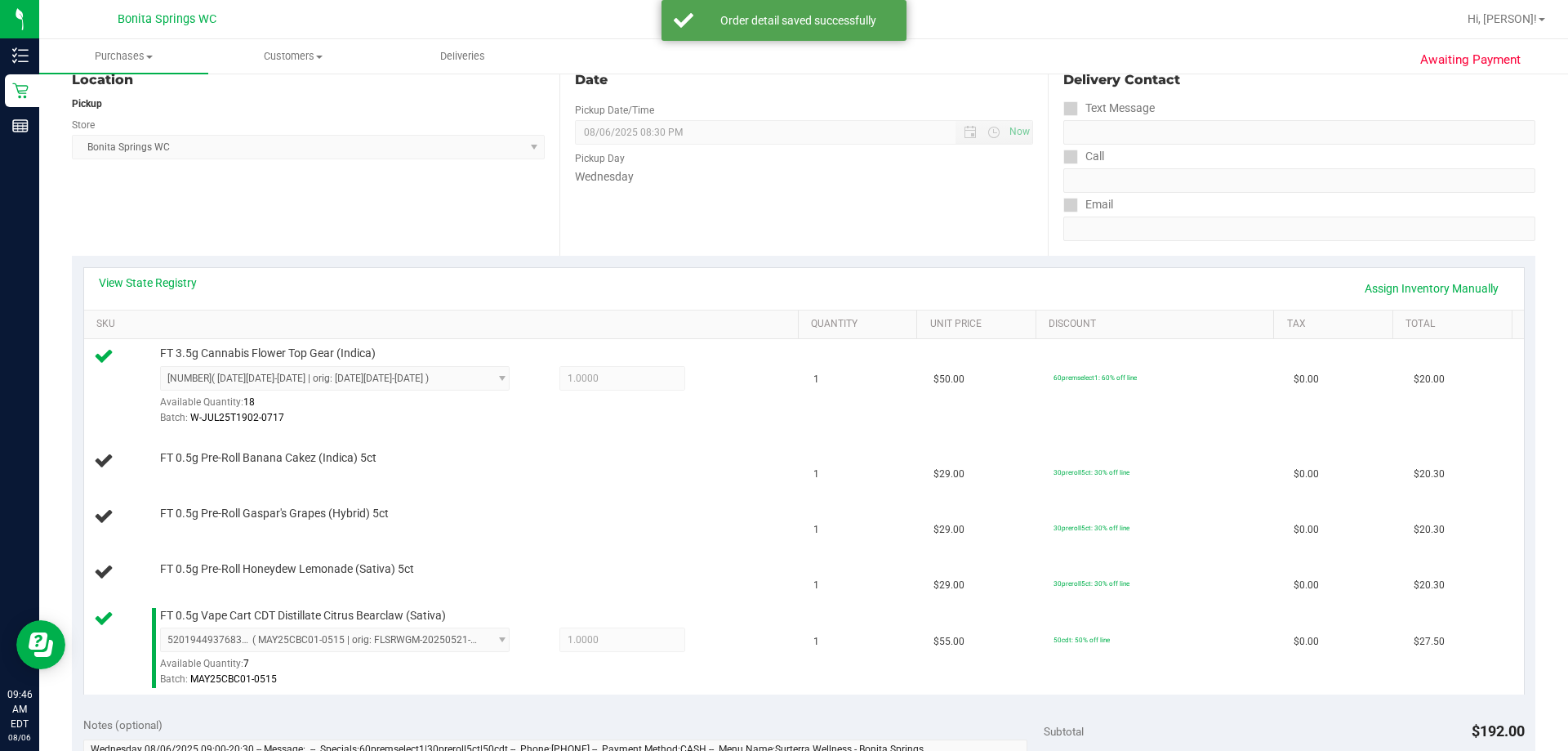scroll, scrollTop: 245, scrollLeft: 0, axis: vertical 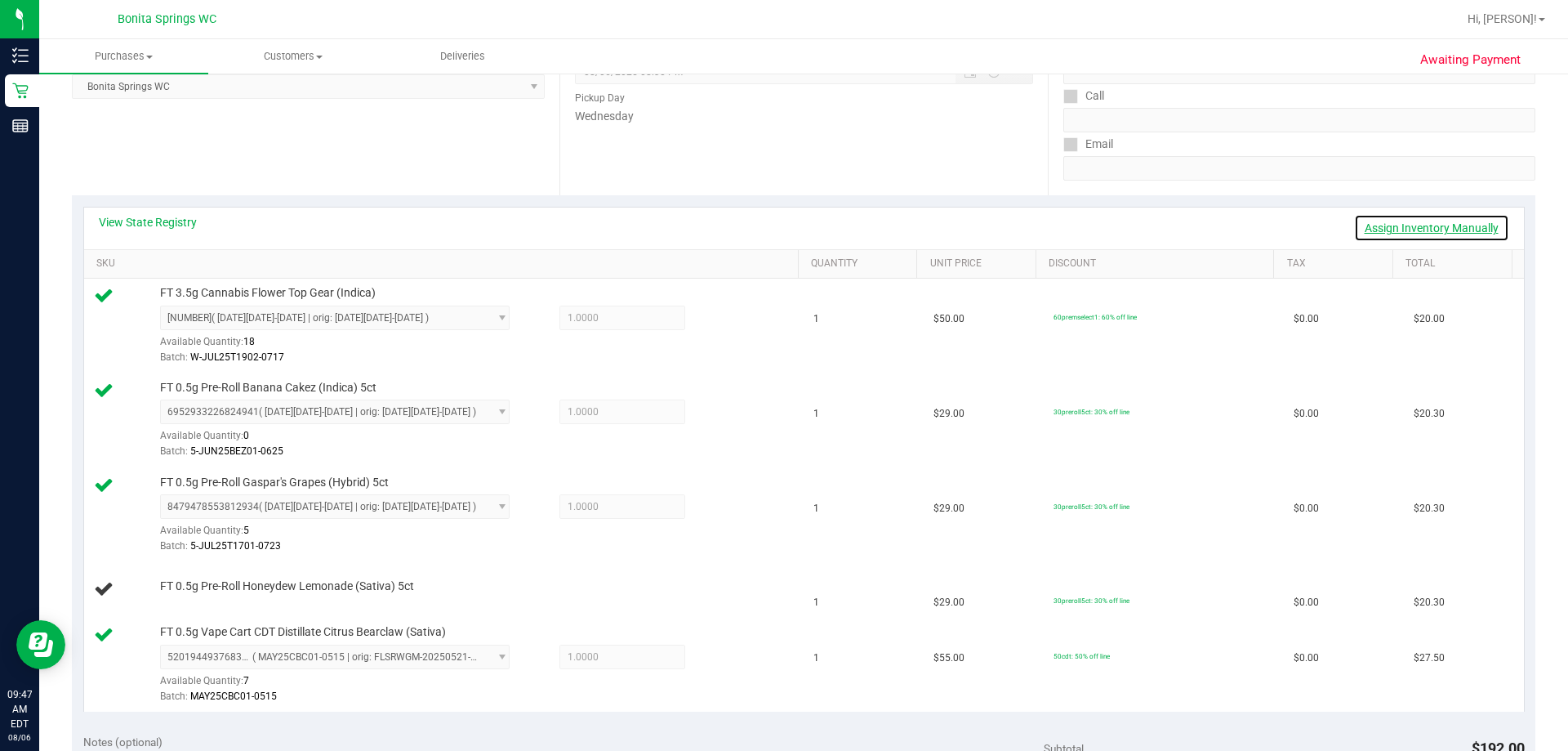 click on "Assign Inventory Manually" at bounding box center [1432, 228] 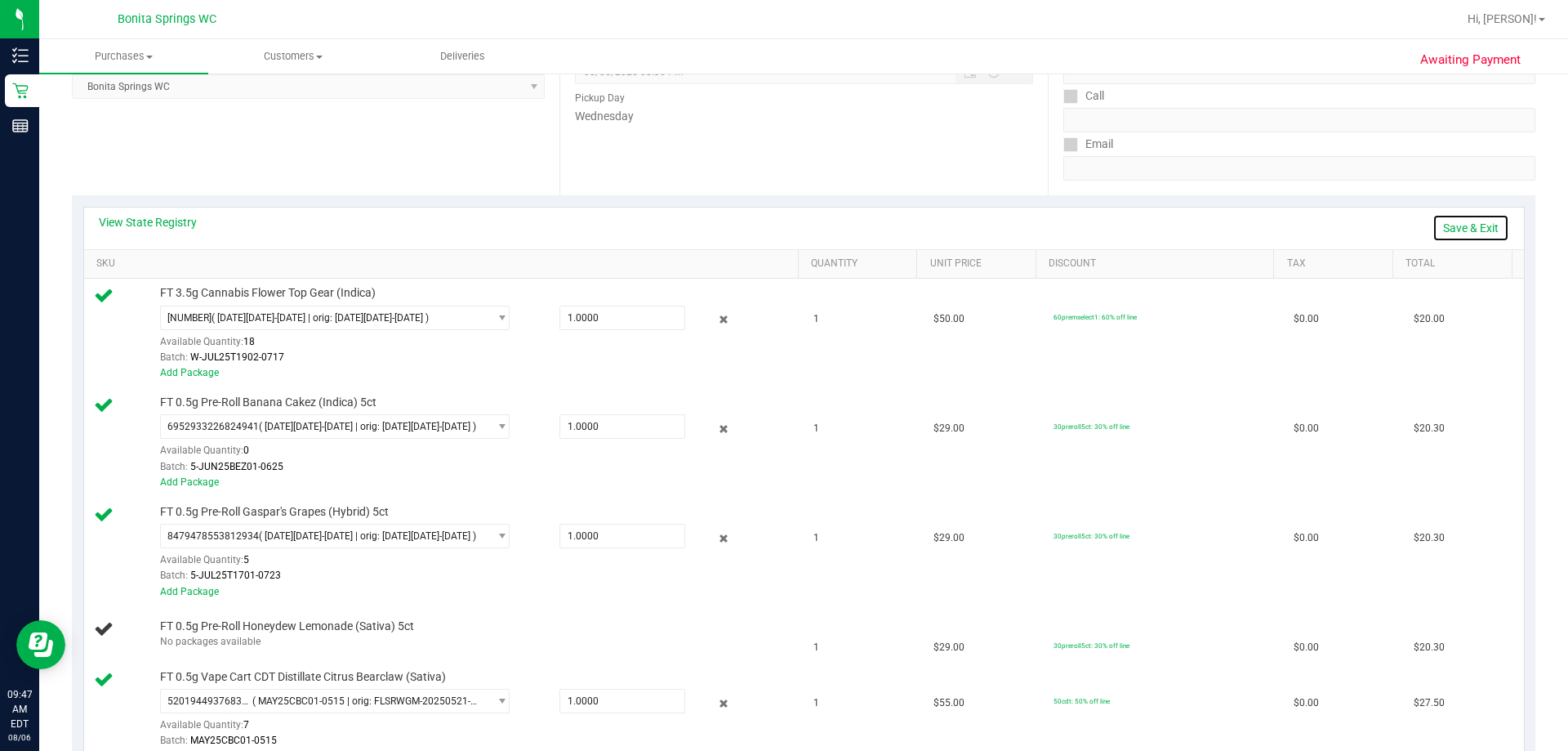 click on "Save & Exit" at bounding box center (1471, 228) 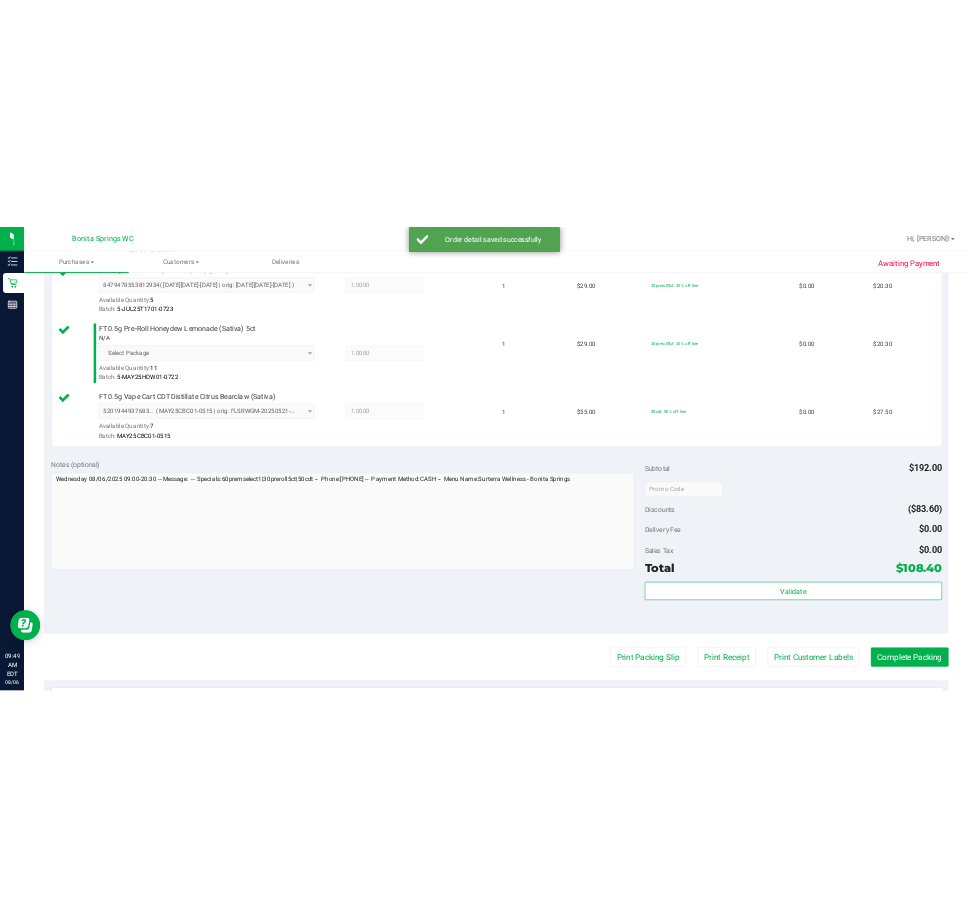 scroll, scrollTop: 1100, scrollLeft: 0, axis: vertical 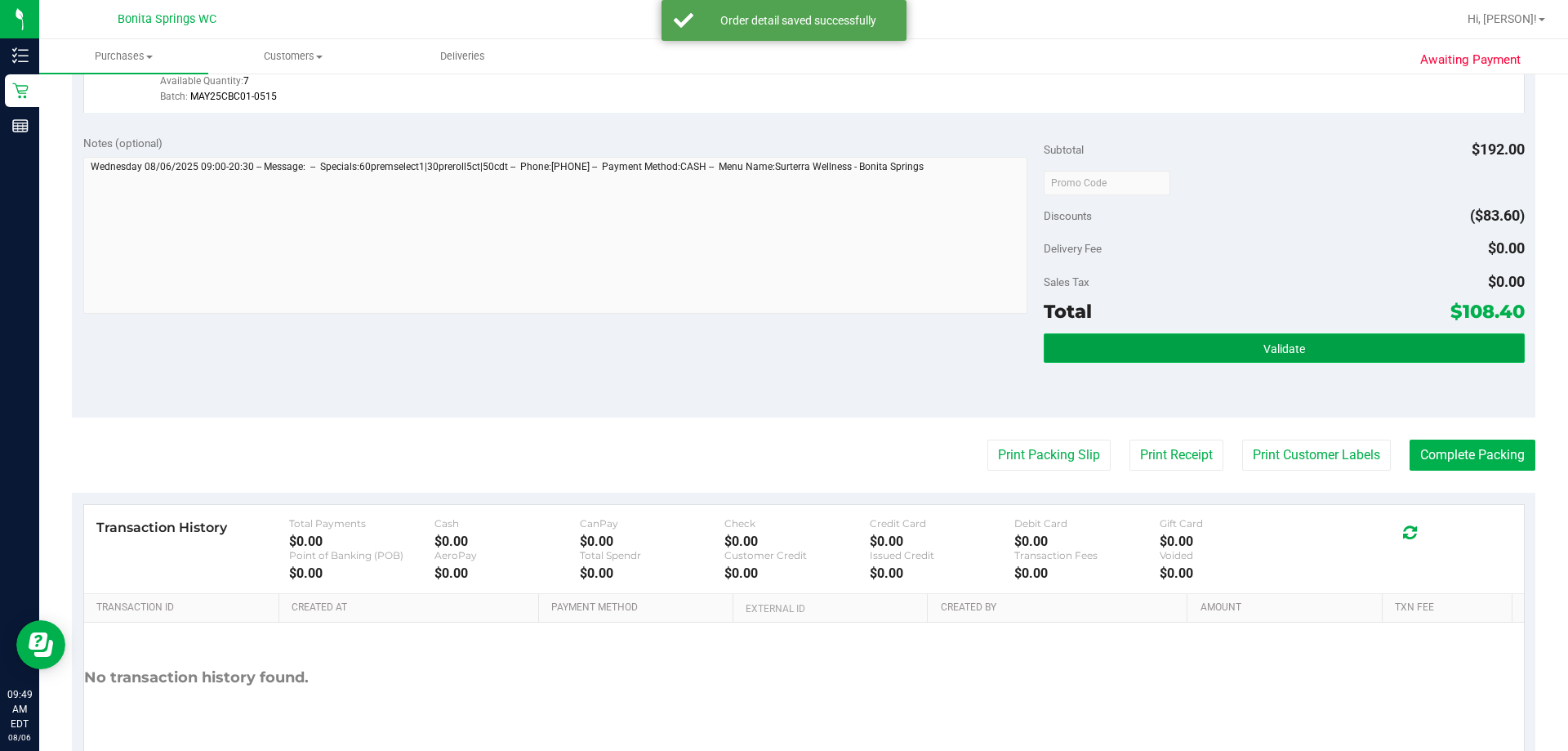 click on "Validate" at bounding box center (1284, 348) 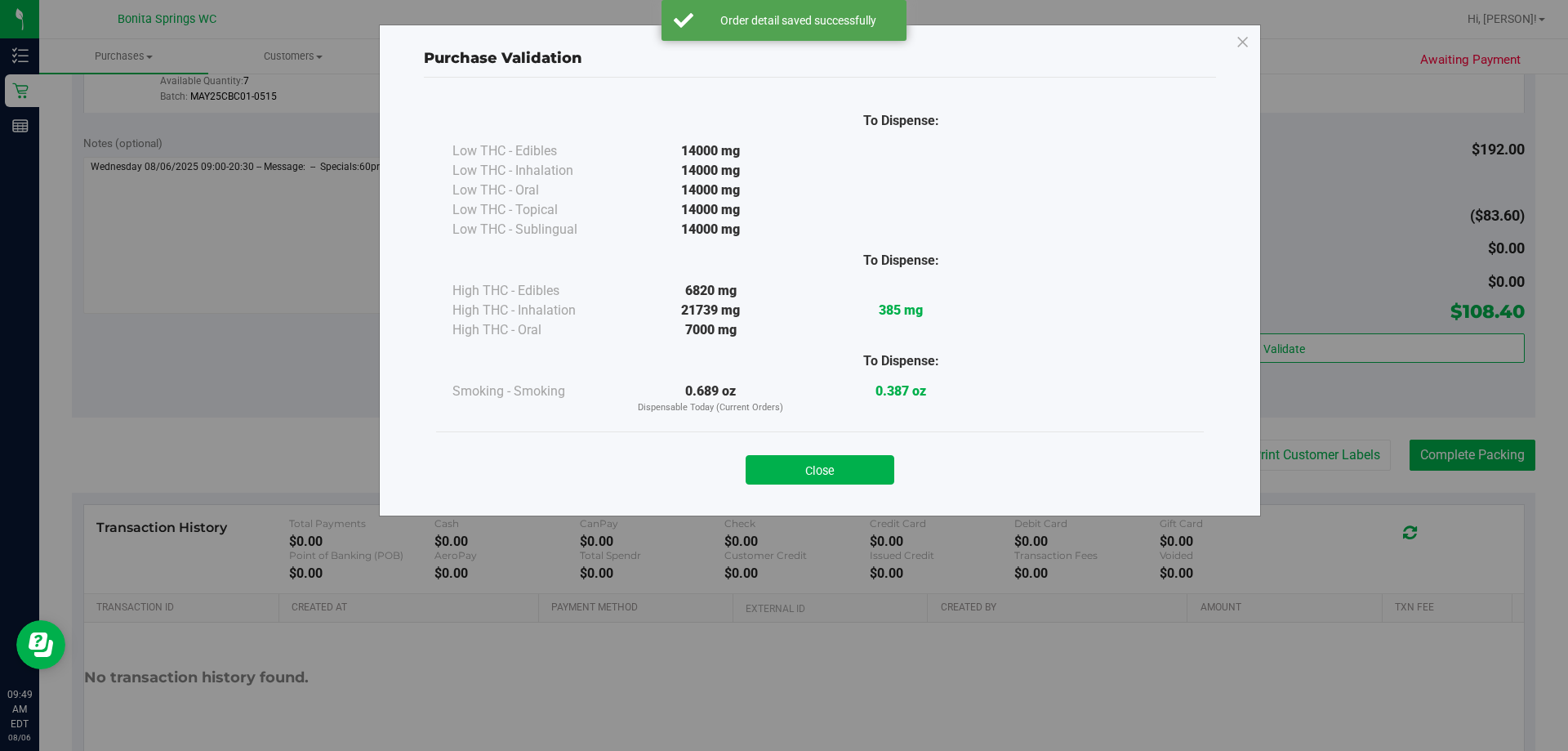 drag, startPoint x: 809, startPoint y: 458, endPoint x: 945, endPoint y: 482, distance: 138.10141 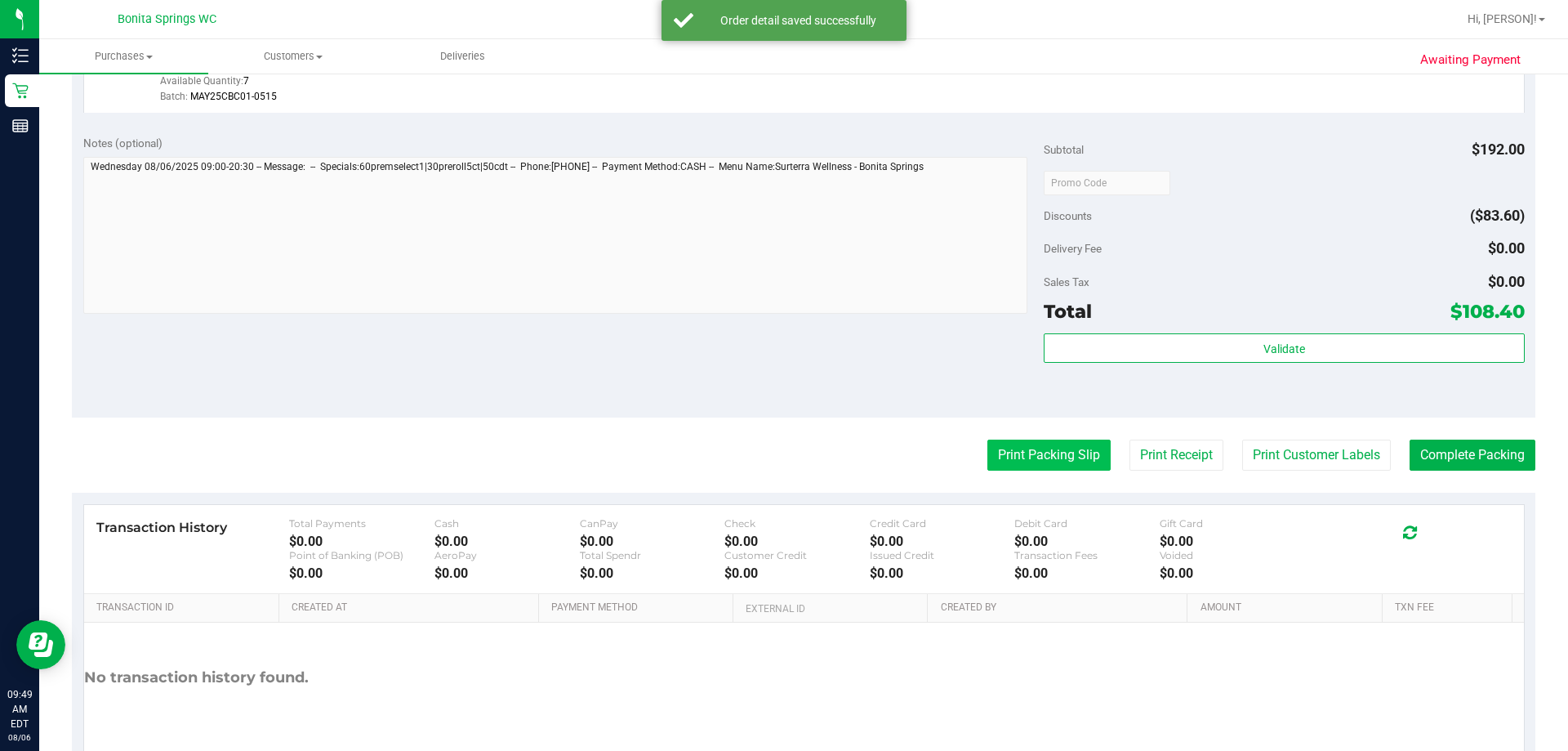 click on "Print Packing Slip" at bounding box center [1049, 455] 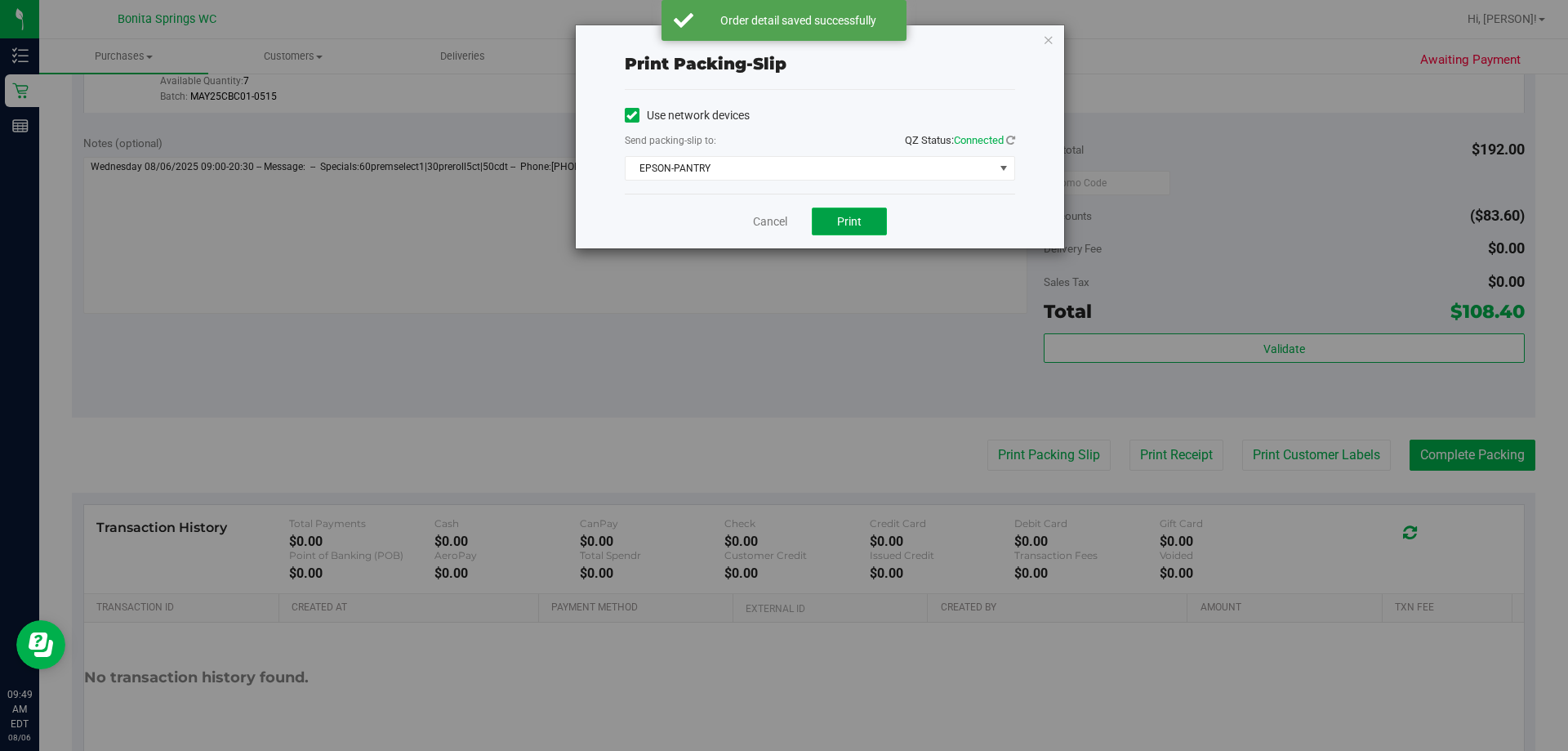 click on "Print" at bounding box center (849, 221) 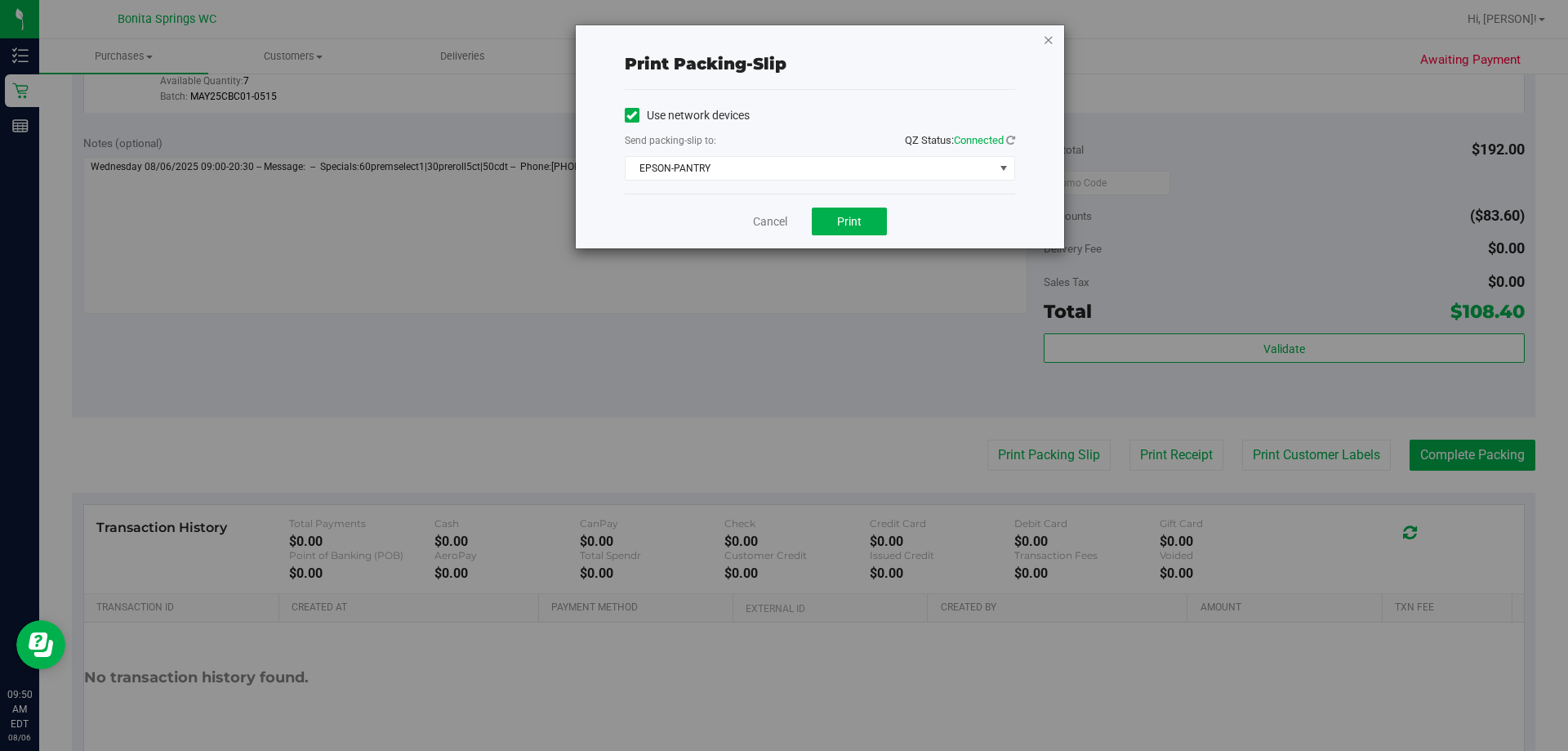 click at bounding box center [1049, 39] 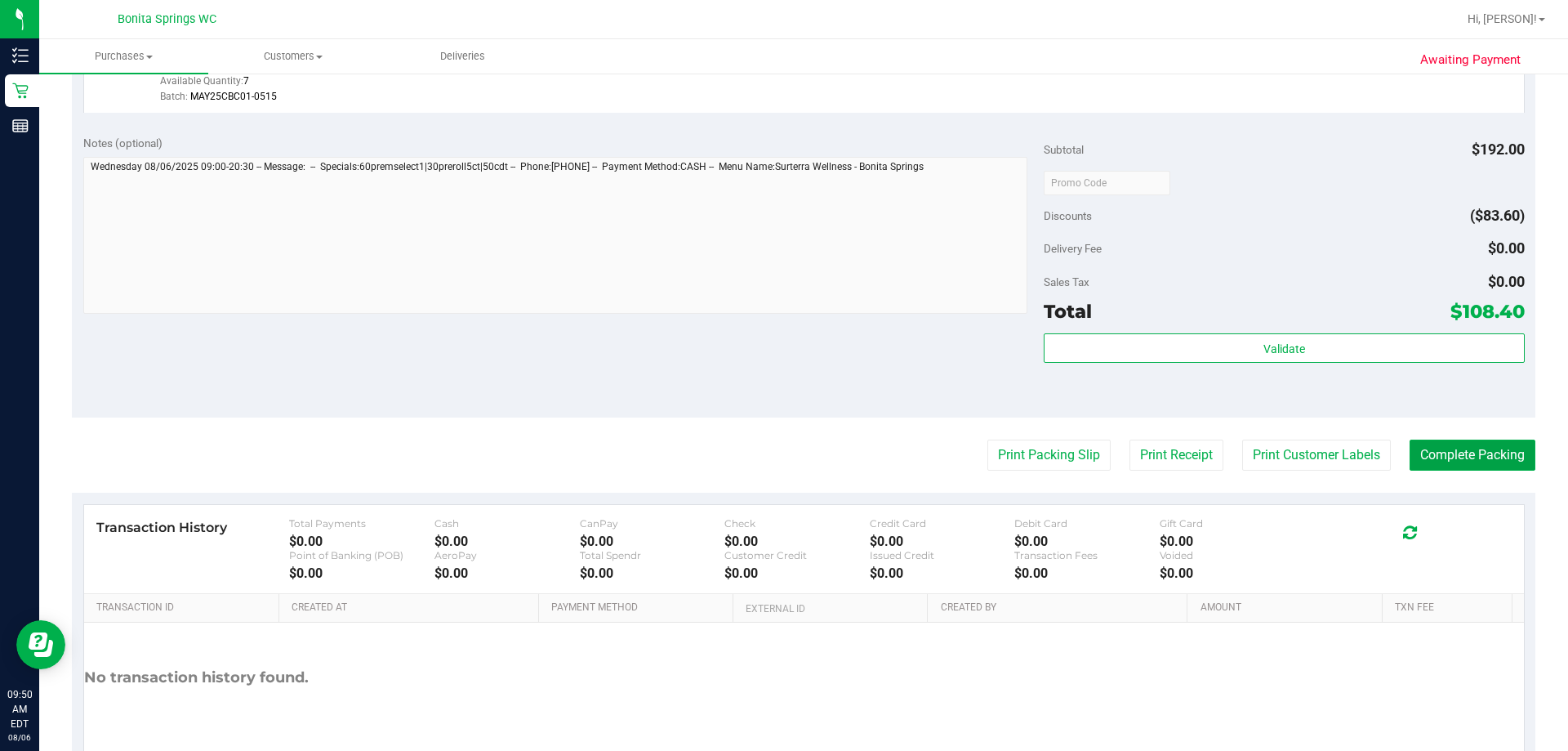 drag, startPoint x: 1441, startPoint y: 450, endPoint x: 1434, endPoint y: 152, distance: 298.0822 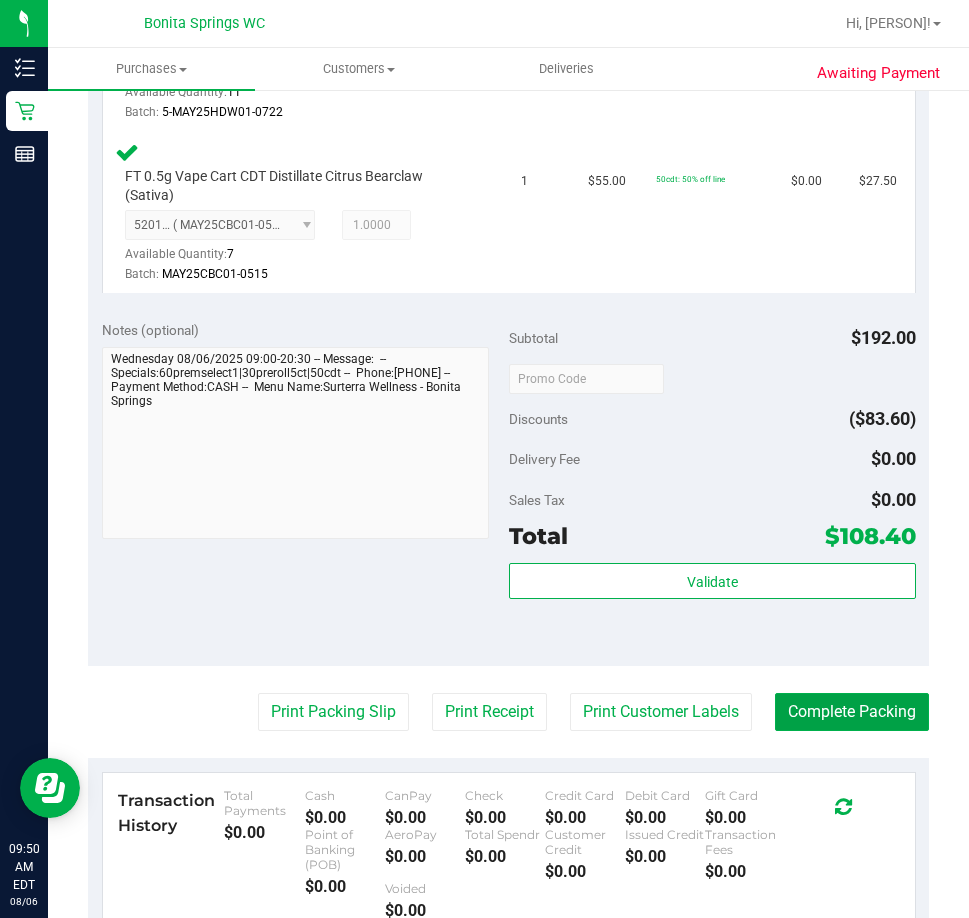 drag, startPoint x: 837, startPoint y: 715, endPoint x: 964, endPoint y: 540, distance: 216.22673 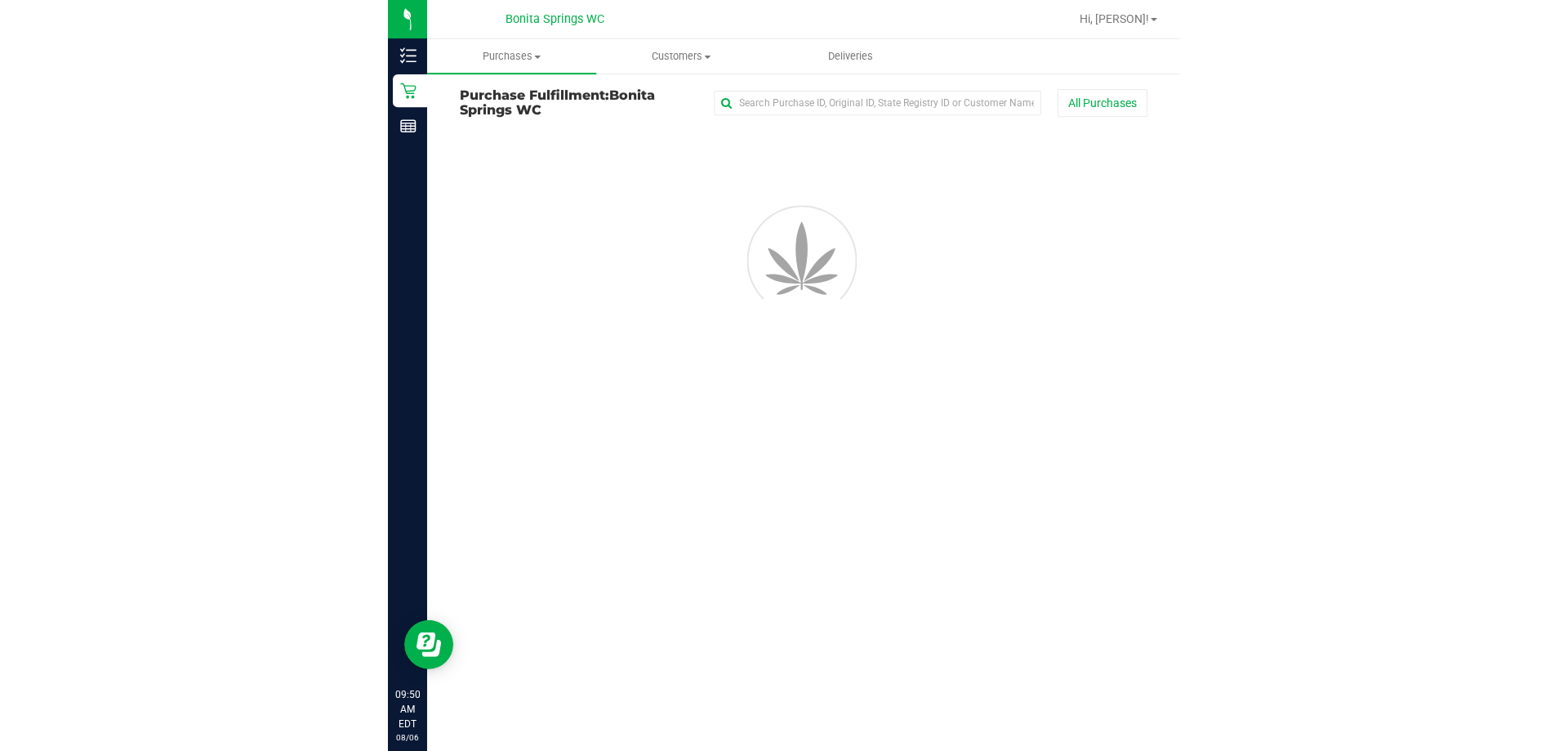 scroll, scrollTop: 0, scrollLeft: 0, axis: both 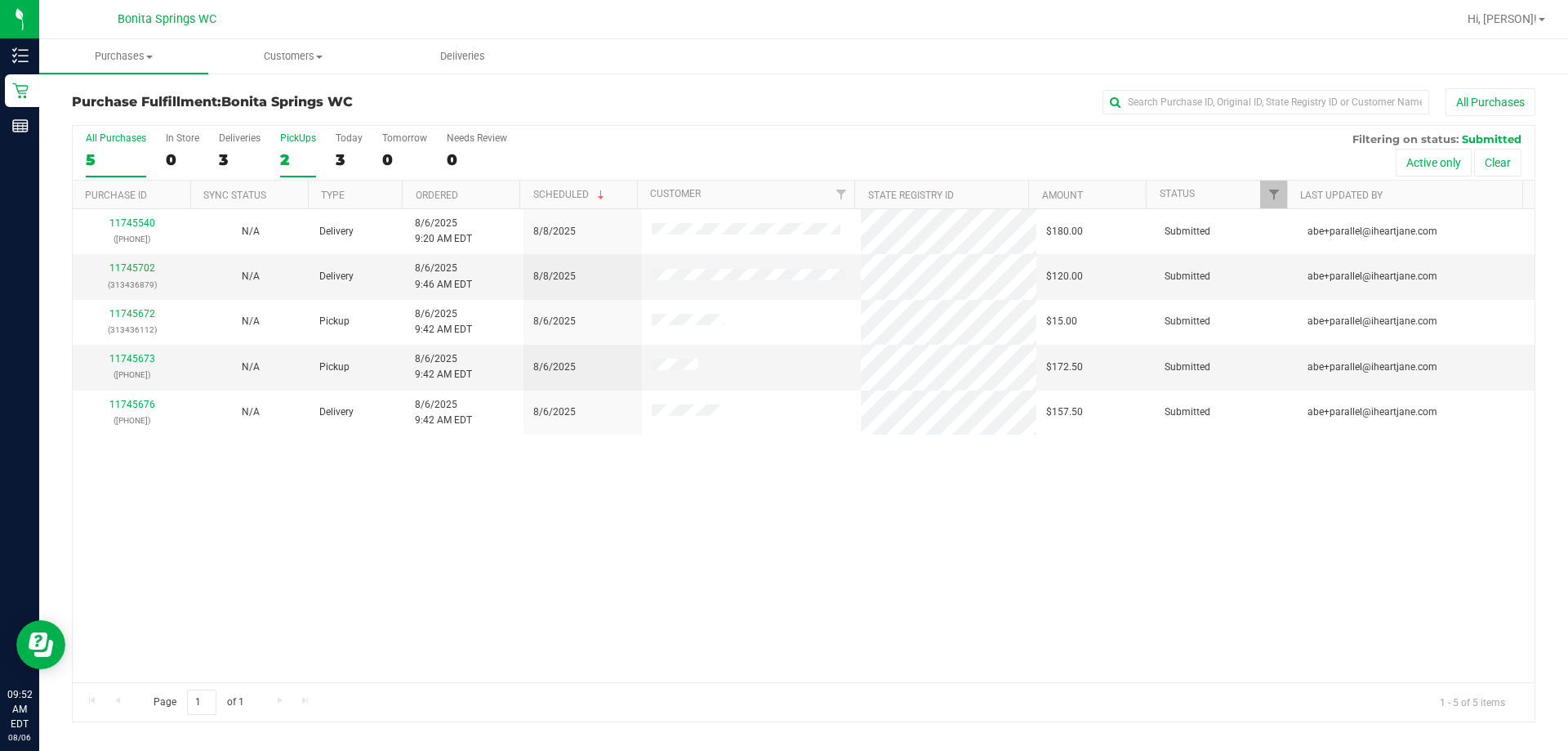 click on "2" at bounding box center (298, 159) 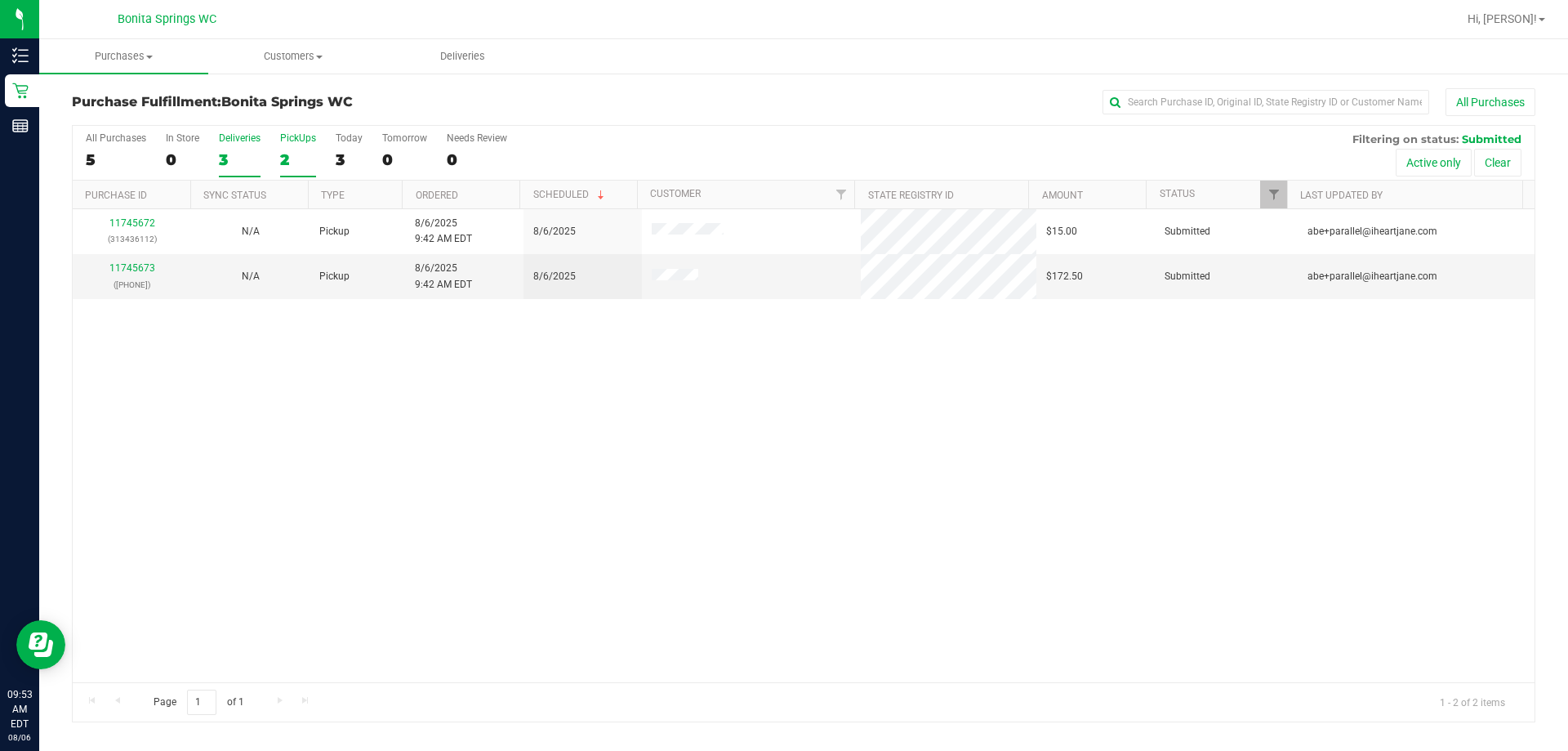 click on "3" at bounding box center [239, 159] 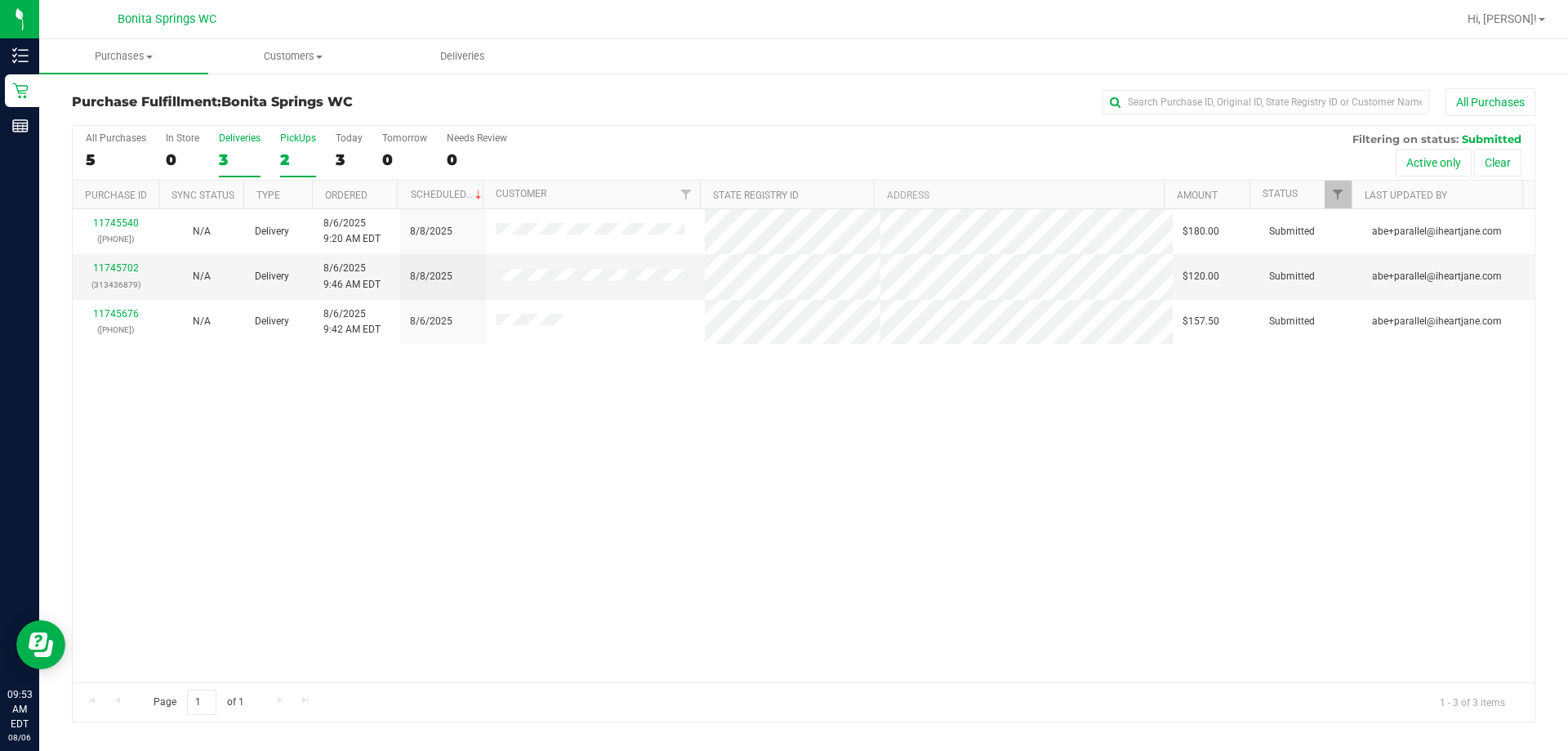 click on "PickUps
2" at bounding box center (298, 154) 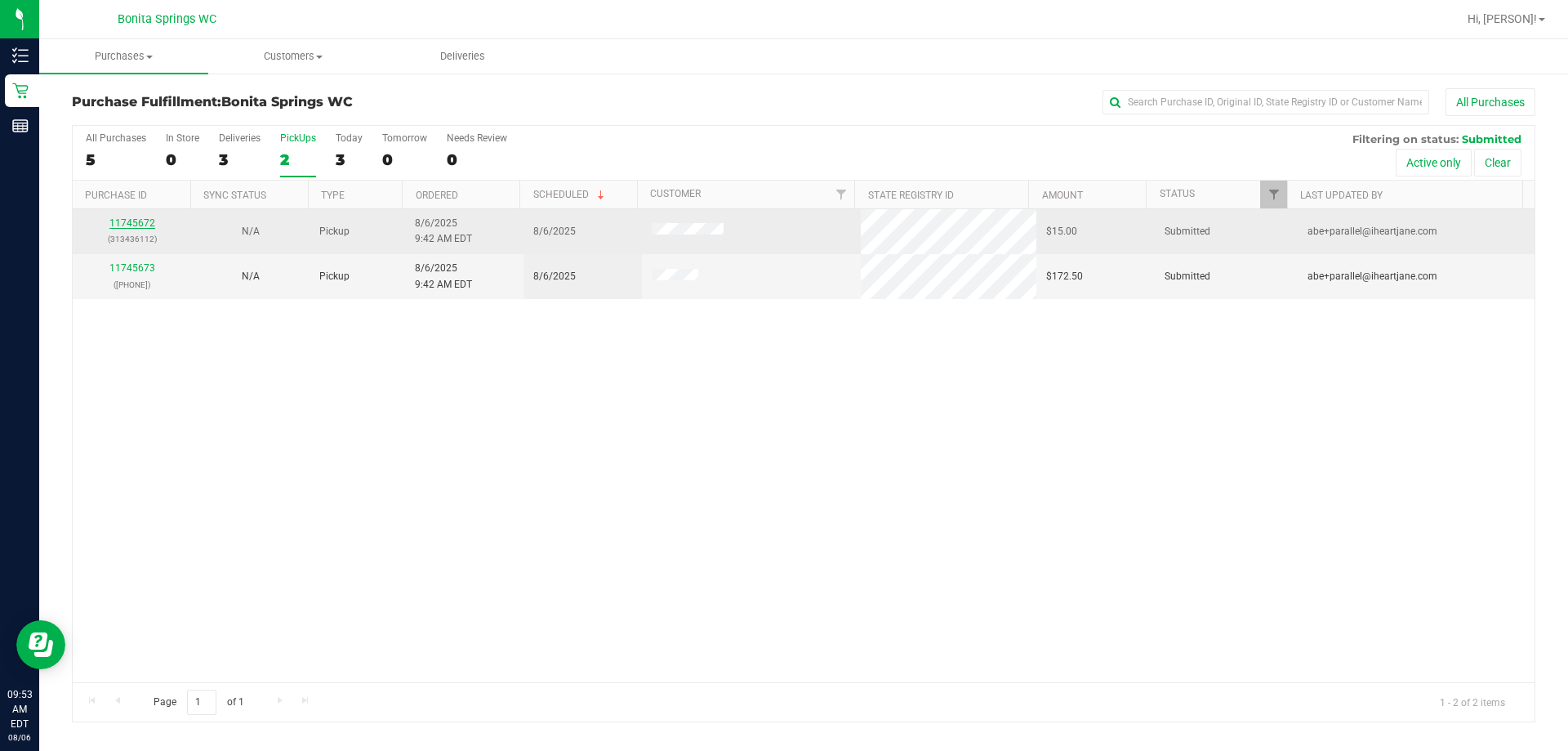 click on "11745672" at bounding box center [132, 223] 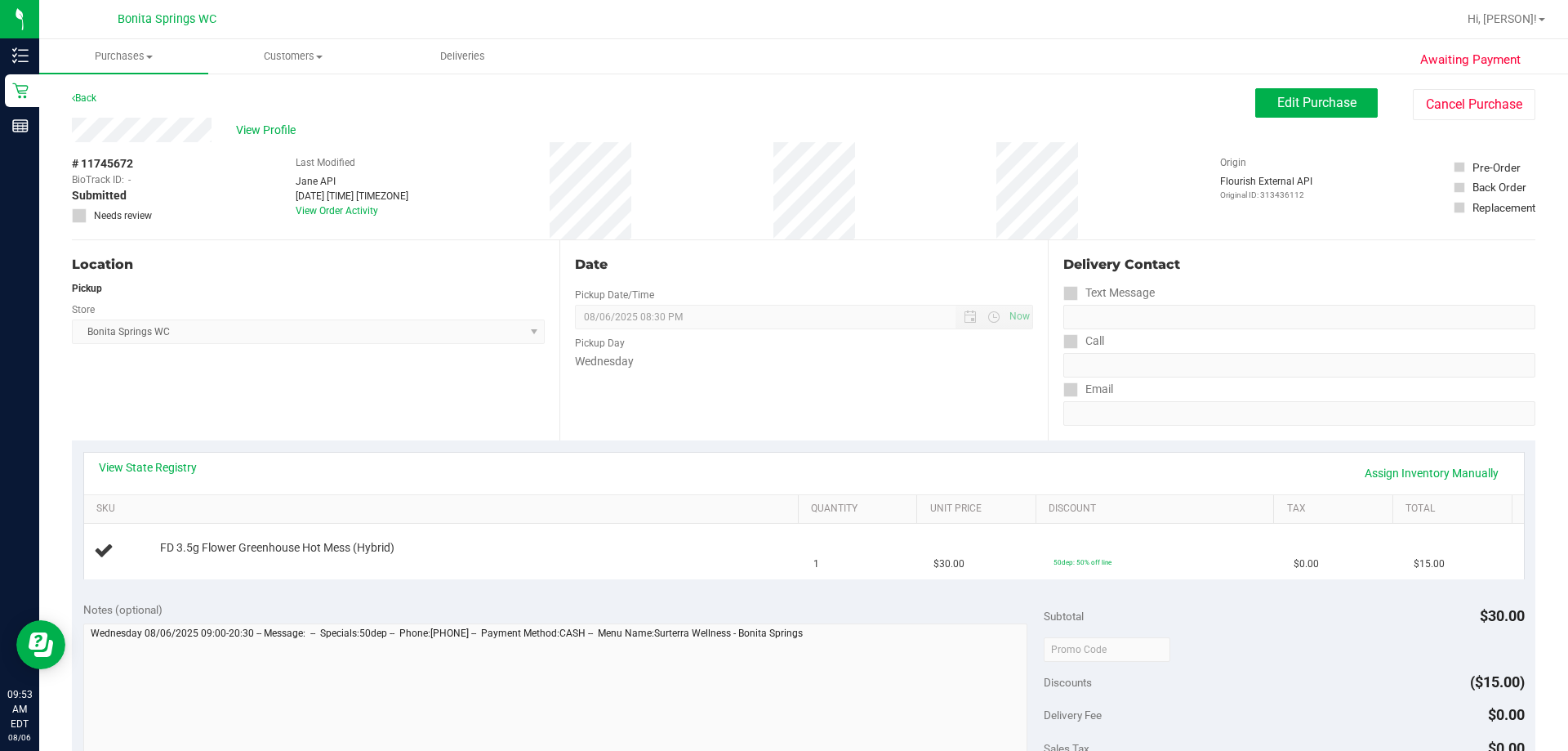 click on "View State Registry
Assign Inventory Manually" at bounding box center [804, 473] 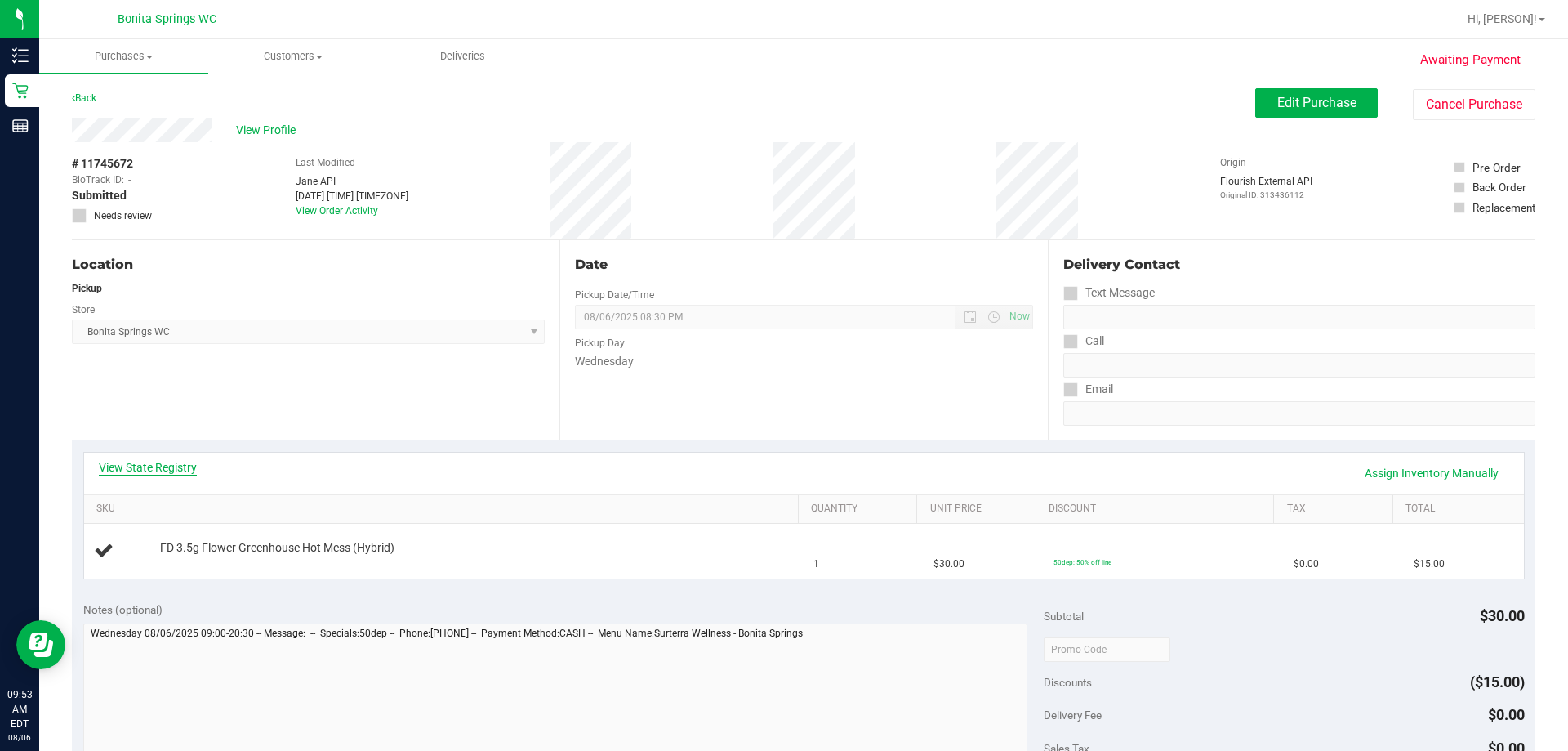 click on "View State Registry" at bounding box center [148, 467] 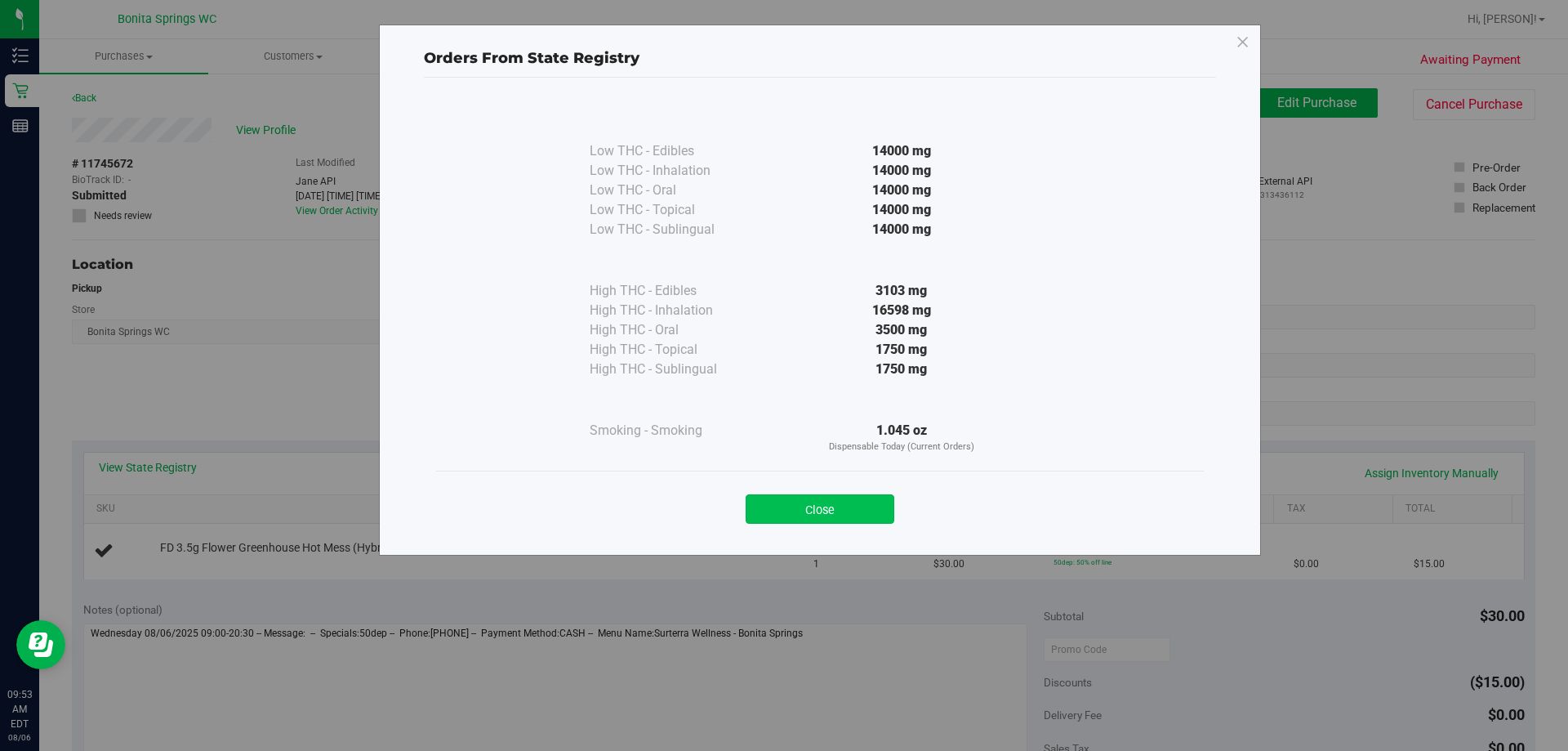 click on "Close" at bounding box center (820, 509) 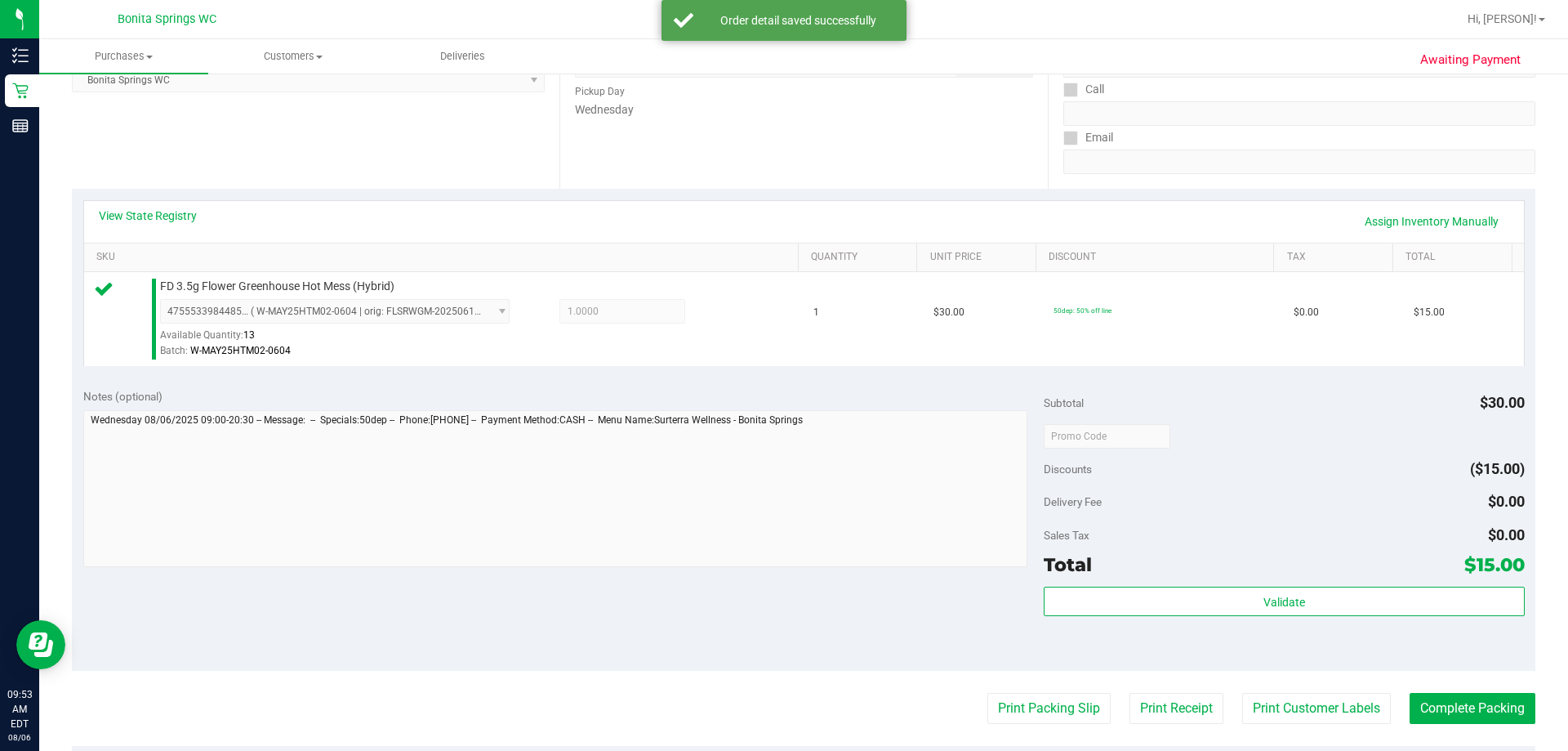 scroll, scrollTop: 409, scrollLeft: 0, axis: vertical 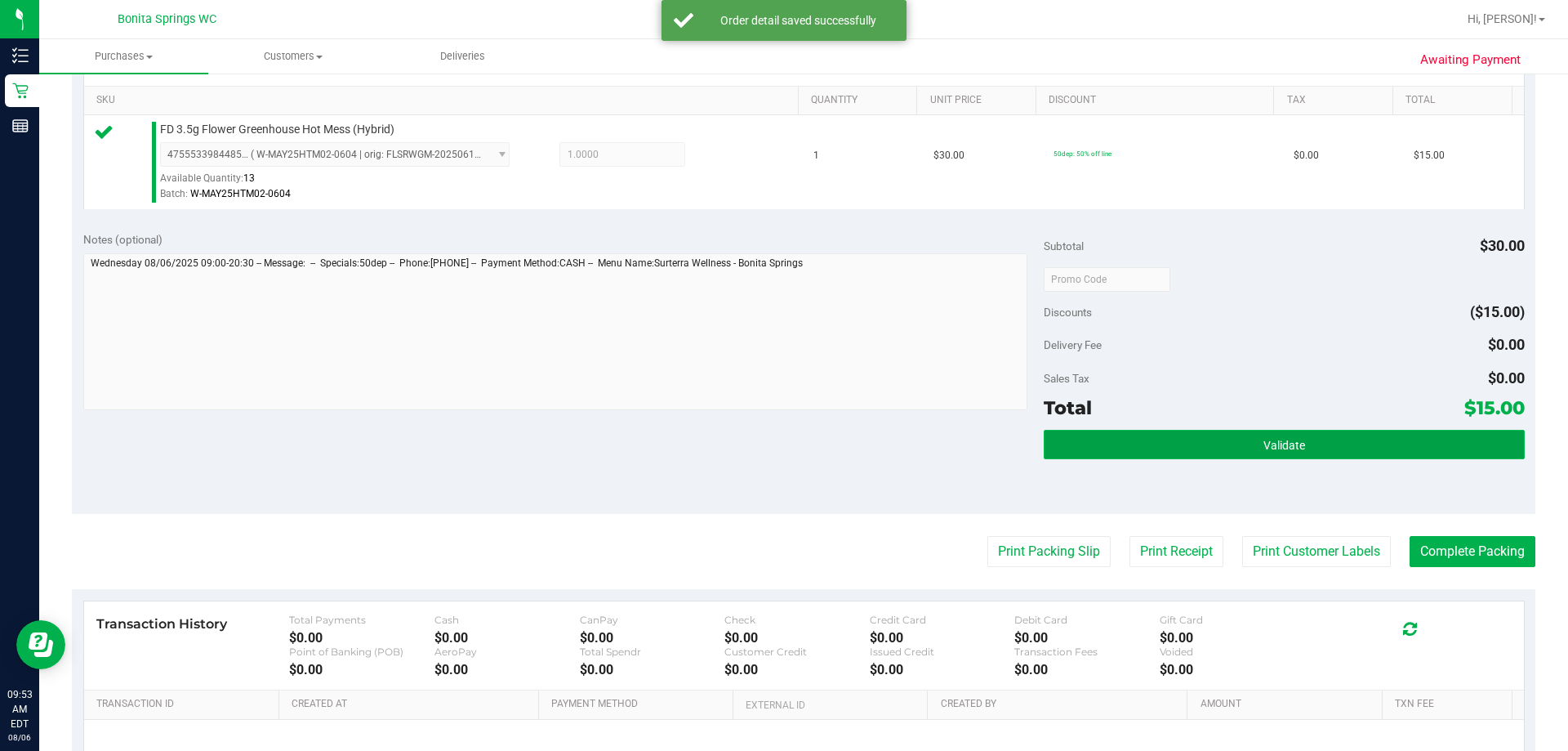 click on "Validate" at bounding box center (1284, 445) 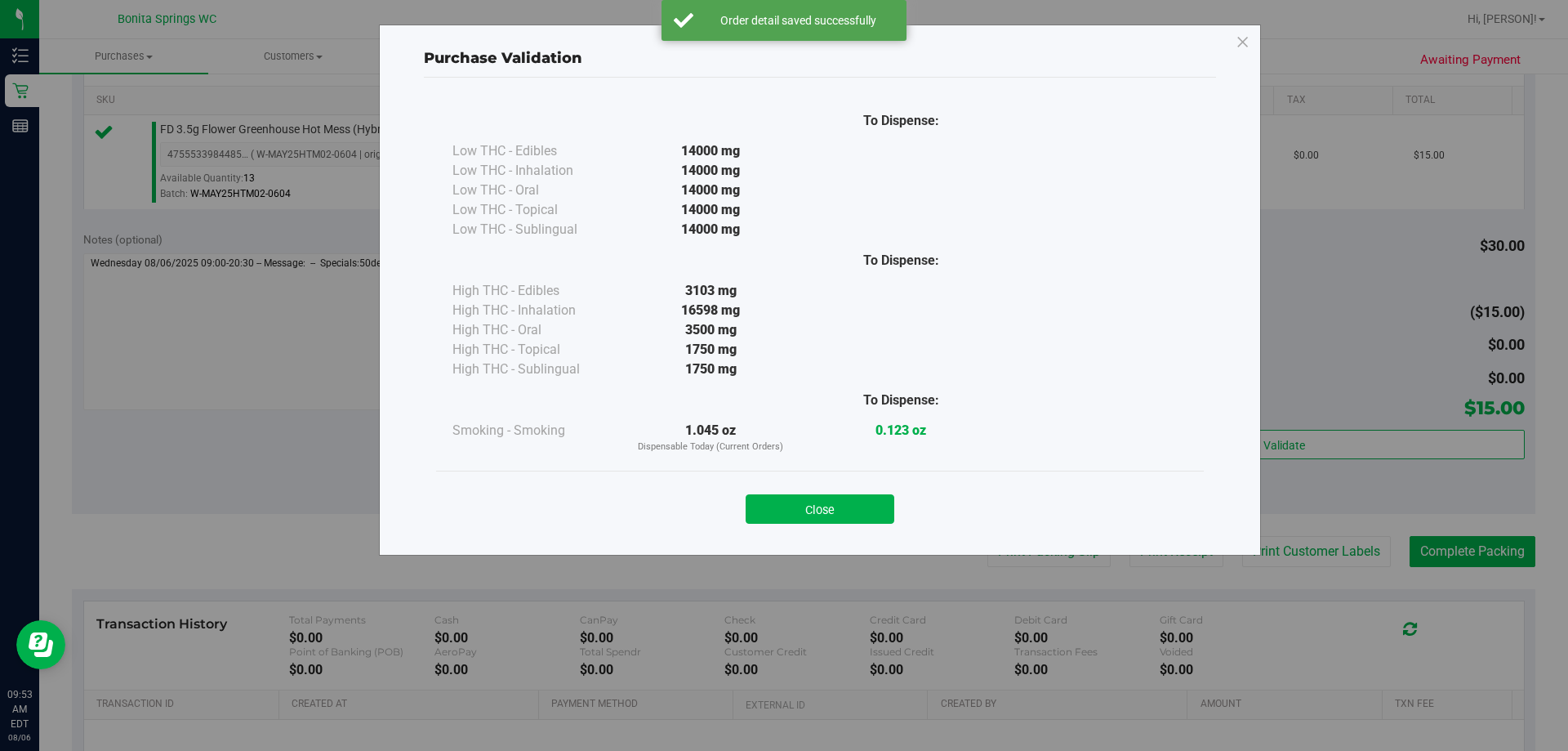 click on "Close" at bounding box center [820, 509] 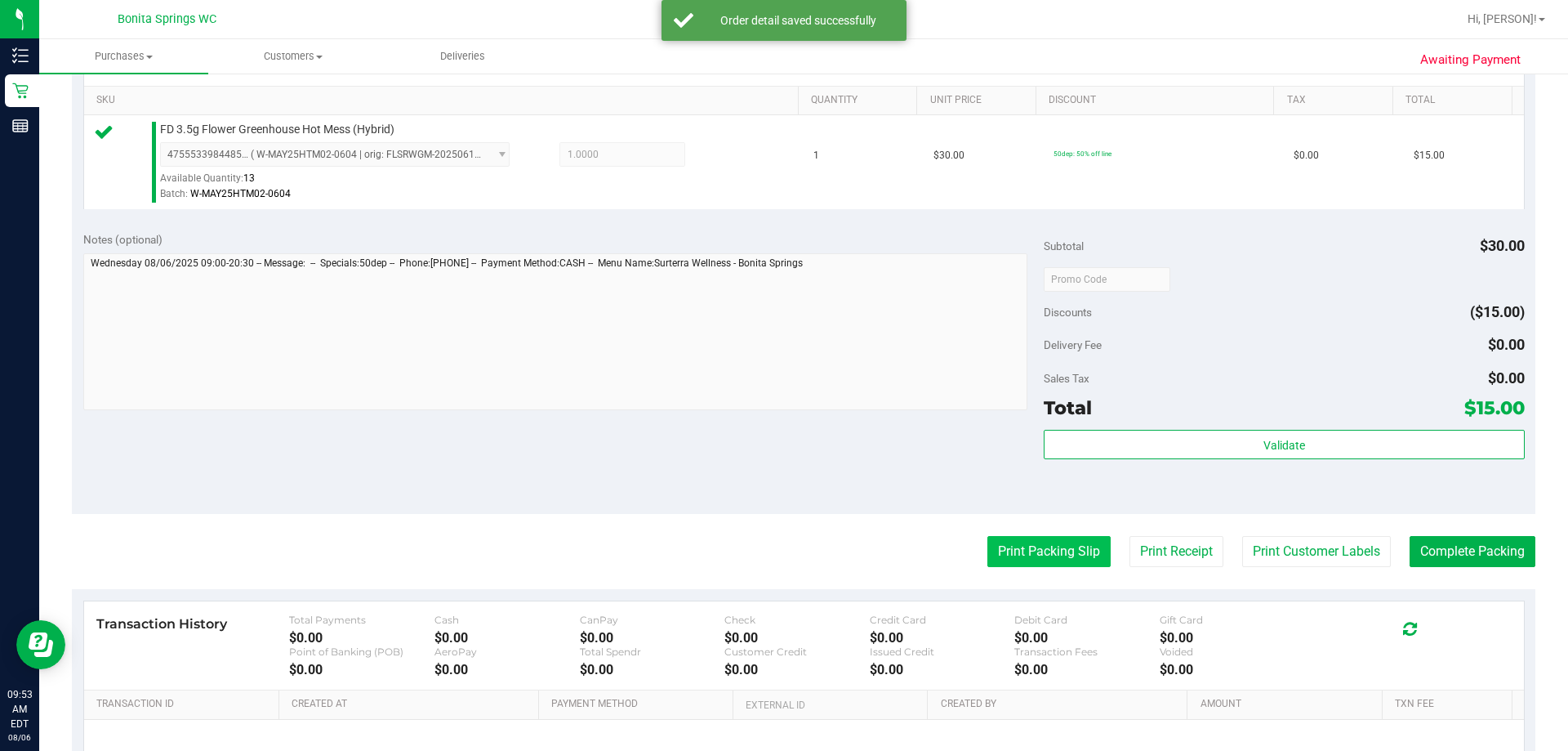 click on "Print Packing Slip" at bounding box center (1049, 552) 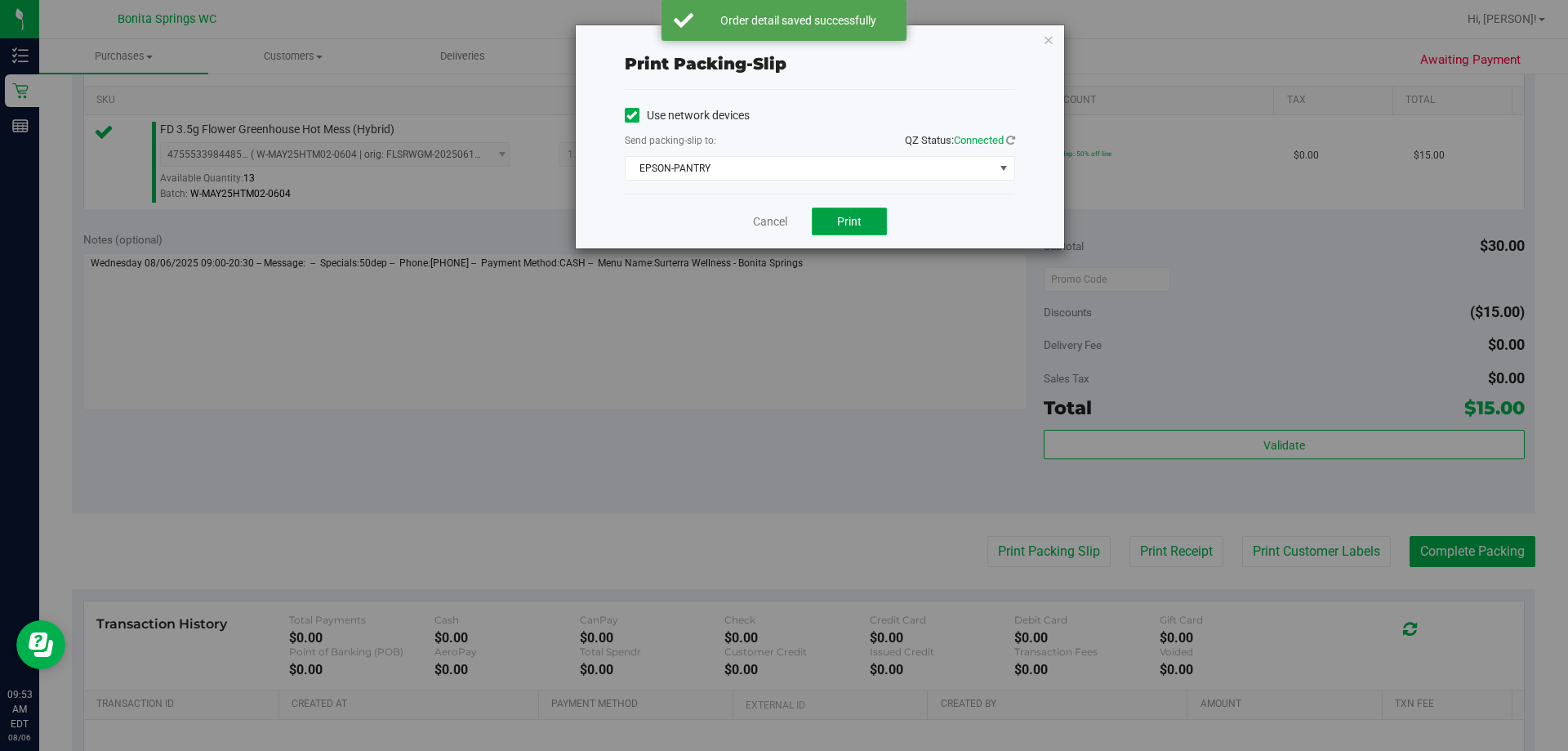 click on "Print" at bounding box center [849, 221] 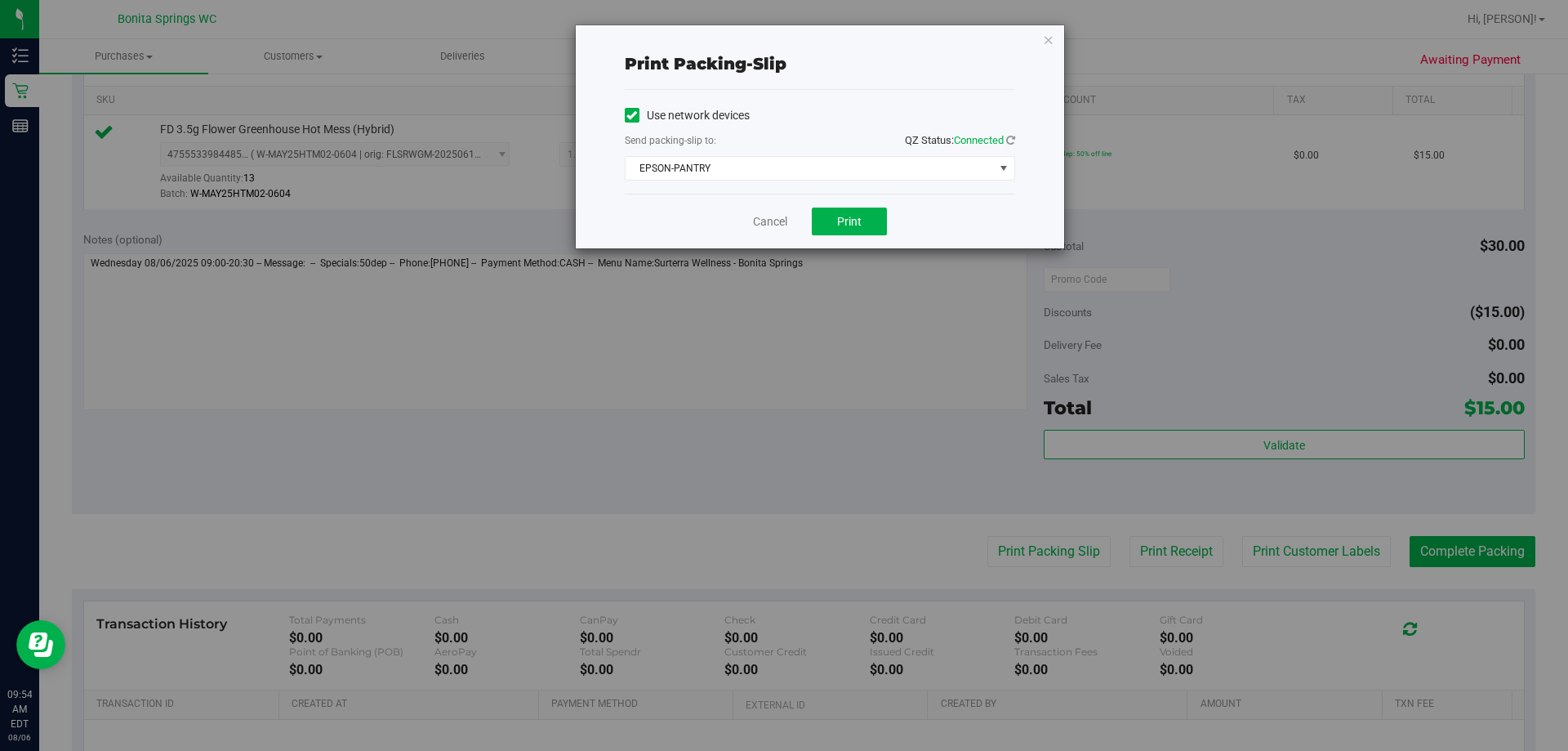 drag, startPoint x: 1045, startPoint y: 44, endPoint x: 1316, endPoint y: 297, distance: 370.742 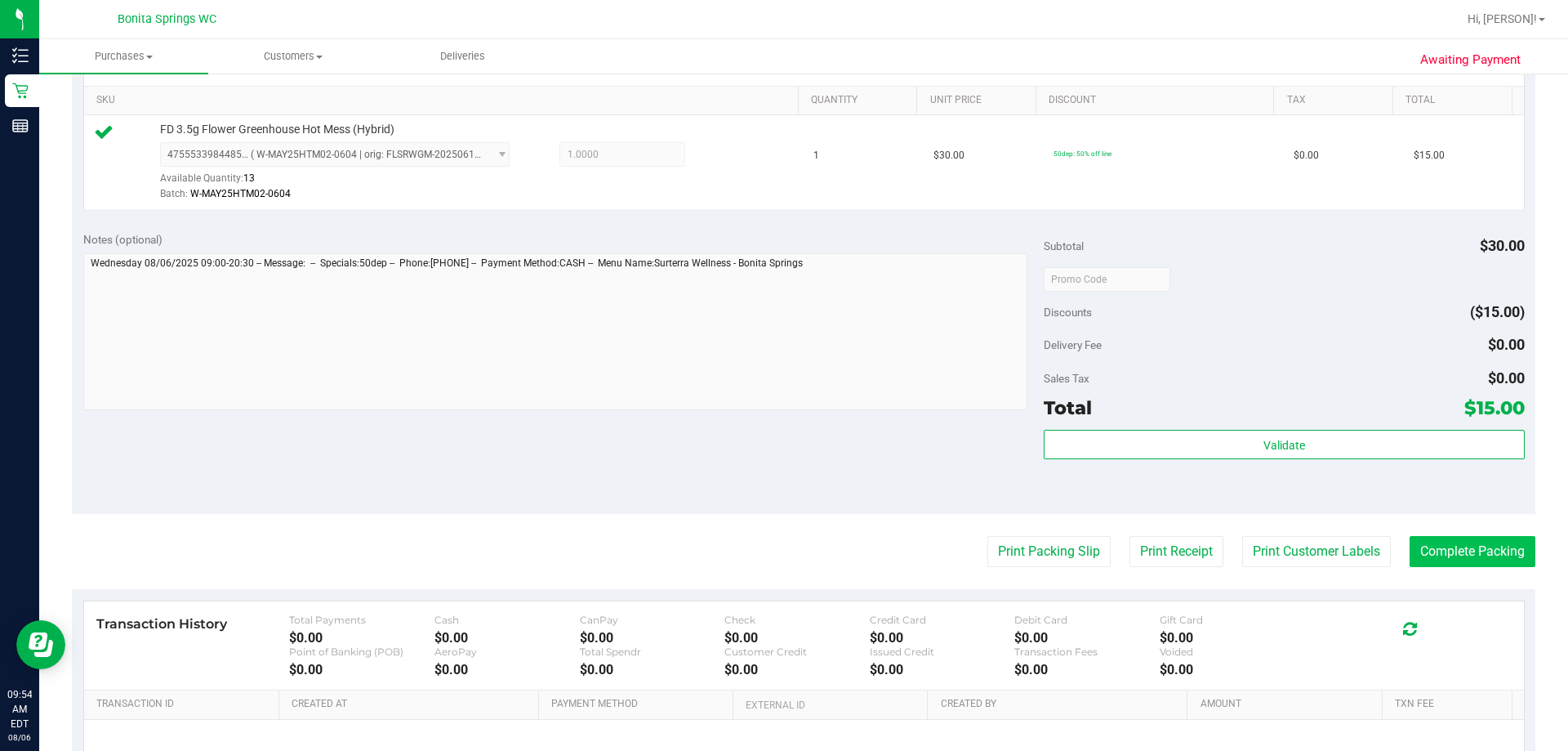 click on "Last Modified
[PERSON]
[DATE] [TIME] [TIMEZONE]" at bounding box center [804, 287] 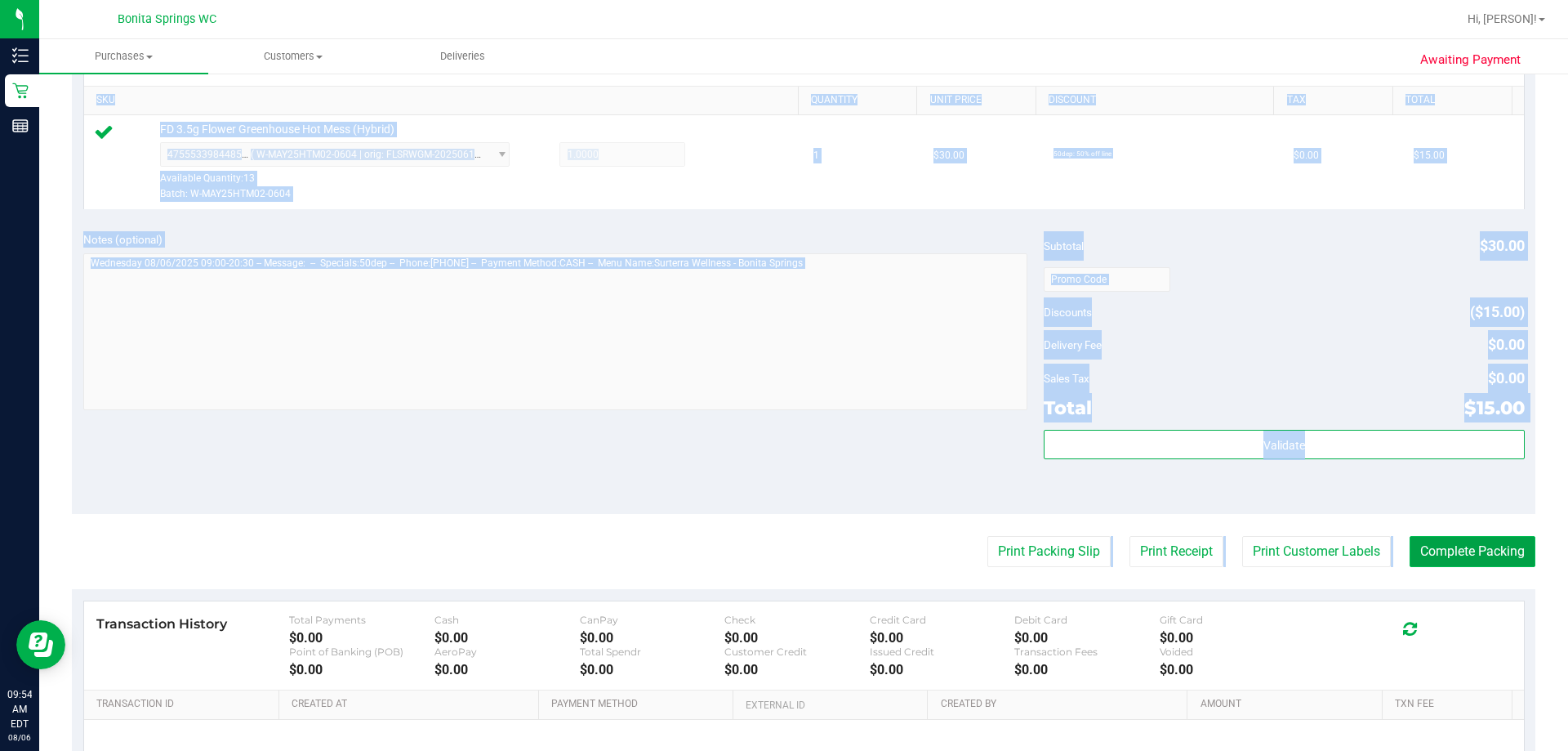 click on "Complete Packing" at bounding box center [1472, 552] 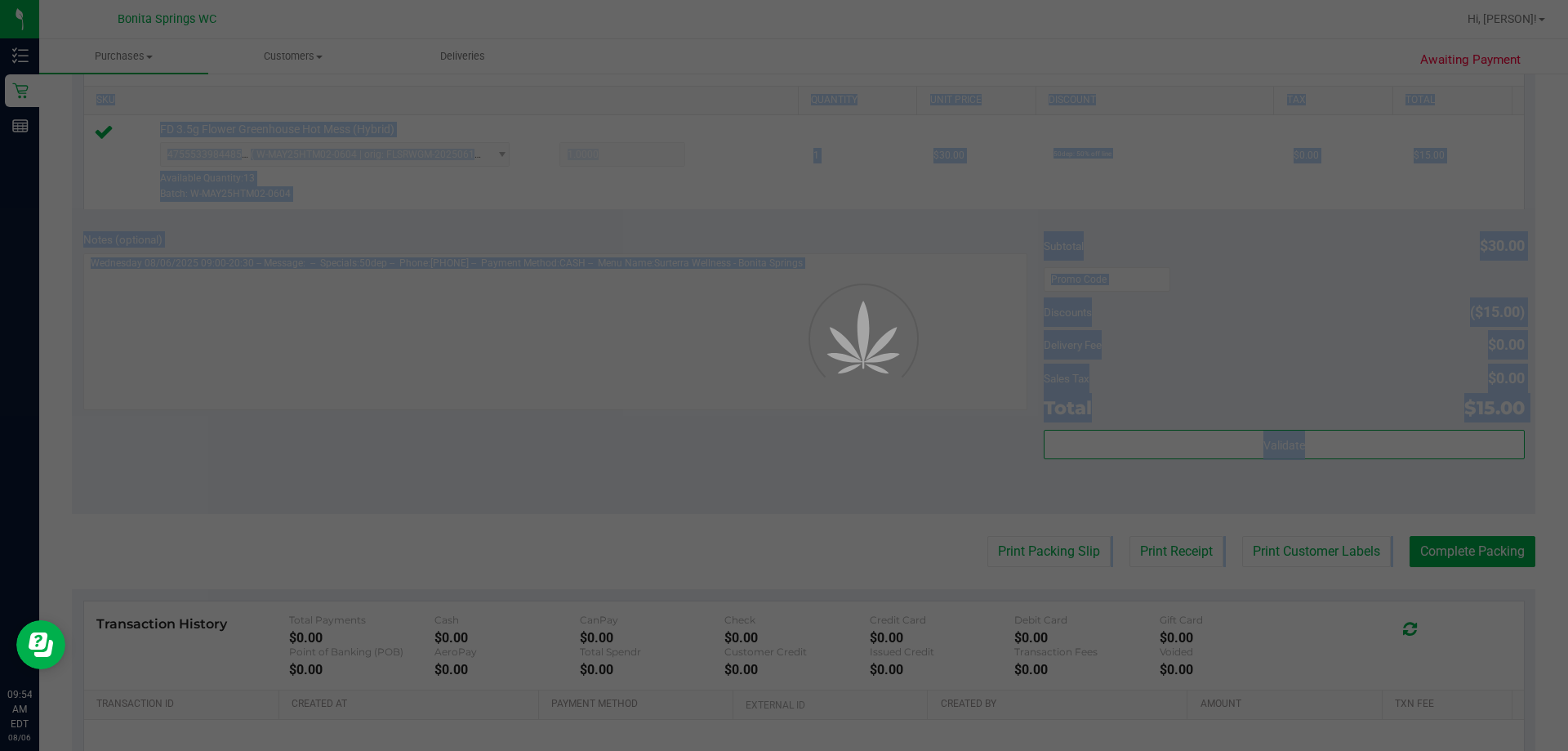scroll, scrollTop: 0, scrollLeft: 0, axis: both 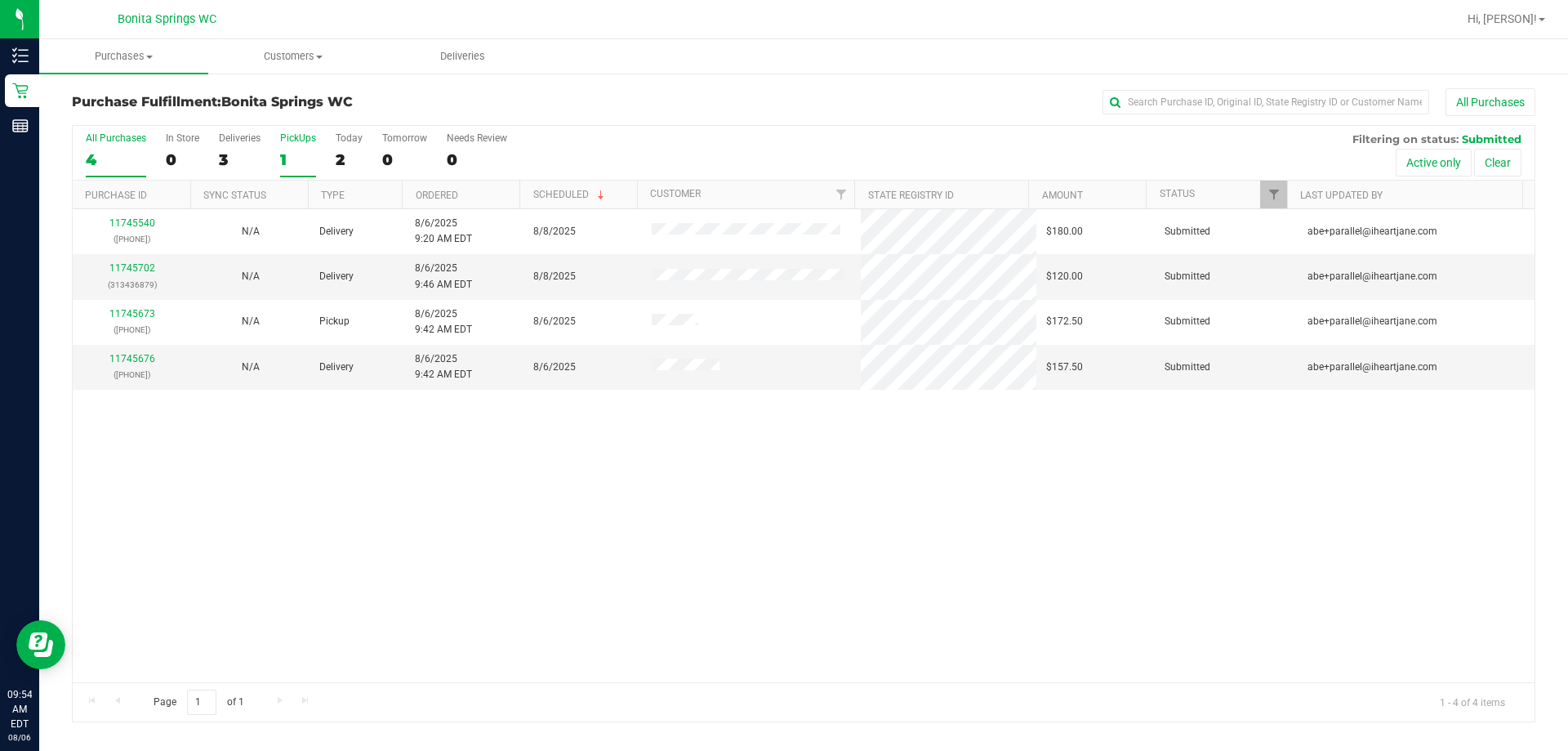 click on "PickUps" at bounding box center (298, 138) 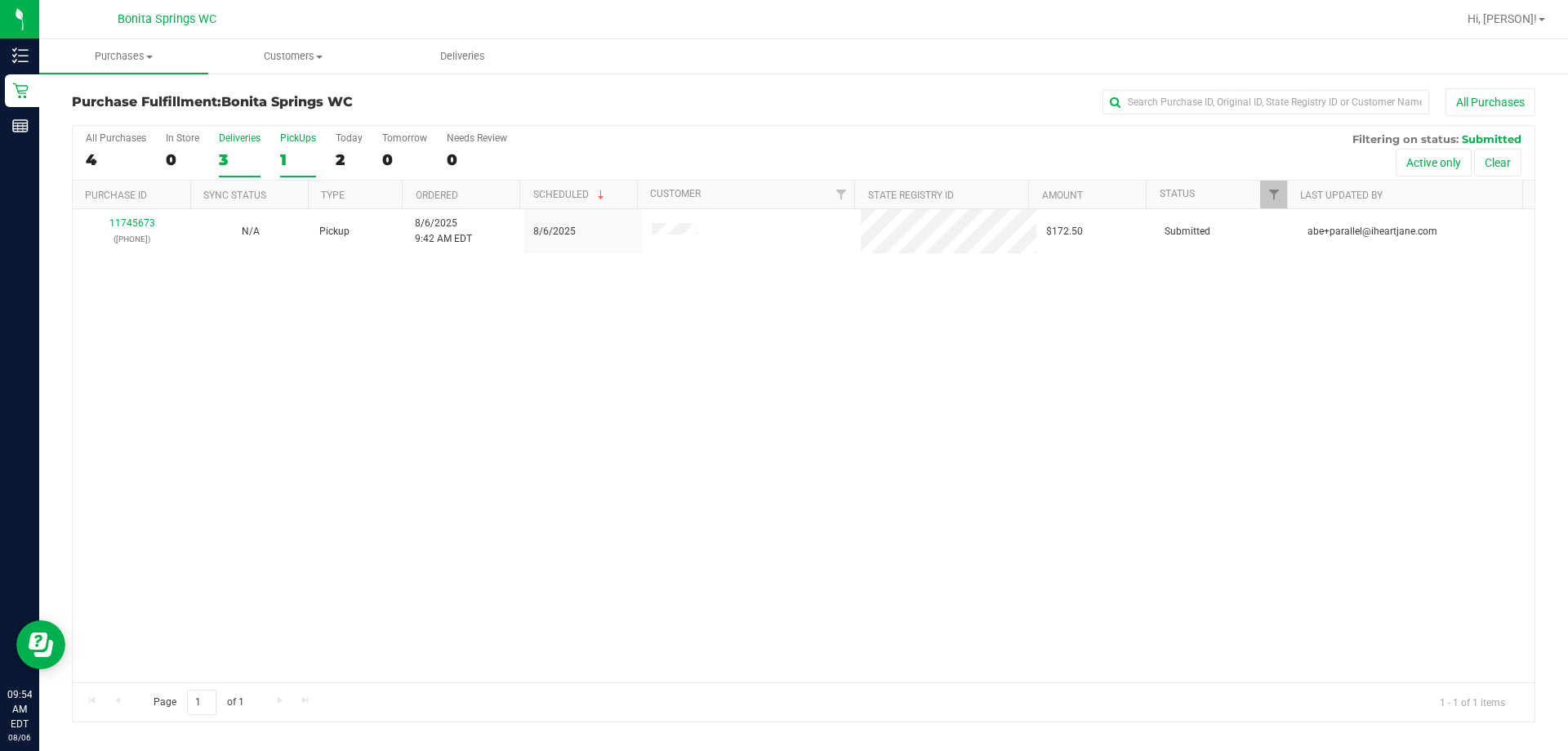 click on "3" at bounding box center (239, 159) 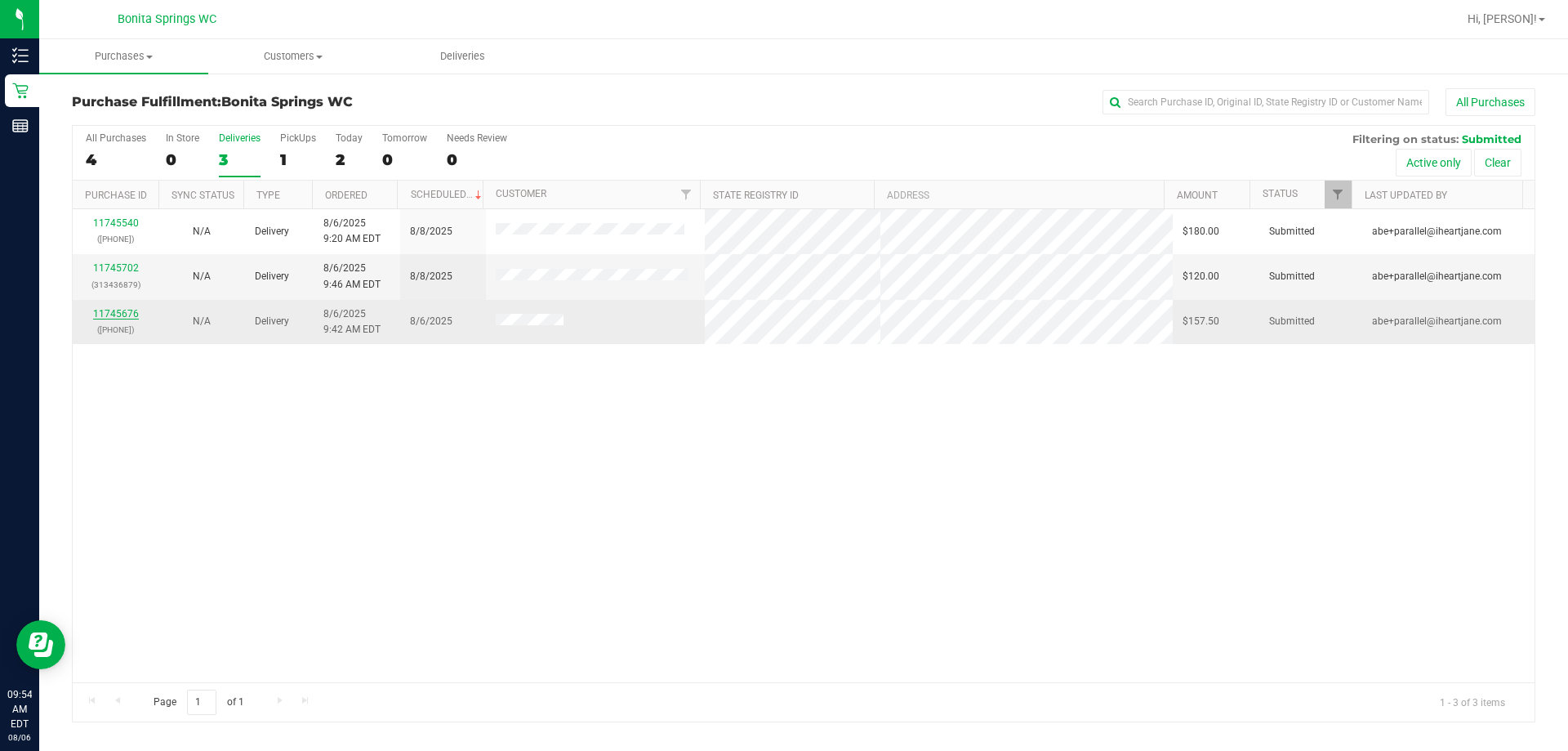 click on "11745676" at bounding box center (116, 314) 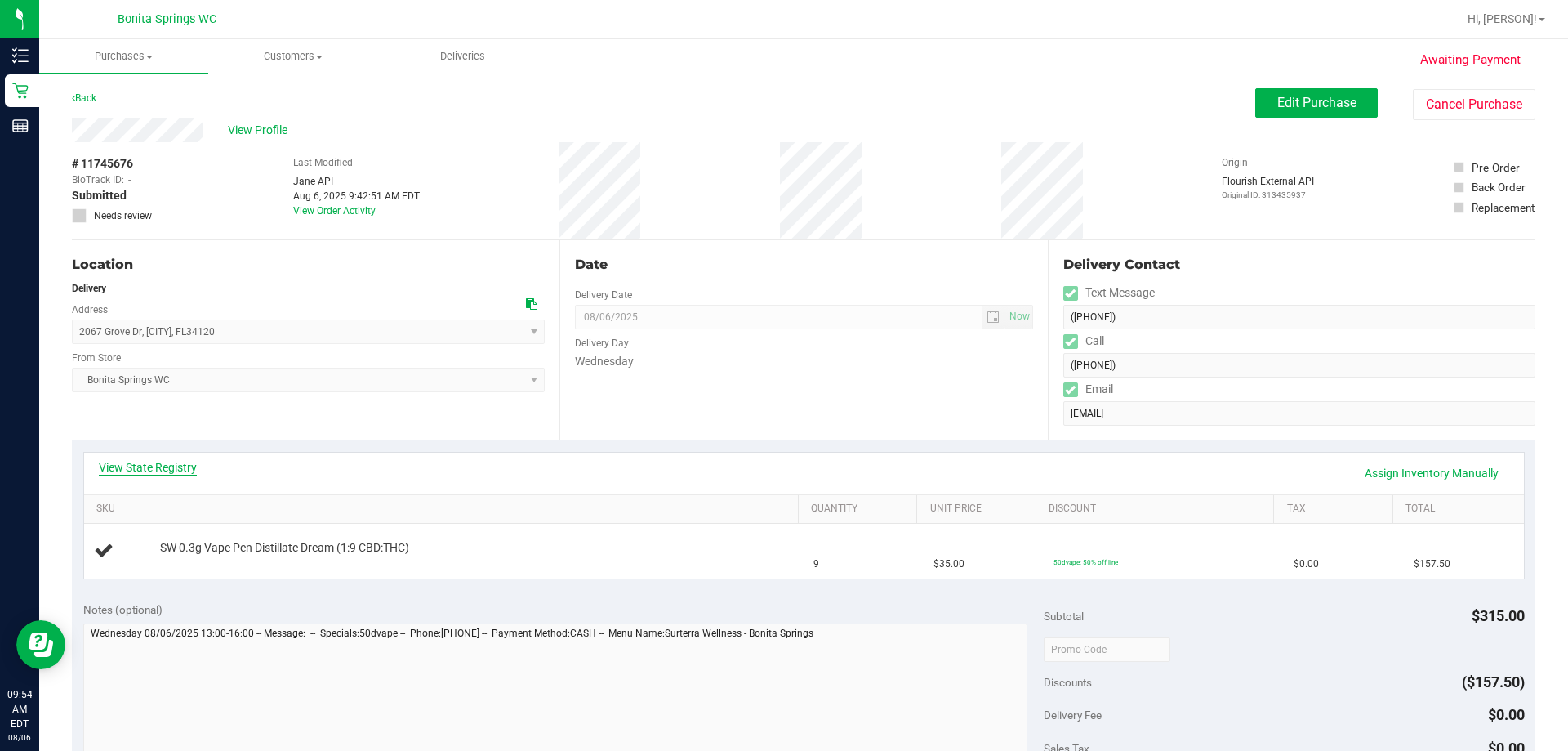 click on "View State Registry" at bounding box center [148, 467] 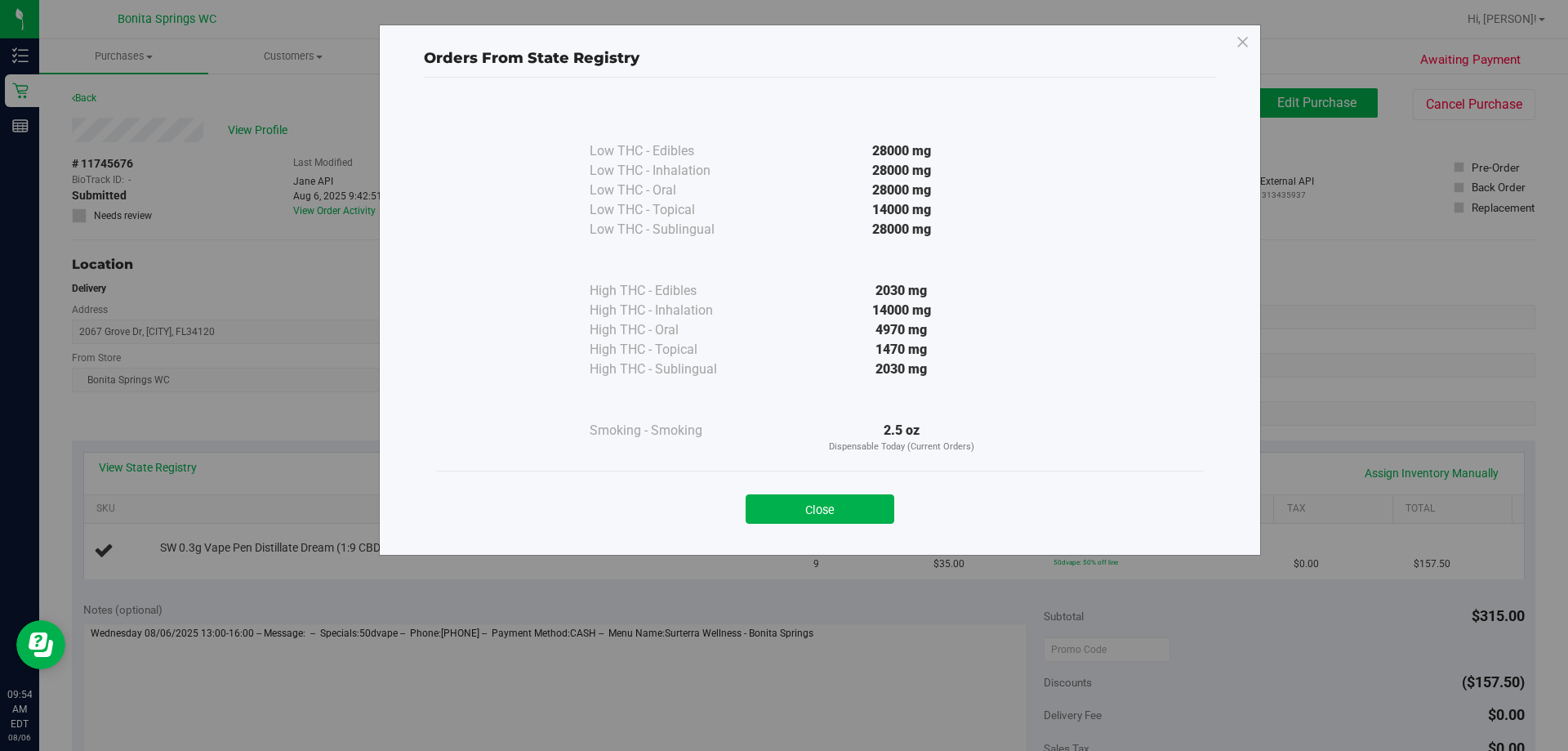 drag, startPoint x: 813, startPoint y: 506, endPoint x: 786, endPoint y: 485, distance: 34.2053 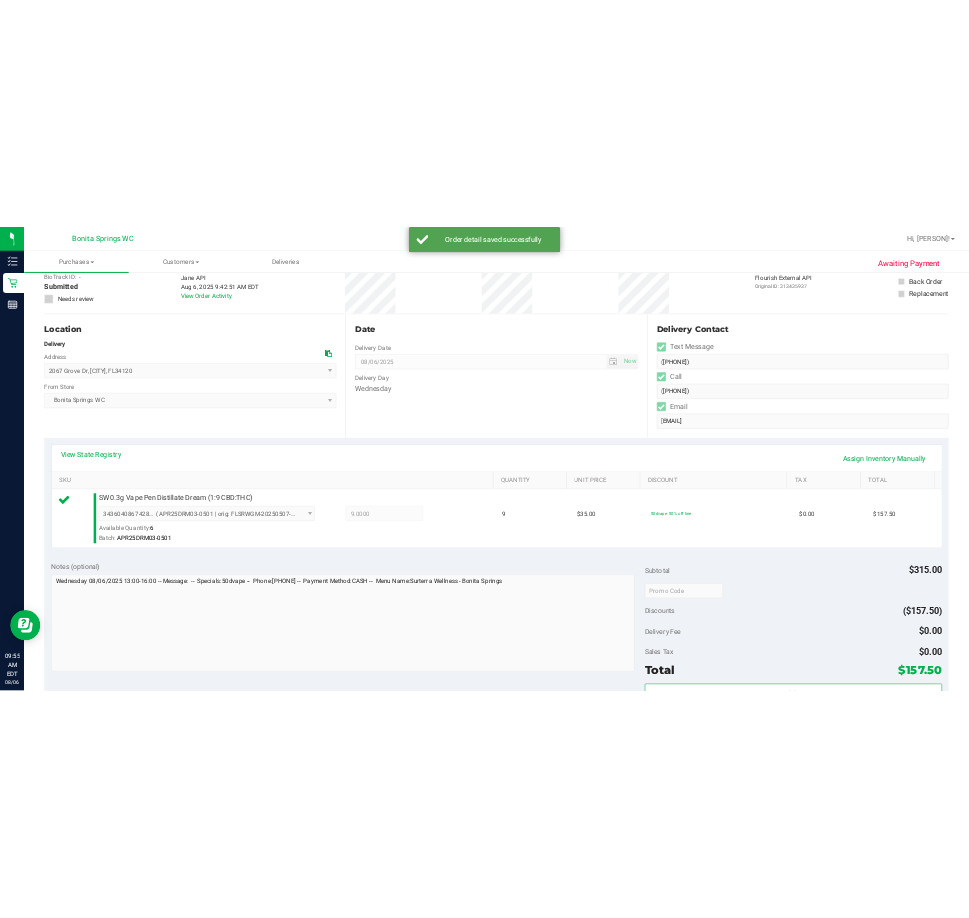 scroll, scrollTop: 400, scrollLeft: 0, axis: vertical 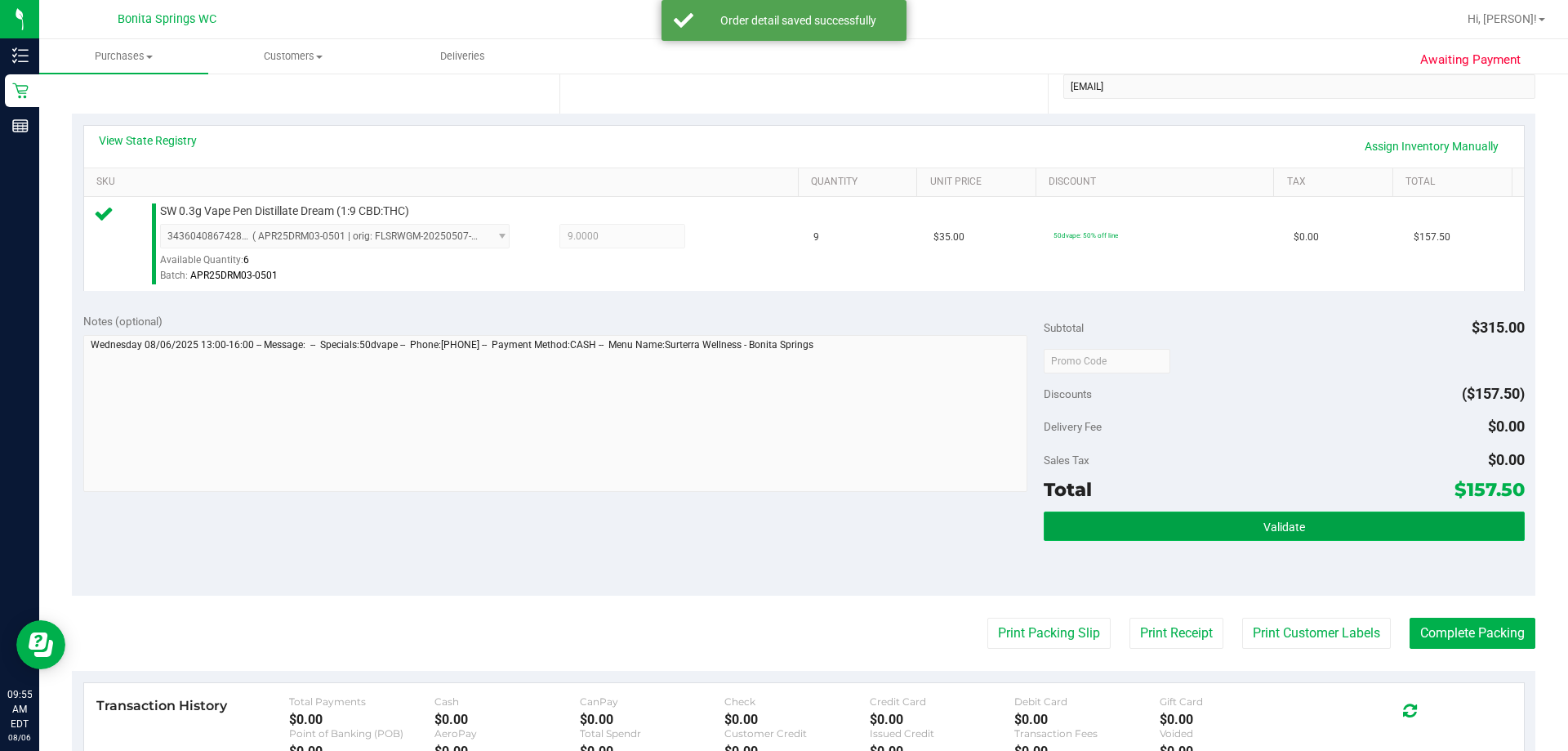 click on "Validate" at bounding box center [1284, 526] 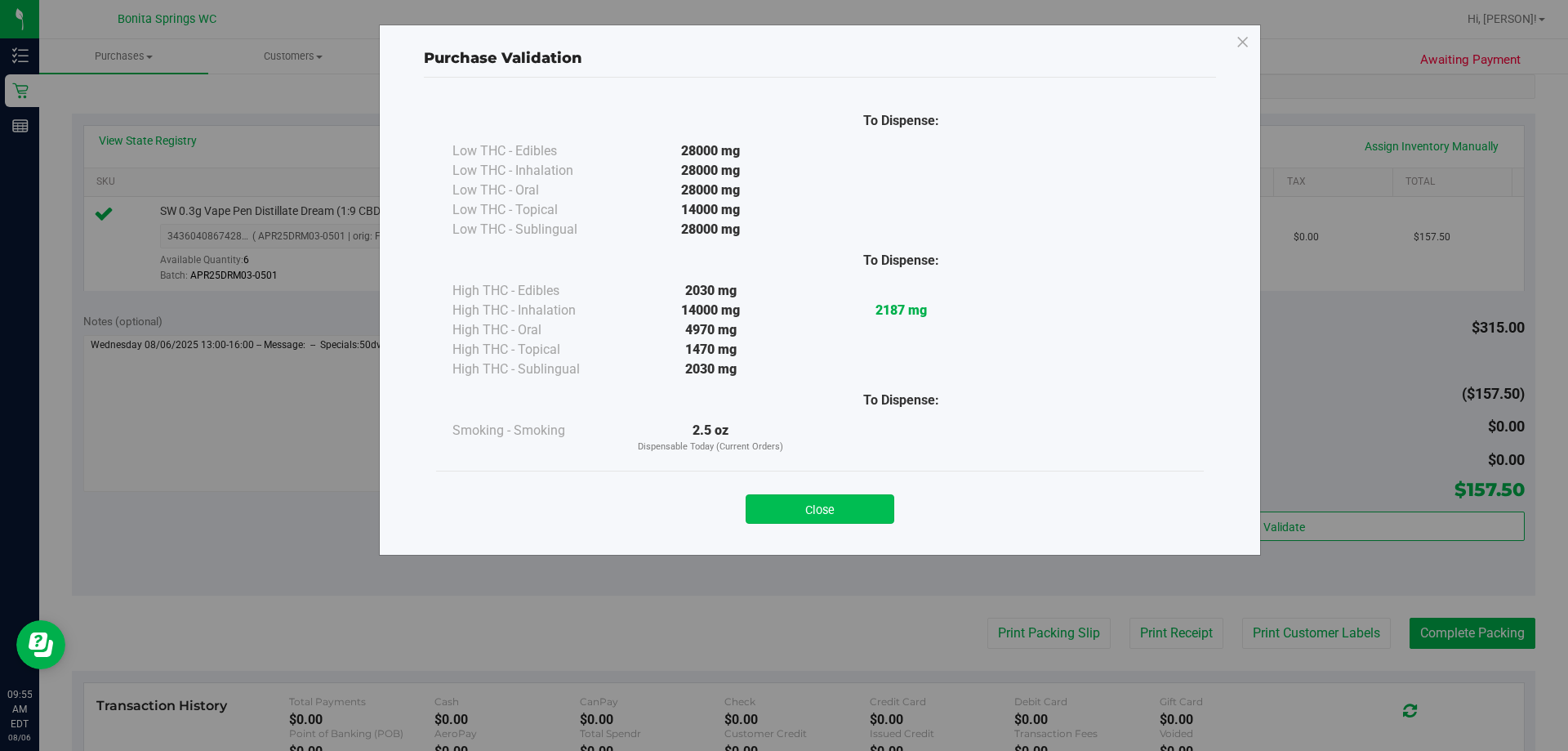 click on "Close" at bounding box center [820, 509] 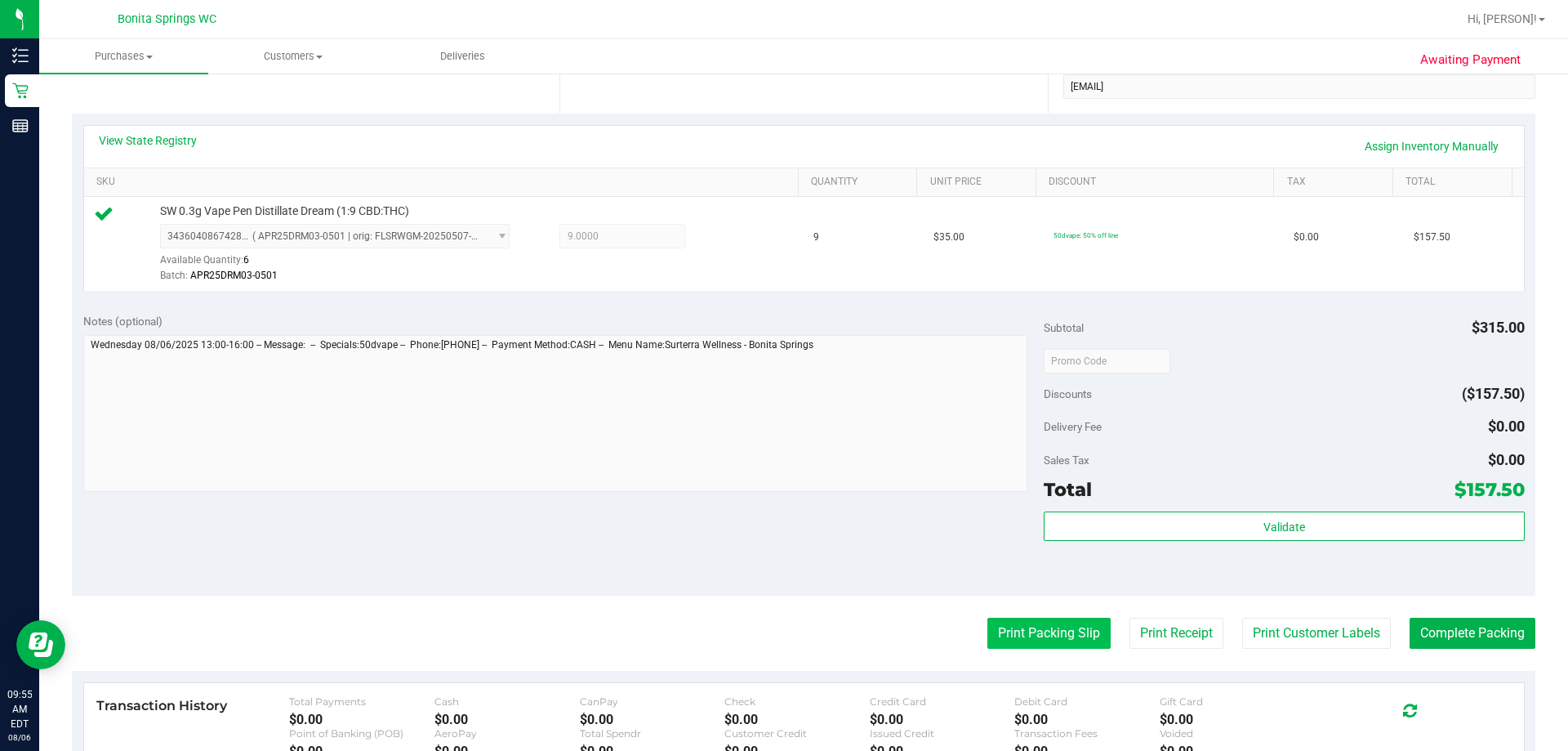 click on "Print Packing Slip" at bounding box center (1049, 633) 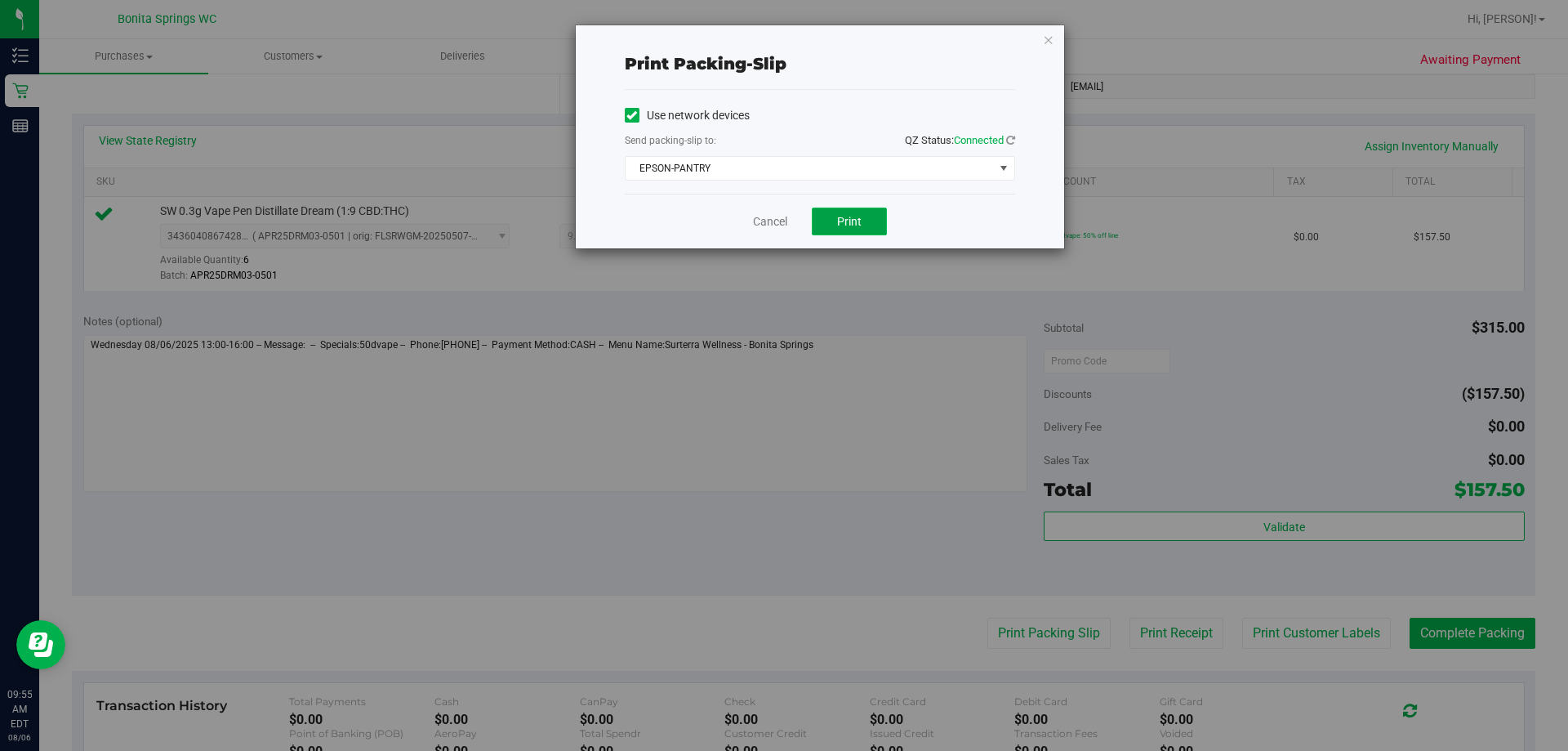 click on "Print" at bounding box center (849, 221) 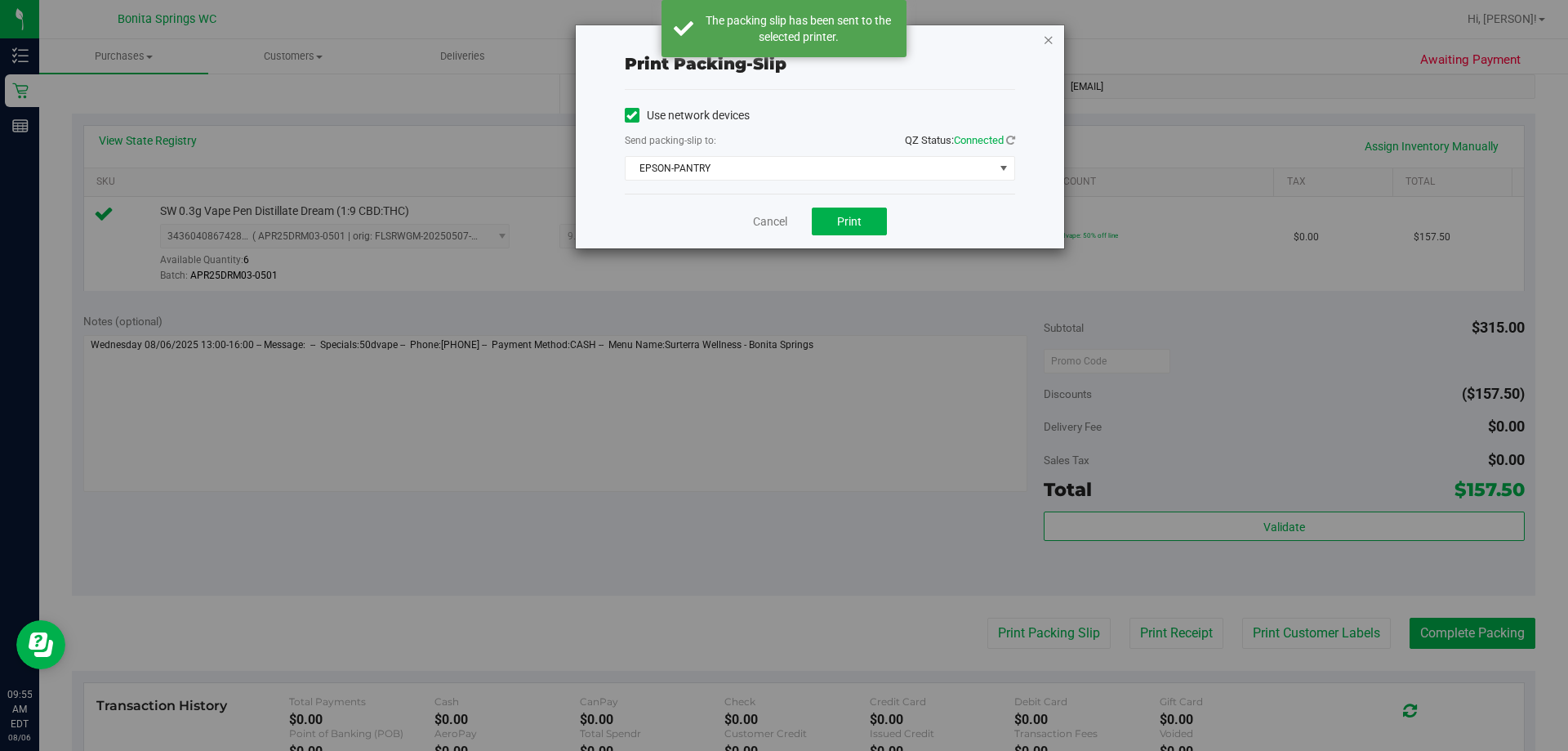 click at bounding box center [1049, 39] 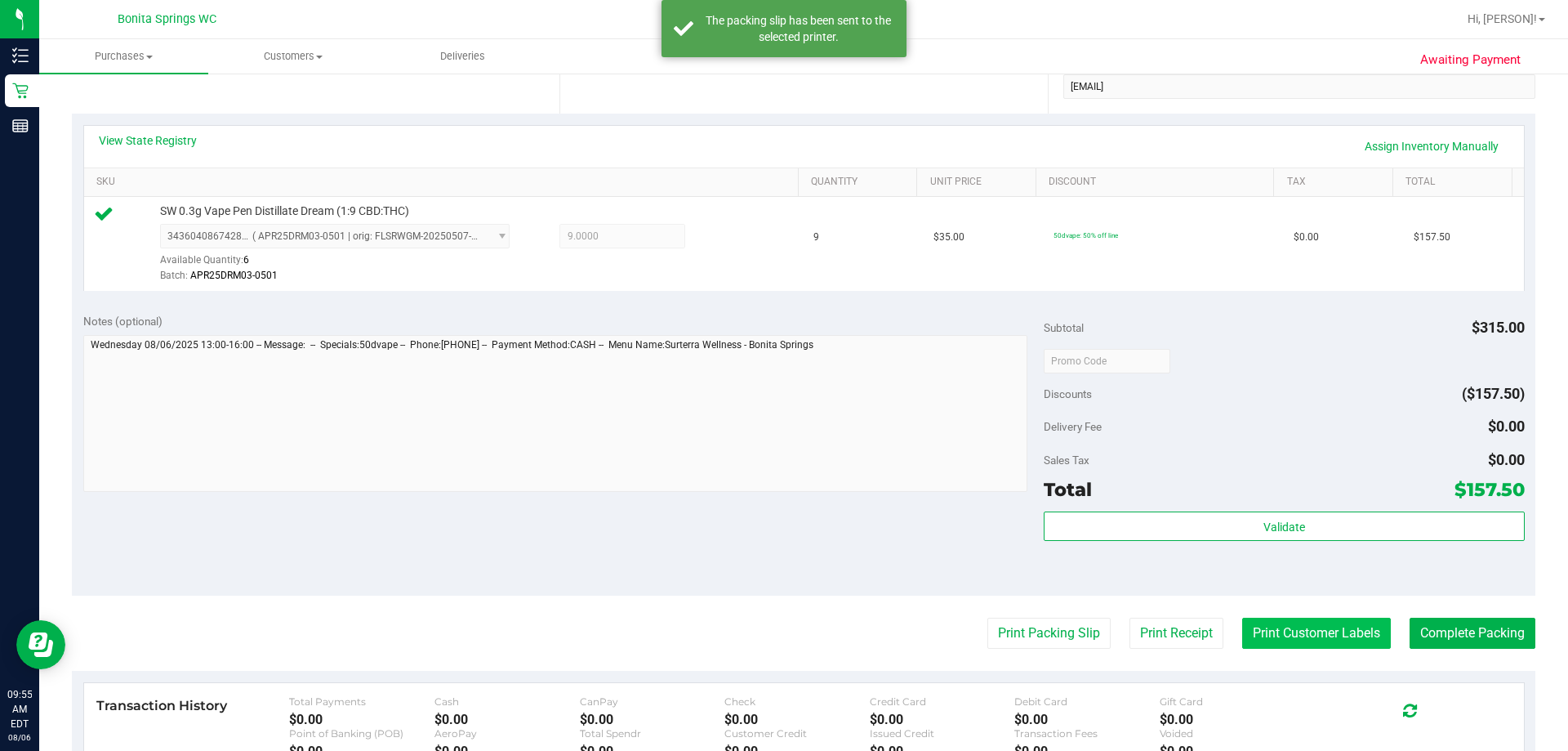 click on "Print Customer Labels" at bounding box center [1316, 633] 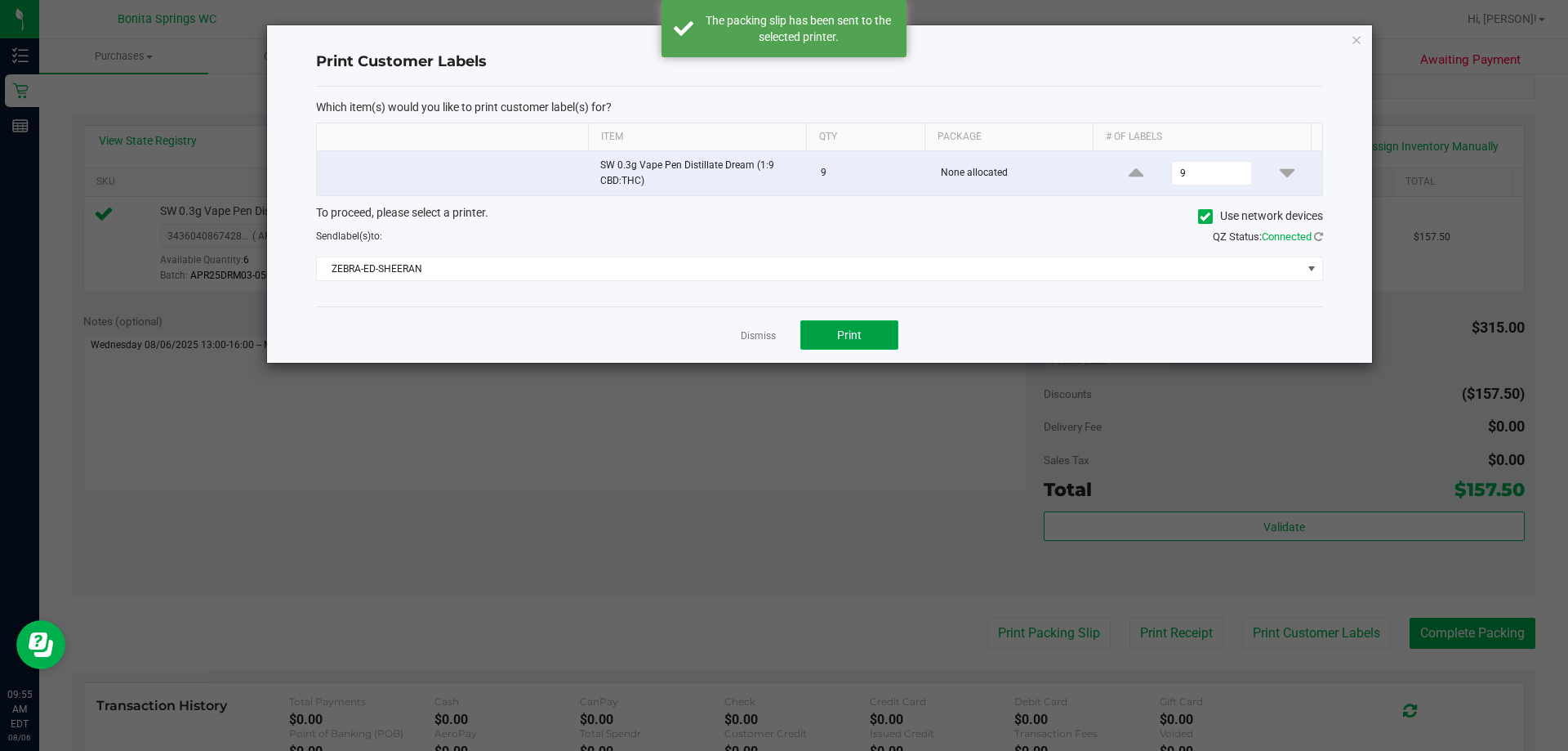 click on "Print" 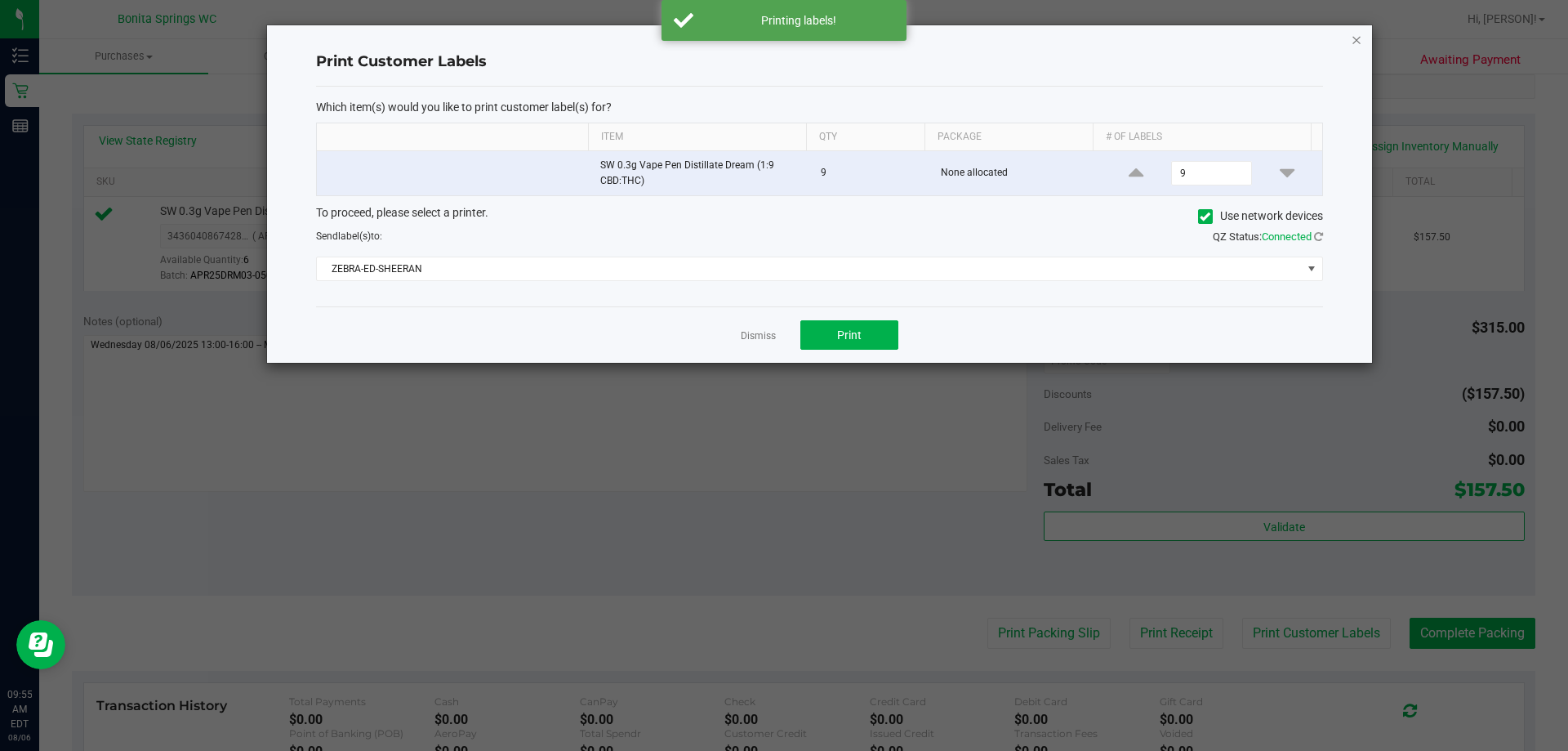 click 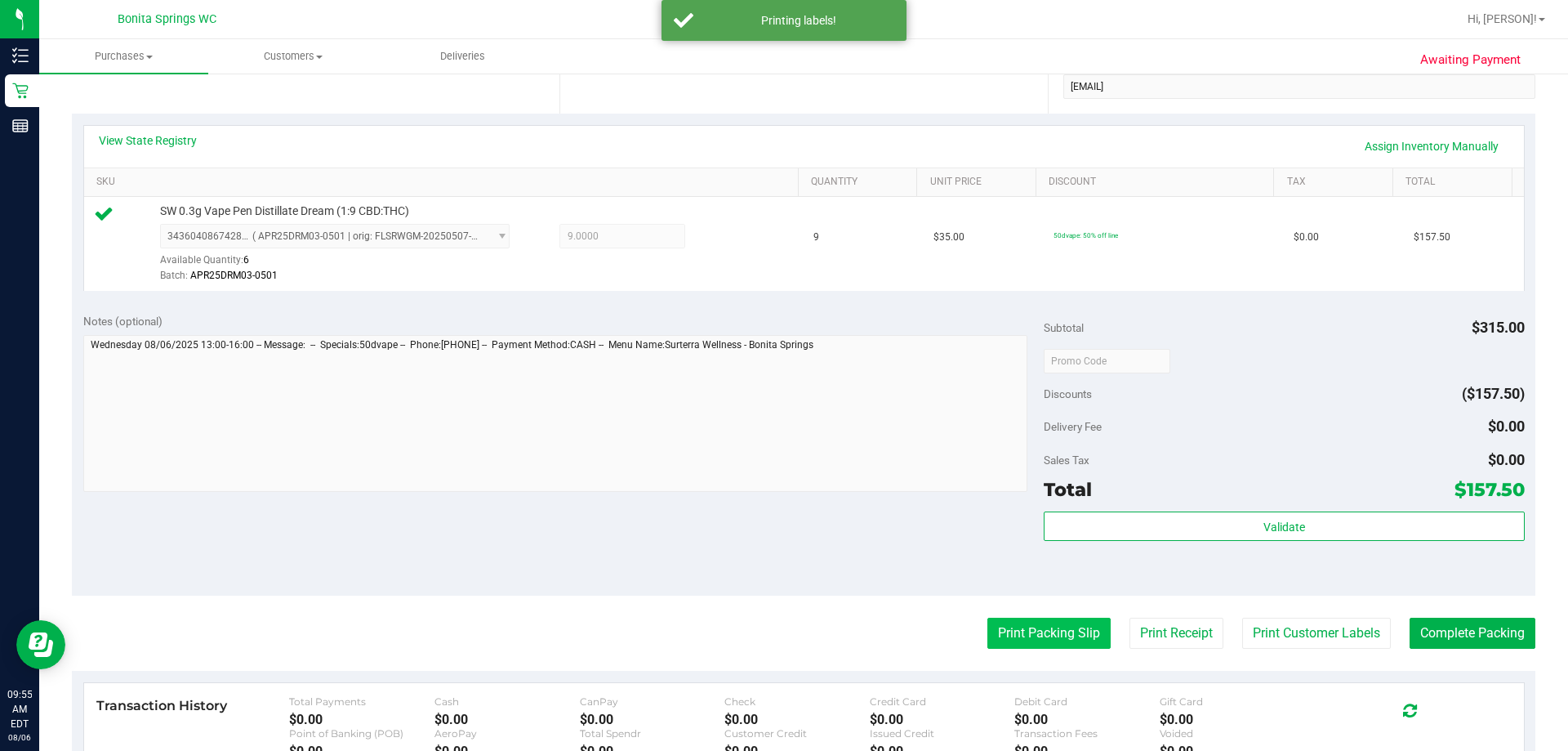 click on "Print Packing Slip" at bounding box center [1049, 633] 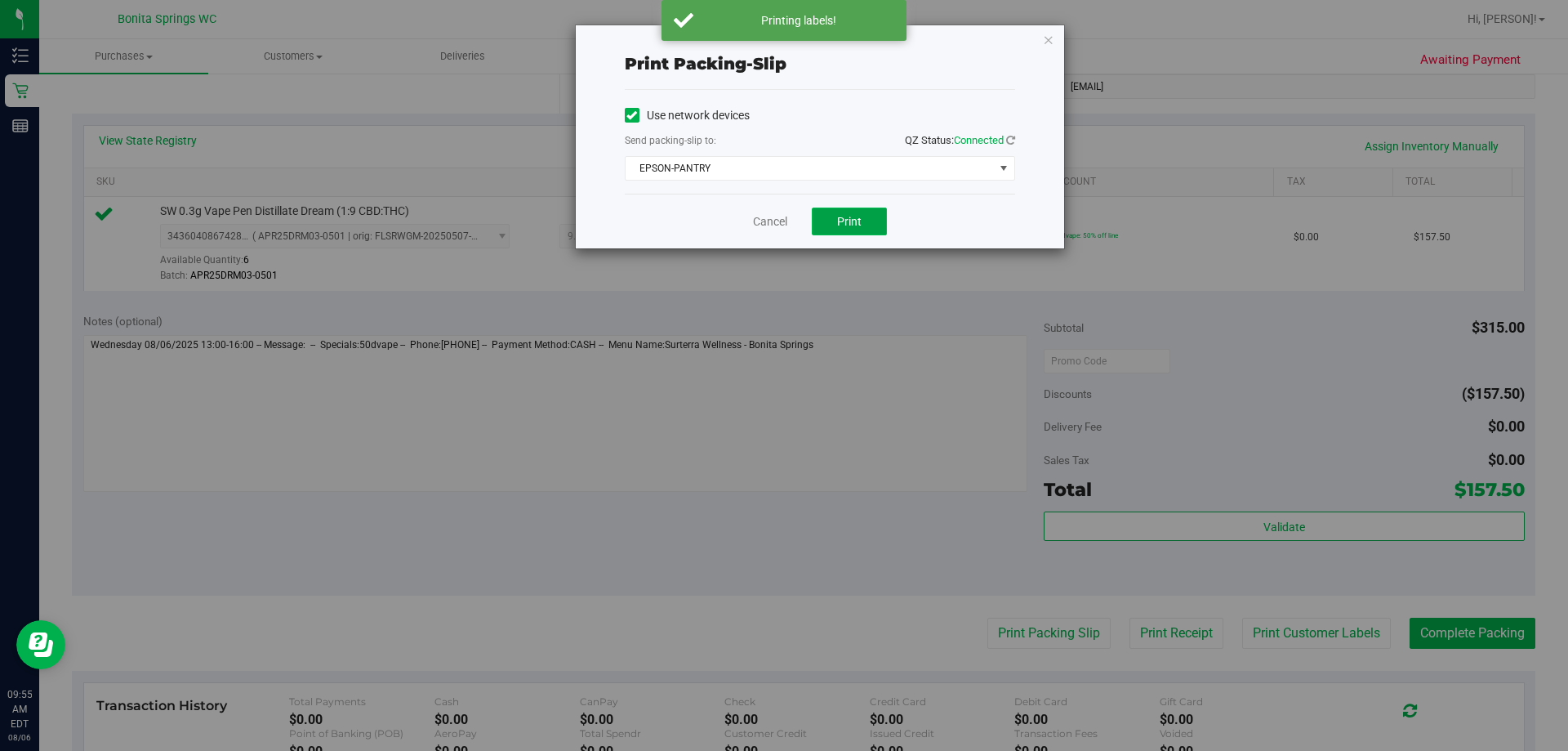 click on "Print" at bounding box center [849, 221] 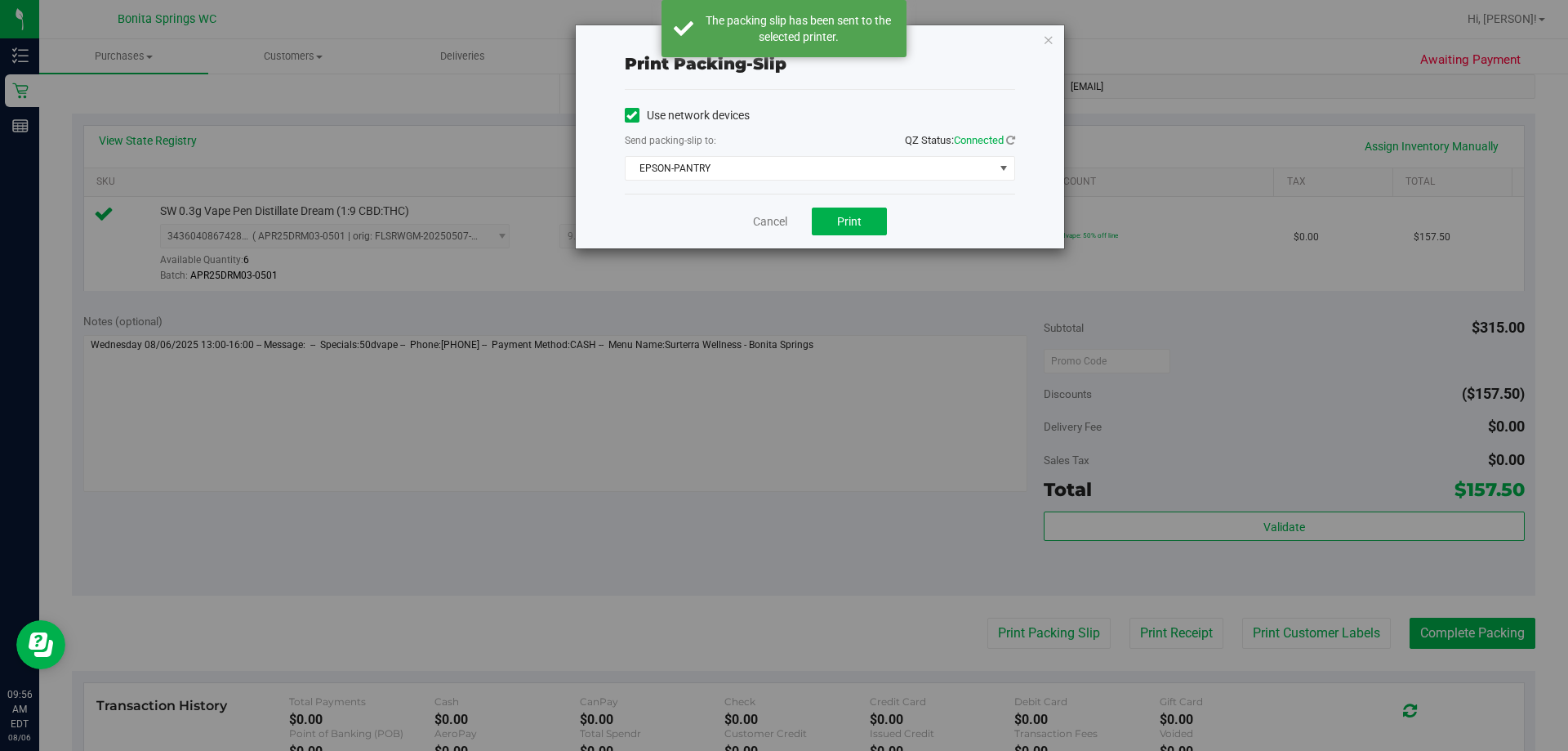 click on "Print packing-slip
Use network devices
Send packing-slip to:
QZ Status:   Connected
EPSON-PANTRY Choose printer DONOTUSE-EPSON EPSON EPSON-AUGUST-ALSINA EPSON-CHECKIN-1 EPSON-CHECKIN-2 EPSON-CONSULT EPSON-FILLPACK-1 EPSON-FILLPACK-2 EPSON-PANTRY EPSON-POS-2 EPSON-POS-3 EPSON-POS-4
Cancel
Print" at bounding box center (790, 375) 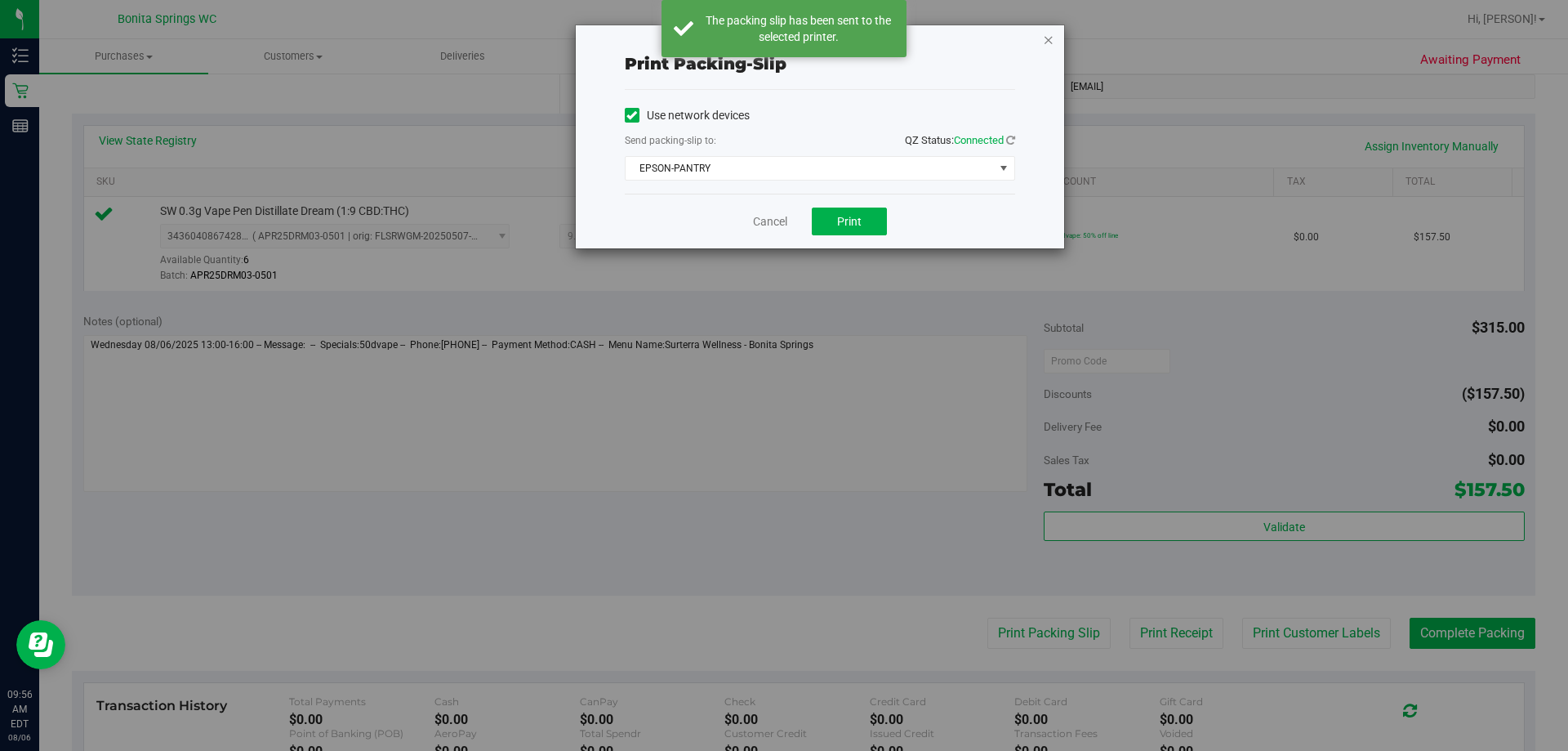 click at bounding box center [1049, 39] 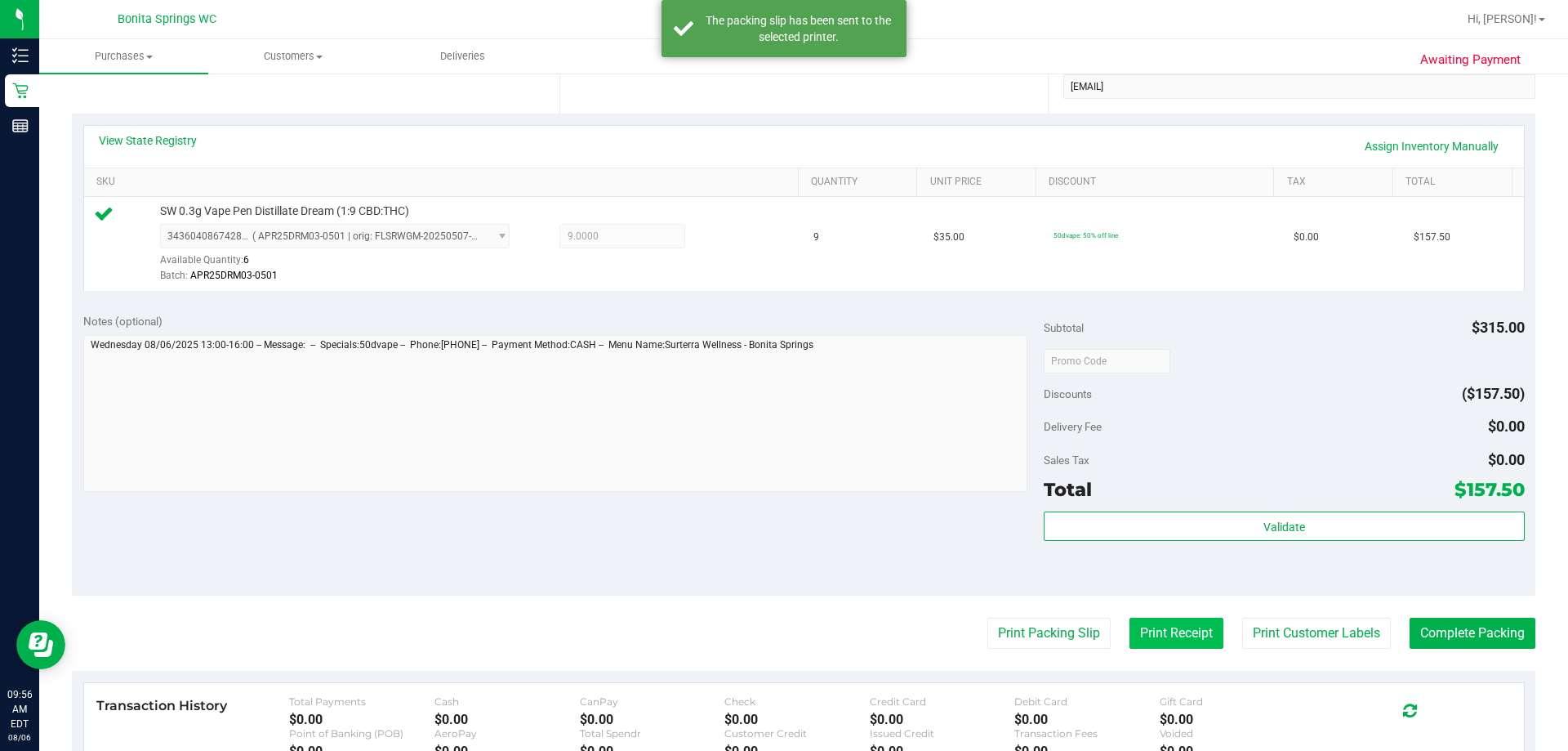 click on "Print Receipt" at bounding box center (1176, 633) 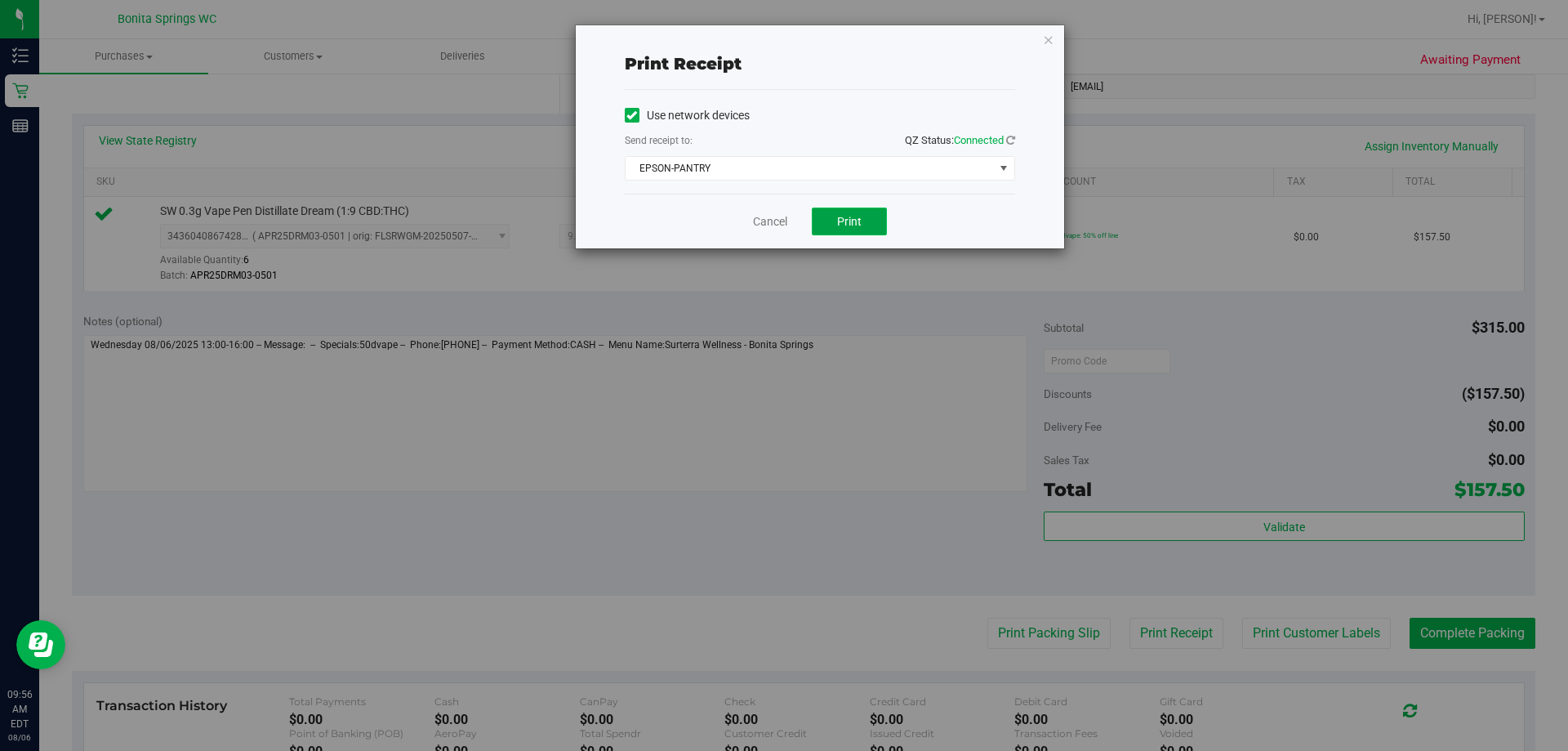 click on "Print" at bounding box center (849, 221) 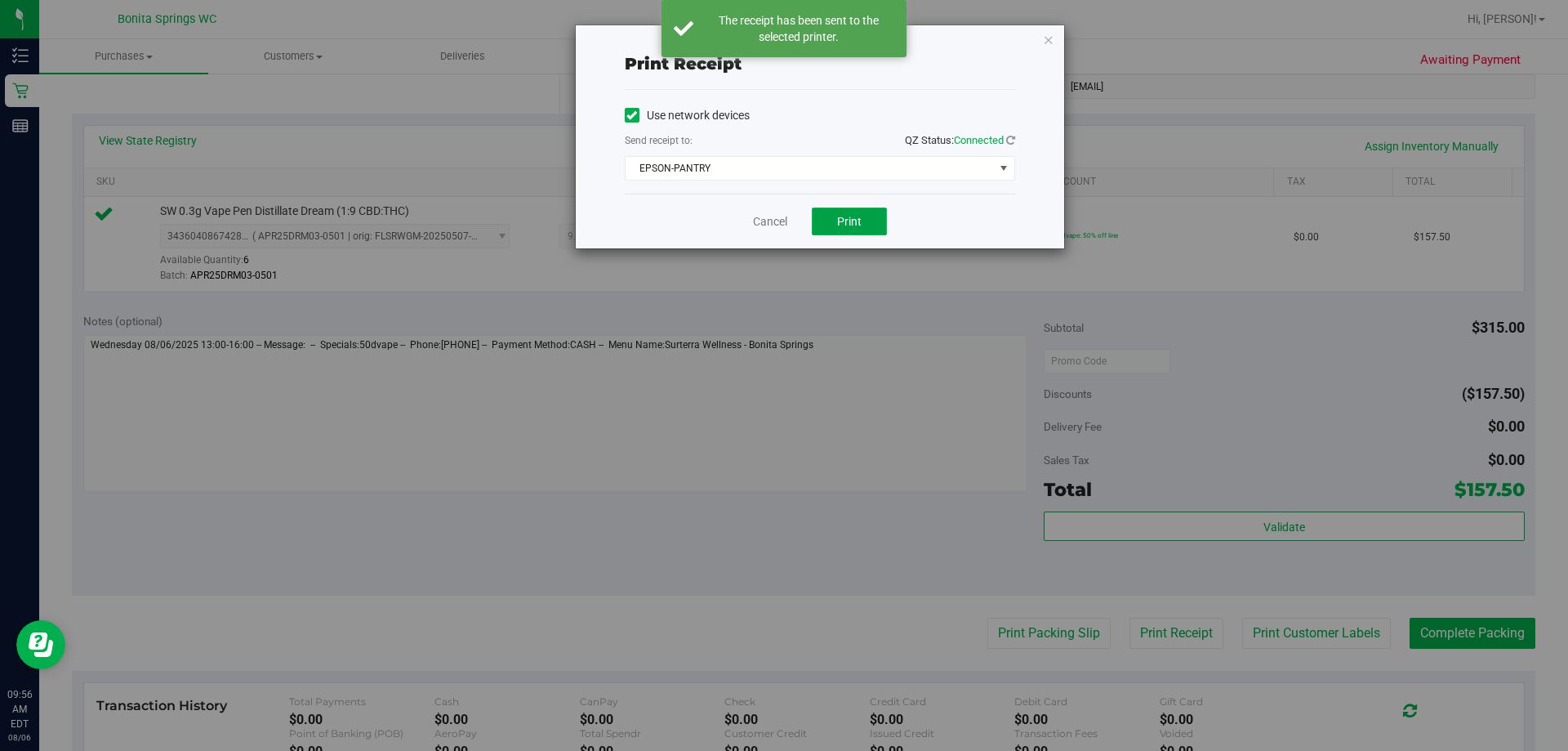 click on "Print" at bounding box center (849, 221) 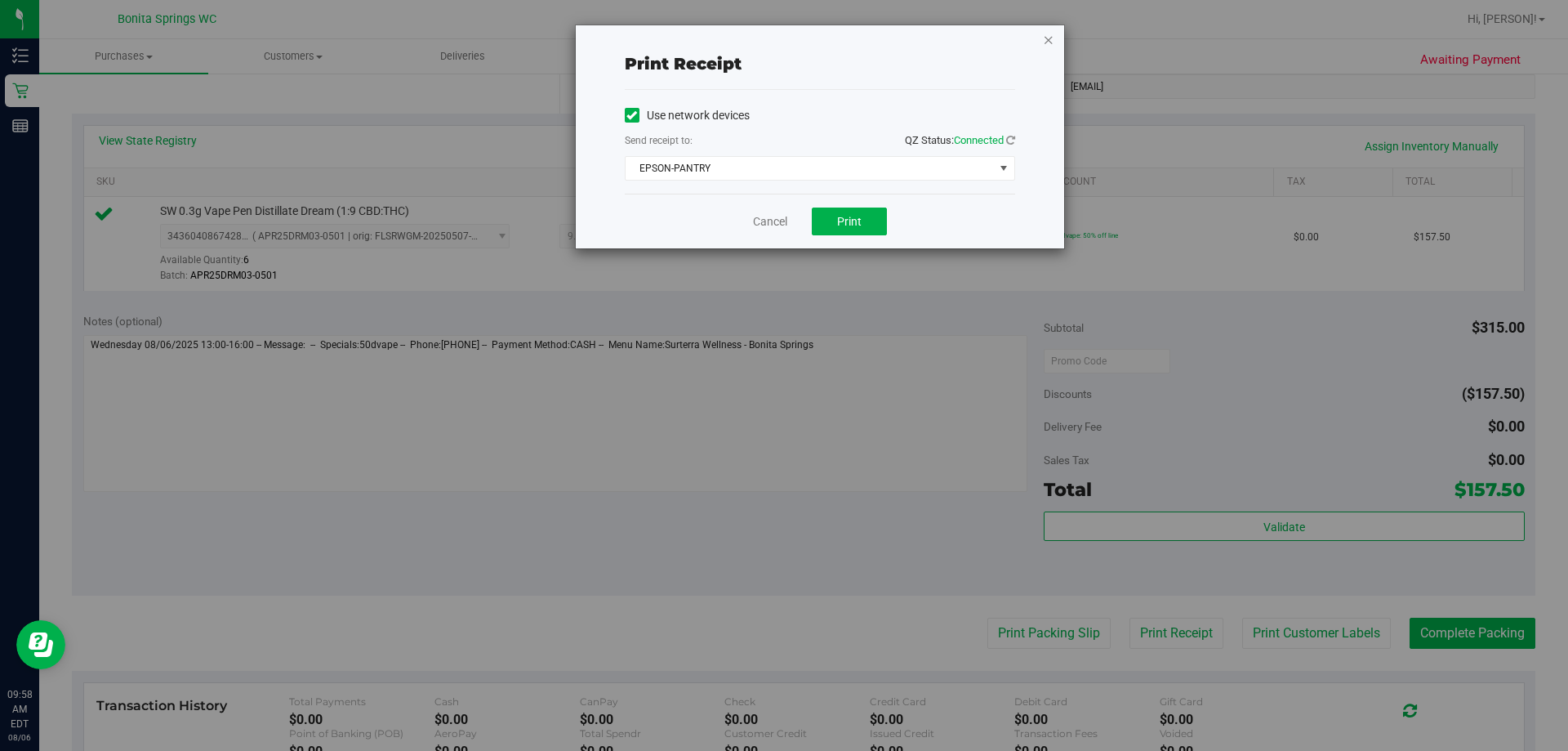 click at bounding box center (1049, 39) 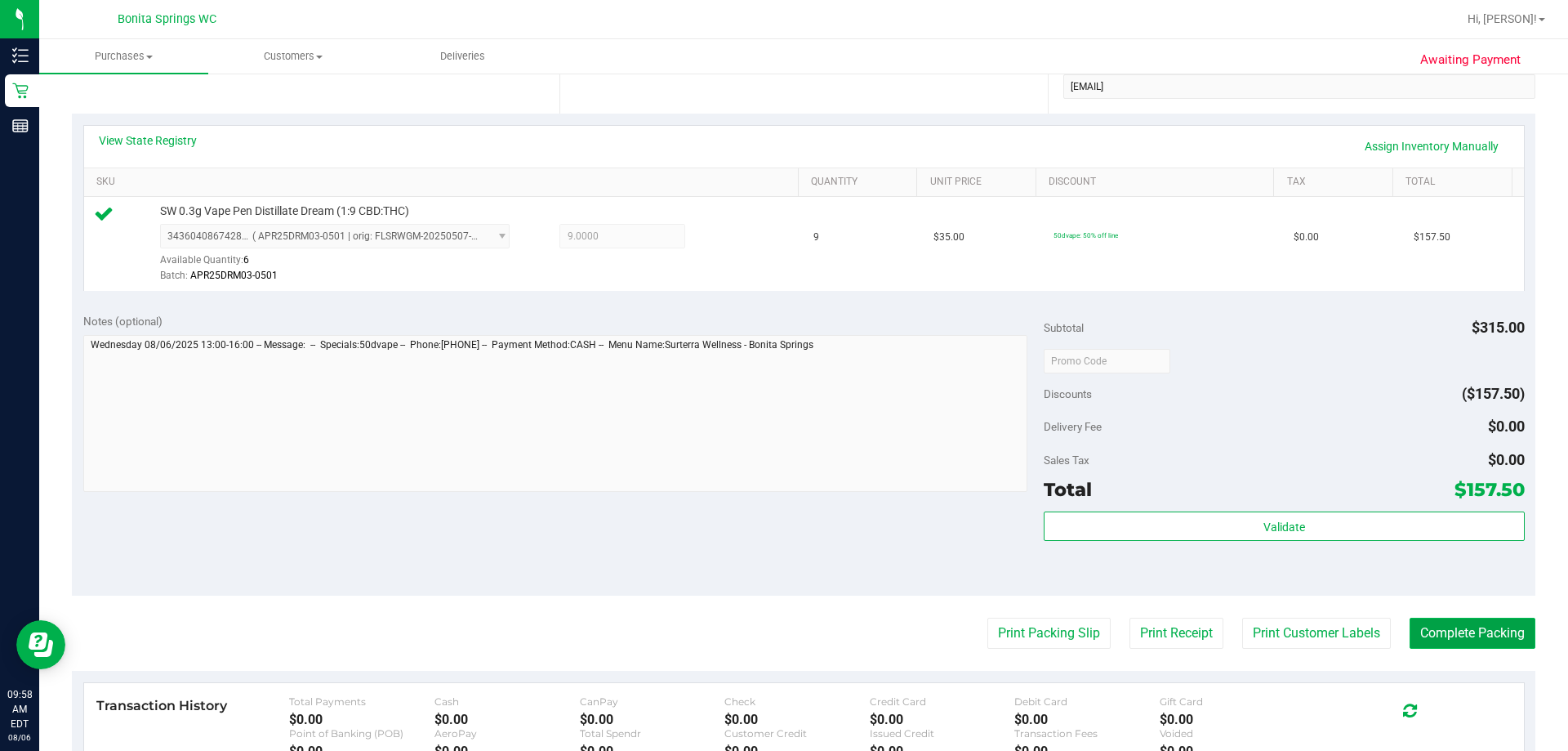 click on "Complete Packing" at bounding box center (1472, 633) 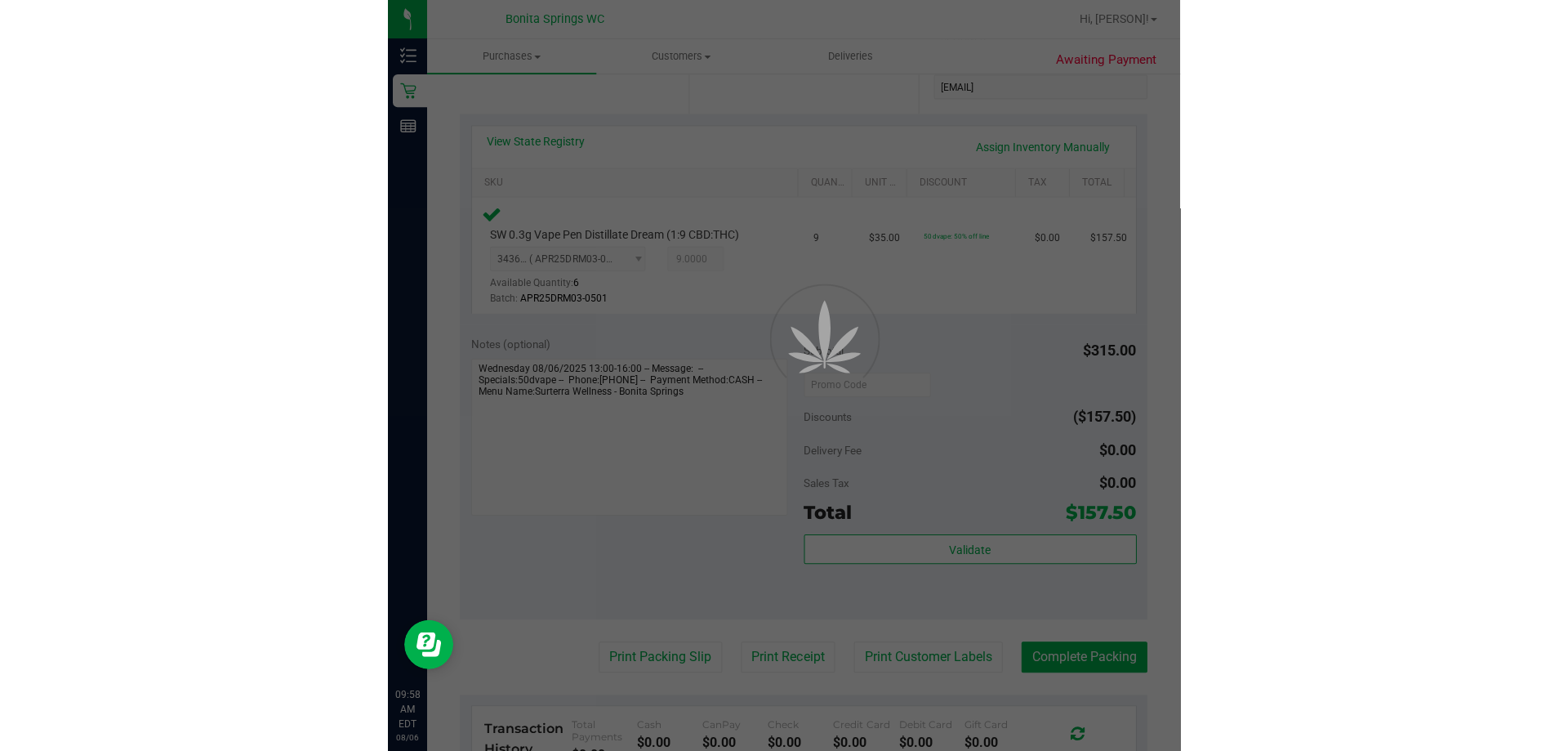 scroll, scrollTop: 0, scrollLeft: 0, axis: both 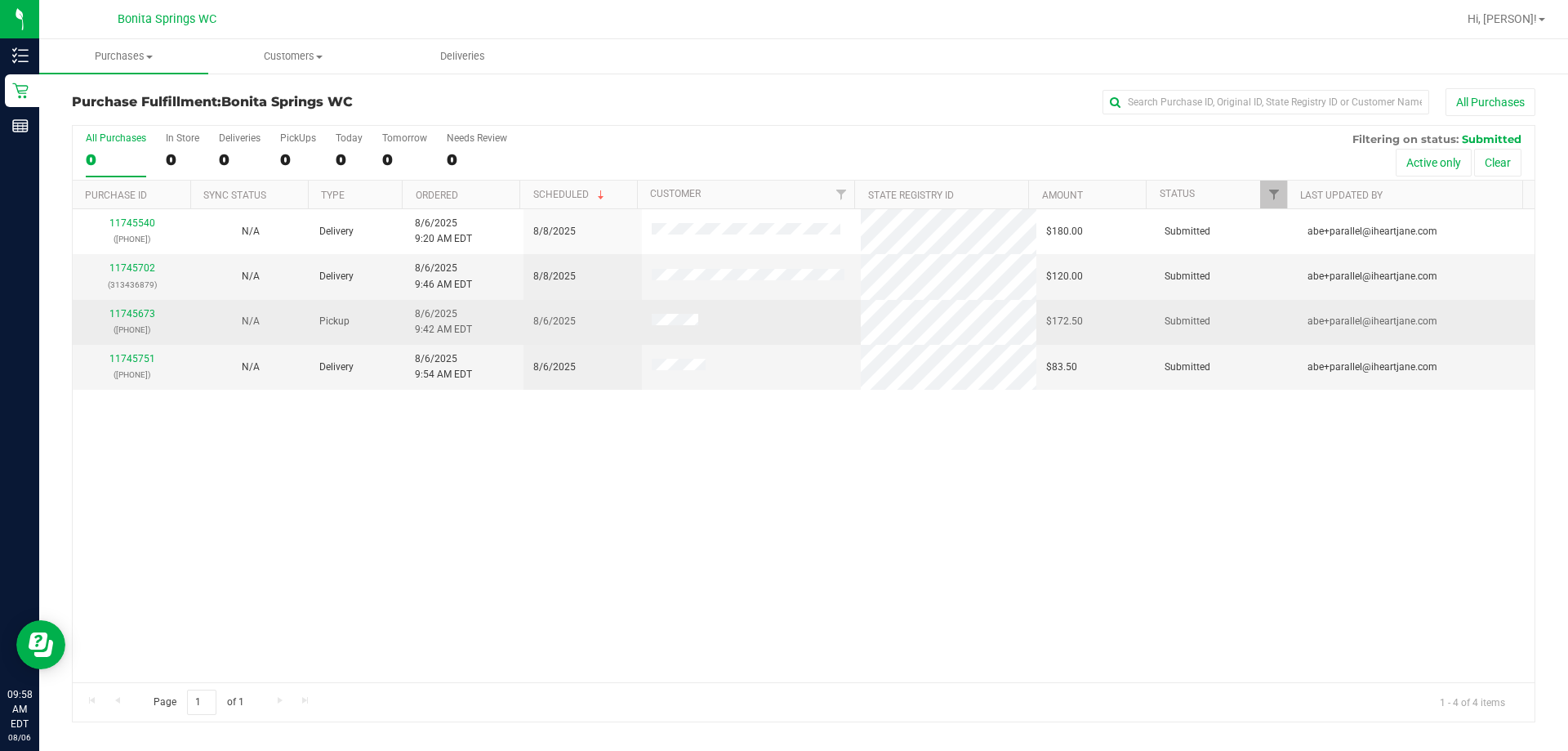 drag, startPoint x: 421, startPoint y: 539, endPoint x: 398, endPoint y: 314, distance: 226.1725 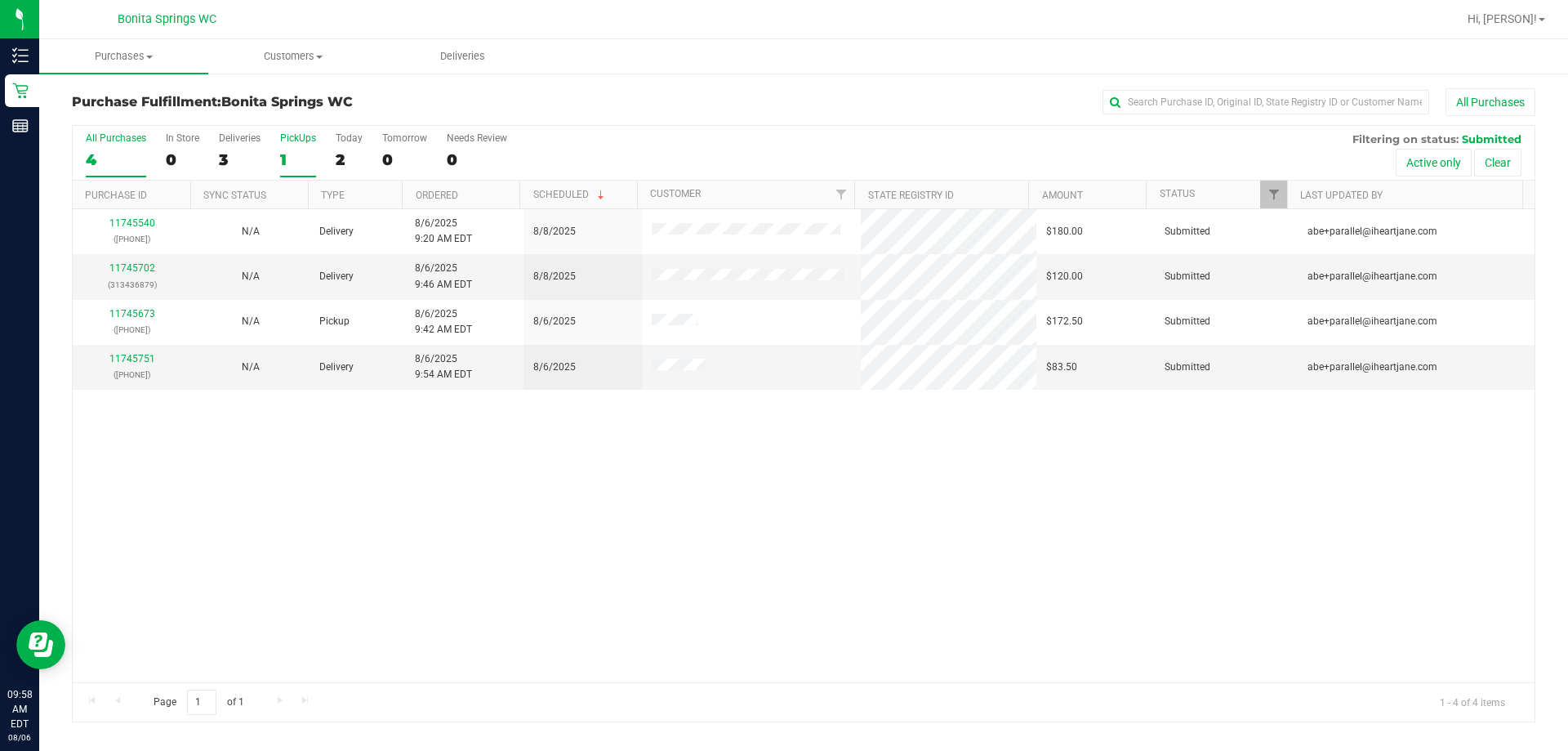 click on "PickUps
1" at bounding box center (298, 154) 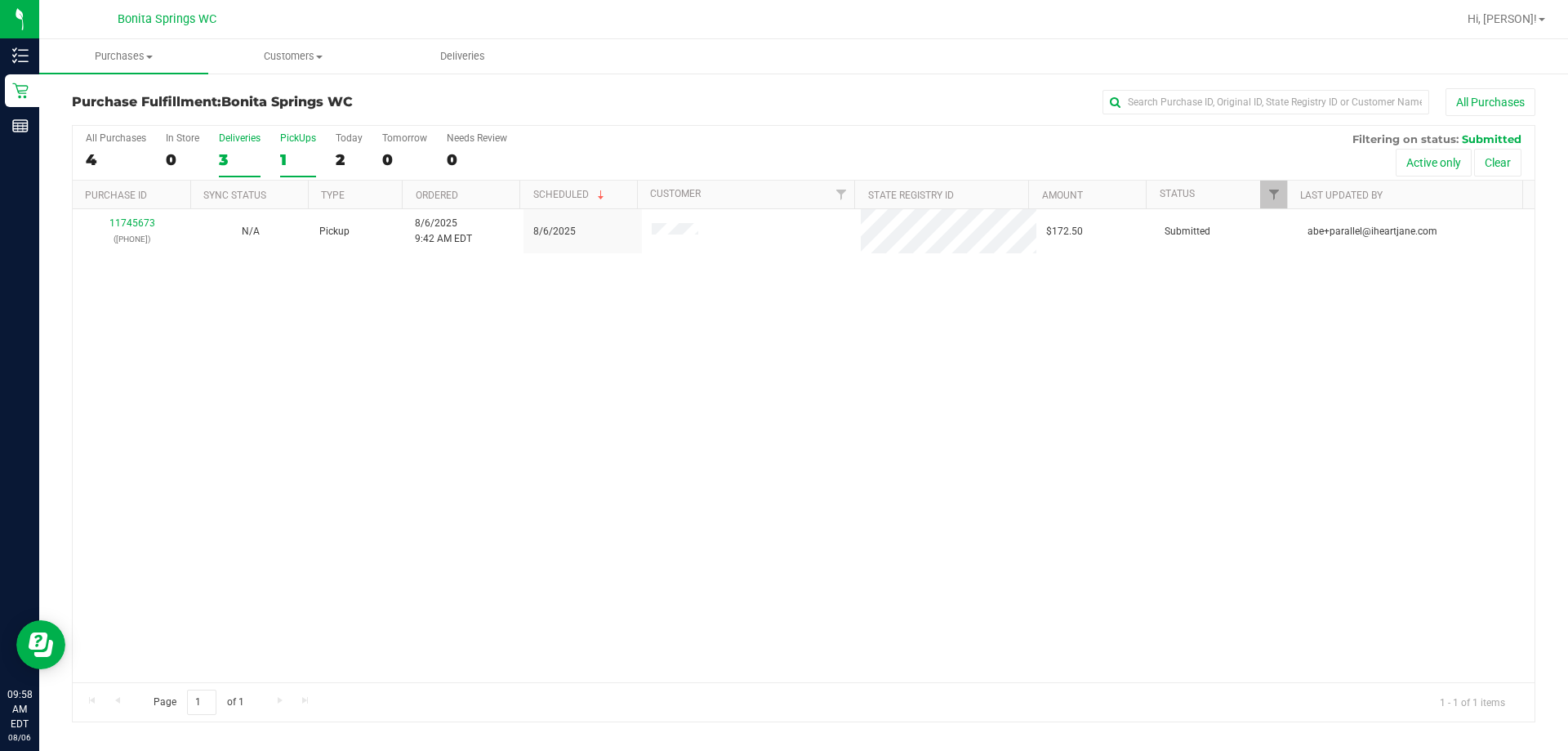 click on "Deliveries
3" at bounding box center [239, 154] 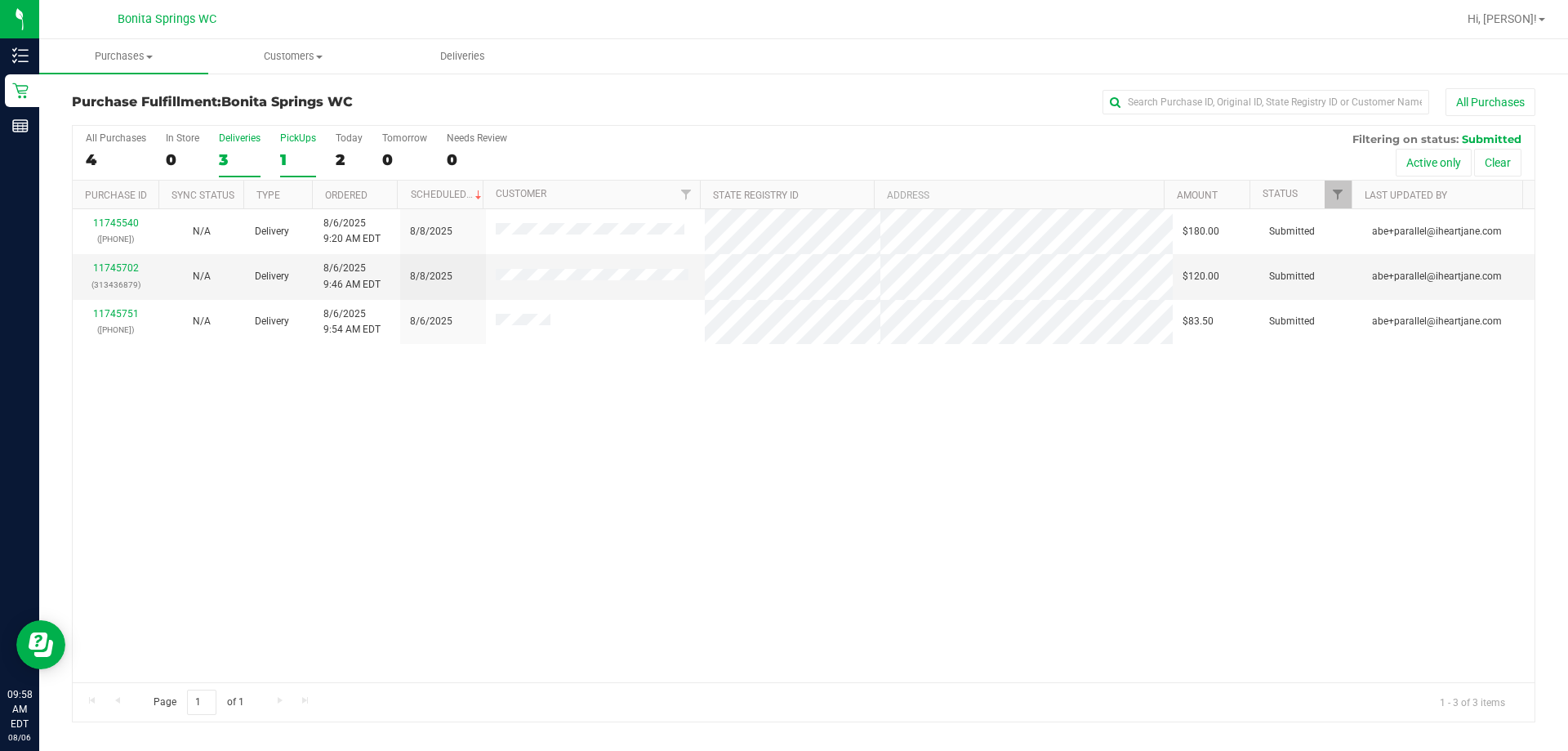 click on "PickUps" at bounding box center [298, 138] 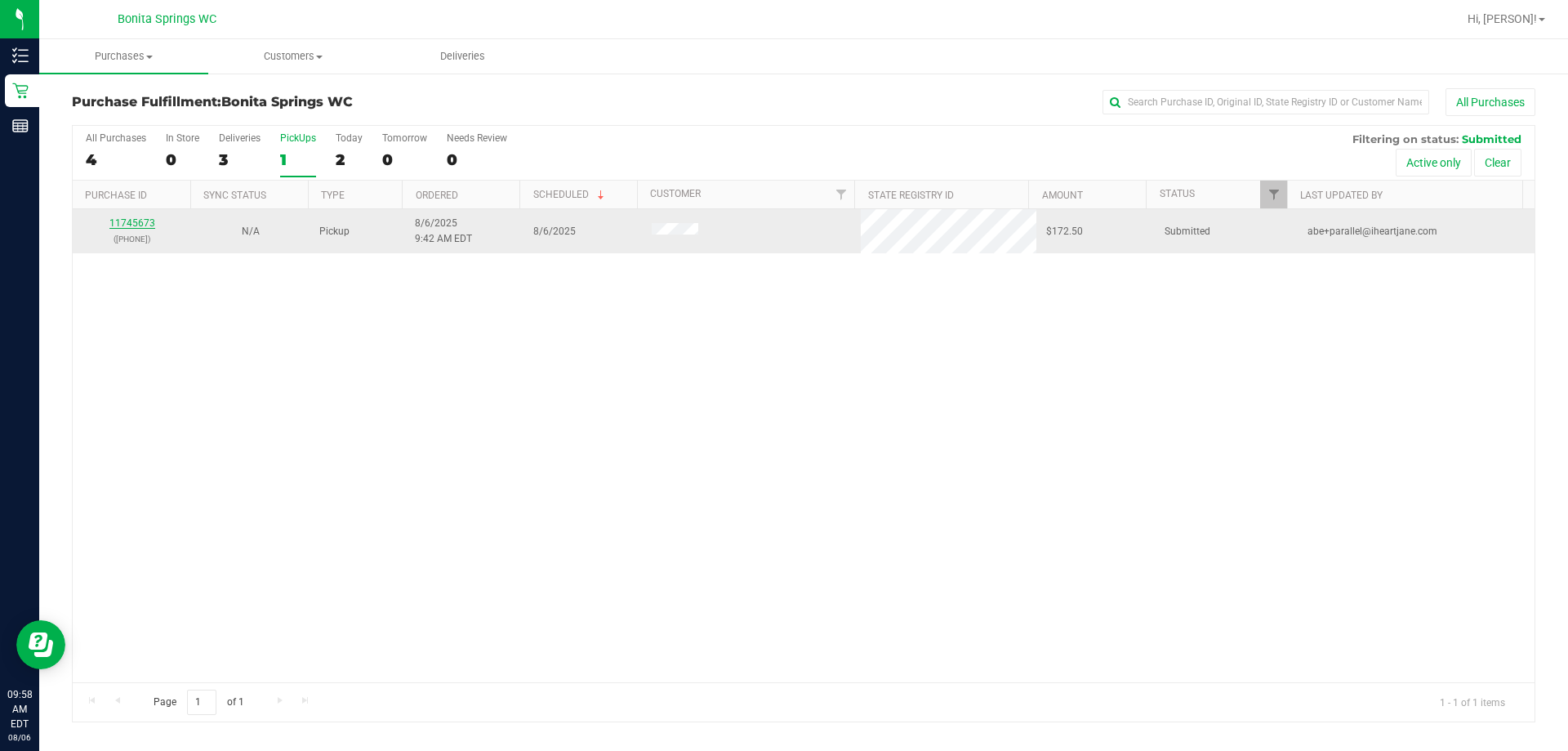 click on "11745673" at bounding box center [132, 223] 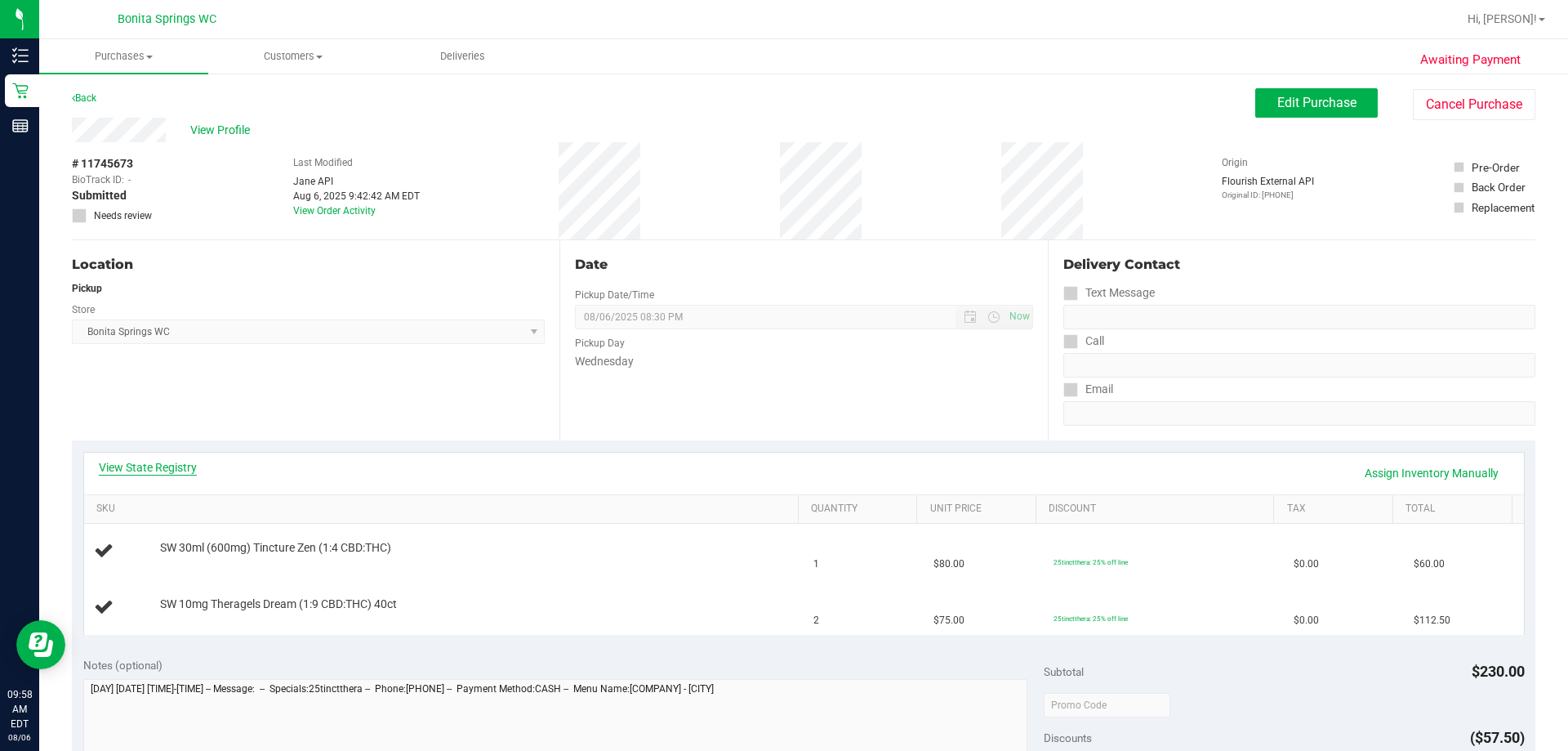 click on "View State Registry" at bounding box center (148, 467) 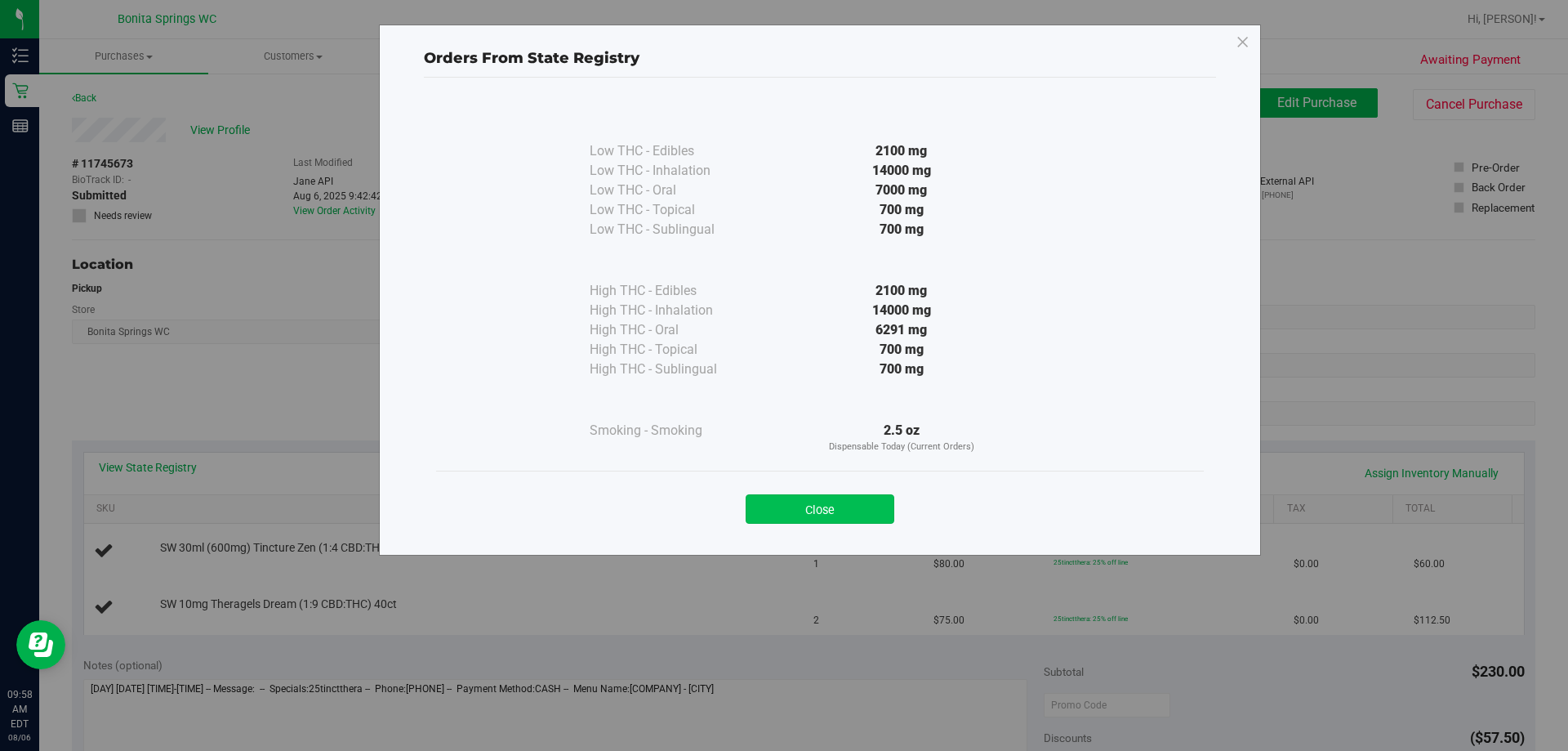 click on "Close" at bounding box center [820, 509] 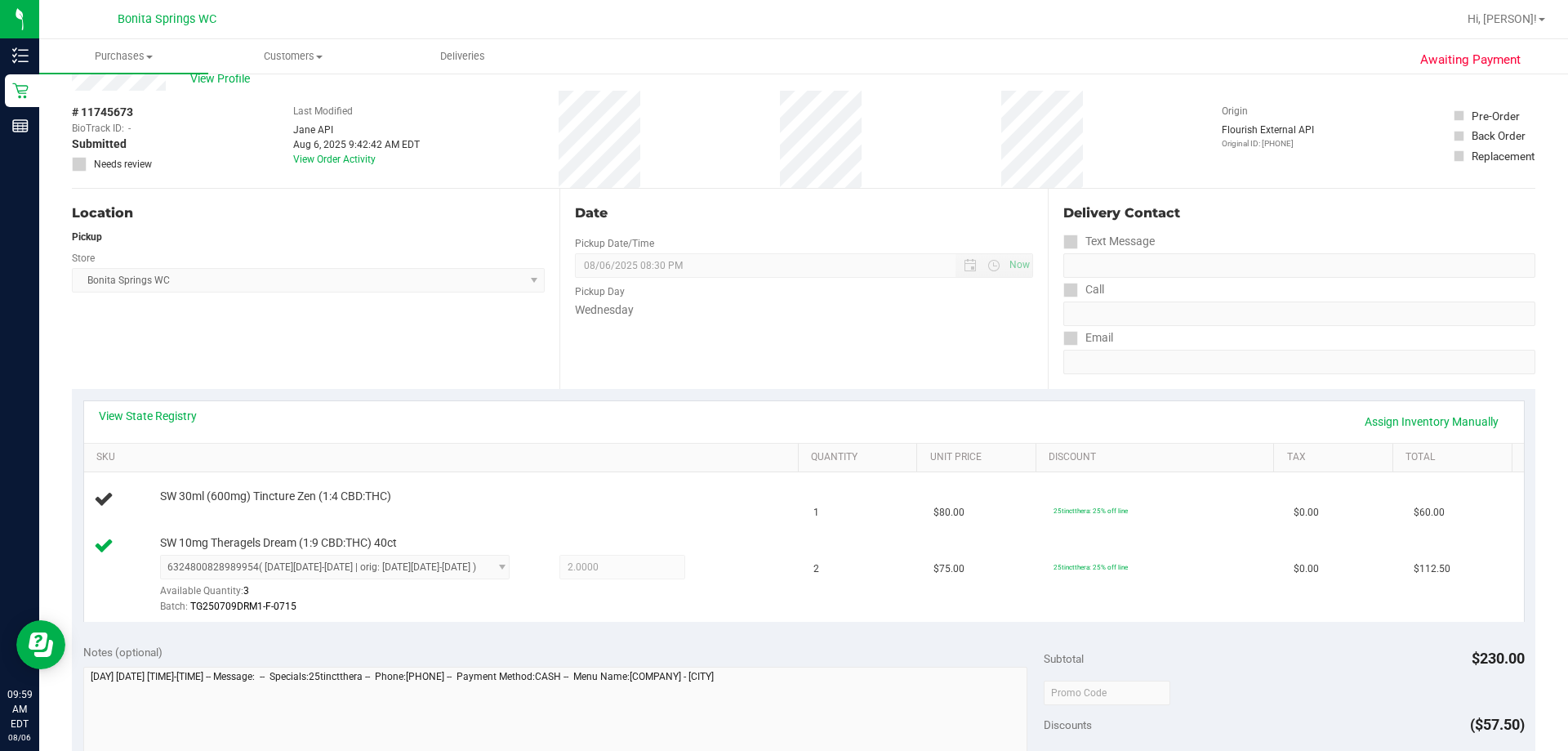 scroll, scrollTop: 163, scrollLeft: 0, axis: vertical 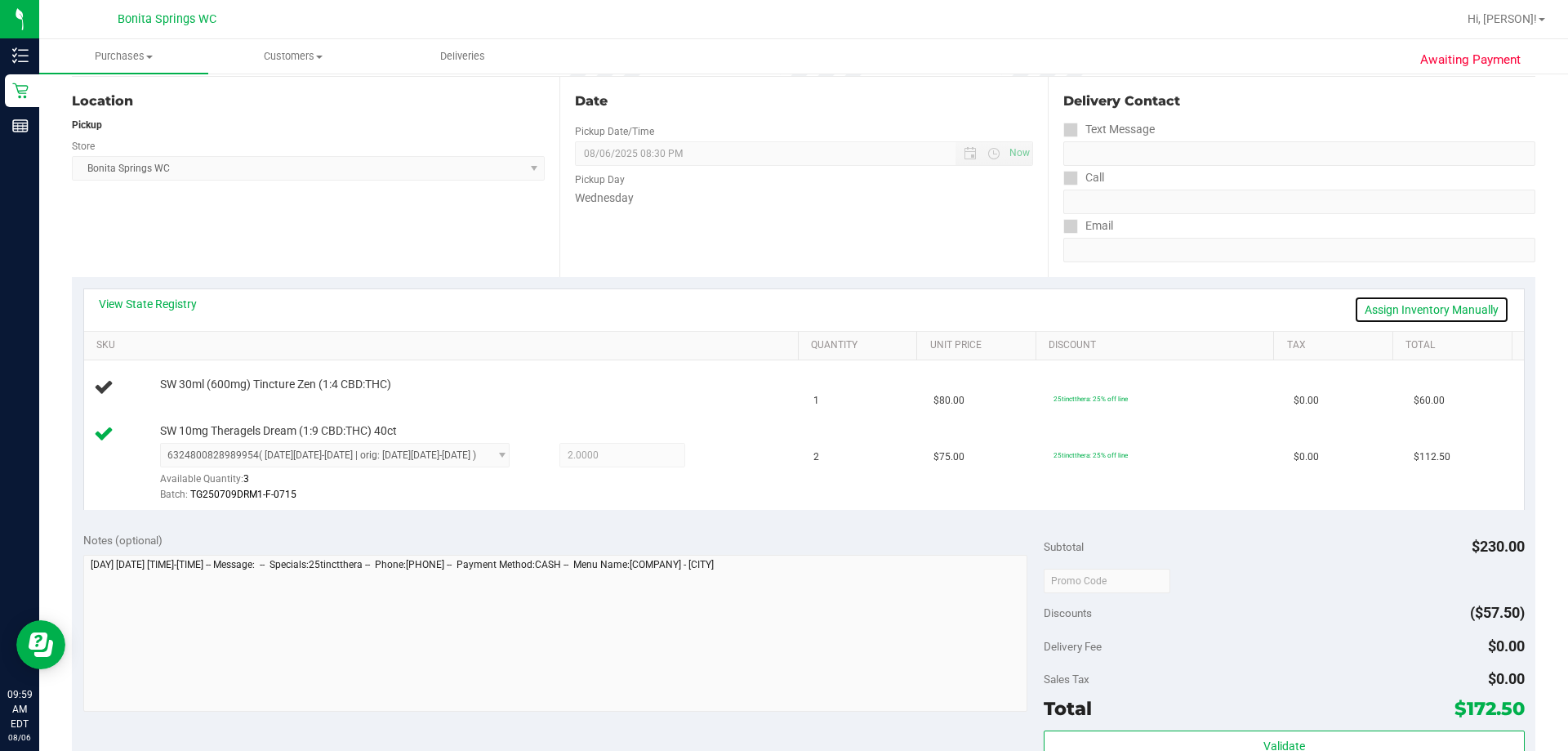 click on "Assign Inventory Manually" at bounding box center [1432, 310] 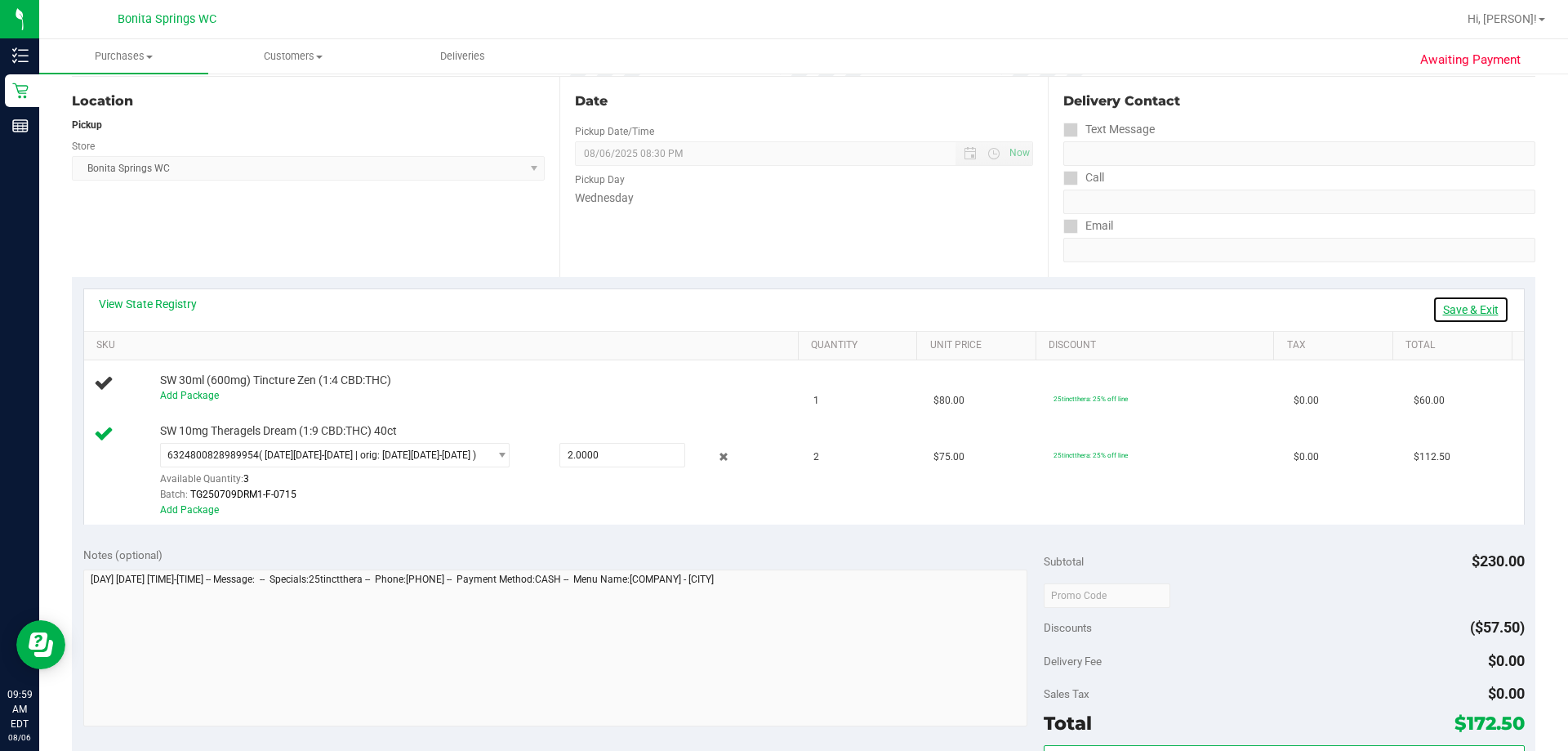 click on "Save & Exit" at bounding box center (1471, 310) 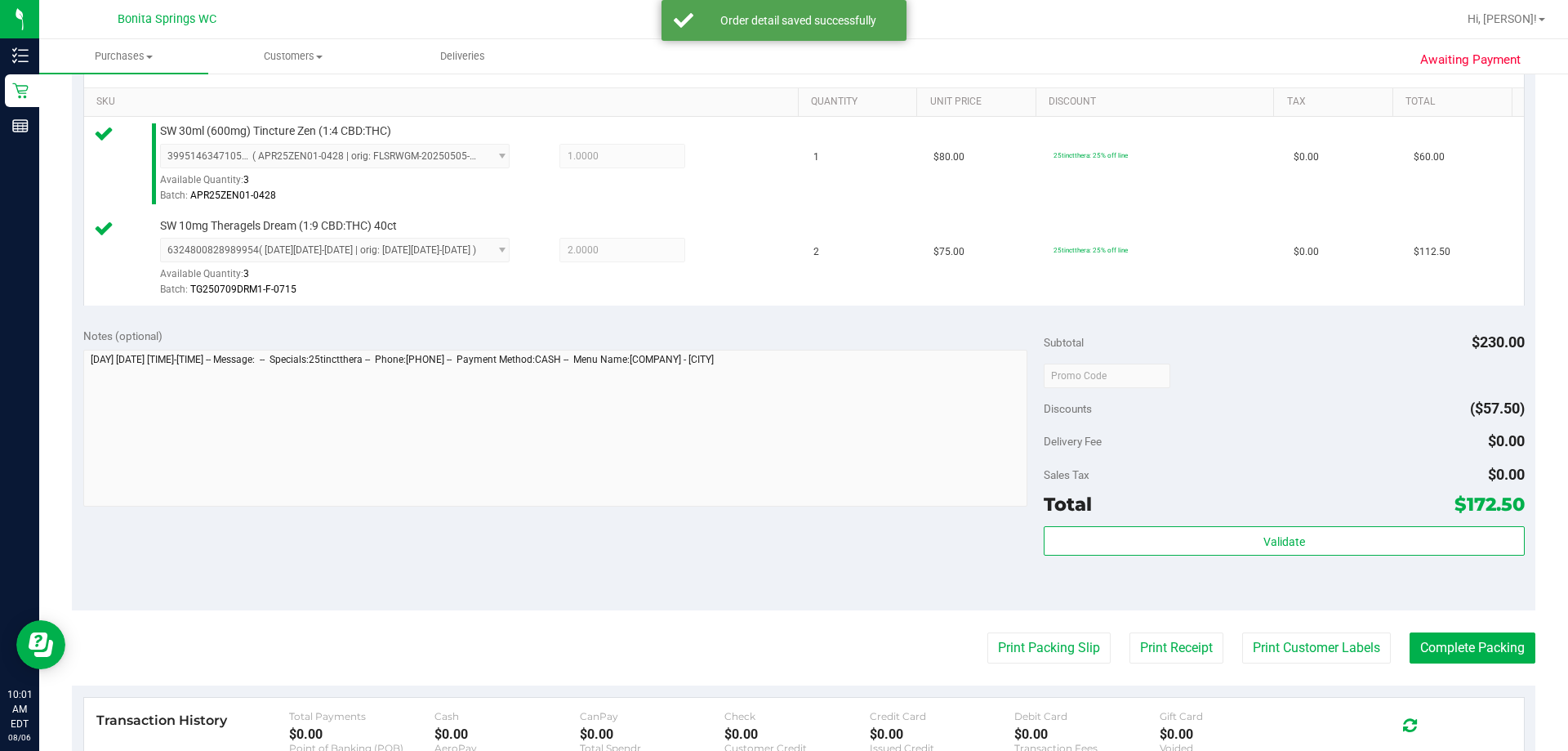 scroll, scrollTop: 654, scrollLeft: 0, axis: vertical 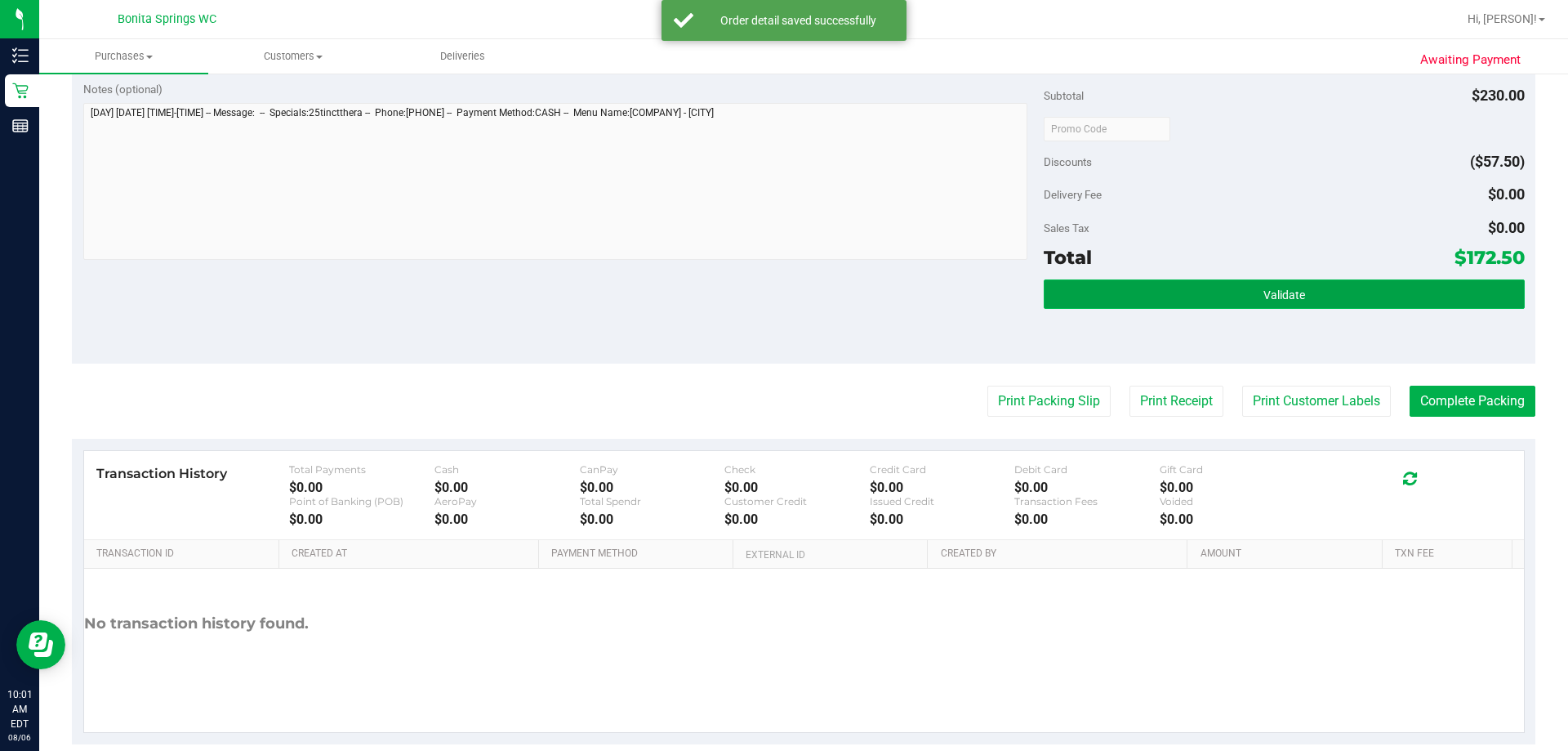 click on "Validate" at bounding box center (1284, 294) 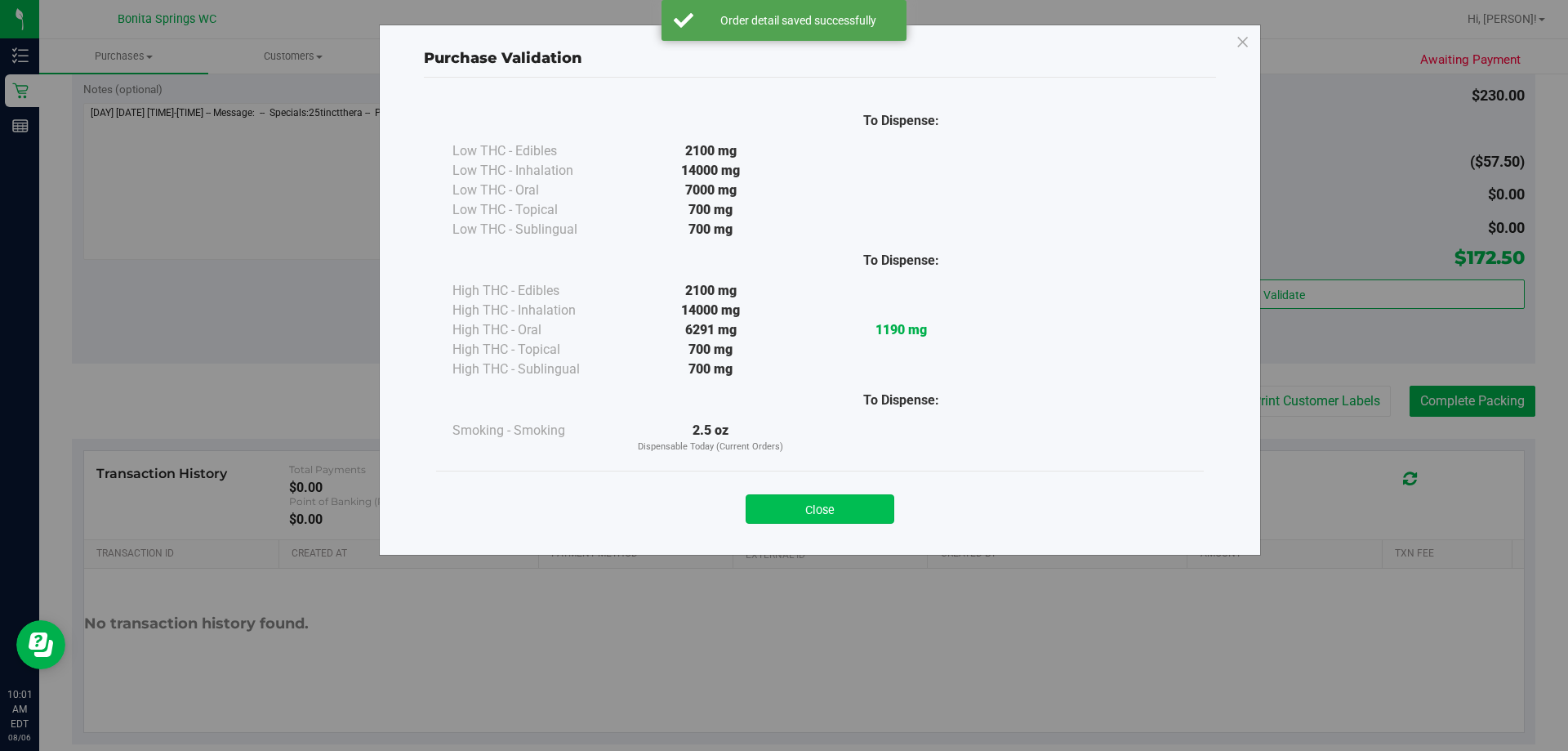 click on "Close" at bounding box center [820, 509] 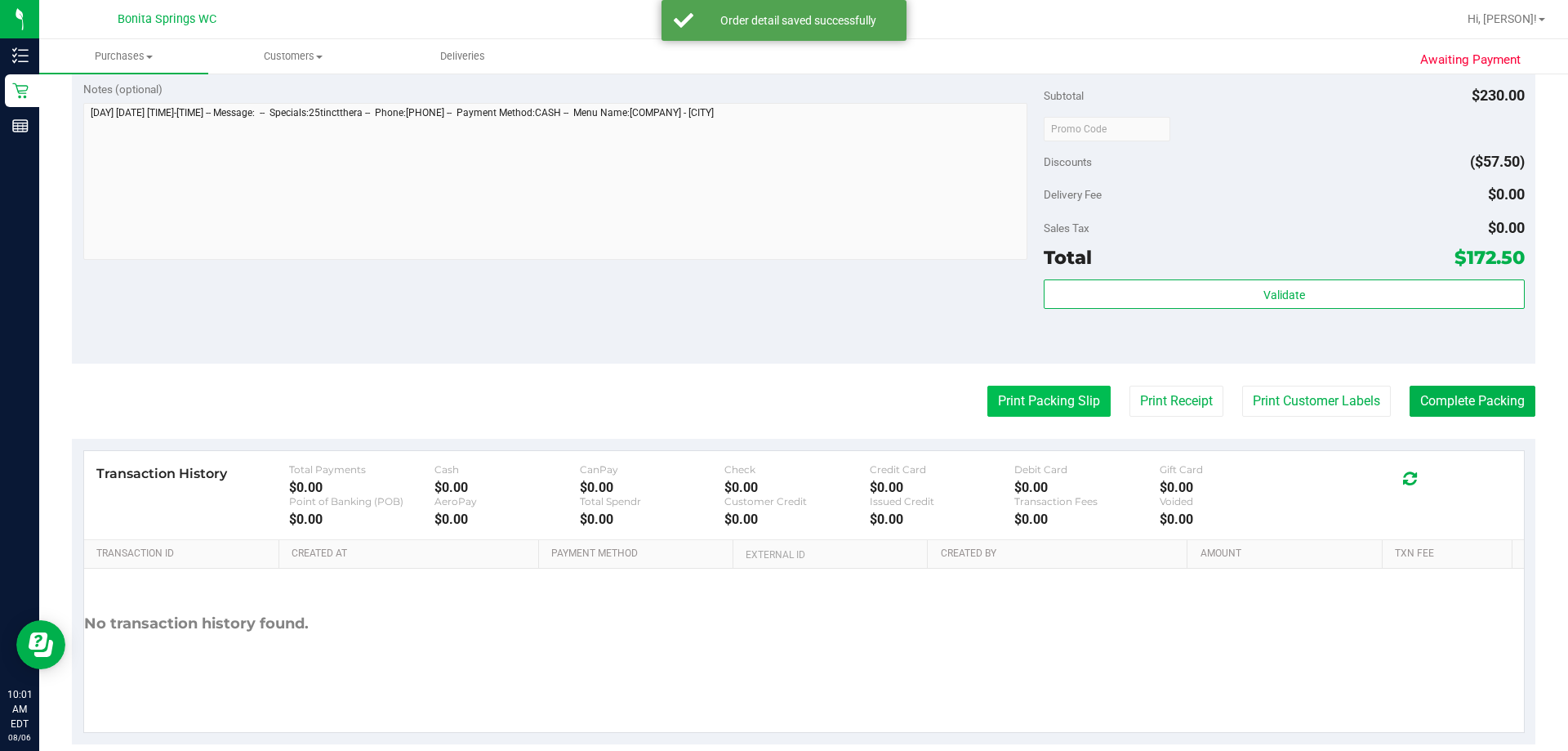 click on "Print Packing Slip" at bounding box center (1049, 401) 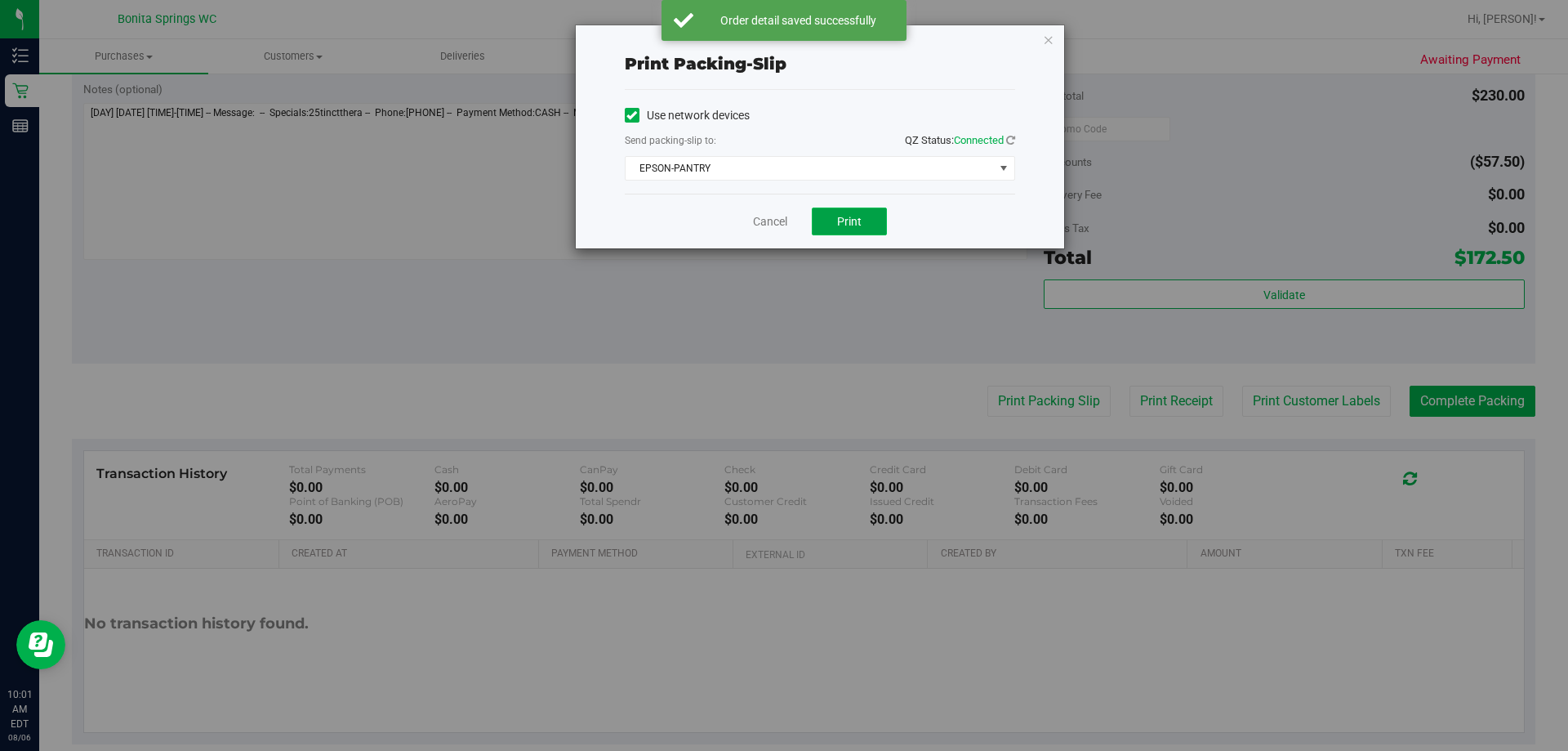 click on "Print" at bounding box center [849, 221] 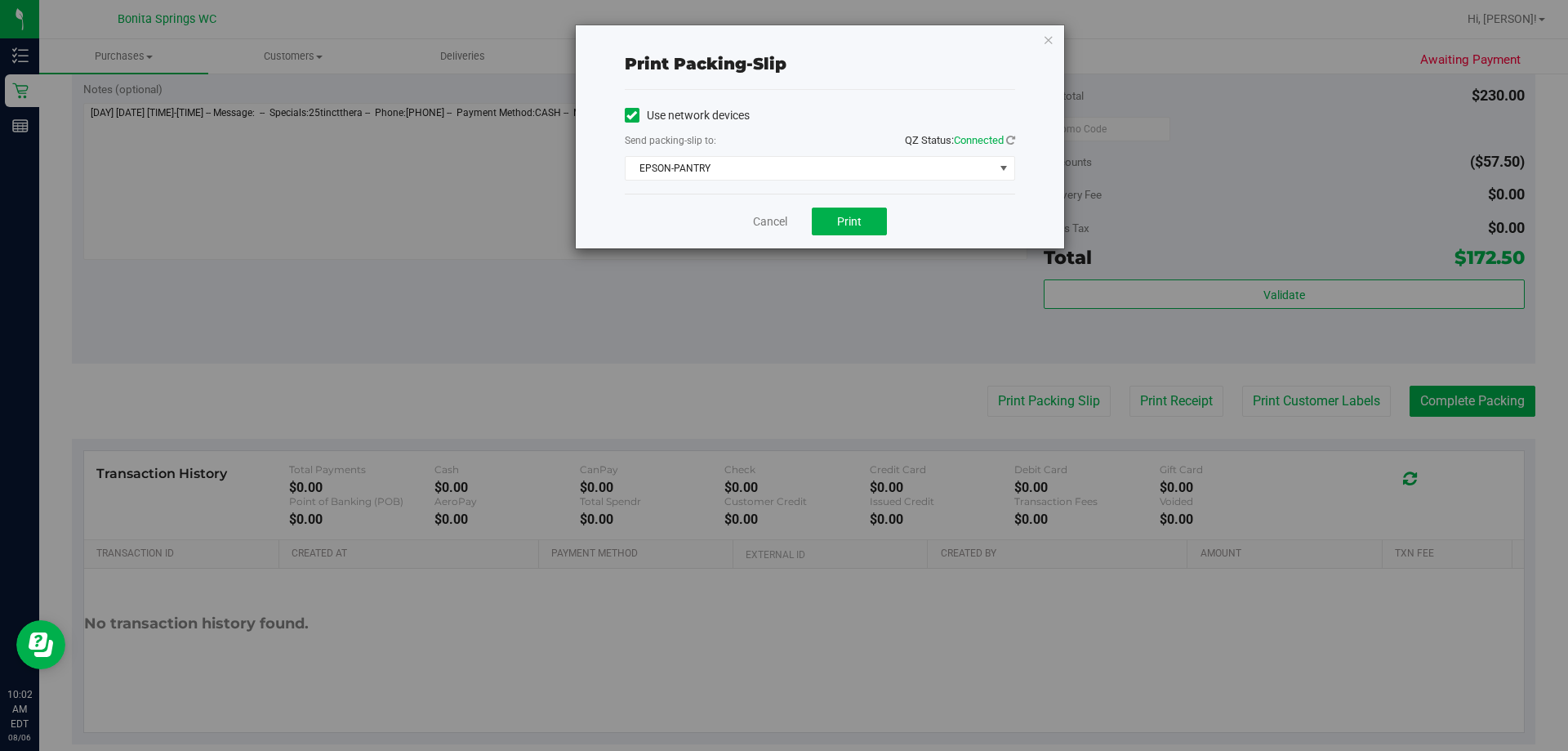 drag, startPoint x: 1044, startPoint y: 40, endPoint x: 1478, endPoint y: 447, distance: 594.9832 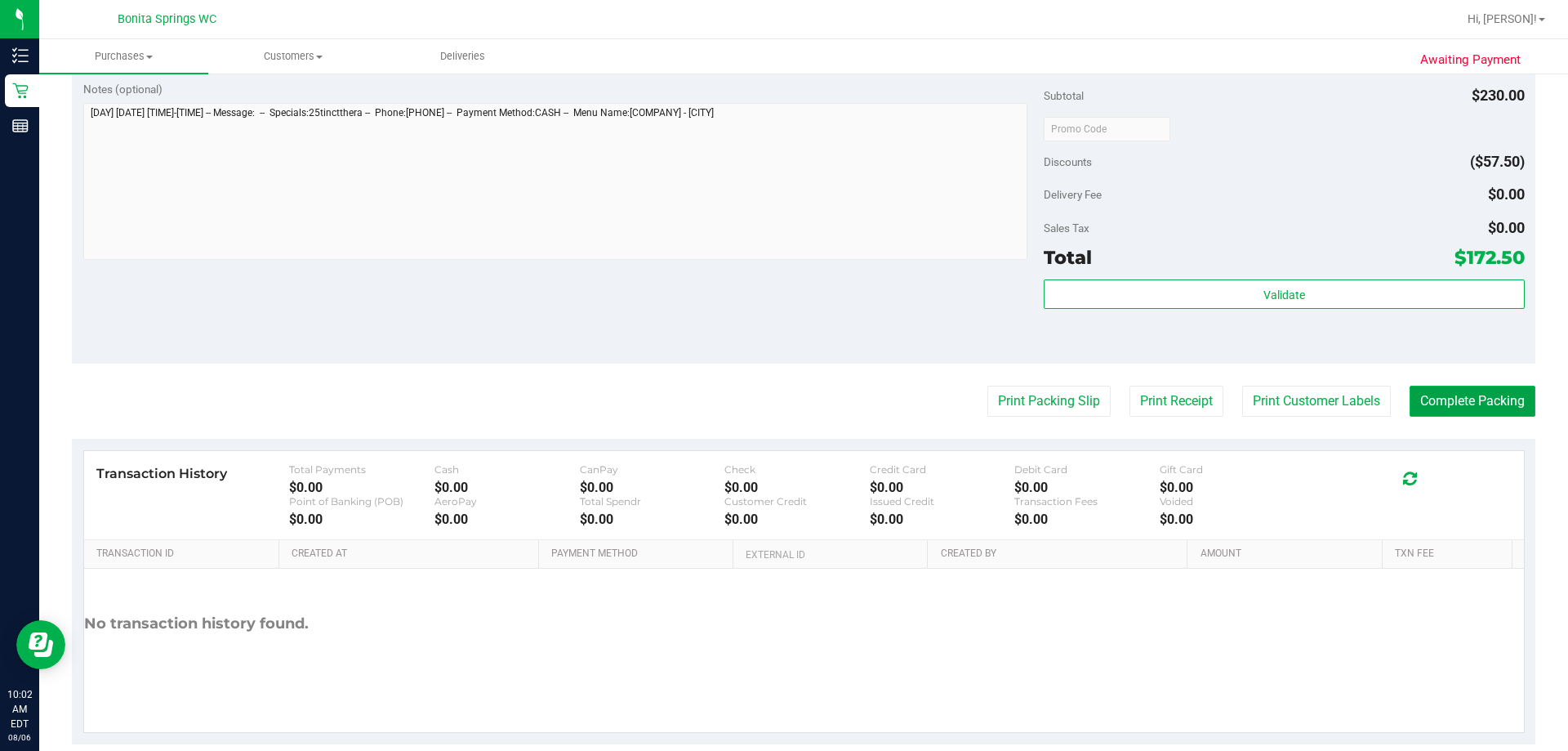 click on "Complete Packing" at bounding box center (1472, 401) 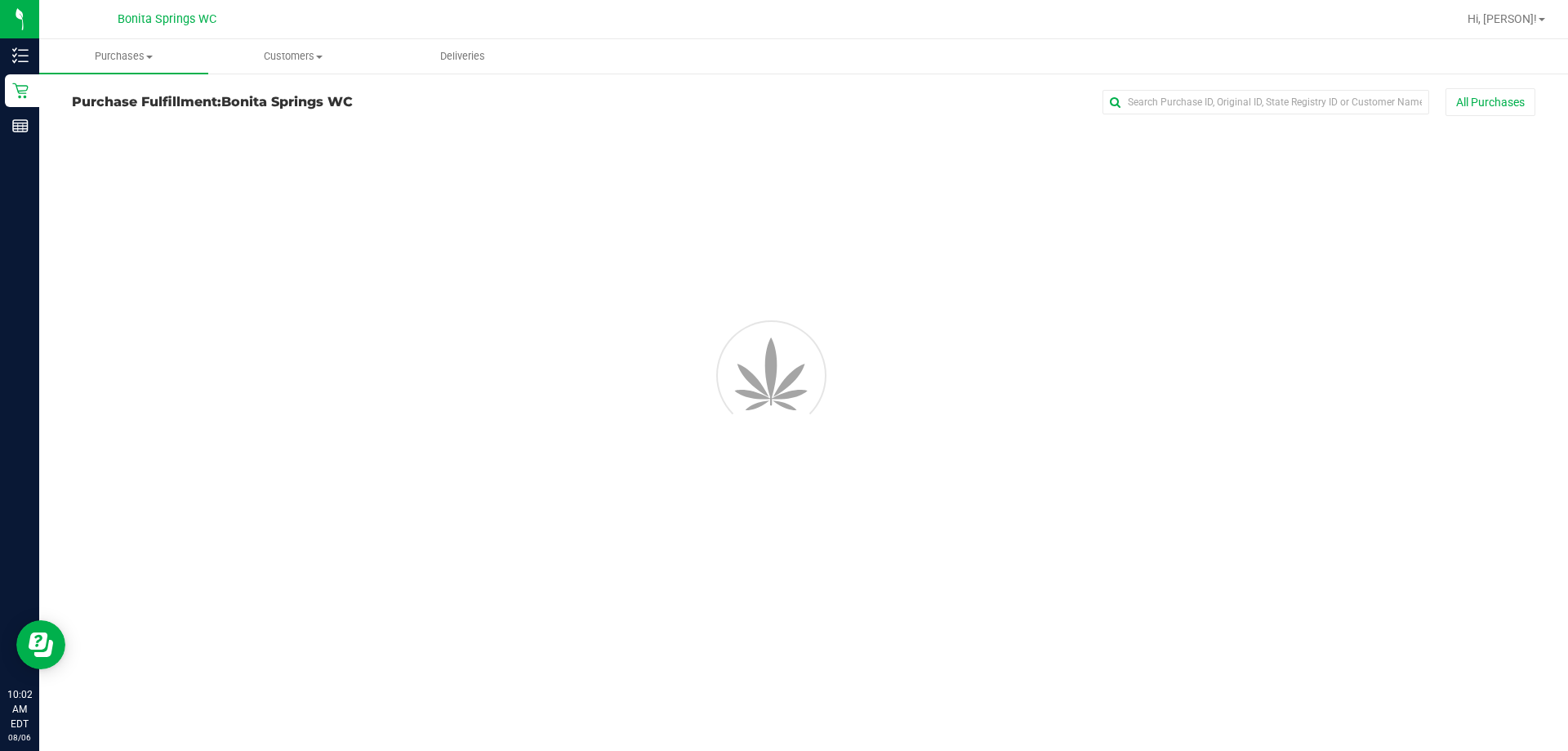 scroll, scrollTop: 0, scrollLeft: 0, axis: both 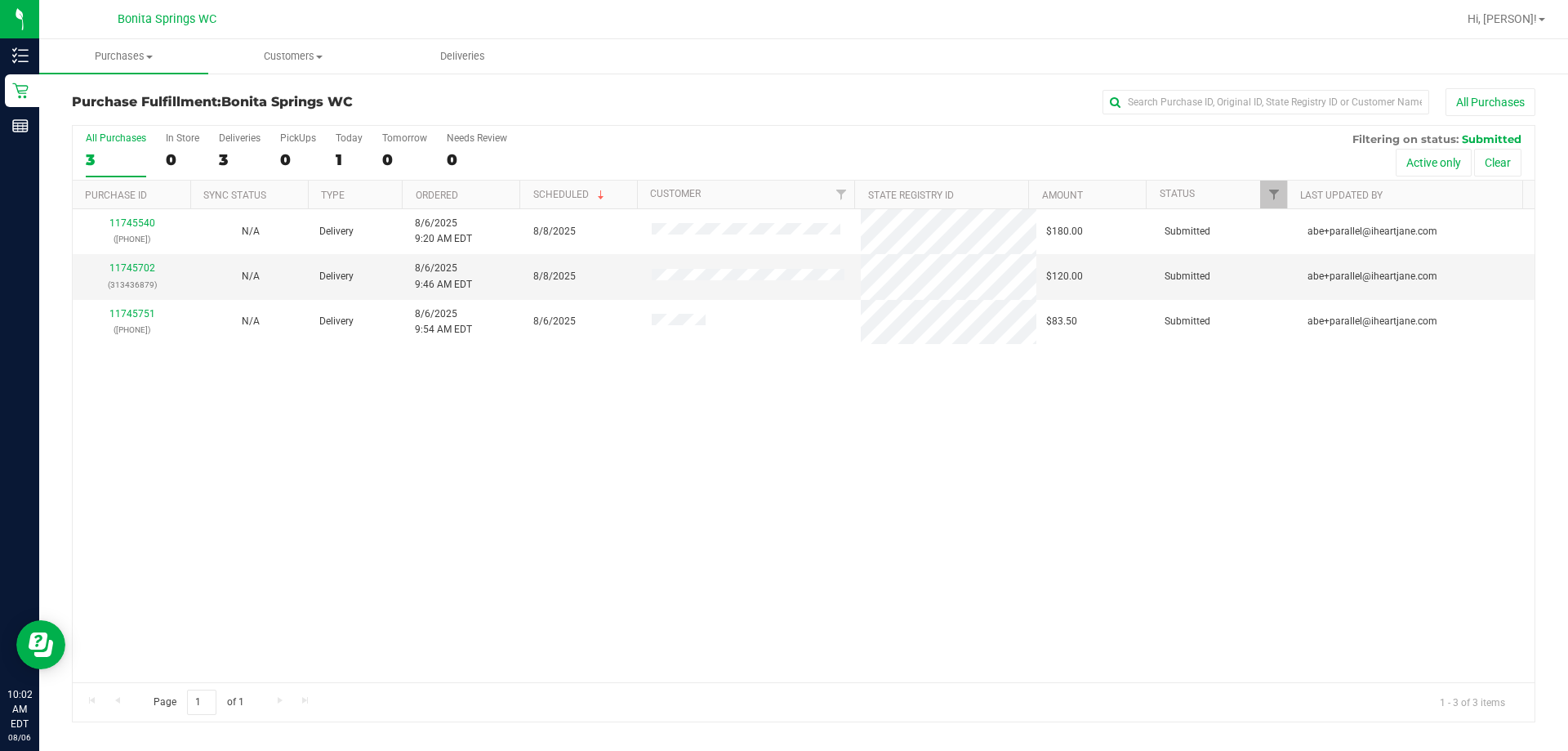 drag, startPoint x: 751, startPoint y: 442, endPoint x: 724, endPoint y: 417, distance: 36.796739 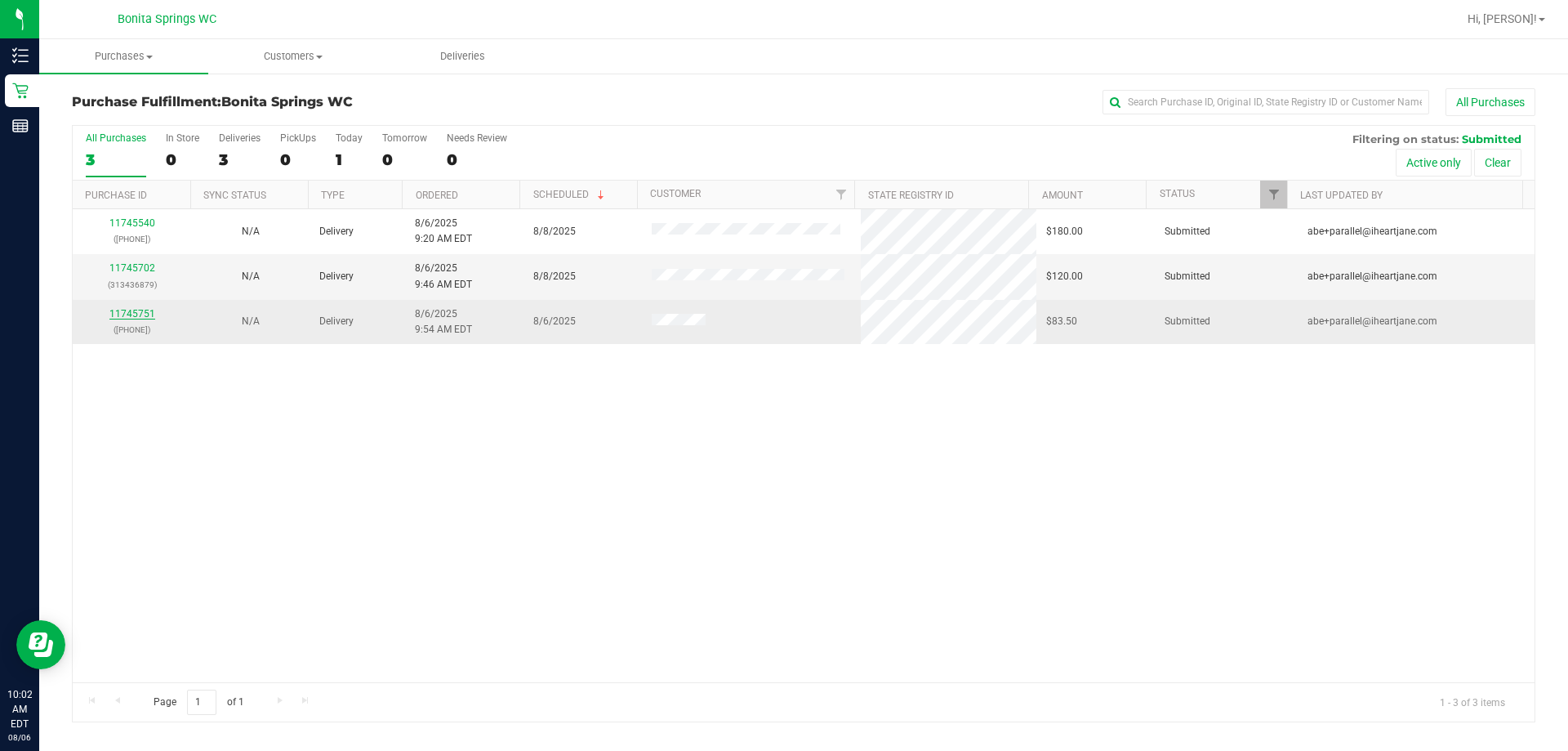 click on "11745751" at bounding box center [132, 314] 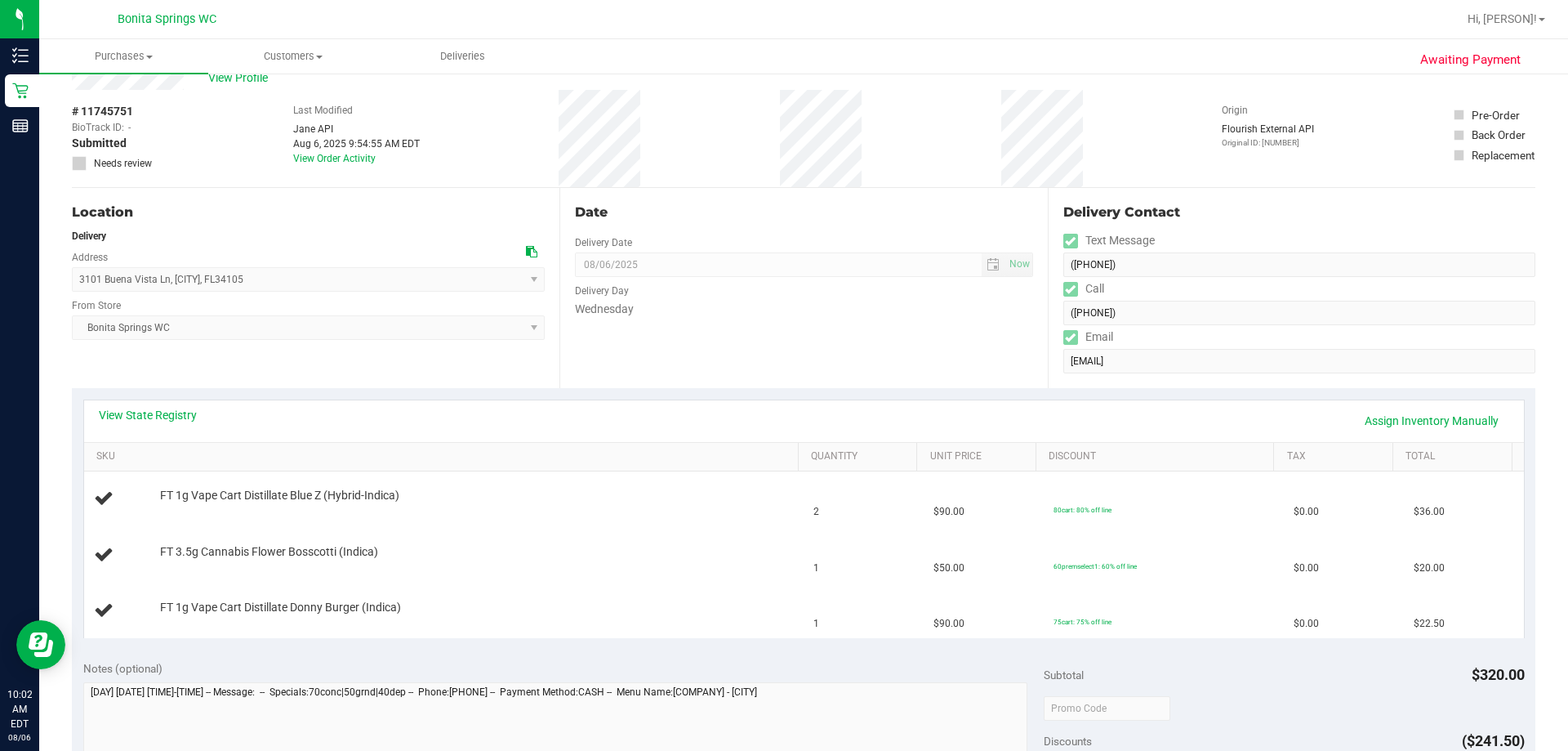 scroll, scrollTop: 82, scrollLeft: 0, axis: vertical 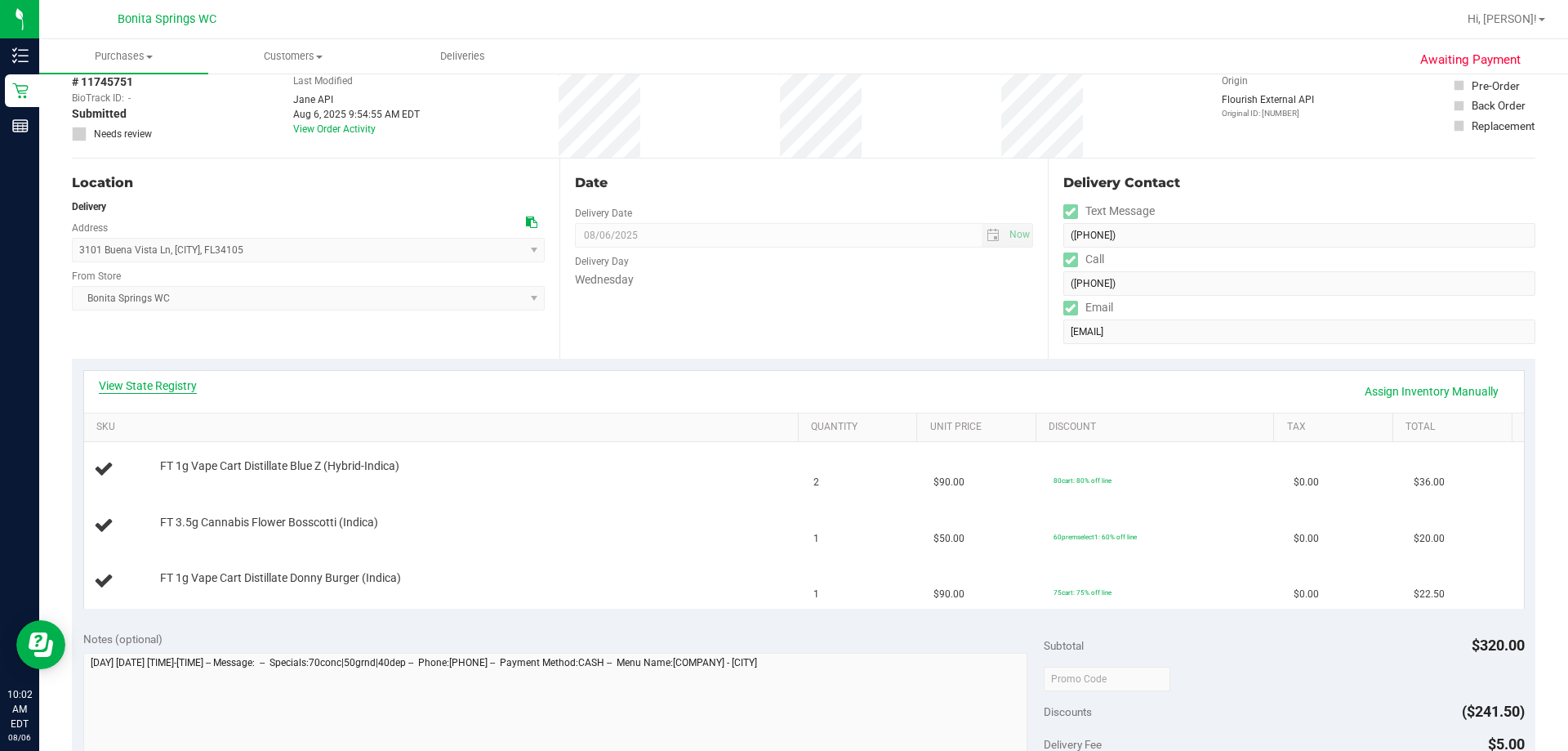 click on "View State Registry" at bounding box center (148, 386) 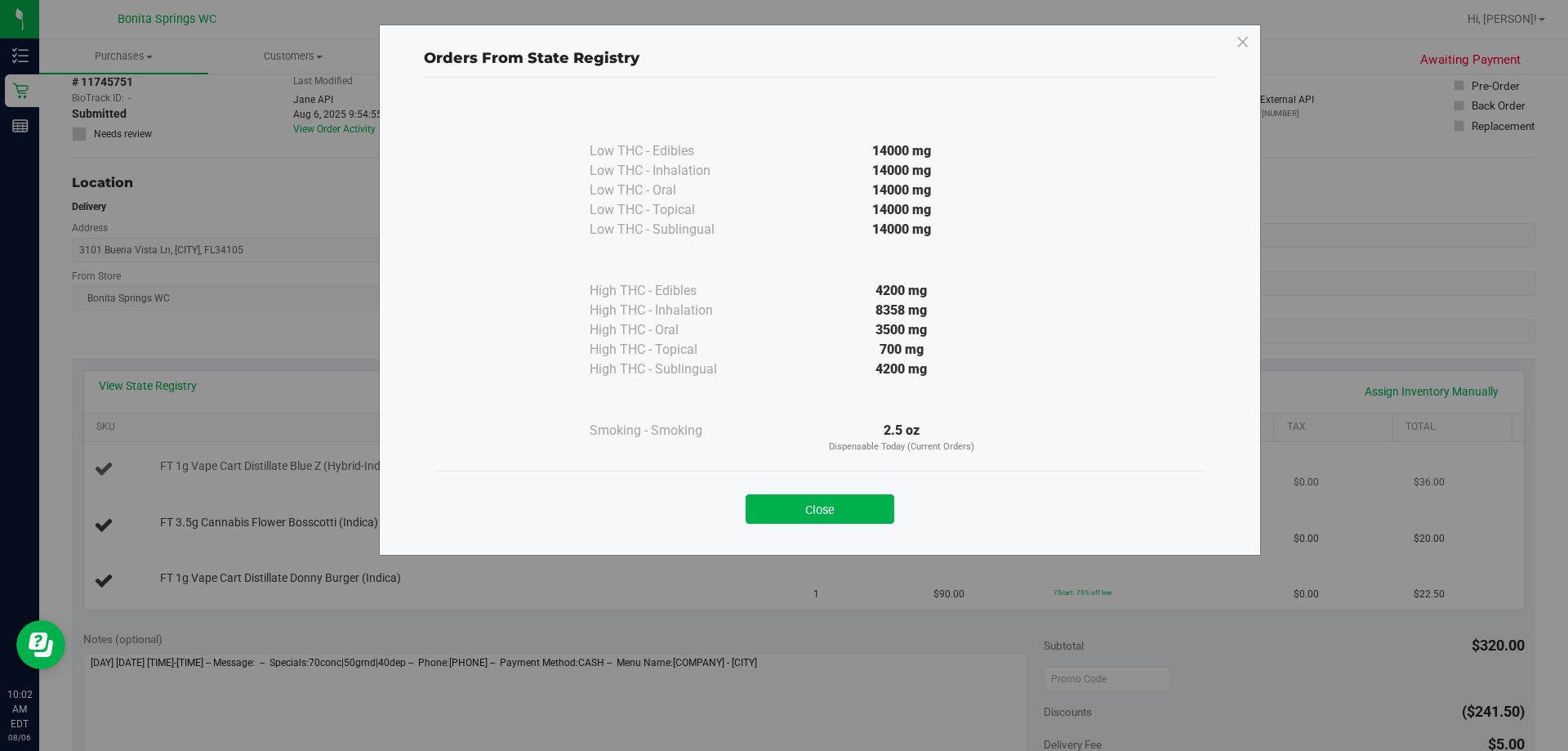 drag, startPoint x: 845, startPoint y: 501, endPoint x: 826, endPoint y: 488, distance: 23.02173 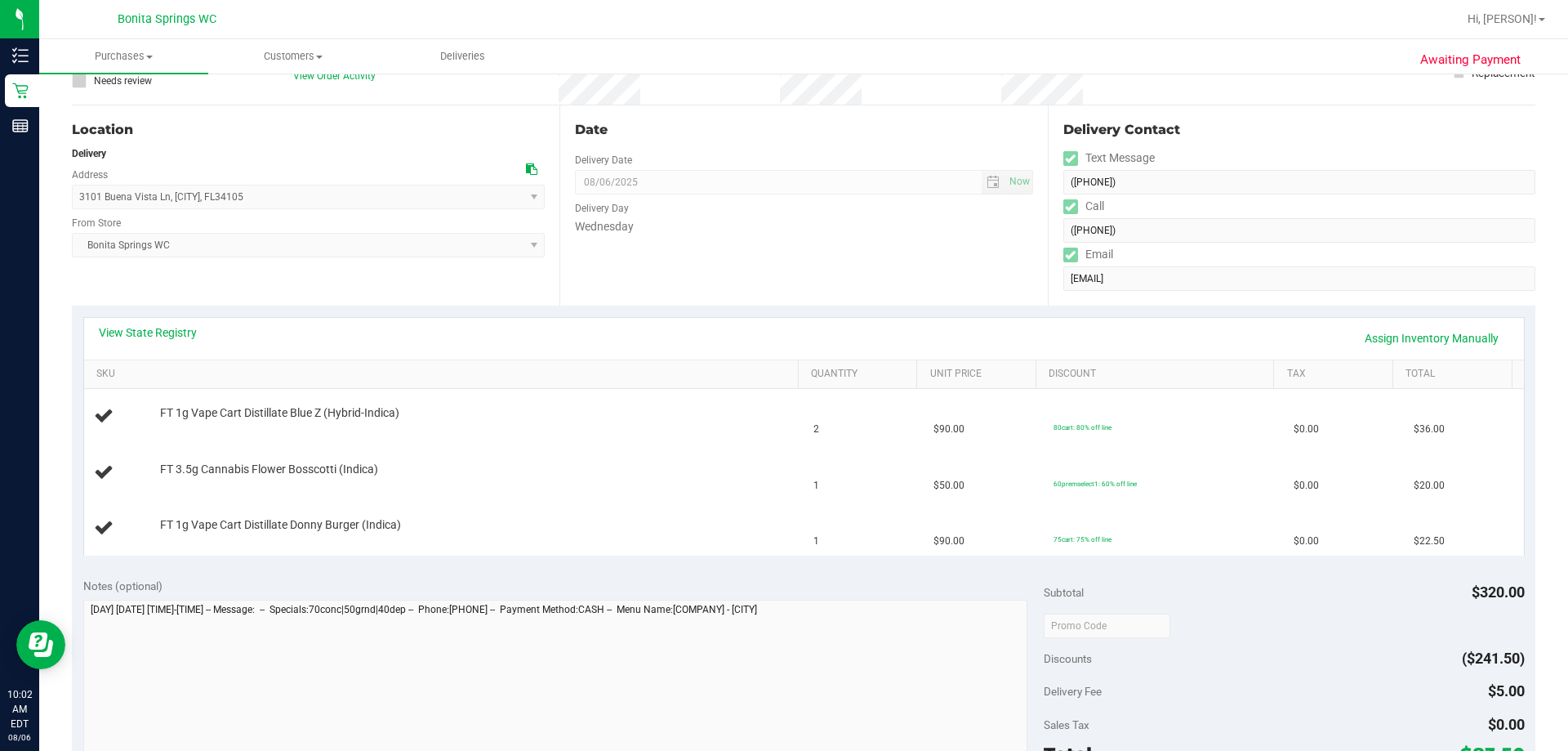 scroll, scrollTop: 163, scrollLeft: 0, axis: vertical 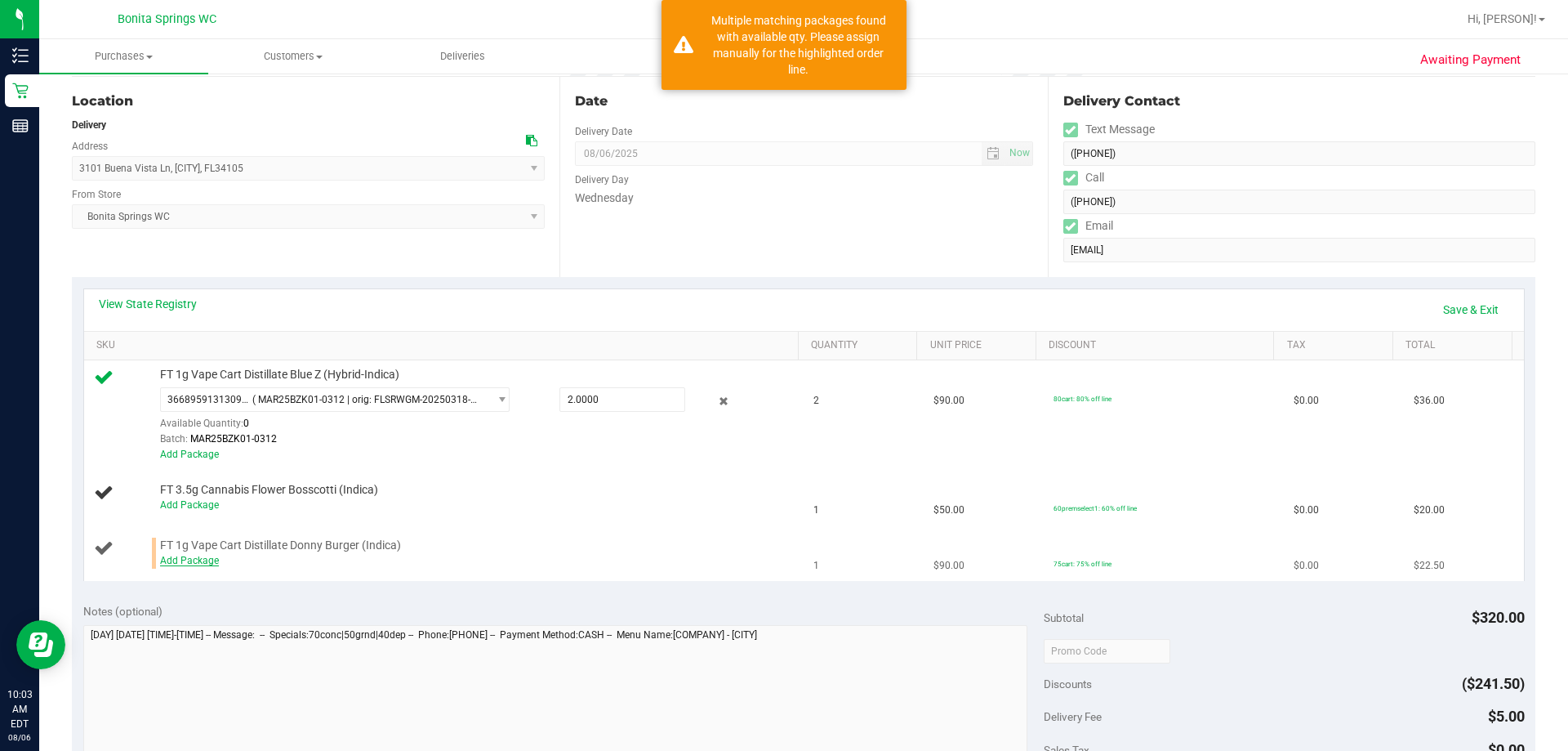click on "Add Package" at bounding box center [189, 561] 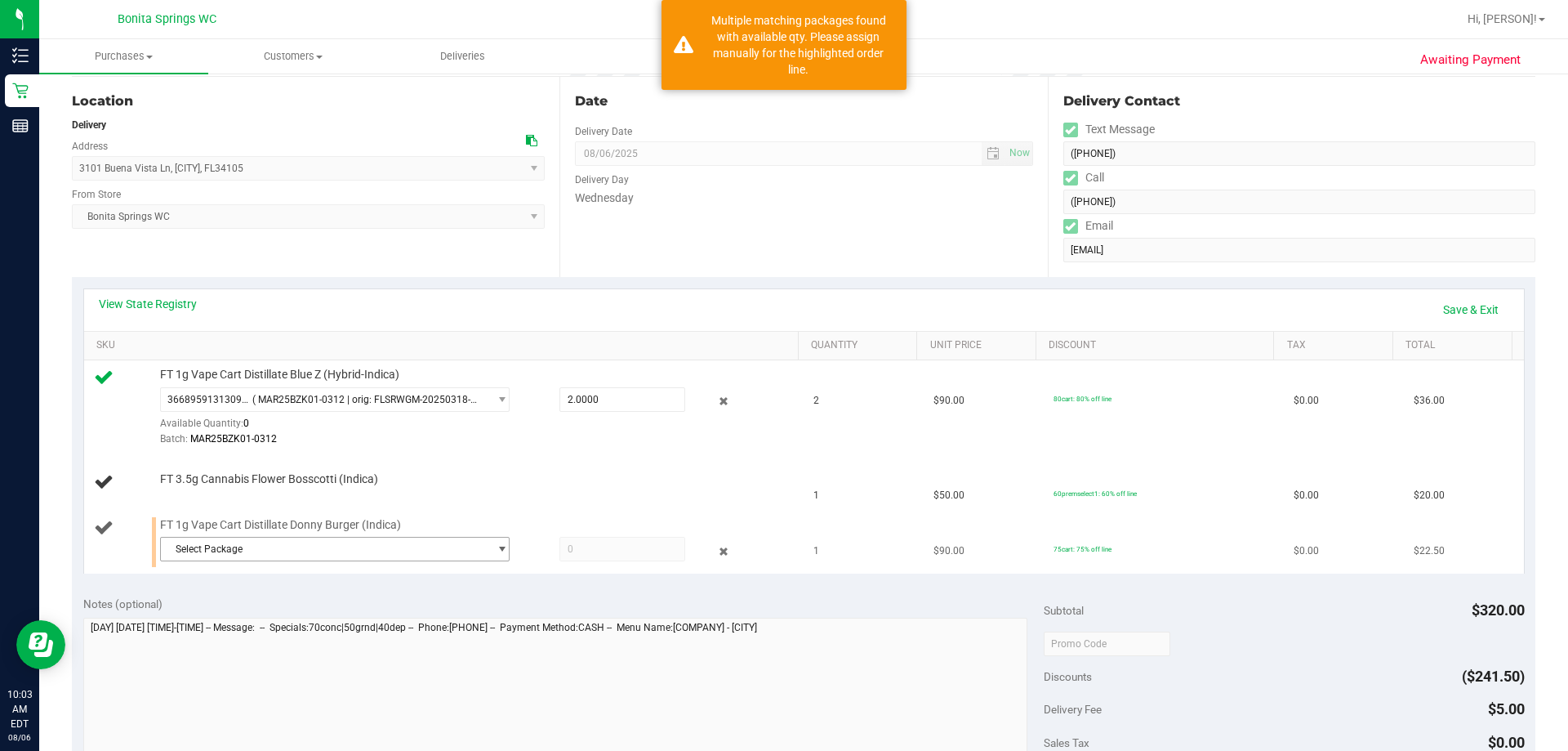 click on "Select Package" at bounding box center [324, 549] 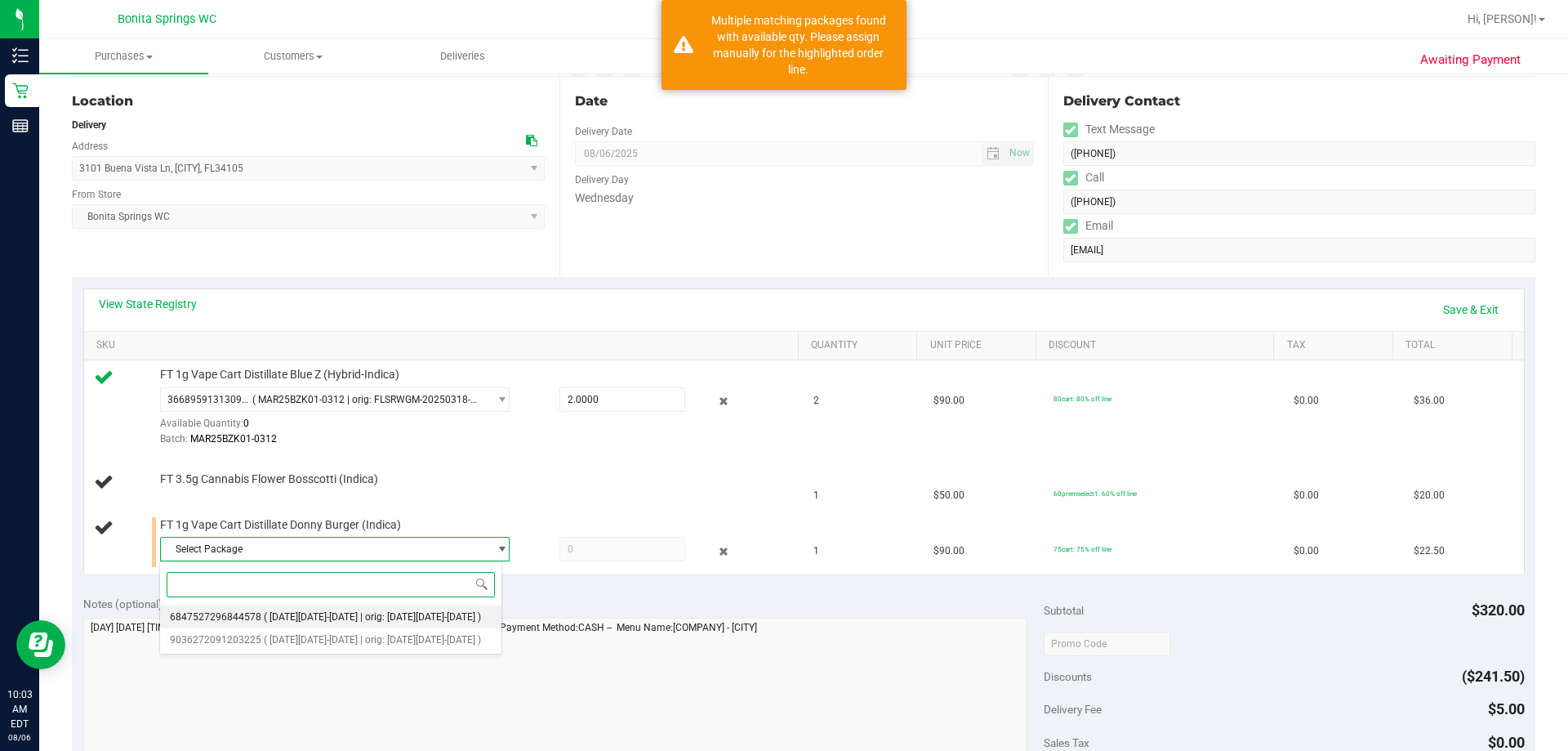 drag, startPoint x: 314, startPoint y: 615, endPoint x: 318, endPoint y: 580, distance: 35.22783 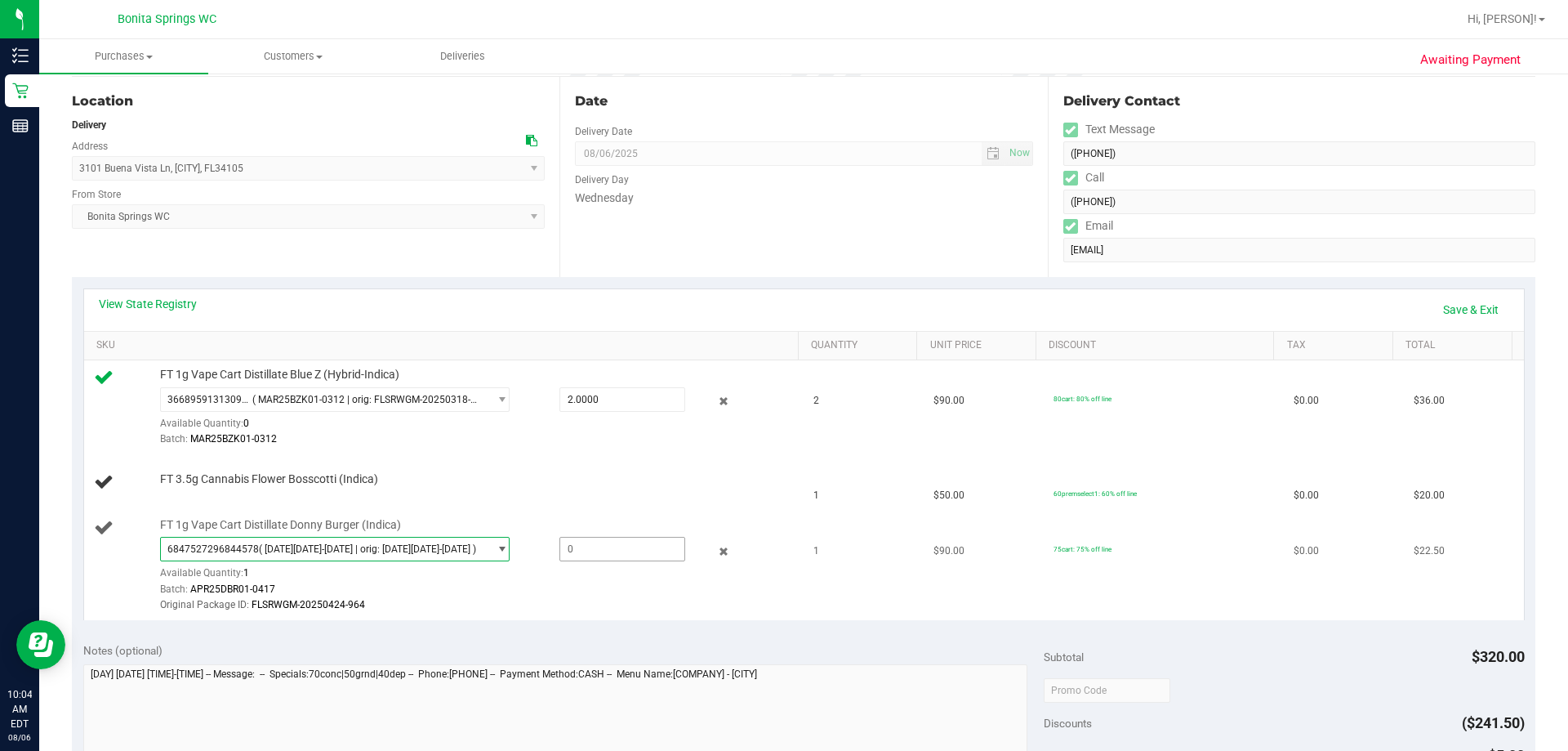 drag, startPoint x: 581, startPoint y: 545, endPoint x: 579, endPoint y: 530, distance: 15.132746 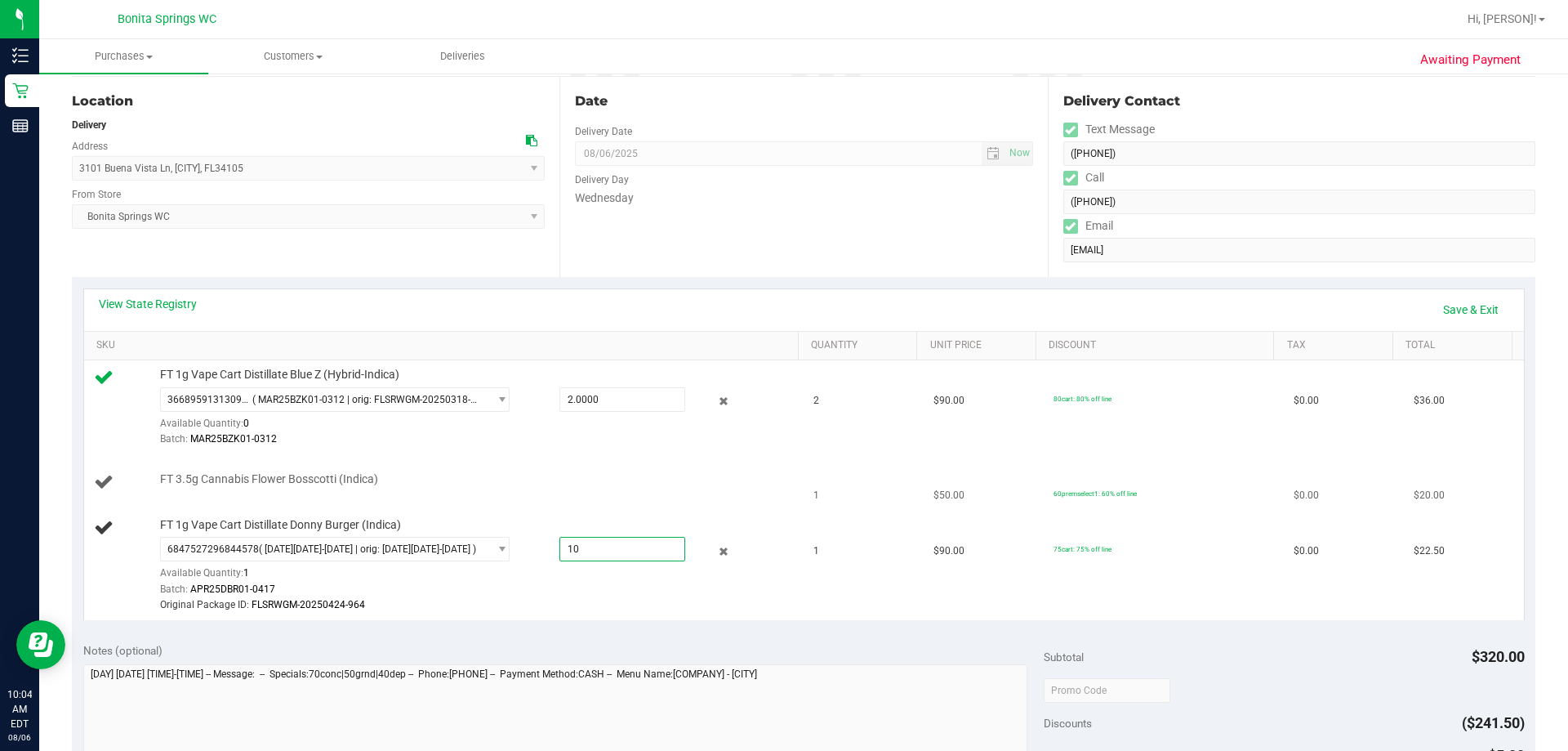 type on "1" 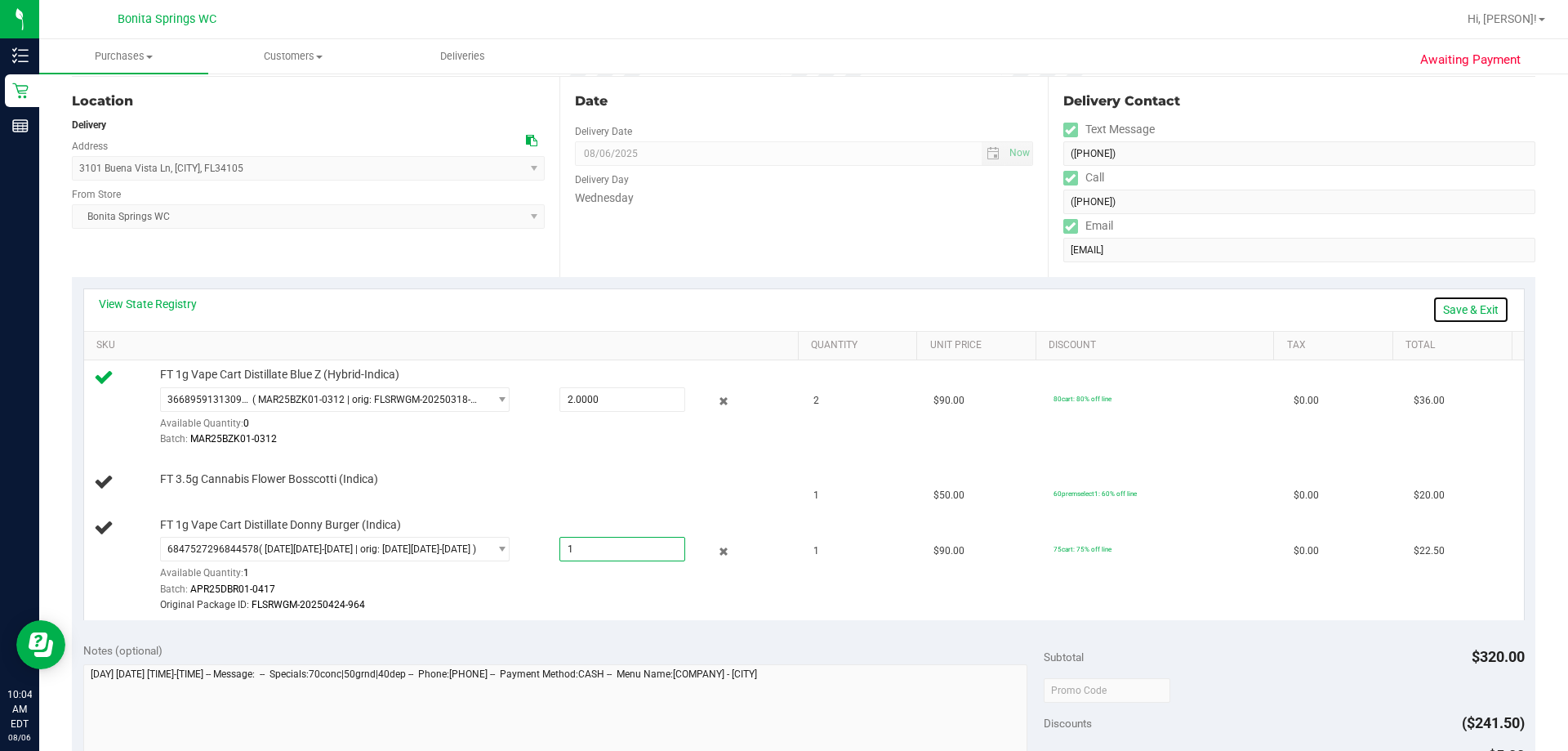 type on "1.0000" 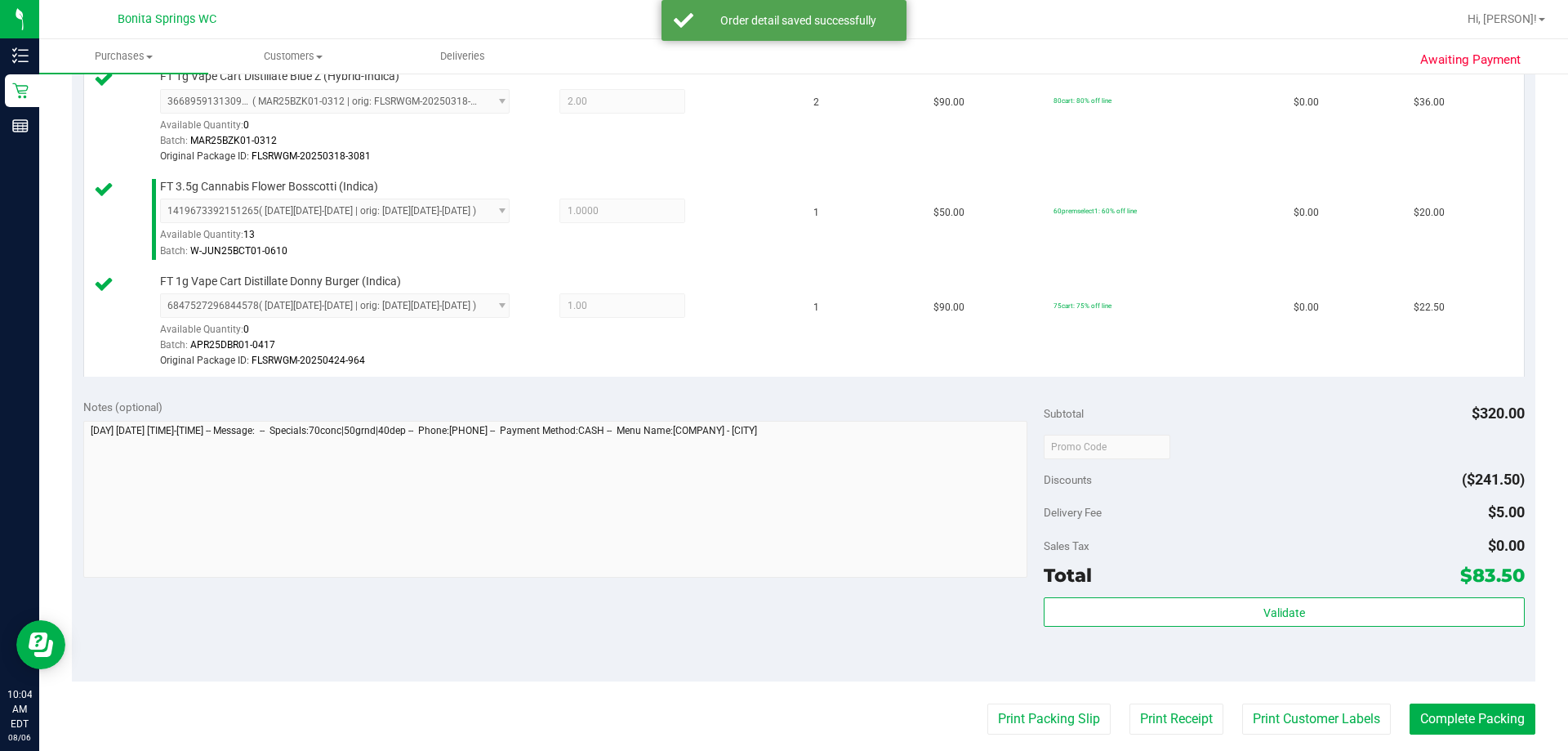 scroll, scrollTop: 490, scrollLeft: 0, axis: vertical 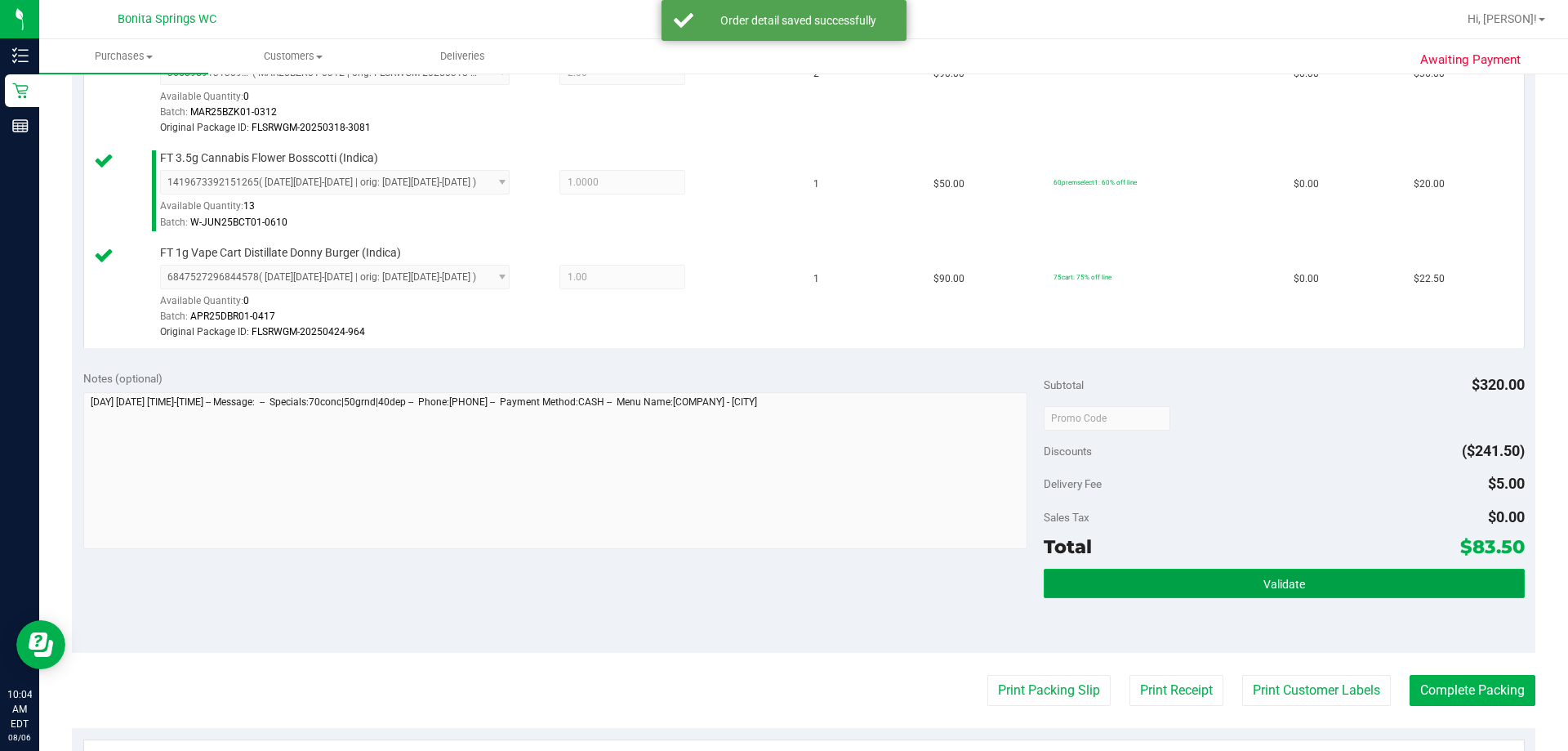 drag, startPoint x: 1281, startPoint y: 572, endPoint x: 1285, endPoint y: 586, distance: 14.56022 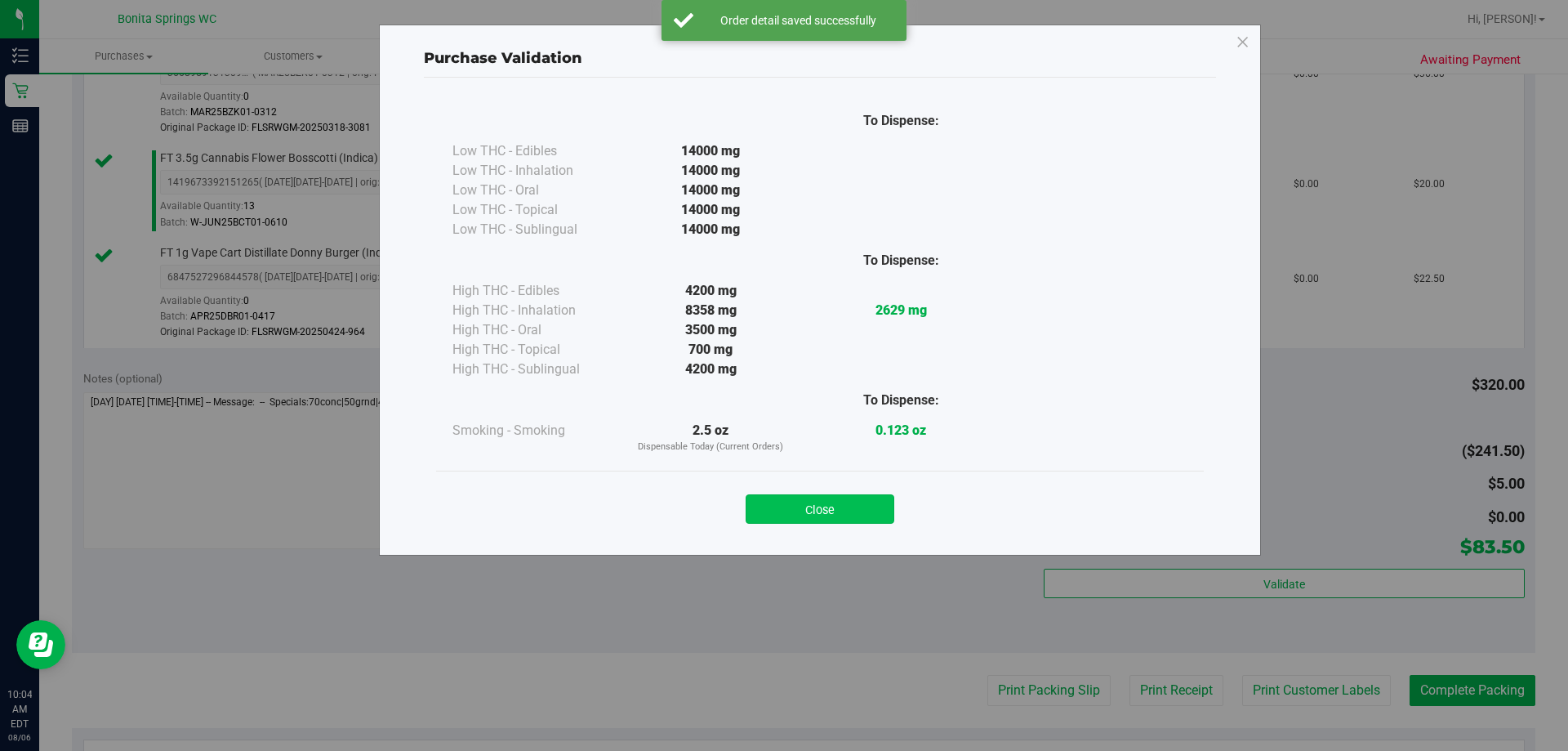 click on "Close" at bounding box center (820, 509) 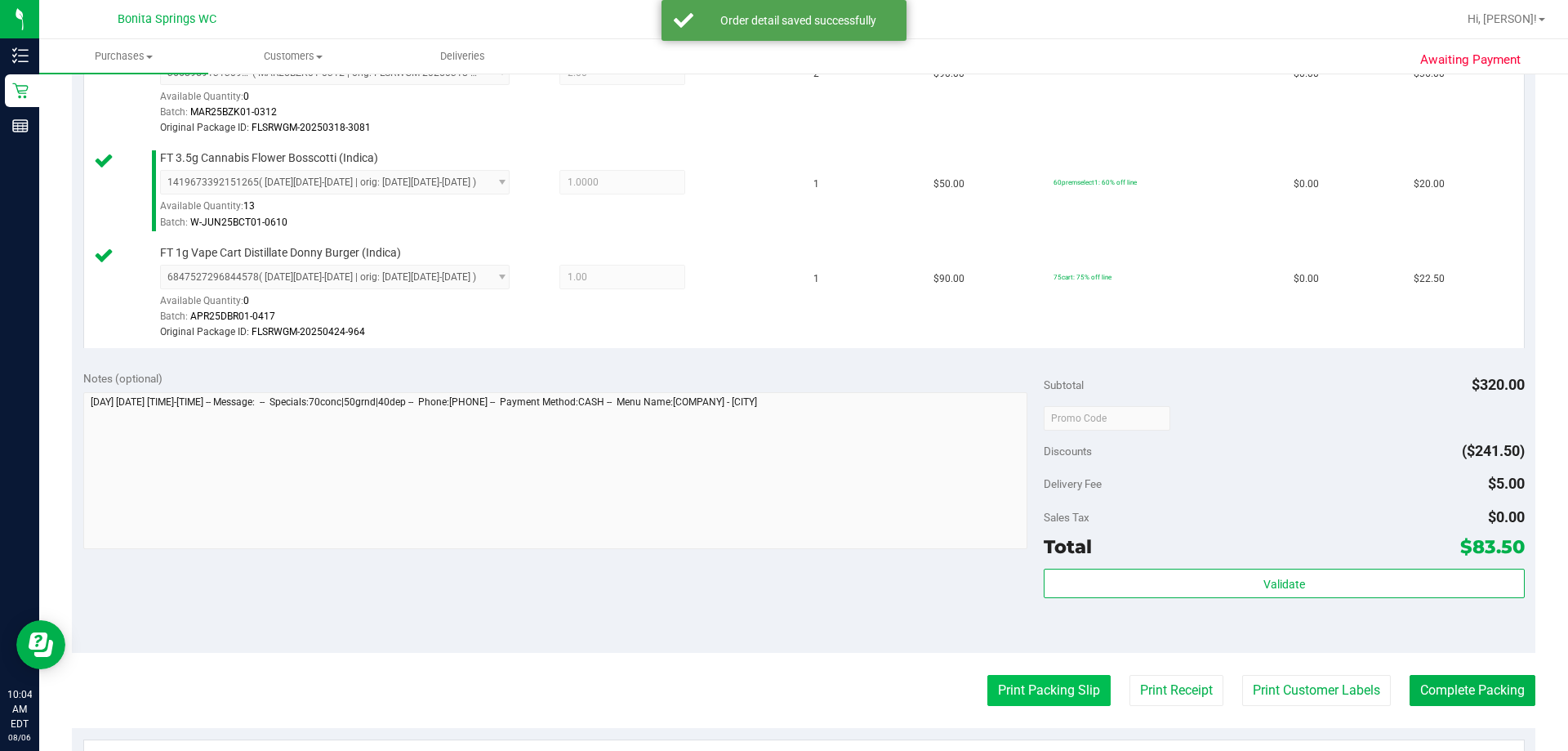 click on "Print Packing Slip" at bounding box center [1049, 691] 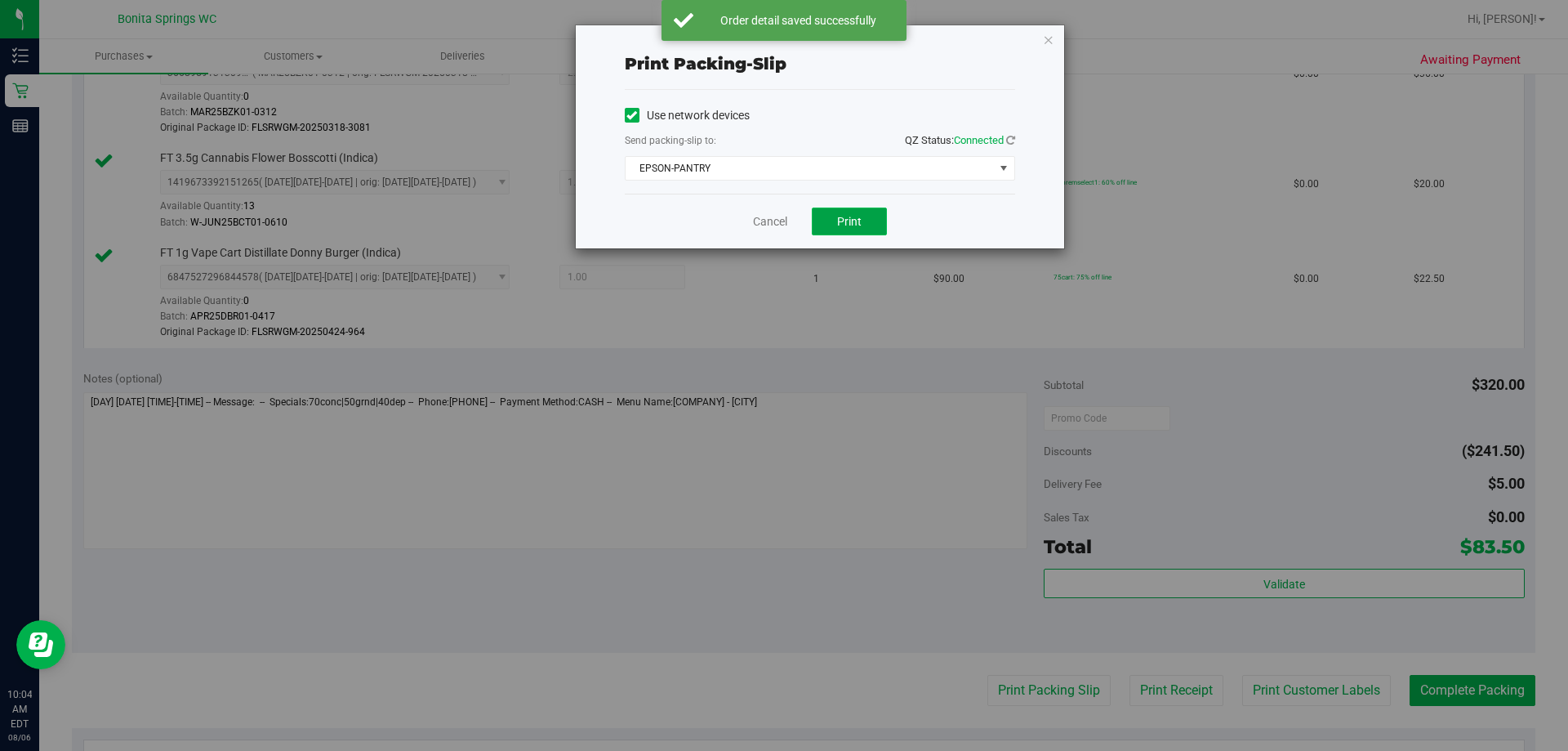 click on "Print" at bounding box center [849, 221] 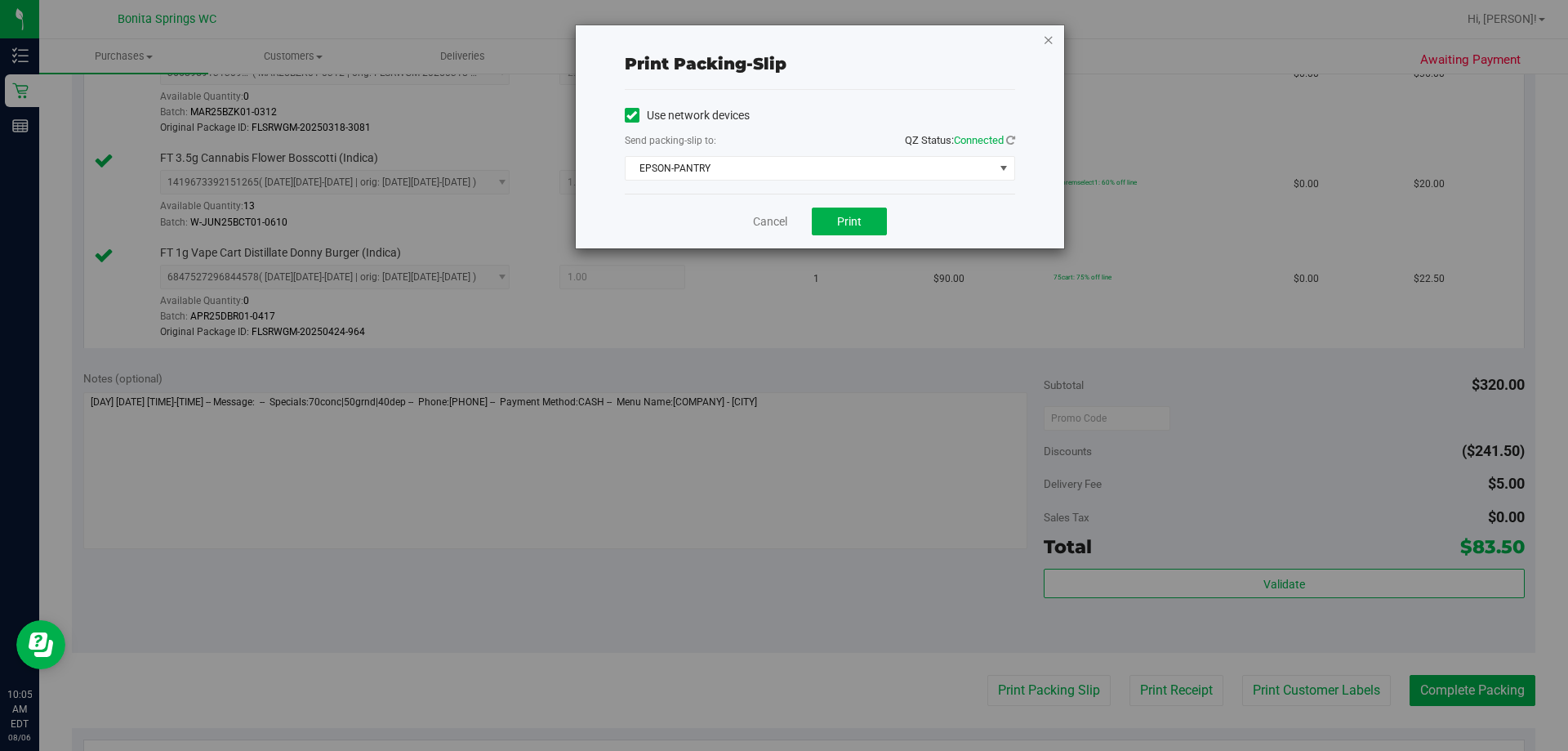 click at bounding box center (1049, 39) 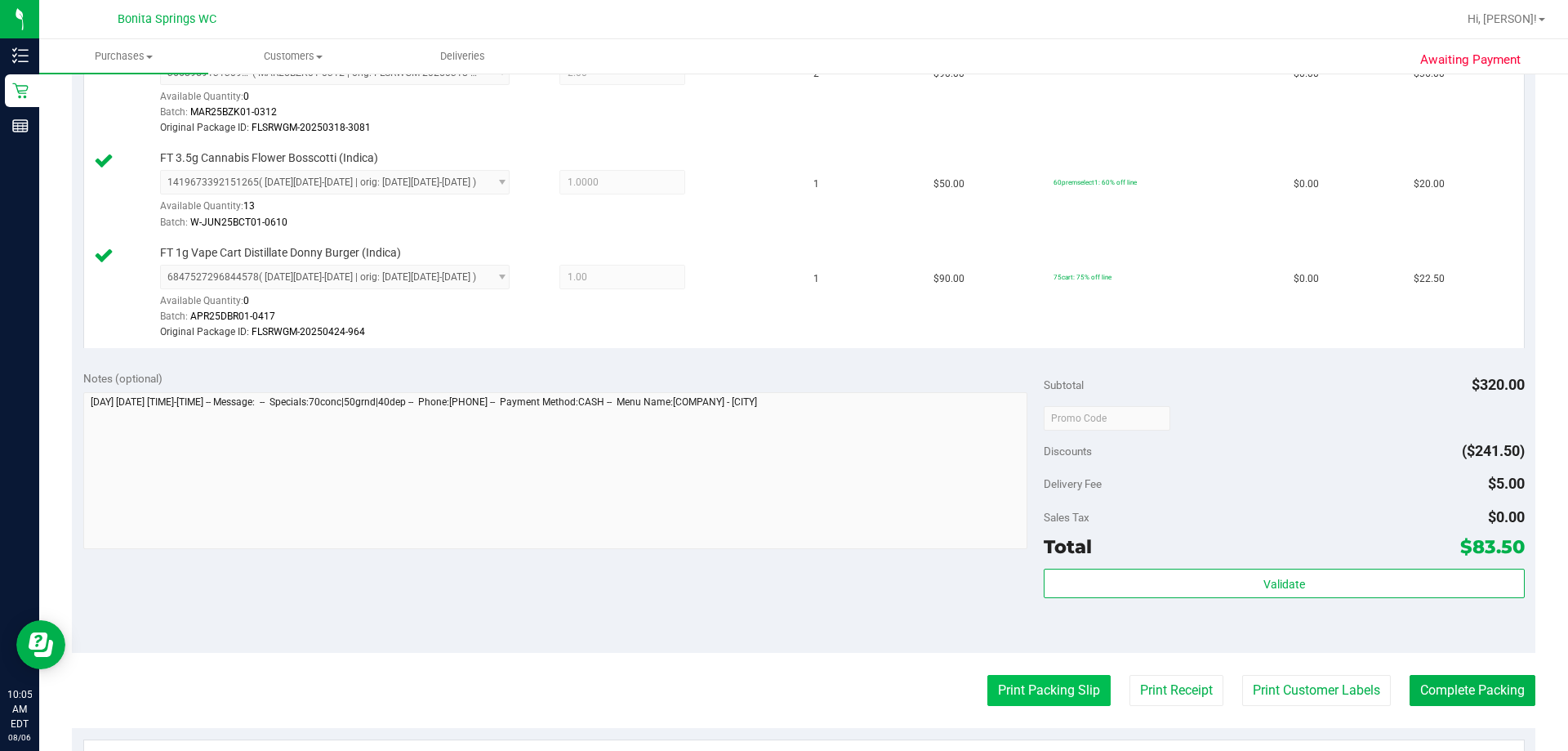 click on "Print Packing Slip" at bounding box center (1049, 691) 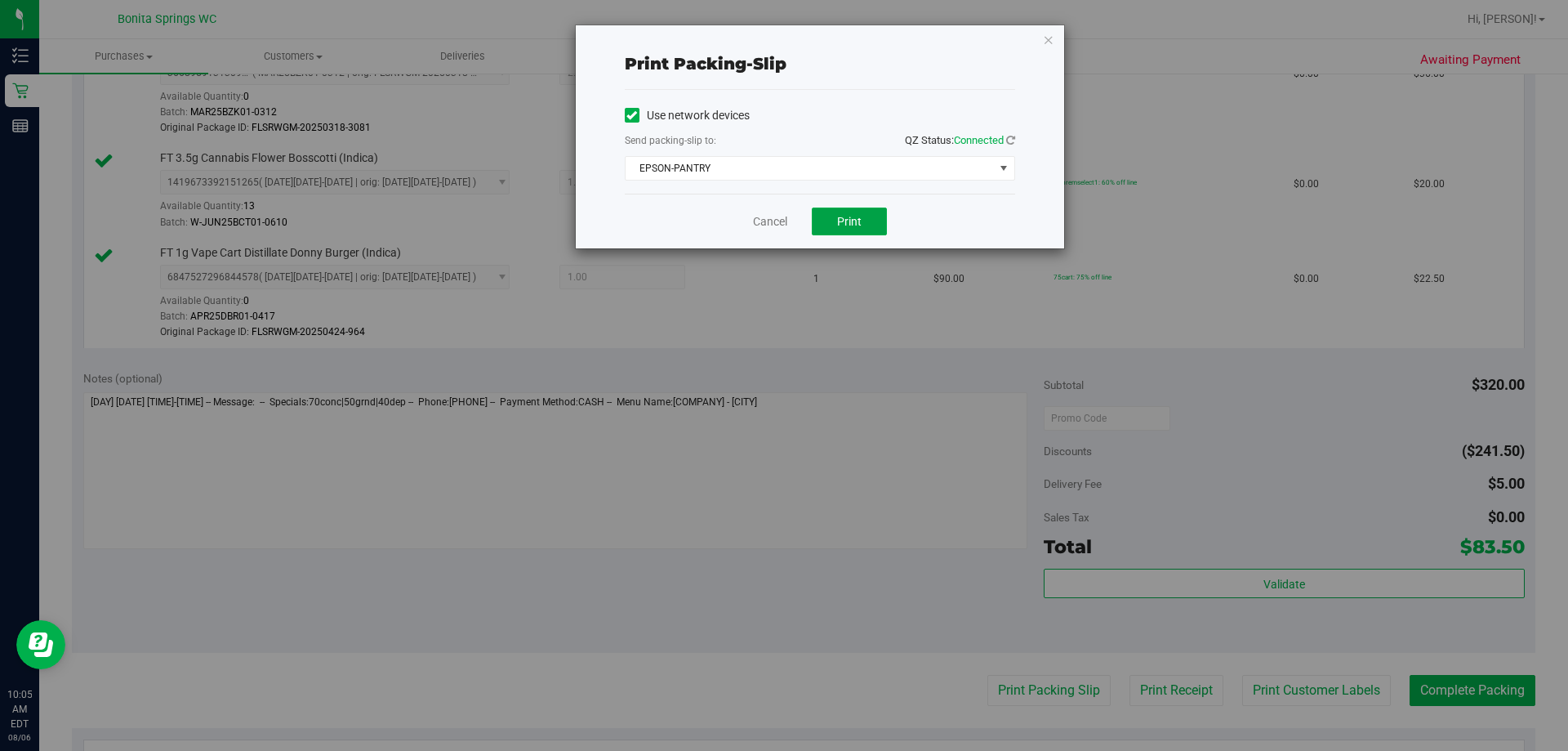 drag, startPoint x: 858, startPoint y: 216, endPoint x: 1037, endPoint y: 229, distance: 179.4714 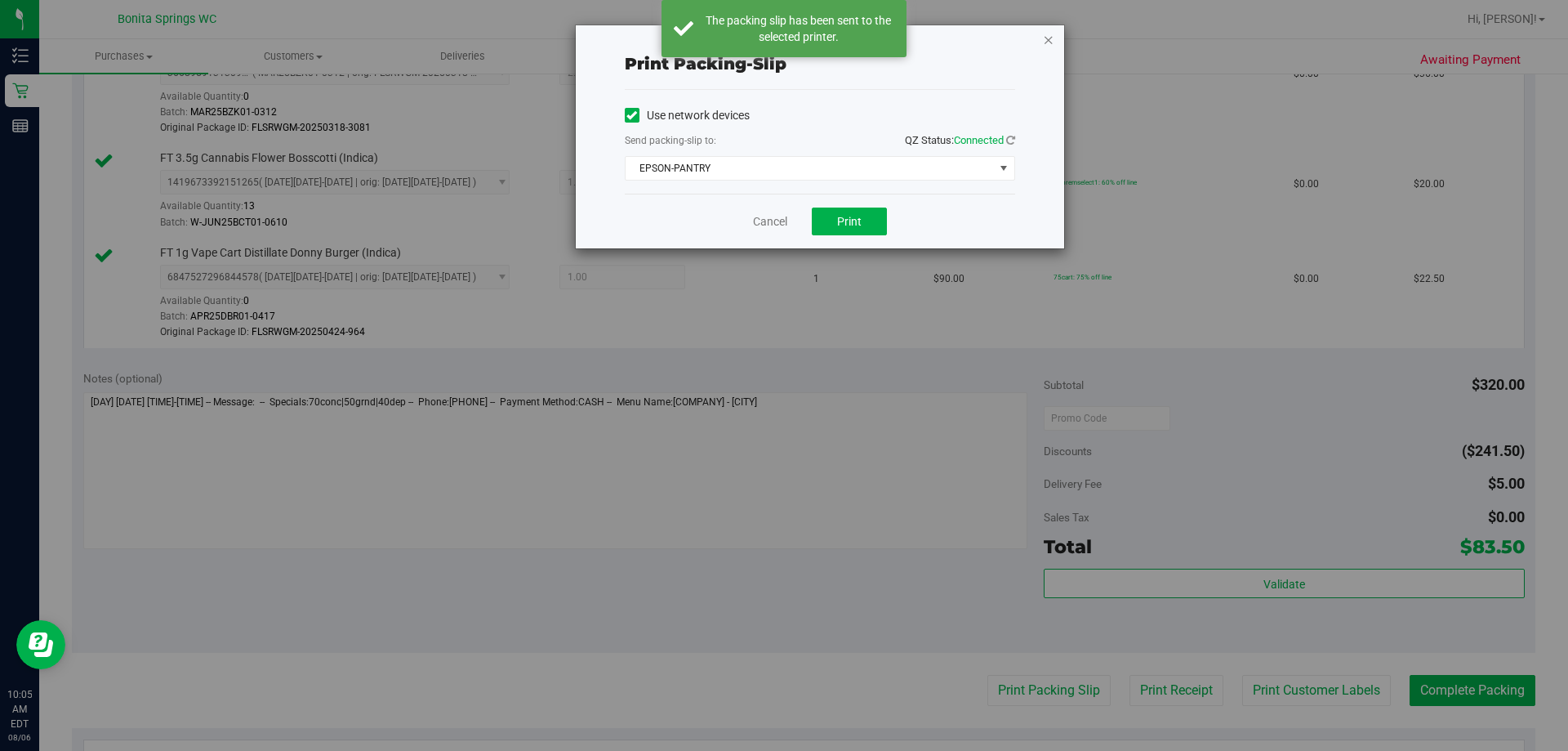 click at bounding box center (1049, 39) 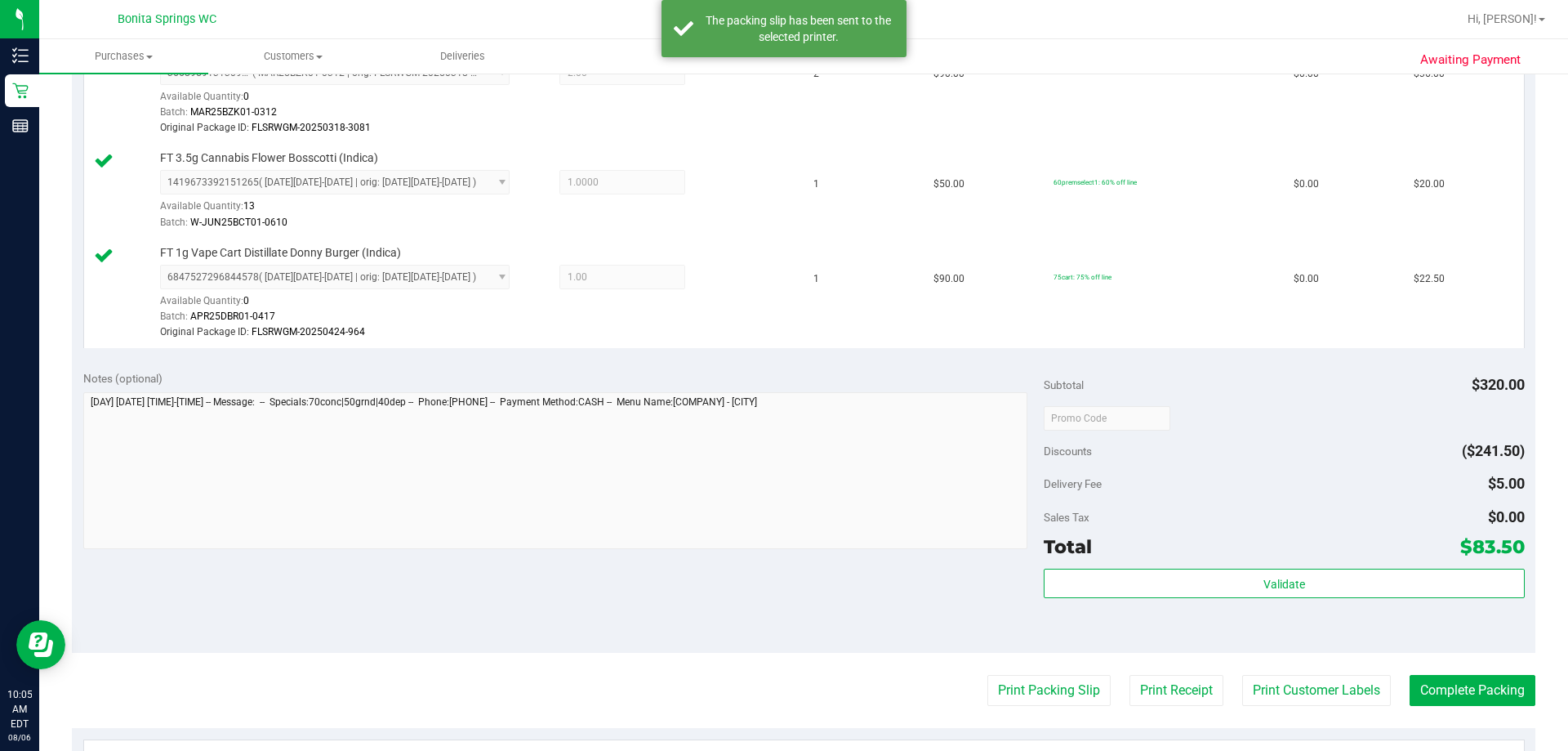 click on "Last Modified
[PERSON]
Aug 6, 2025 9:54:55 AM EDT" at bounding box center (804, 315) 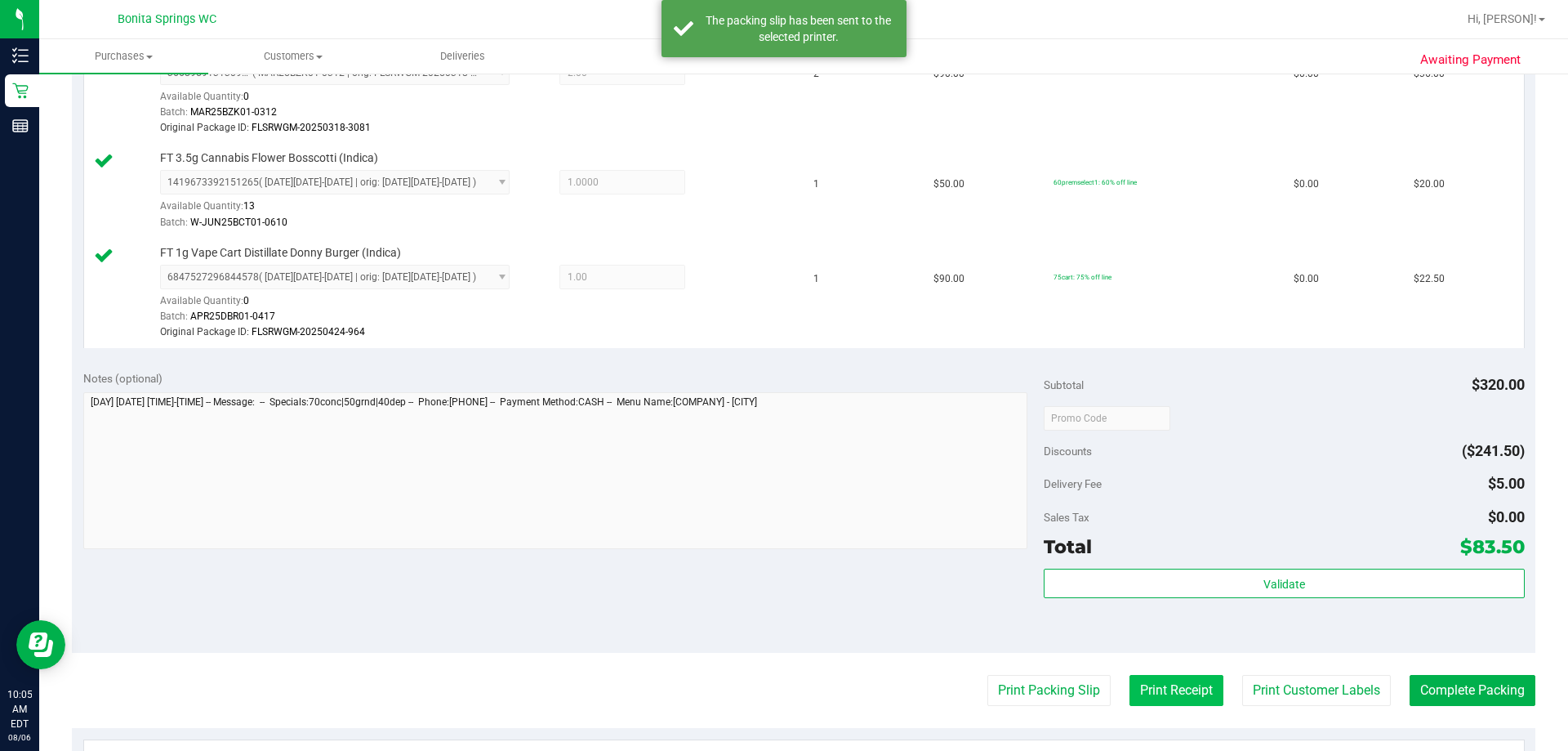 click on "Print Receipt" at bounding box center [1176, 691] 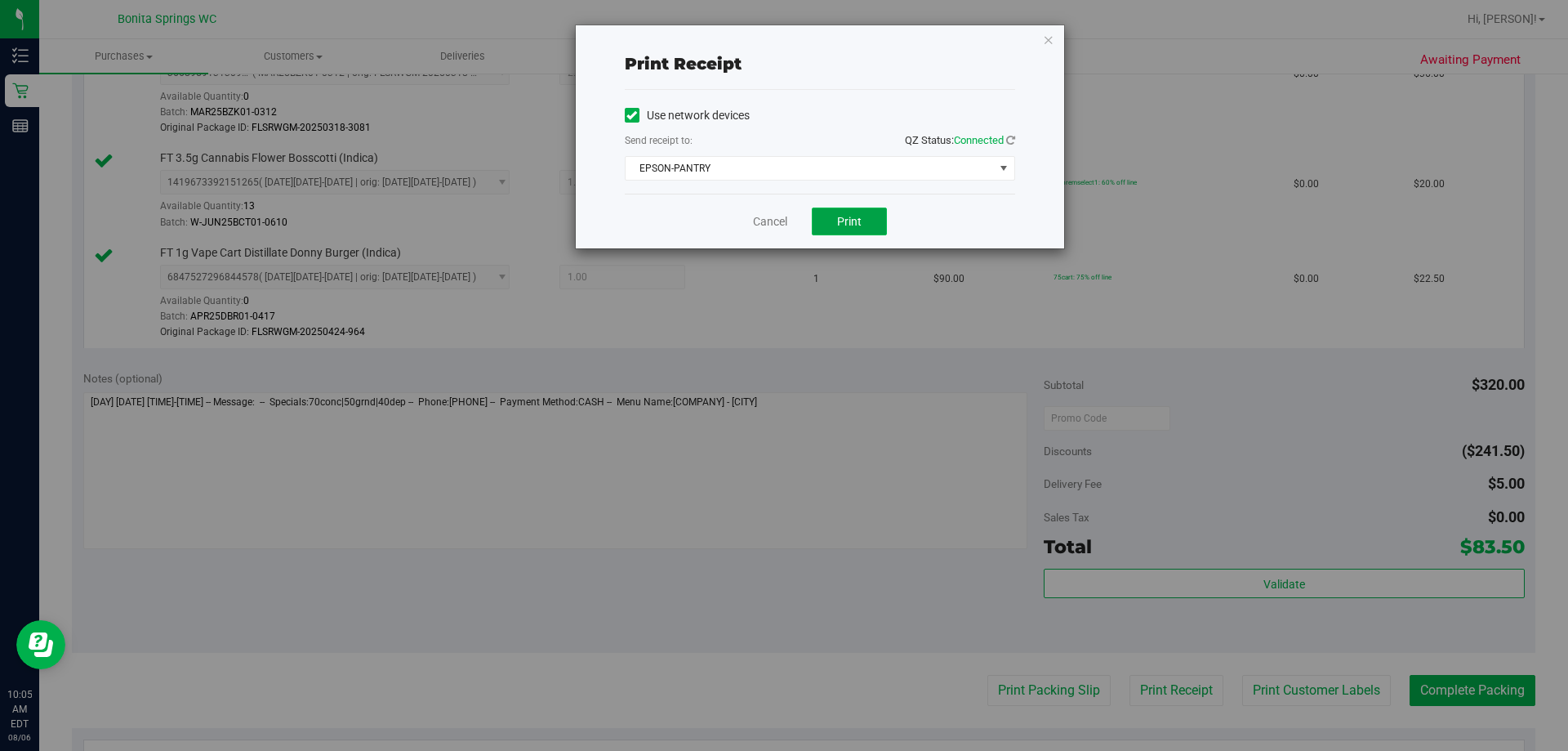 click on "Print" at bounding box center [849, 221] 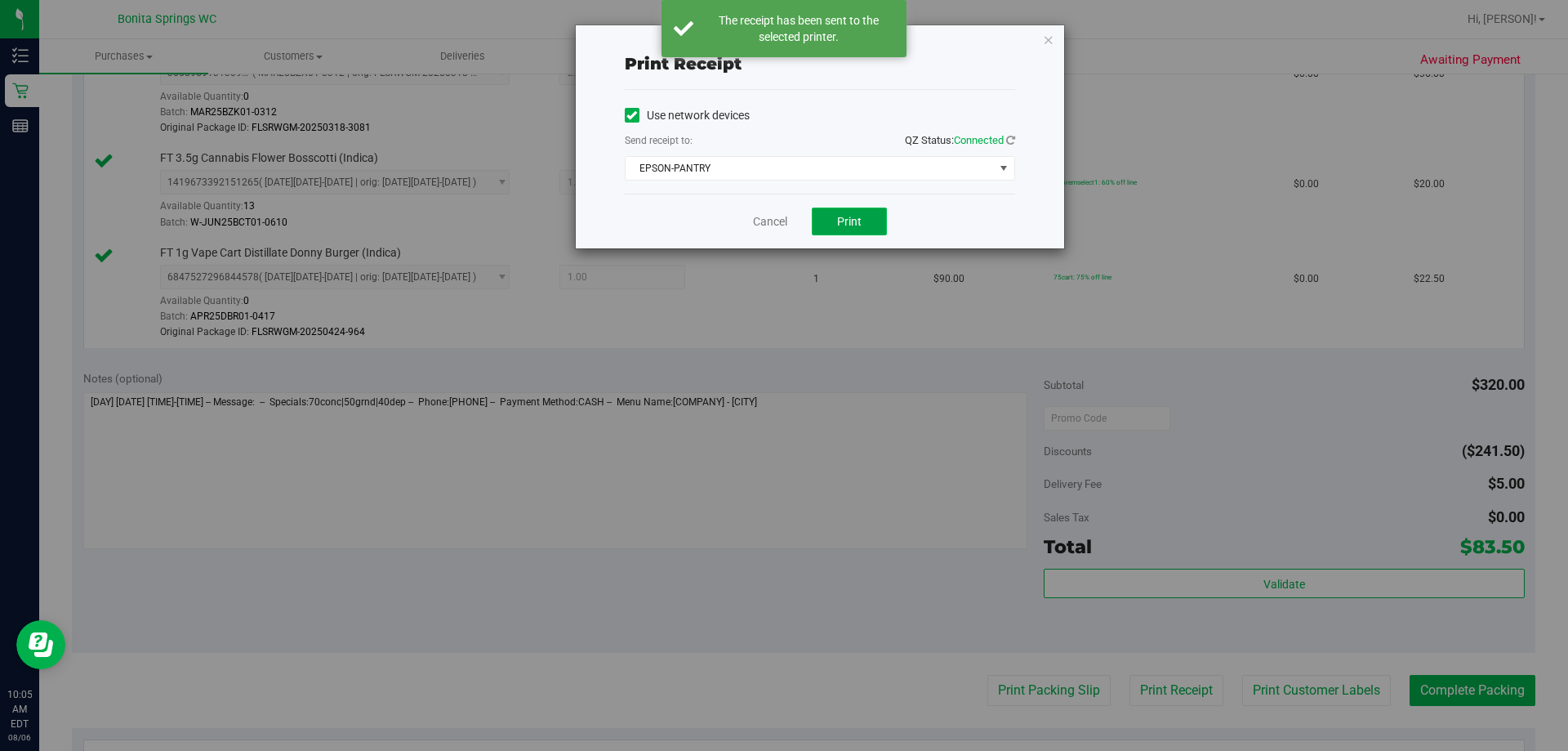 click on "Print" at bounding box center [849, 221] 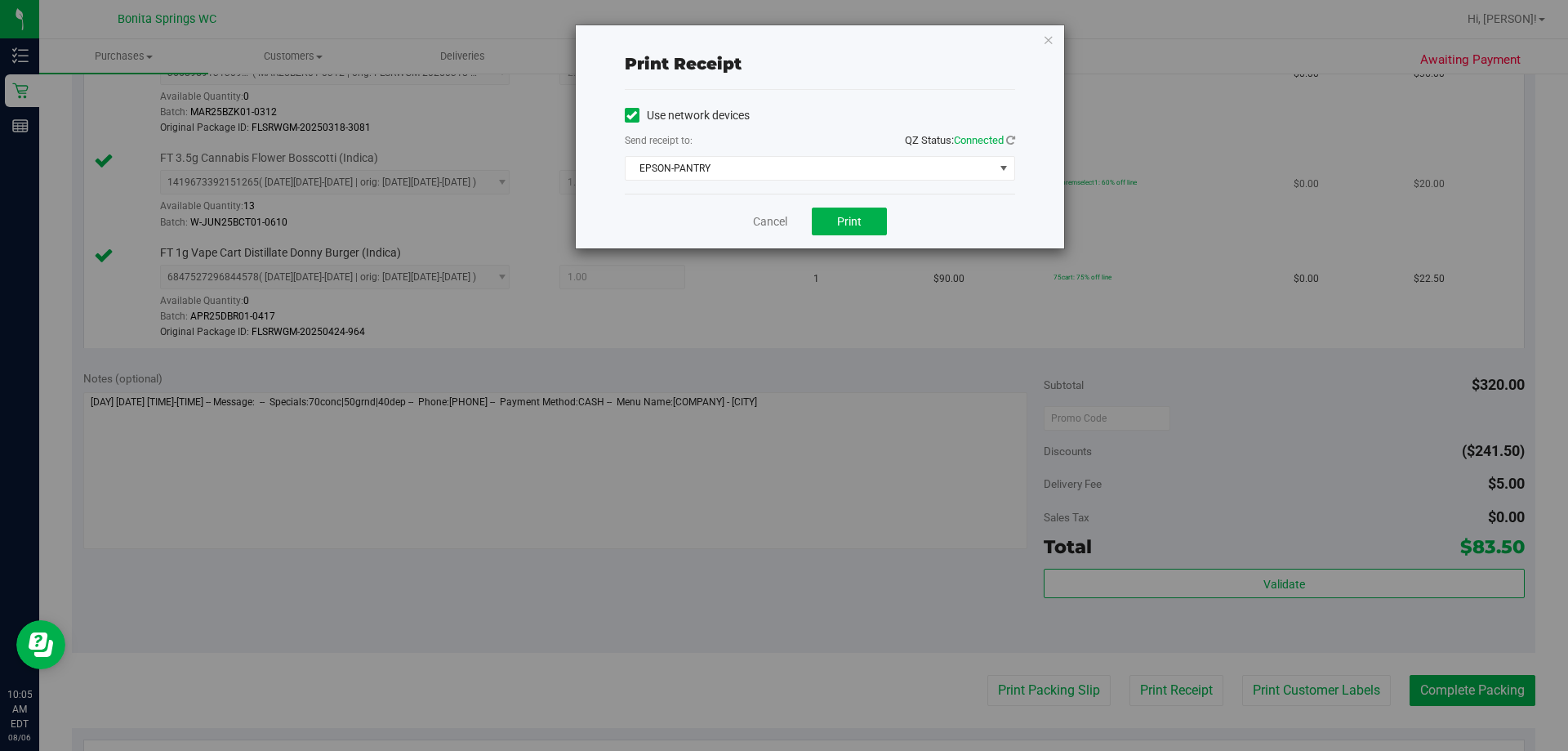 drag, startPoint x: 1050, startPoint y: 34, endPoint x: 1160, endPoint y: 200, distance: 199.13814 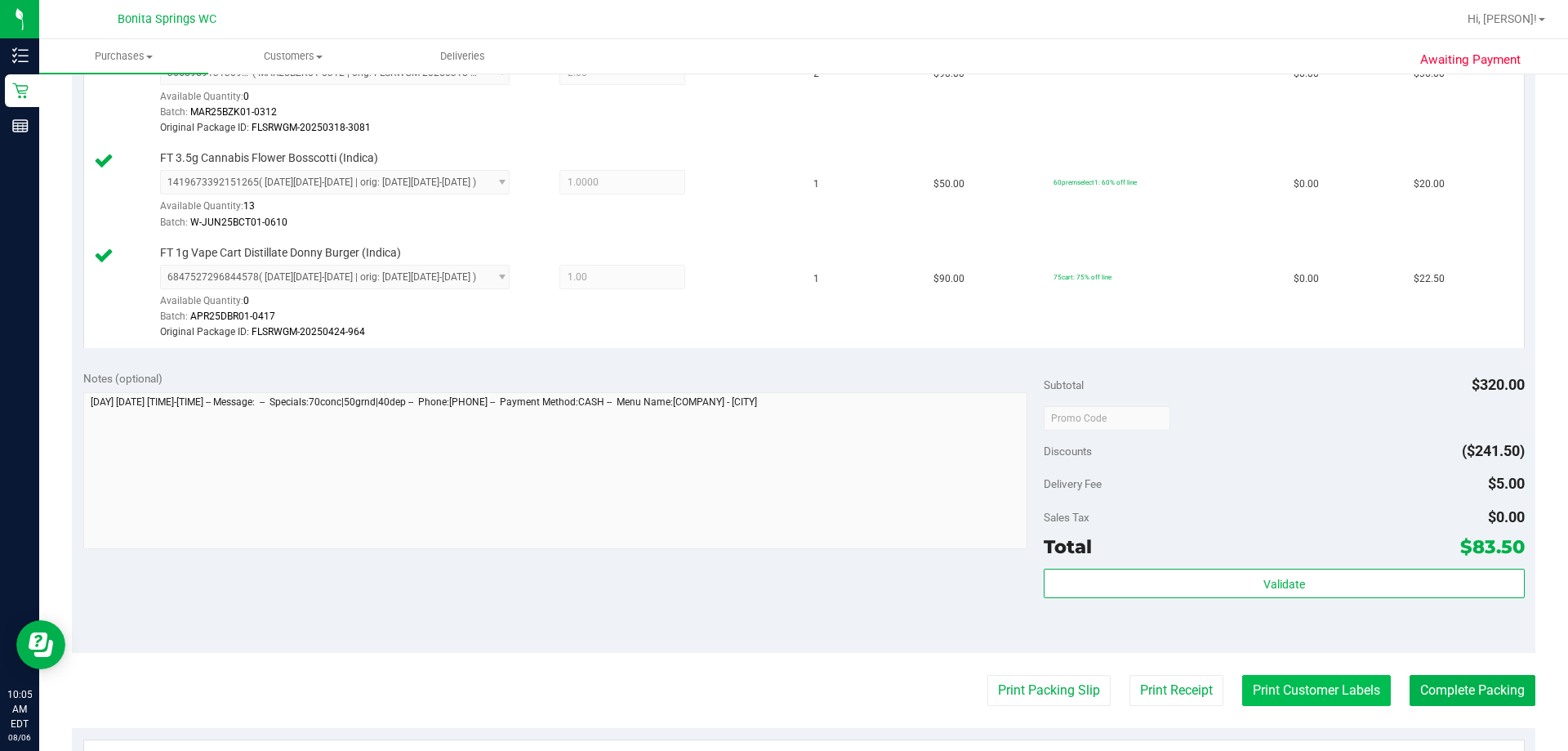 click on "Print Customer Labels" at bounding box center [1316, 691] 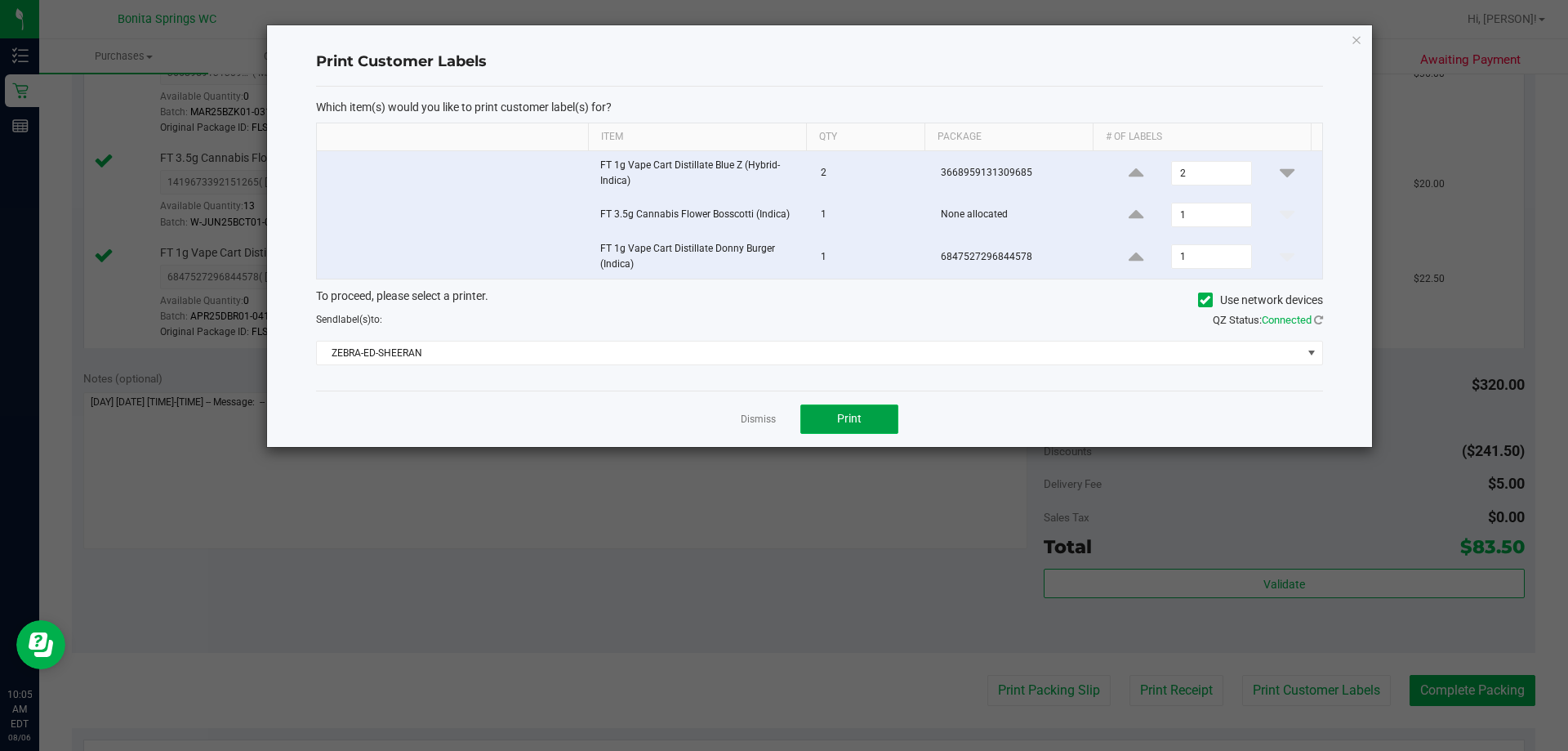 click on "Print" 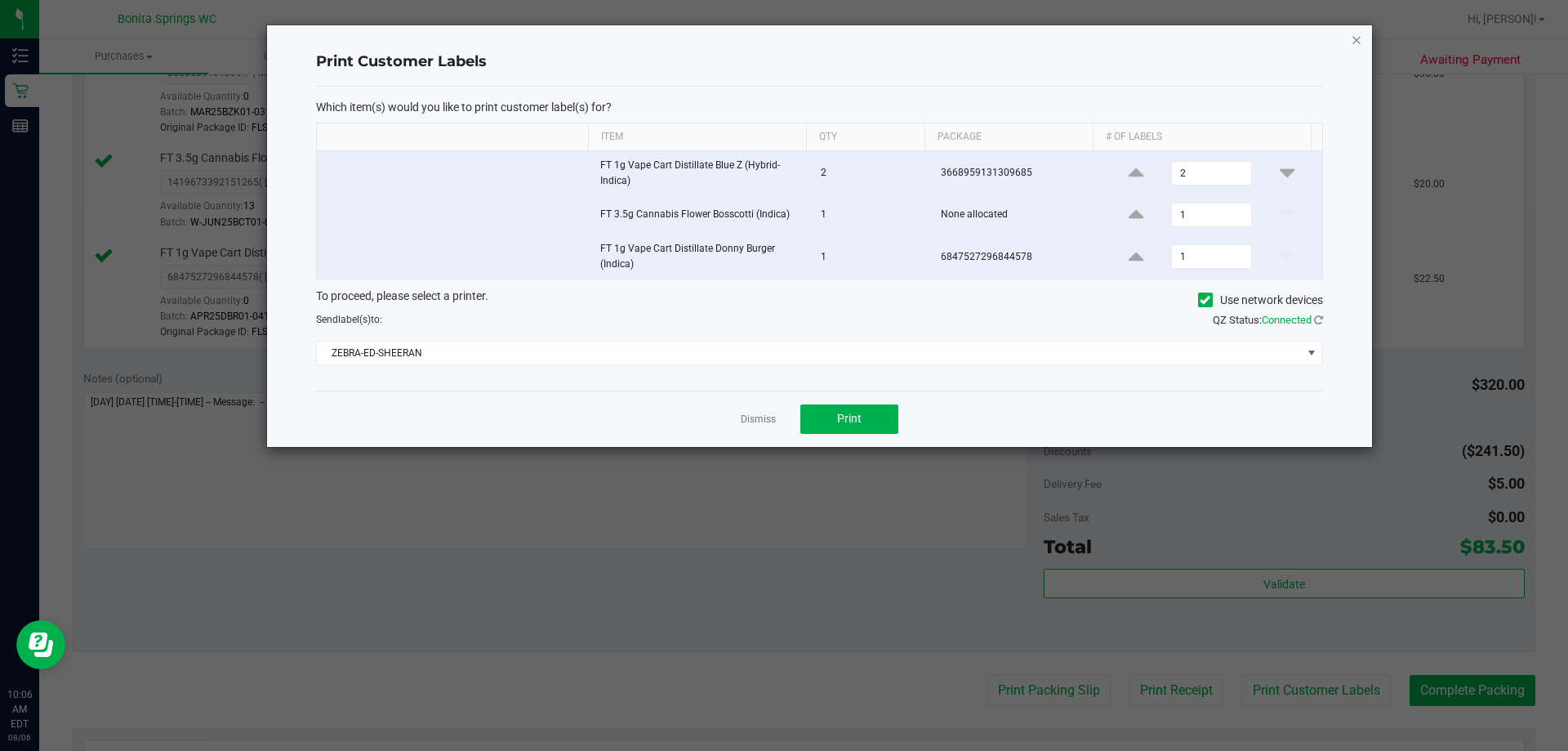 click 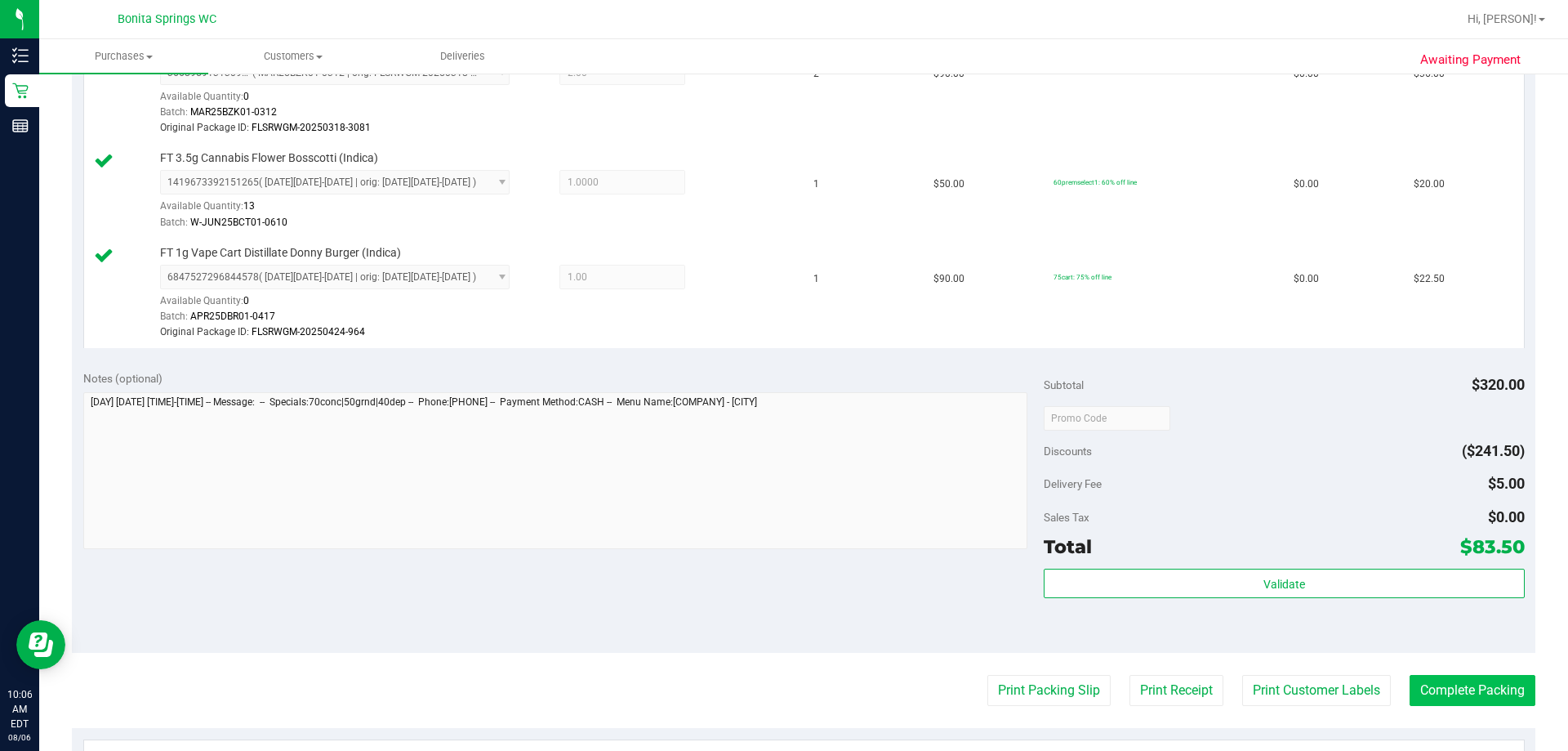 drag, startPoint x: 1441, startPoint y: 672, endPoint x: 1440, endPoint y: 700, distance: 28.0179 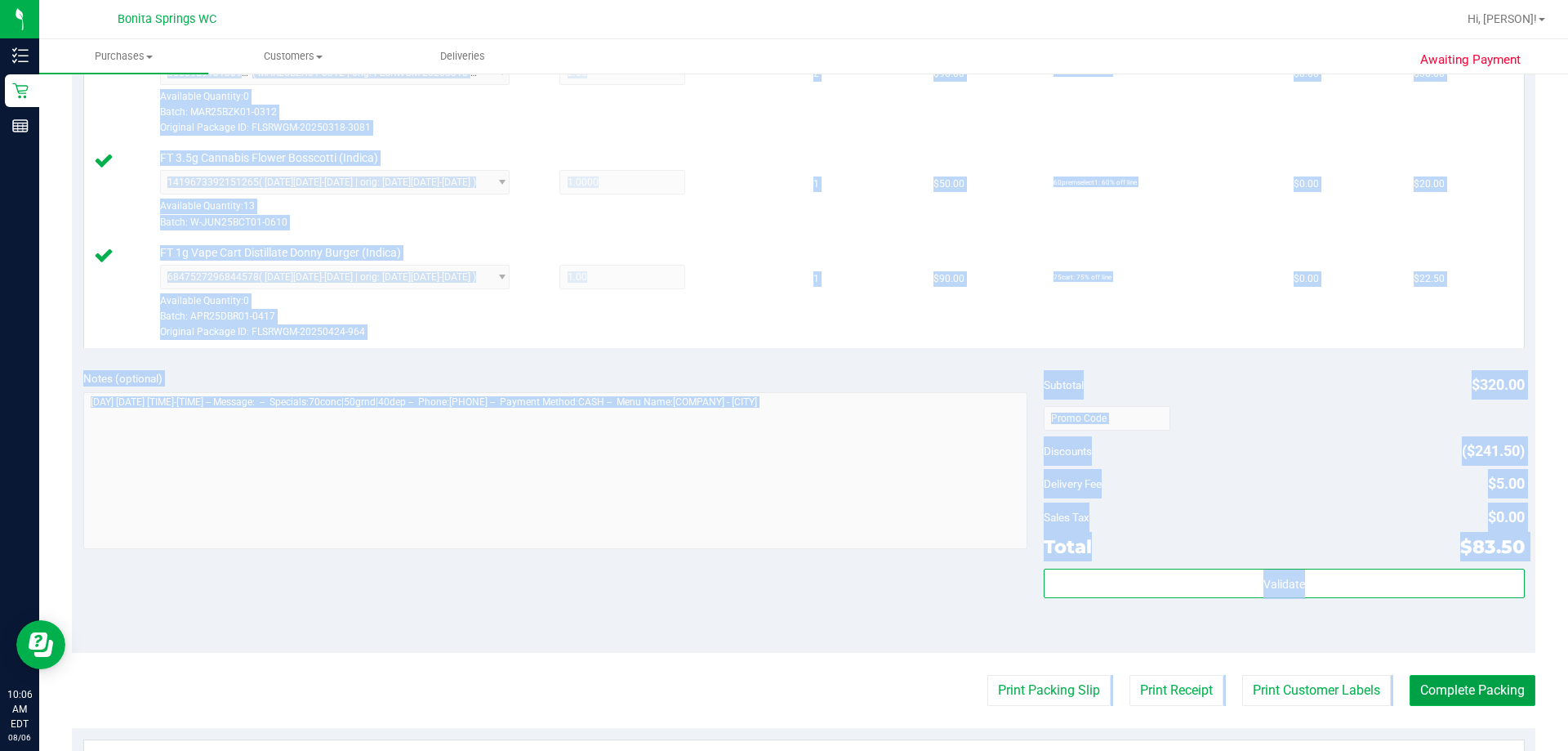 click on "Complete Packing" at bounding box center [1472, 691] 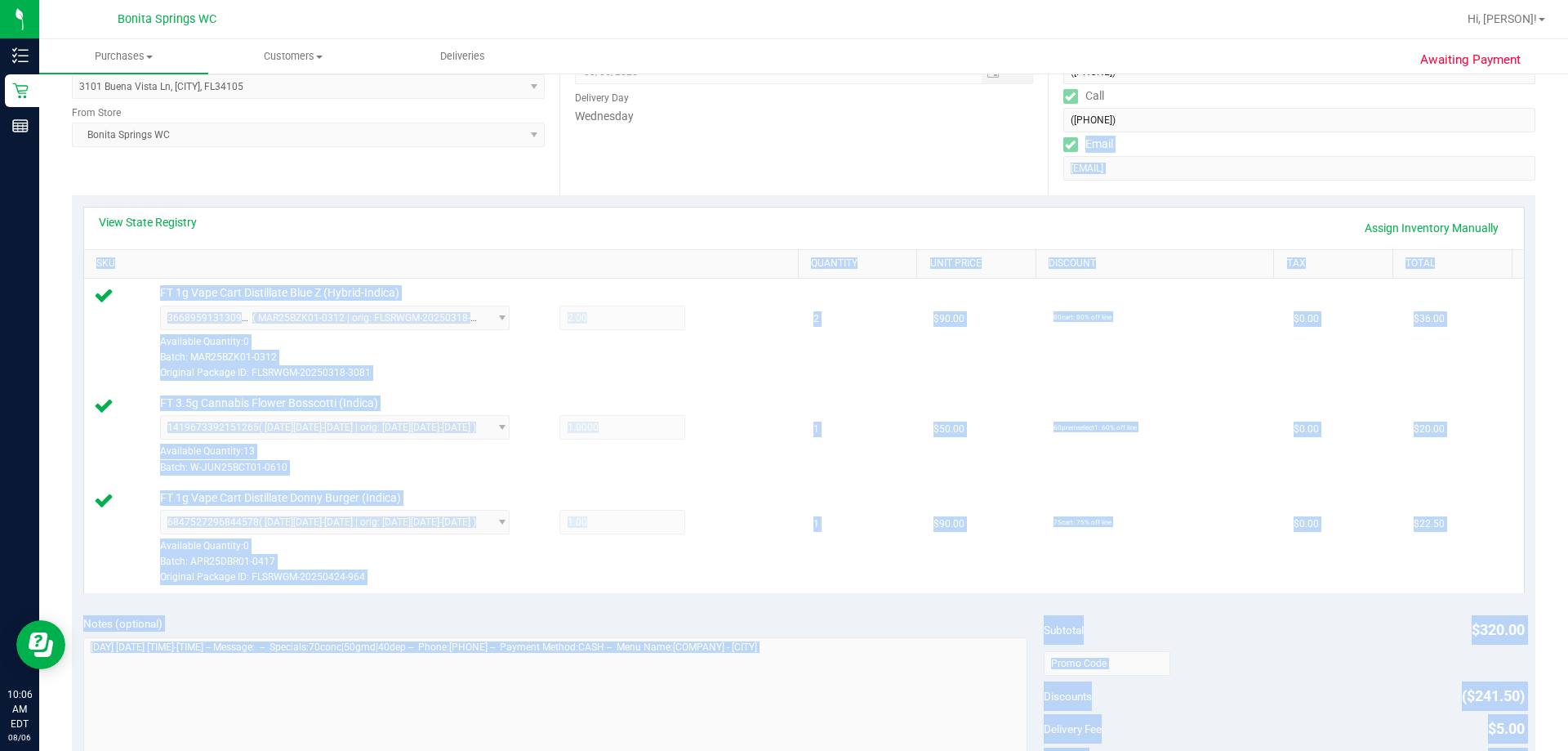 scroll, scrollTop: 0, scrollLeft: 0, axis: both 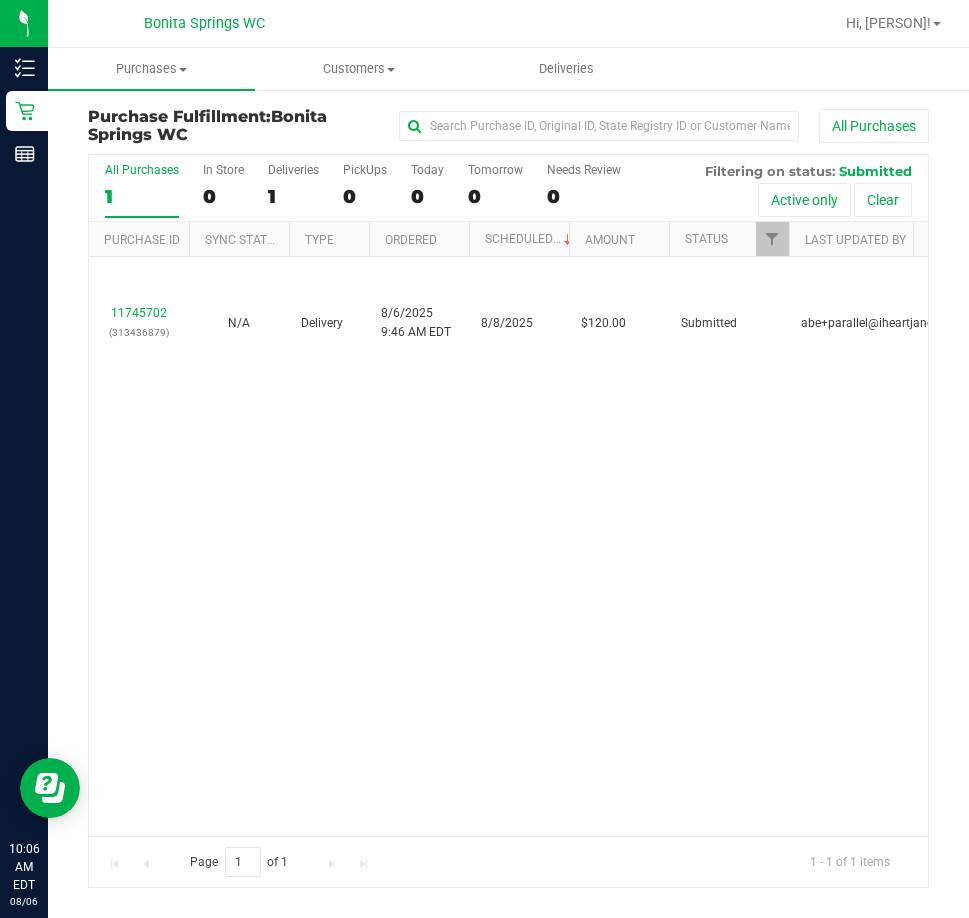 click on "[NUMBER]
([PHONE])
N/A
Delivery [DATE] [TIME] [TIMEZONE] [DATE]
$120.00
Submitted [EMAIL]" at bounding box center [508, 546] 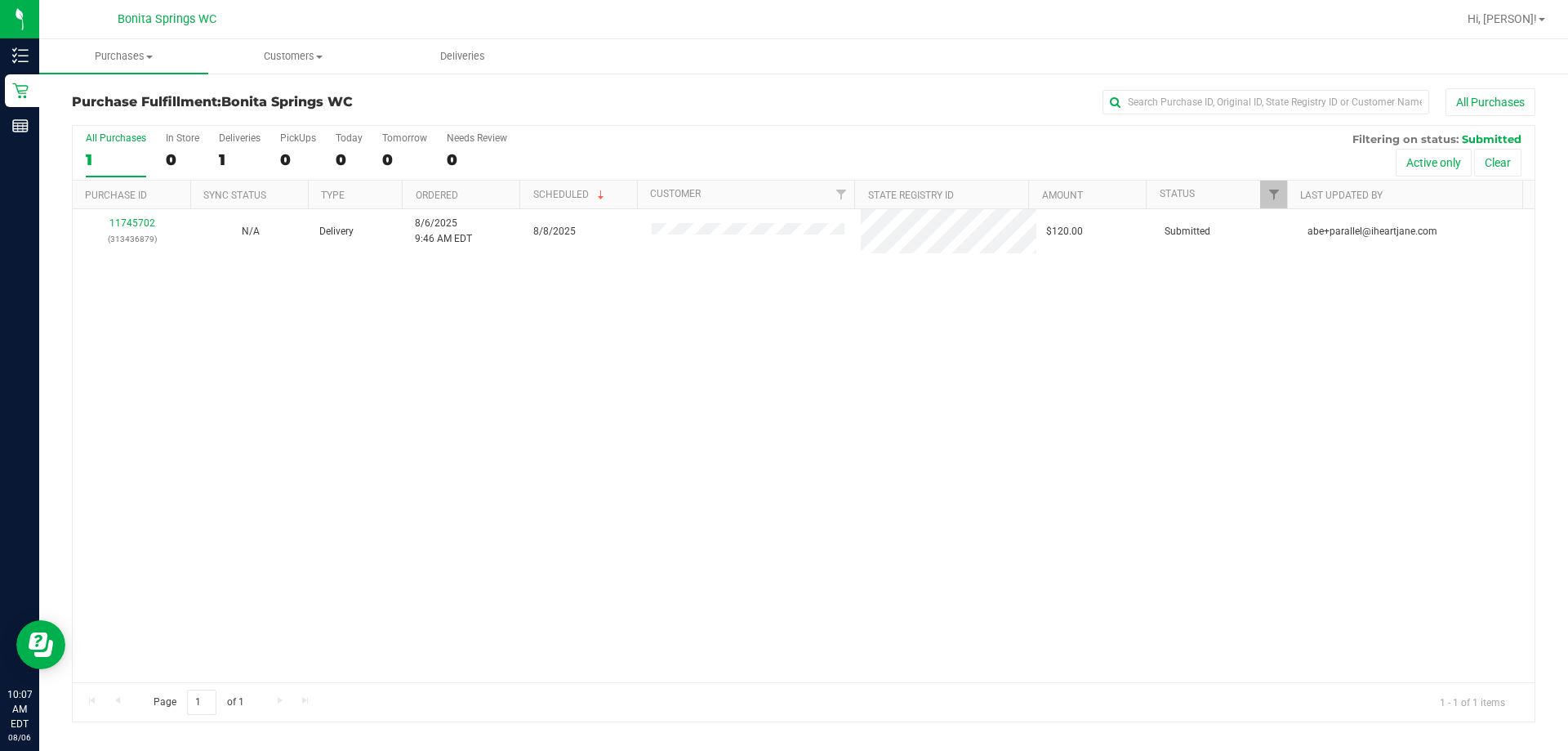 click on "[NUMBER]
([PHONE])
N/A
Delivery [DATE] [TIME] [TIMEZONE] [DATE]
$120.00
Submitted [EMAIL]" at bounding box center [804, 445] 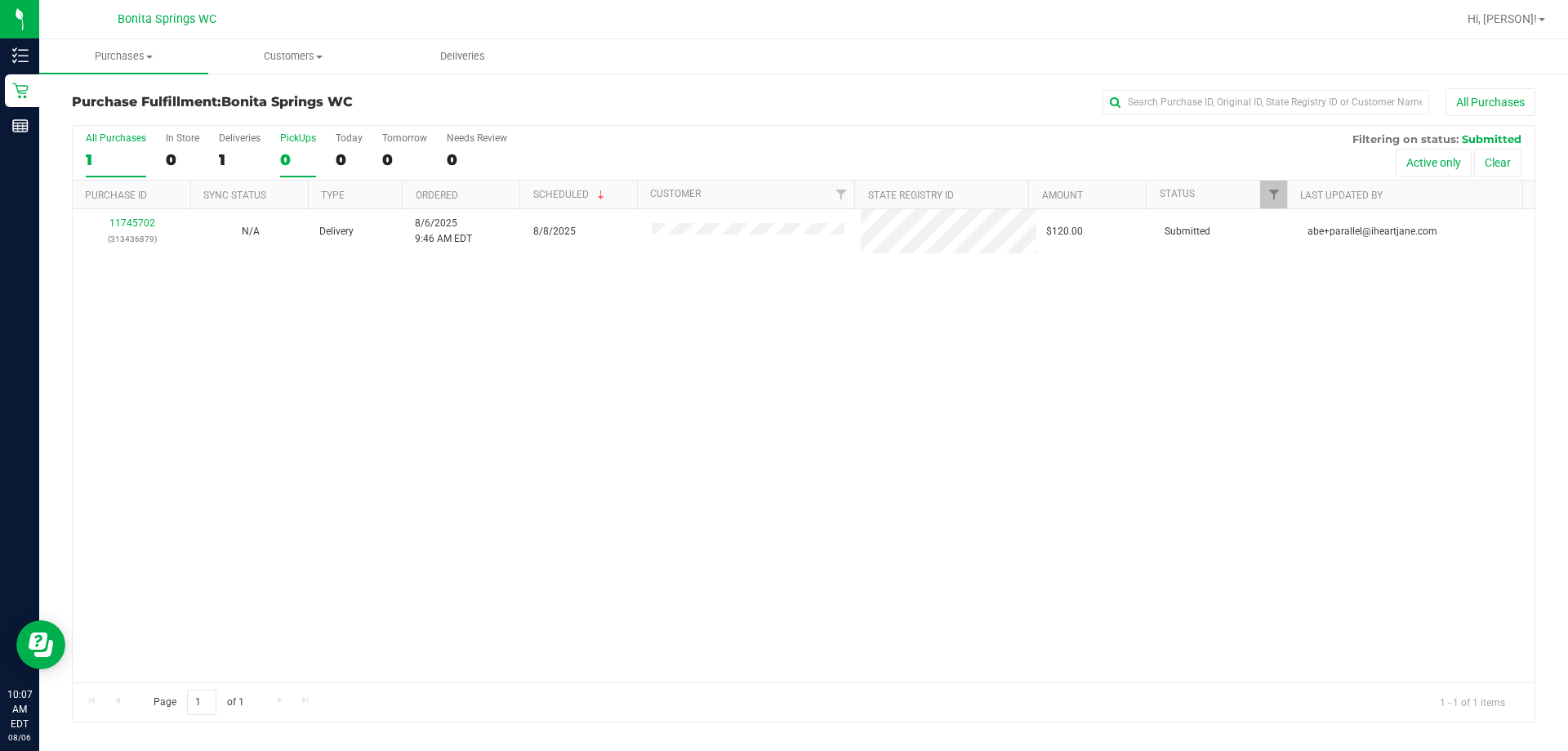 click on "0" at bounding box center (298, 159) 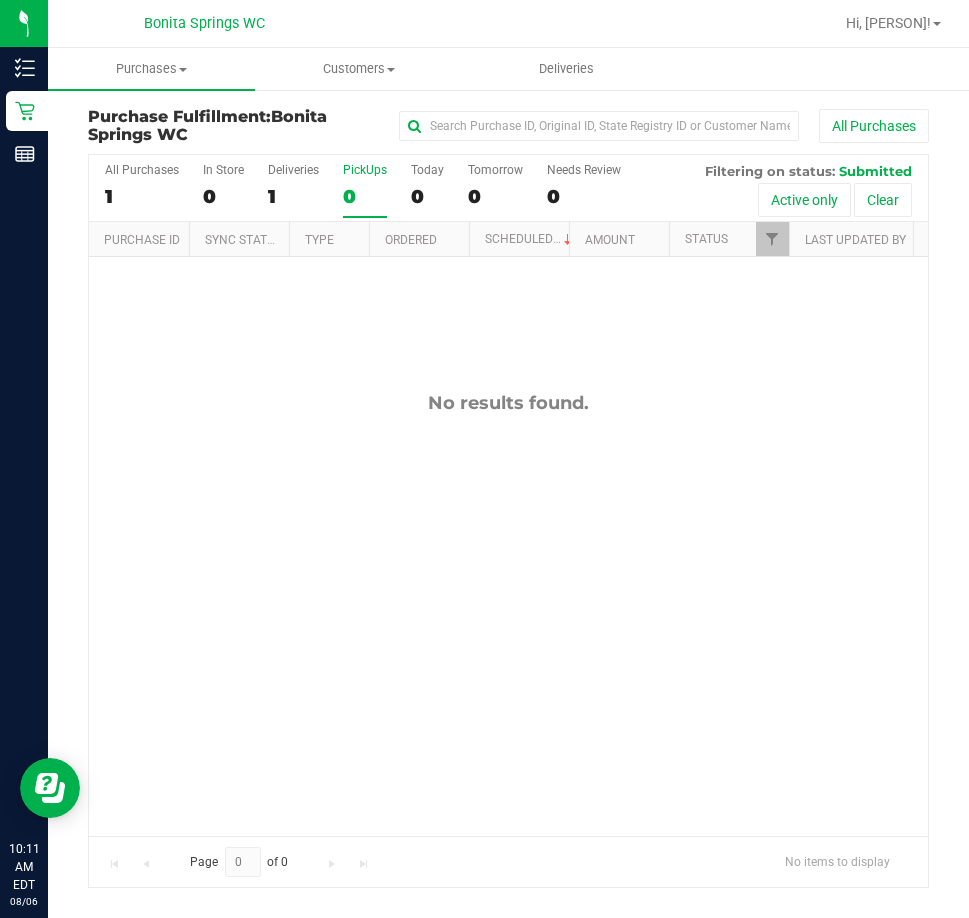 click on "No results found." at bounding box center (508, 613) 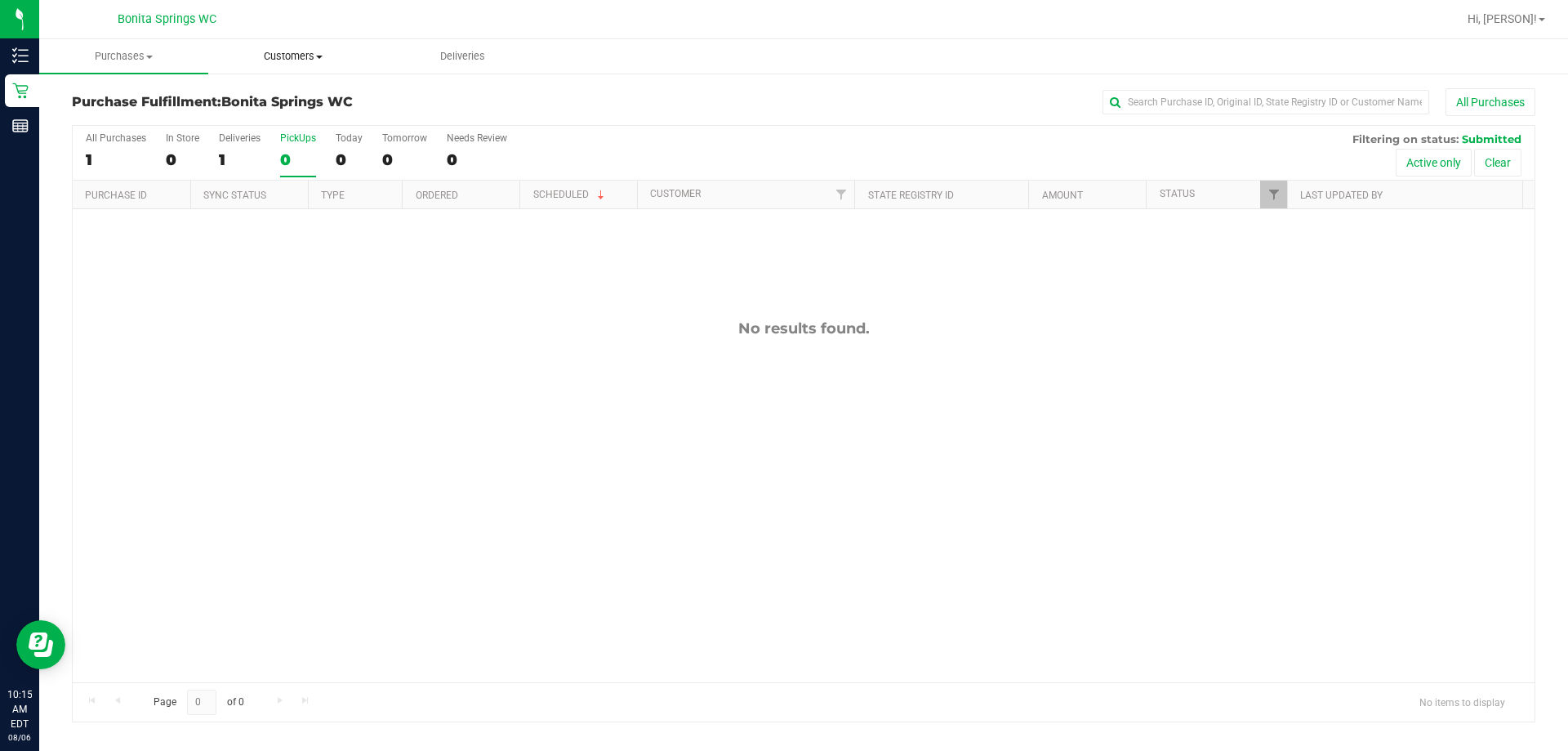 click on "Customers" at bounding box center (292, 56) 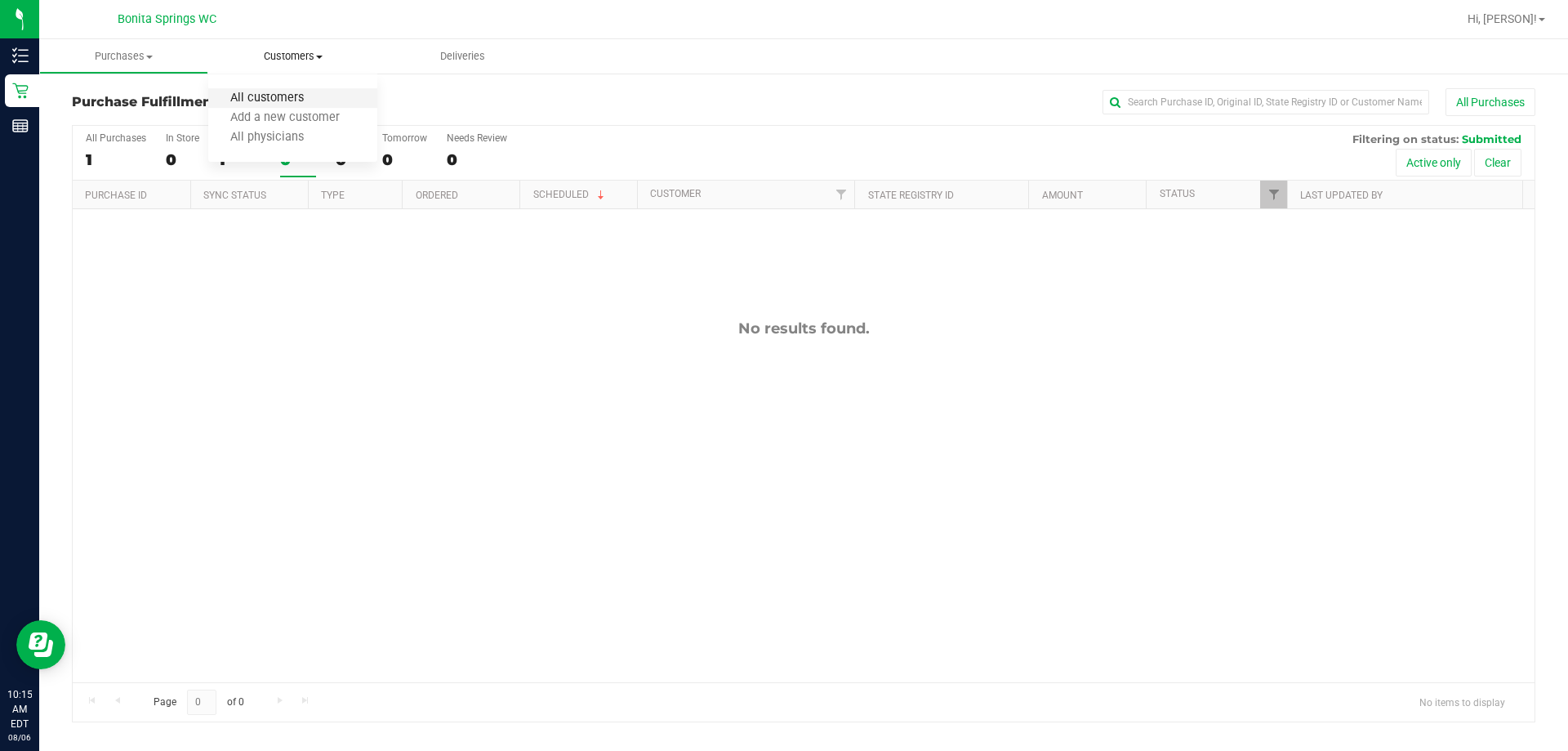 click on "All customers" at bounding box center [267, 98] 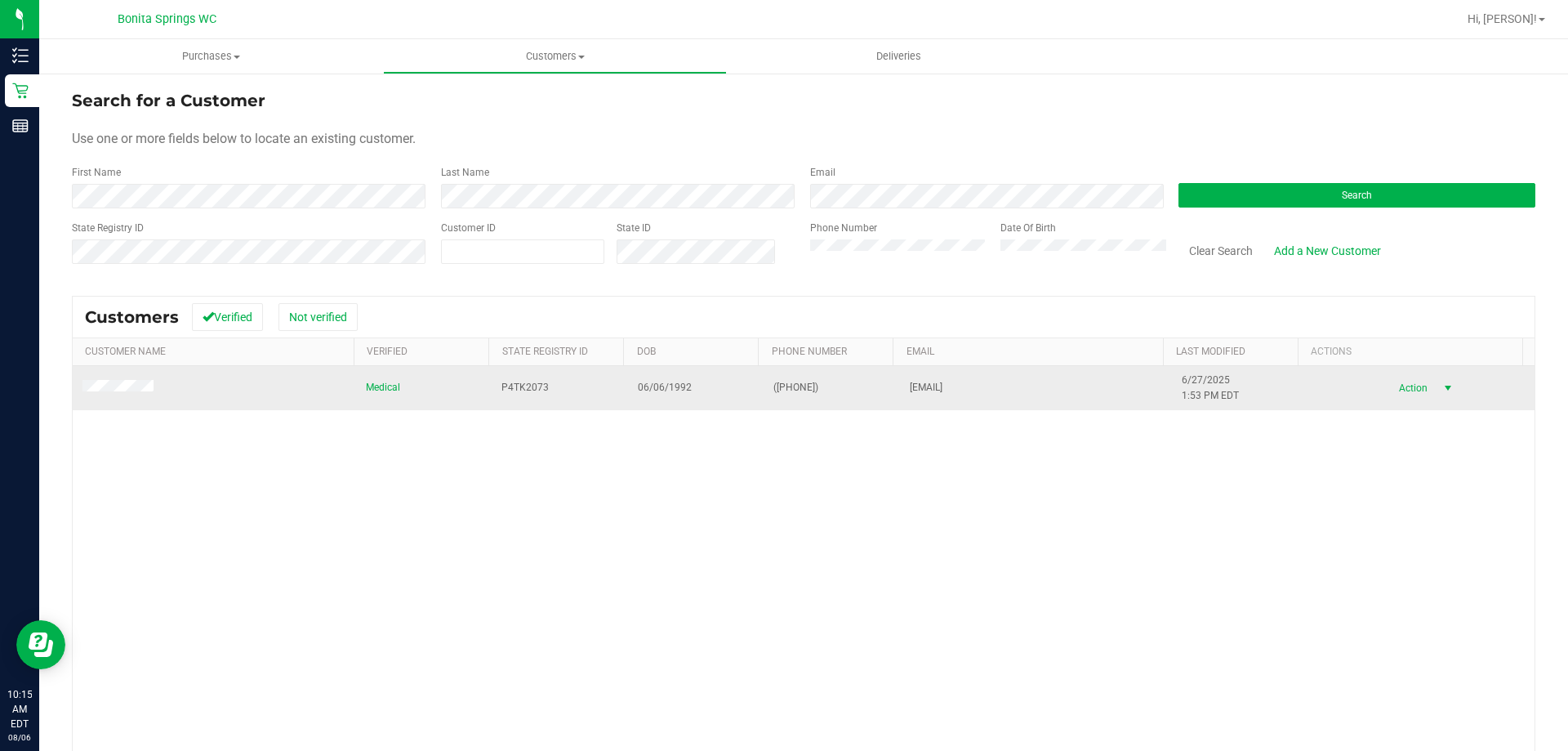 click on "Action" at bounding box center [1410, 388] 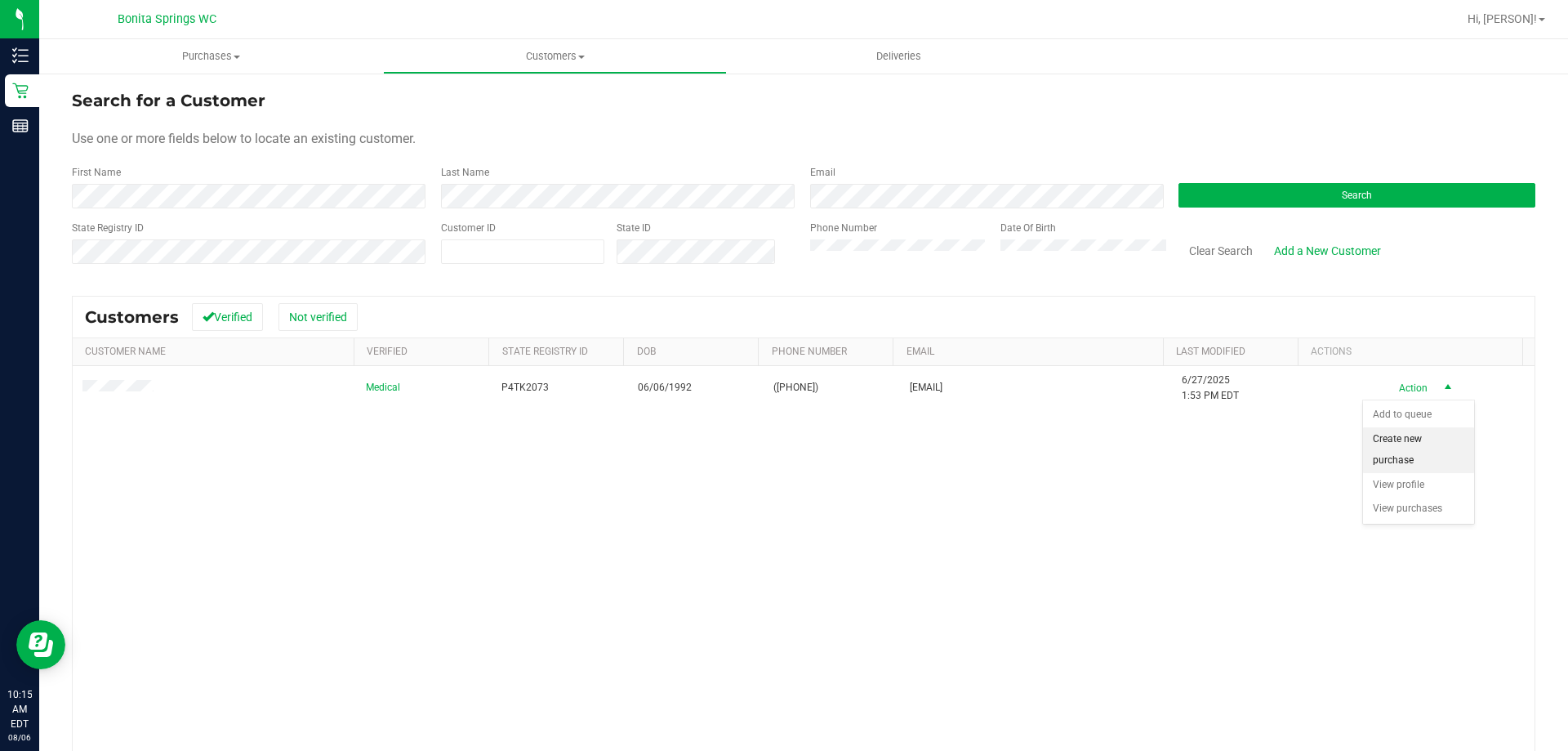 drag, startPoint x: 1401, startPoint y: 450, endPoint x: 1400, endPoint y: 463, distance: 13.0384 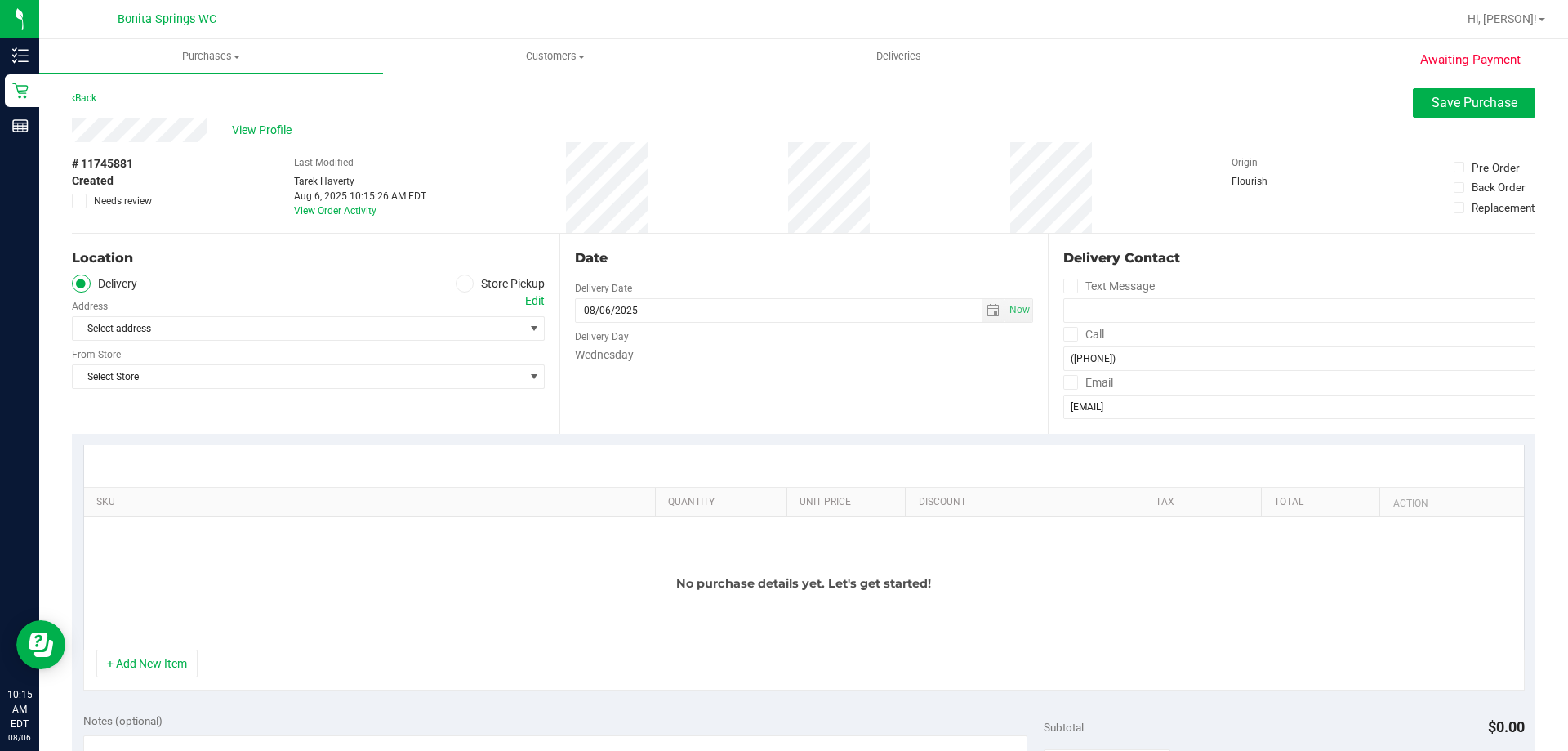 click at bounding box center [465, 284] 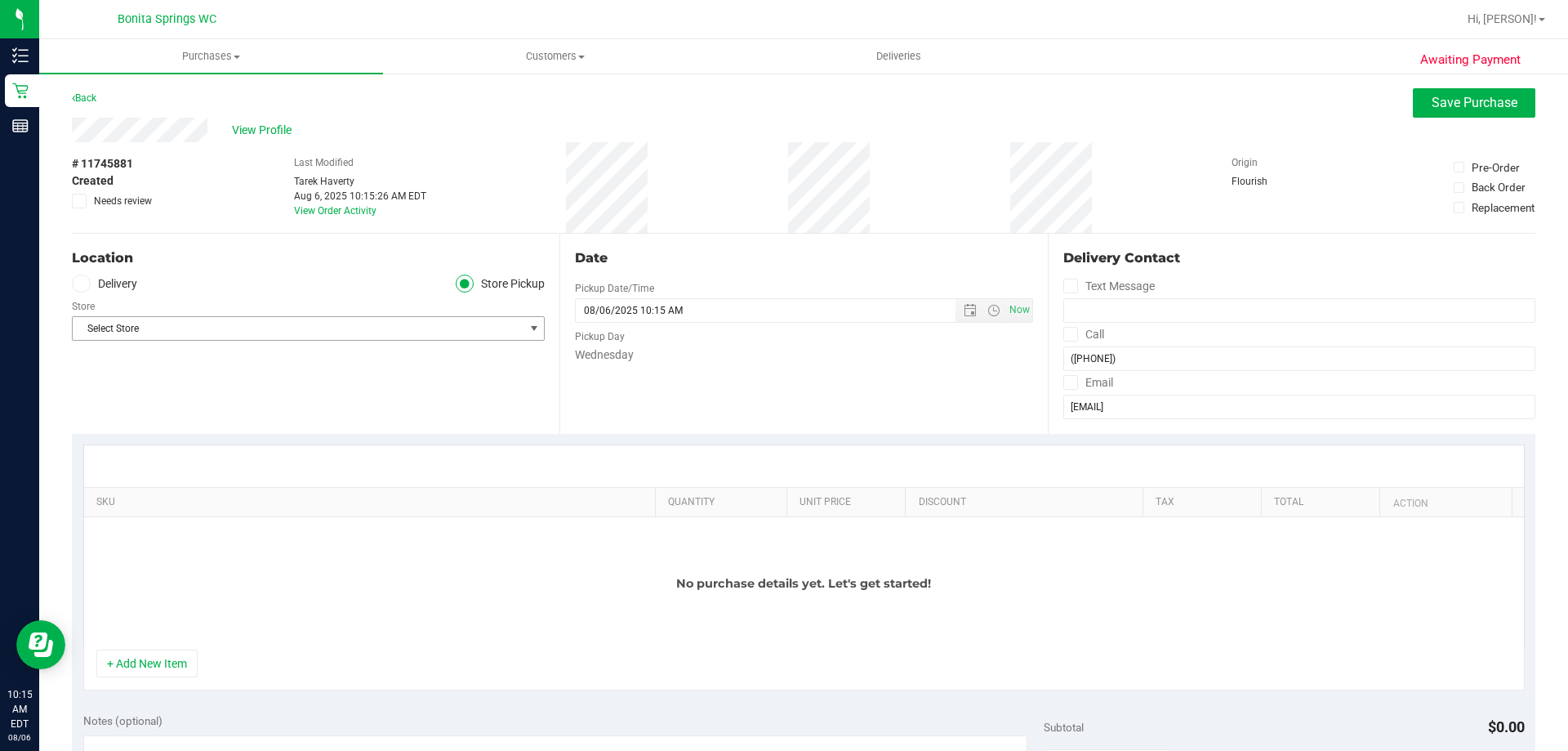 click on "Select Store" at bounding box center [298, 329] 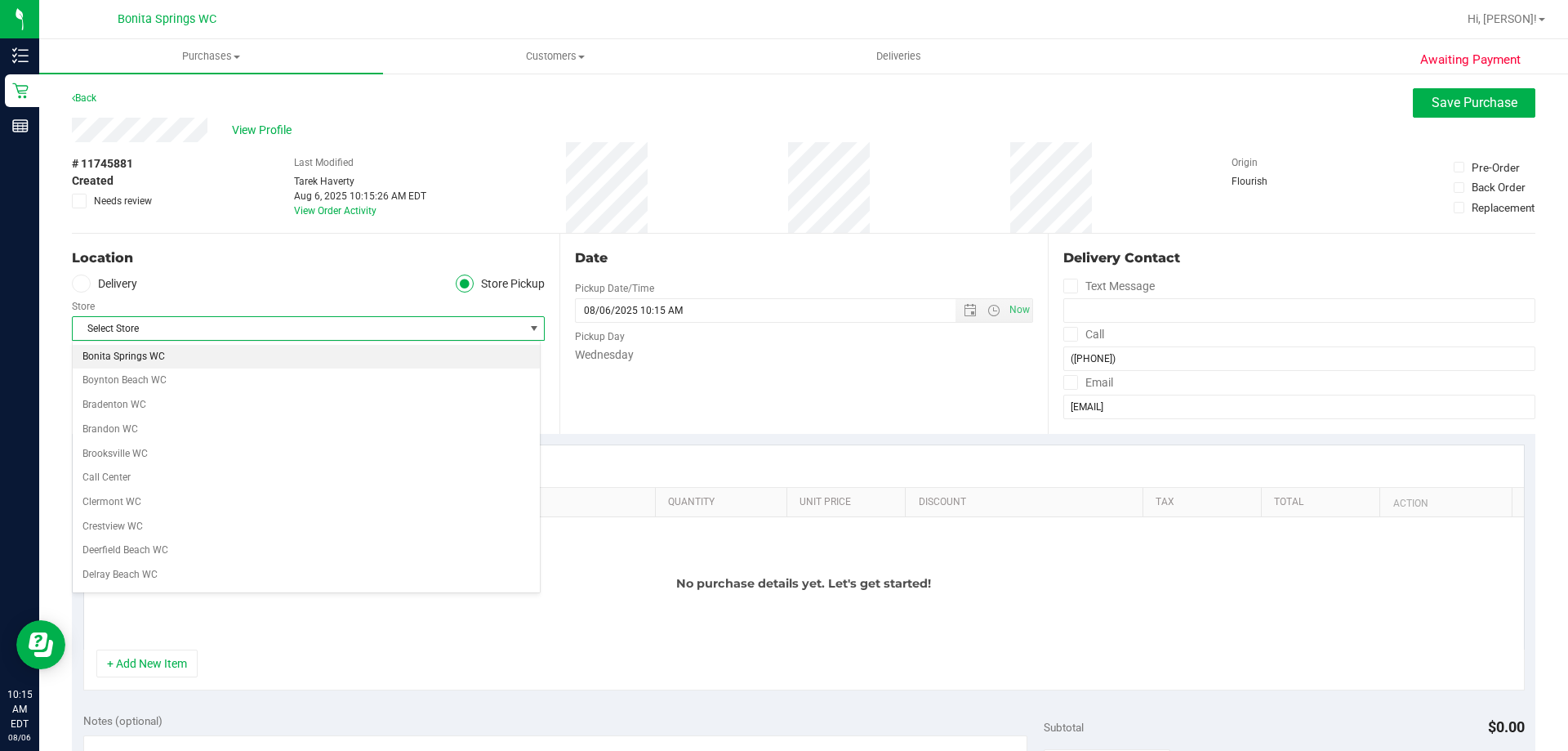 click on "Bonita Springs WC" at bounding box center (306, 357) 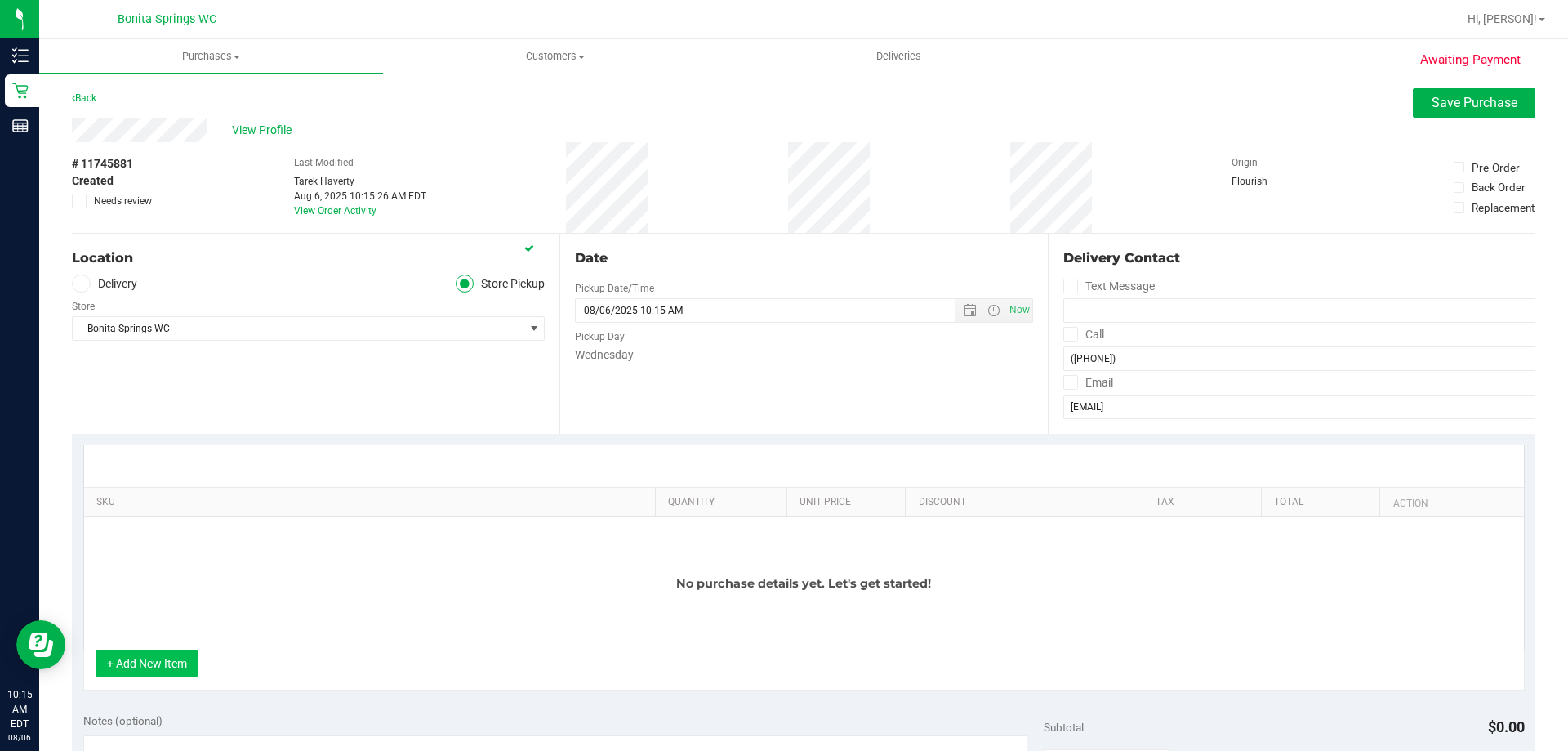 click on "+ Add New Item" at bounding box center (147, 664) 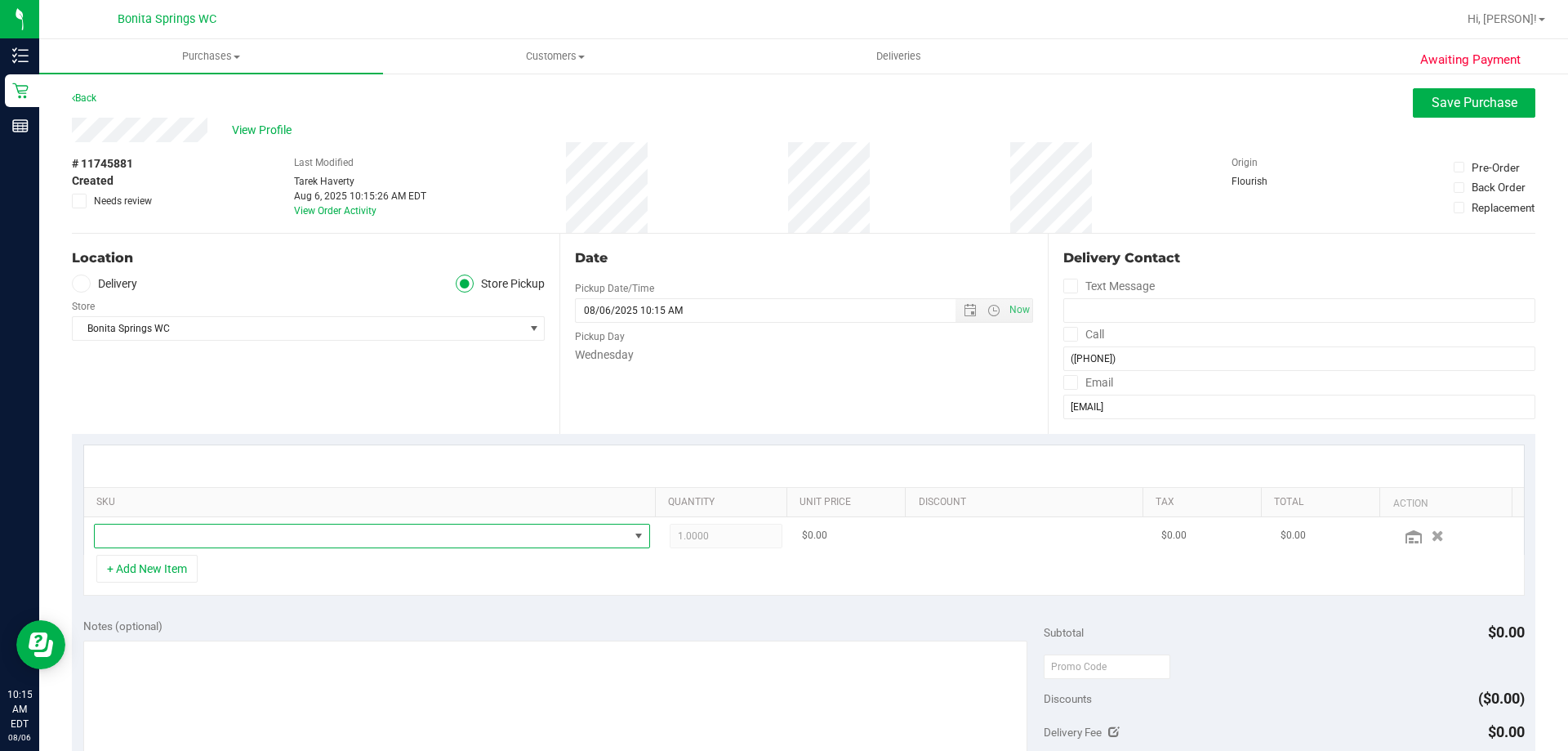 click at bounding box center (362, 536) 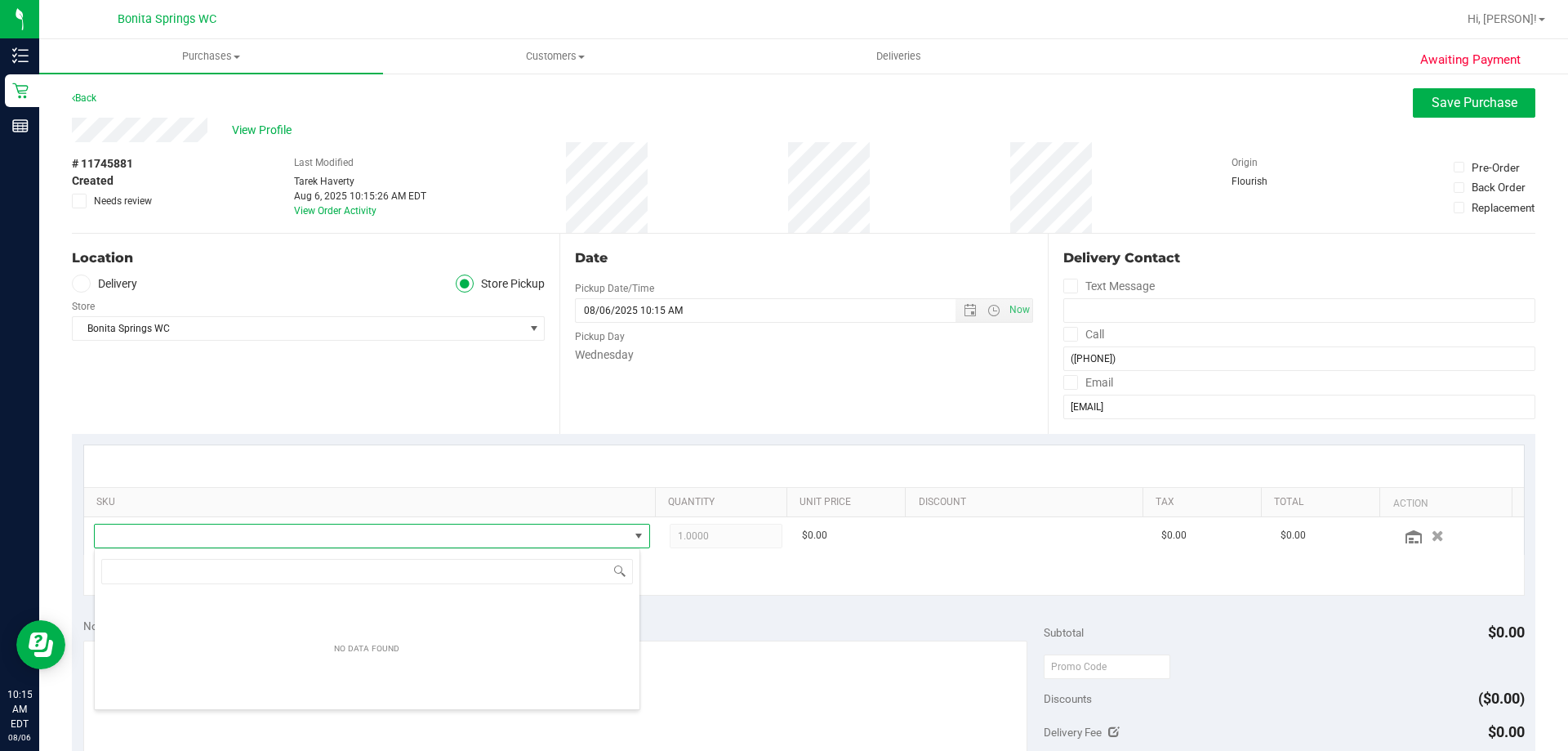 scroll, scrollTop: 81695, scrollLeft: 81120, axis: both 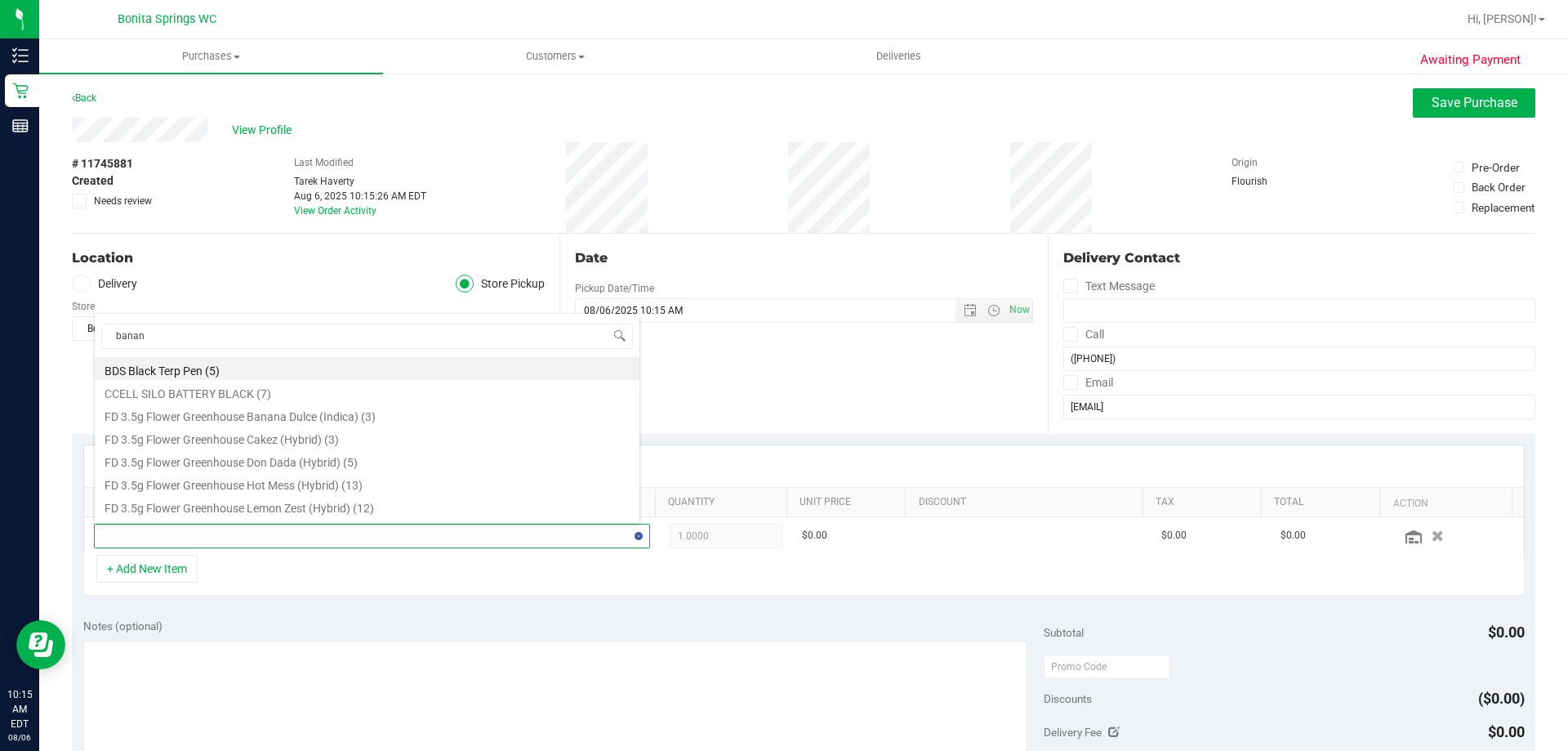 type on "banana" 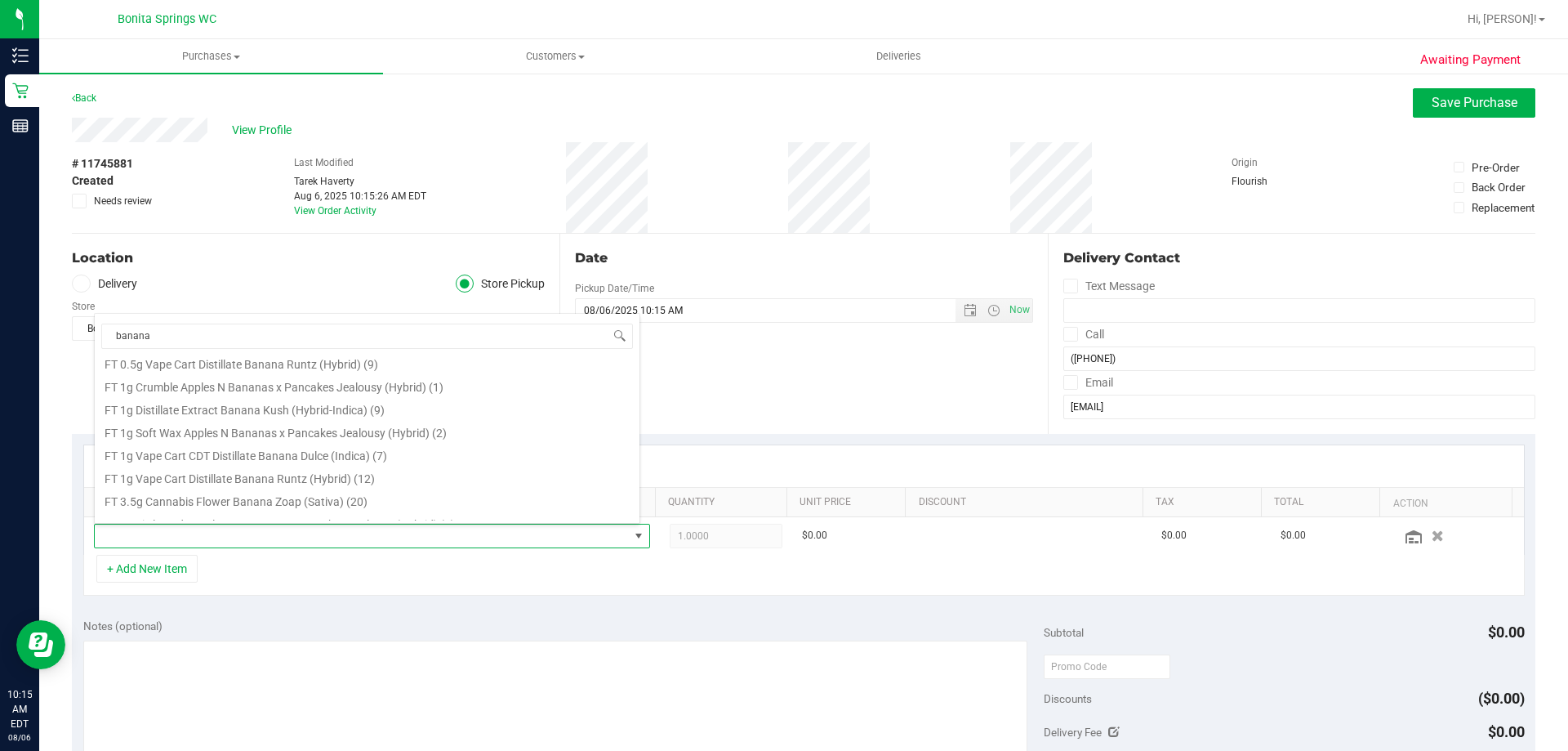 scroll, scrollTop: 111, scrollLeft: 0, axis: vertical 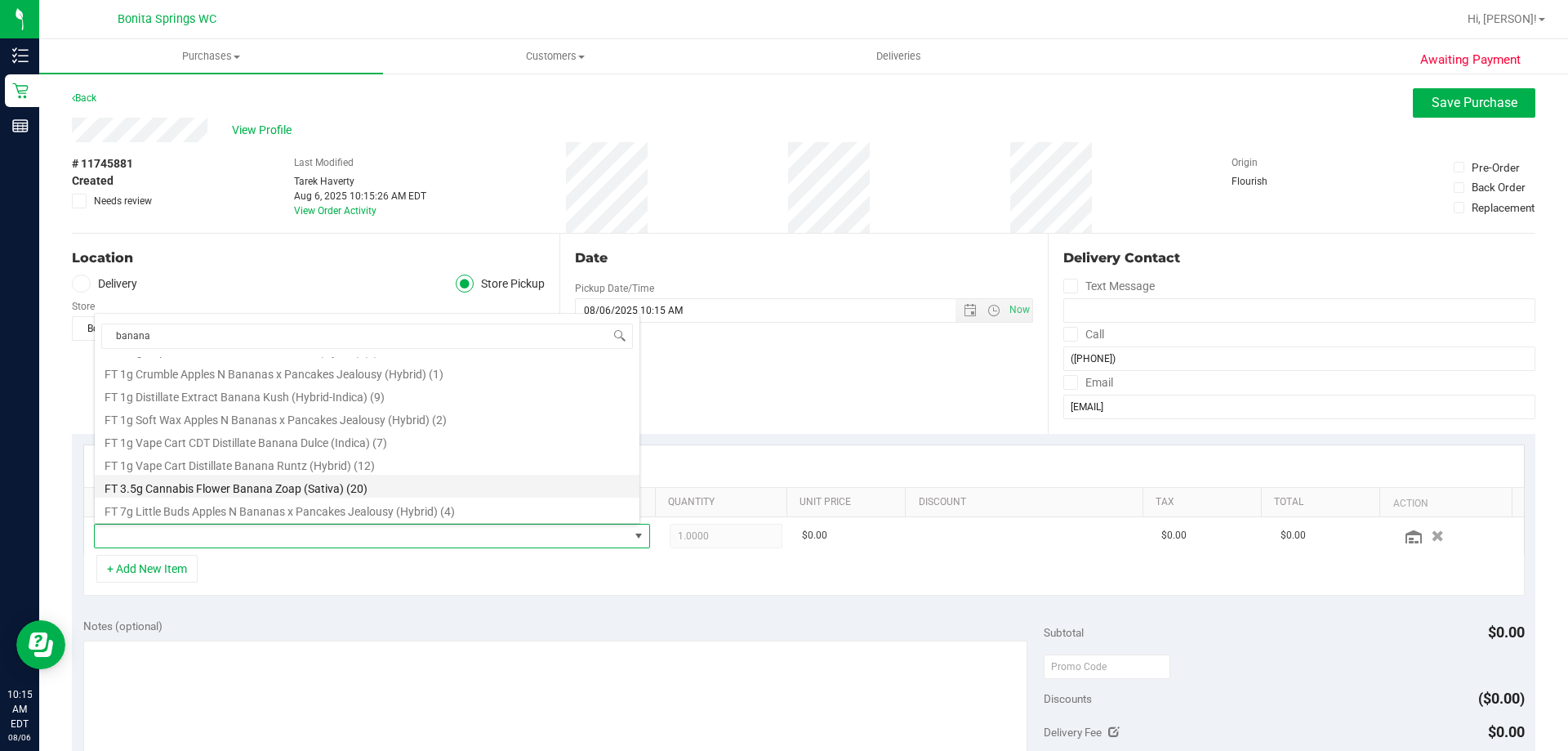 click on "FT 3.5g Cannabis Flower Banana Zoap (Sativa) (20)" at bounding box center (367, 486) 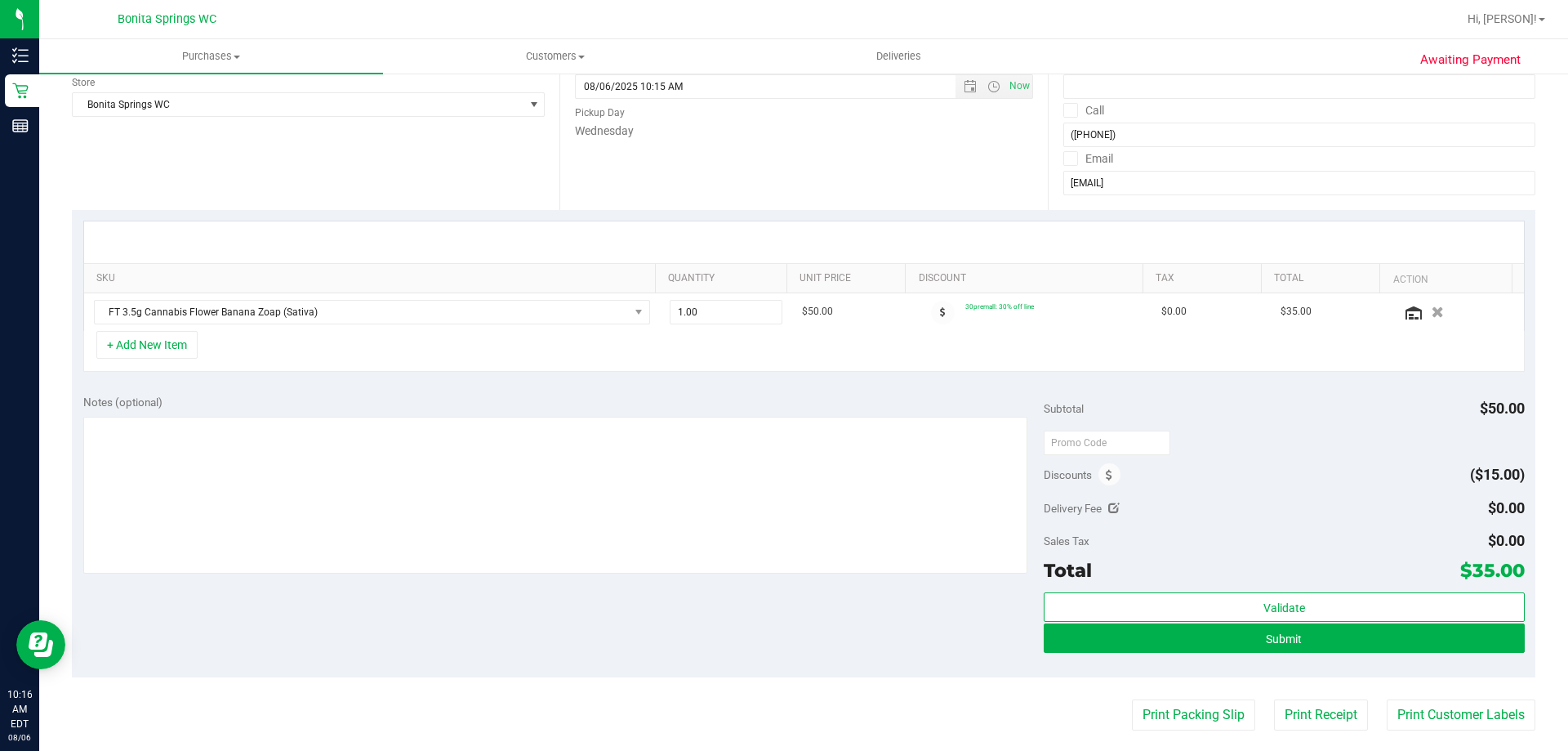 scroll, scrollTop: 245, scrollLeft: 0, axis: vertical 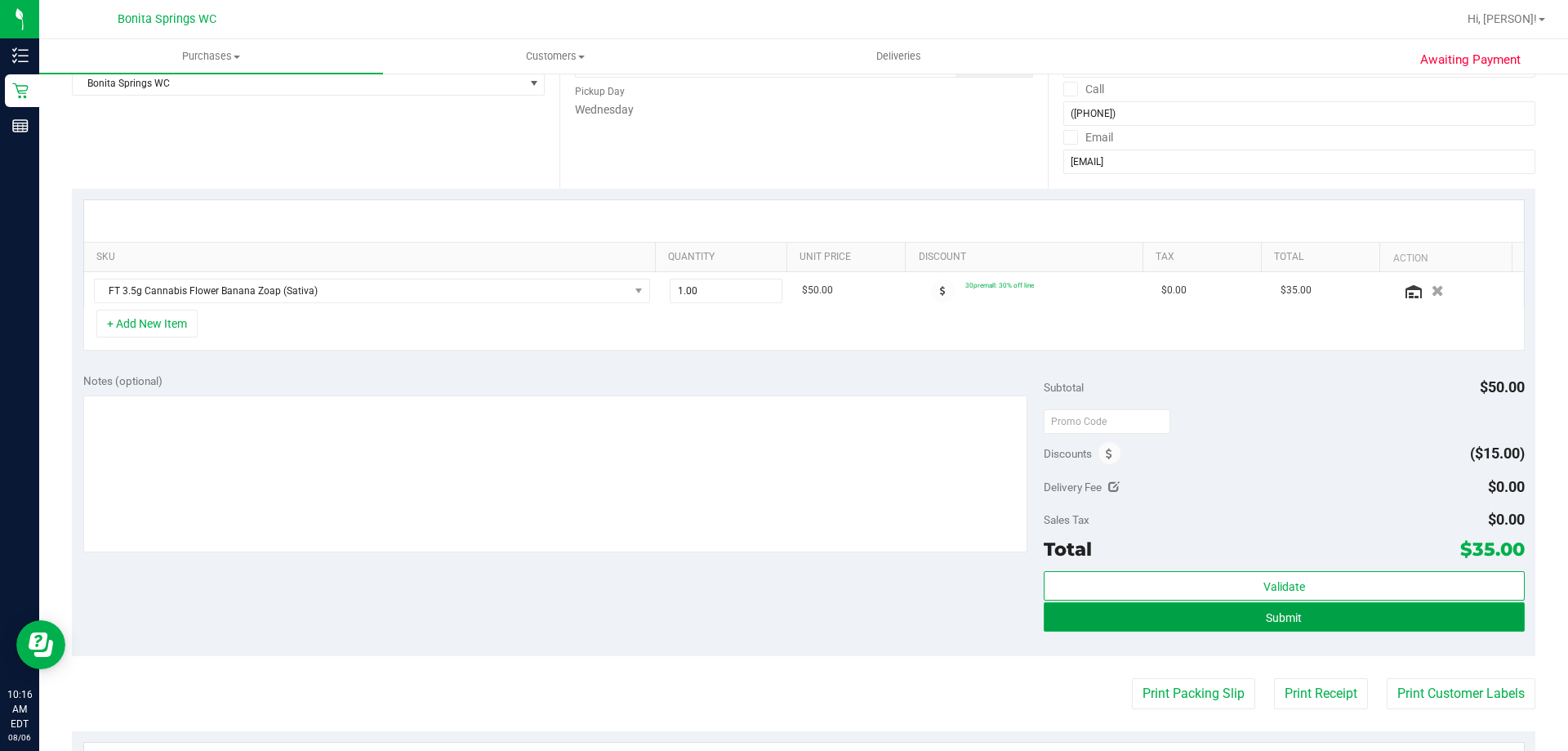 click on "Submit" at bounding box center (1284, 617) 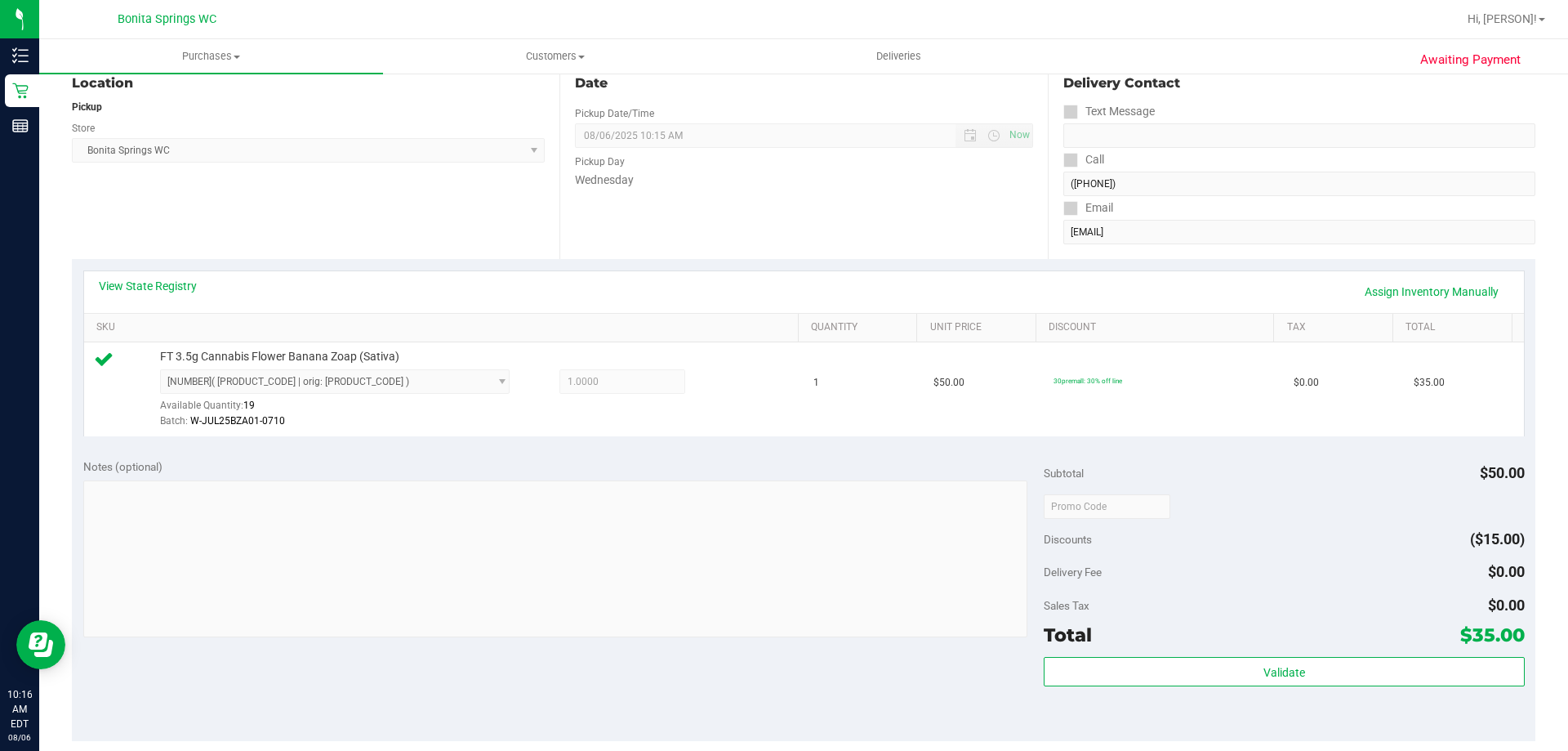 scroll, scrollTop: 82, scrollLeft: 0, axis: vertical 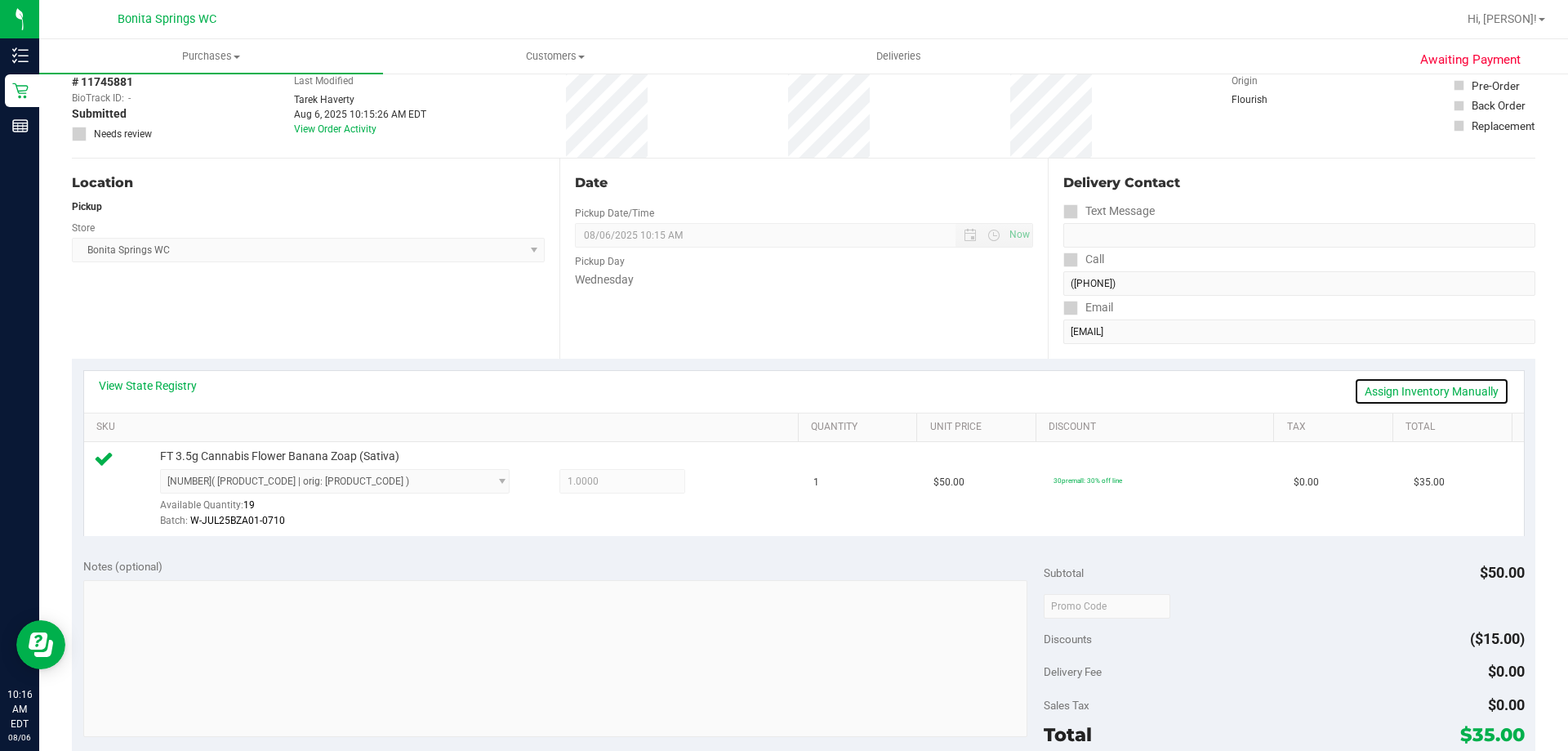 click on "Assign Inventory Manually" at bounding box center [1432, 391] 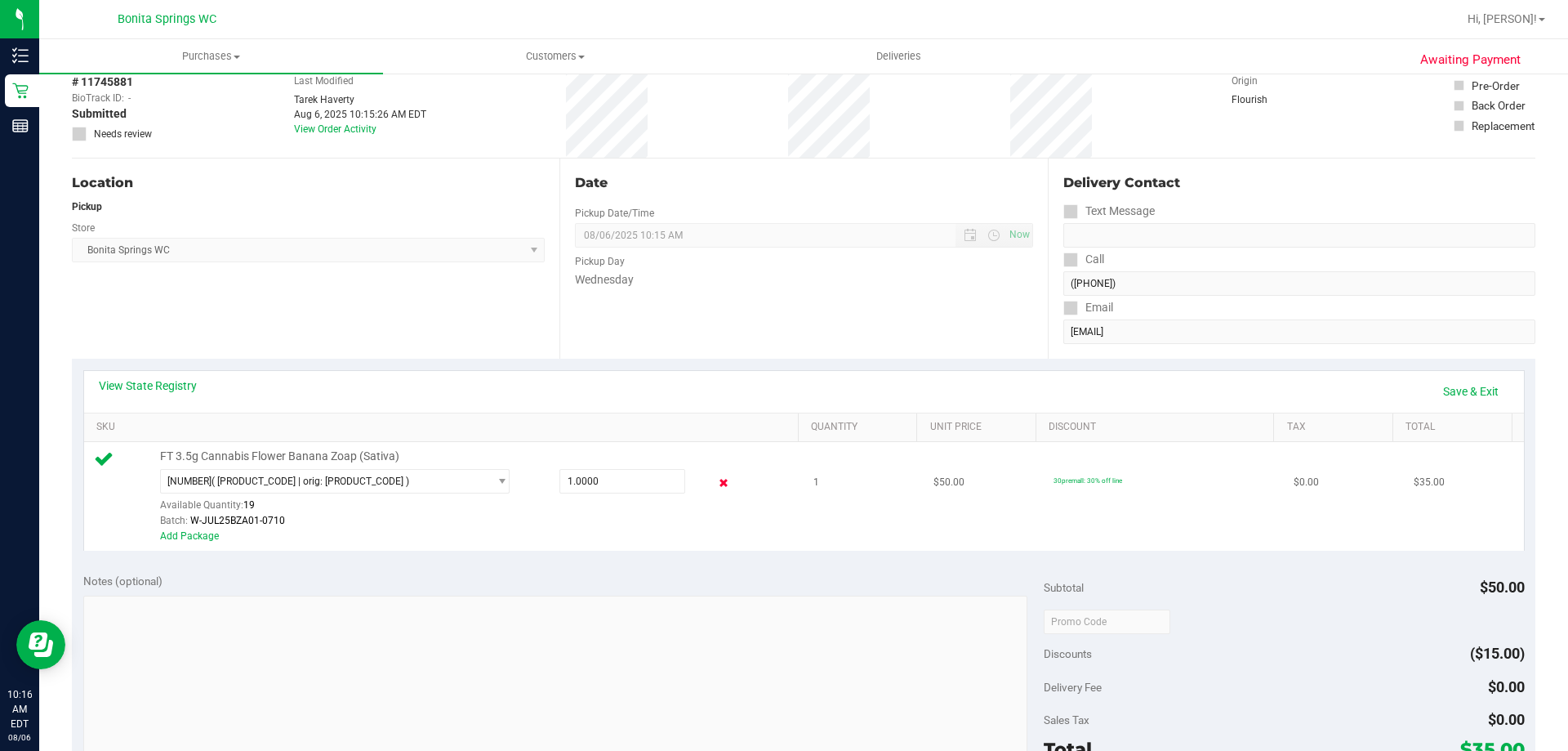 click at bounding box center (724, 483) 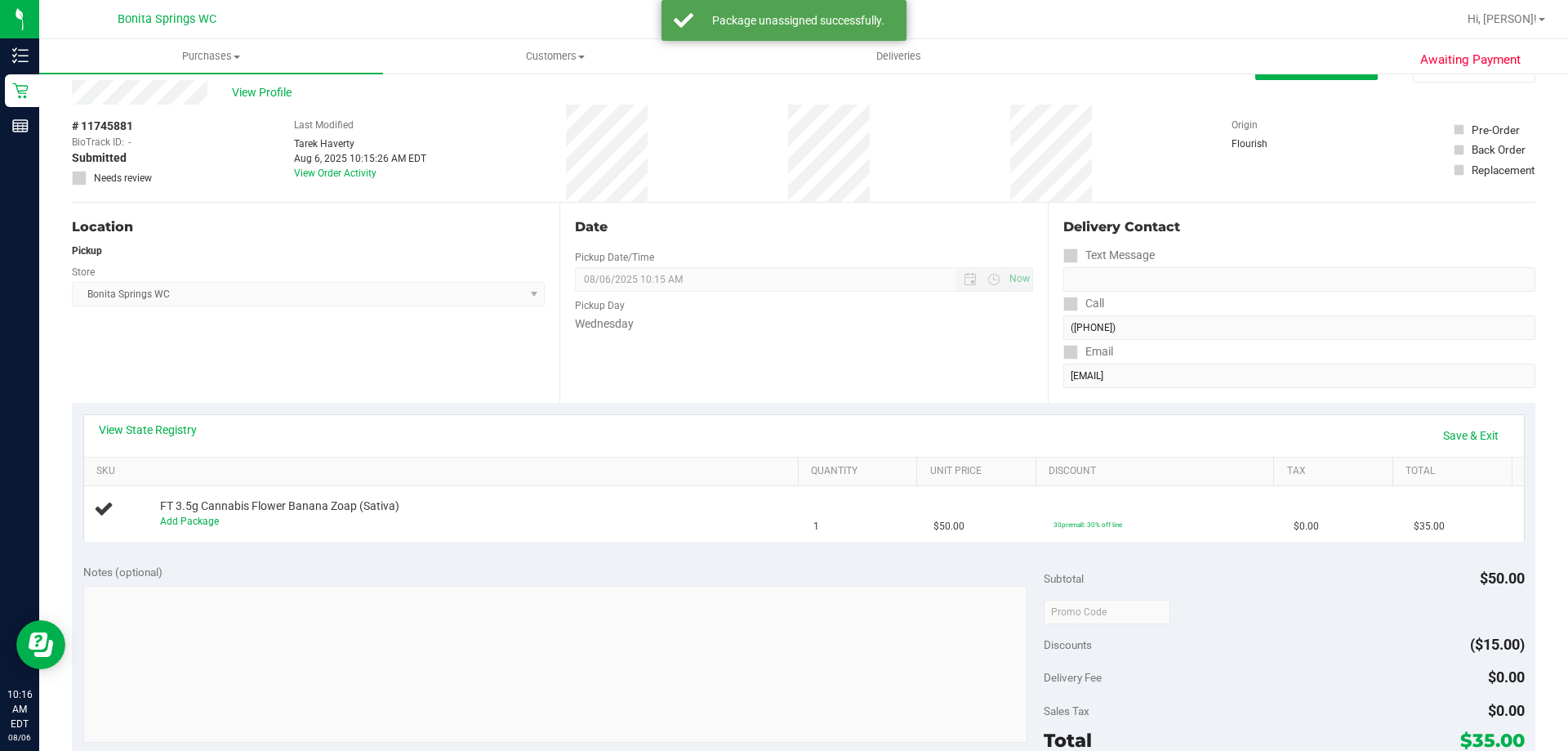 scroll, scrollTop: 0, scrollLeft: 0, axis: both 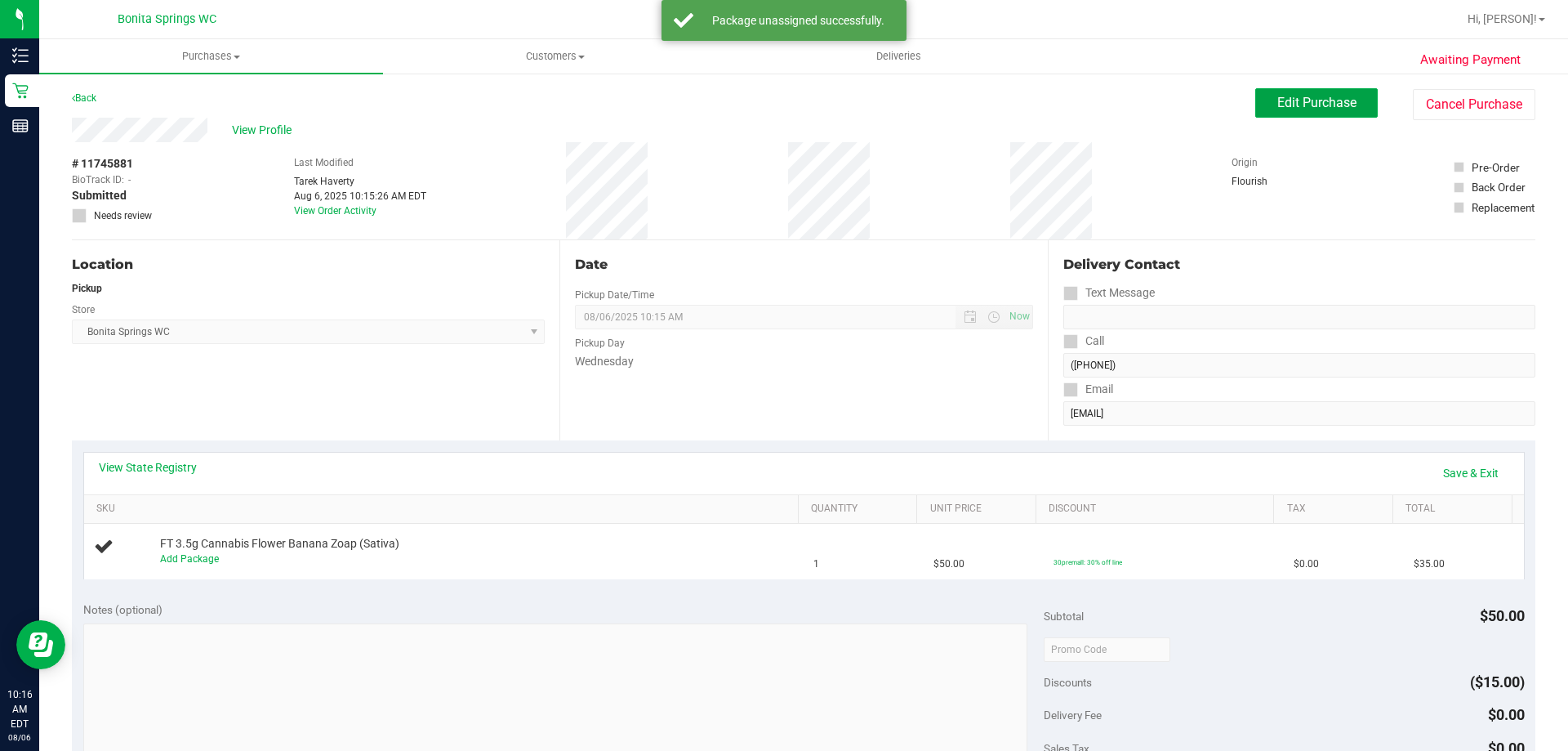 click on "Edit Purchase" at bounding box center (1316, 102) 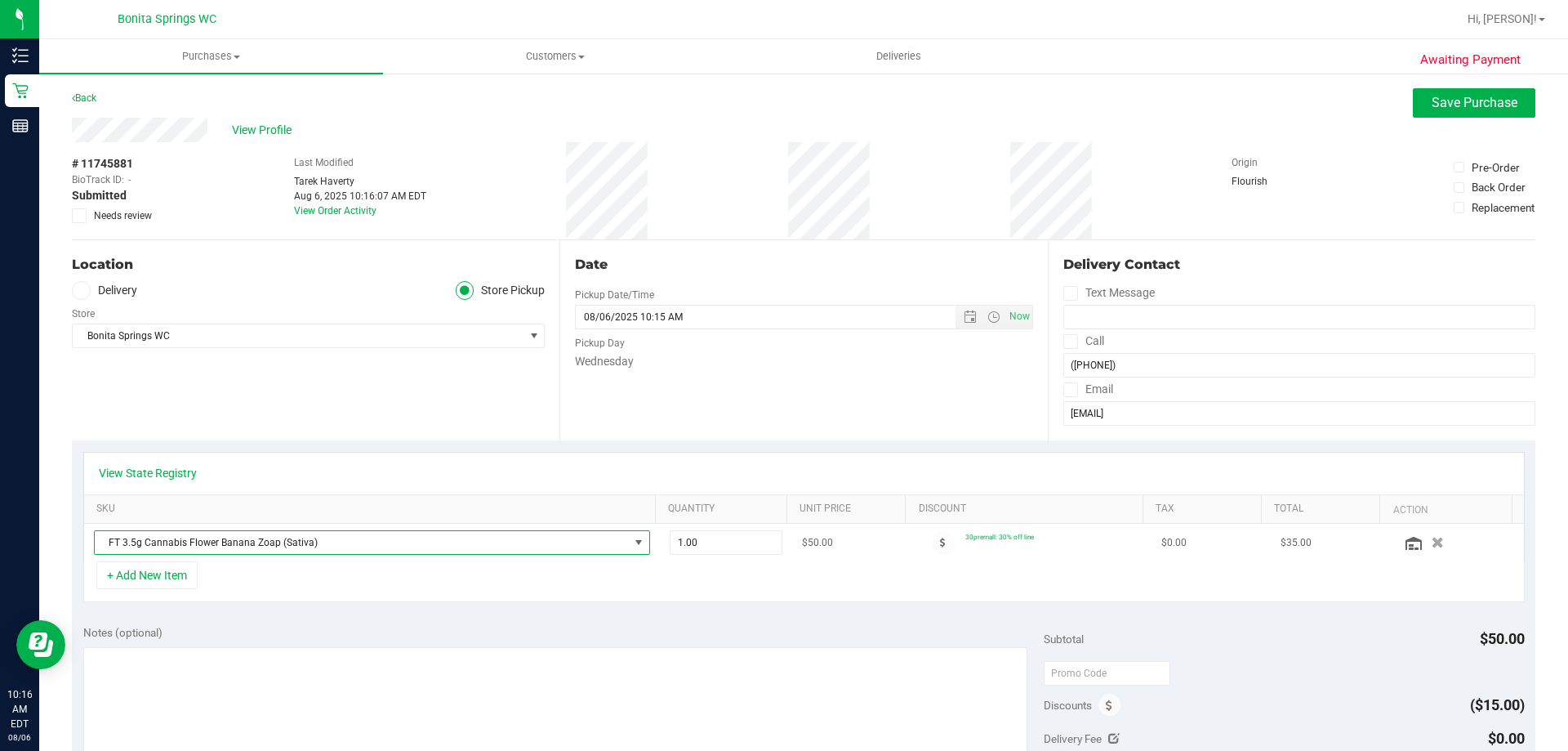 click at bounding box center [639, 543] 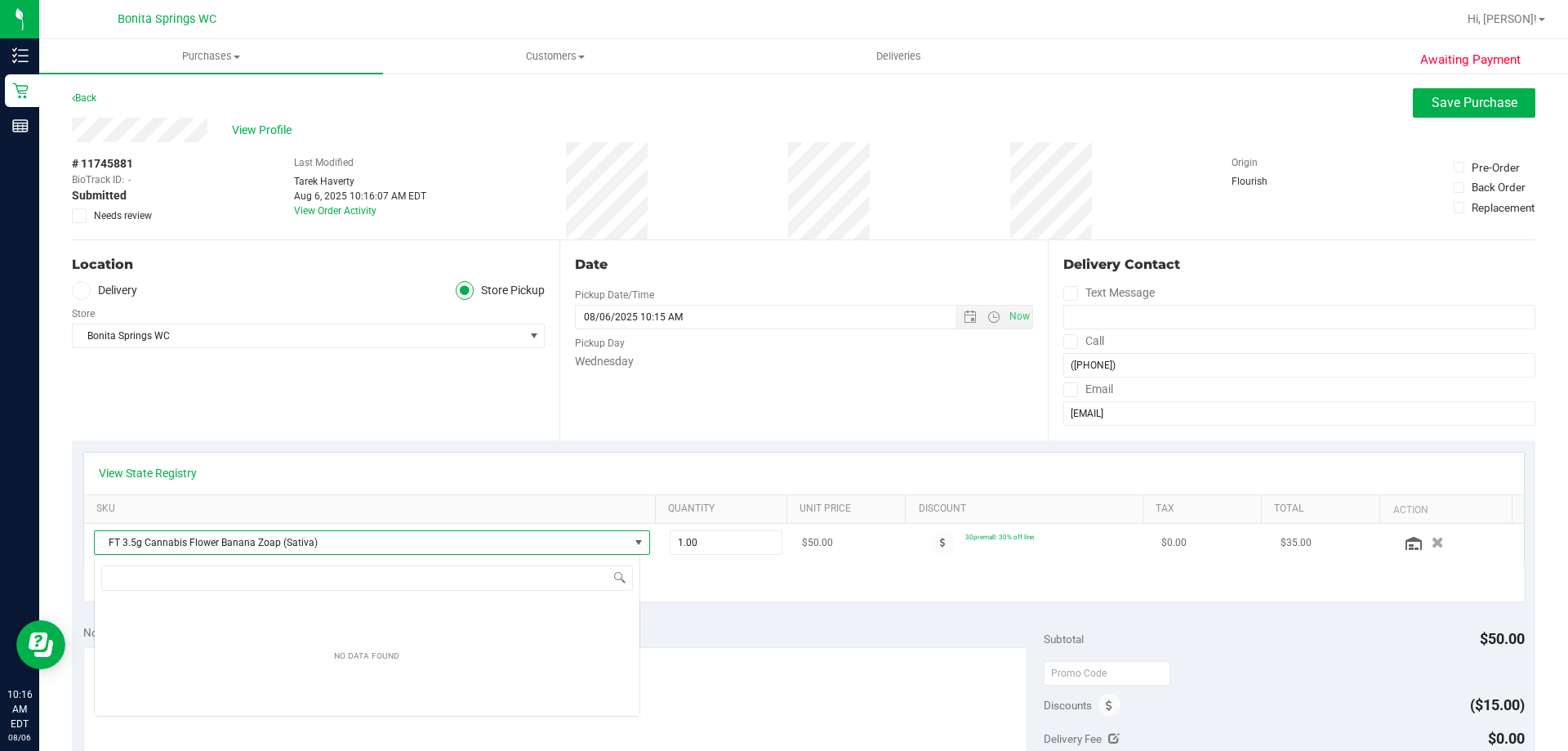 scroll, scrollTop: 81695, scrollLeft: 81120, axis: both 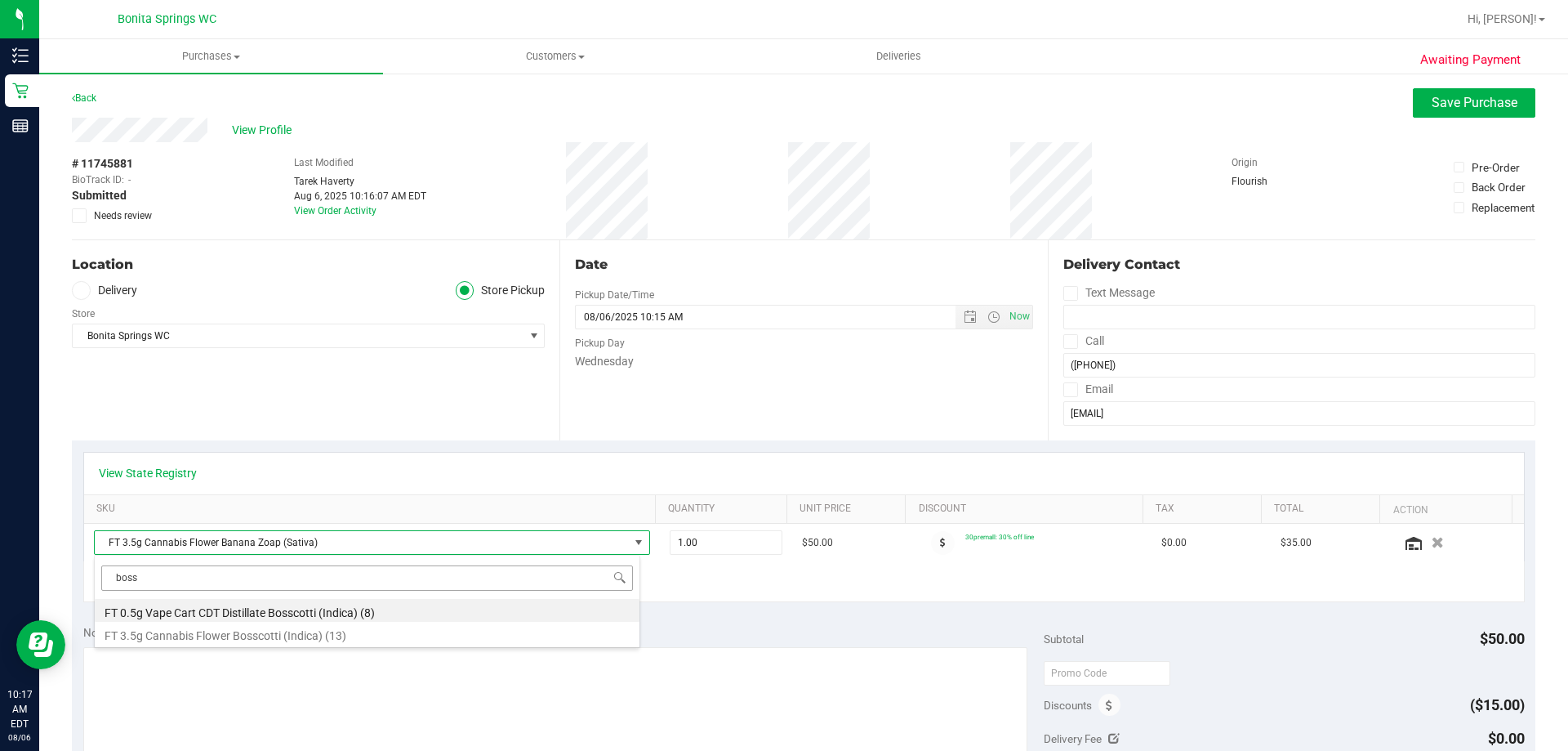 click on "boss" at bounding box center (367, 578) 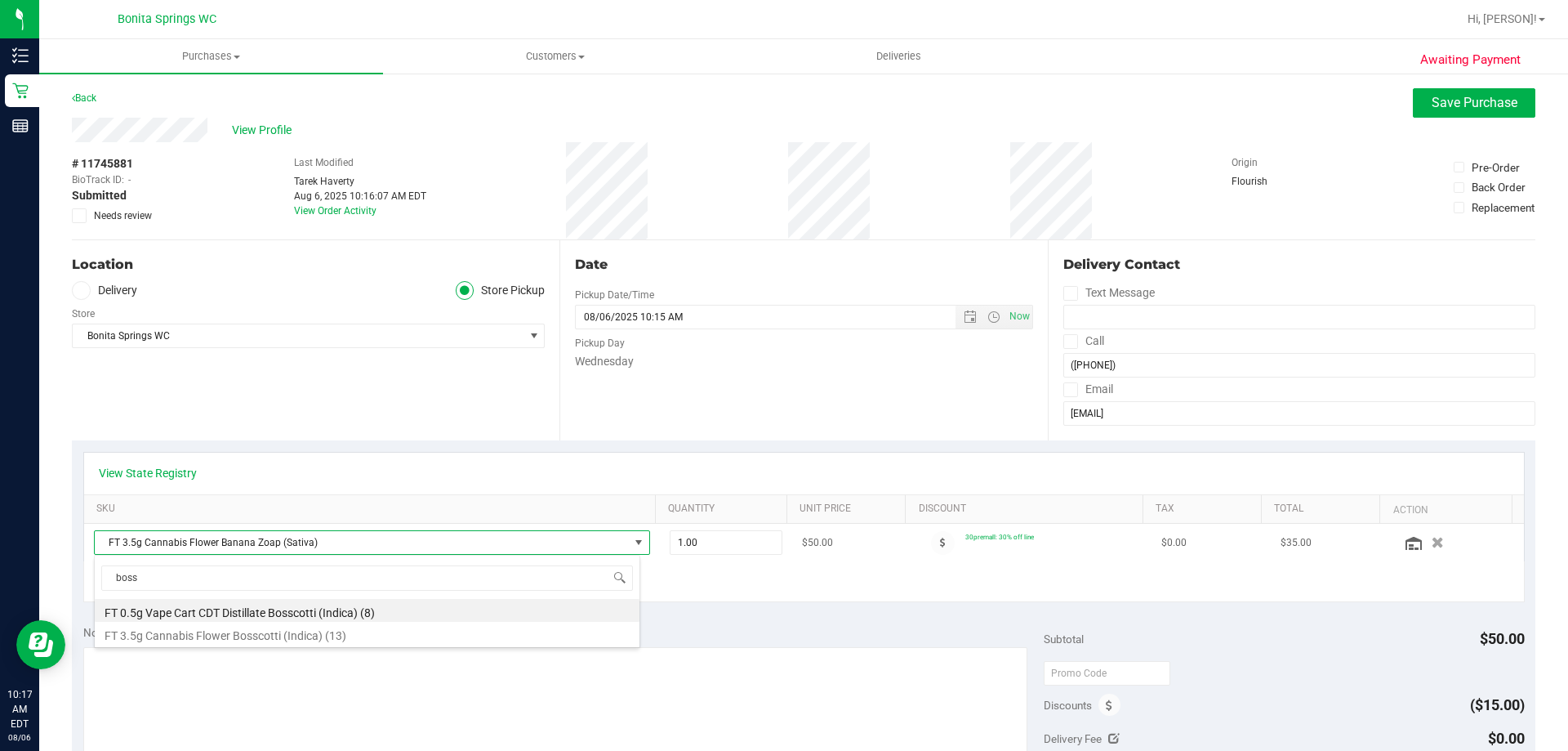type on "boss" 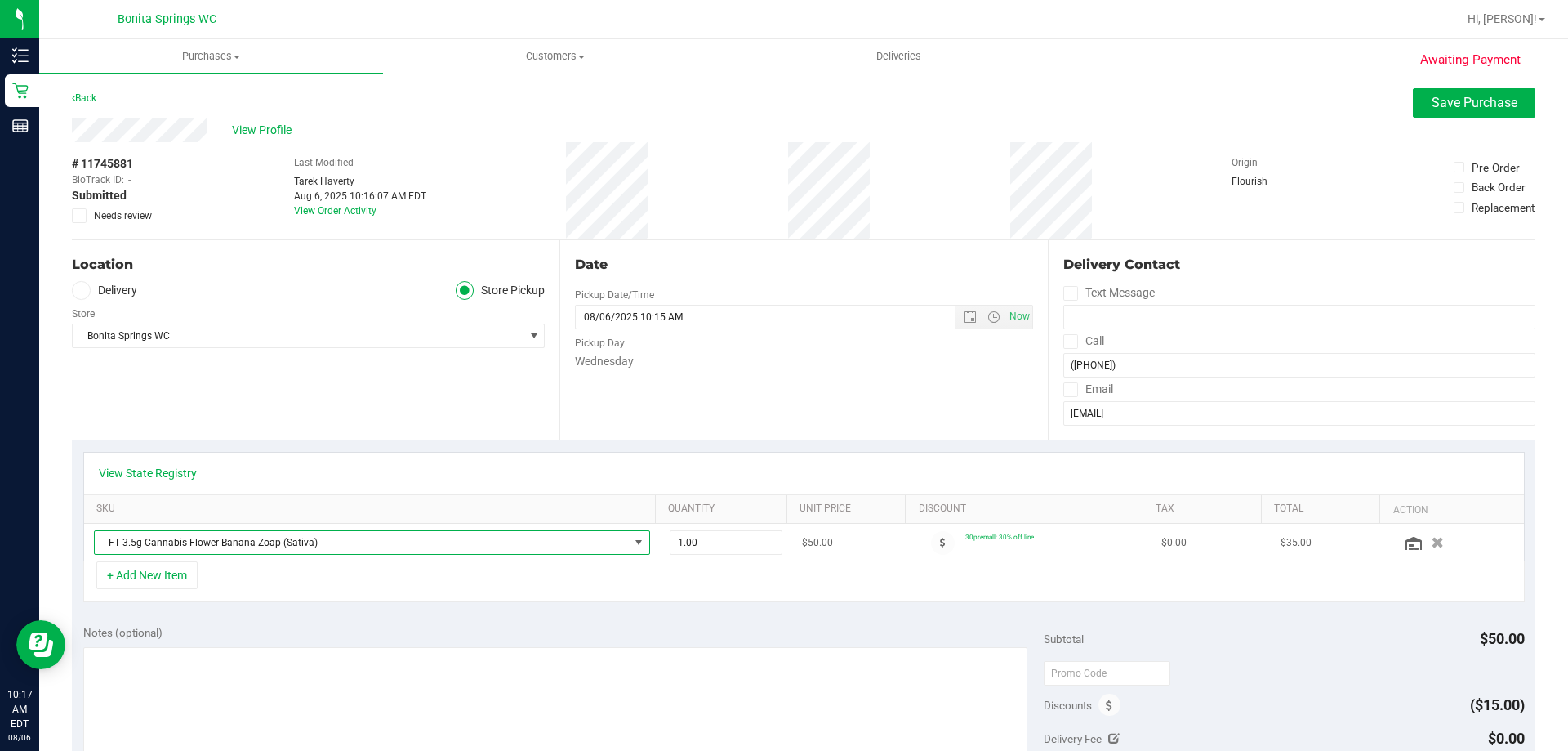 click on "FT 3.5g Cannabis Flower Banana Zoap (Sativa)" at bounding box center [362, 543] 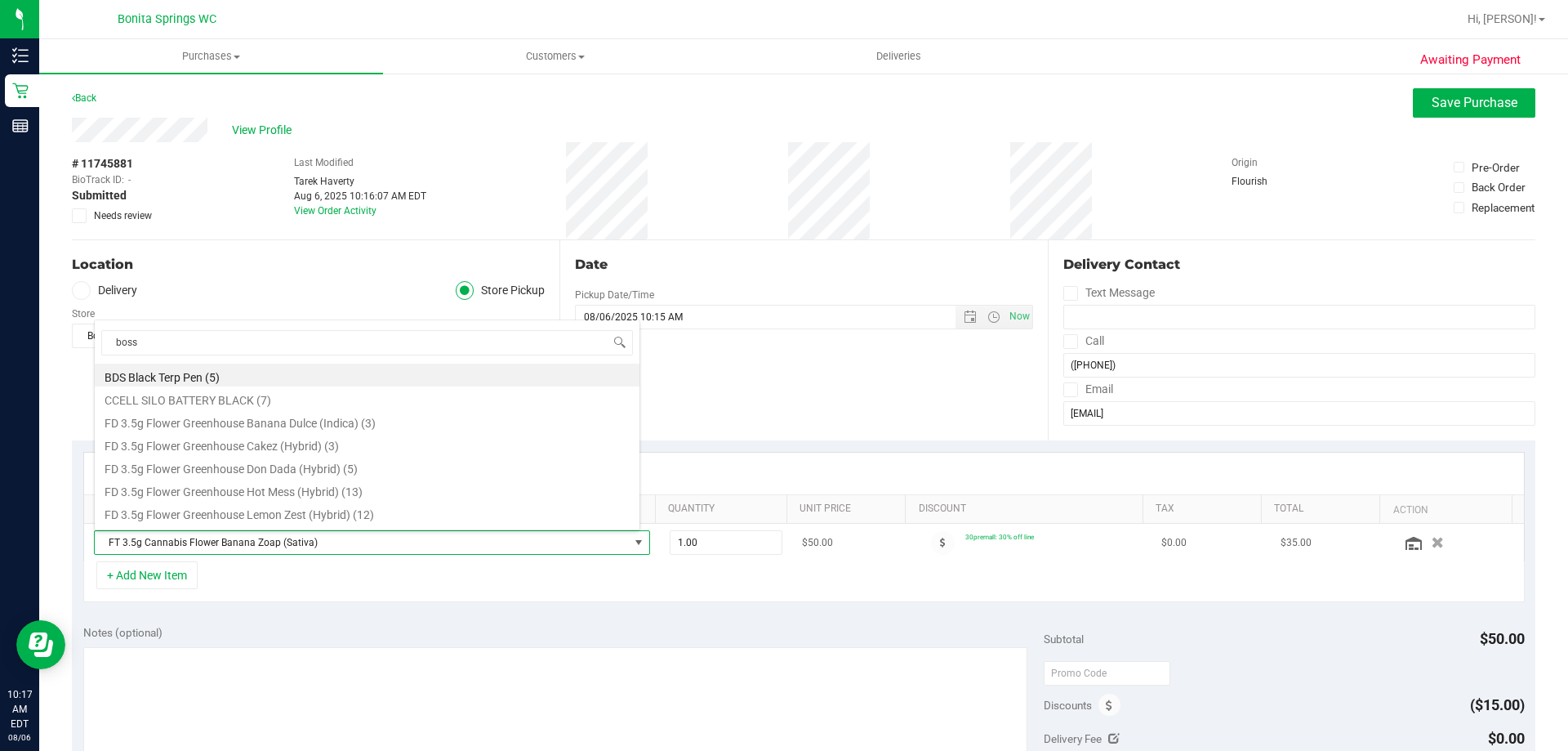 scroll, scrollTop: 81695, scrollLeft: 81120, axis: both 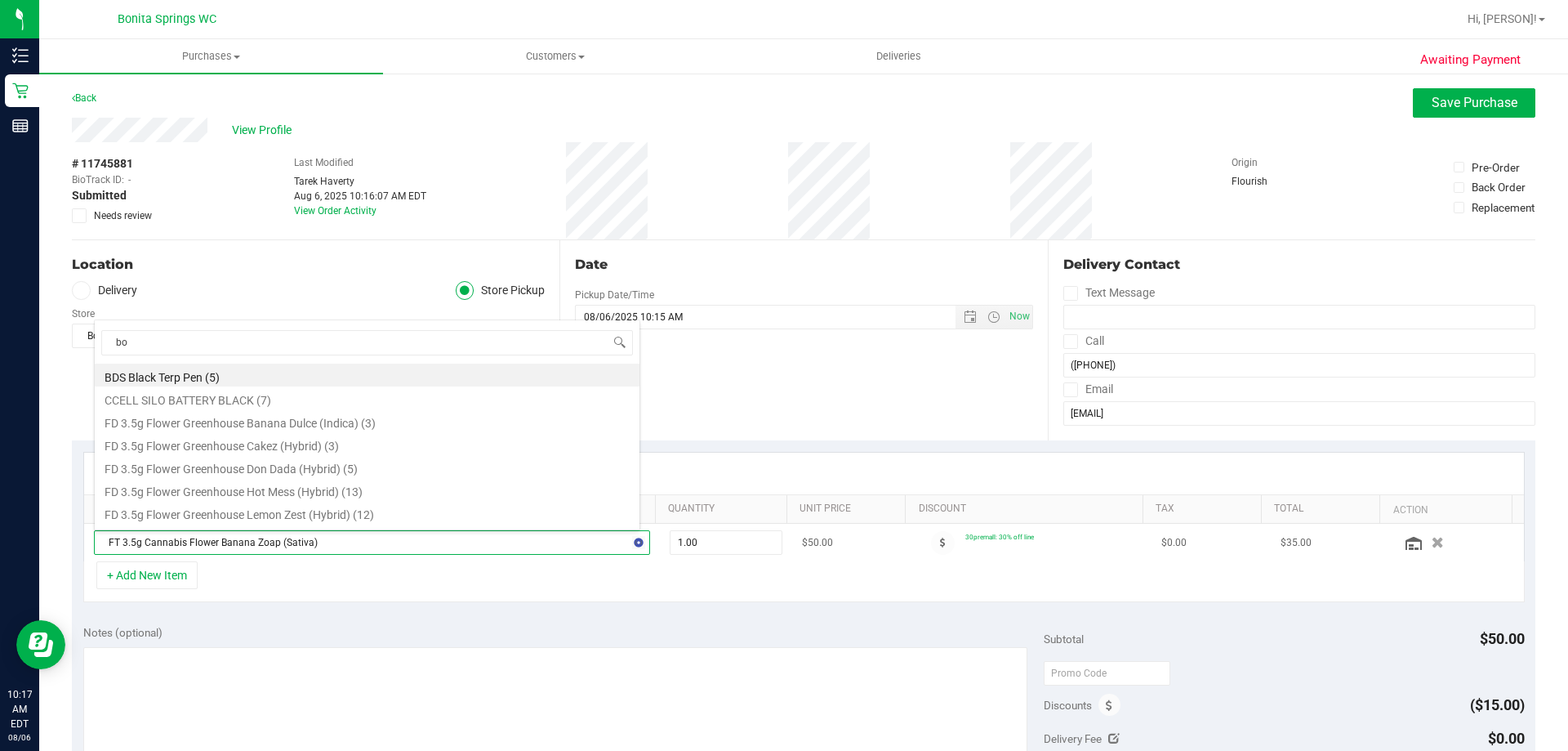 type on "b" 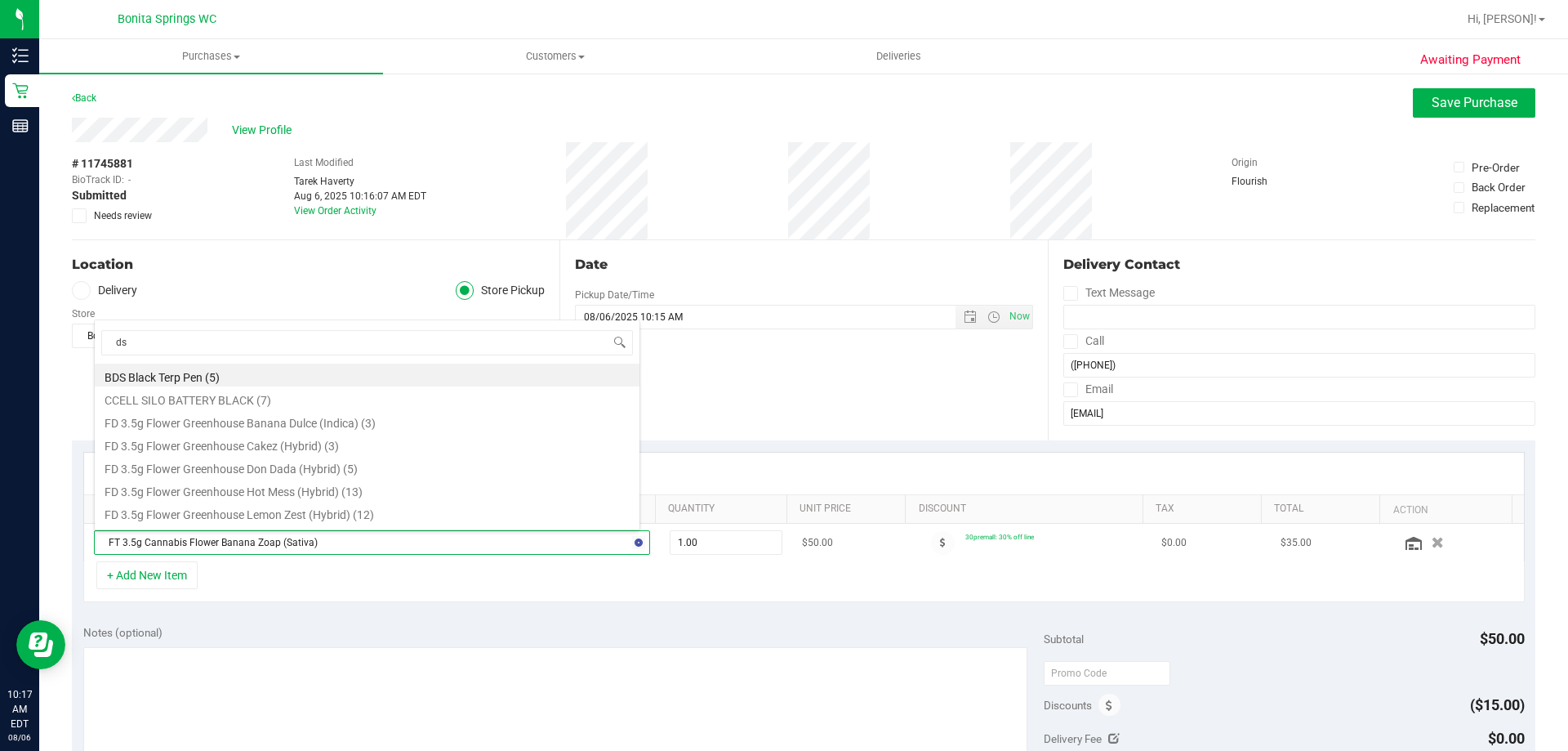 type on "dsc" 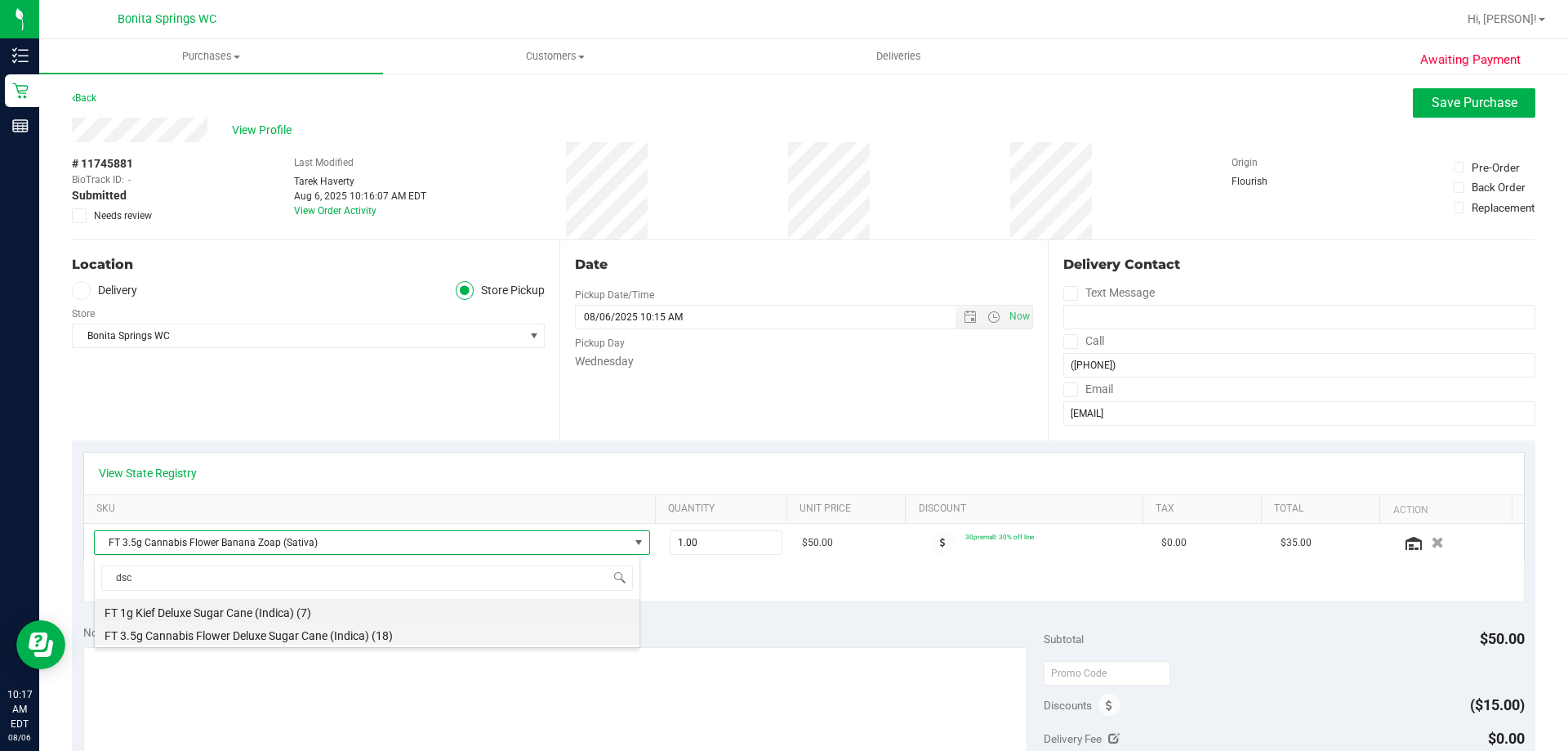 click on "FT 3.5g Cannabis Flower Deluxe Sugar Cane (Indica) (18)" at bounding box center (367, 633) 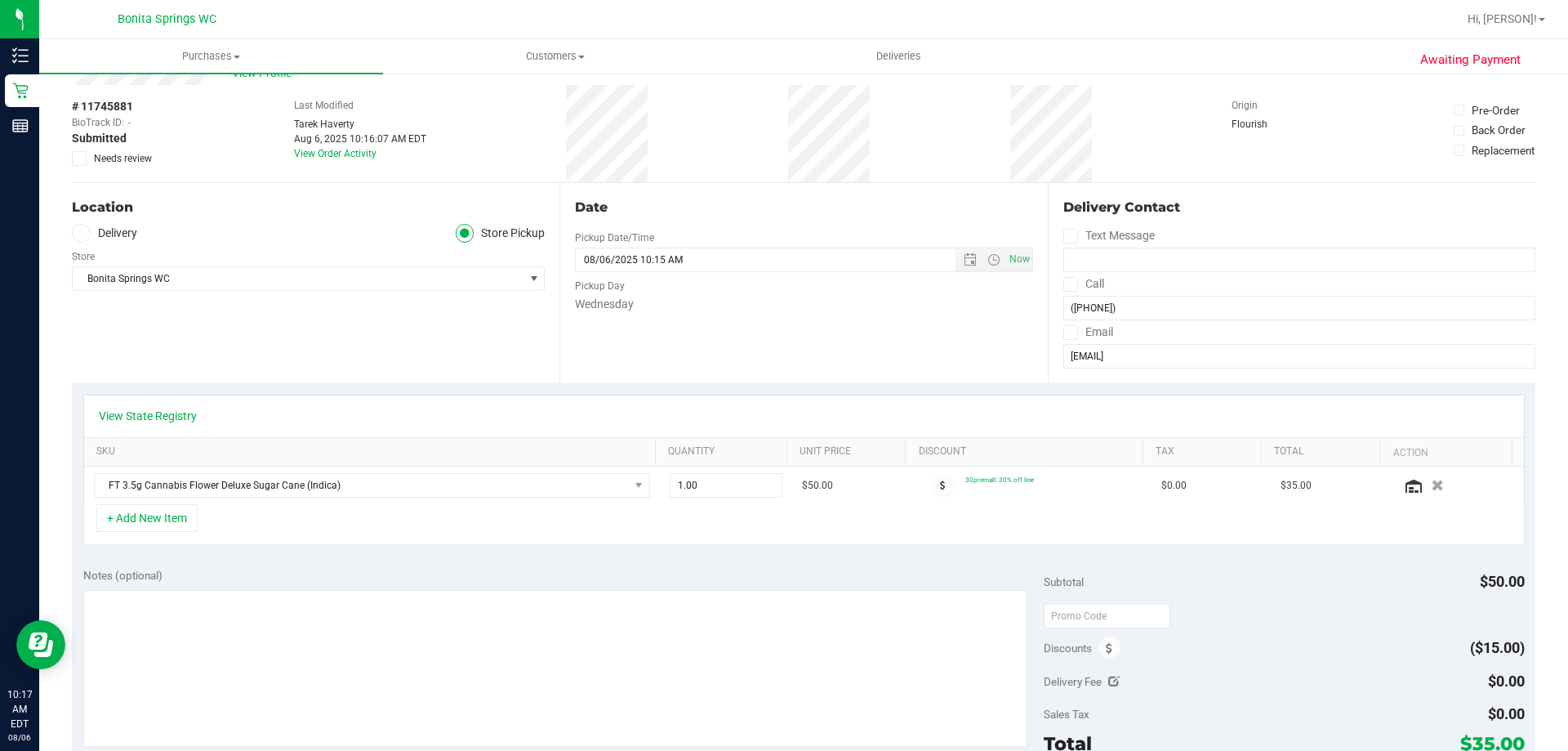 scroll, scrollTop: 82, scrollLeft: 0, axis: vertical 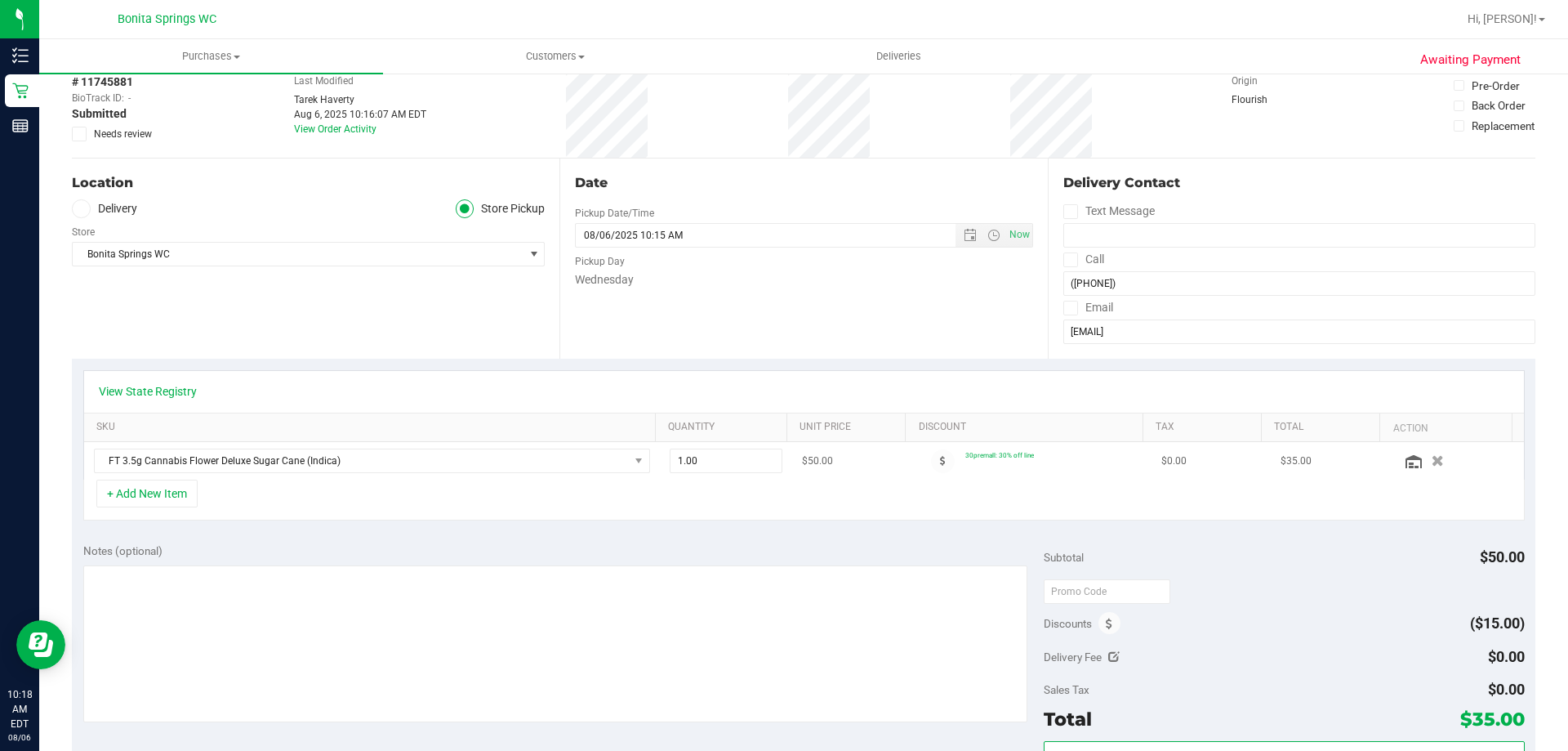 click at bounding box center (1437, 461) 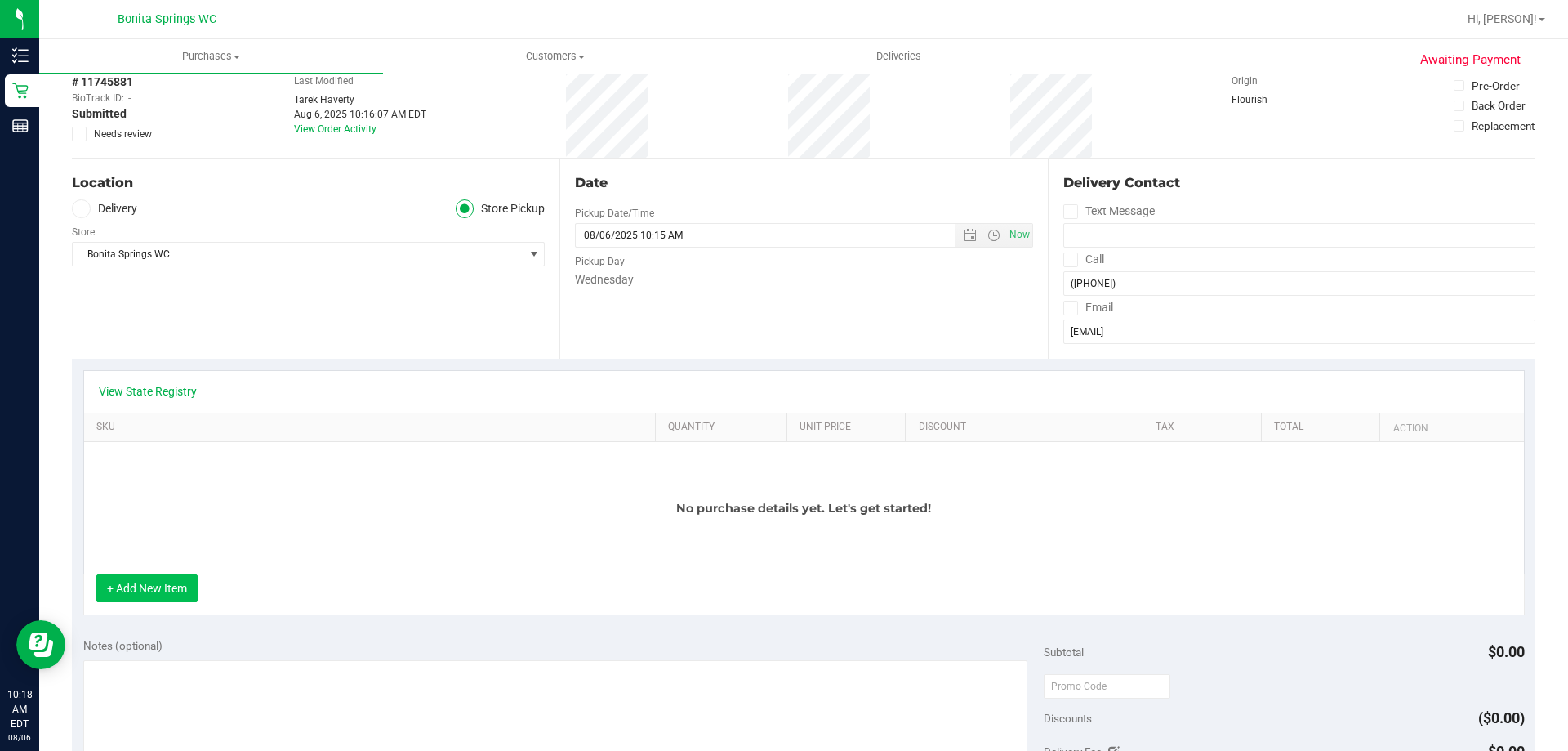click on "+ Add New Item" at bounding box center (147, 588) 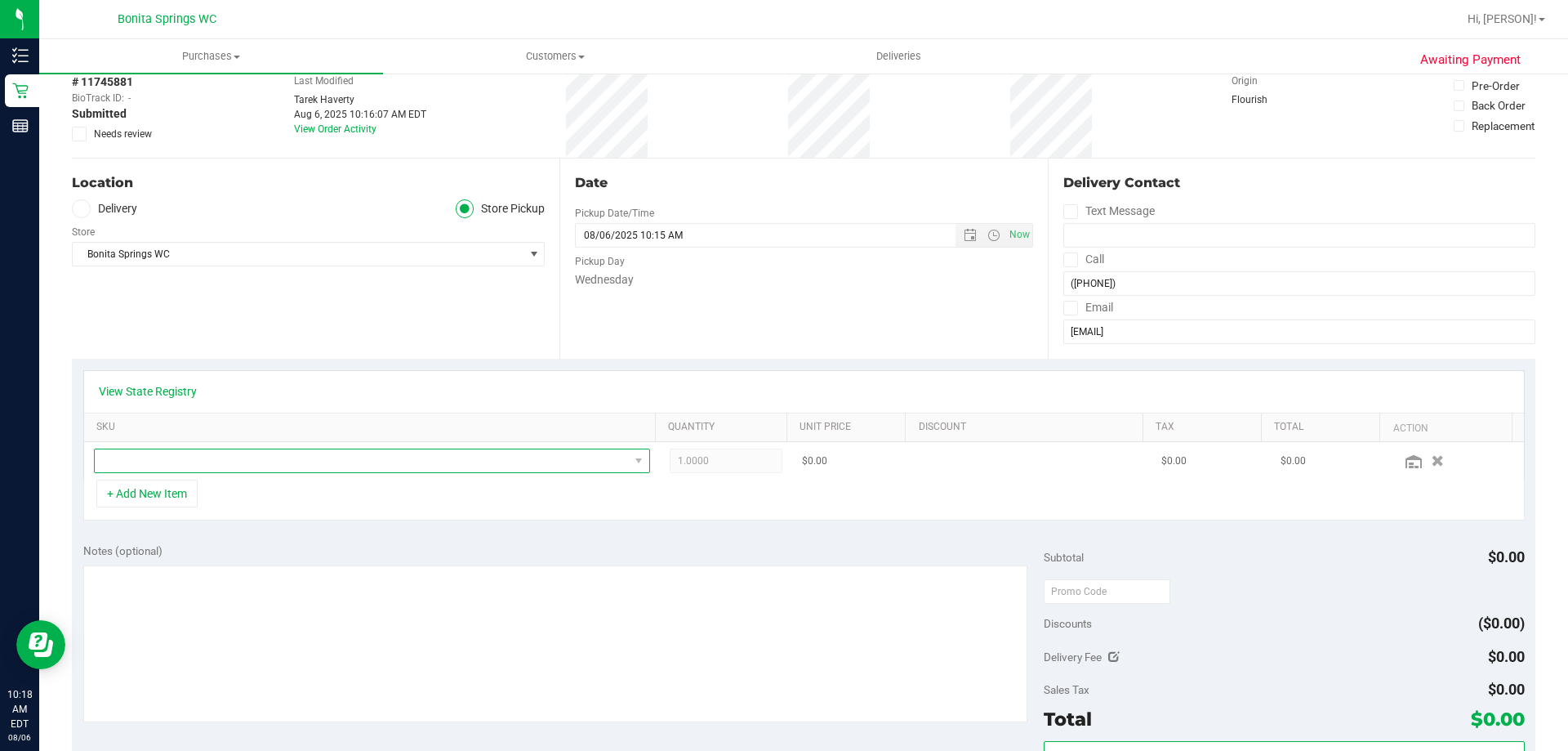 click at bounding box center [362, 461] 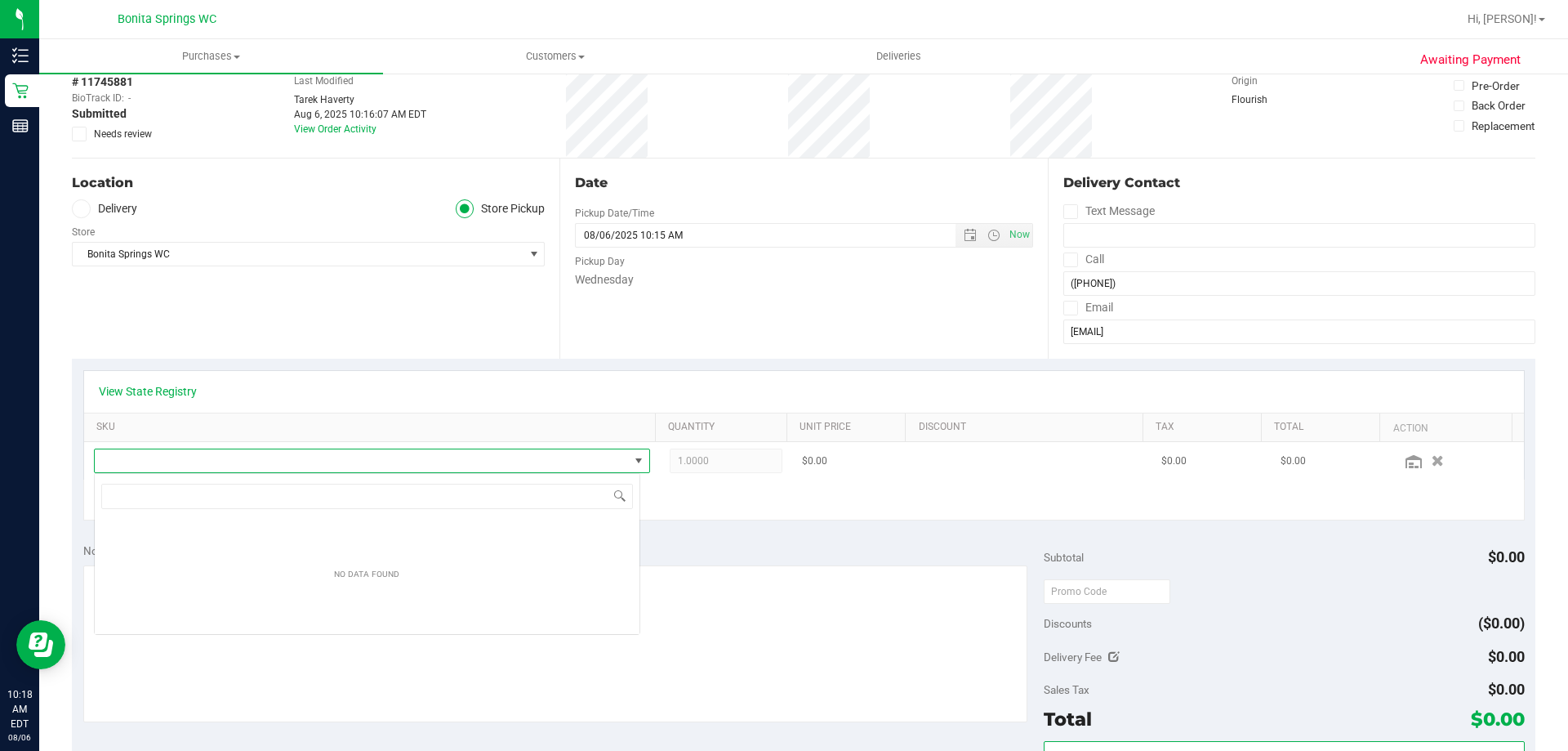 scroll, scrollTop: 81695, scrollLeft: 81120, axis: both 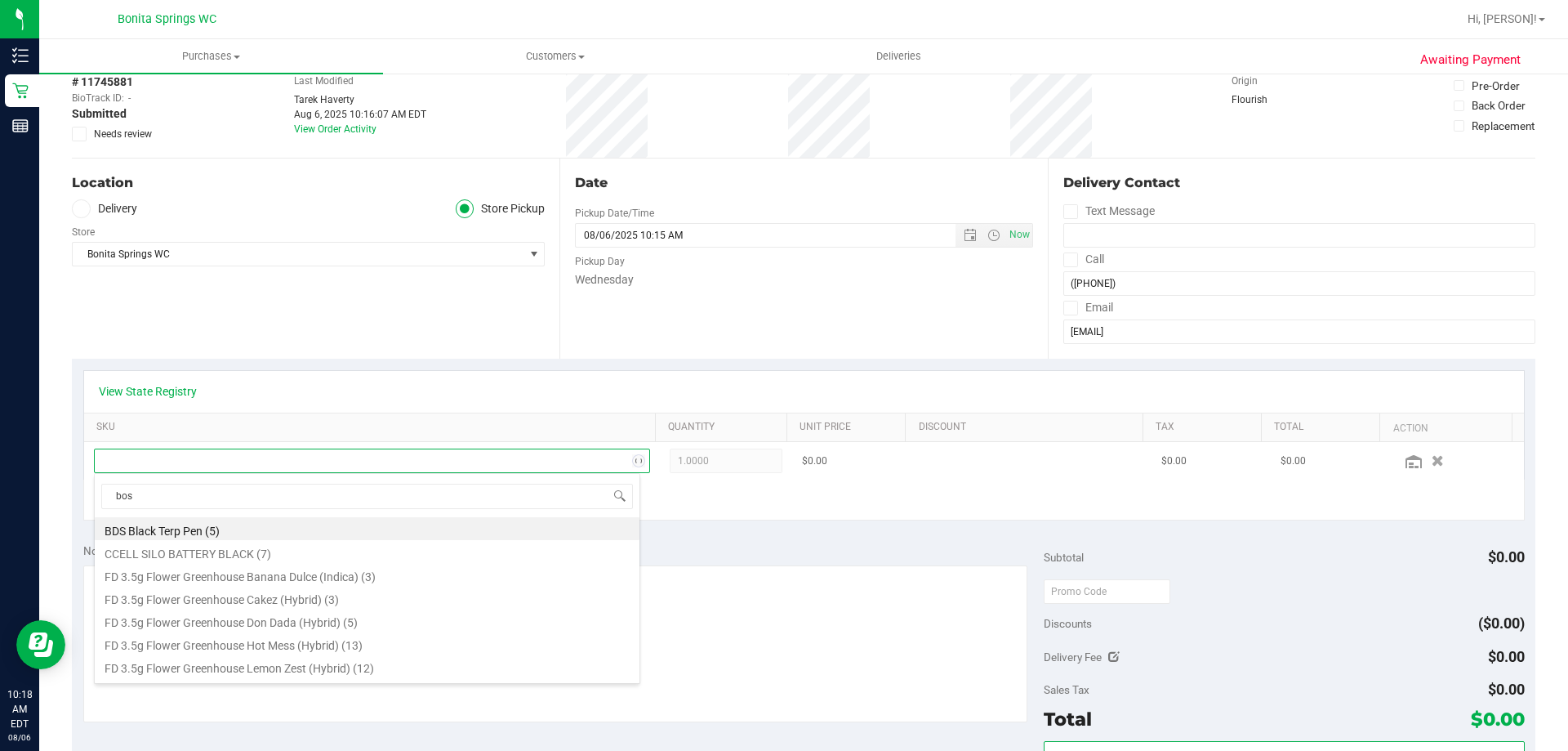 type on "boss" 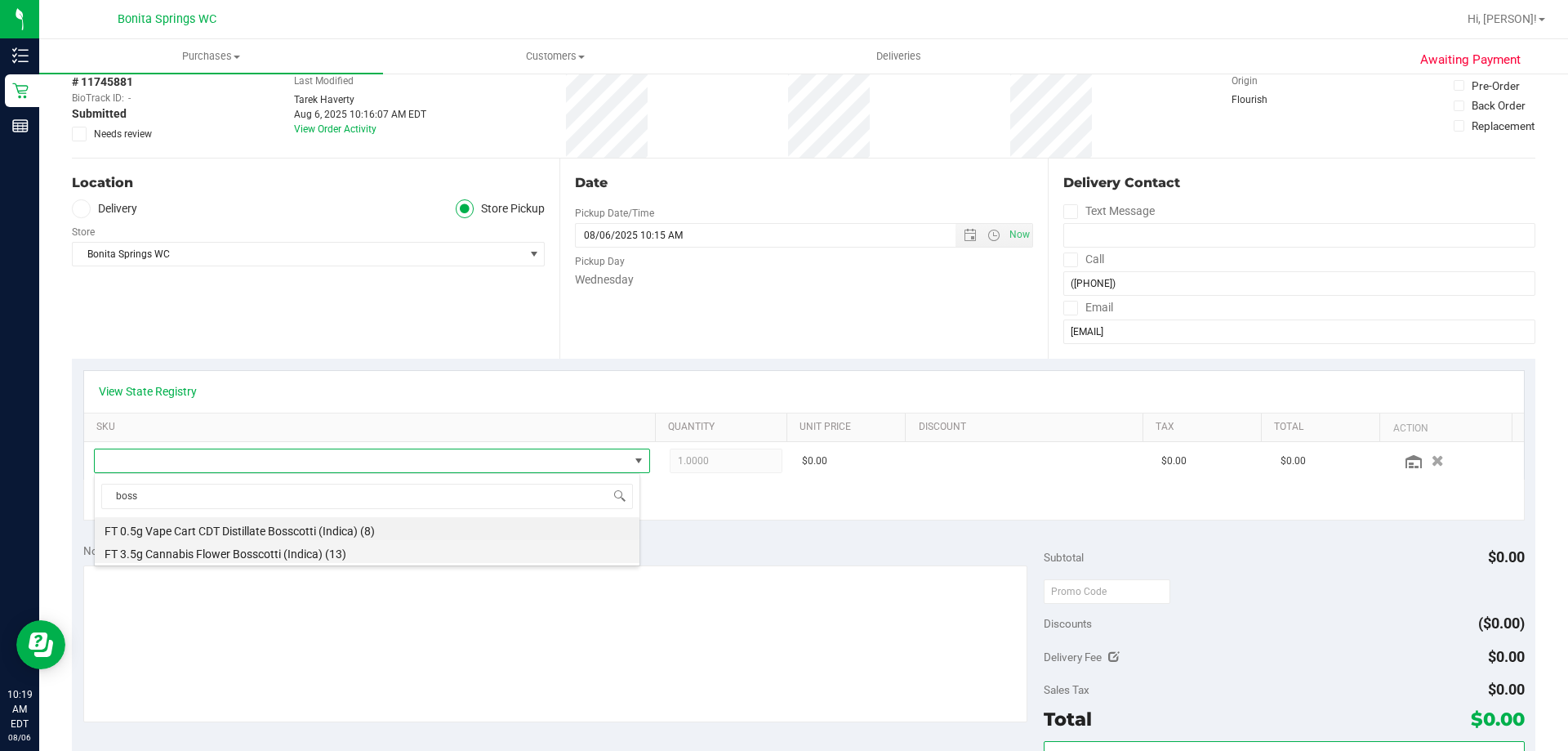 click on "FT 3.5g Cannabis Flower Bosscotti (Indica) (13)" at bounding box center (367, 552) 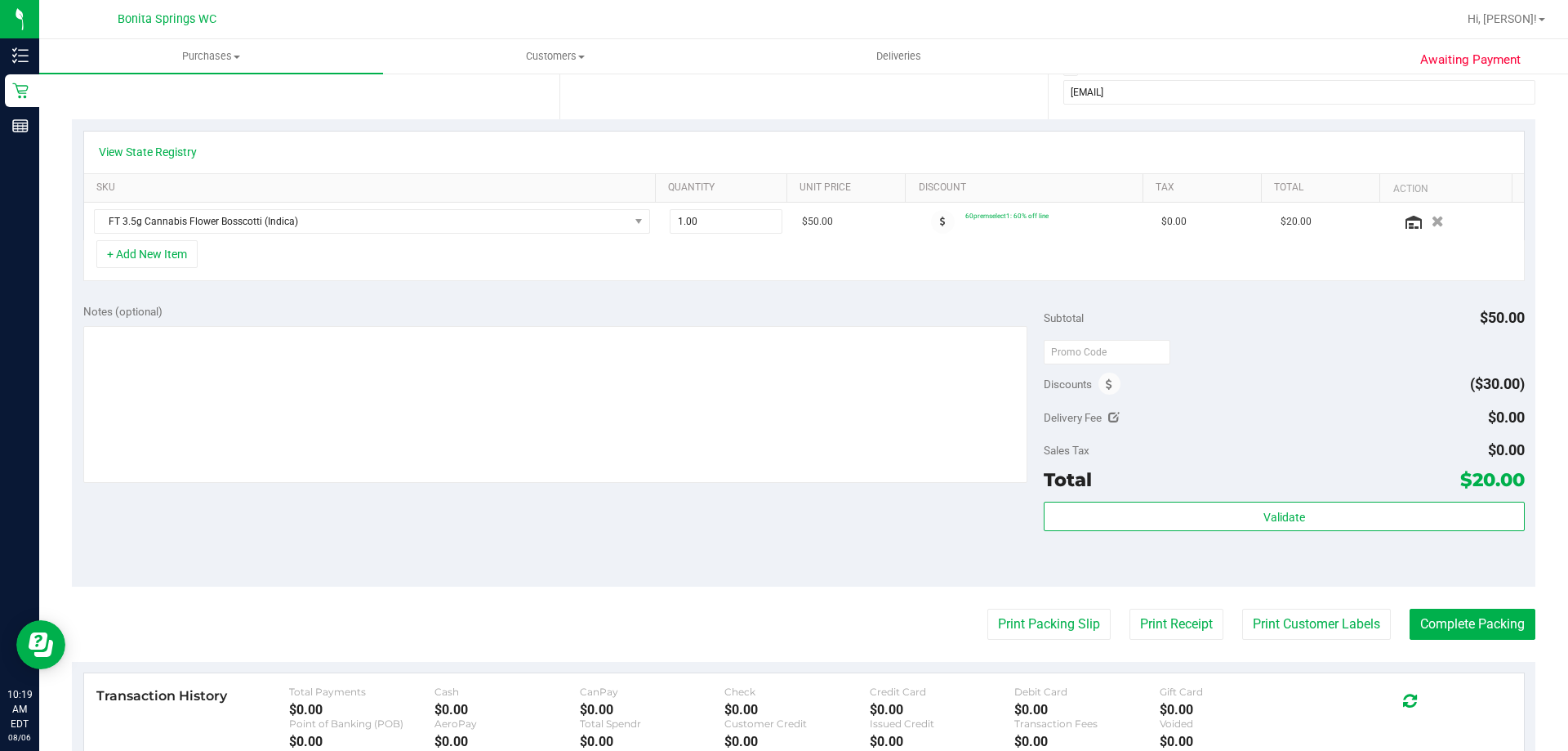 scroll, scrollTop: 327, scrollLeft: 0, axis: vertical 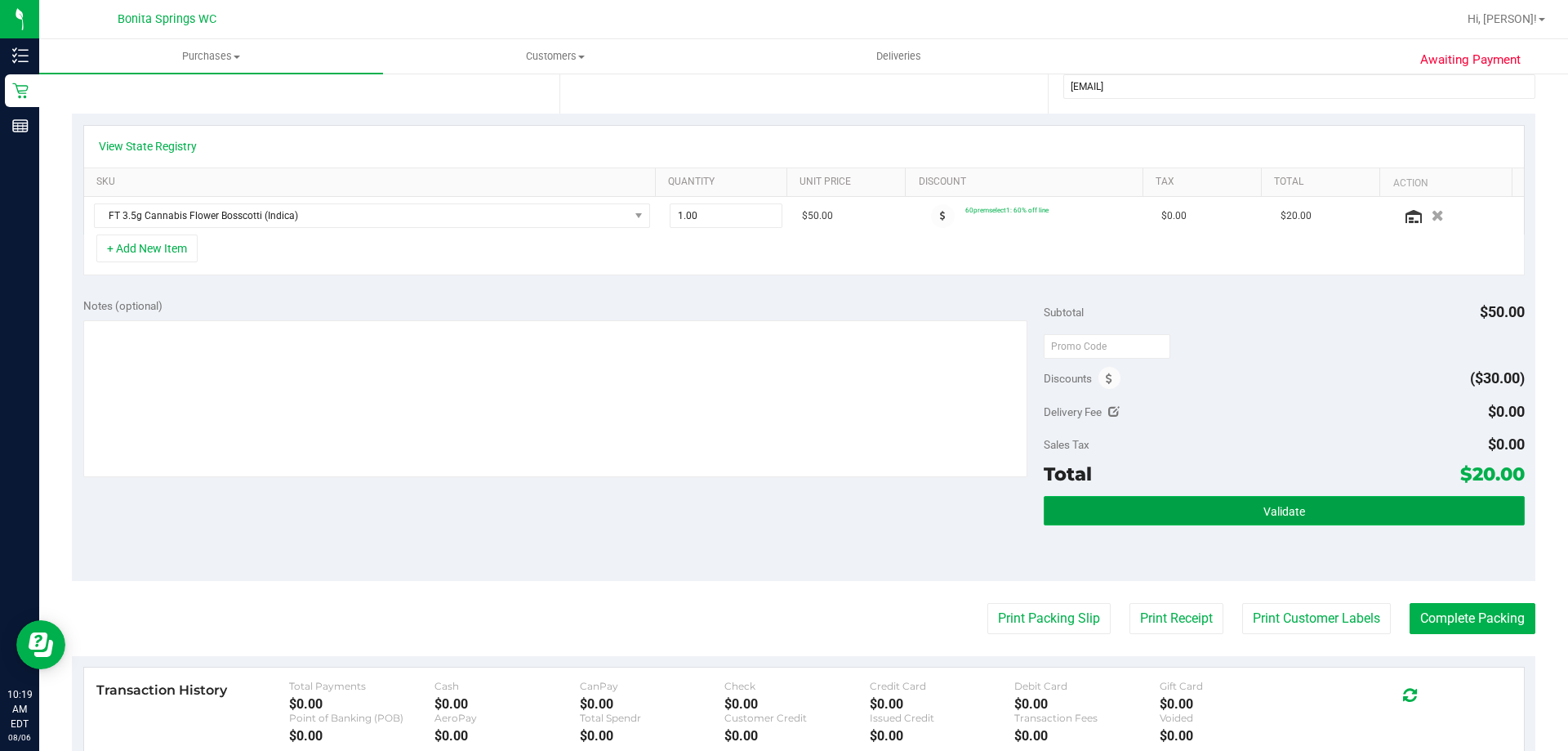 click on "Validate" at bounding box center (1284, 511) 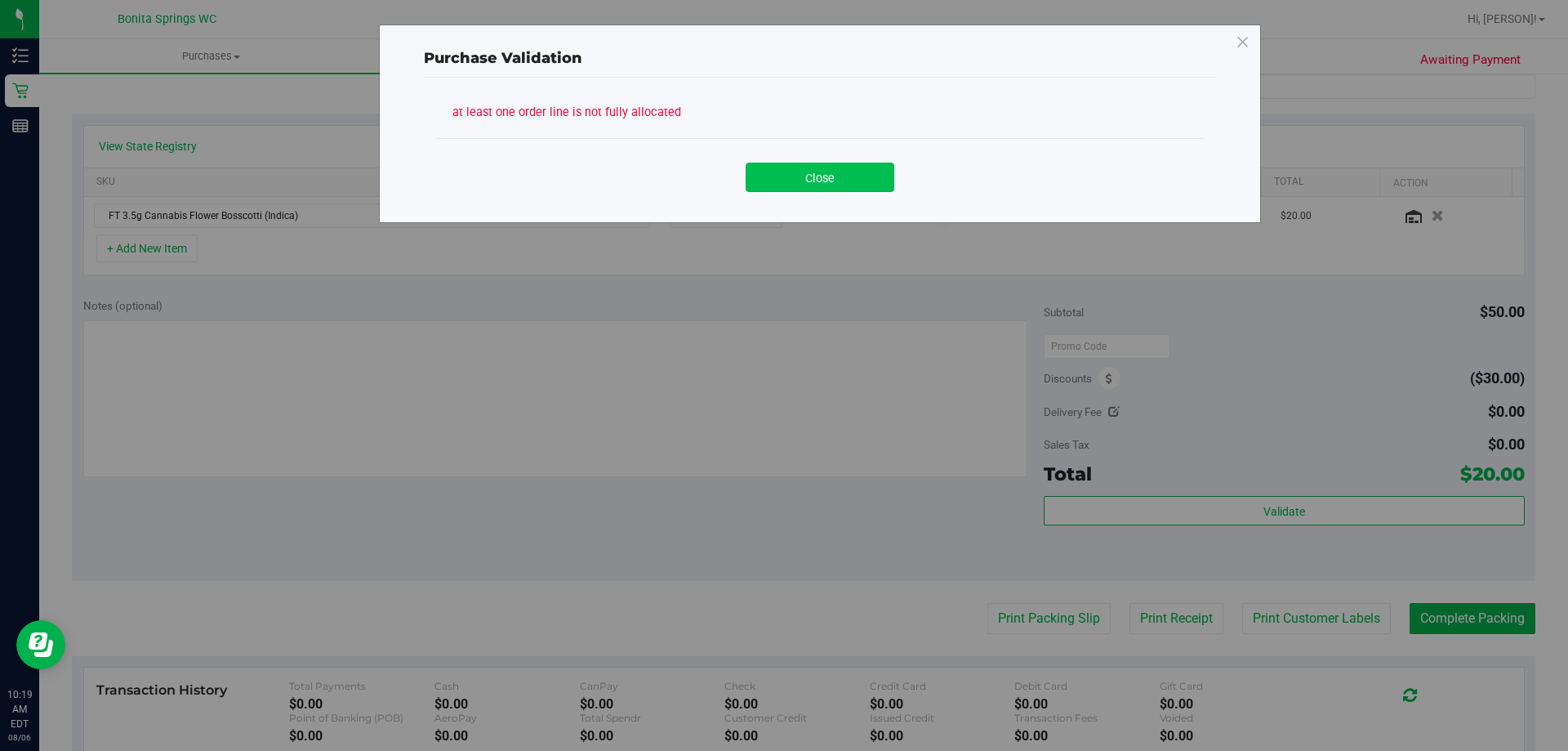 click on "Close" at bounding box center (820, 177) 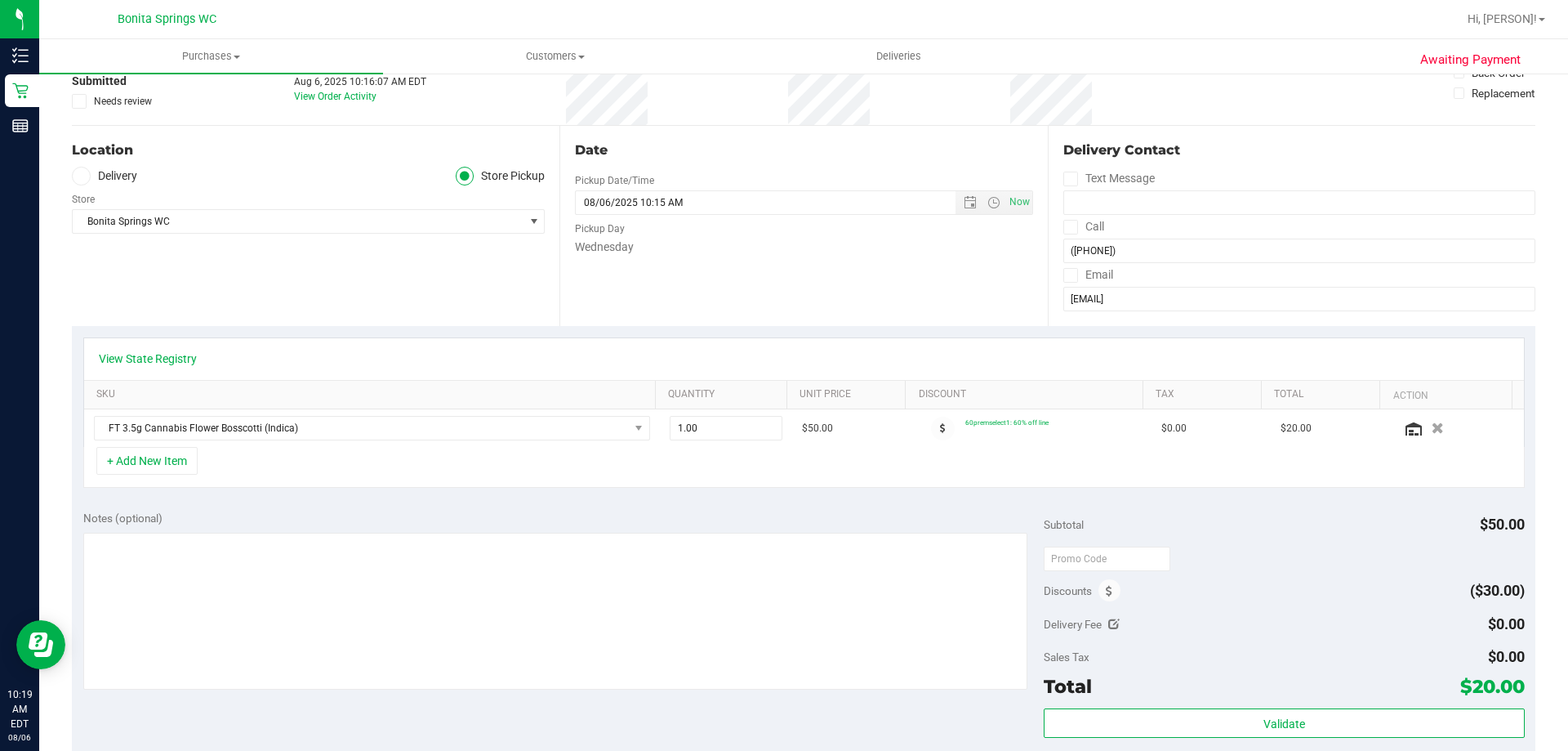 scroll, scrollTop: 0, scrollLeft: 0, axis: both 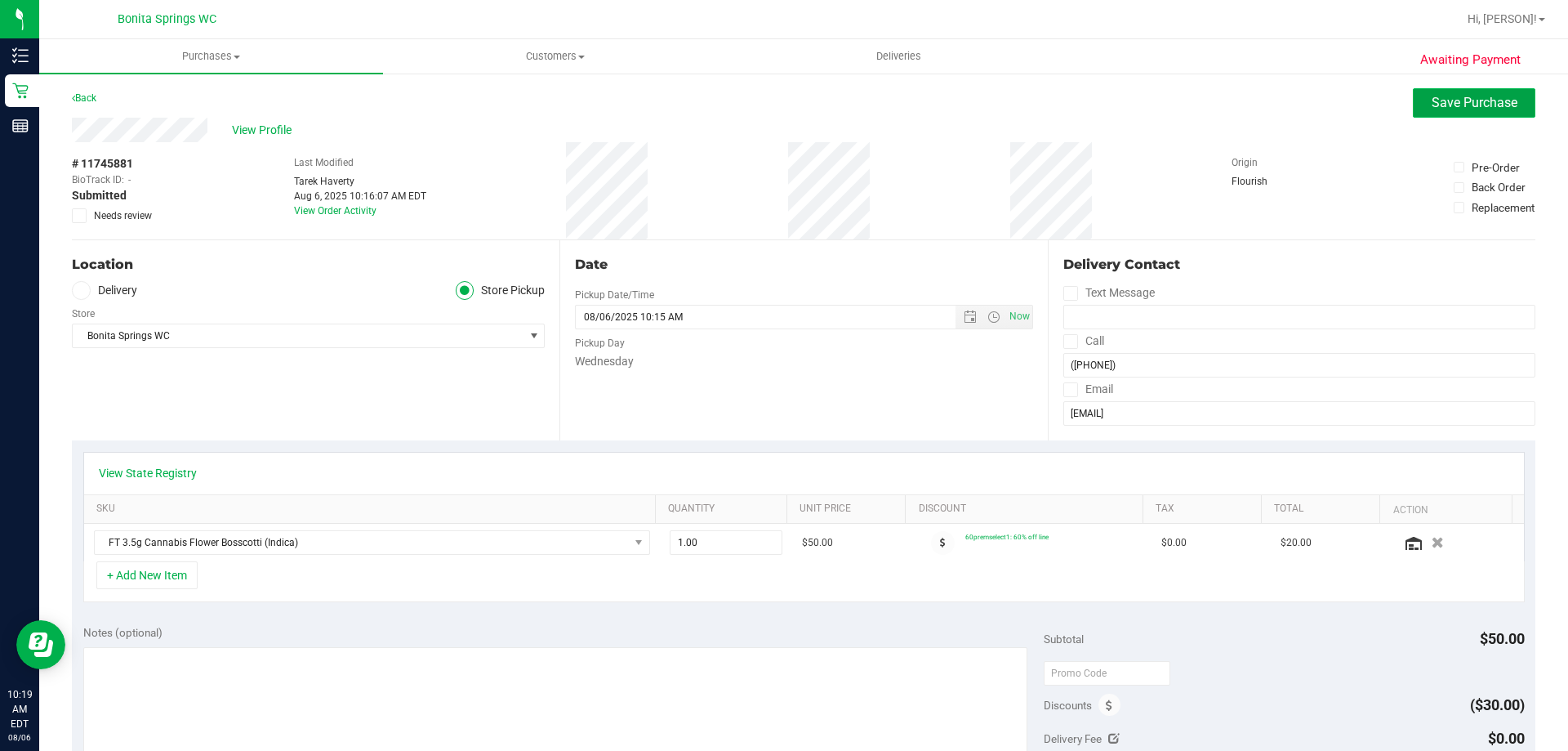 click on "Save Purchase" at bounding box center (1474, 102) 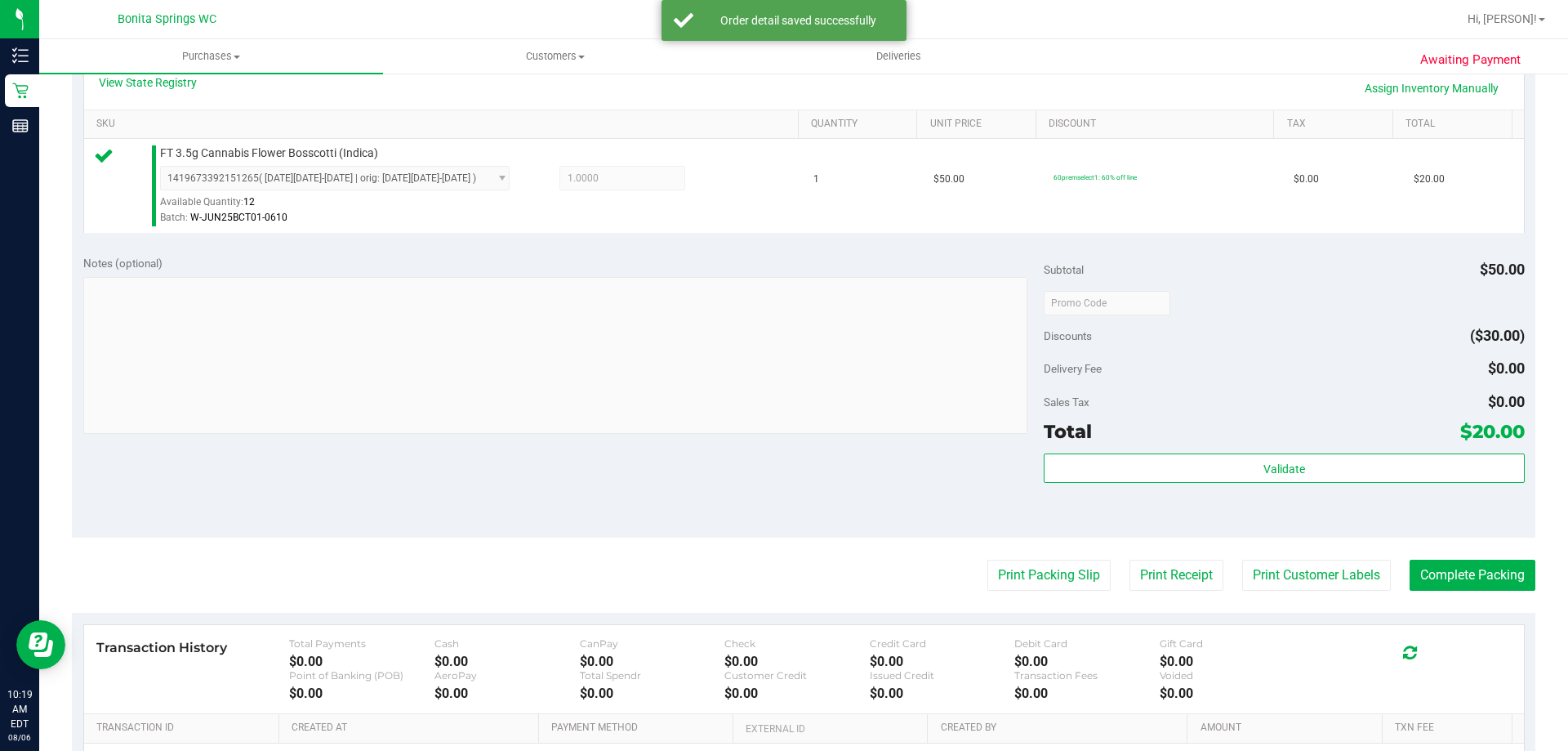 scroll, scrollTop: 409, scrollLeft: 0, axis: vertical 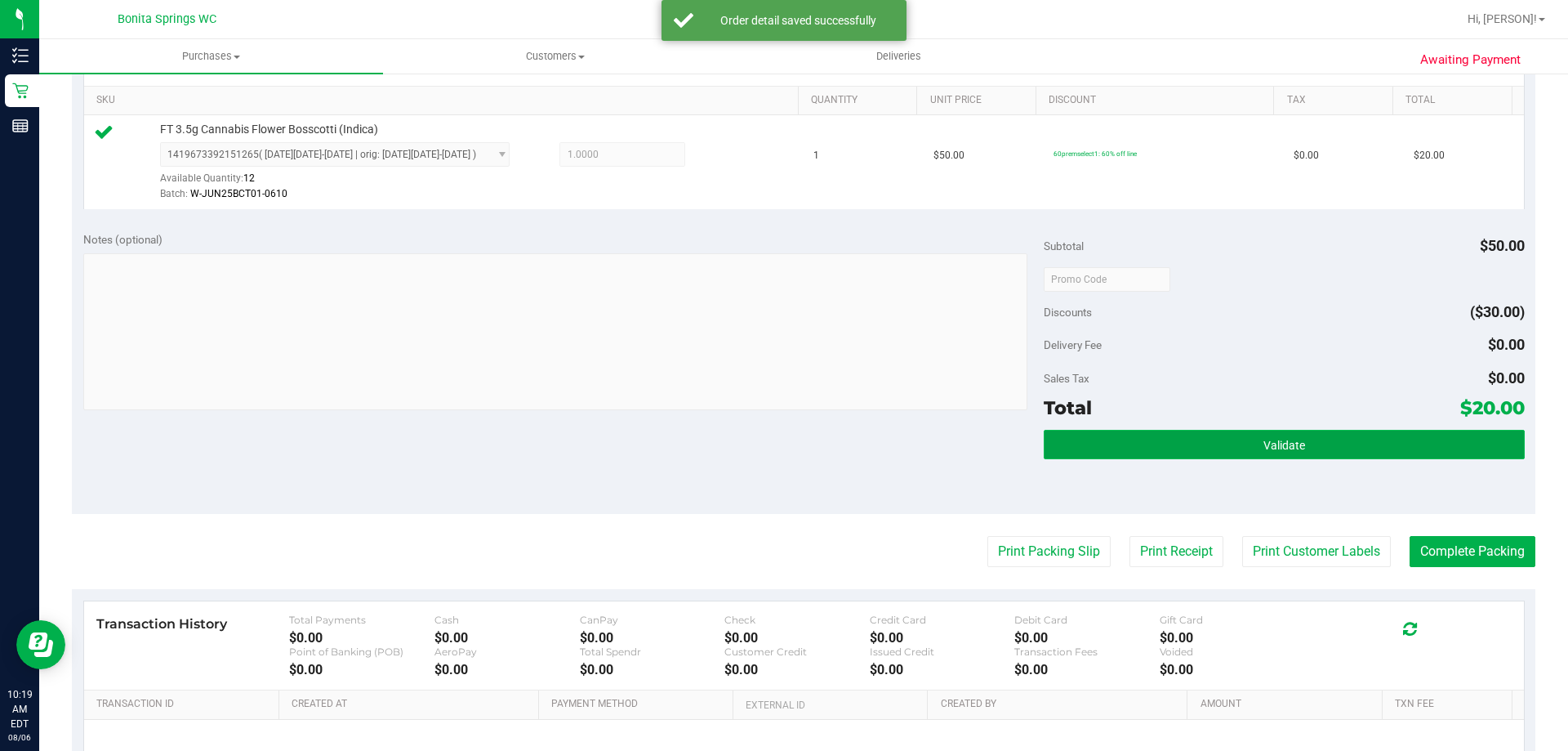 click on "Validate" at bounding box center [1284, 445] 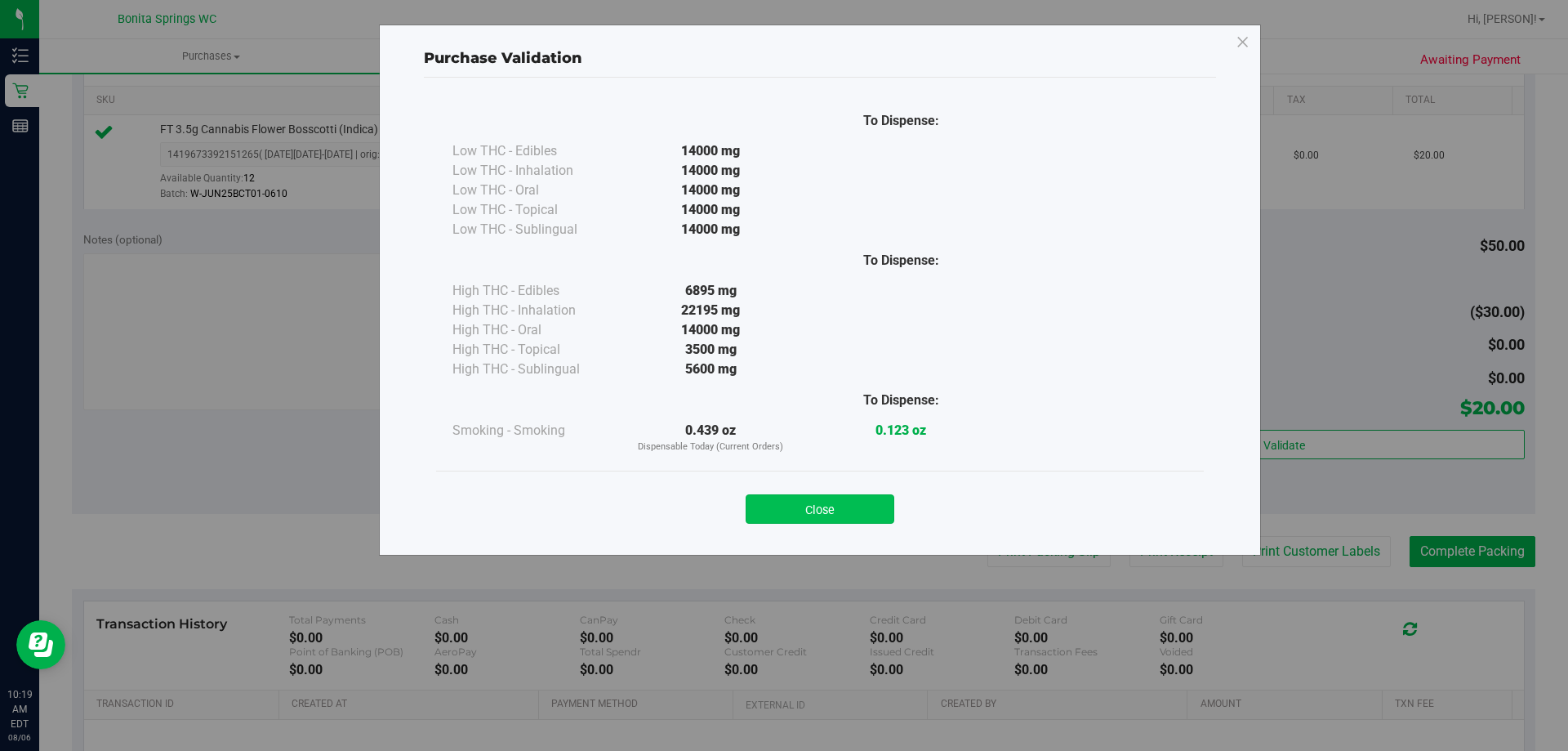 click on "Close" at bounding box center (820, 509) 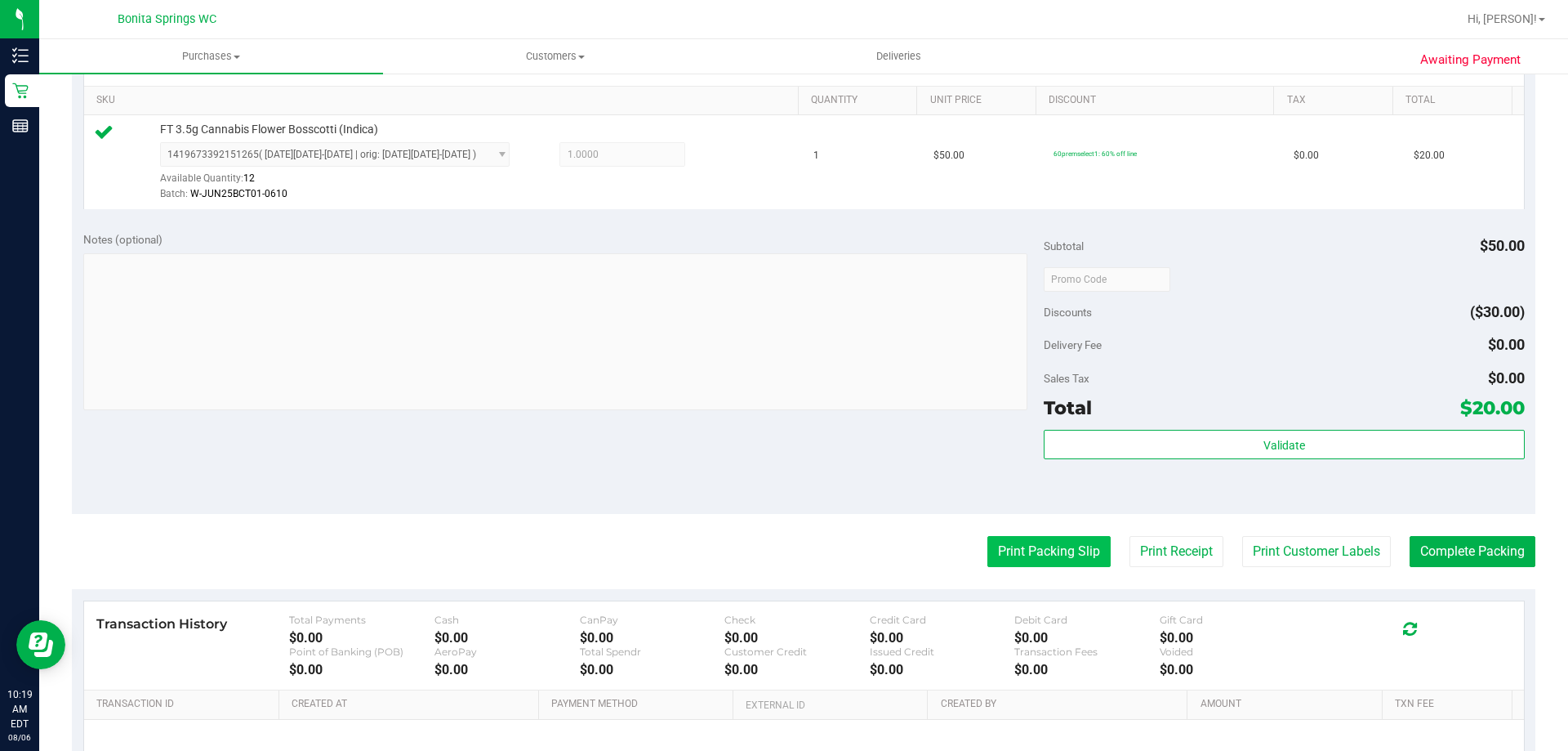 click on "Print Packing Slip" at bounding box center [1049, 552] 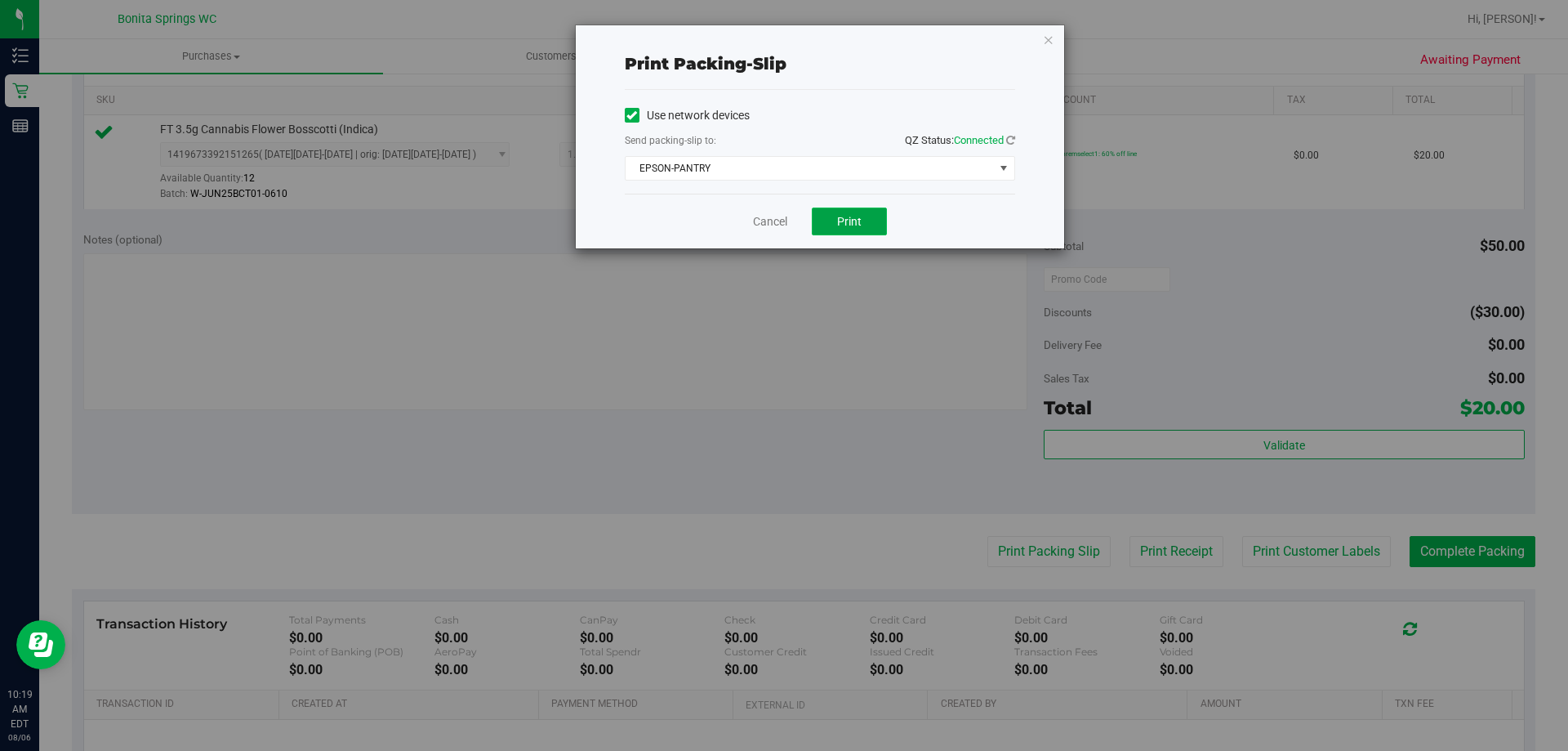 click on "Print" at bounding box center [849, 221] 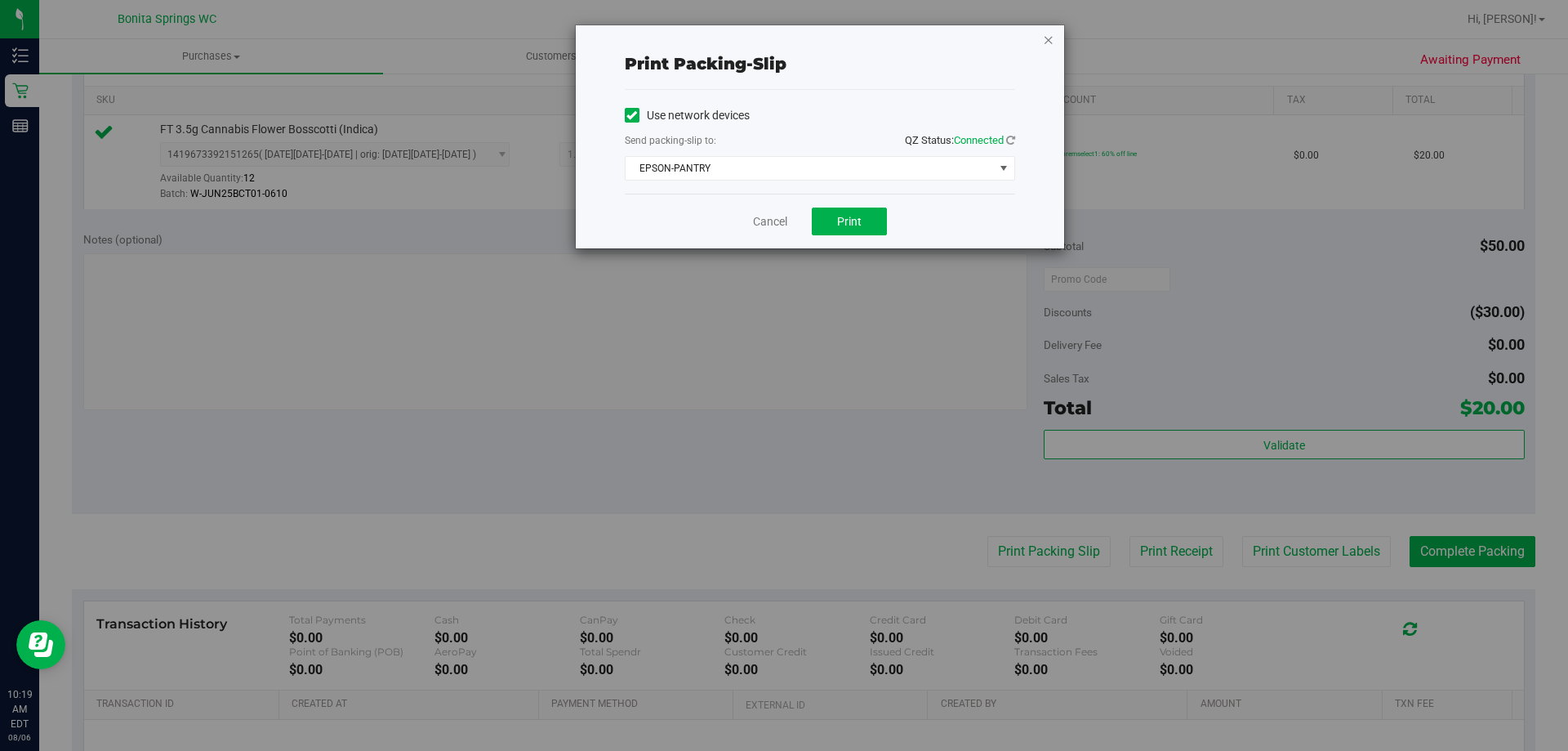 click at bounding box center [1049, 39] 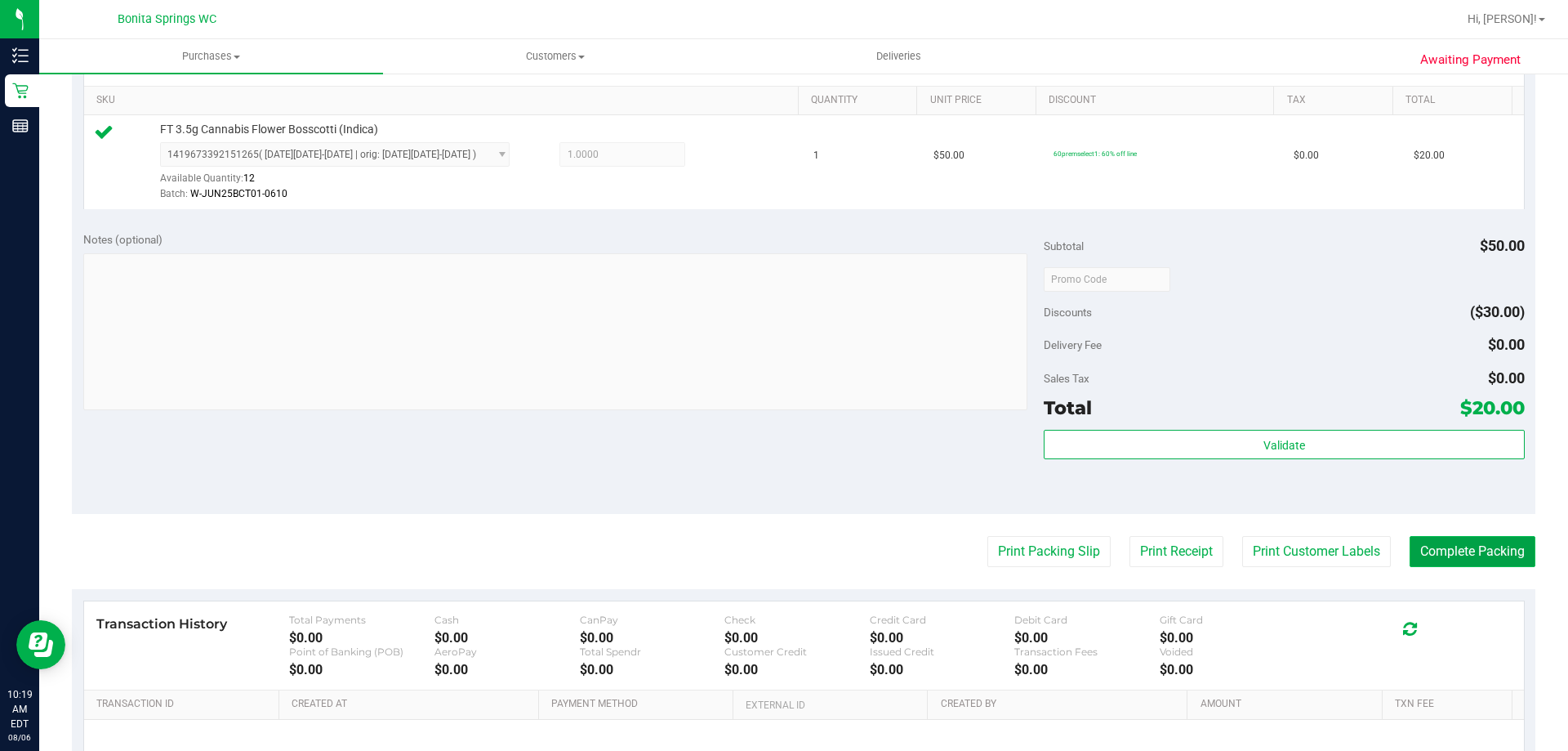 click on "Complete Packing" at bounding box center [1472, 552] 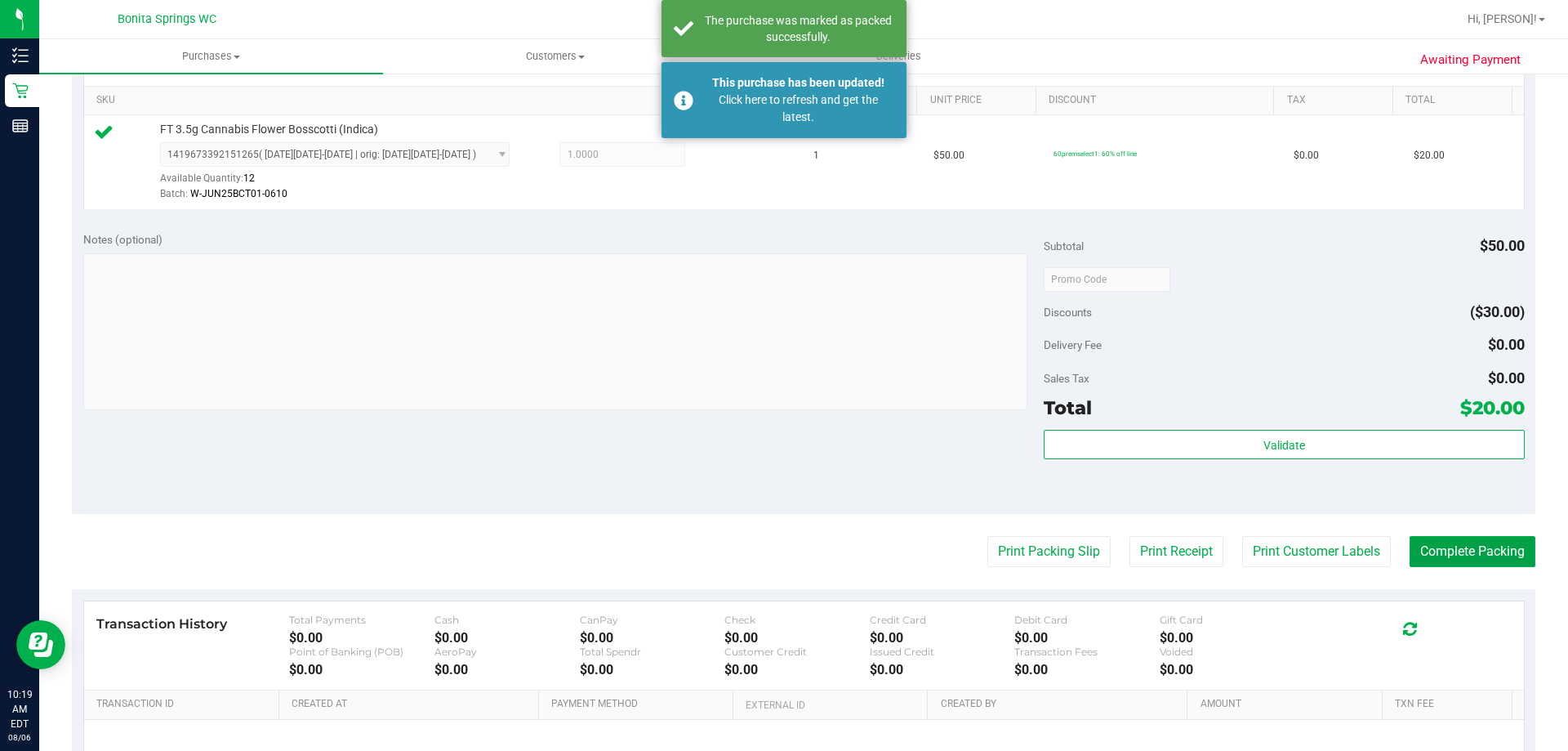 scroll, scrollTop: 0, scrollLeft: 0, axis: both 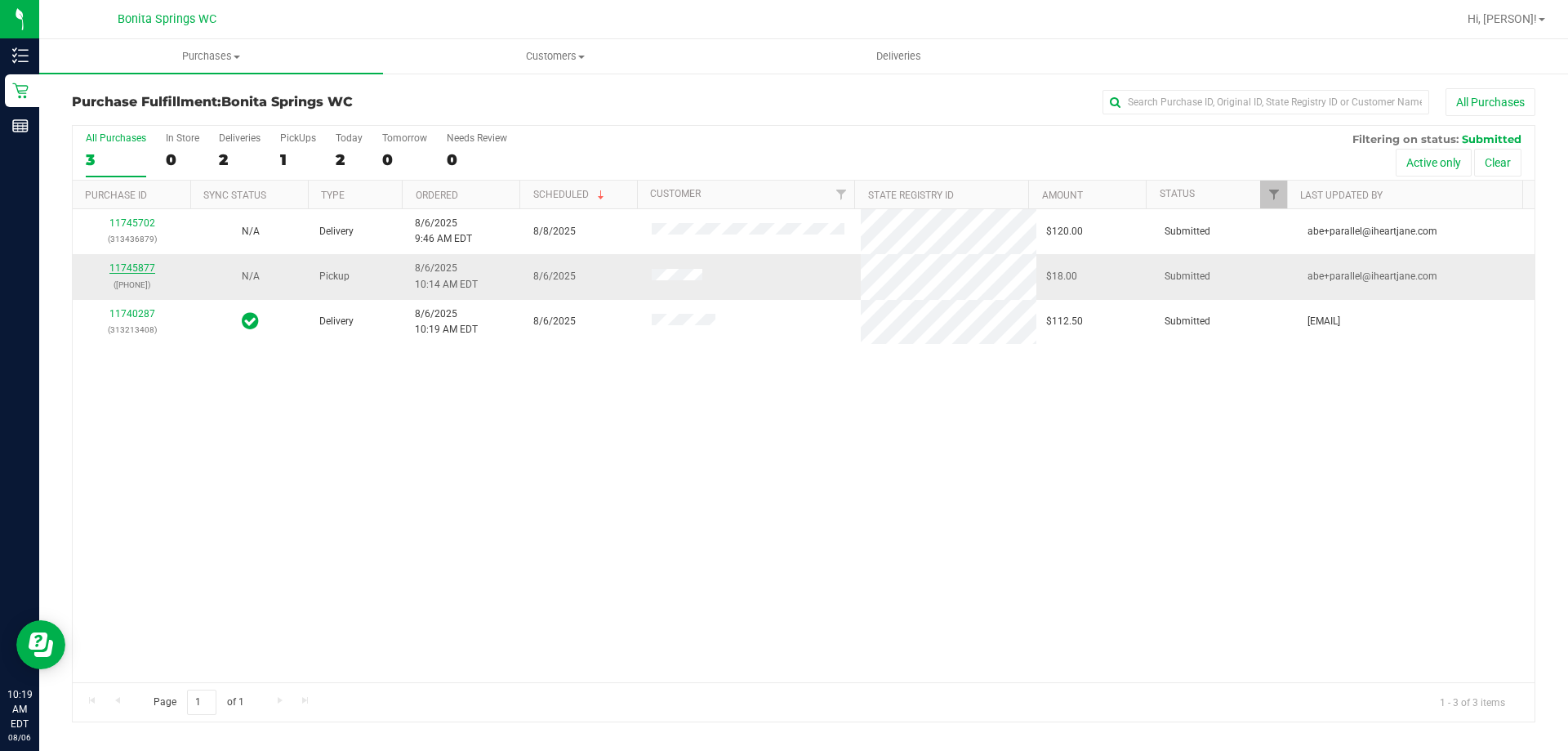 click on "11745877" at bounding box center [132, 268] 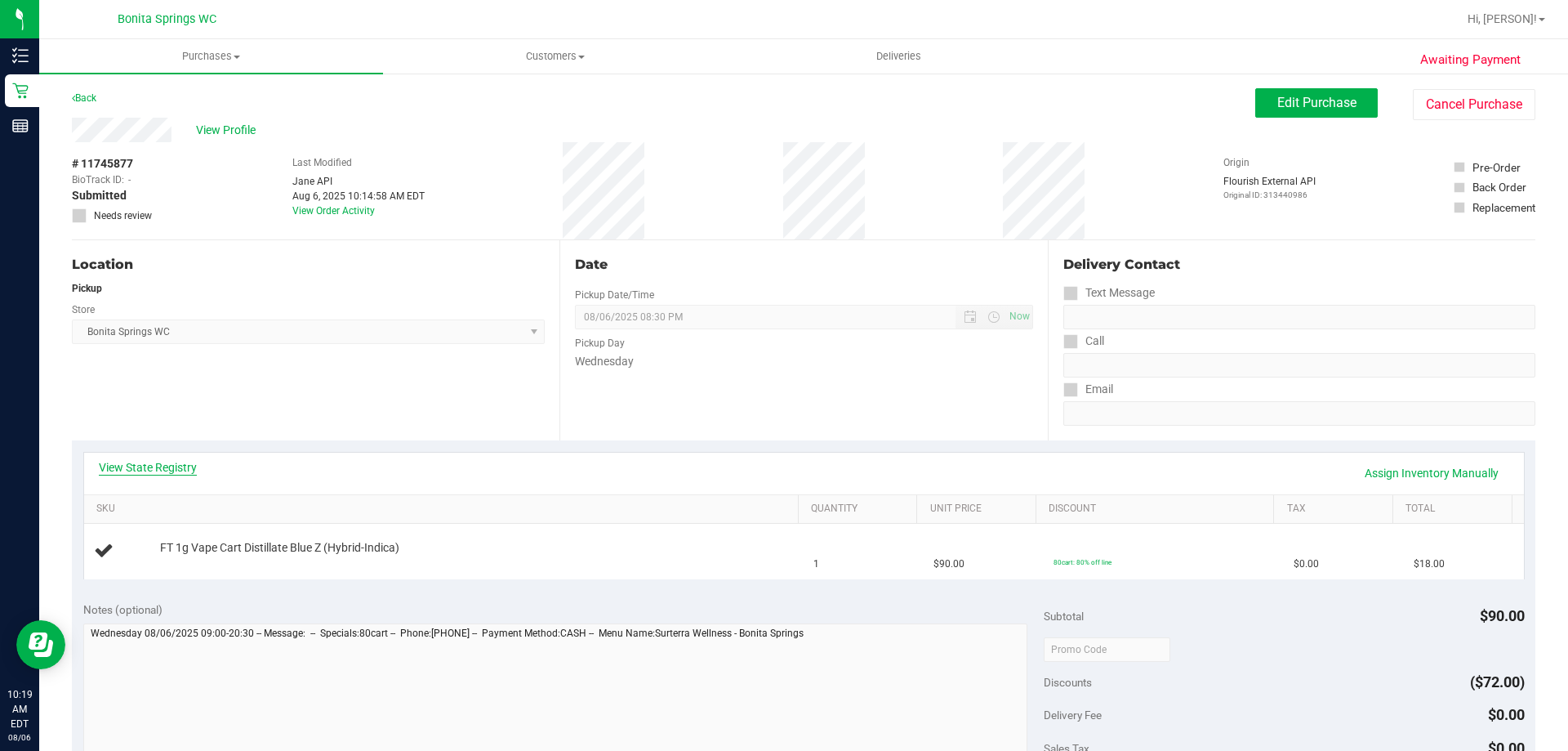 click on "View State Registry" at bounding box center (148, 467) 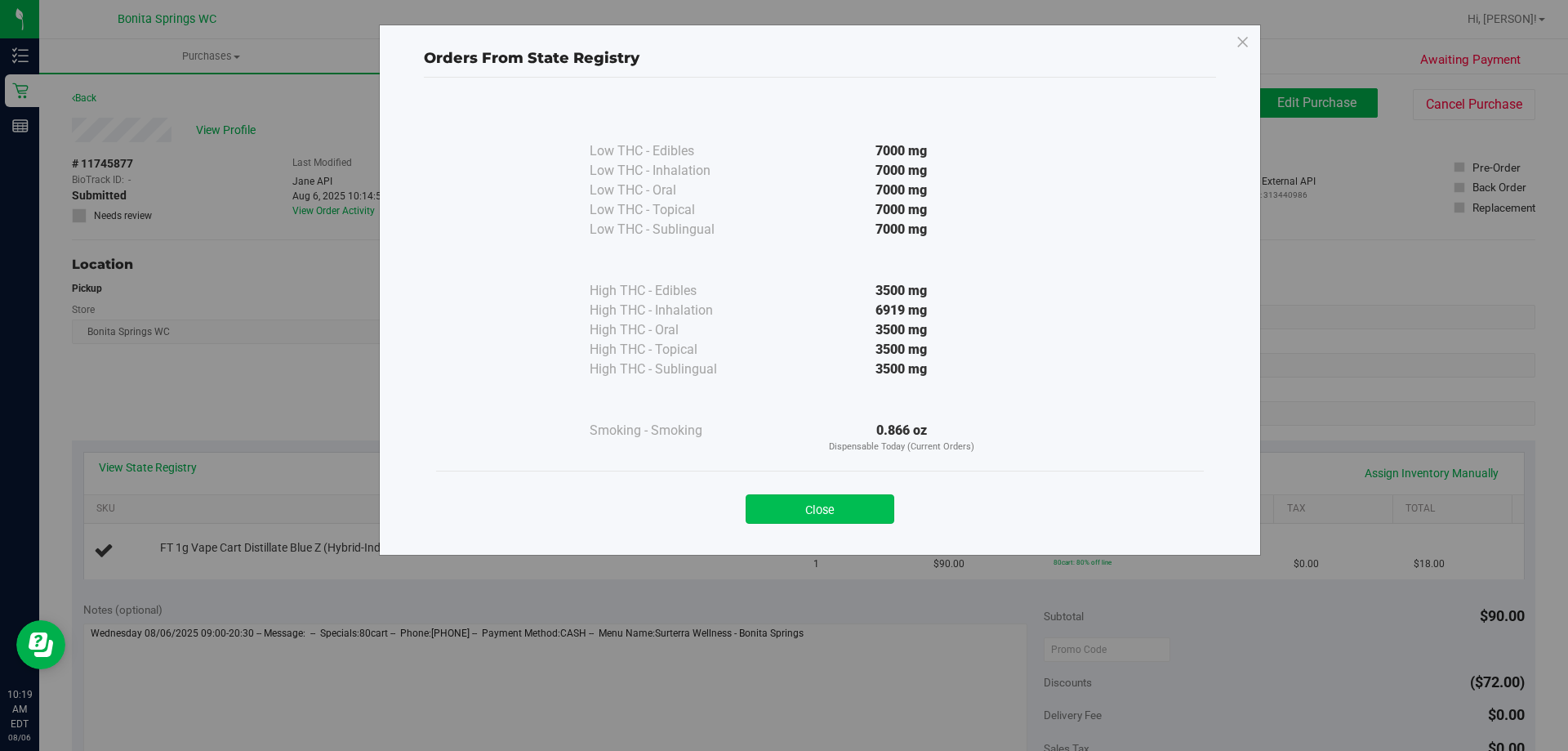 click on "Close" at bounding box center (820, 509) 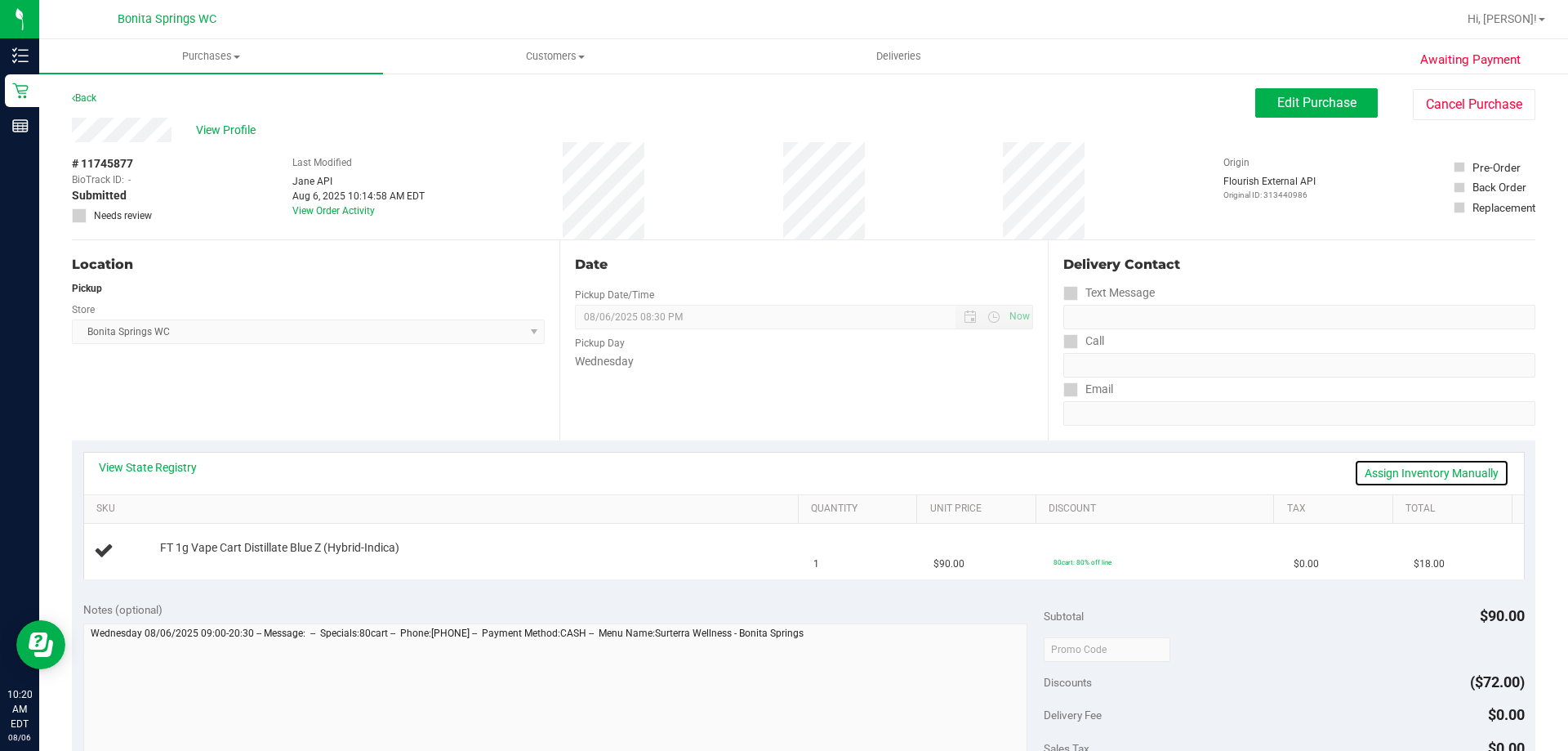 click on "Assign Inventory Manually" at bounding box center [1432, 473] 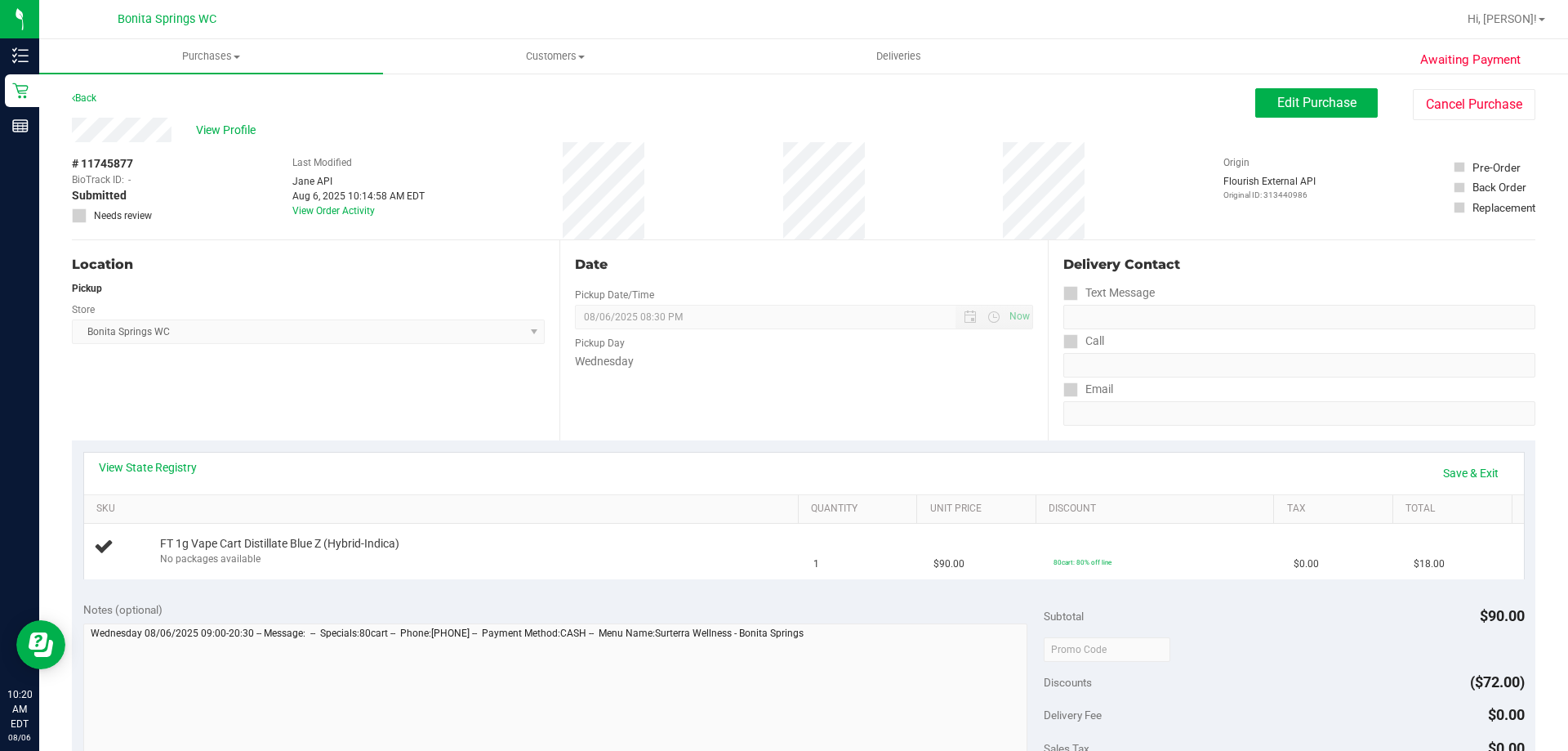 click on "View State Registry
Save & Exit" at bounding box center (804, 473) 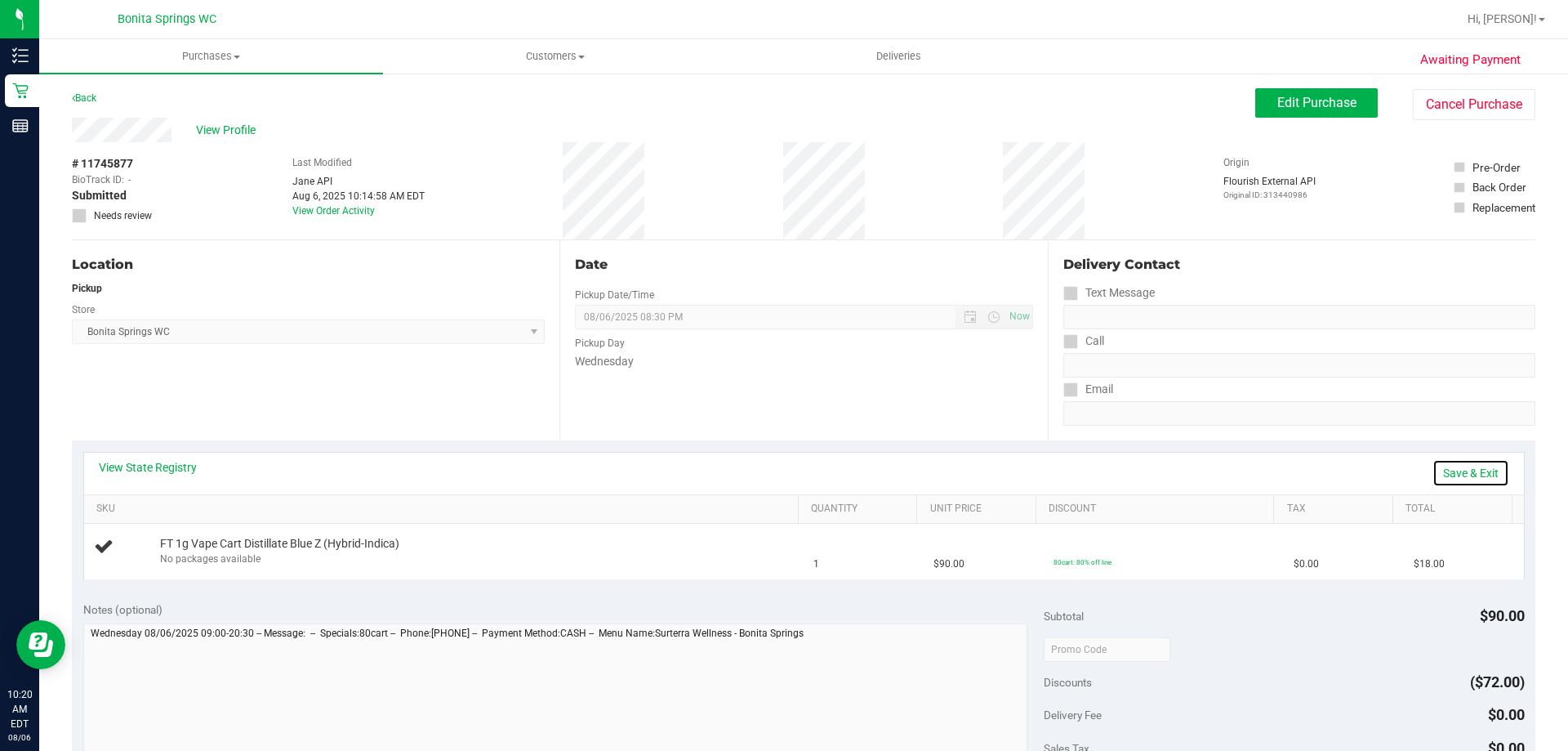 click on "Save & Exit" at bounding box center [1471, 473] 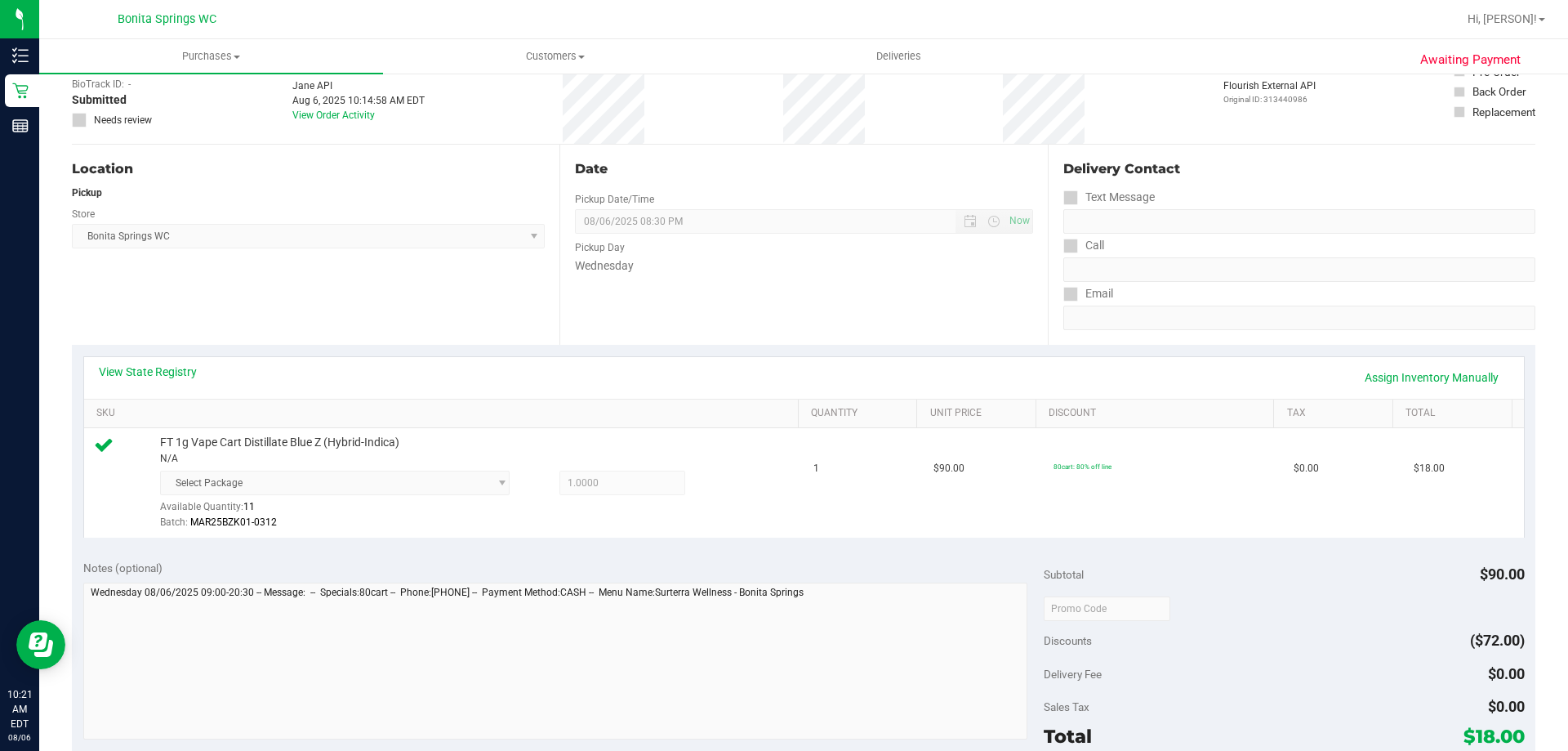 scroll, scrollTop: 245, scrollLeft: 0, axis: vertical 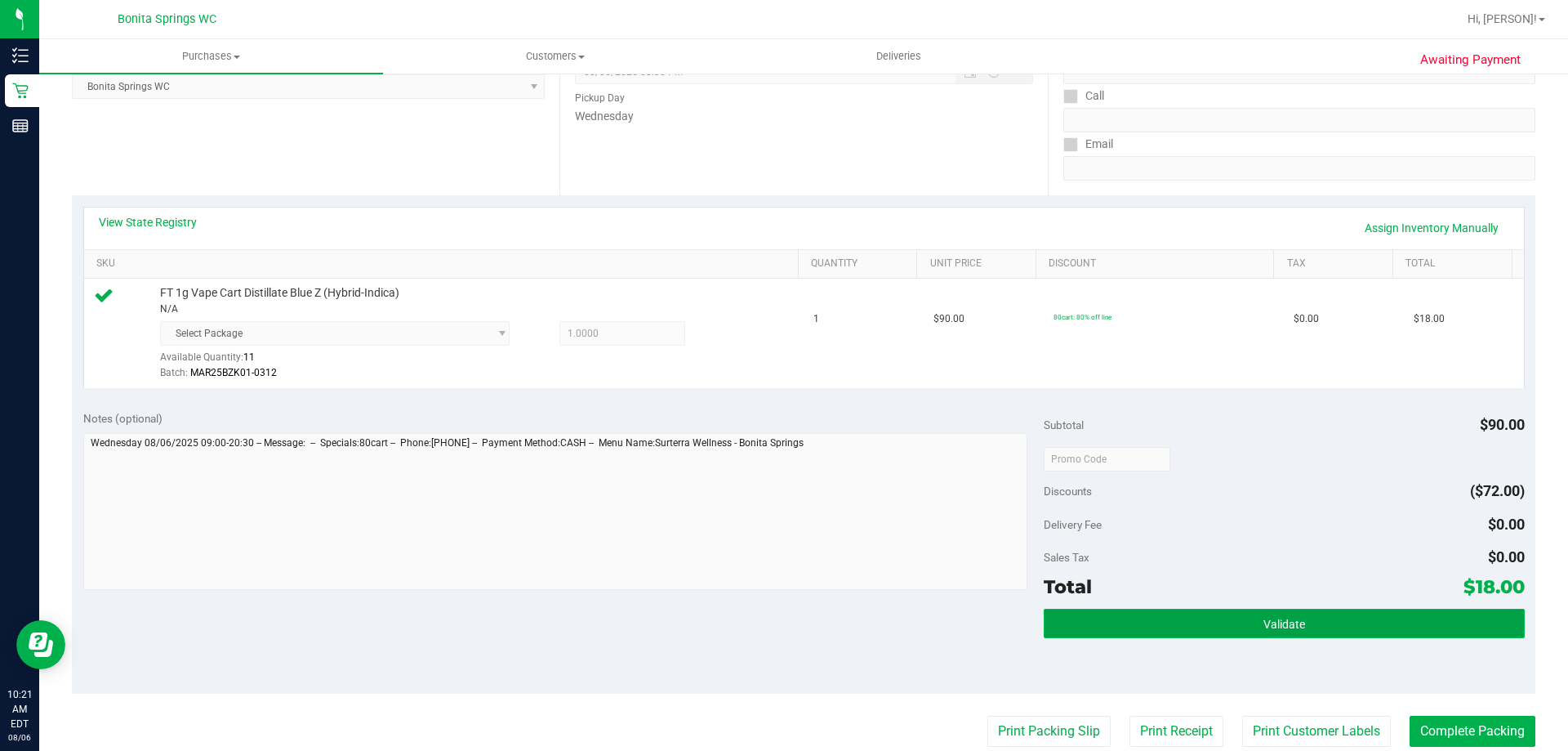 click on "Validate" at bounding box center (1284, 624) 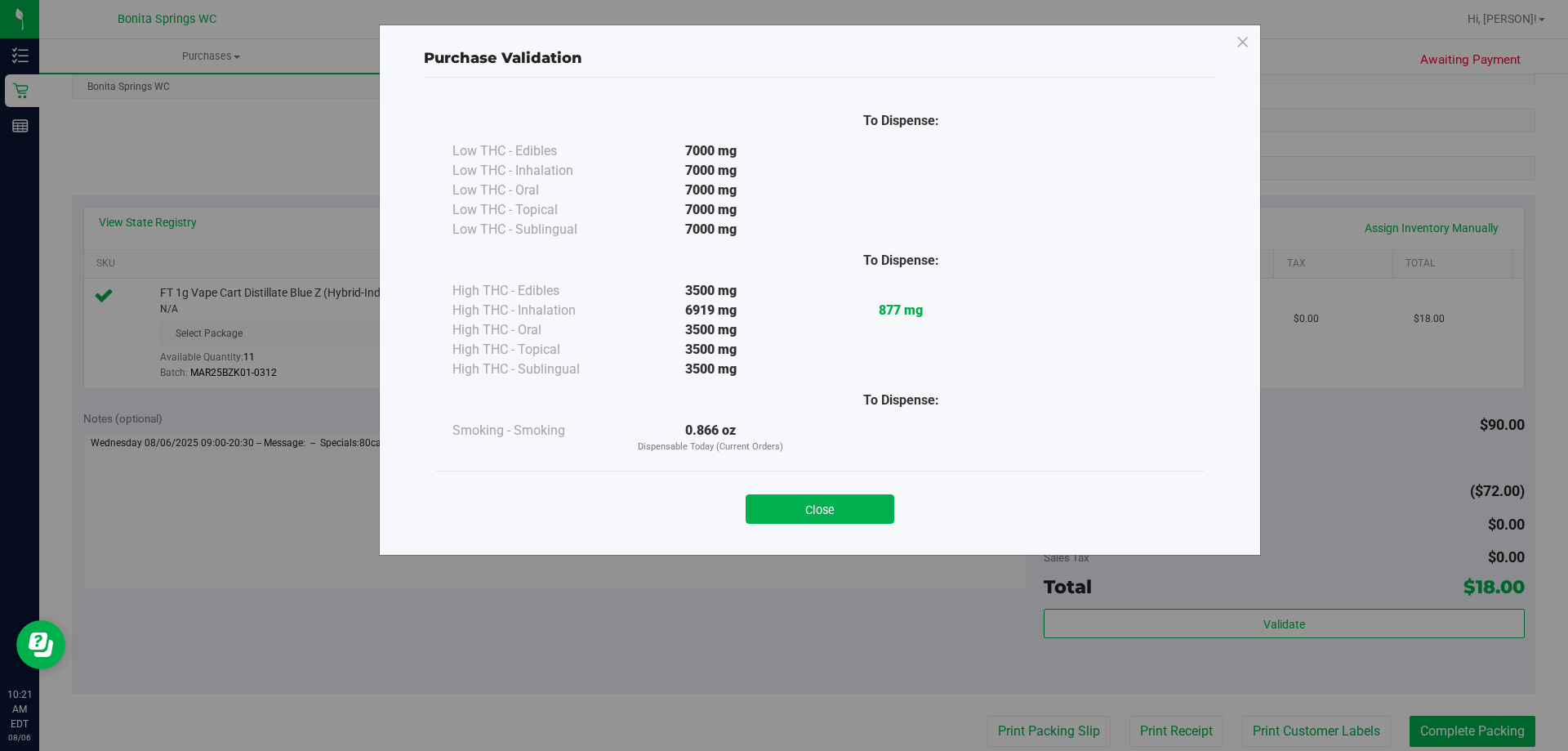 click on "Close" at bounding box center [820, 504] 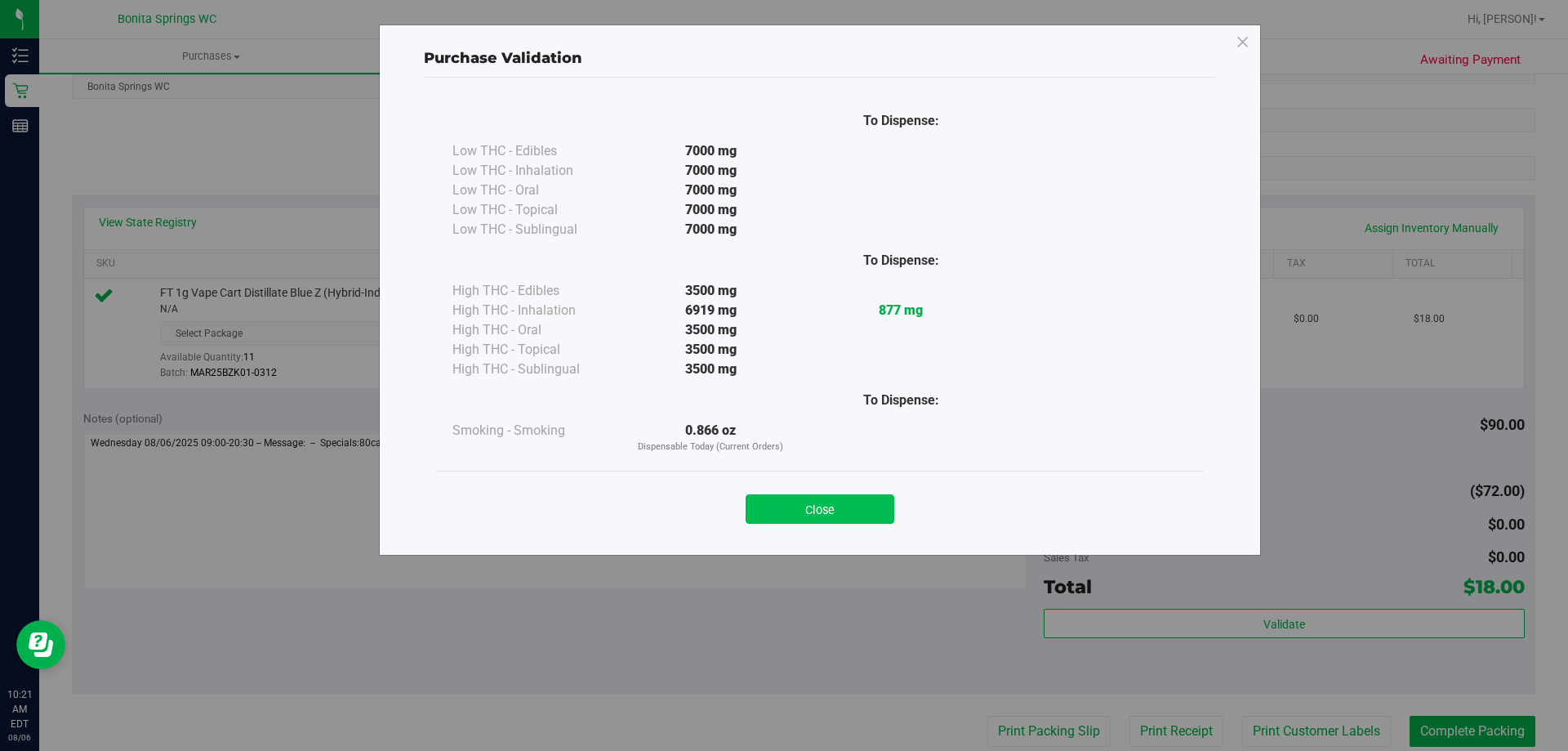 click on "Close" at bounding box center (820, 509) 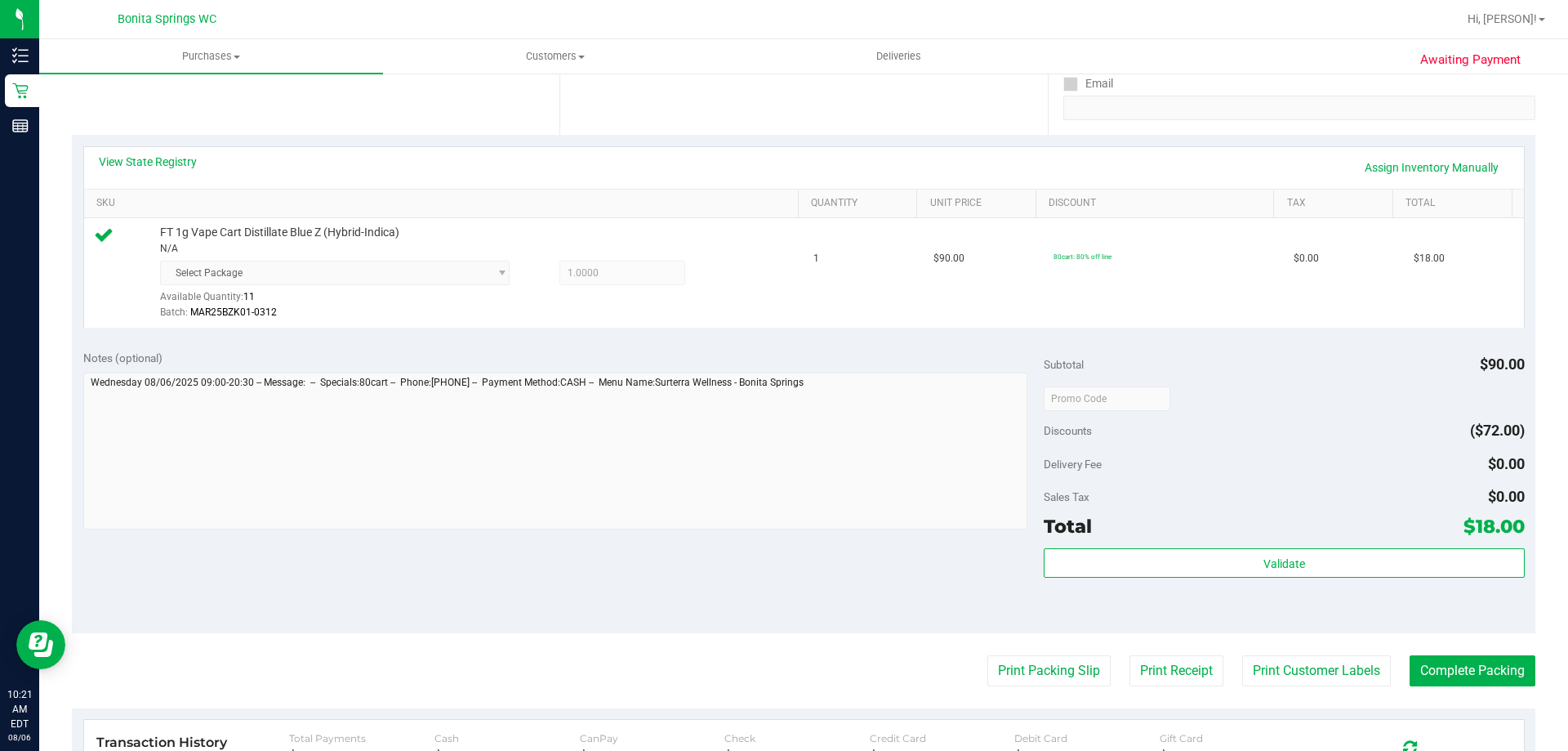 scroll, scrollTop: 409, scrollLeft: 0, axis: vertical 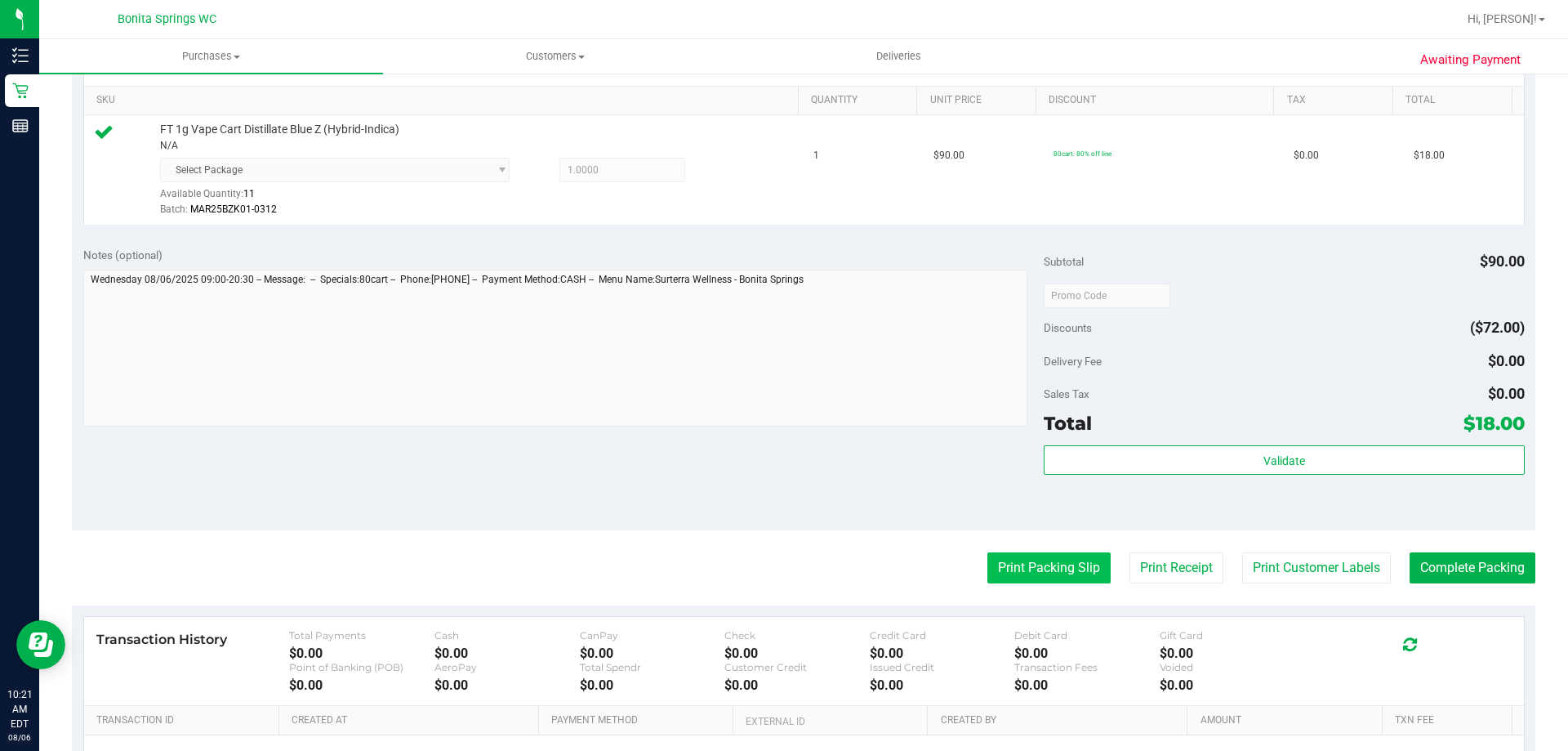 click on "Print Packing Slip" at bounding box center [1049, 568] 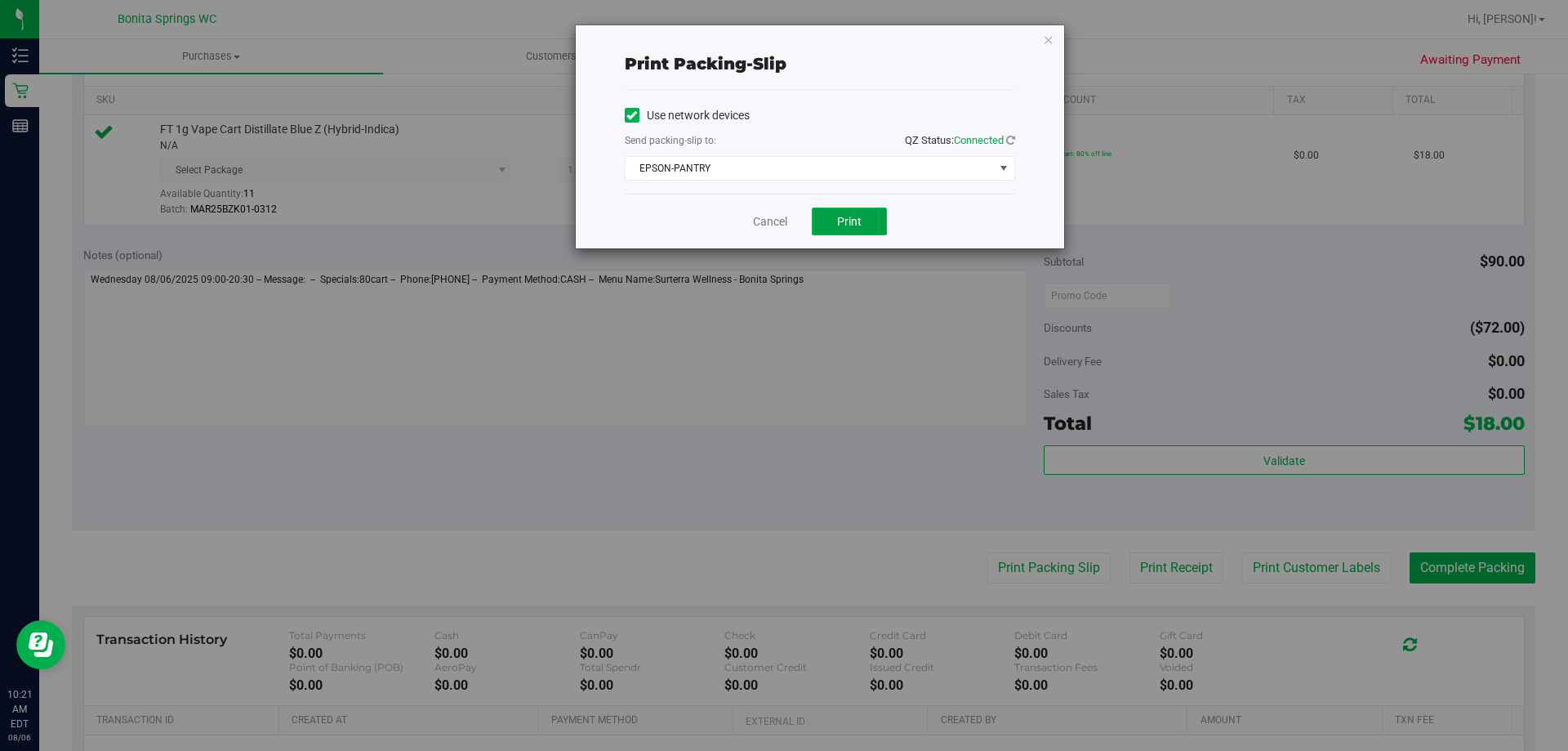 click on "Print" at bounding box center (849, 221) 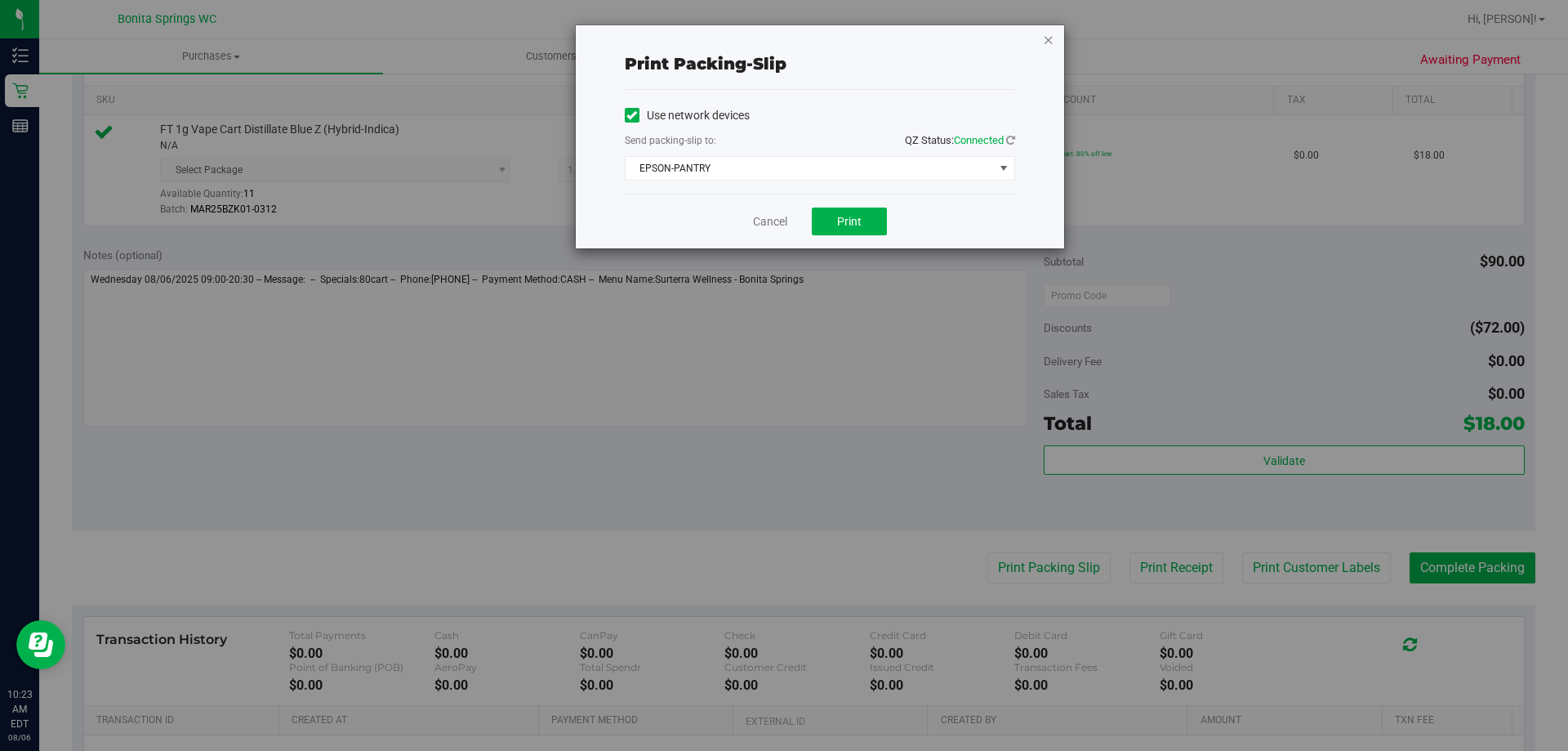 click at bounding box center (1049, 39) 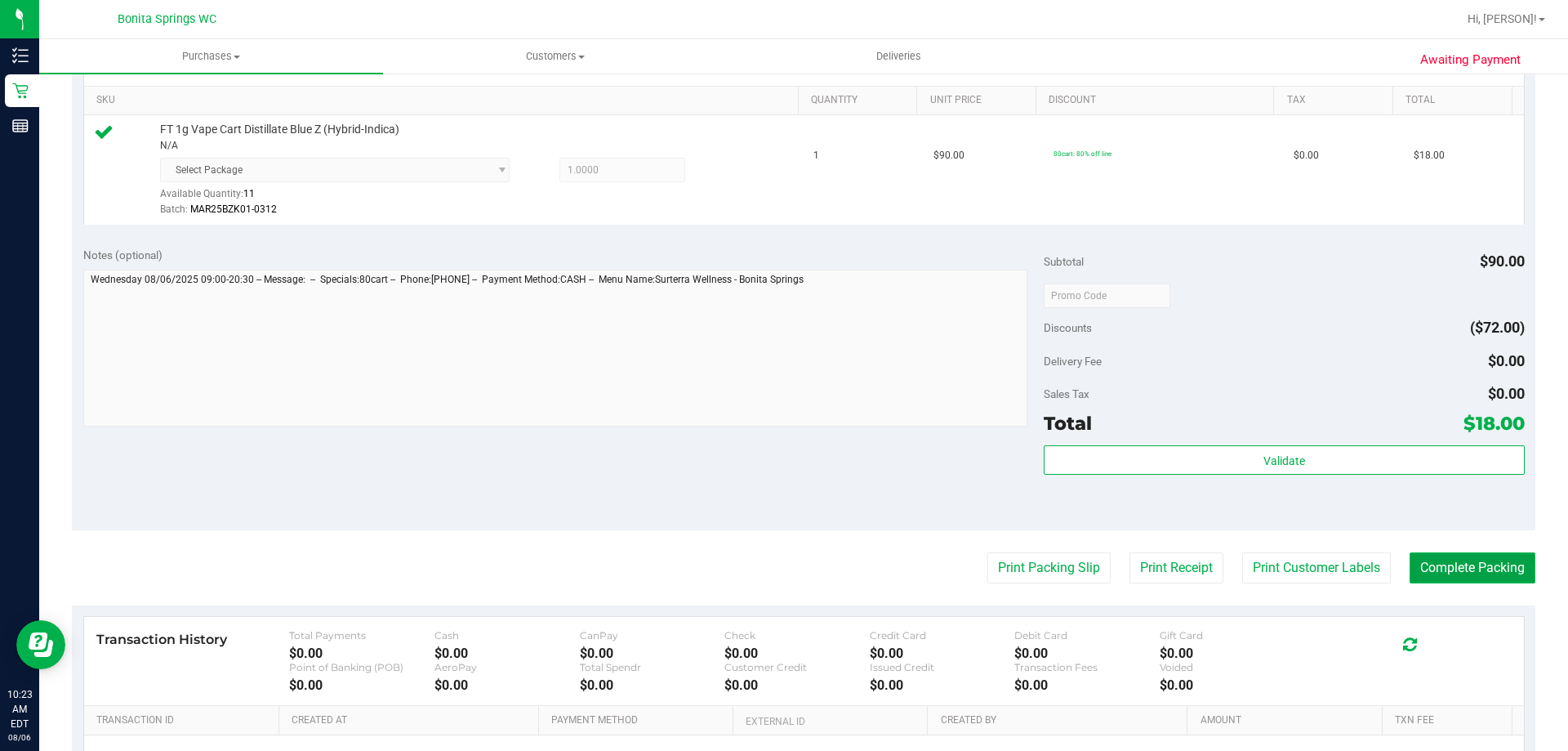 click on "Complete Packing" at bounding box center [1472, 568] 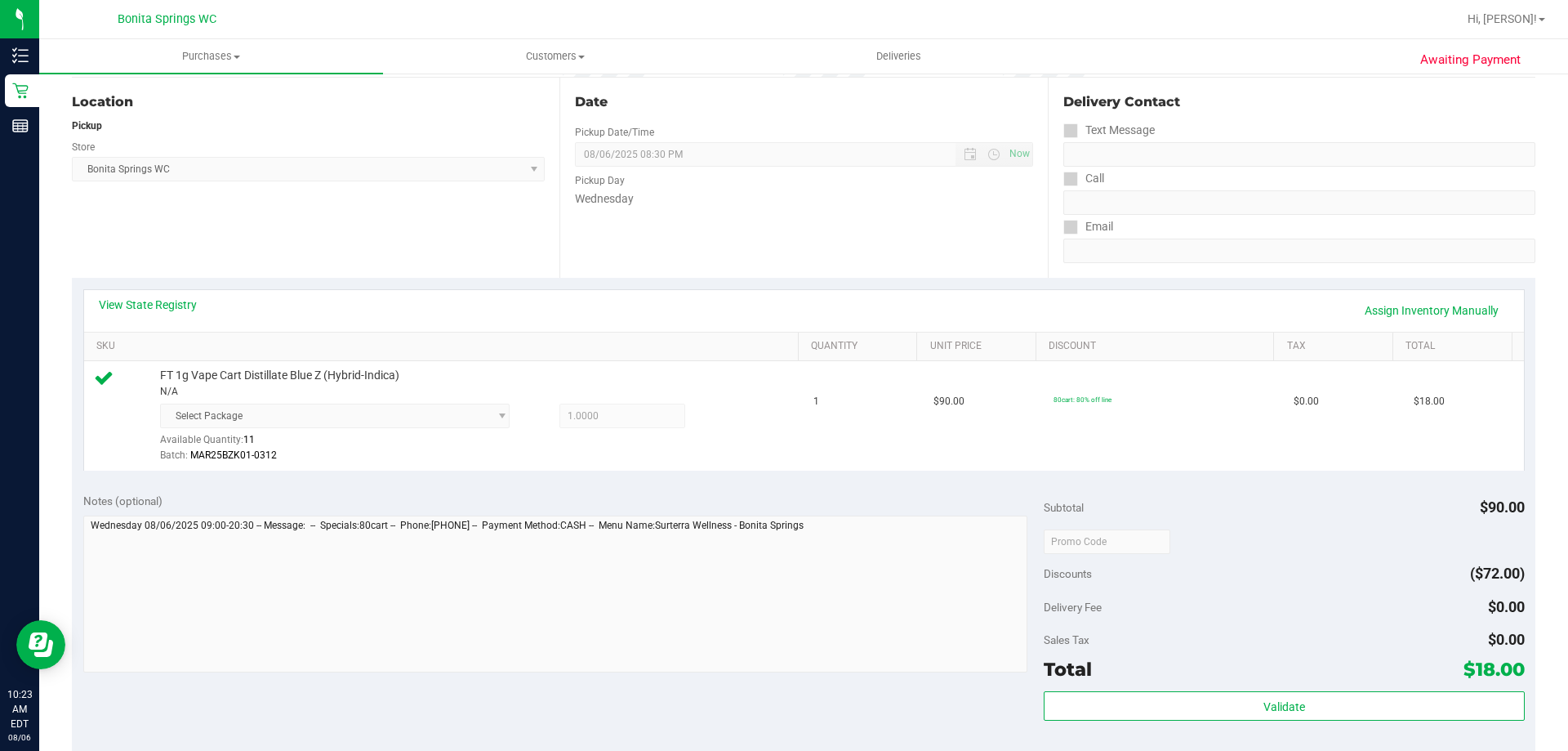 scroll, scrollTop: 0, scrollLeft: 0, axis: both 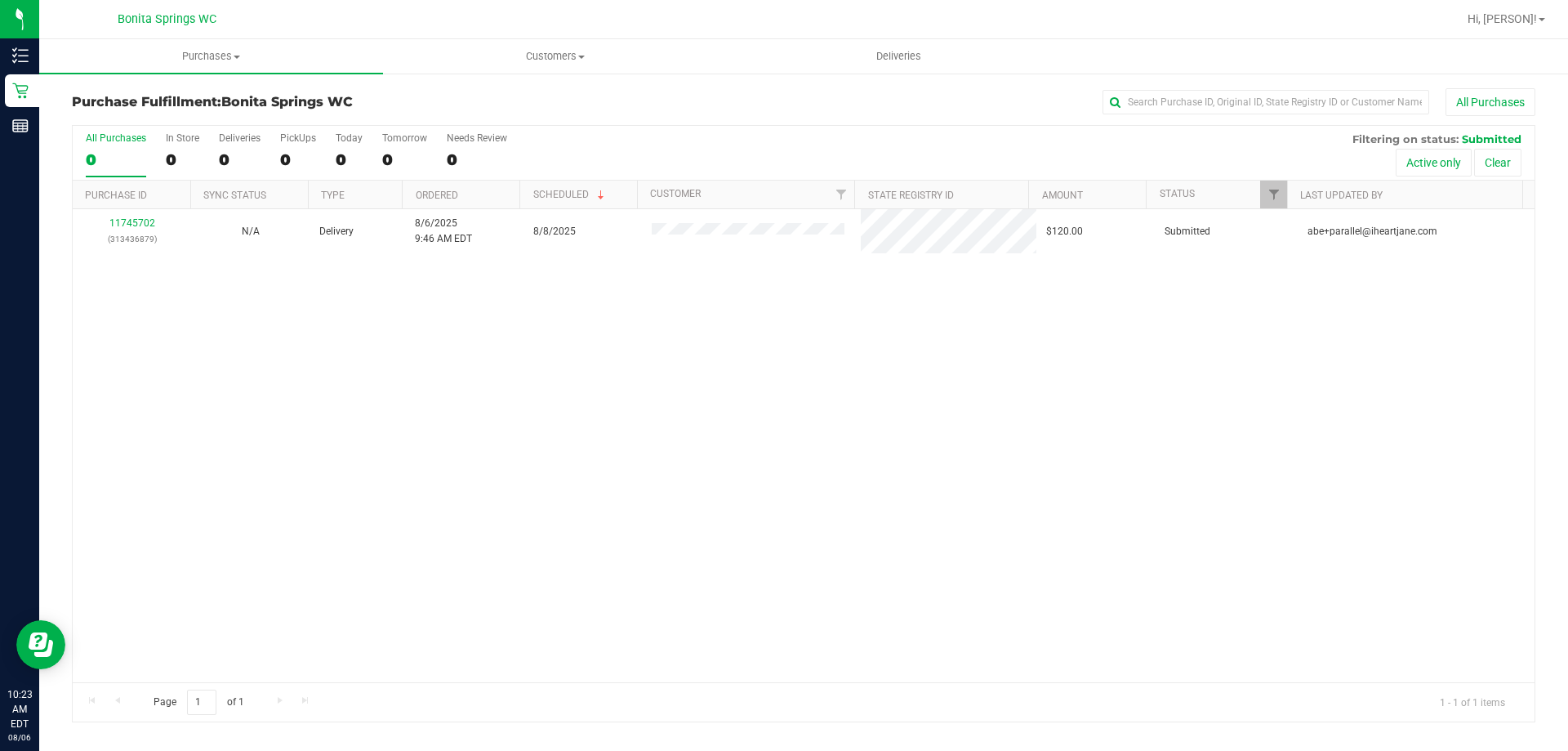 click on "[NUMBER]
([PHONE])
N/A
Delivery [DATE] [TIME] [TIMEZONE] [DATE]
$120.00
Submitted [EMAIL]" at bounding box center (804, 445) 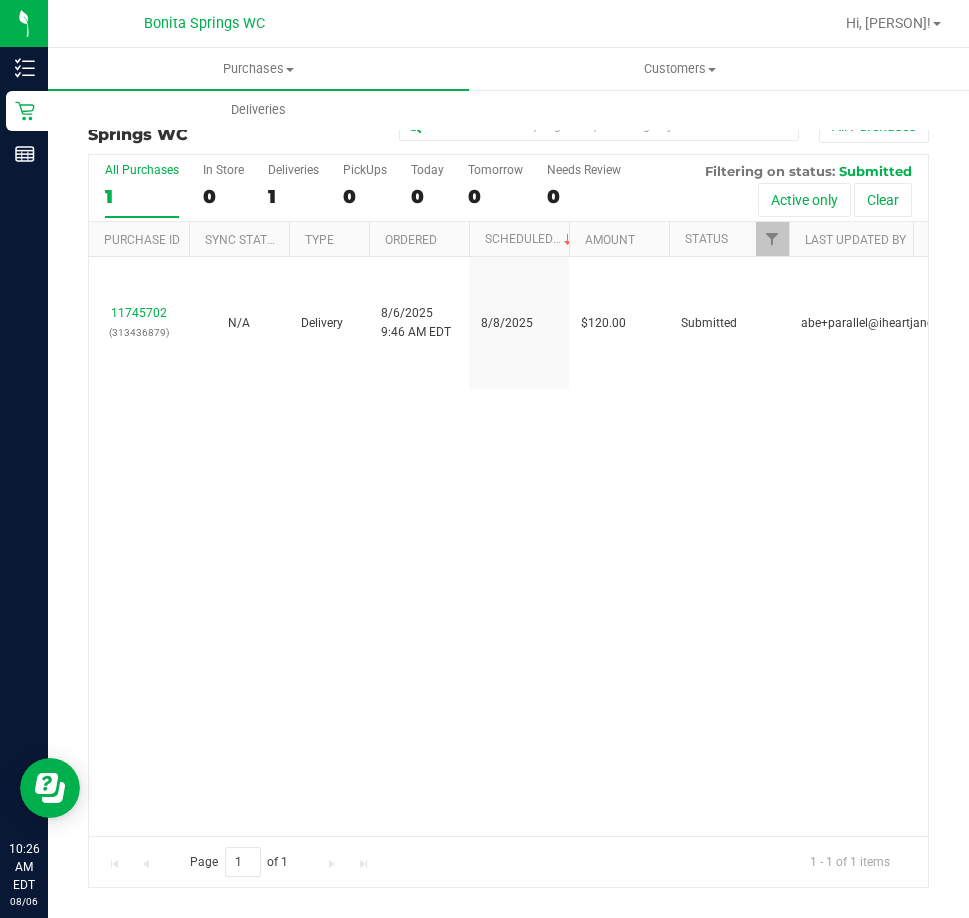 drag, startPoint x: 901, startPoint y: 494, endPoint x: 901, endPoint y: 457, distance: 37 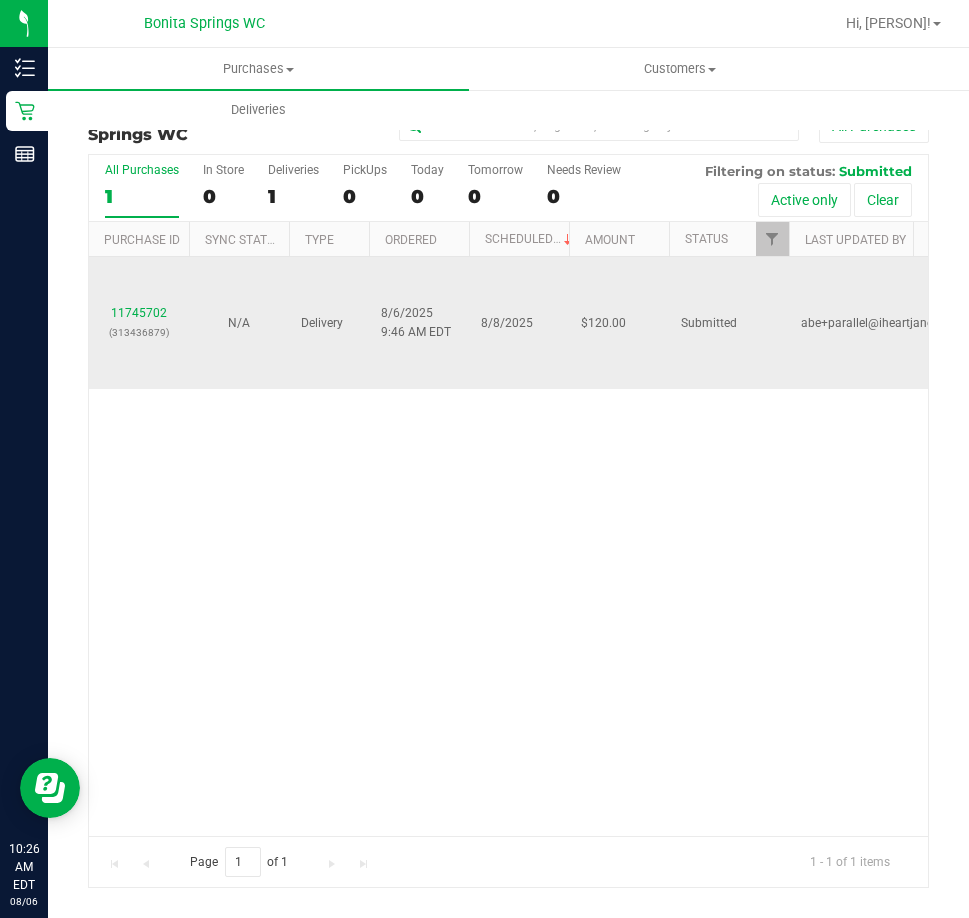 drag, startPoint x: 343, startPoint y: 502, endPoint x: 274, endPoint y: 299, distance: 214.40616 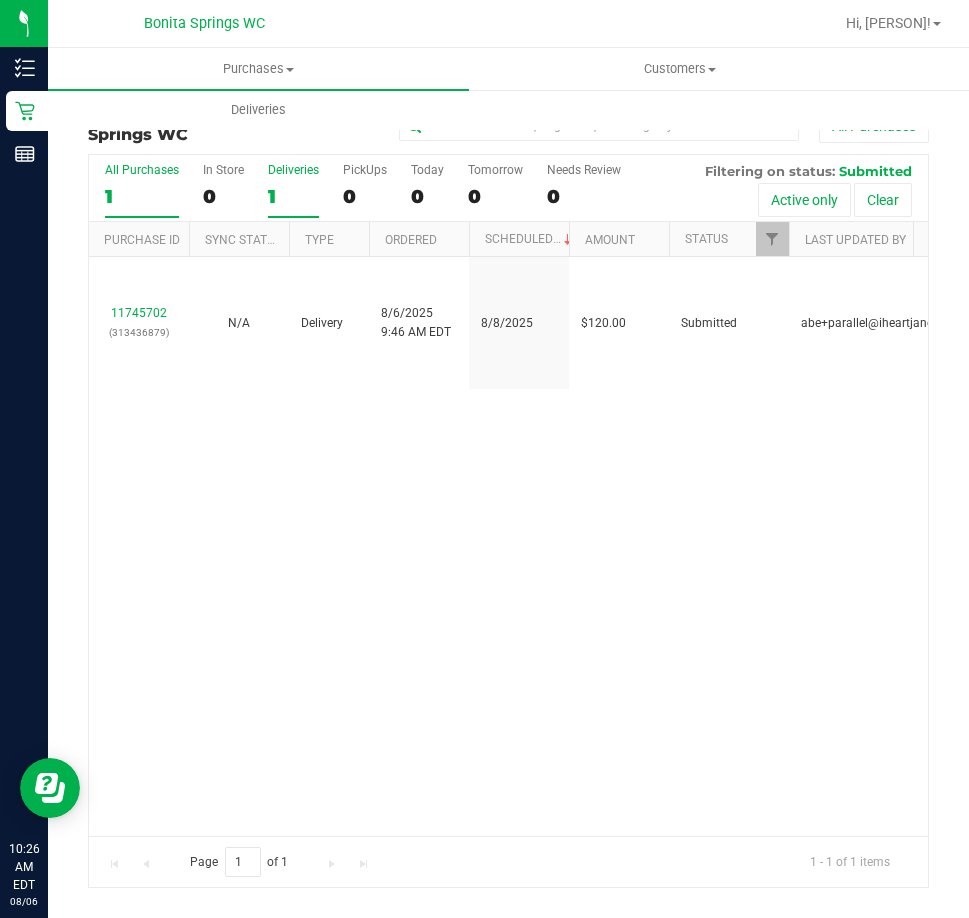 click on "1" at bounding box center (293, 196) 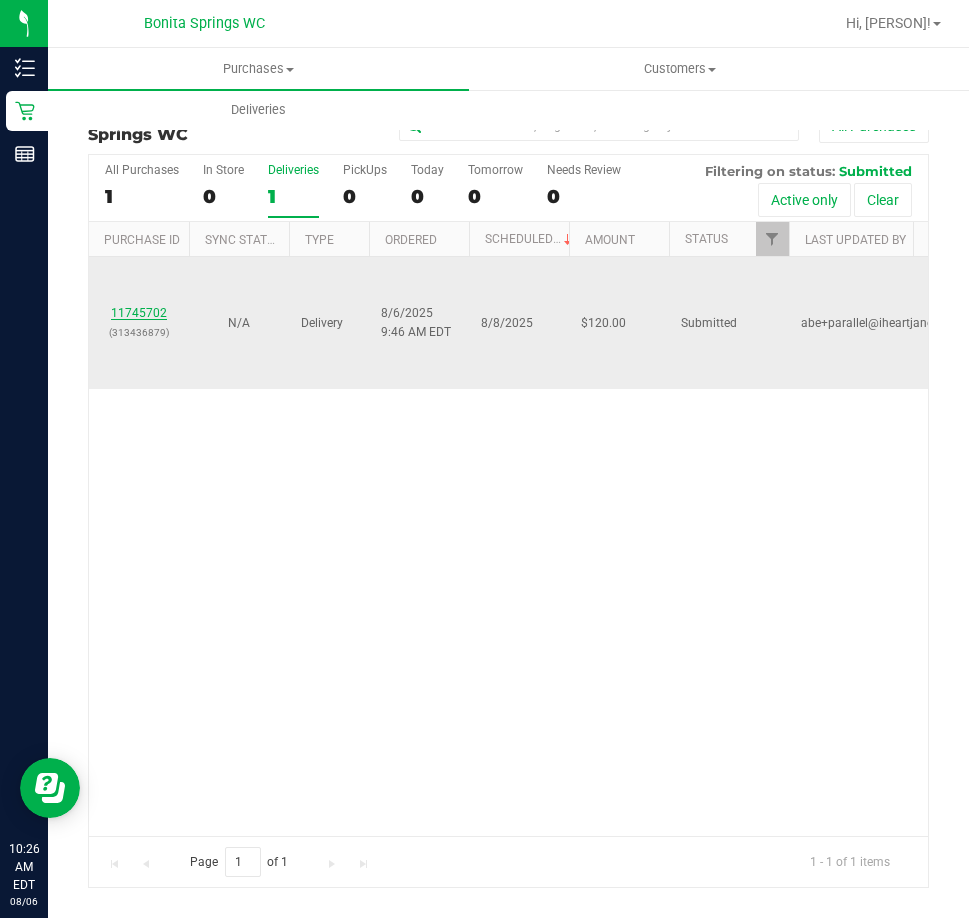 click on "11745702" at bounding box center (139, 313) 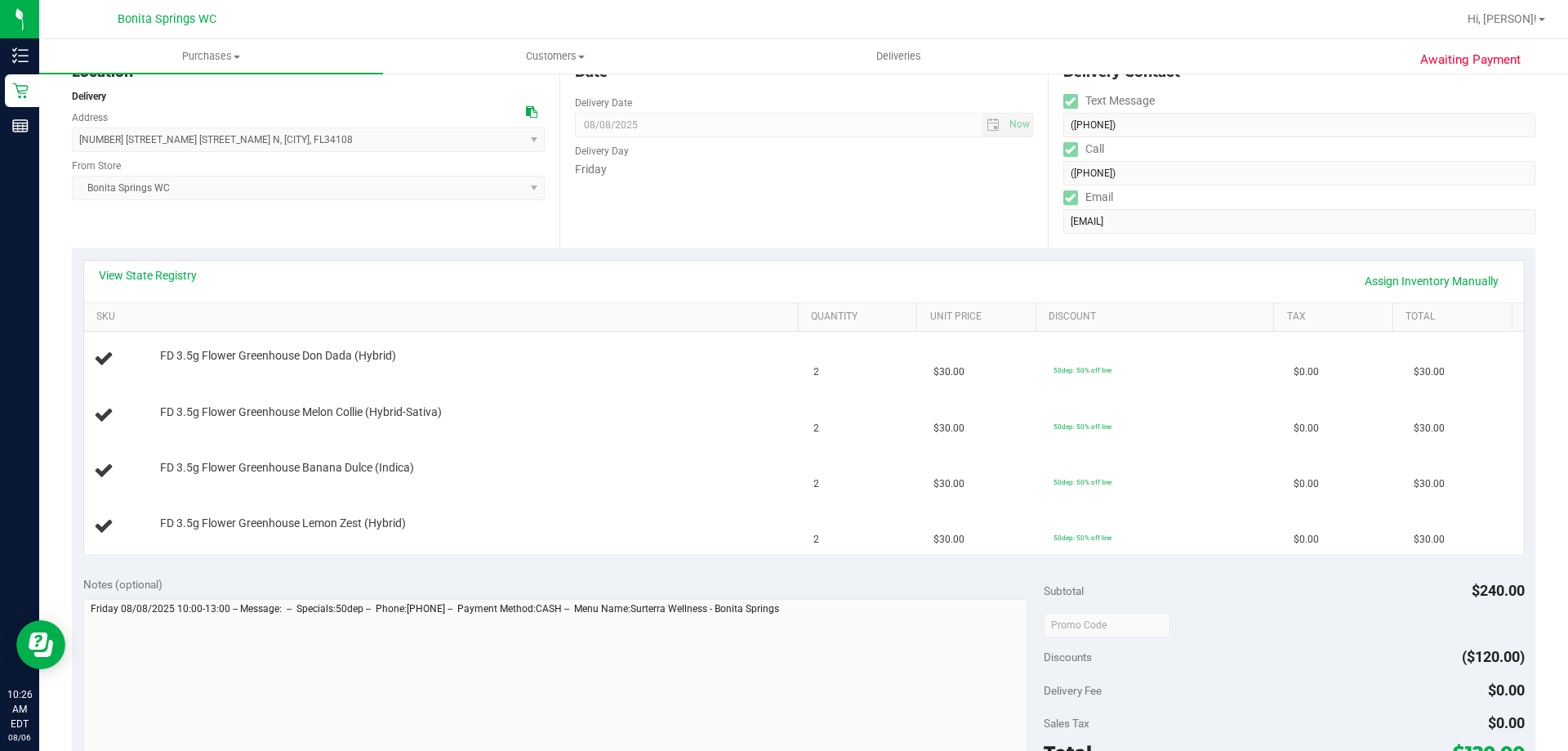 scroll, scrollTop: 163, scrollLeft: 0, axis: vertical 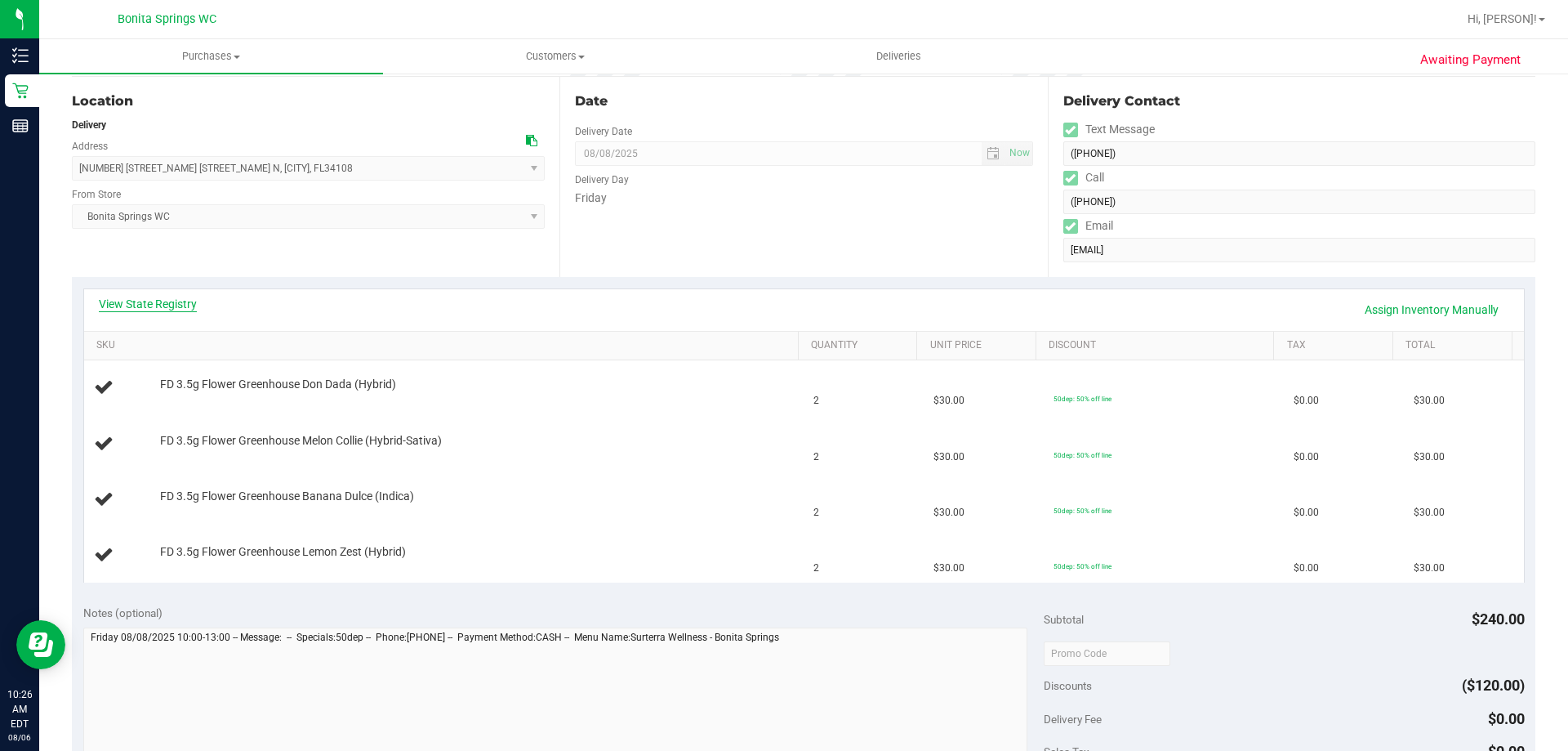 click on "View State Registry" at bounding box center (148, 304) 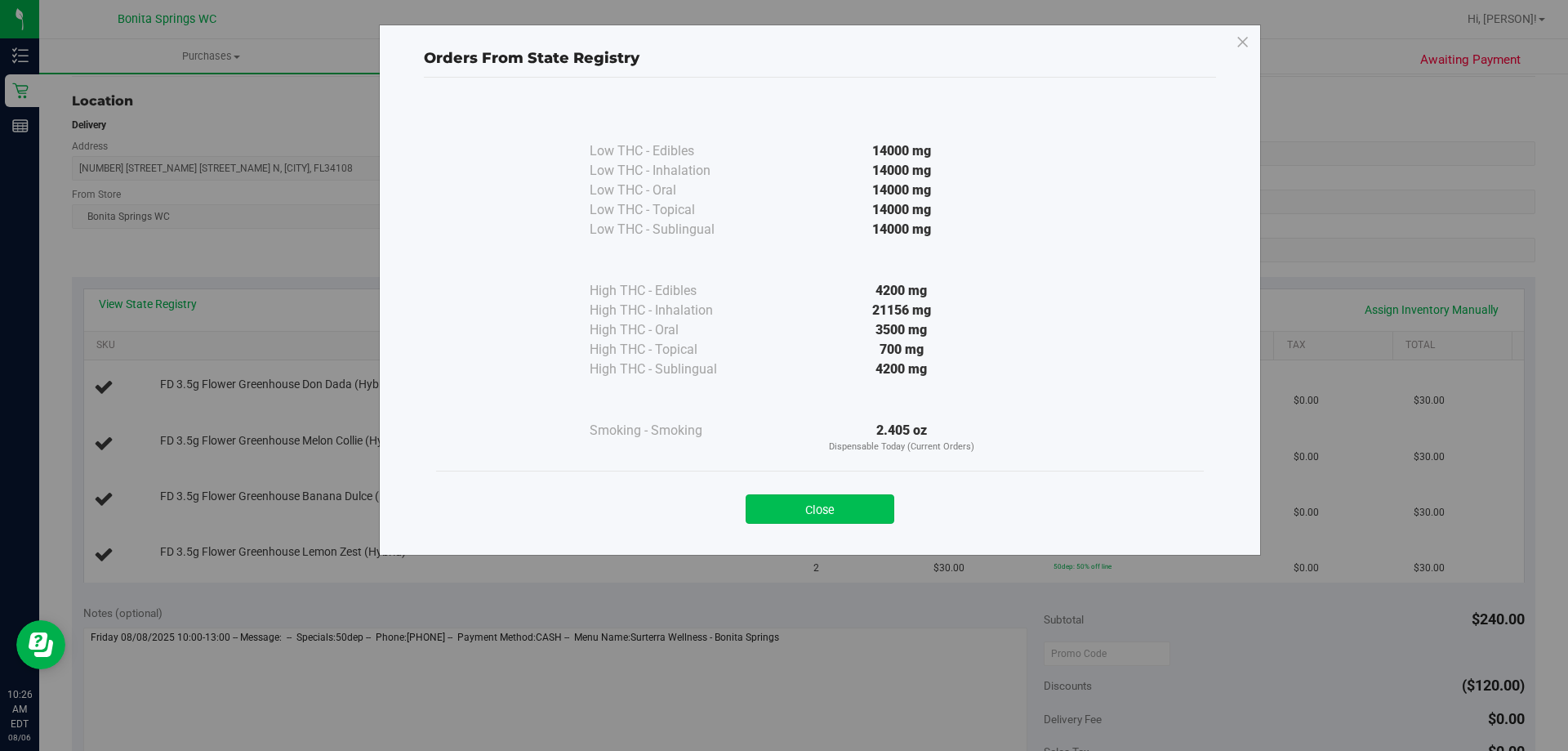 click on "Close" at bounding box center (820, 509) 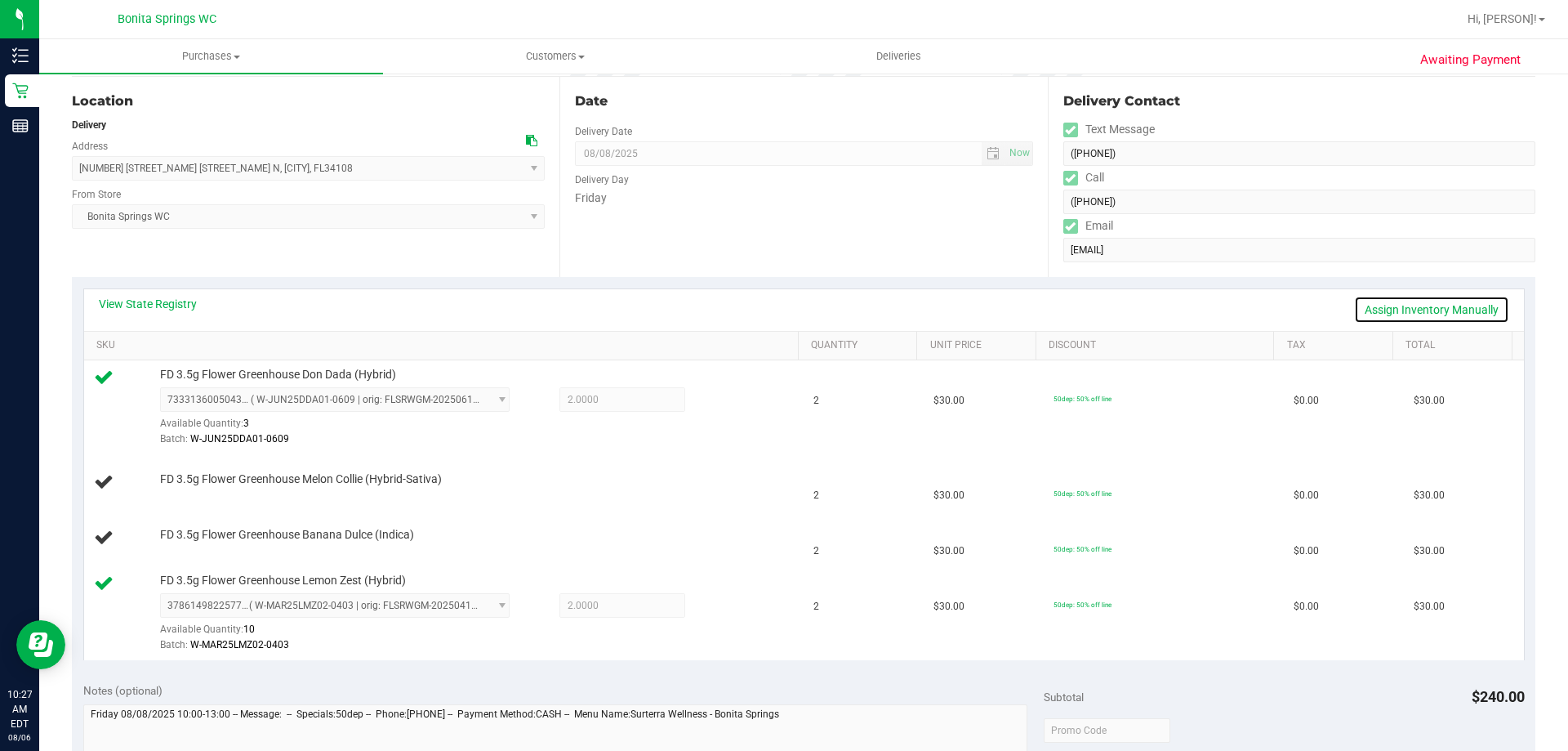 click on "Assign Inventory Manually" at bounding box center [1432, 310] 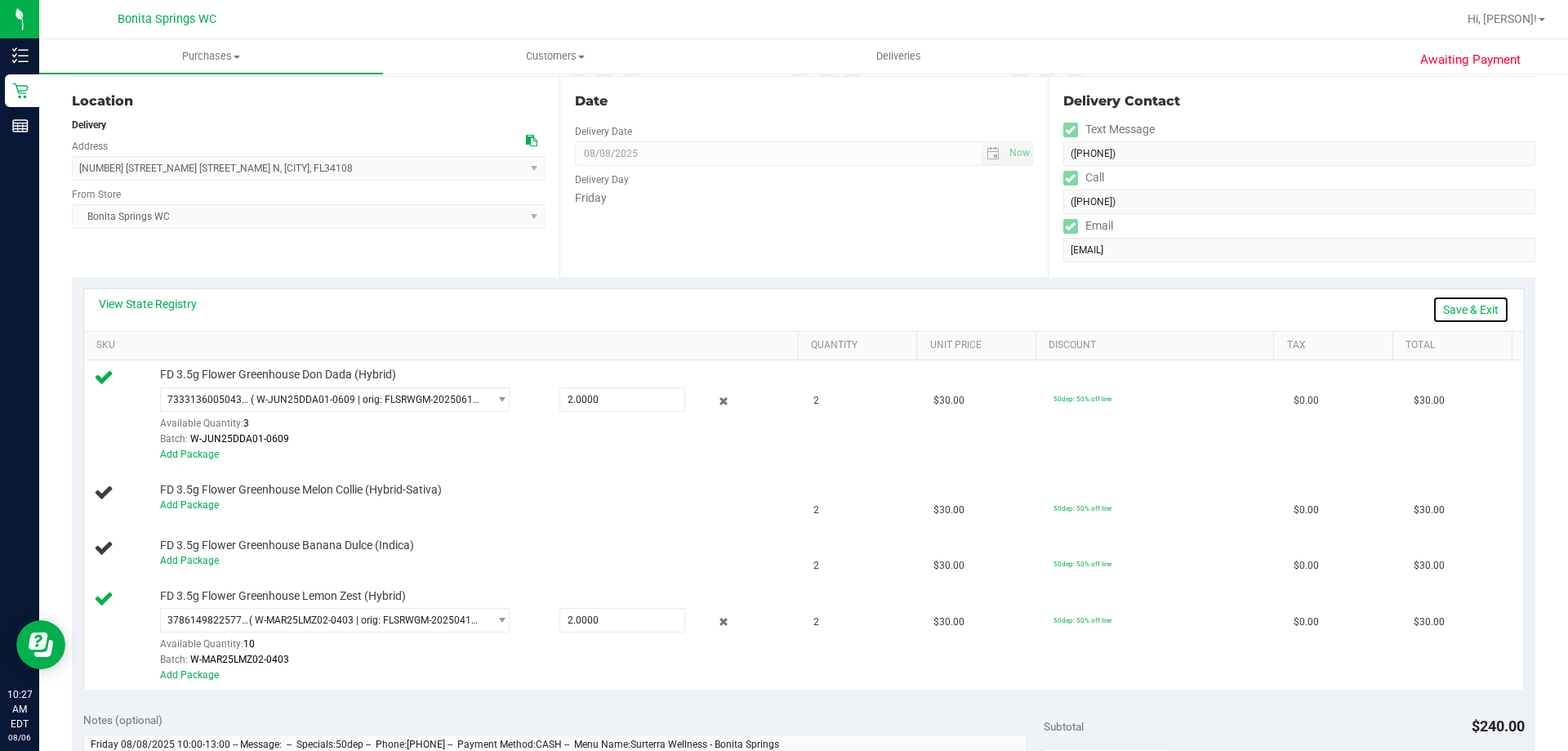 click on "Save & Exit" at bounding box center (1471, 310) 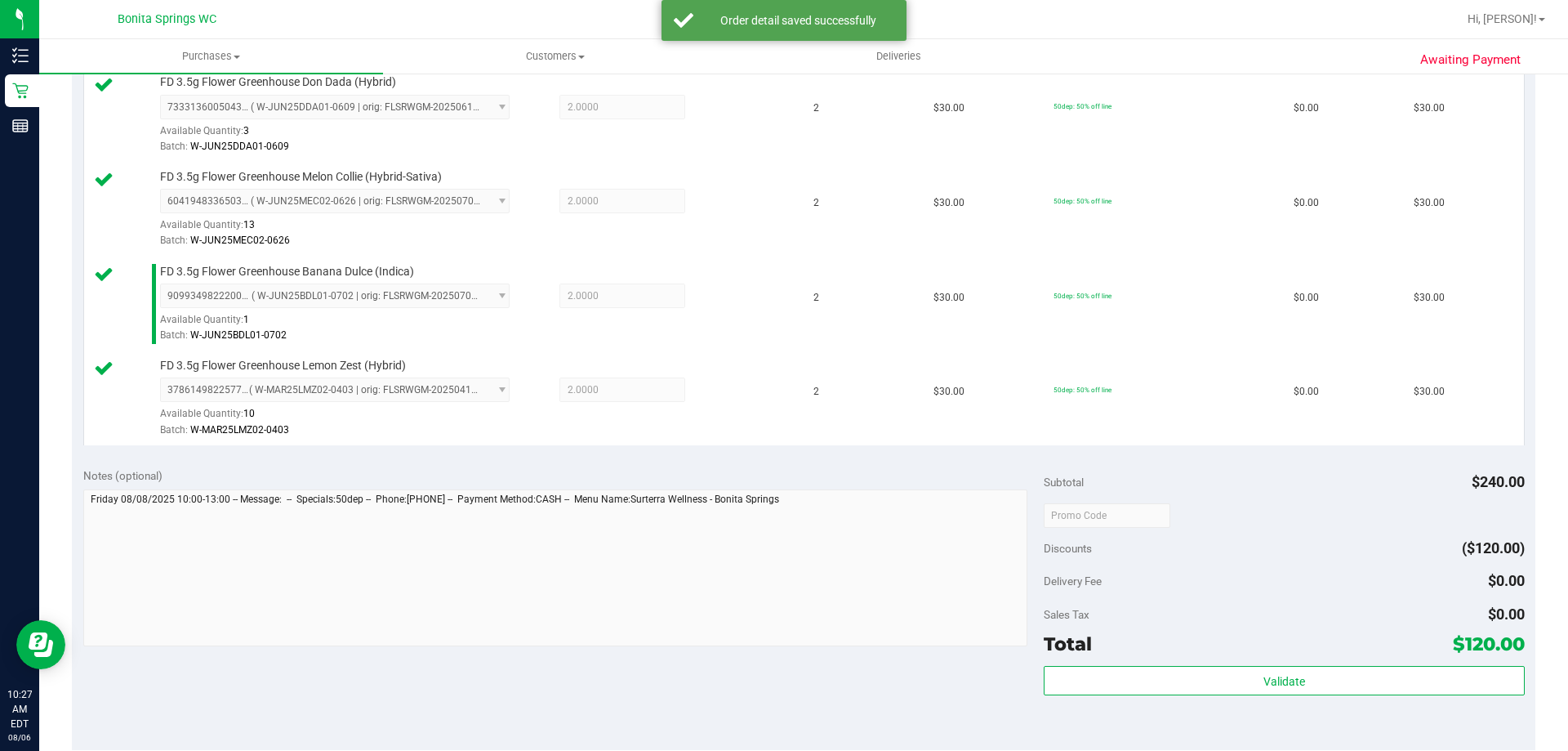 scroll, scrollTop: 654, scrollLeft: 0, axis: vertical 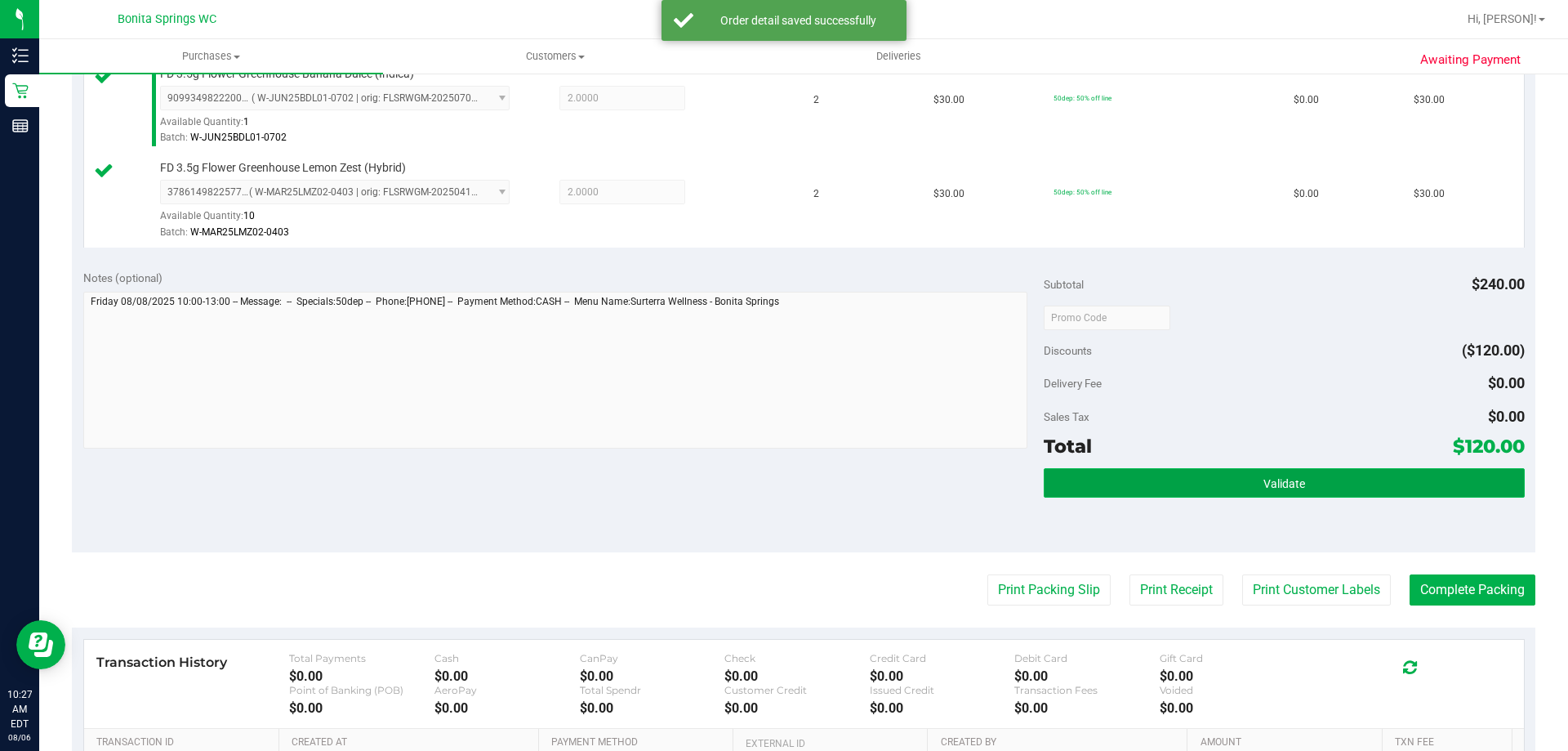 click on "Validate" at bounding box center [1284, 483] 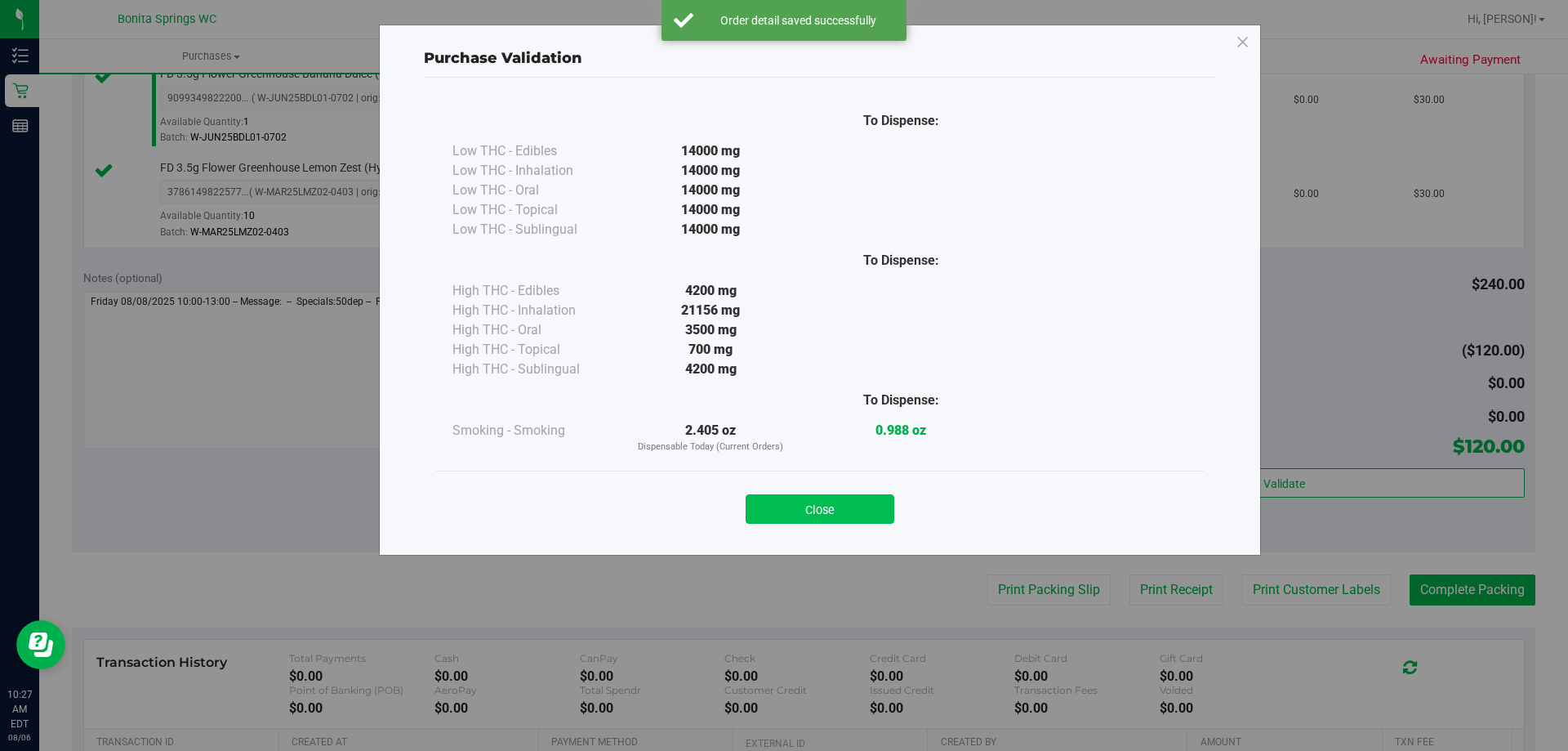 click on "Close" at bounding box center (820, 509) 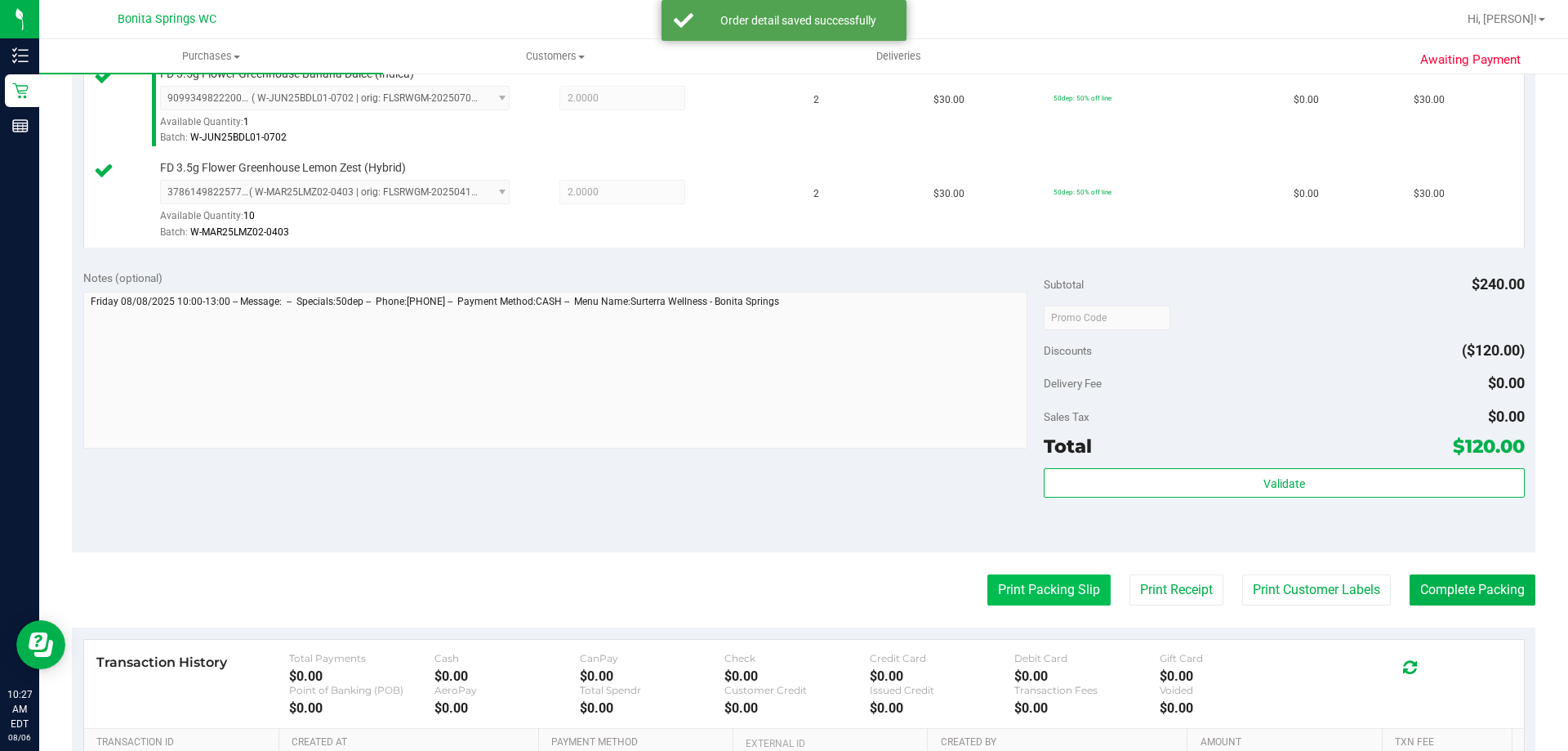 click on "Print Packing Slip" at bounding box center (1049, 590) 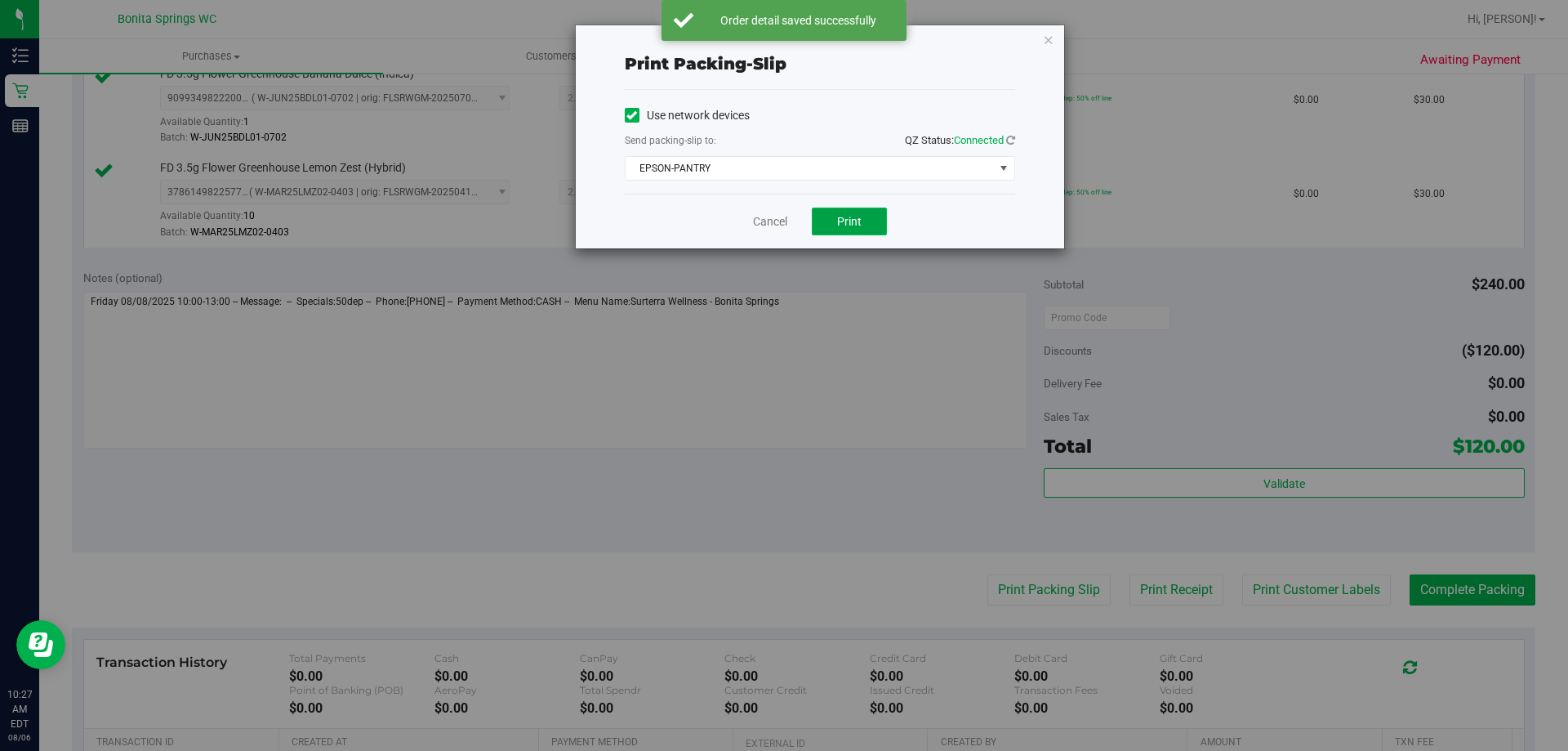 click on "Print" at bounding box center [849, 221] 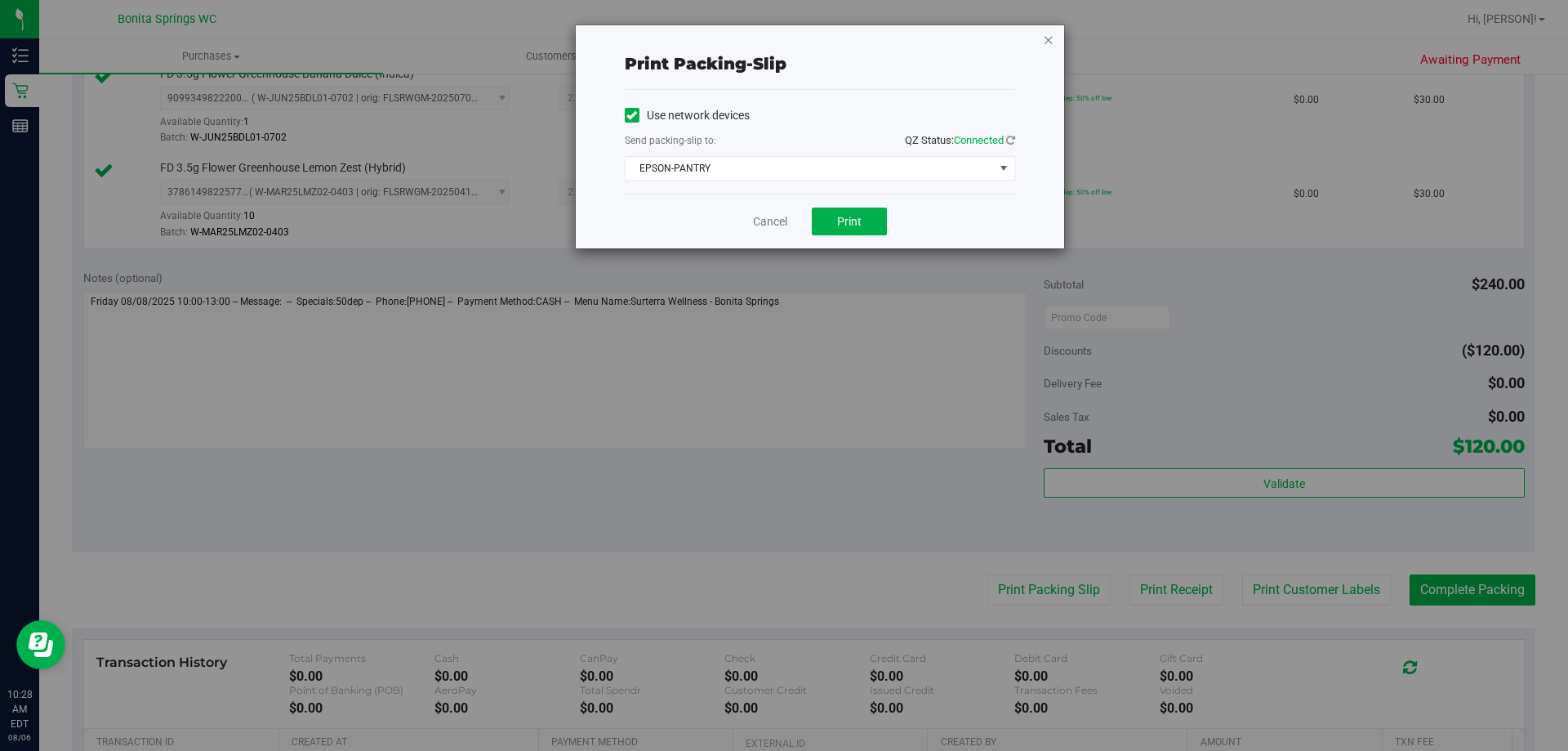 click at bounding box center (1049, 39) 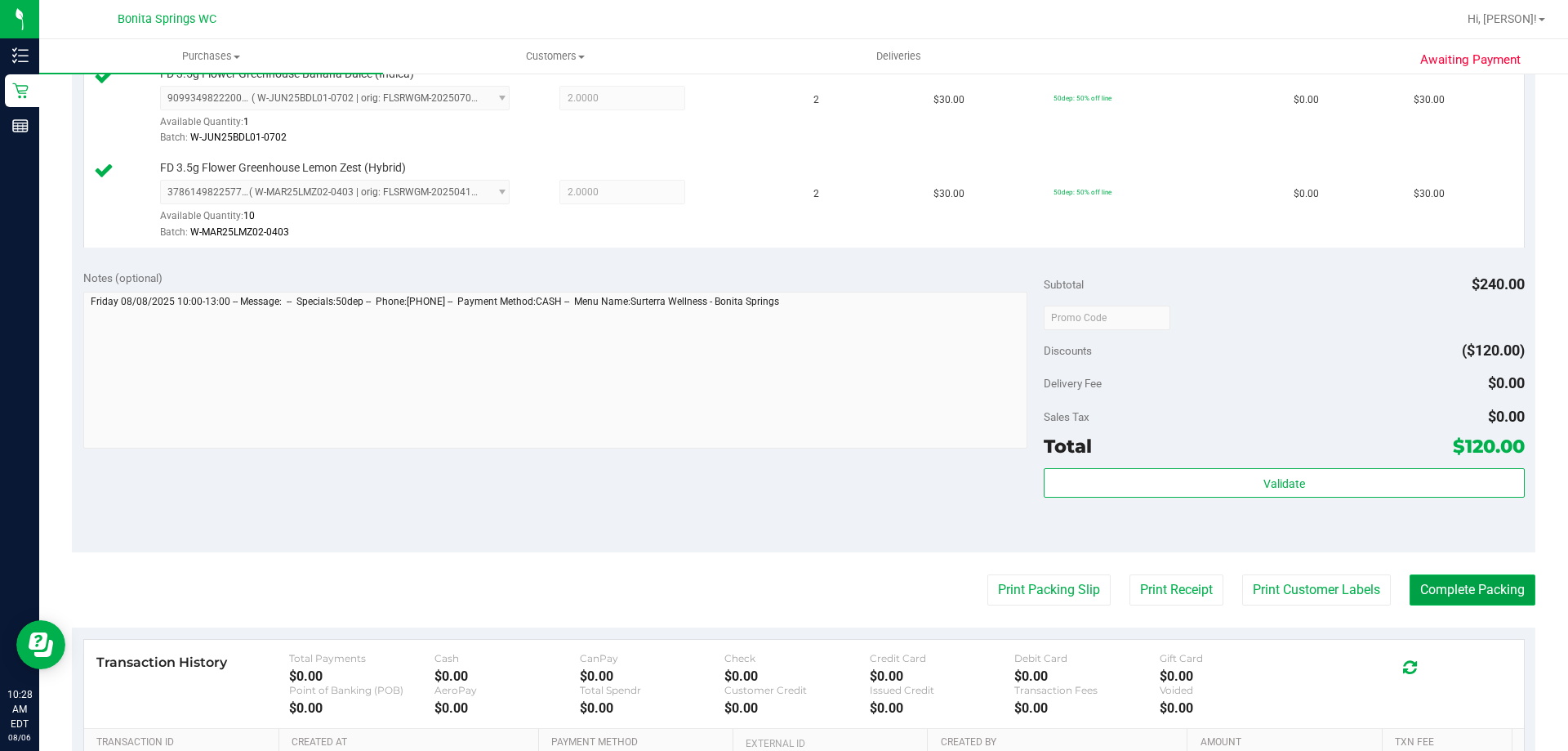click on "Complete Packing" at bounding box center [1472, 590] 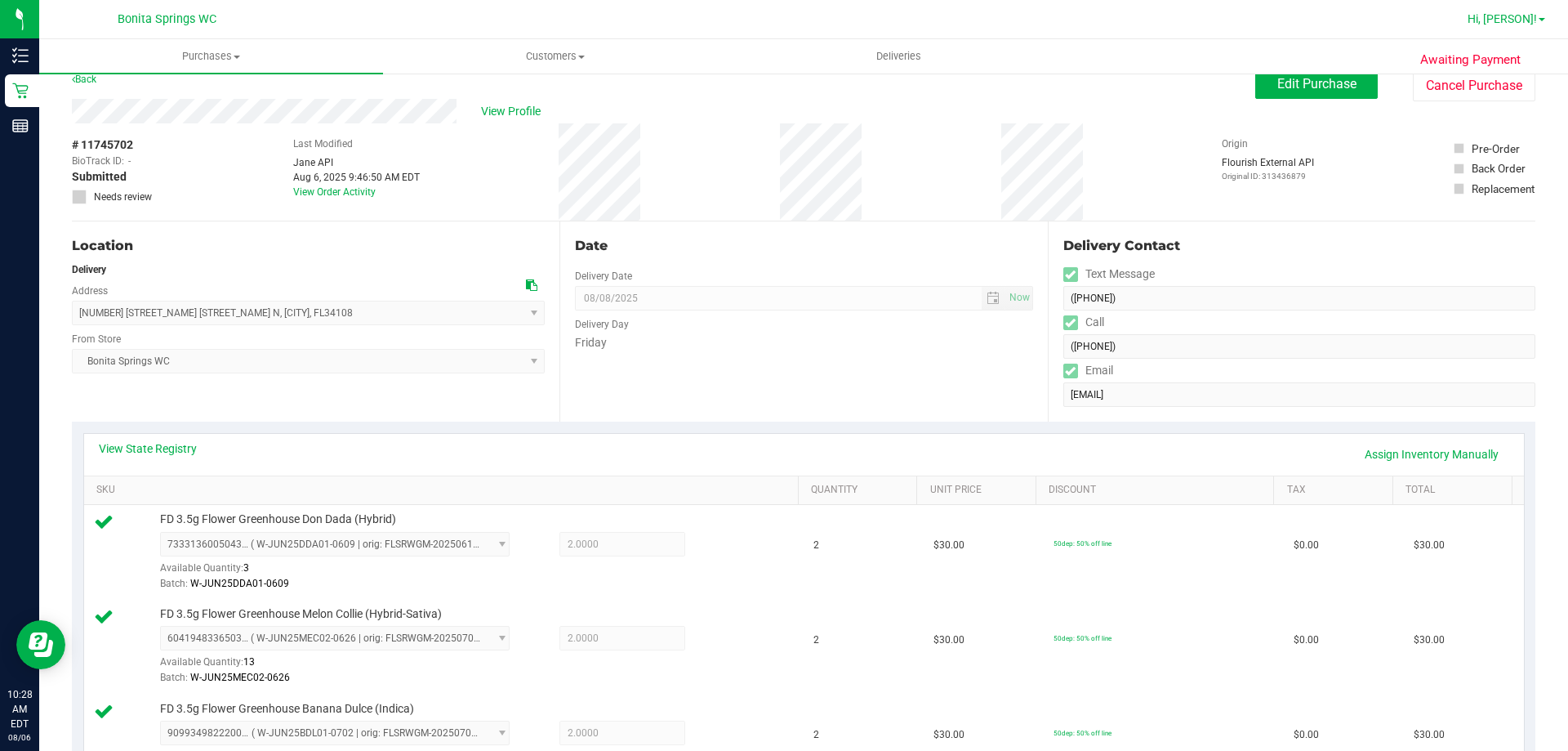 scroll, scrollTop: 0, scrollLeft: 0, axis: both 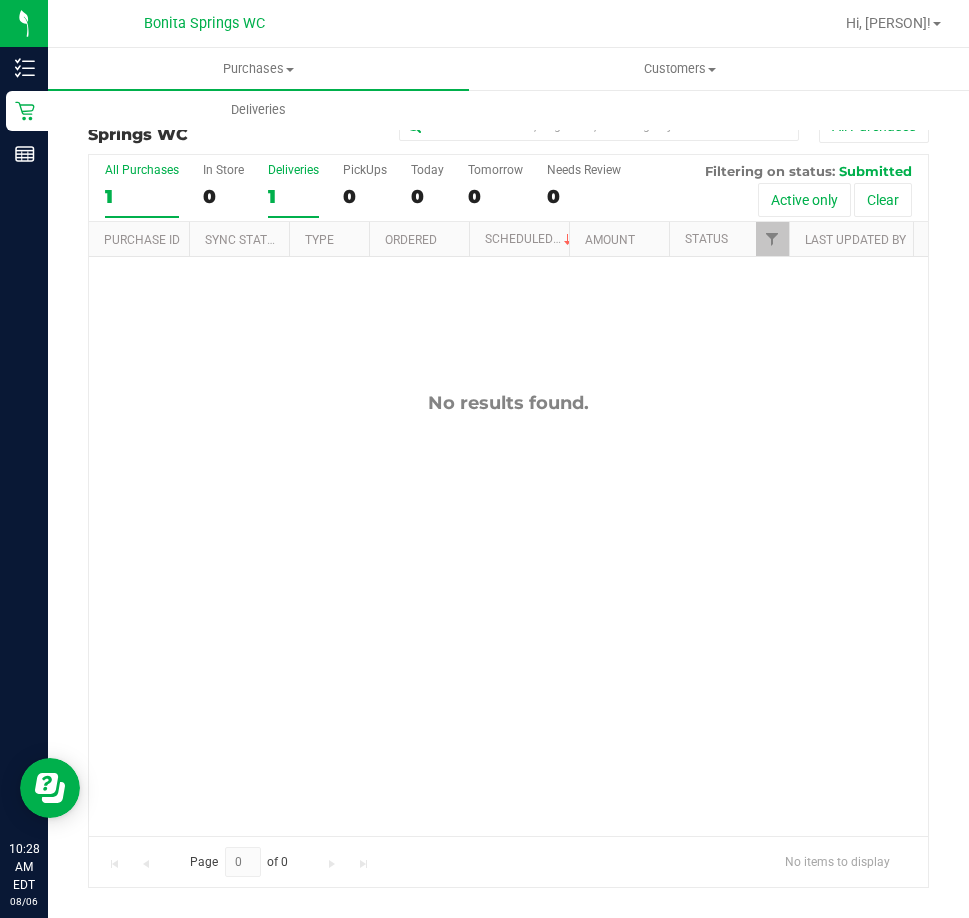 click on "Deliveries" at bounding box center (293, 170) 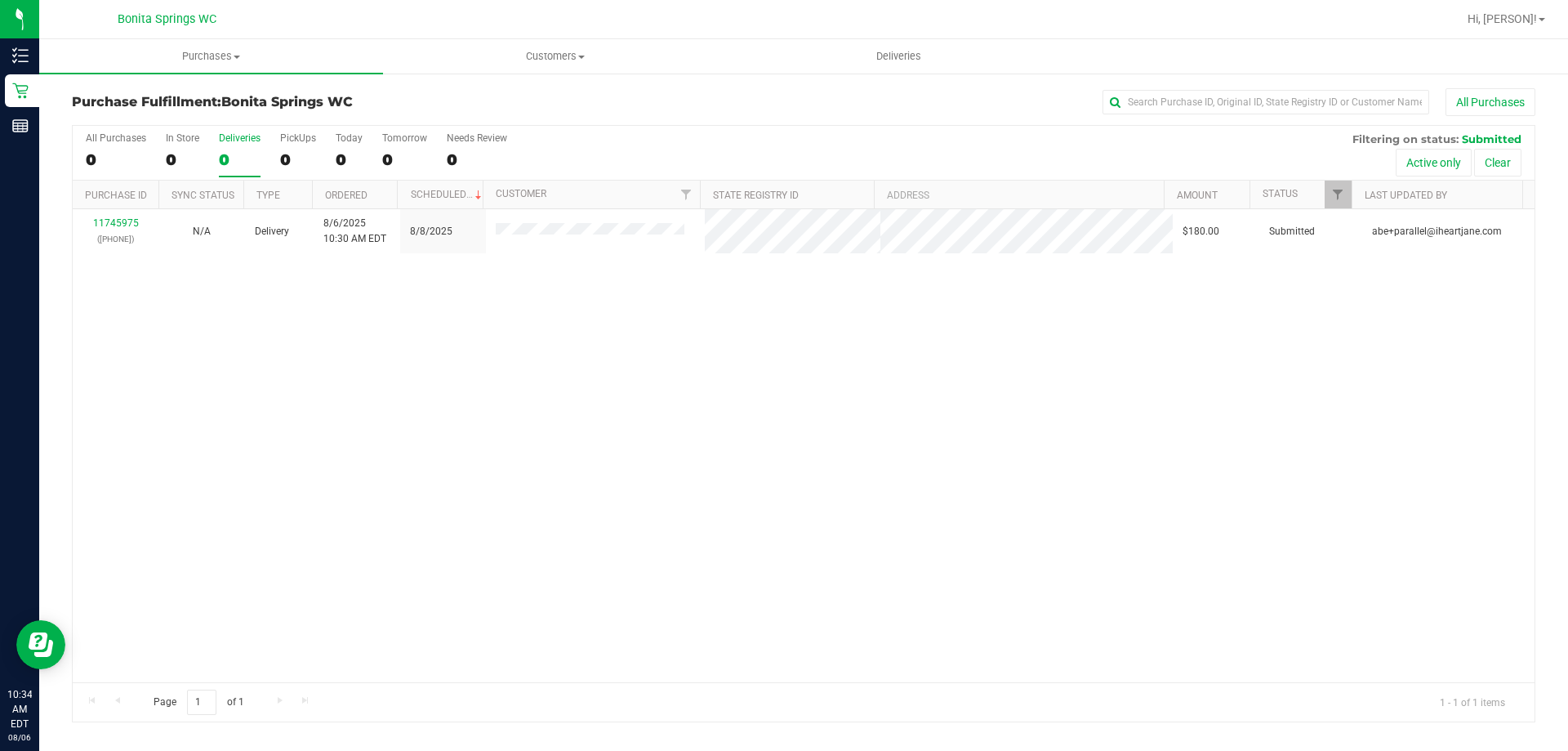 drag, startPoint x: 516, startPoint y: 464, endPoint x: 536, endPoint y: 466, distance: 20.099751 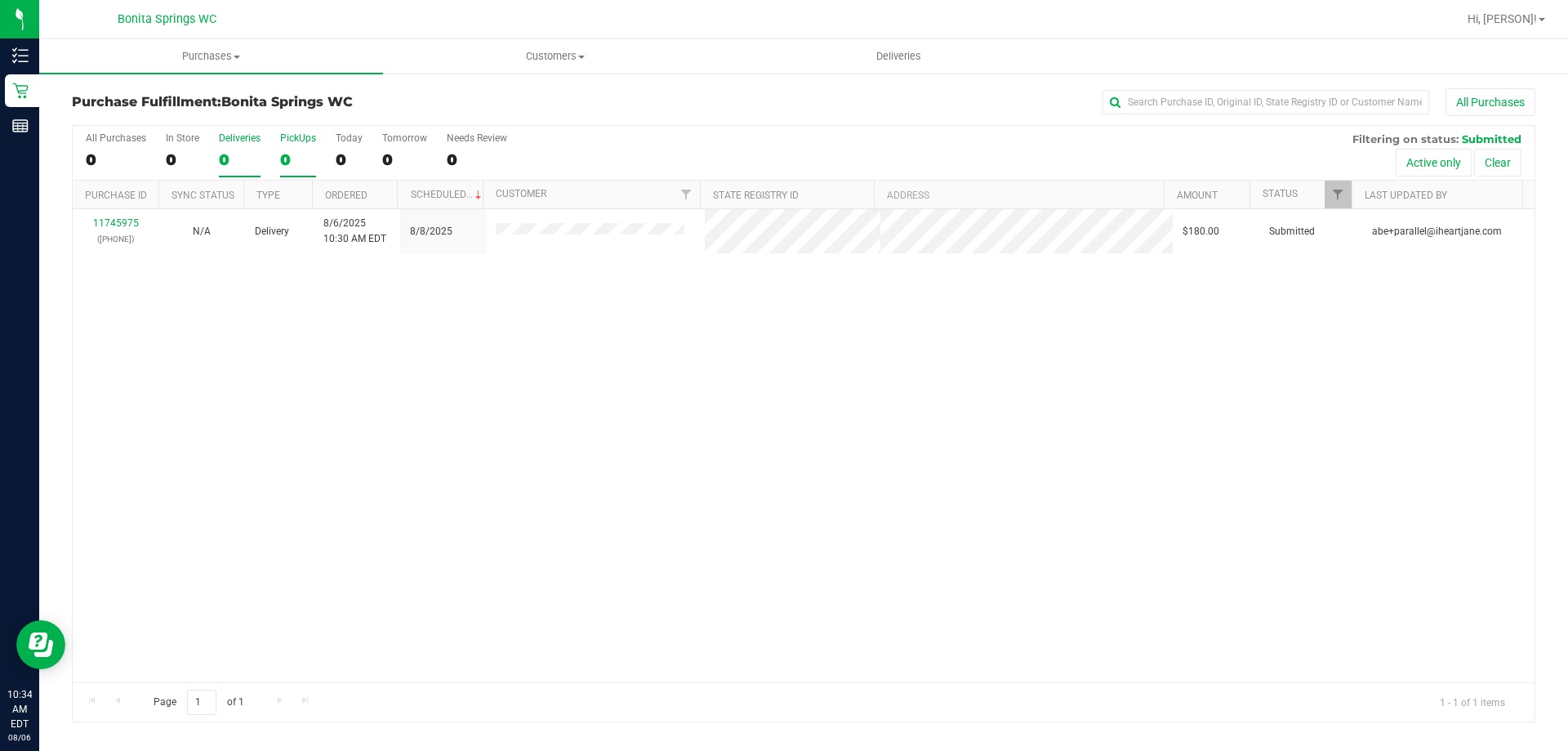 click on "0" at bounding box center [298, 159] 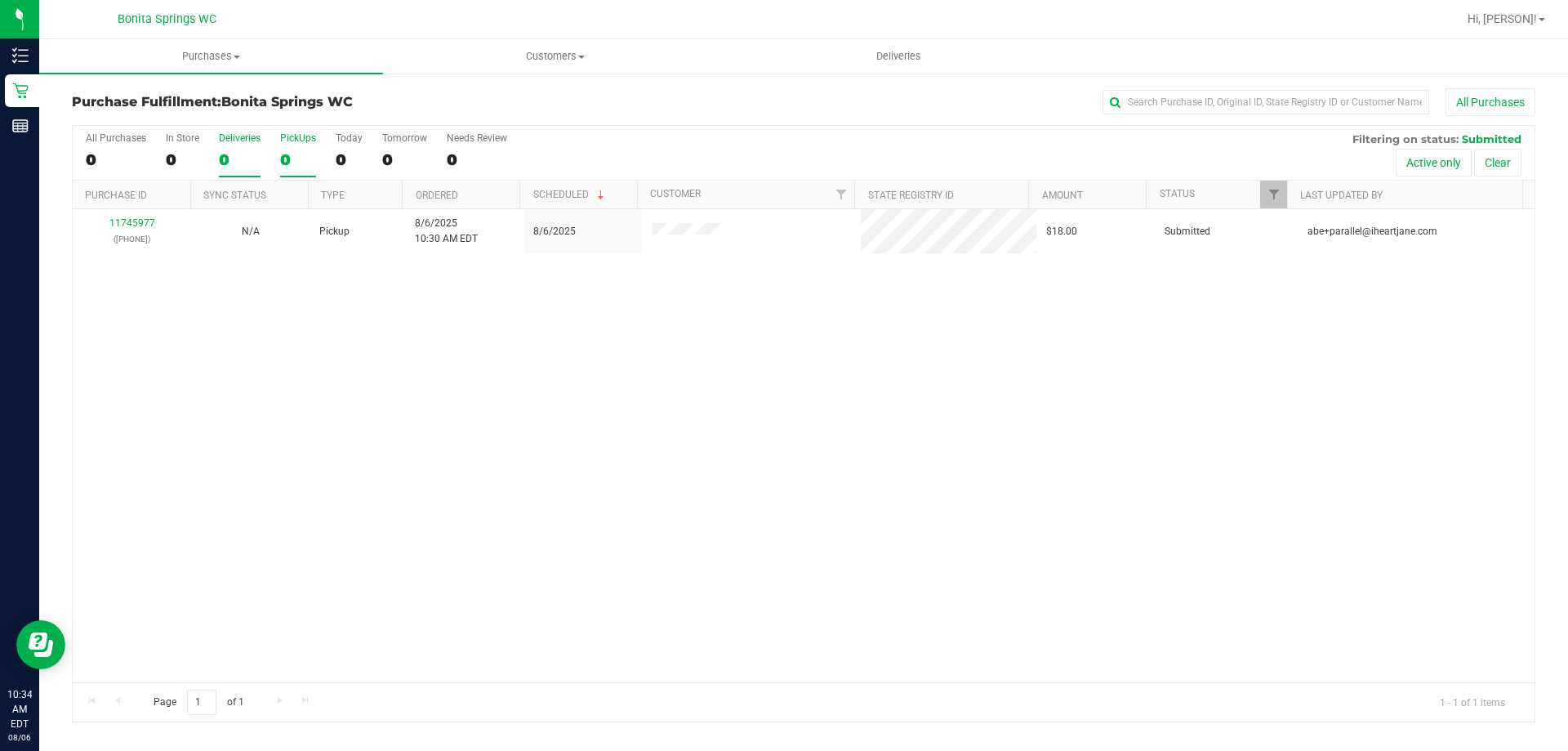 click on "Deliveries
0" at bounding box center (239, 154) 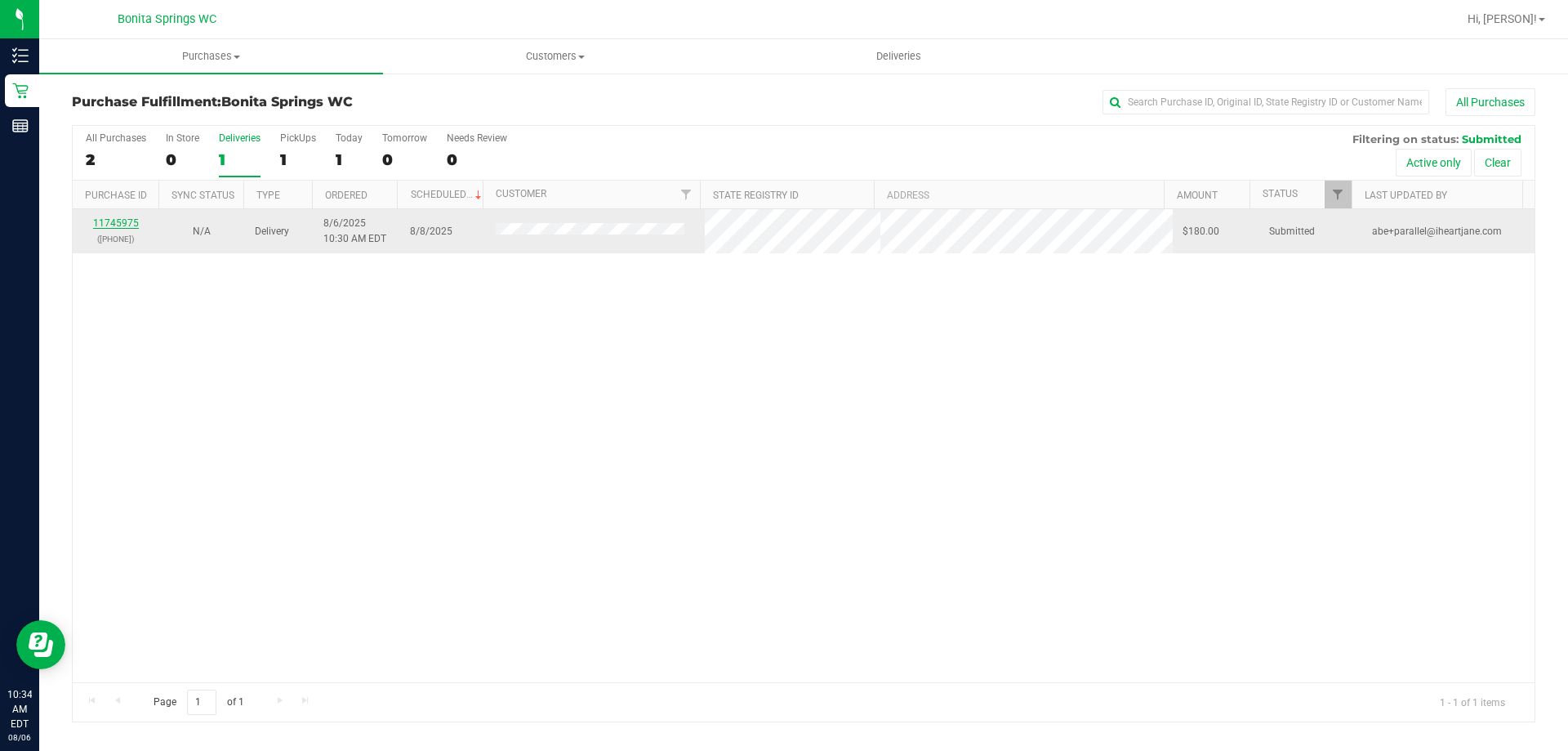 click on "11745975" at bounding box center (116, 223) 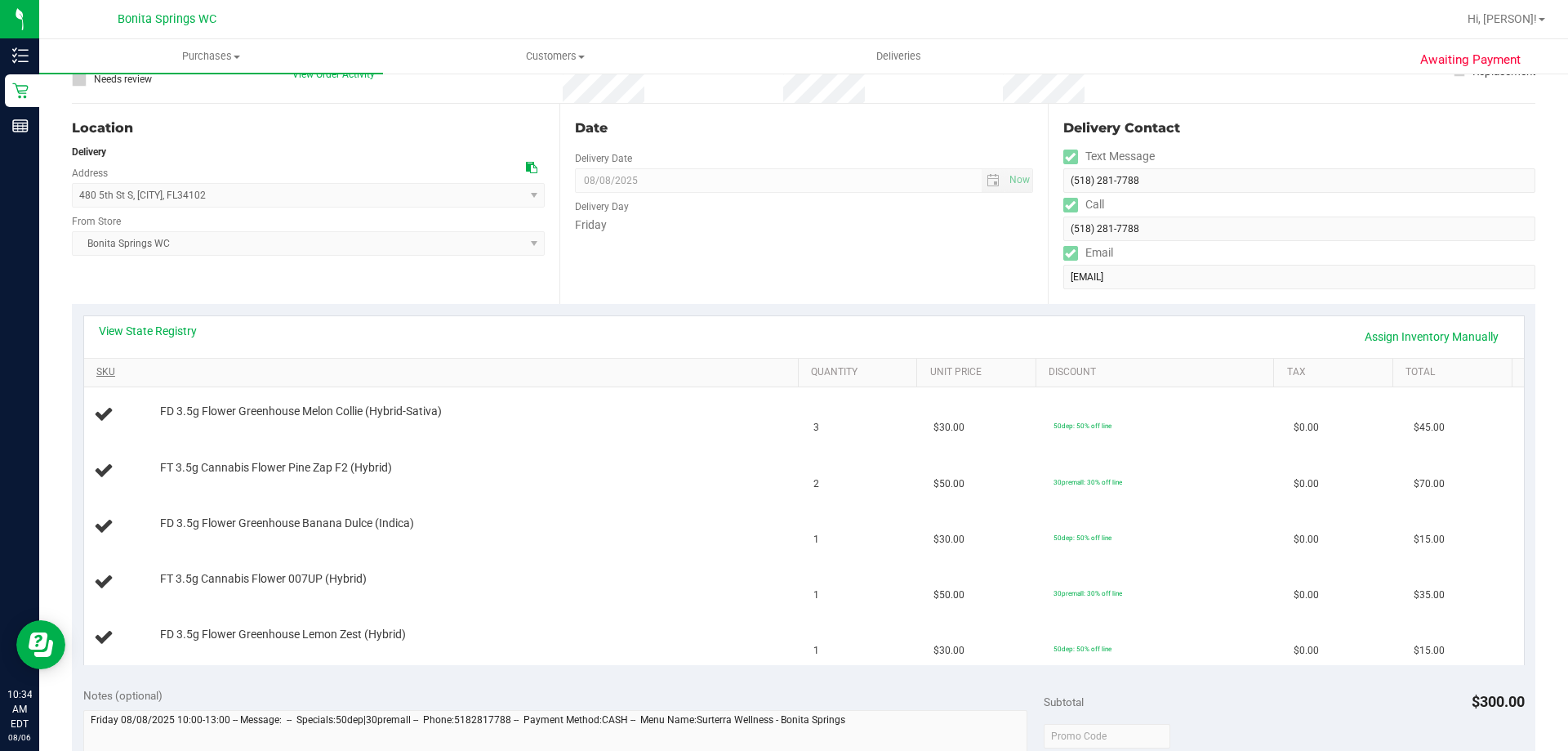 scroll, scrollTop: 0, scrollLeft: 0, axis: both 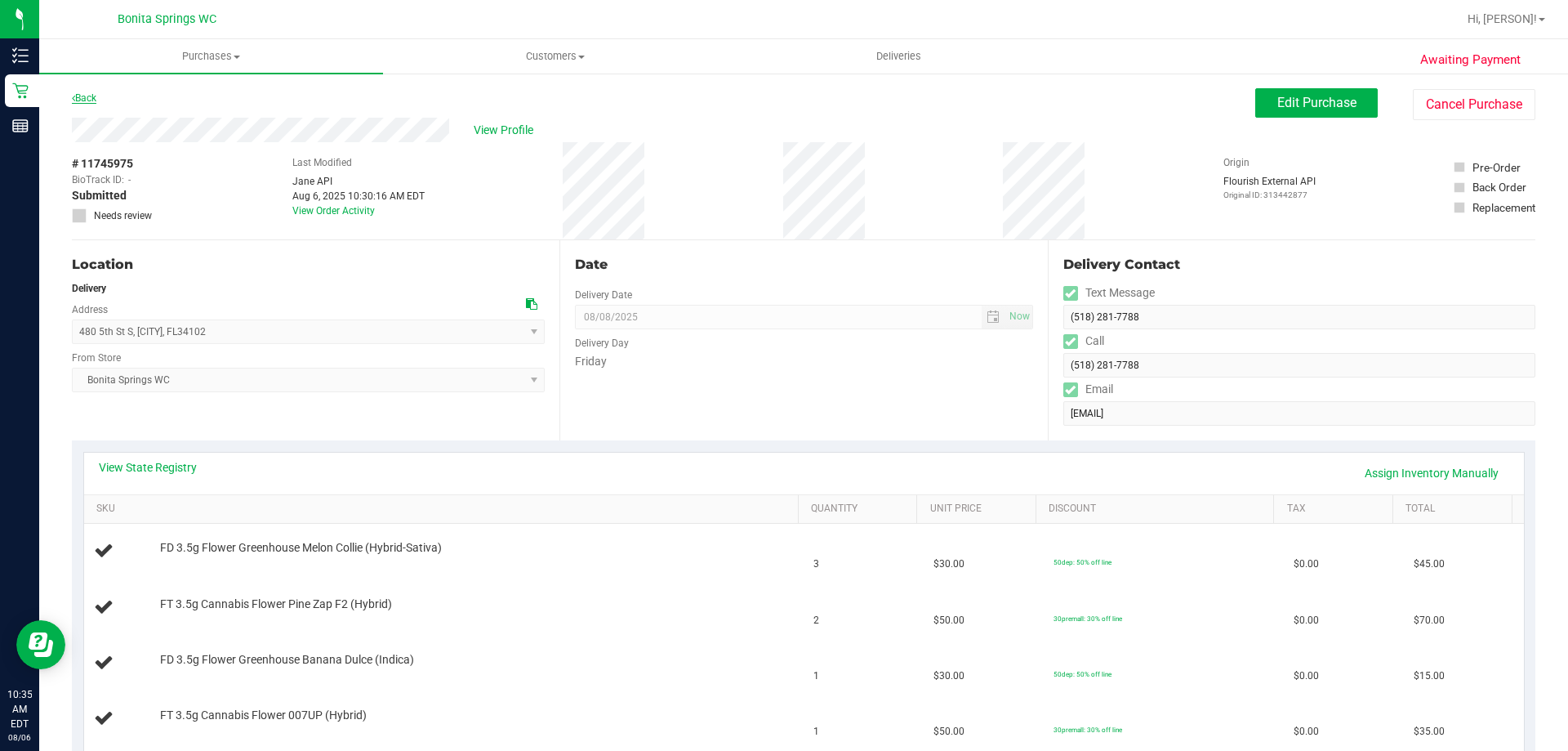 click on "Back" at bounding box center [84, 98] 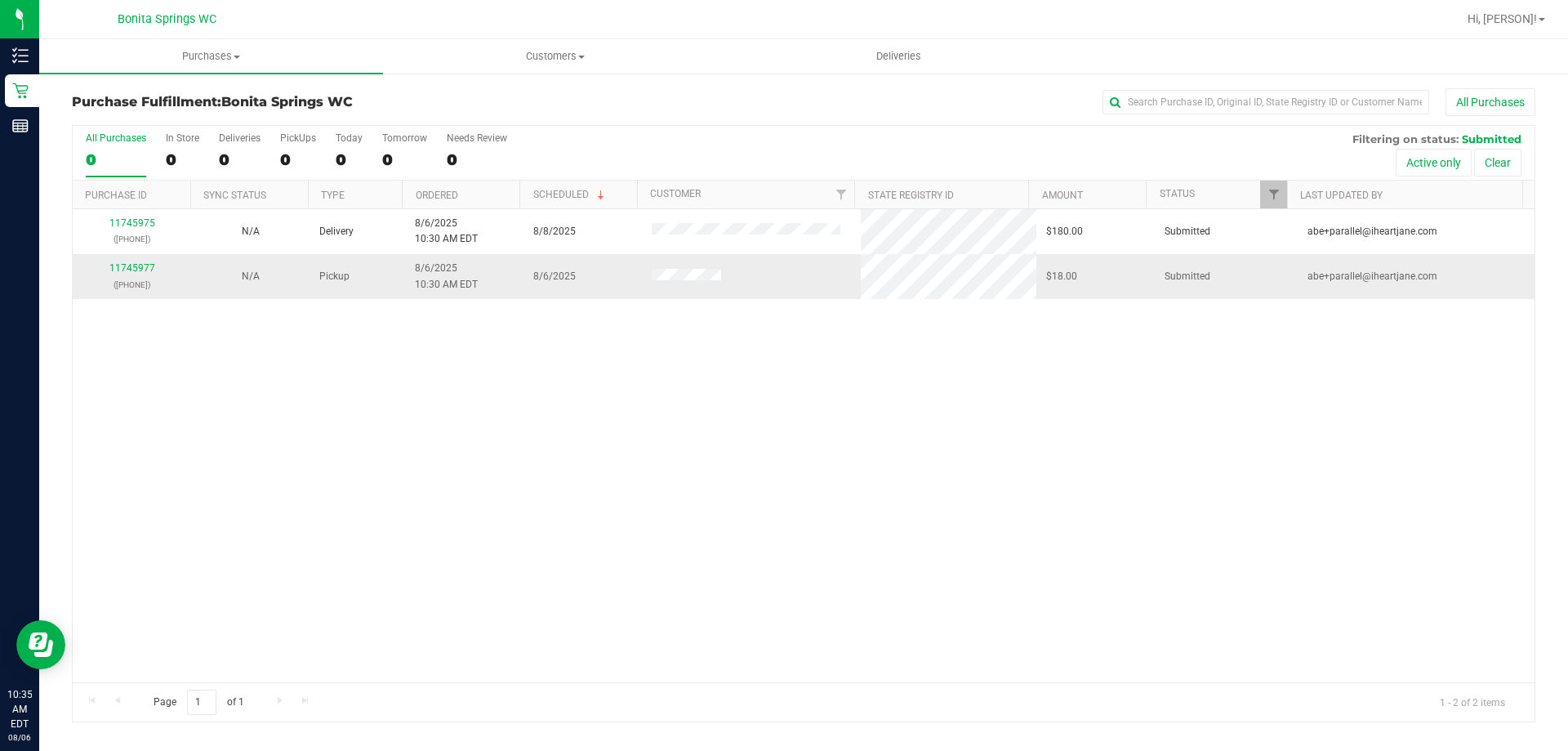 drag, startPoint x: 341, startPoint y: 318, endPoint x: 331, endPoint y: 275, distance: 44.14748 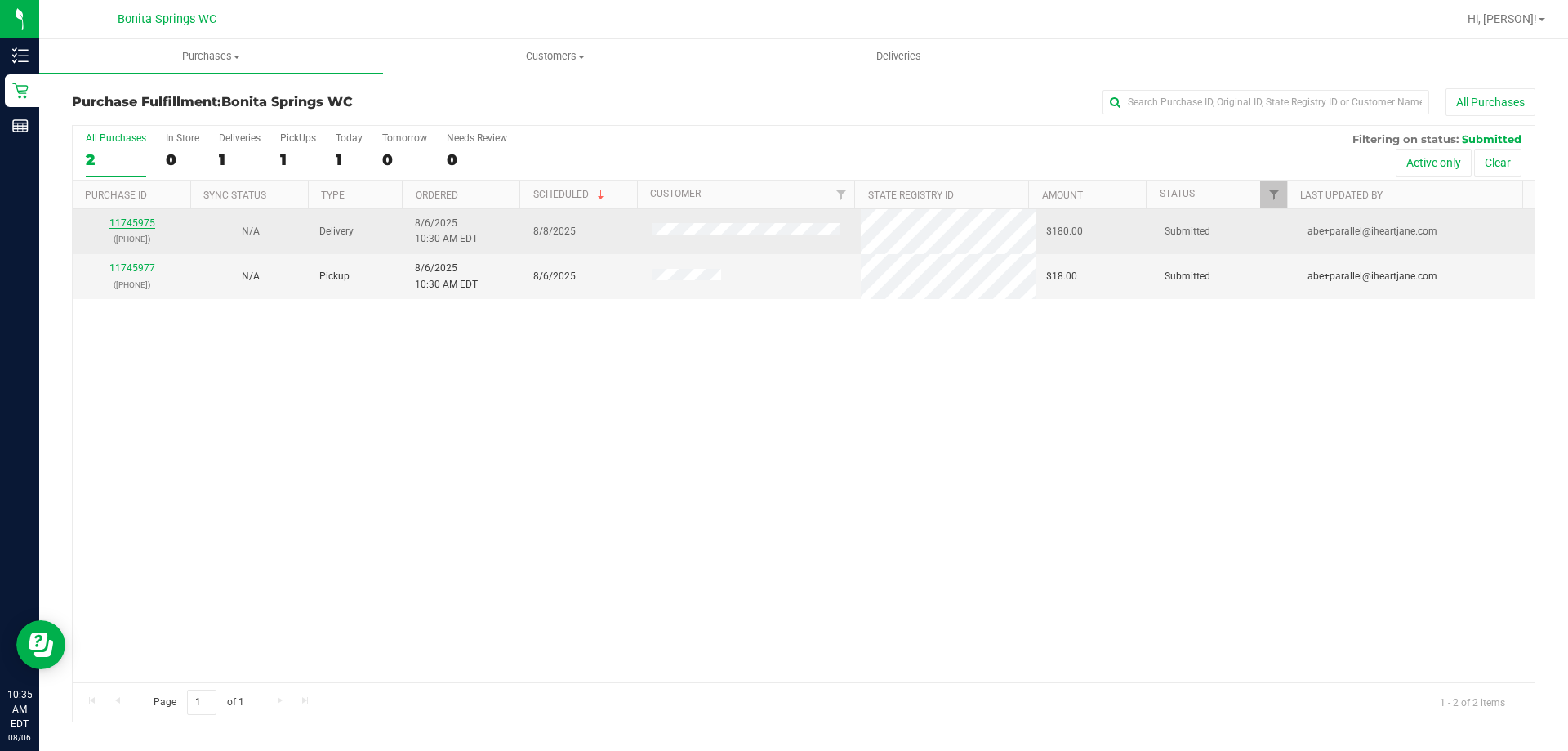 click on "11745975" at bounding box center (132, 223) 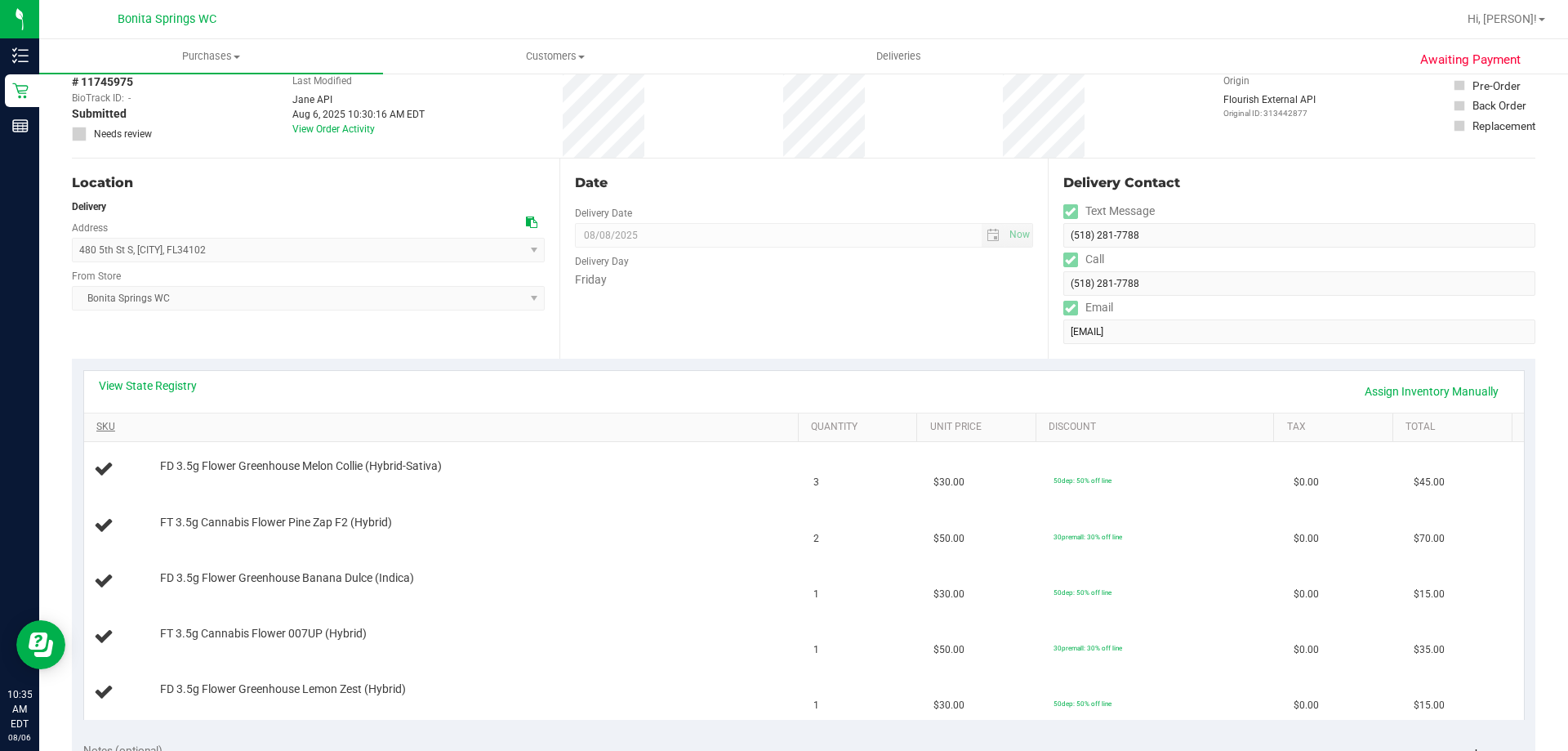 scroll, scrollTop: 163, scrollLeft: 0, axis: vertical 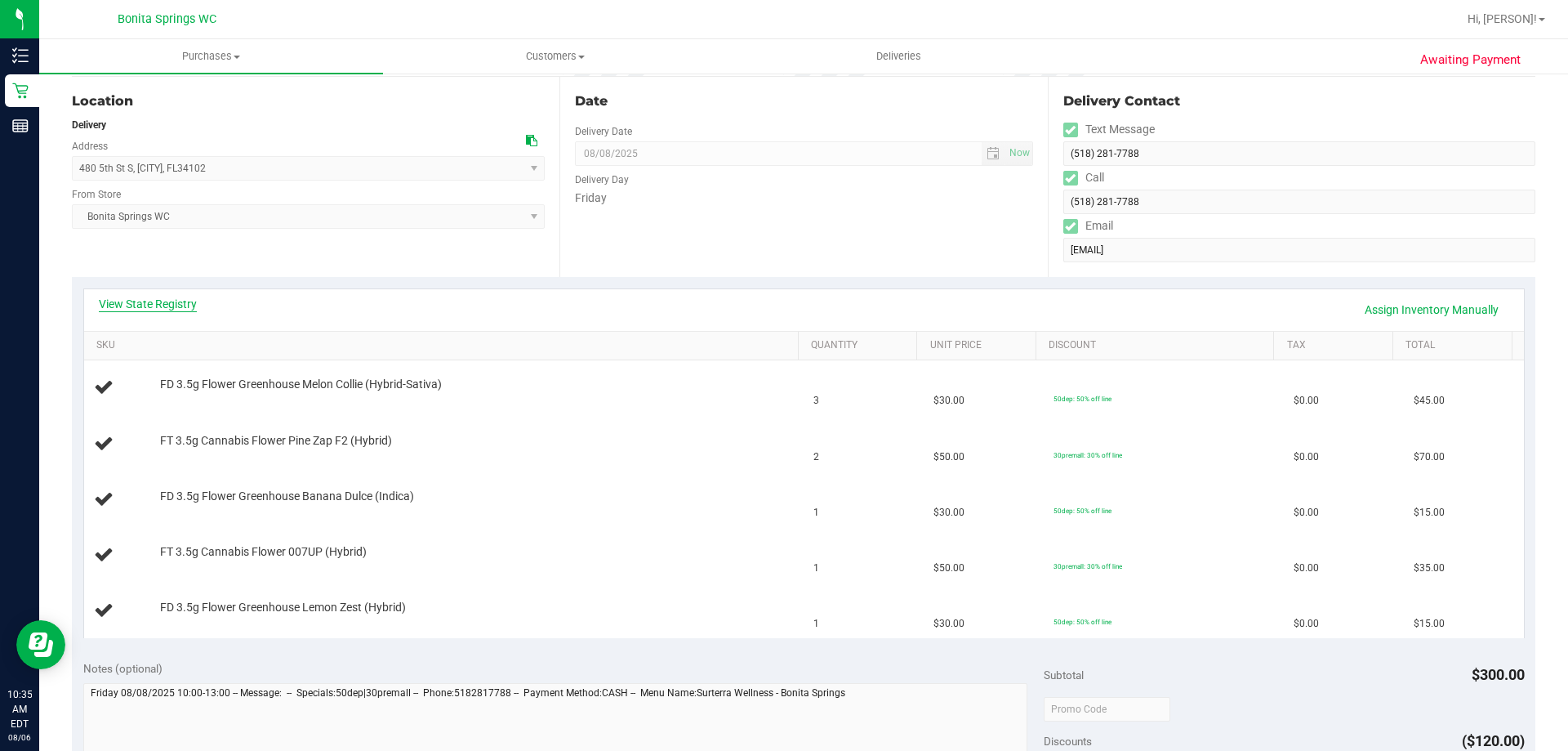 click on "View State Registry" at bounding box center (148, 304) 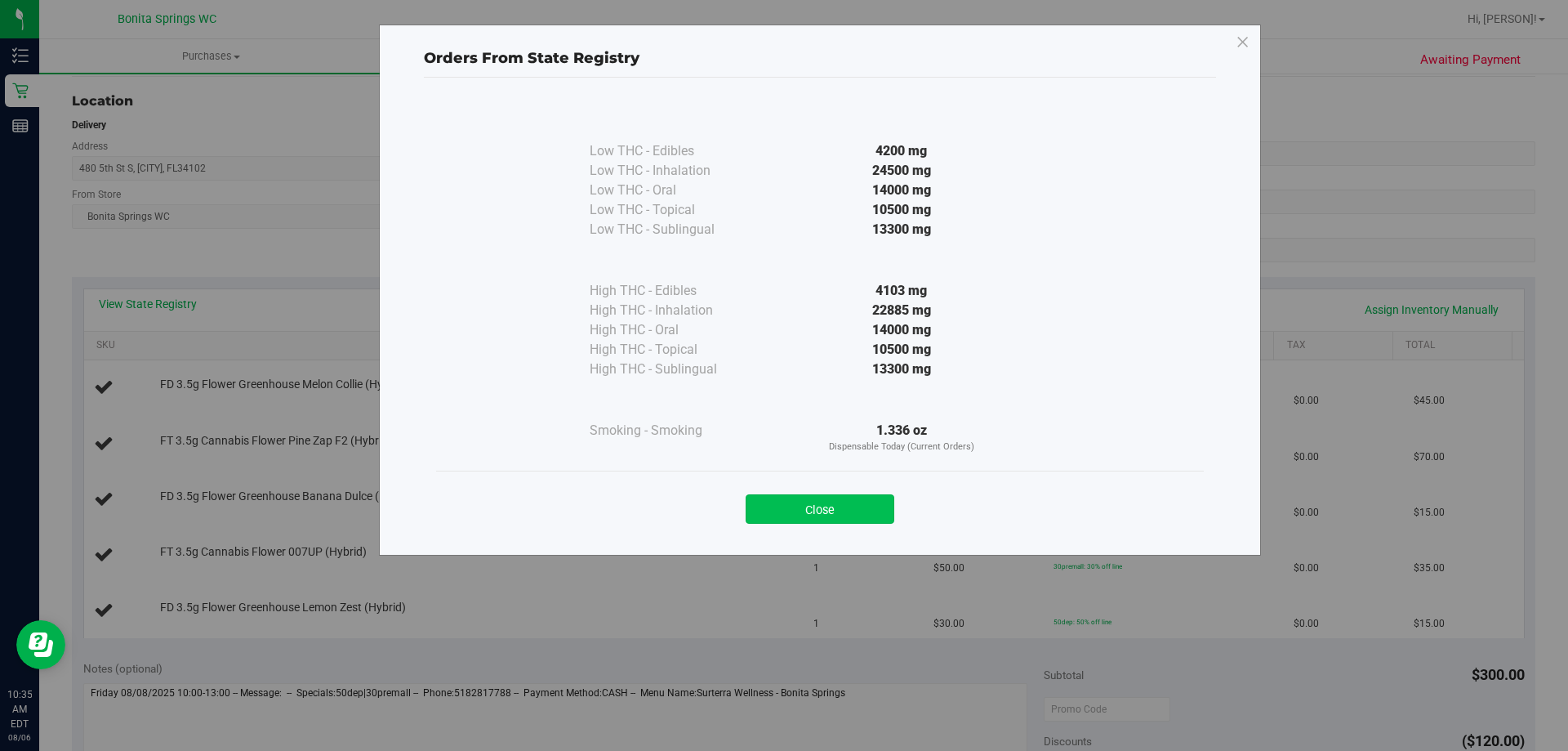 click on "Close" at bounding box center (820, 509) 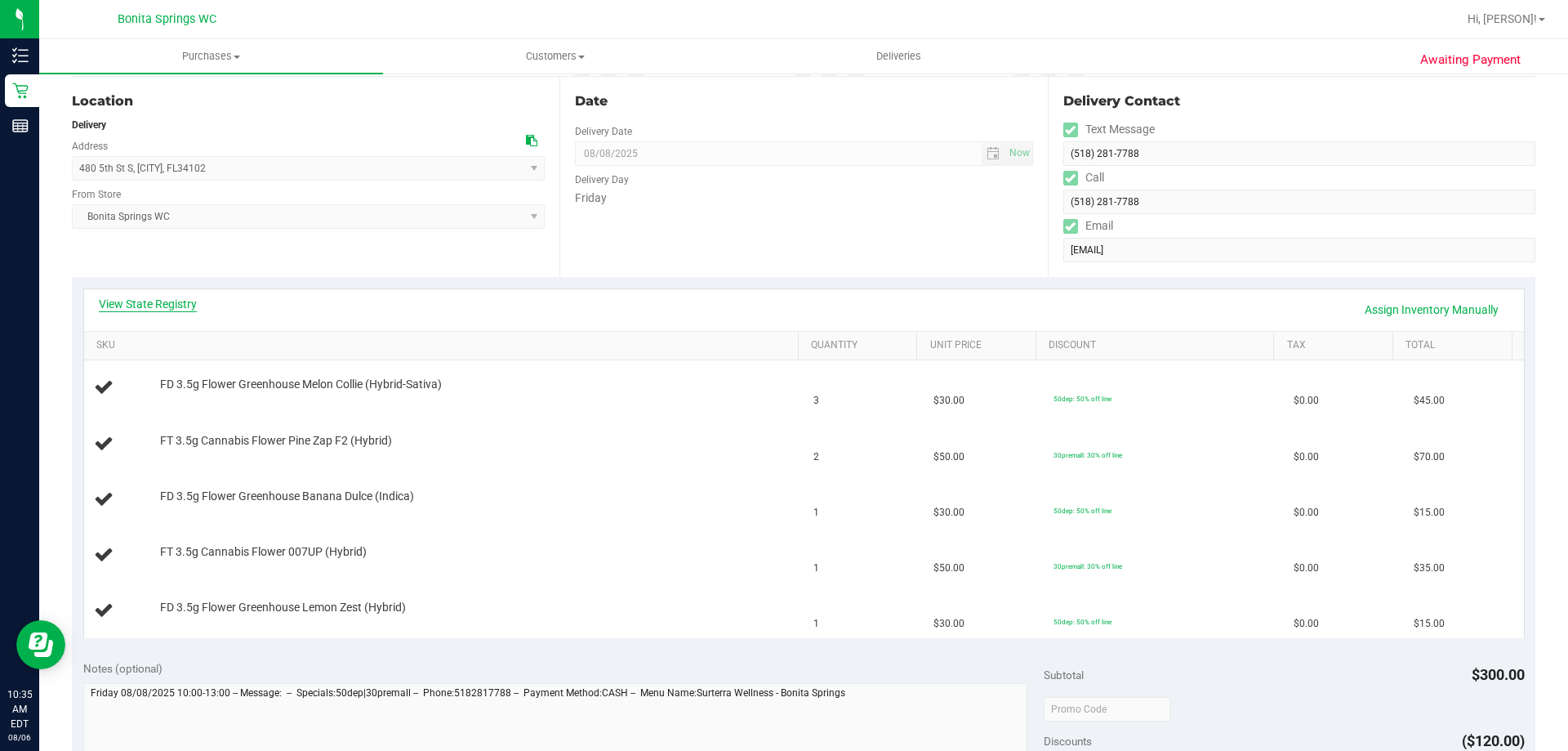 click on "View State Registry" at bounding box center (148, 304) 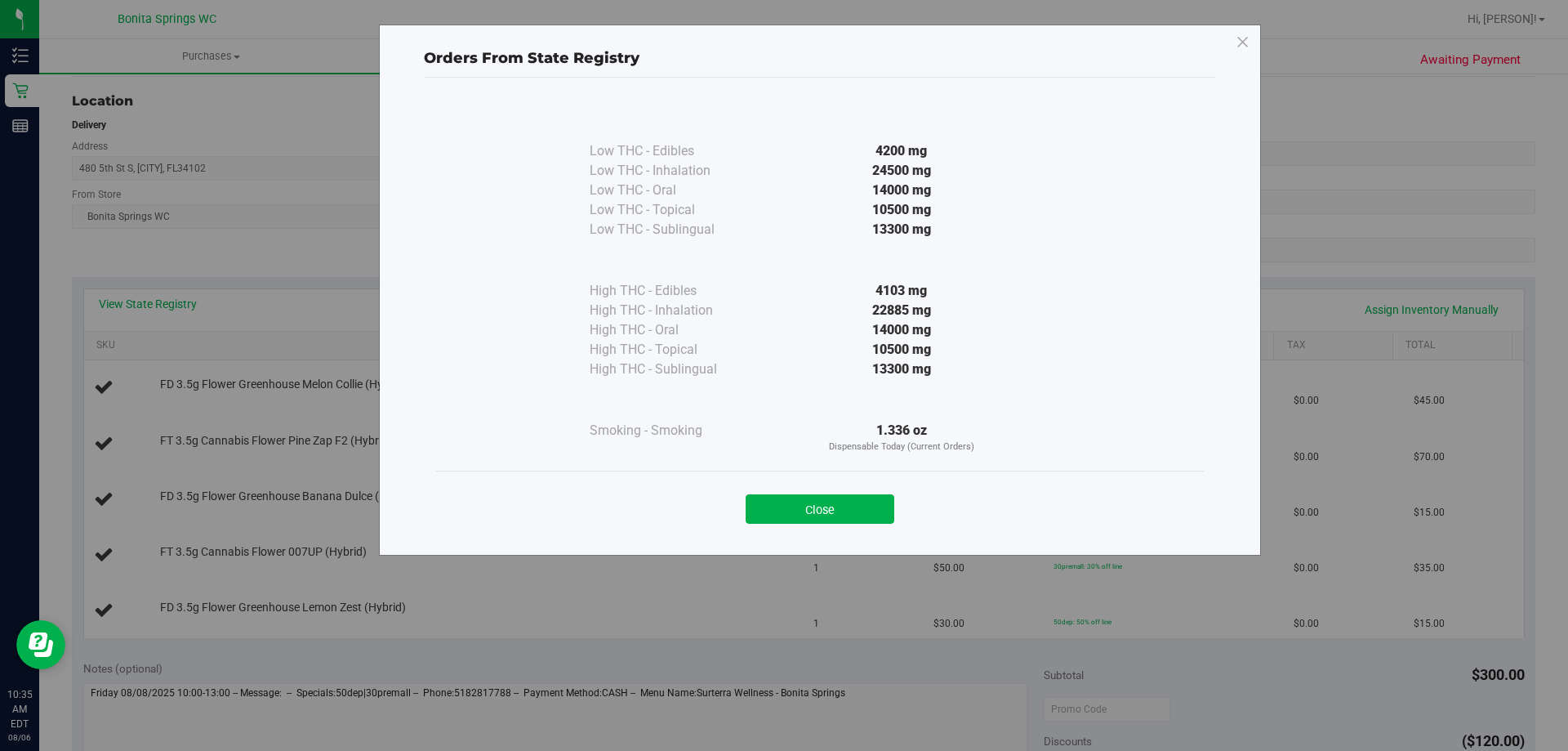 click on "Close" at bounding box center [820, 503] 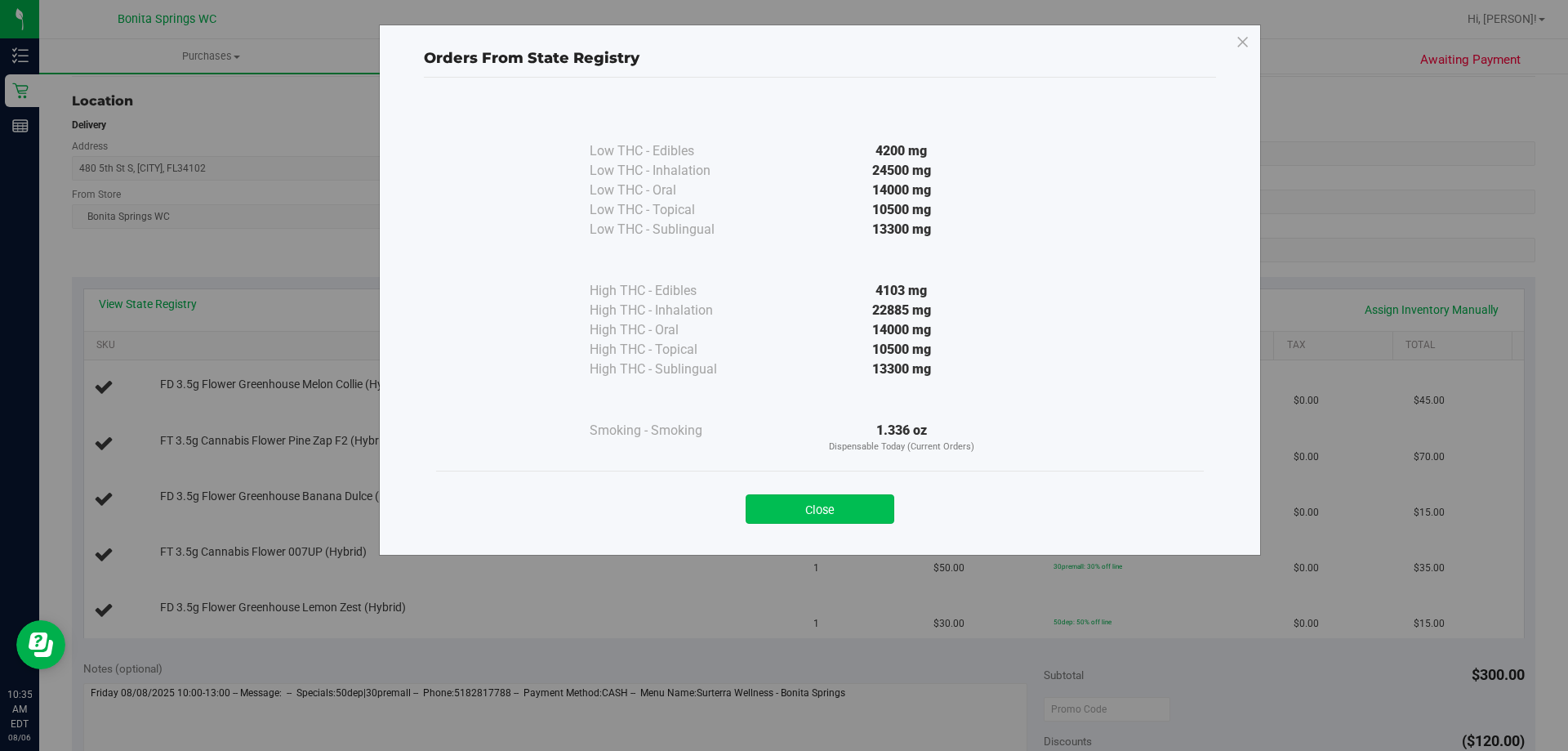 click on "Close" at bounding box center (820, 509) 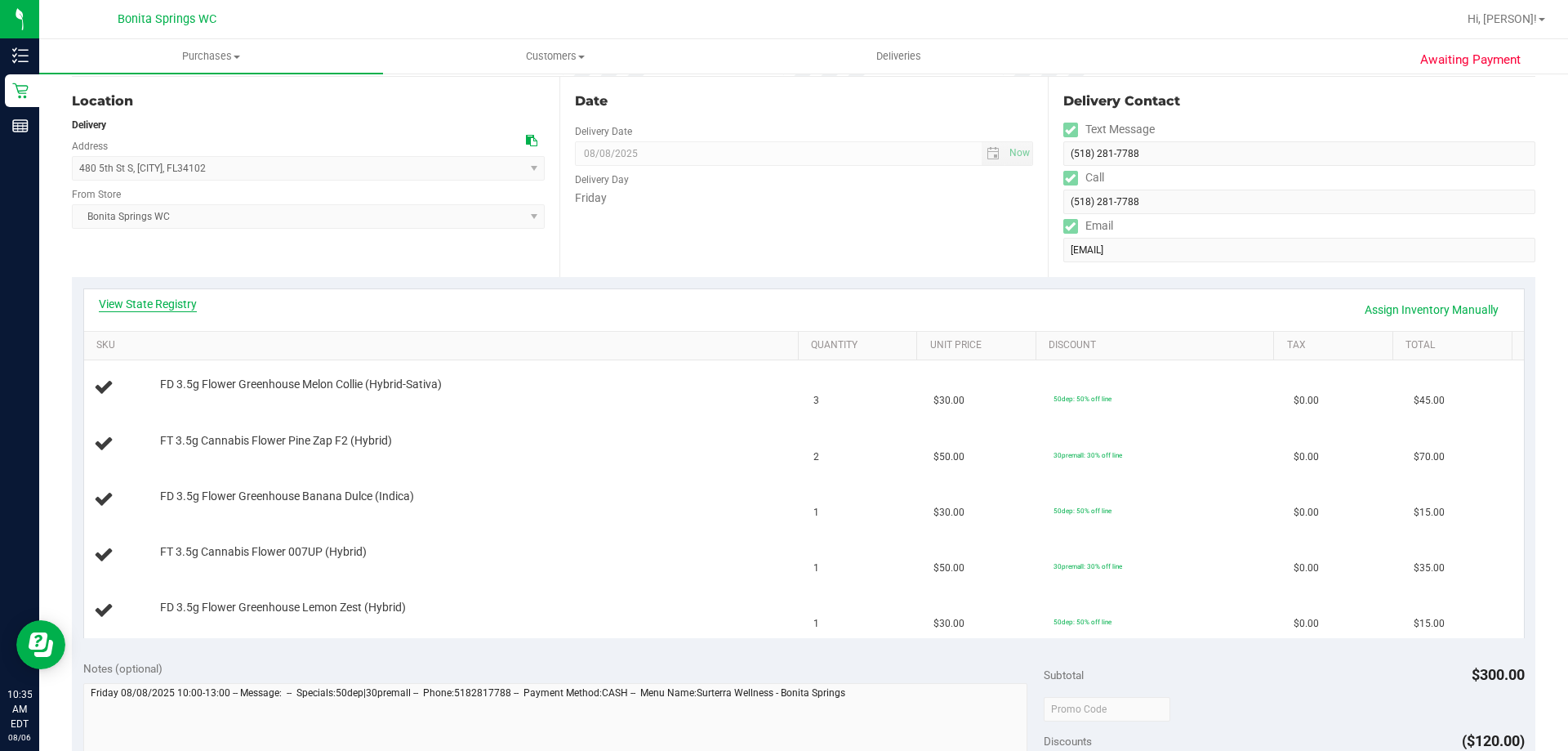 click on "View State Registry" at bounding box center [148, 304] 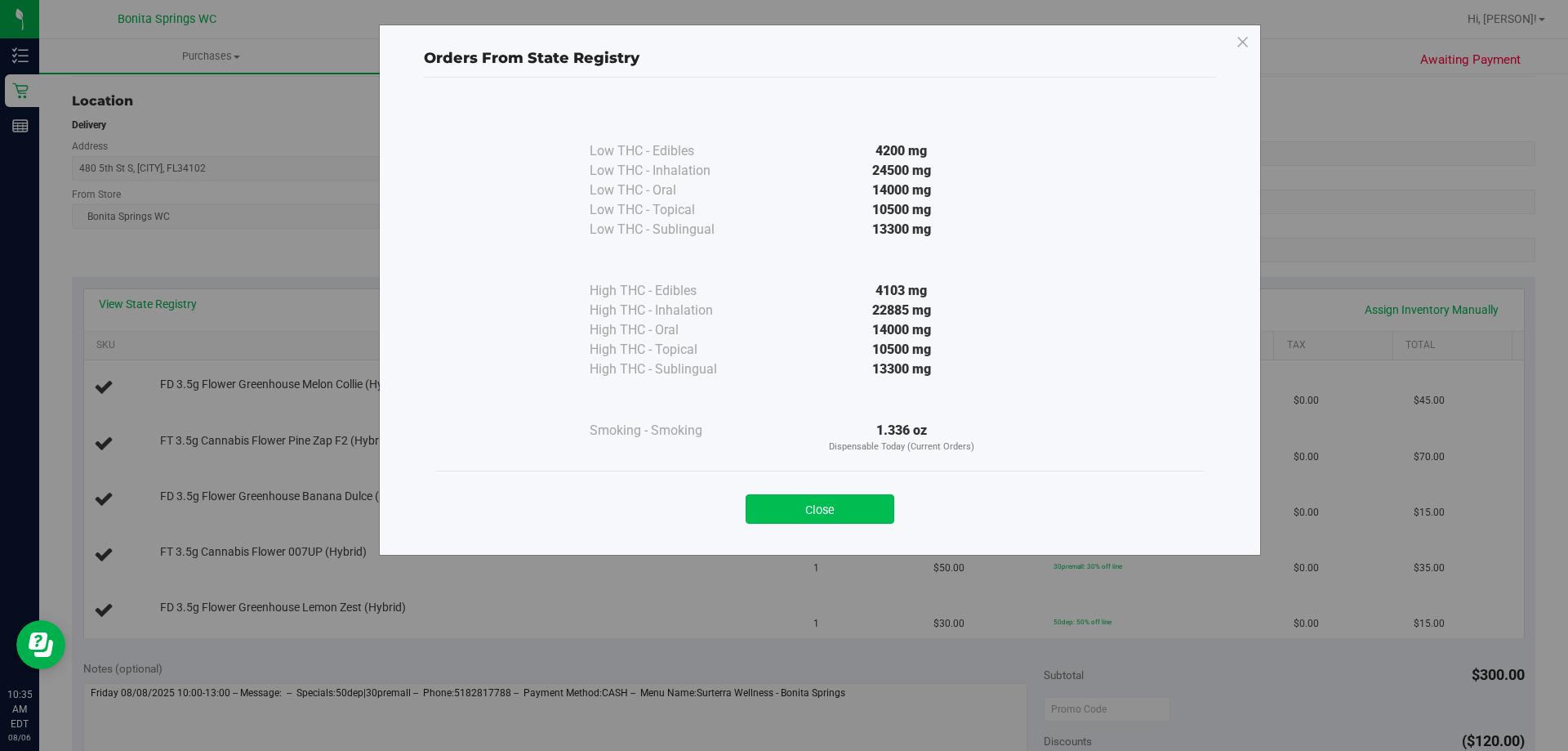 click on "Close" at bounding box center (820, 509) 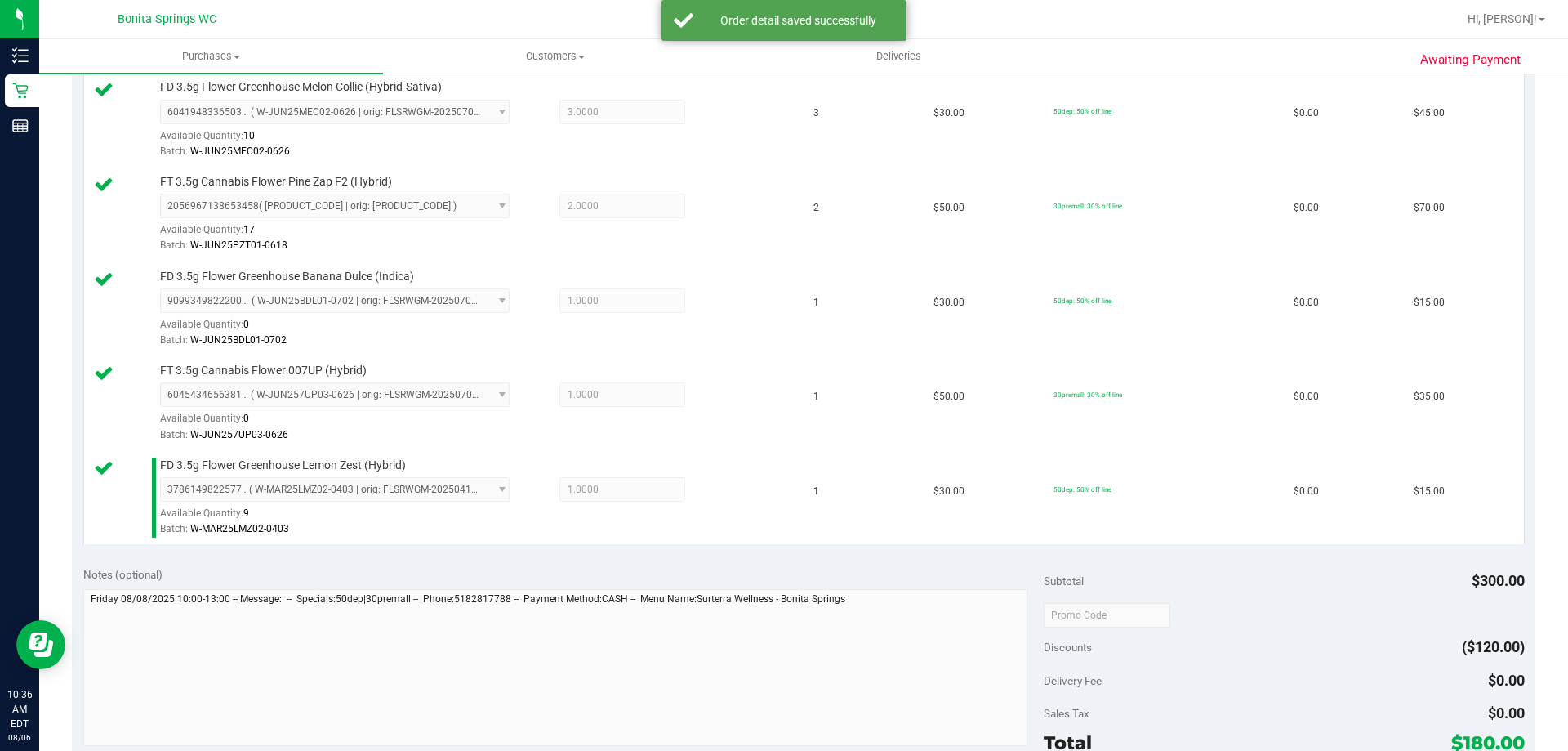 scroll, scrollTop: 654, scrollLeft: 0, axis: vertical 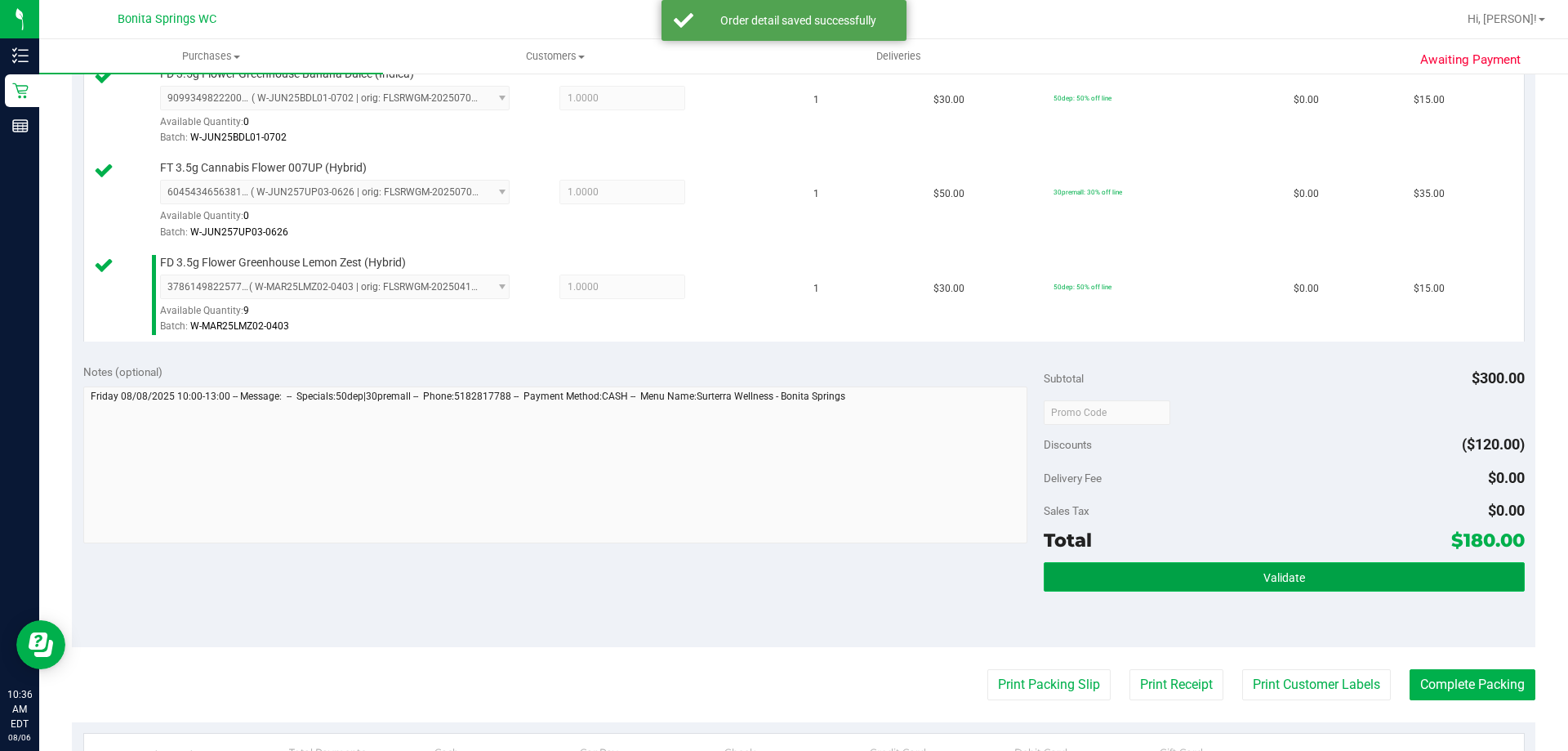 click on "Validate" at bounding box center [1284, 577] 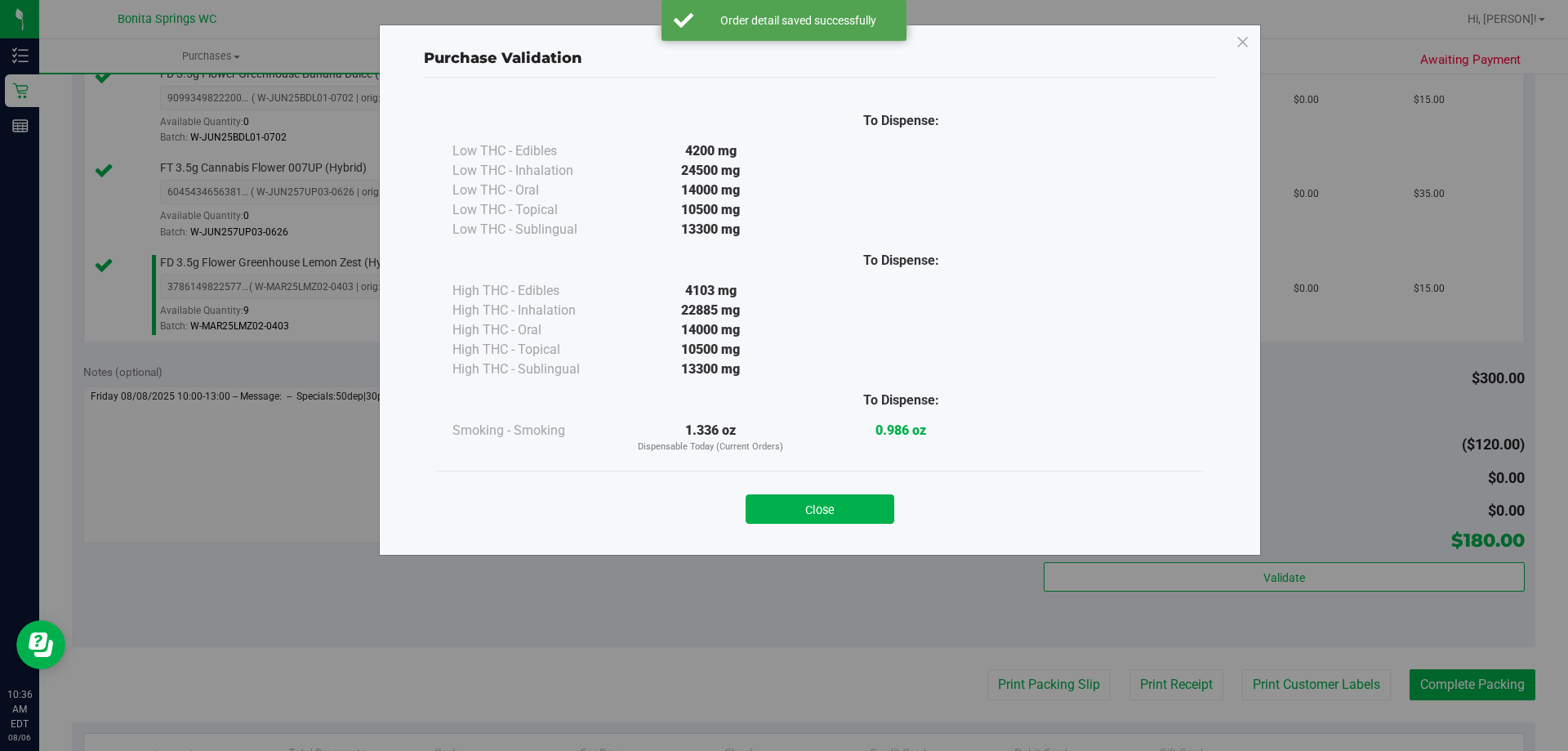 drag, startPoint x: 818, startPoint y: 507, endPoint x: 851, endPoint y: 525, distance: 37.58989 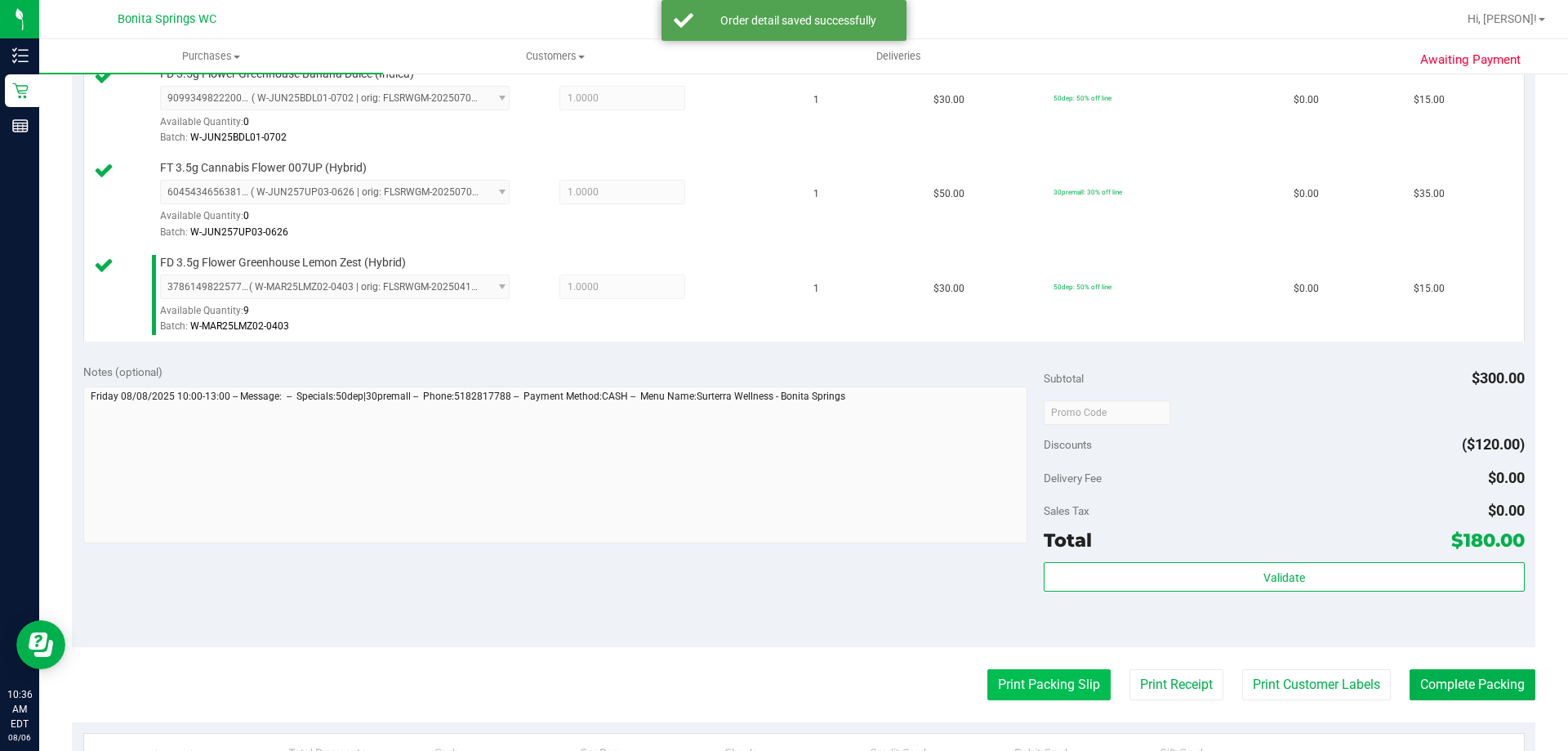 click on "Print Packing Slip" at bounding box center [1049, 685] 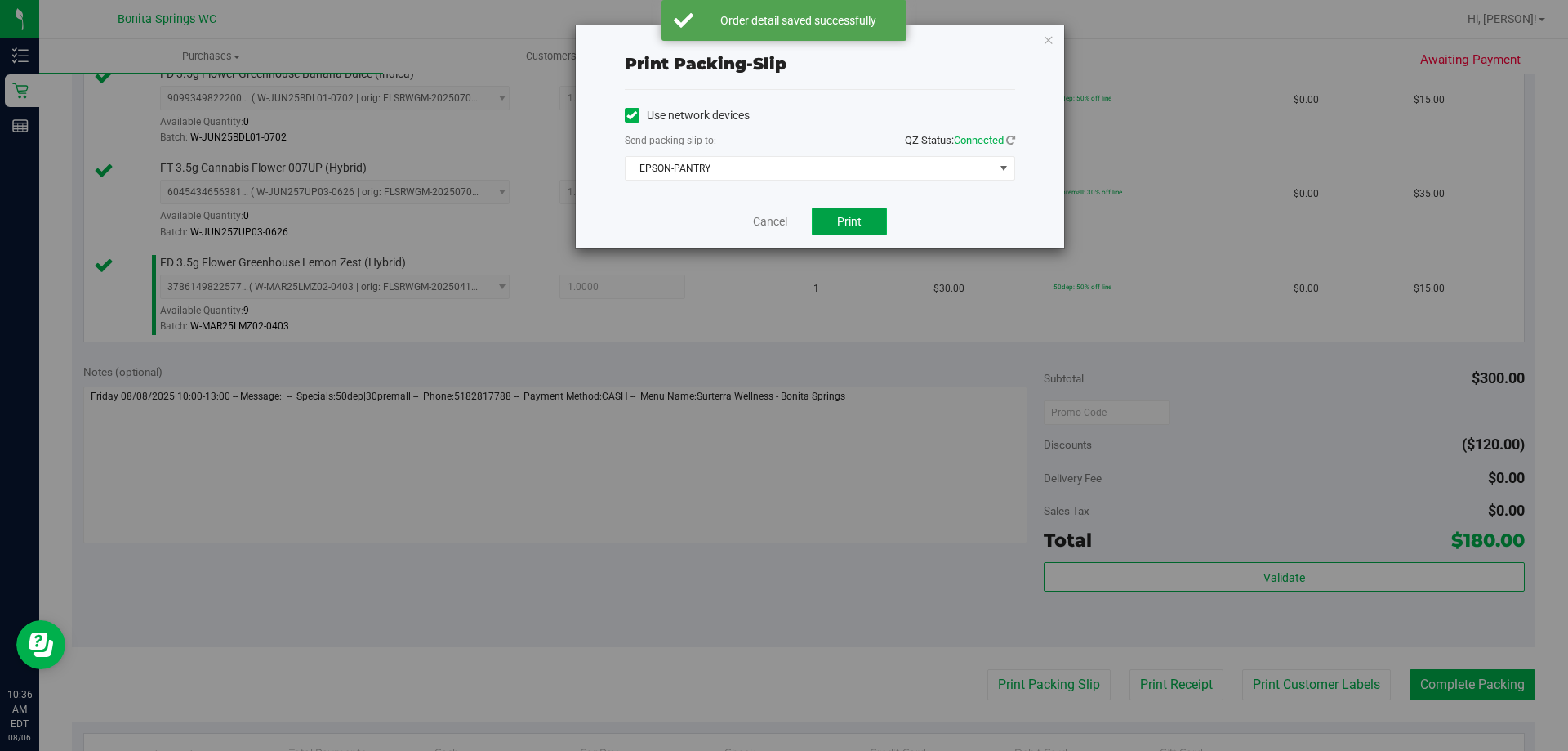 click on "Print" at bounding box center [849, 221] 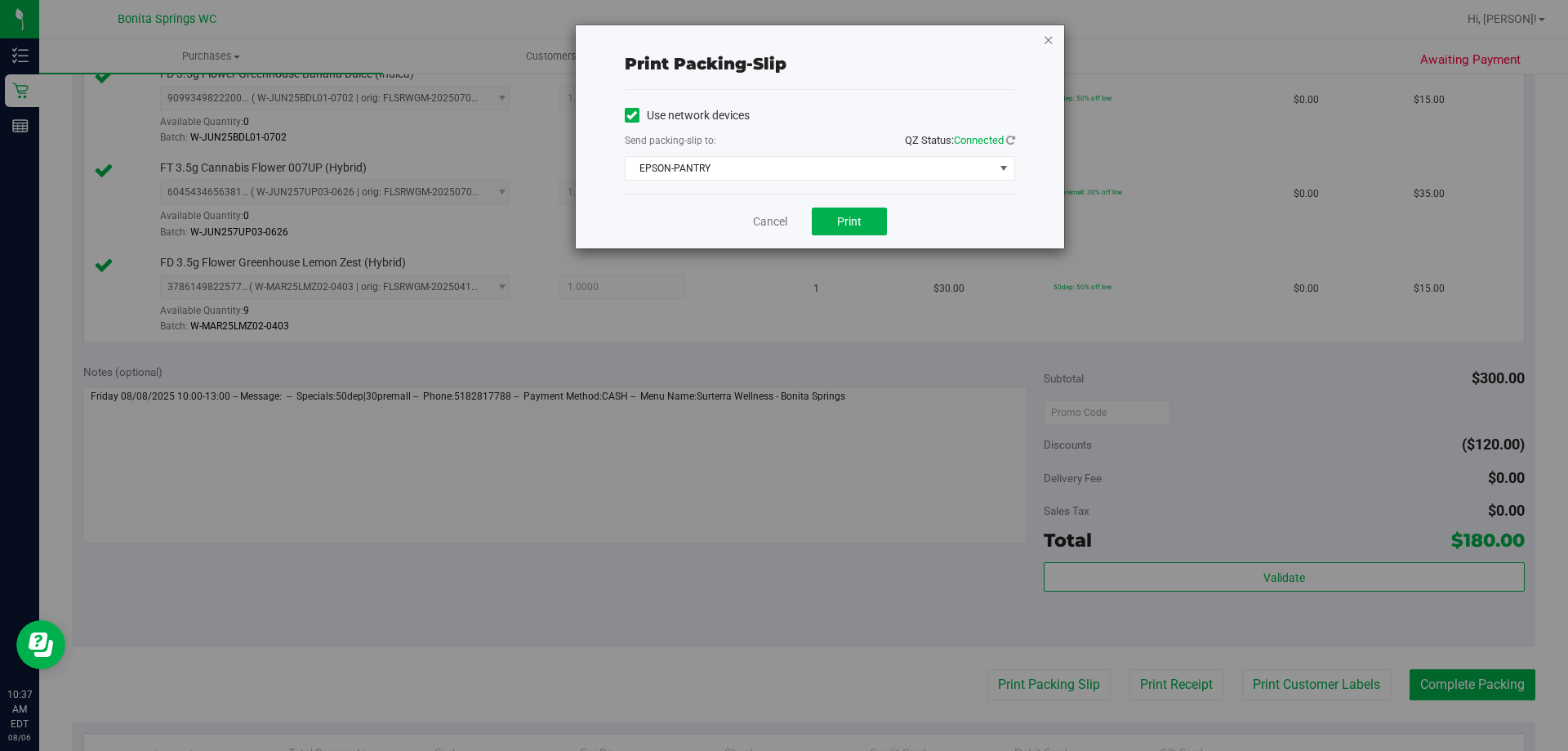 click at bounding box center [1049, 39] 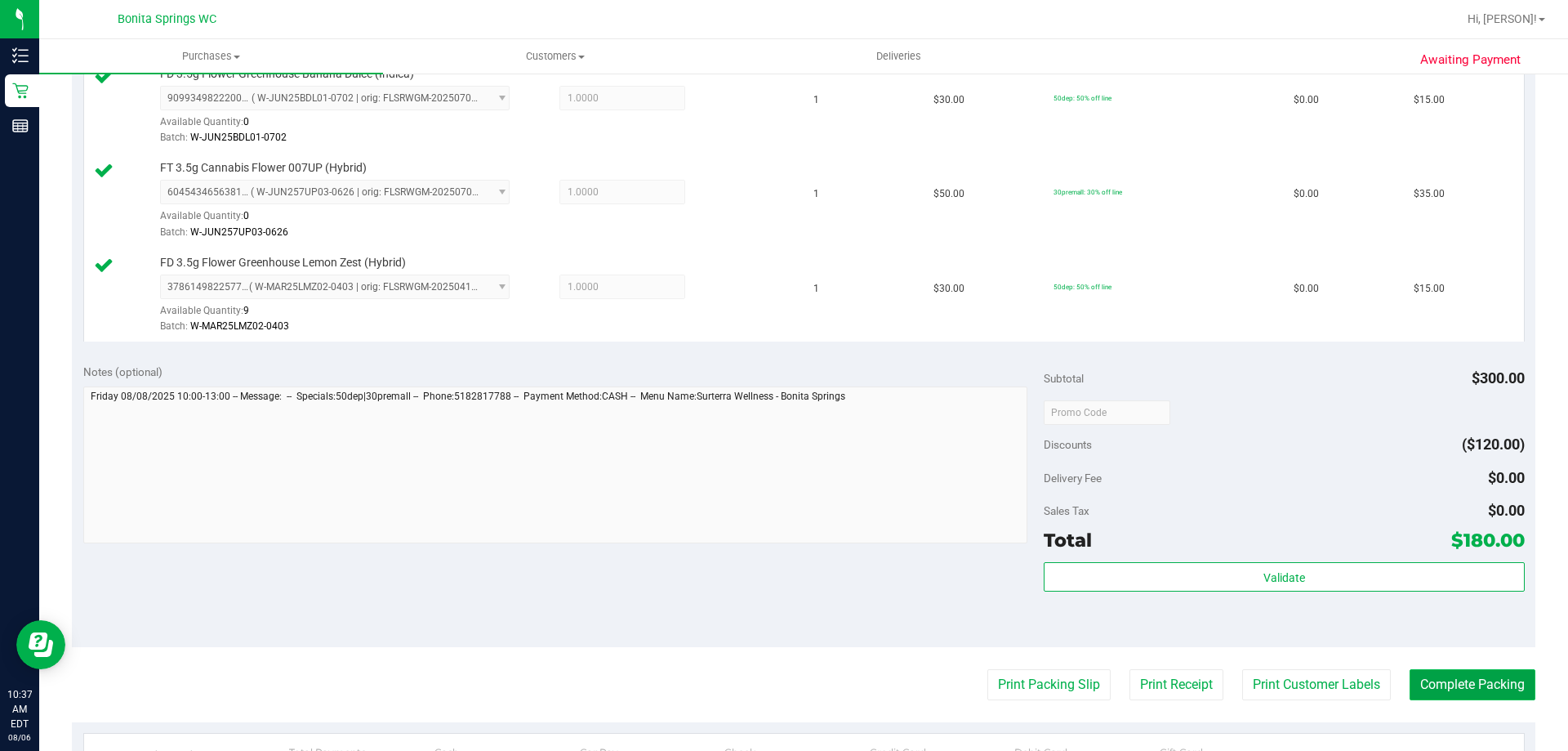 click on "Complete Packing" at bounding box center (1472, 685) 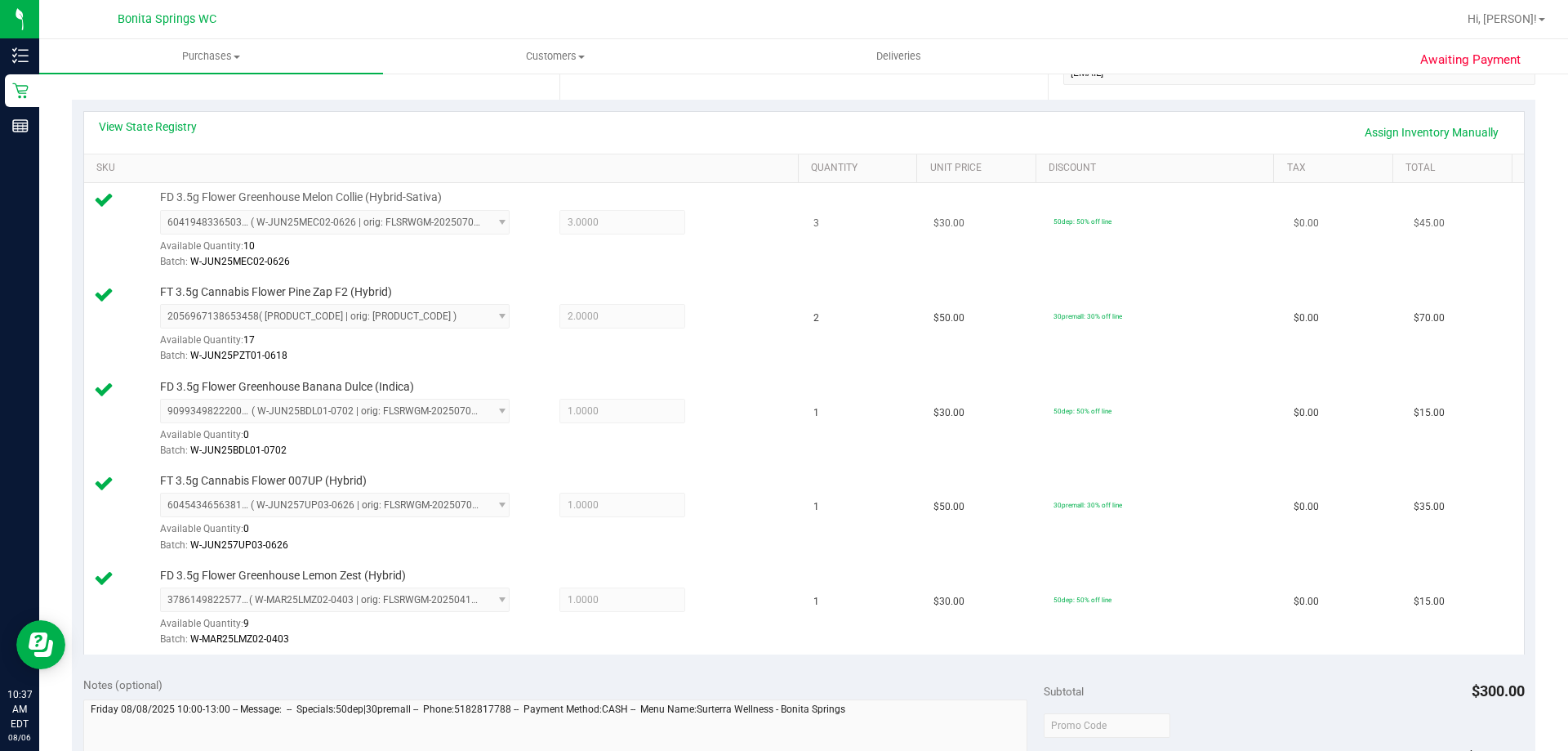 scroll, scrollTop: 0, scrollLeft: 0, axis: both 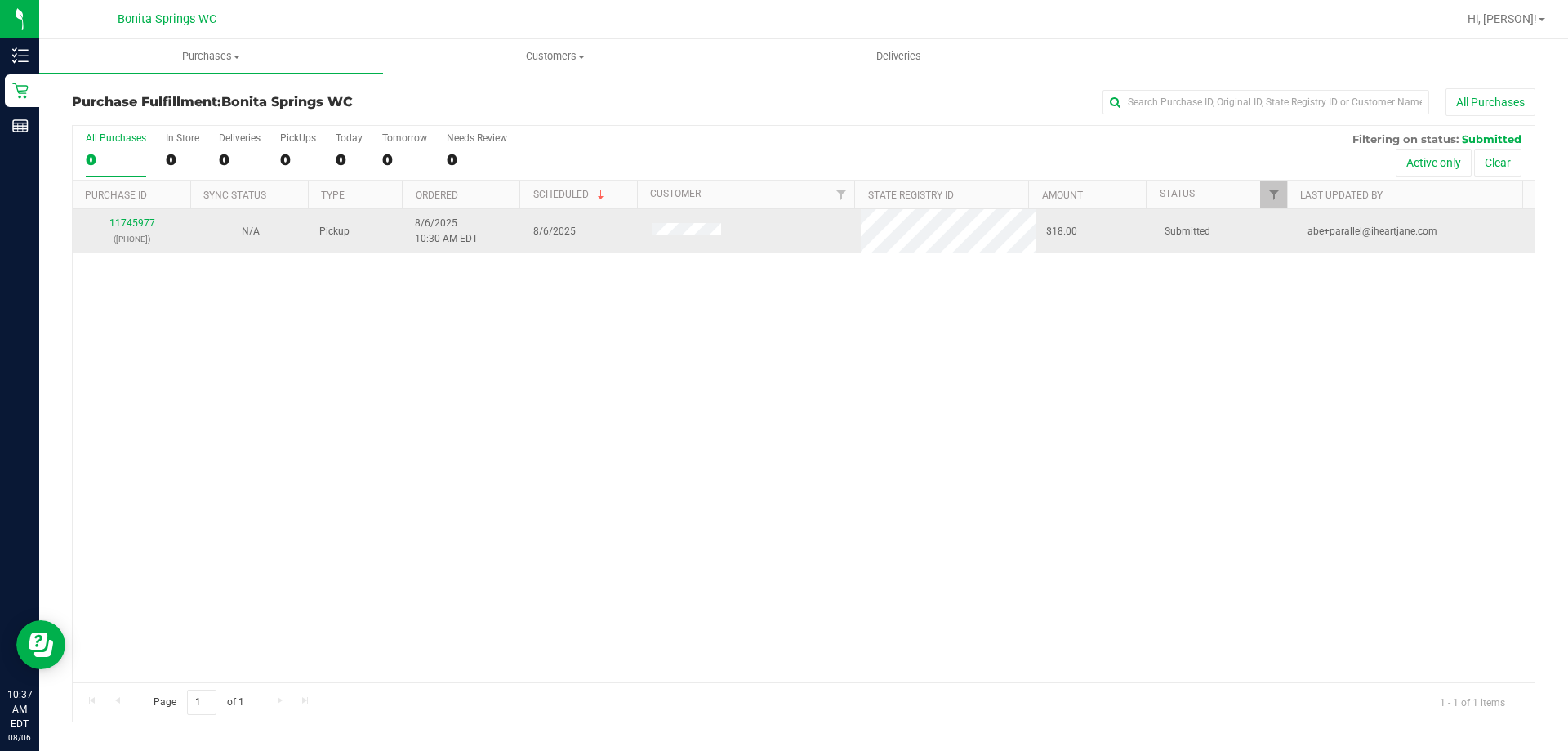click on "[NUMBER]
([PHONE])" at bounding box center (131, 231) 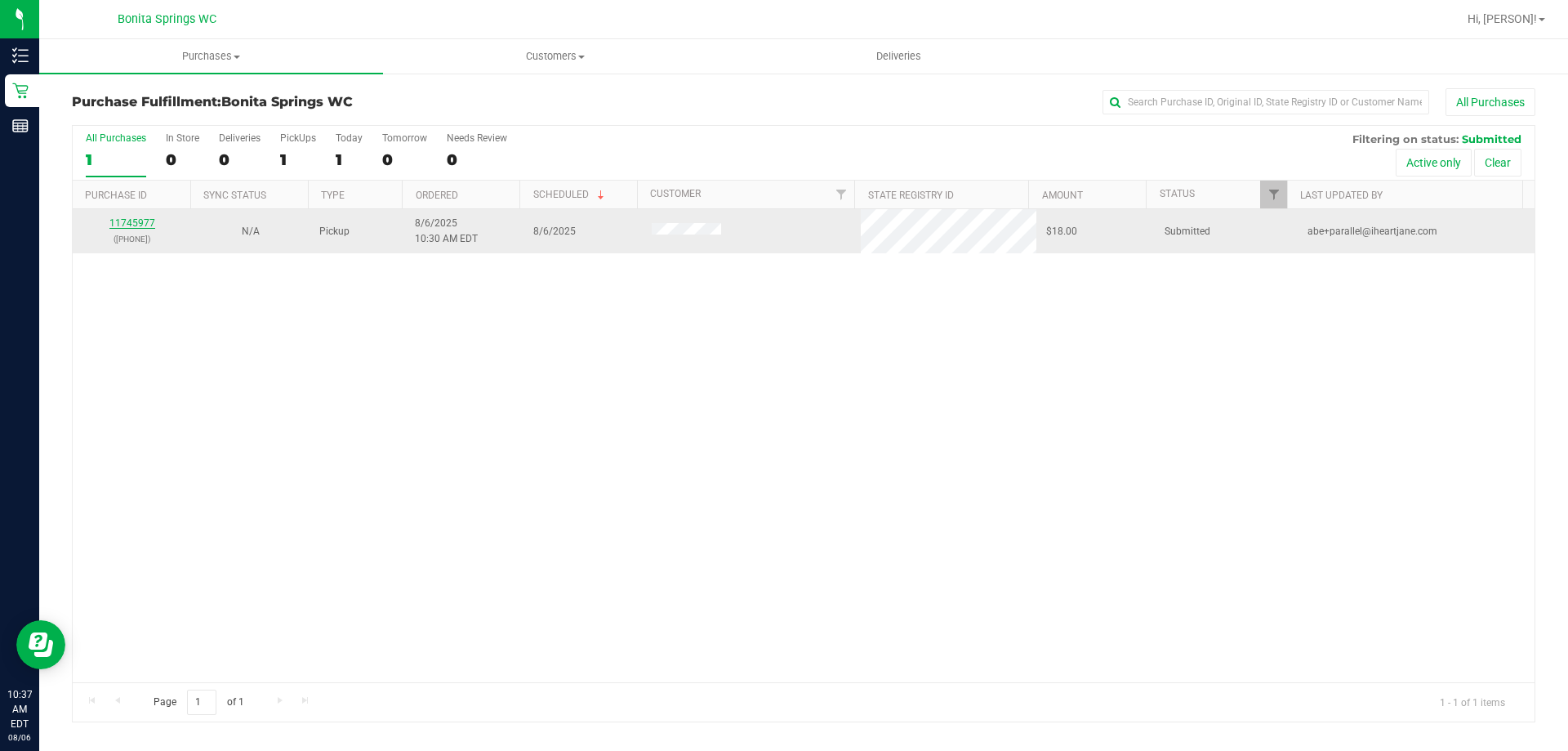 click on "11745977" at bounding box center [132, 223] 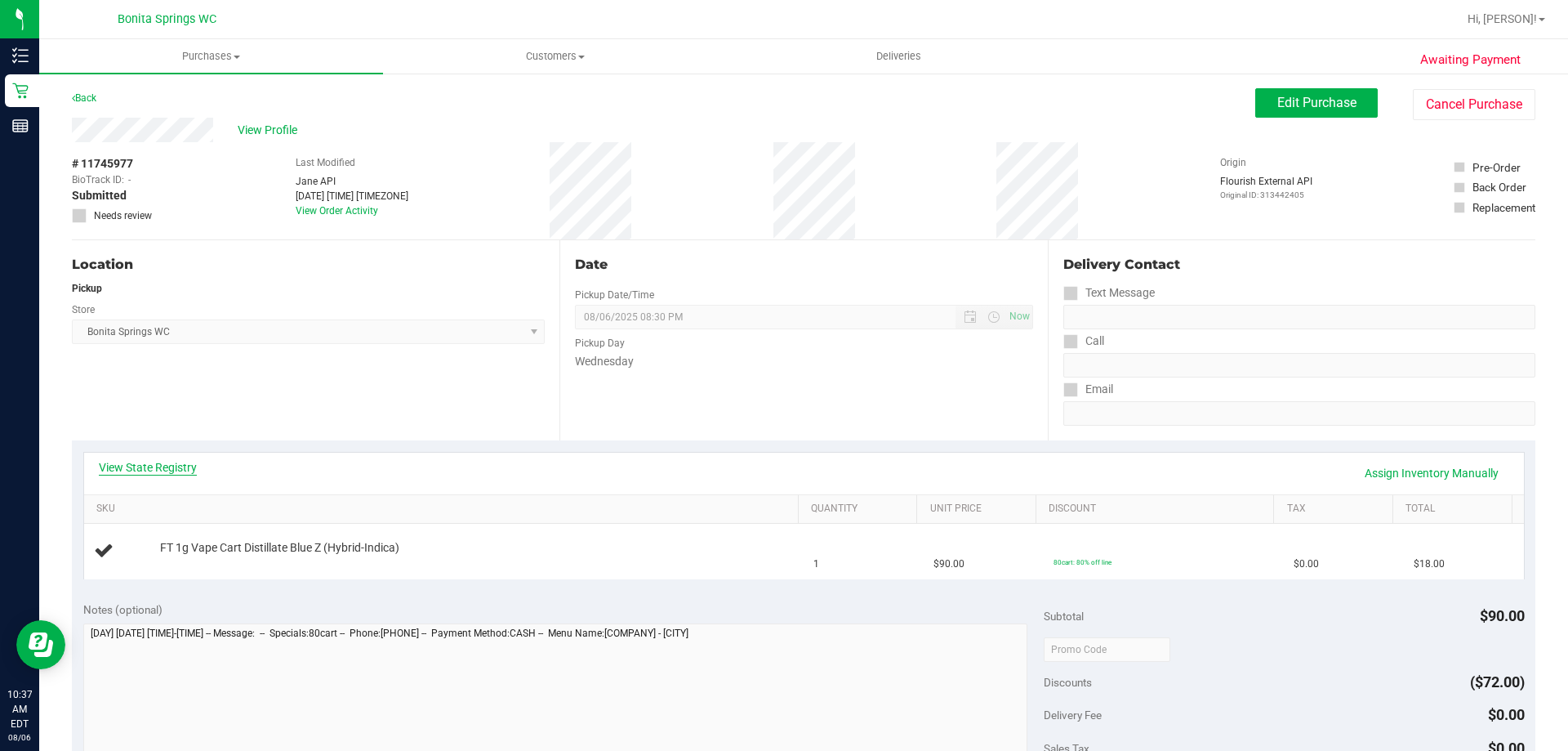 click on "View State Registry" at bounding box center [148, 467] 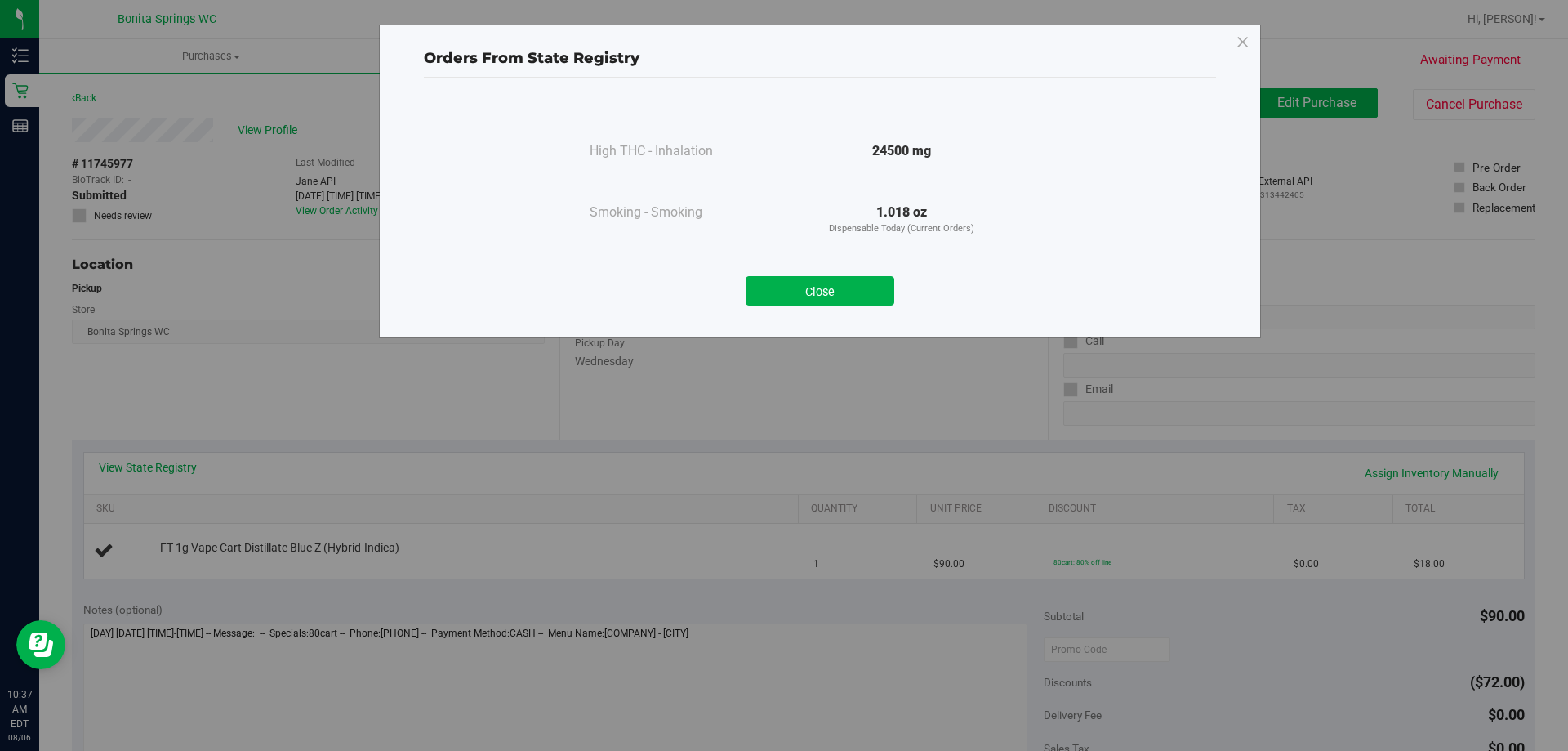 click on "Close" at bounding box center (820, 291) 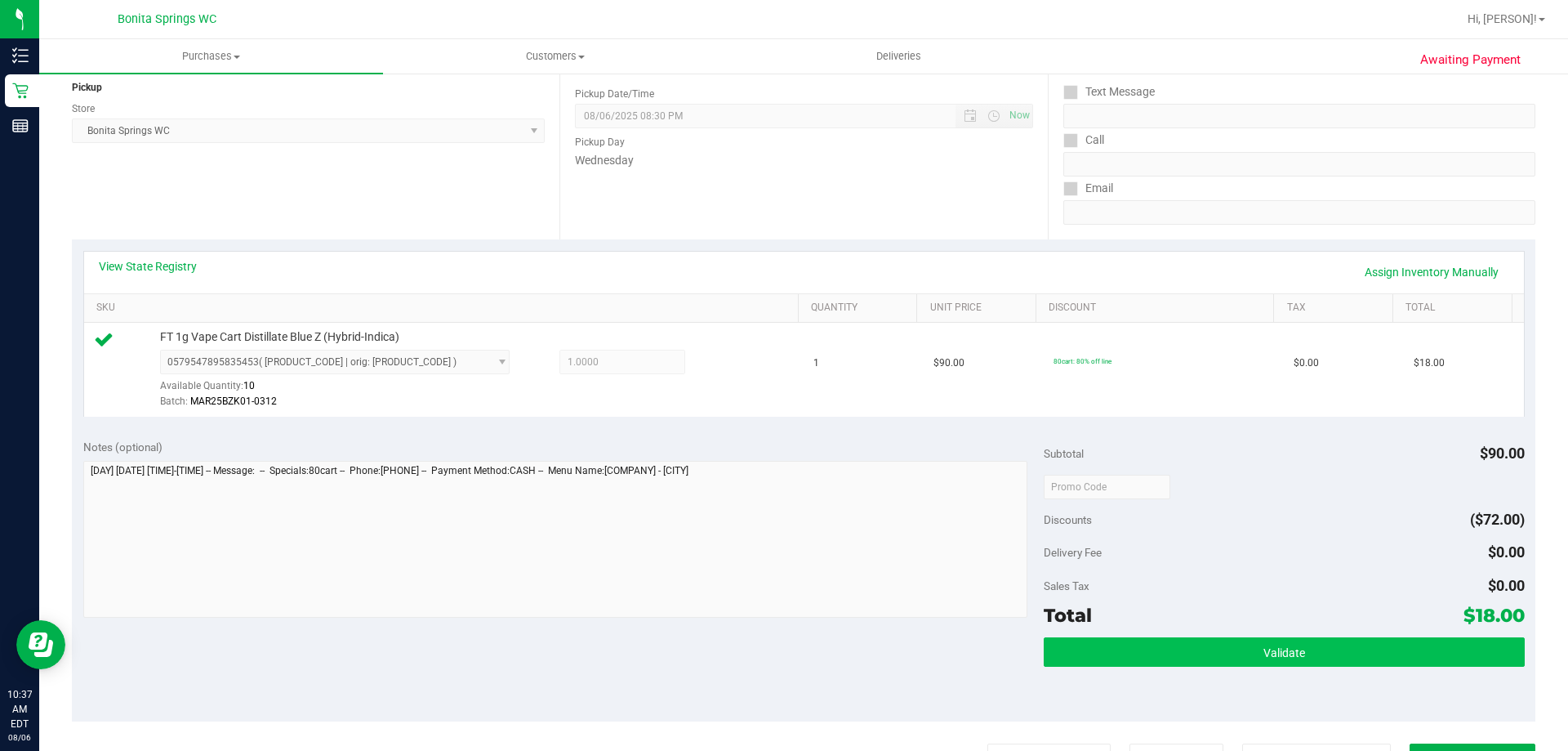 scroll, scrollTop: 409, scrollLeft: 0, axis: vertical 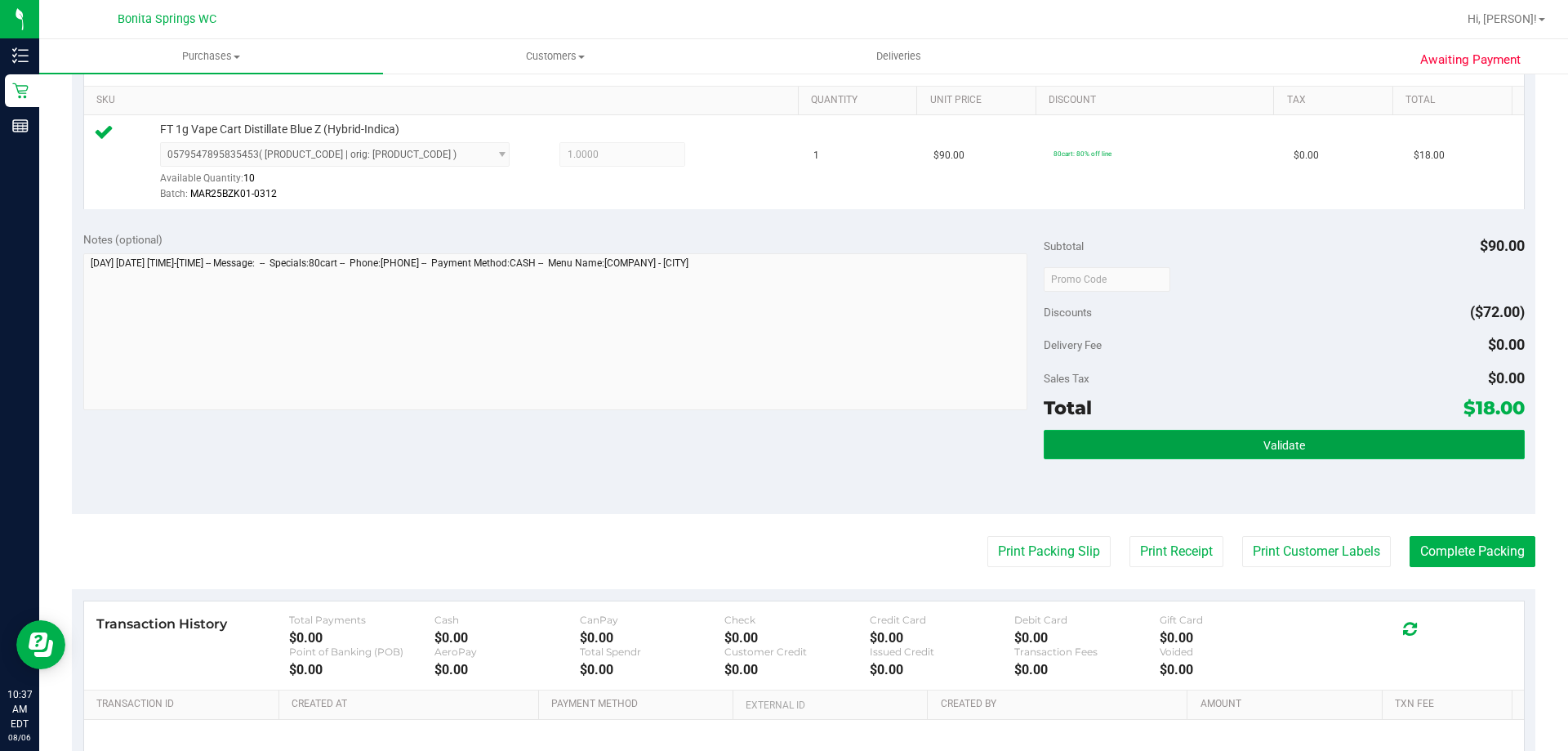click on "Validate" at bounding box center (1284, 445) 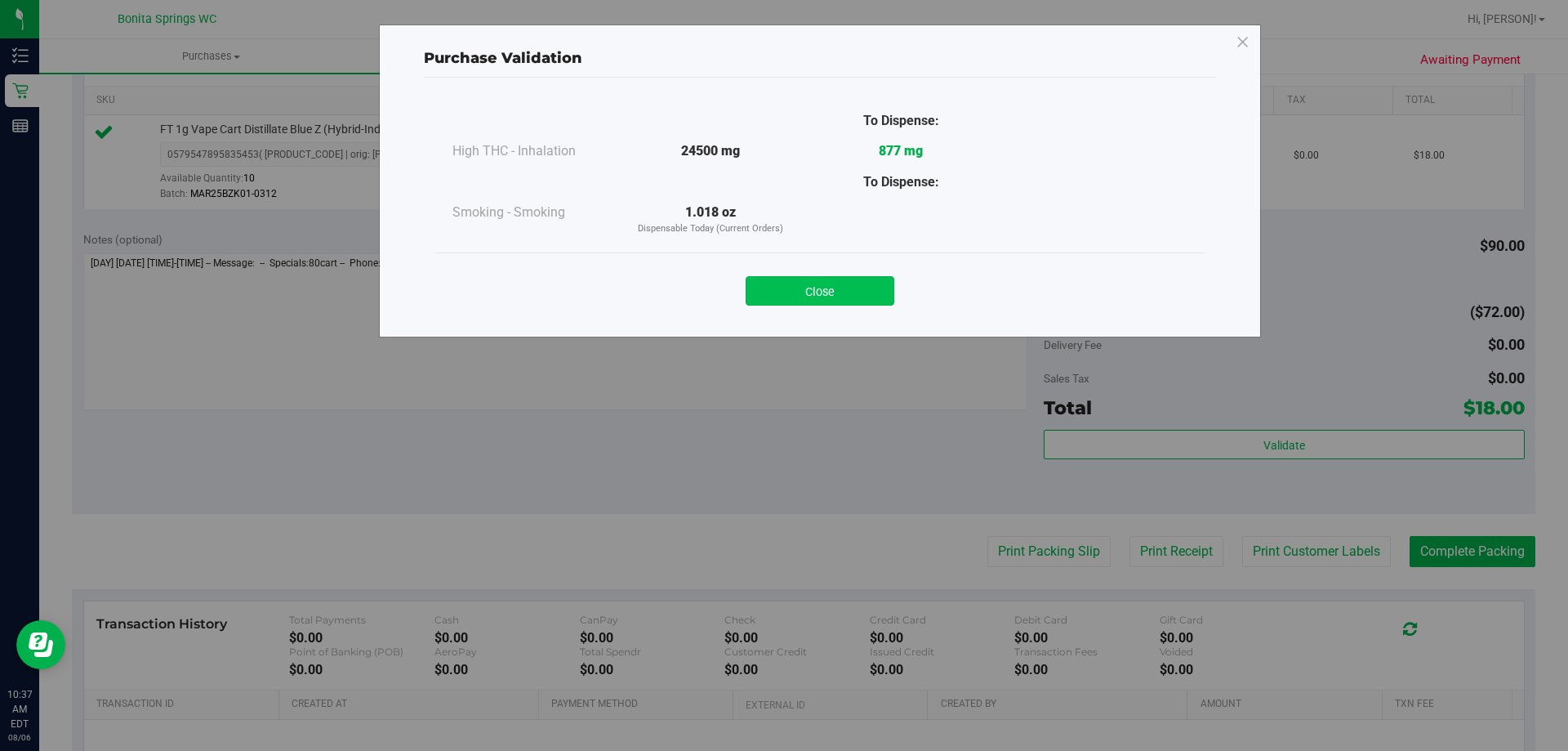 click on "Close" at bounding box center [820, 291] 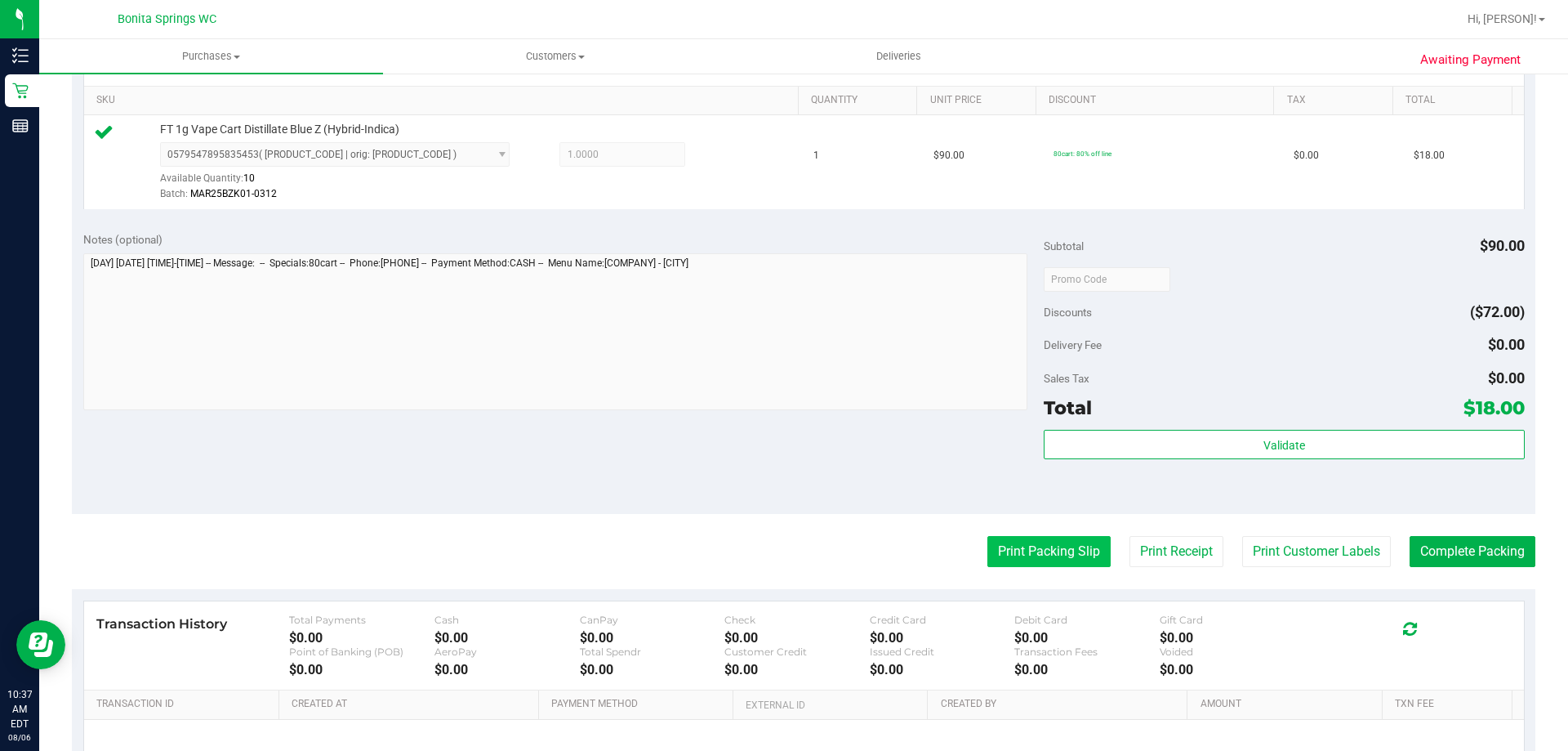 click on "Print Packing Slip" at bounding box center (1049, 552) 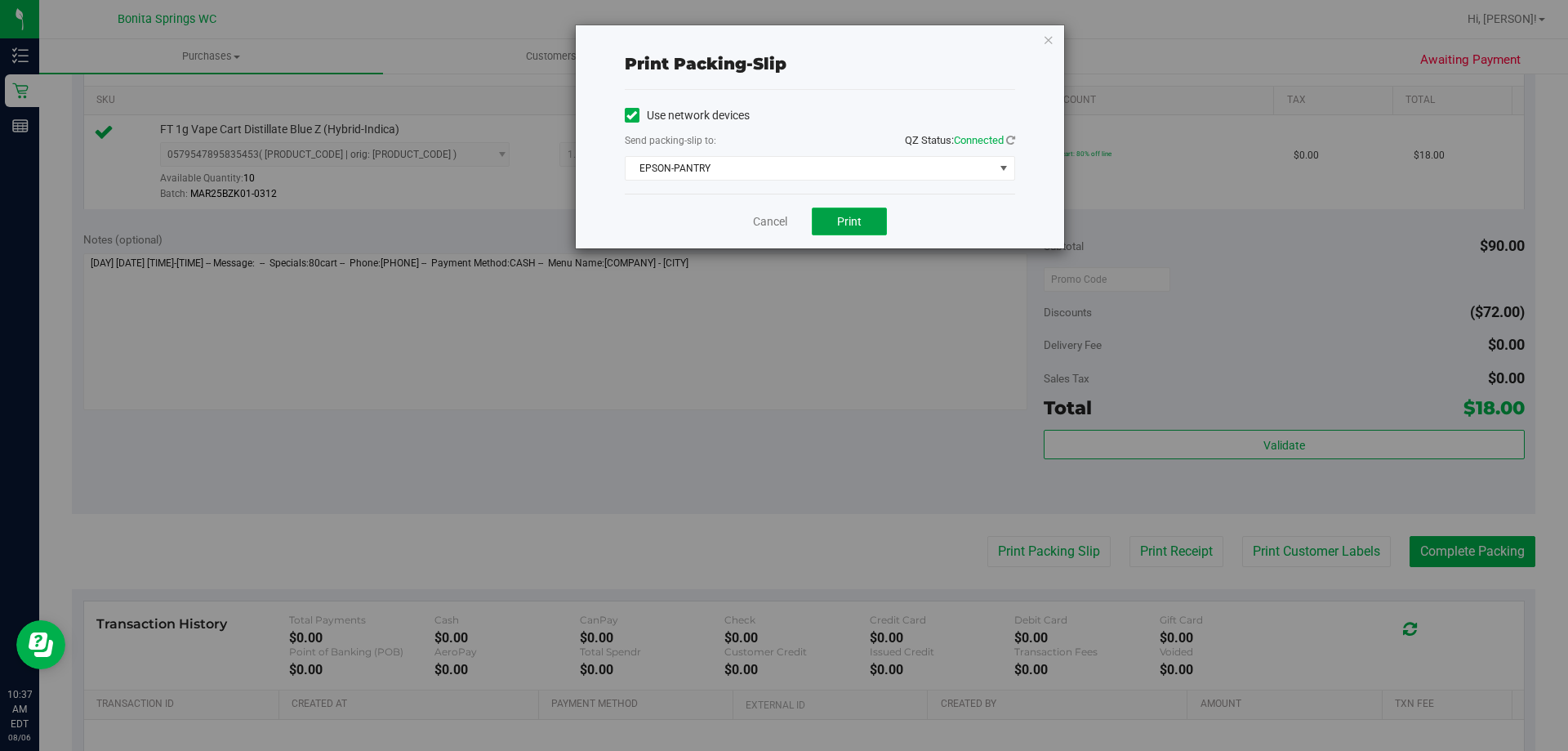 click on "Print" at bounding box center (849, 221) 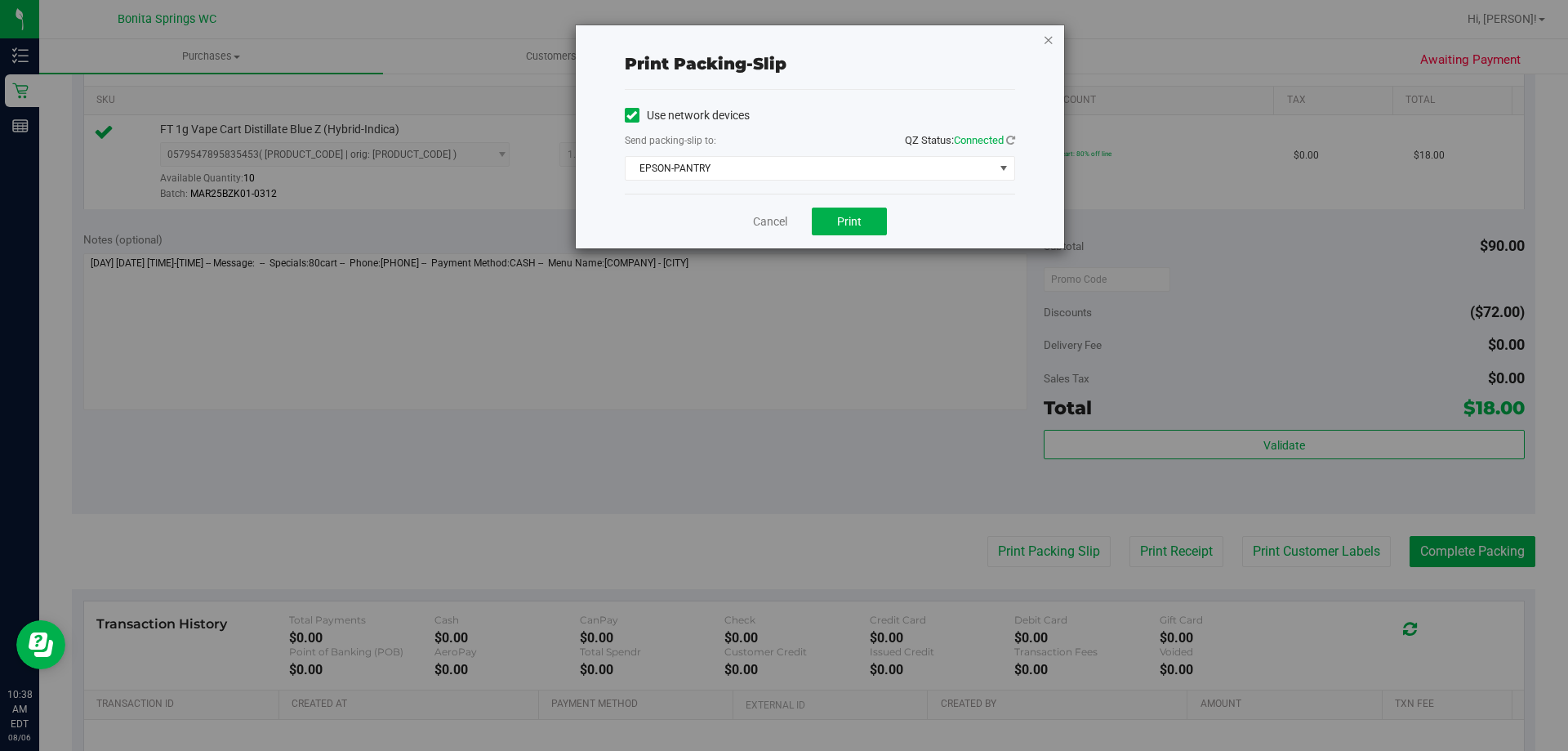 click at bounding box center (1049, 39) 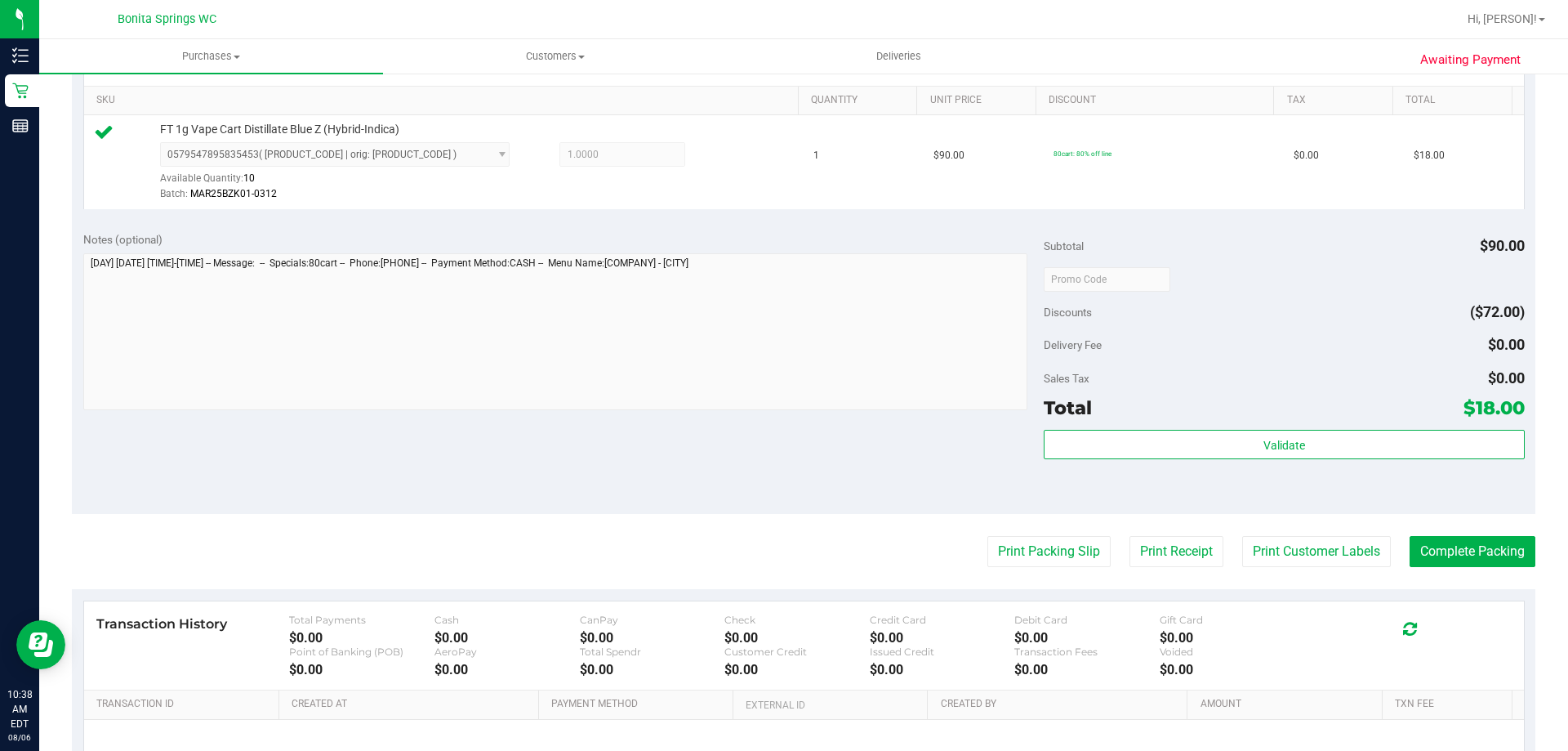 click on "Last Modified
[PERSON]
Aug 6, 2025 10:30:22 AM EDT" at bounding box center [804, 287] 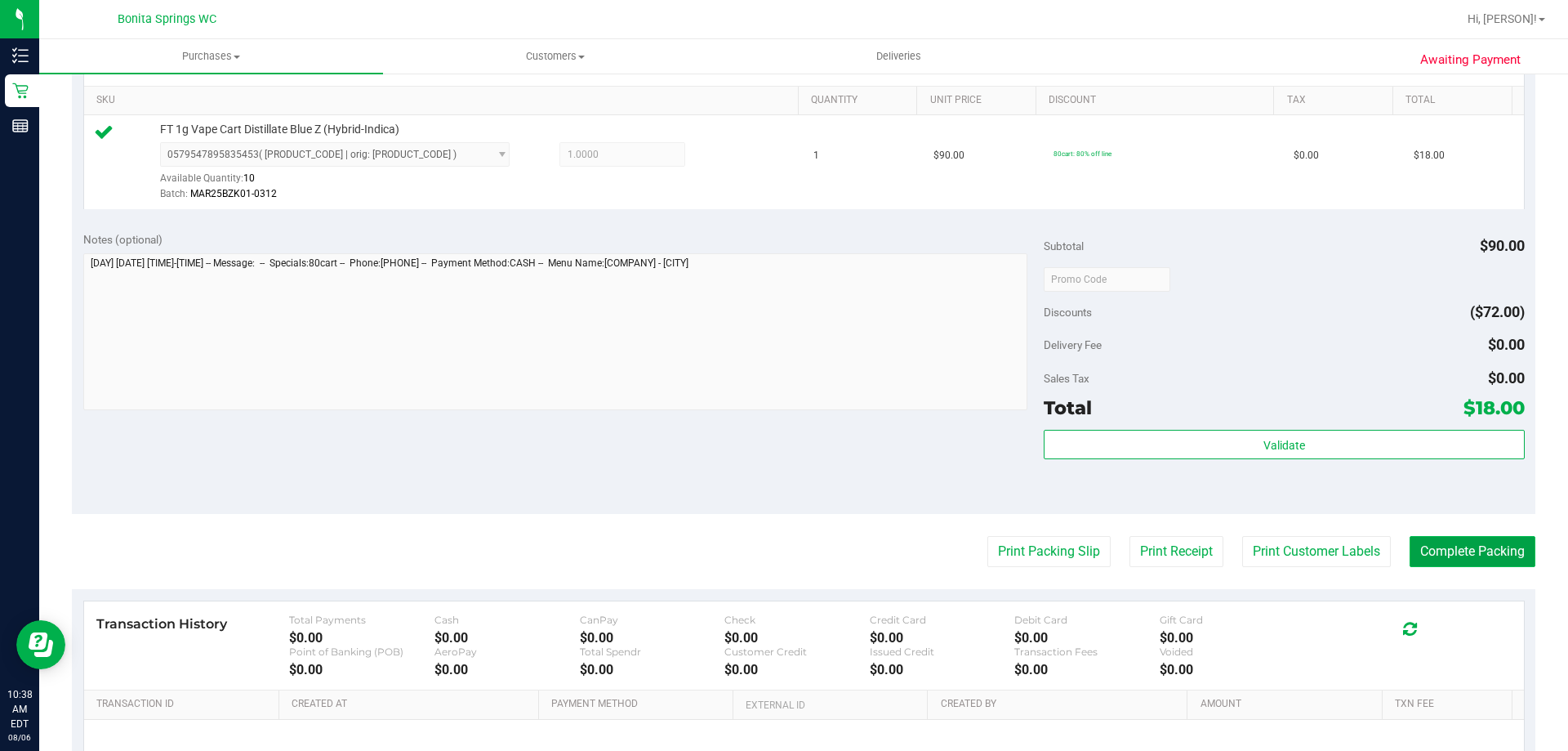 click on "Complete Packing" at bounding box center (1472, 552) 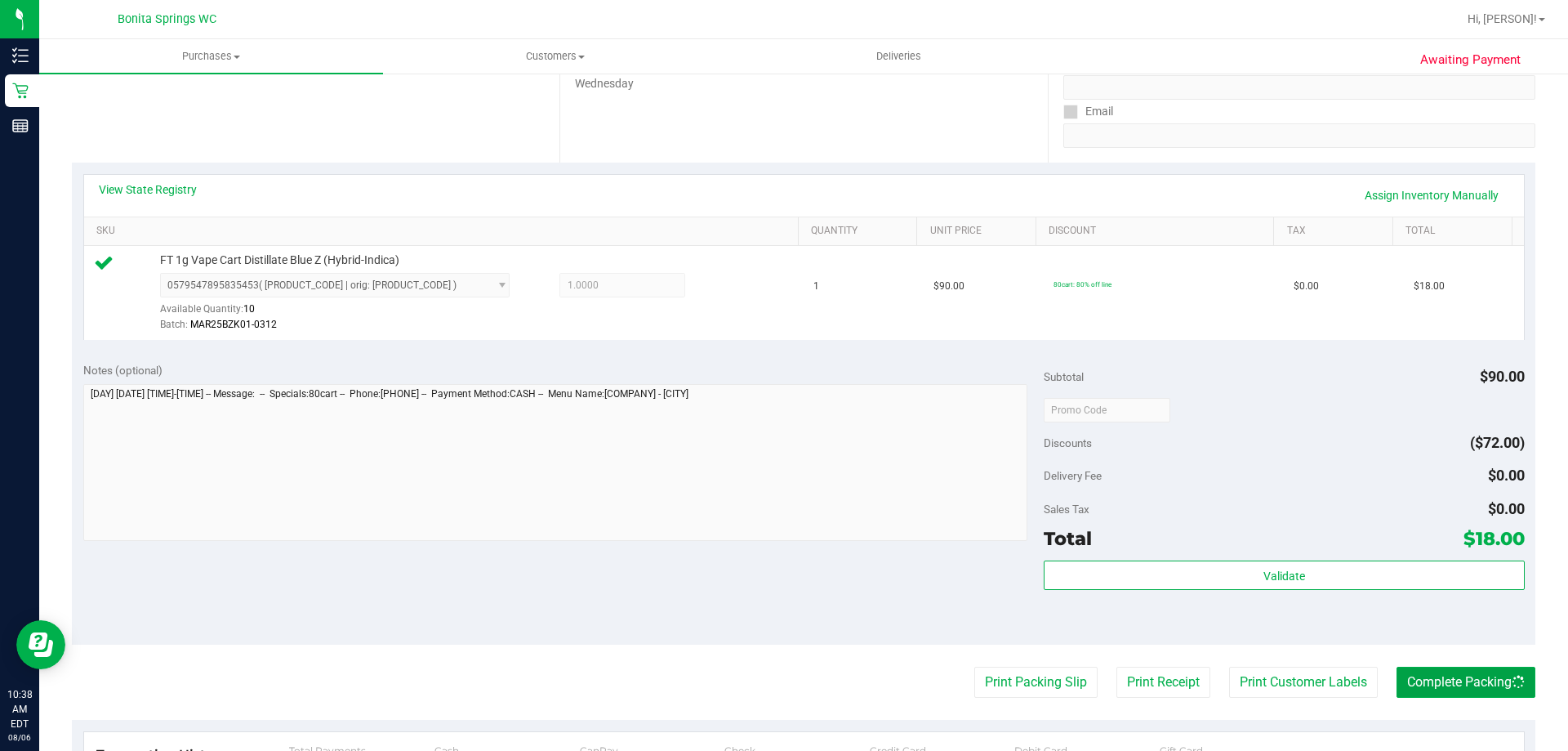 scroll, scrollTop: 0, scrollLeft: 0, axis: both 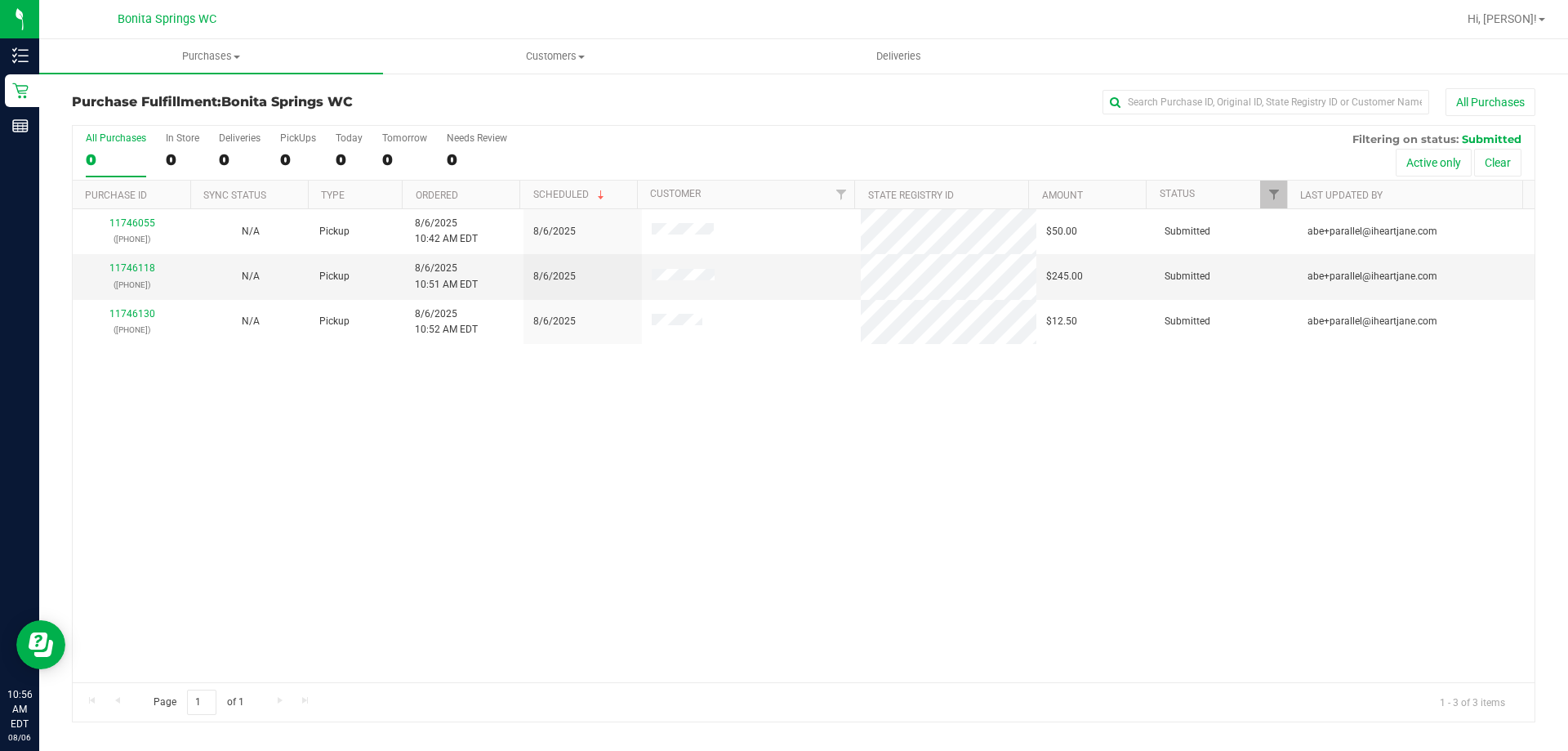 click on "11746055
([PHONE])
N/A
Pickup 8/6/2025 10:42 AM EDT 8/6/2025
$50.00
Submitted [EMAIL]
11746118
([PHONE])
N/A
Pickup 8/6/2025 10:51 AM EDT 8/6/2025
$245.00
Submitted [EMAIL]
11746130
([PHONE])
N/A
Pickup 8/6/2025 10:52 AM EDT 8/6/2025
$12.50
Submitted [EMAIL]" at bounding box center [804, 445] 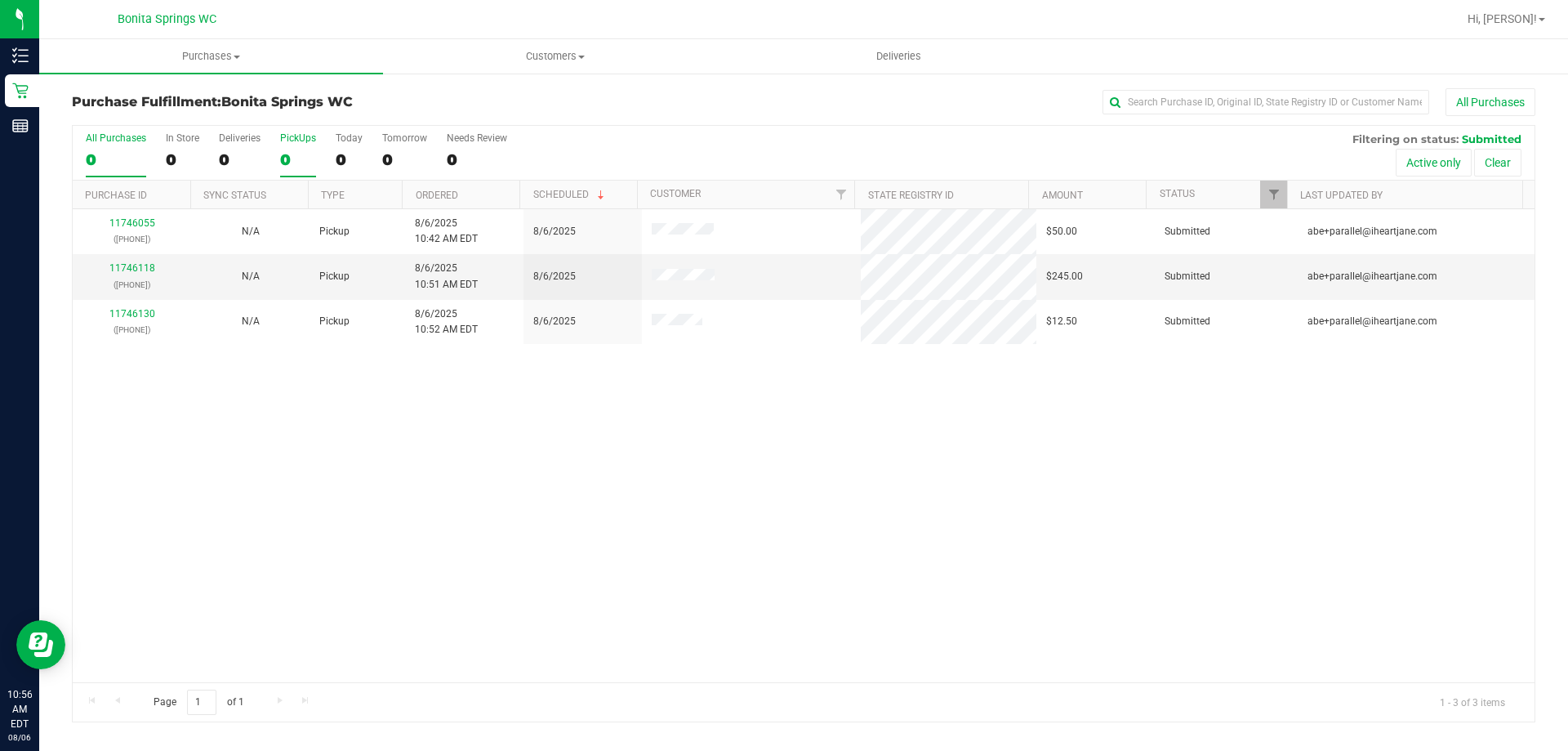 click on "0" at bounding box center (298, 159) 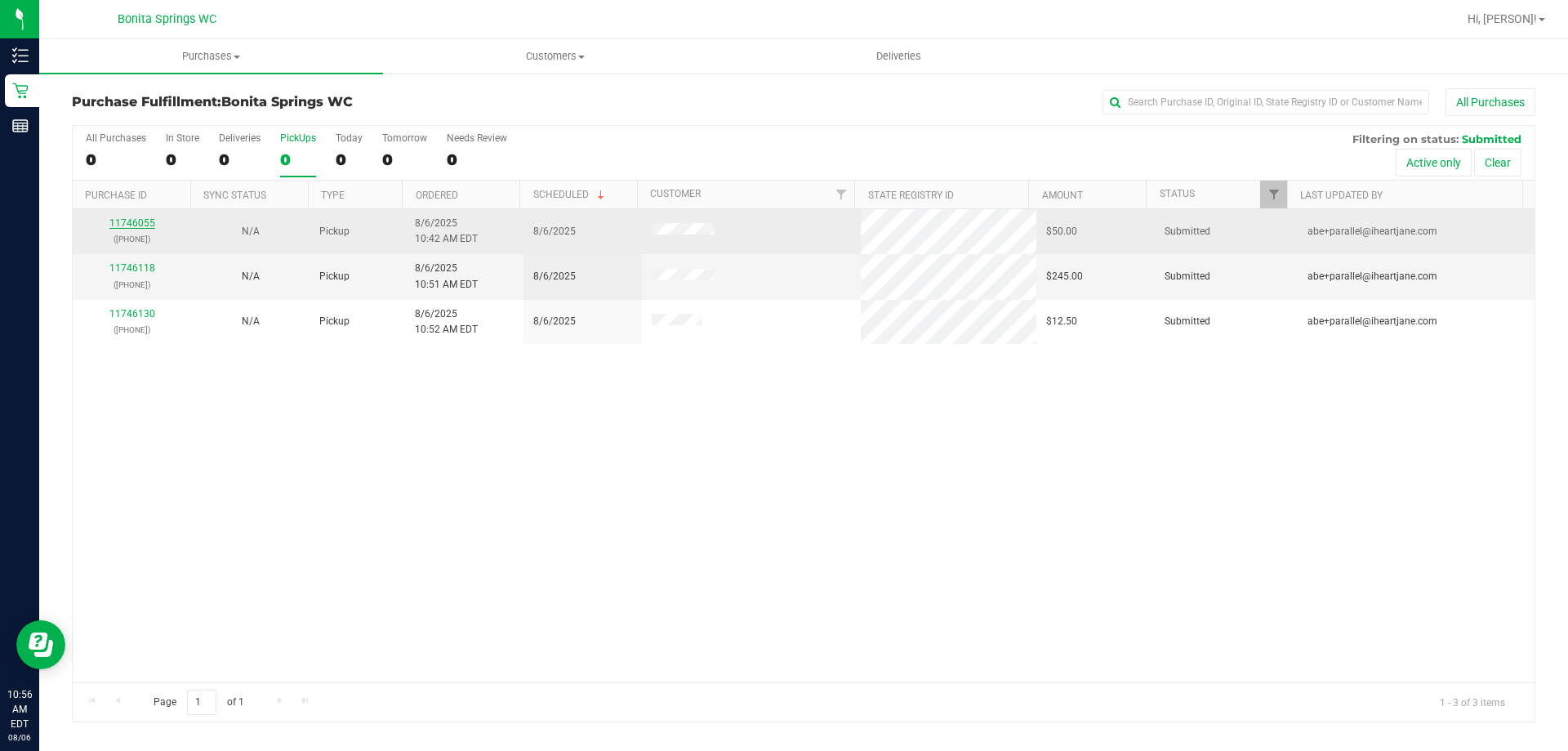 click on "11746055" at bounding box center (132, 223) 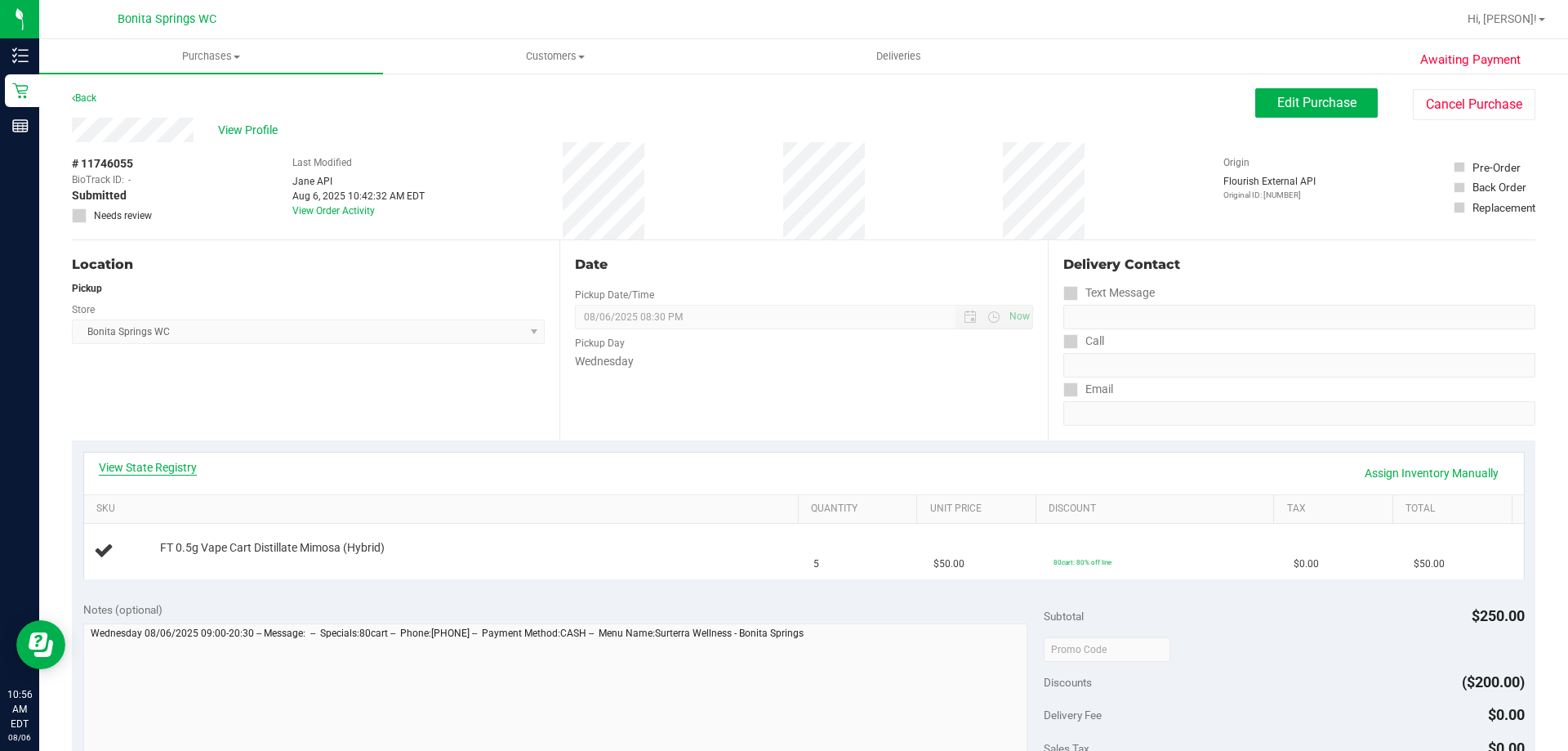 click on "View State Registry" at bounding box center [148, 467] 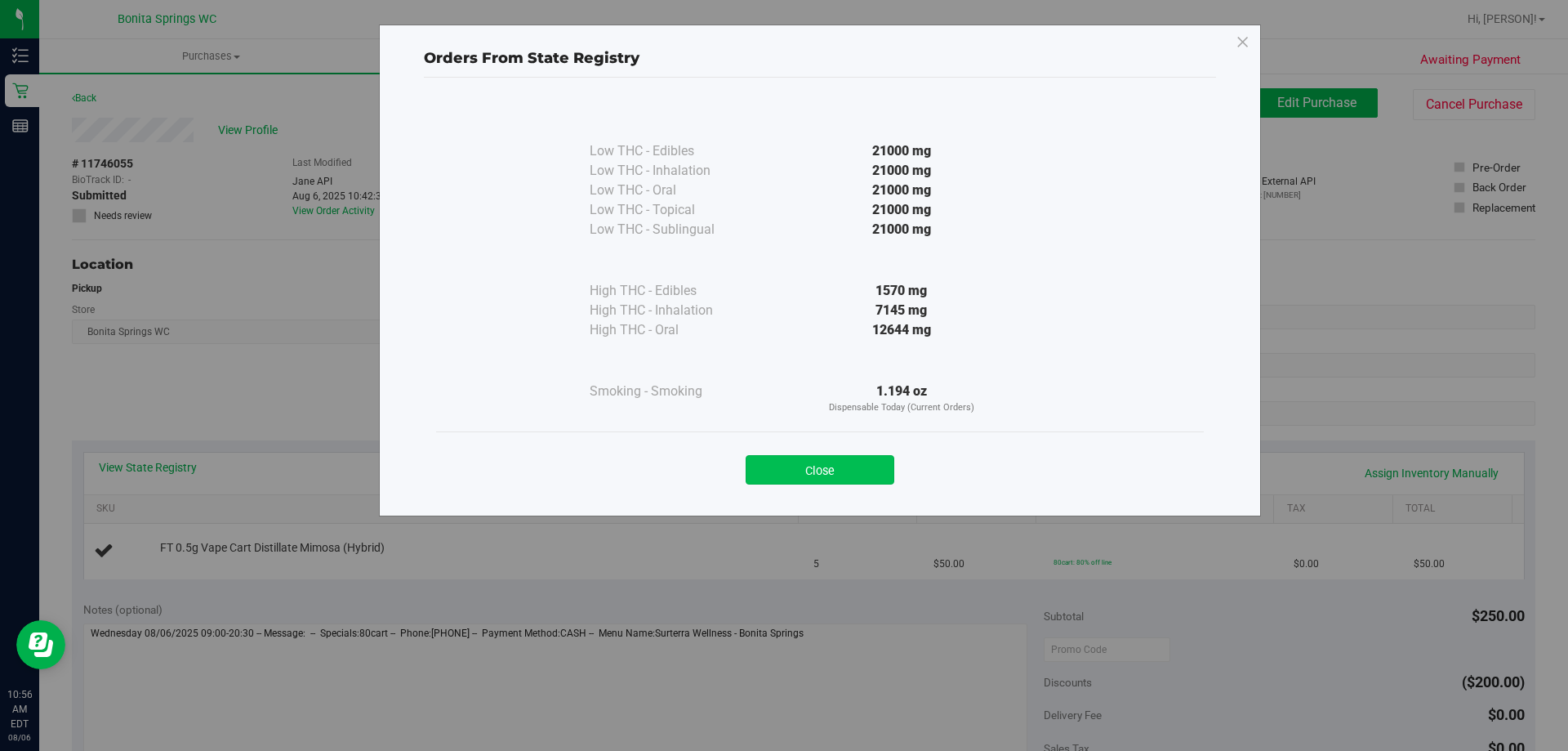 click on "Close" at bounding box center [820, 470] 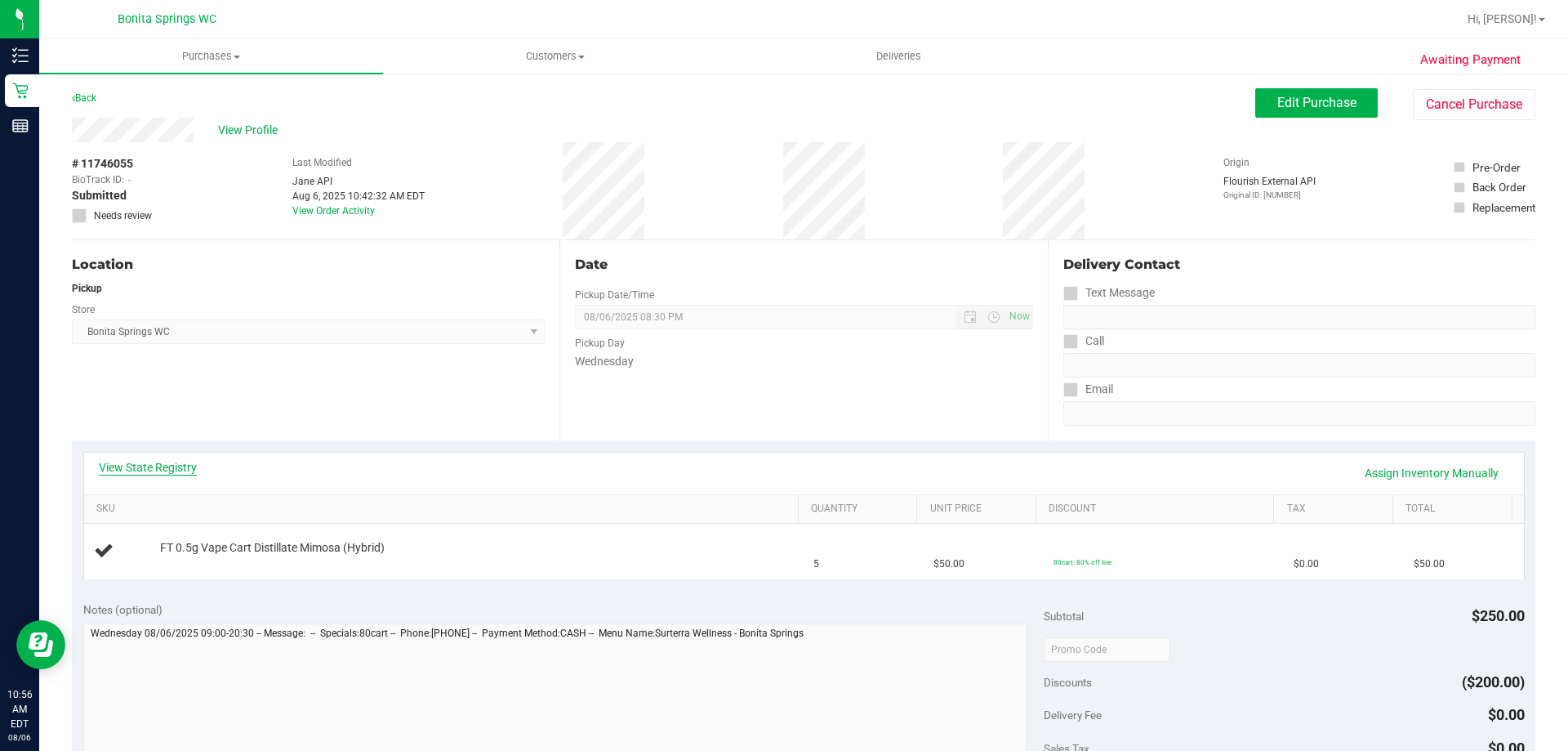 click on "View State Registry" at bounding box center (148, 467) 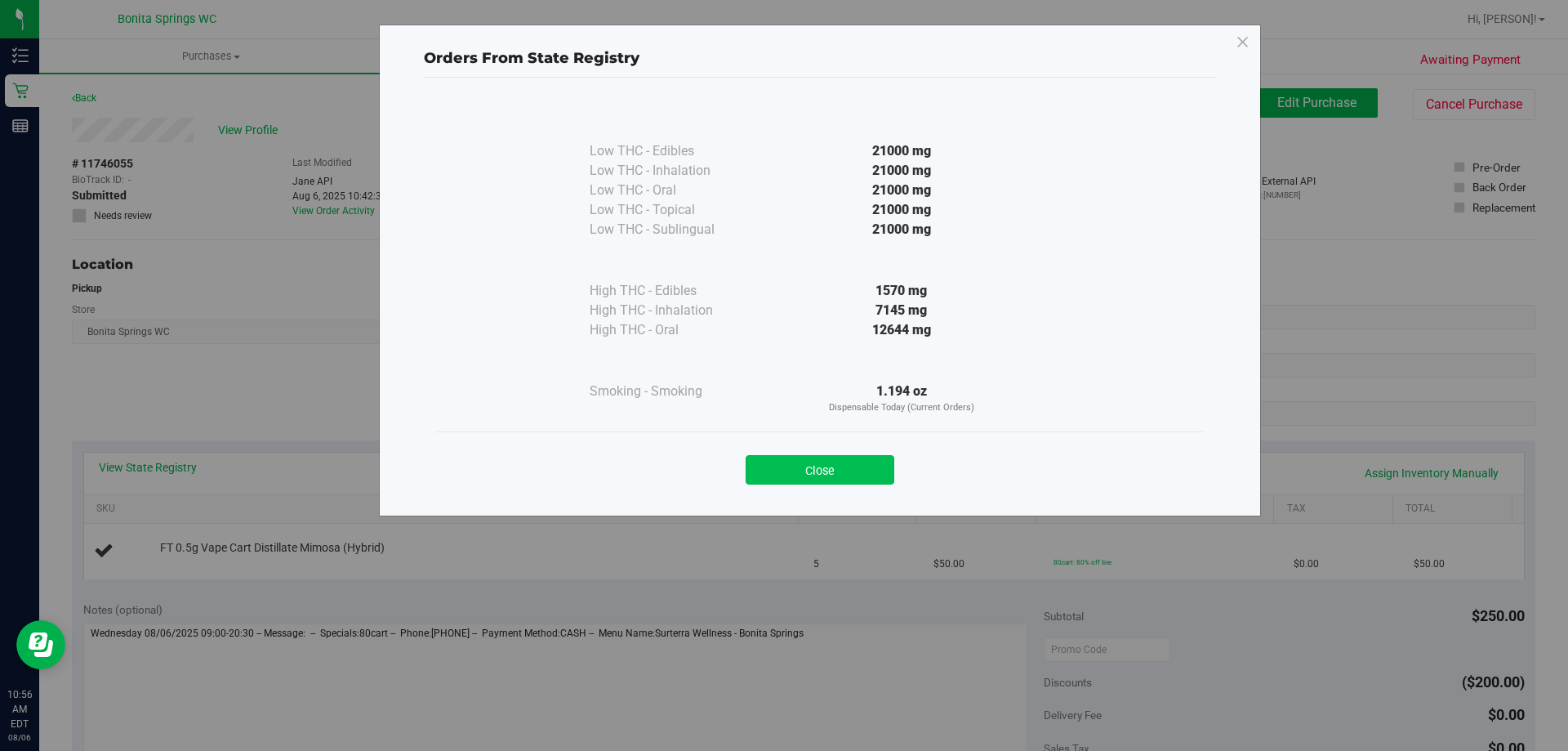 click on "Close" at bounding box center [820, 470] 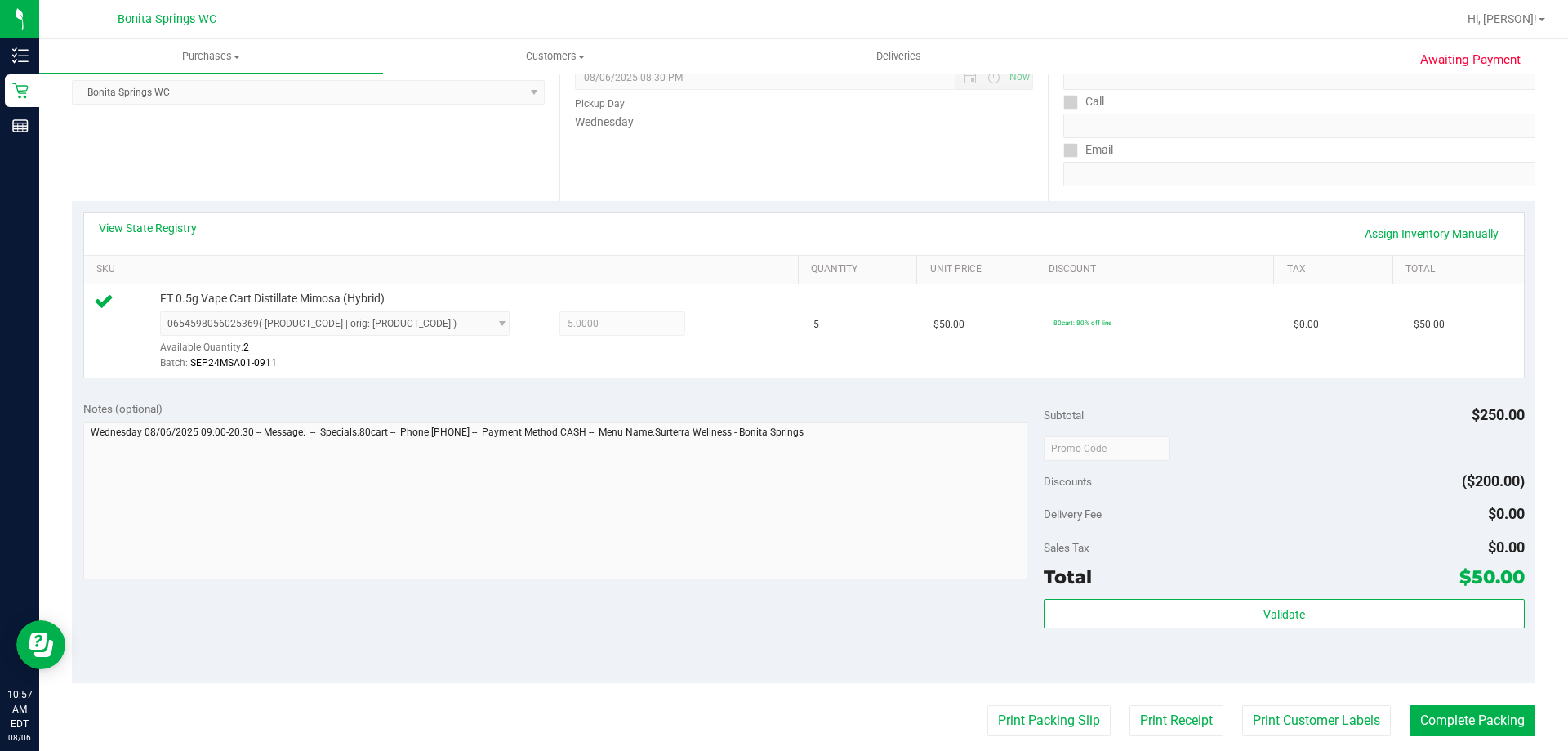 scroll, scrollTop: 409, scrollLeft: 0, axis: vertical 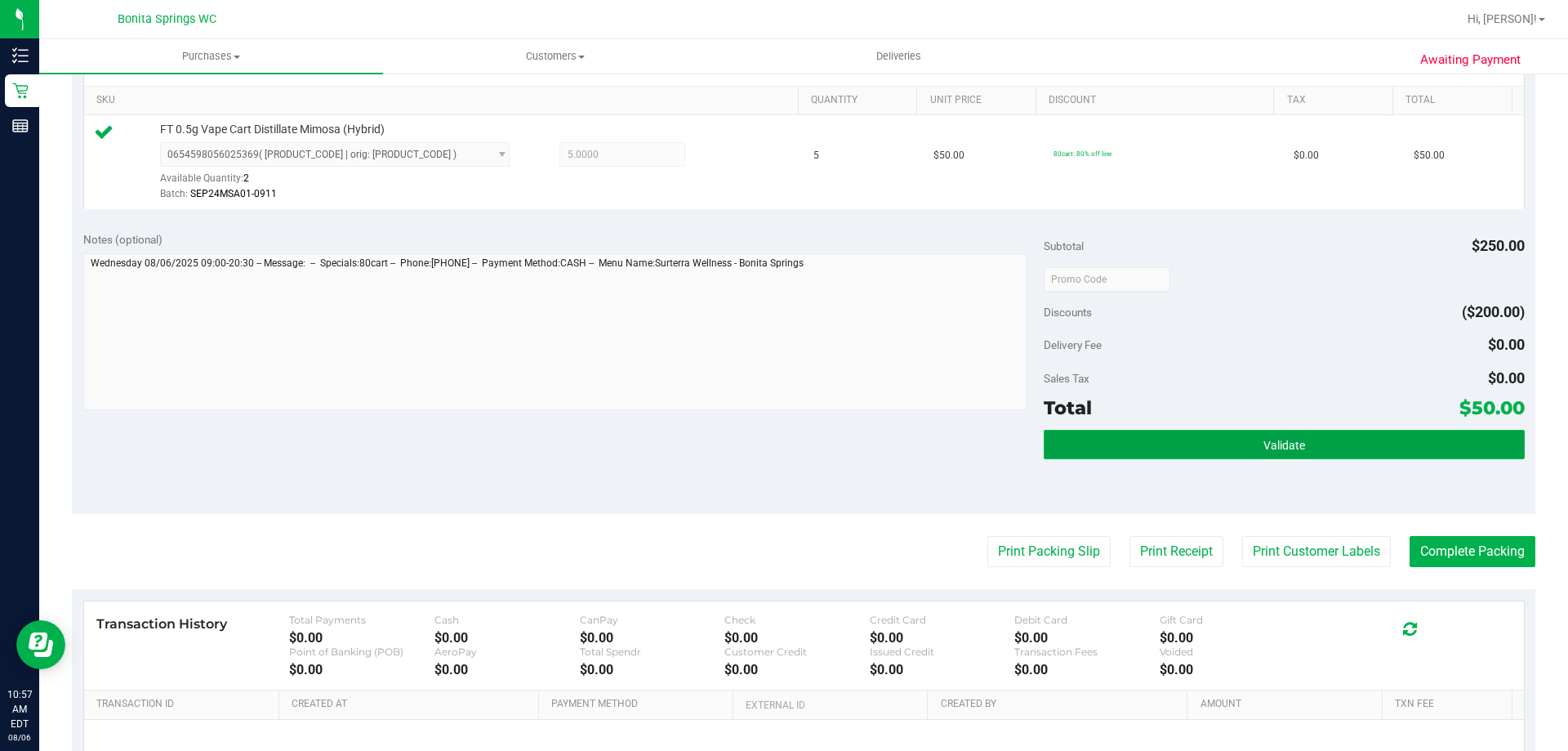 click on "Validate" at bounding box center [1284, 445] 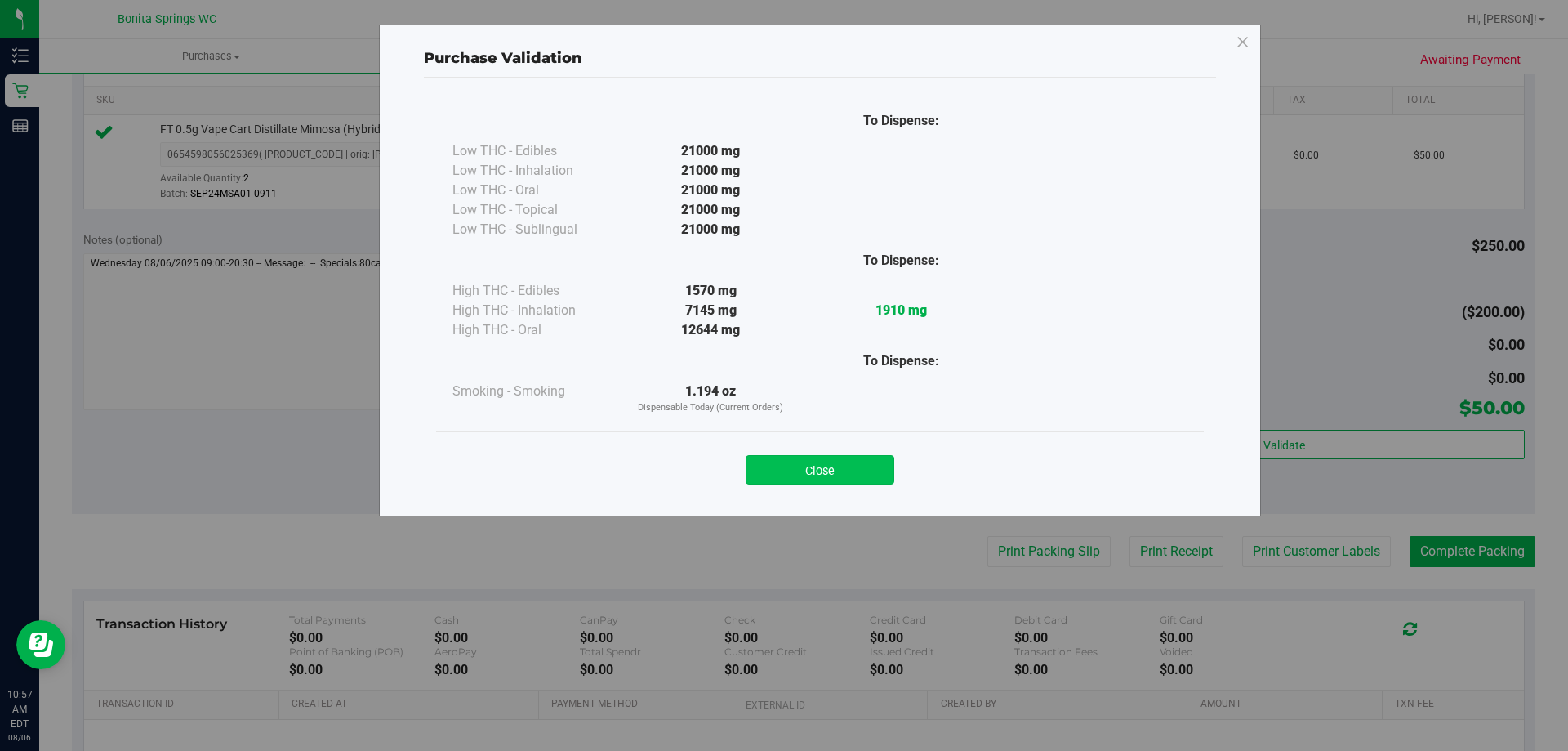 click on "Close" at bounding box center [820, 470] 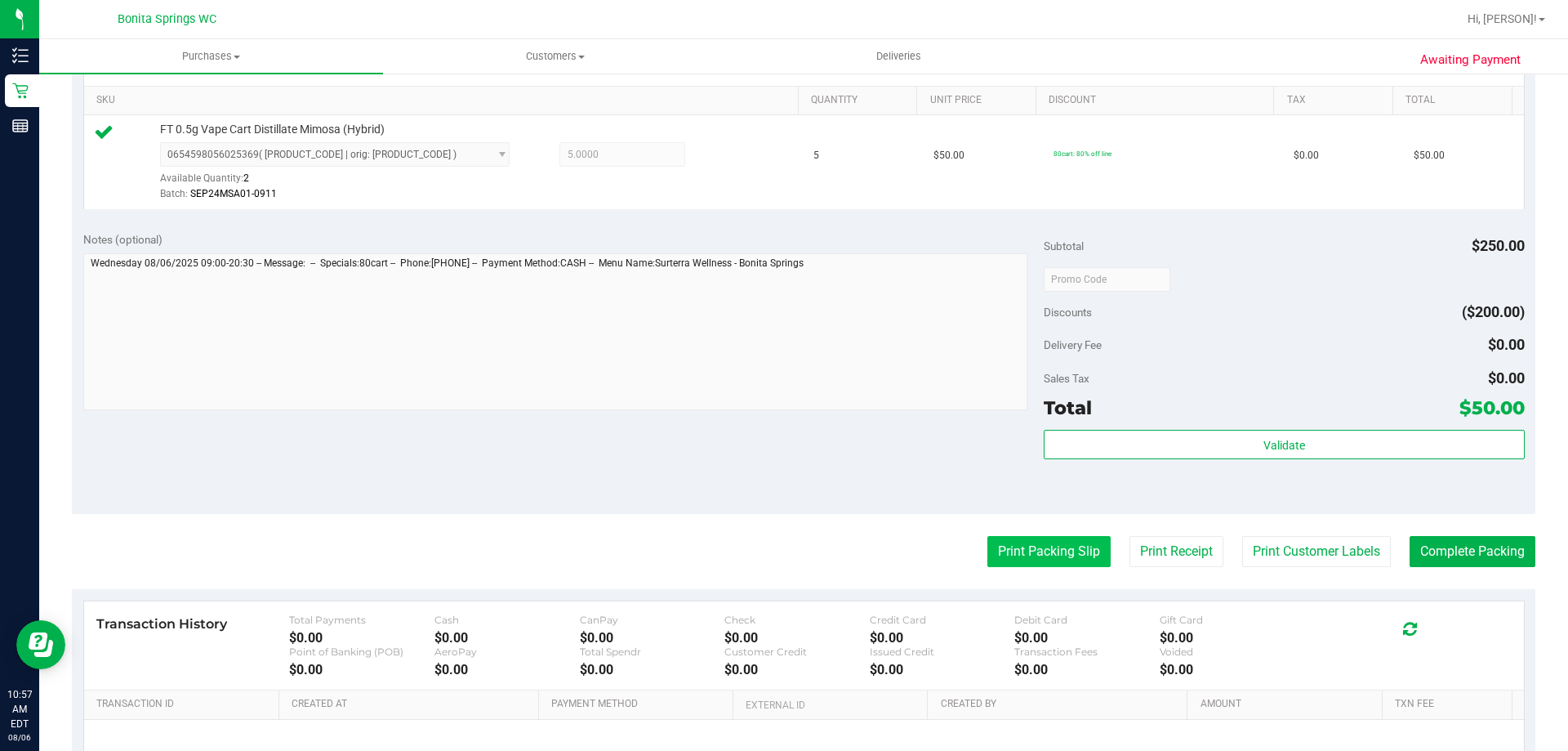 click on "Print Packing Slip" at bounding box center [1049, 552] 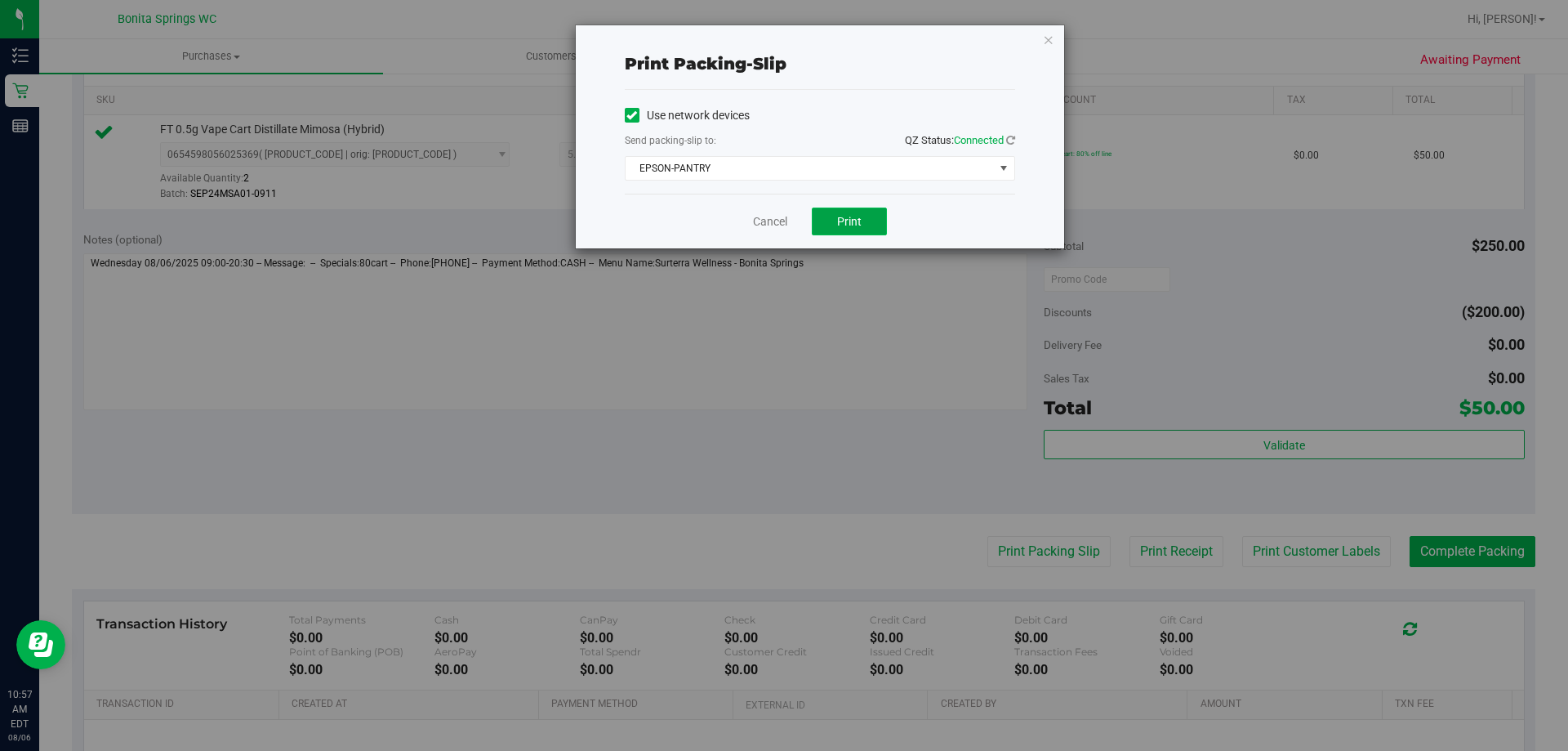 click on "Print" at bounding box center (849, 221) 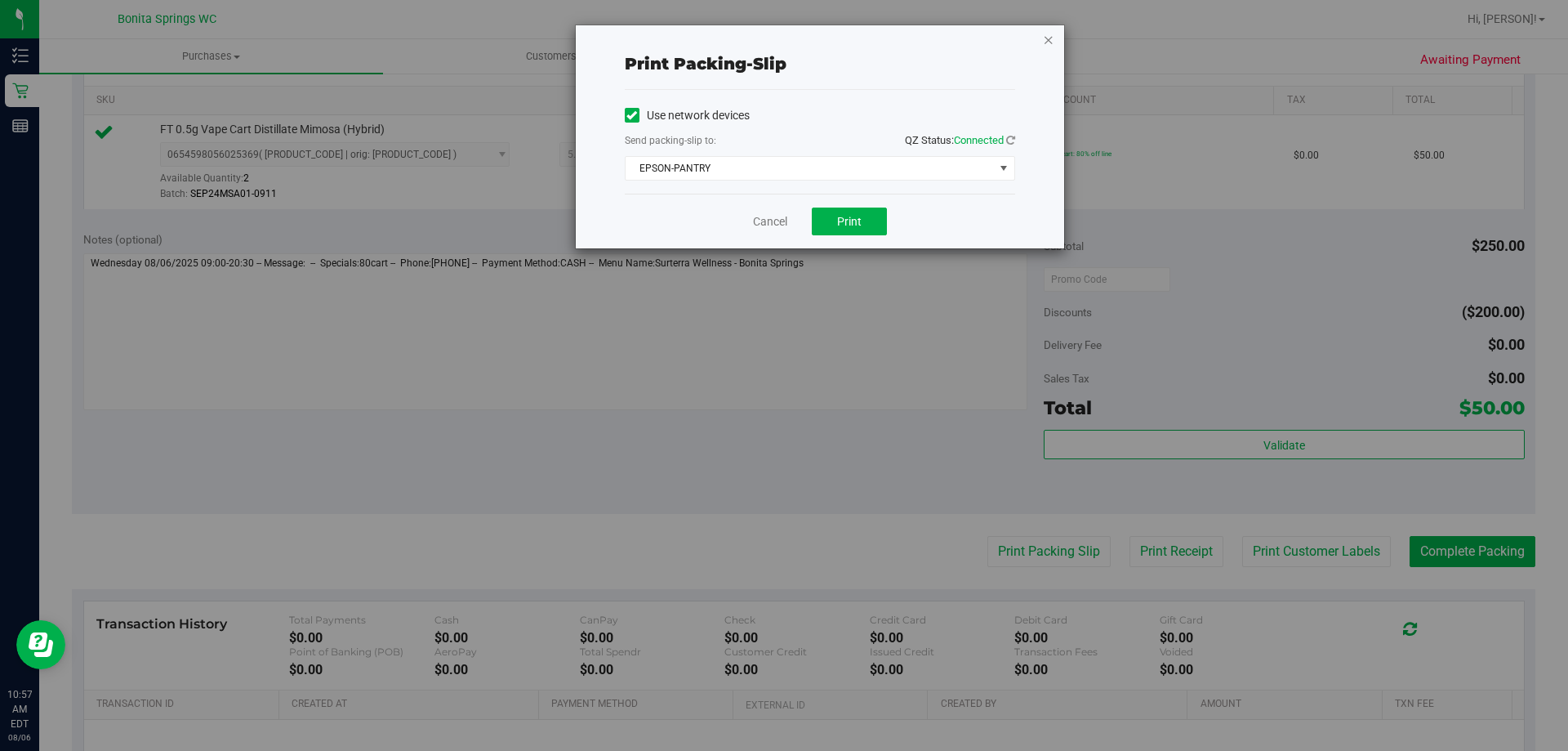 click at bounding box center [1049, 39] 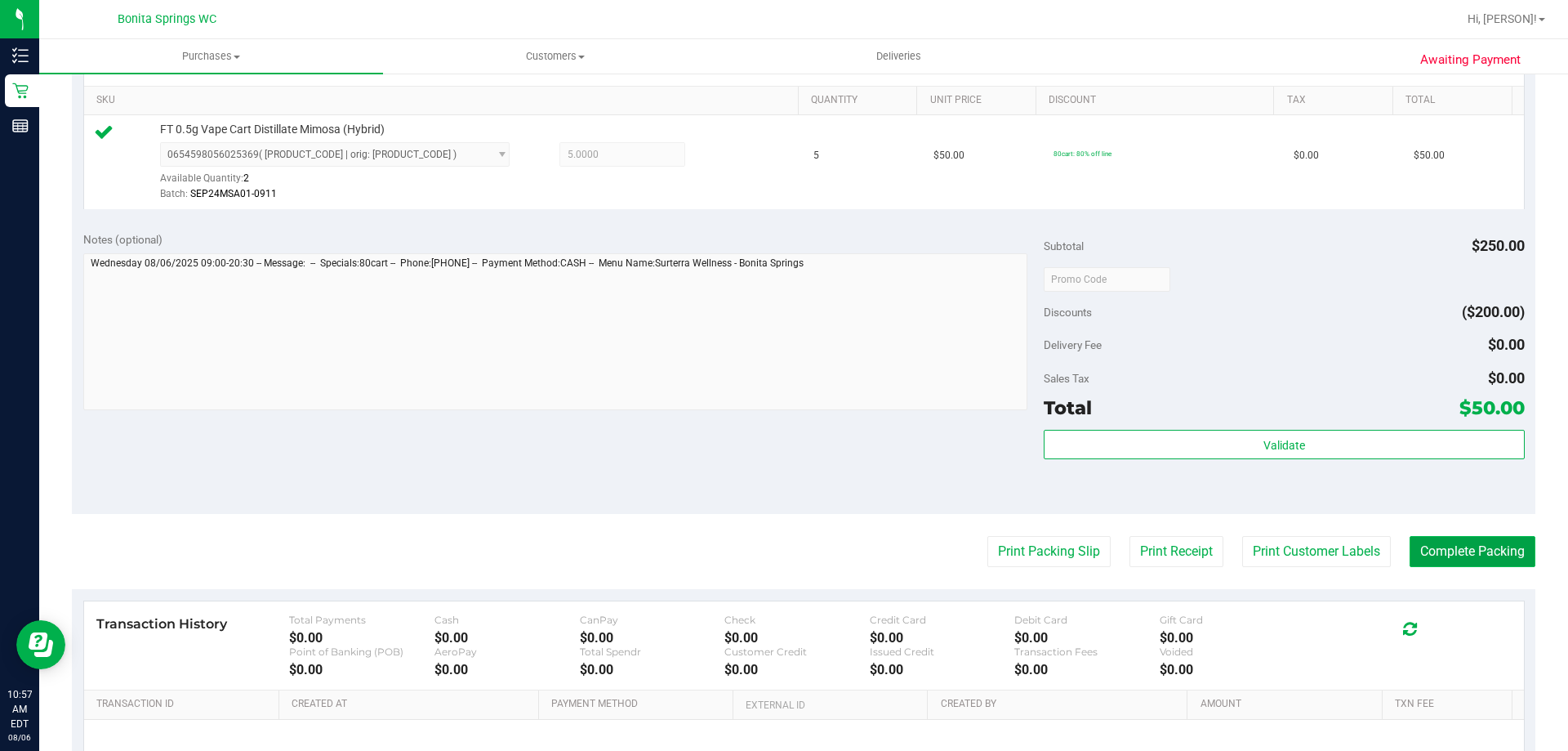 click on "Complete Packing" at bounding box center [1472, 552] 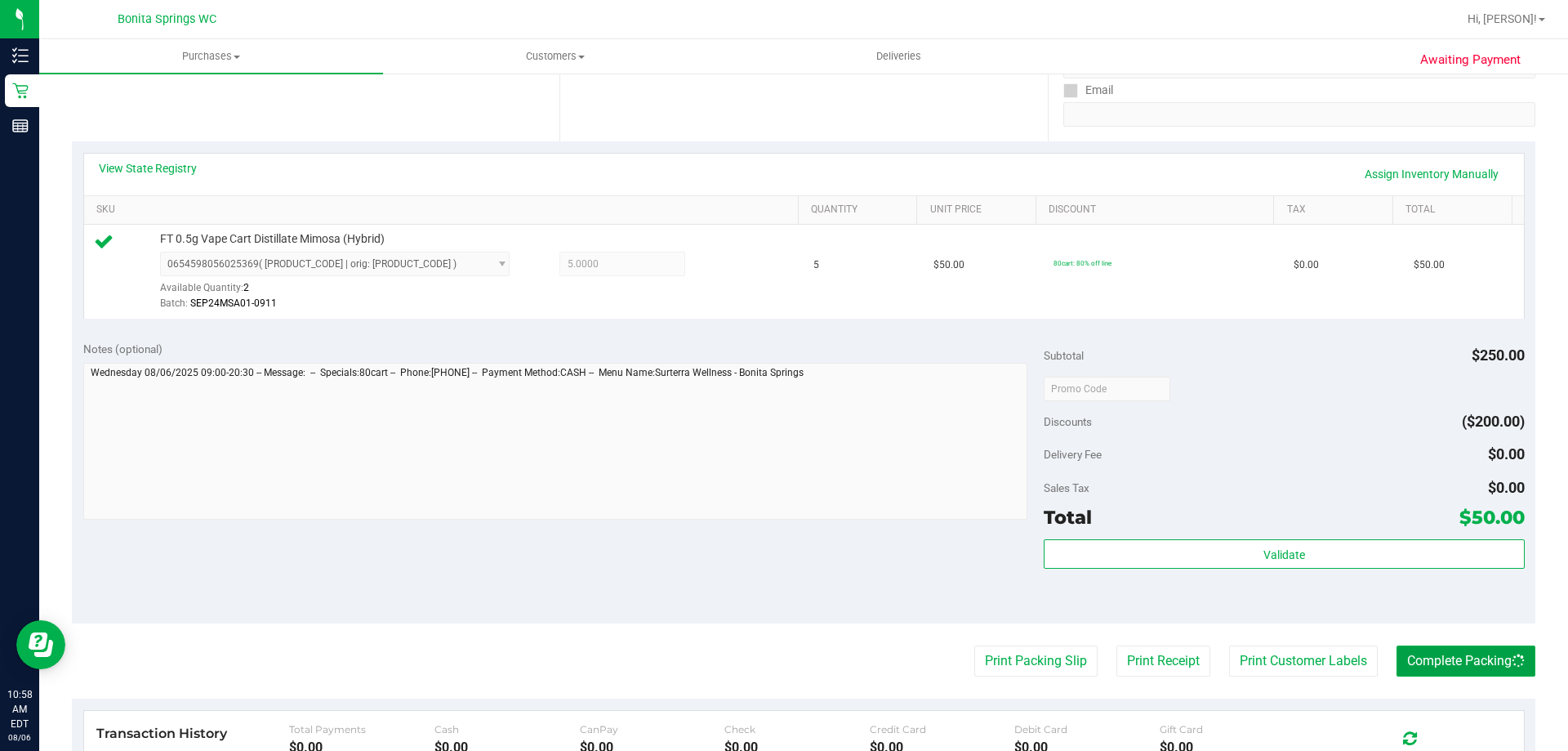 scroll, scrollTop: 82, scrollLeft: 0, axis: vertical 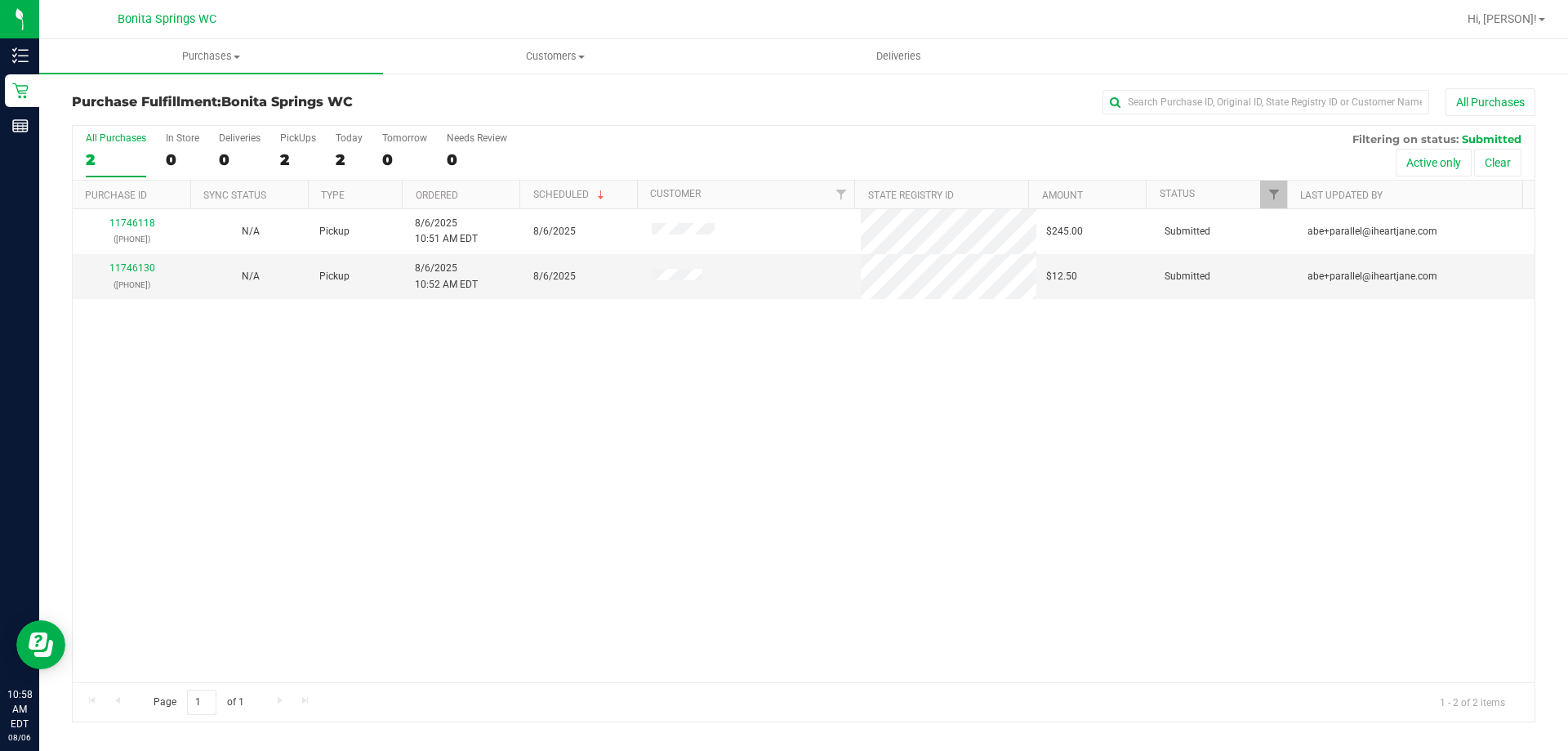 click on "[NUMBER]
([PHONE])
N/A
Pickup [DATE] [TIME] [TIMEZONE] [DATE]
$245.00
Submitted [EMAIL]
[NUMBER]
([PHONE])
N/A
Pickup [DATE] [TIME] [TIMEZONE] [DATE]
$12.50
Submitted [EMAIL]" at bounding box center [804, 445] 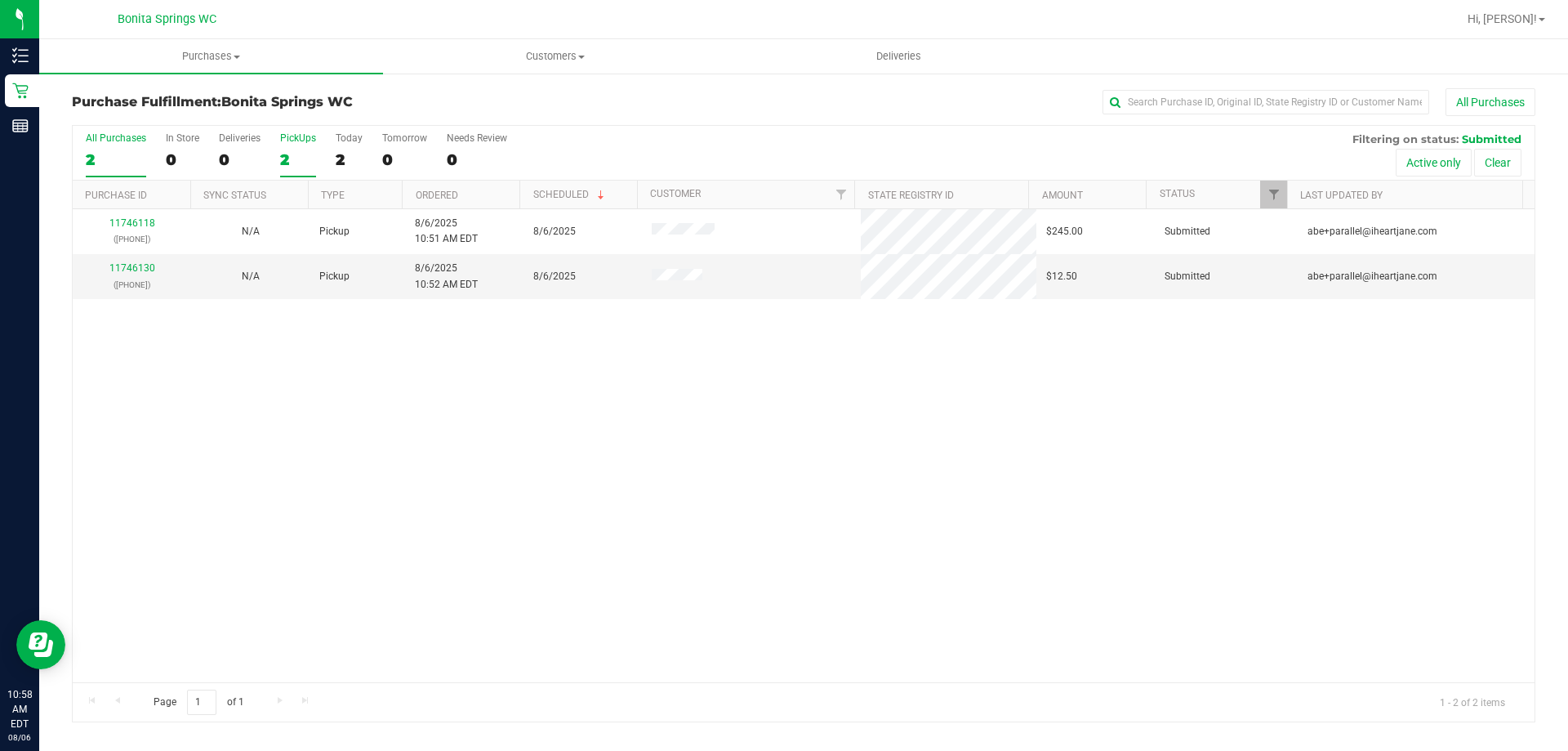 click on "PickUps
2" at bounding box center (298, 154) 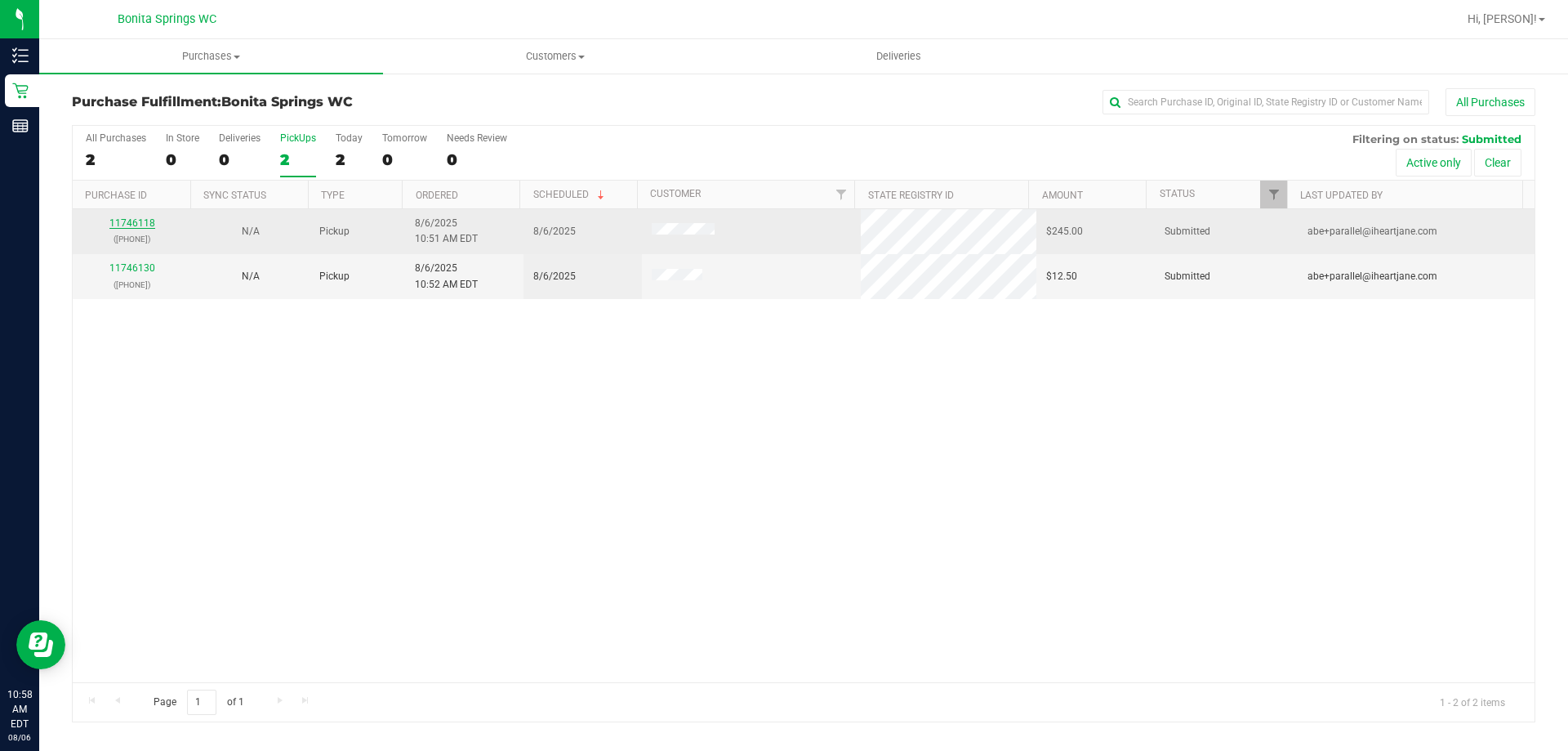 click on "11746118" at bounding box center (132, 223) 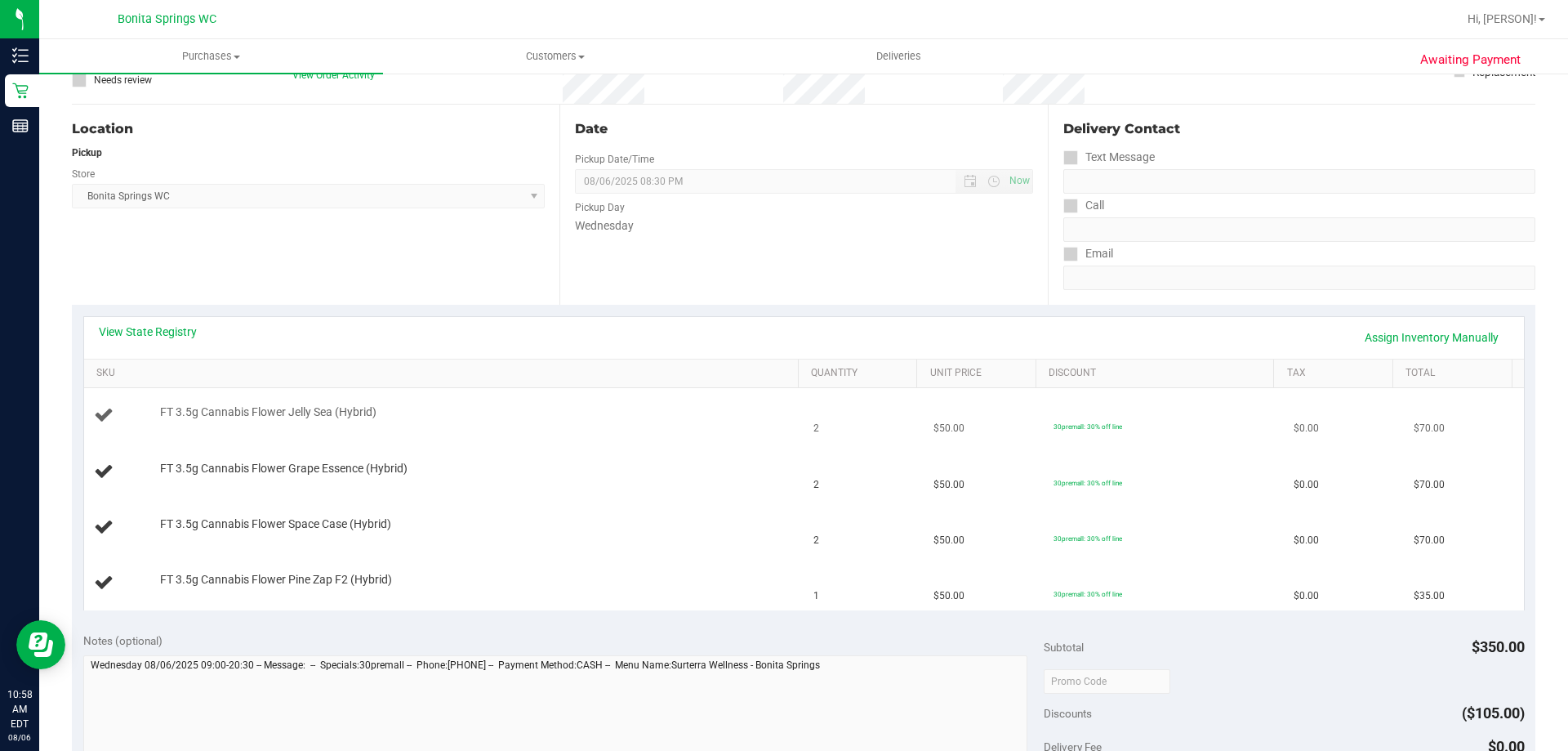 scroll, scrollTop: 163, scrollLeft: 0, axis: vertical 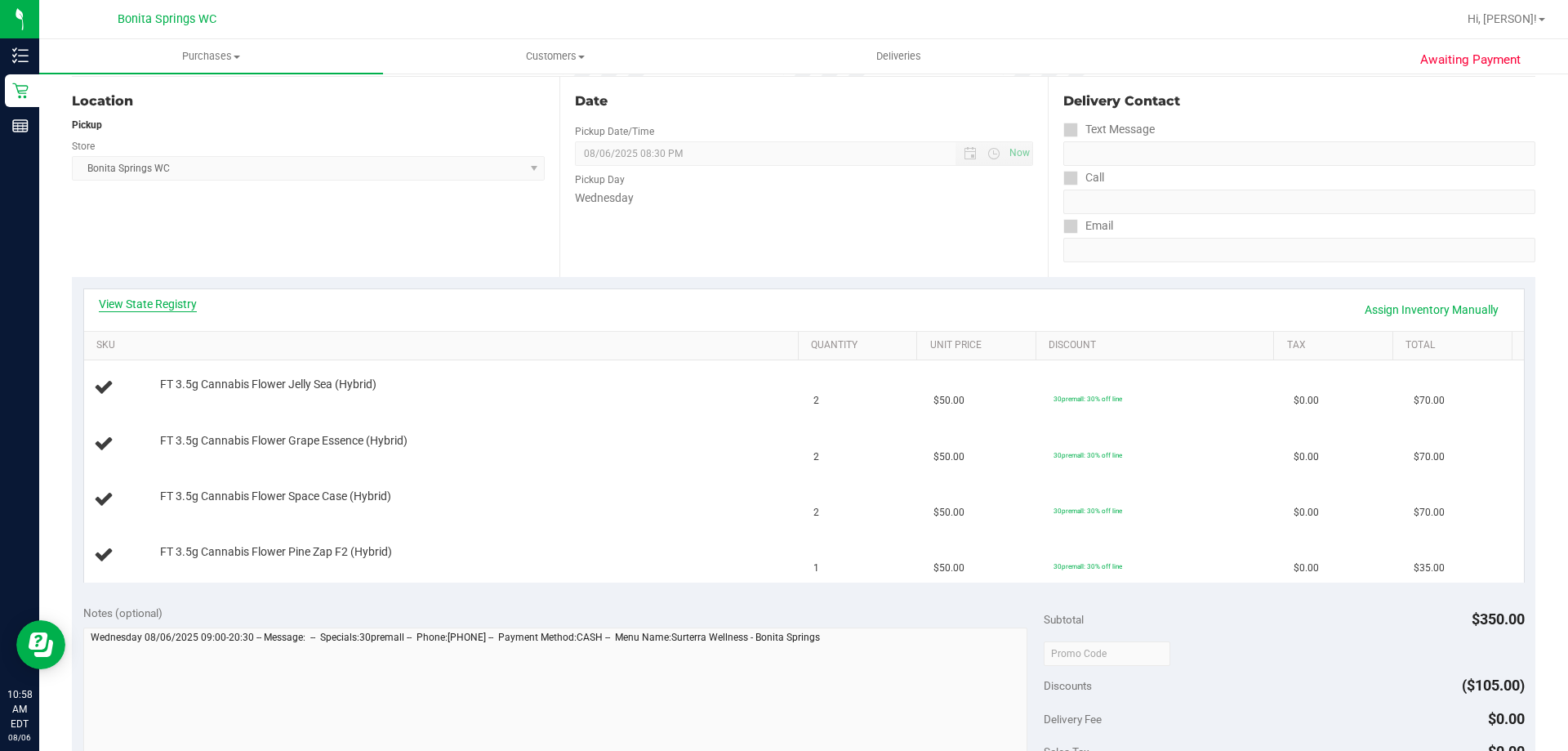 click on "View State Registry" at bounding box center (148, 304) 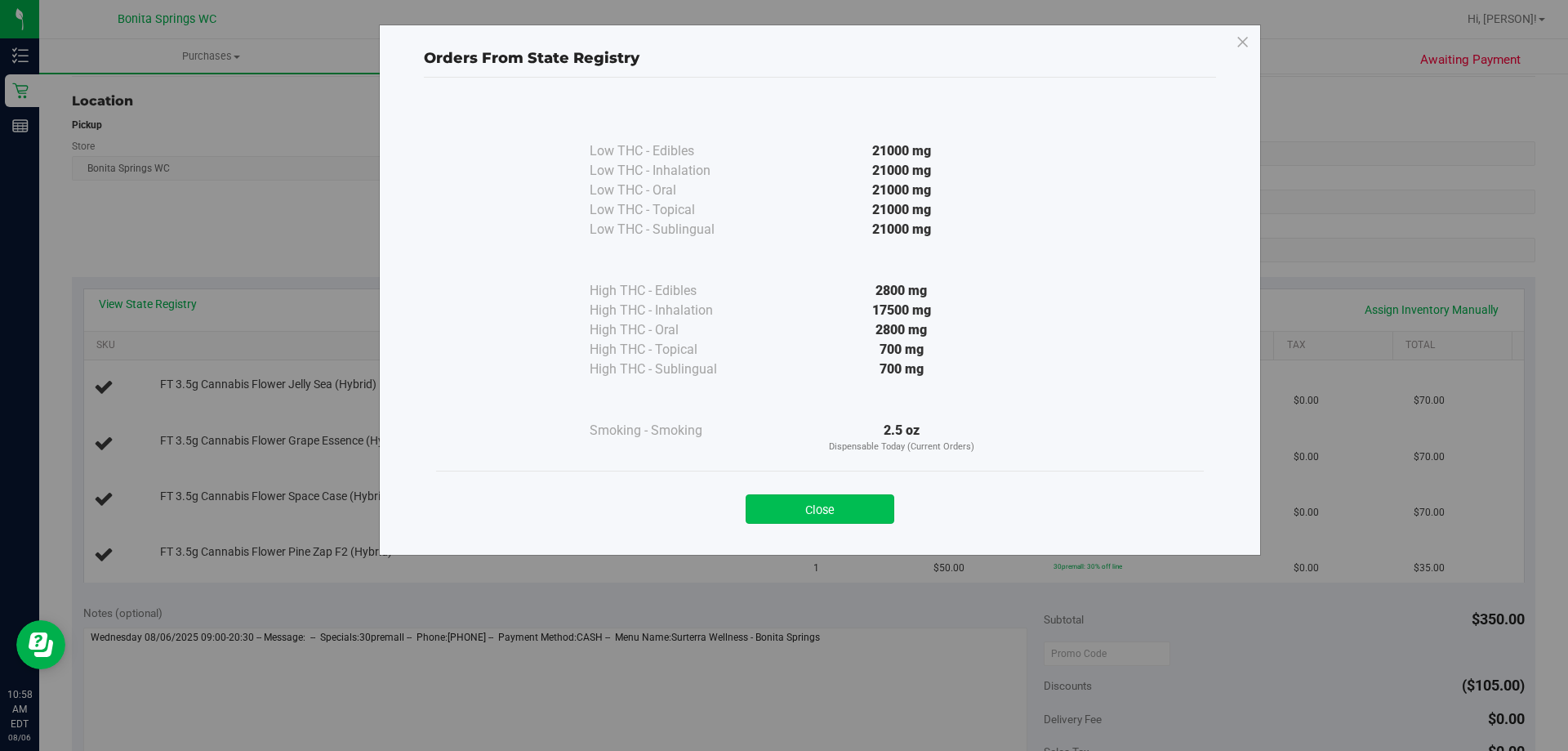 click on "Close" at bounding box center [820, 509] 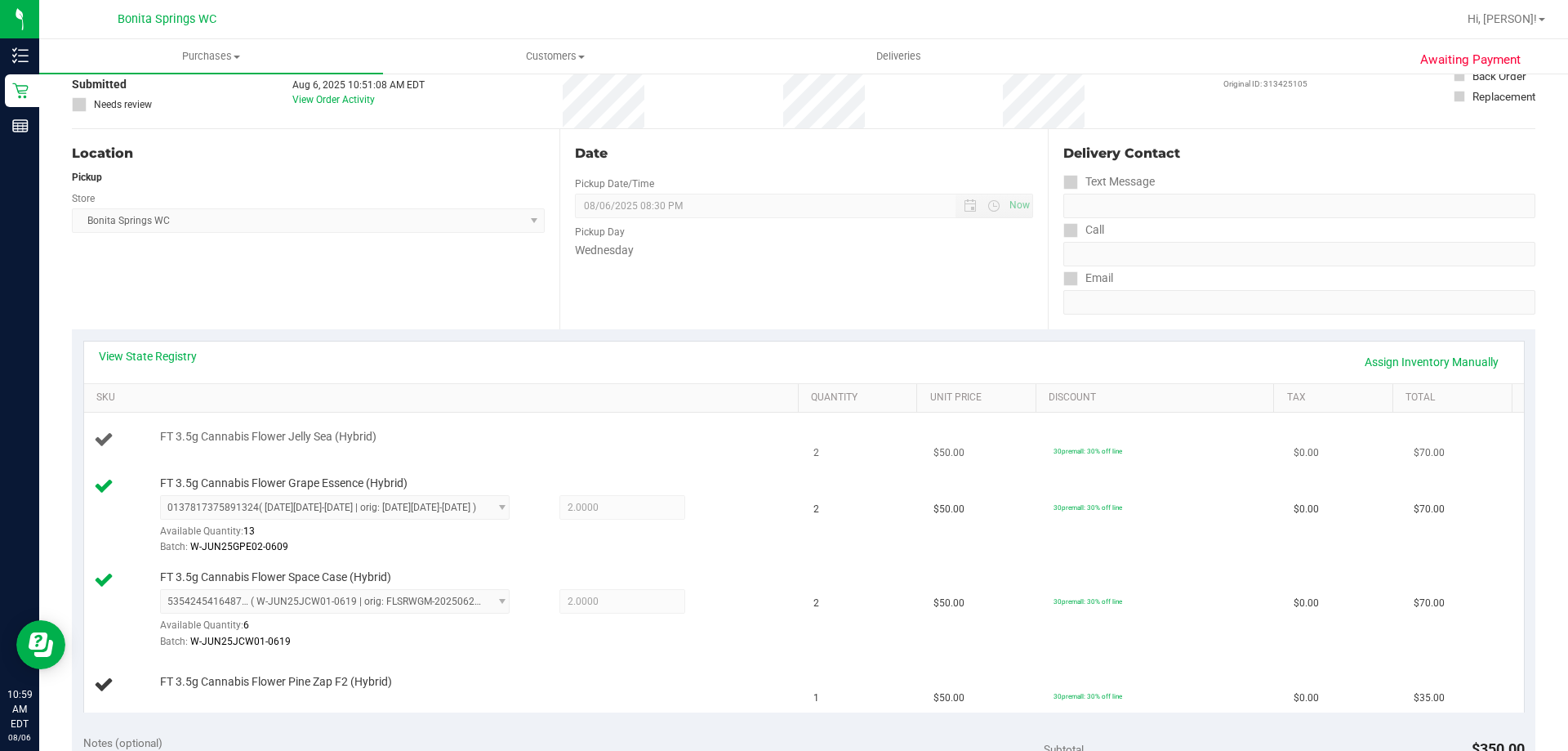 scroll, scrollTop: 82, scrollLeft: 0, axis: vertical 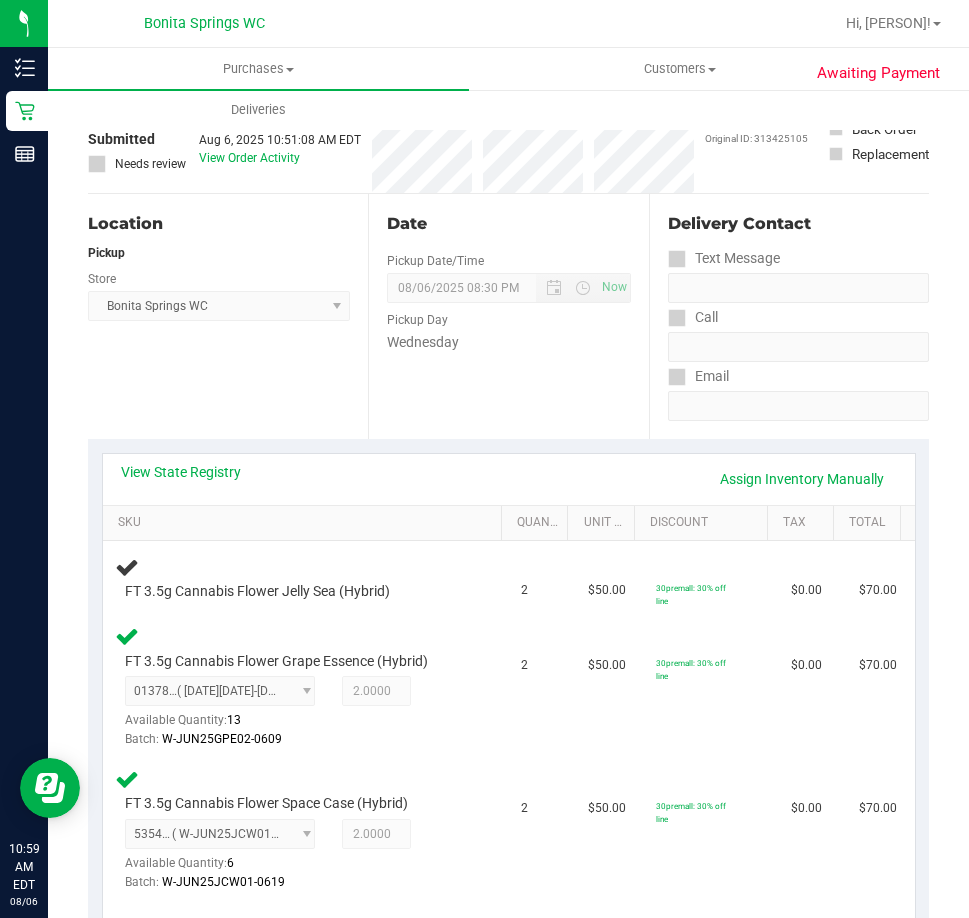 click on "Last Modified
[PERSON]" at bounding box center (508, 948) 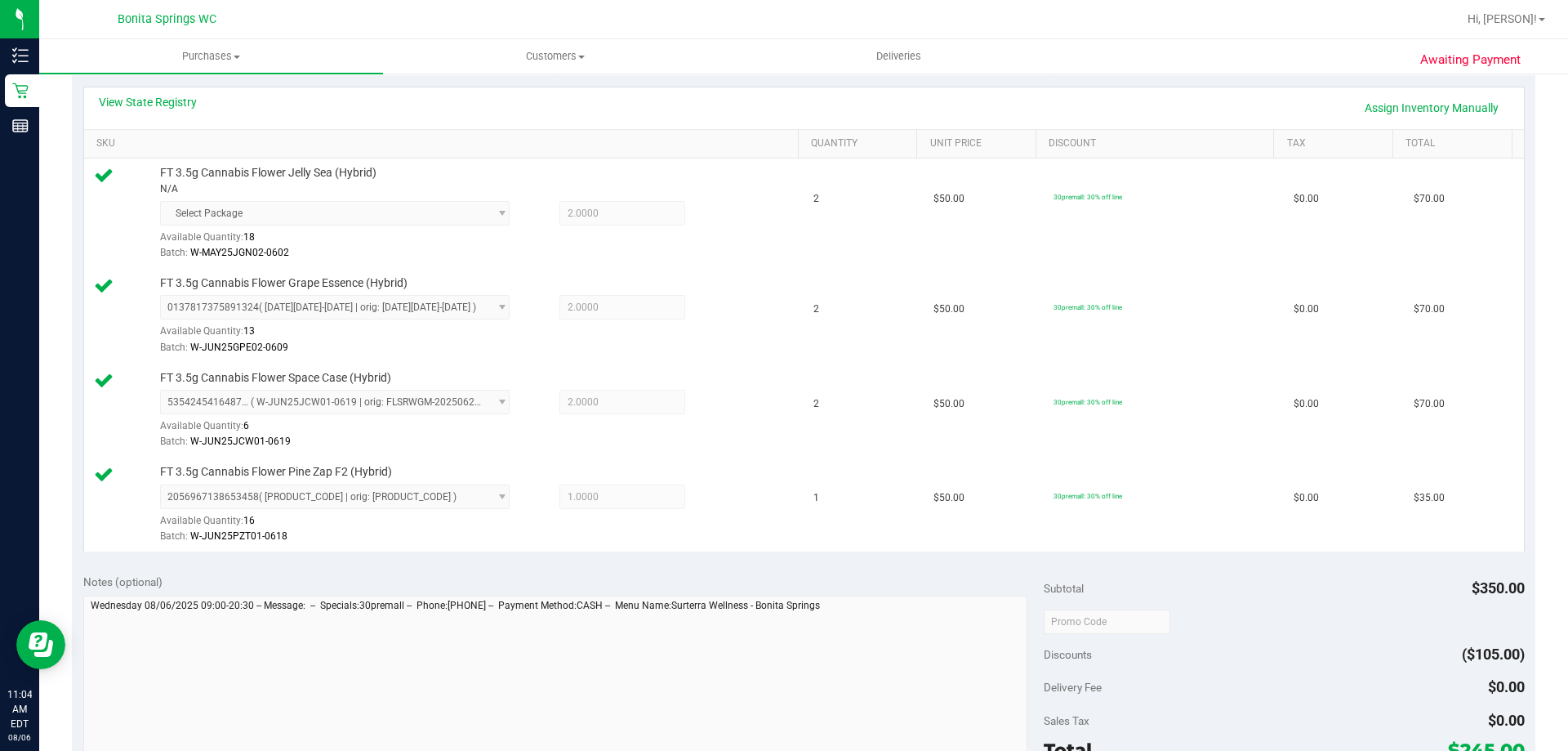 scroll, scrollTop: 572, scrollLeft: 0, axis: vertical 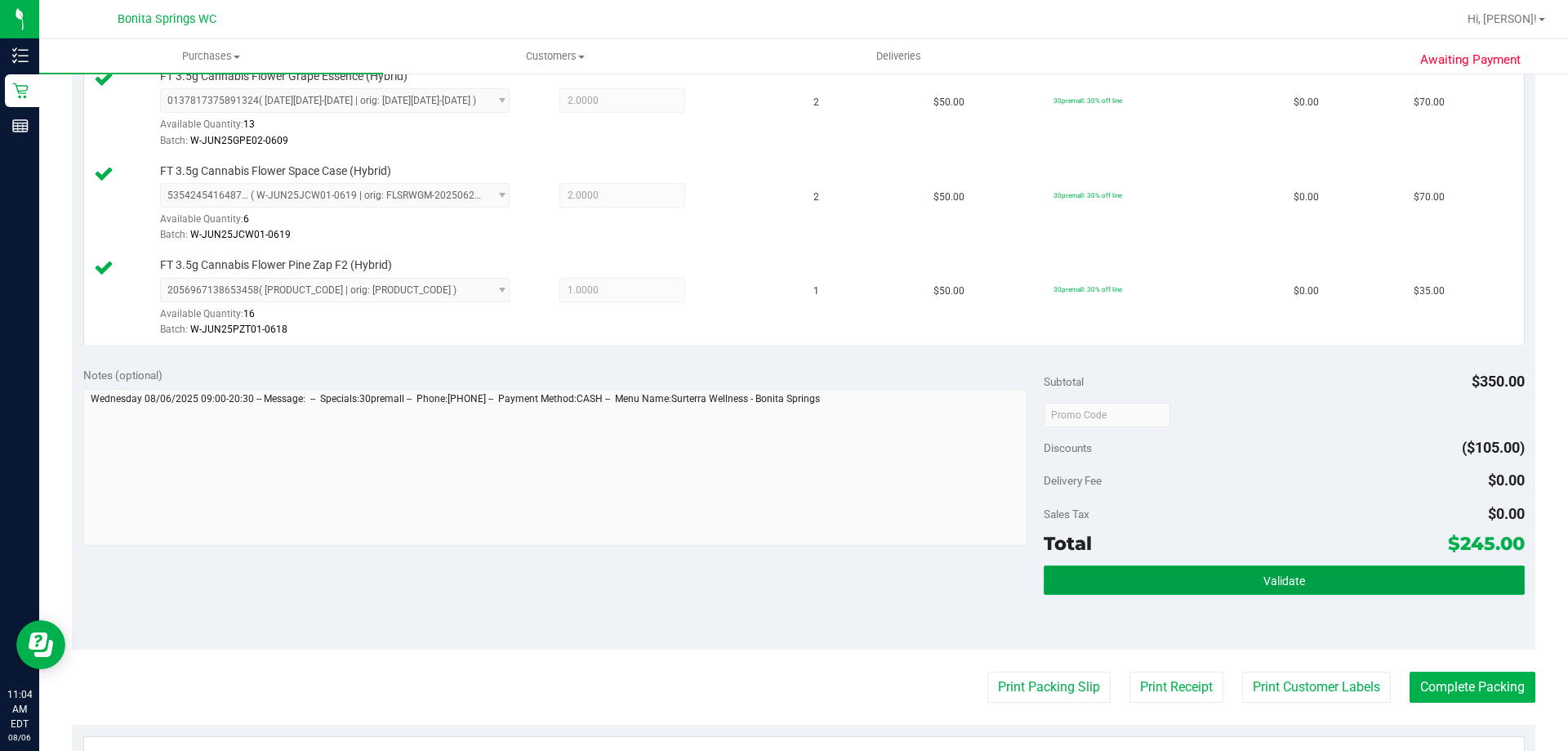 click on "Validate" at bounding box center [1284, 580] 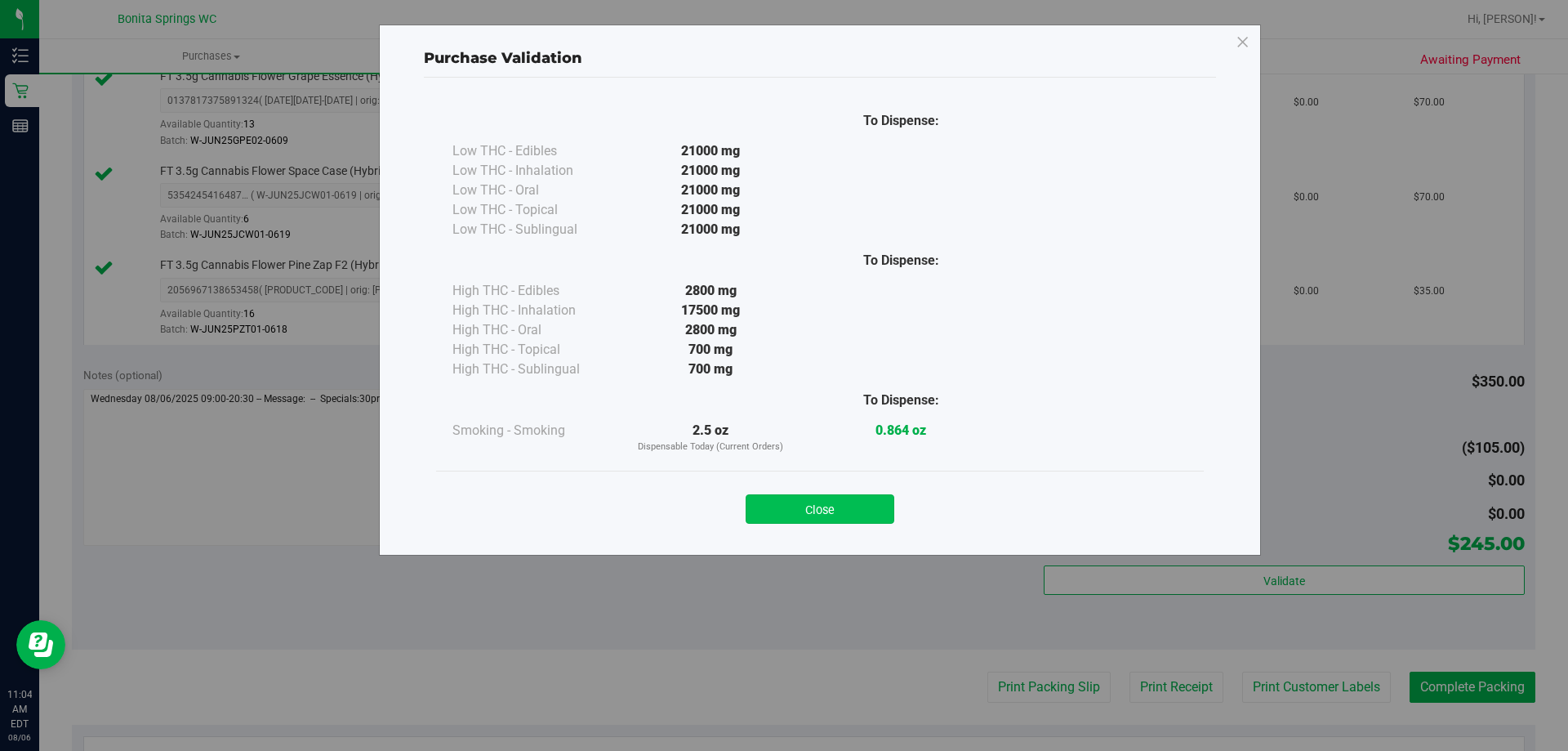 click on "Close" at bounding box center [820, 509] 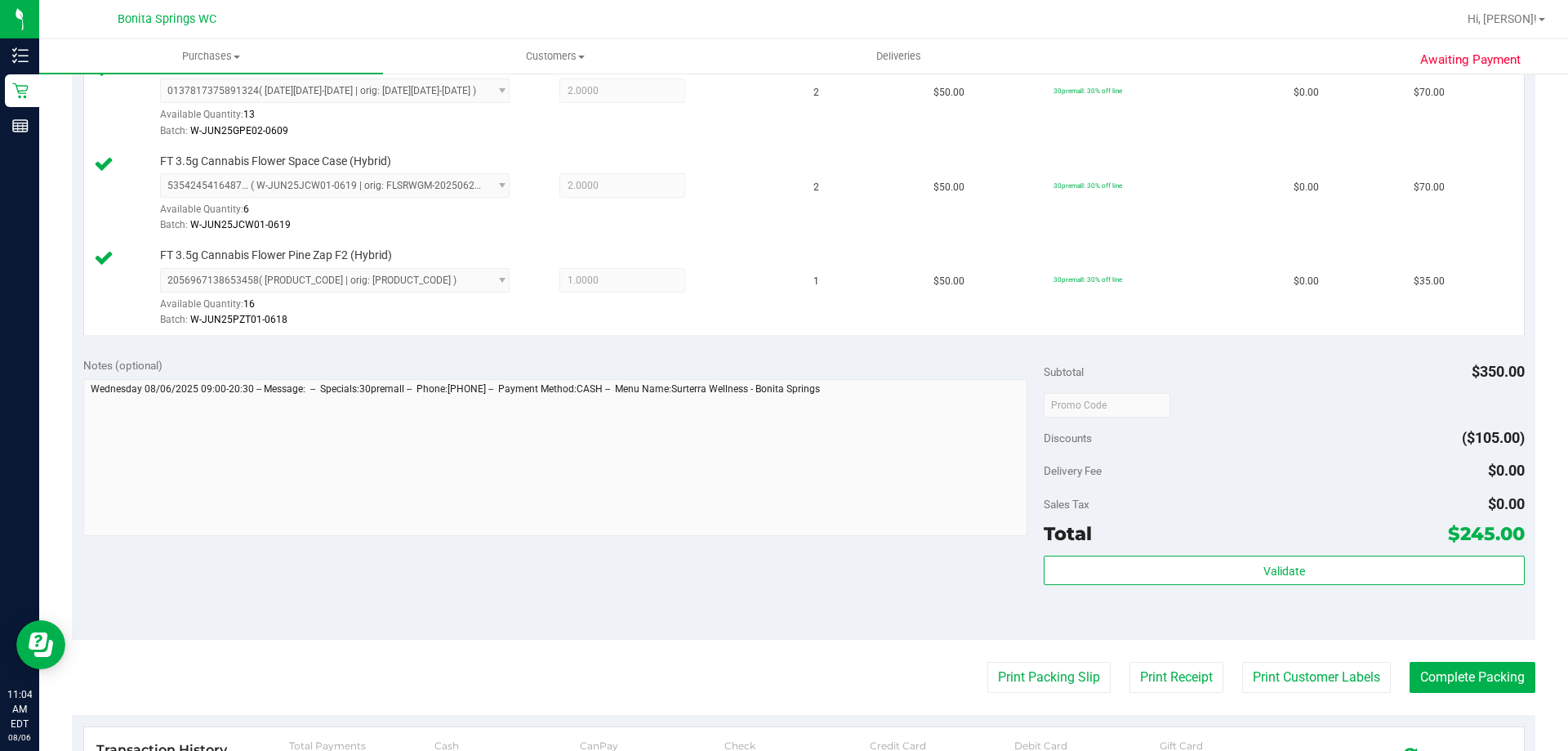 scroll, scrollTop: 735, scrollLeft: 0, axis: vertical 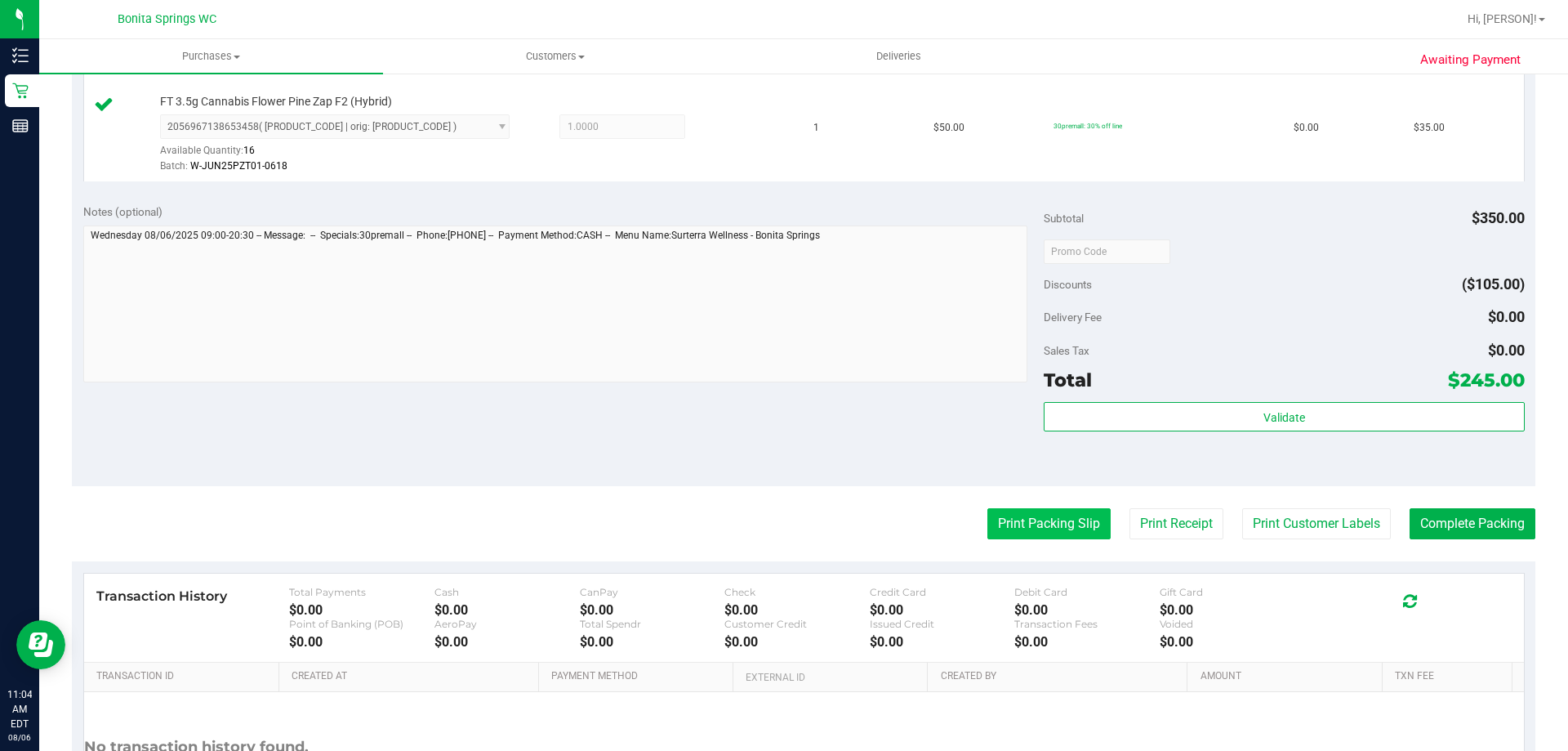 click on "Print Packing Slip" at bounding box center [1049, 524] 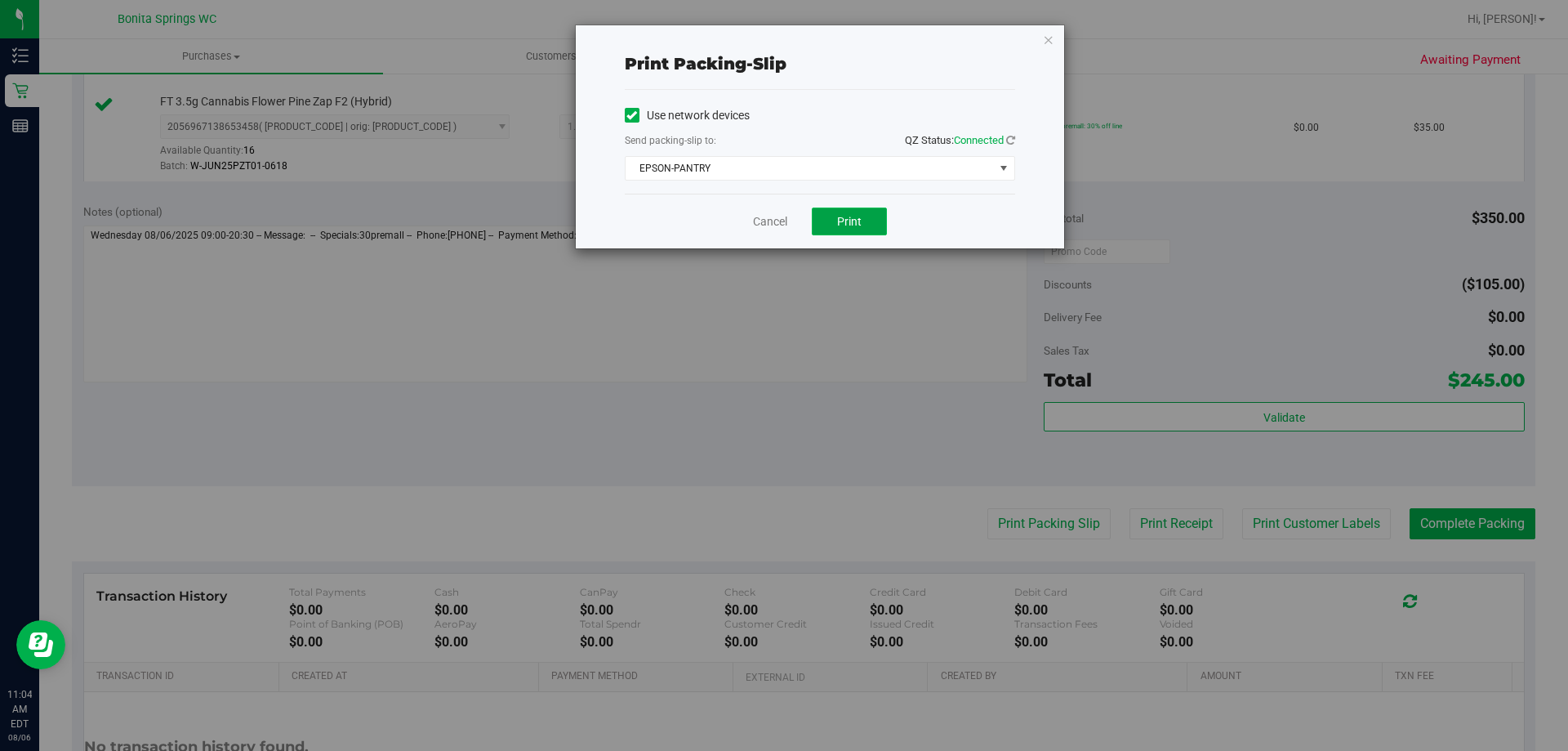 click on "Print" at bounding box center (849, 221) 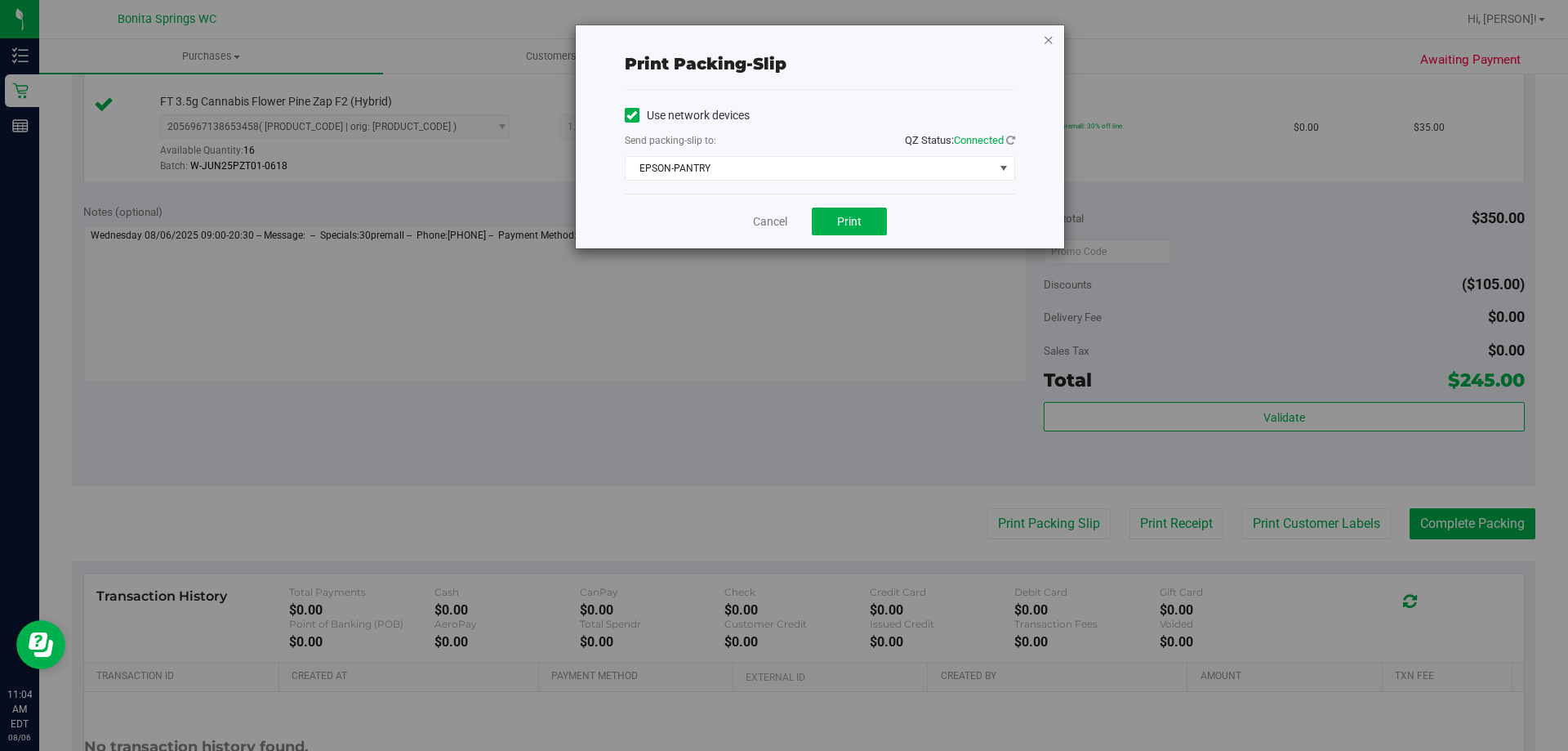 click at bounding box center [1049, 39] 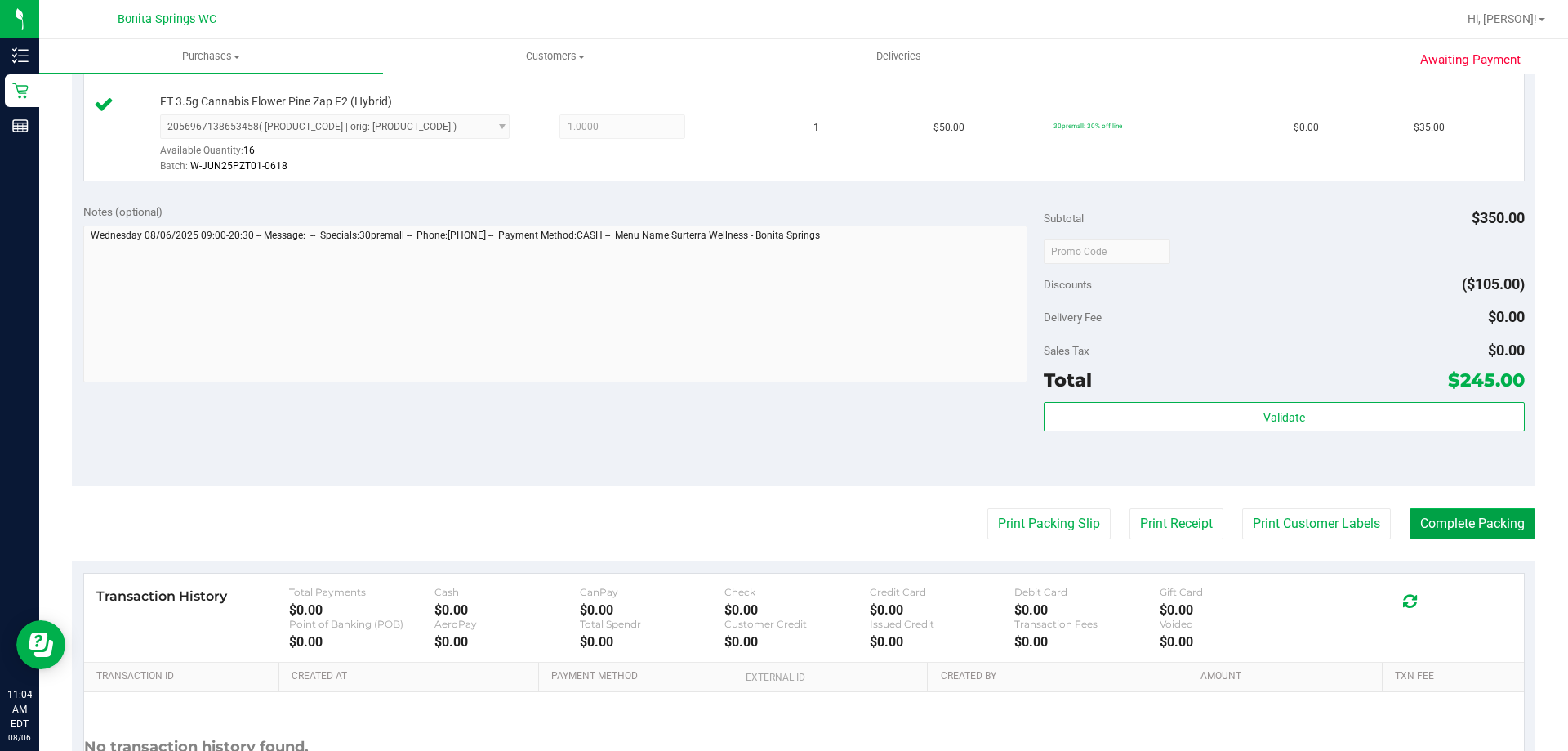click on "Complete Packing" at bounding box center (1472, 524) 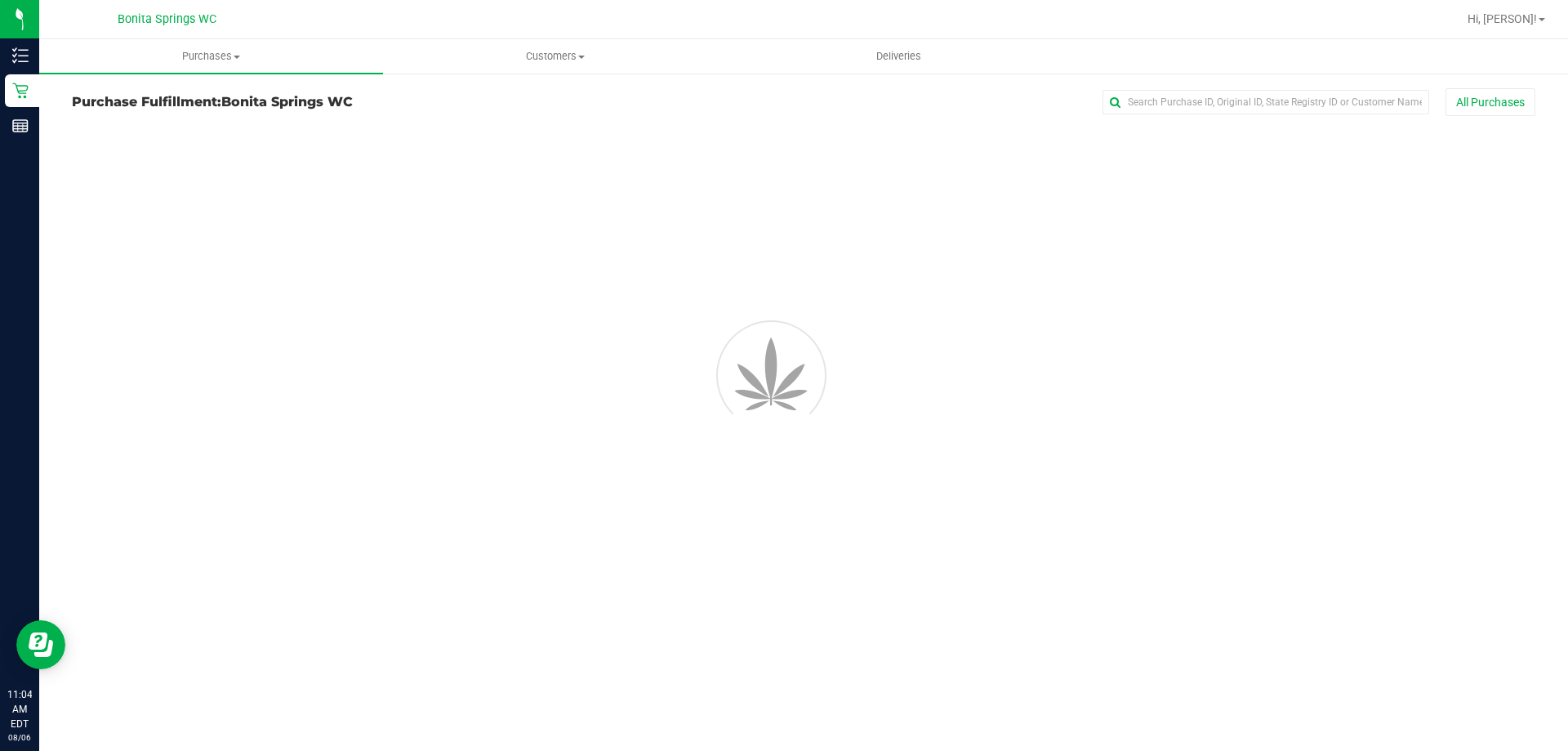 scroll, scrollTop: 0, scrollLeft: 0, axis: both 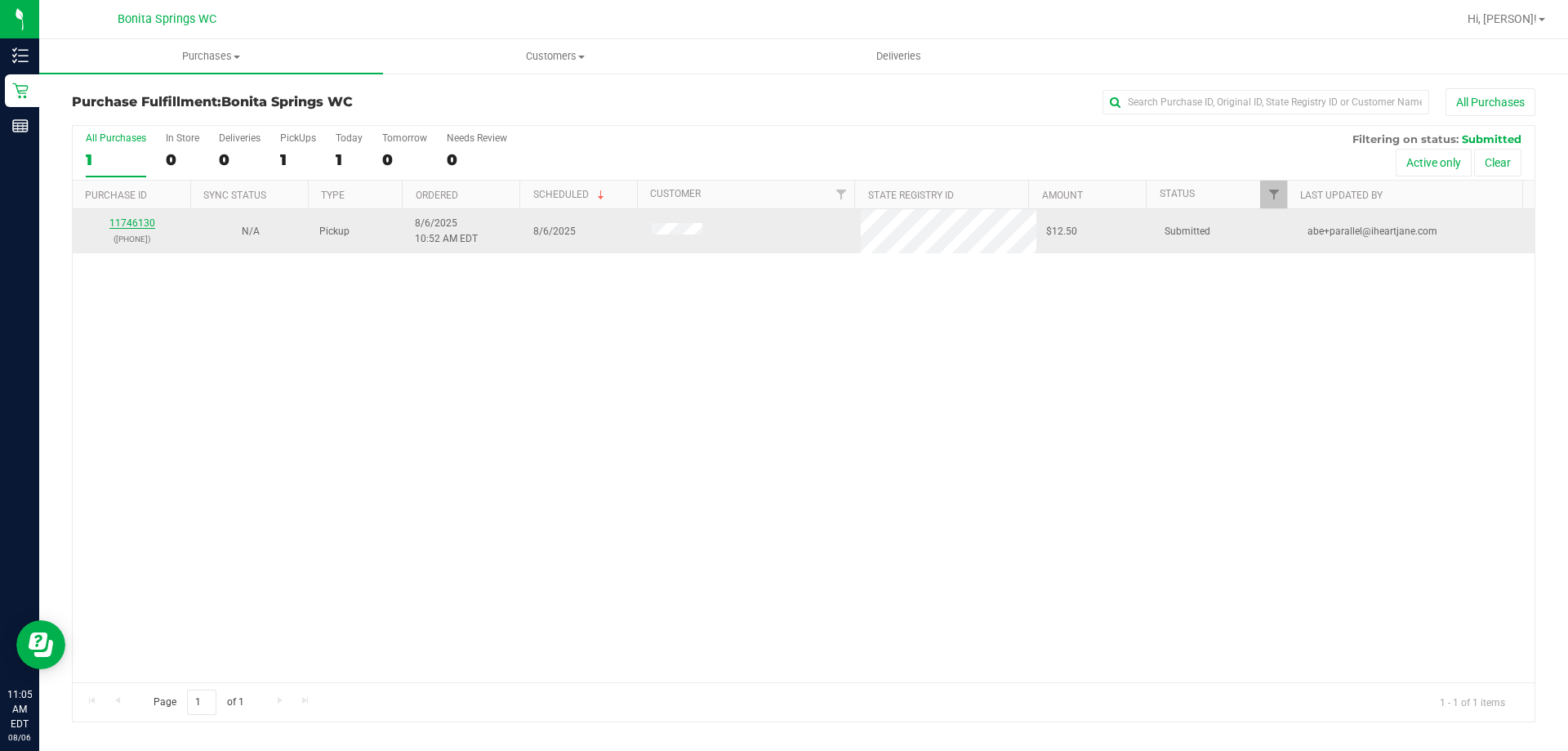 click on "11746130" at bounding box center (132, 223) 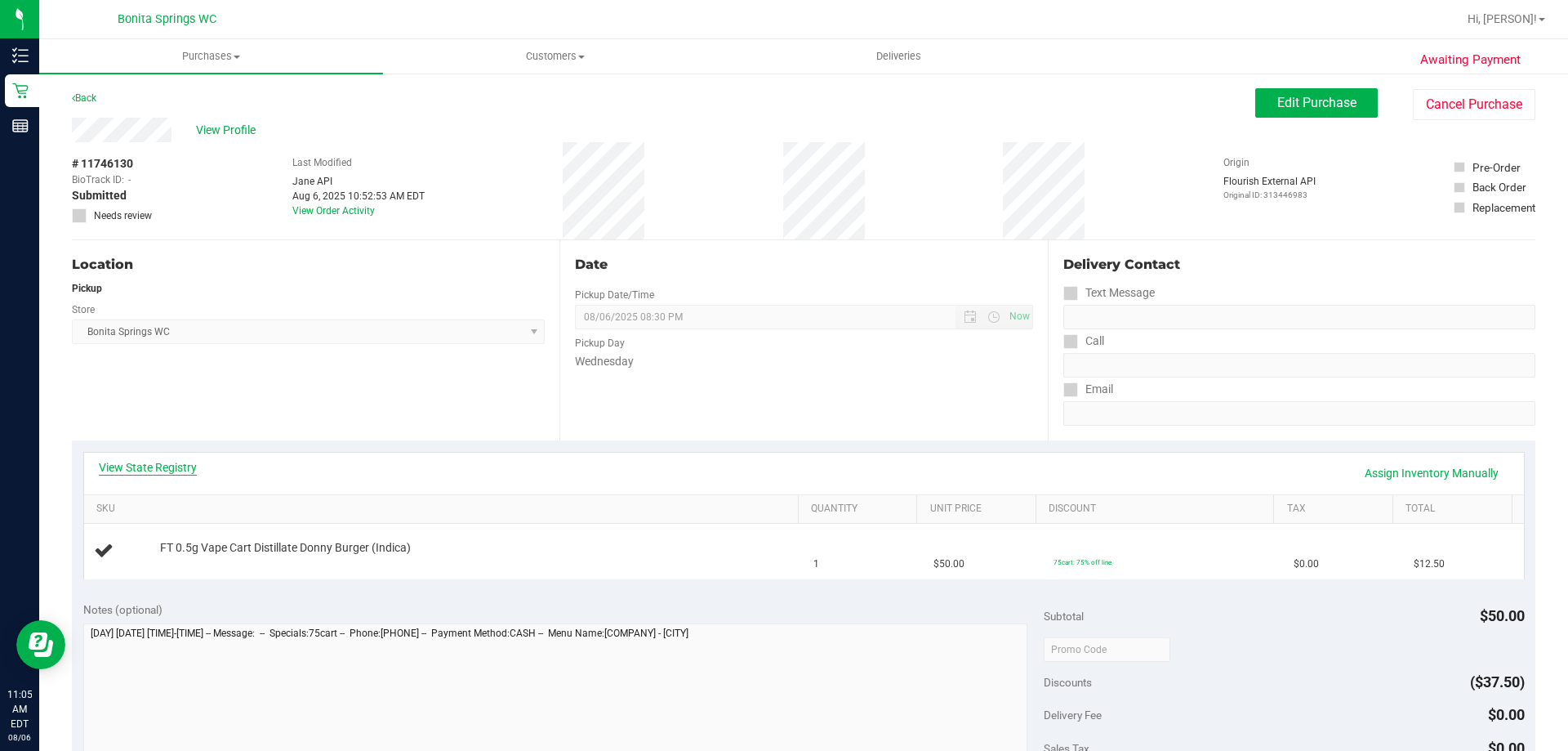 click on "View State Registry" at bounding box center [148, 467] 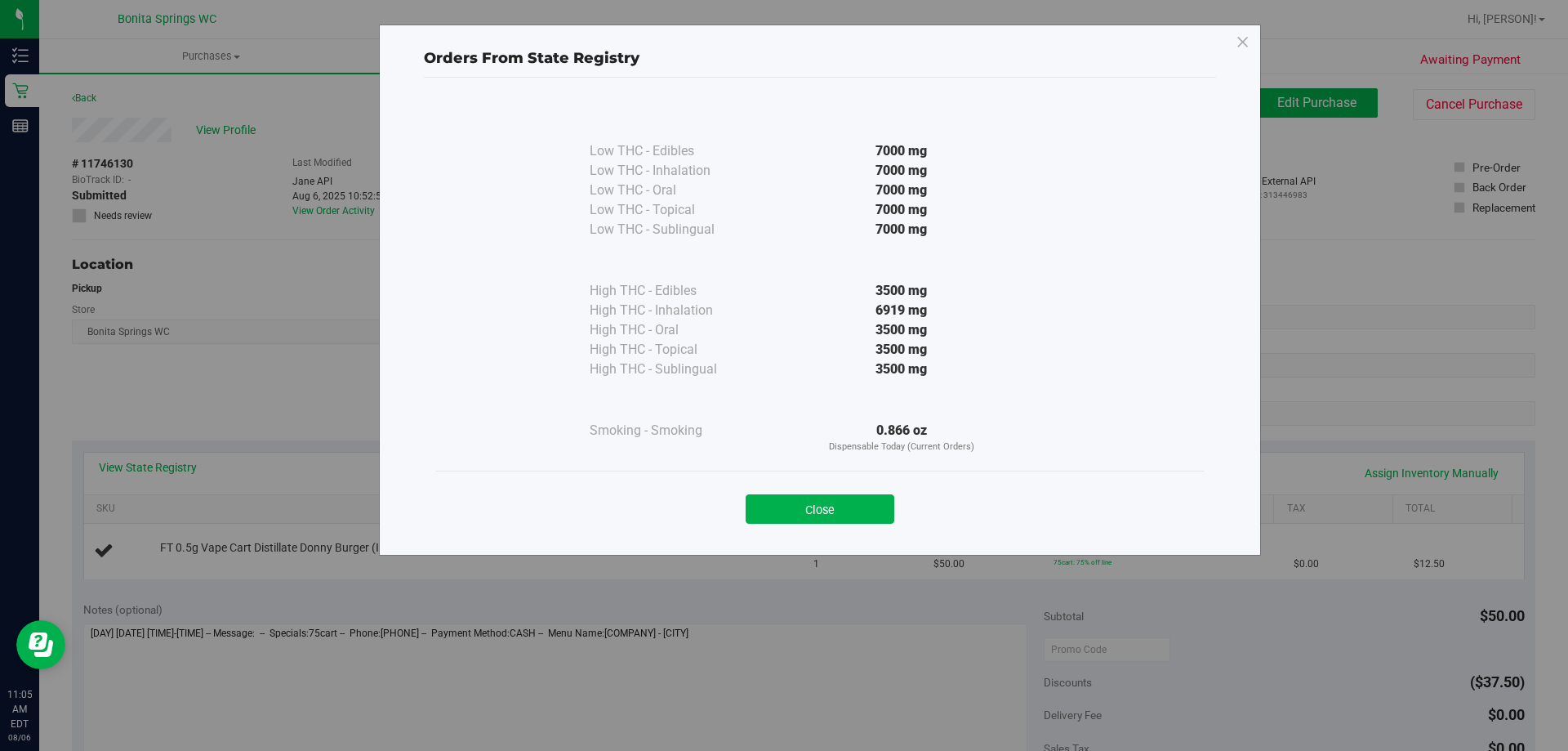 drag, startPoint x: 845, startPoint y: 512, endPoint x: 838, endPoint y: 507, distance: 8.602325 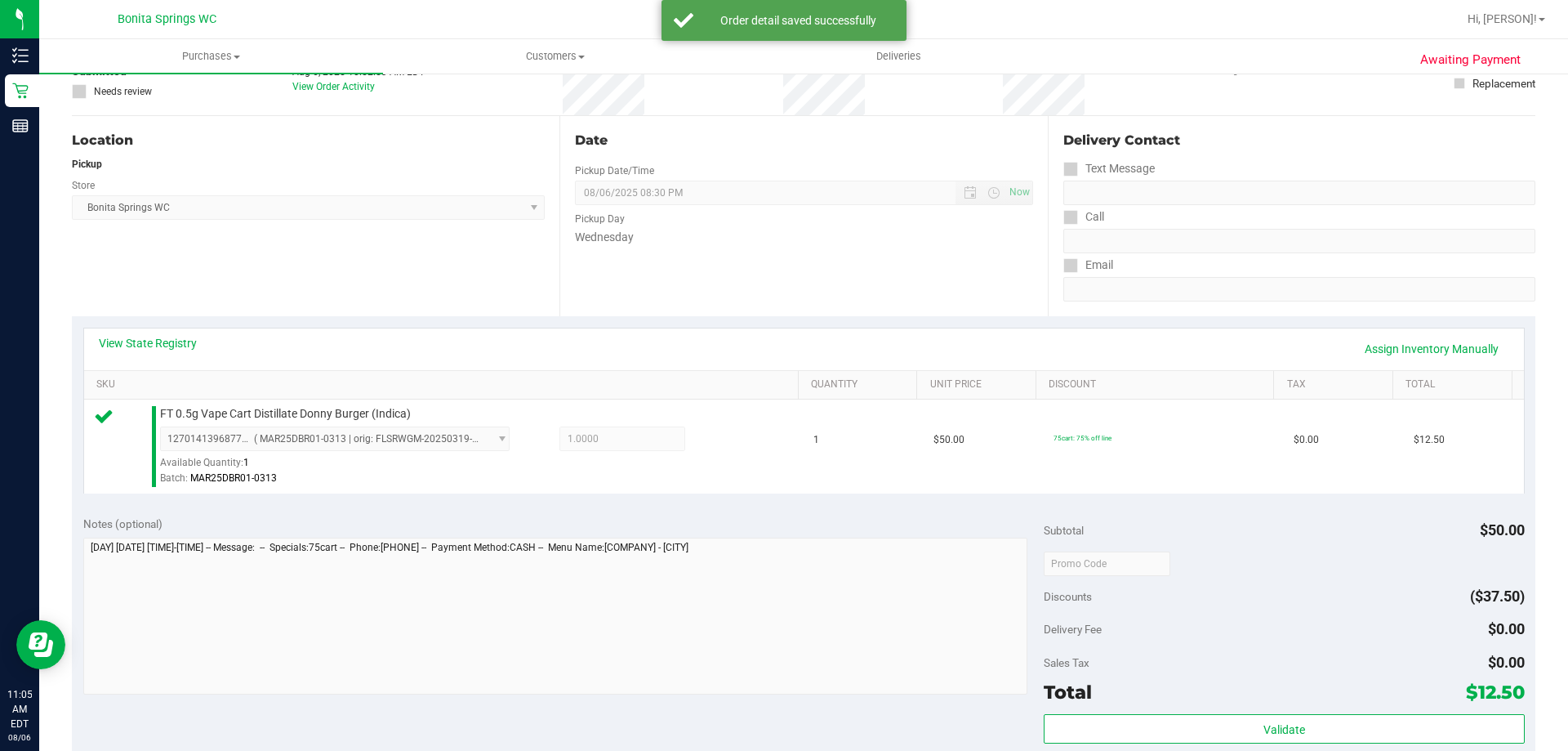 scroll, scrollTop: 327, scrollLeft: 0, axis: vertical 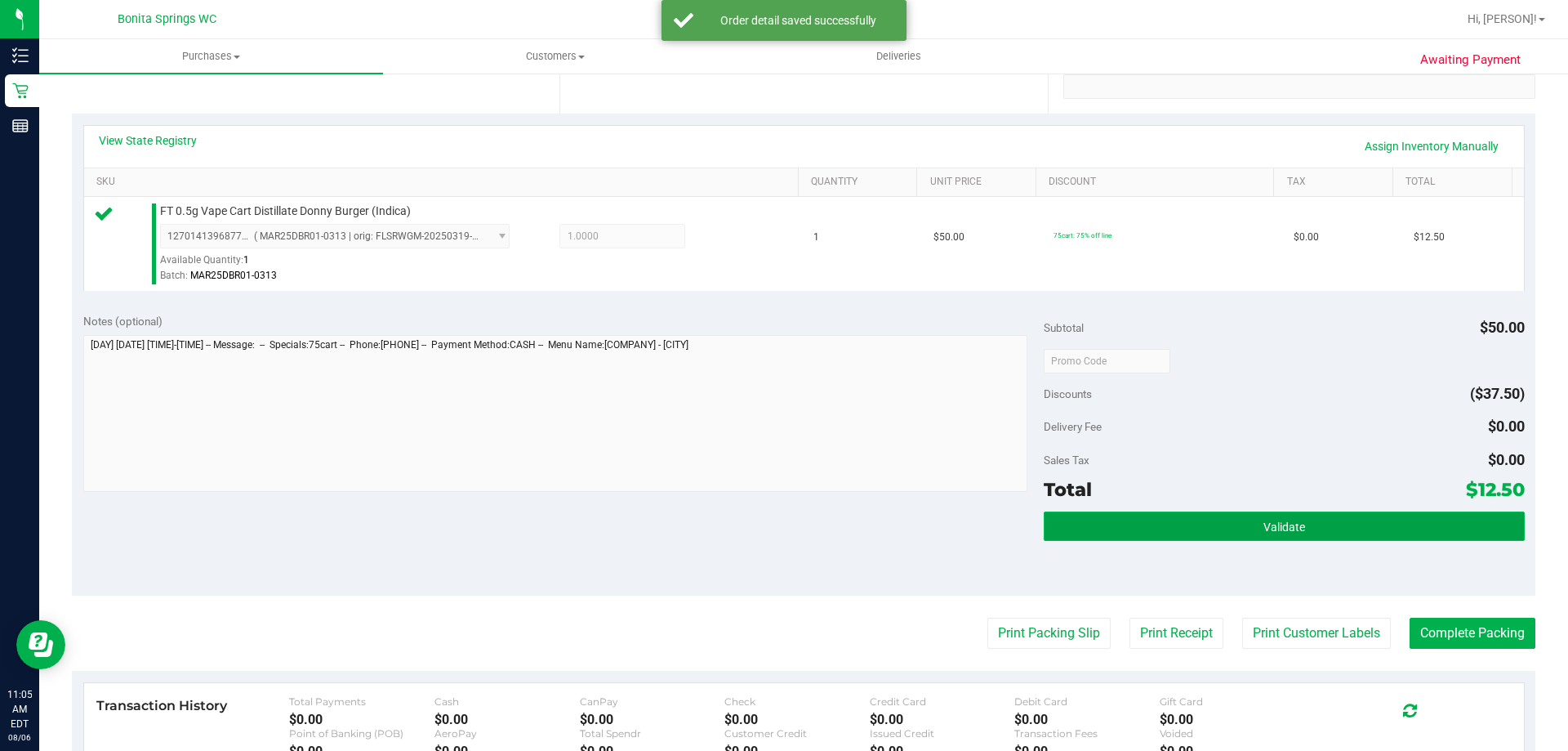 click on "Validate" at bounding box center [1284, 526] 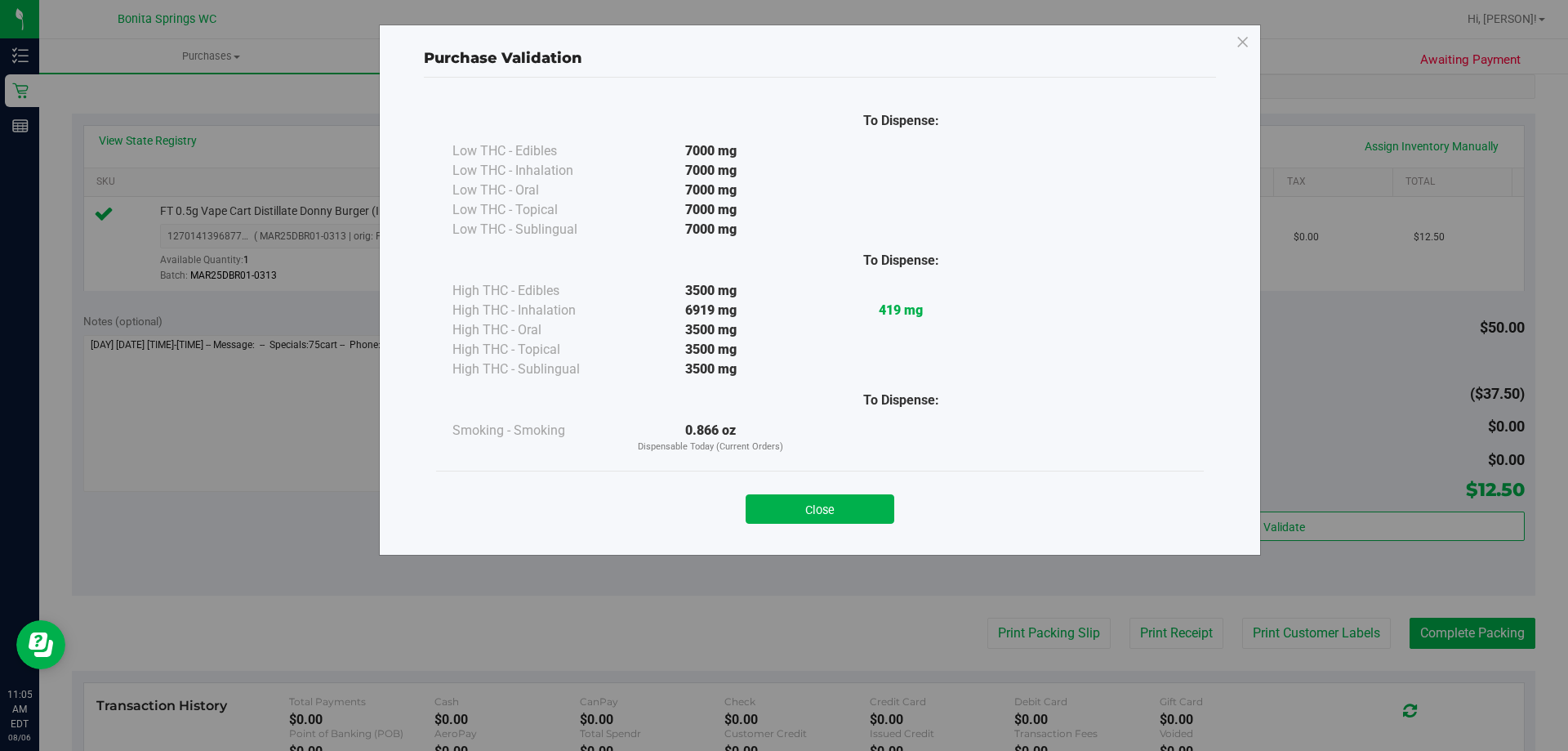 click on "Close" at bounding box center [820, 509] 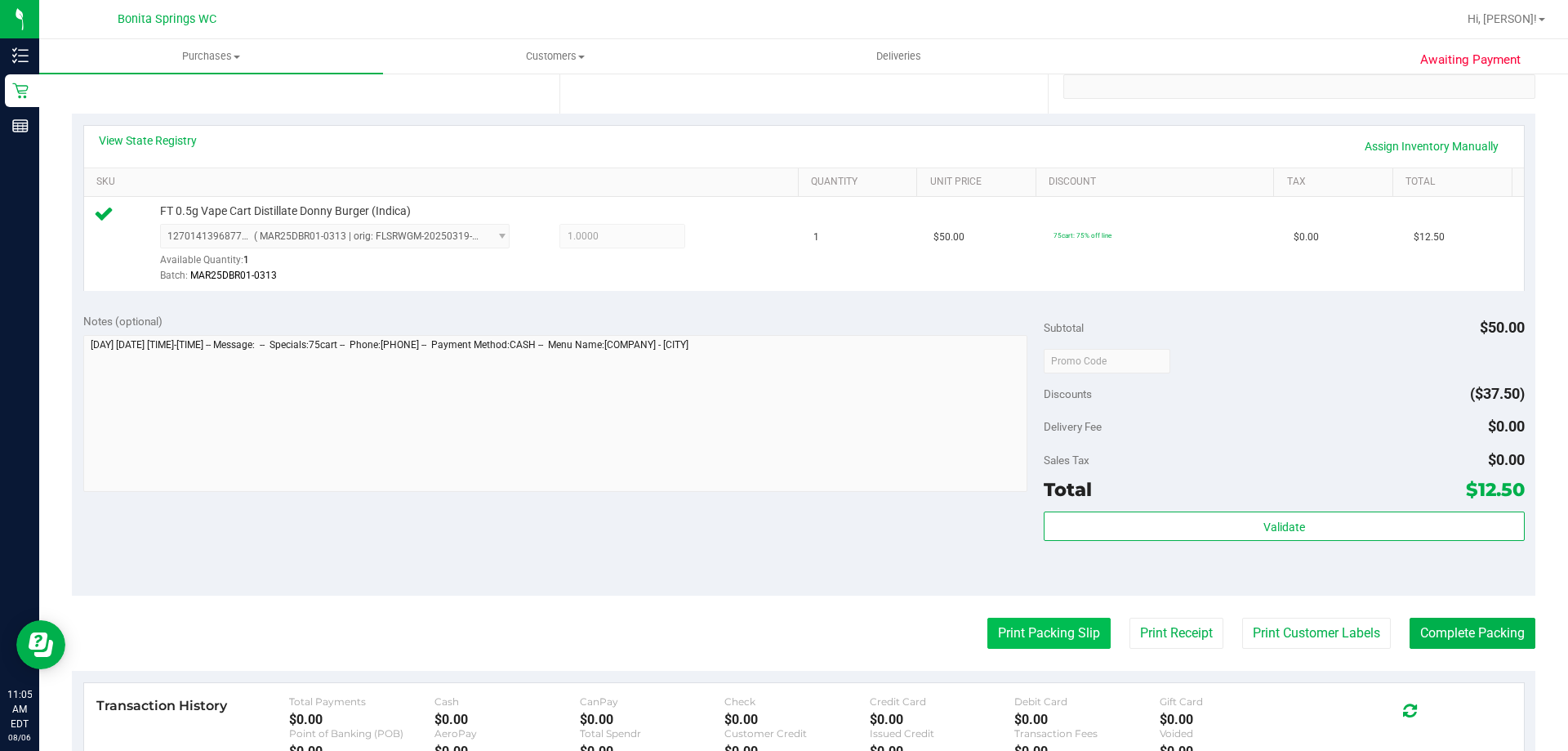 click on "Print Packing Slip" at bounding box center (1049, 633) 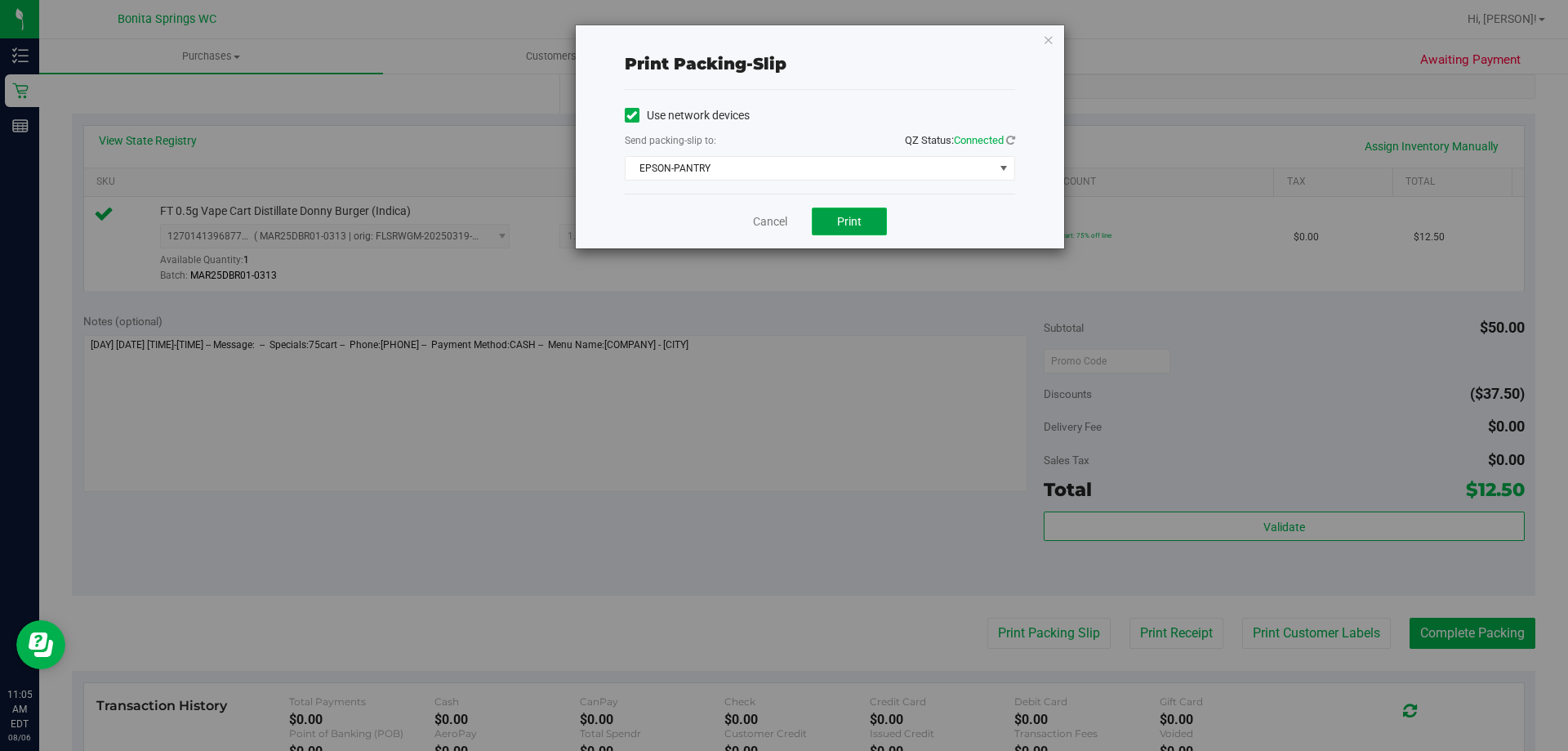 click on "Print" at bounding box center (849, 221) 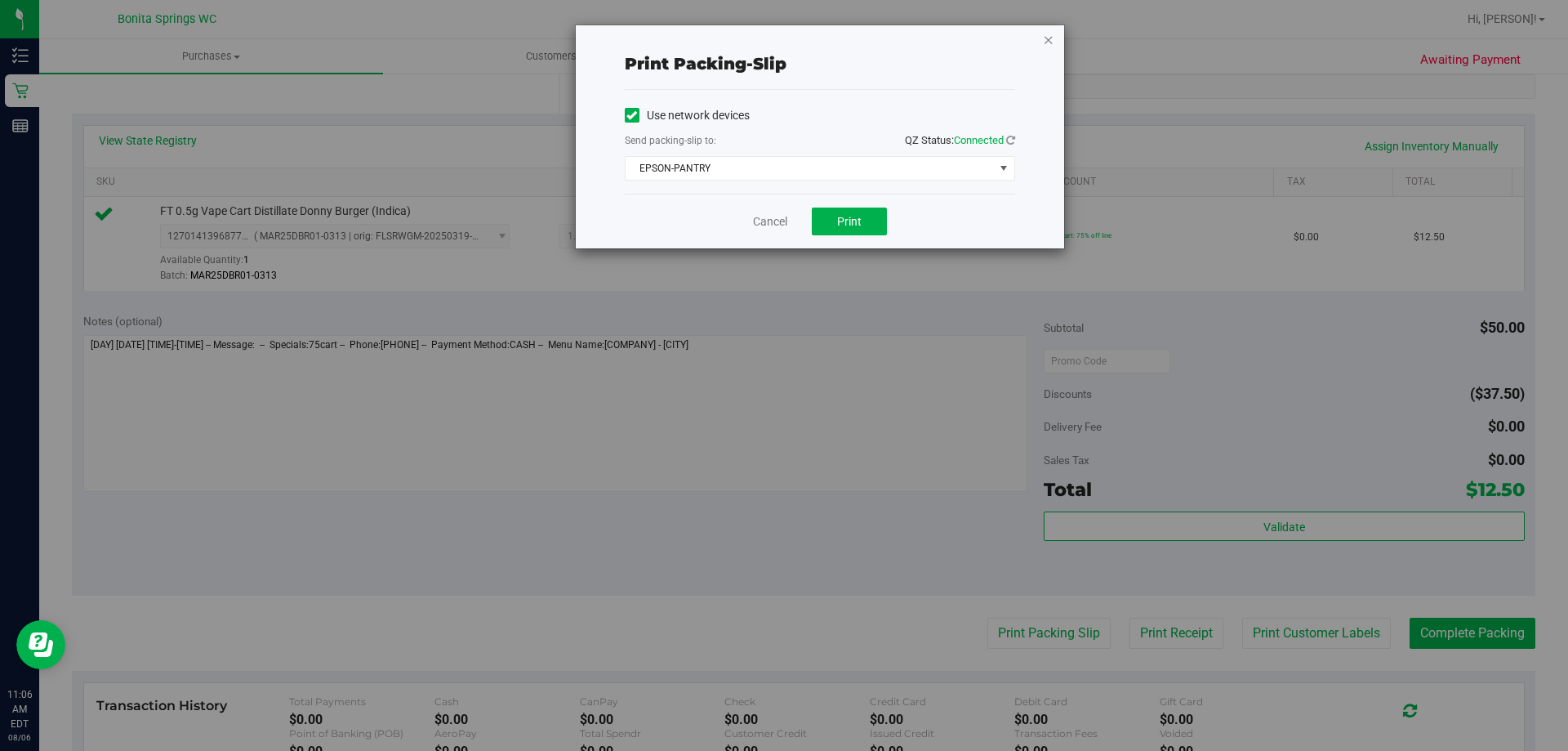 click at bounding box center [1049, 39] 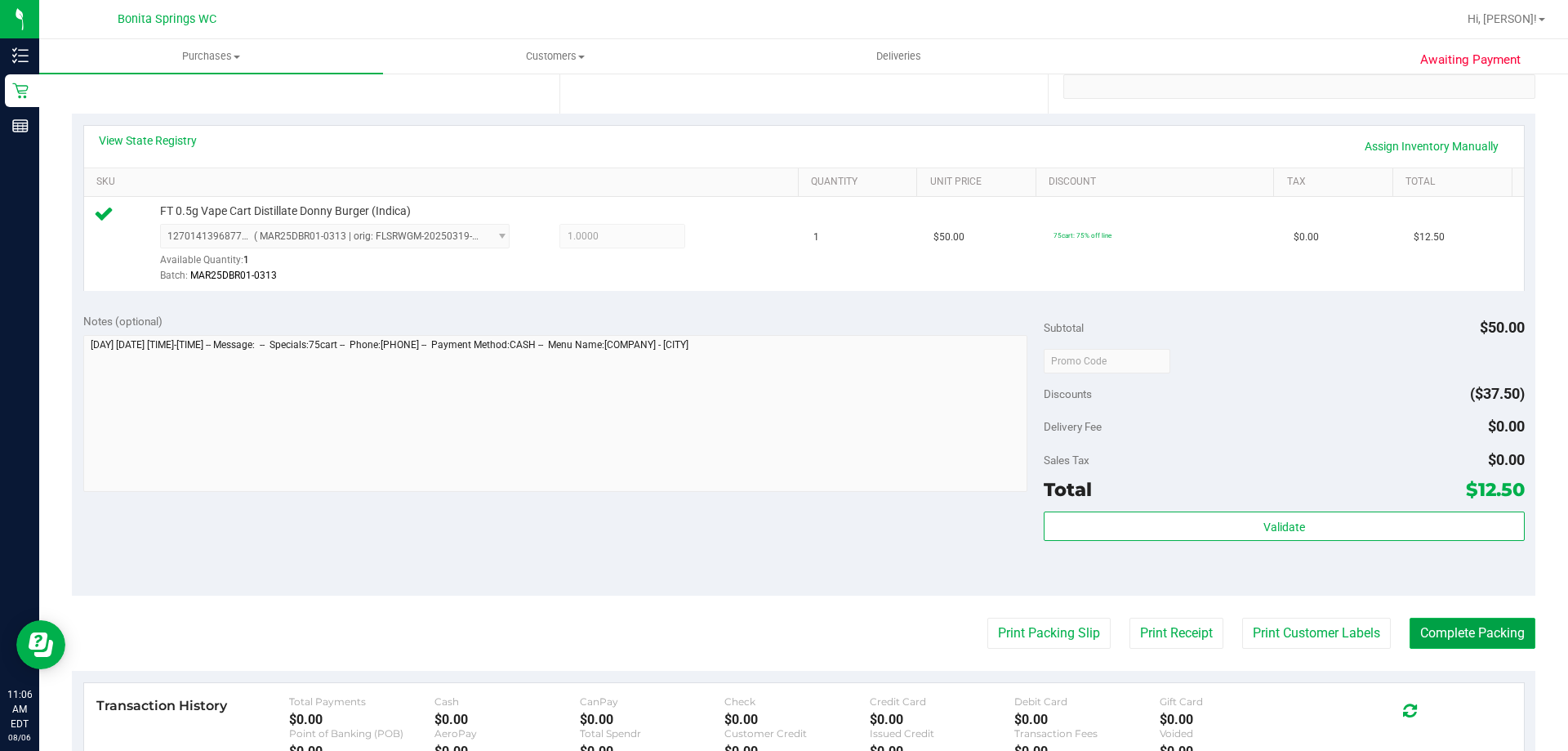 click on "Complete Packing" at bounding box center (1472, 633) 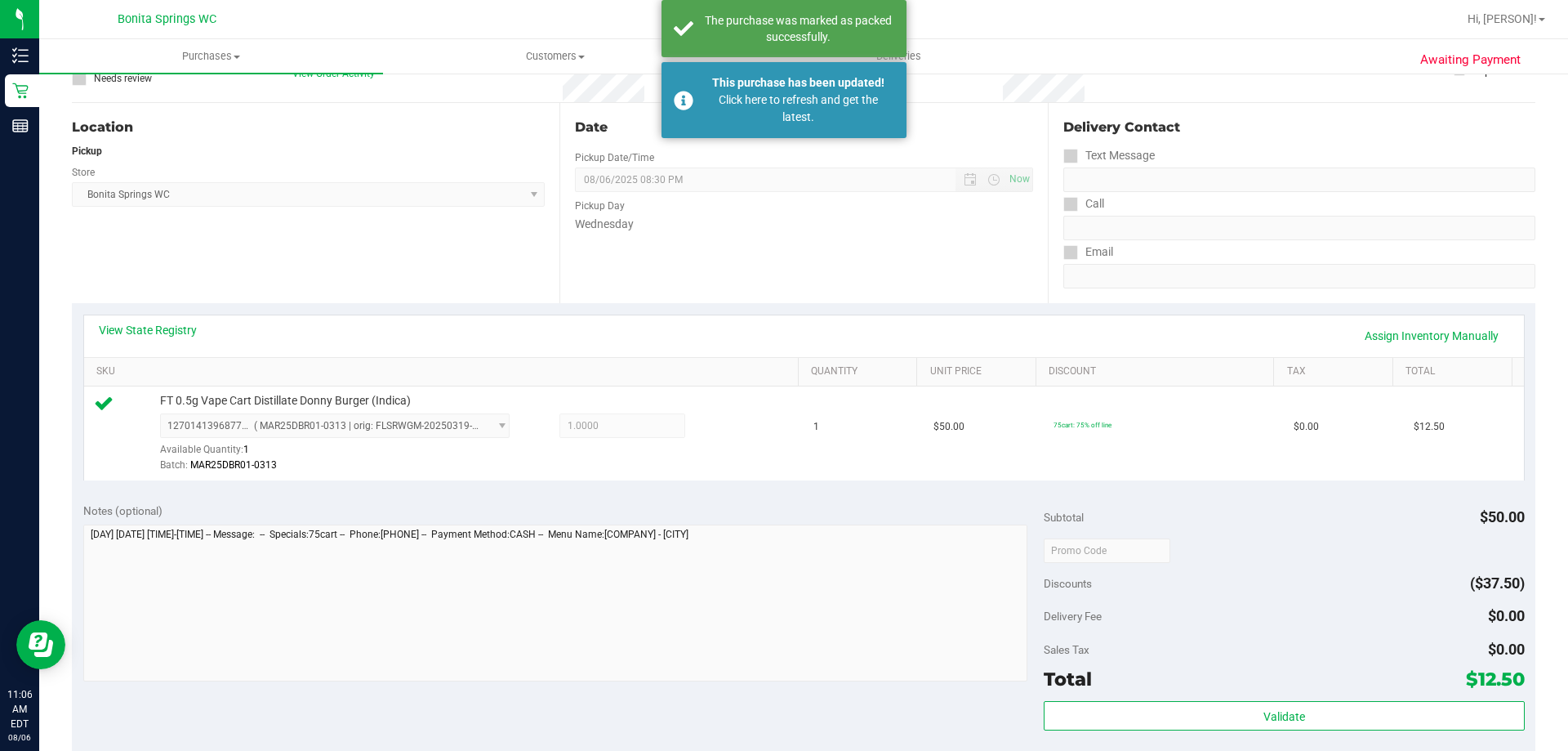 scroll, scrollTop: 0, scrollLeft: 0, axis: both 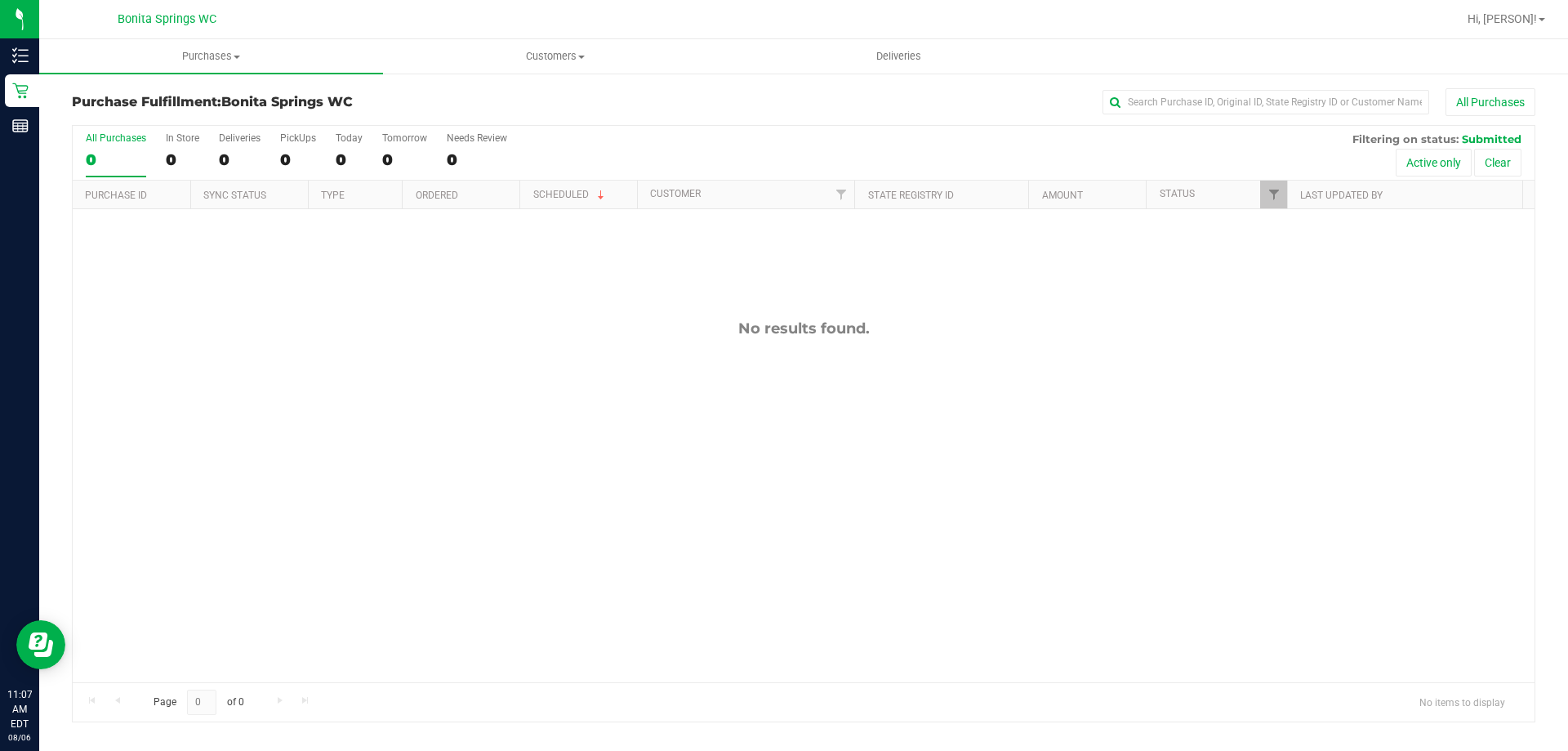 click on "No results found." at bounding box center (804, 501) 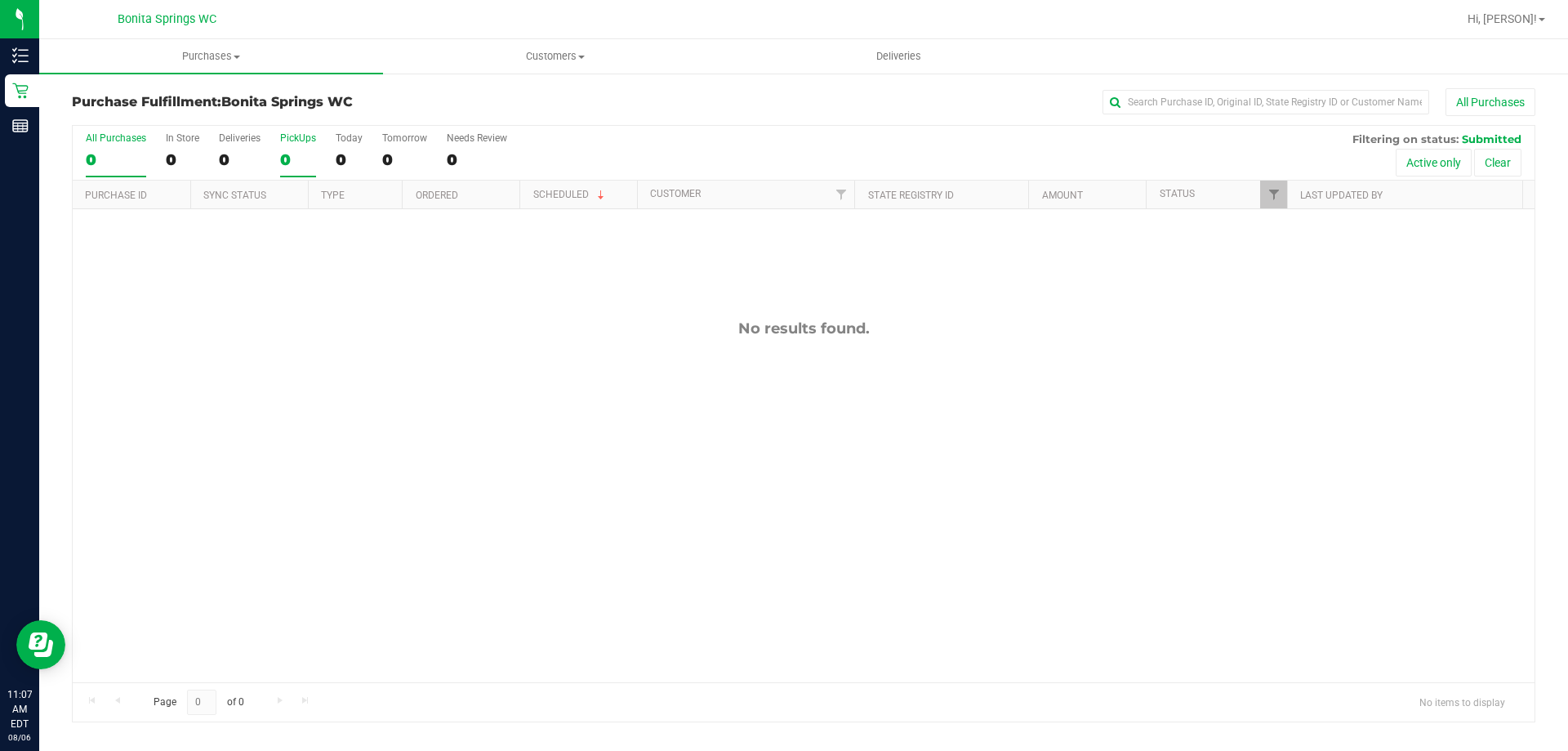 click on "PickUps
0" at bounding box center [298, 154] 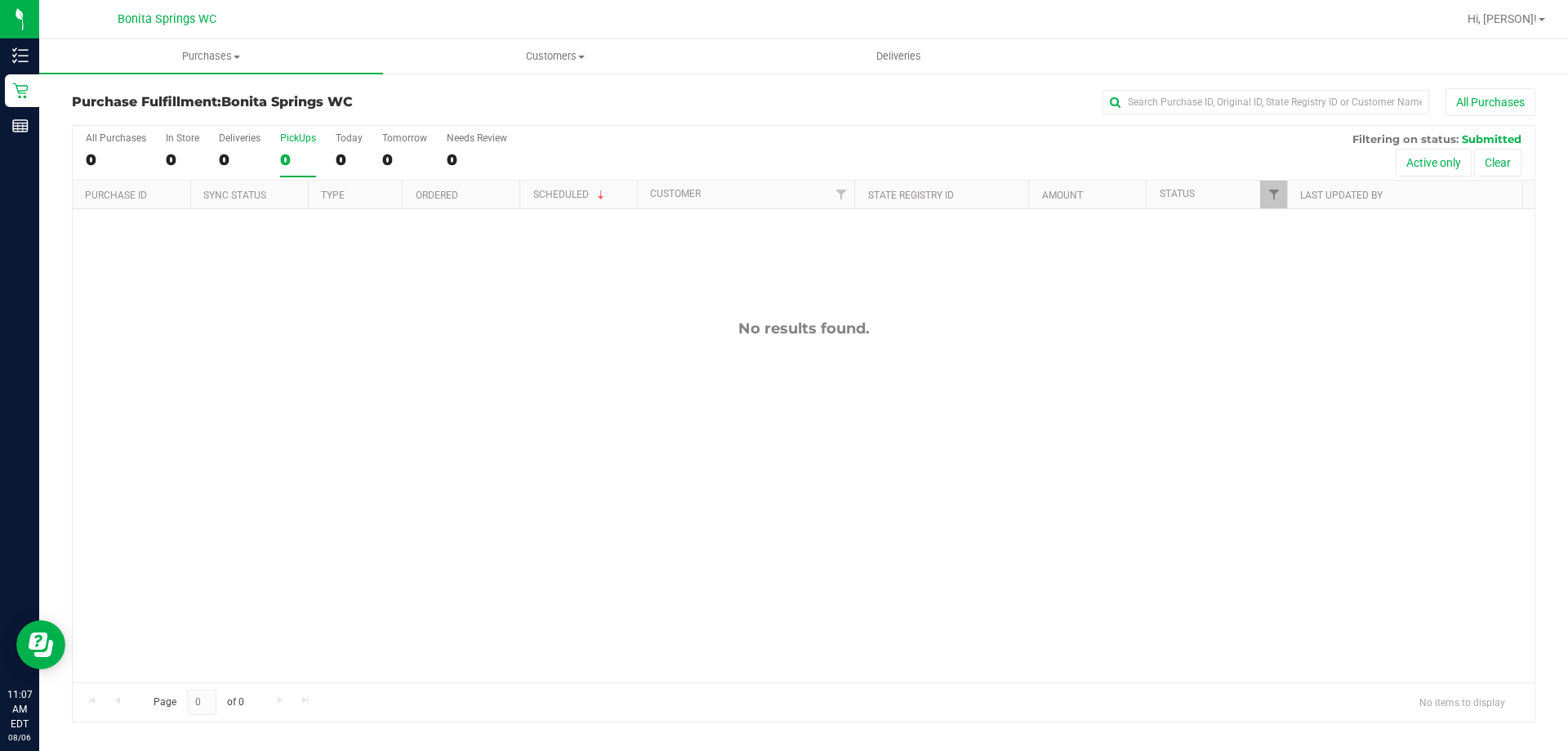 drag, startPoint x: 605, startPoint y: 158, endPoint x: 698, endPoint y: 154, distance: 93.08598 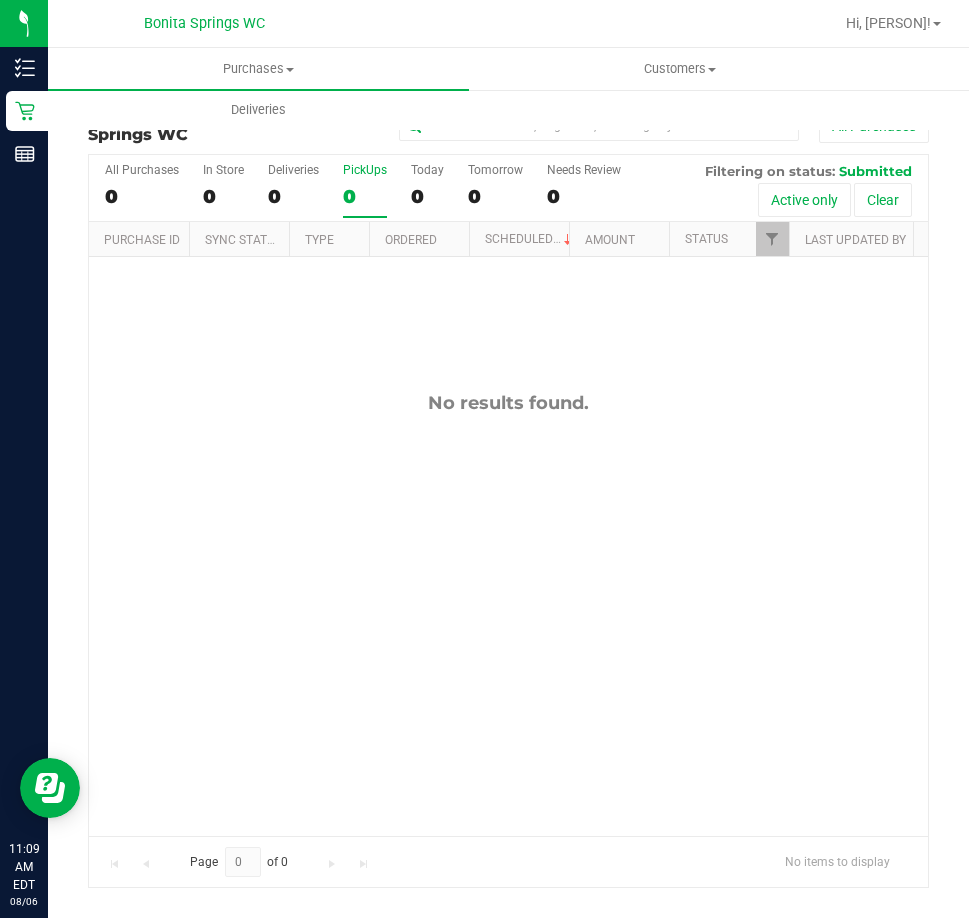 drag, startPoint x: 569, startPoint y: 505, endPoint x: 567, endPoint y: 277, distance: 228.00877 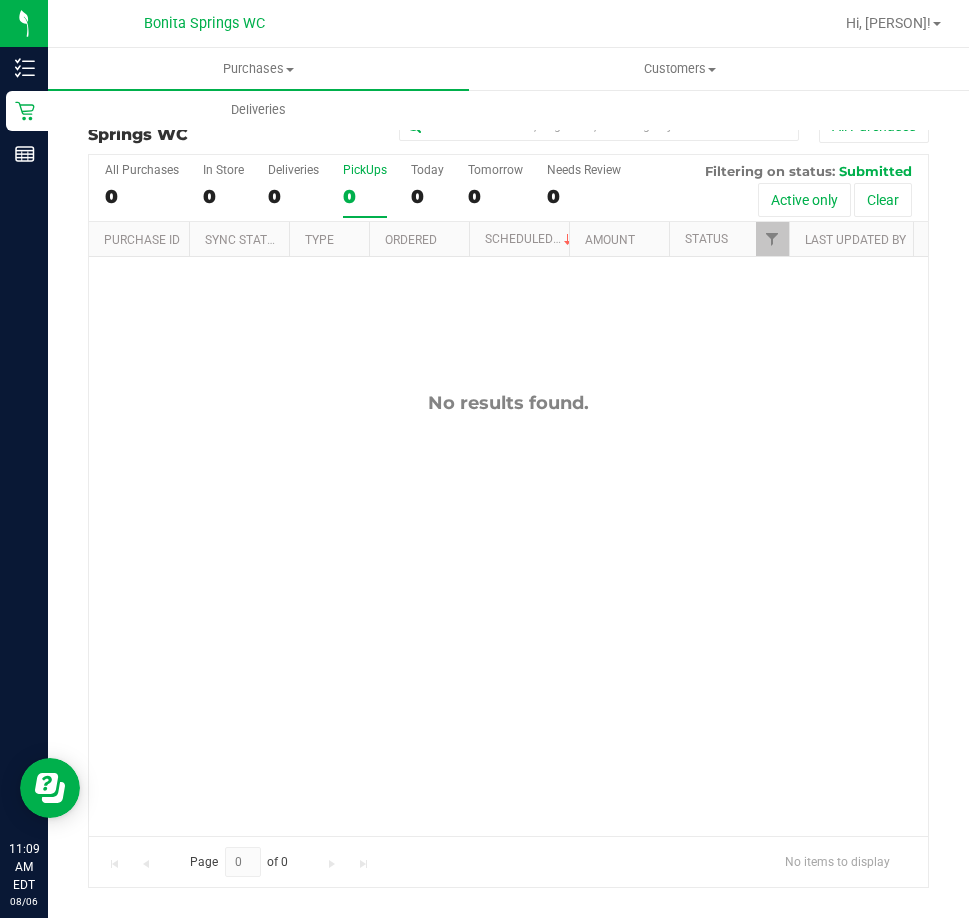 drag, startPoint x: 748, startPoint y: 458, endPoint x: 424, endPoint y: 219, distance: 402.61273 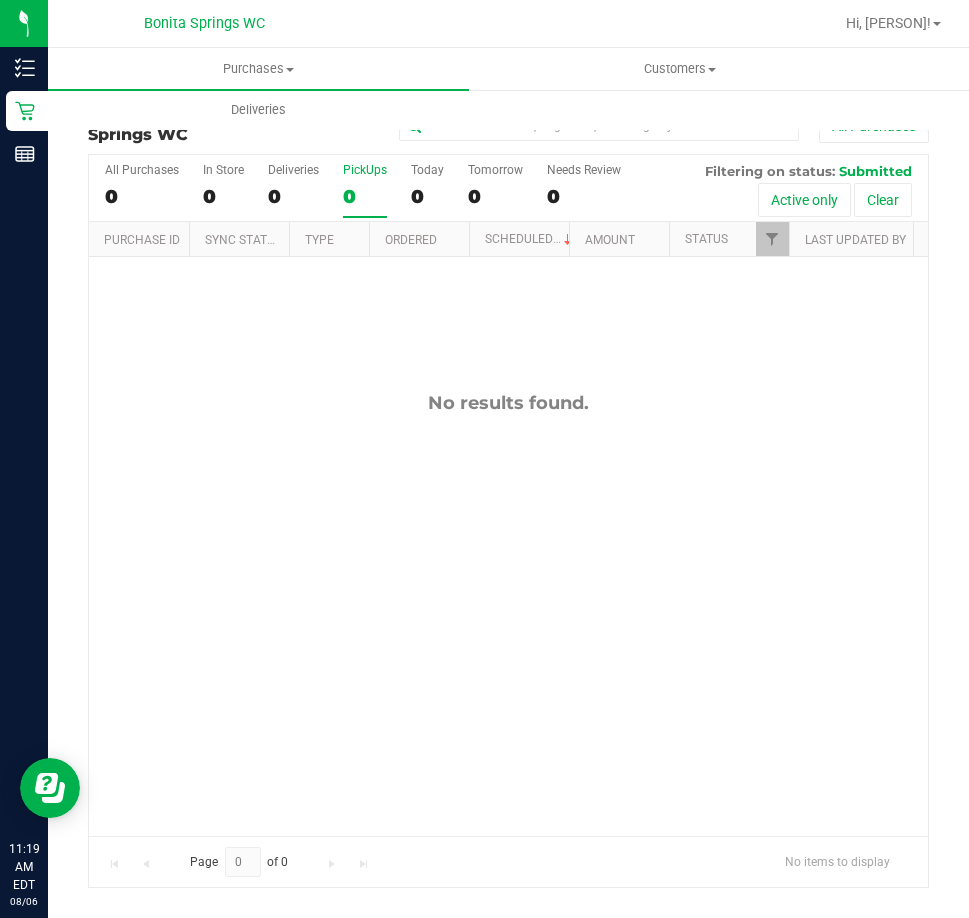 click on "0" at bounding box center [365, 196] 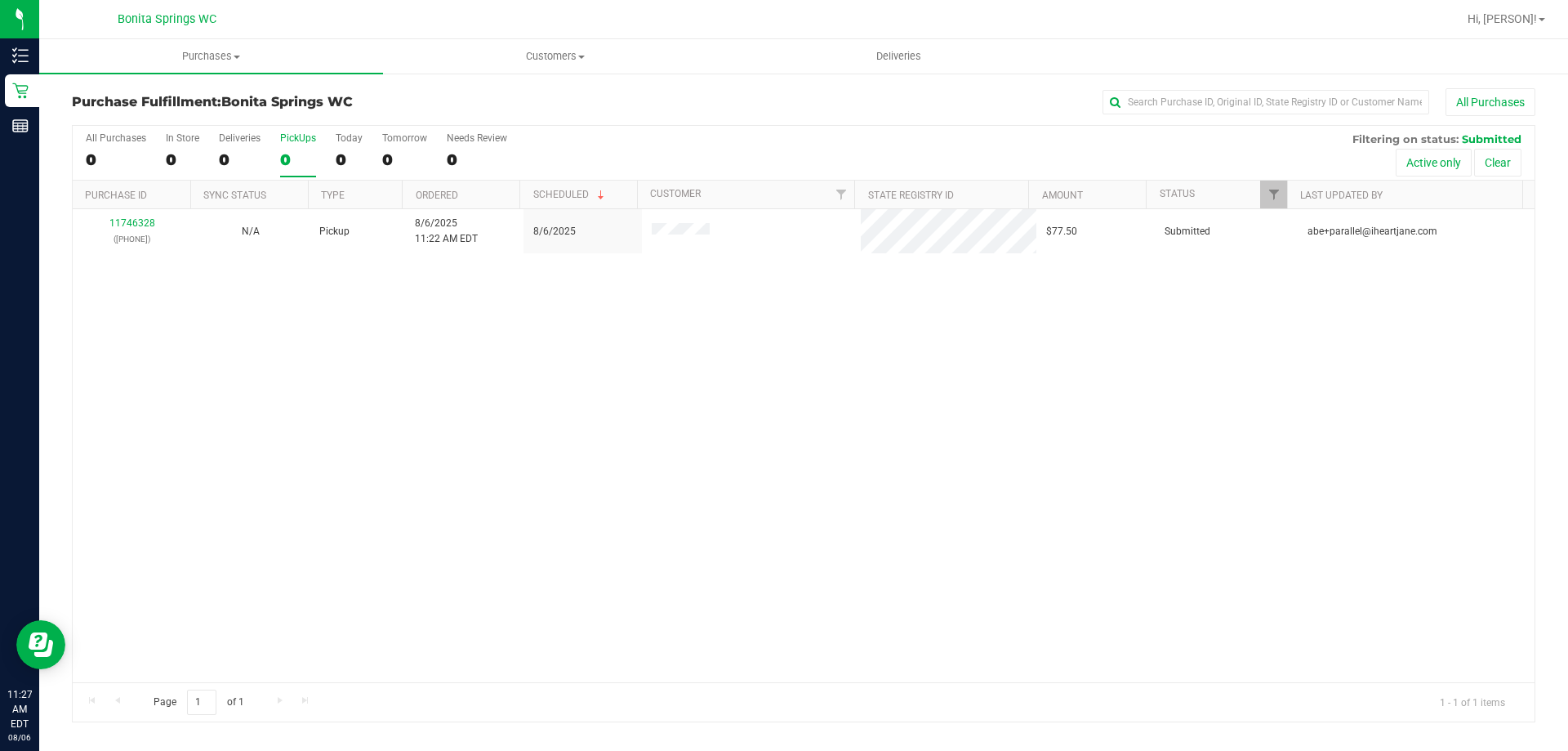 click on "[NUMBER]
([PHONE])
N/A
Pickup [DATE] [TIME] [TIMEZONE] [DATE]
$77.50
Submitted [EMAIL]" at bounding box center (804, 445) 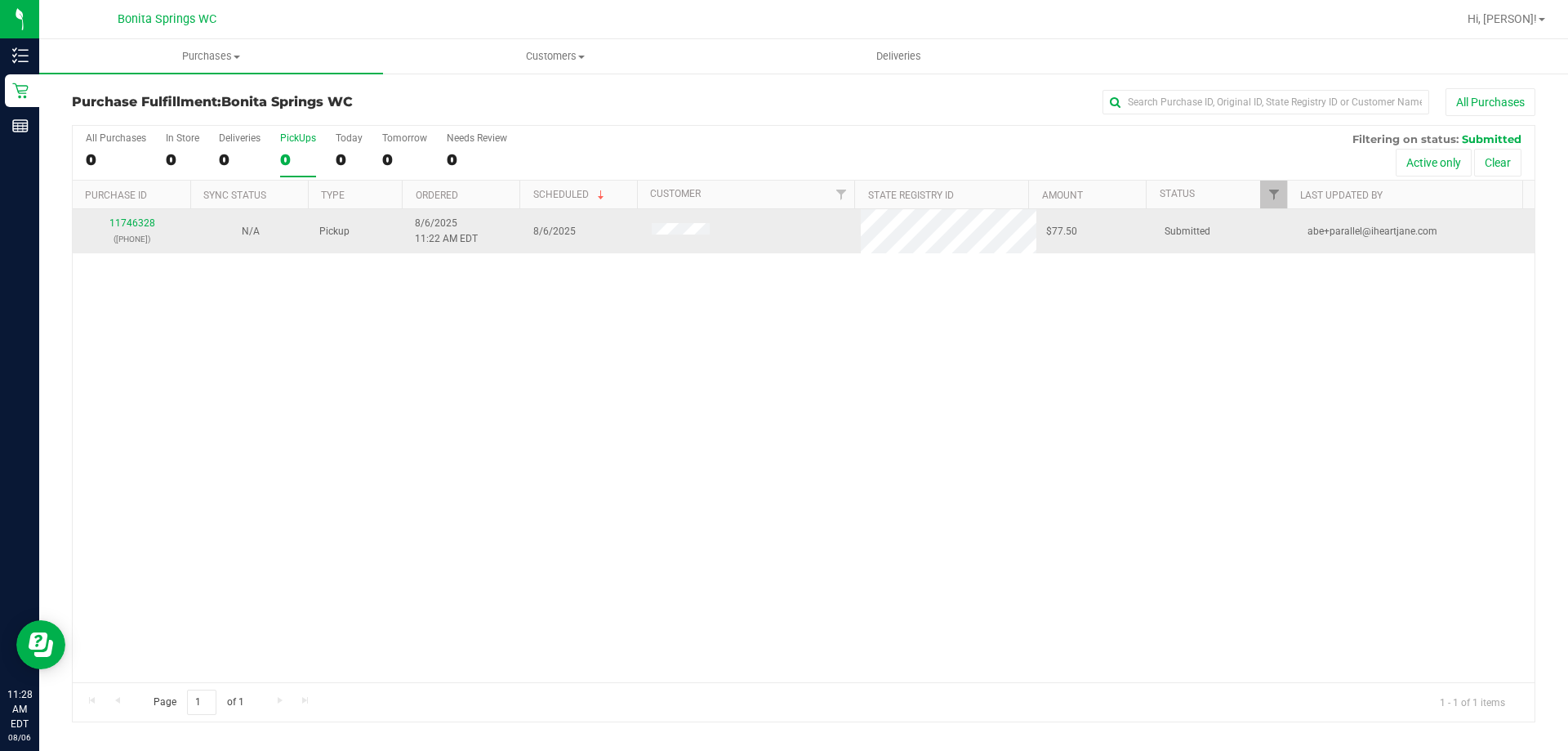 click on "11746328
([PHONE])" at bounding box center [131, 231] 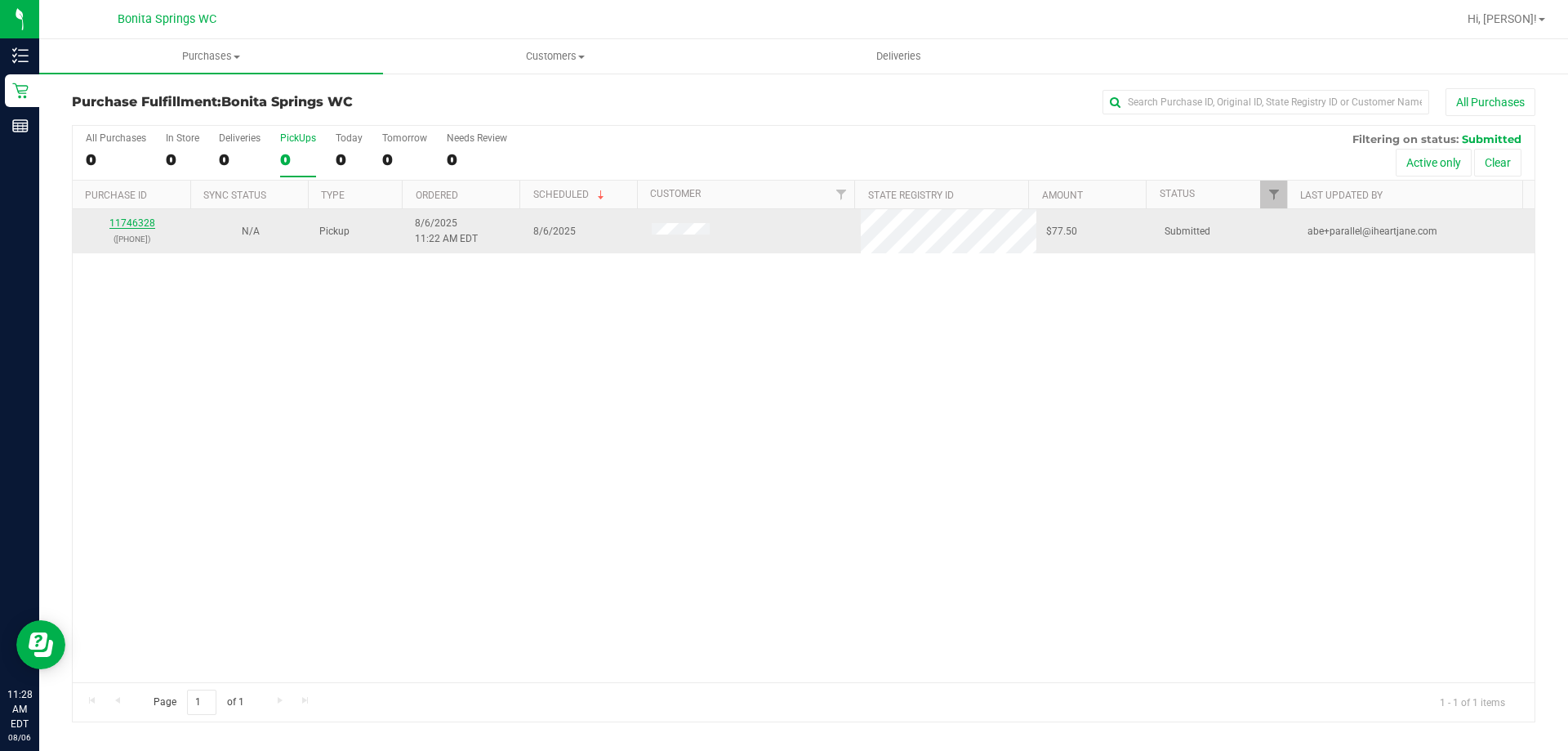click on "11746328" at bounding box center (132, 223) 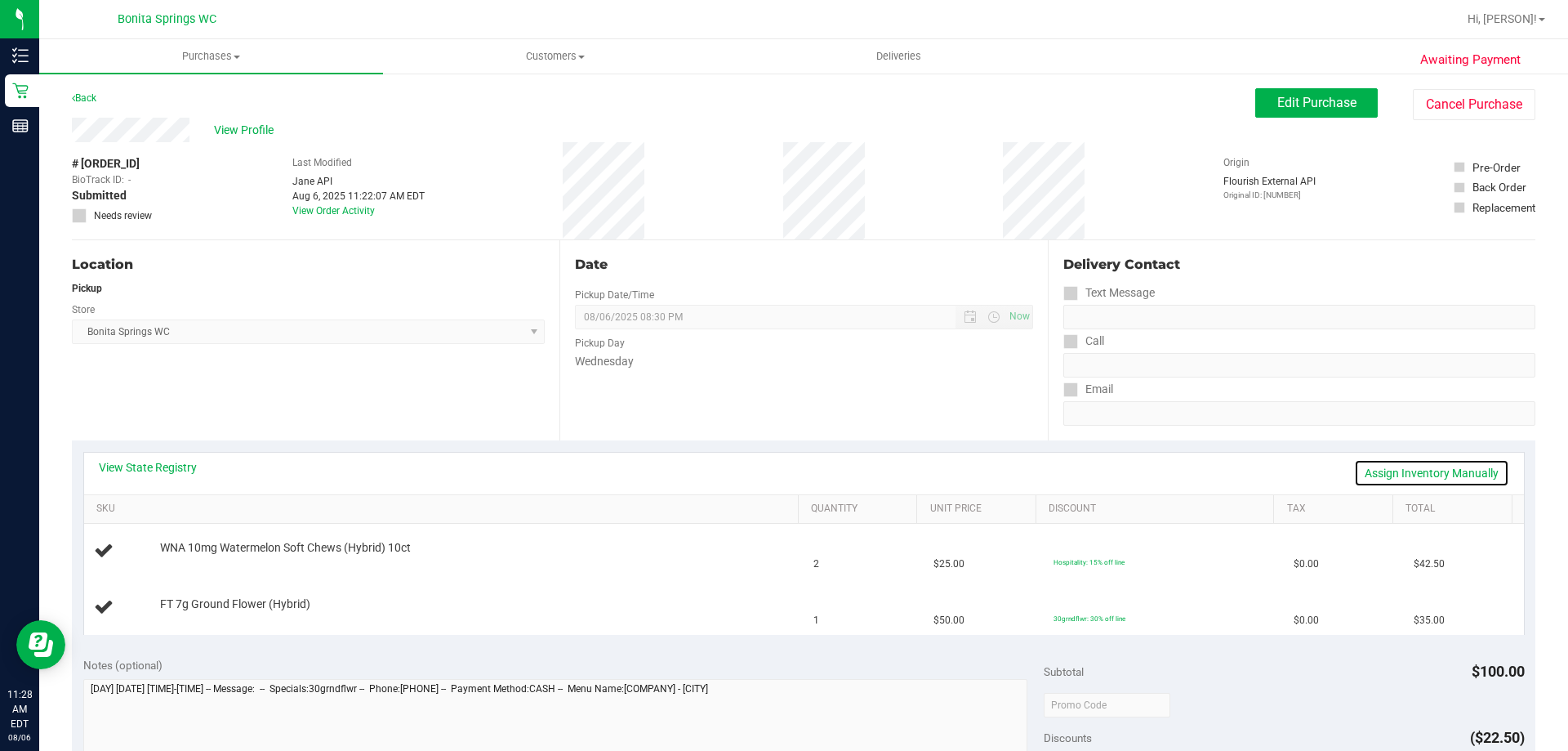 click on "Assign Inventory Manually" at bounding box center (1432, 473) 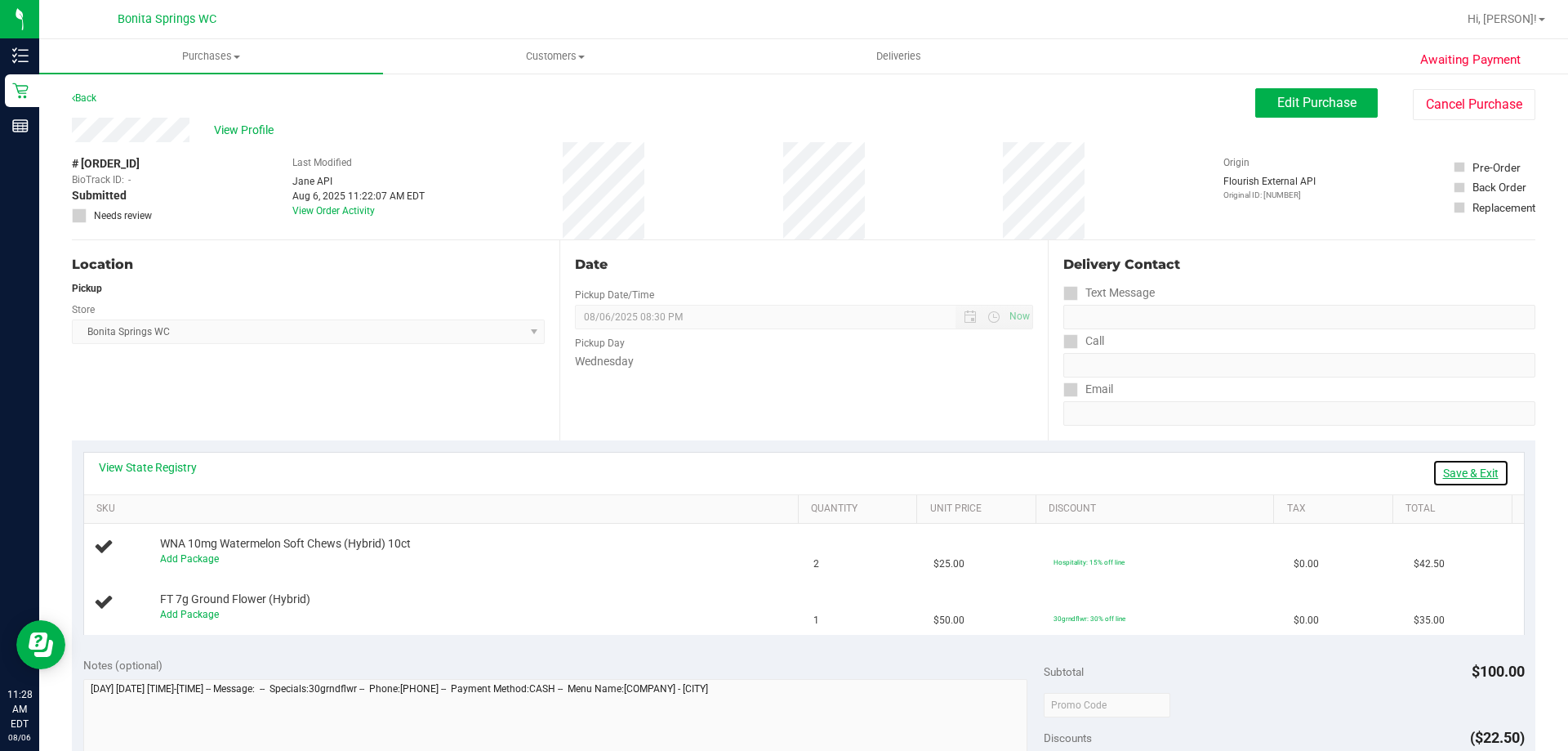 click on "Save & Exit" at bounding box center (1471, 473) 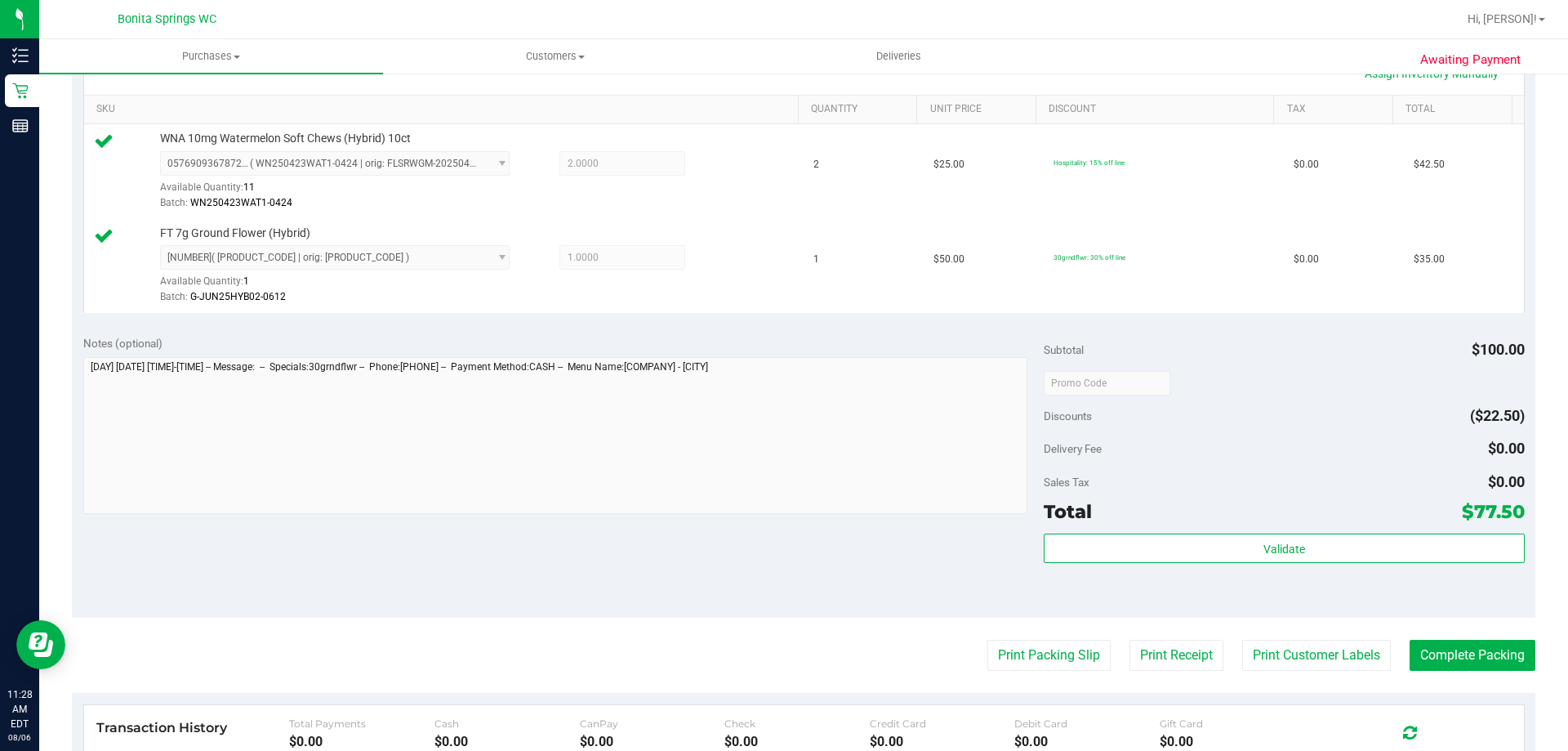 scroll, scrollTop: 409, scrollLeft: 0, axis: vertical 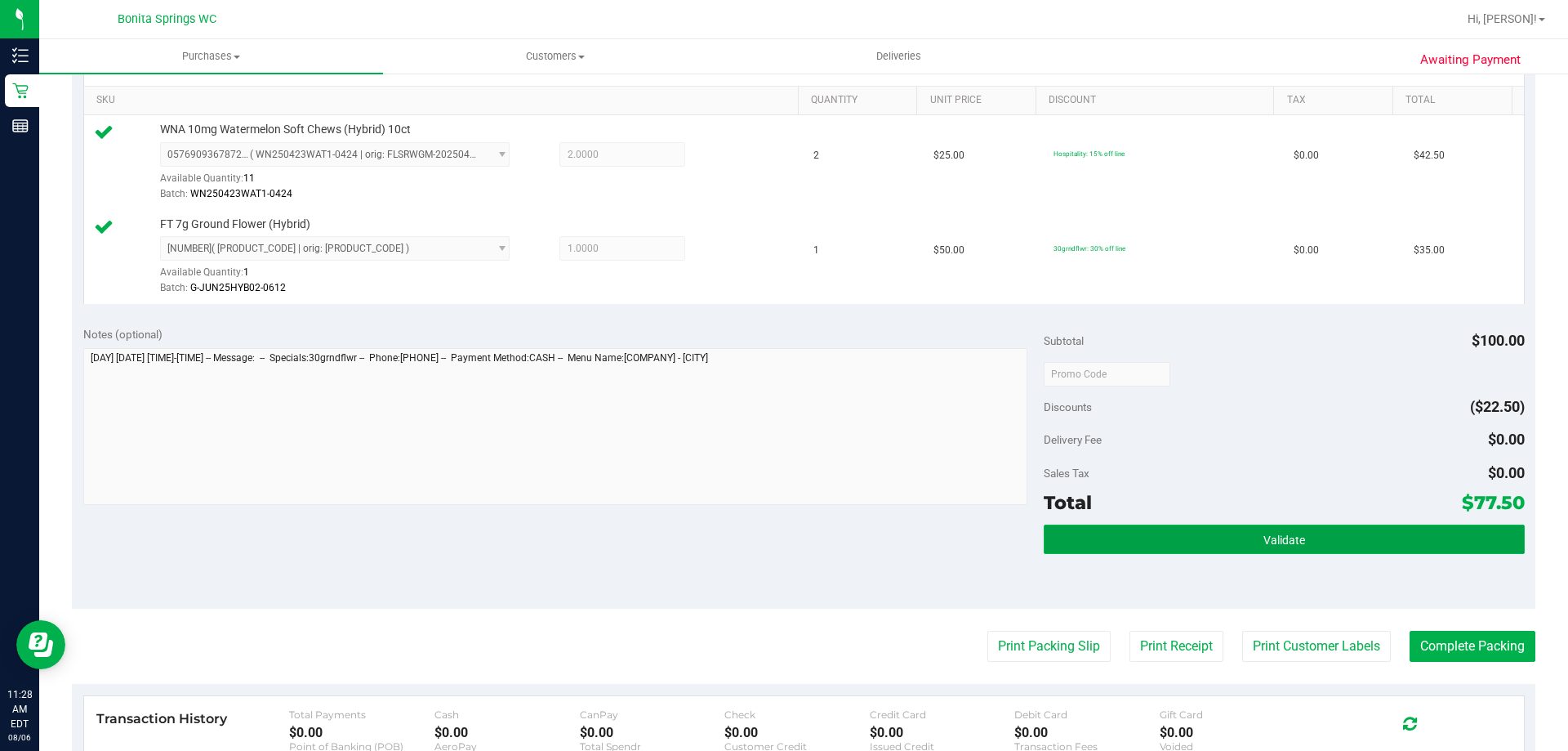 click on "Validate" at bounding box center [1284, 539] 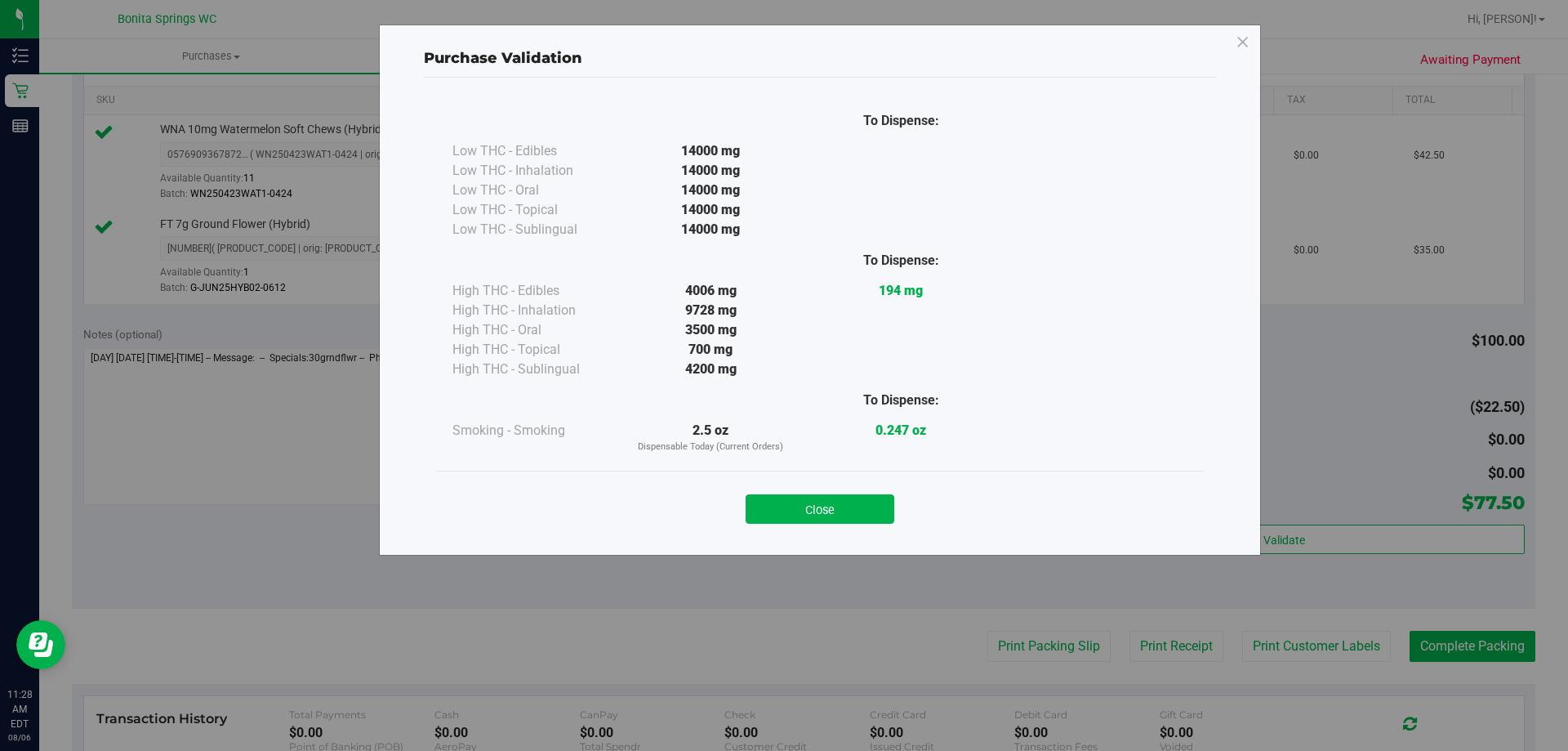 click on "Close" at bounding box center [820, 509] 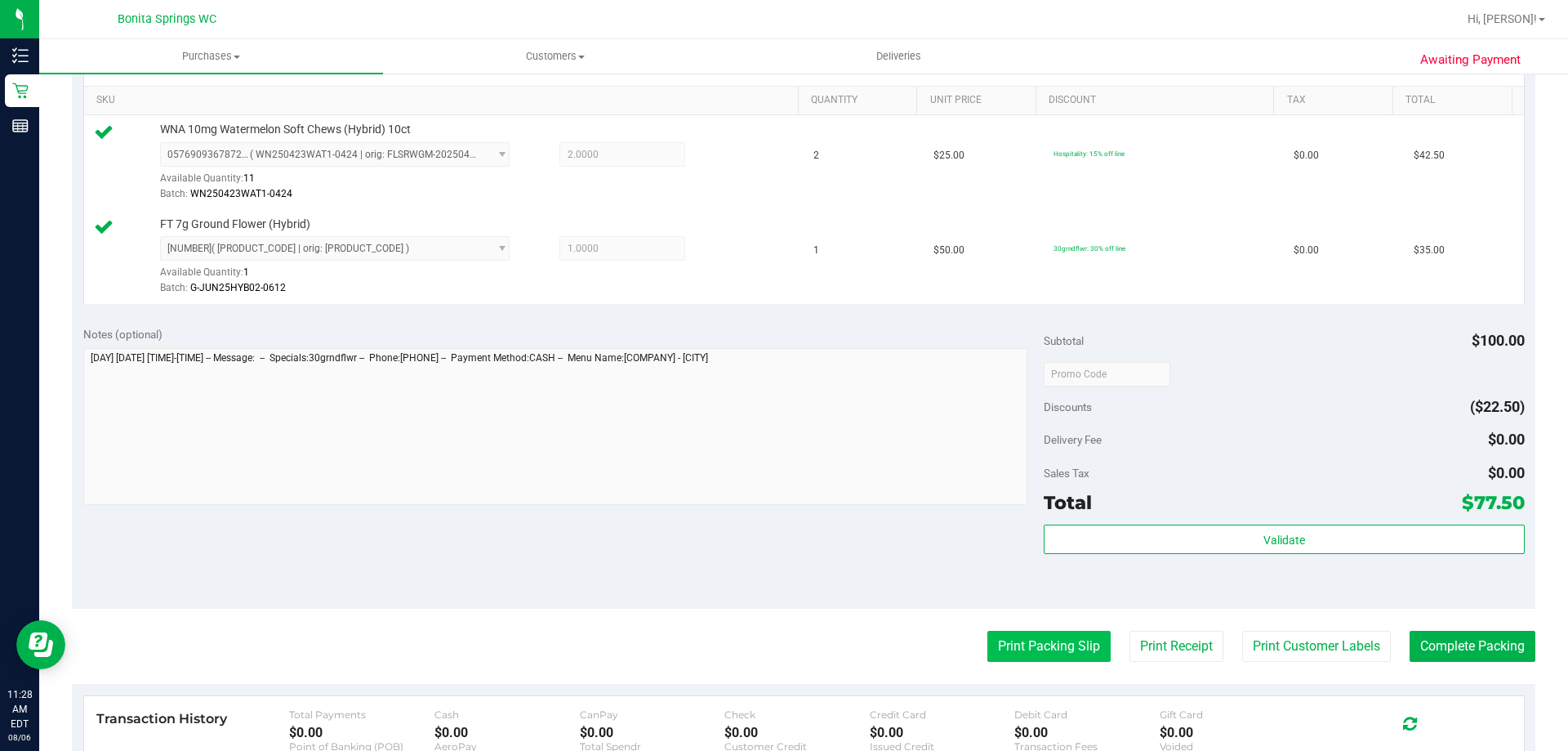 click on "Print Packing Slip" at bounding box center [1049, 646] 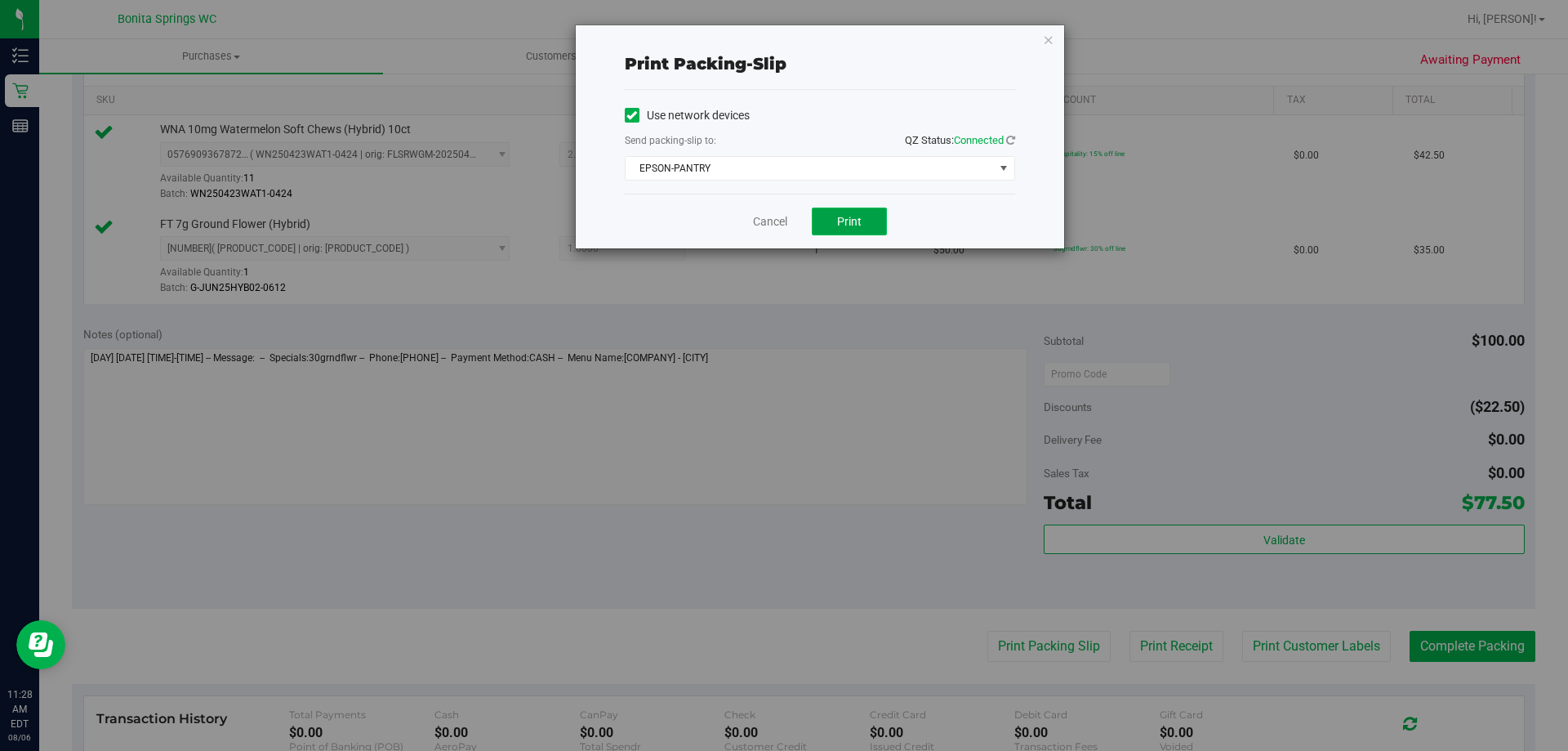 click on "Print" at bounding box center [849, 221] 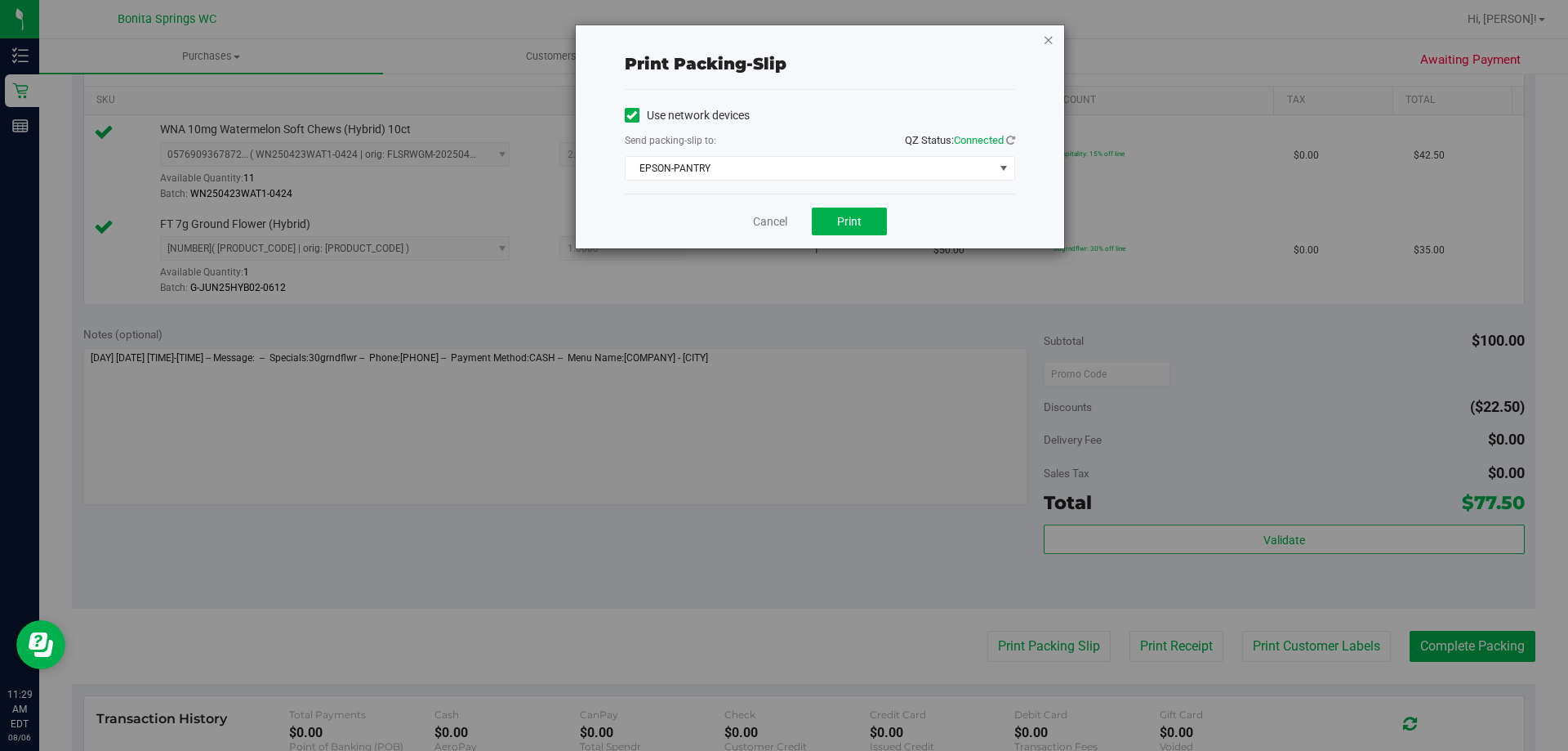 click at bounding box center (1049, 39) 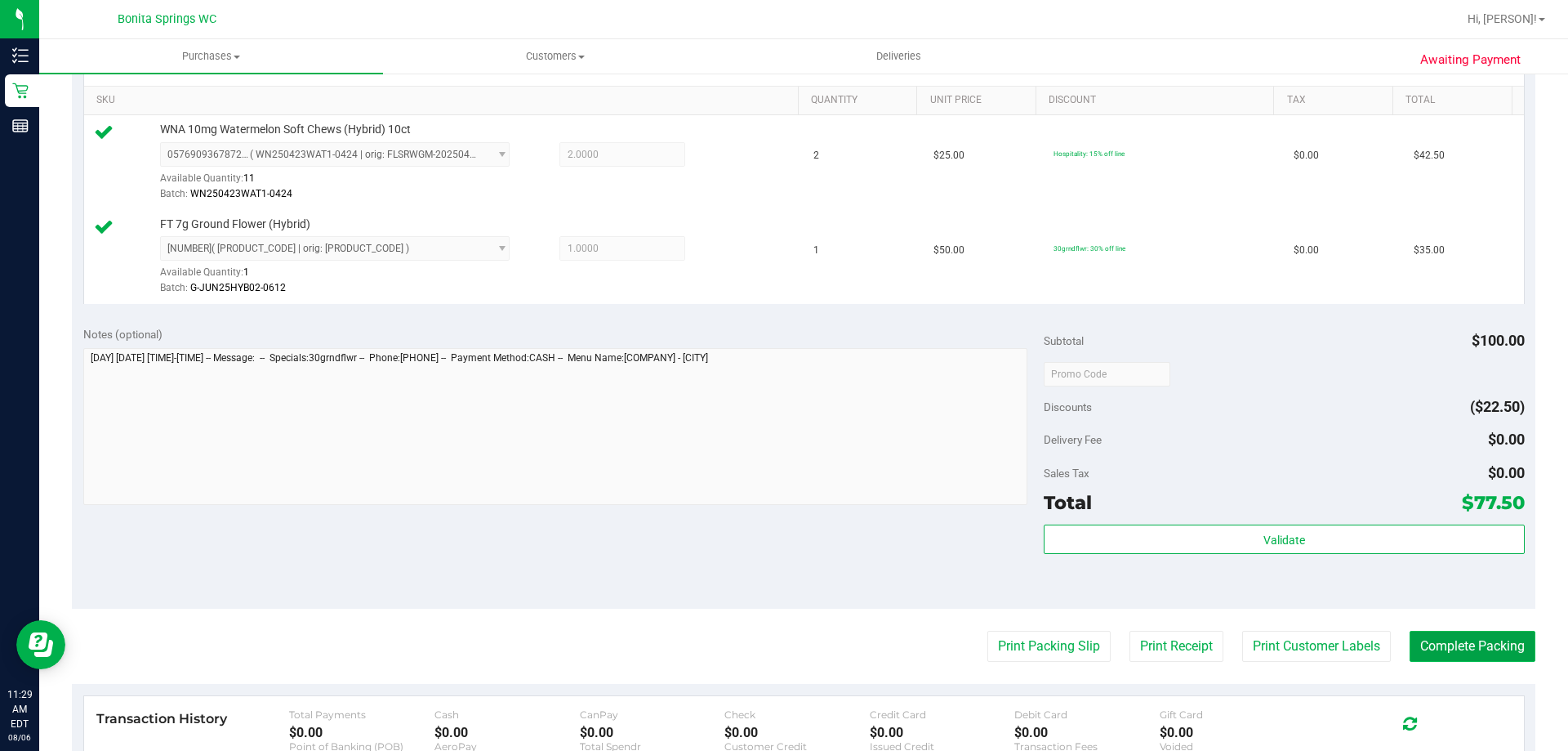 click on "Complete Packing" at bounding box center [1472, 646] 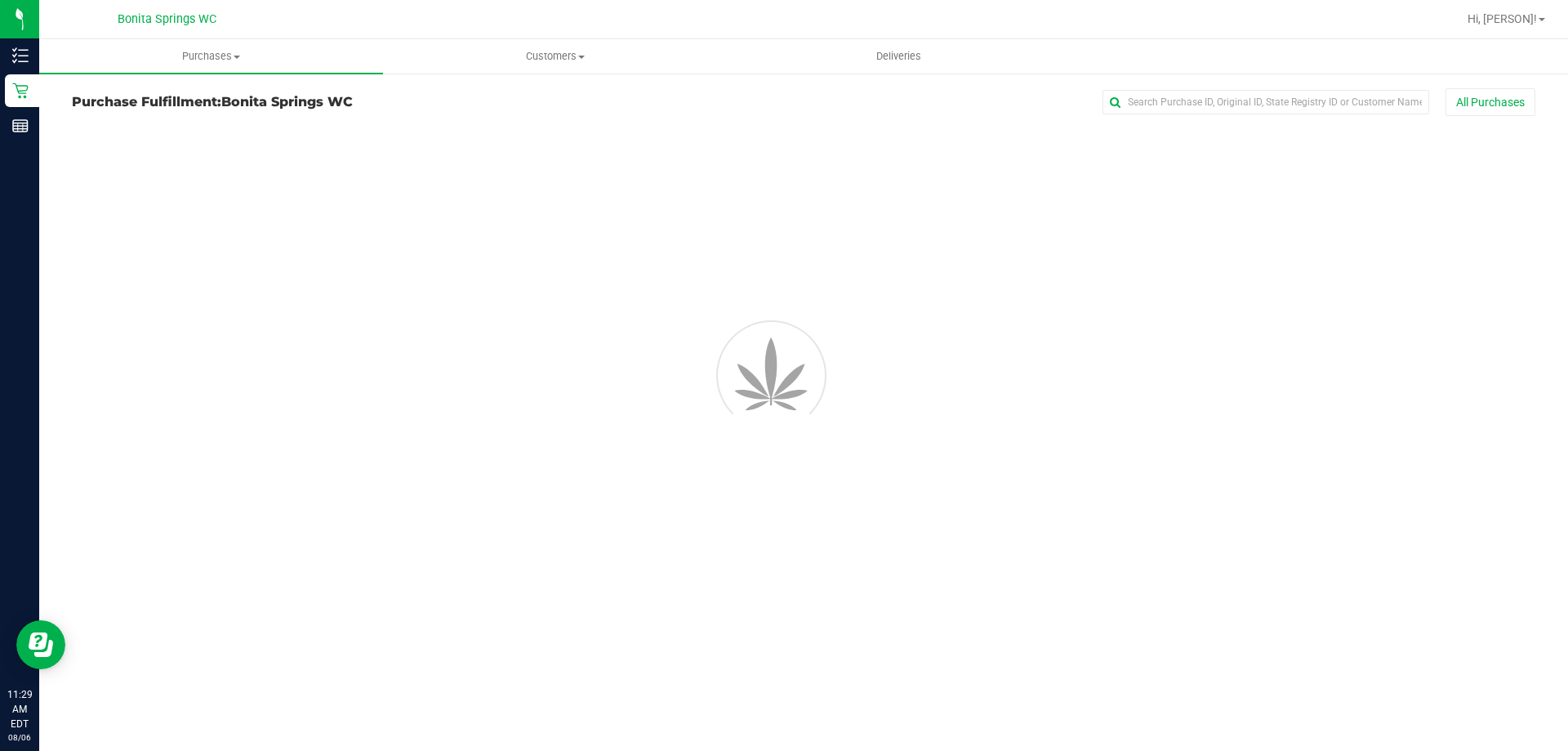 scroll, scrollTop: 0, scrollLeft: 0, axis: both 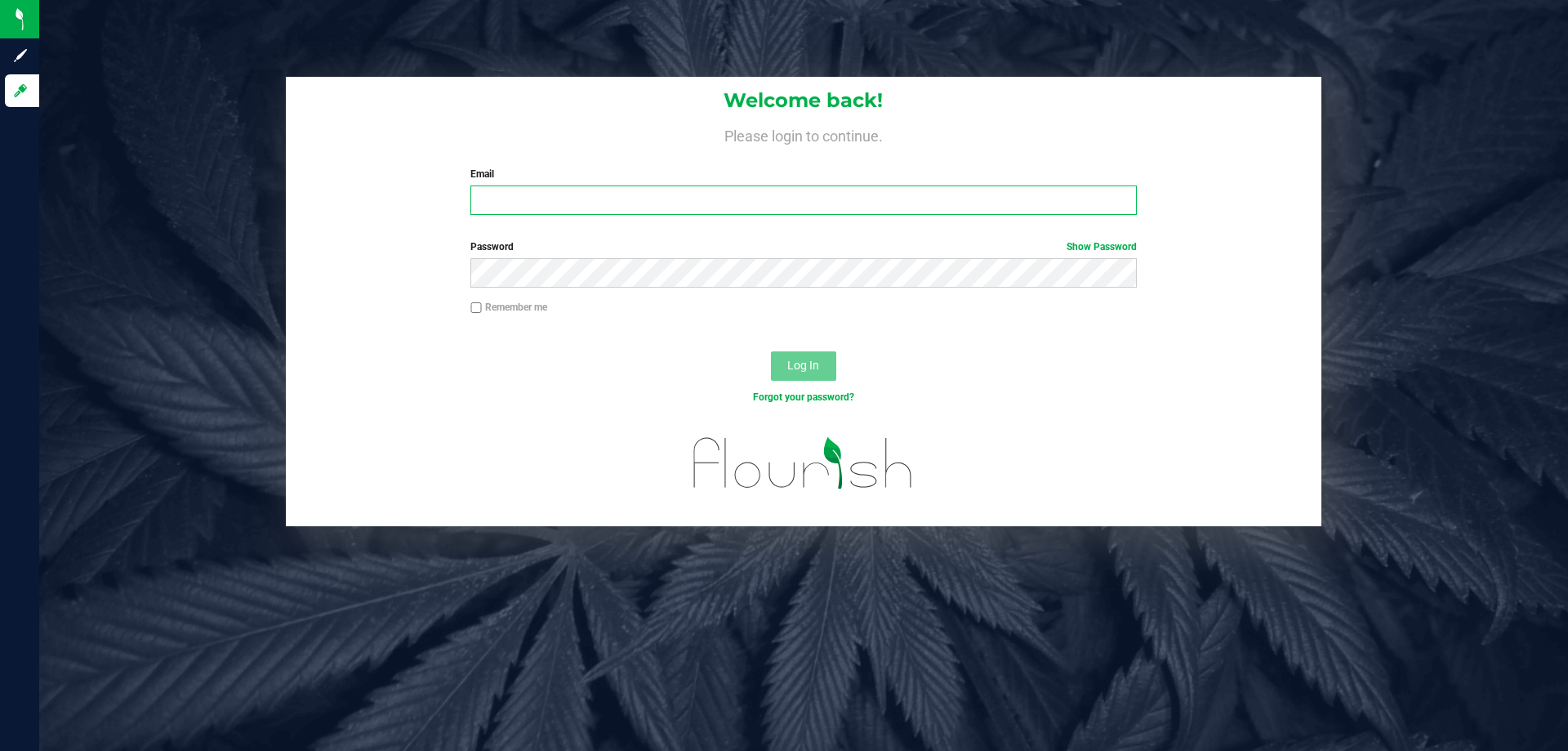 drag, startPoint x: 632, startPoint y: 192, endPoint x: 590, endPoint y: 77, distance: 122.42957 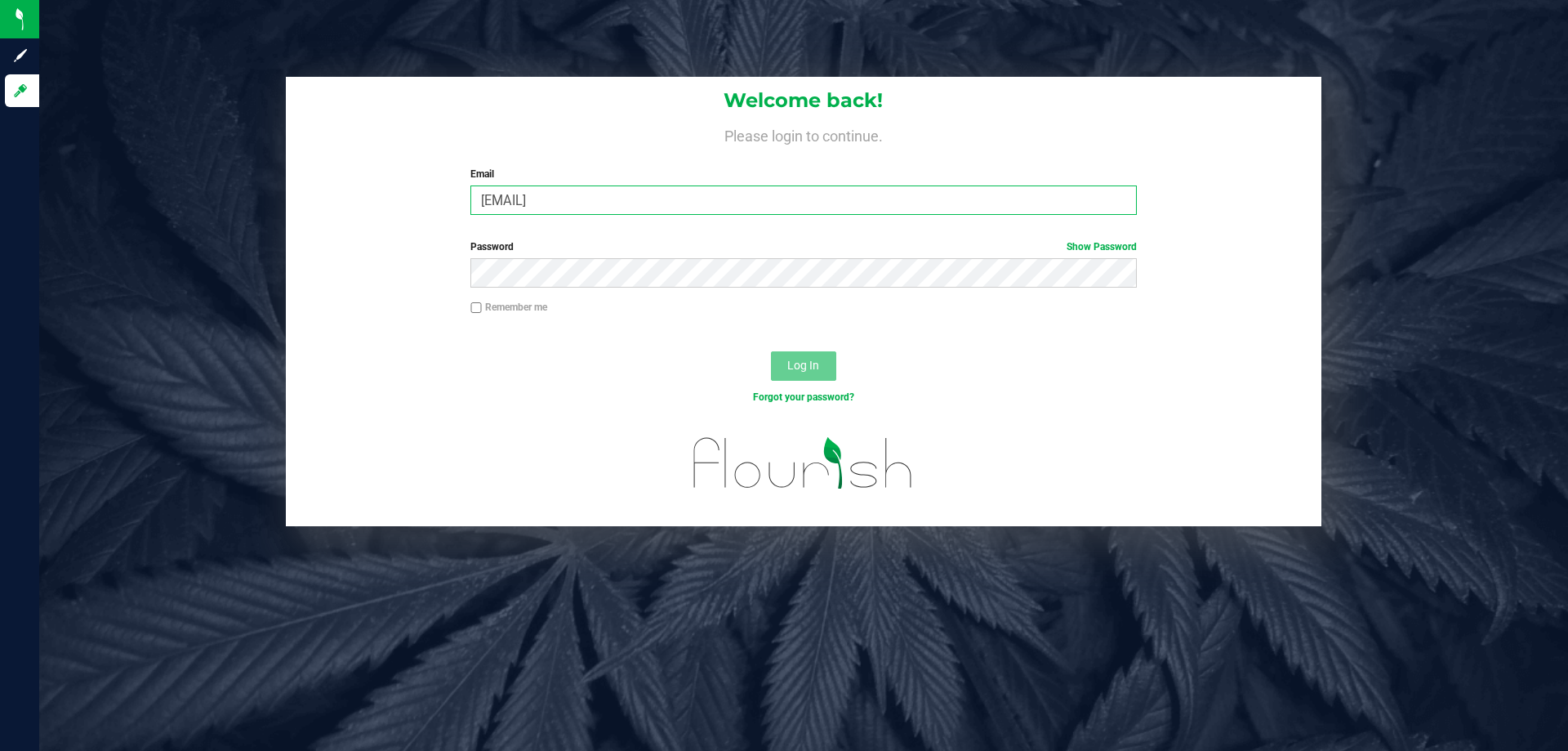 type on "[EMAIL]" 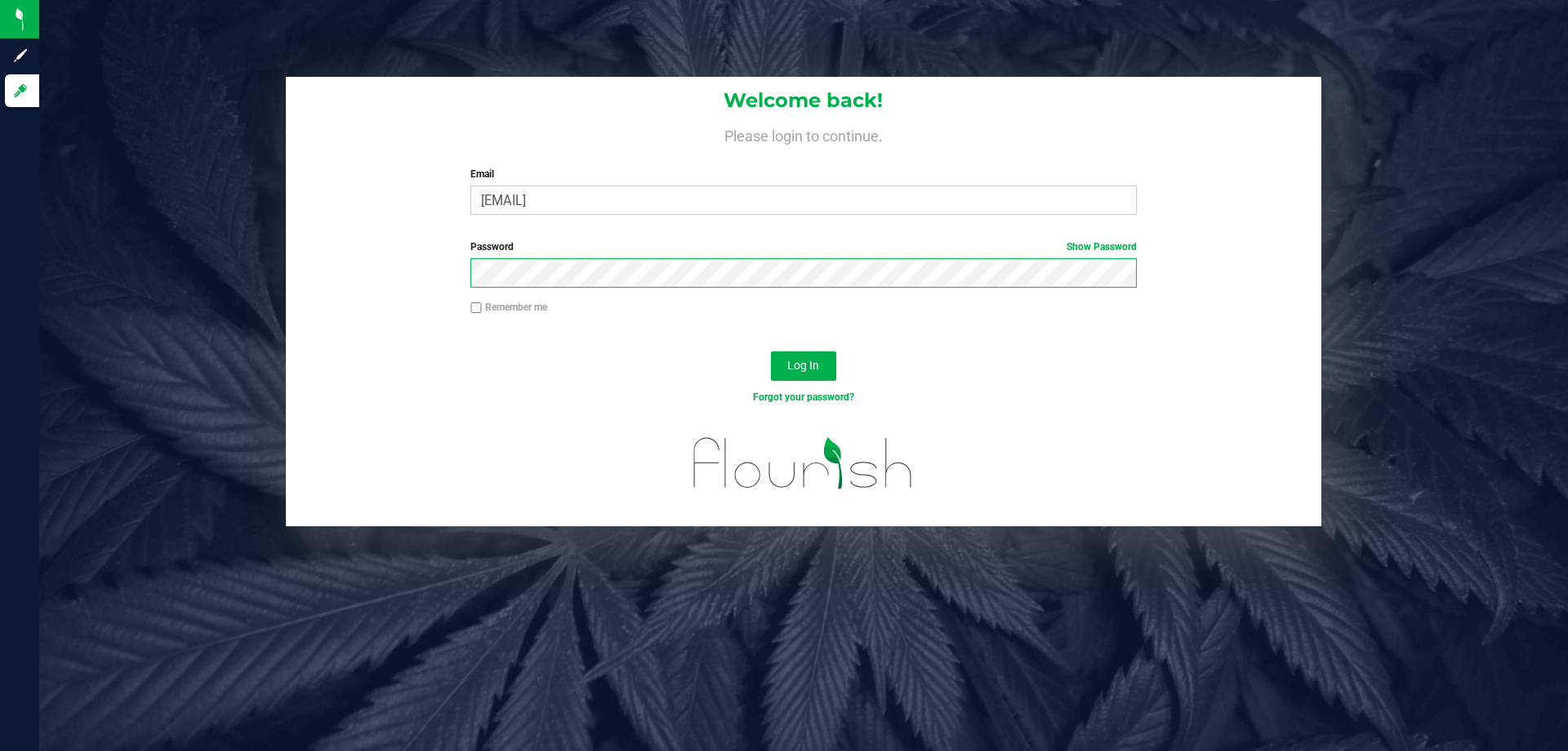 click on "Log In" at bounding box center [804, 366] 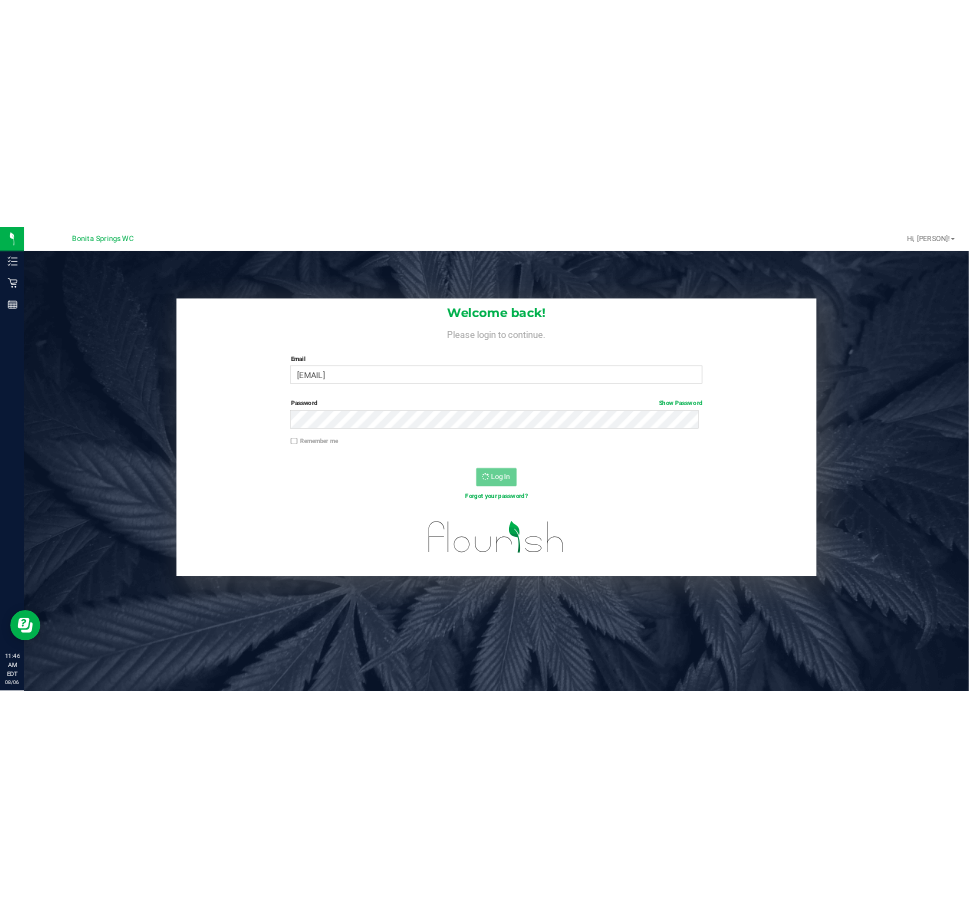 scroll, scrollTop: 0, scrollLeft: 0, axis: both 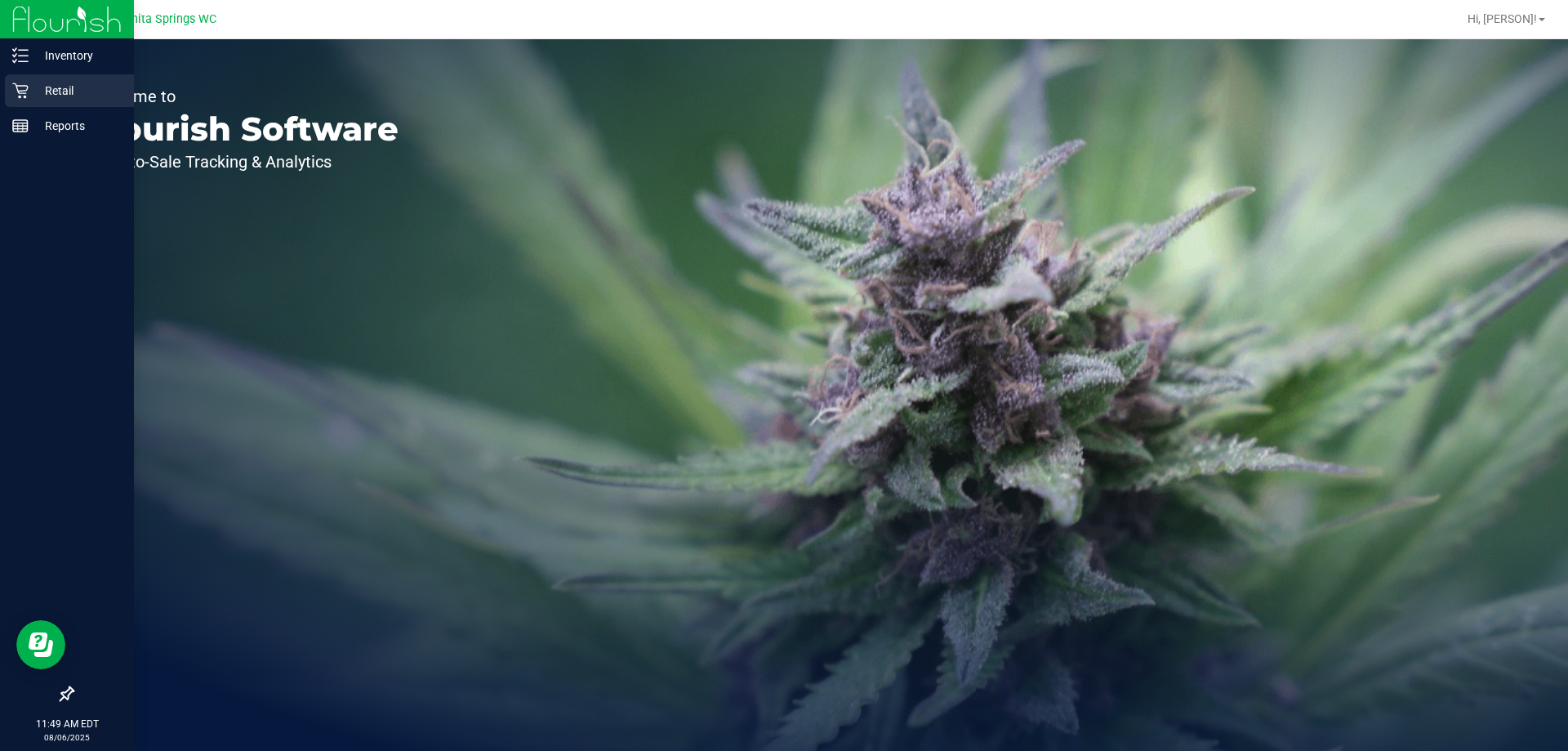 click 